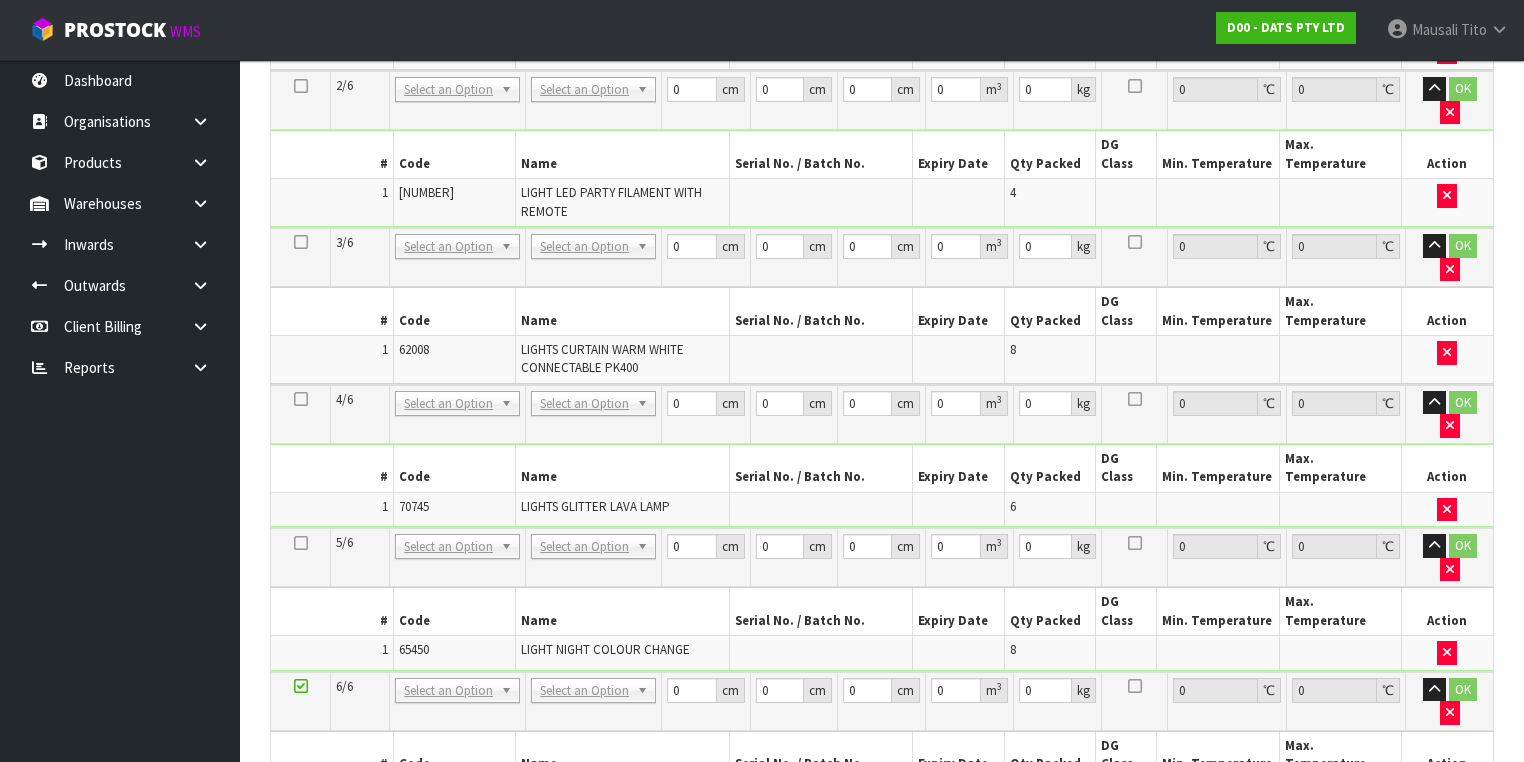 scroll, scrollTop: 1231, scrollLeft: 0, axis: vertical 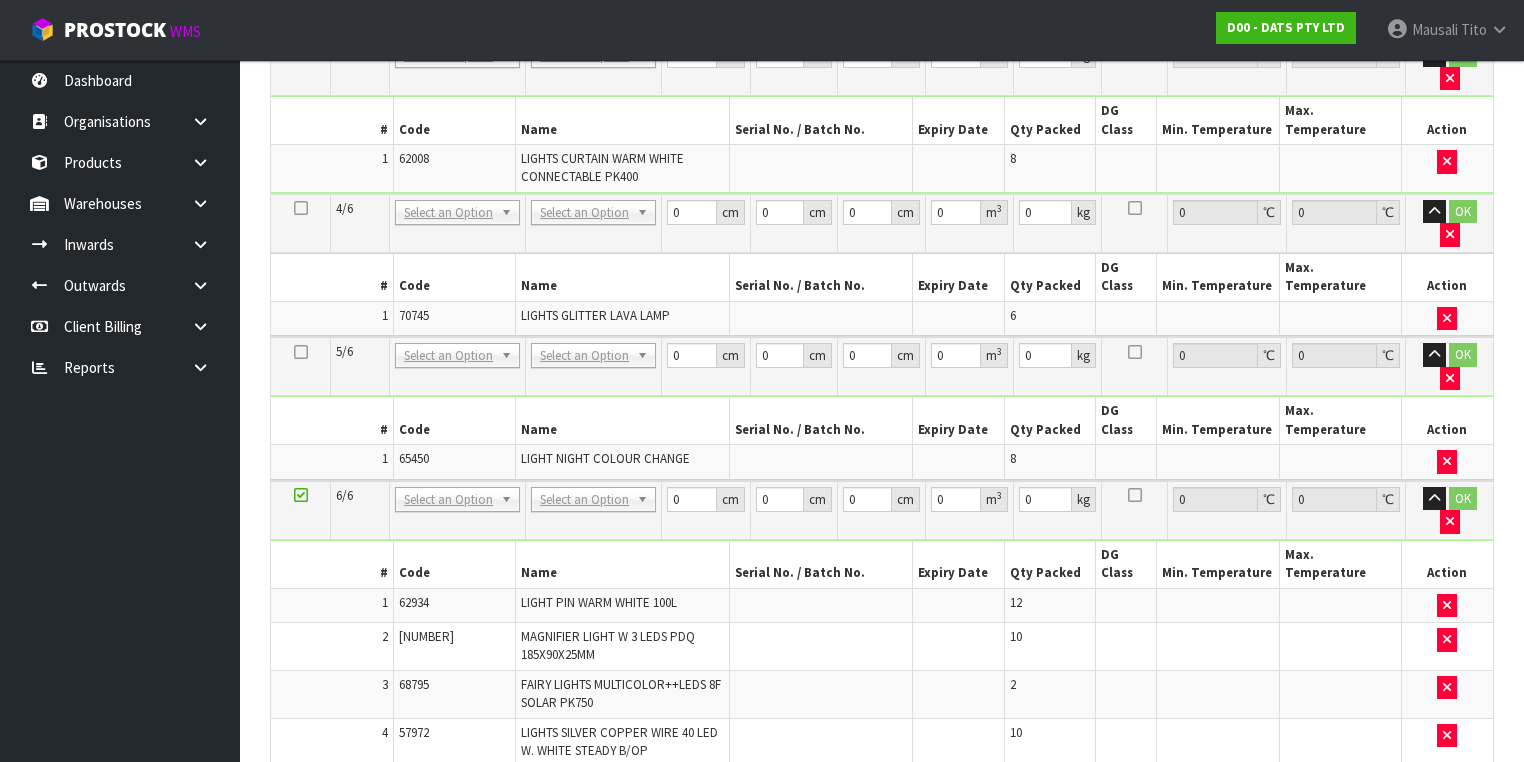 click on "Add Package" at bounding box center (333, 838) 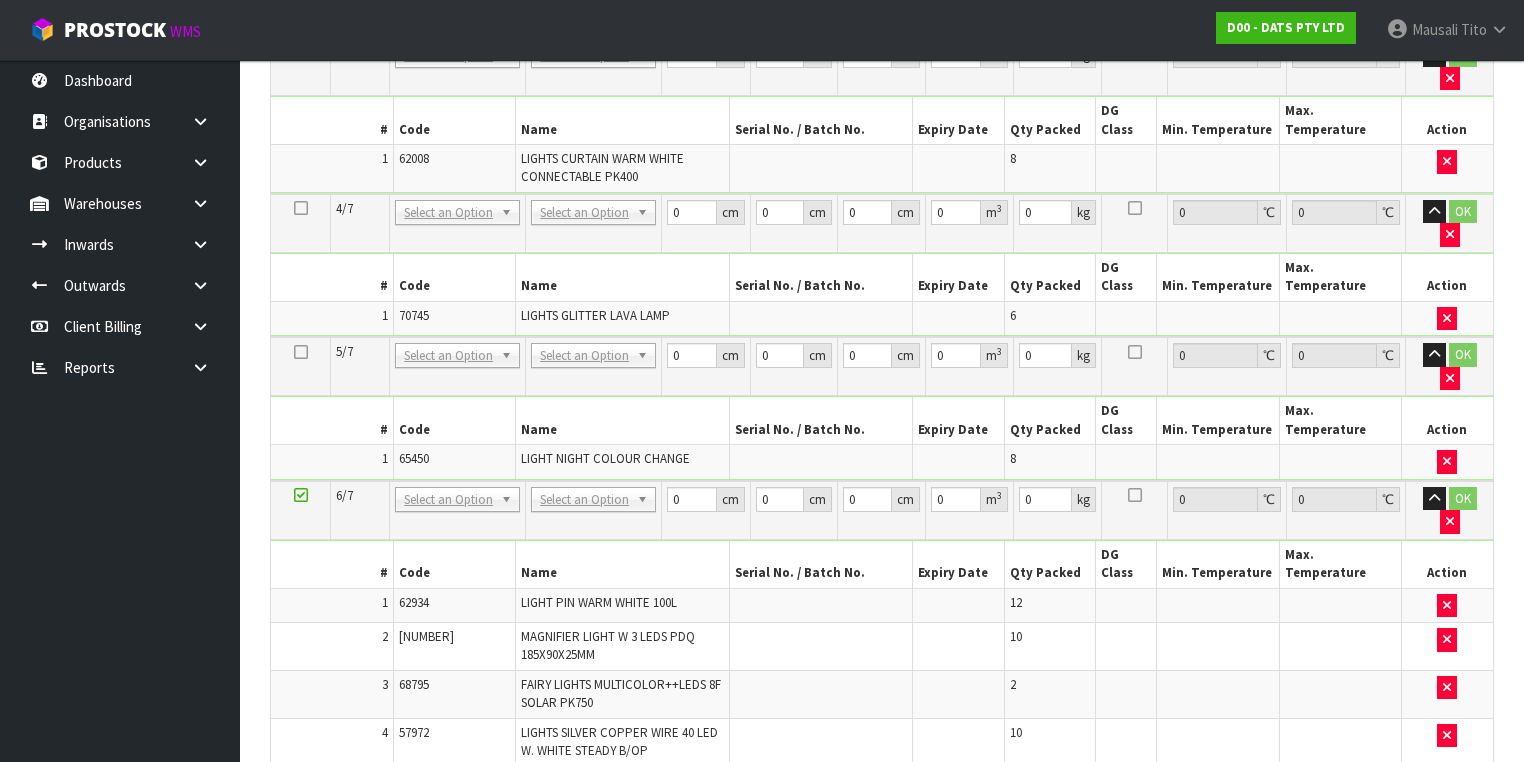 click at bounding box center (301, 830) 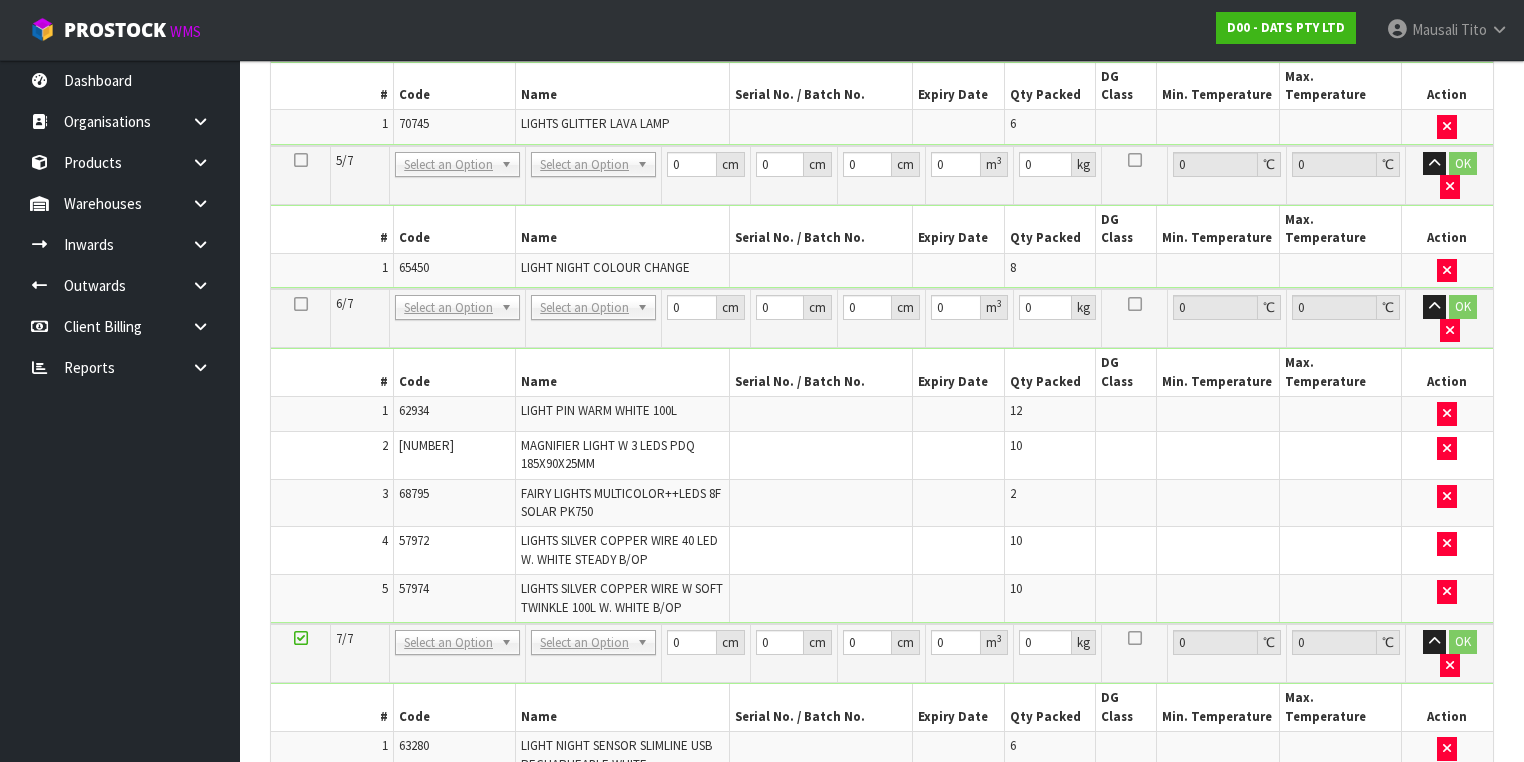 scroll, scrollTop: 1445, scrollLeft: 0, axis: vertical 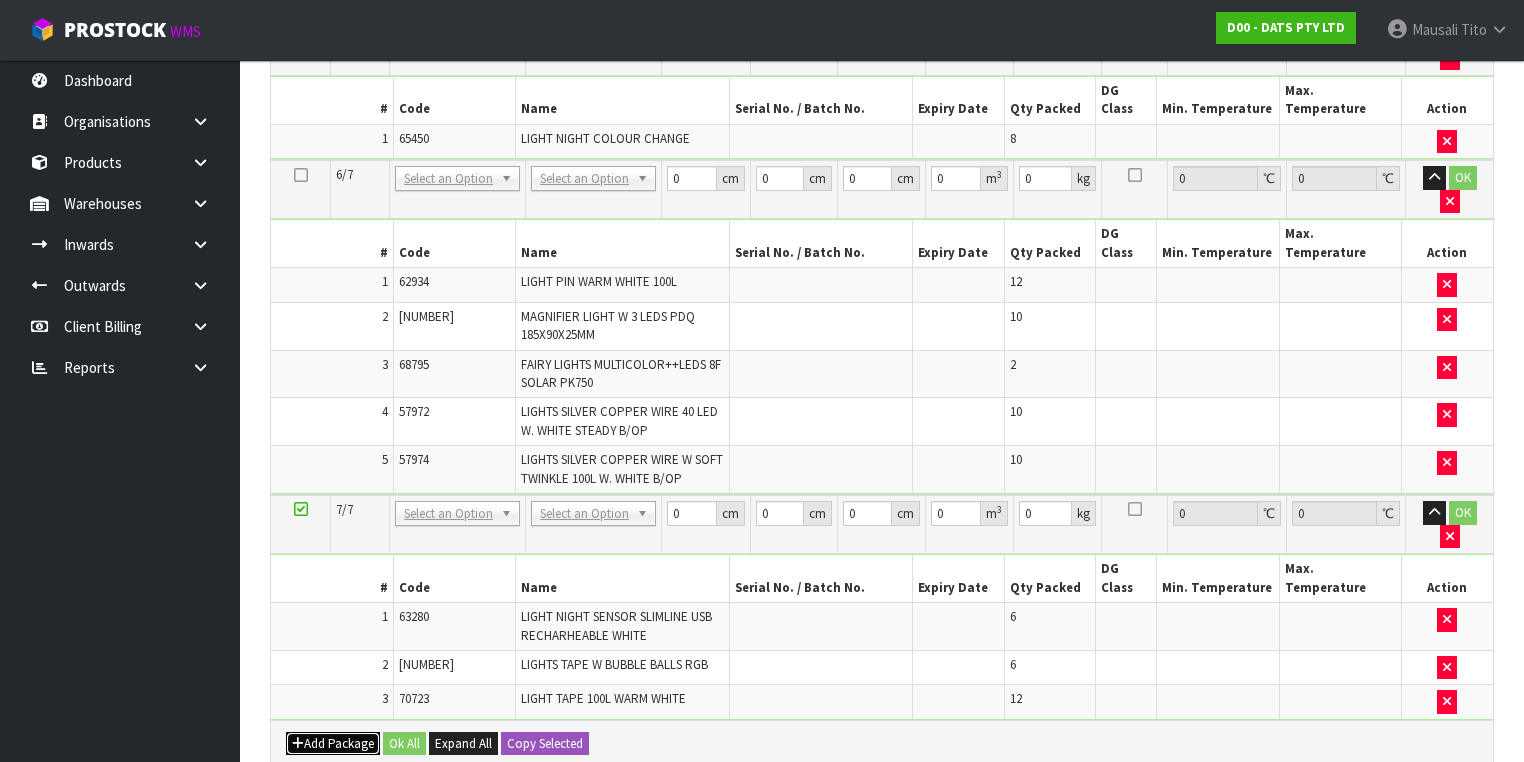 click on "Add Package" at bounding box center (333, 744) 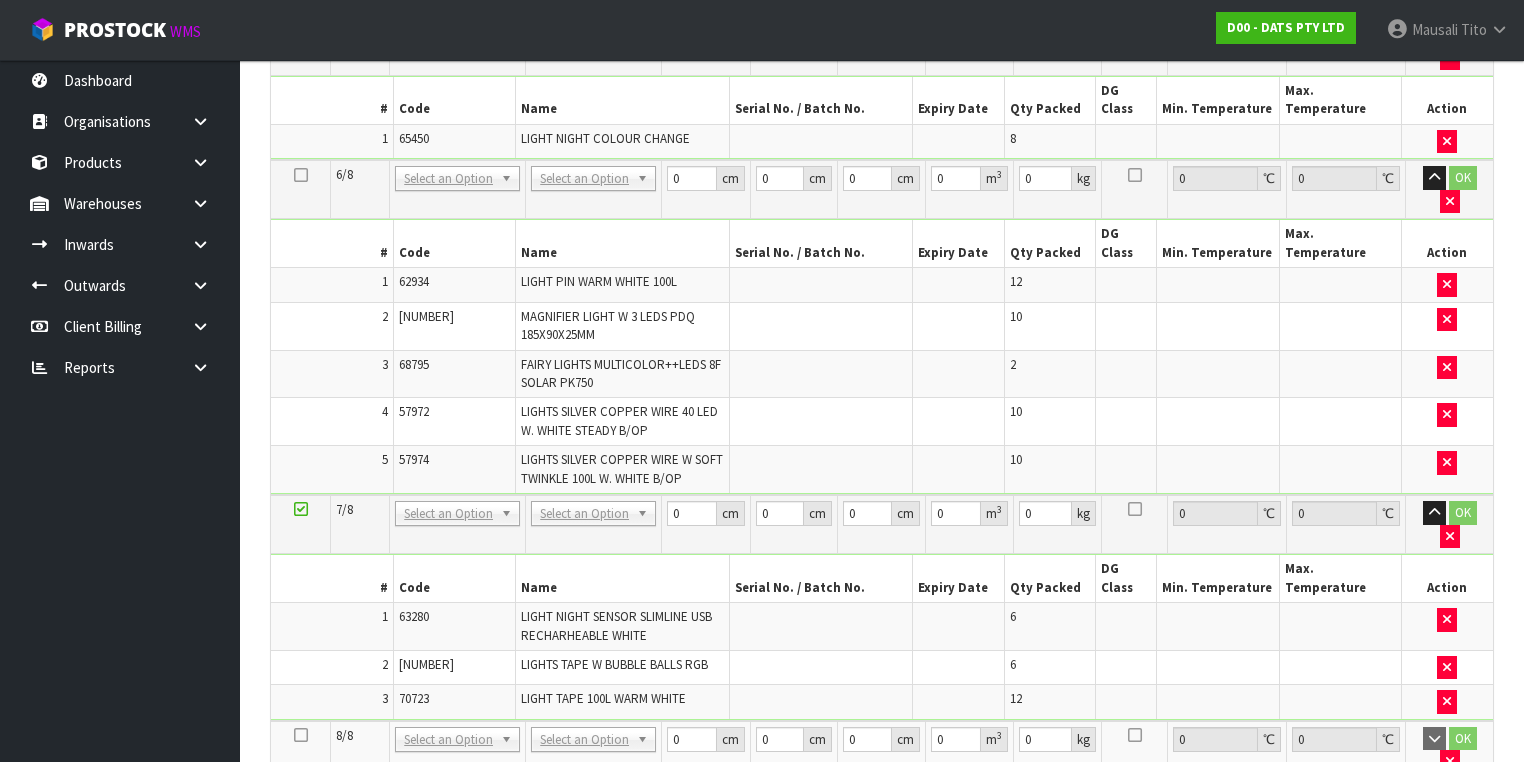 click at bounding box center (301, 735) 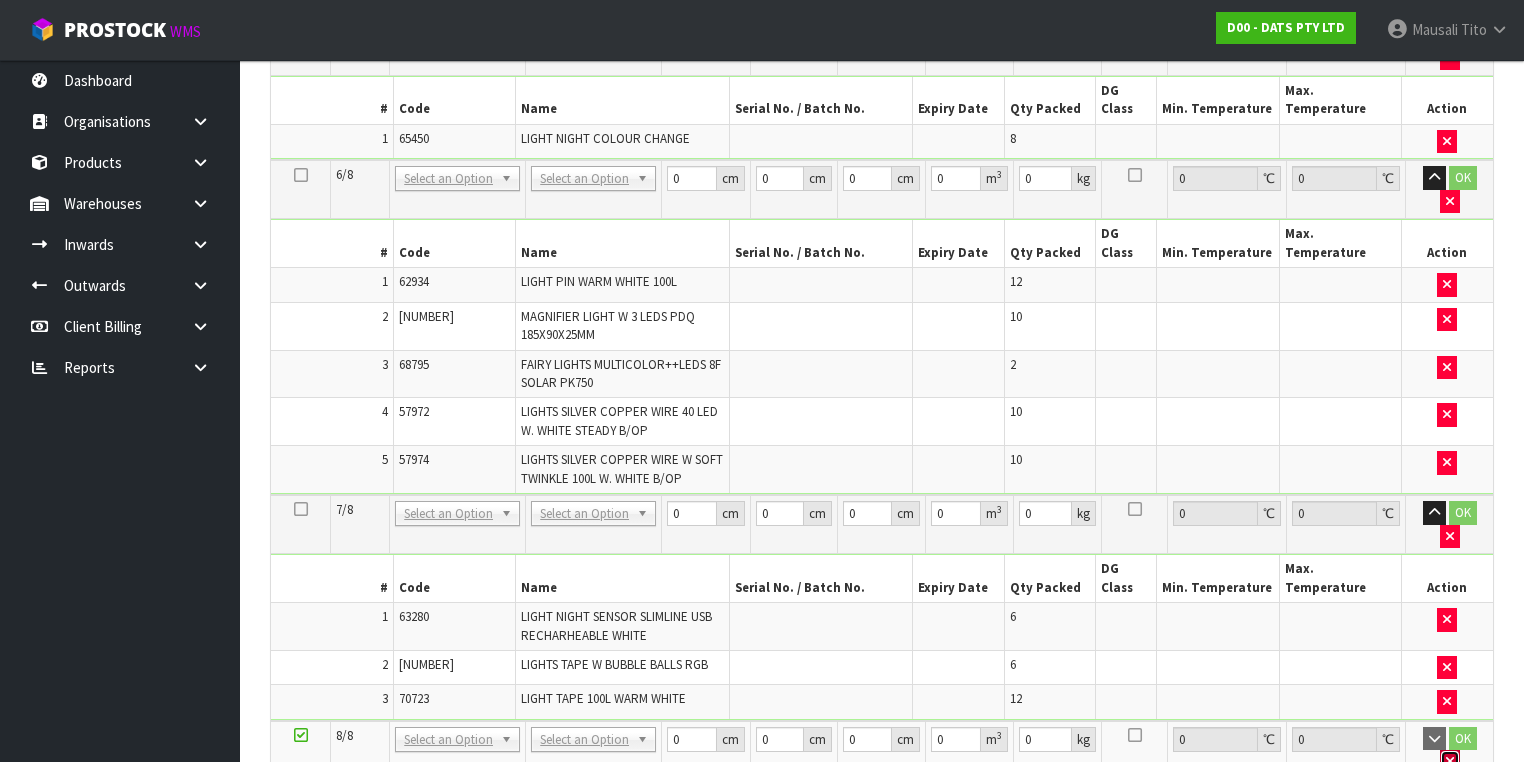 click at bounding box center [1450, 761] 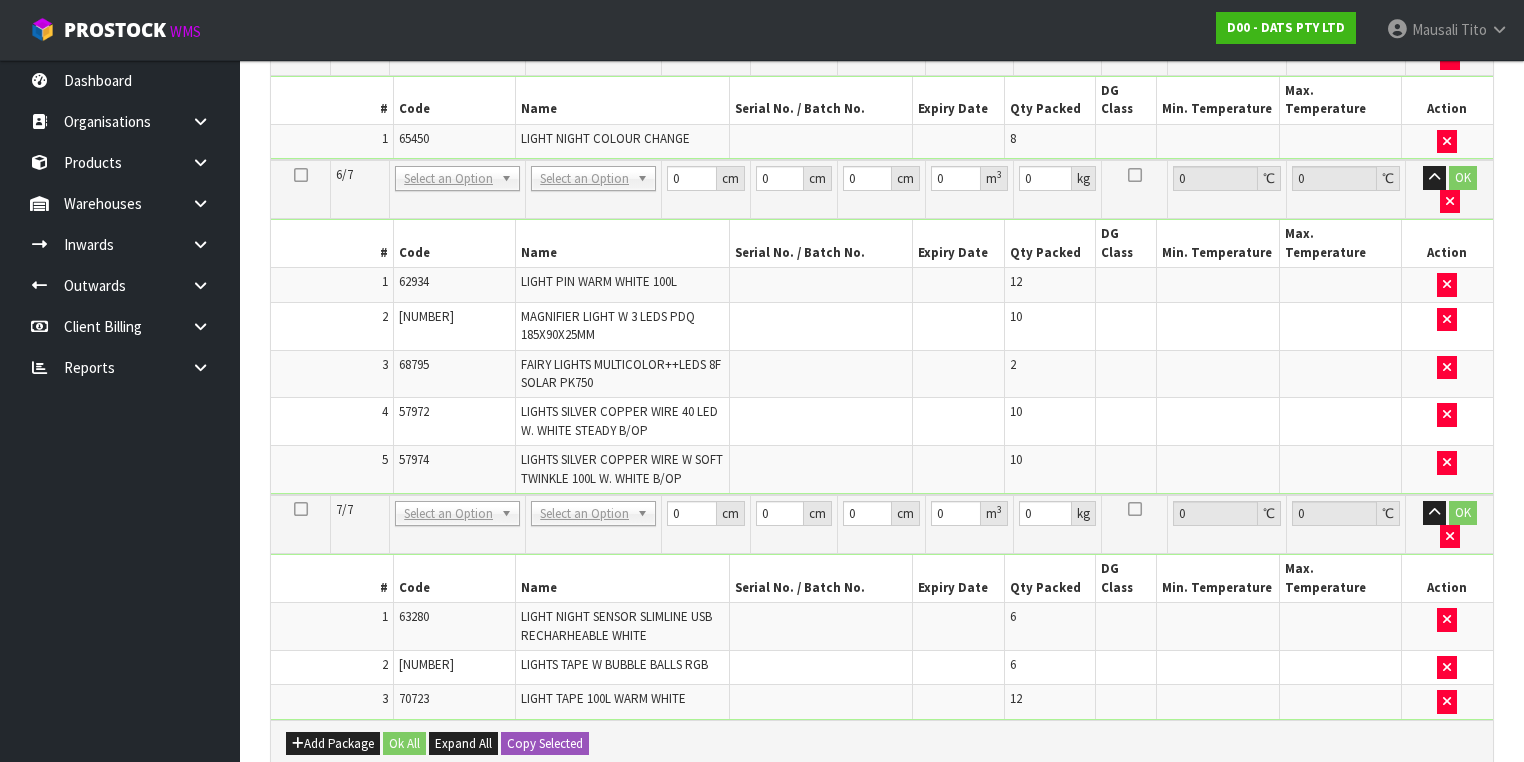 click at bounding box center (301, 509) 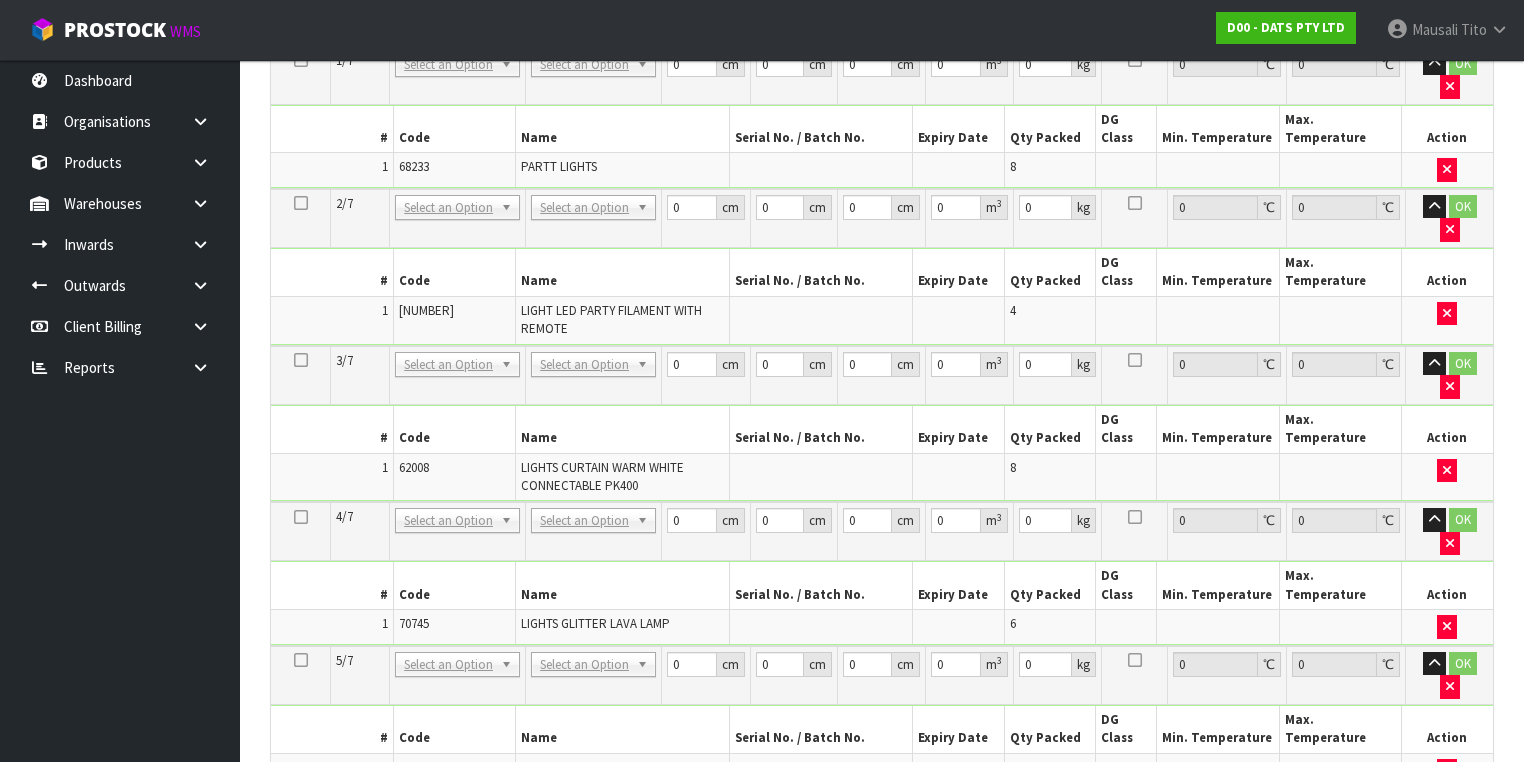 scroll, scrollTop: 550, scrollLeft: 0, axis: vertical 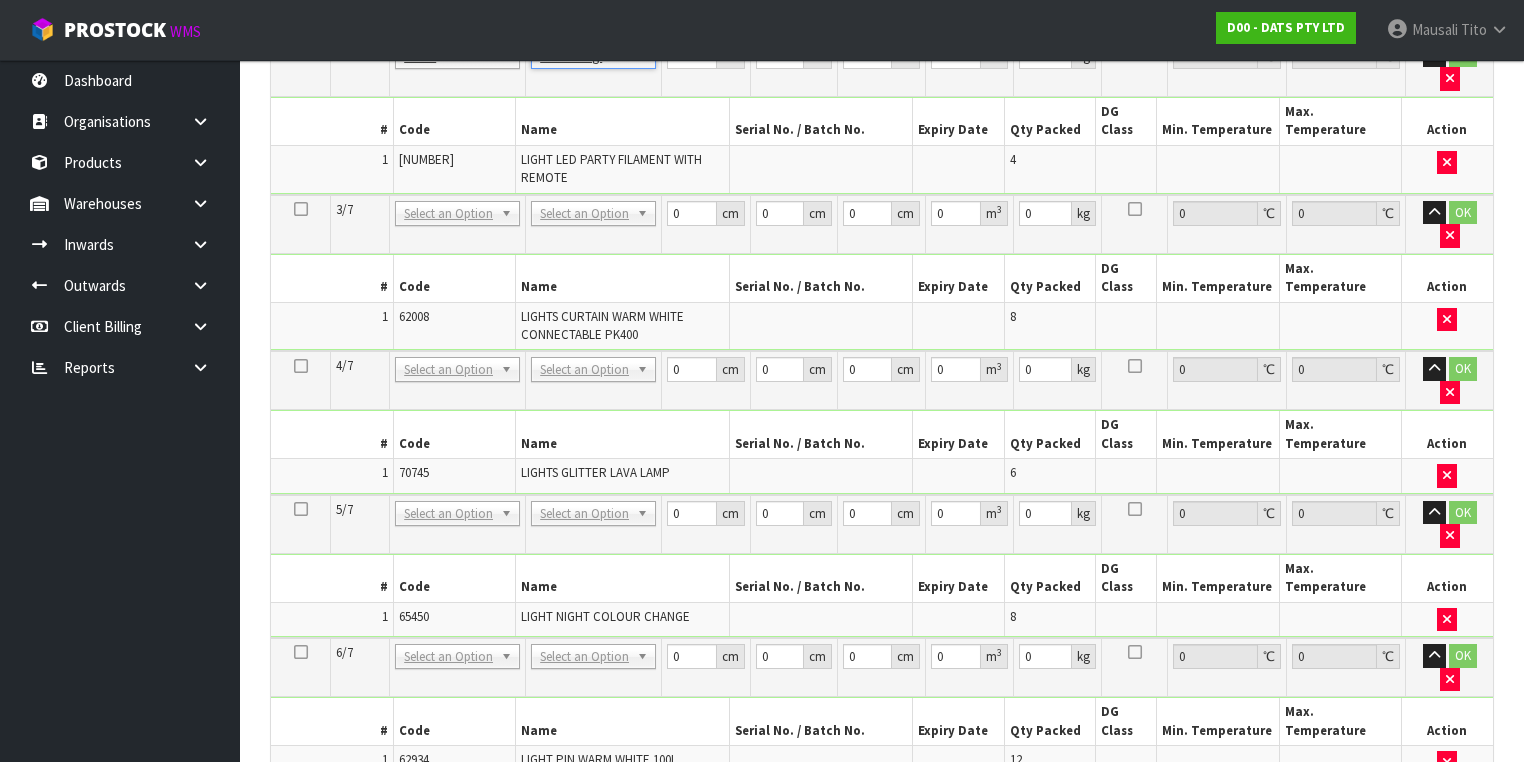 drag, startPoint x: 583, startPoint y: 128, endPoint x: 572, endPoint y: 168, distance: 41.484936 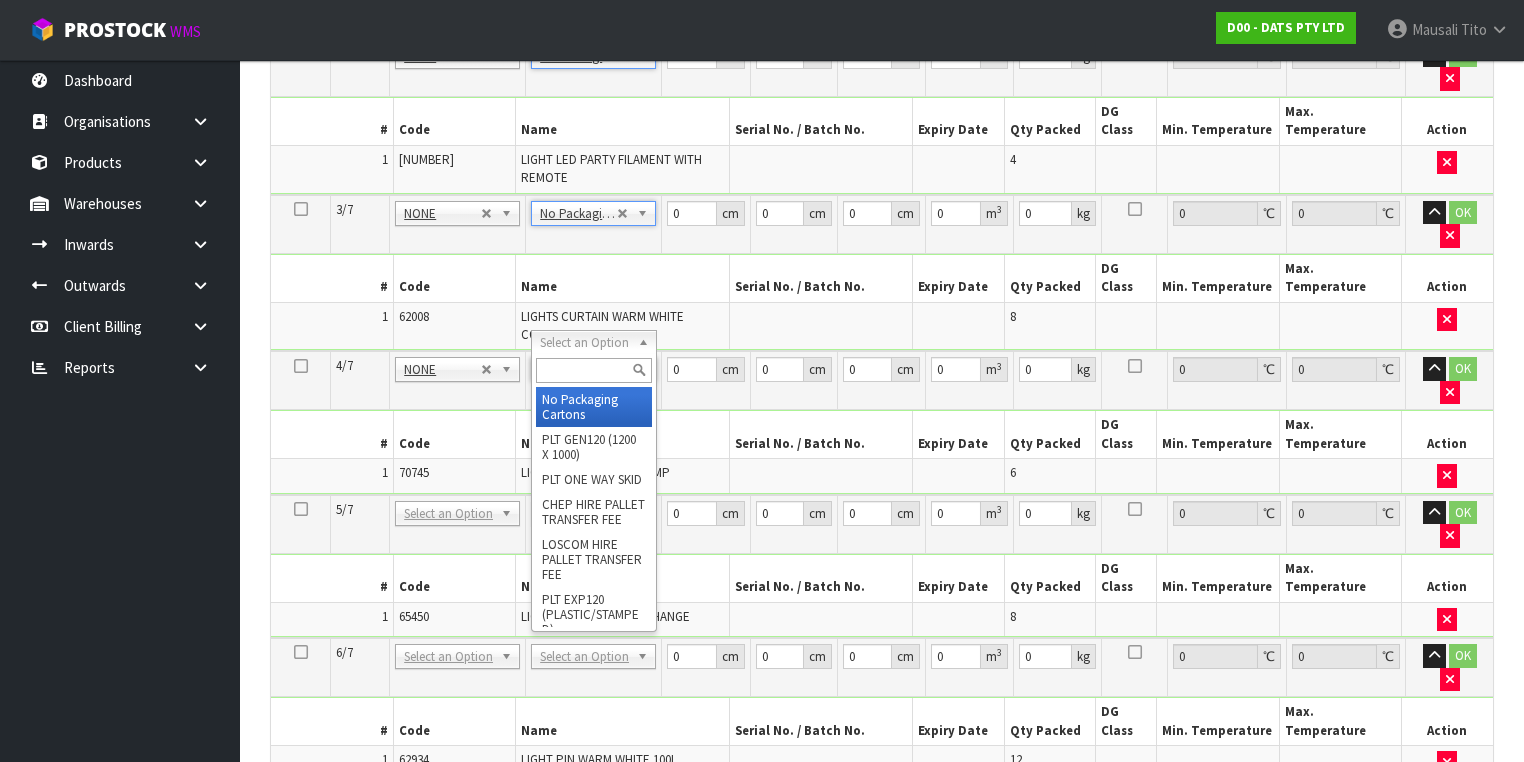 type on "5" 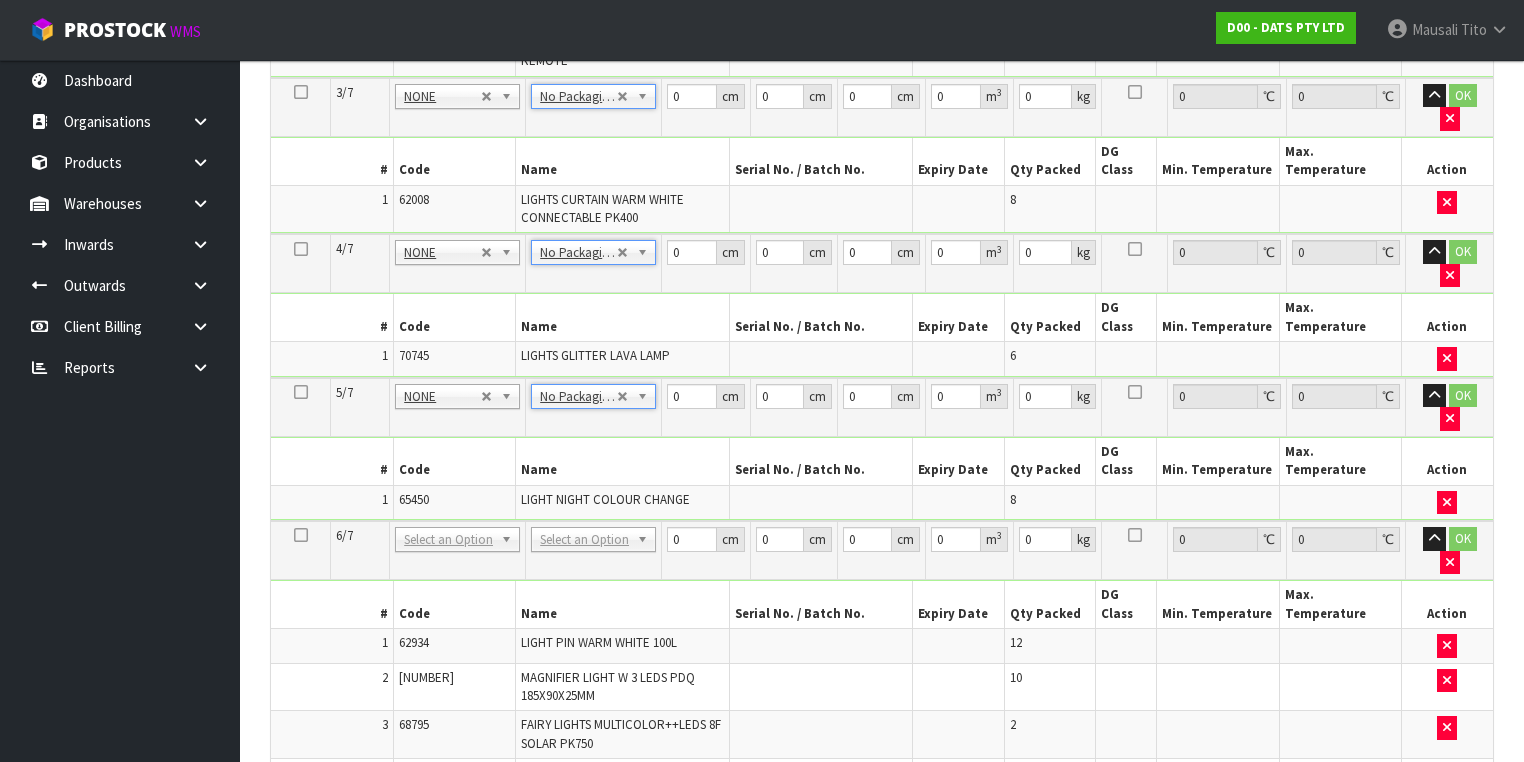 scroll, scrollTop: 1030, scrollLeft: 0, axis: vertical 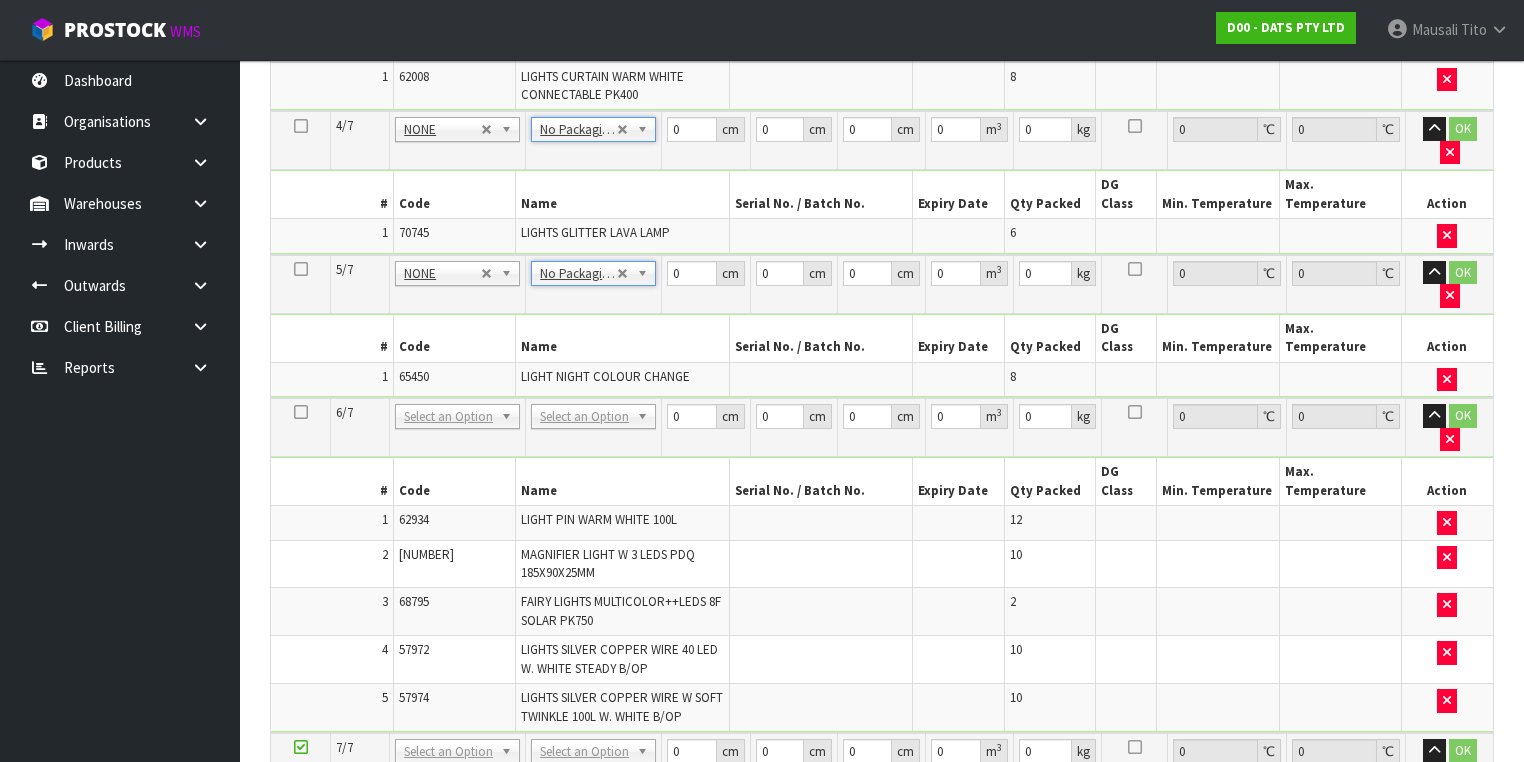 drag, startPoint x: 555, startPoint y: 210, endPoint x: 560, endPoint y: 227, distance: 17.720045 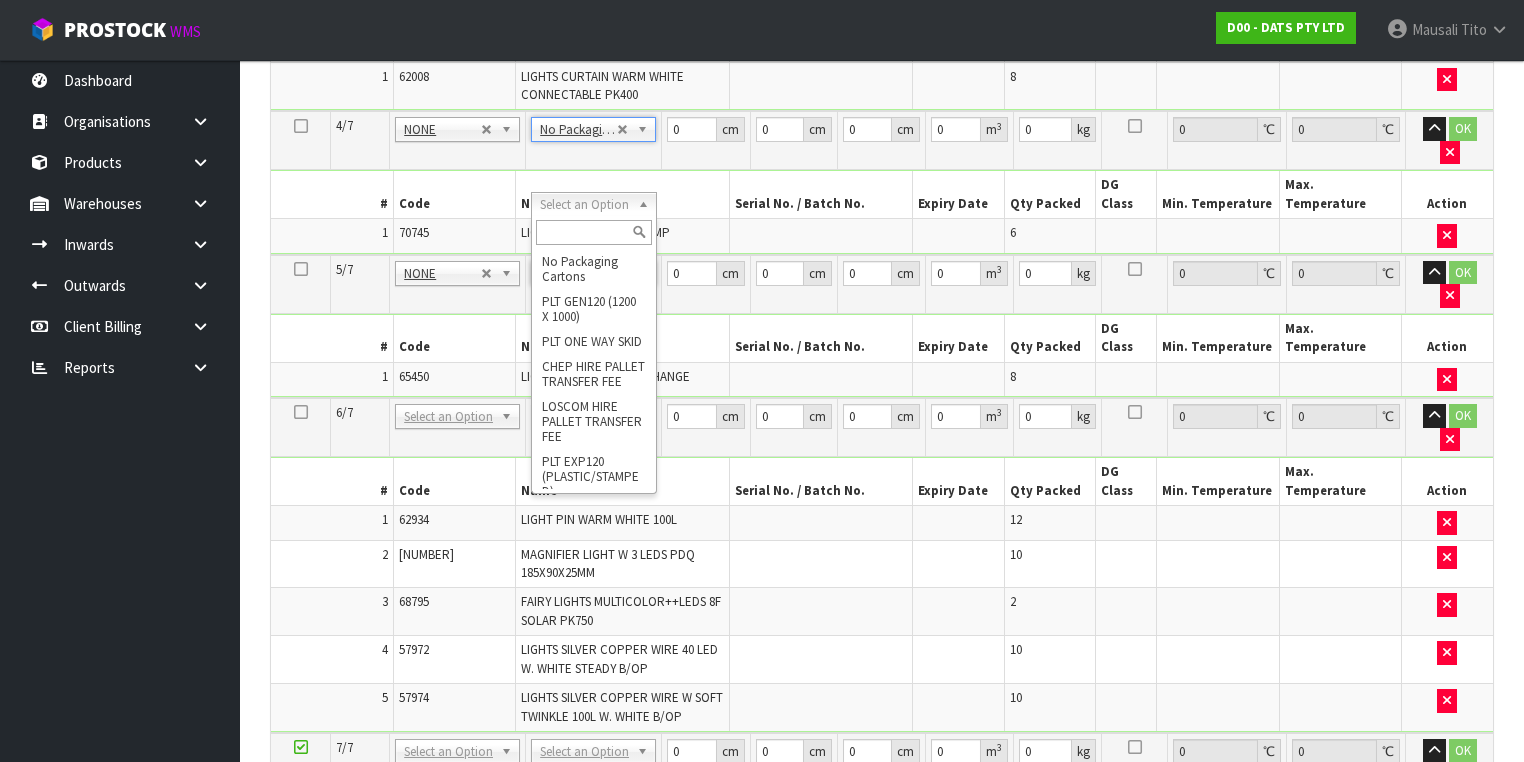 click at bounding box center [593, 232] 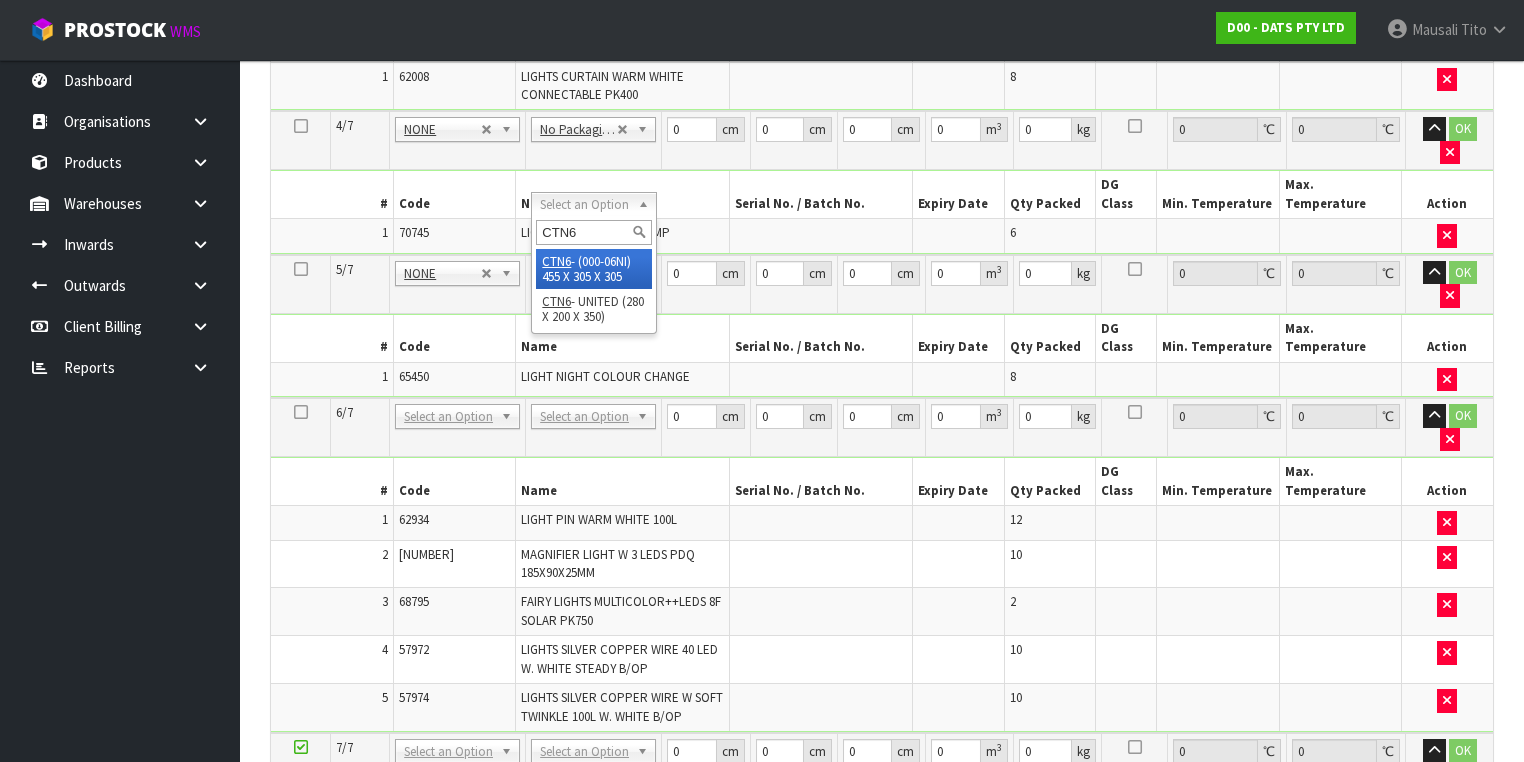 type on "CTN6" 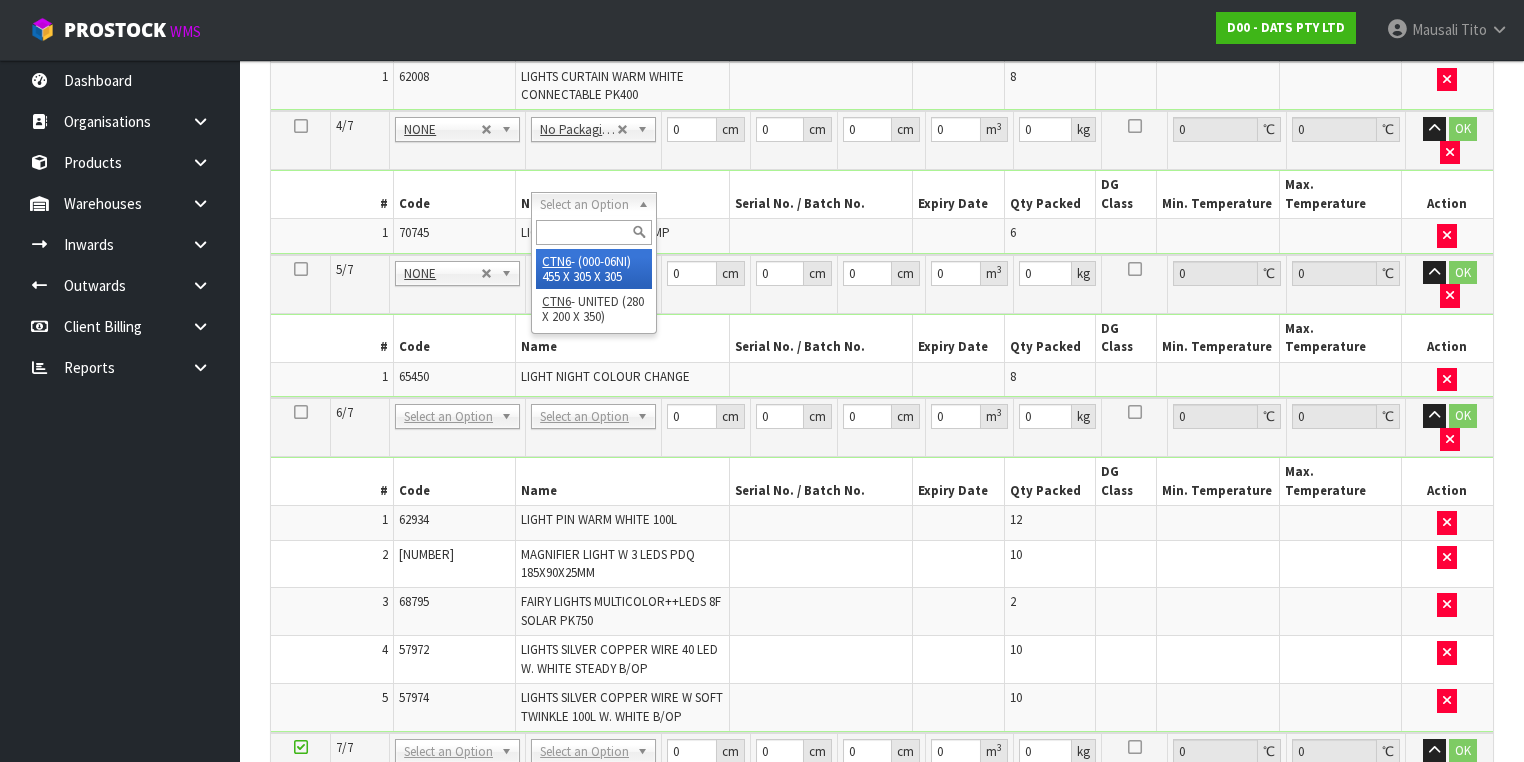 type on "45.5" 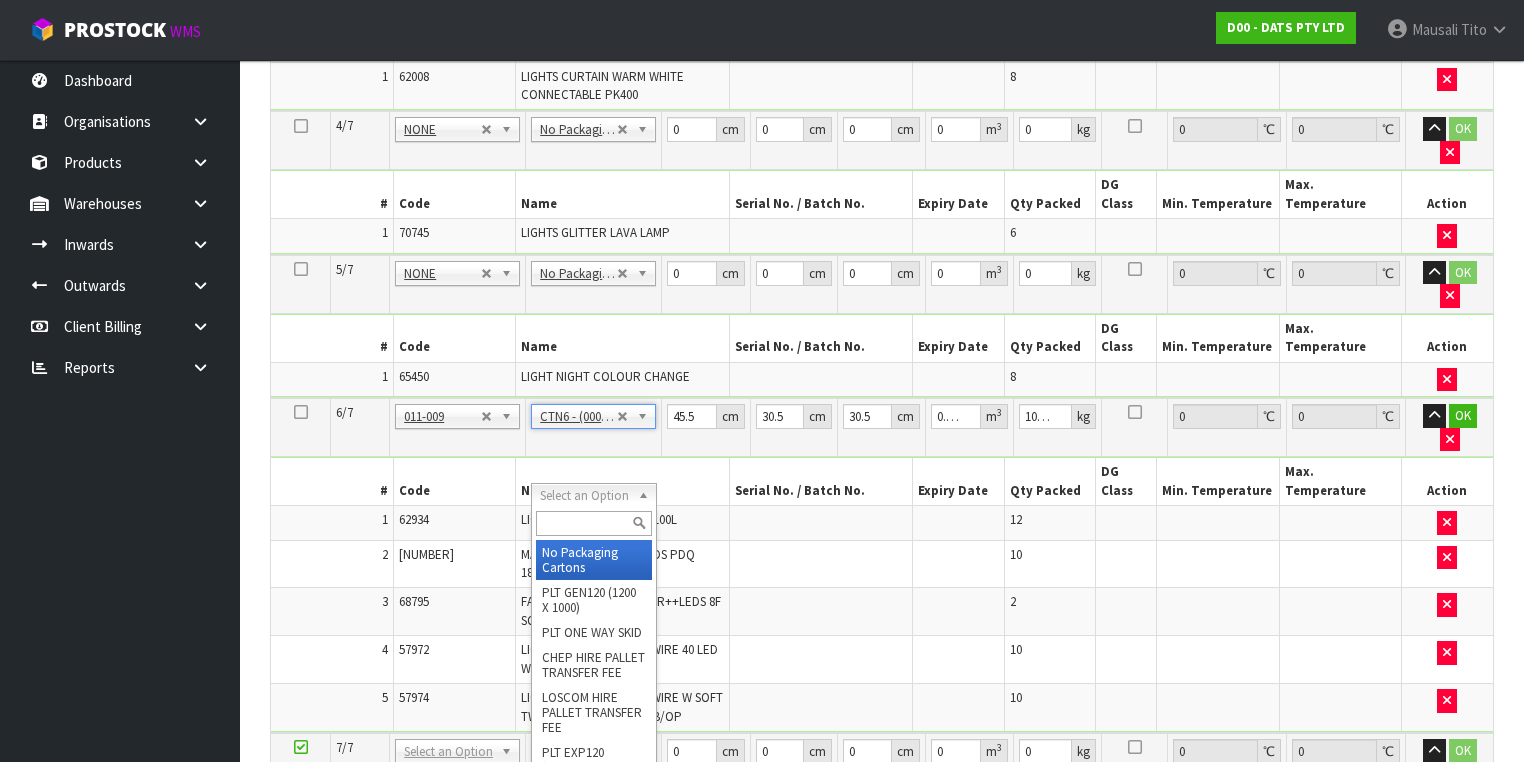 drag, startPoint x: 559, startPoint y: 492, endPoint x: 559, endPoint y: 517, distance: 25 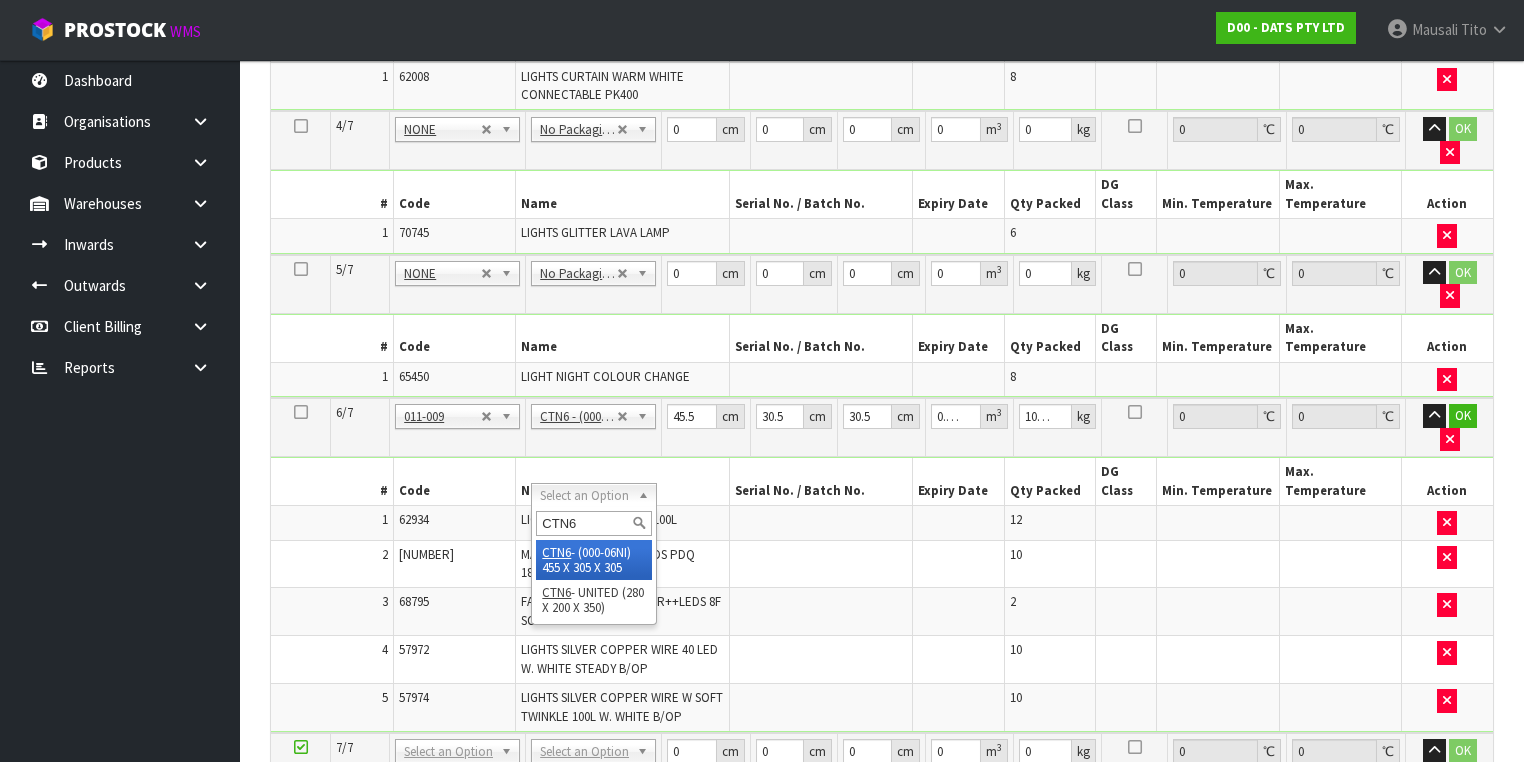 type on "CTN6" 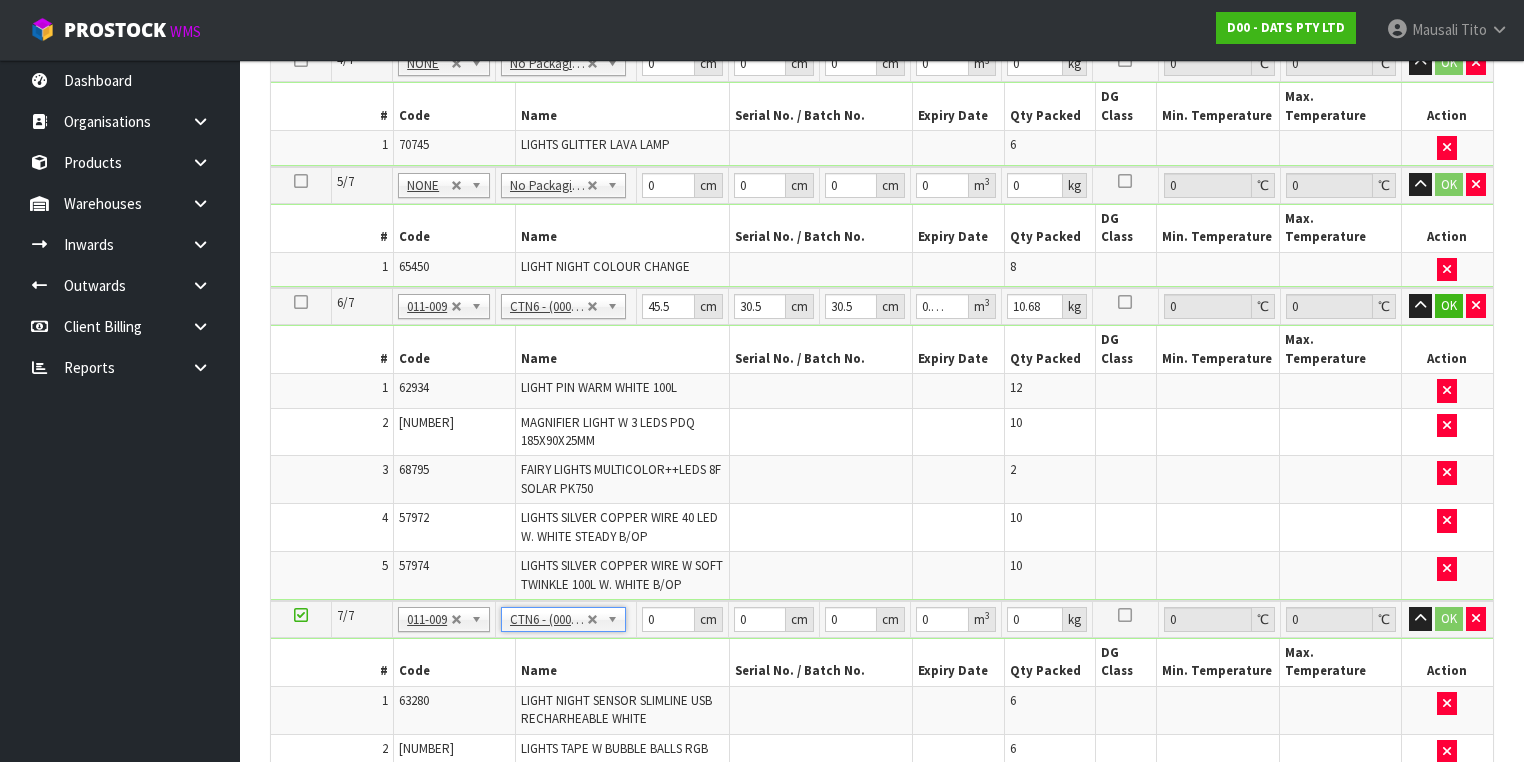 type on "45.5" 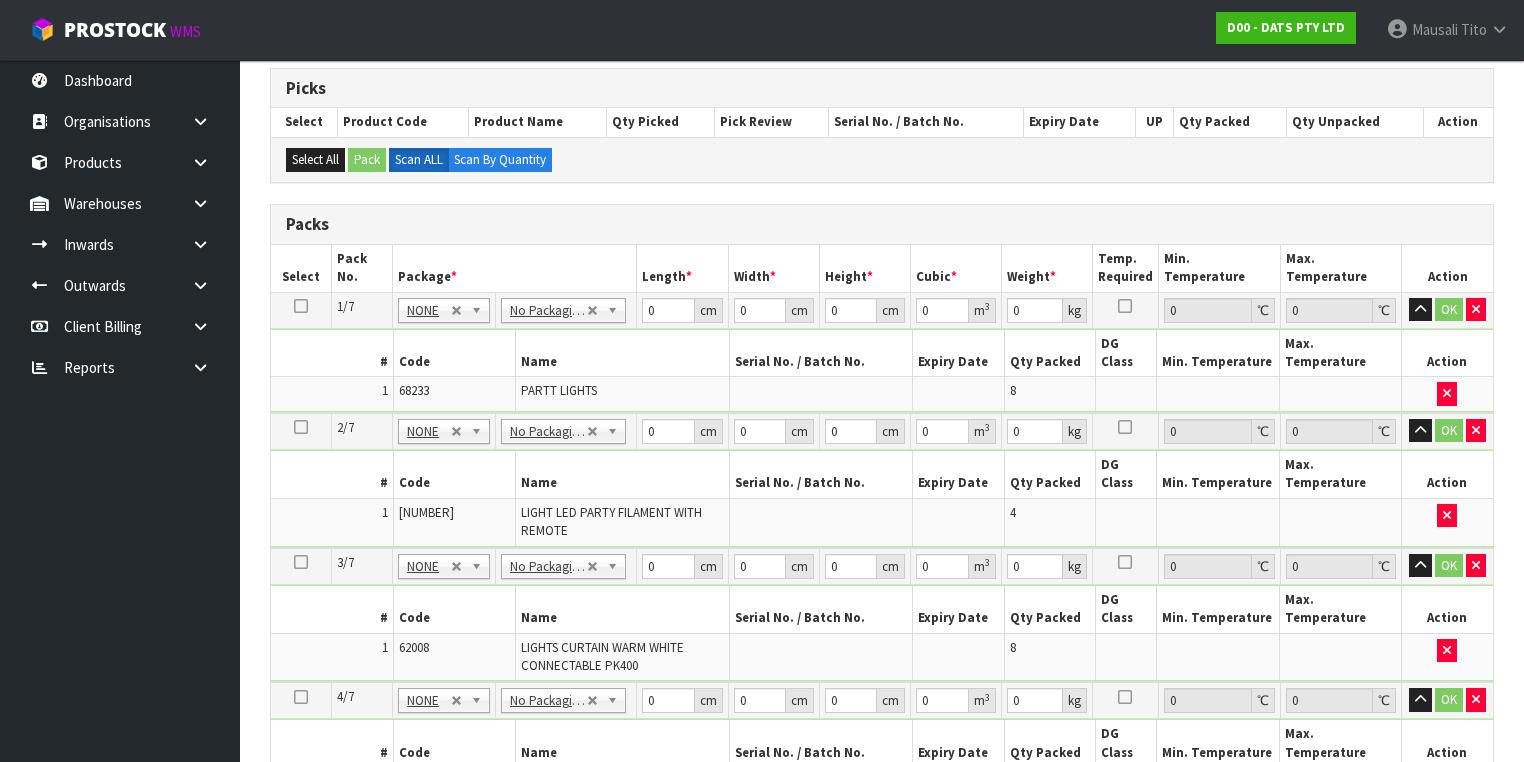 scroll, scrollTop: 390, scrollLeft: 0, axis: vertical 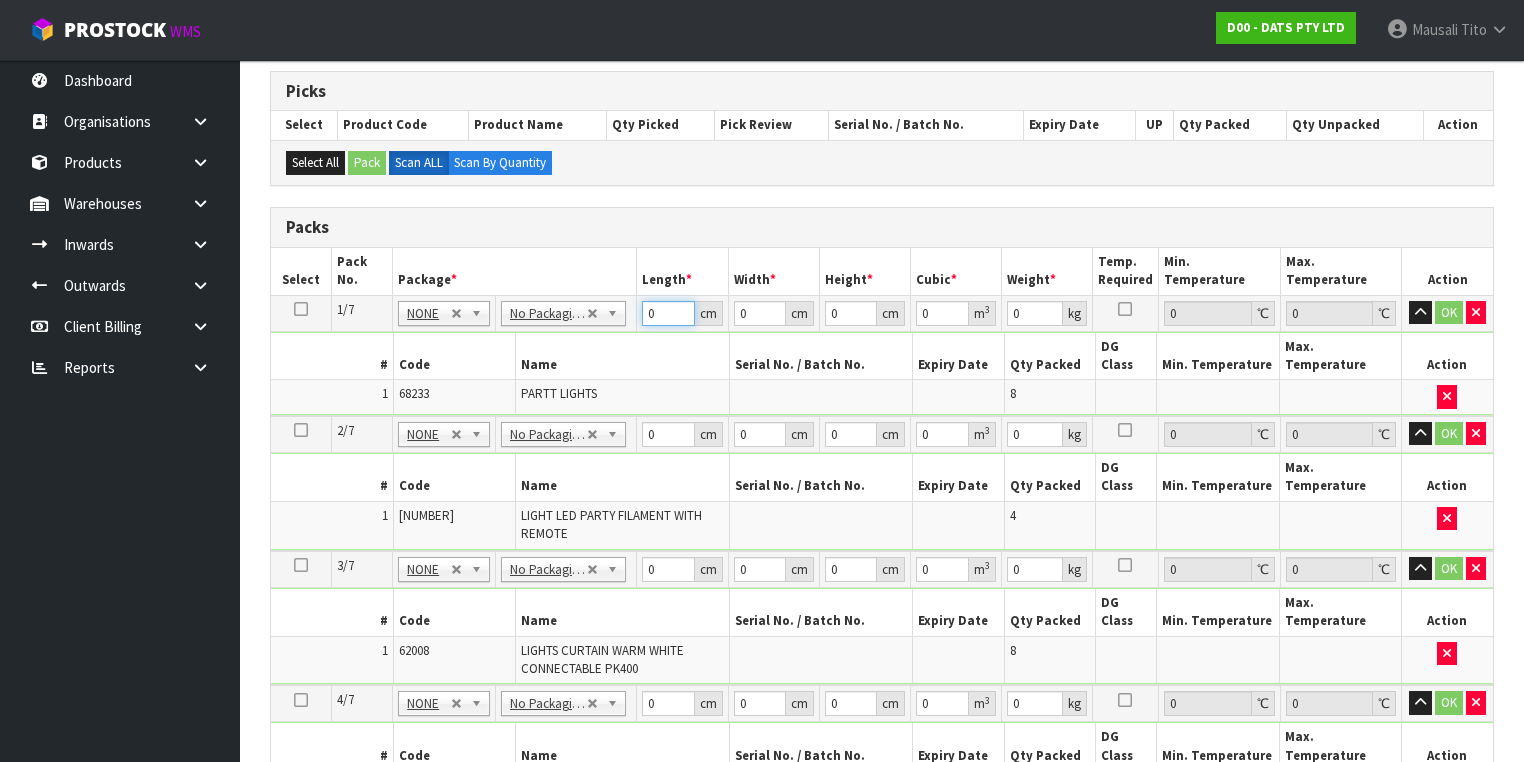 drag, startPoint x: 657, startPoint y: 309, endPoint x: 607, endPoint y: 326, distance: 52.810986 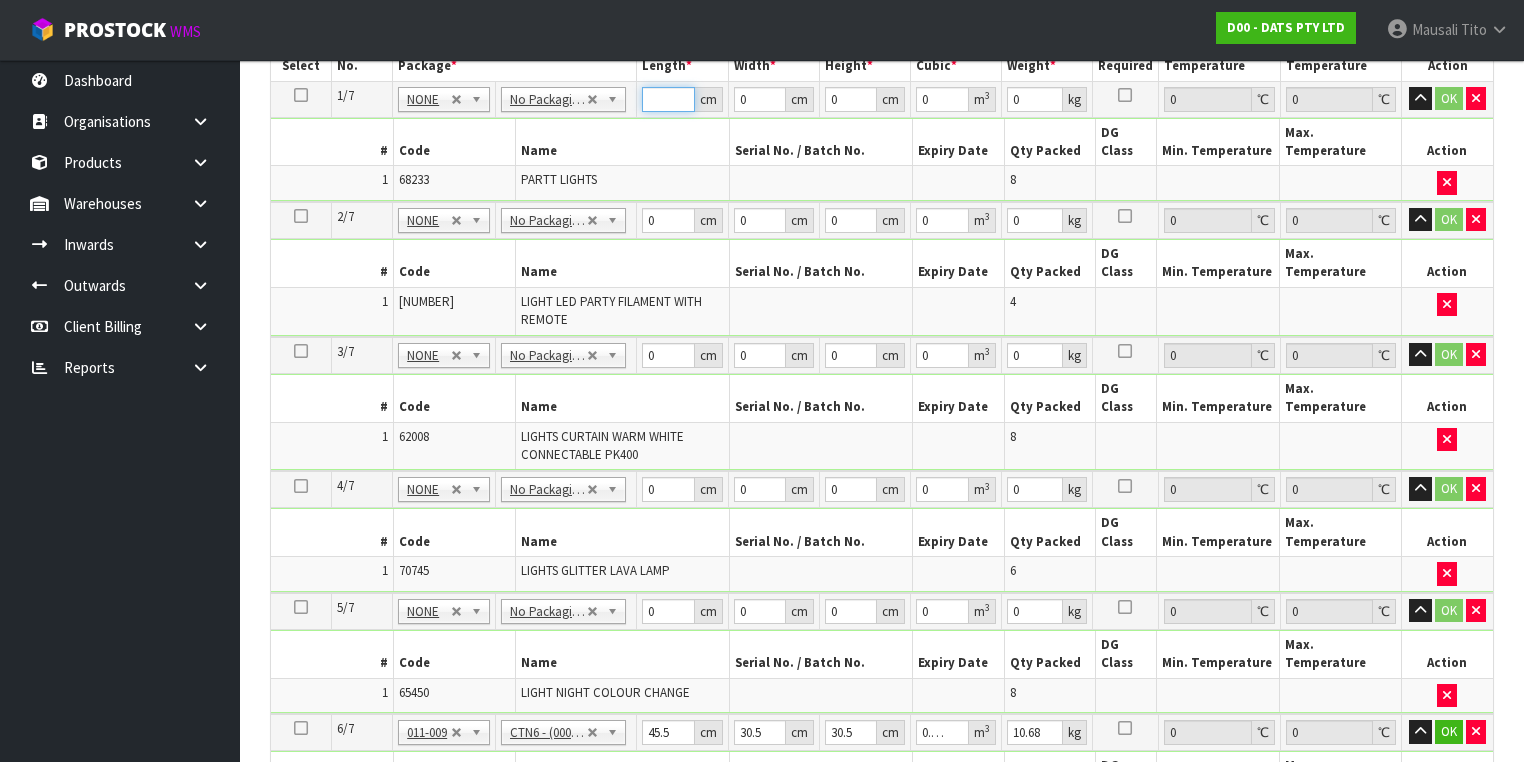 scroll, scrollTop: 452, scrollLeft: 0, axis: vertical 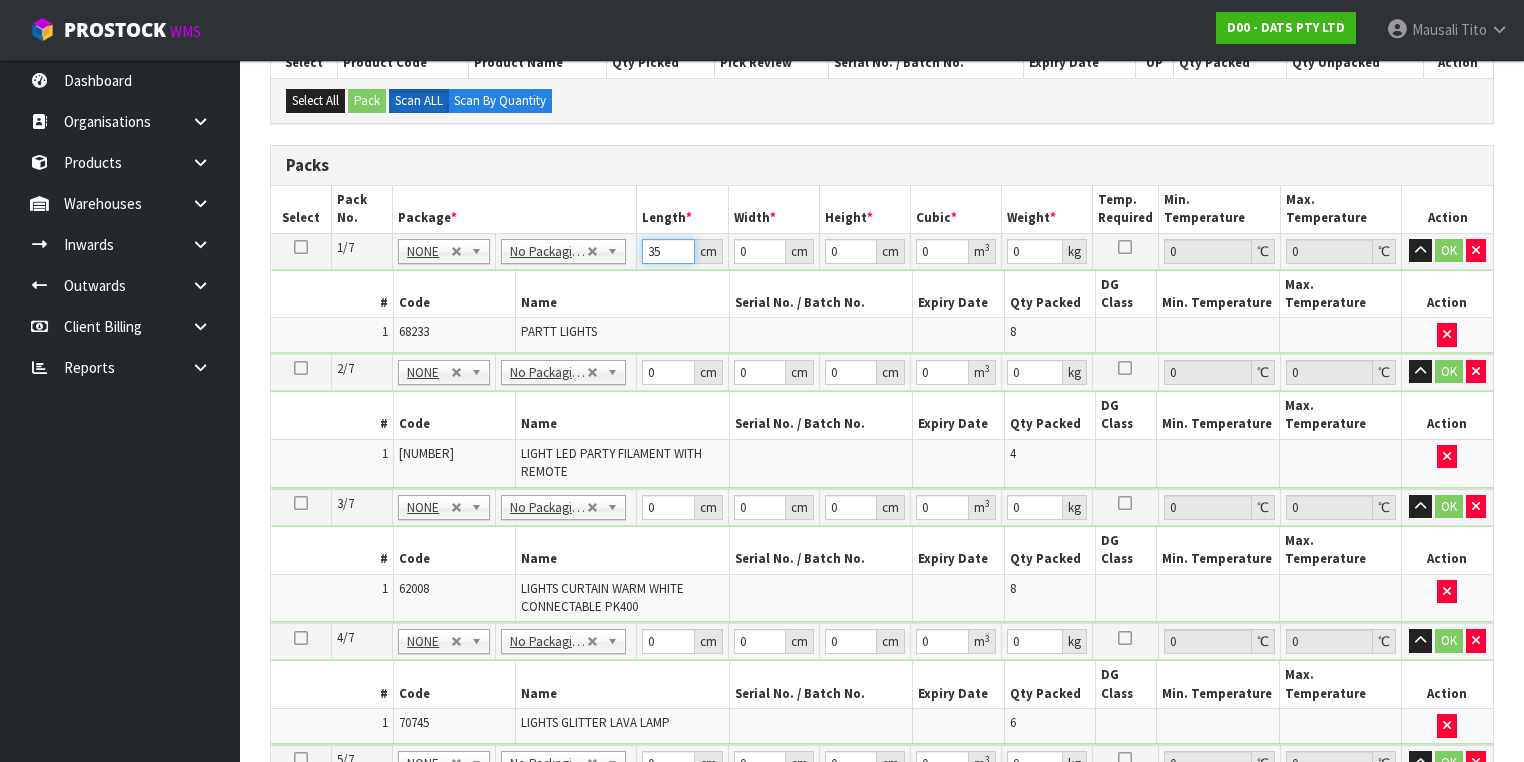 type on "35" 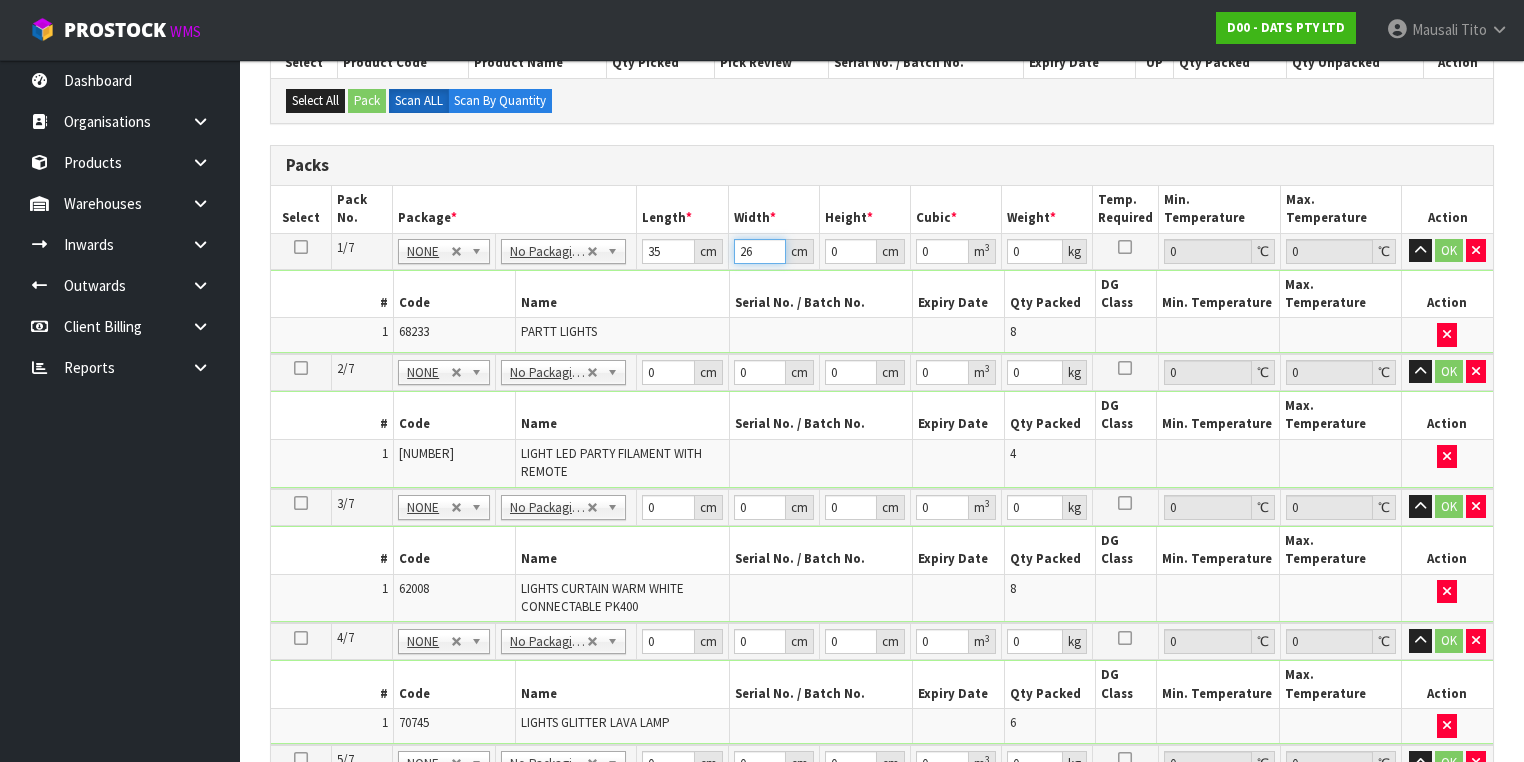 type on "26" 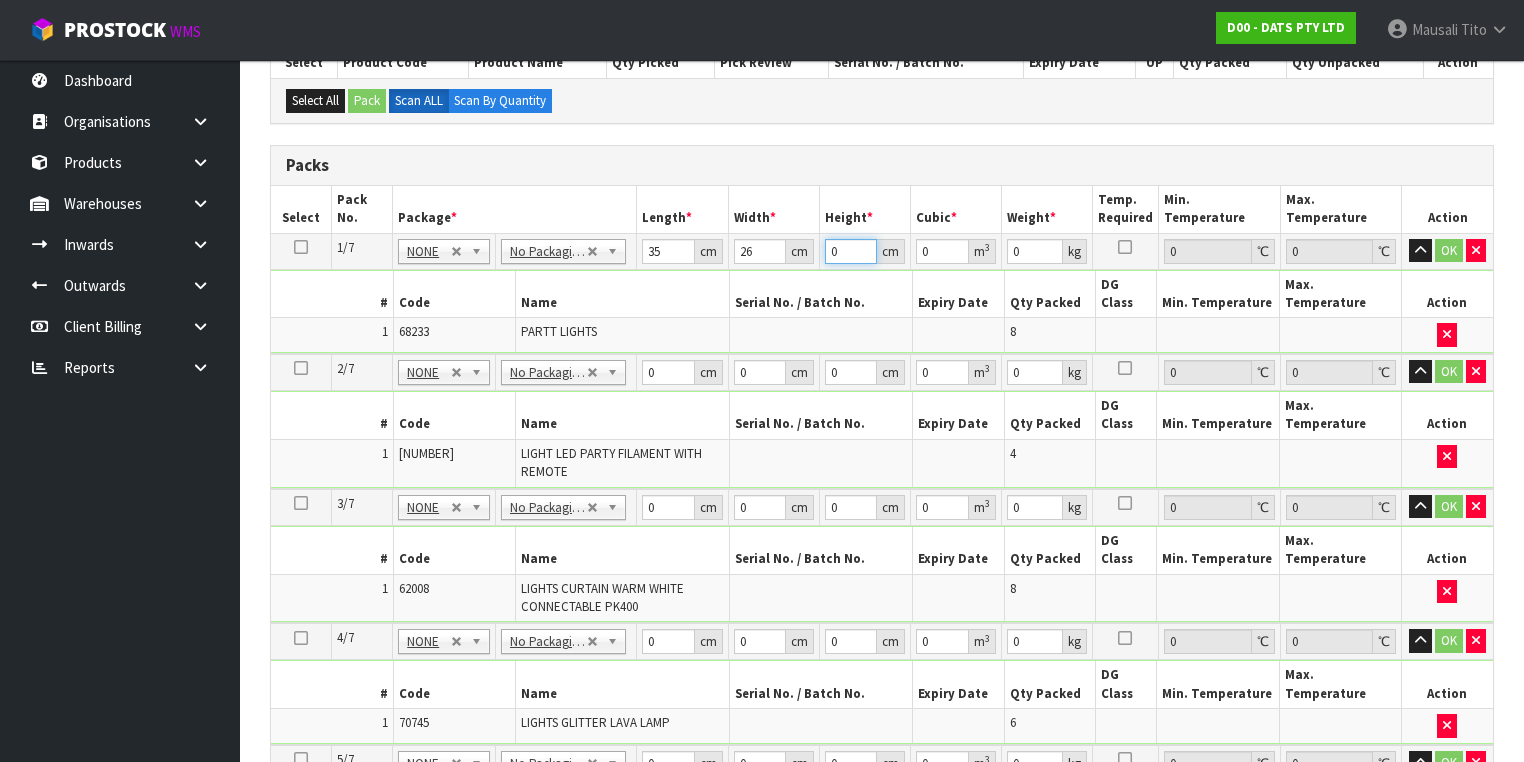 type on "4" 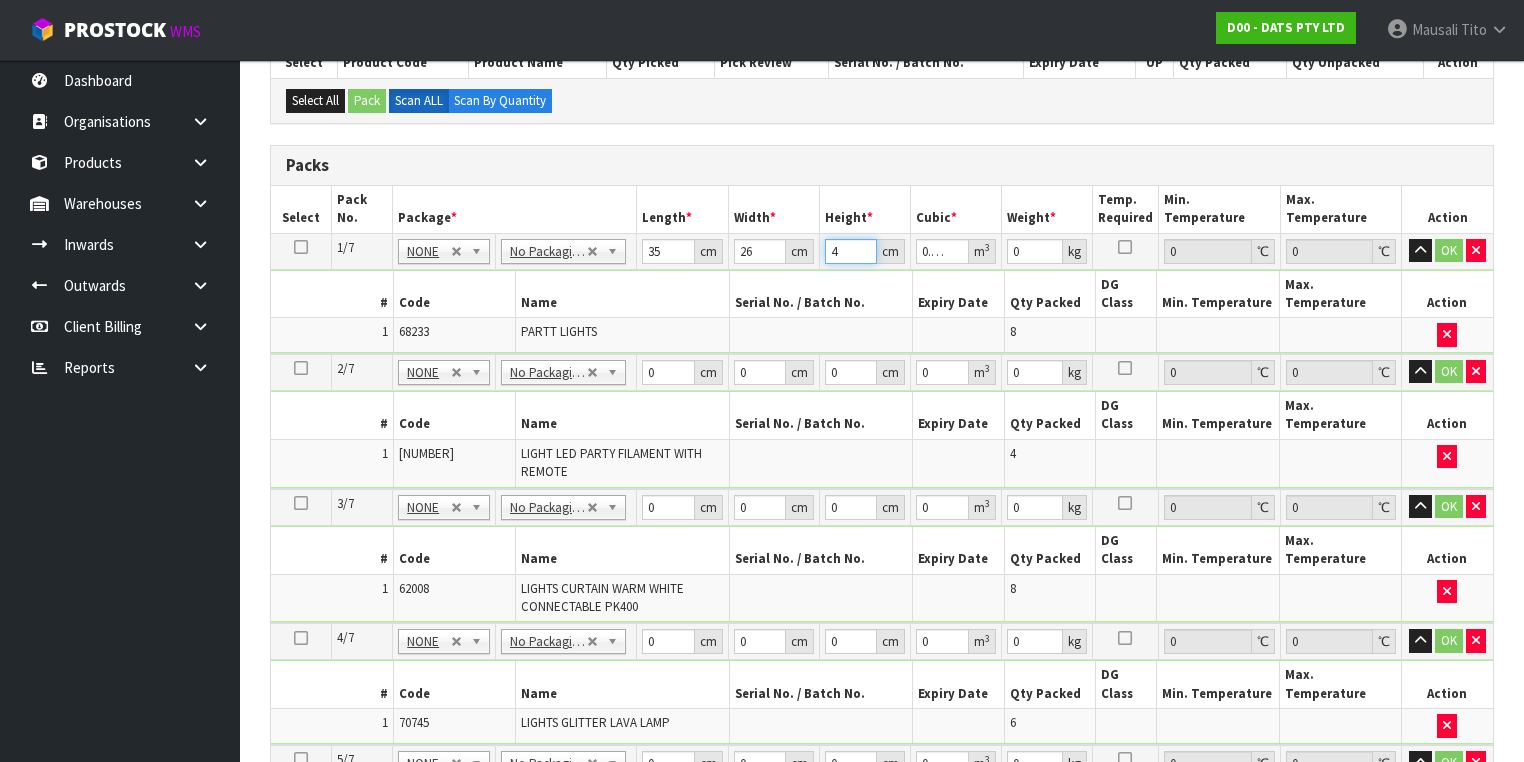 type on "46" 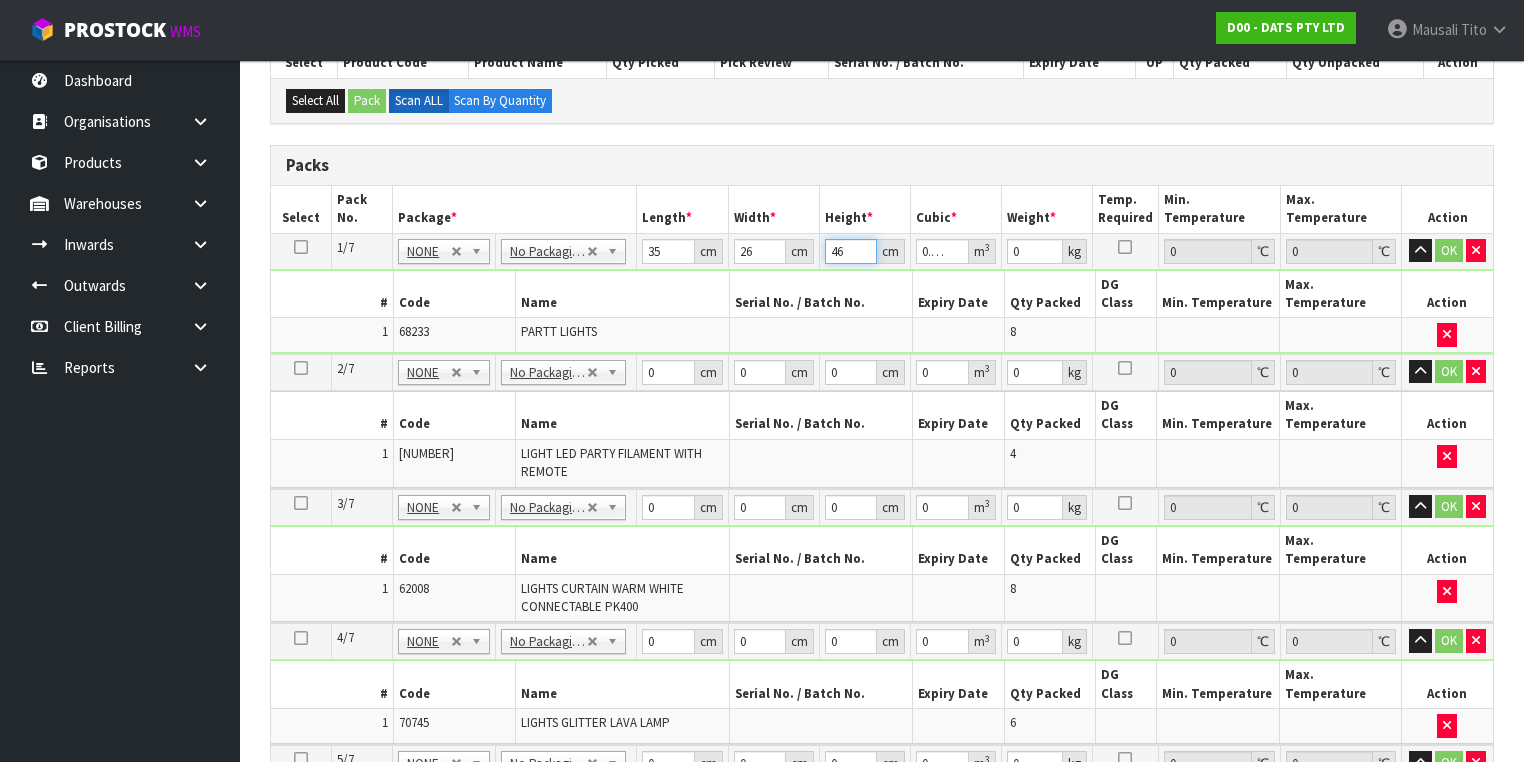 type on "46" 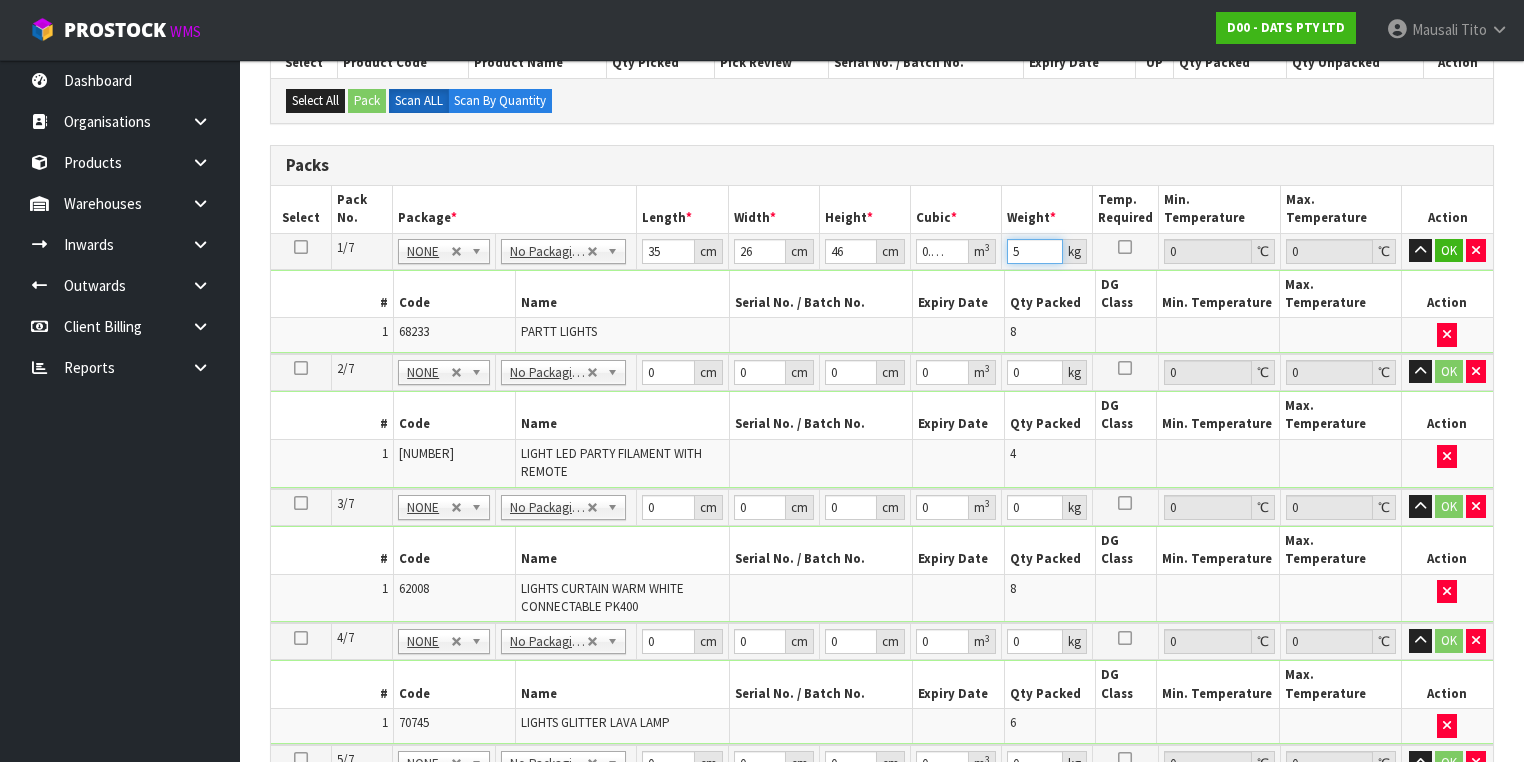 type on "5" 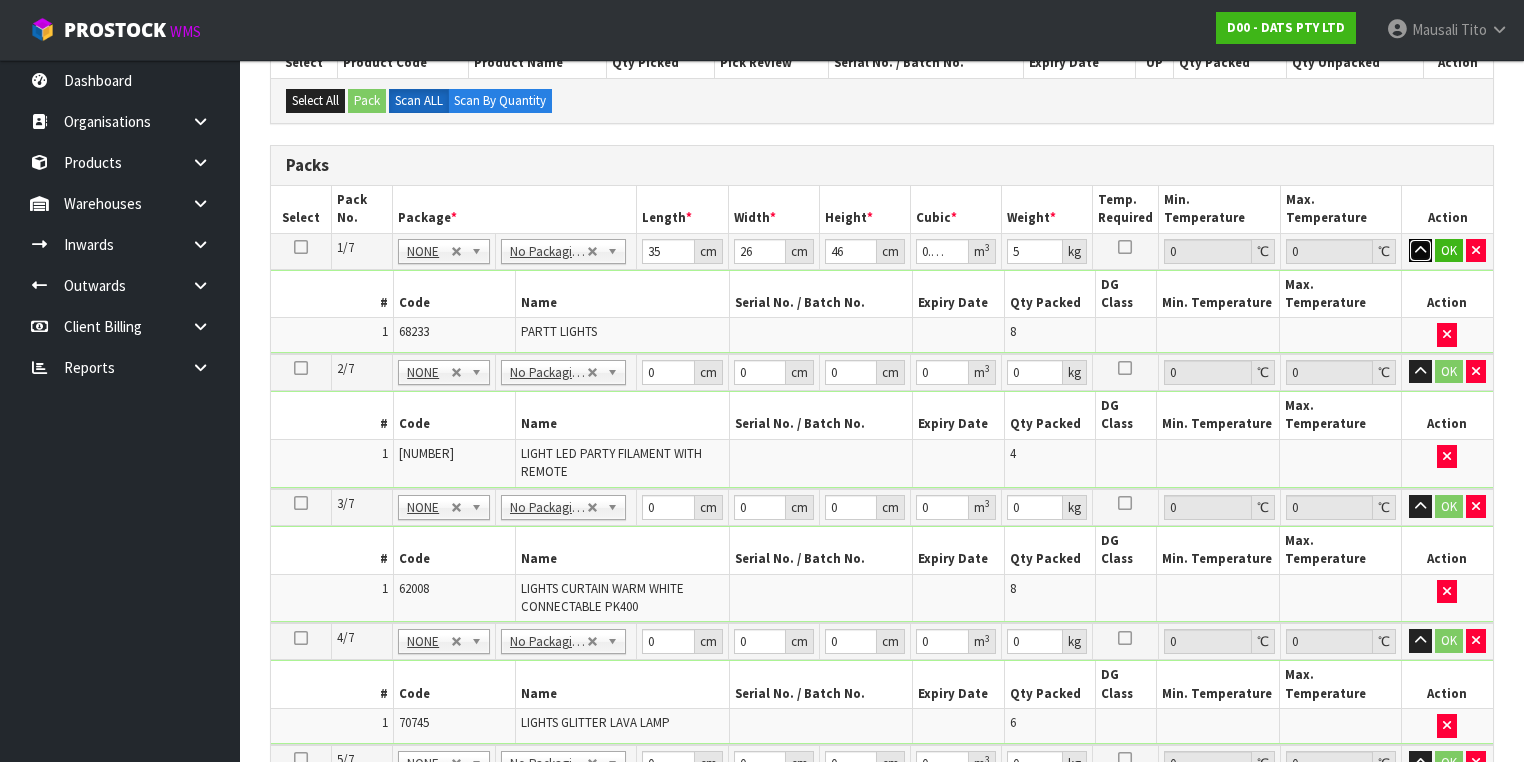 type 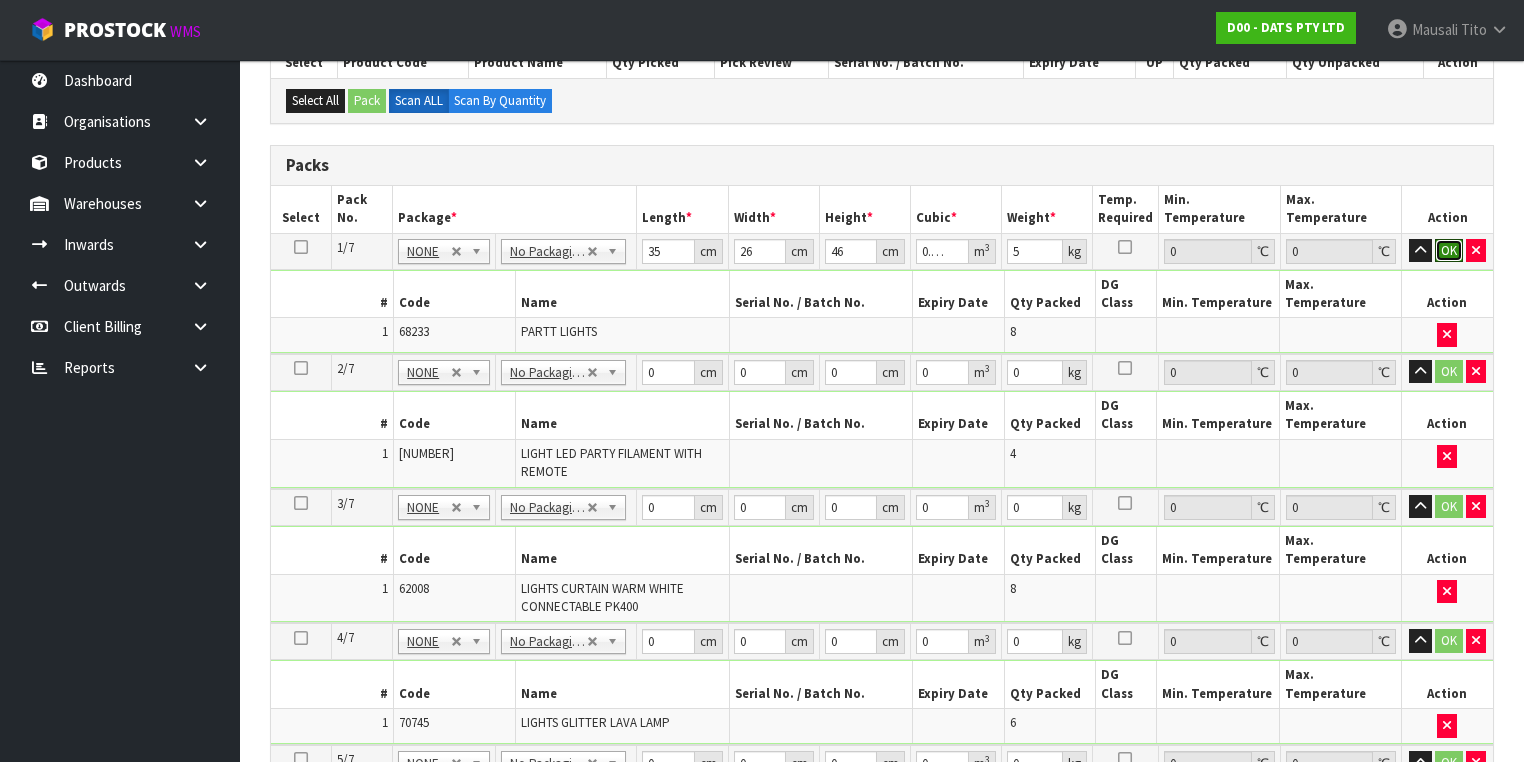type 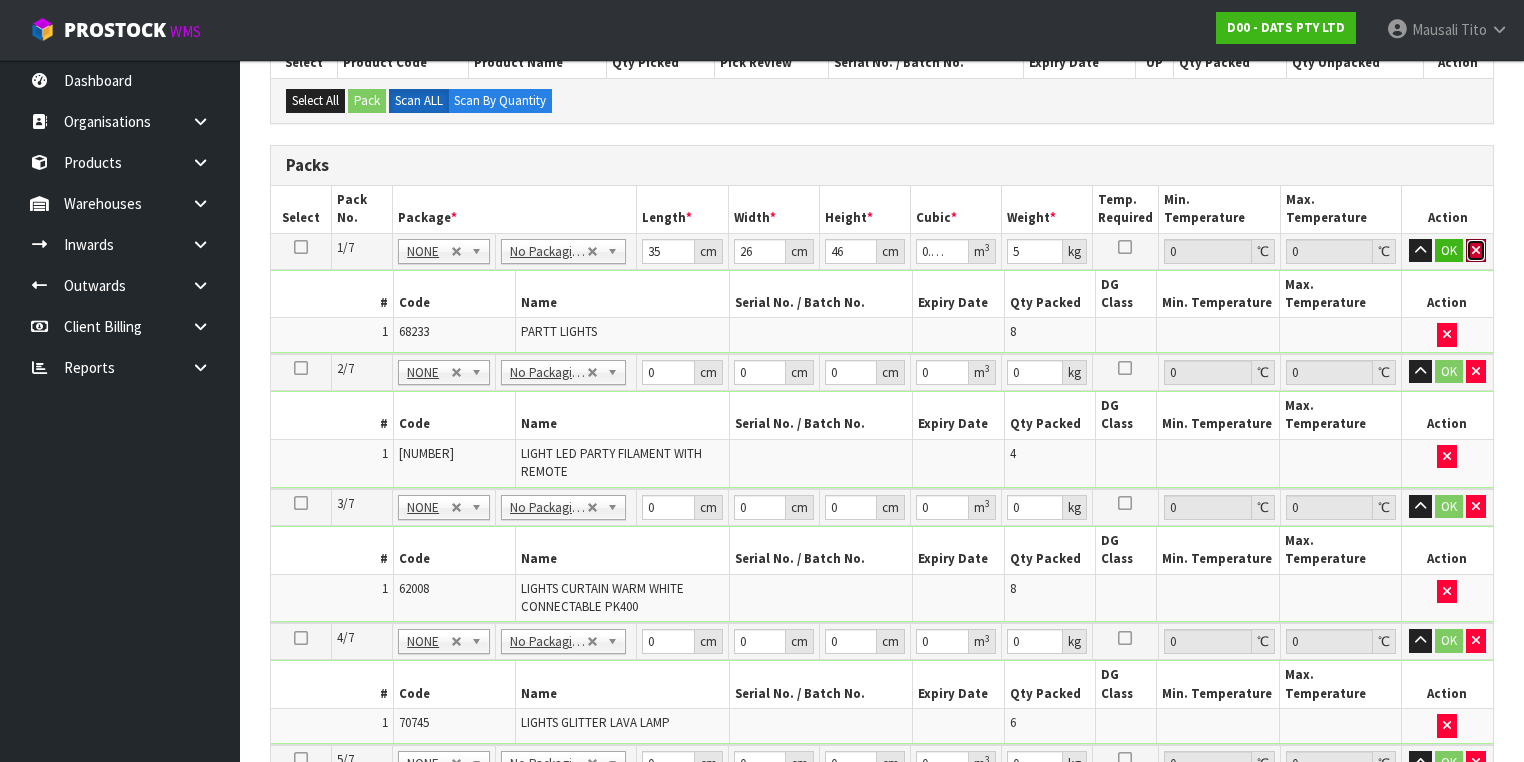 type 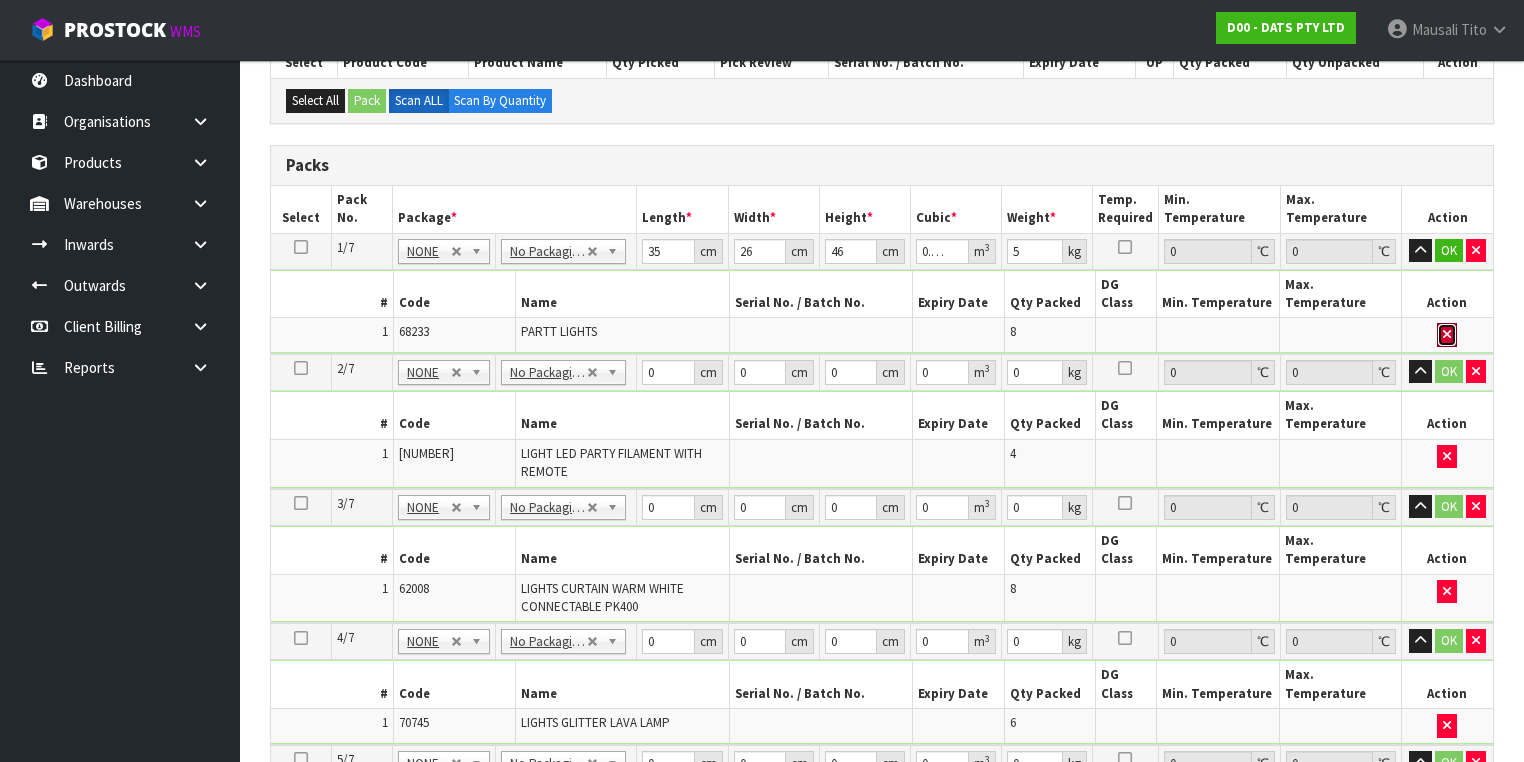 type 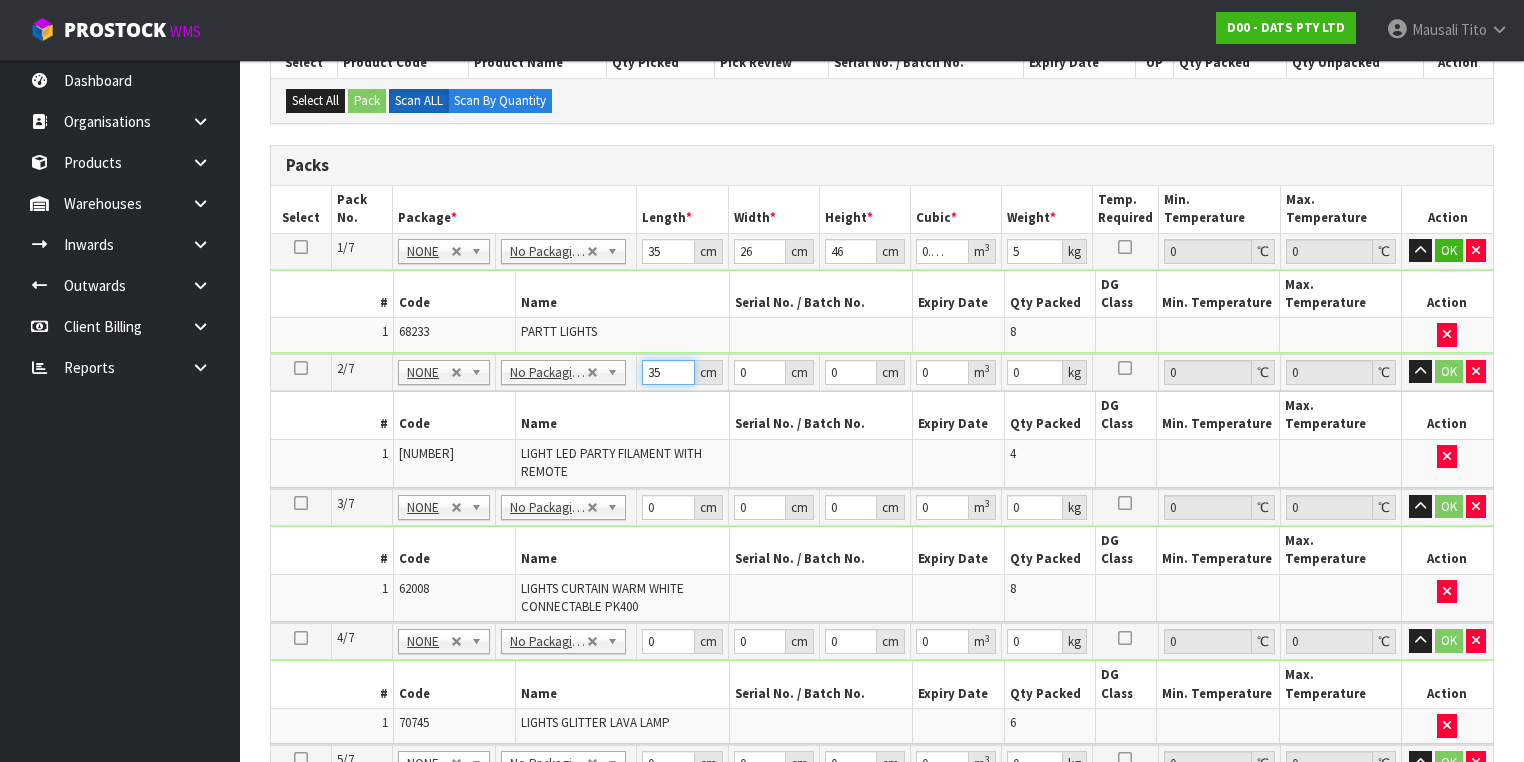 type on "35" 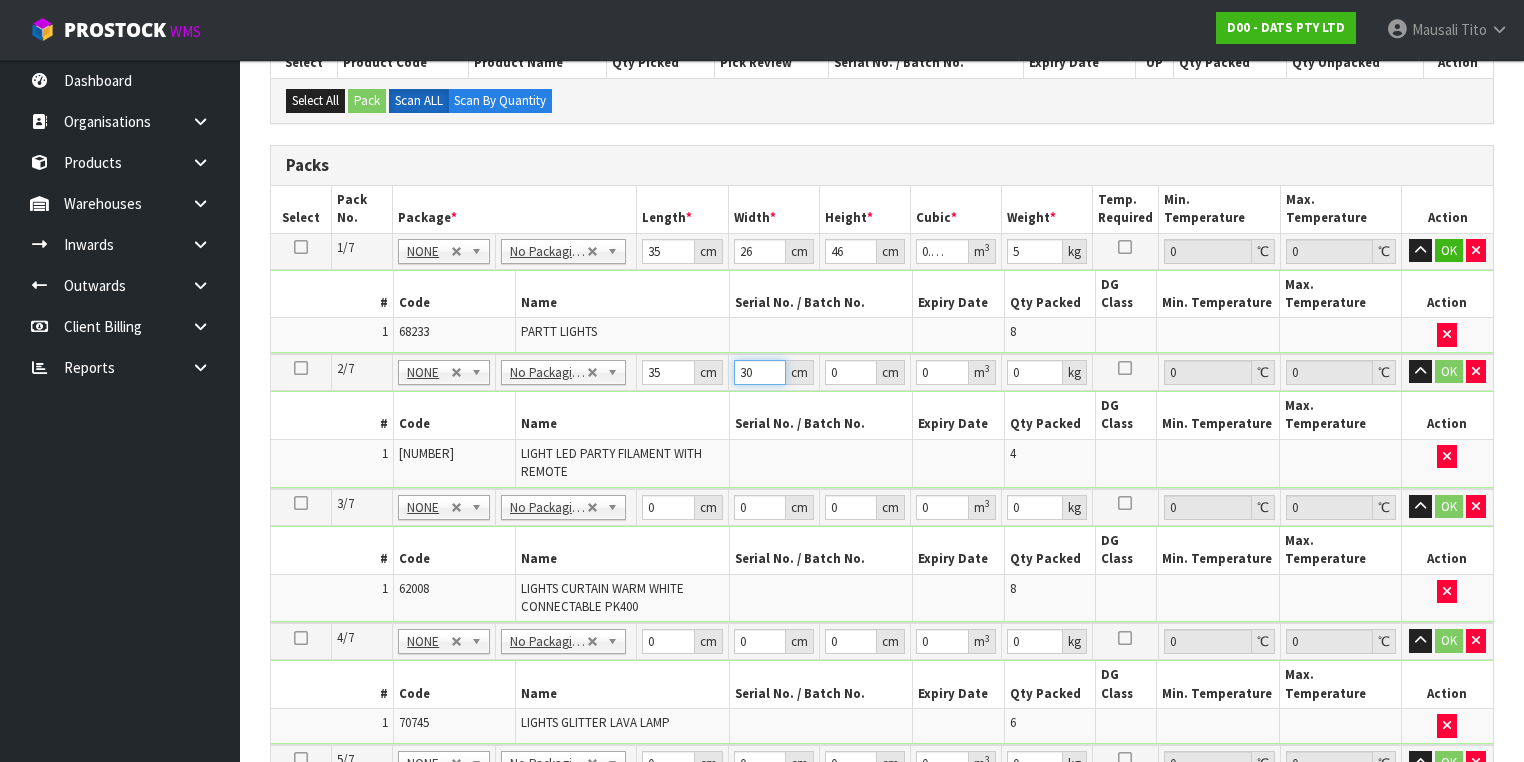 type on "30" 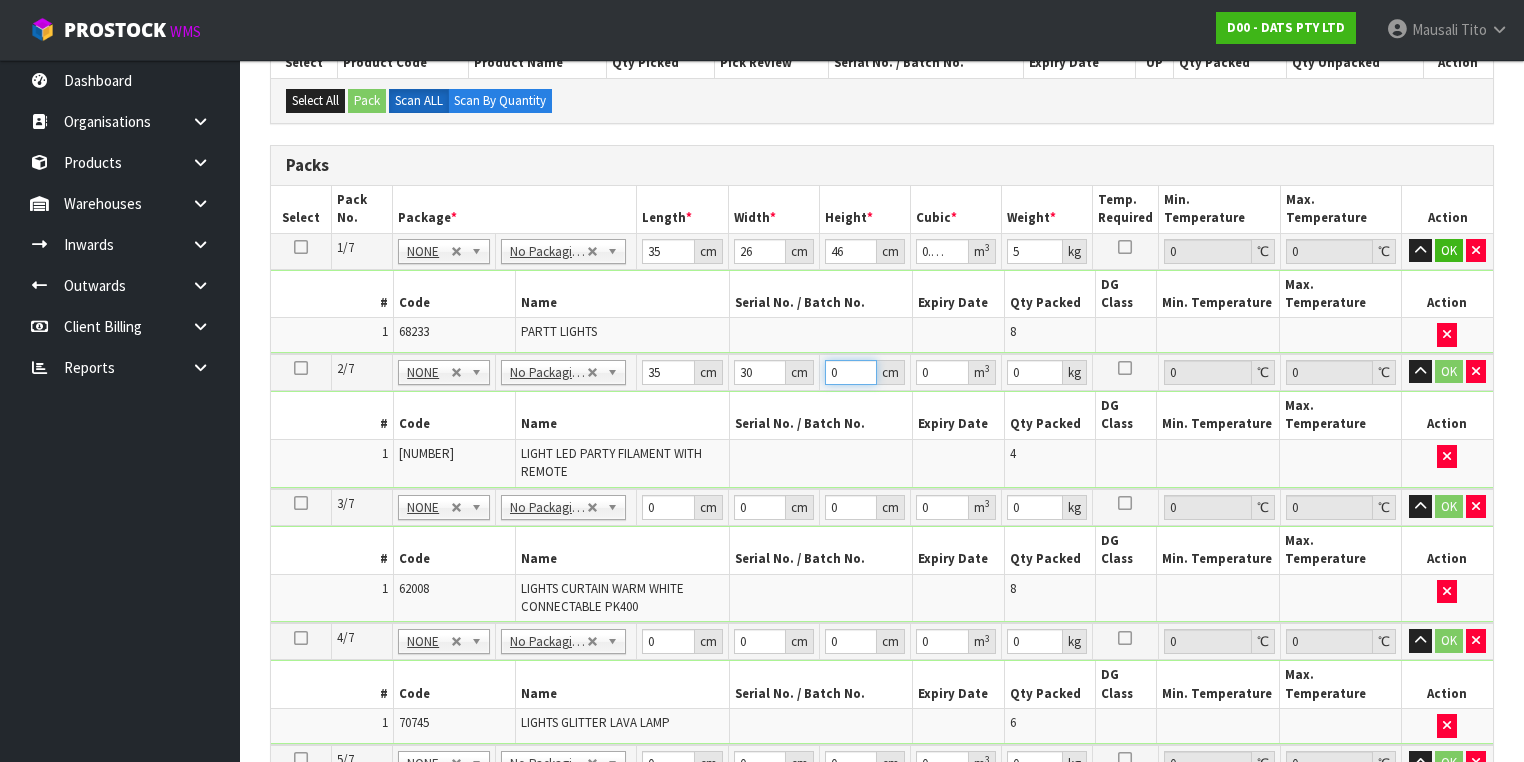 type on "3" 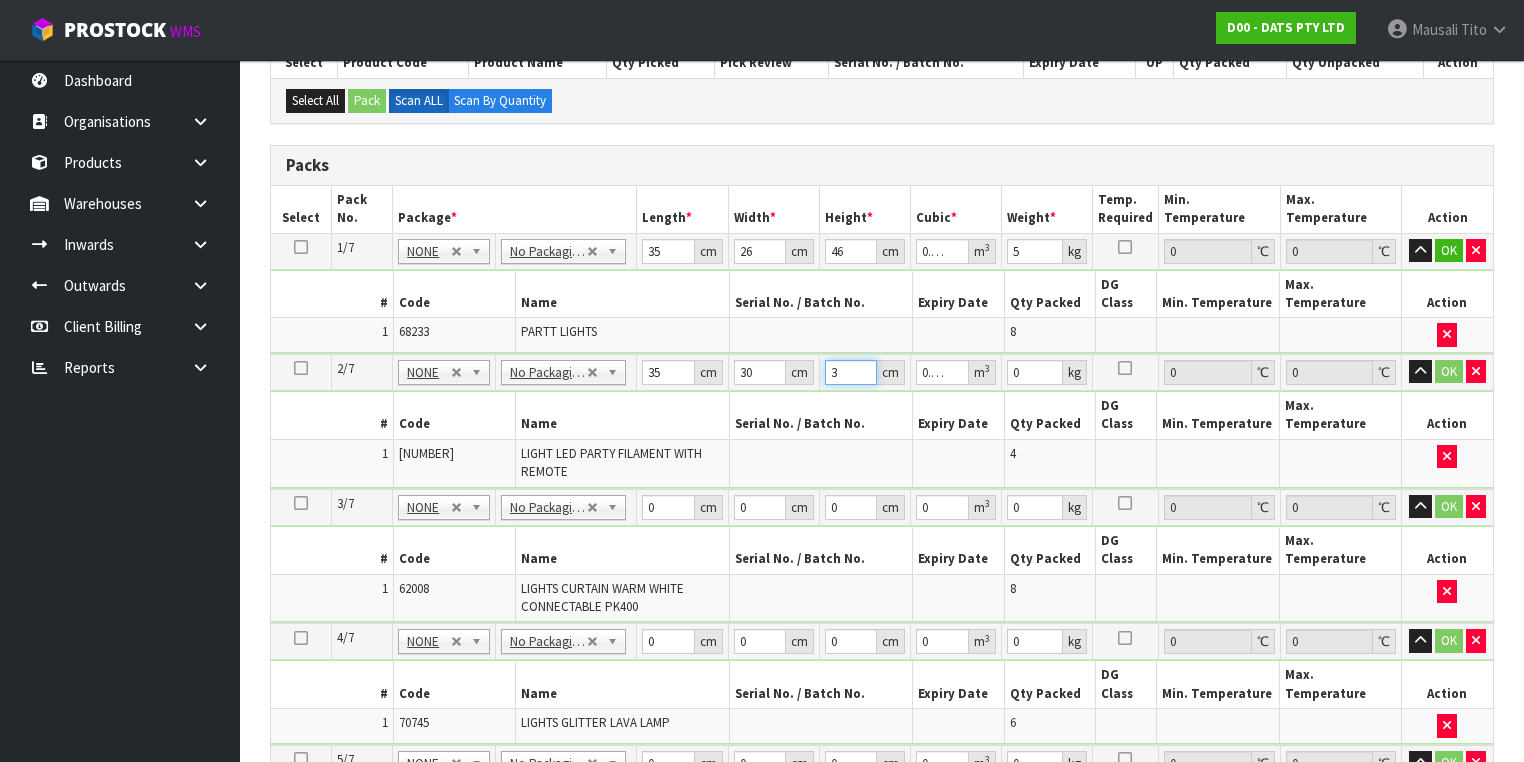 type on "30" 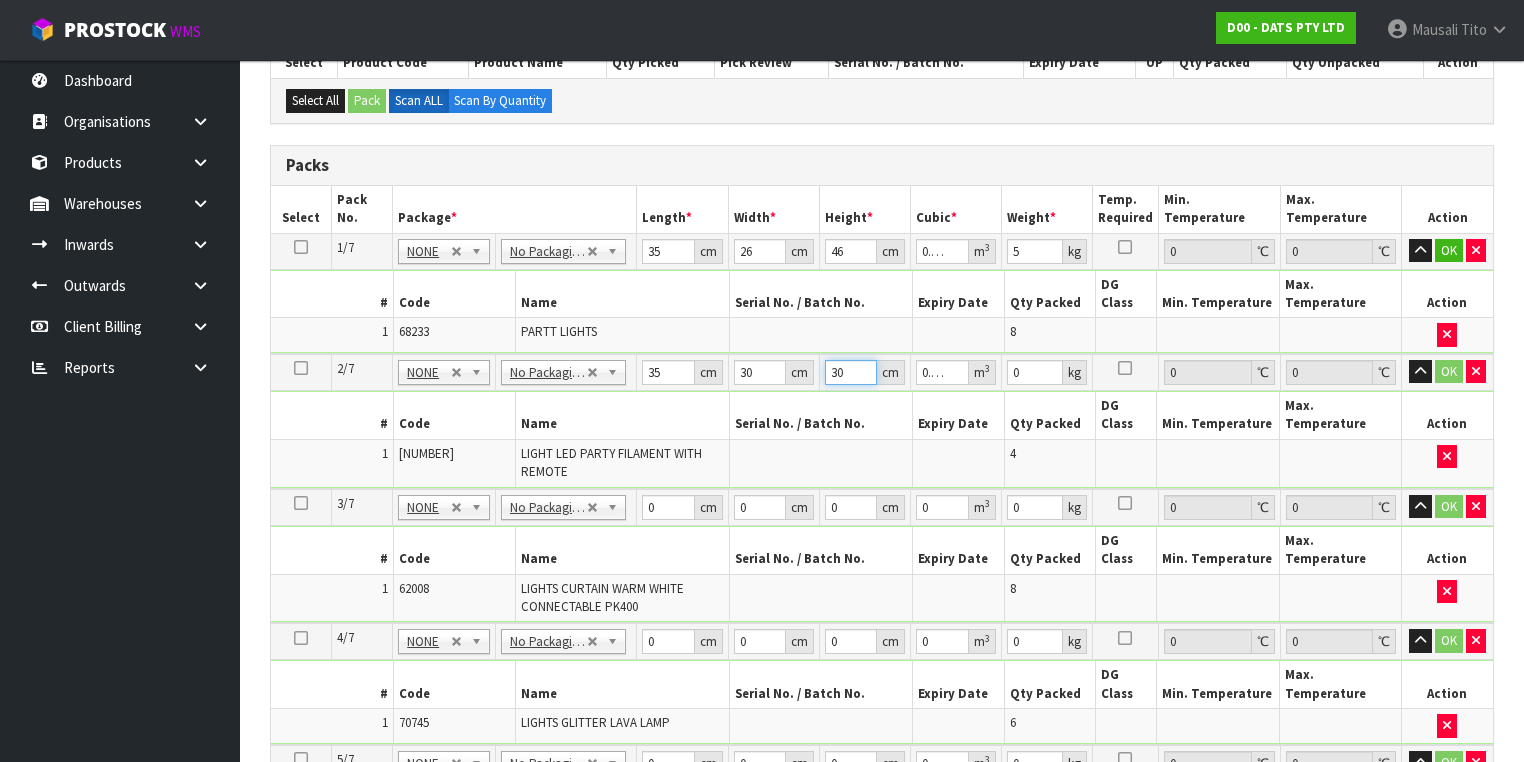 type on "30" 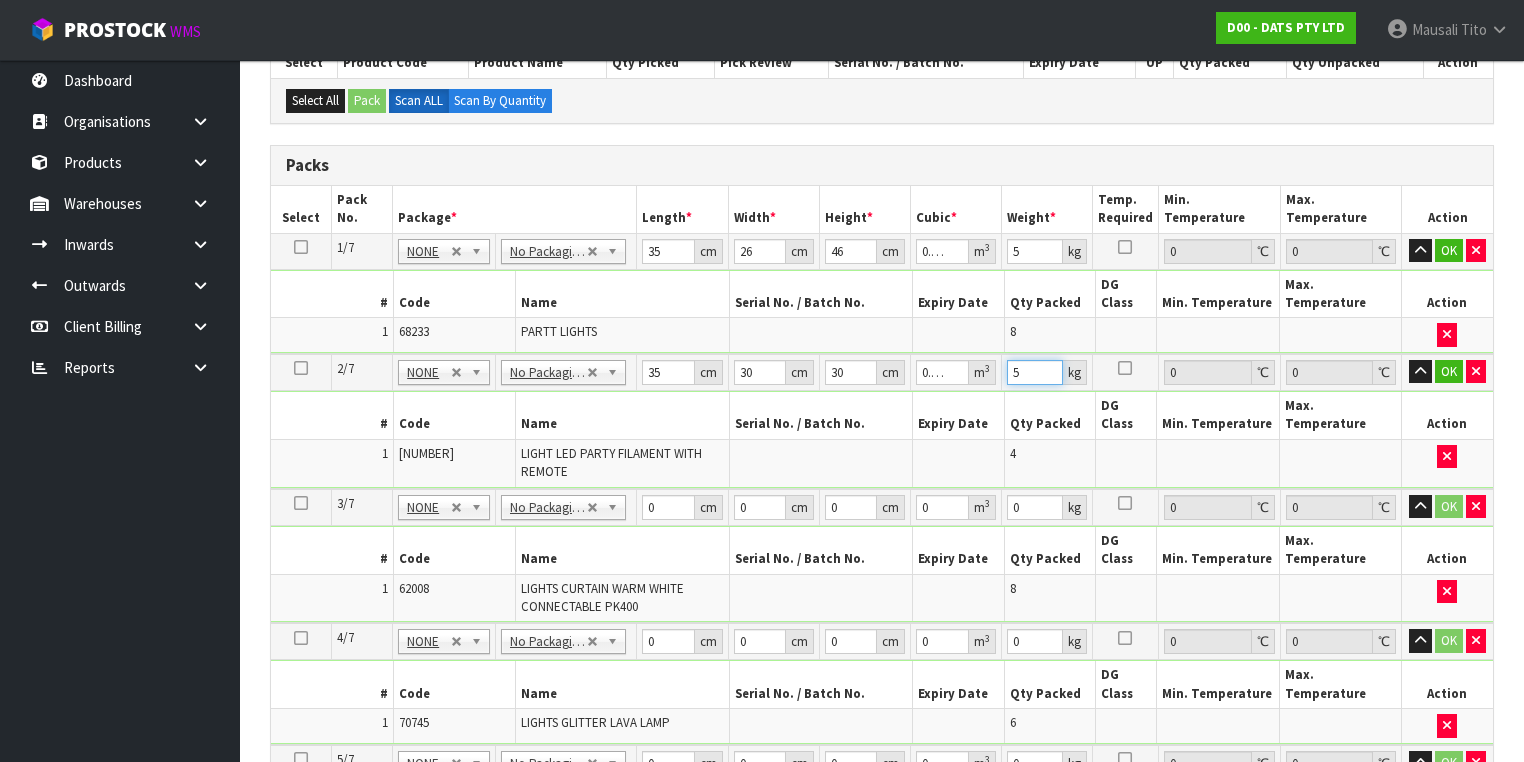 type on "5" 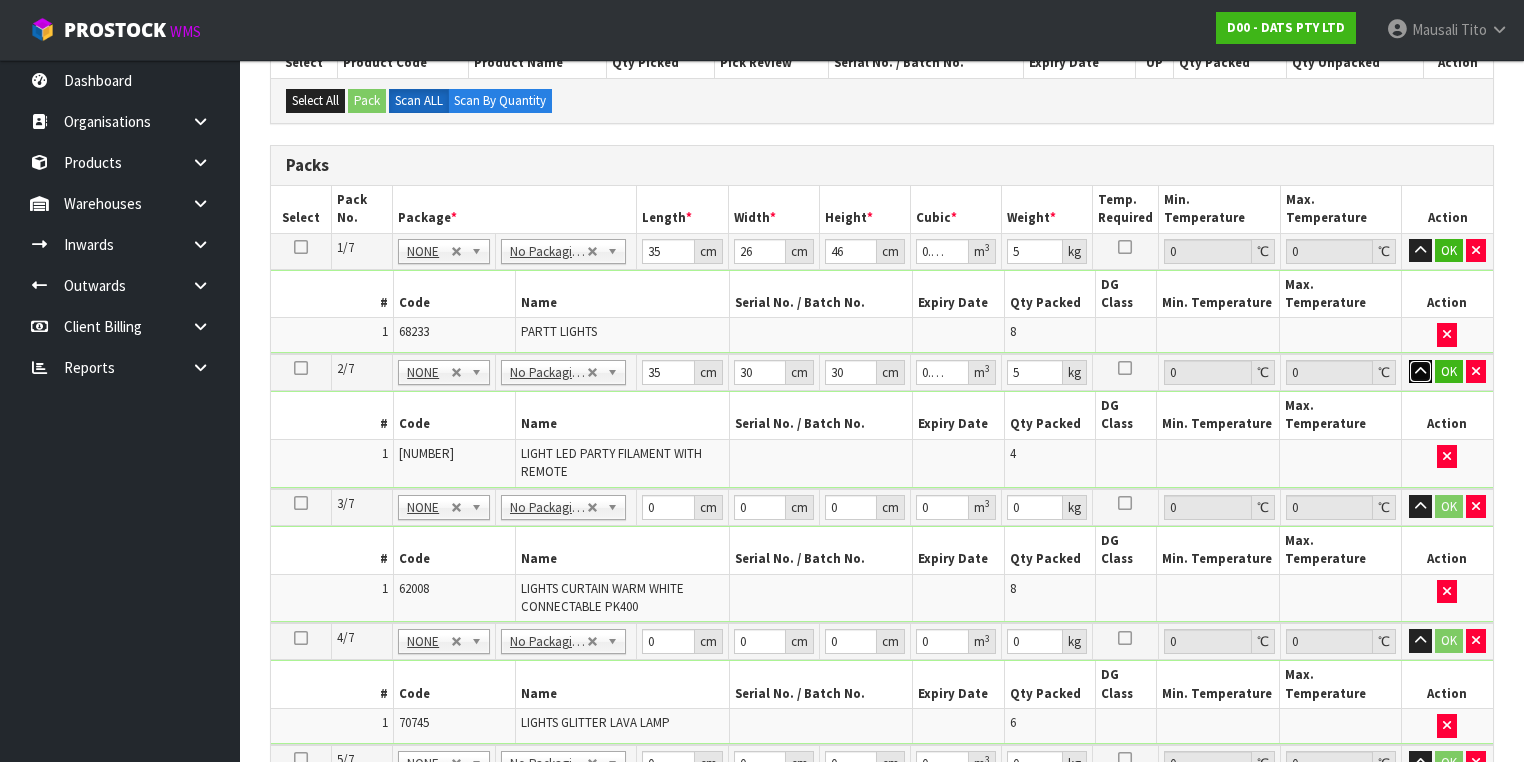 type 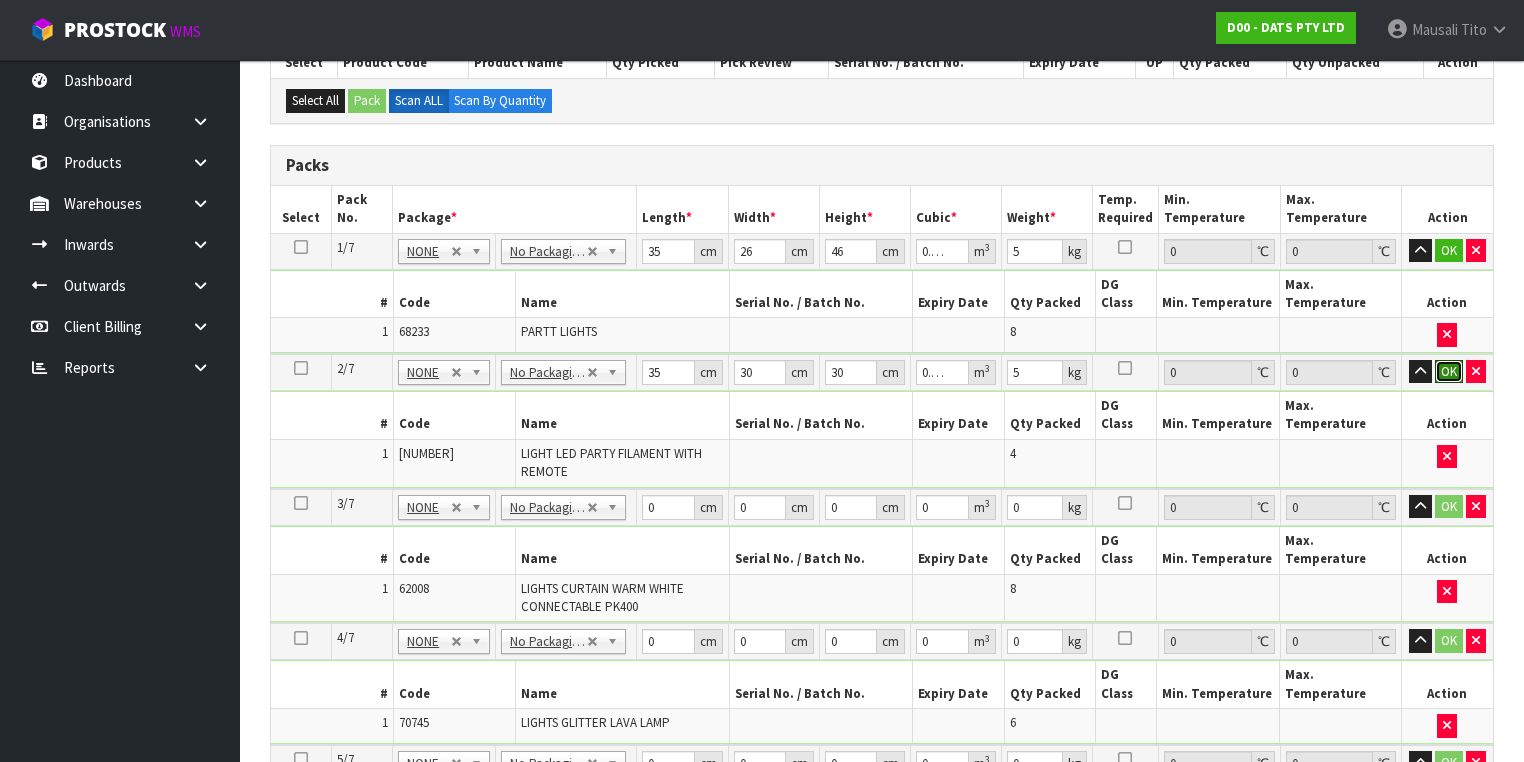 type 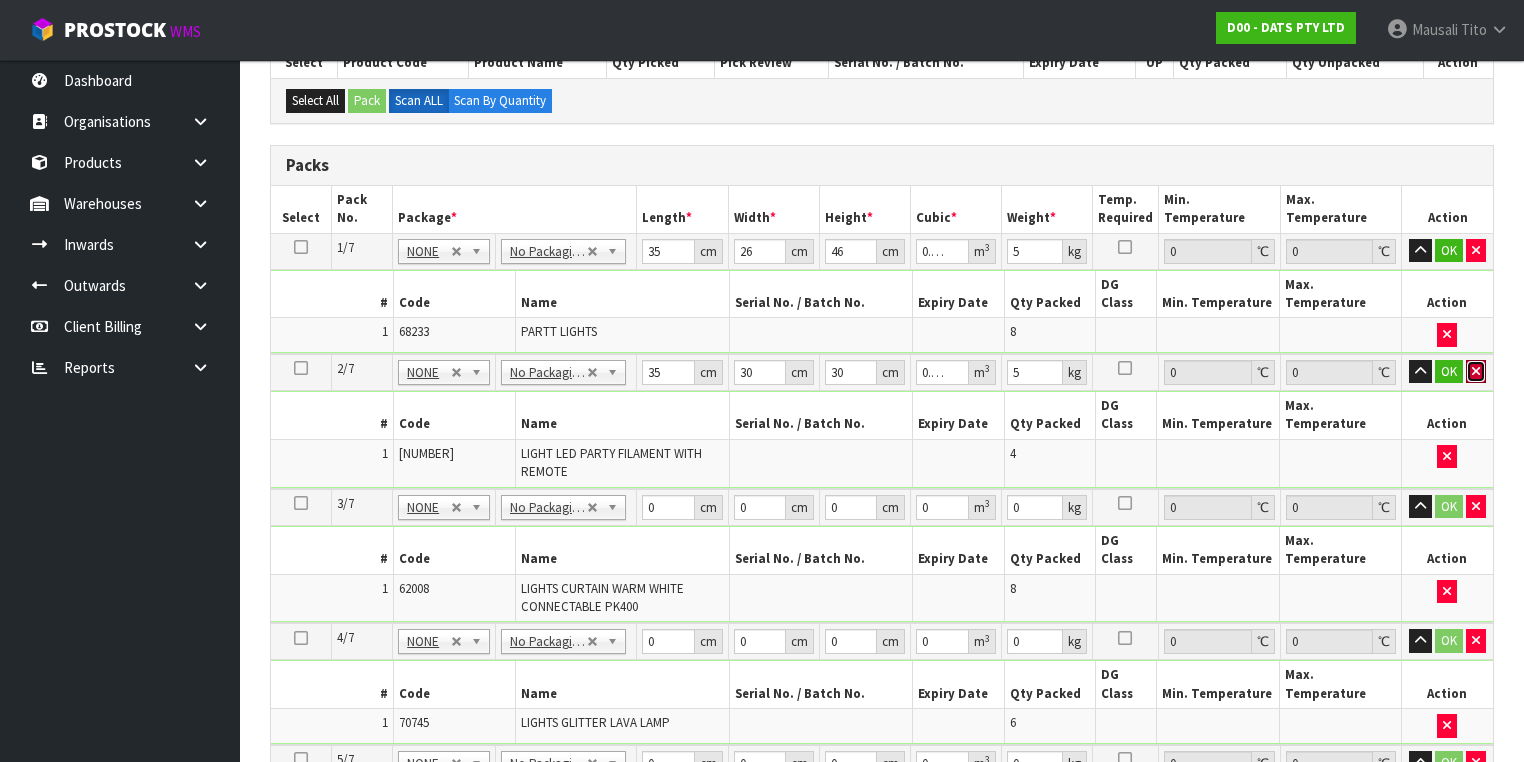 type 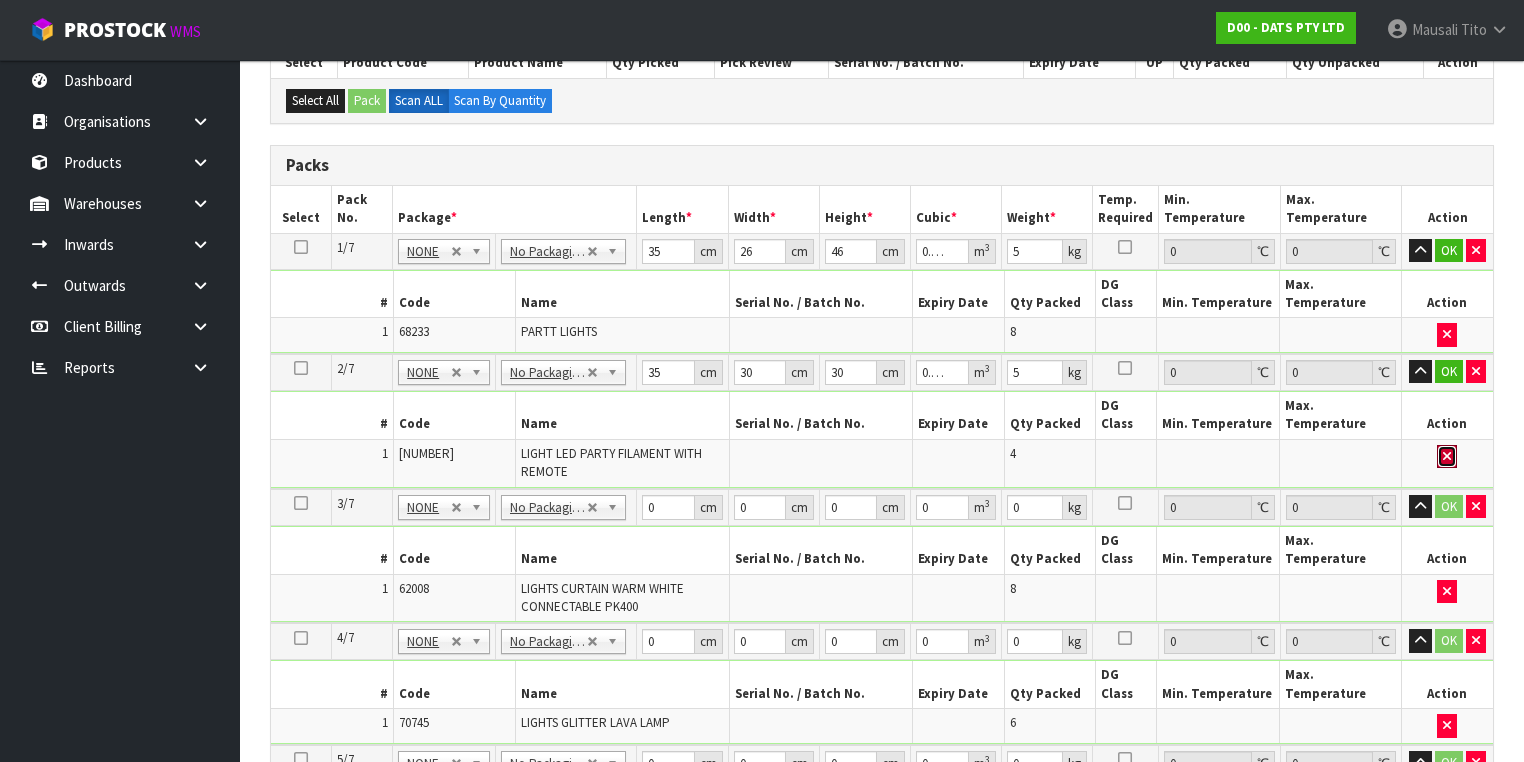 type 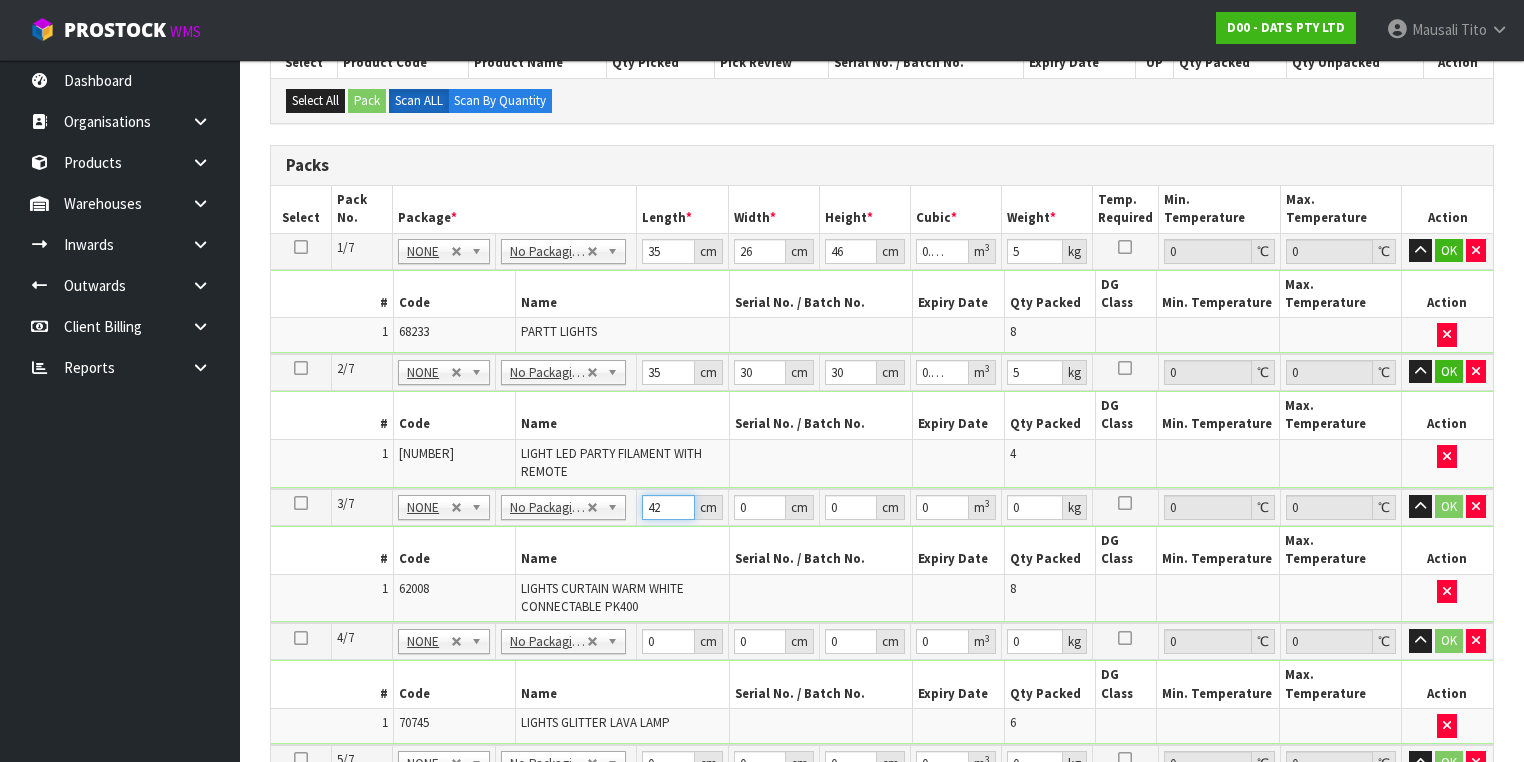 type on "42" 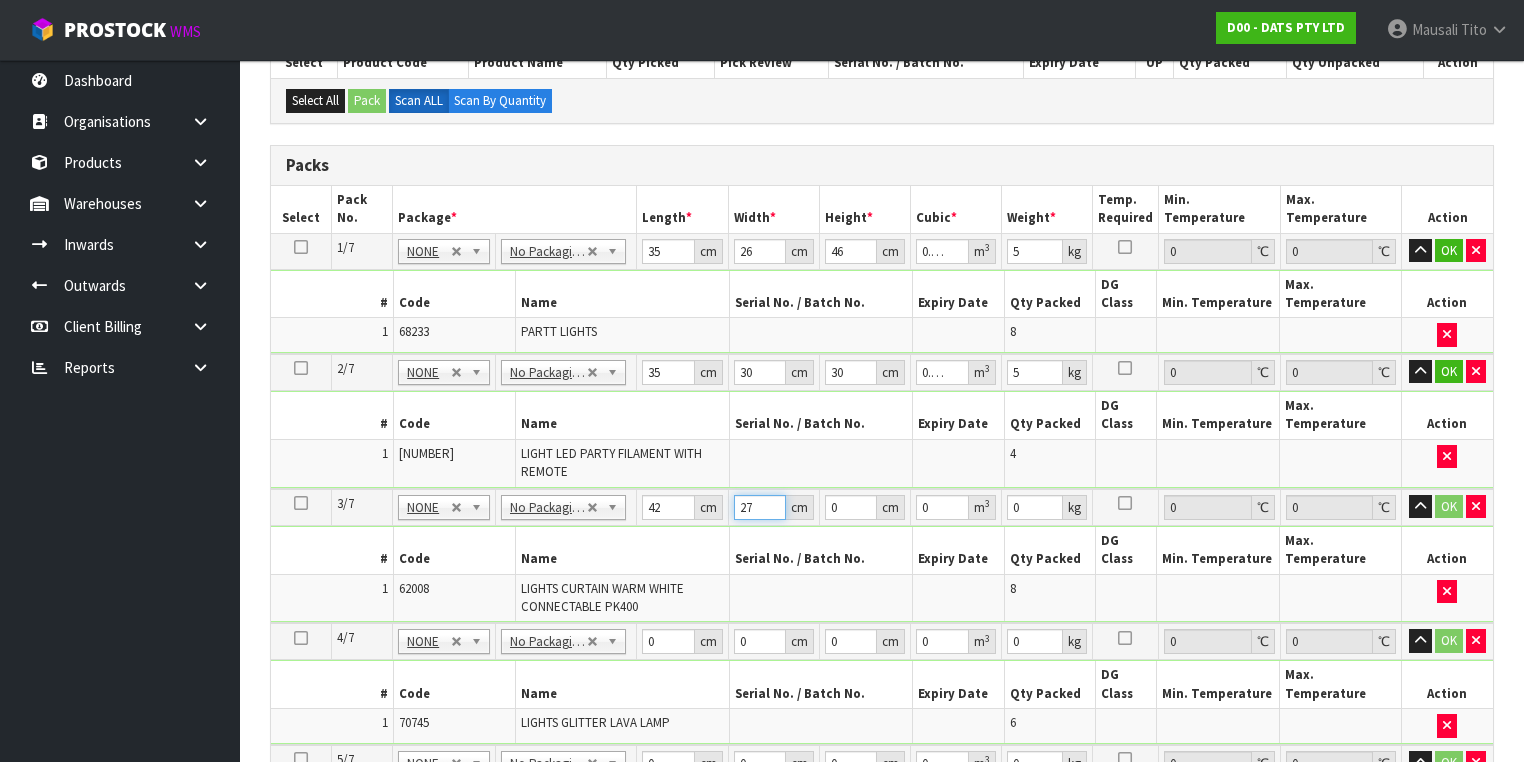 type on "27" 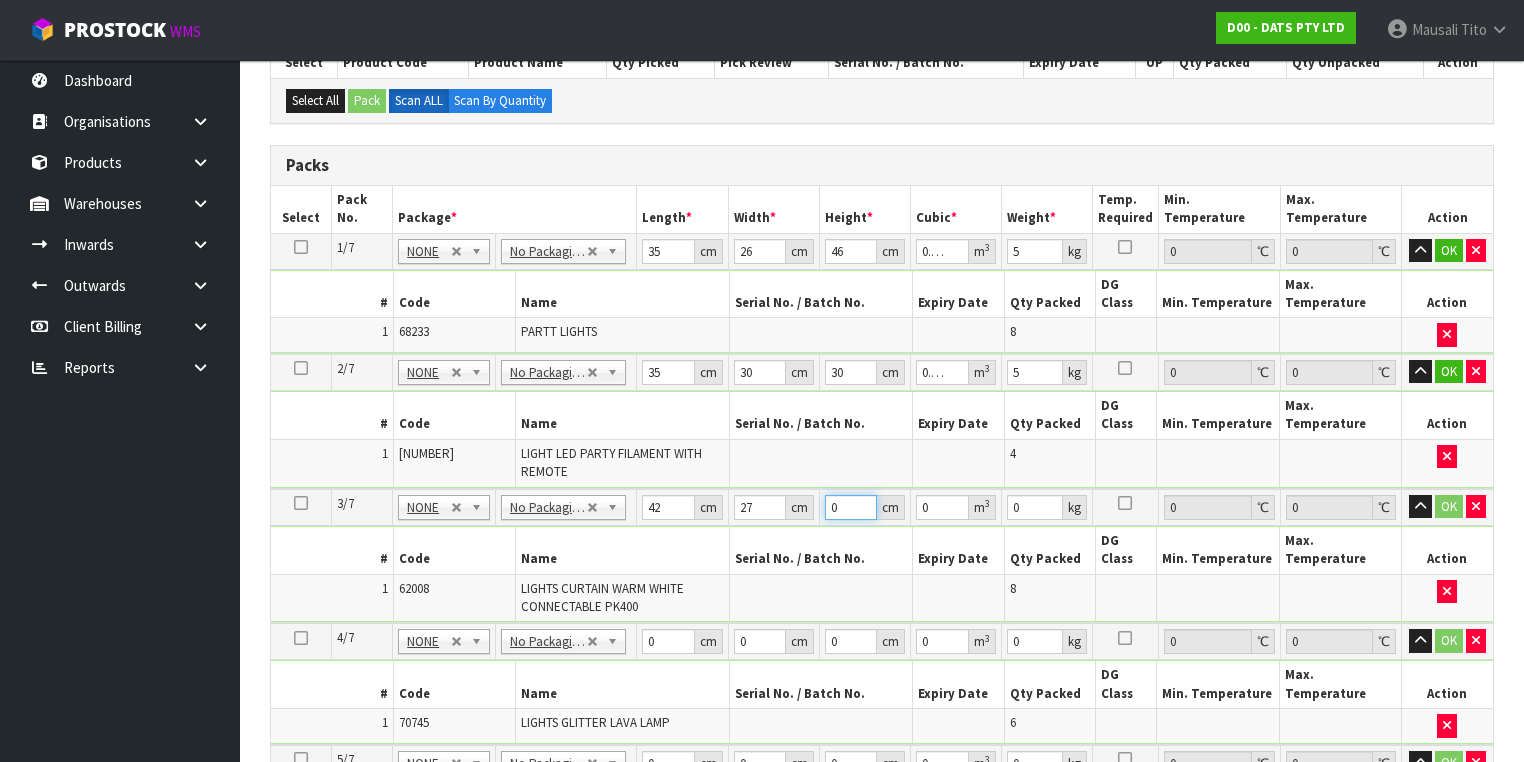 type on "2" 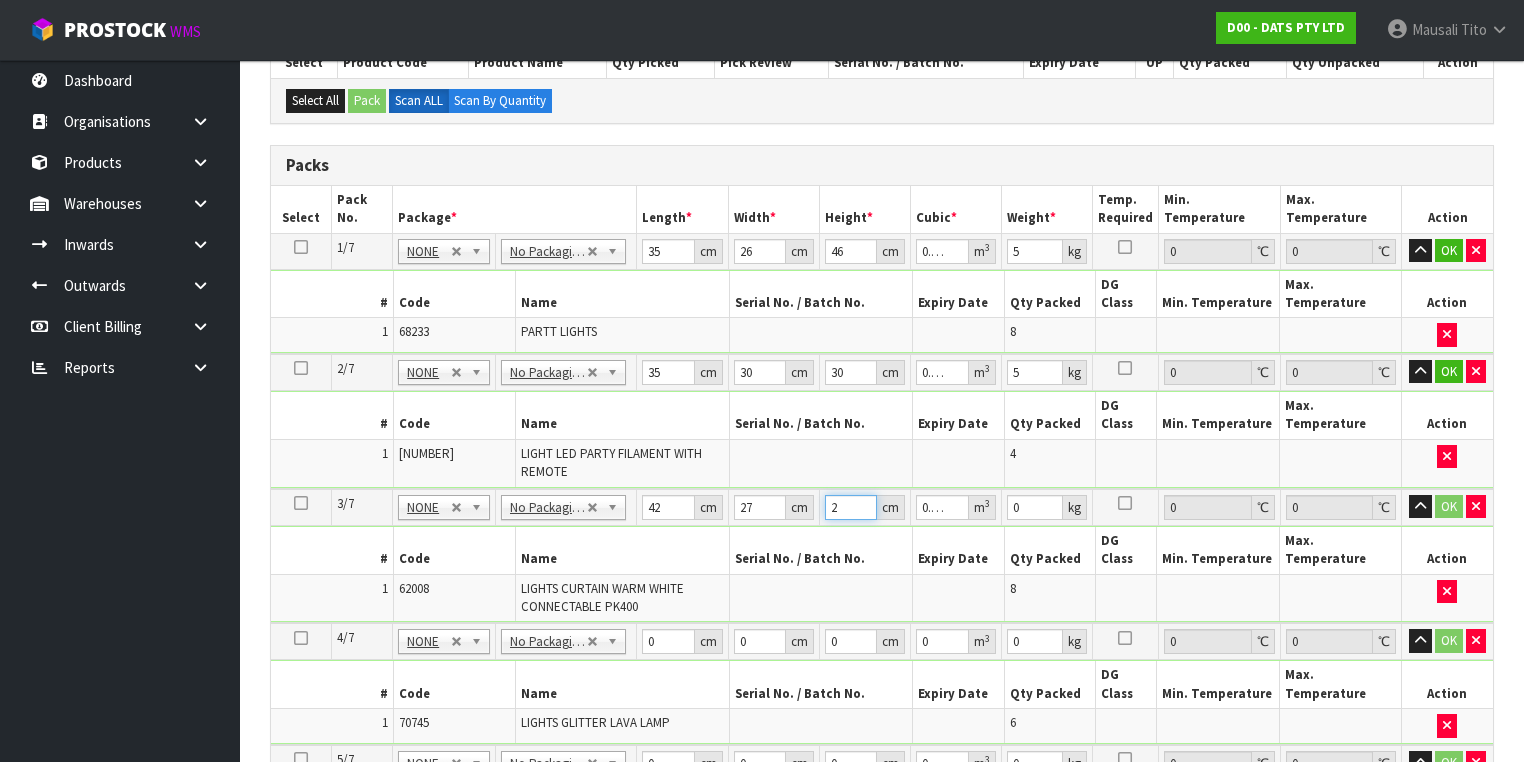 type on "27" 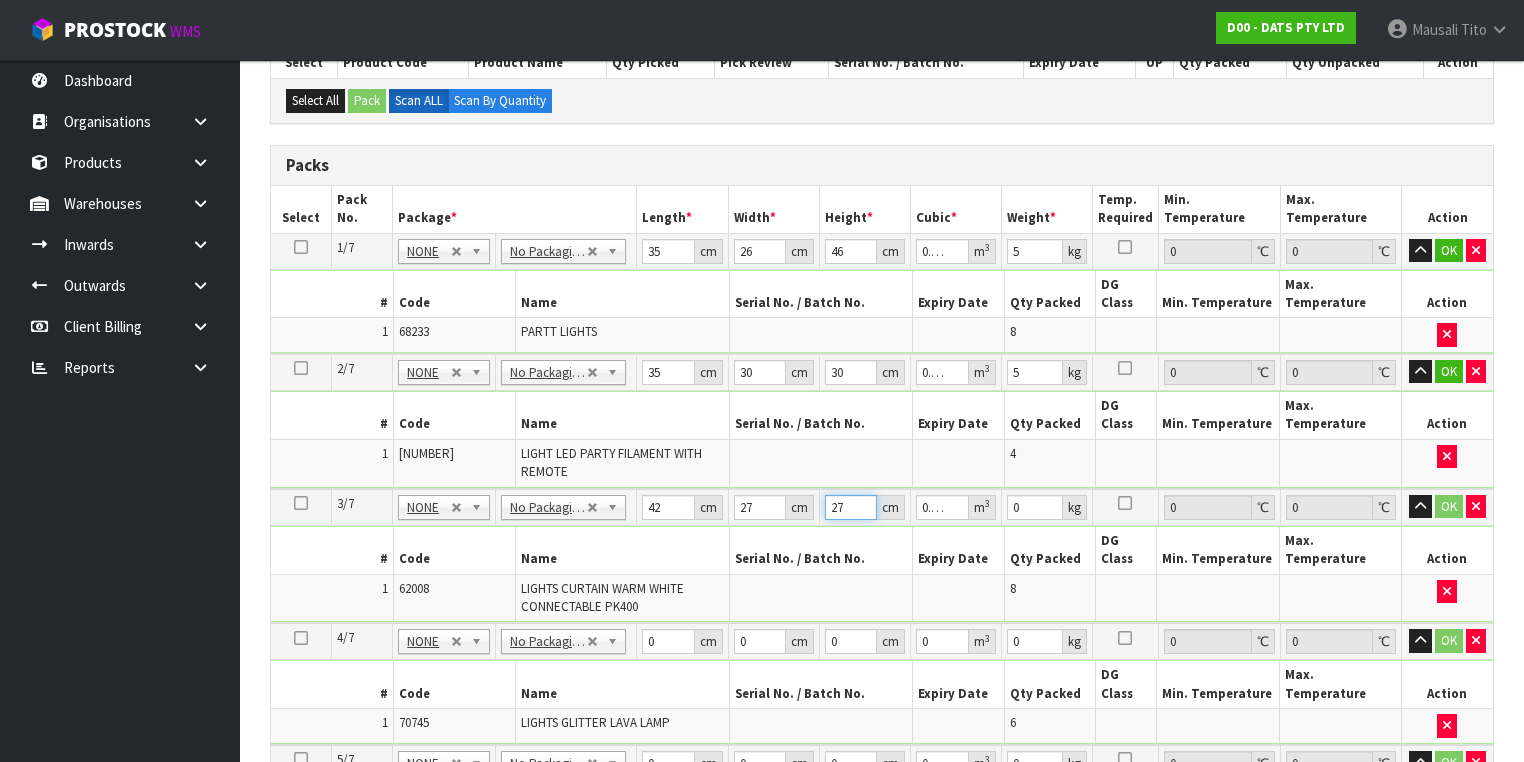 type on "27" 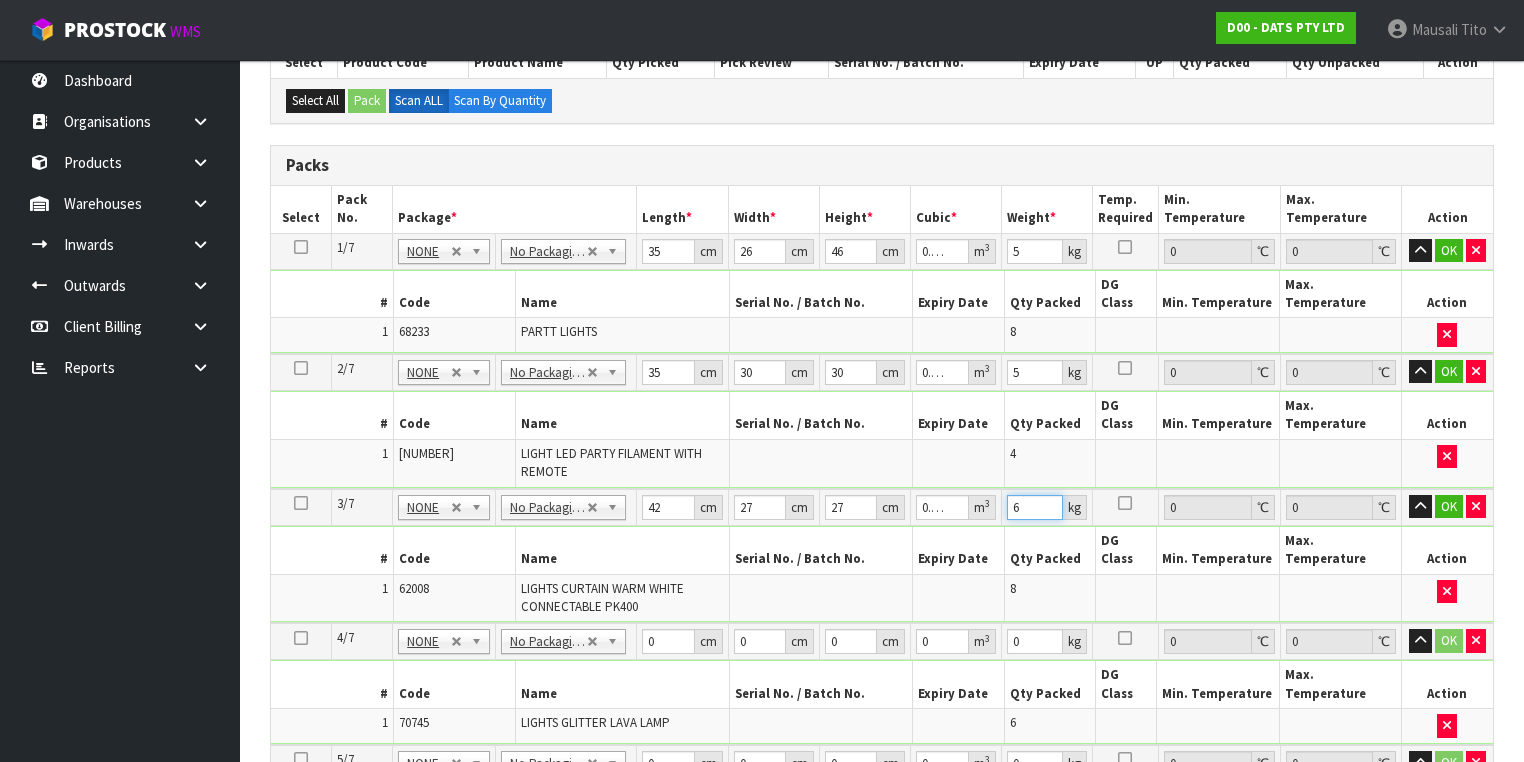type on "6" 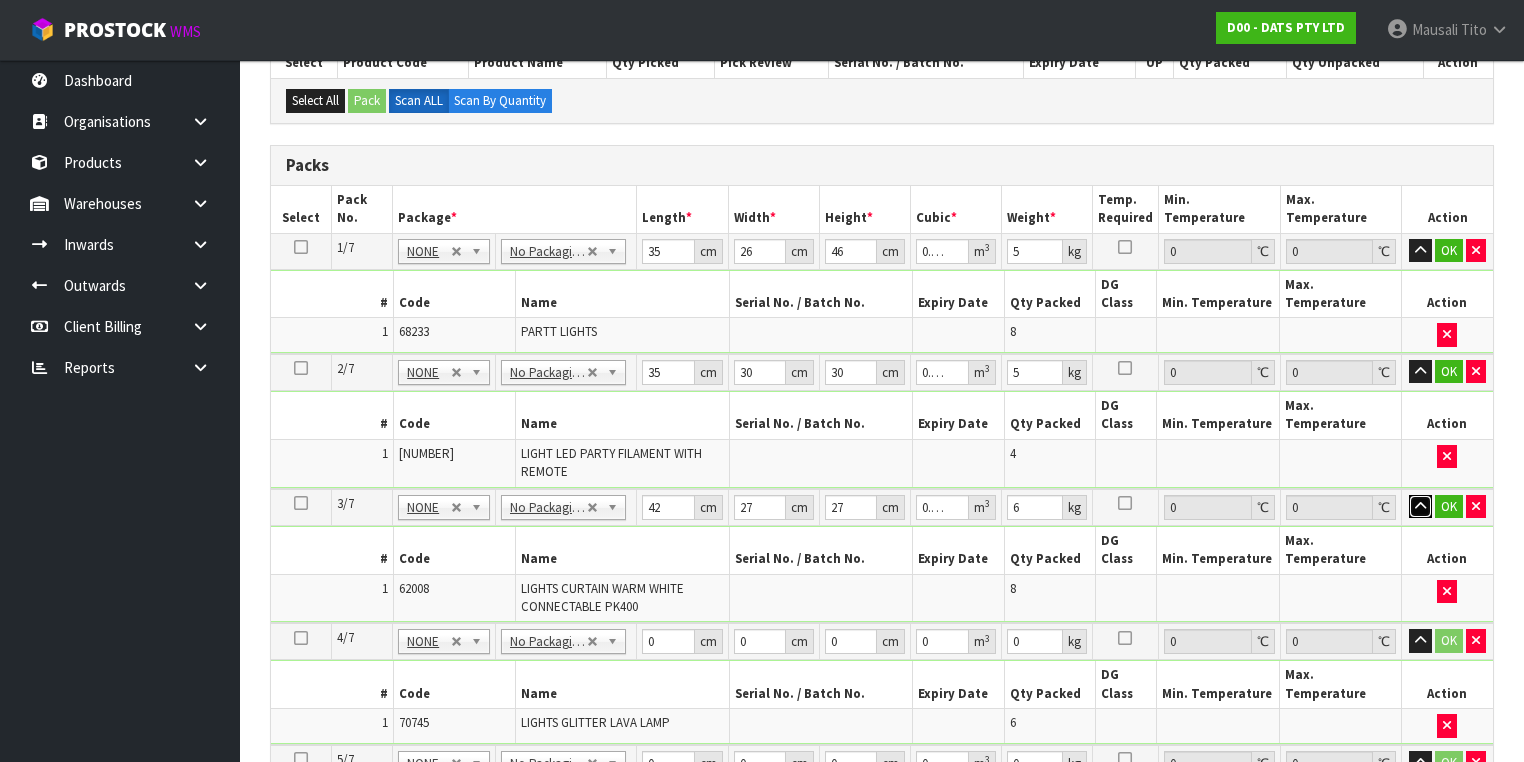 type 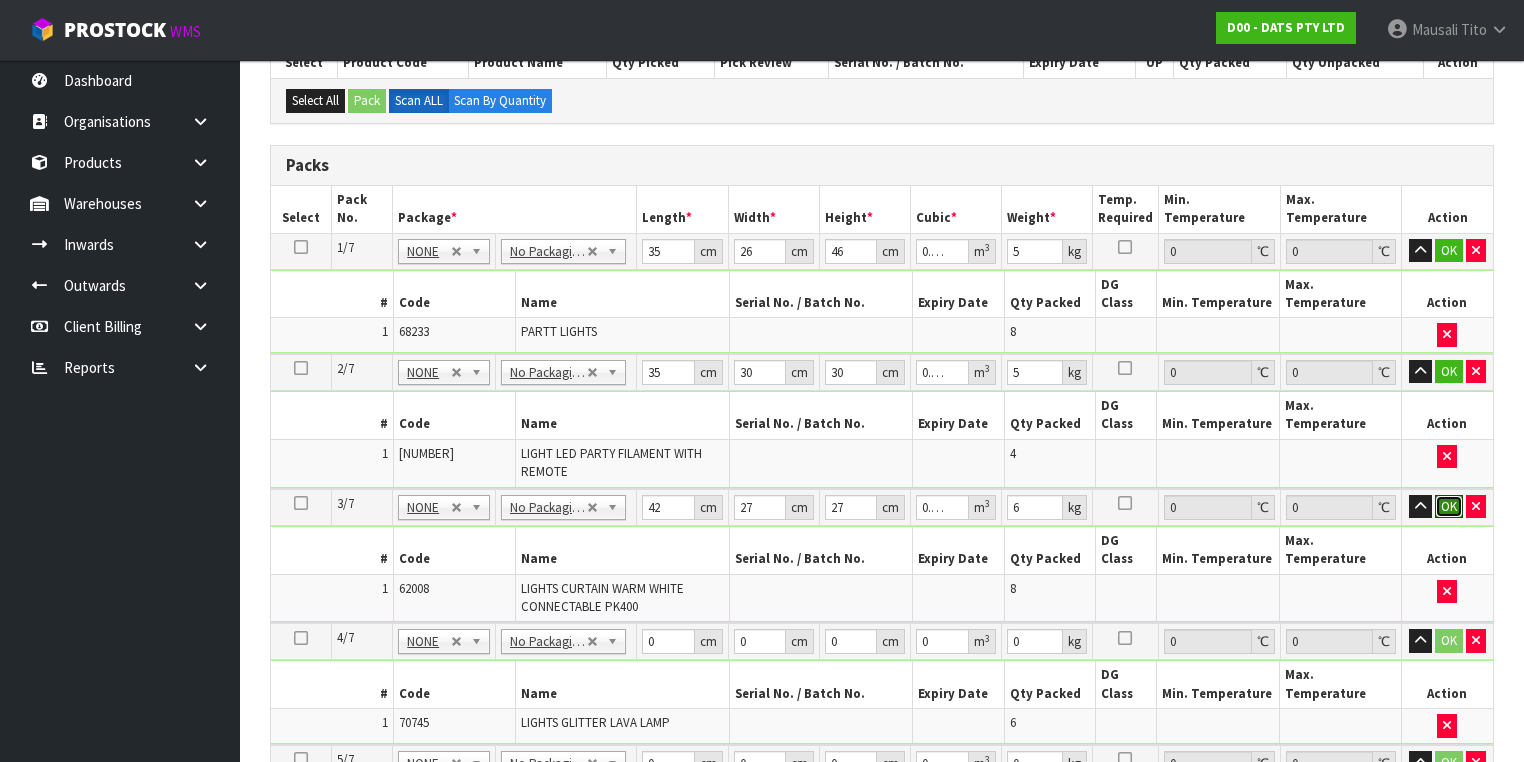type 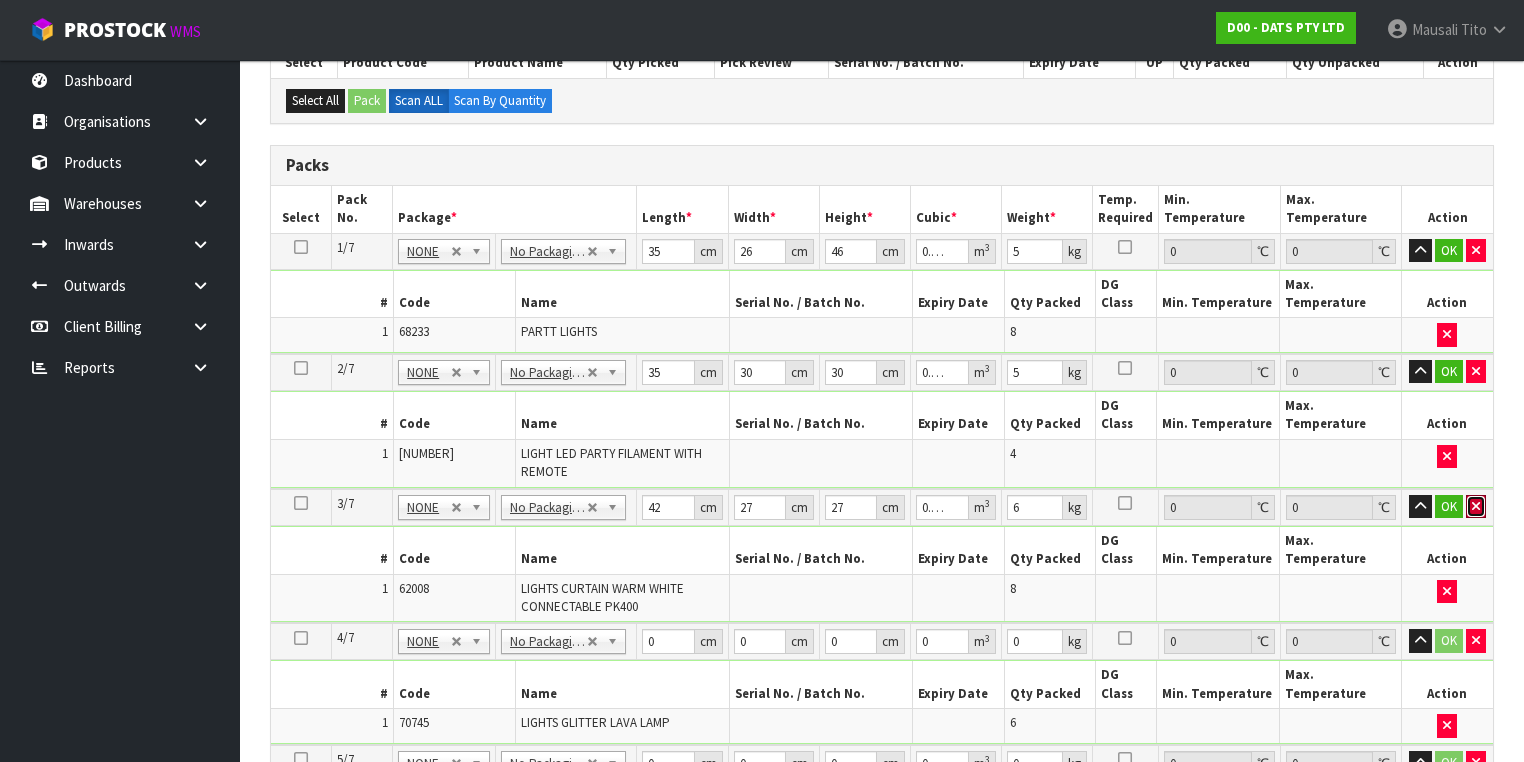 type 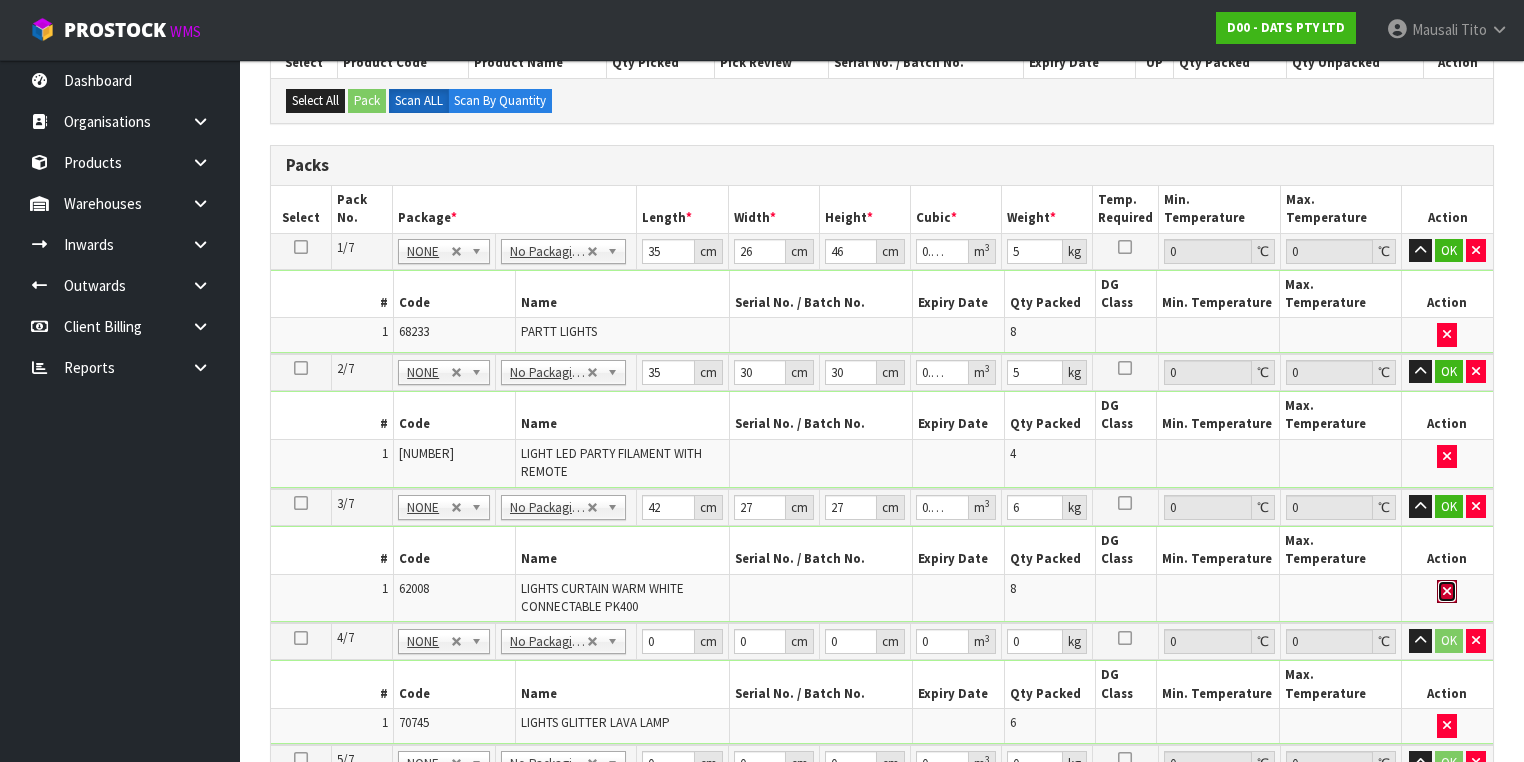type 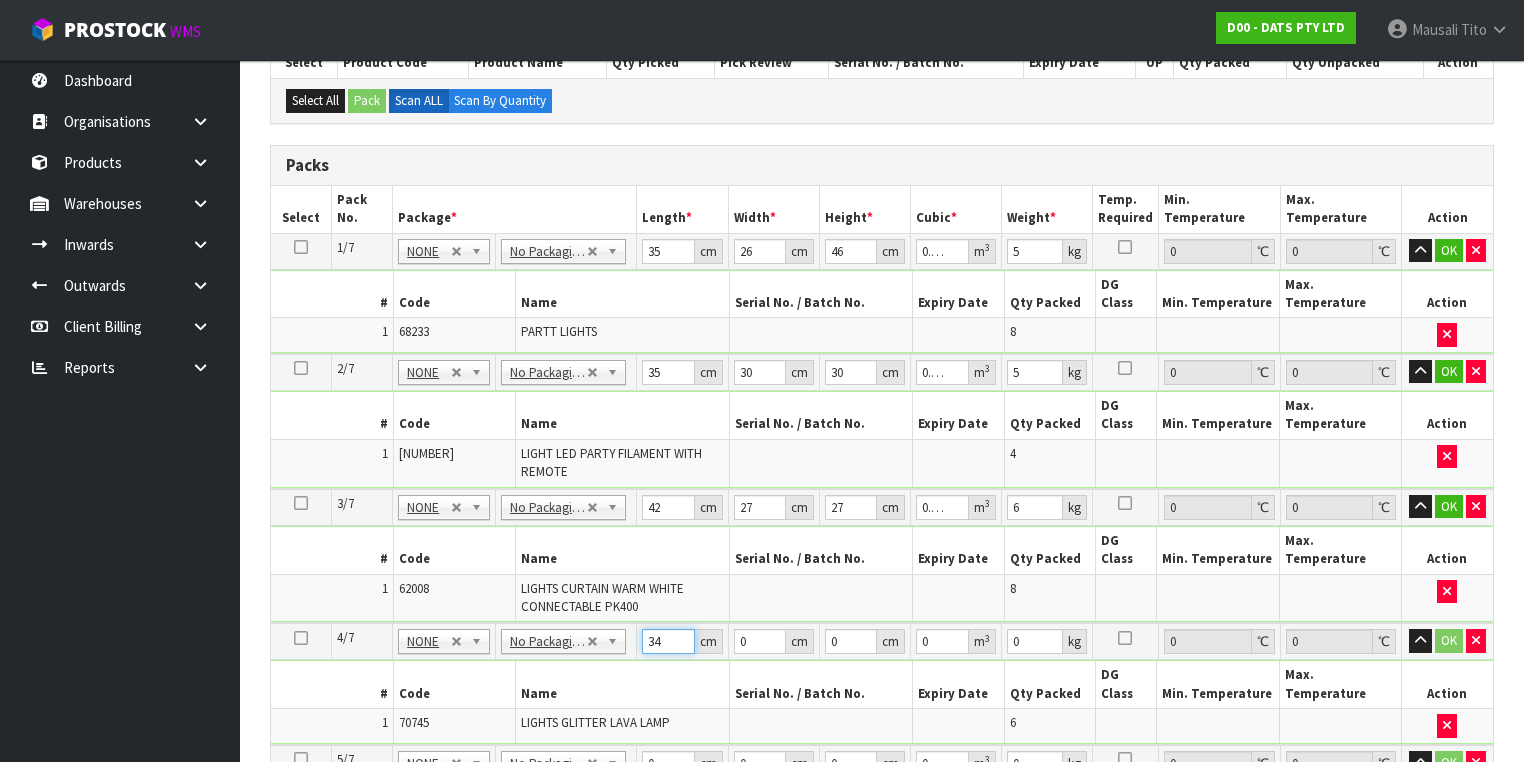 type on "34" 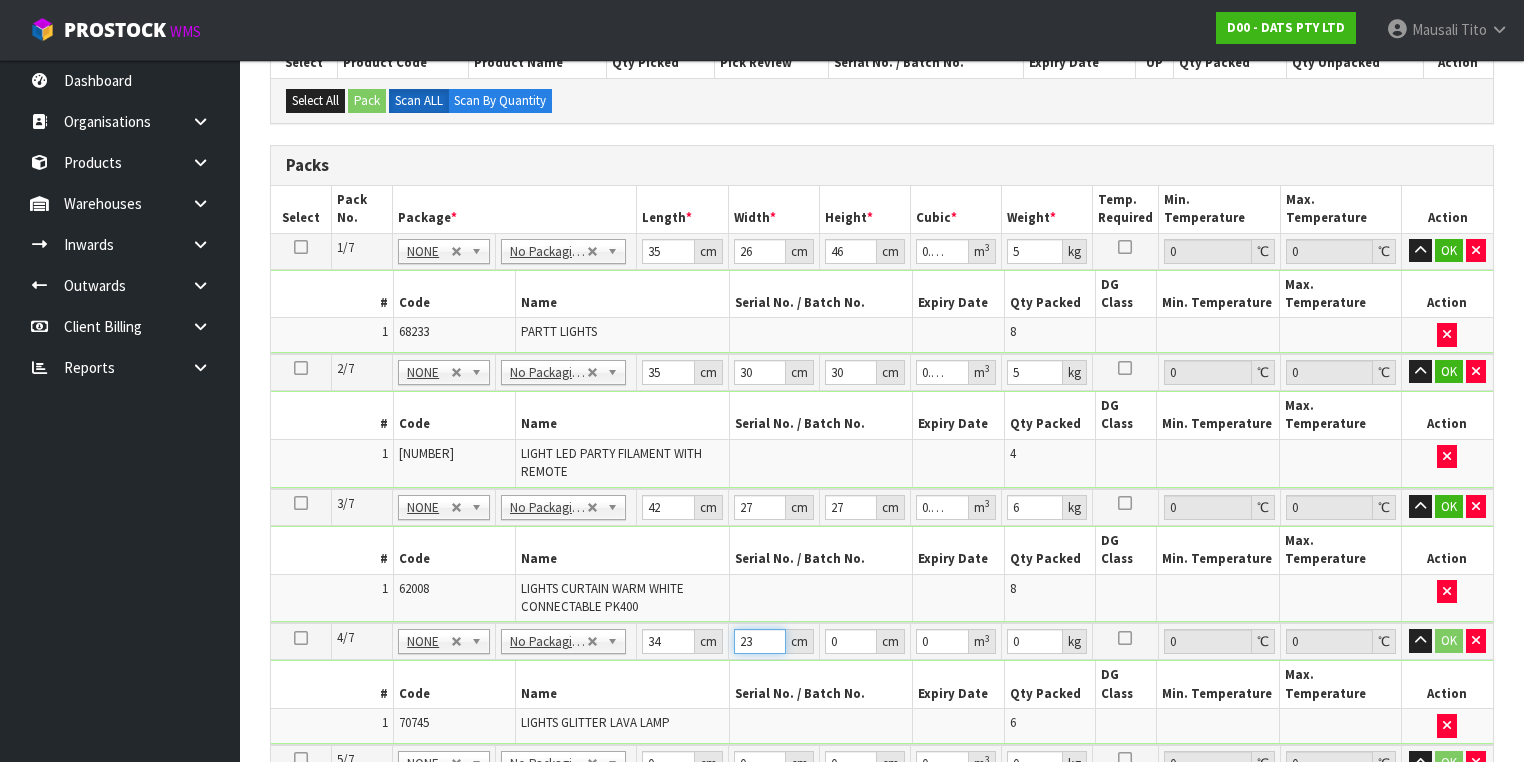 type on "23" 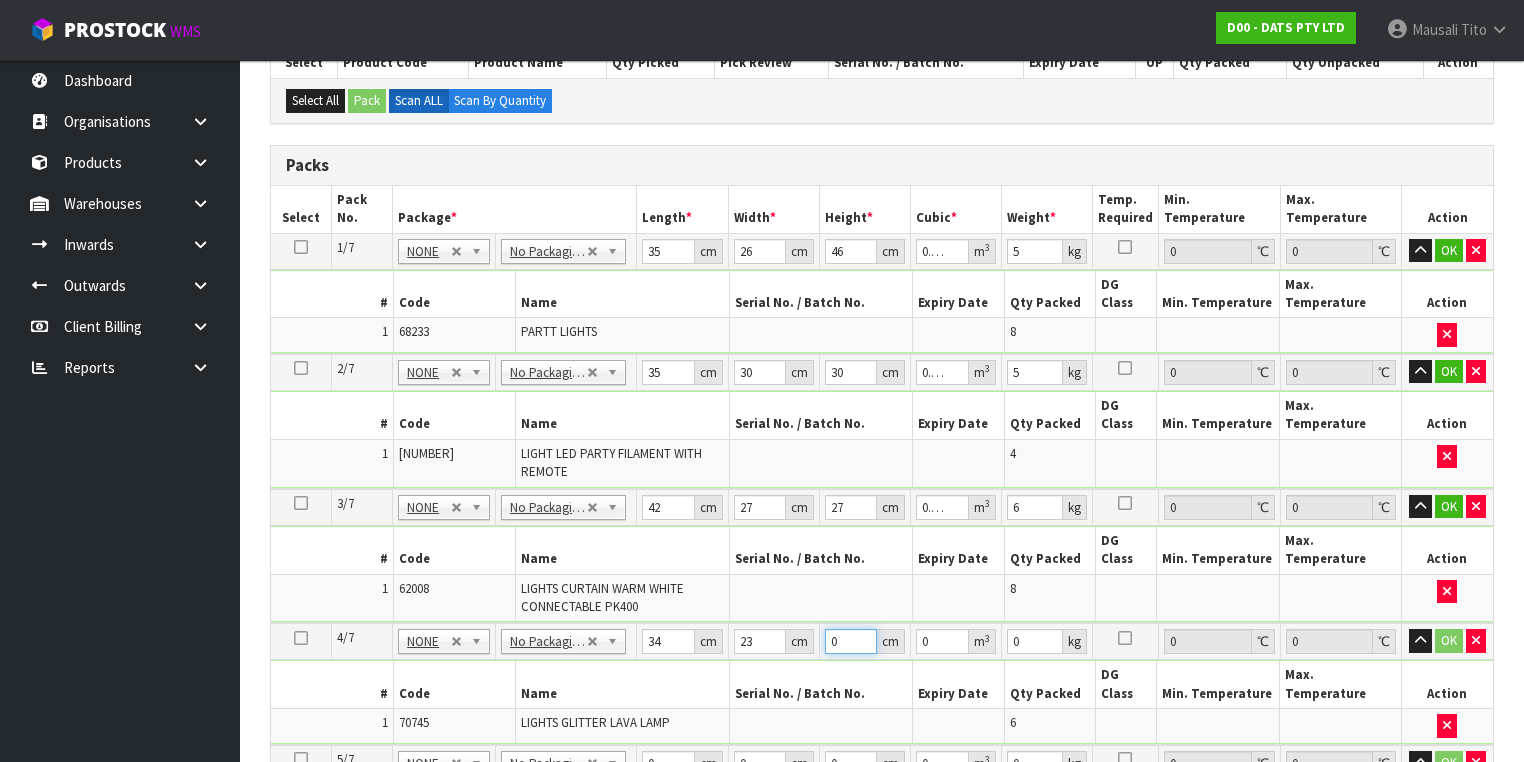 type on "3" 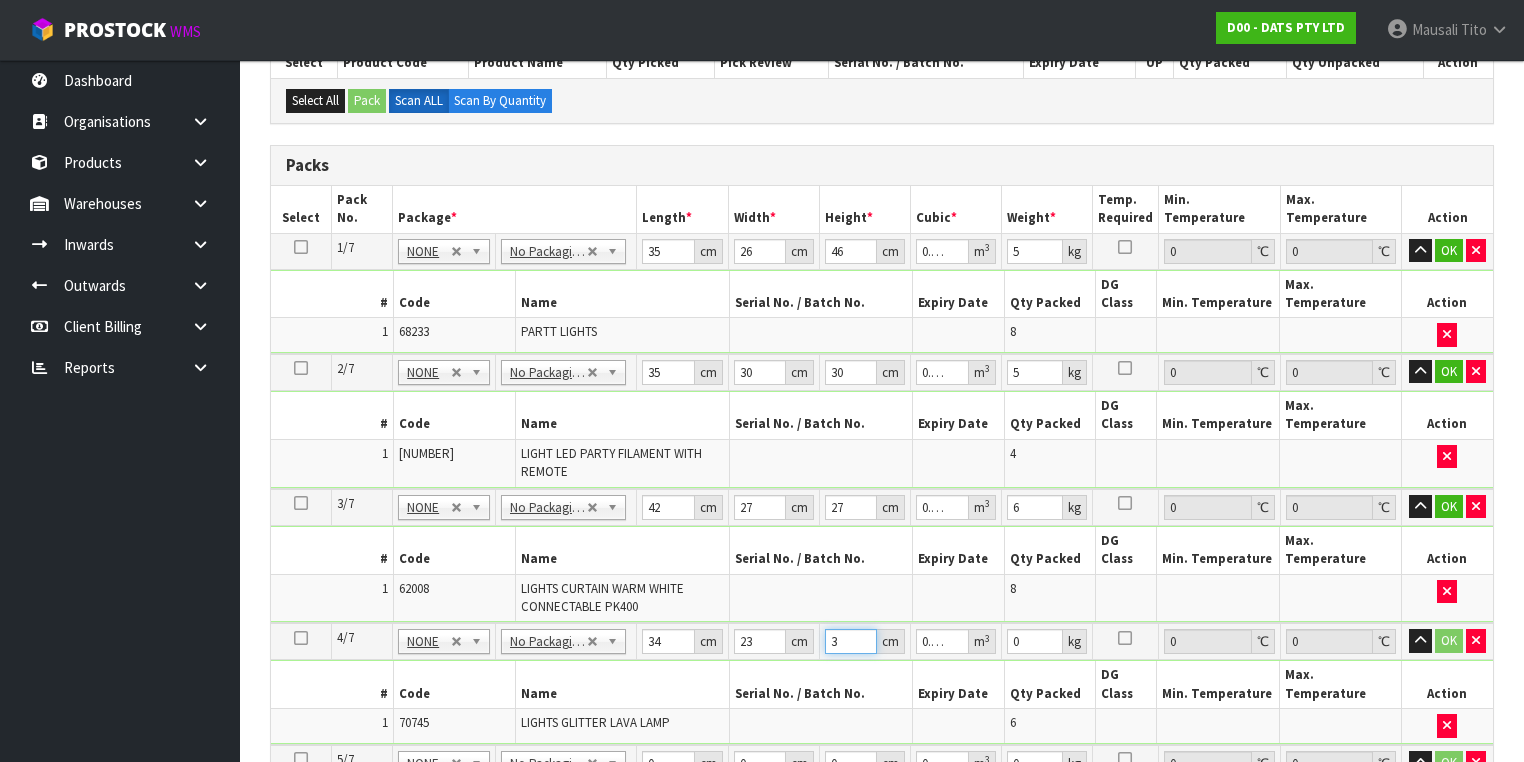 type on "39" 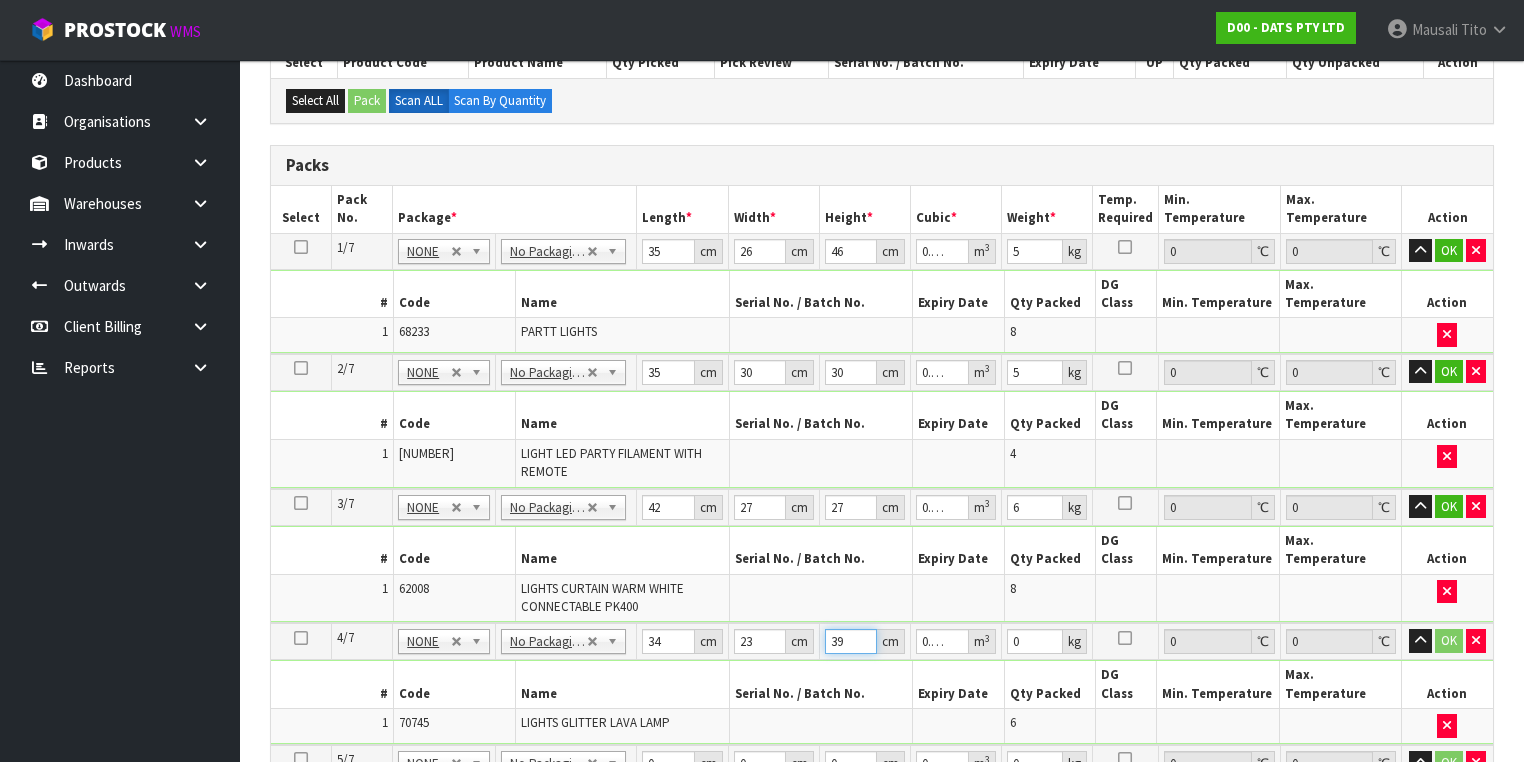 type on "0.030498" 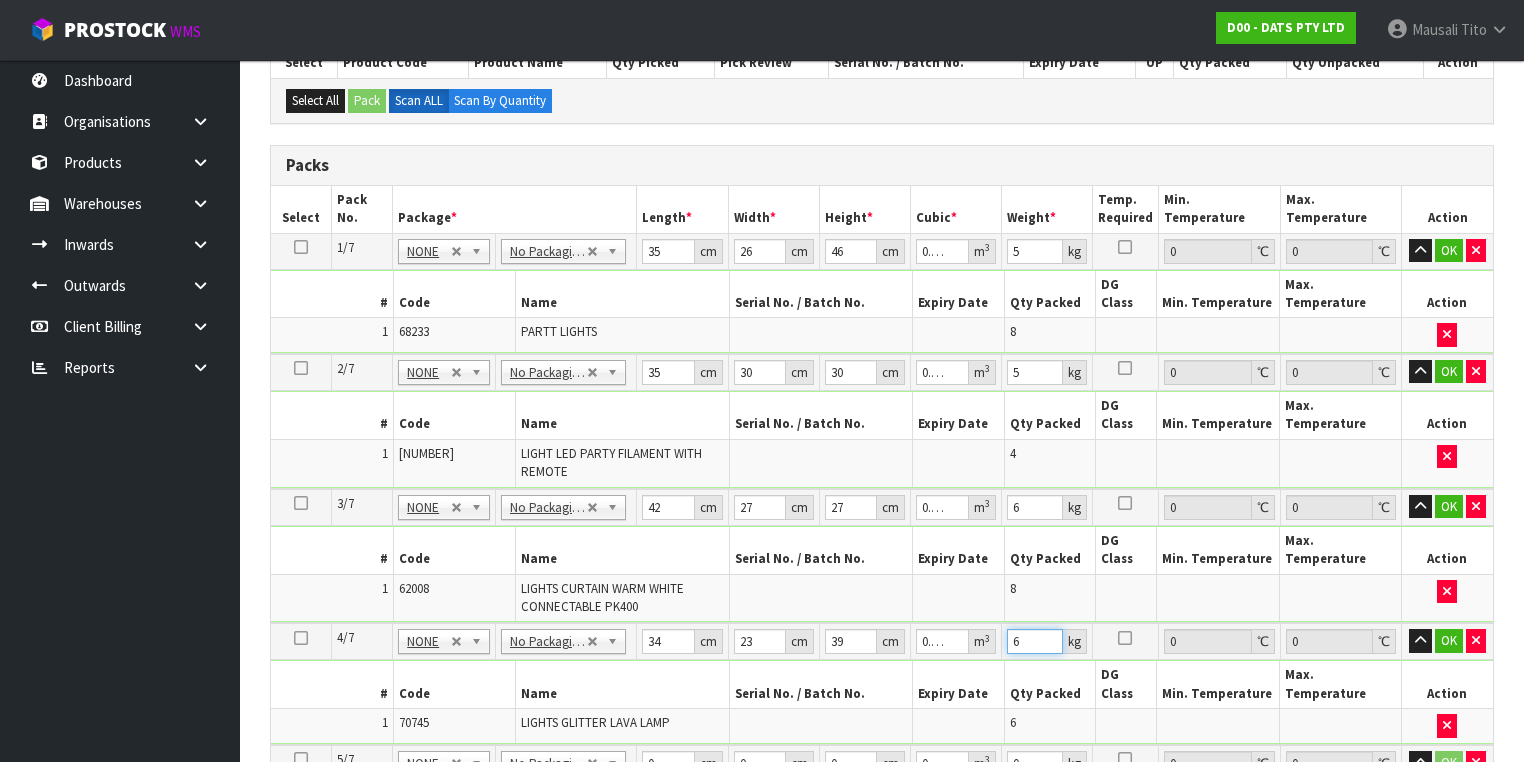 type on "6" 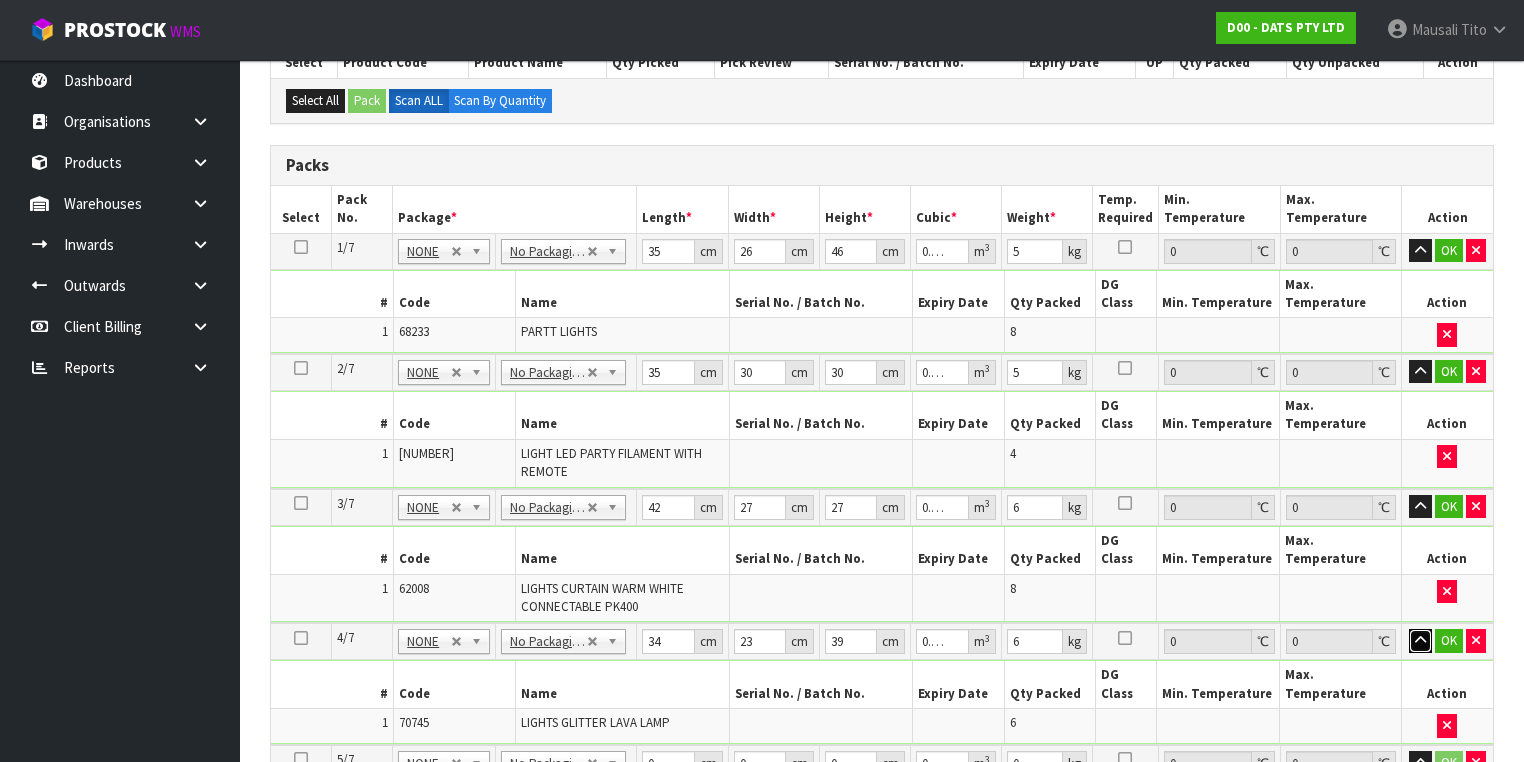 type 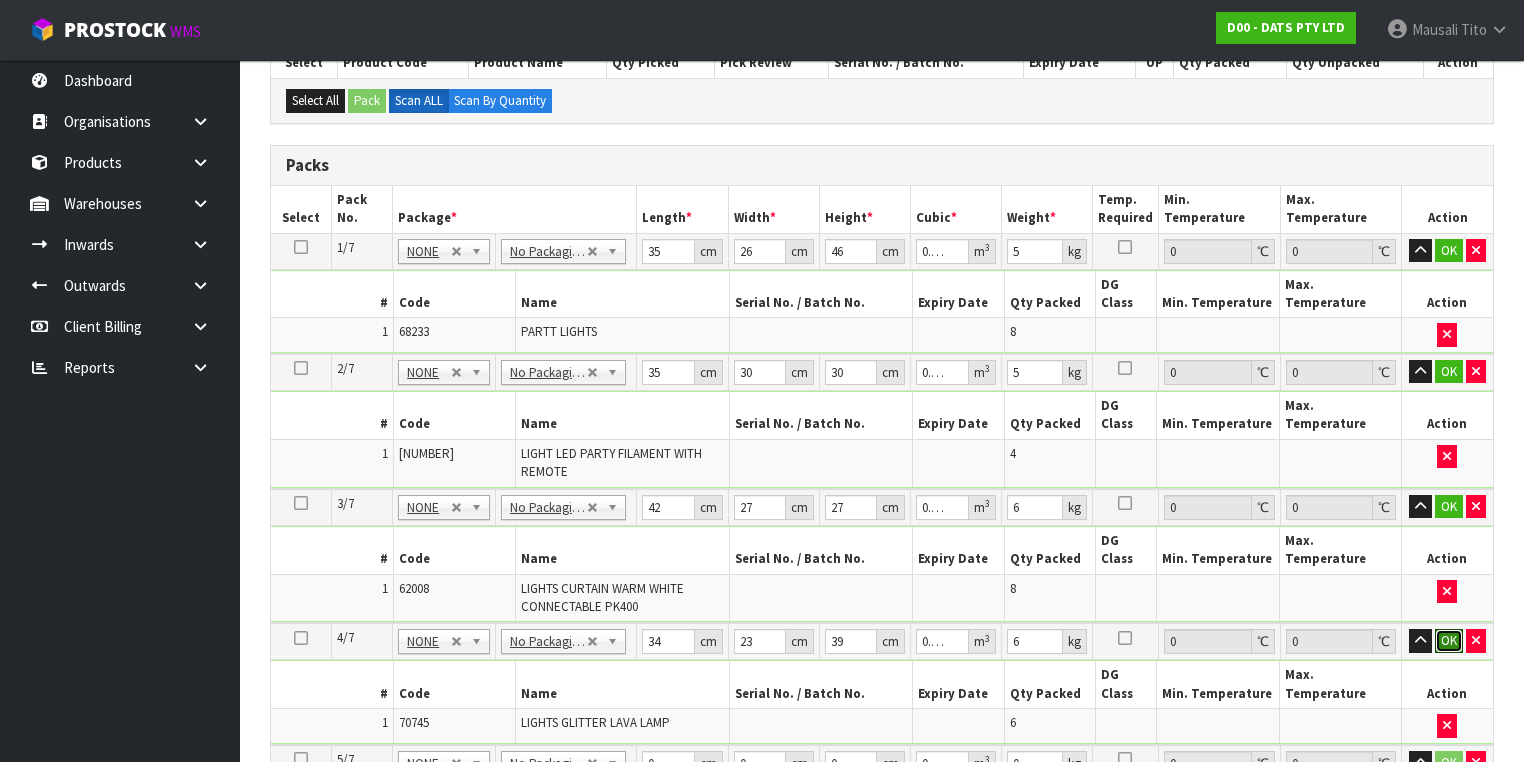 type 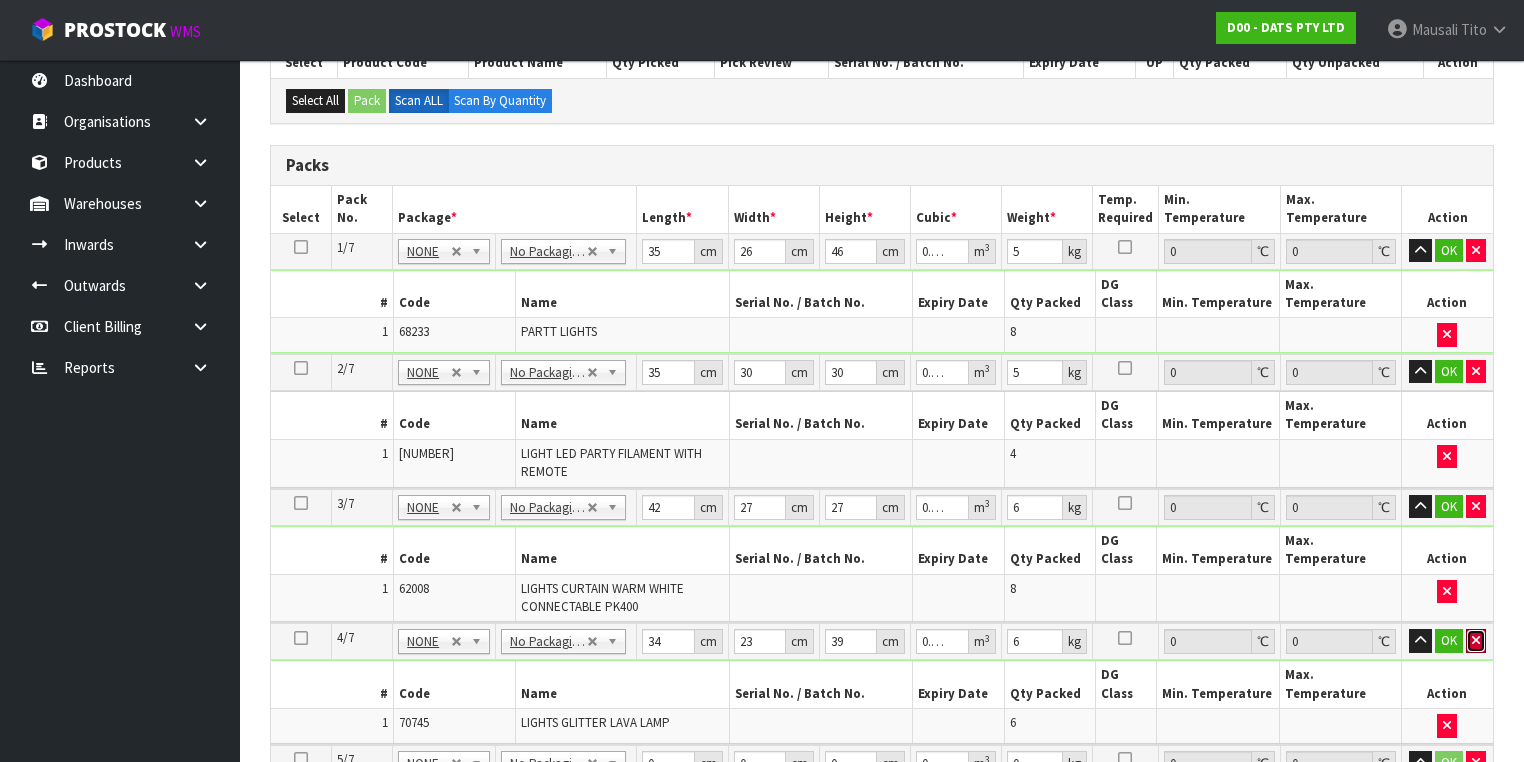 type 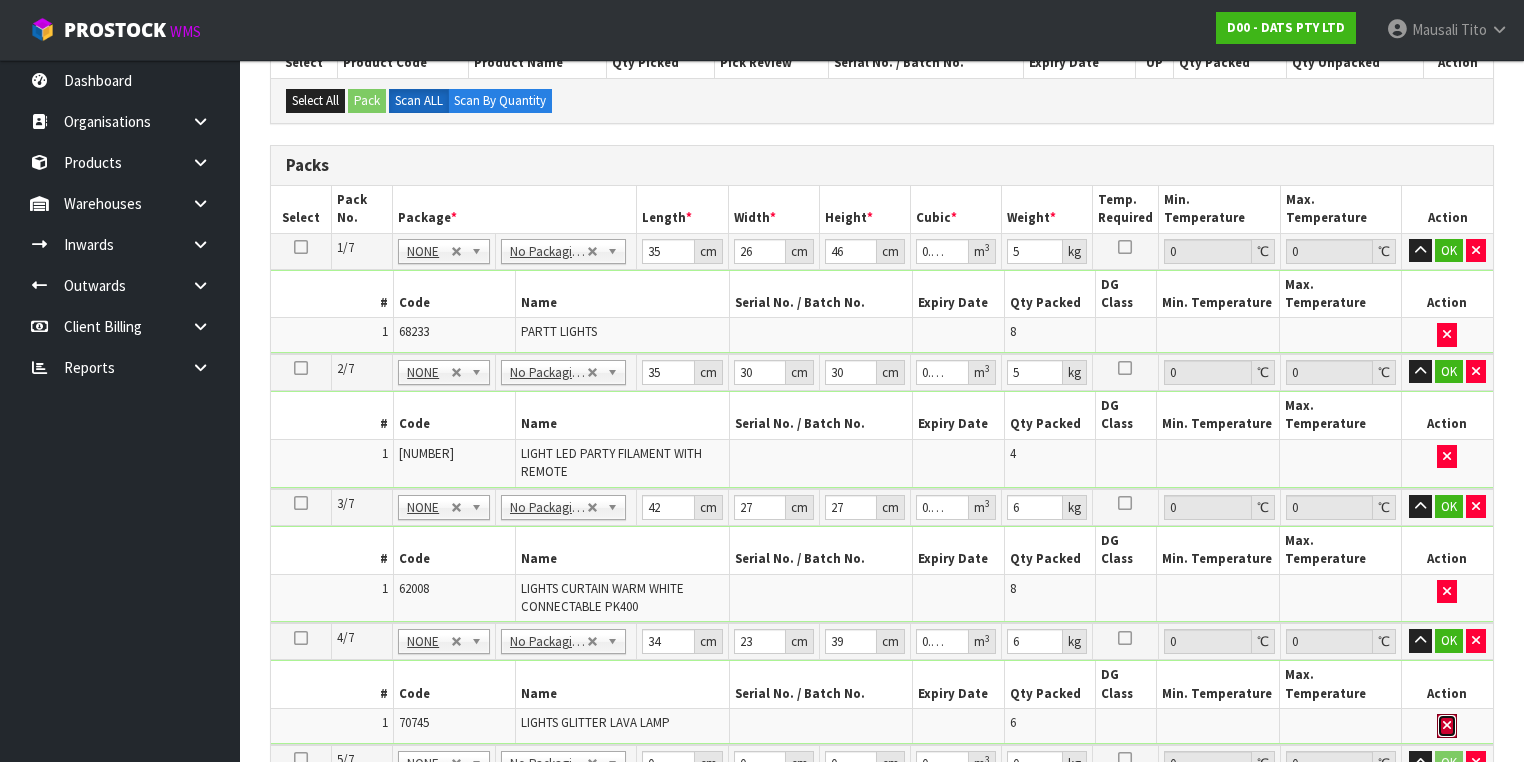 type 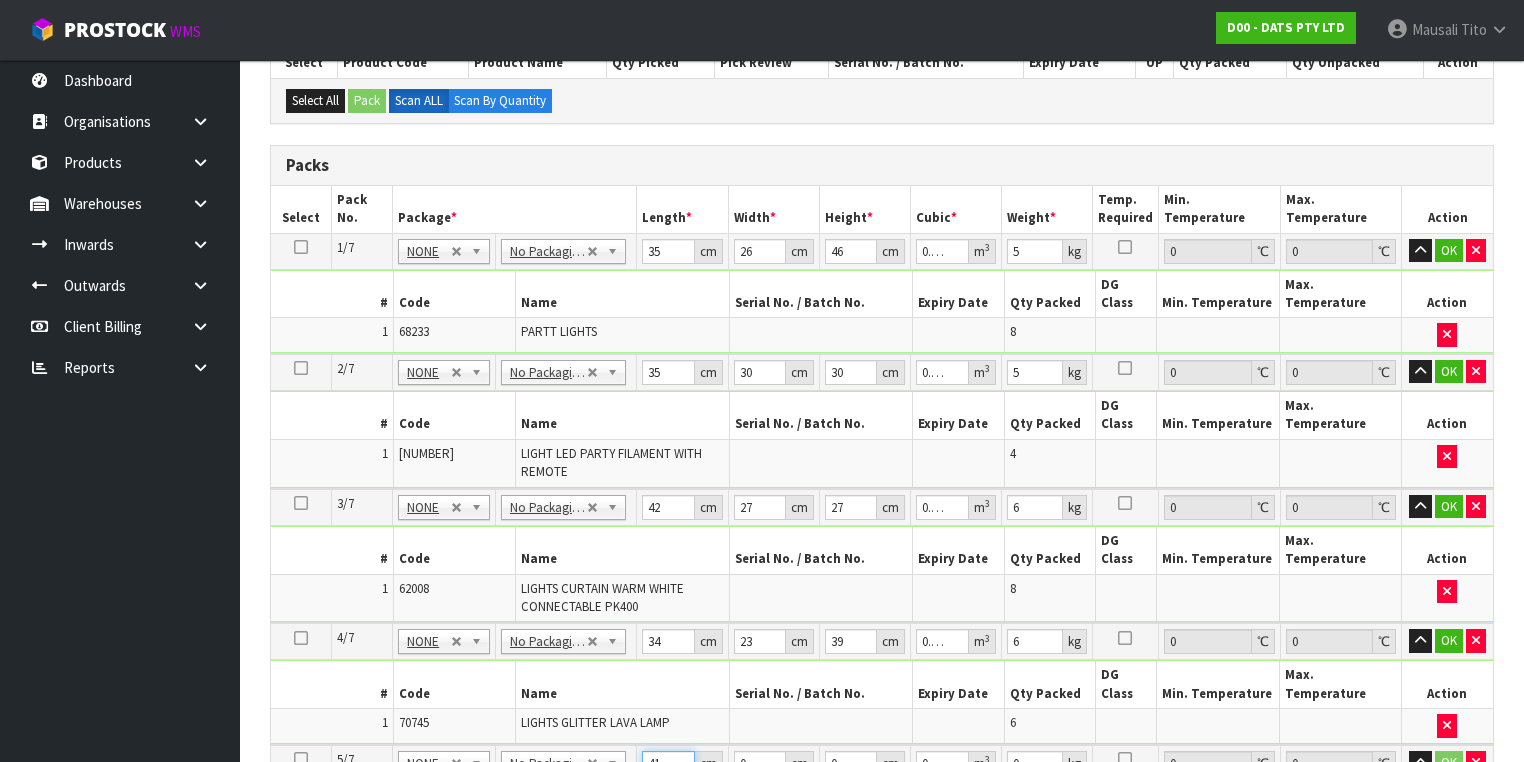 type on "41" 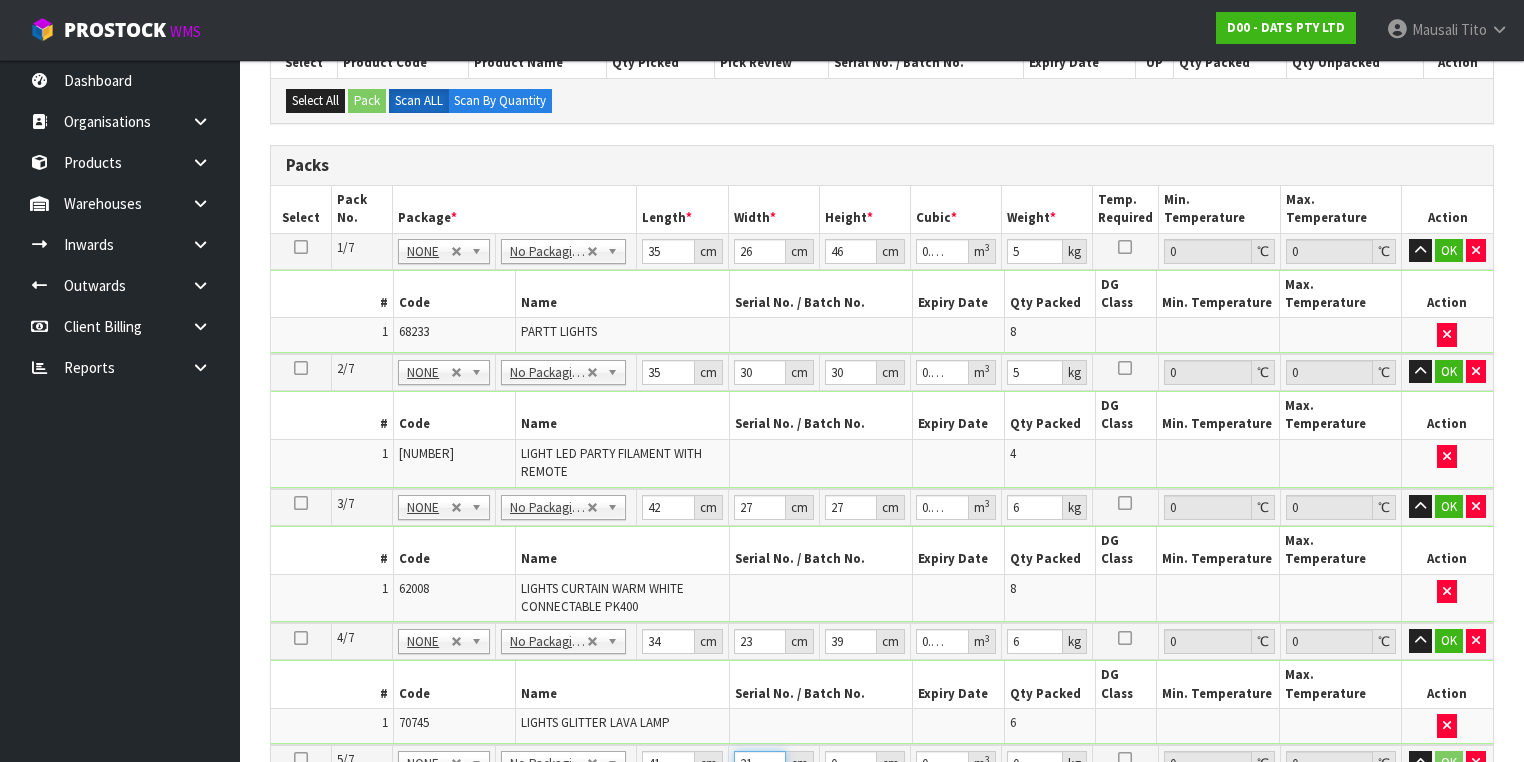 type on "21" 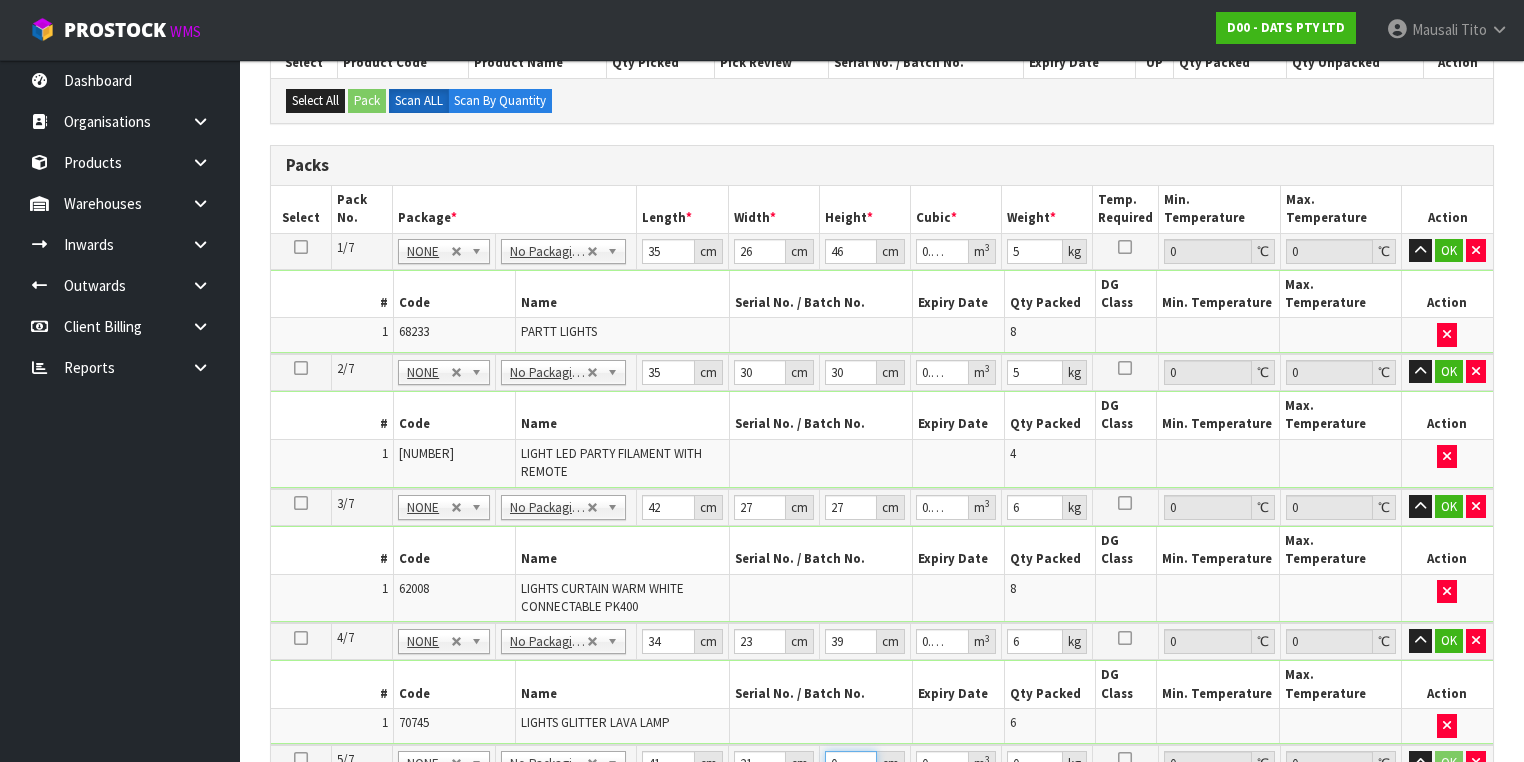 type on "2" 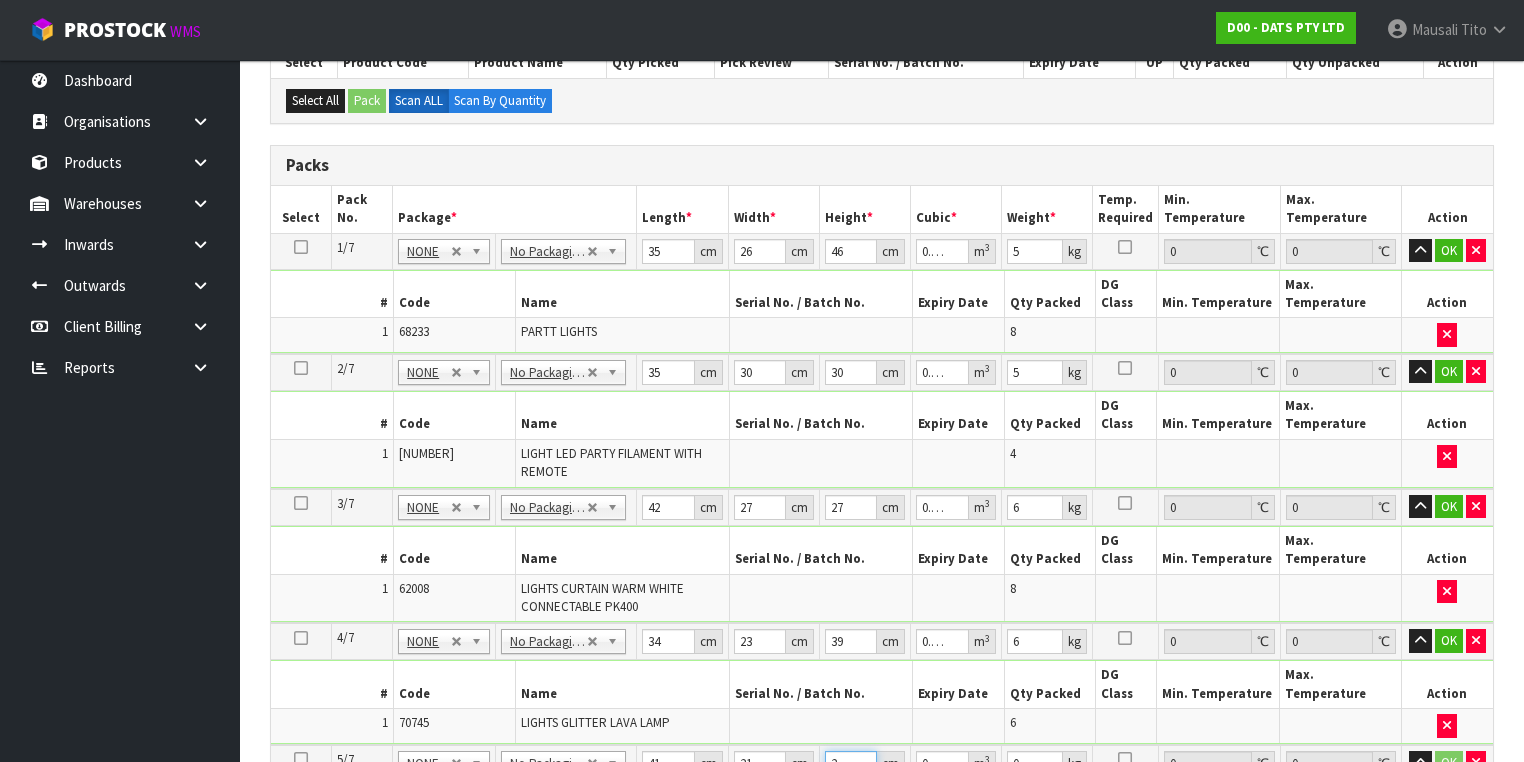 type on "24" 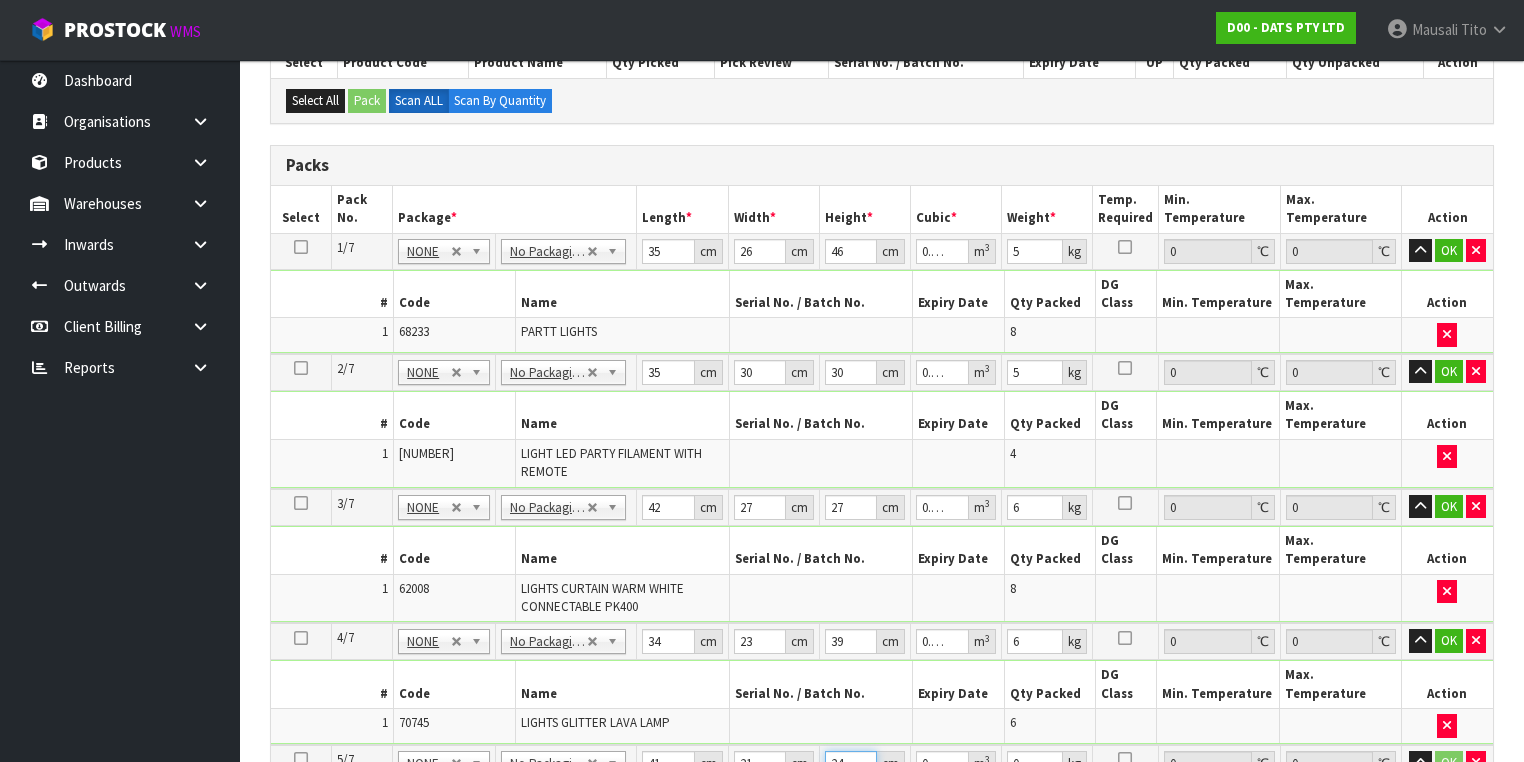 type on "24" 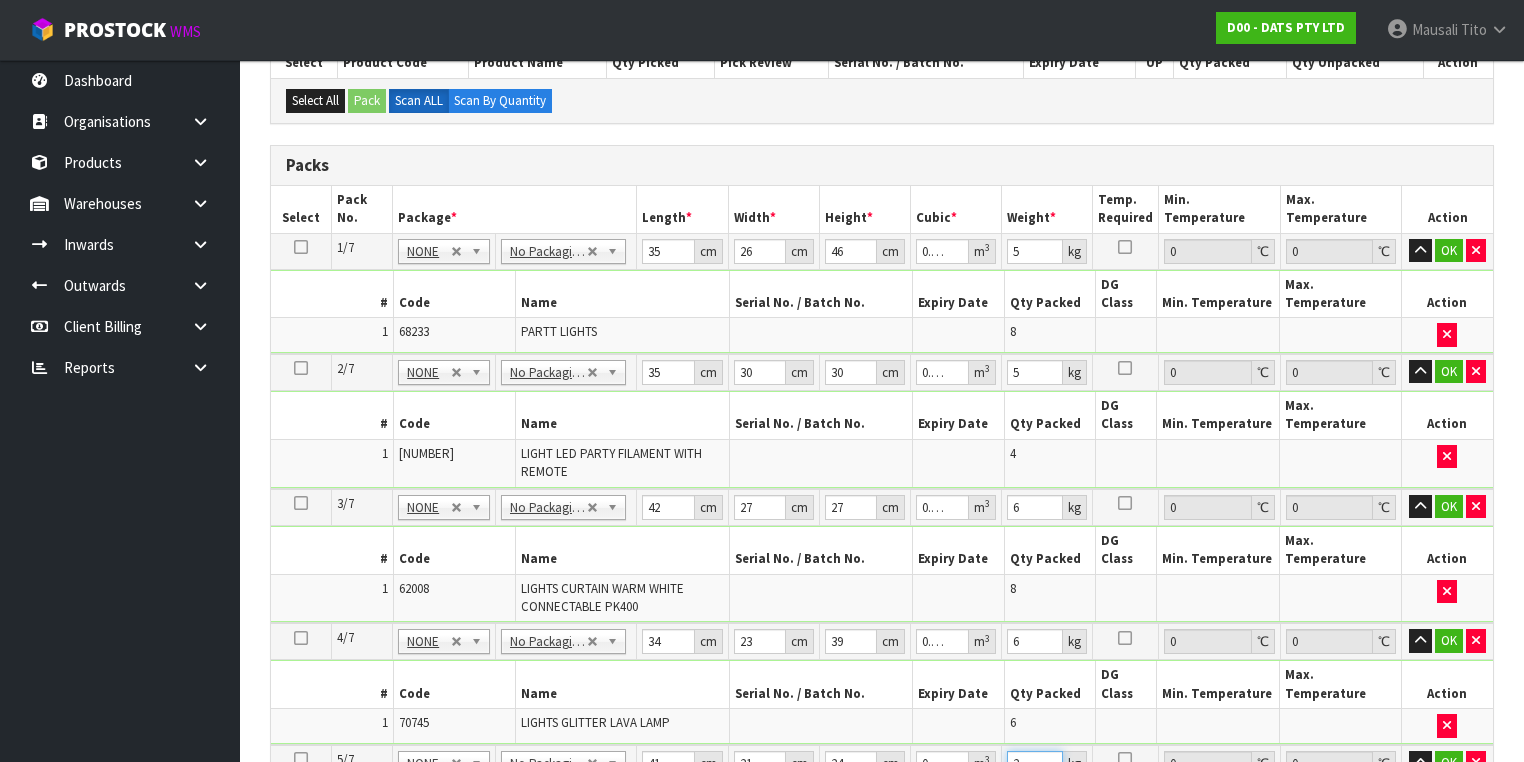 type on "2" 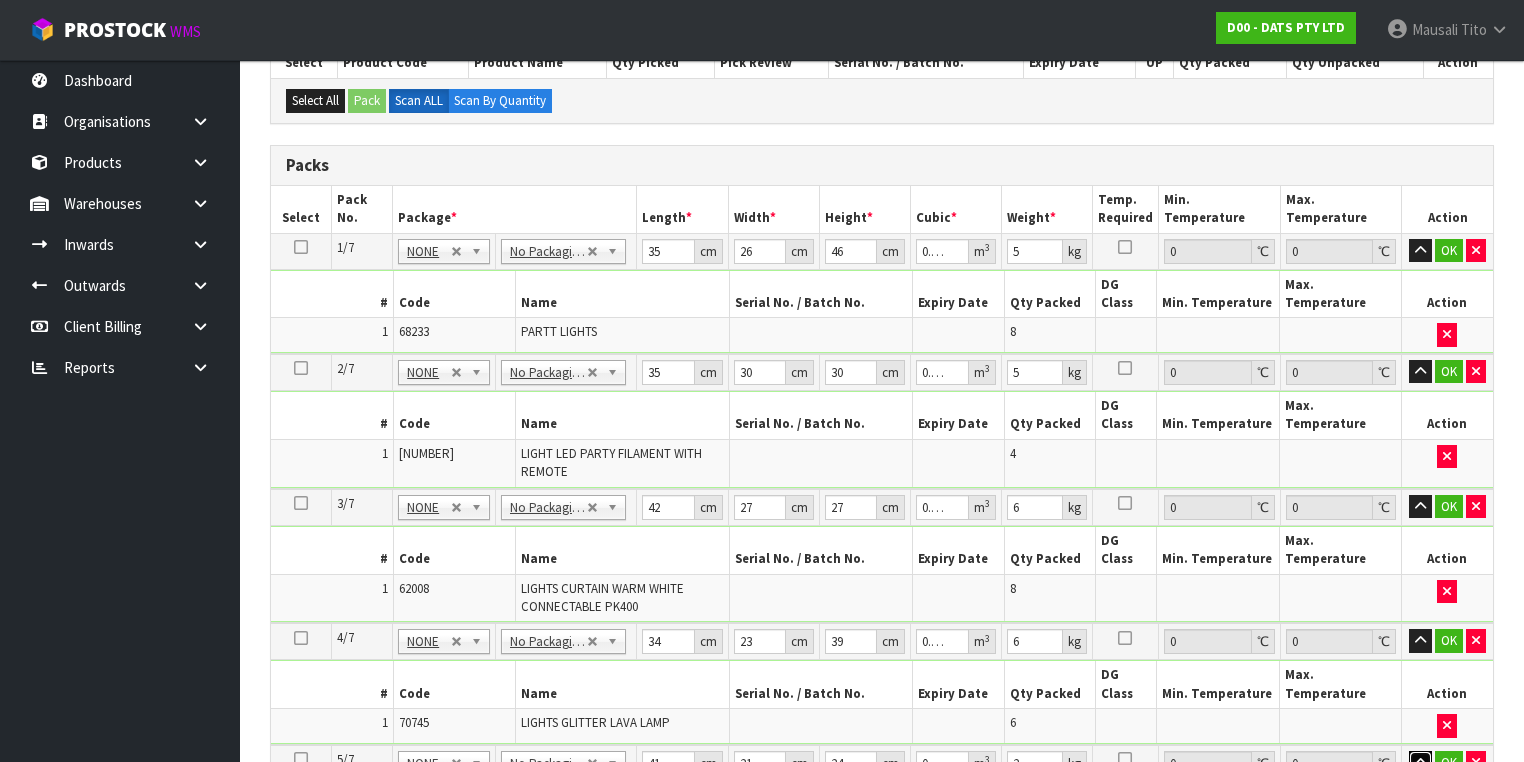 type 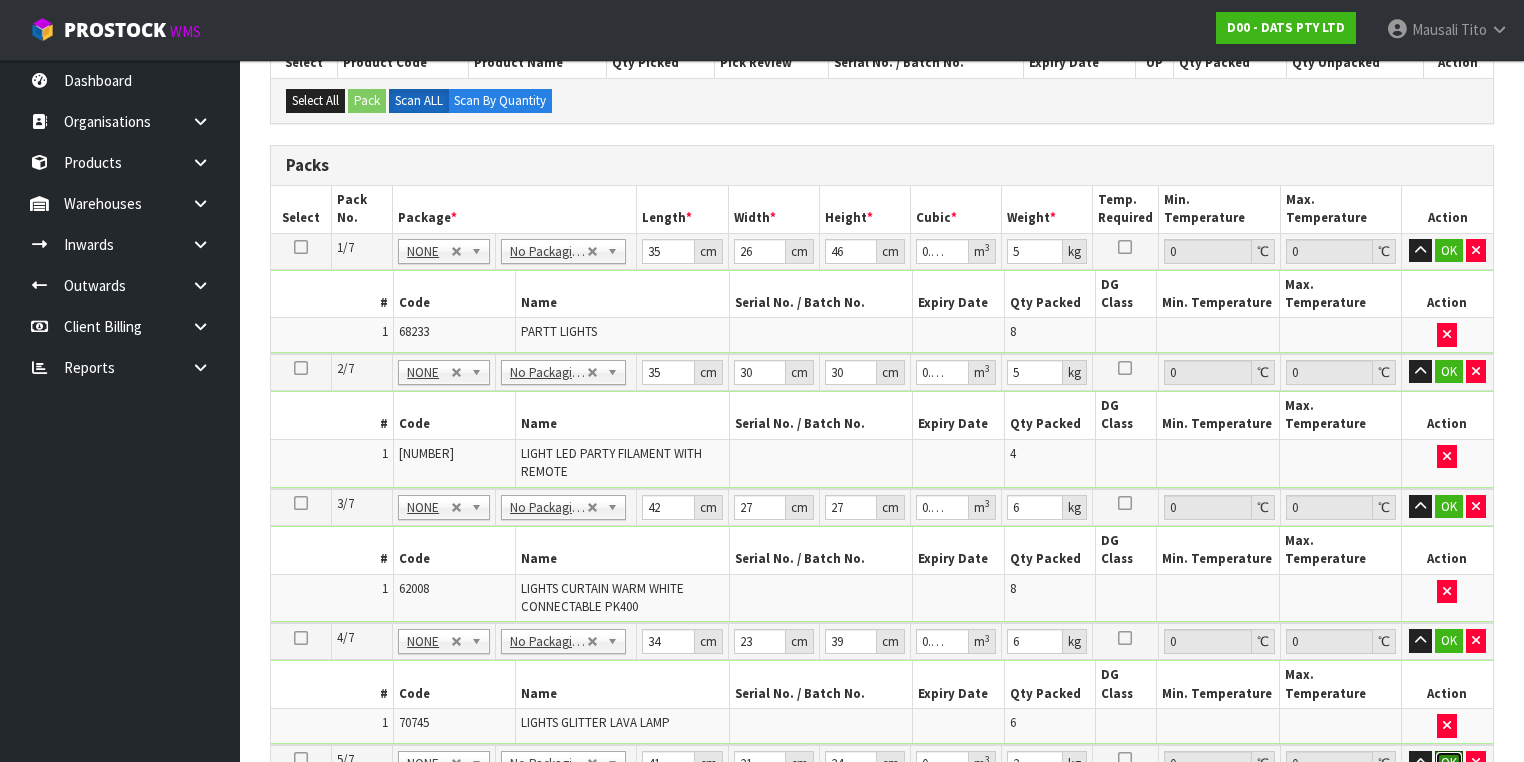 type 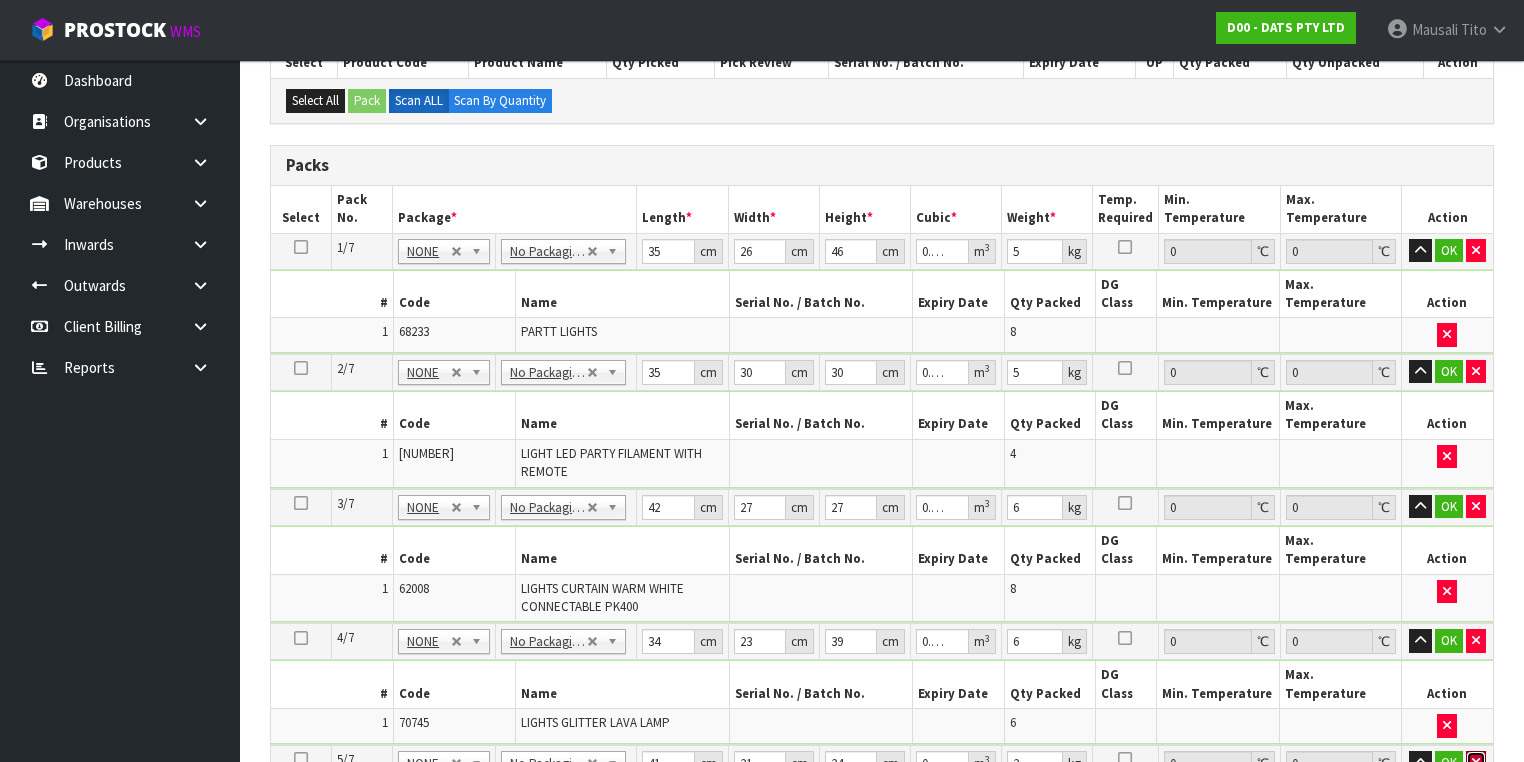 type 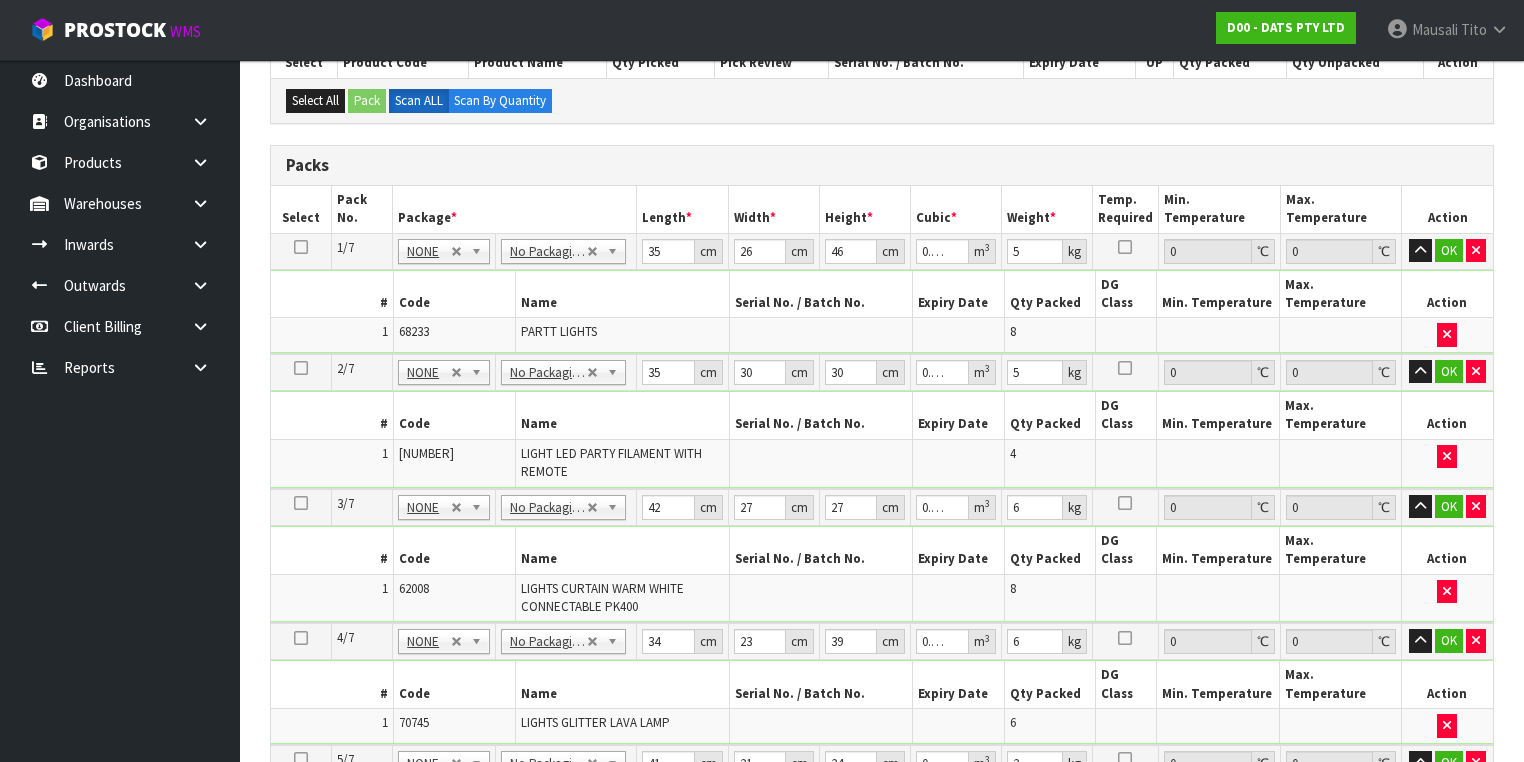 type 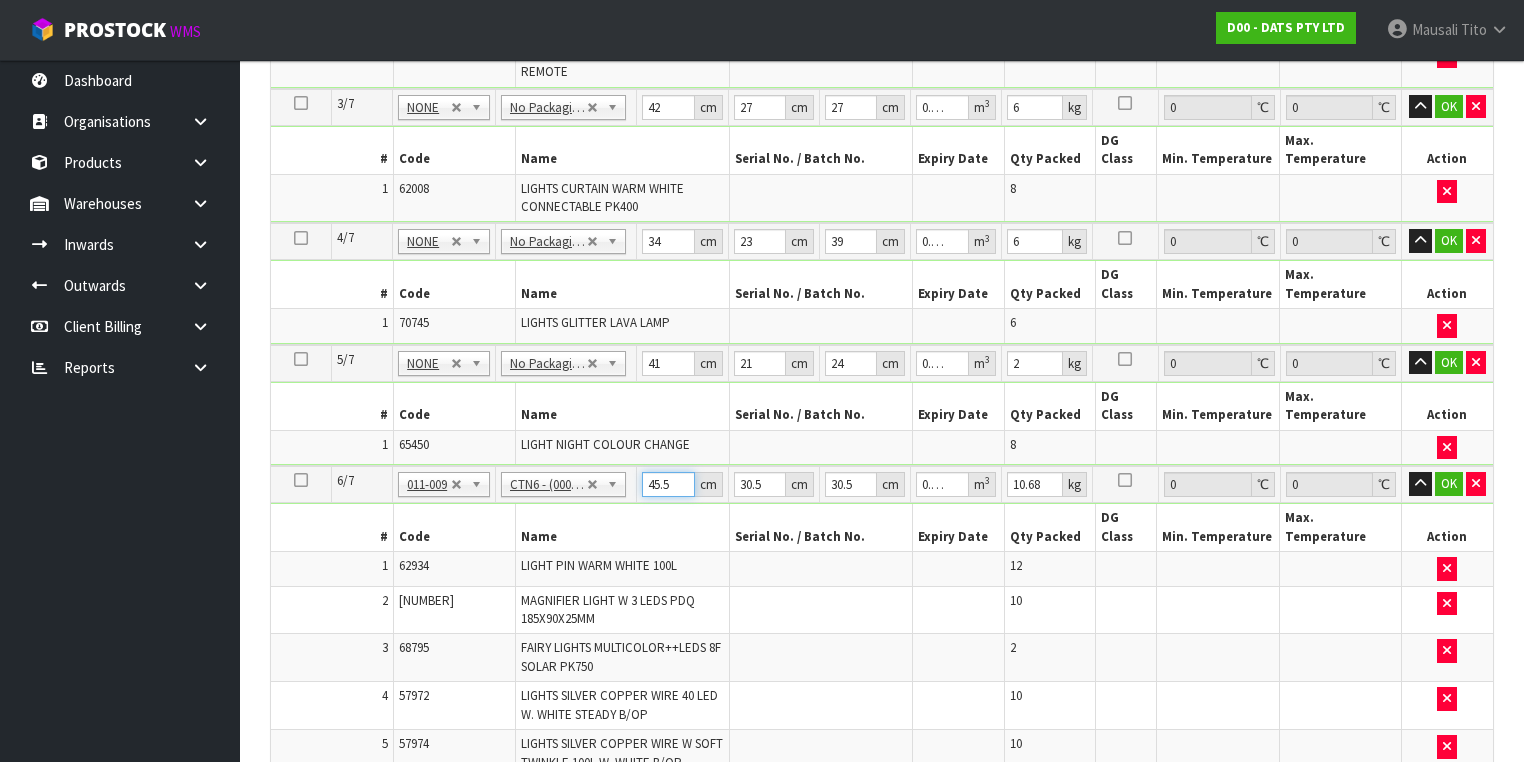 type on "4" 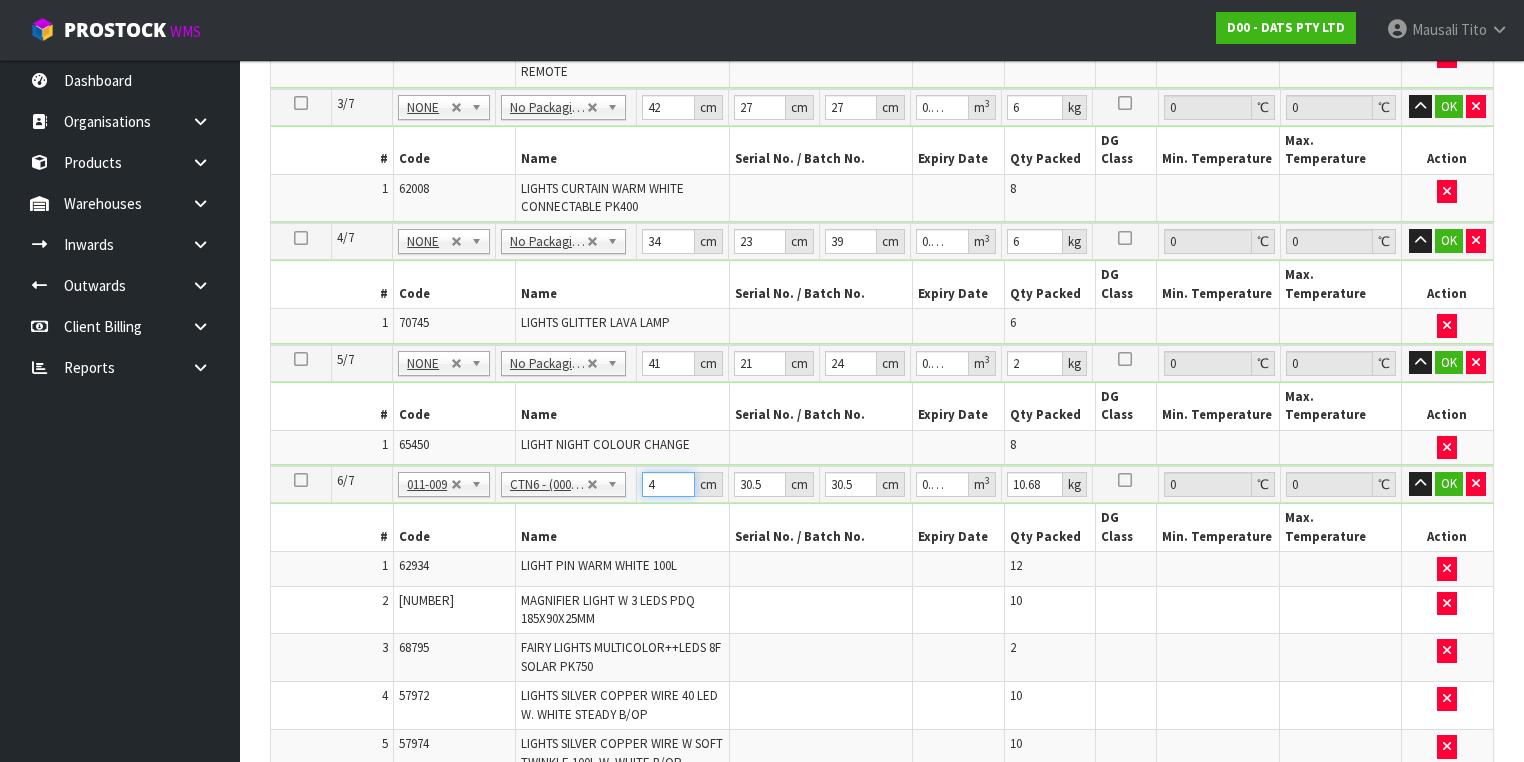 type on "47" 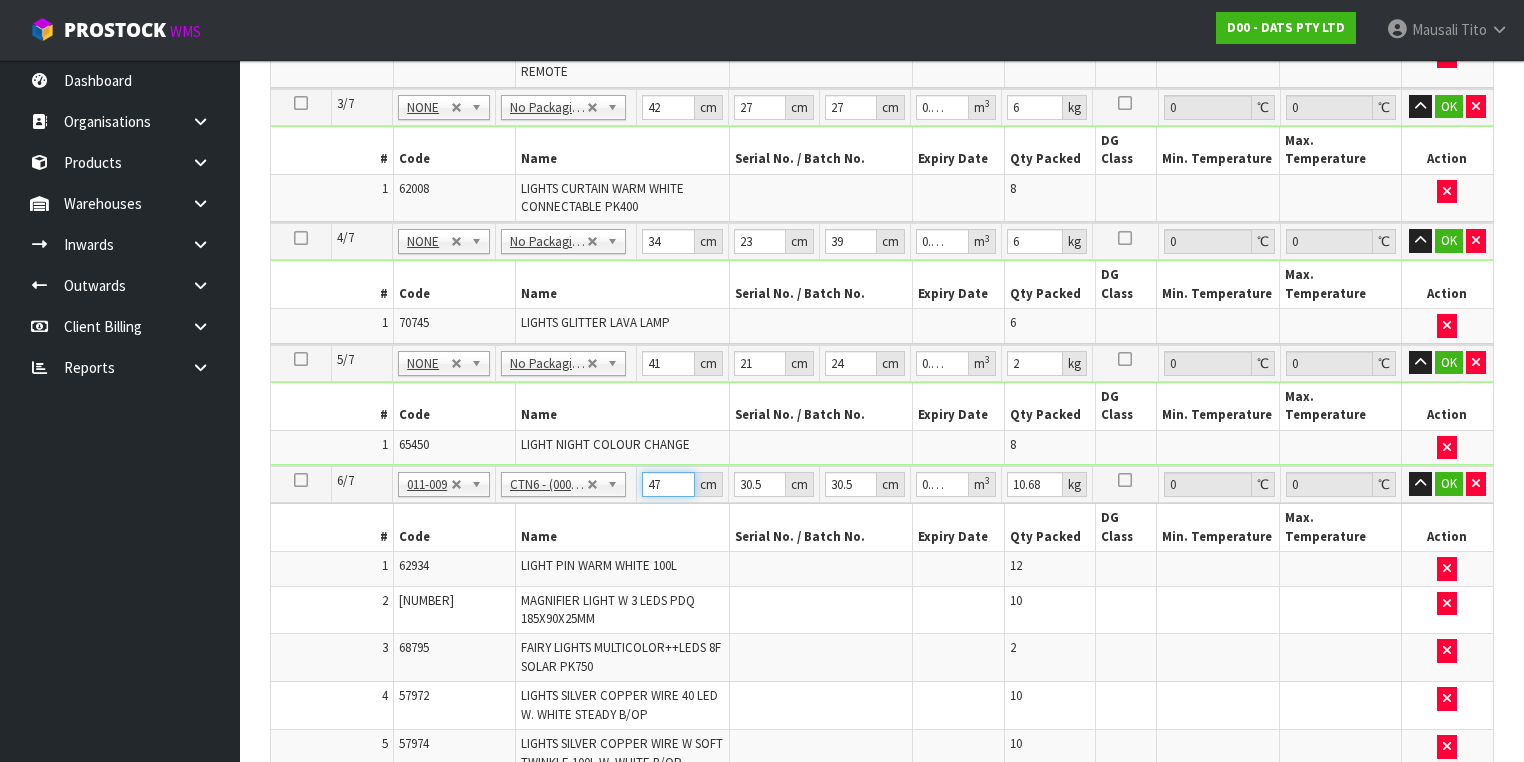 type on "0.043722" 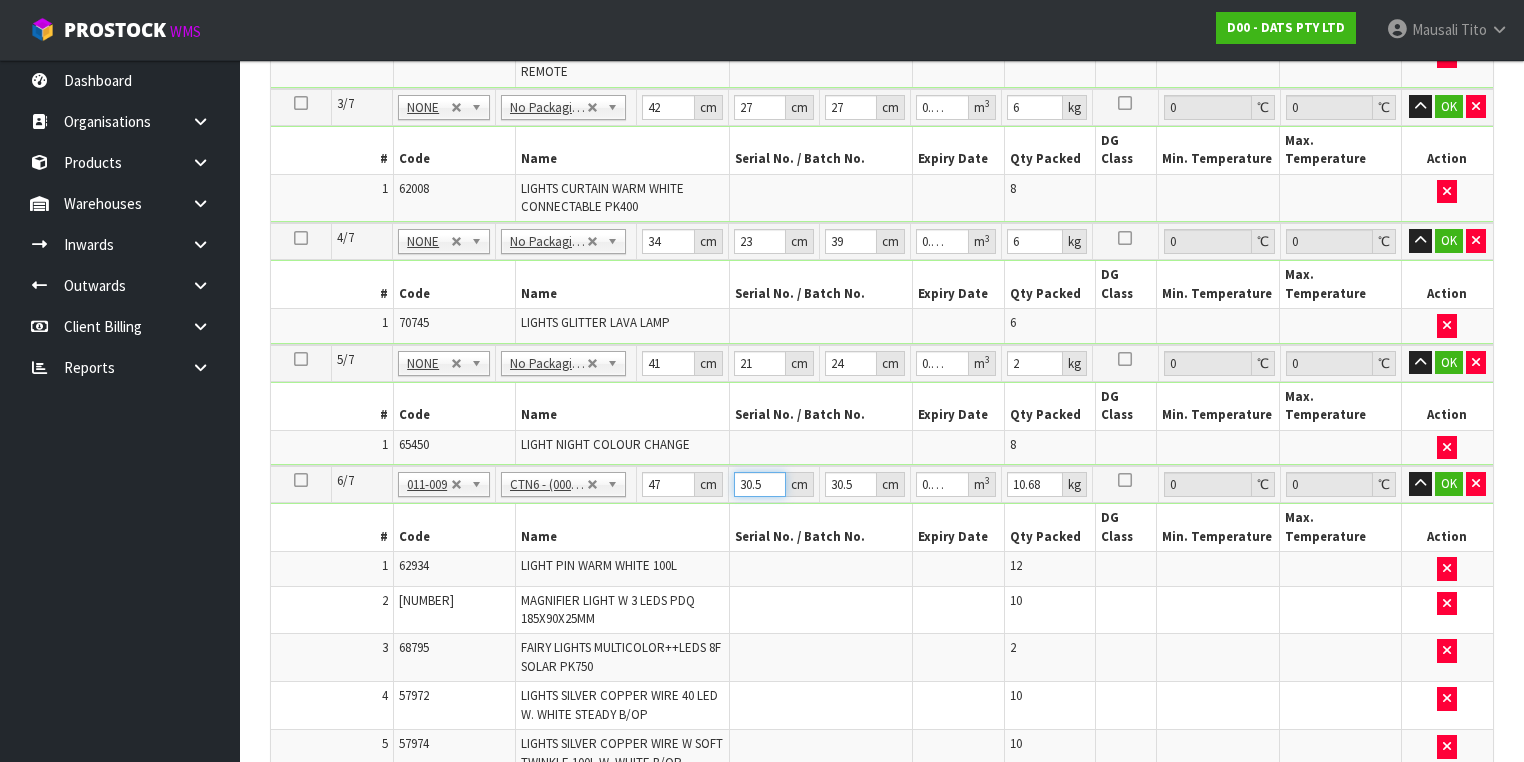 type on "3" 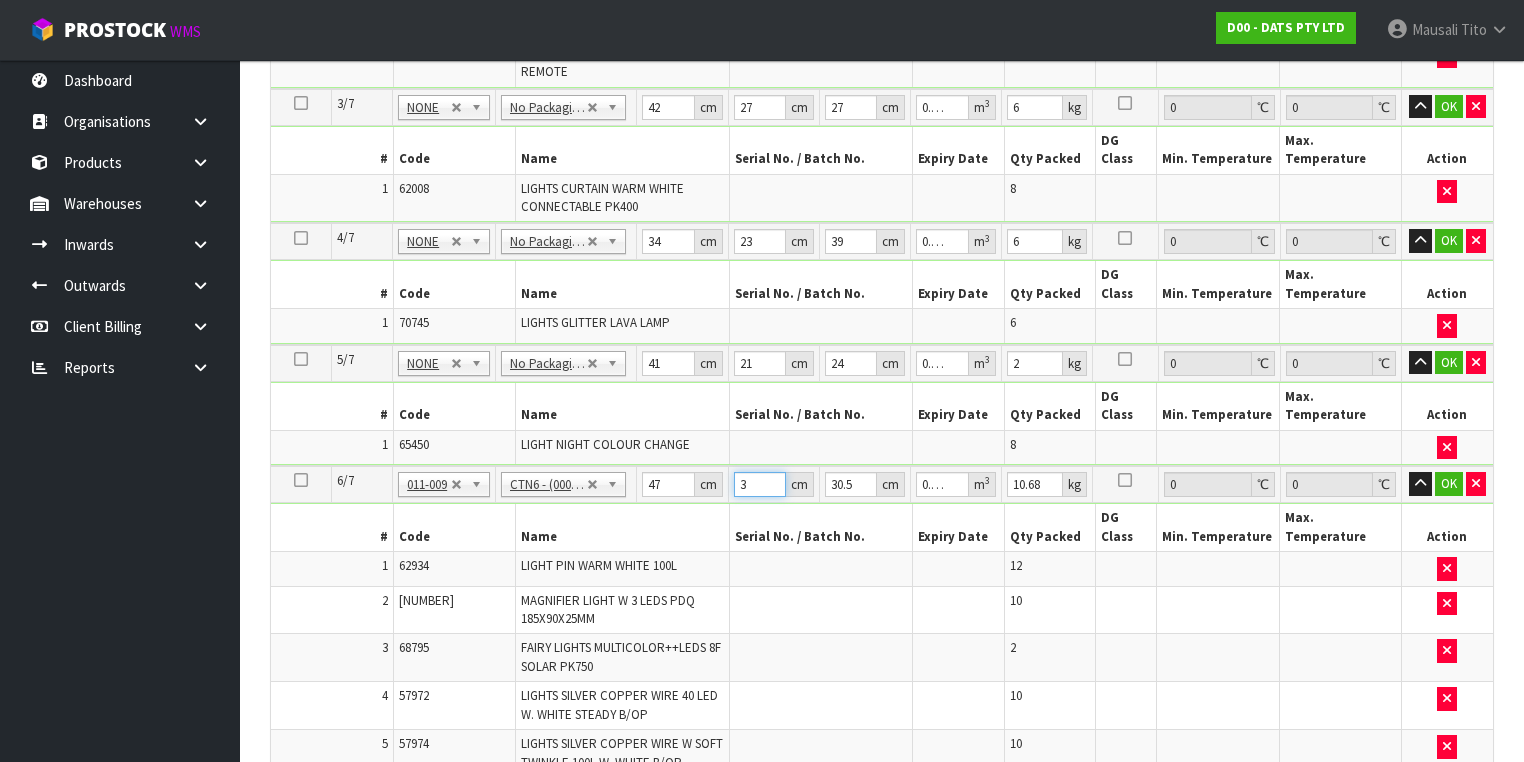 type on "31" 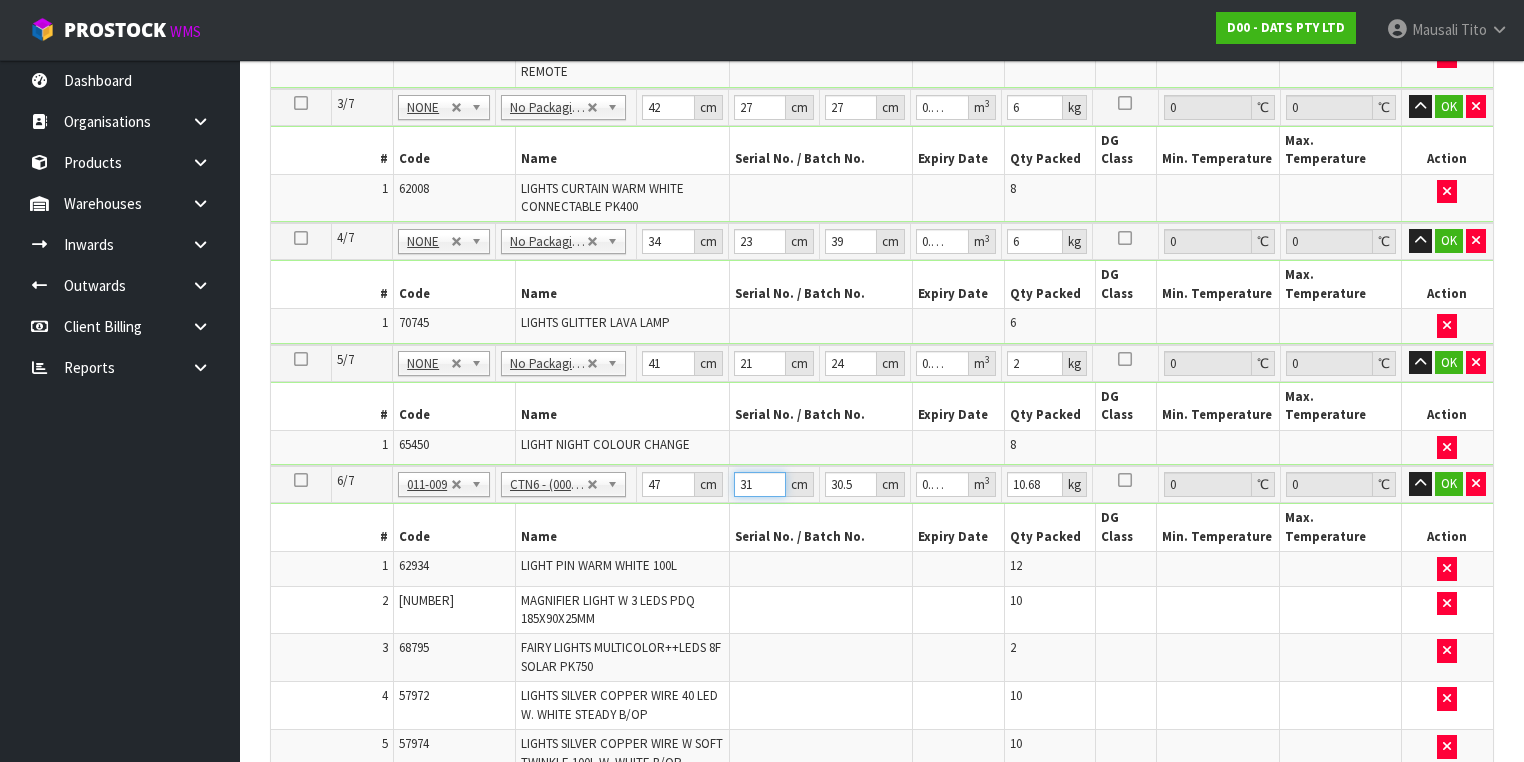 type on "31" 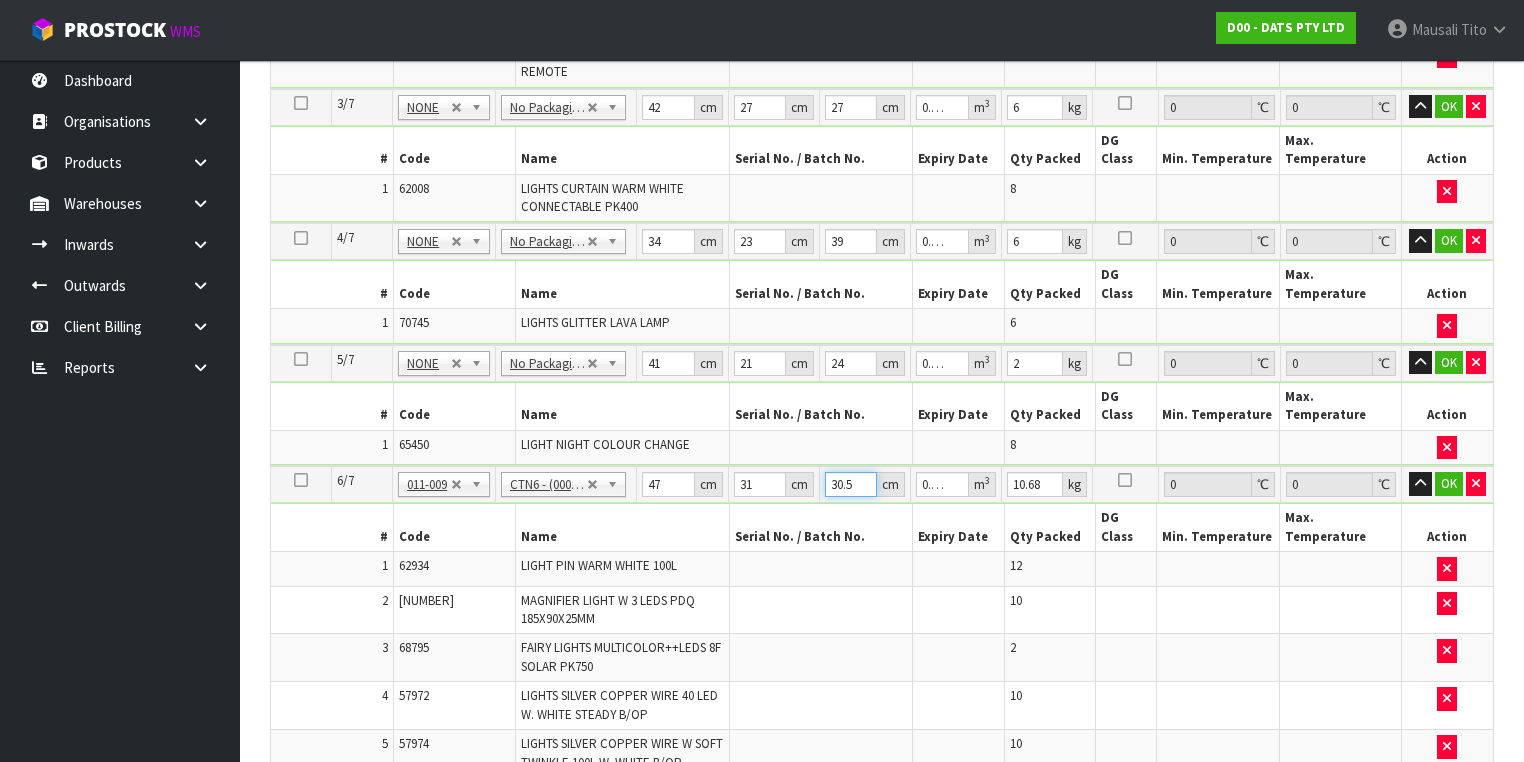 type on "6" 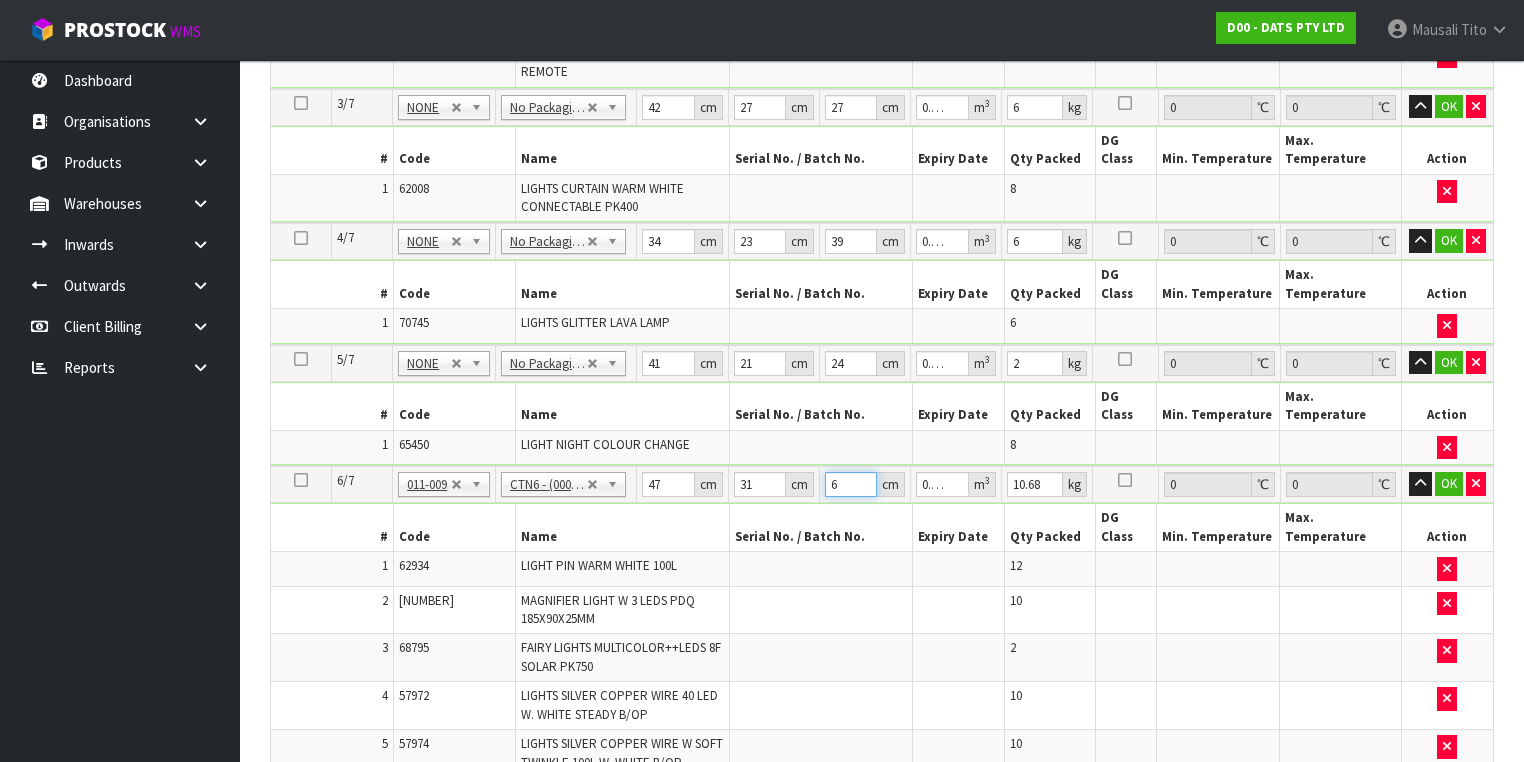 type on "63" 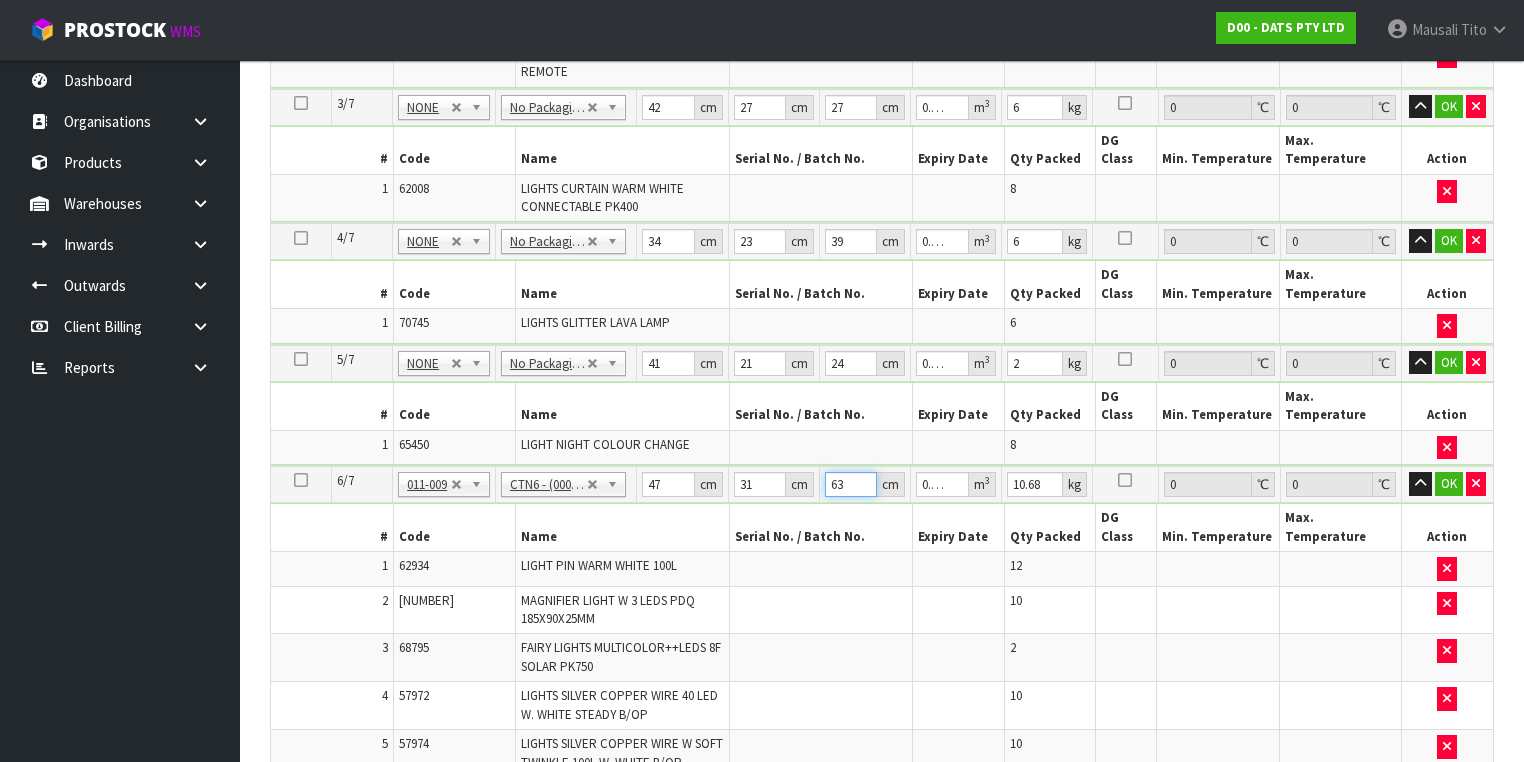 type on "63" 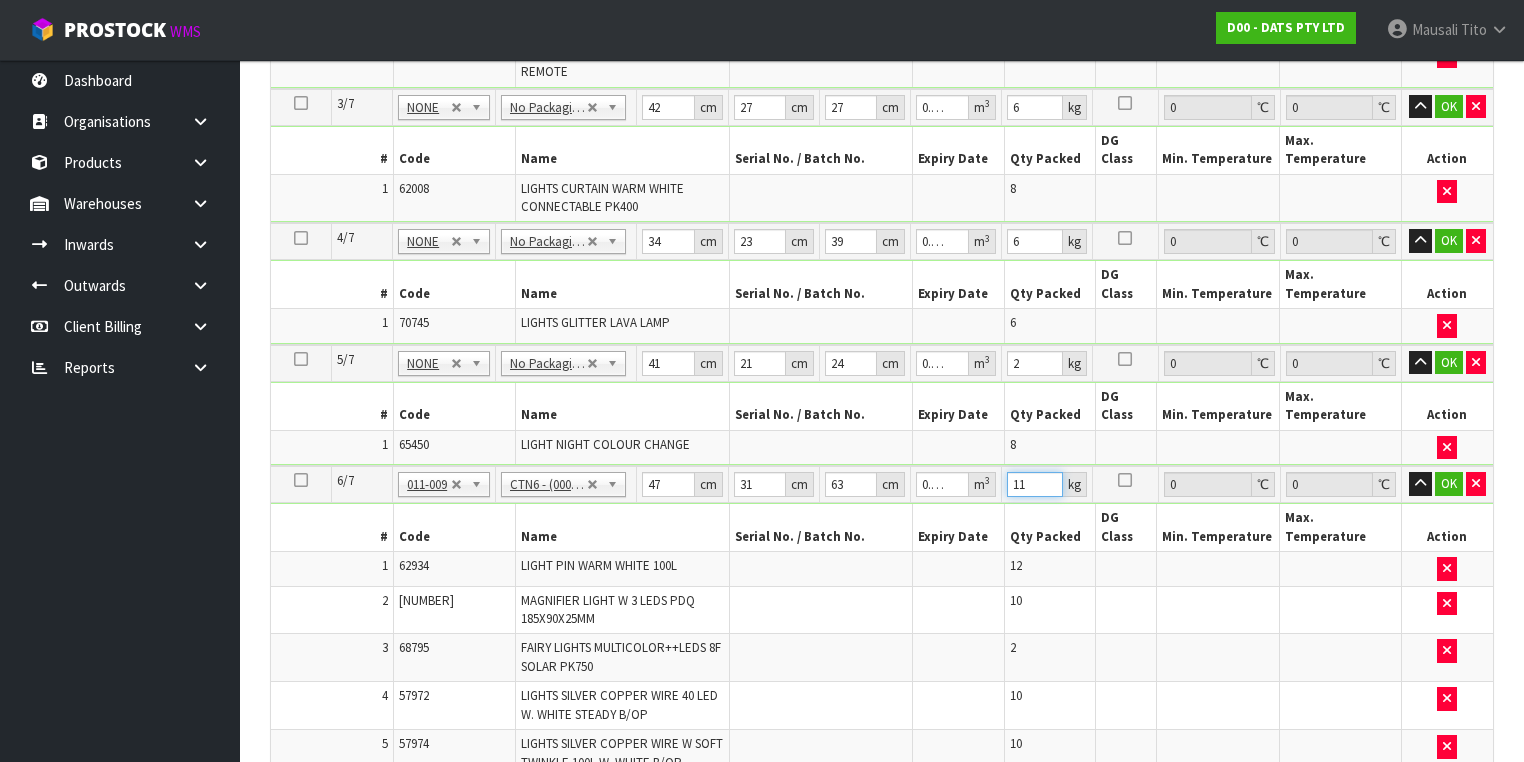 type on "11" 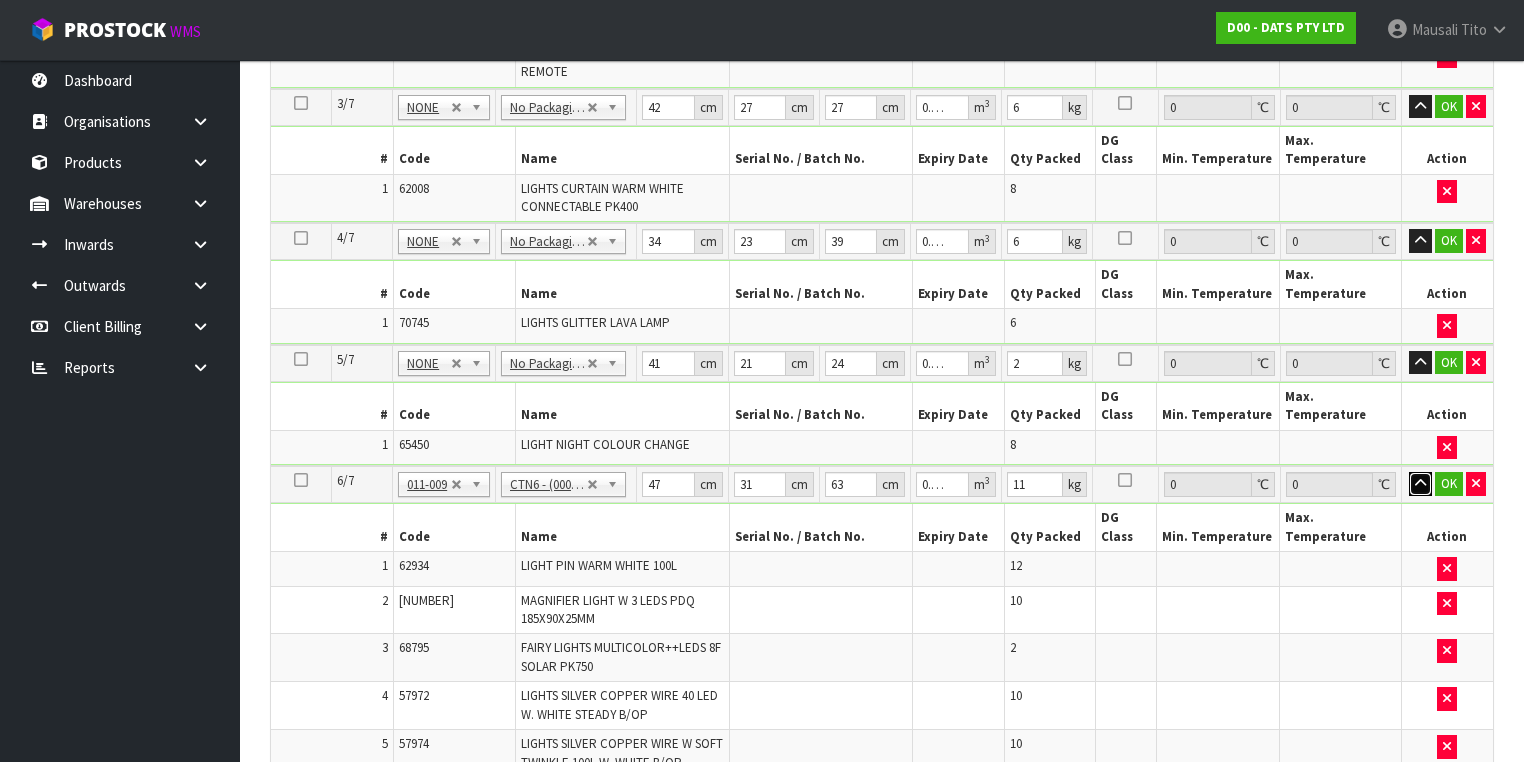 type 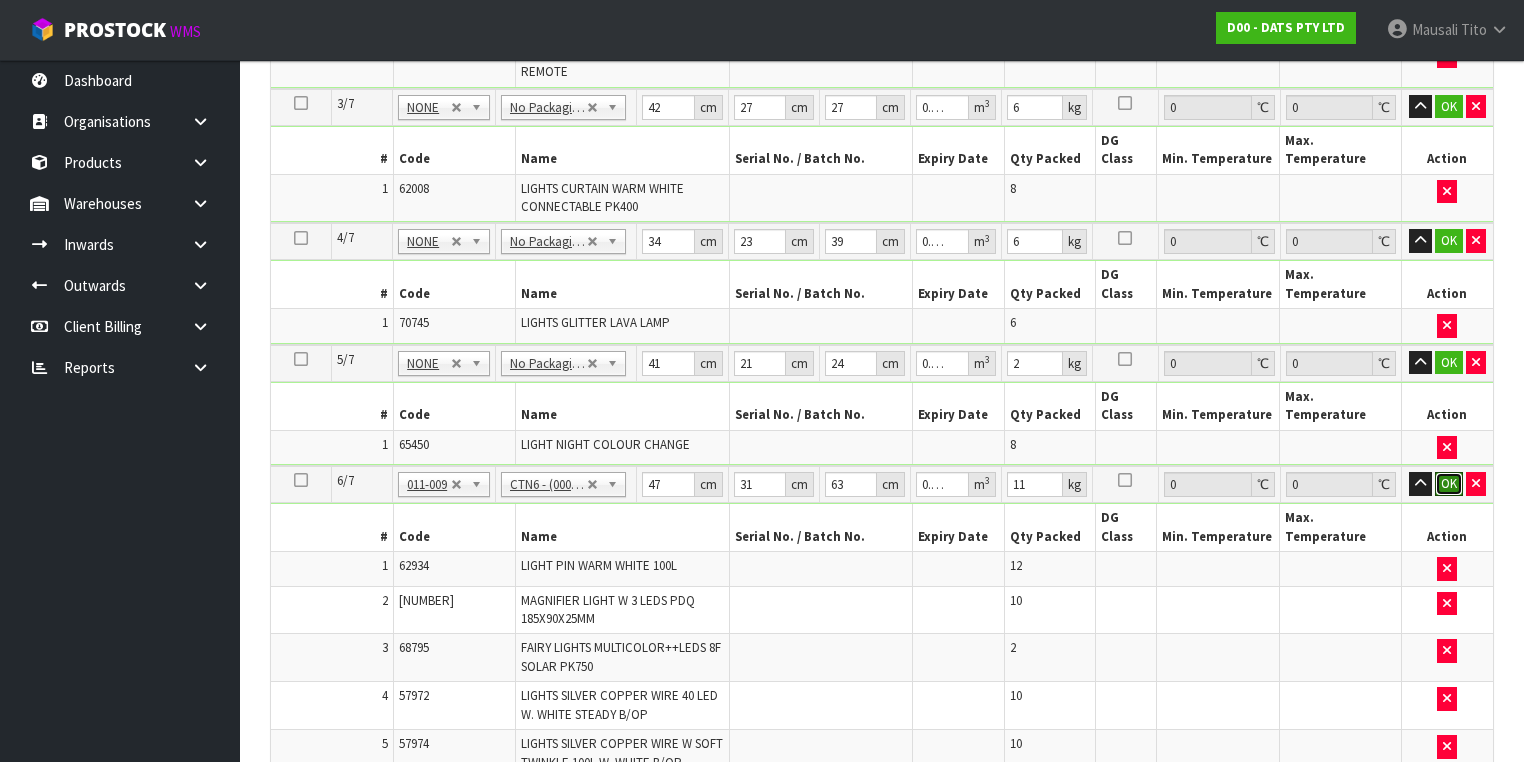 type 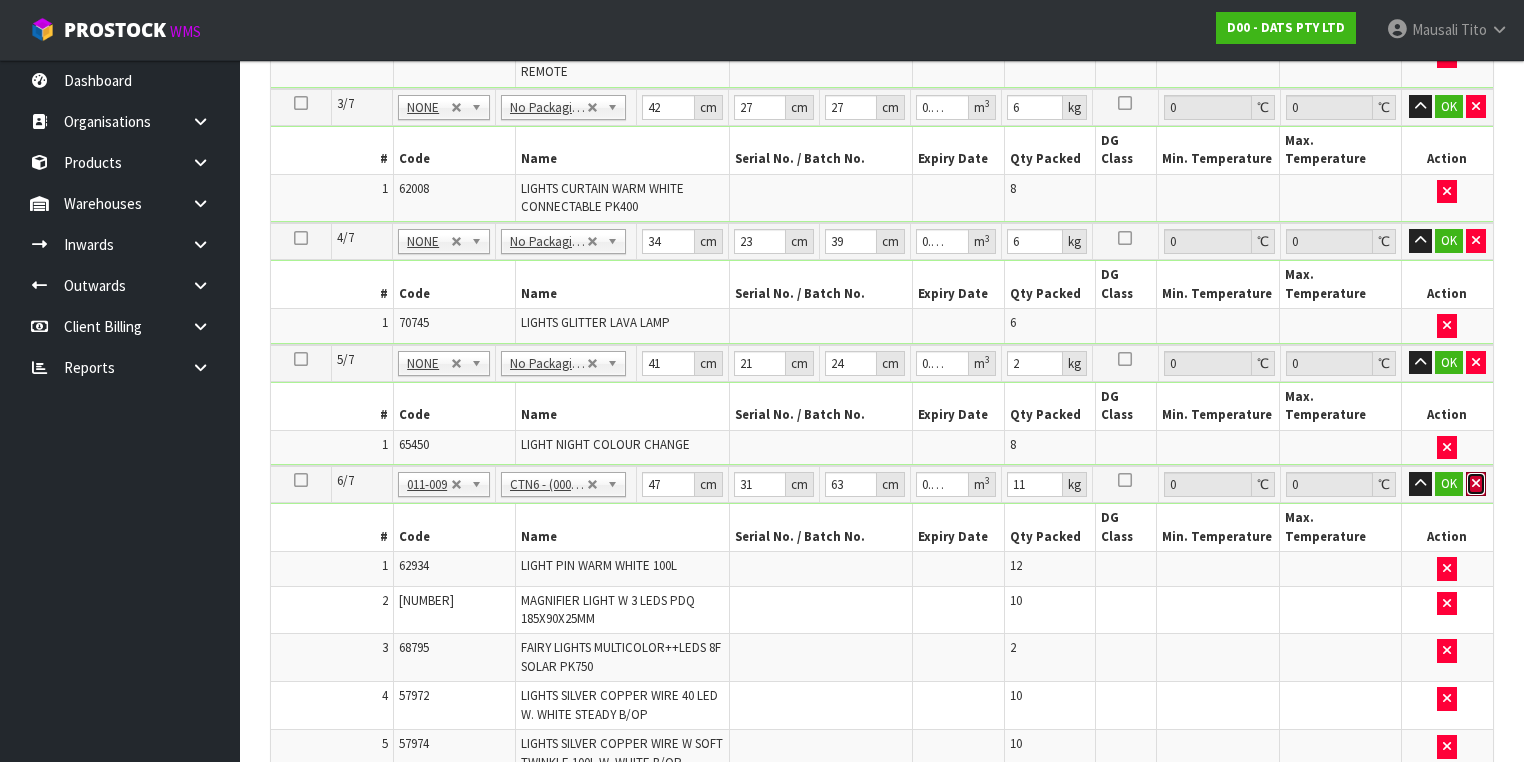 type 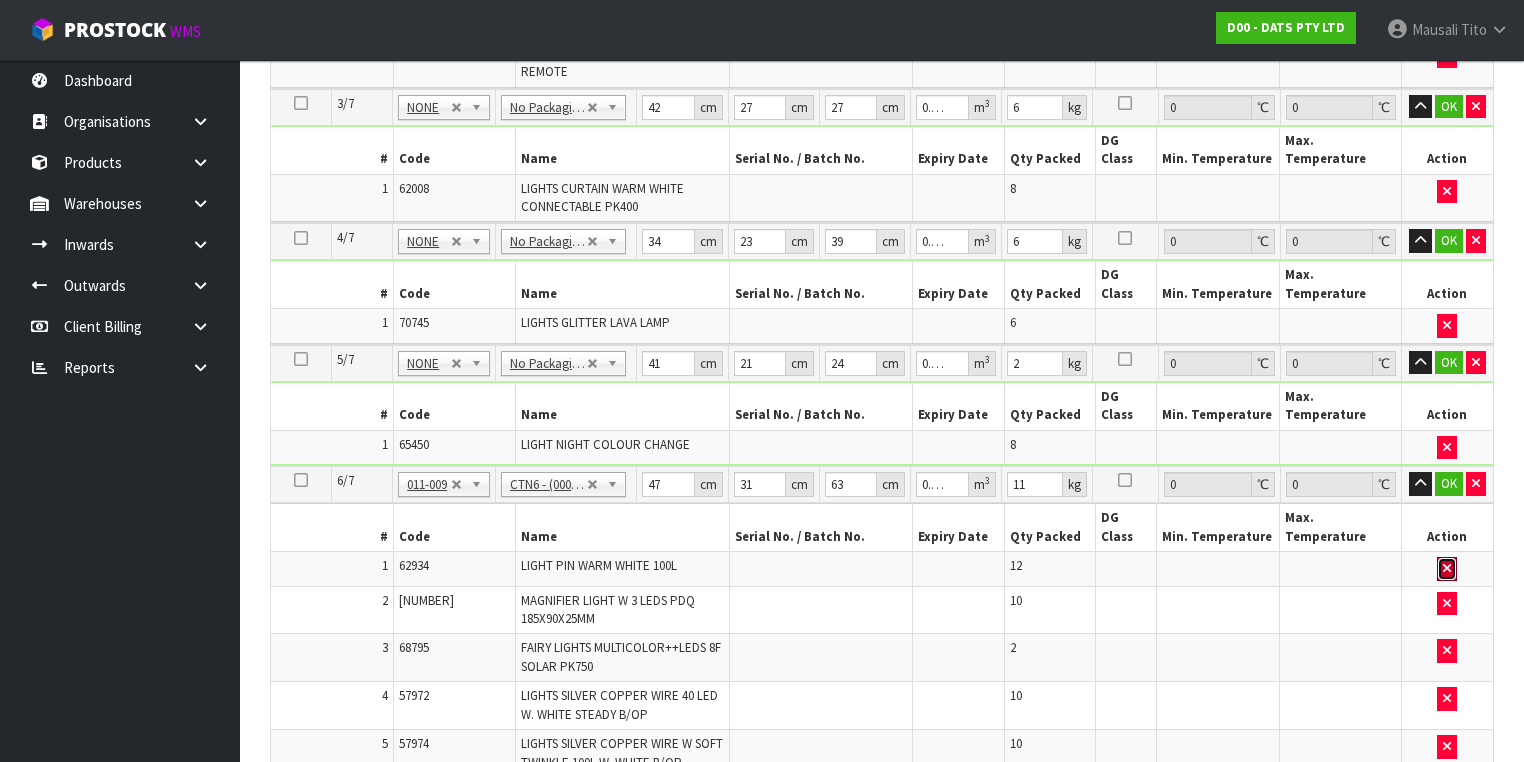 type 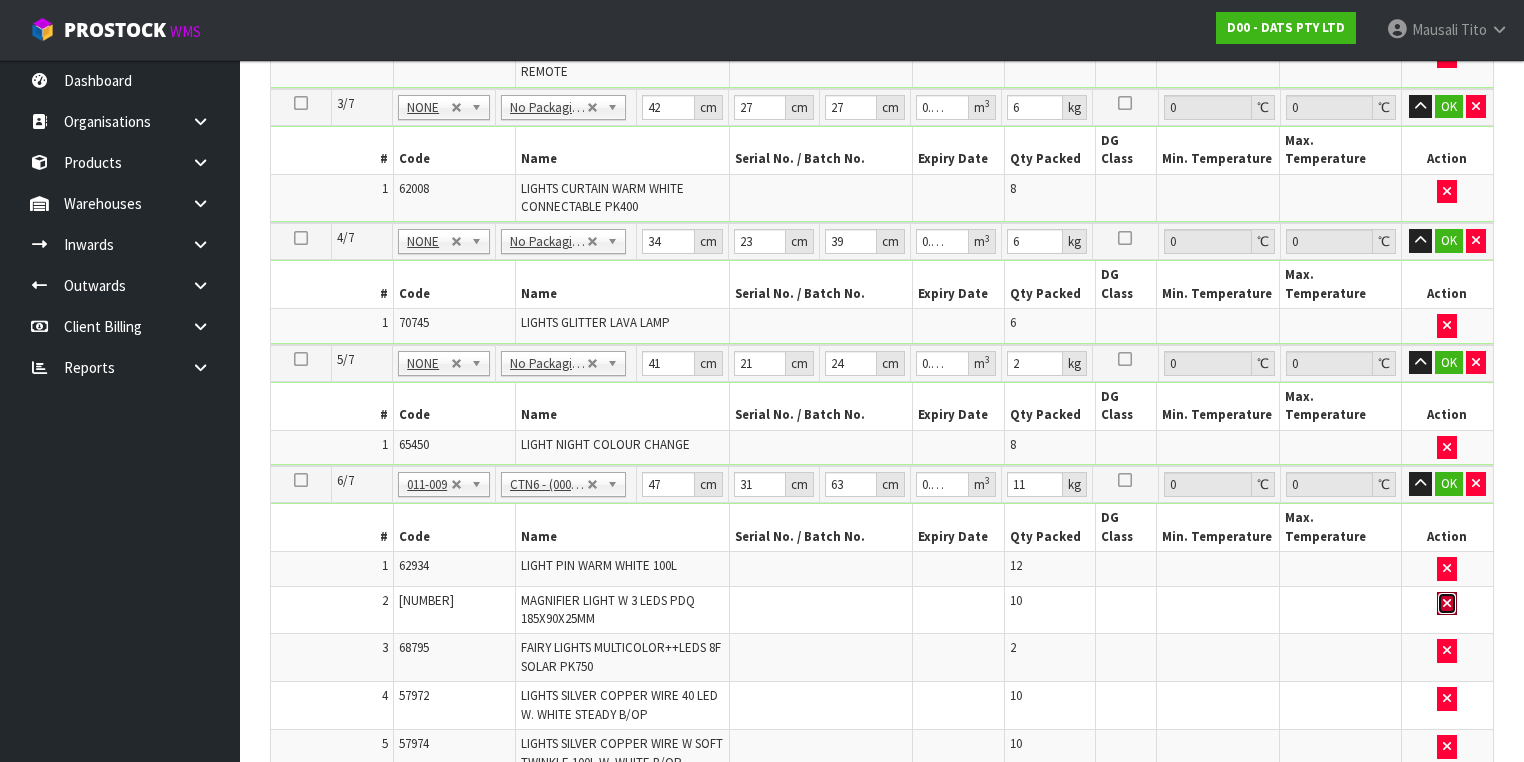 type 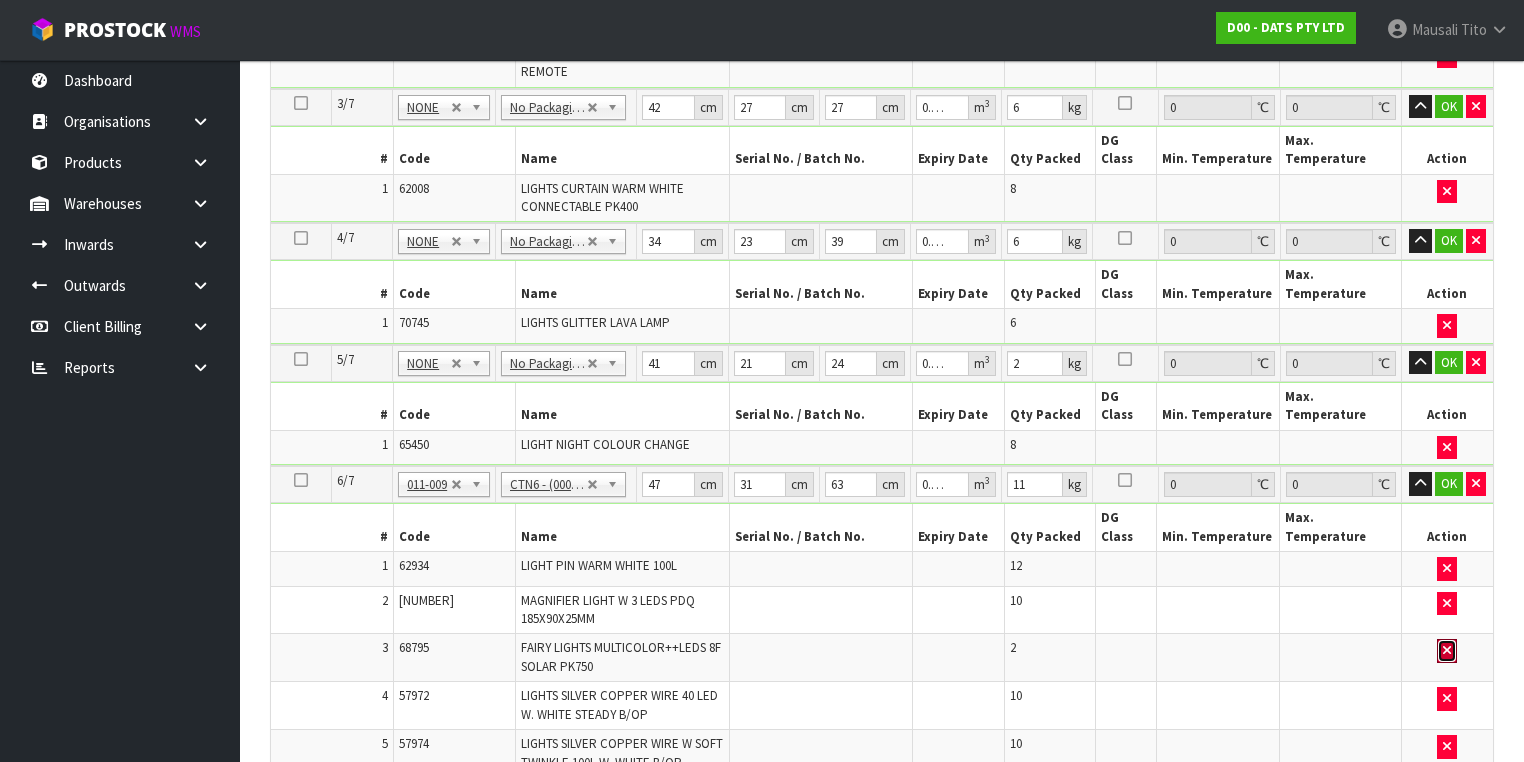 type 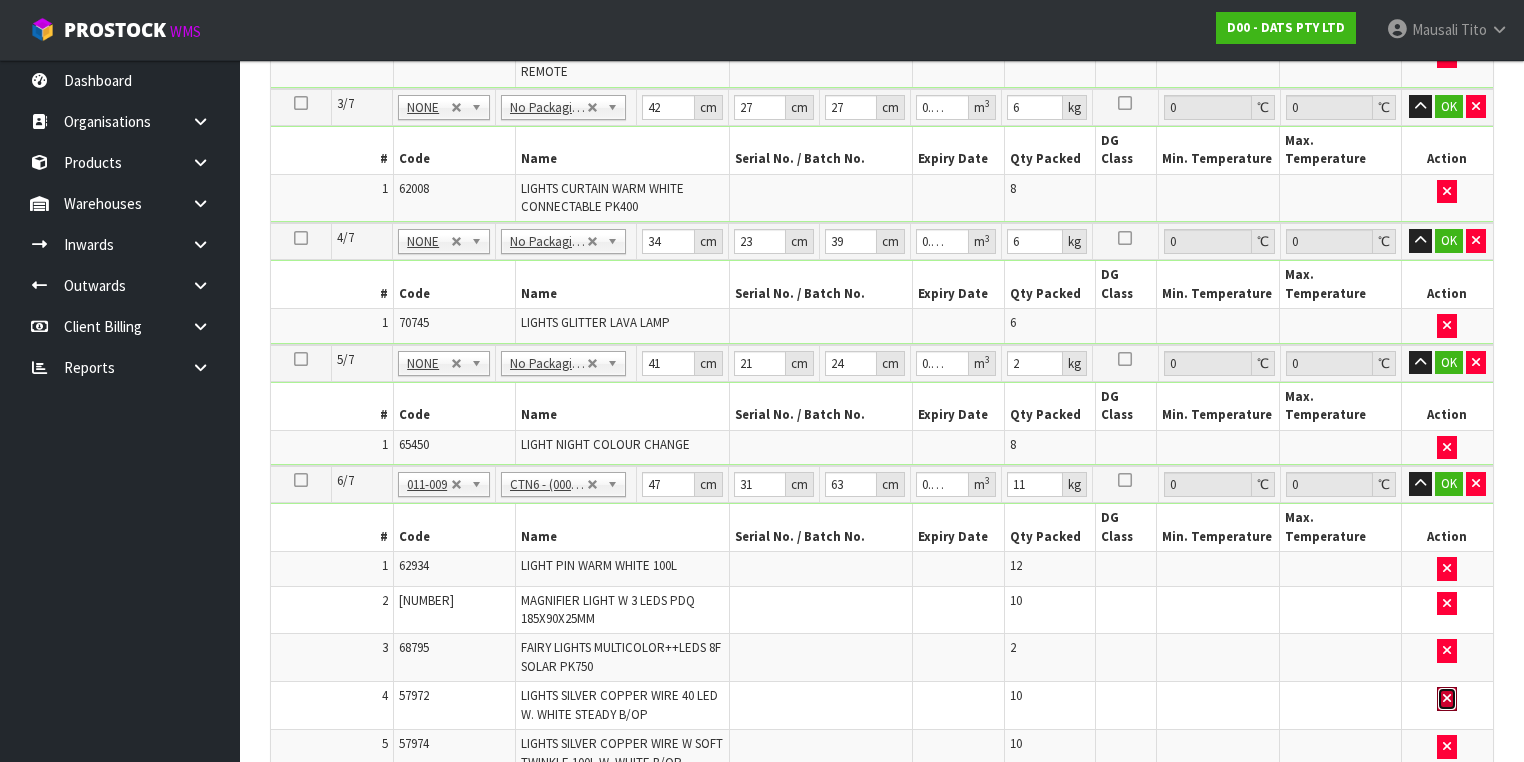 type 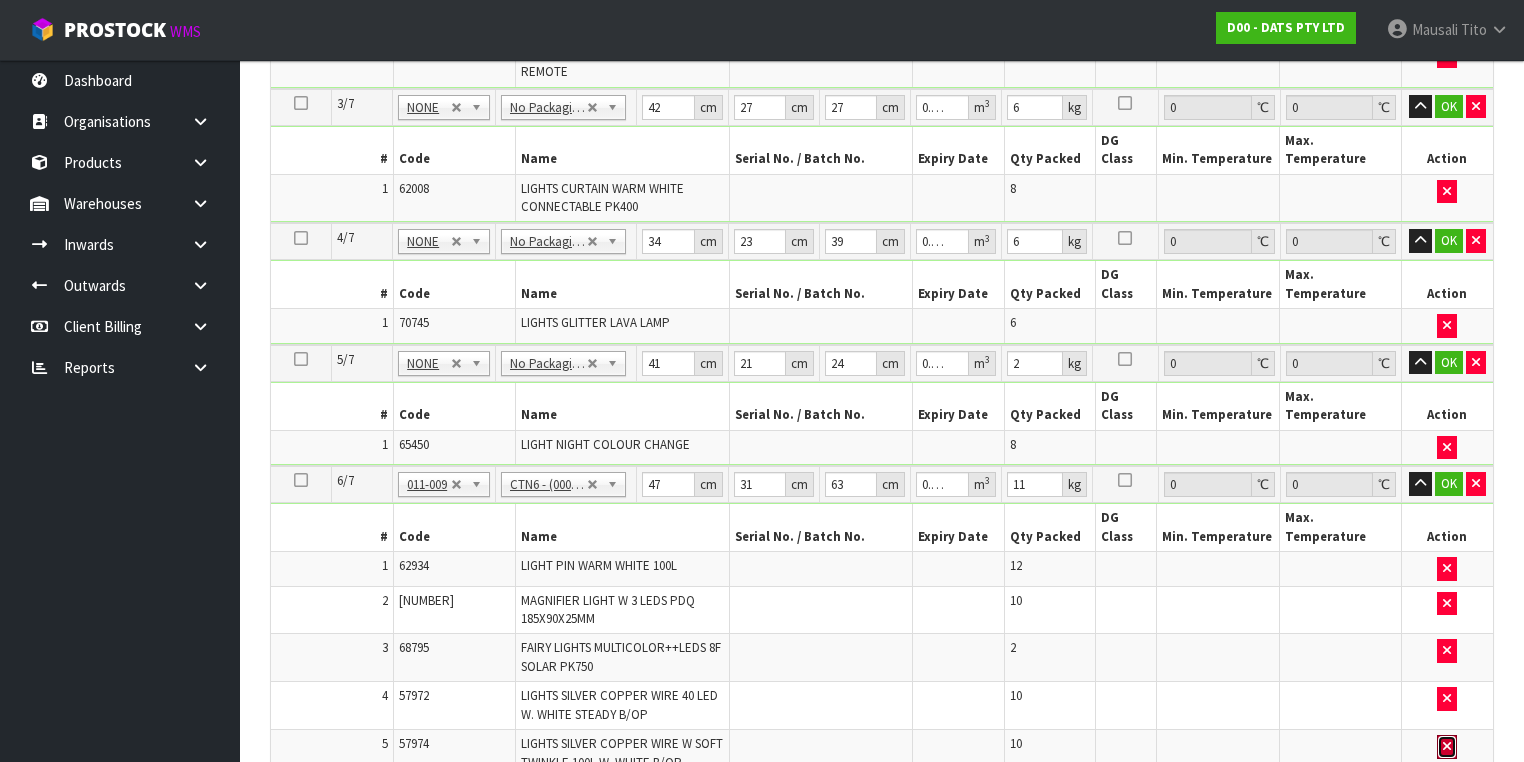type 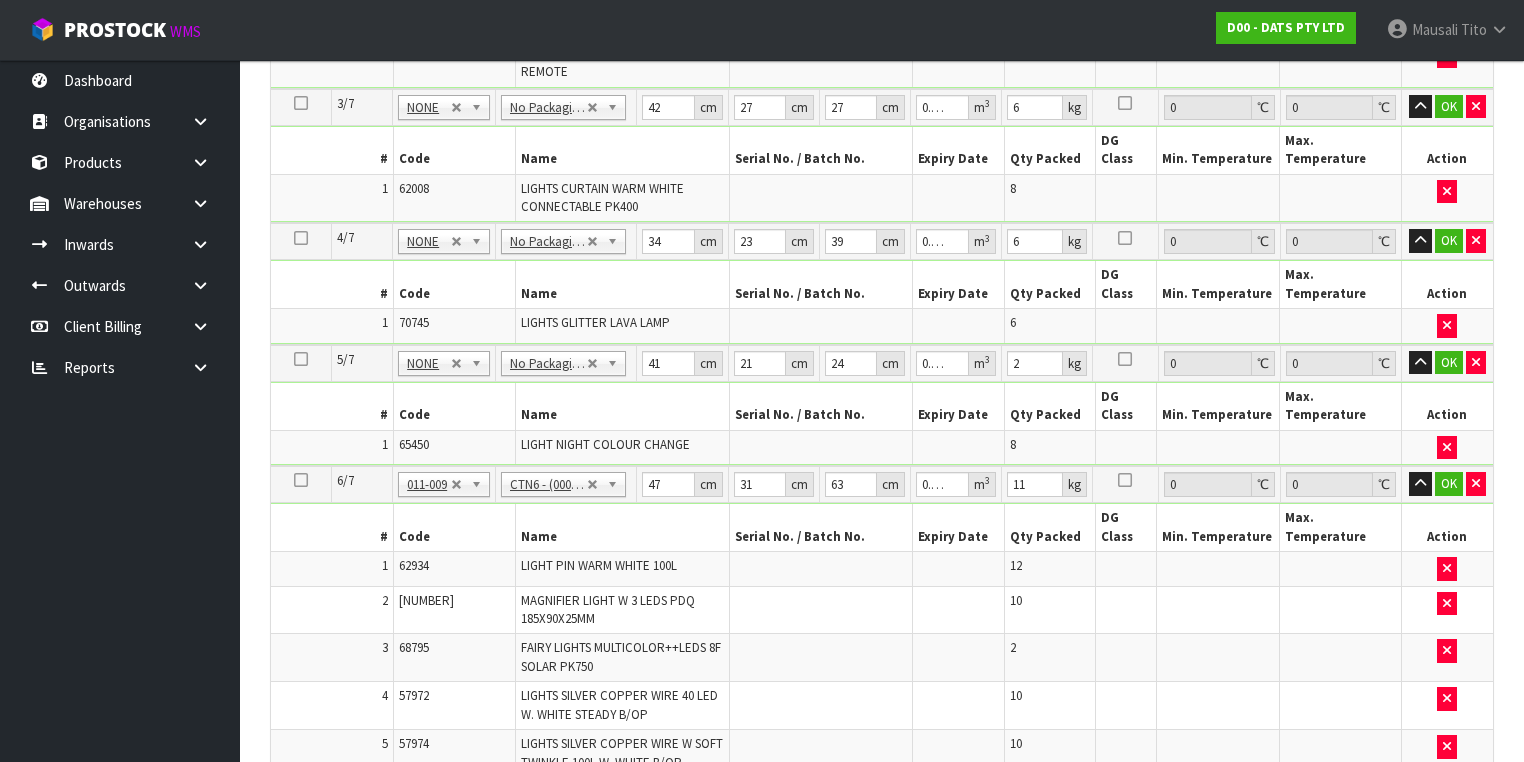 type on "4" 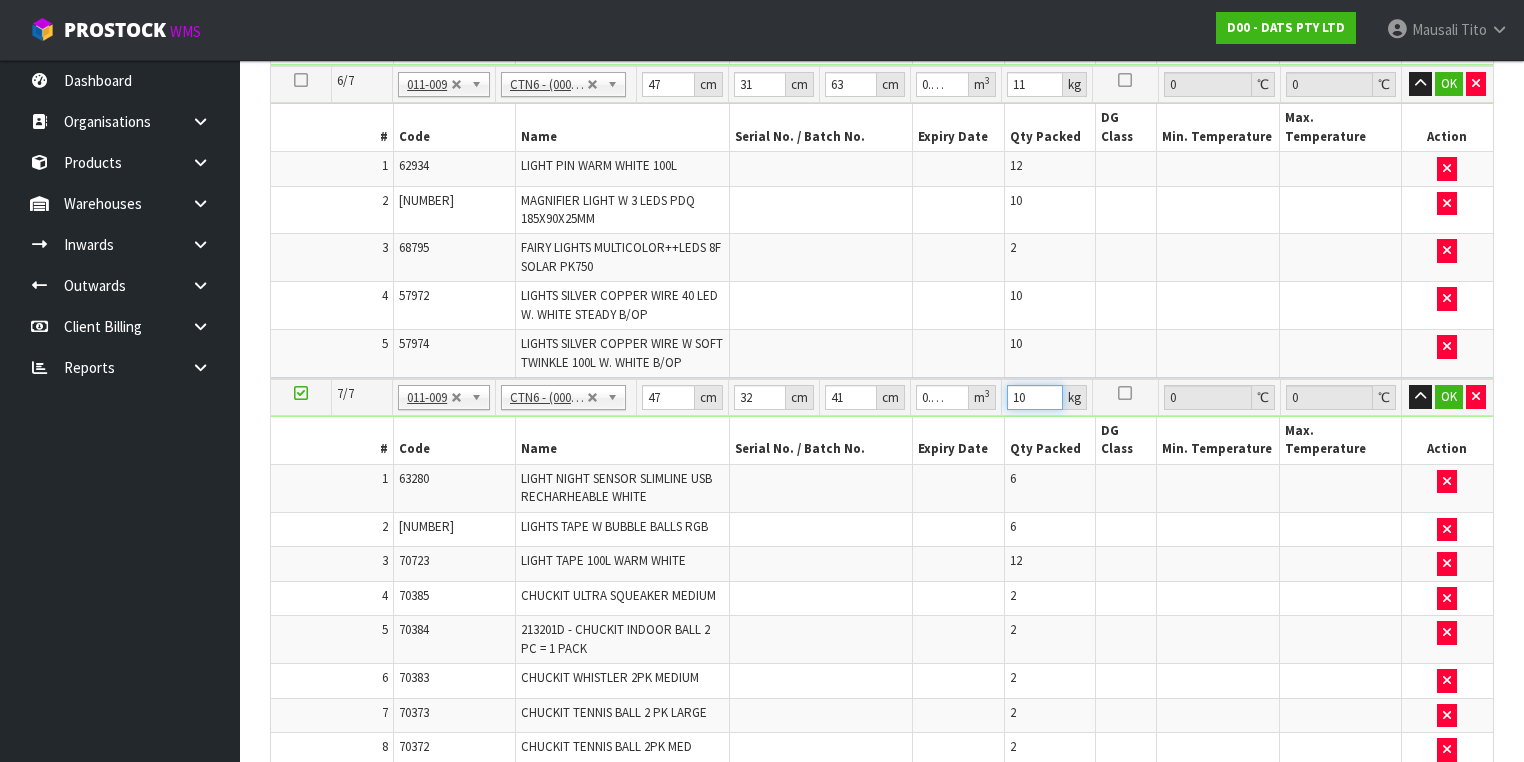 scroll, scrollTop: 1492, scrollLeft: 0, axis: vertical 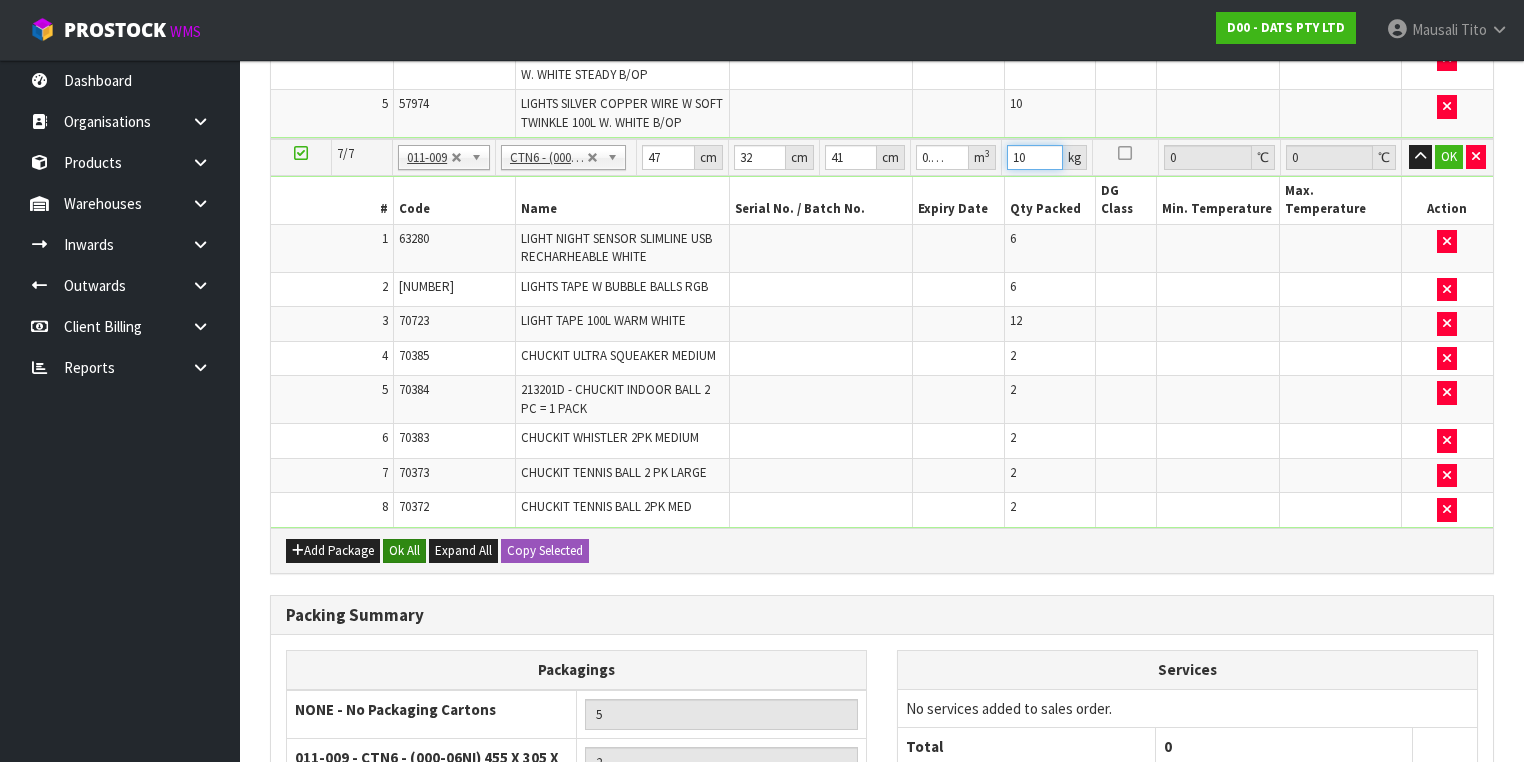 type on "10" 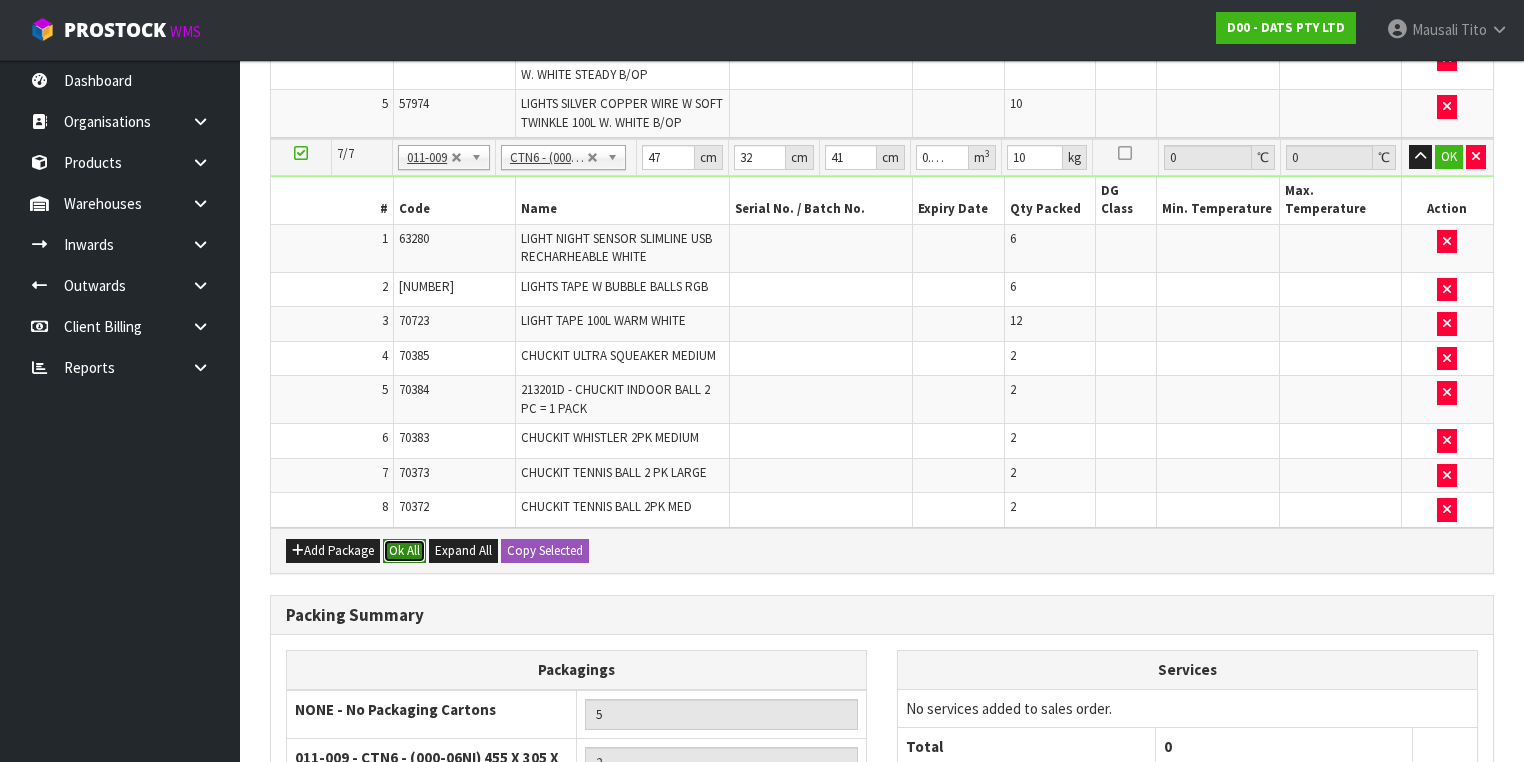 click on "Ok All" at bounding box center (404, 551) 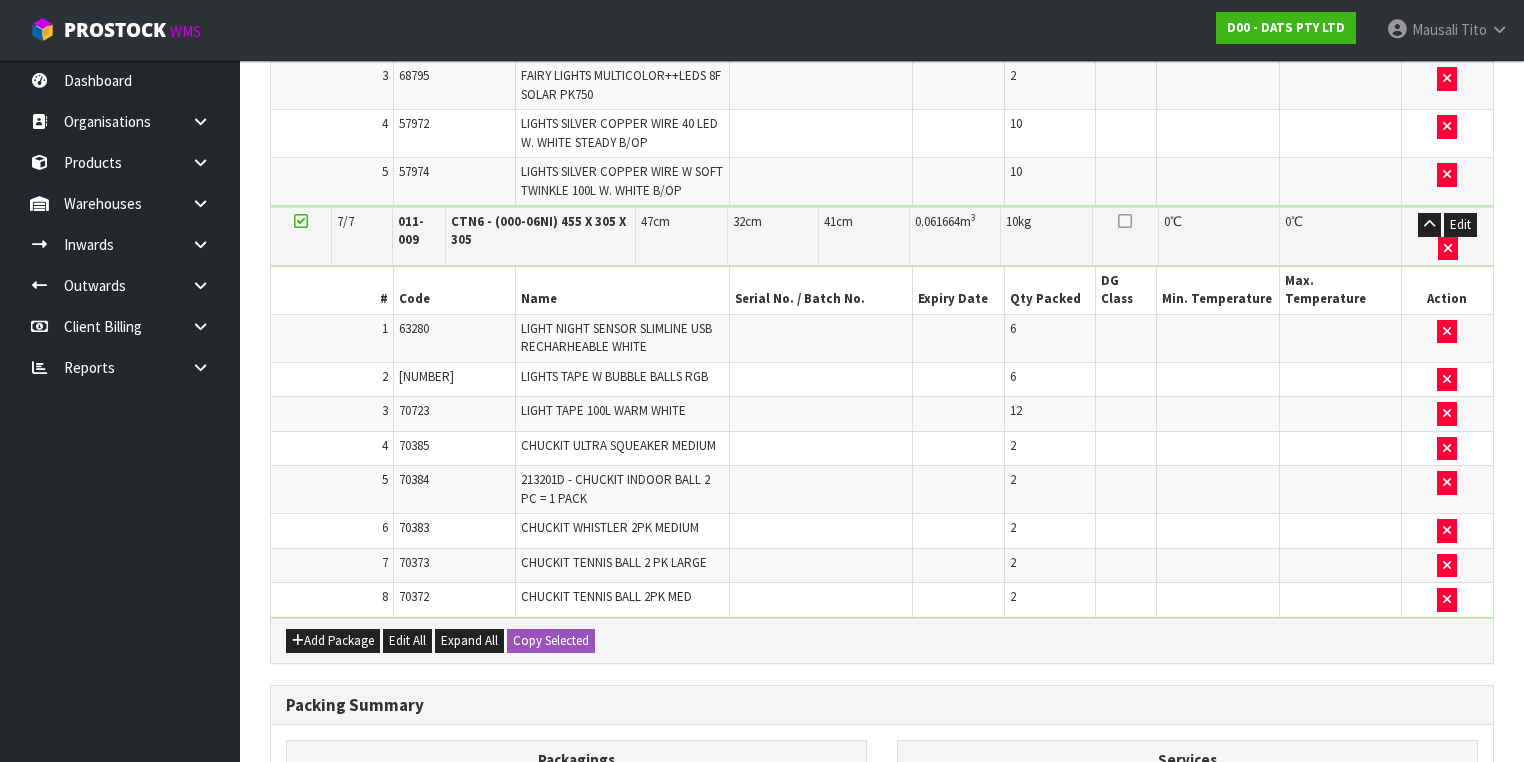 scroll, scrollTop: 1608, scrollLeft: 0, axis: vertical 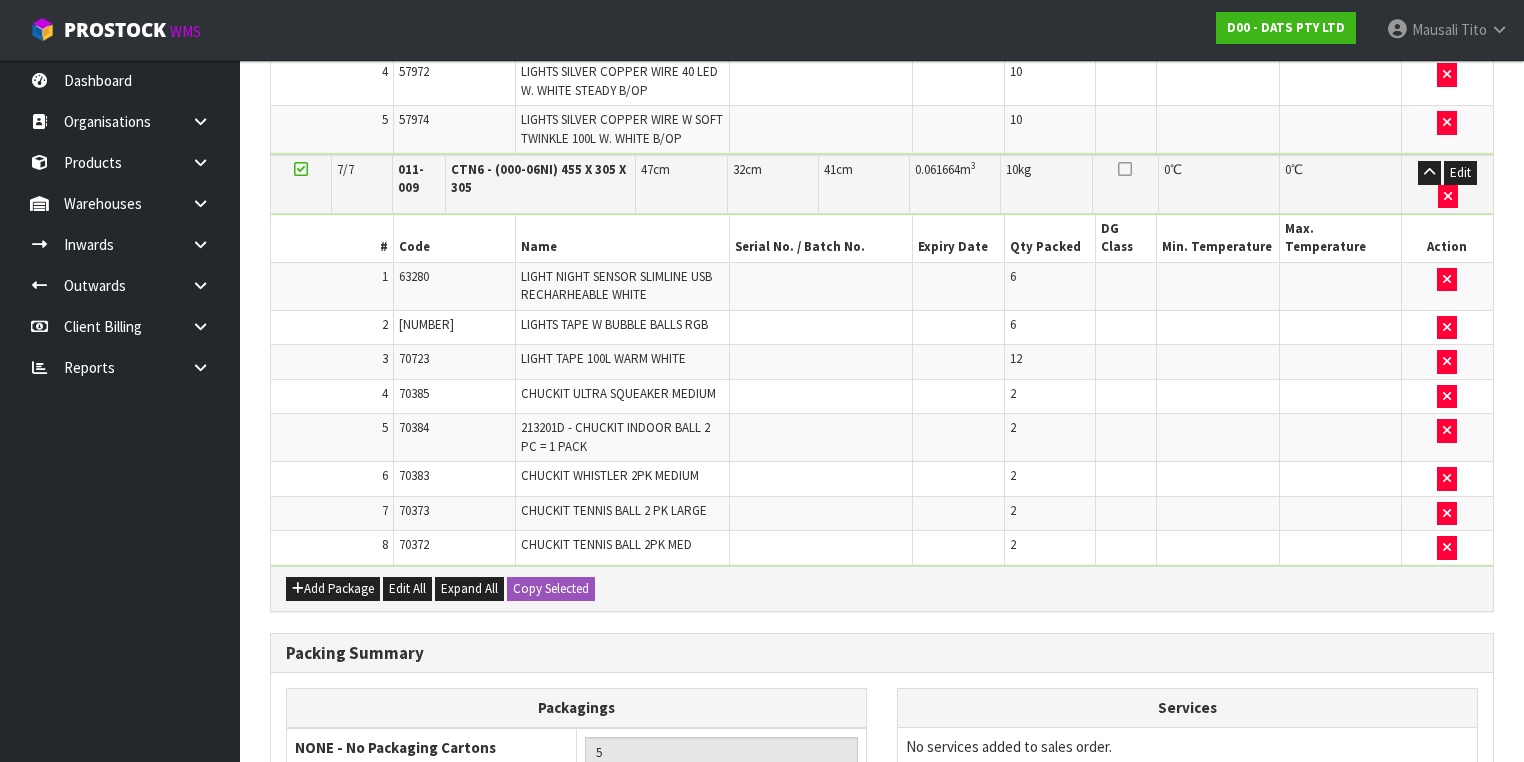 click on "Save & Confirm Packs" at bounding box center [427, 999] 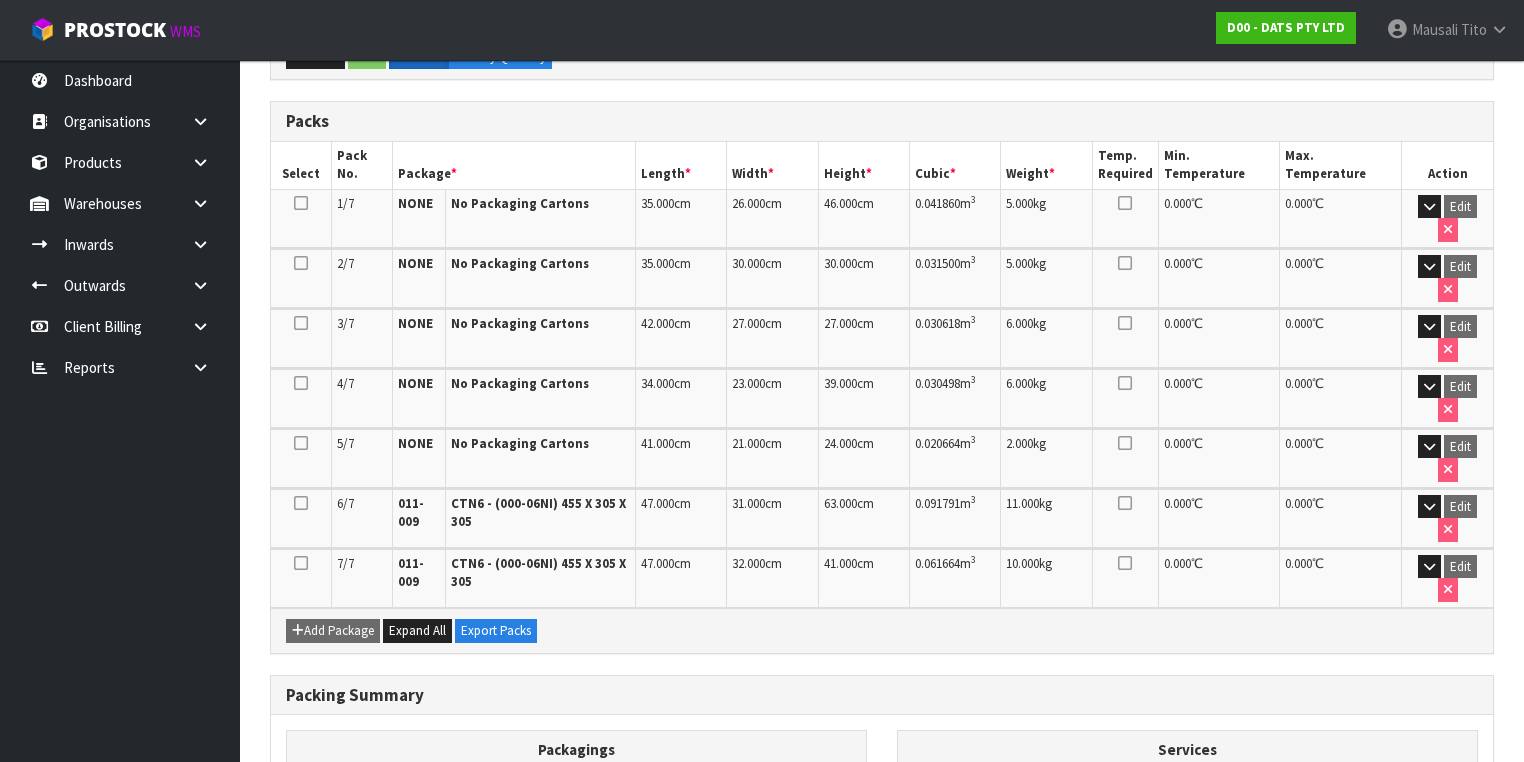 scroll, scrollTop: 633, scrollLeft: 0, axis: vertical 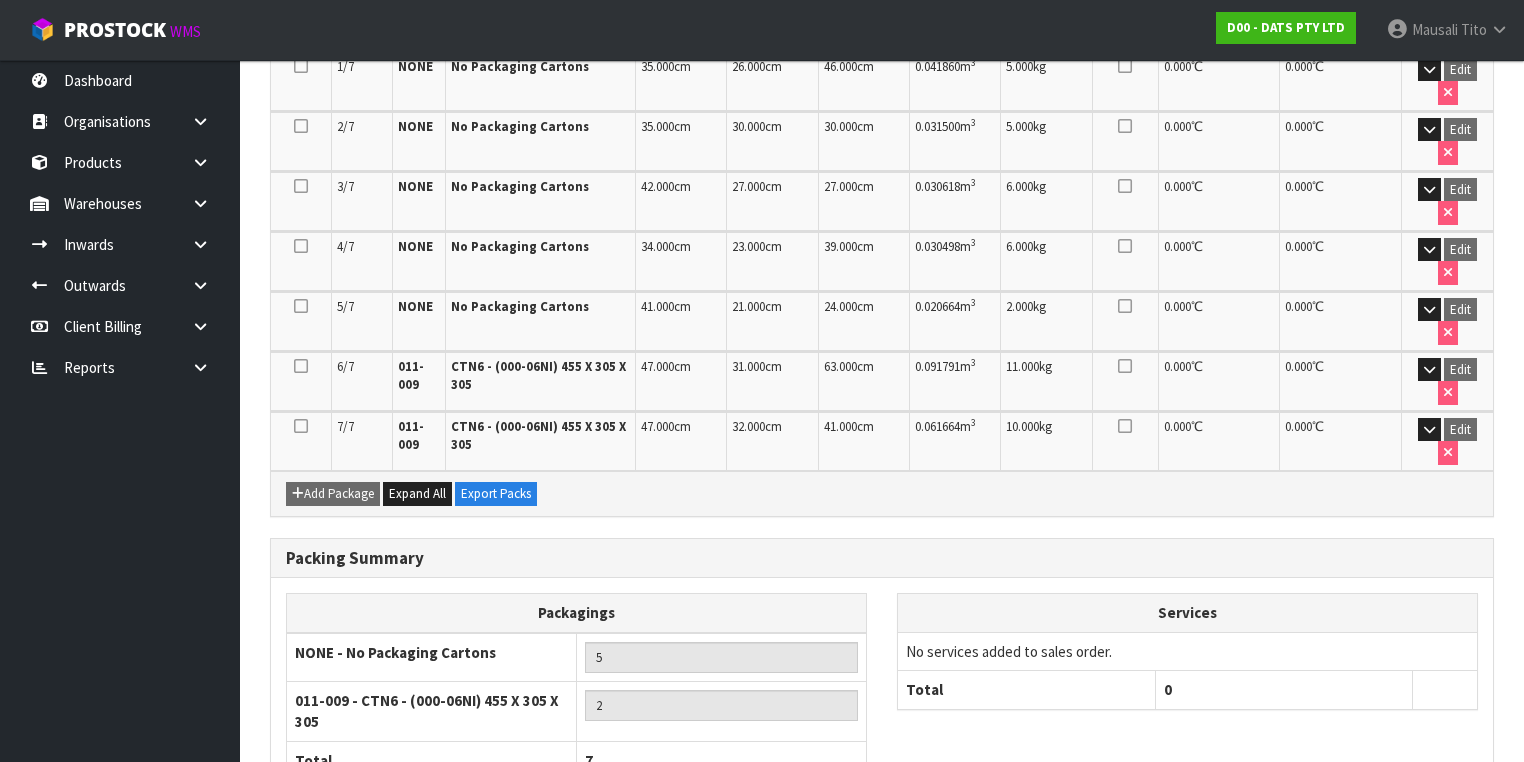 click on "Next" at bounding box center [1450, 859] 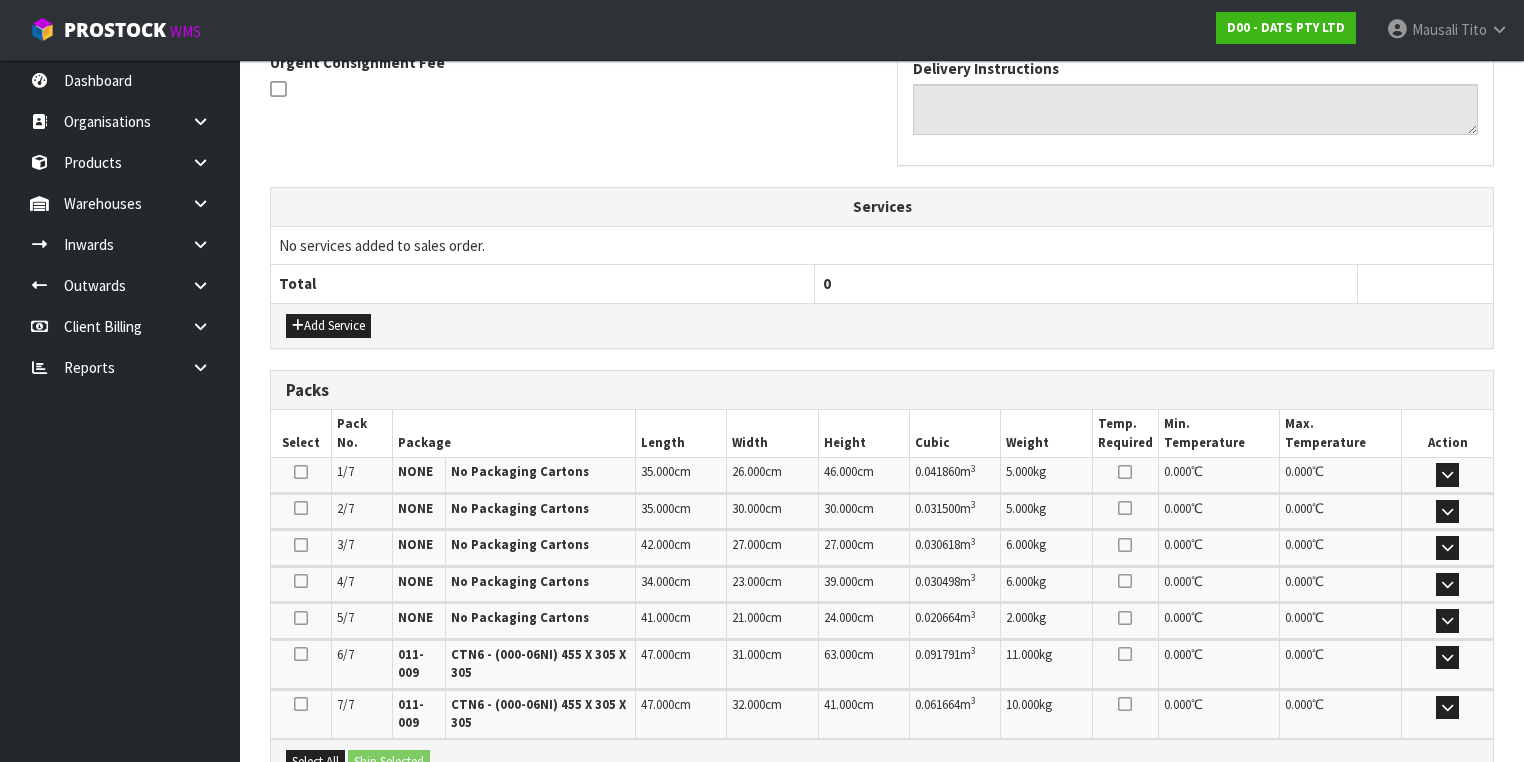 scroll, scrollTop: 720, scrollLeft: 0, axis: vertical 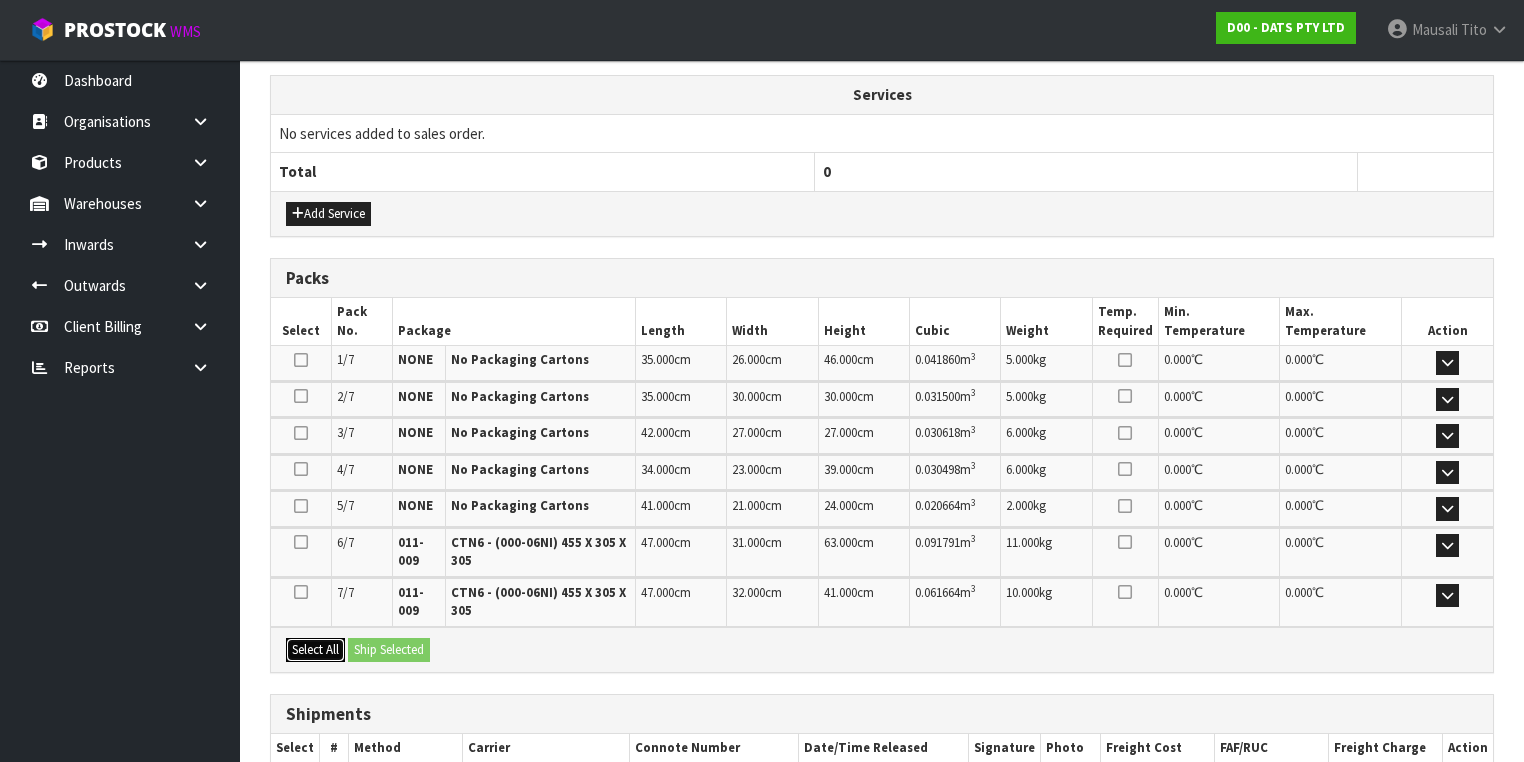 drag, startPoint x: 324, startPoint y: 636, endPoint x: 360, endPoint y: 638, distance: 36.05551 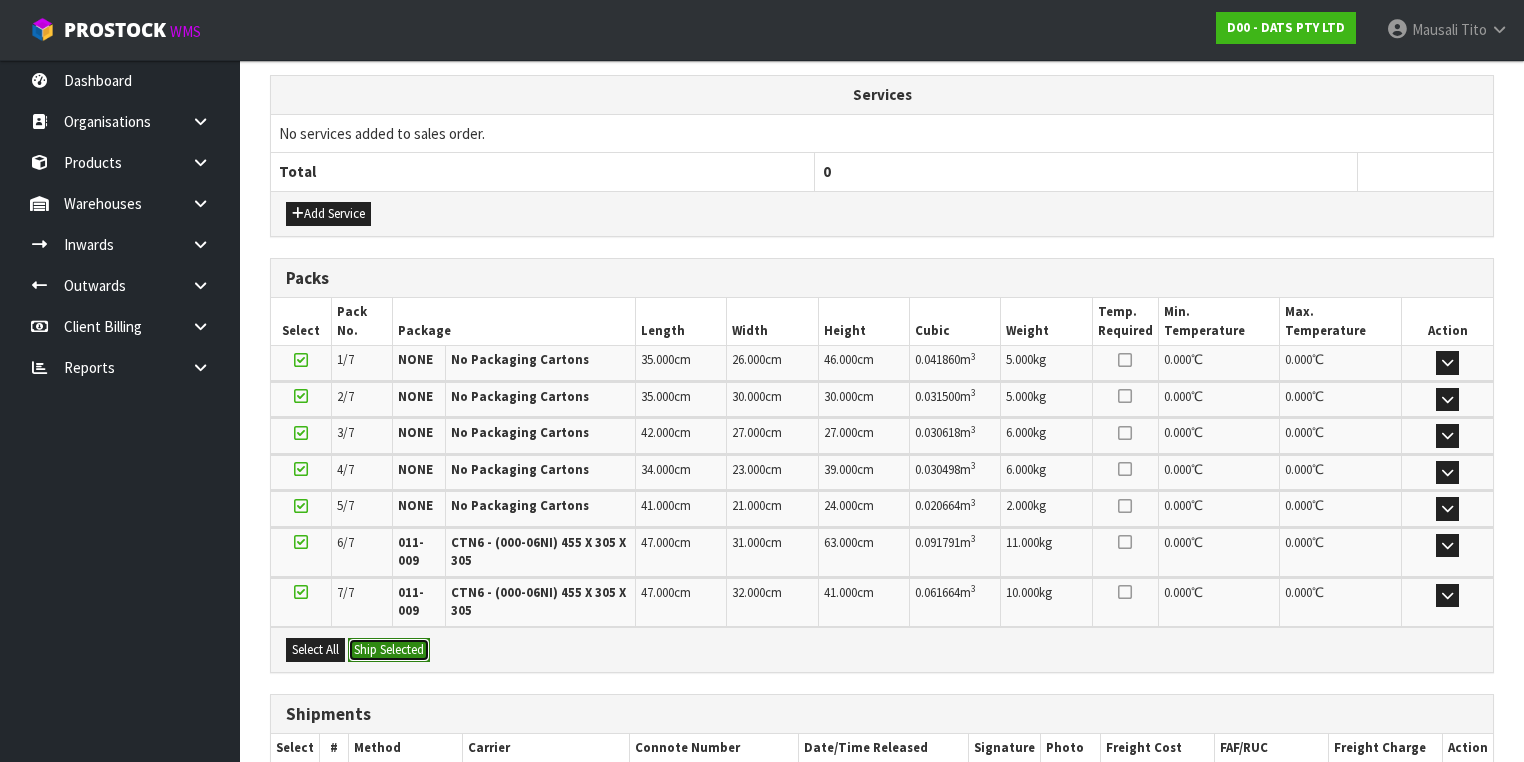 click on "Ship Selected" at bounding box center (389, 650) 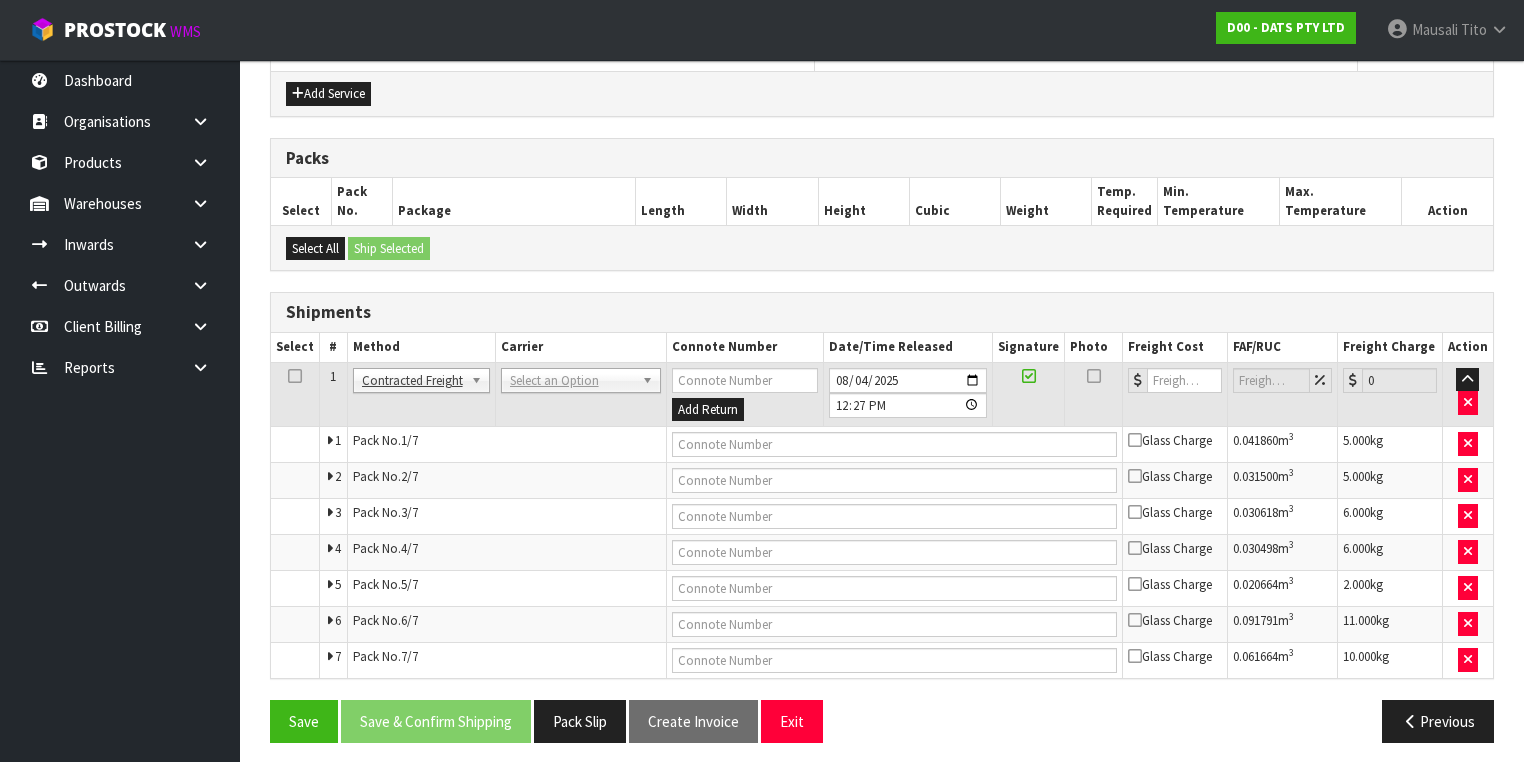 scroll, scrollTop: 843, scrollLeft: 0, axis: vertical 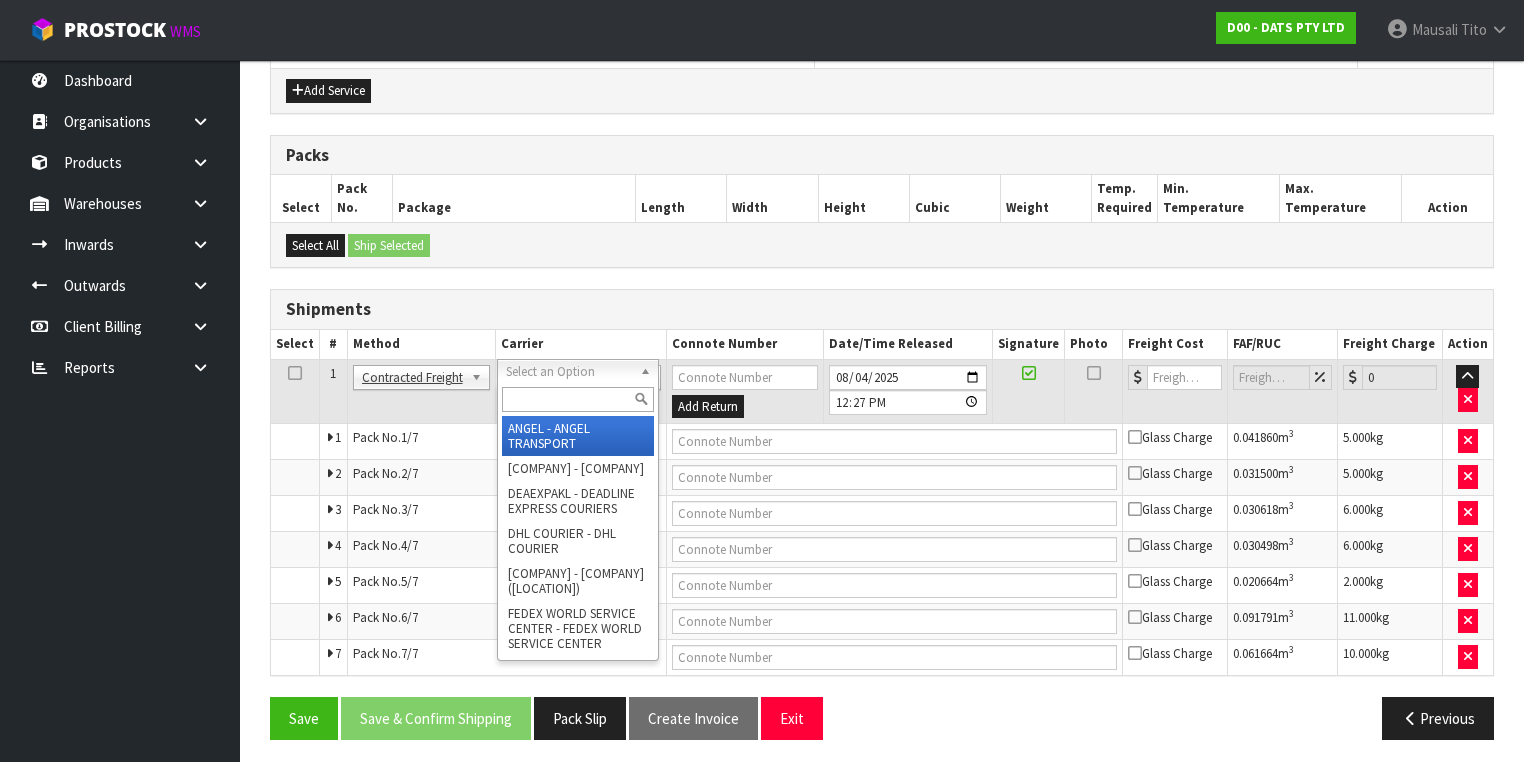 click at bounding box center (578, 399) 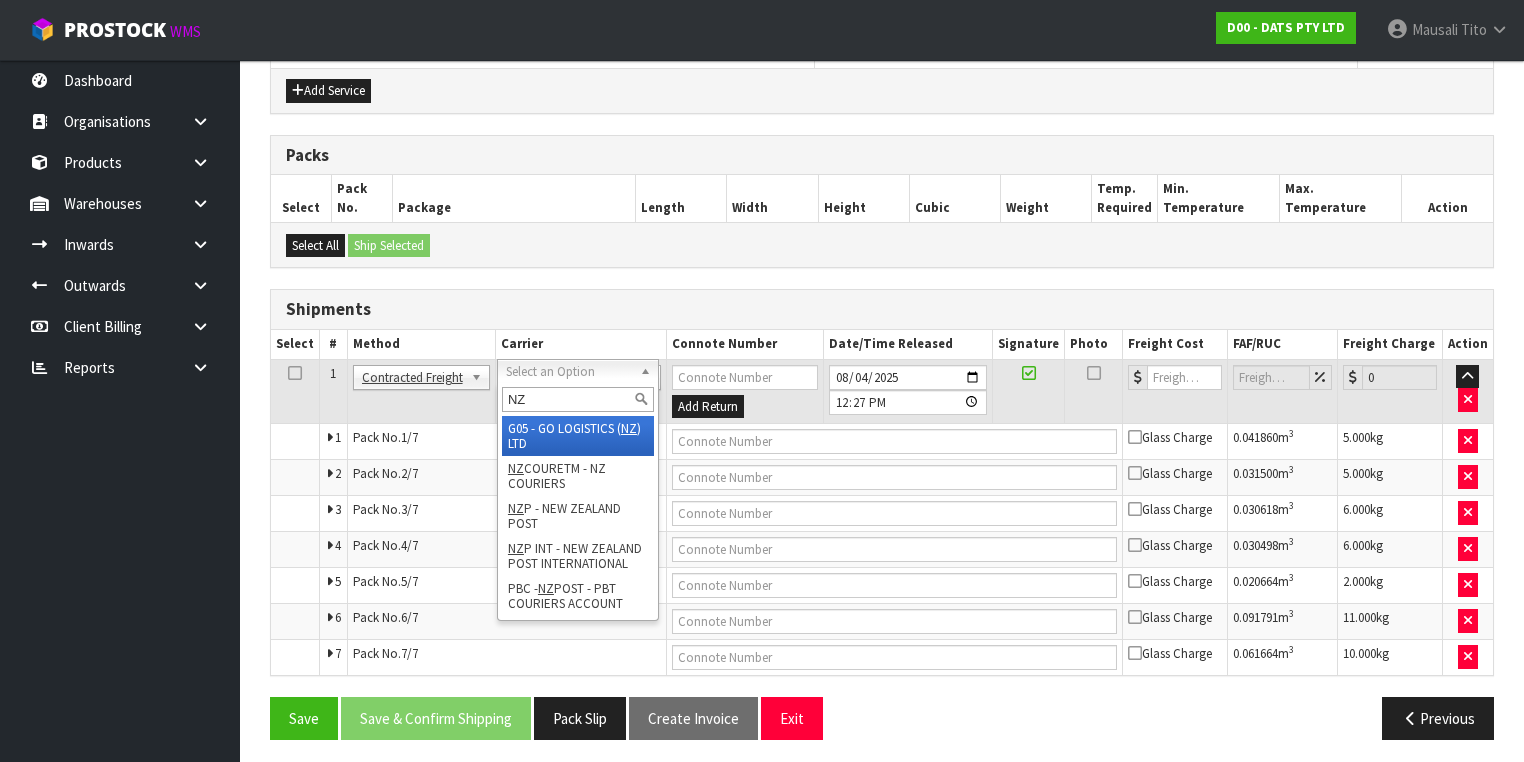 type on "NZP" 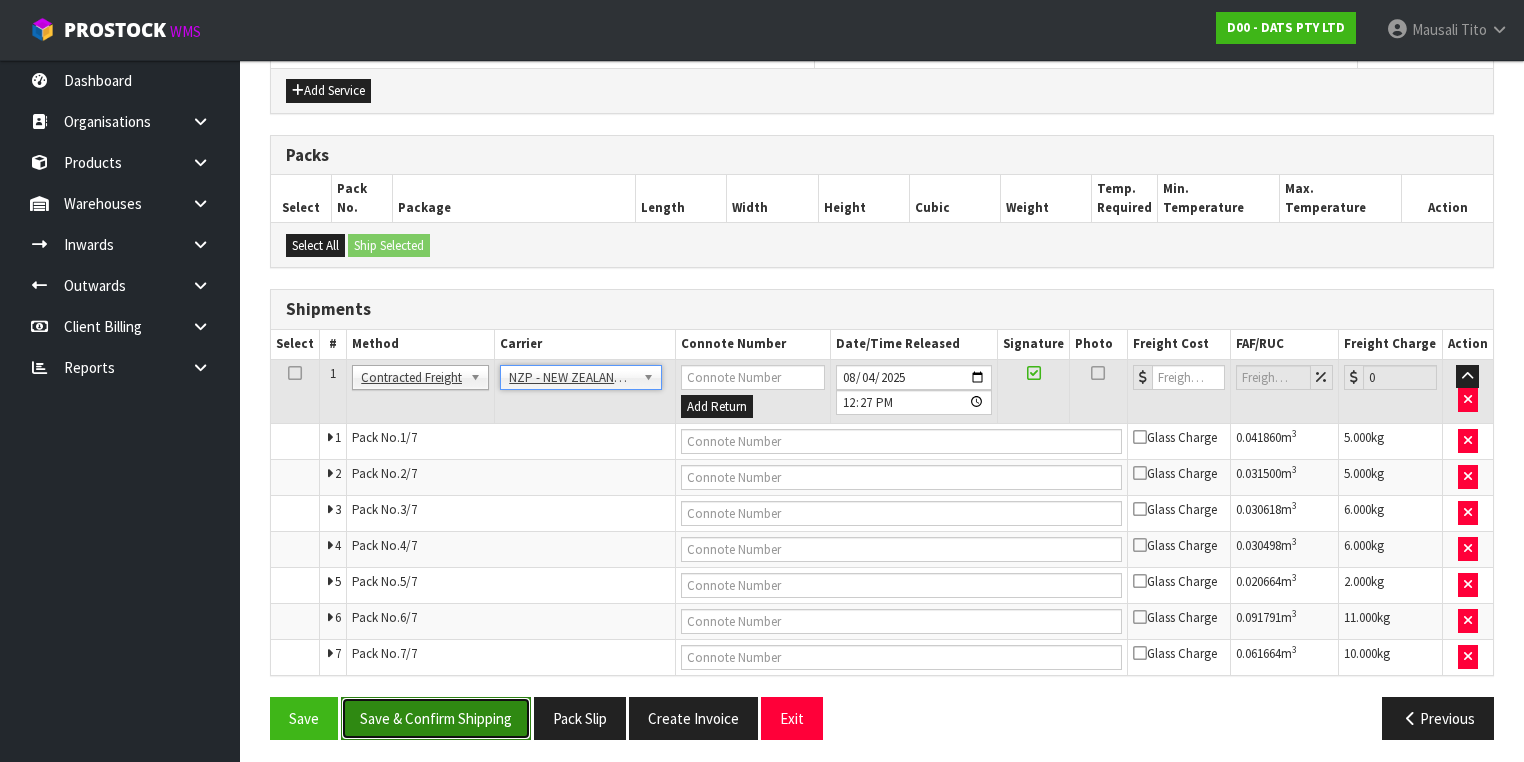 click on "Save & Confirm Shipping" at bounding box center [436, 718] 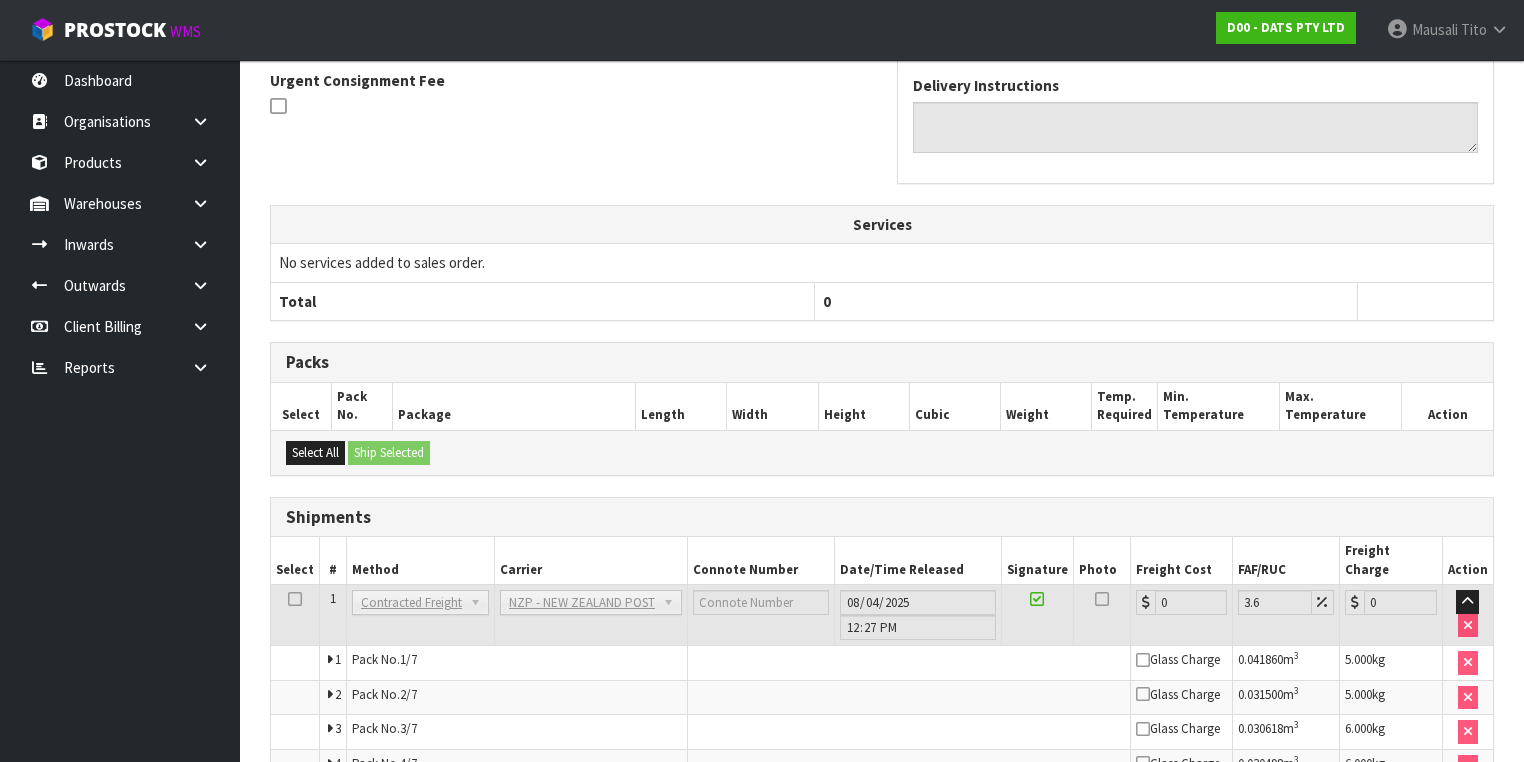 scroll, scrollTop: 800, scrollLeft: 0, axis: vertical 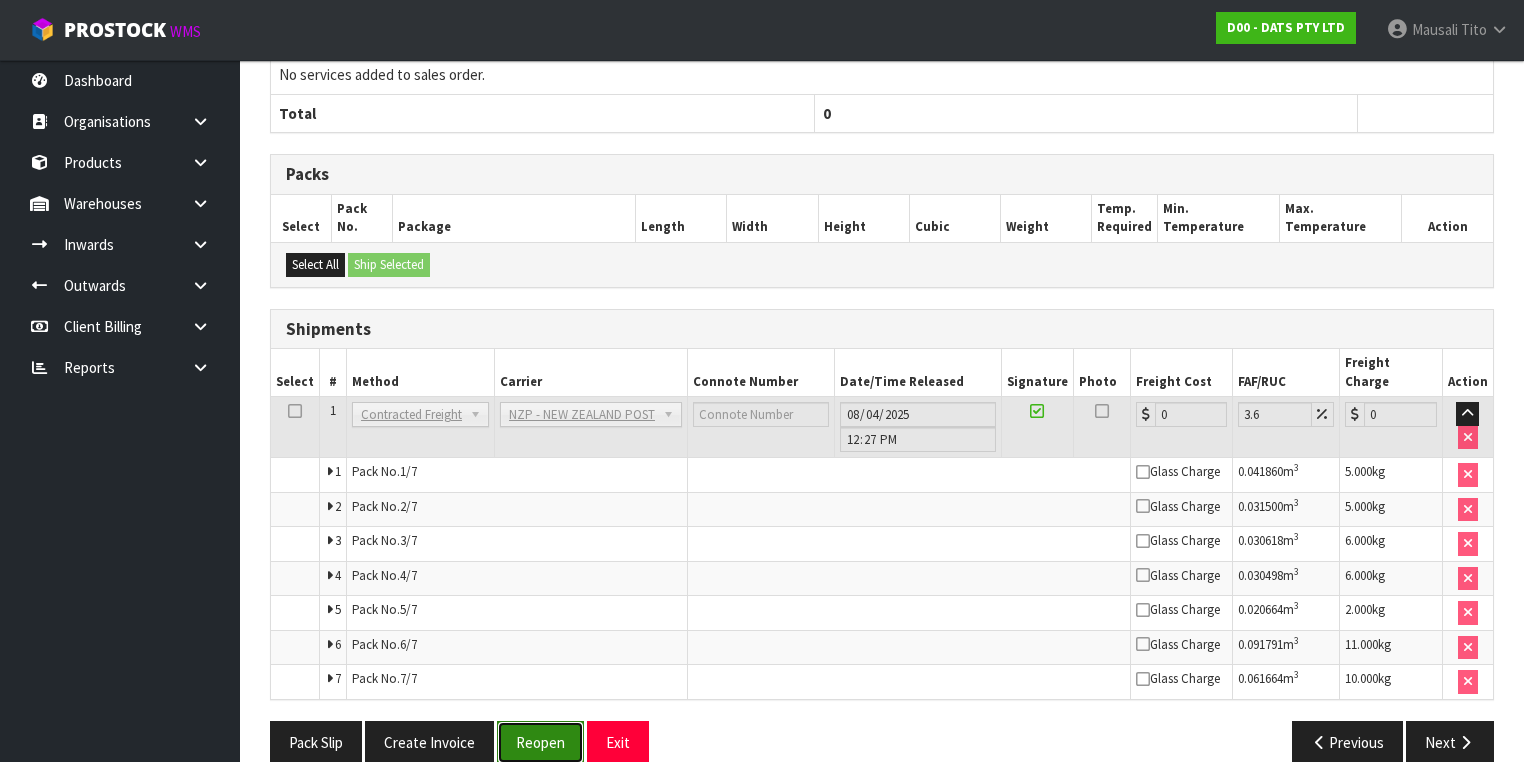 click on "Reopen" at bounding box center (540, 742) 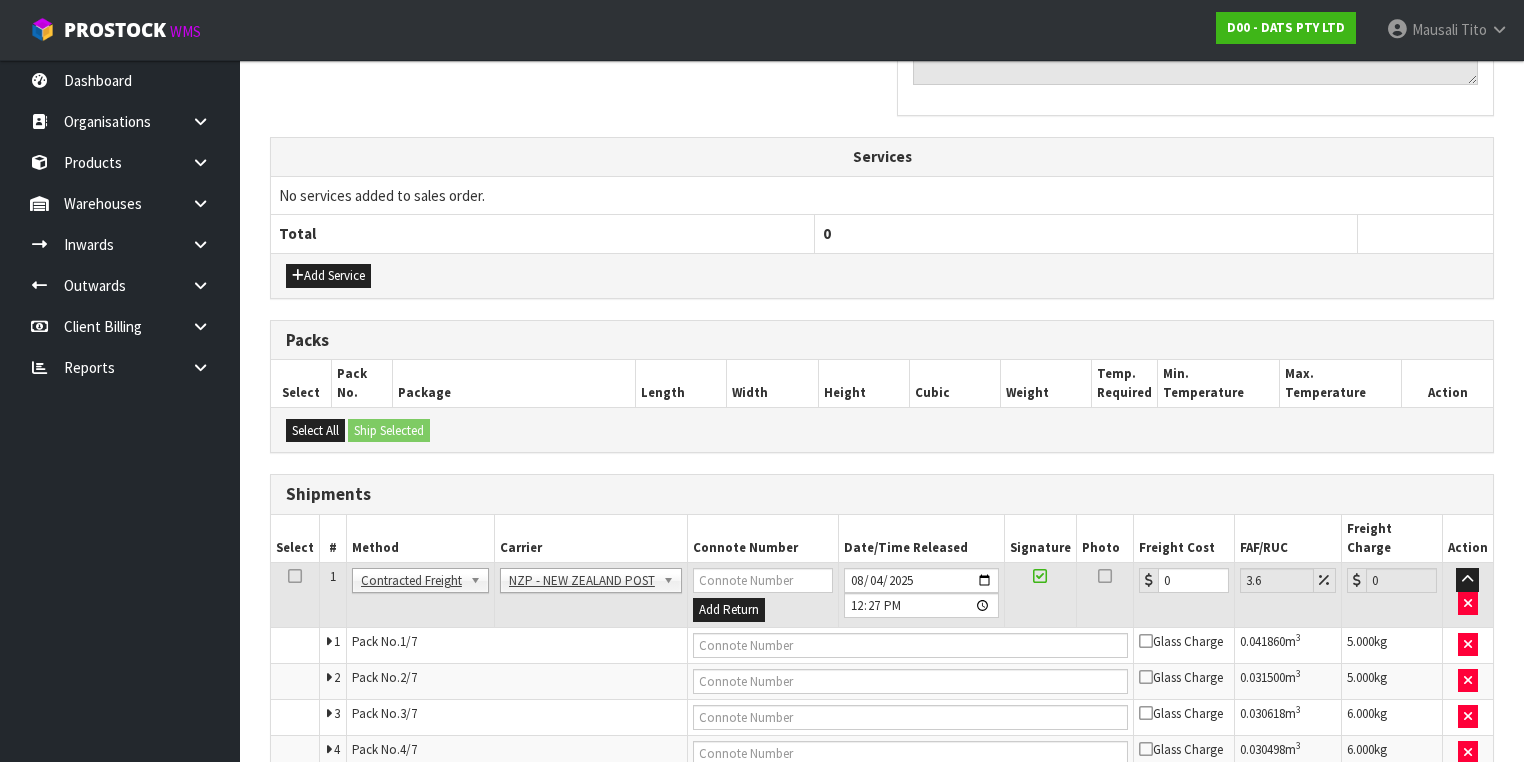 scroll, scrollTop: 720, scrollLeft: 0, axis: vertical 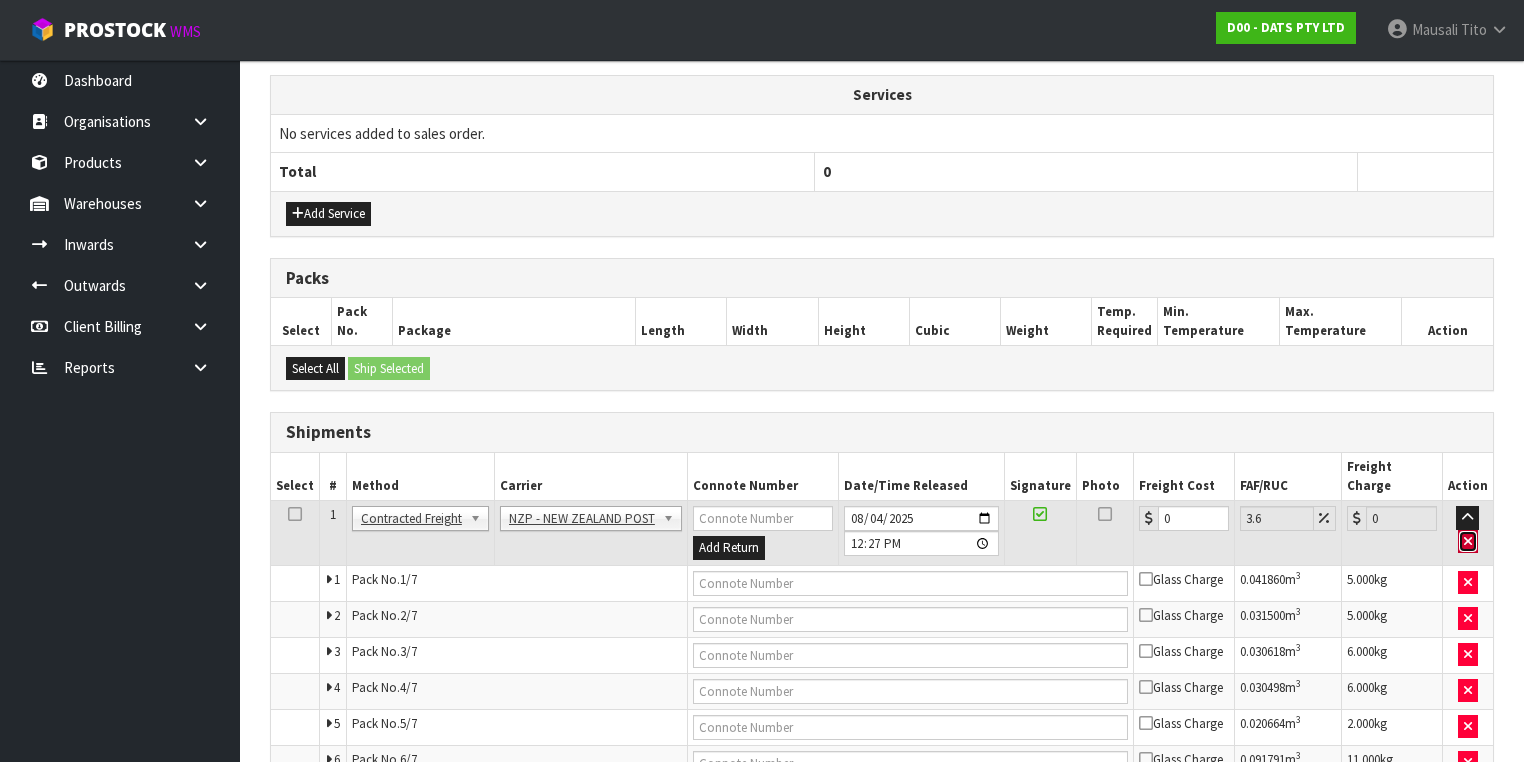 click at bounding box center [1468, 541] 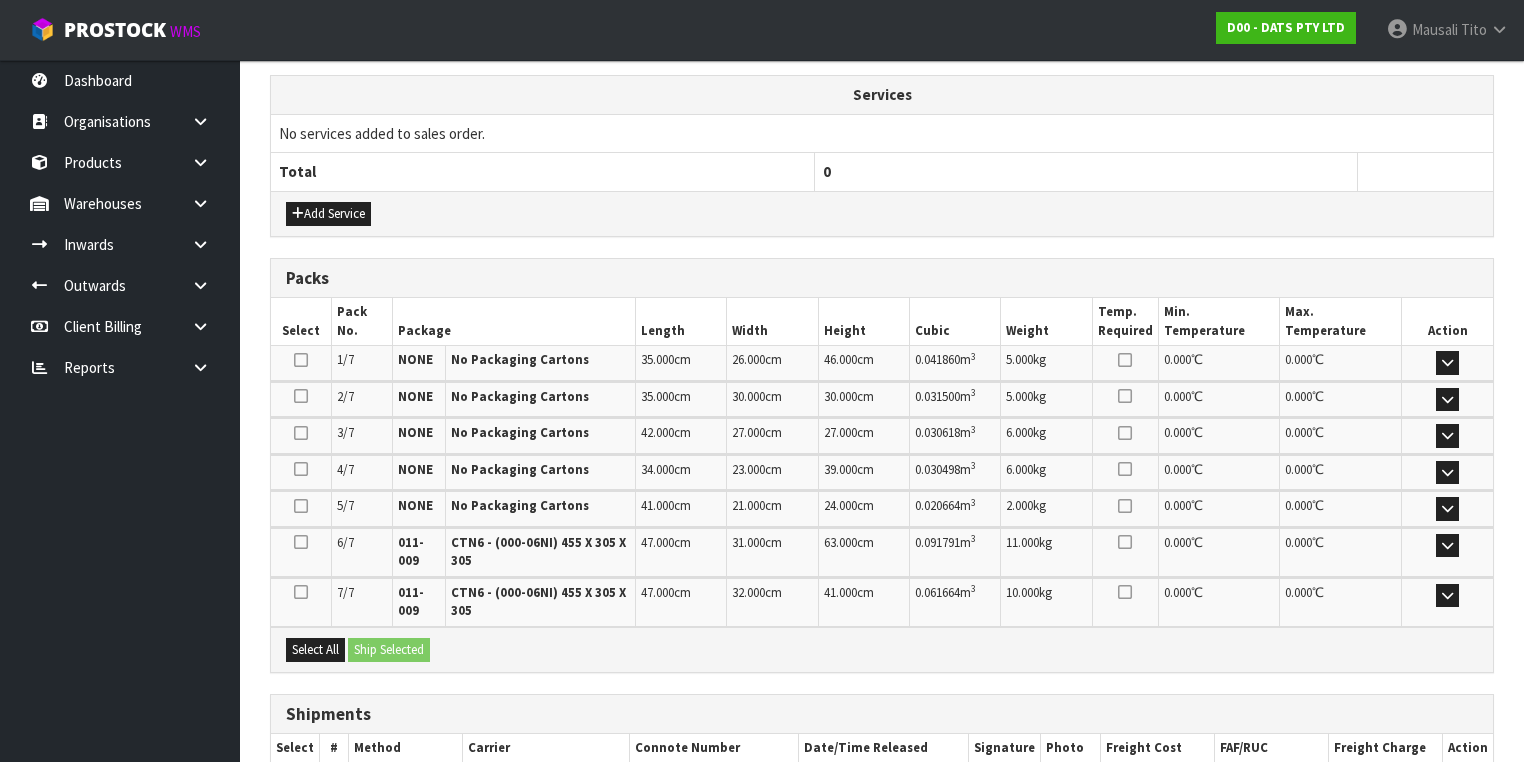 scroll, scrollTop: 834, scrollLeft: 0, axis: vertical 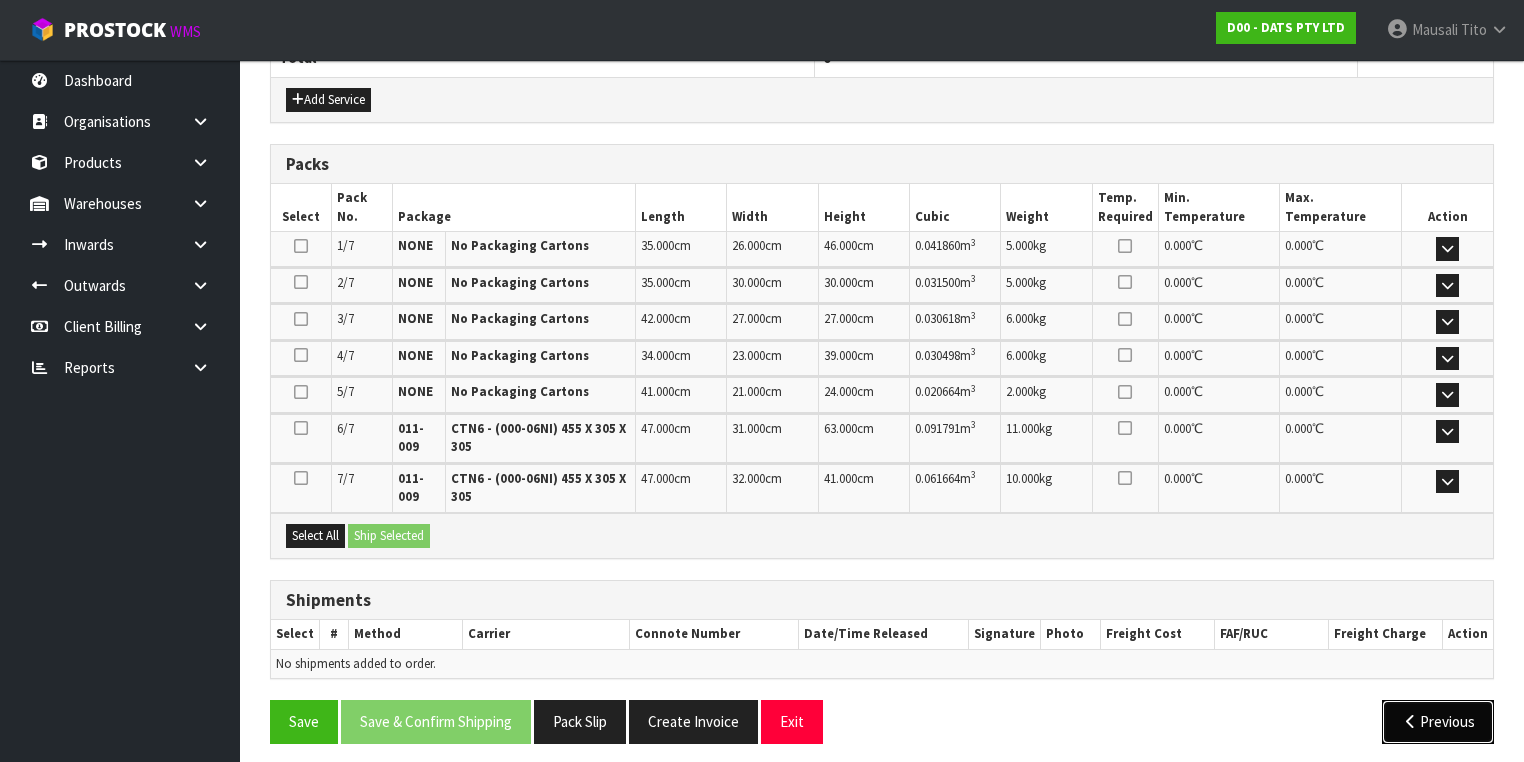 click on "Previous" at bounding box center [1438, 721] 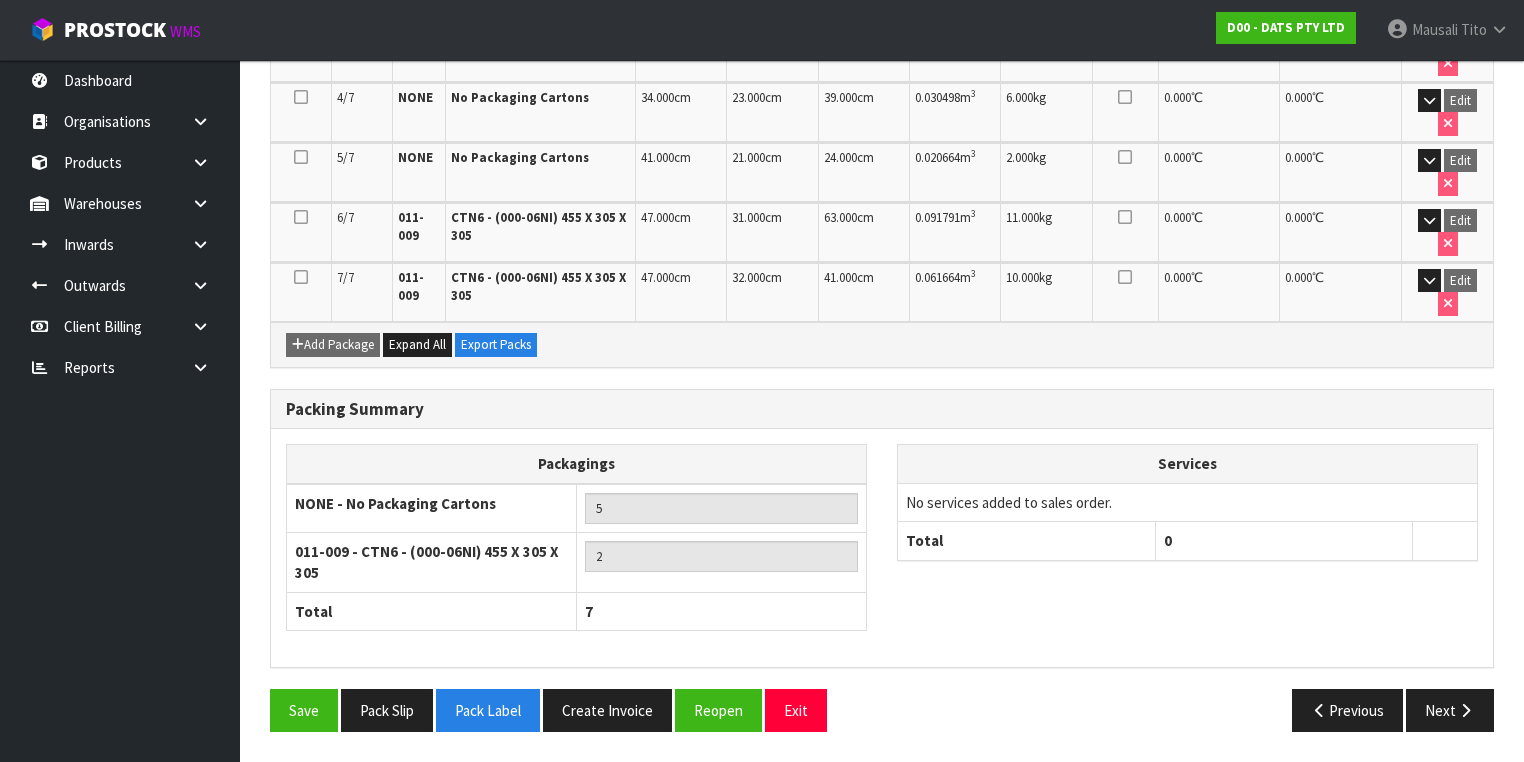scroll, scrollTop: 633, scrollLeft: 0, axis: vertical 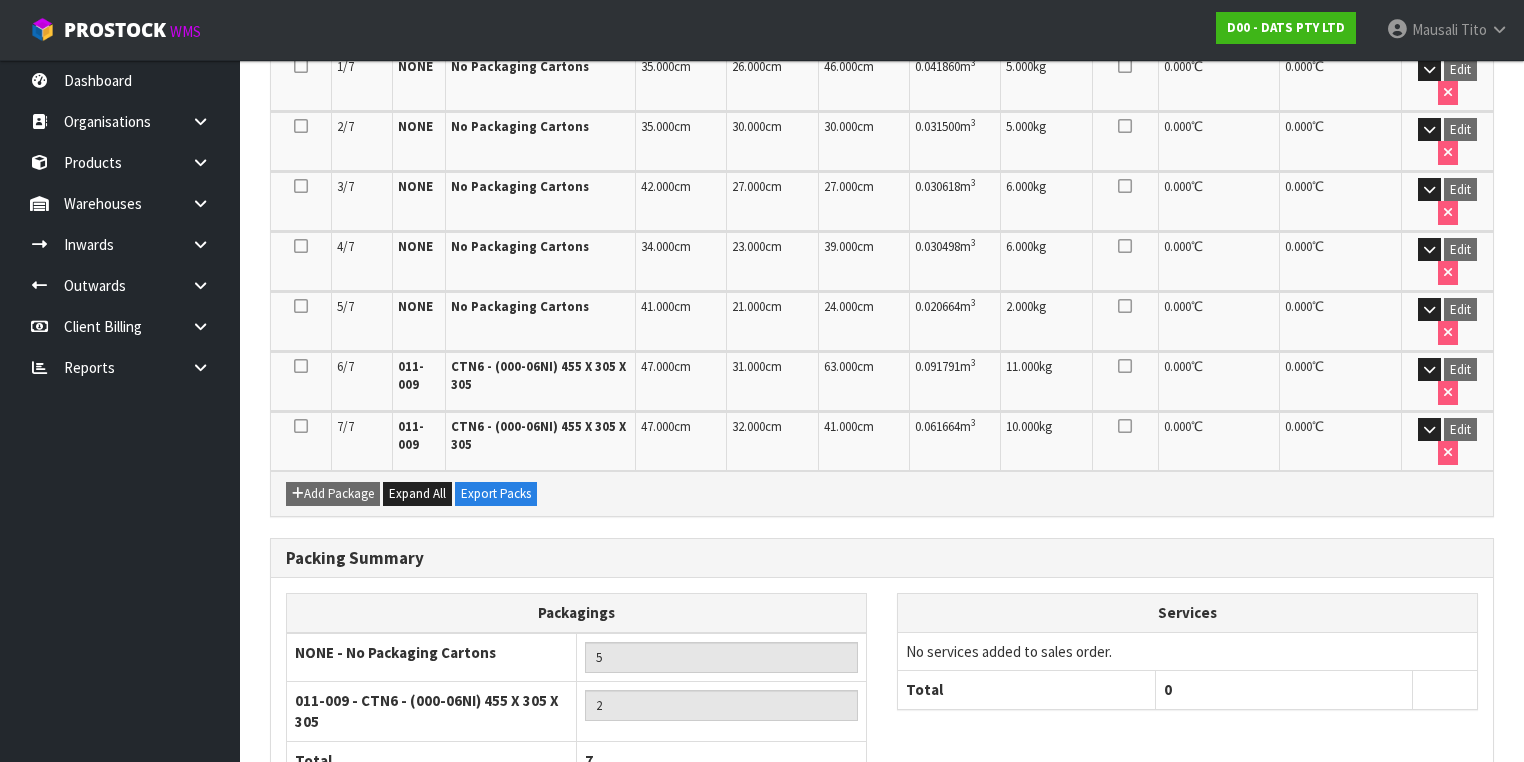 click on "Pack Label" at bounding box center [488, 859] 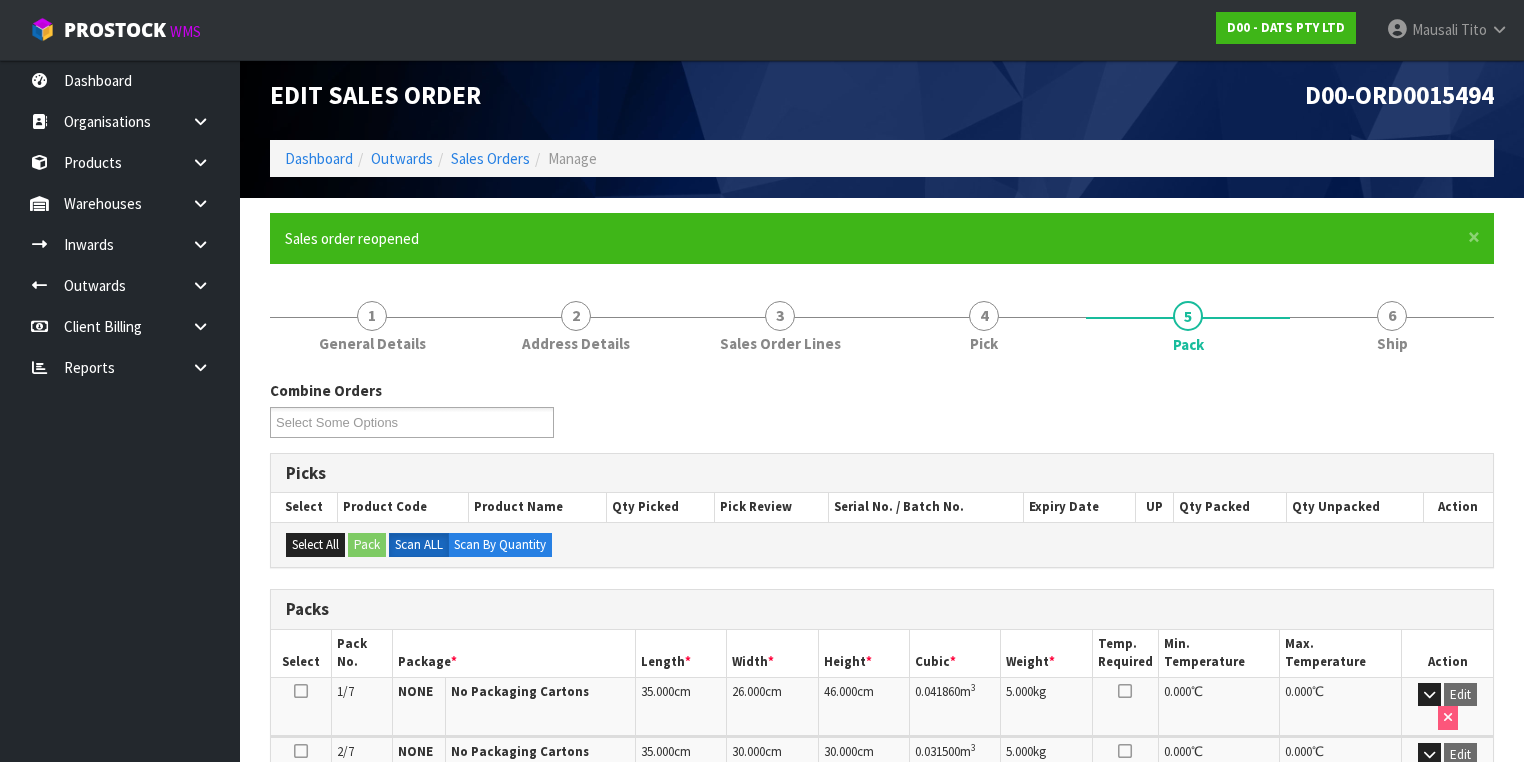 scroll, scrollTop: 0, scrollLeft: 0, axis: both 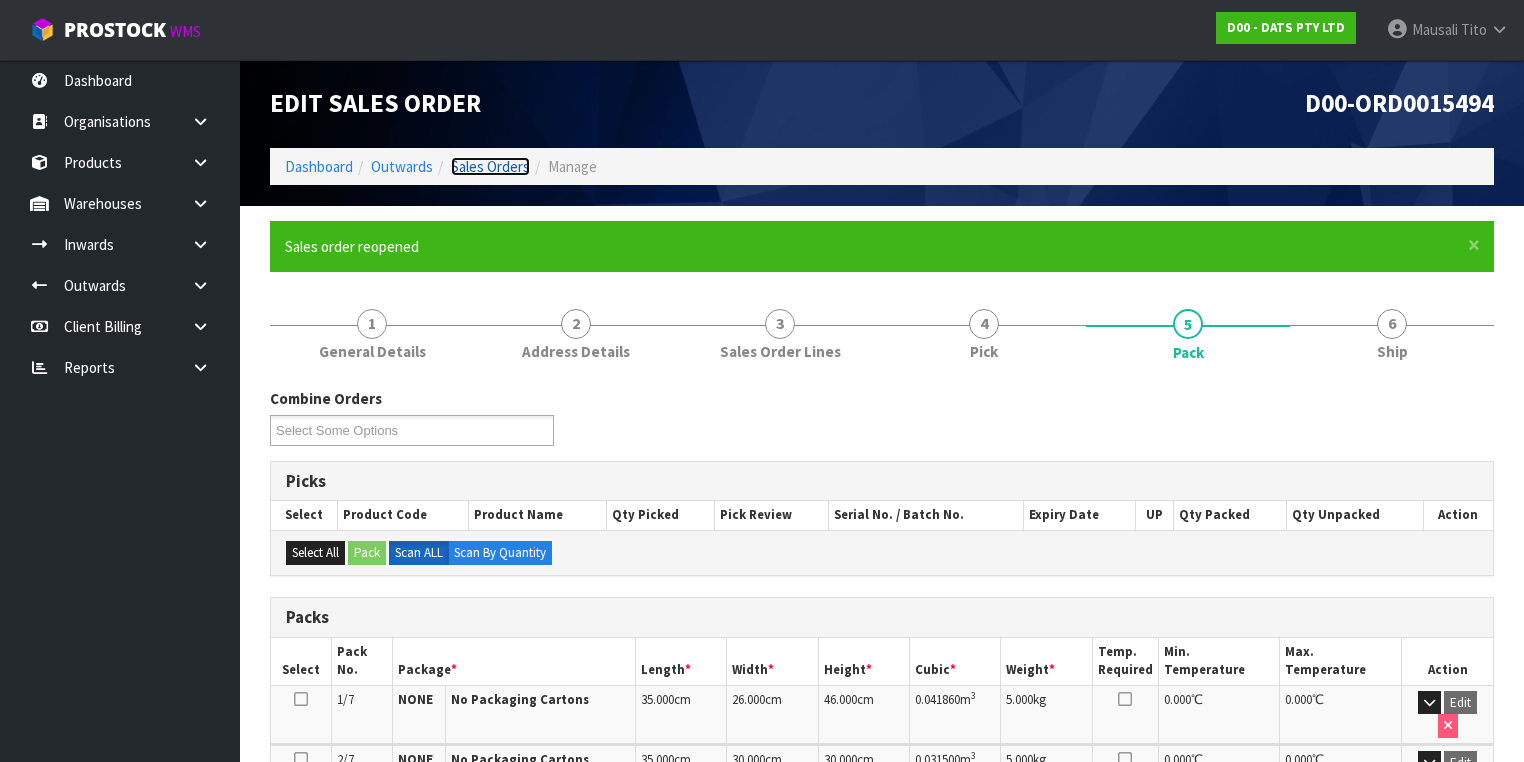 click on "Sales Orders" at bounding box center (490, 166) 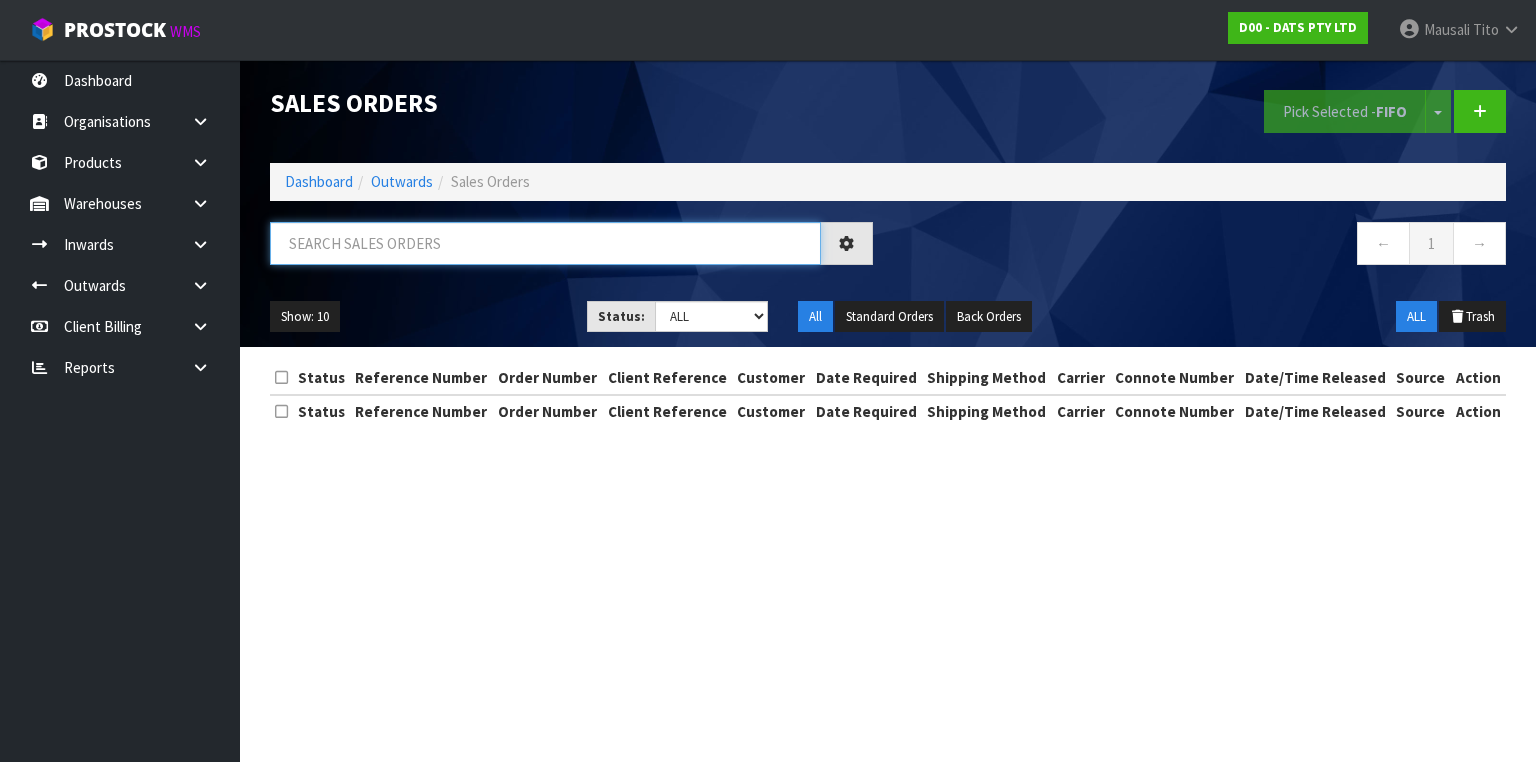 click at bounding box center (545, 243) 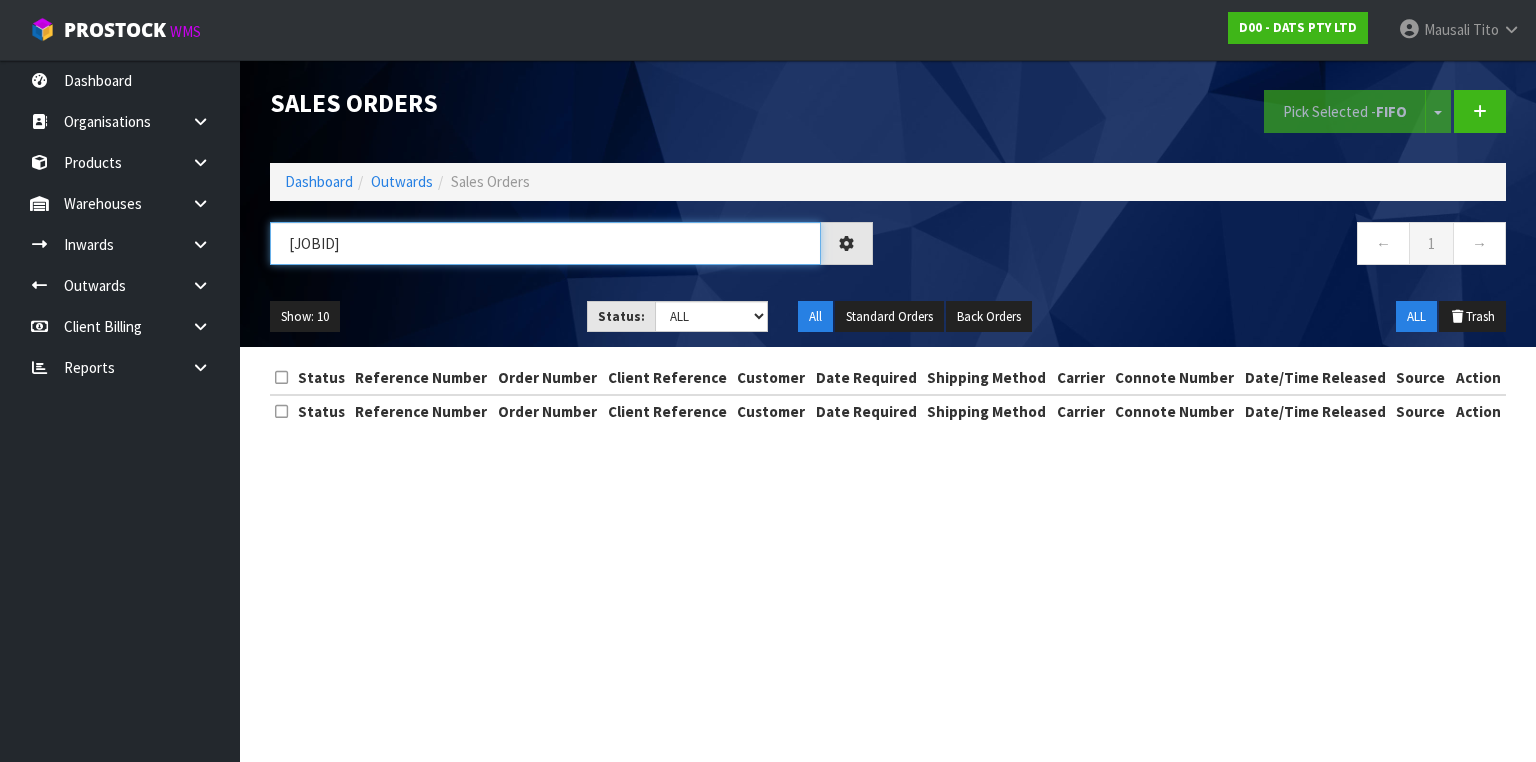type on "[JOBID]" 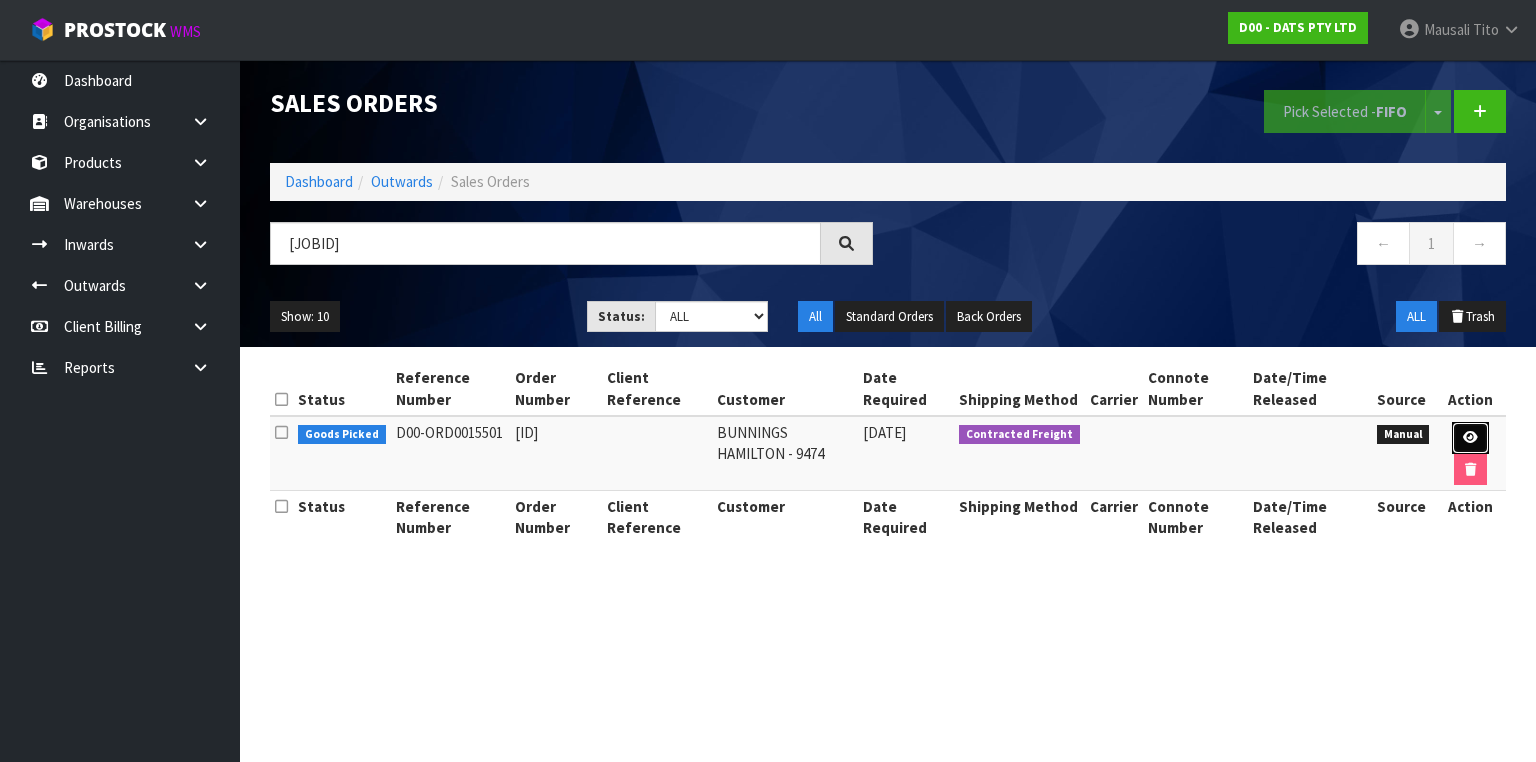 click at bounding box center (1470, 437) 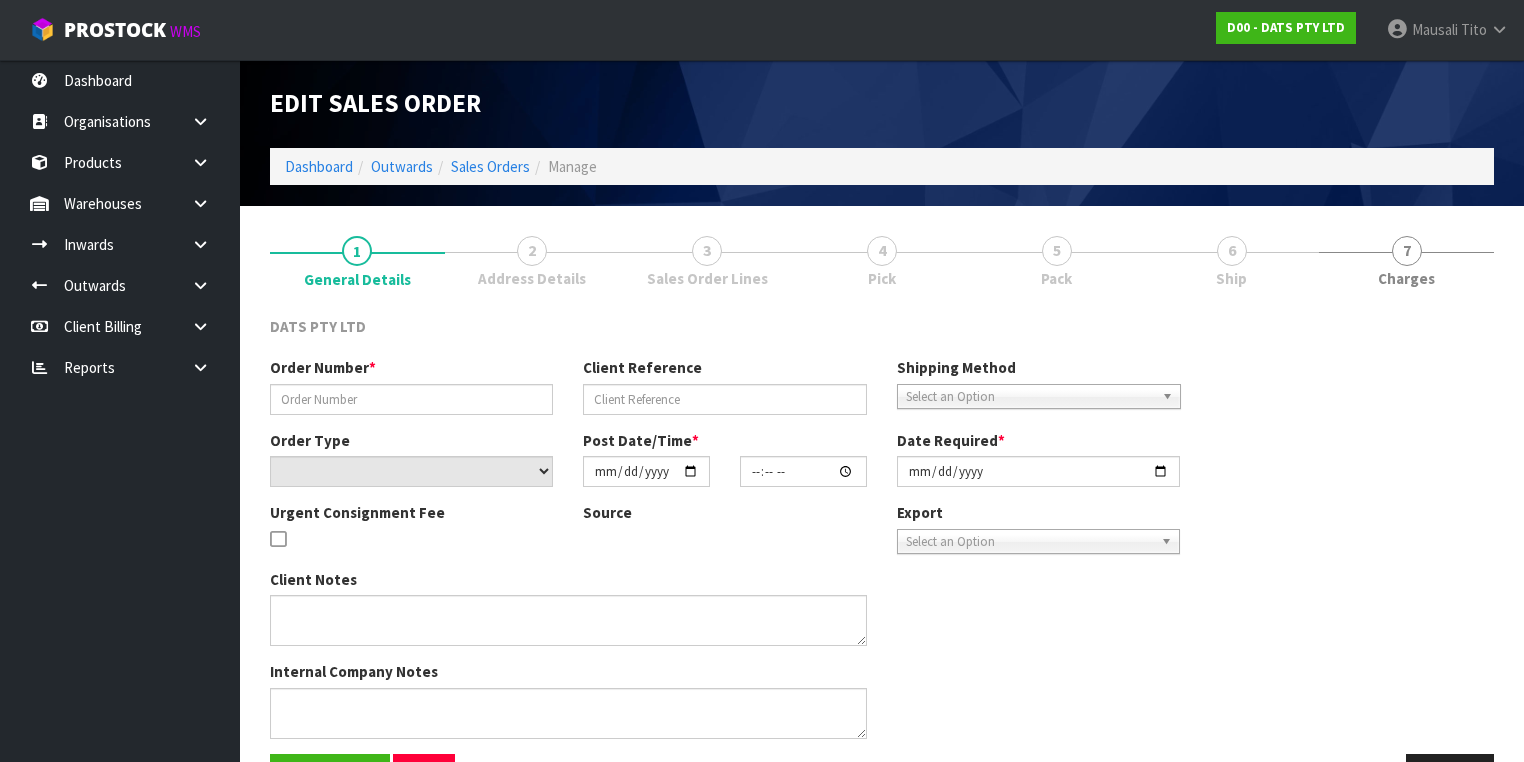 type on "[ID]" 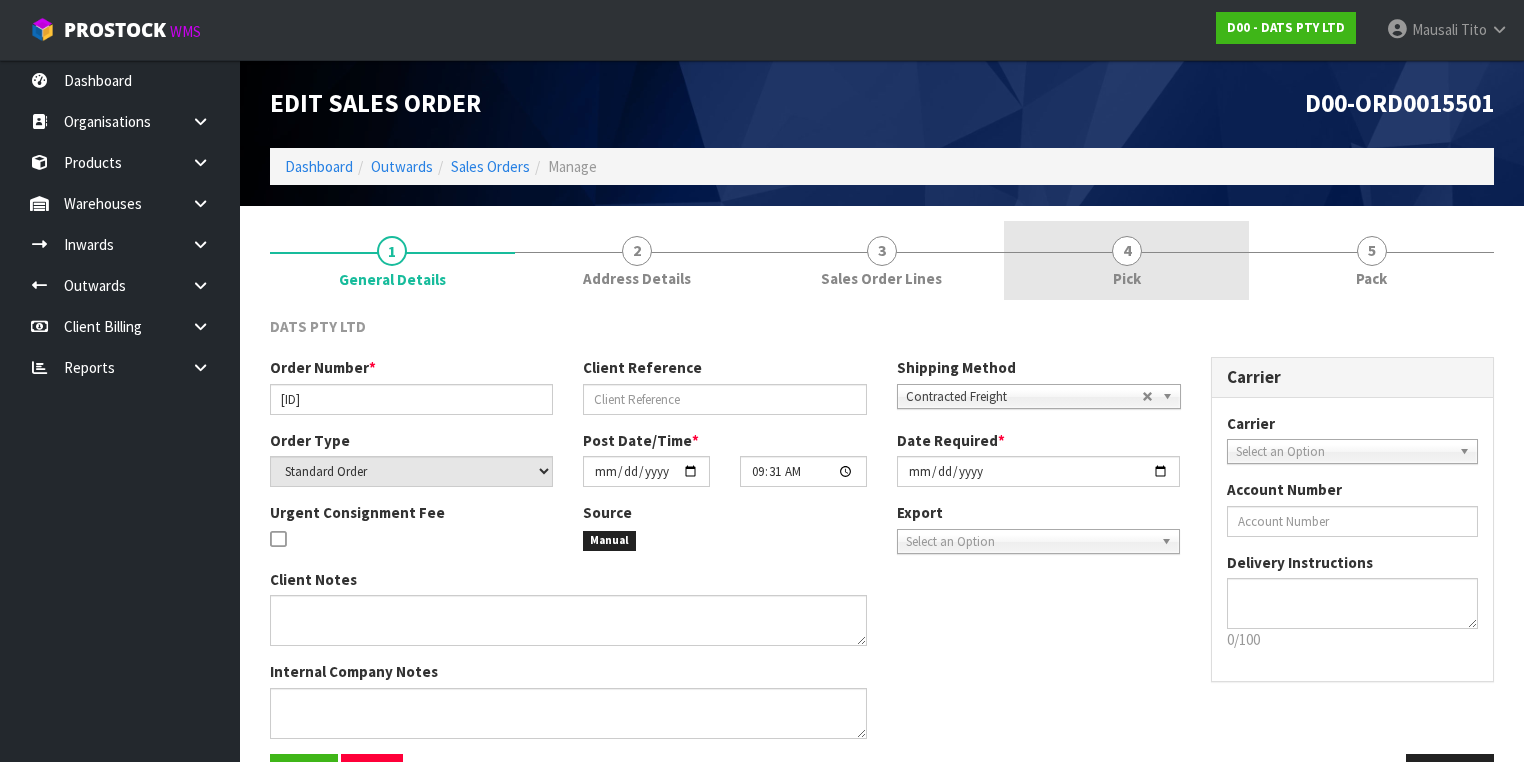 click on "4
Pick" at bounding box center (1126, 260) 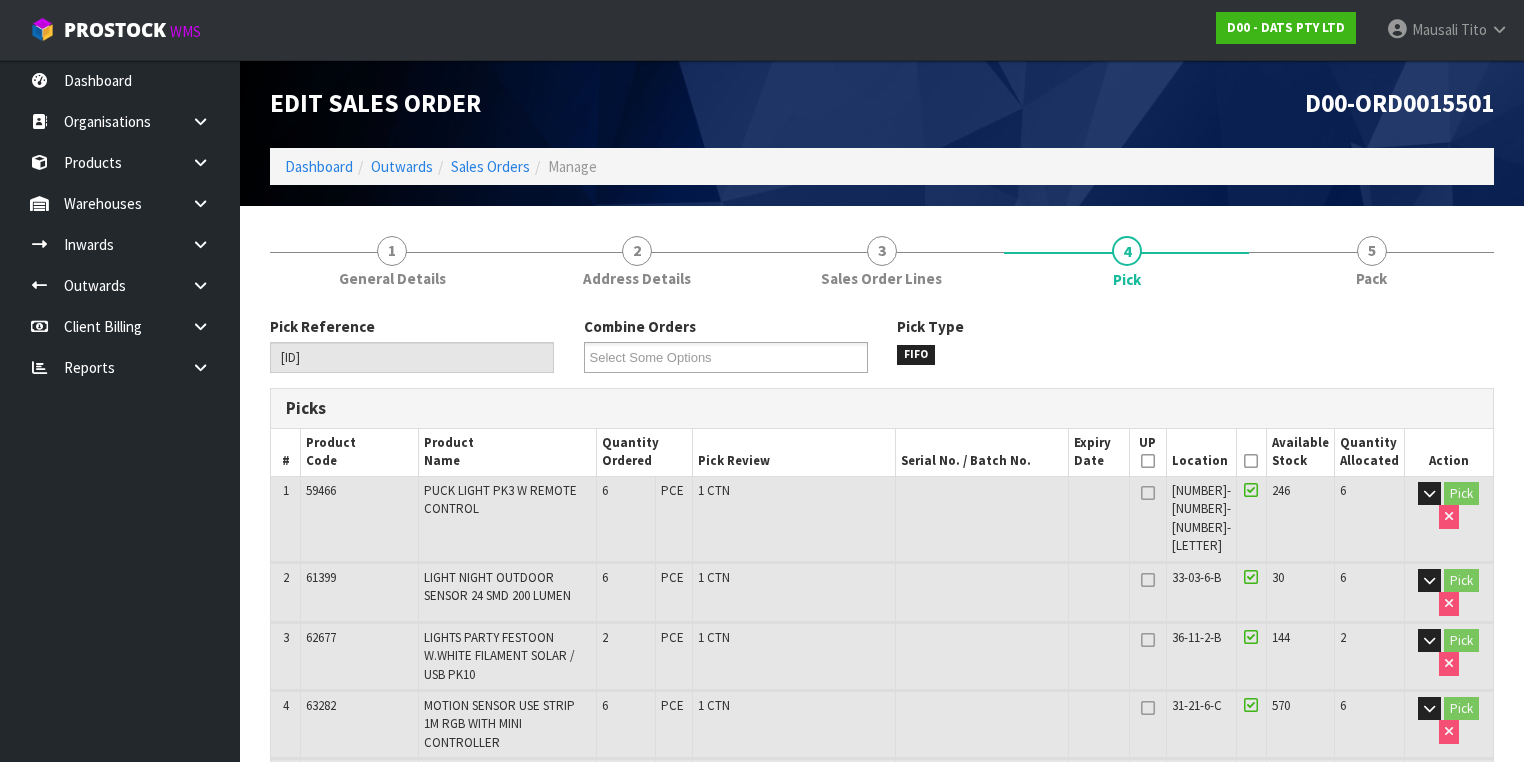 click at bounding box center [1251, 461] 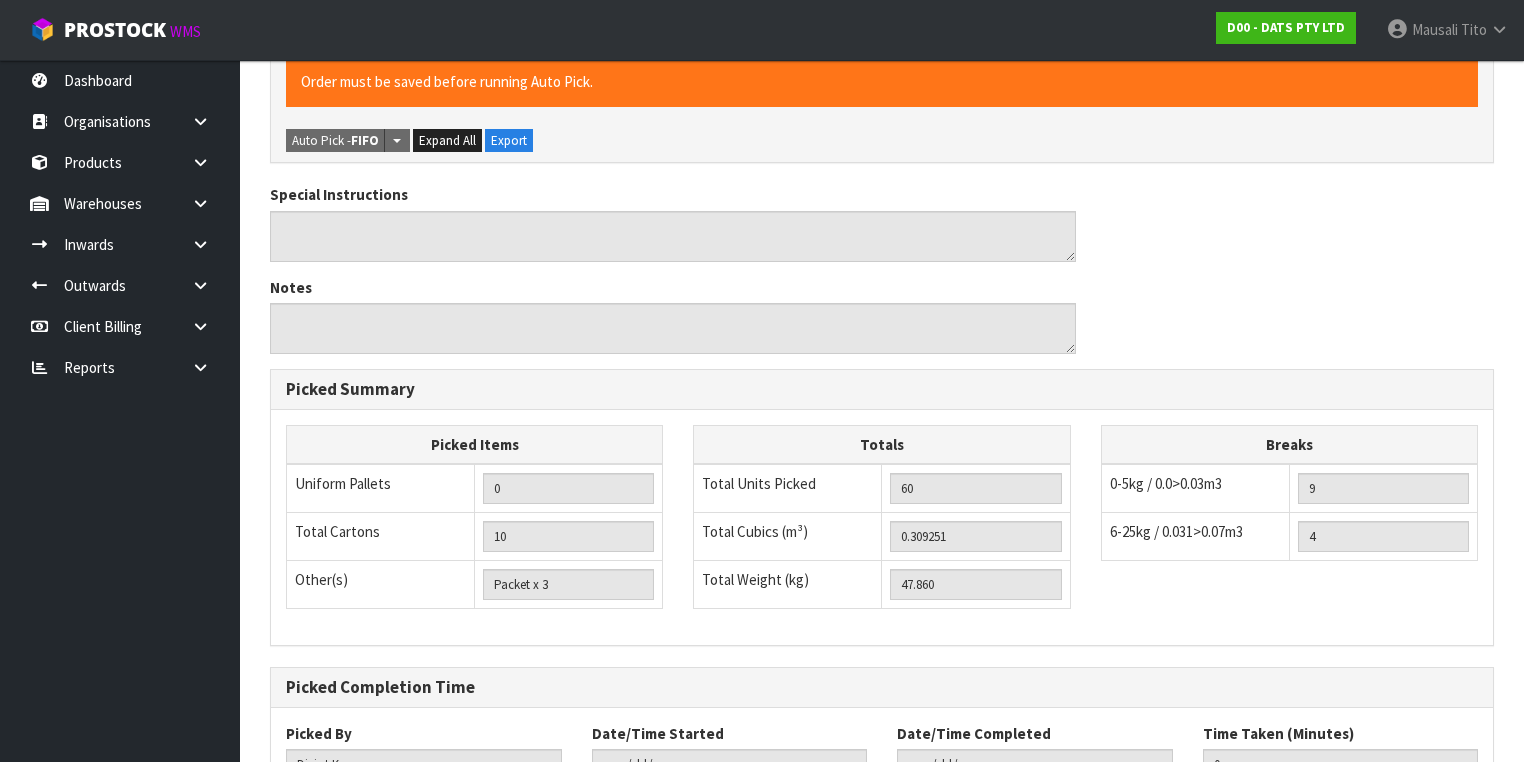scroll, scrollTop: 1372, scrollLeft: 0, axis: vertical 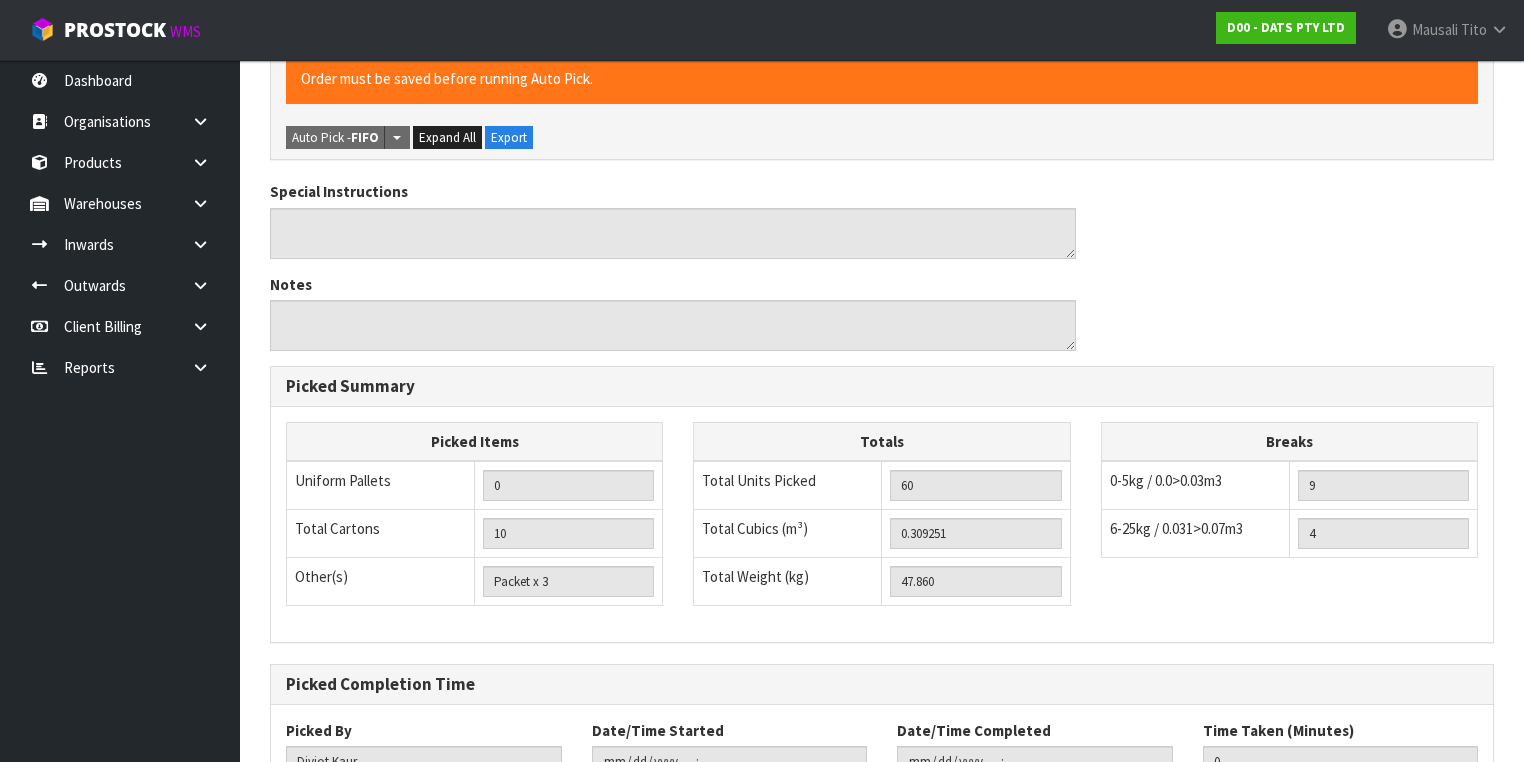 click on "Save" at bounding box center (304, 865) 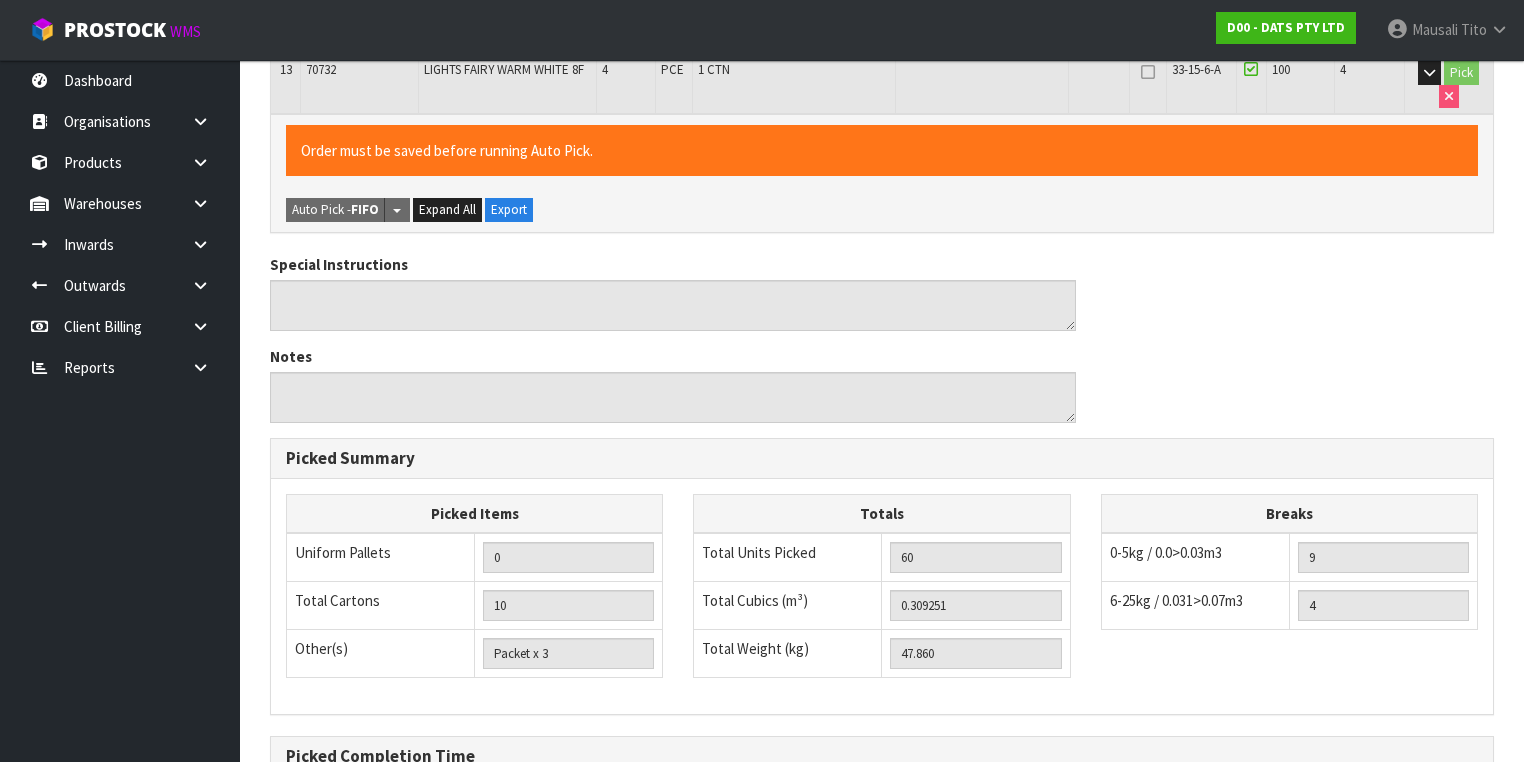 scroll, scrollTop: 0, scrollLeft: 0, axis: both 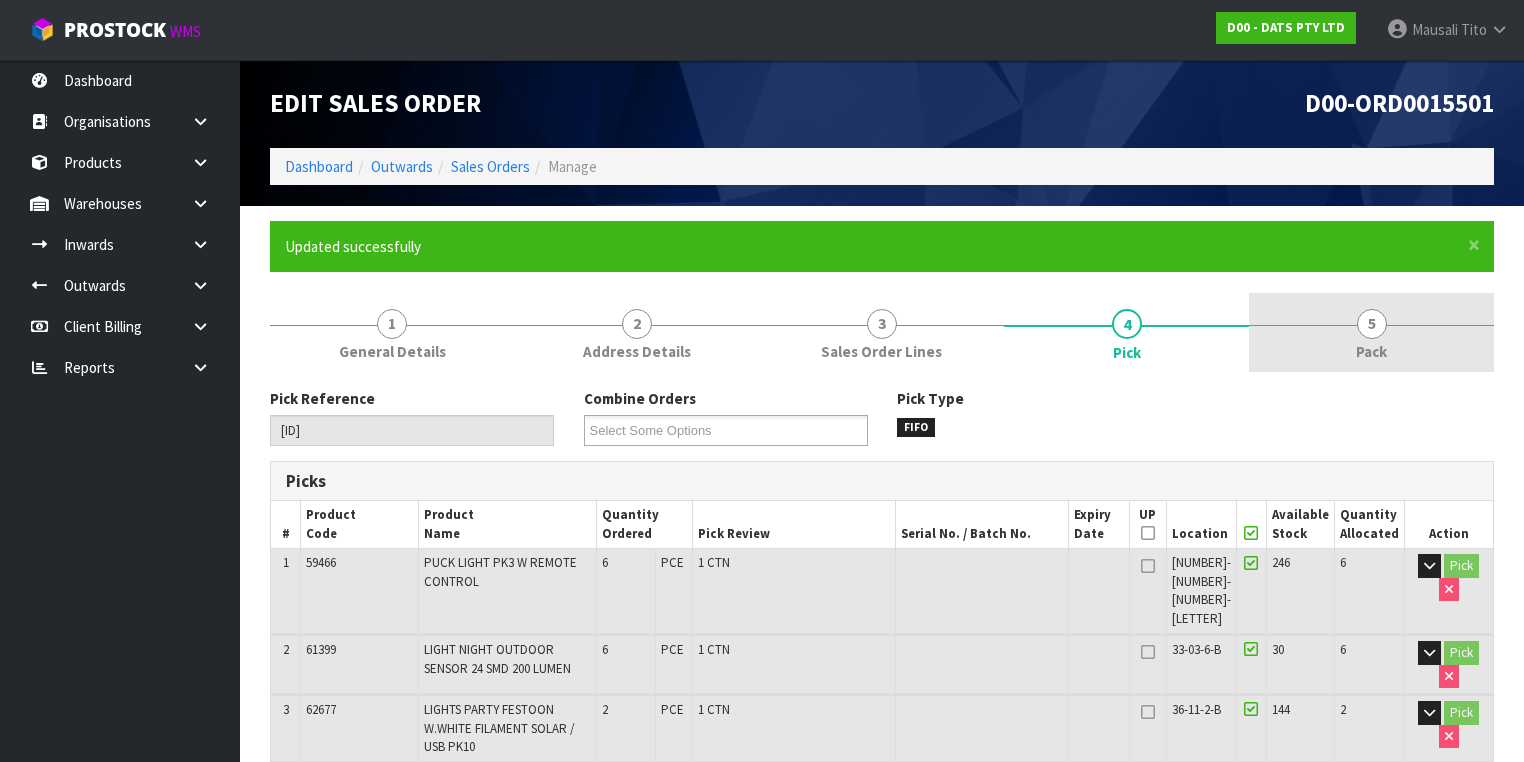type on "Mausali Tito" 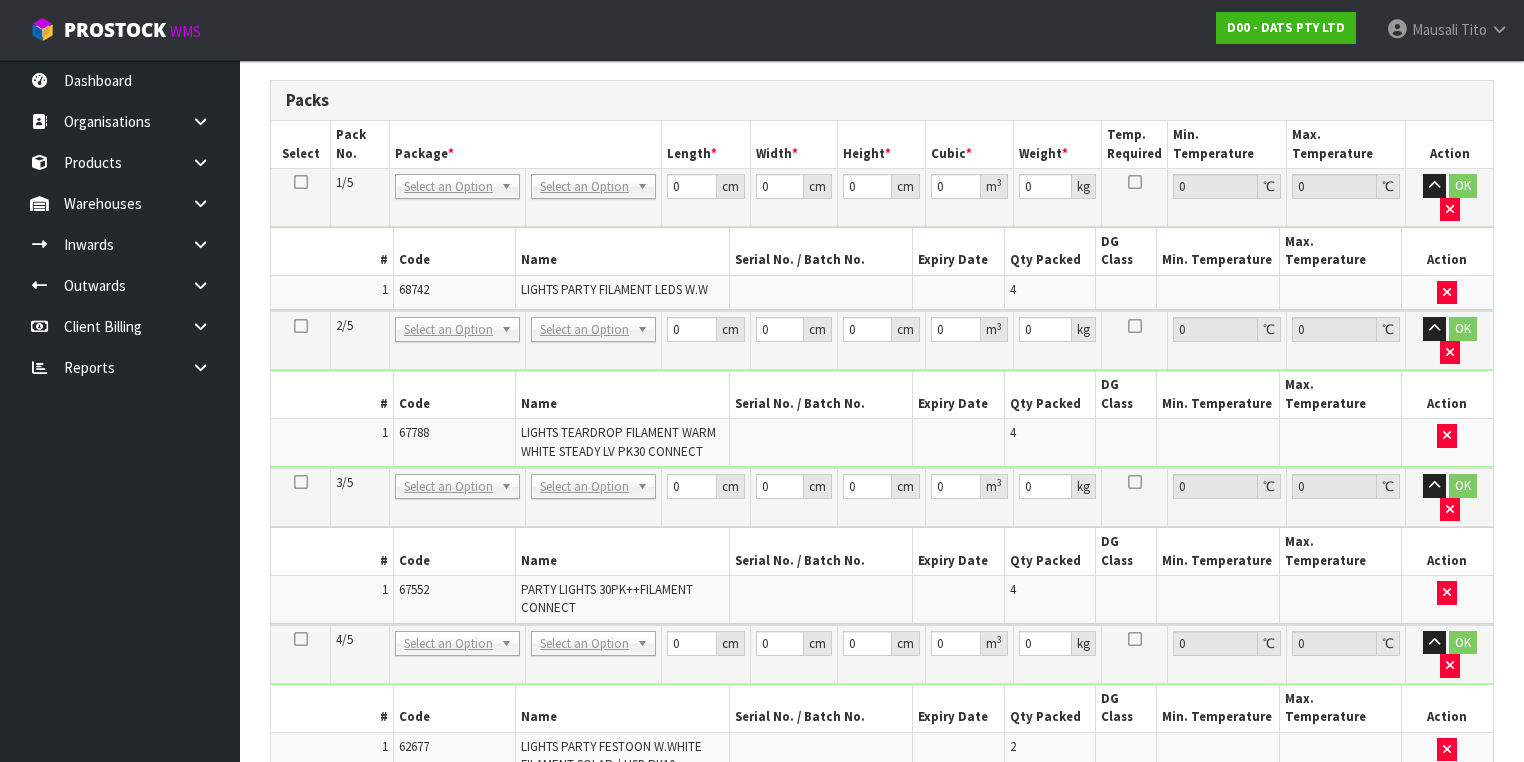 scroll, scrollTop: 1120, scrollLeft: 0, axis: vertical 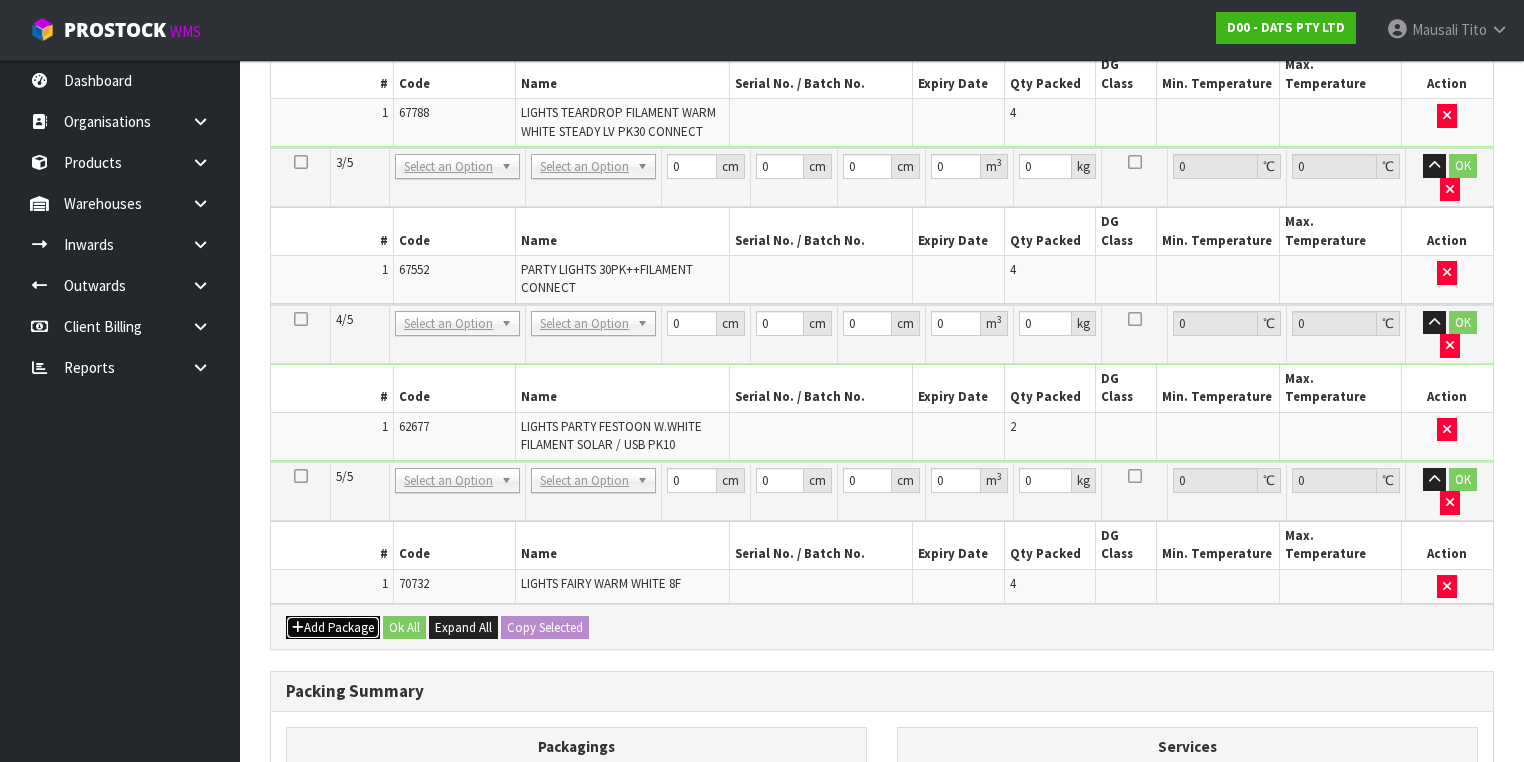 click on "Add Package" at bounding box center [333, 628] 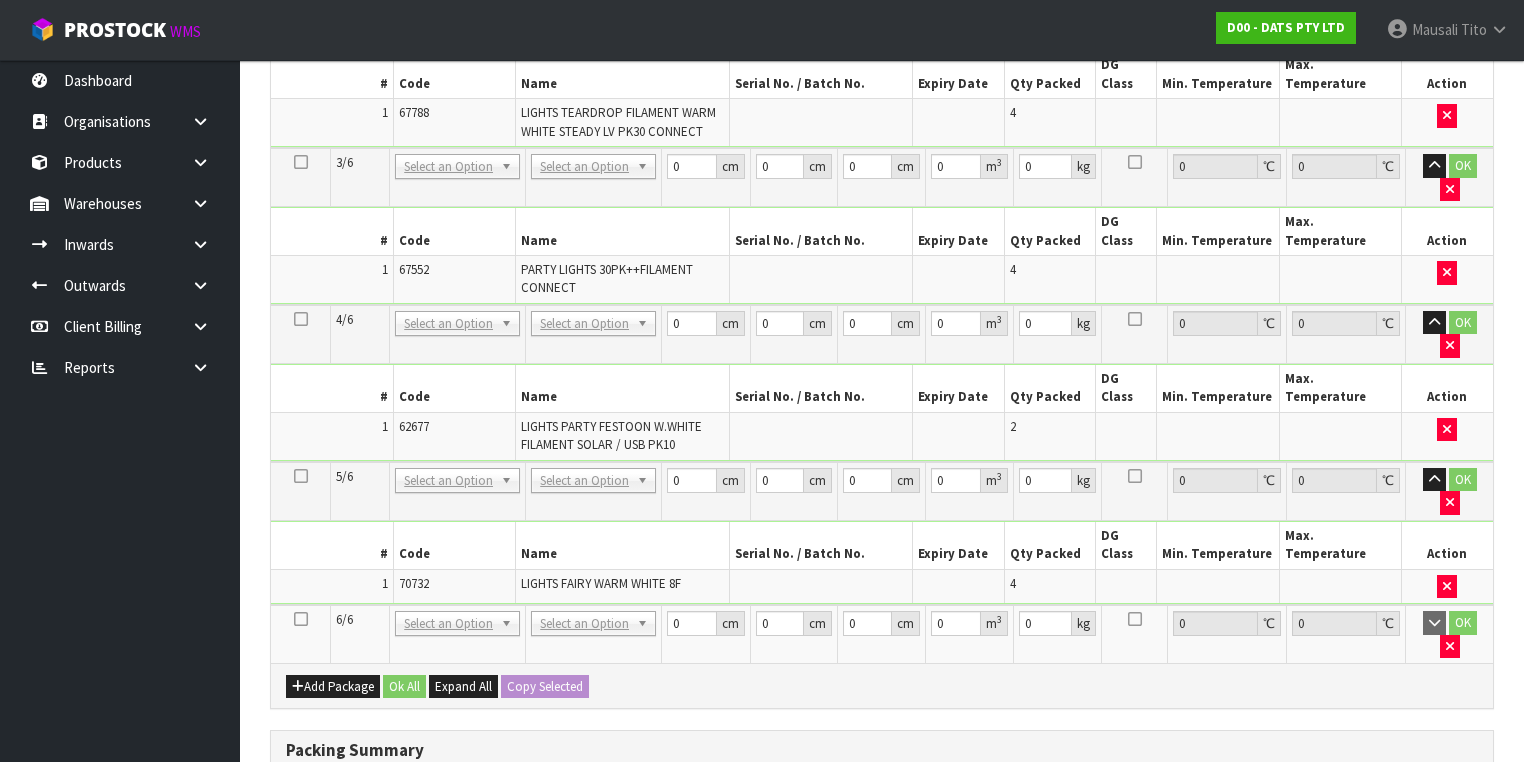 click at bounding box center (301, 619) 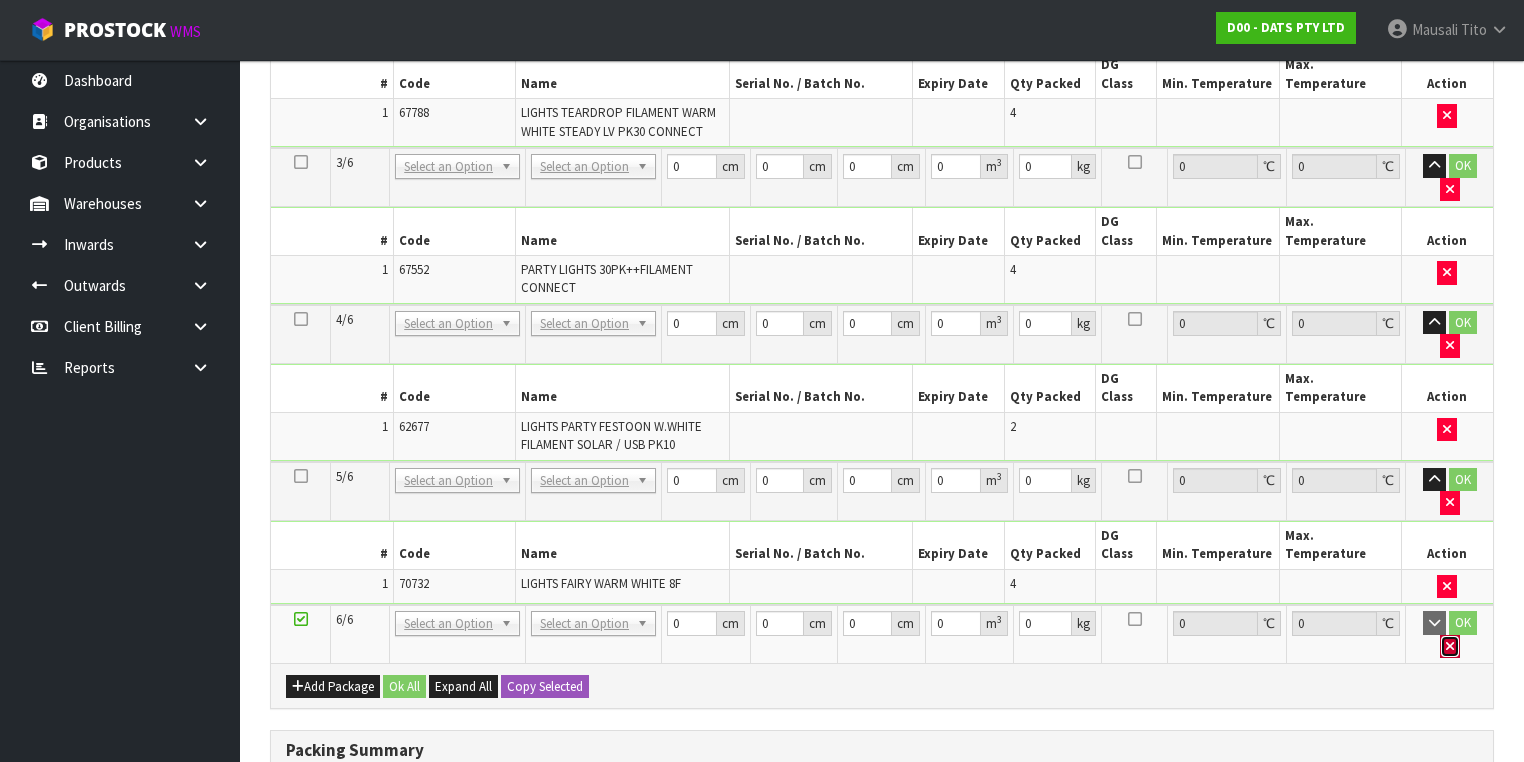 click at bounding box center (1450, 647) 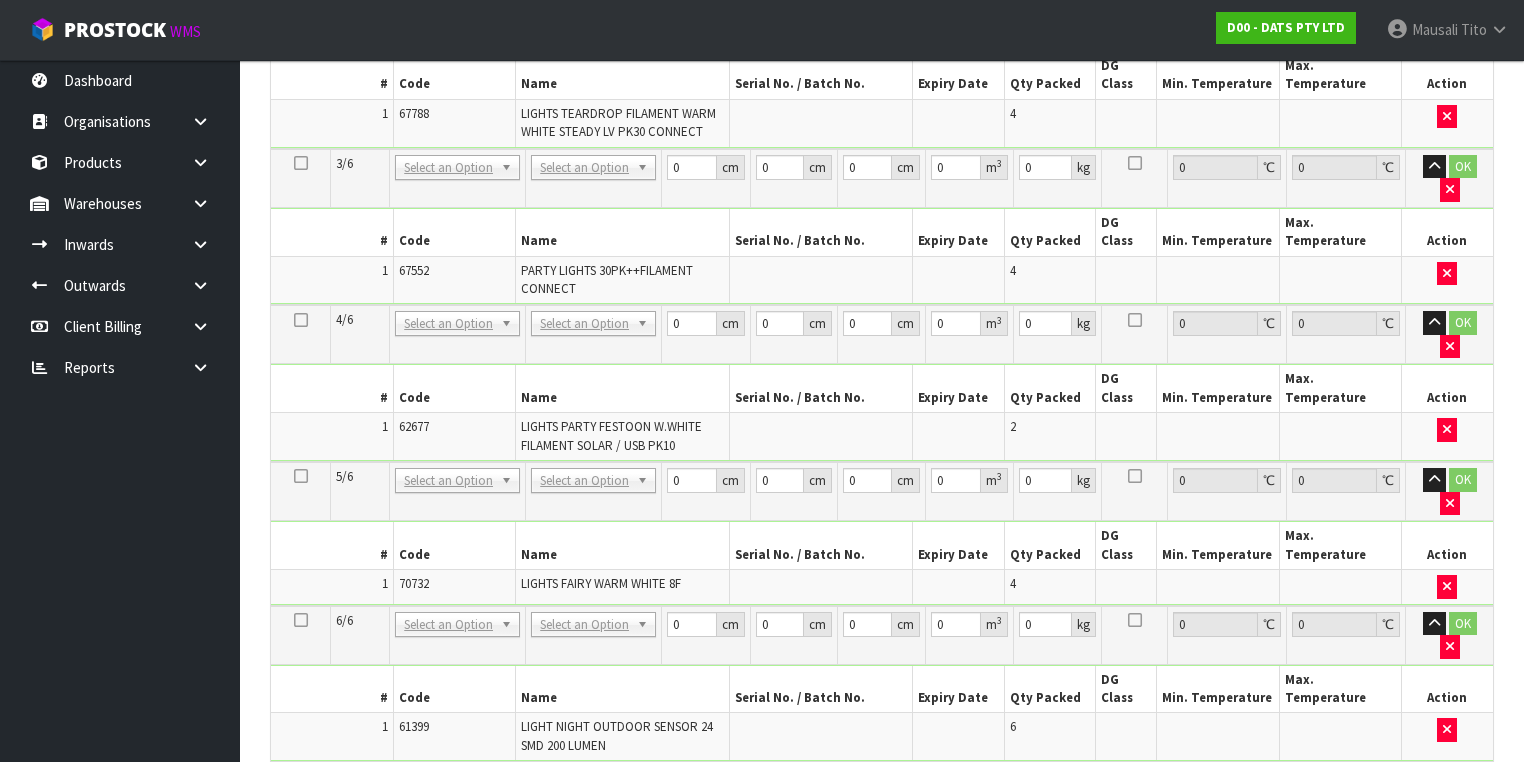 scroll, scrollTop: 0, scrollLeft: 0, axis: both 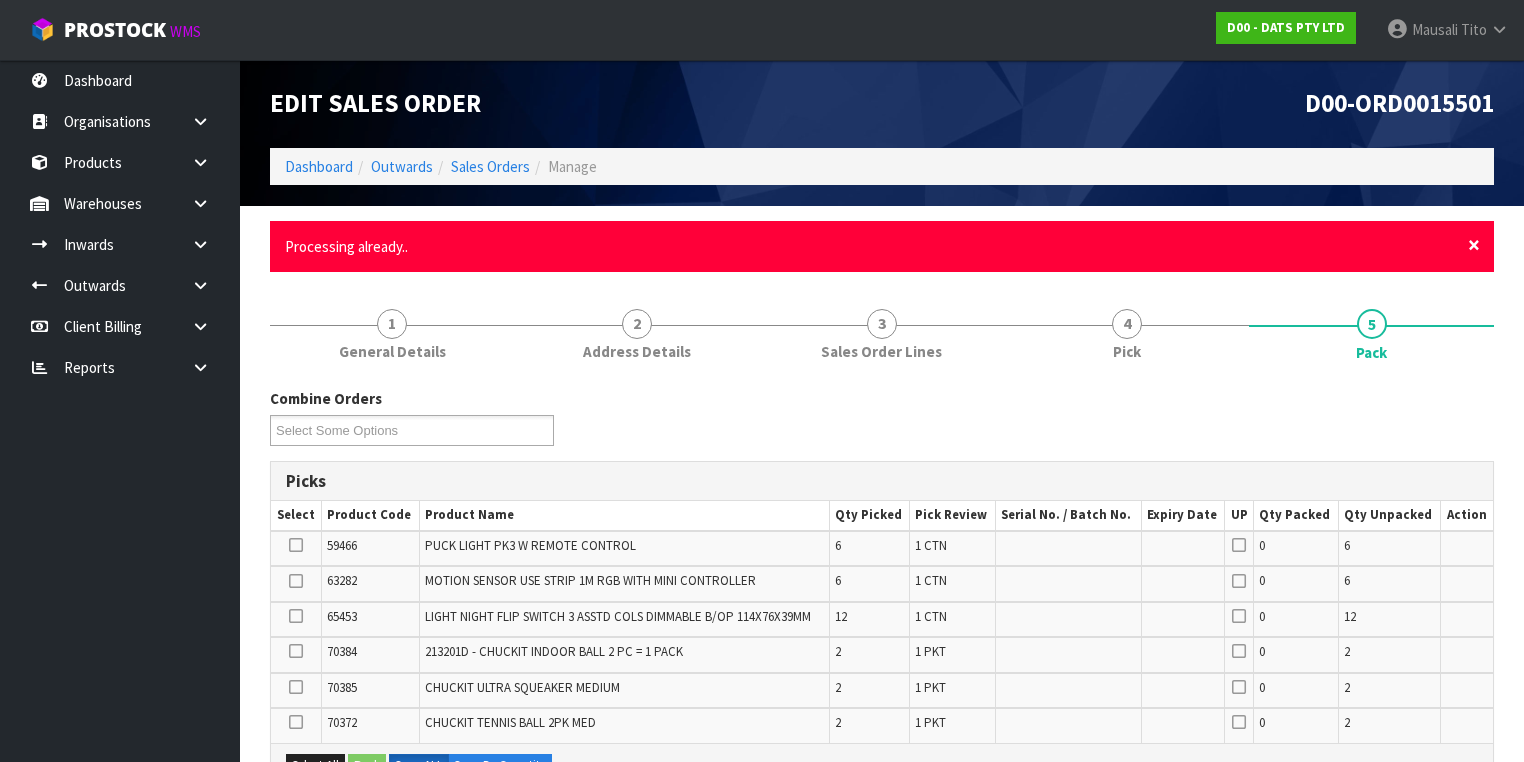 click on "×" at bounding box center (1474, 245) 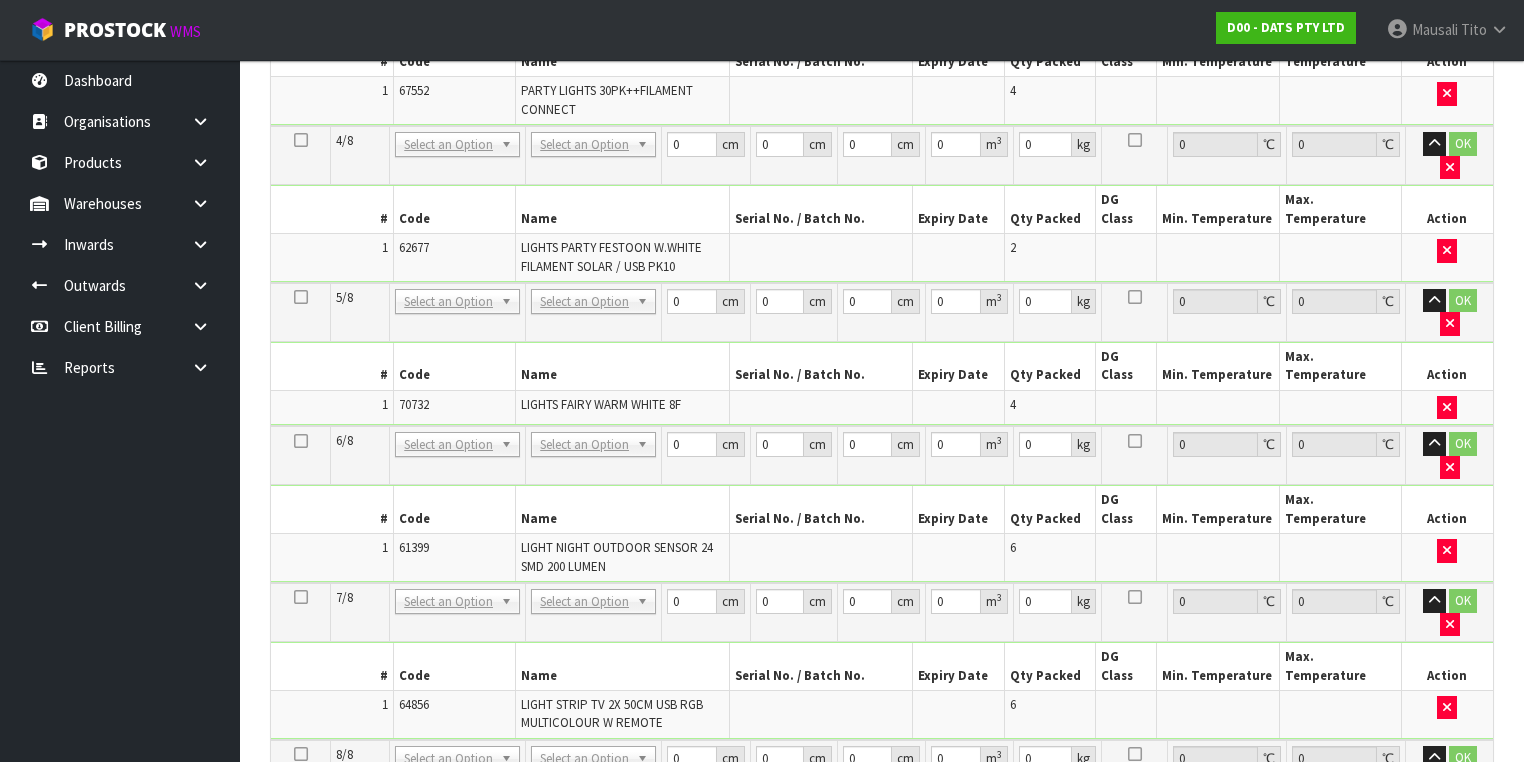 scroll, scrollTop: 1084, scrollLeft: 0, axis: vertical 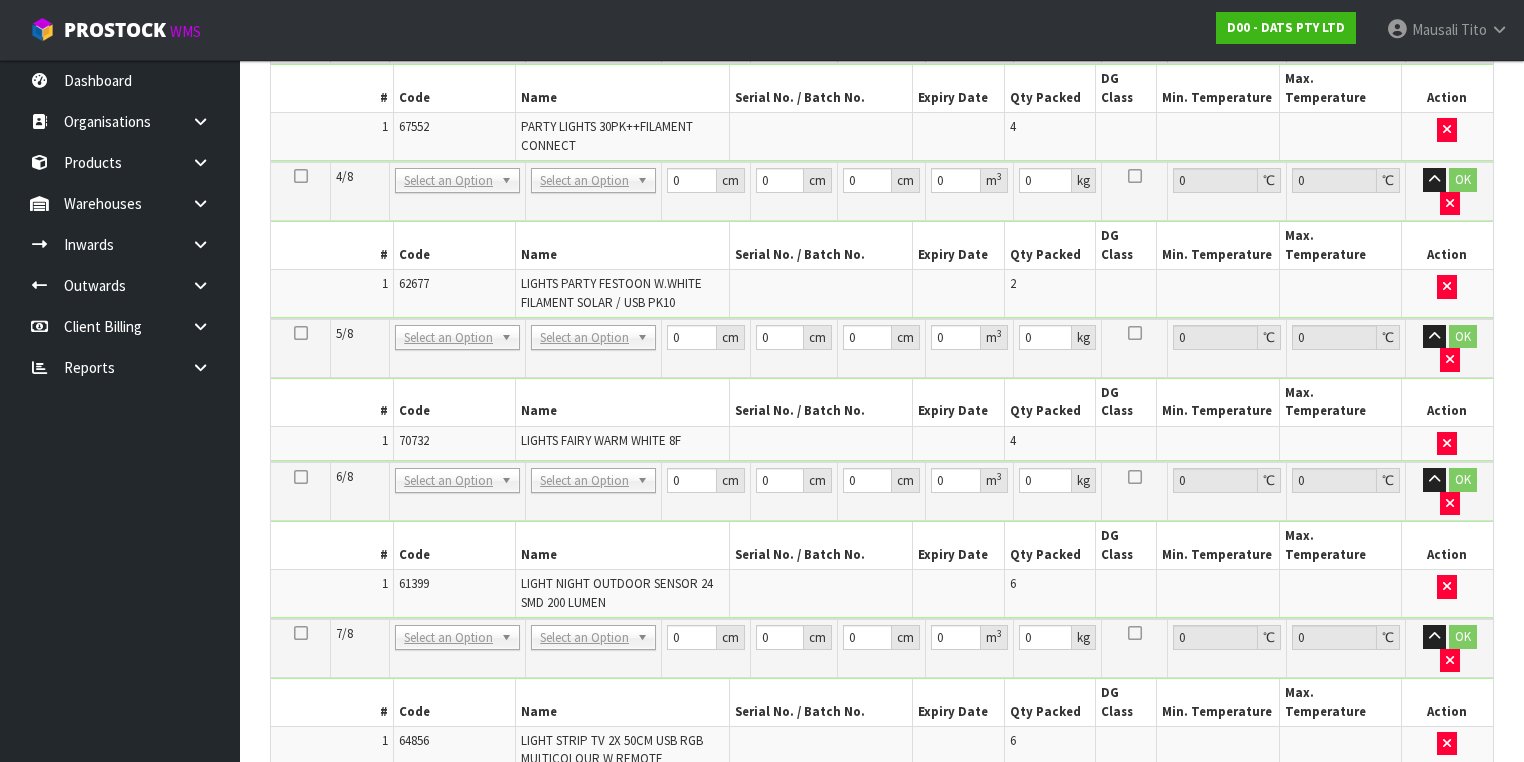click at bounding box center (1450, 817) 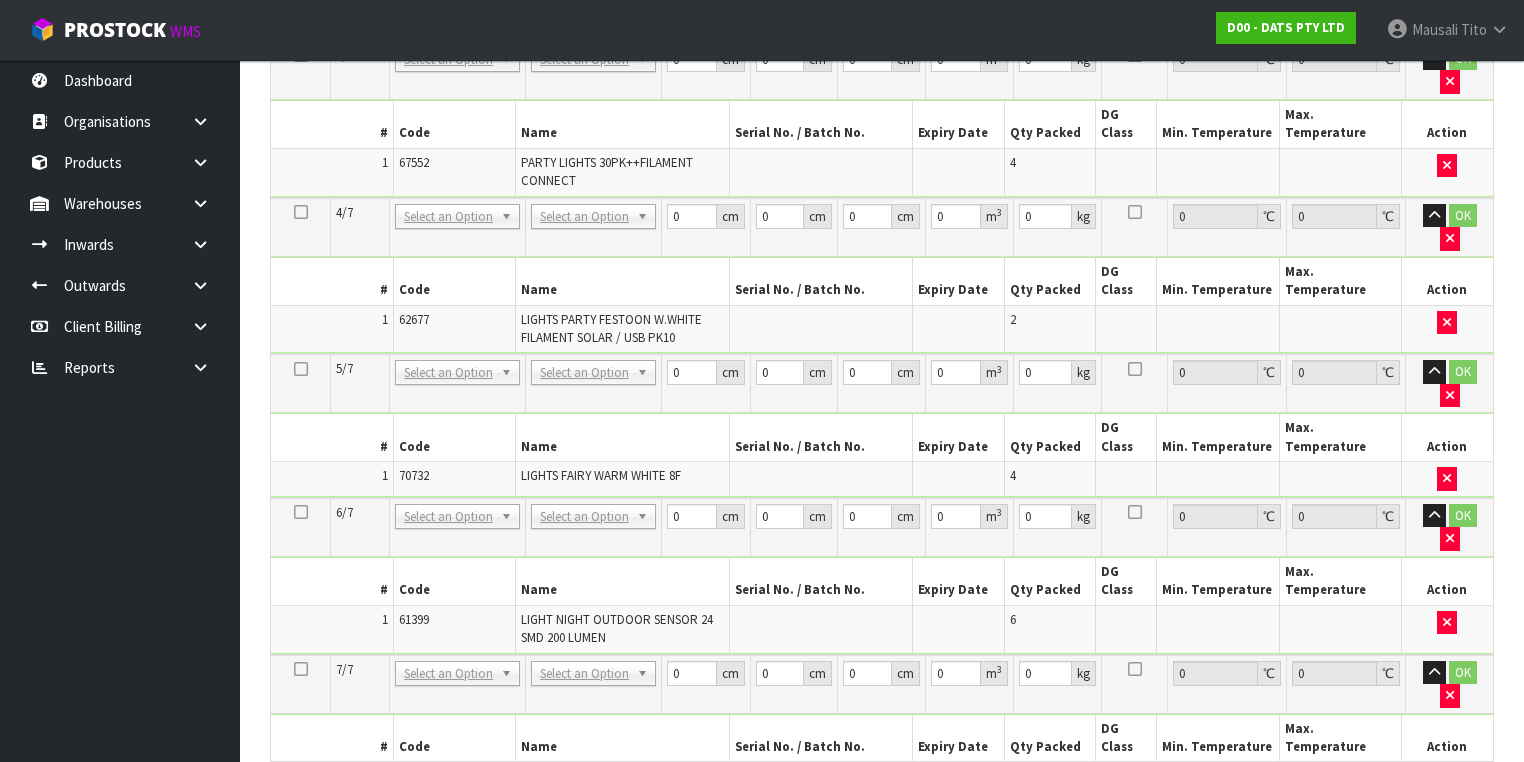 scroll, scrollTop: 1120, scrollLeft: 0, axis: vertical 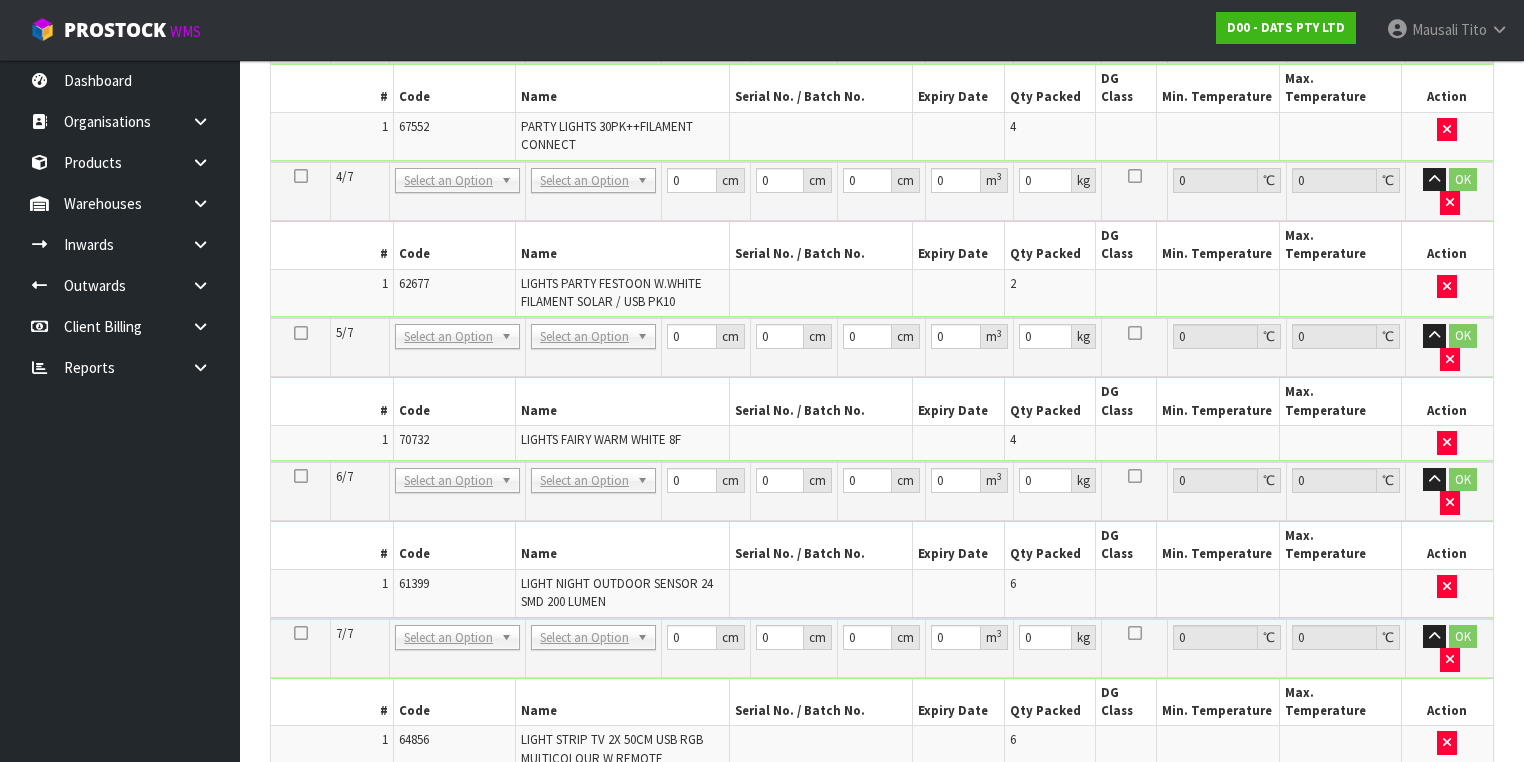 click at bounding box center [301, 633] 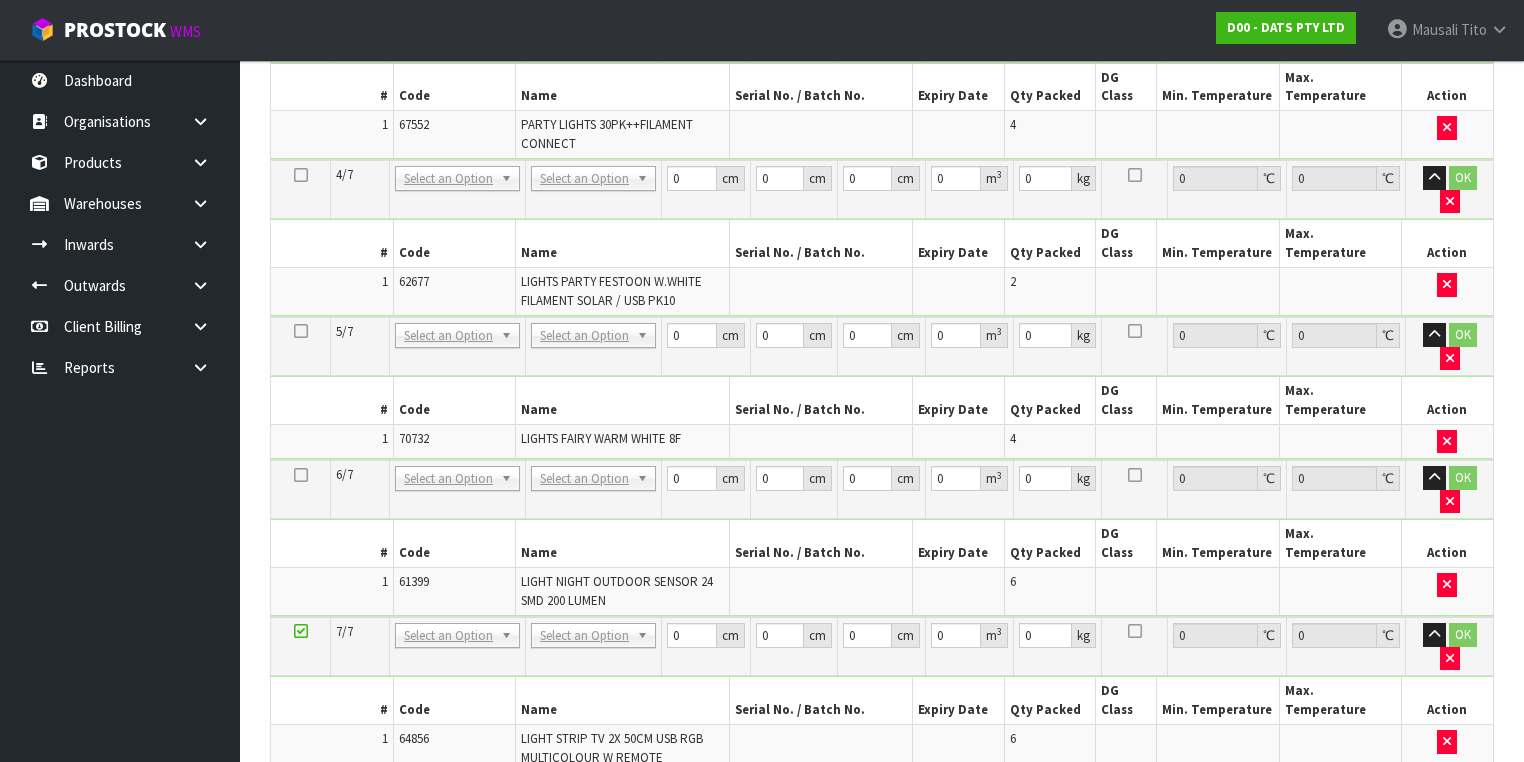 scroll, scrollTop: 0, scrollLeft: 0, axis: both 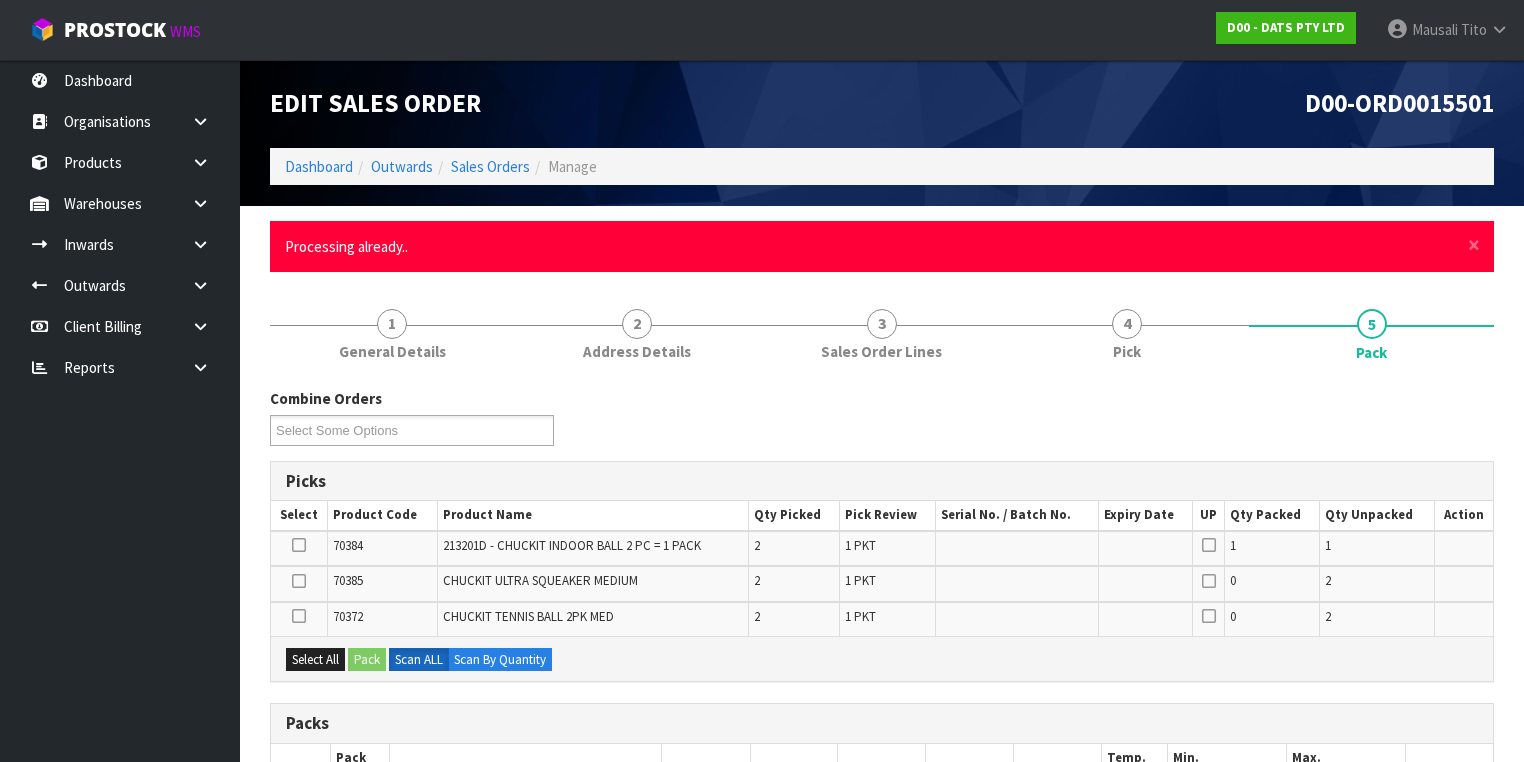 click on "×
Close
Processing already.." at bounding box center [882, 246] 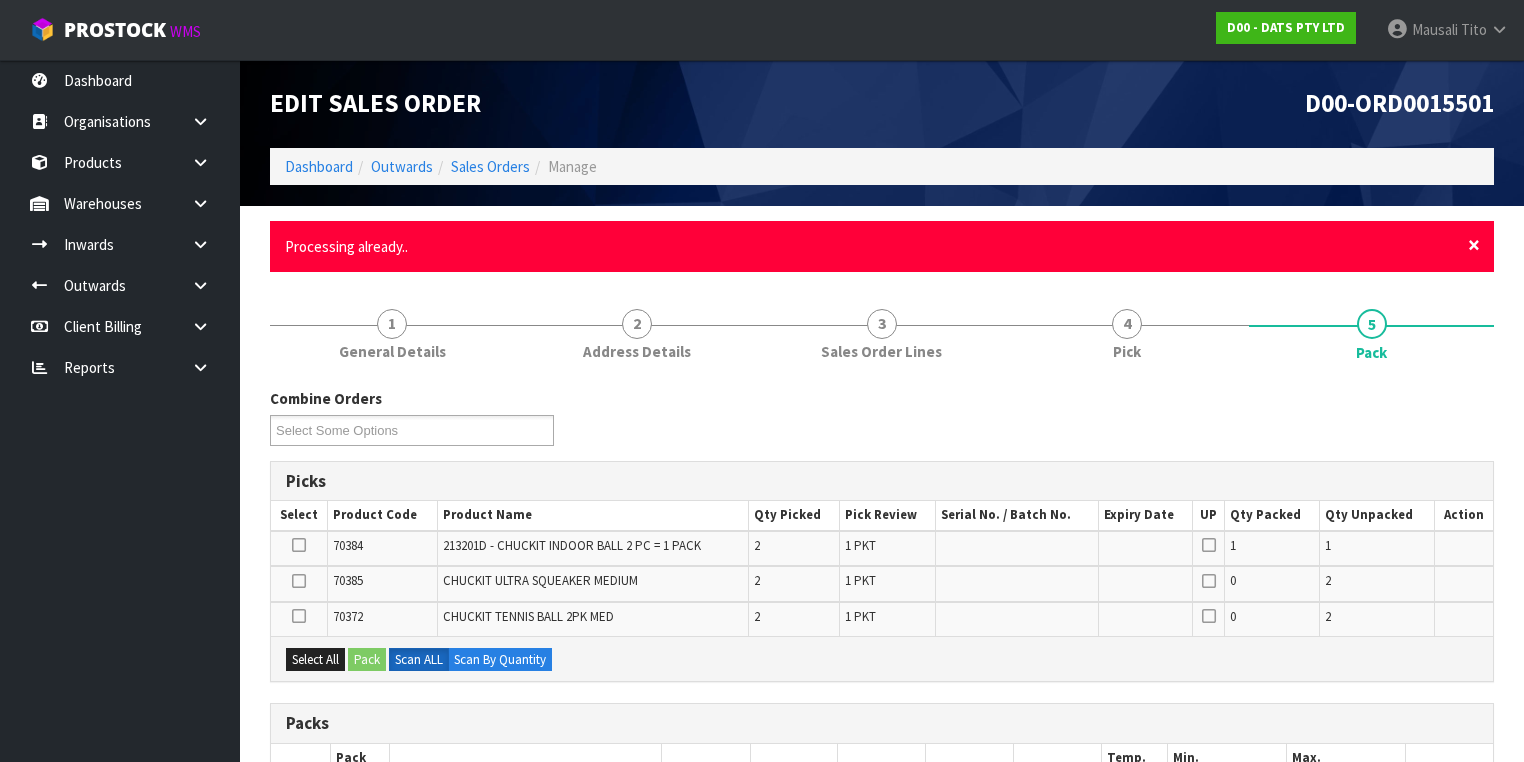 click on "×" at bounding box center [1474, 245] 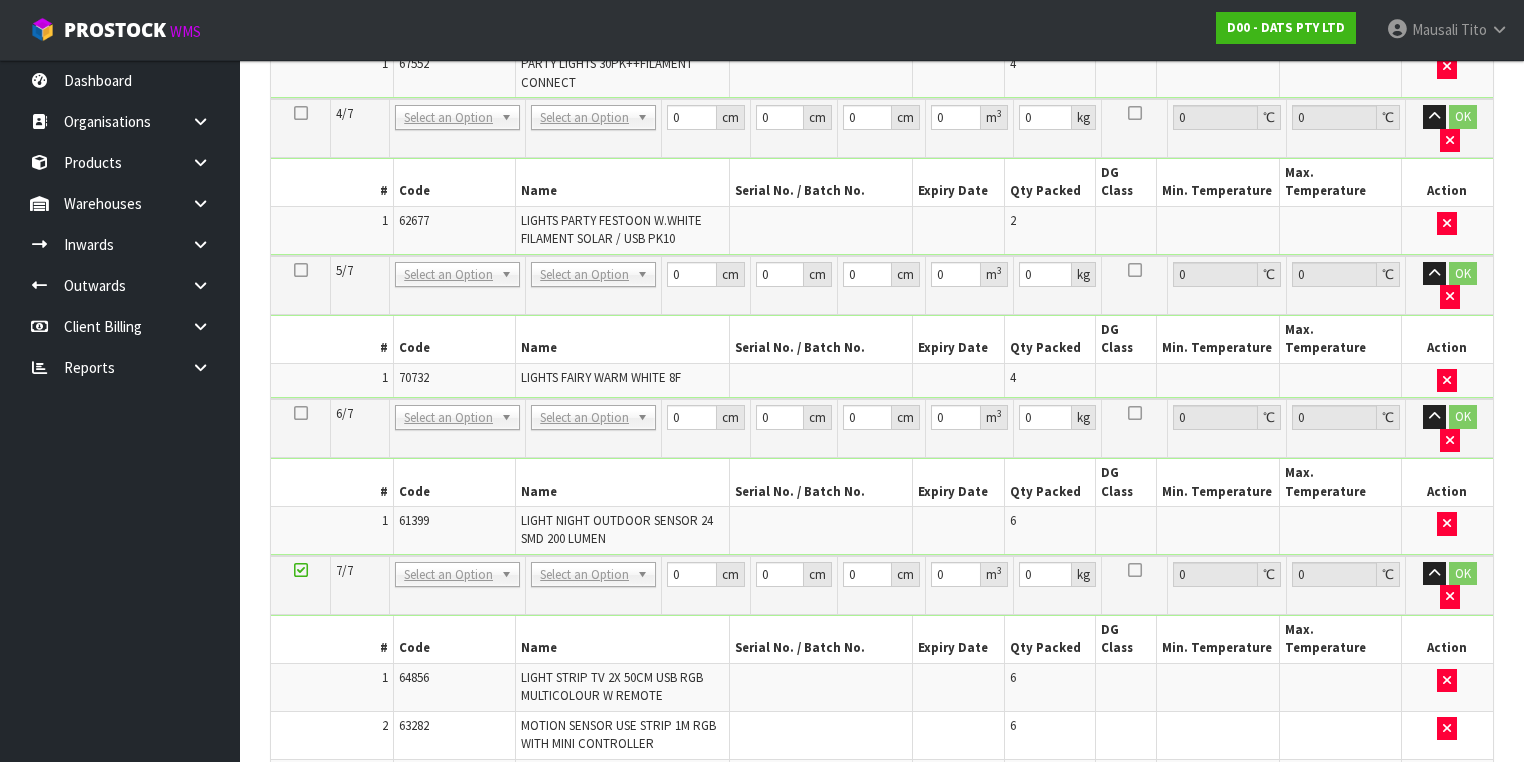scroll, scrollTop: 935, scrollLeft: 0, axis: vertical 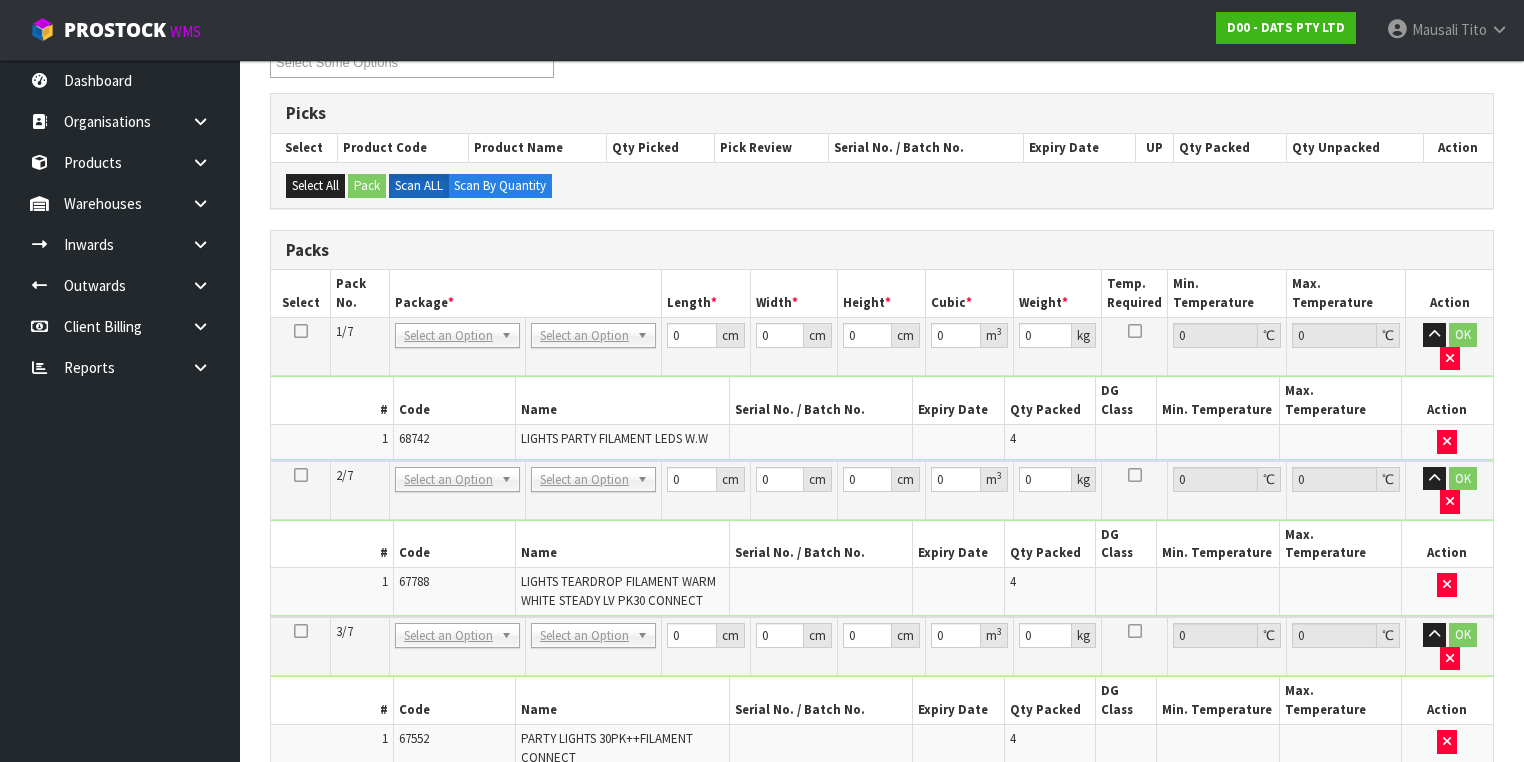click at bounding box center [301, 331] 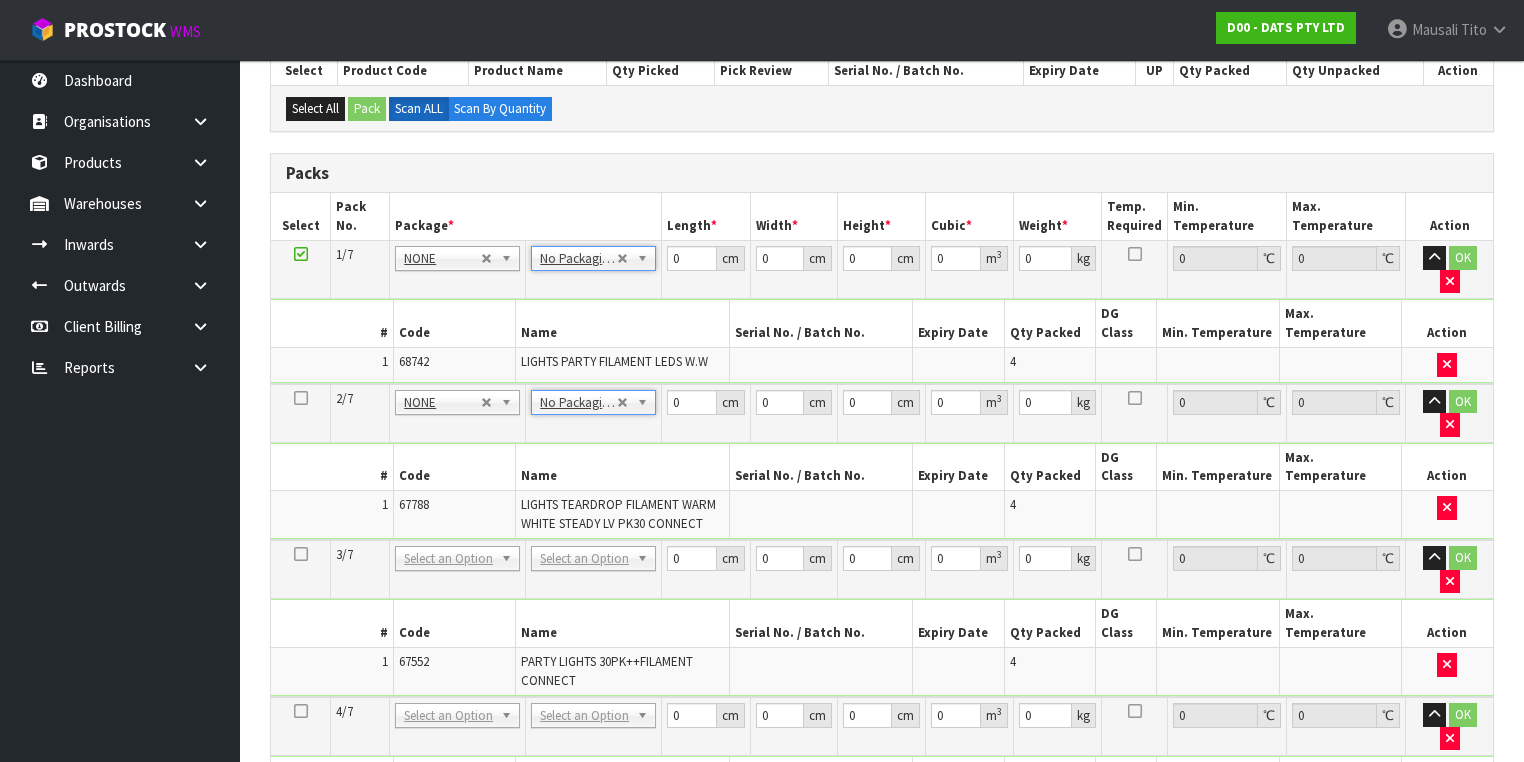 scroll, scrollTop: 535, scrollLeft: 0, axis: vertical 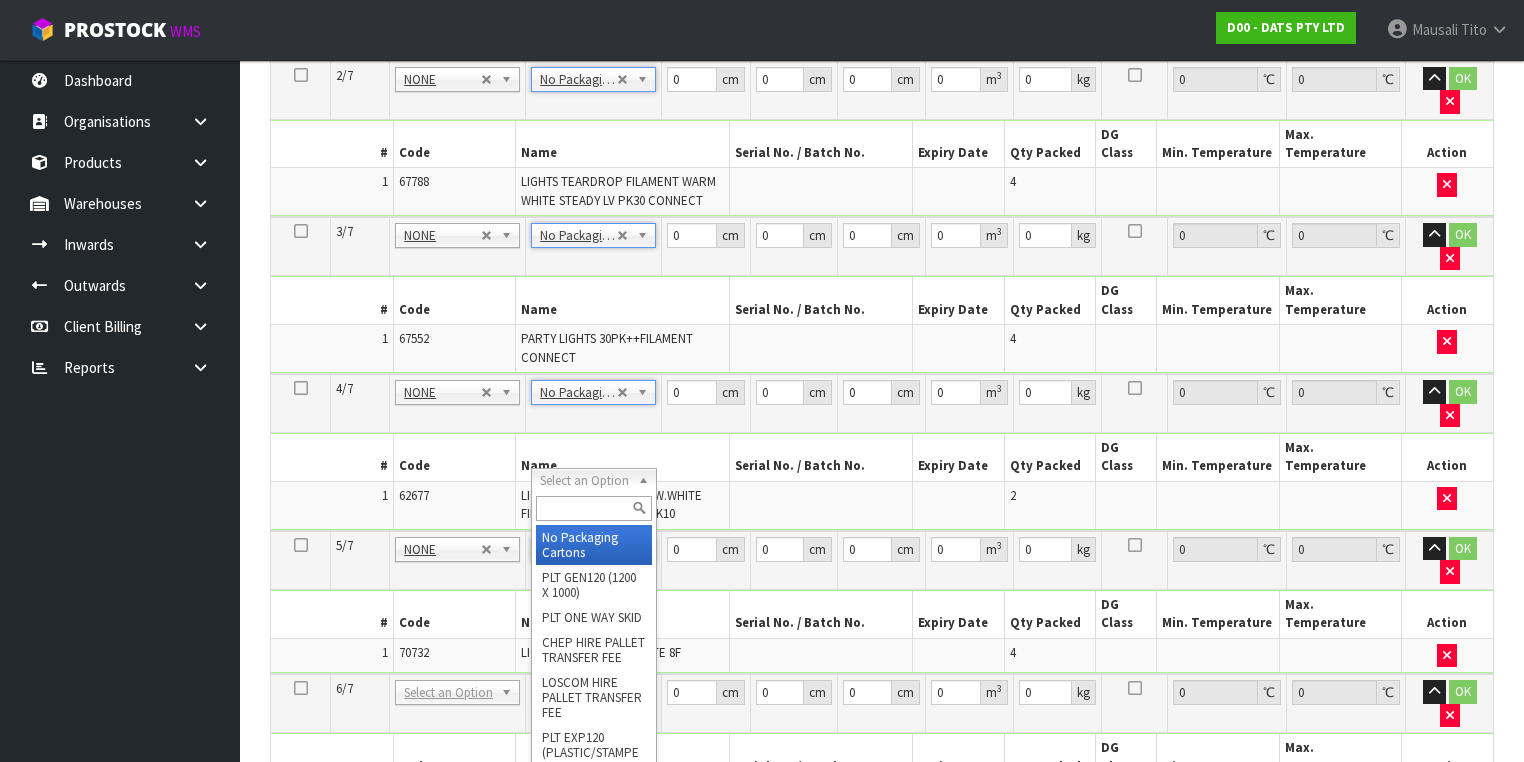 type on "6" 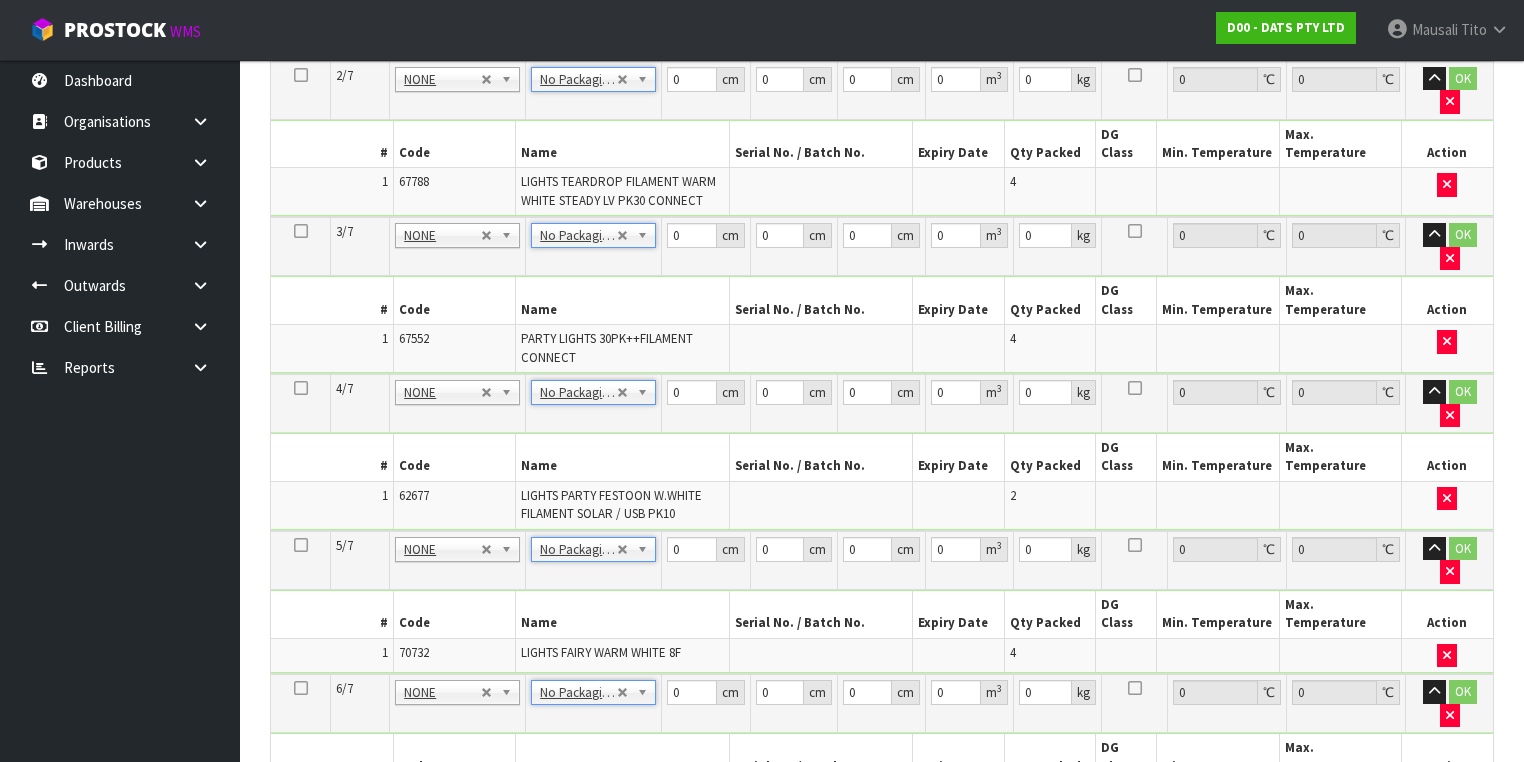 scroll, scrollTop: 935, scrollLeft: 0, axis: vertical 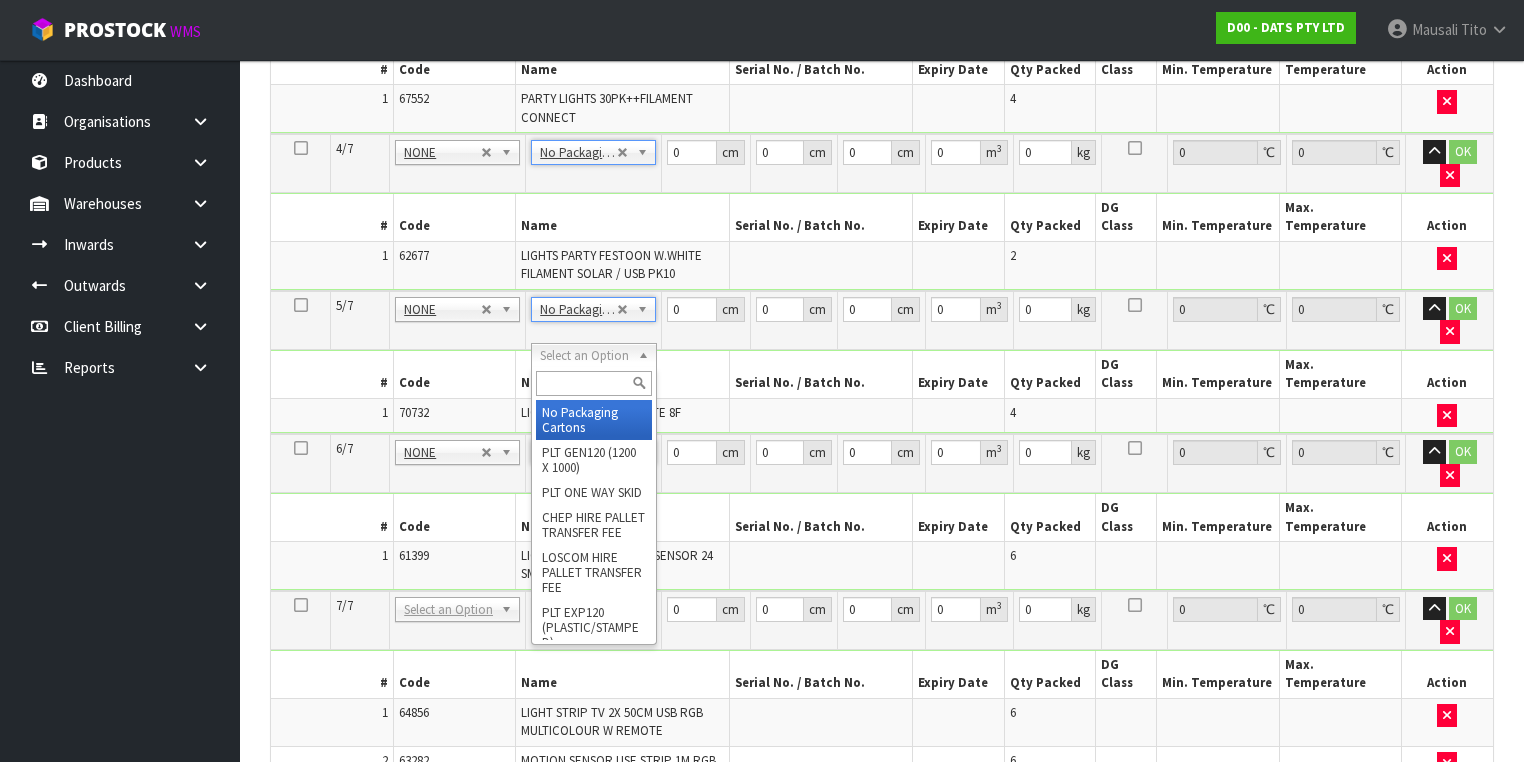 click at bounding box center (593, 383) 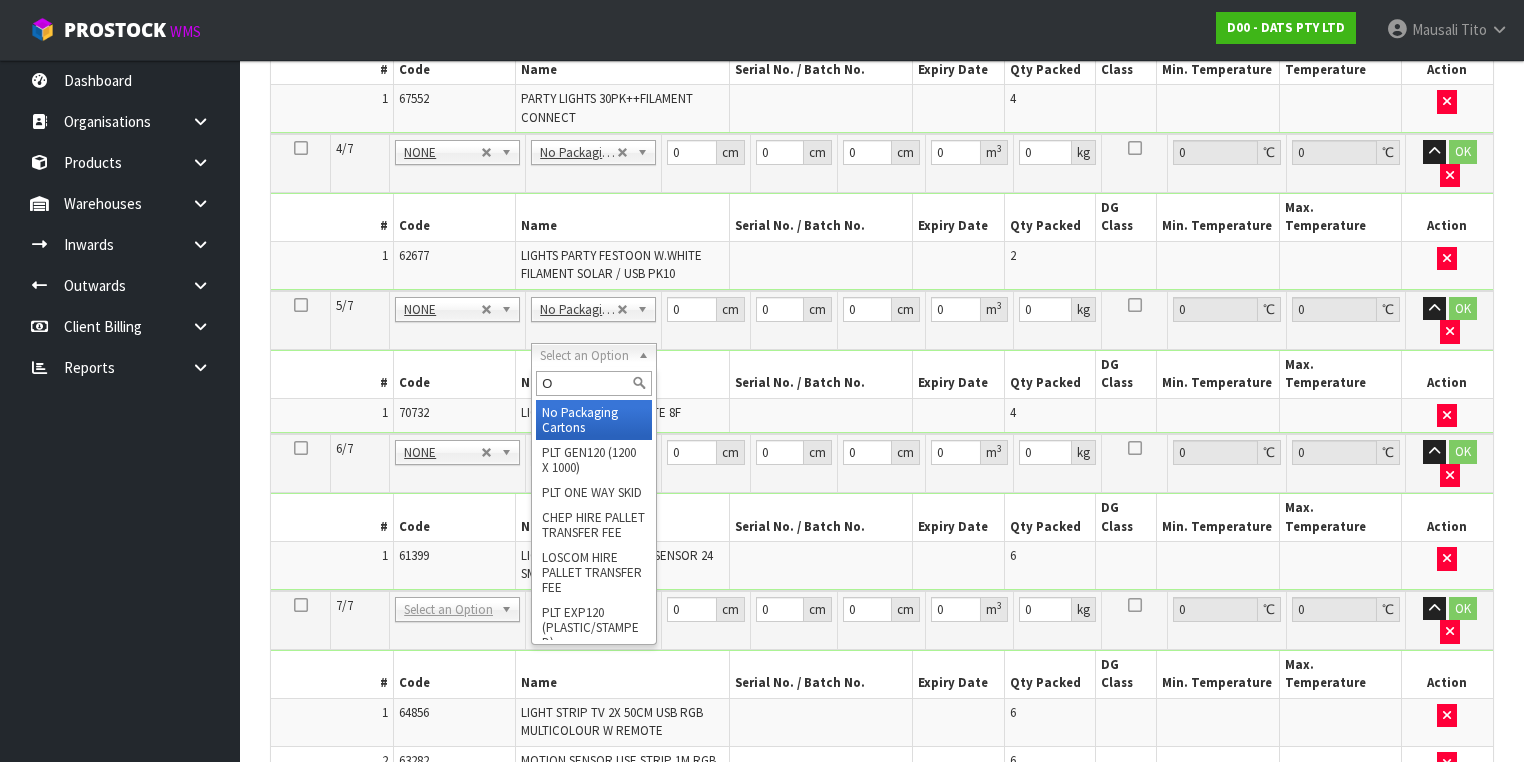 type on "OC" 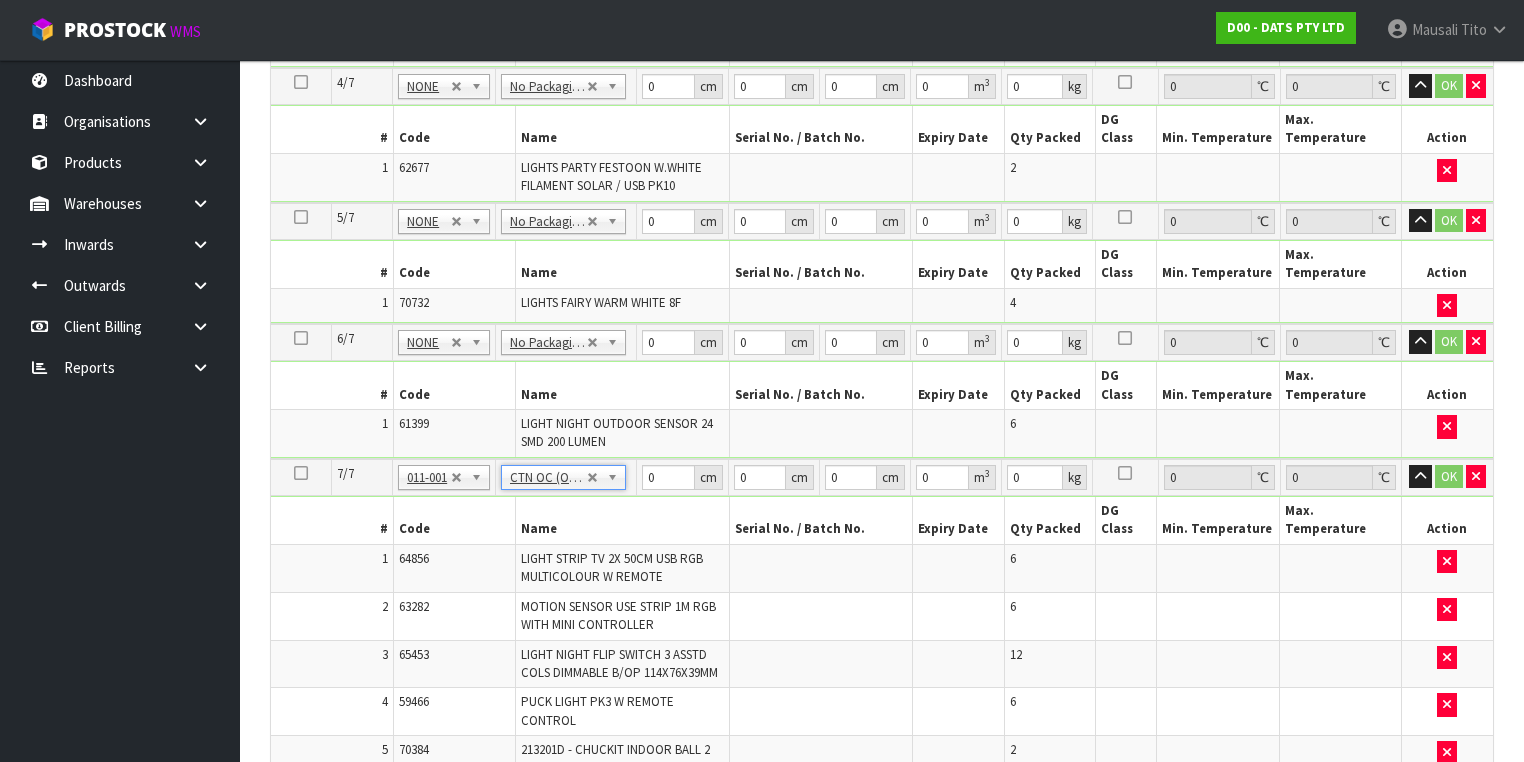 type on "8.08" 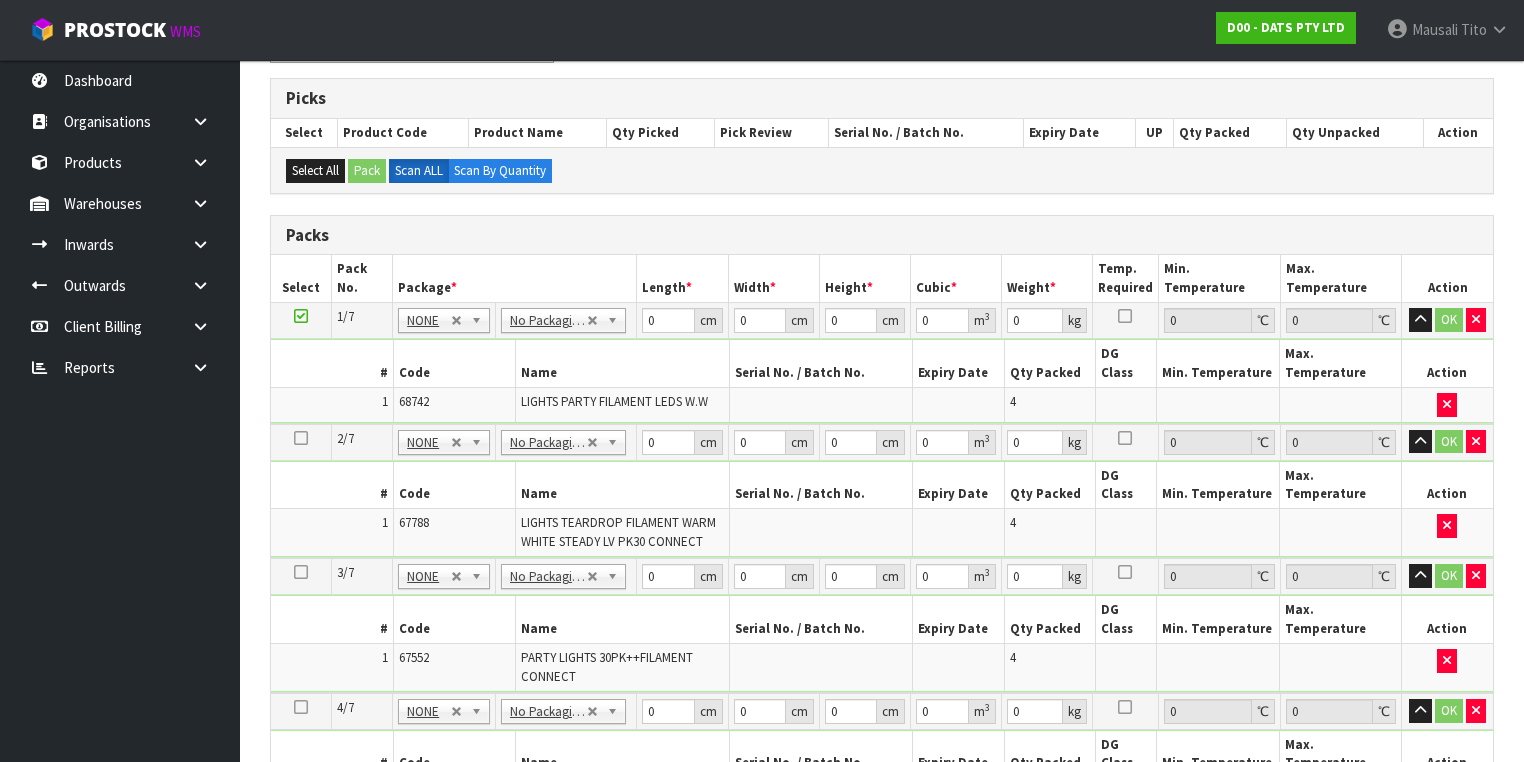 scroll, scrollTop: 295, scrollLeft: 0, axis: vertical 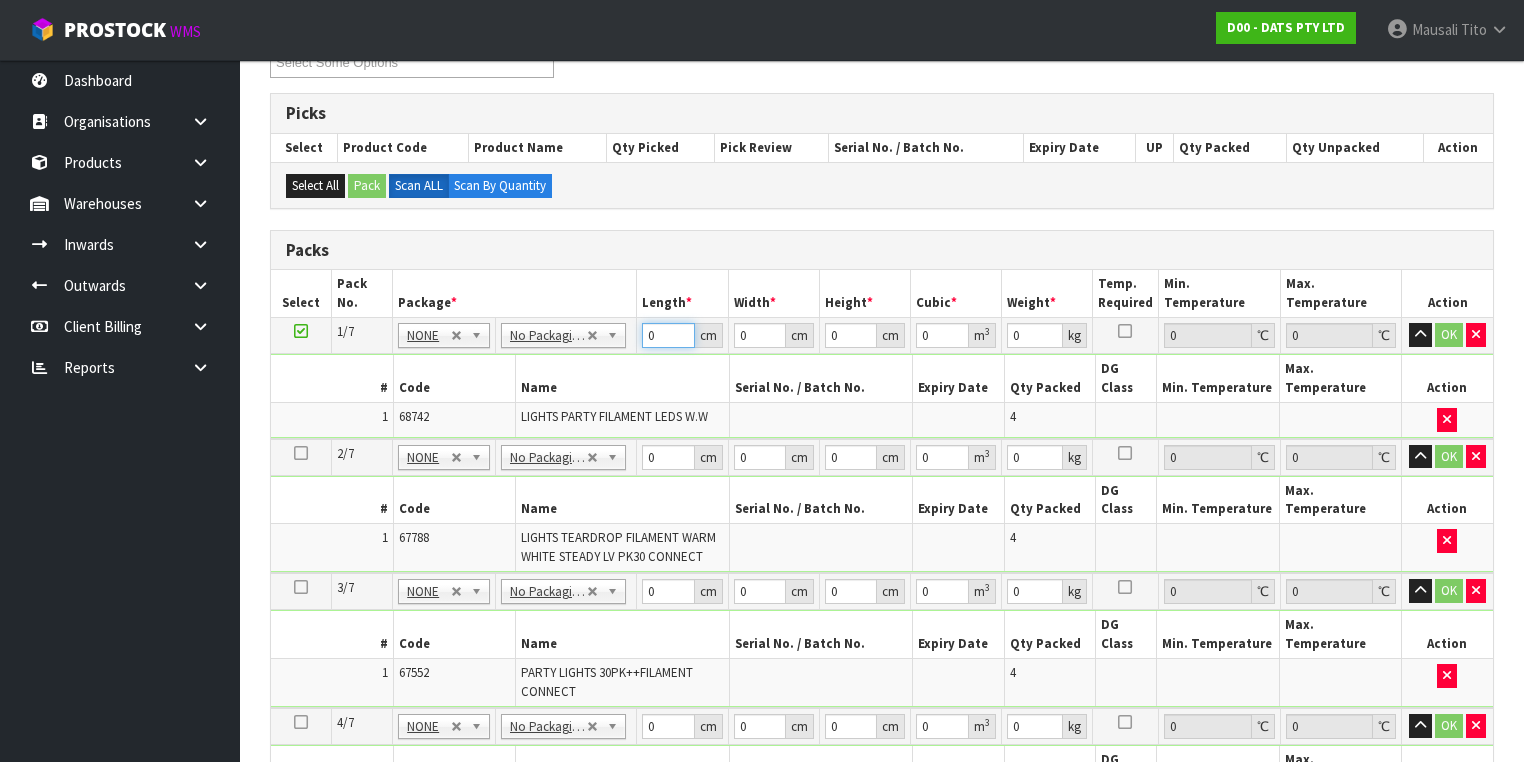 drag, startPoint x: 660, startPoint y: 332, endPoint x: 590, endPoint y: 351, distance: 72.53275 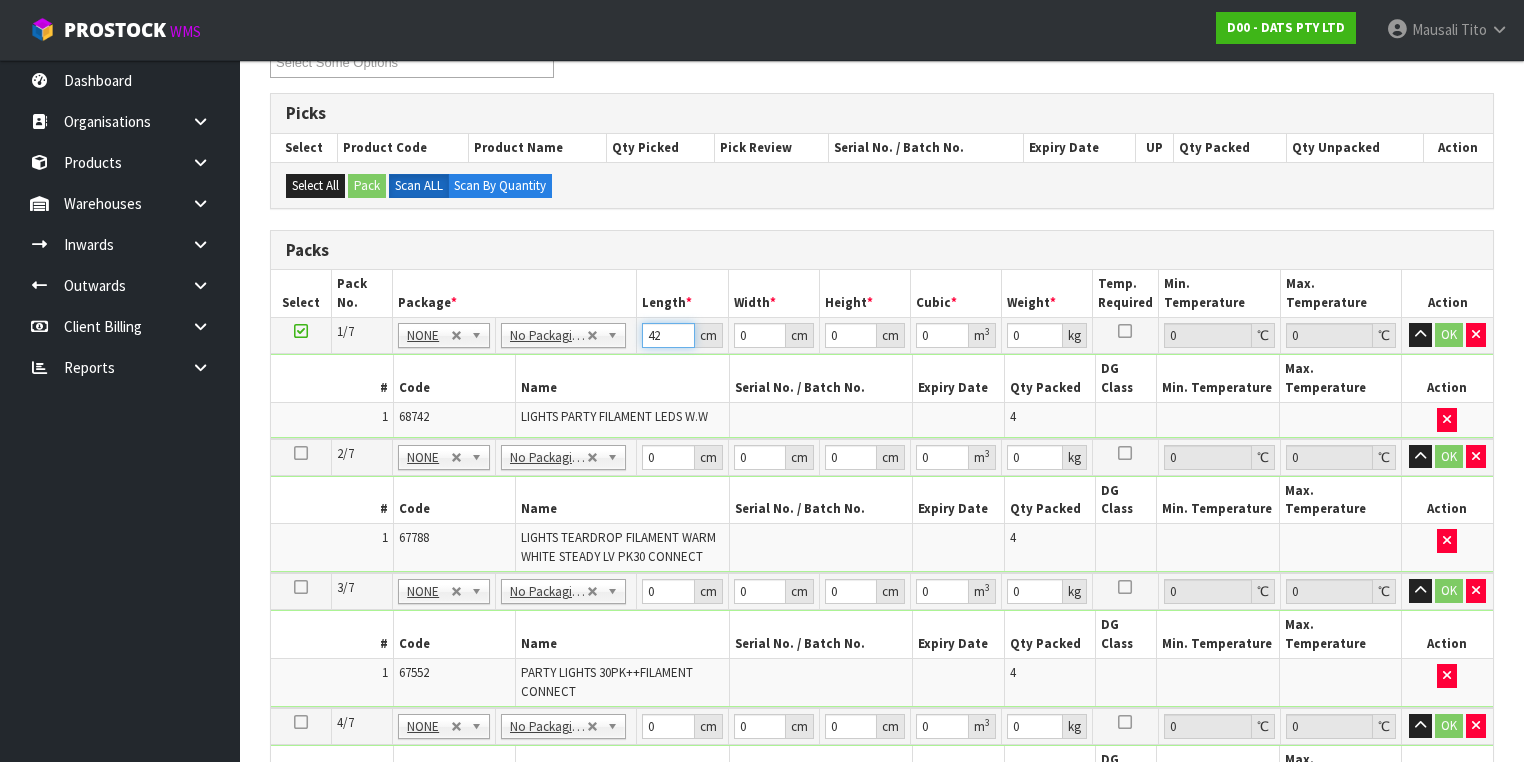 type on "42" 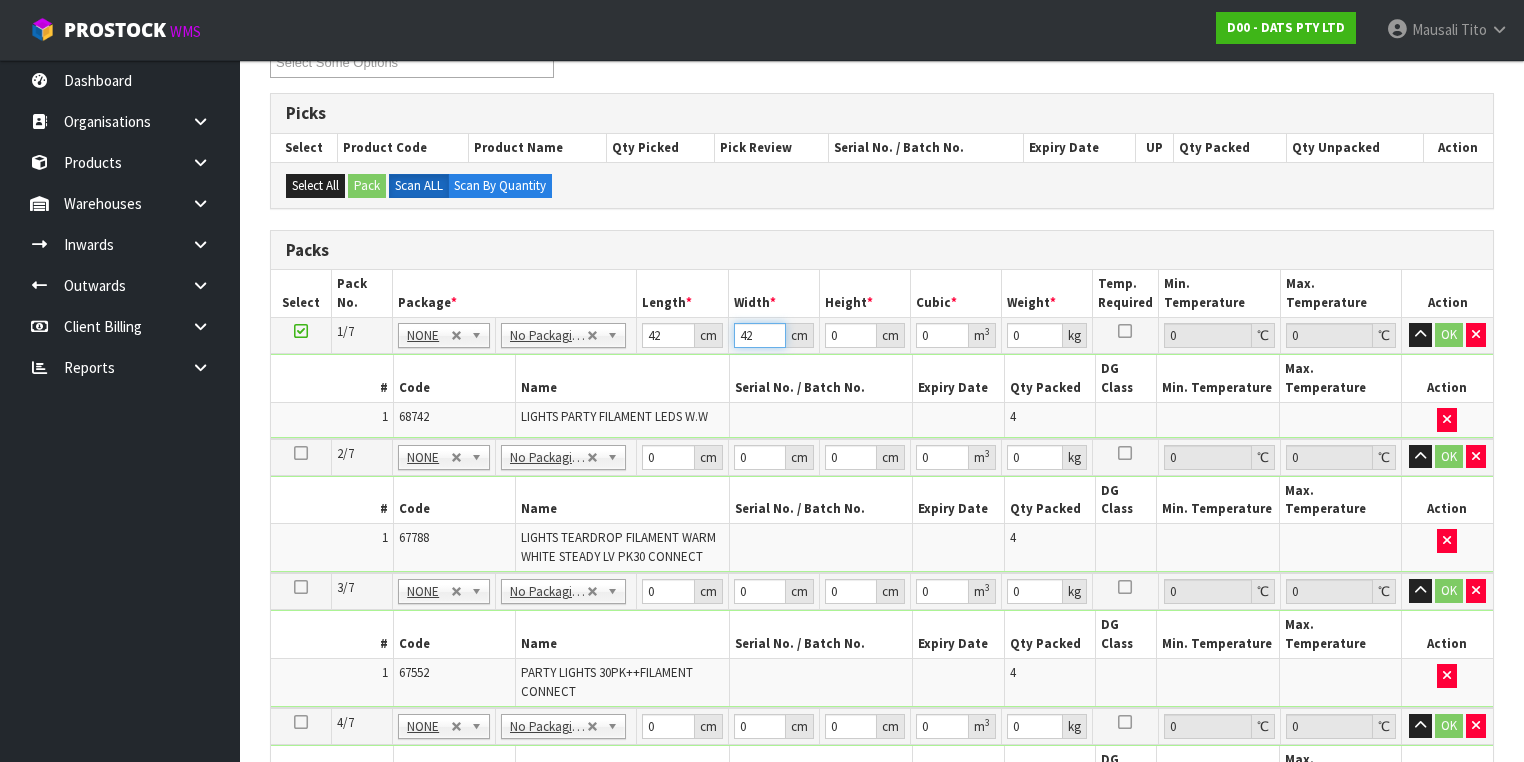 type on "42" 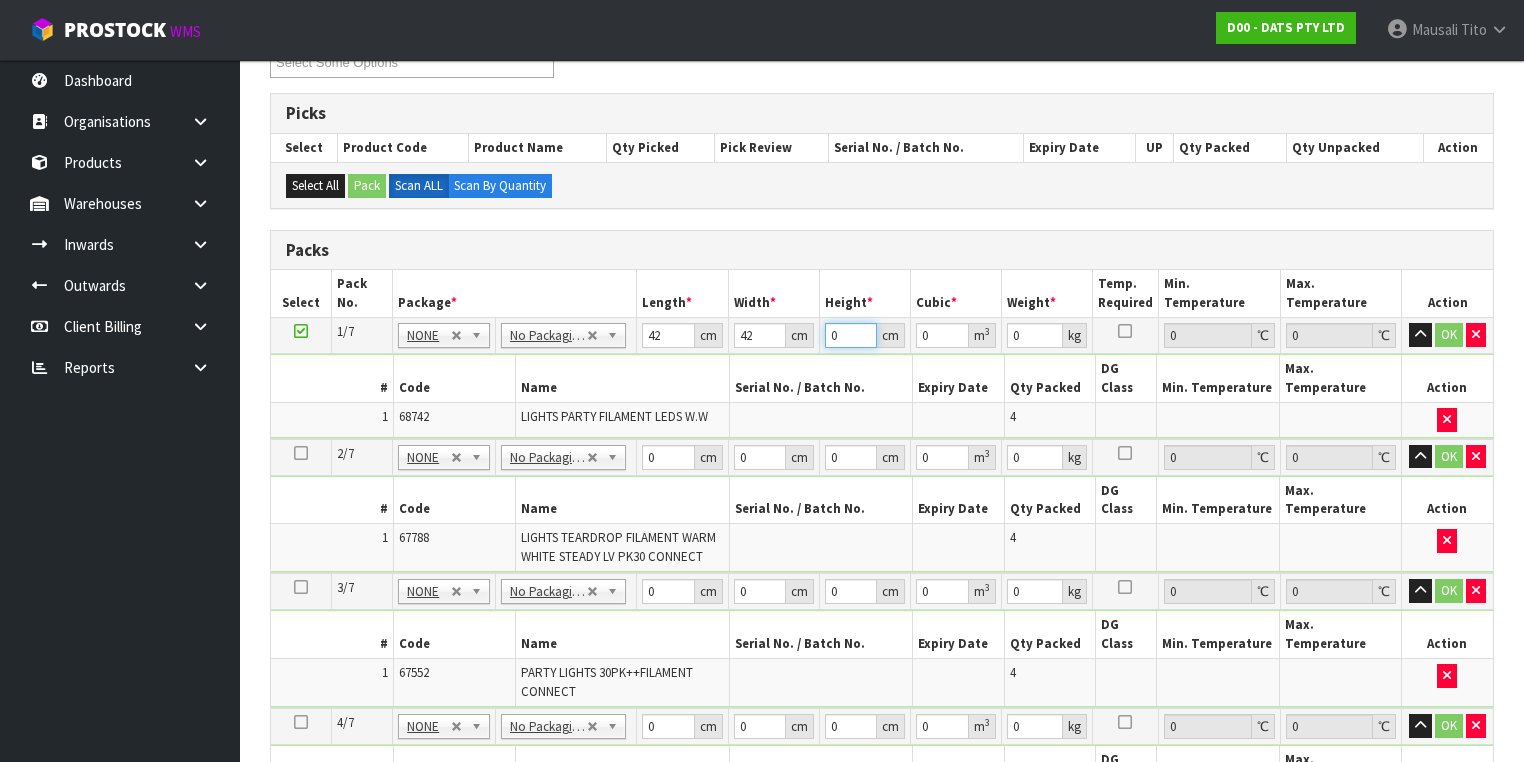 type on "3" 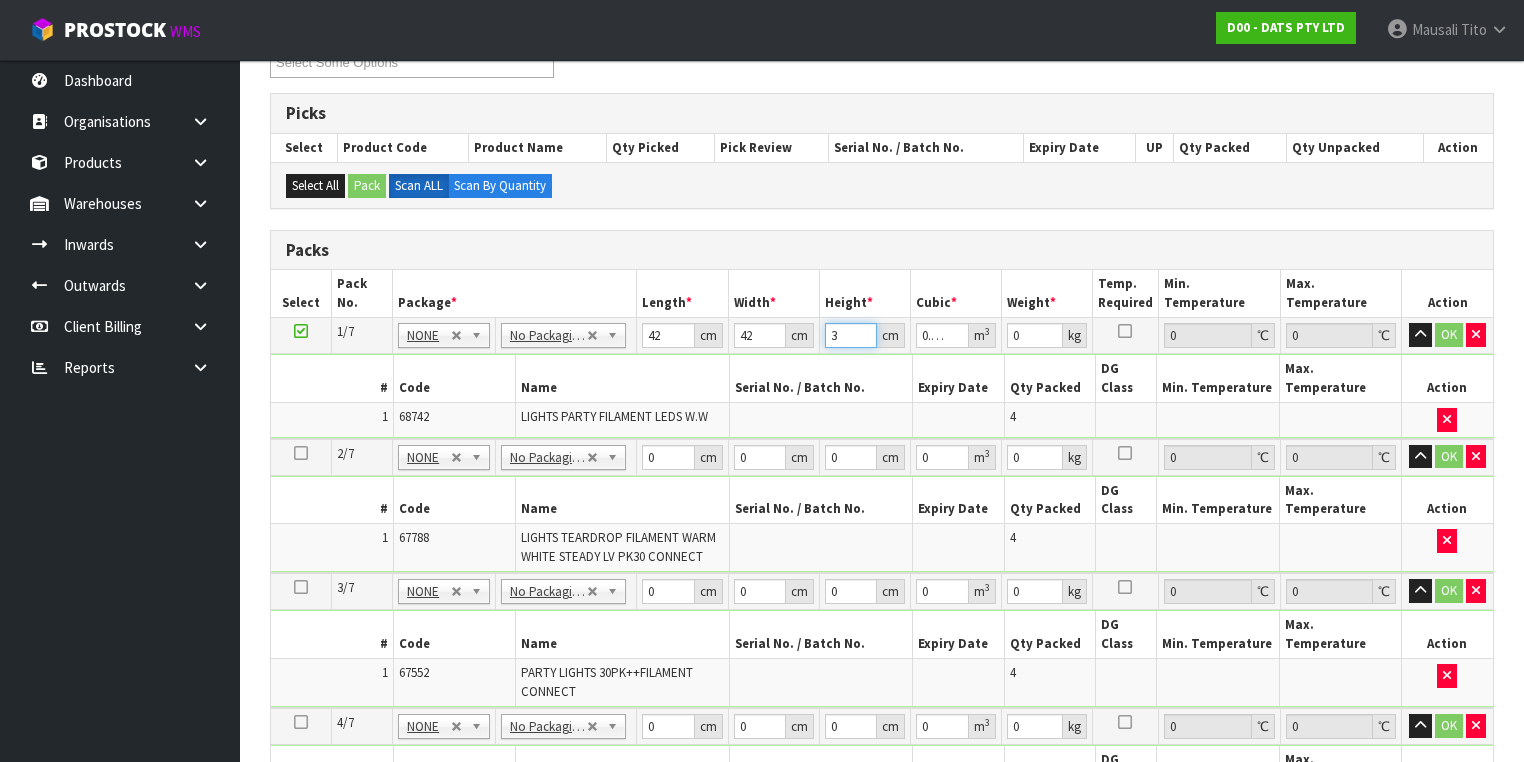 type on "31" 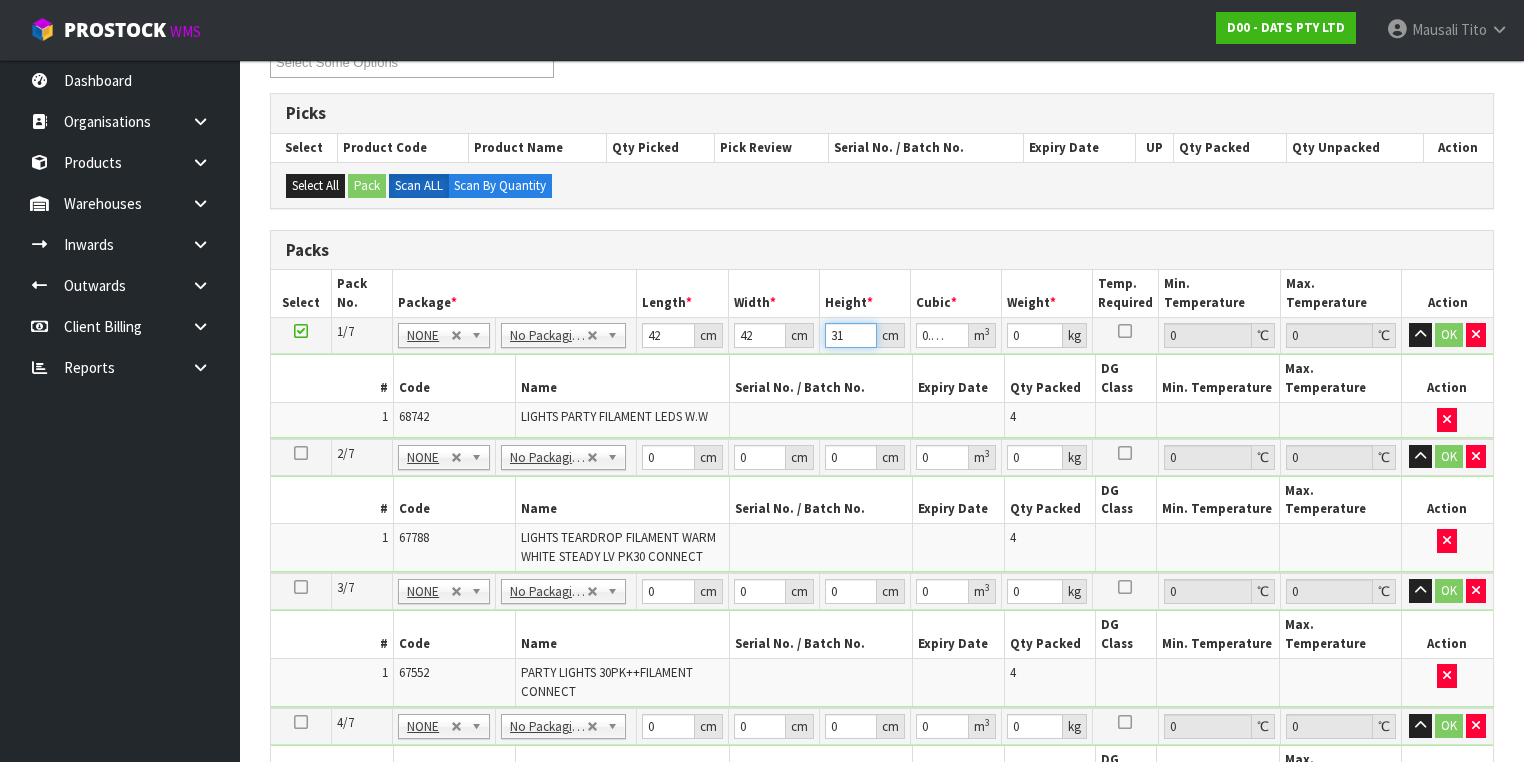 type on "31" 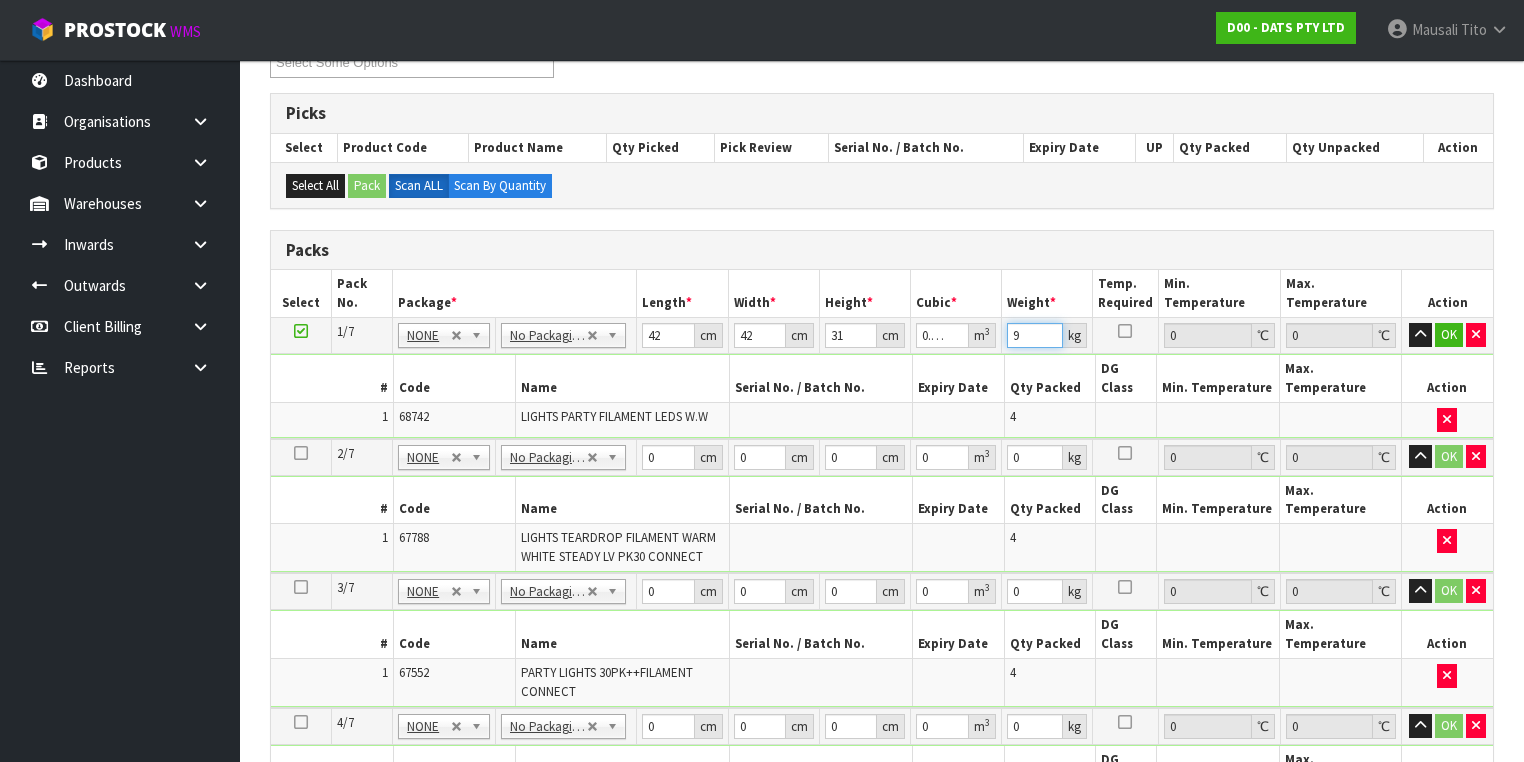 type on "9" 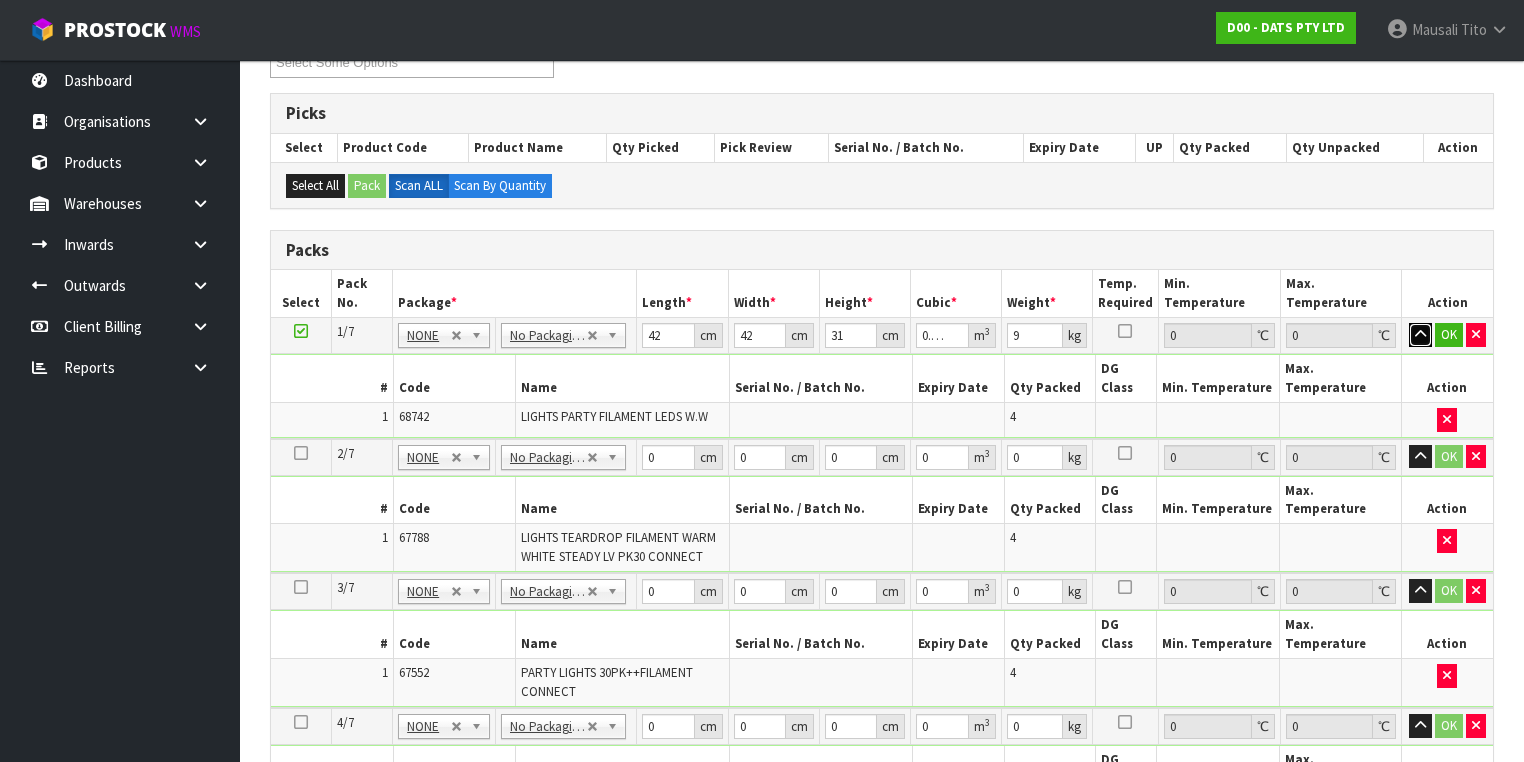 type 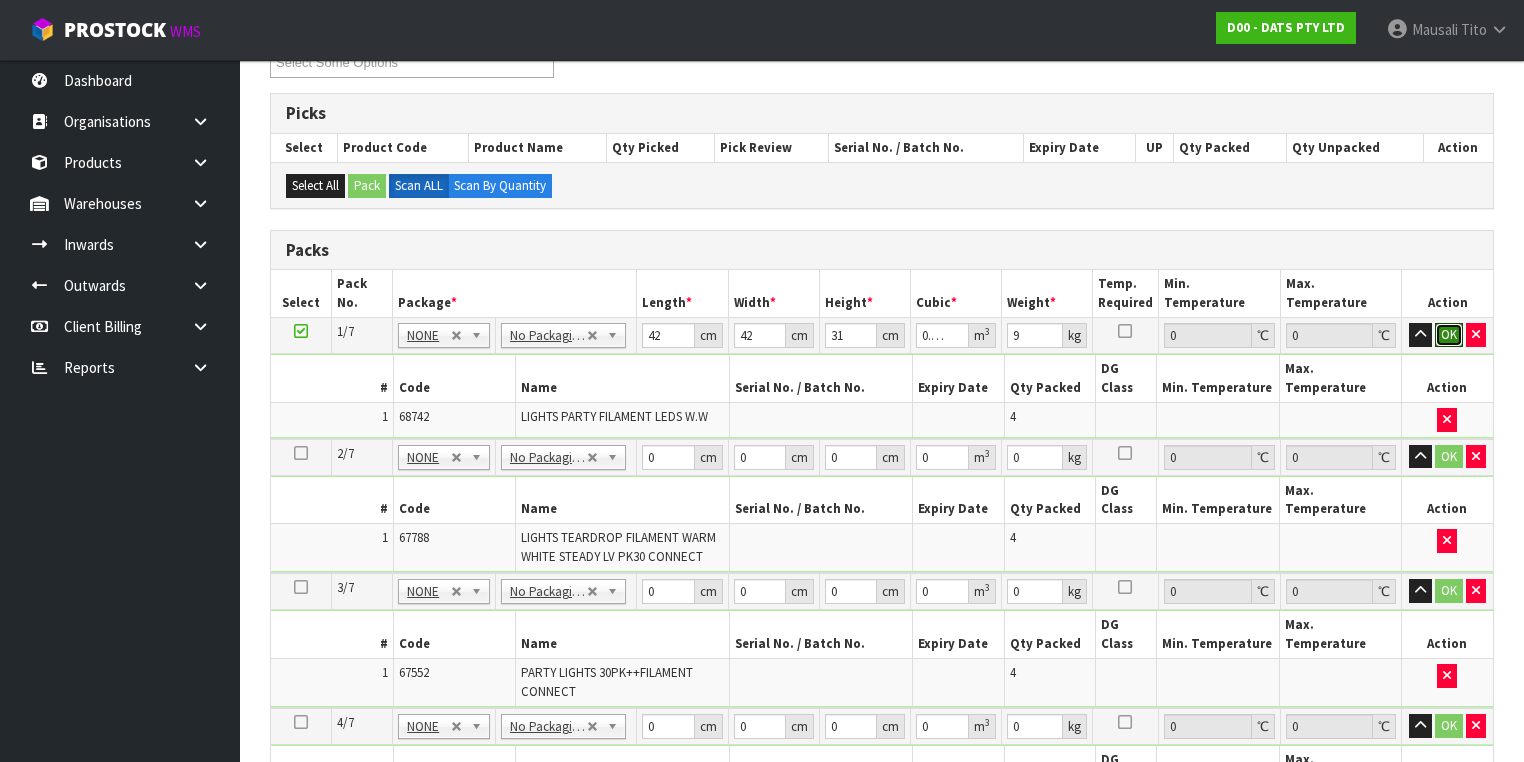 type 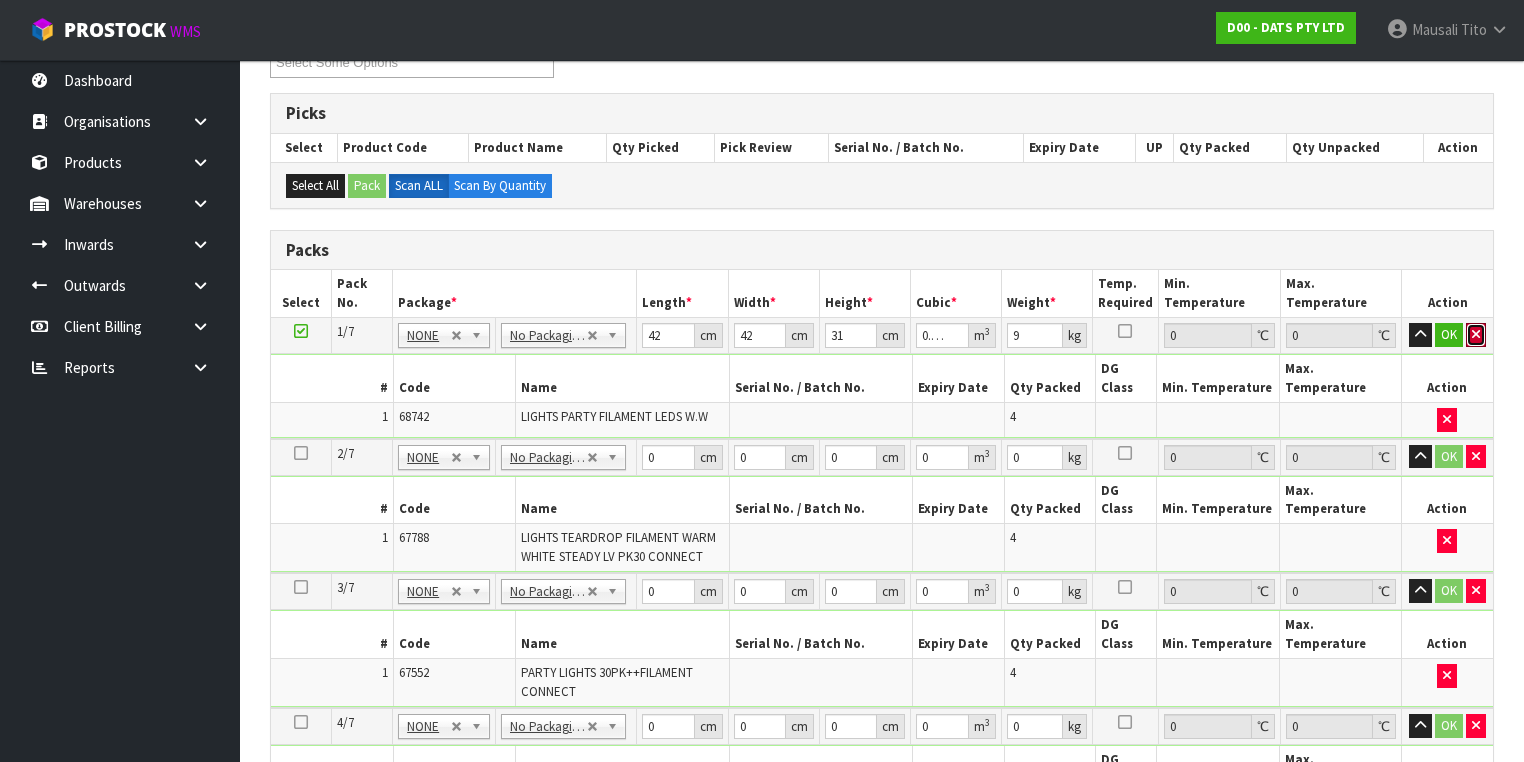 type 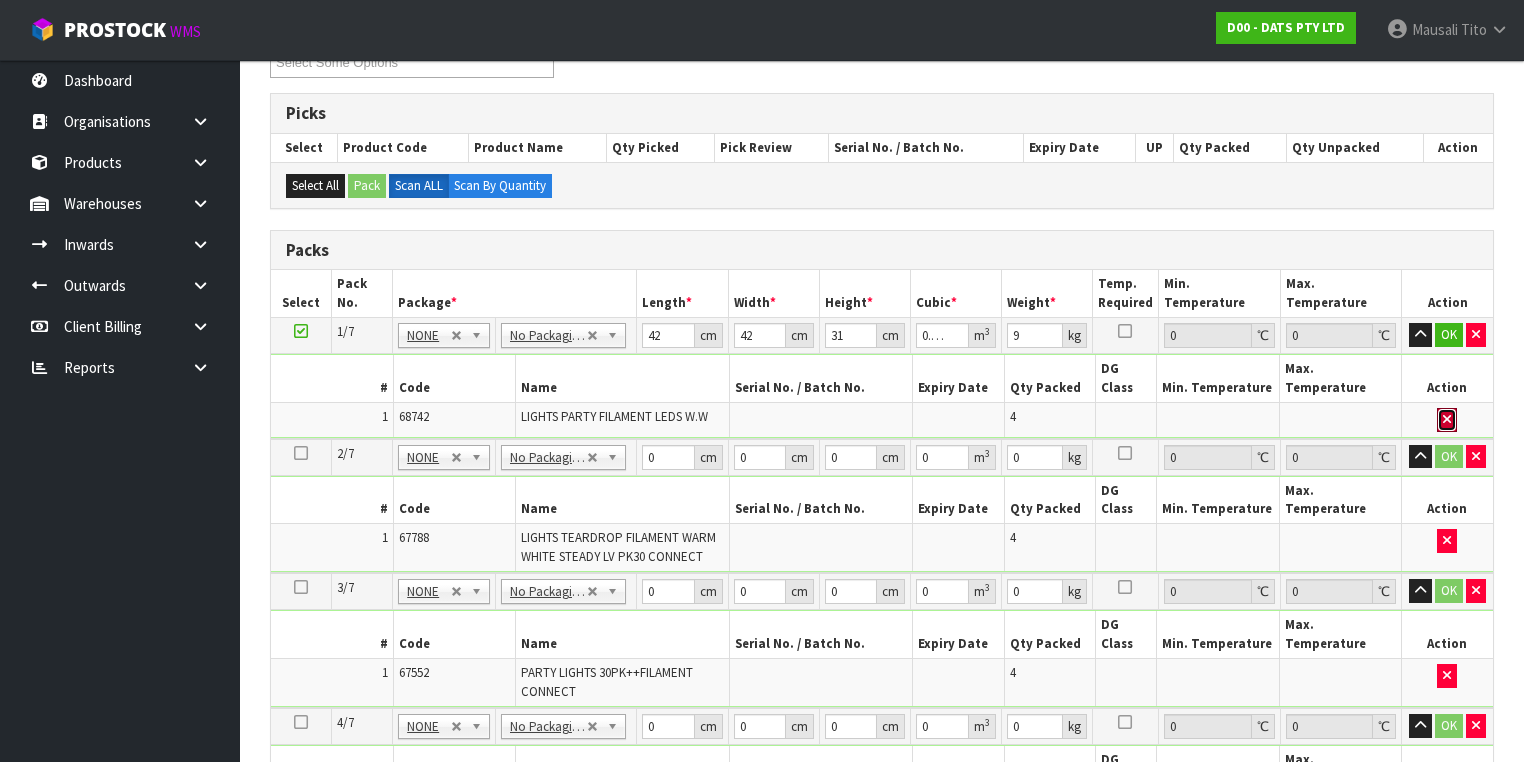 type 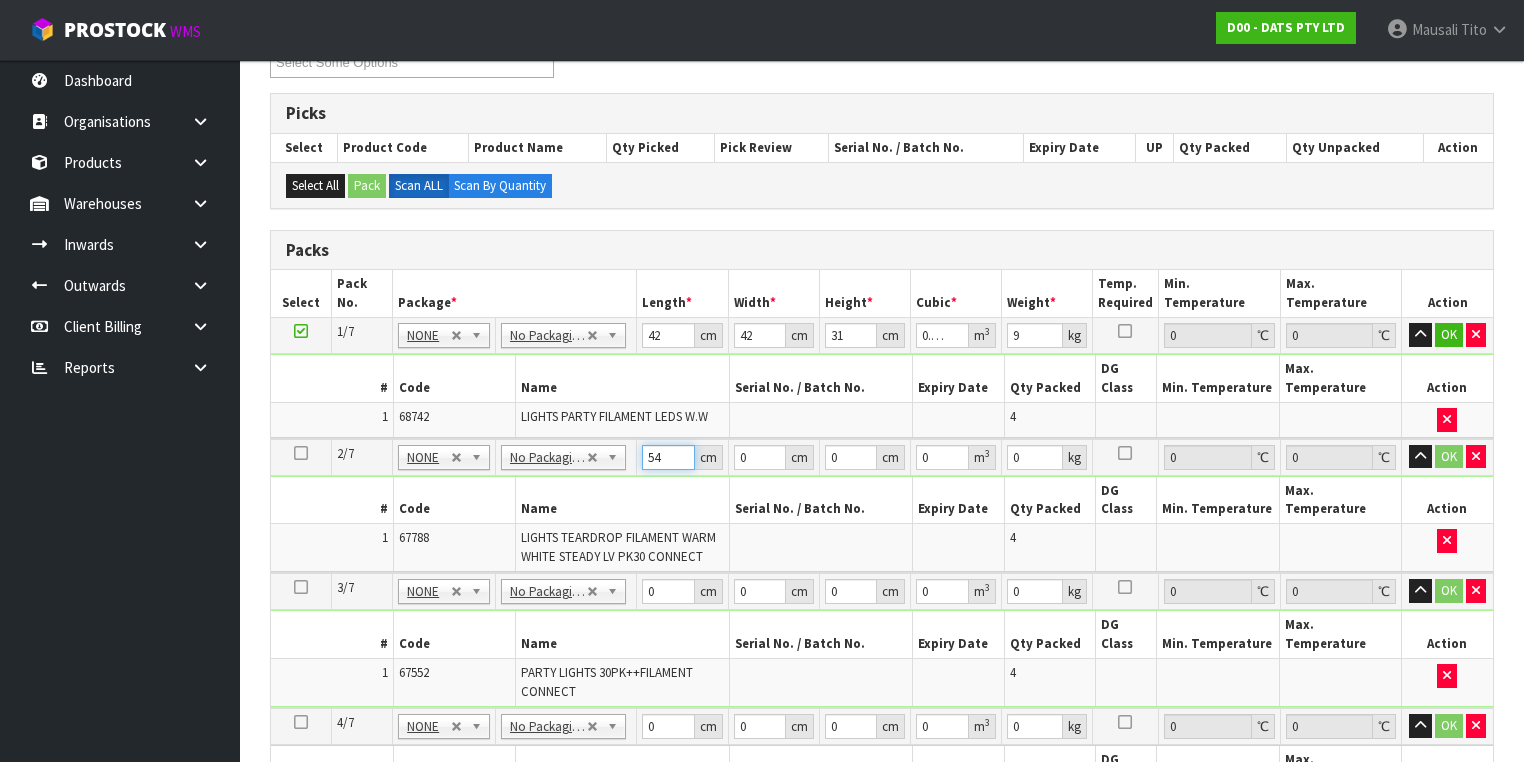 type on "54" 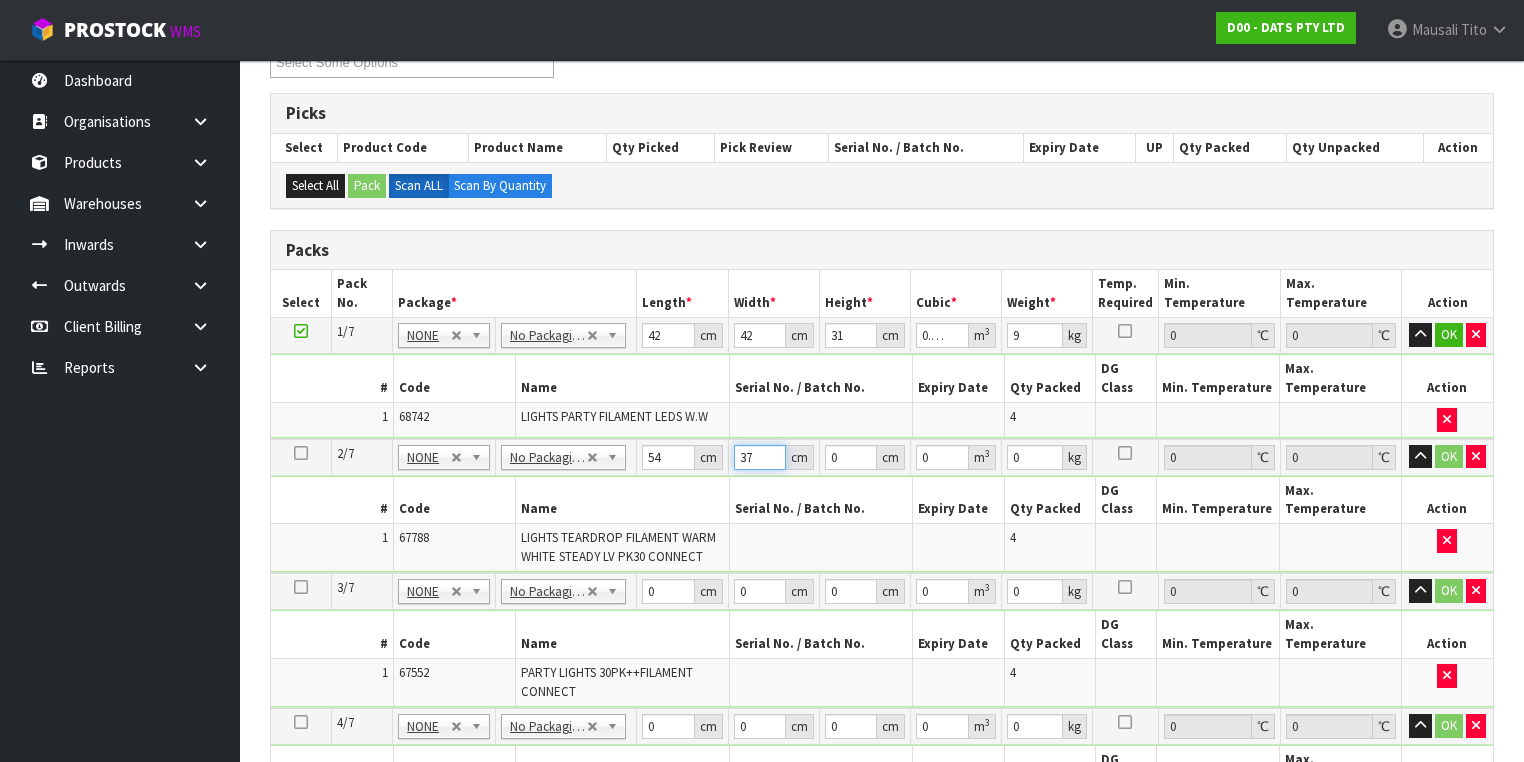 type on "37" 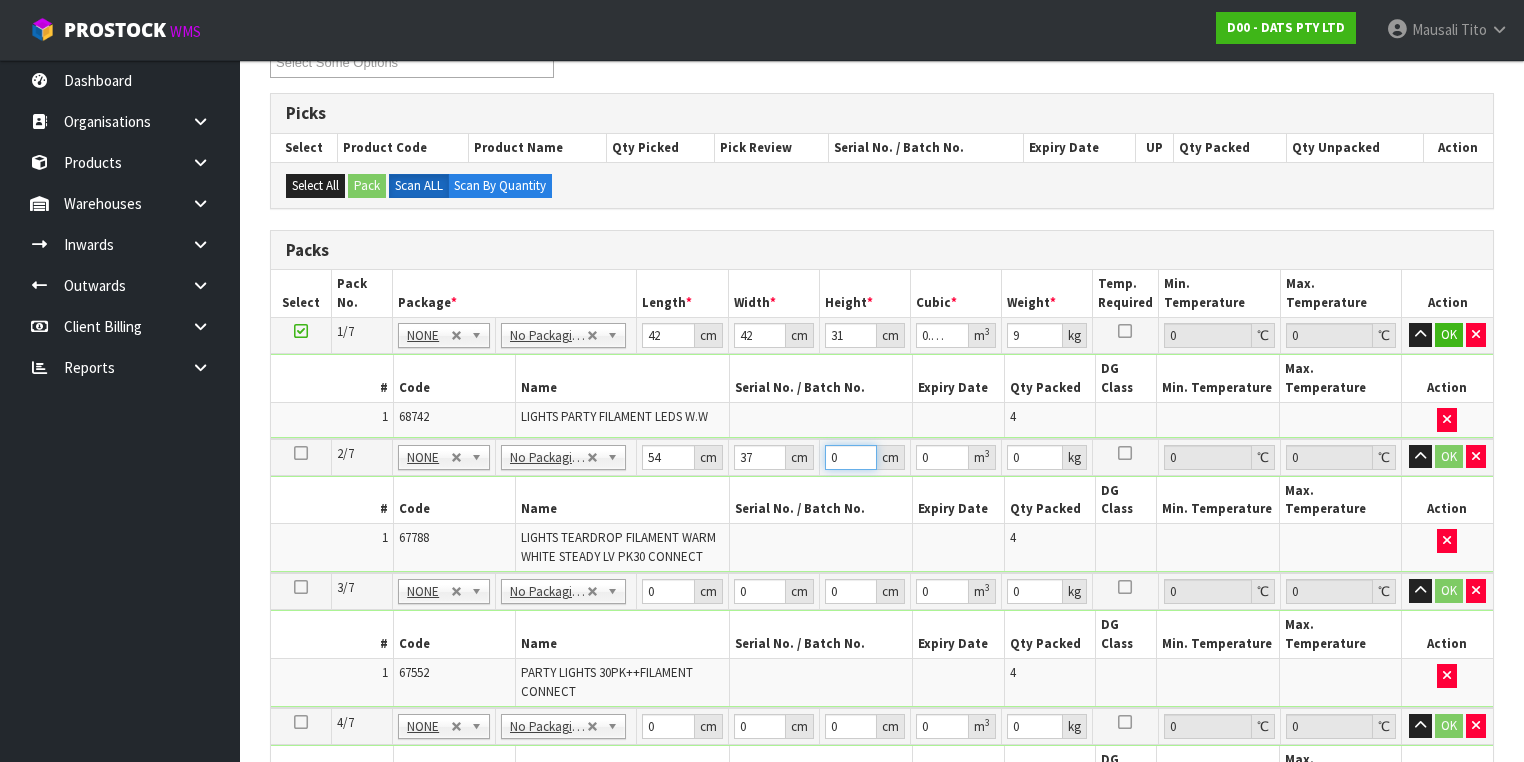 type on "3" 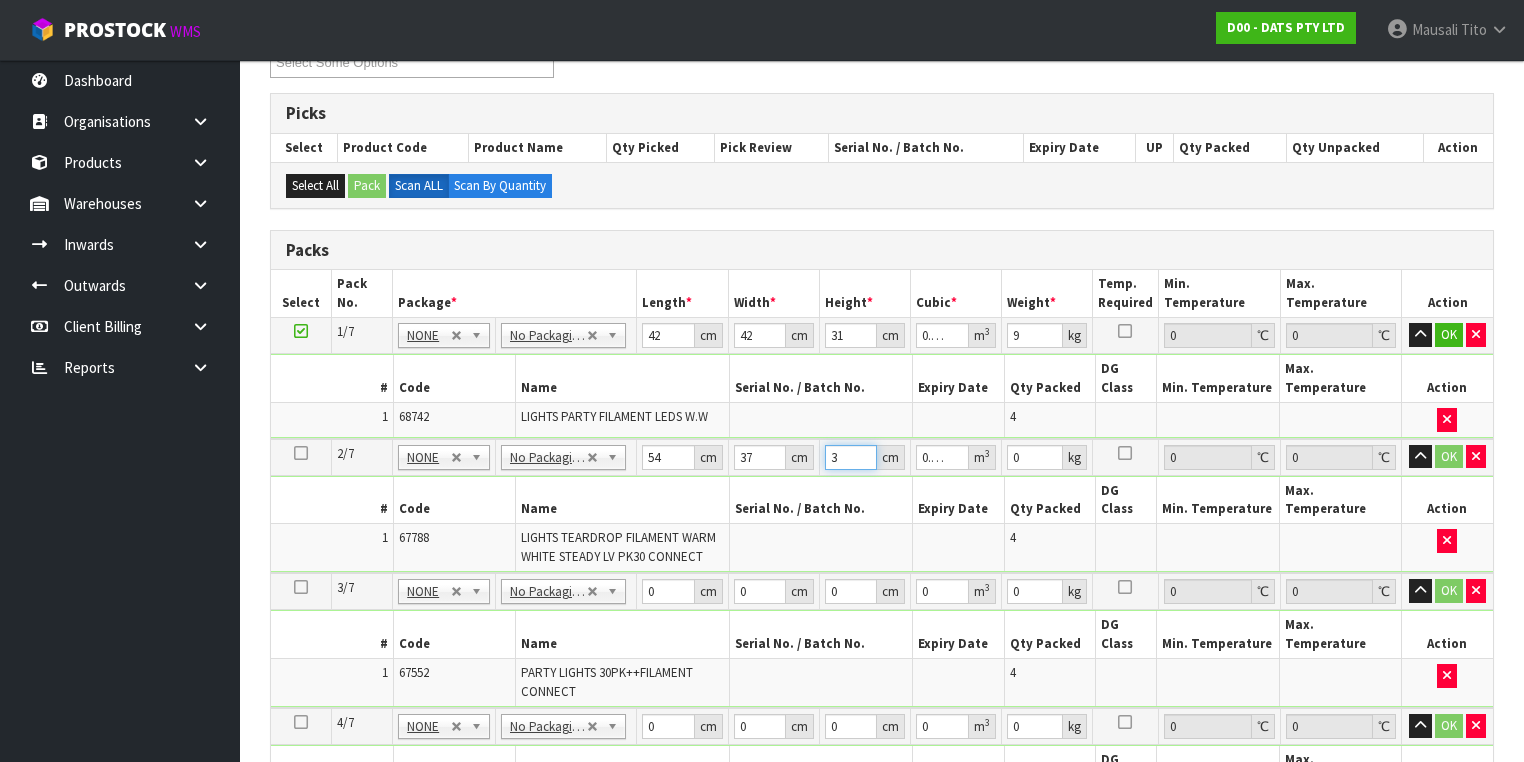 type on "37" 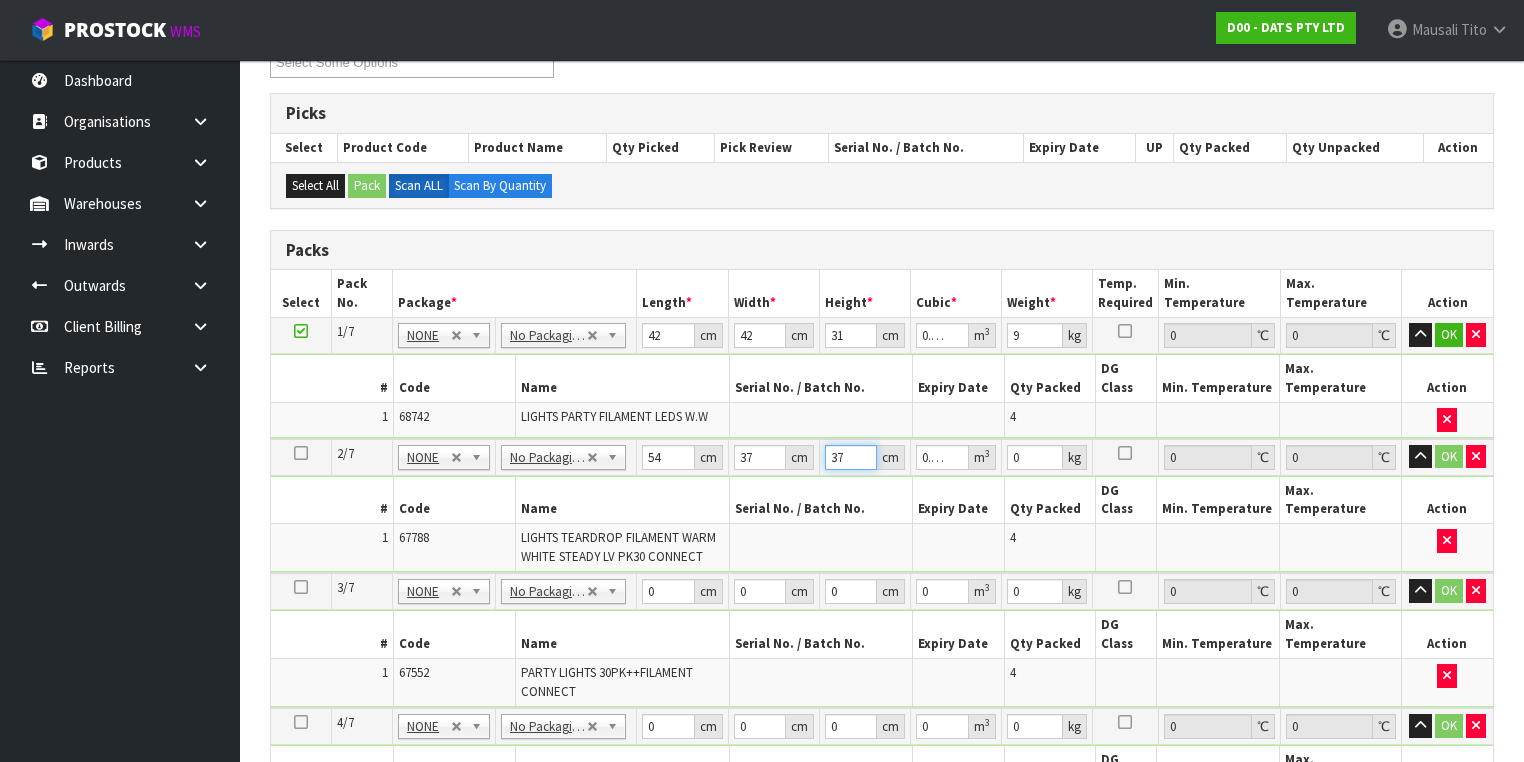 type on "37" 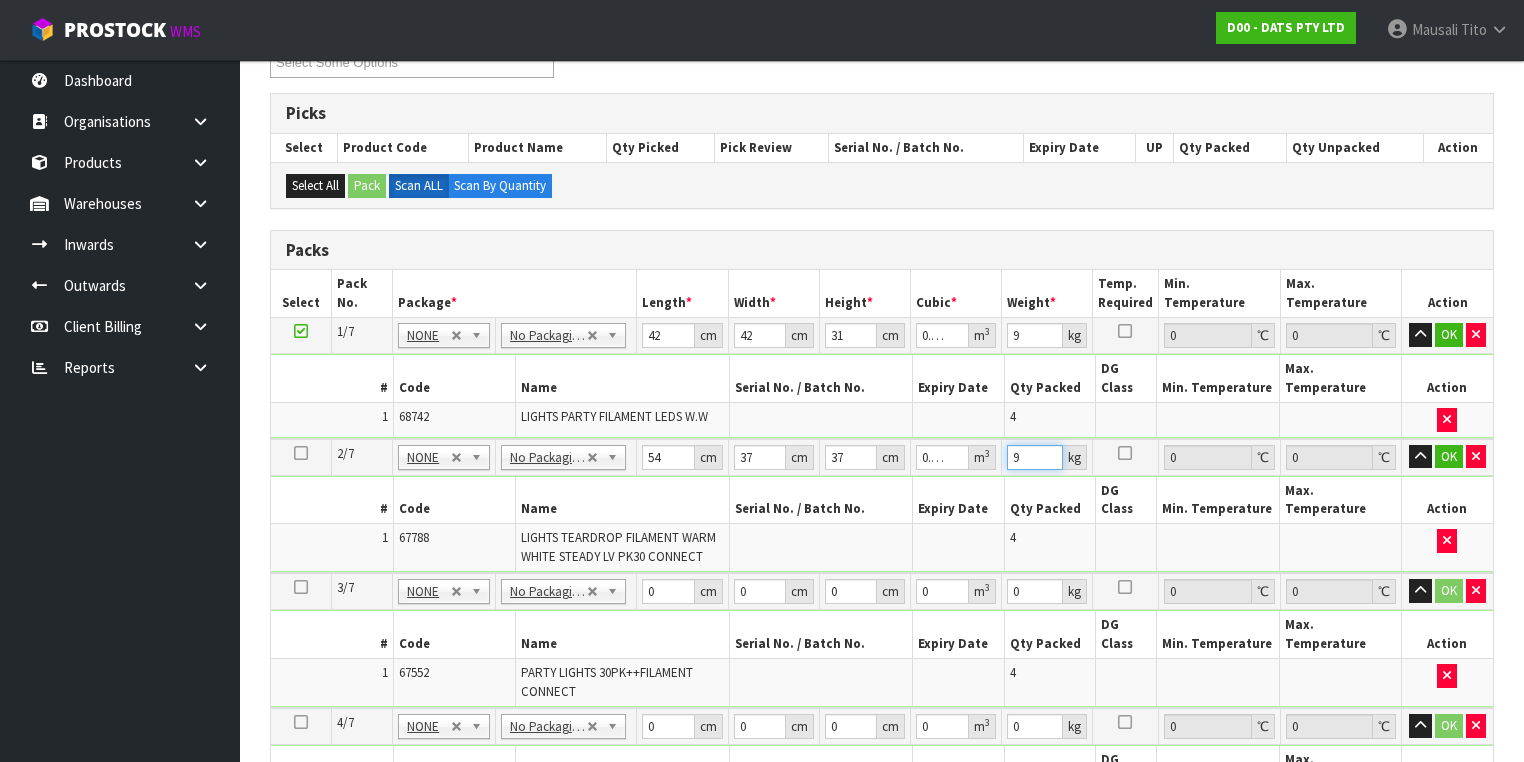 type on "9" 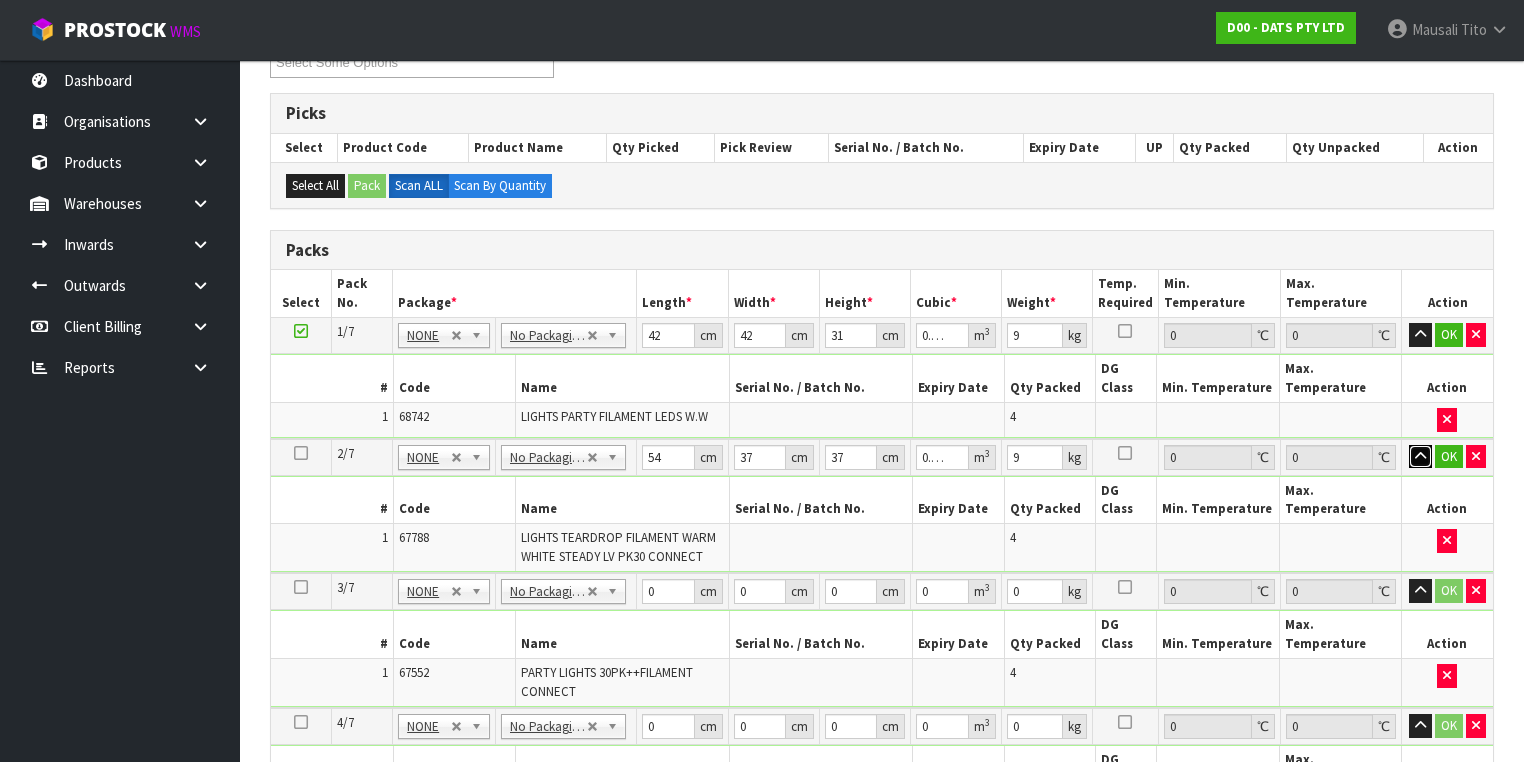 type 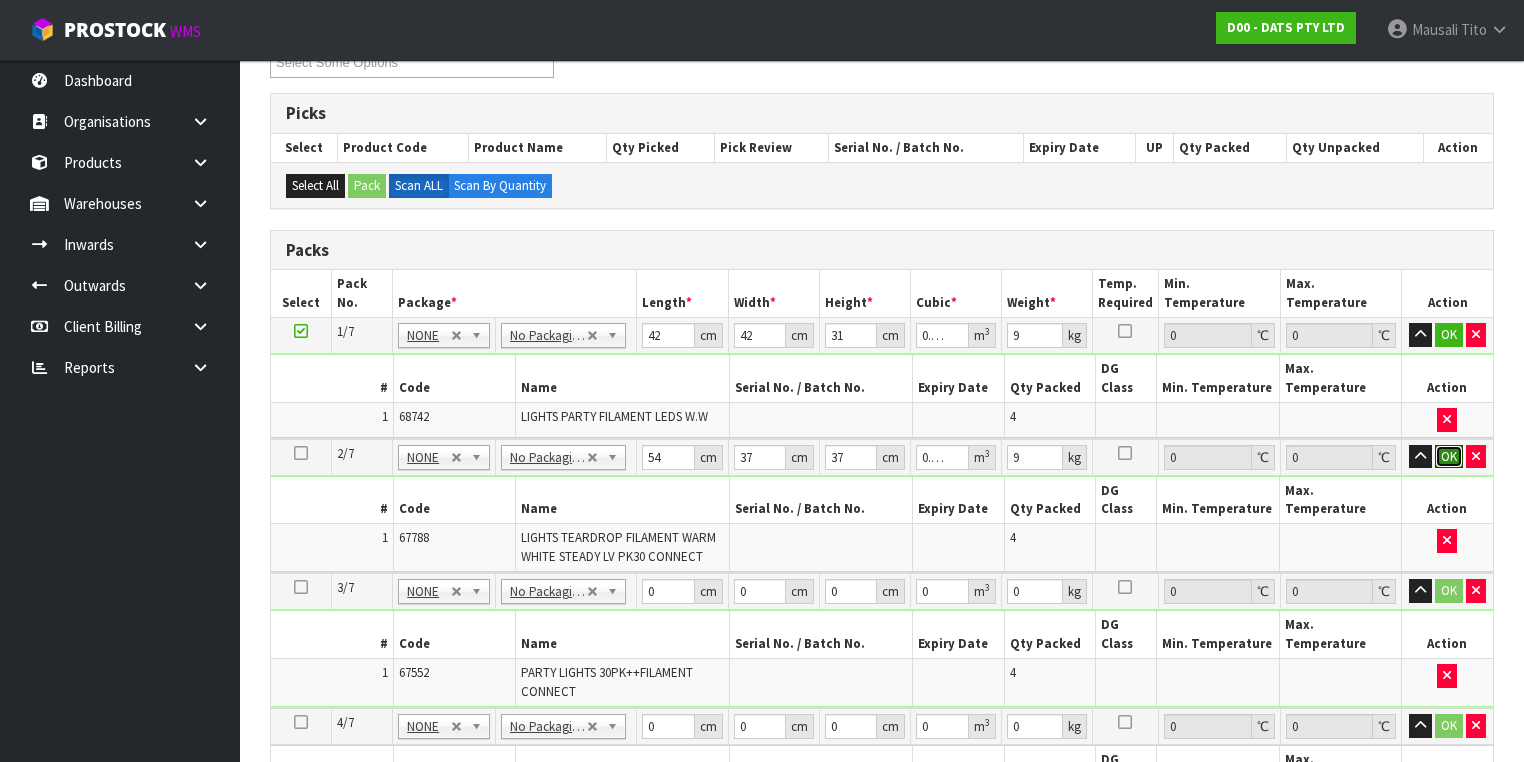 type 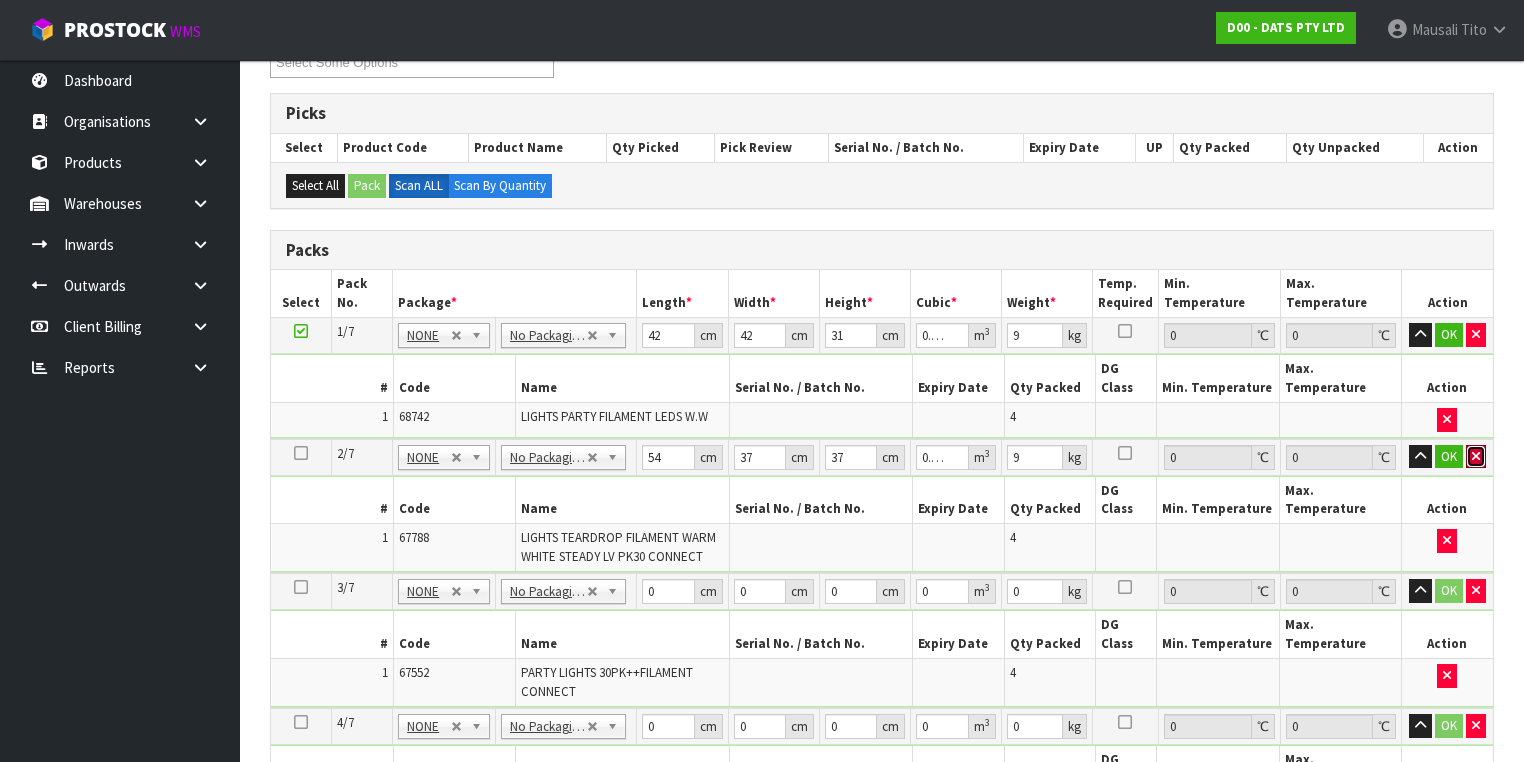 type 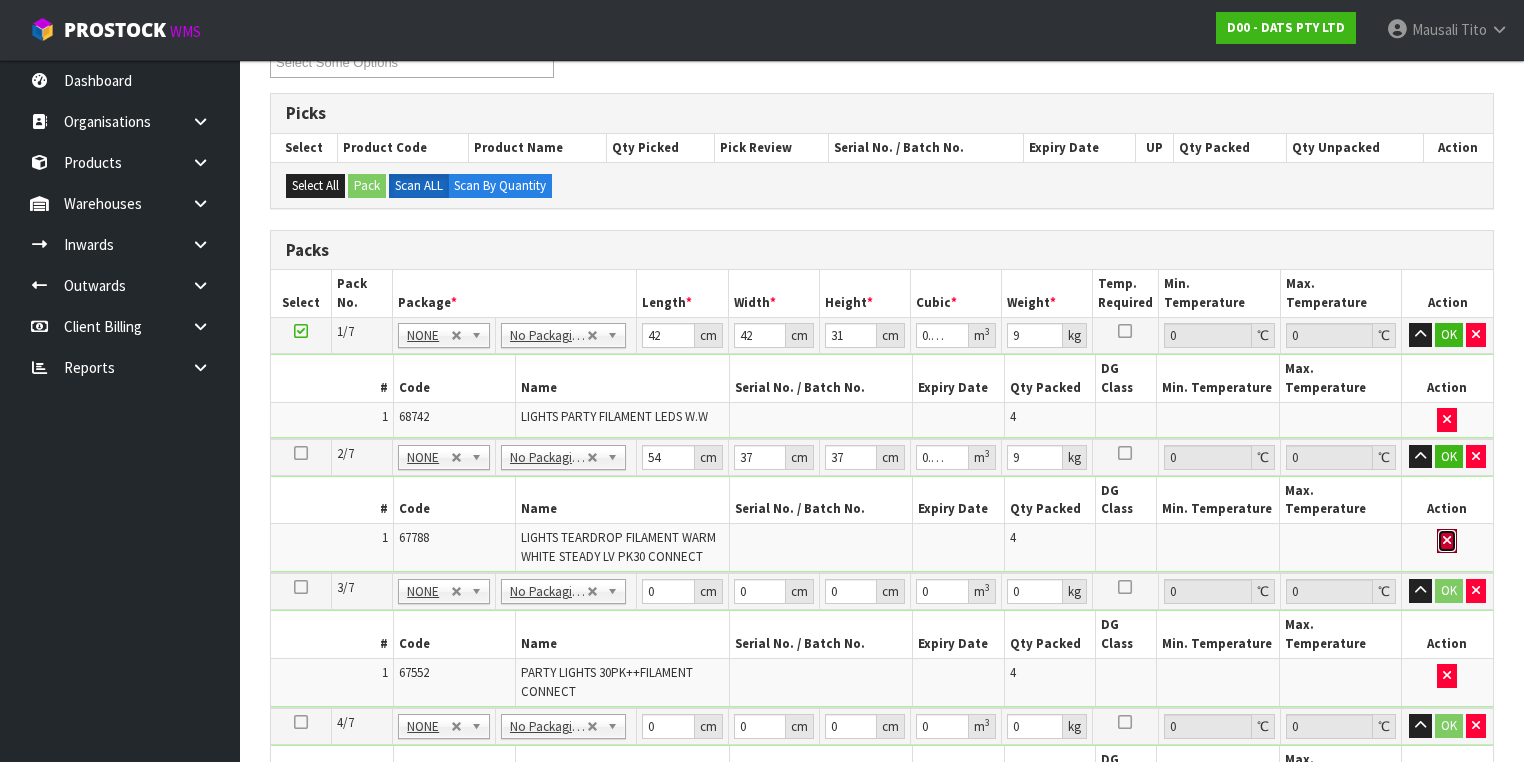 type 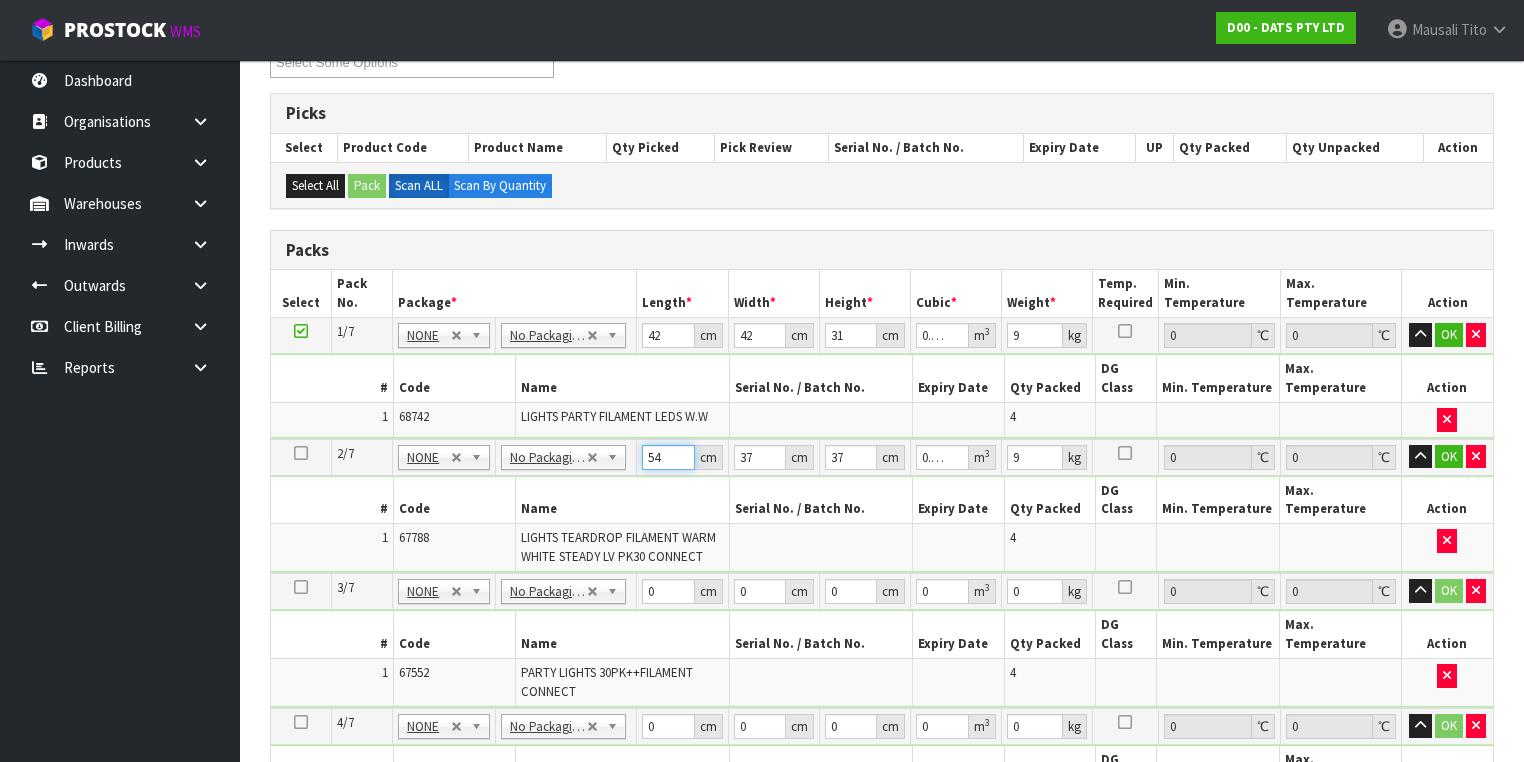 drag, startPoint x: 668, startPoint y: 433, endPoint x: 623, endPoint y: 439, distance: 45.39824 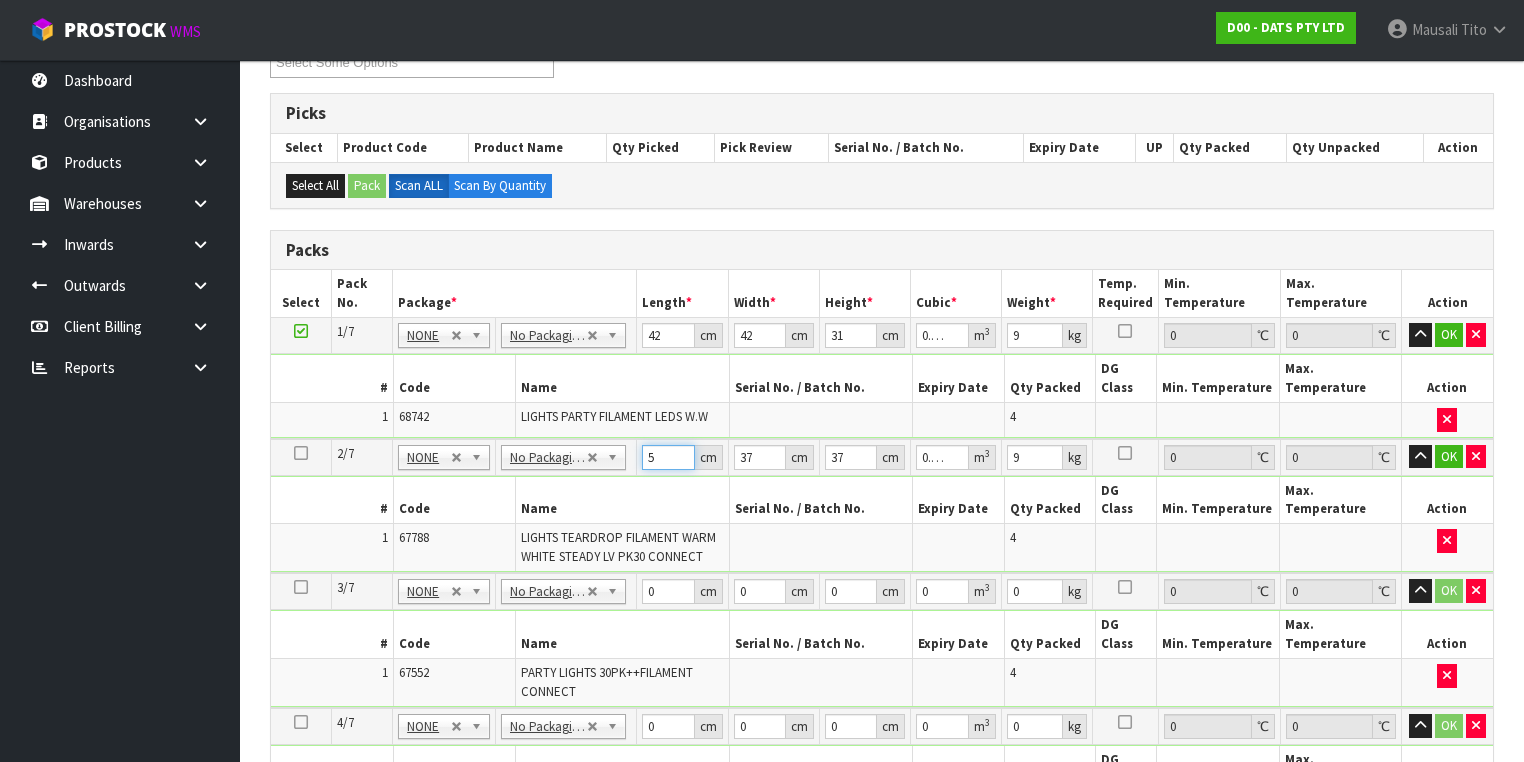 type on "53" 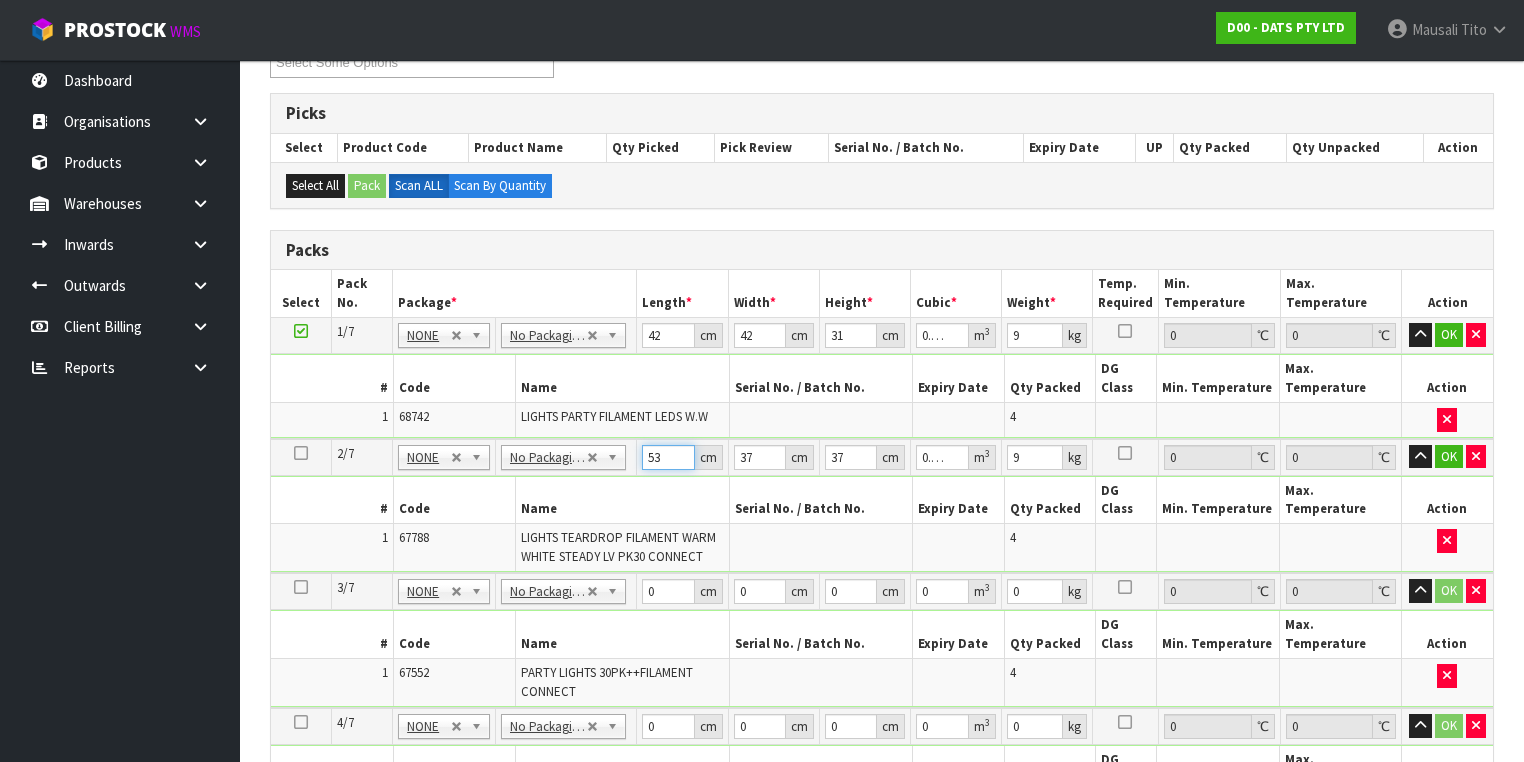 type on "53" 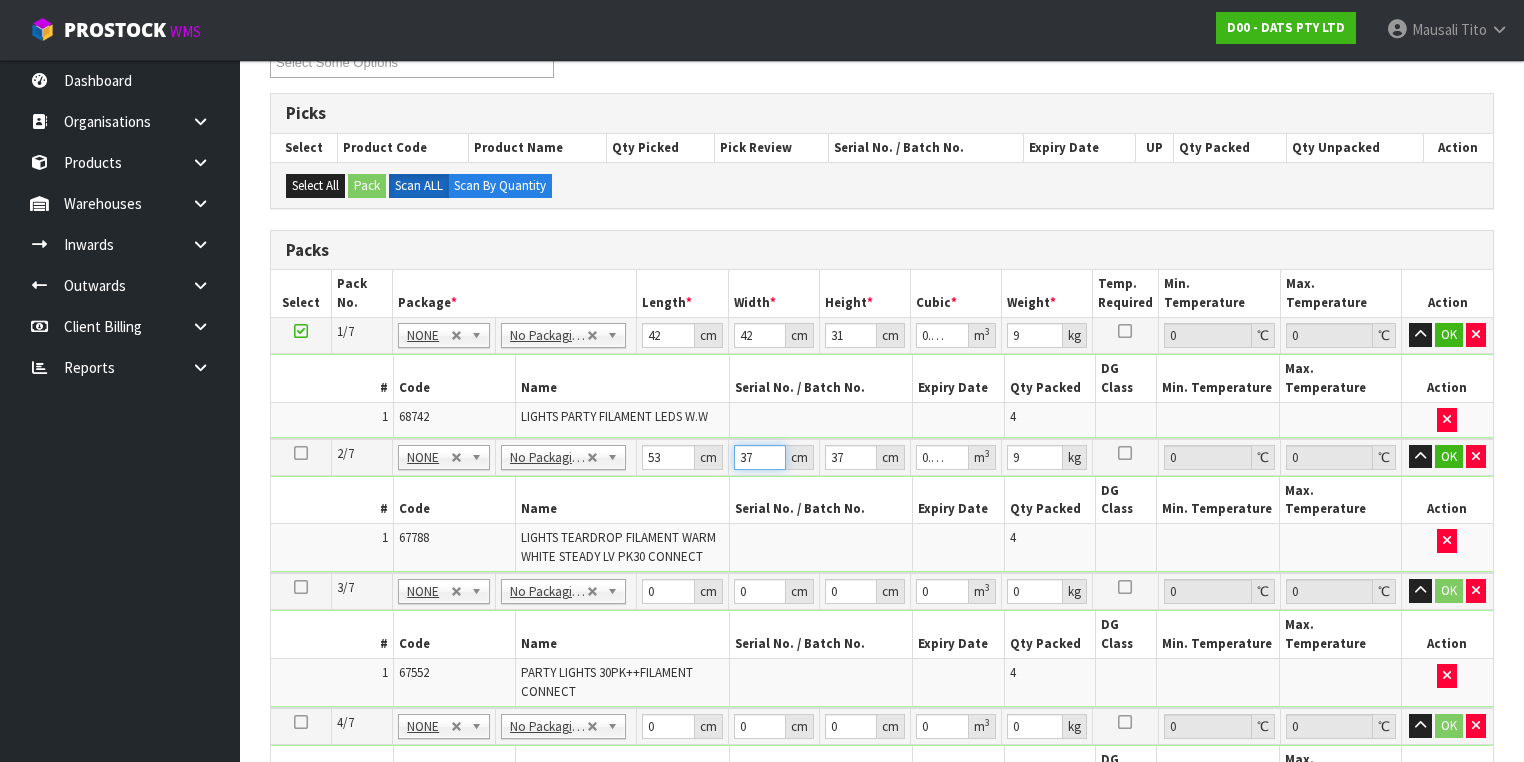 type on "3" 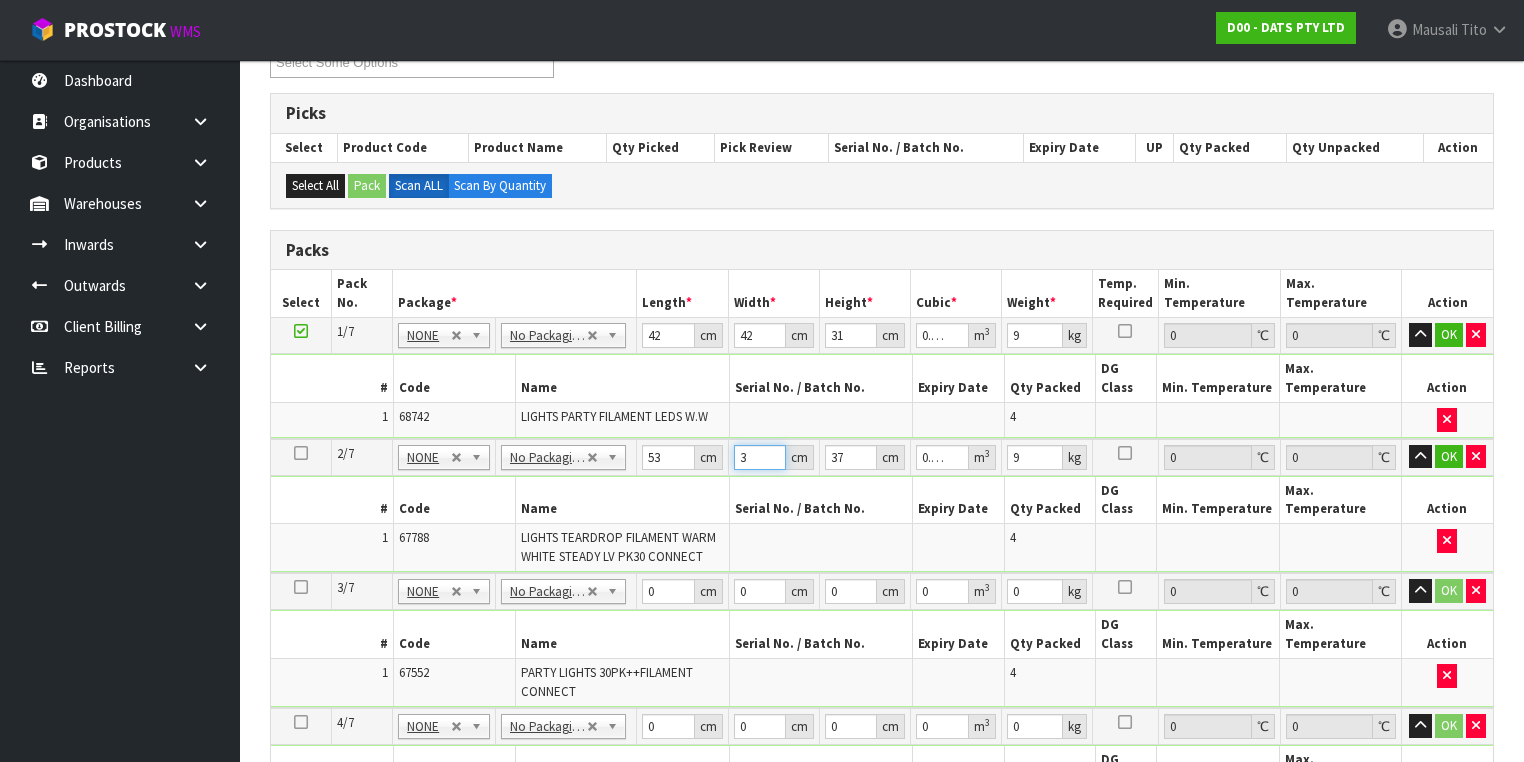 type on "33" 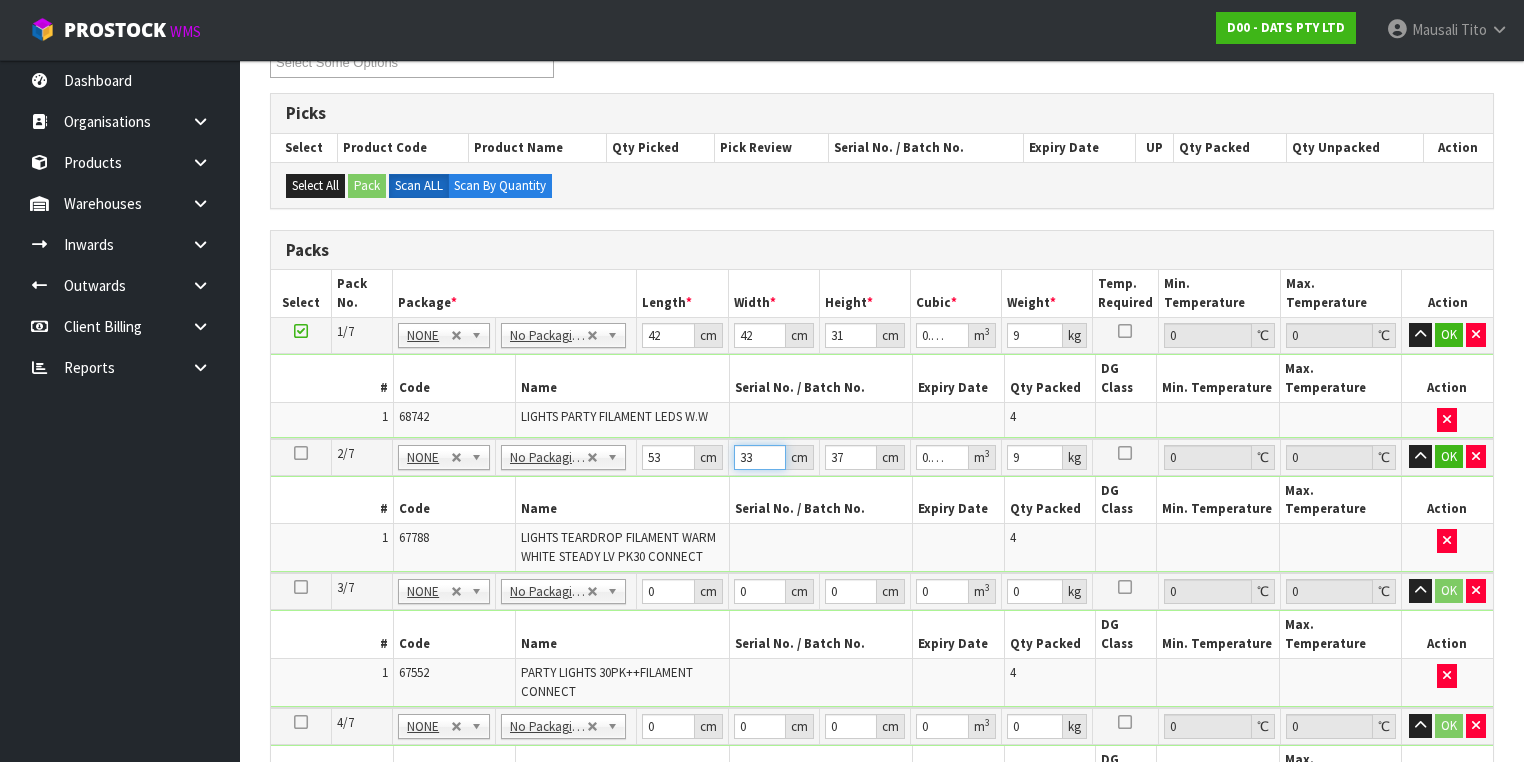 type on "33" 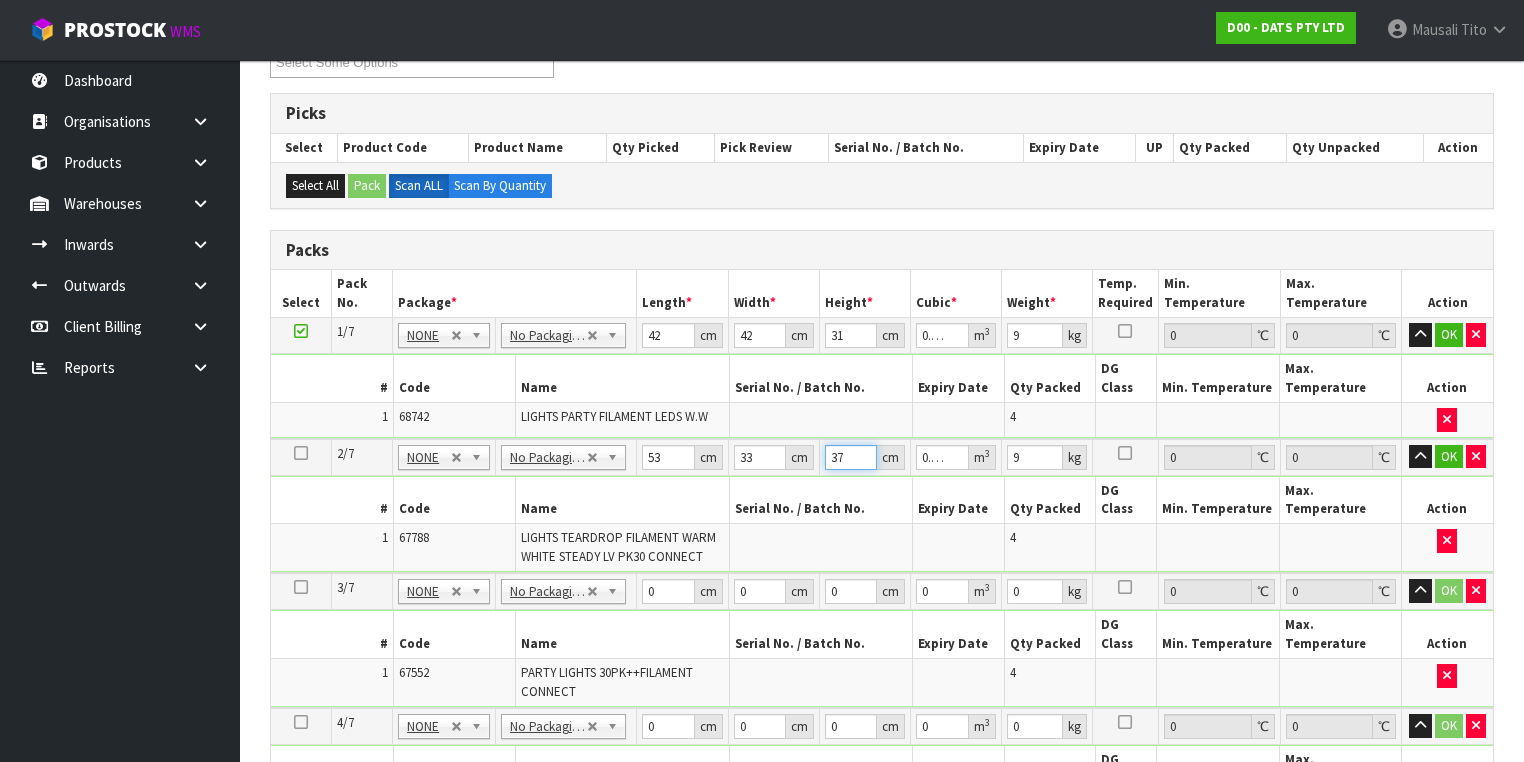 type on "3" 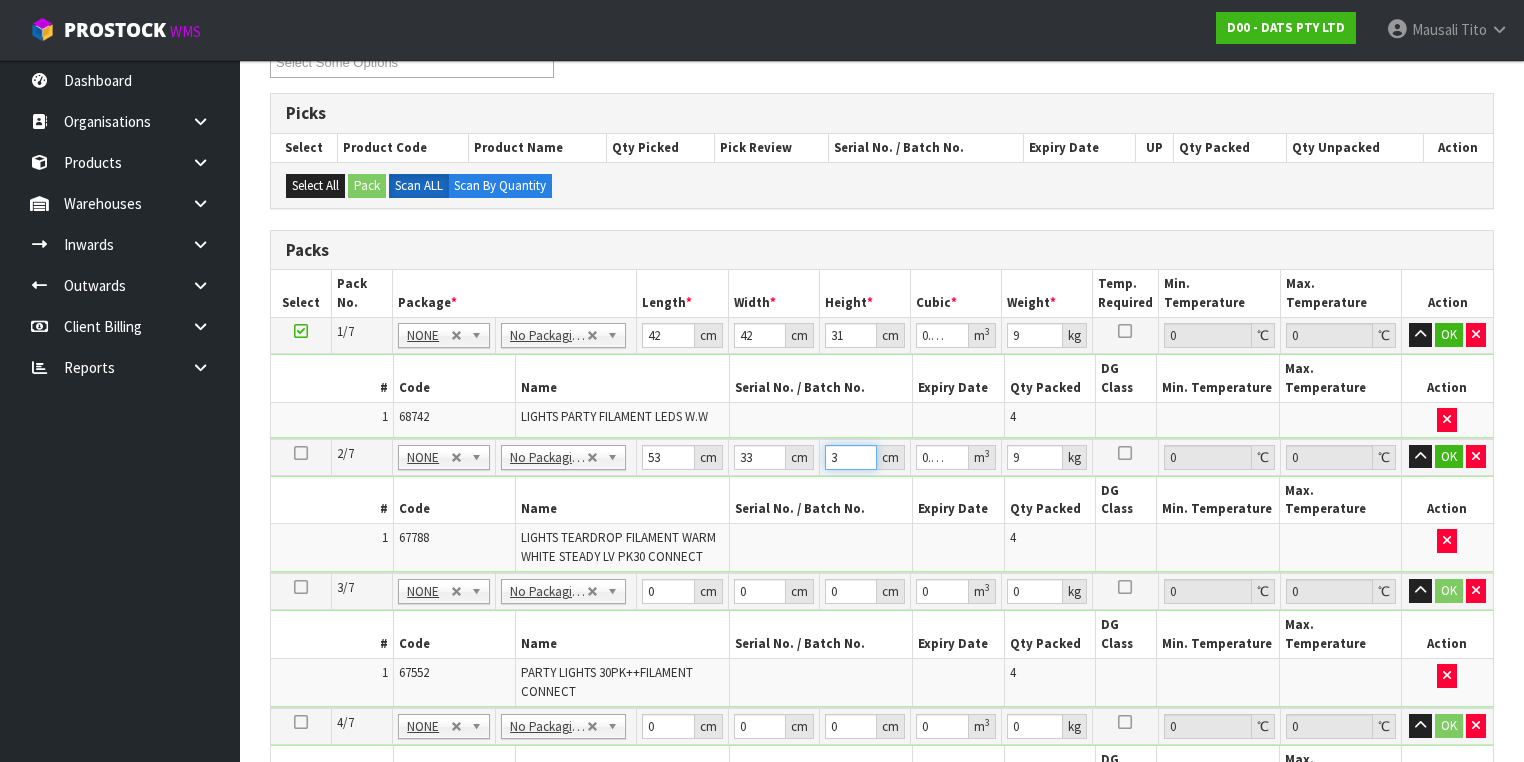 type on "0.005247" 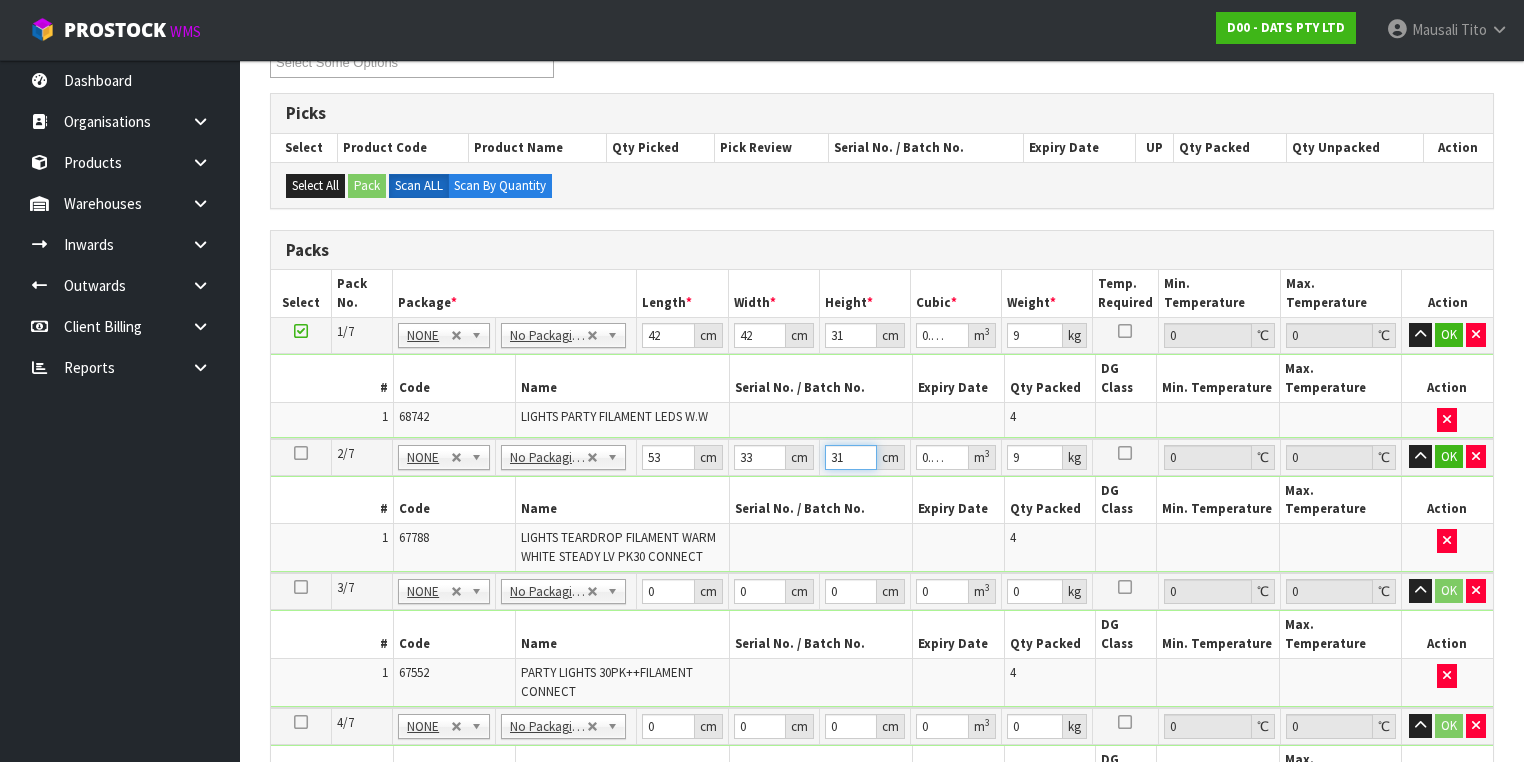 type on "31" 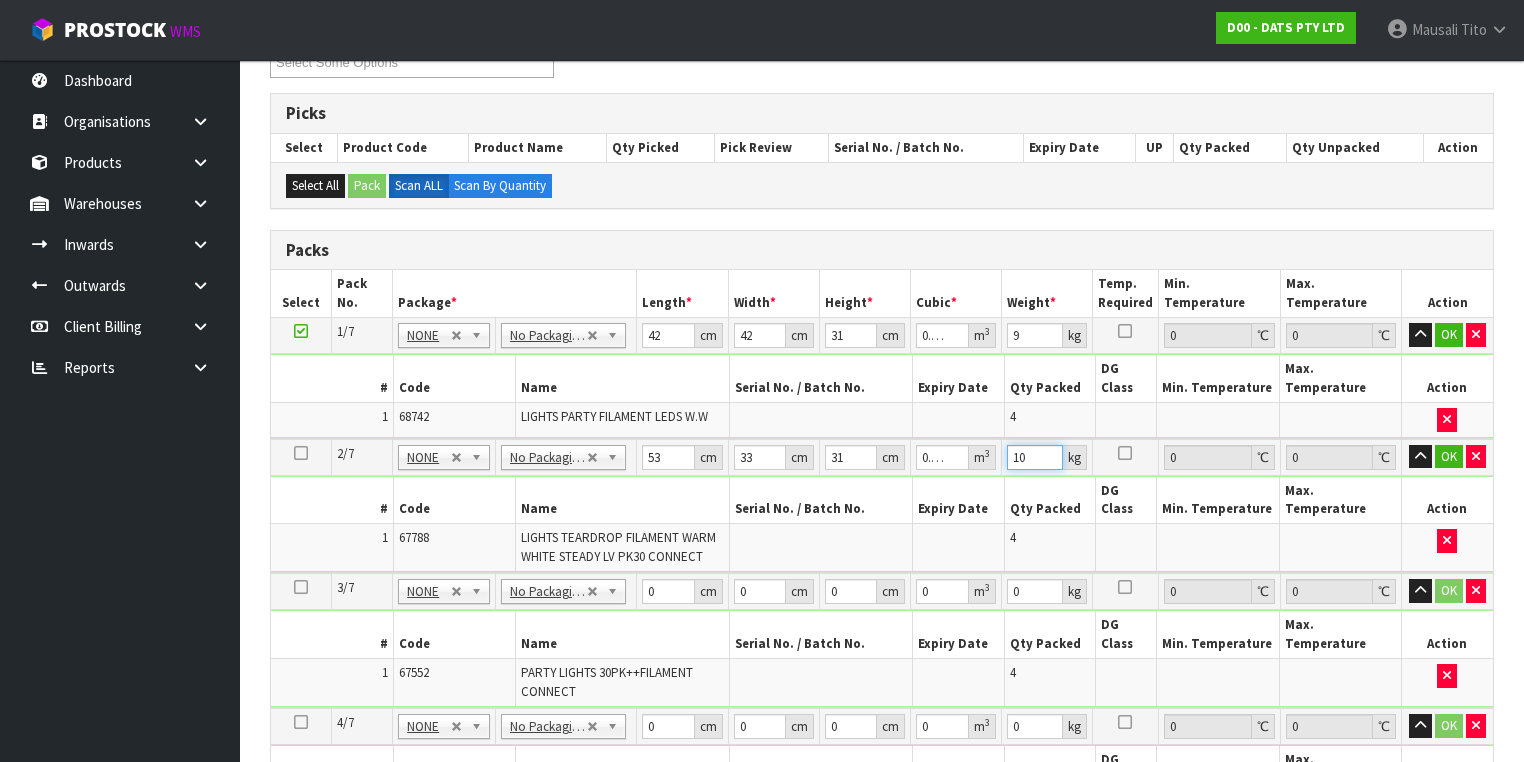type on "10" 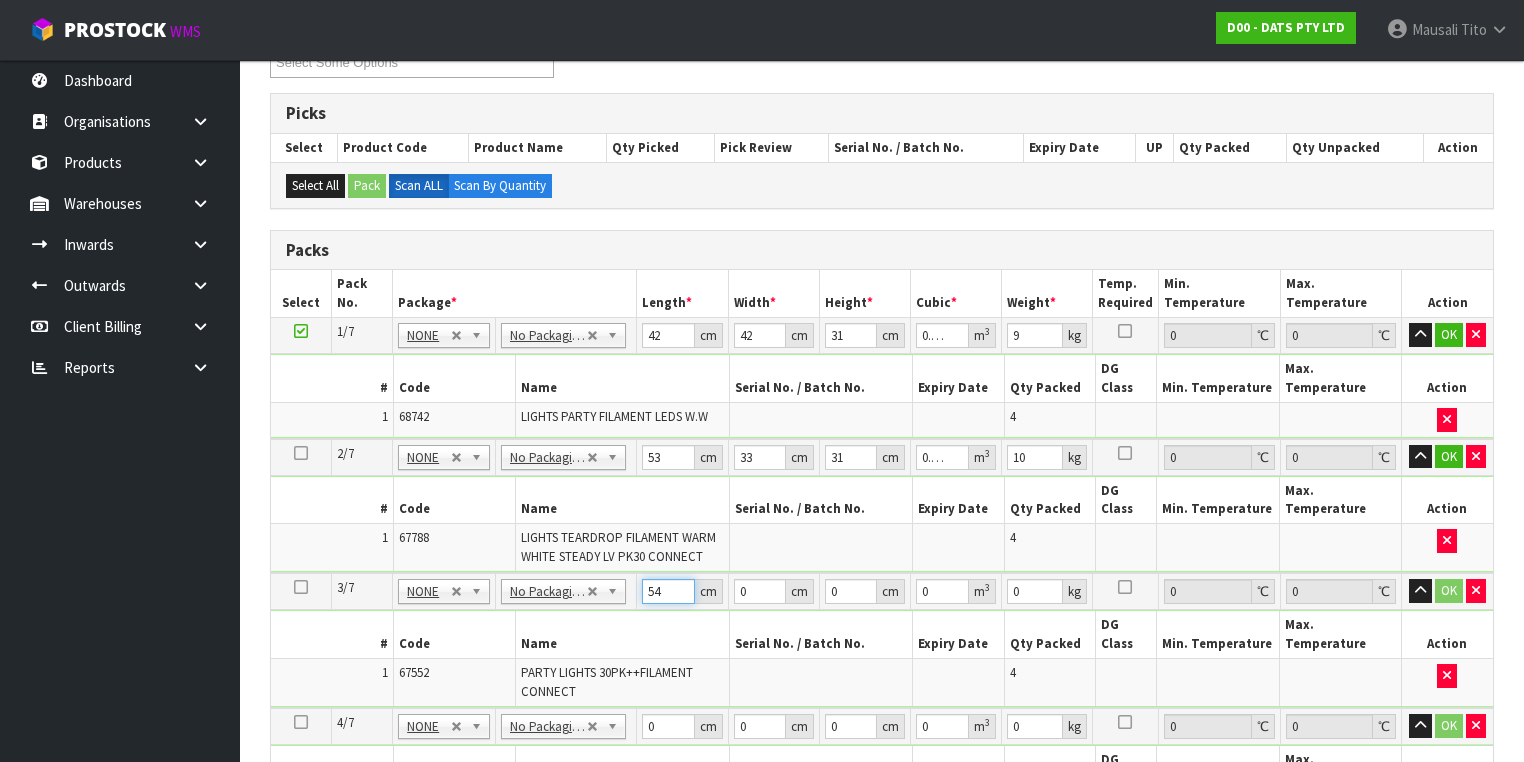type on "54" 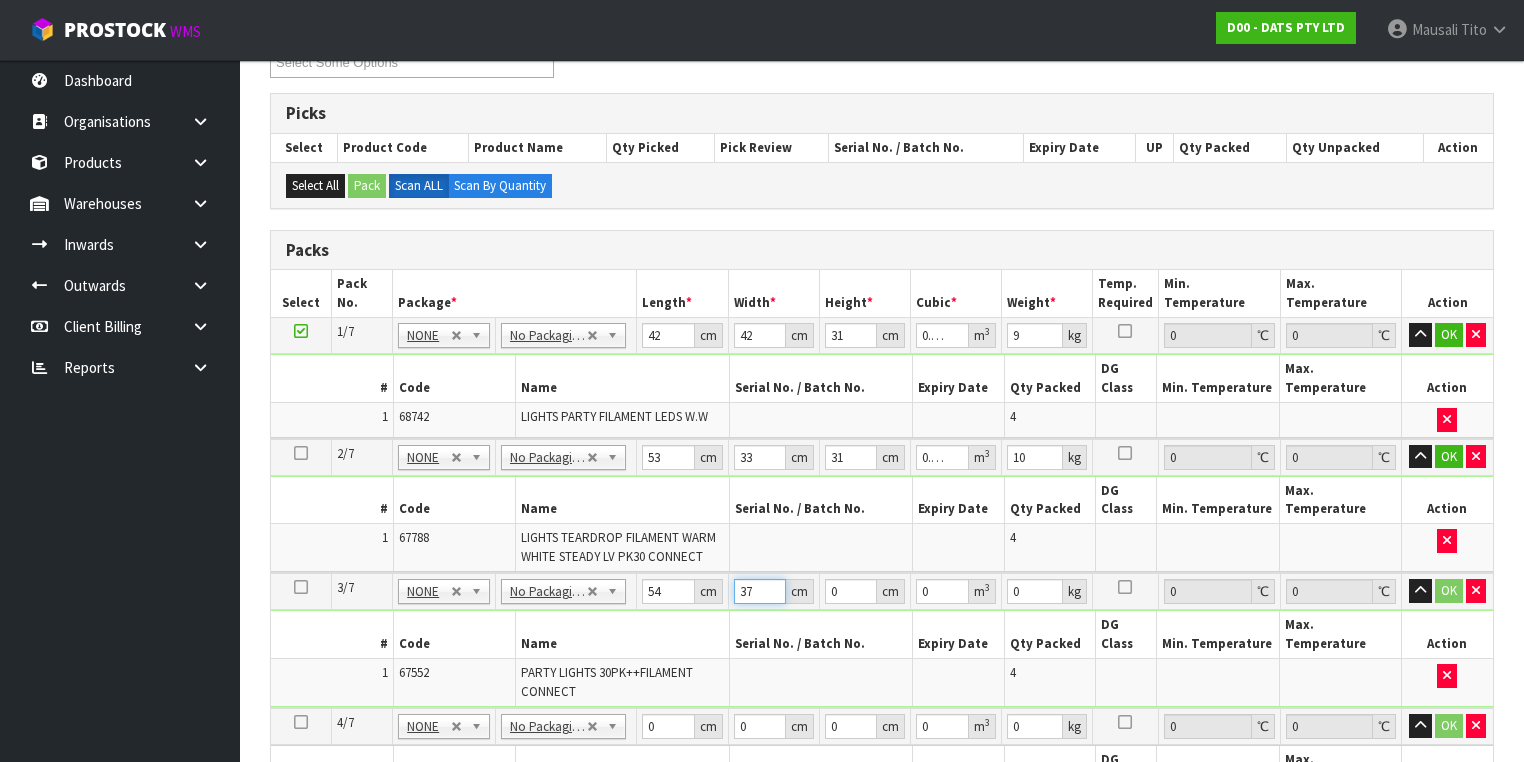 type on "37" 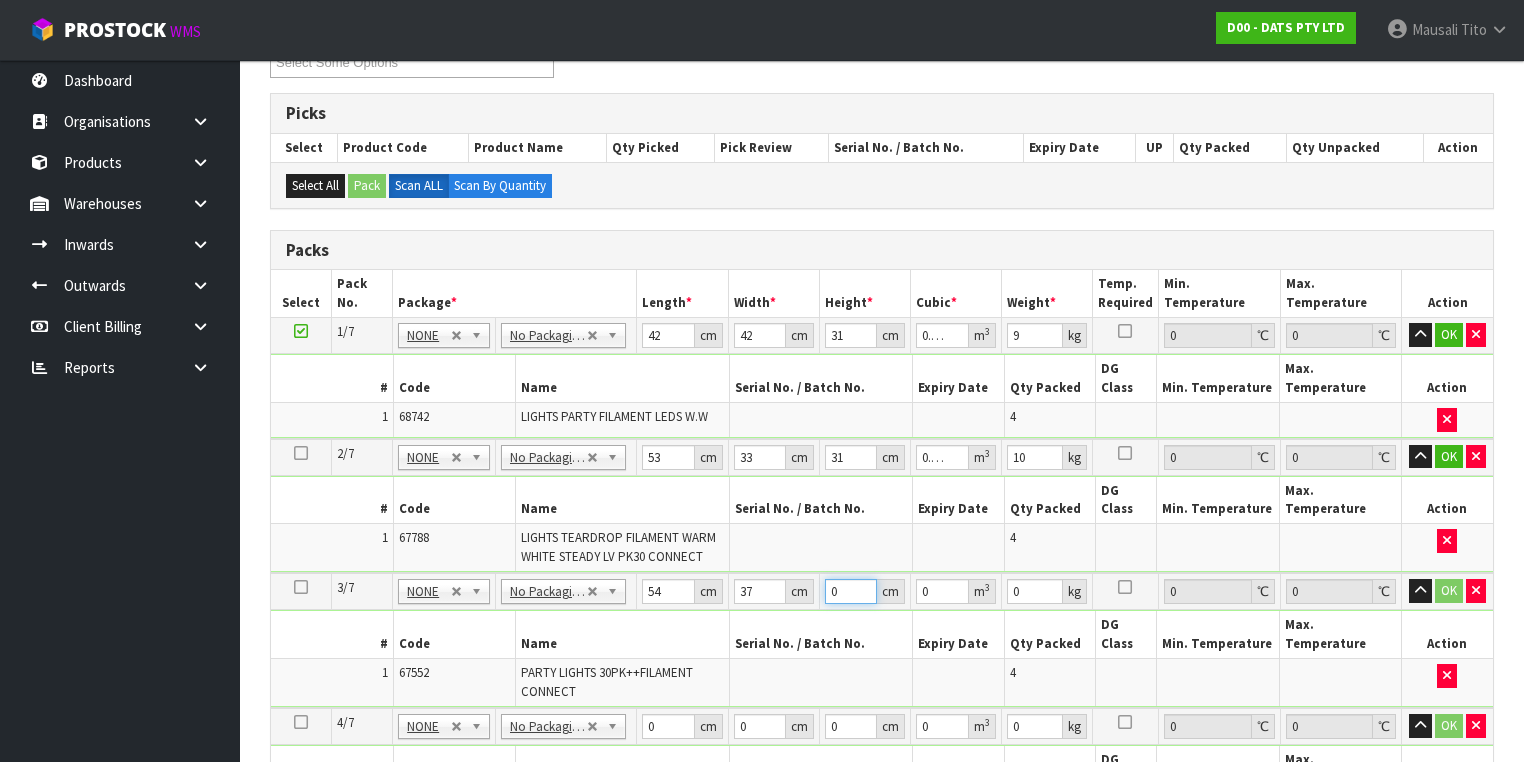 type on "3" 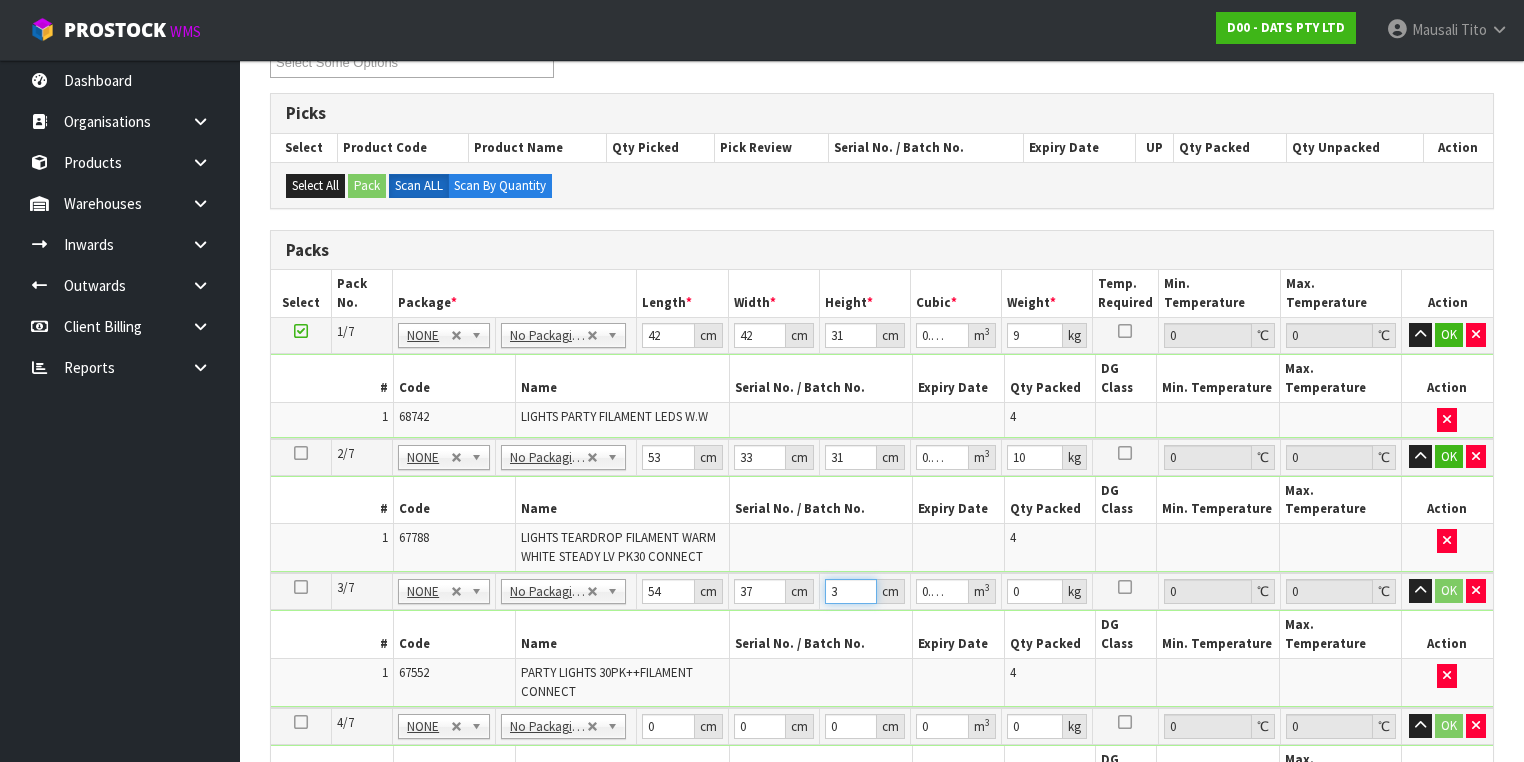 type on "37" 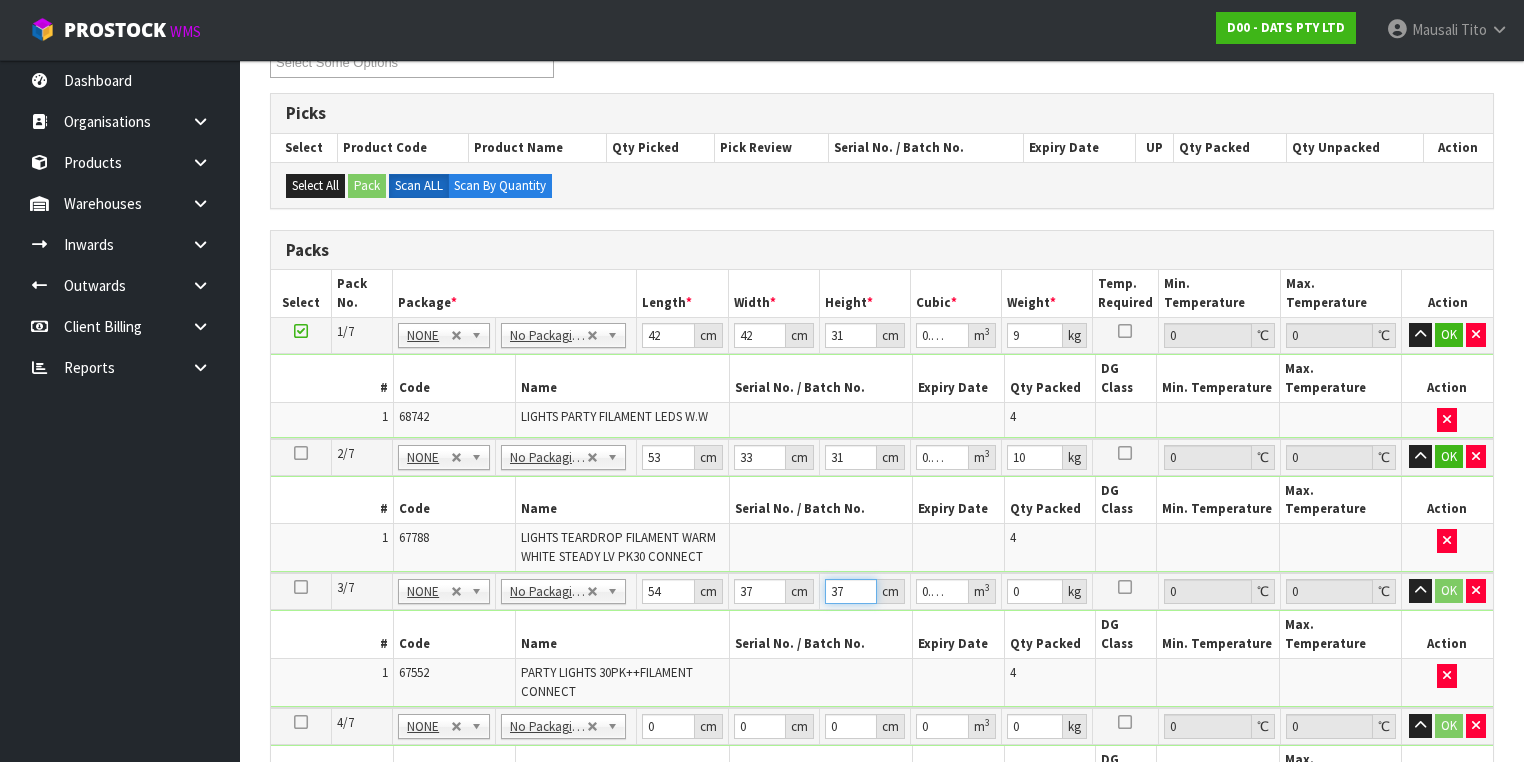 type on "37" 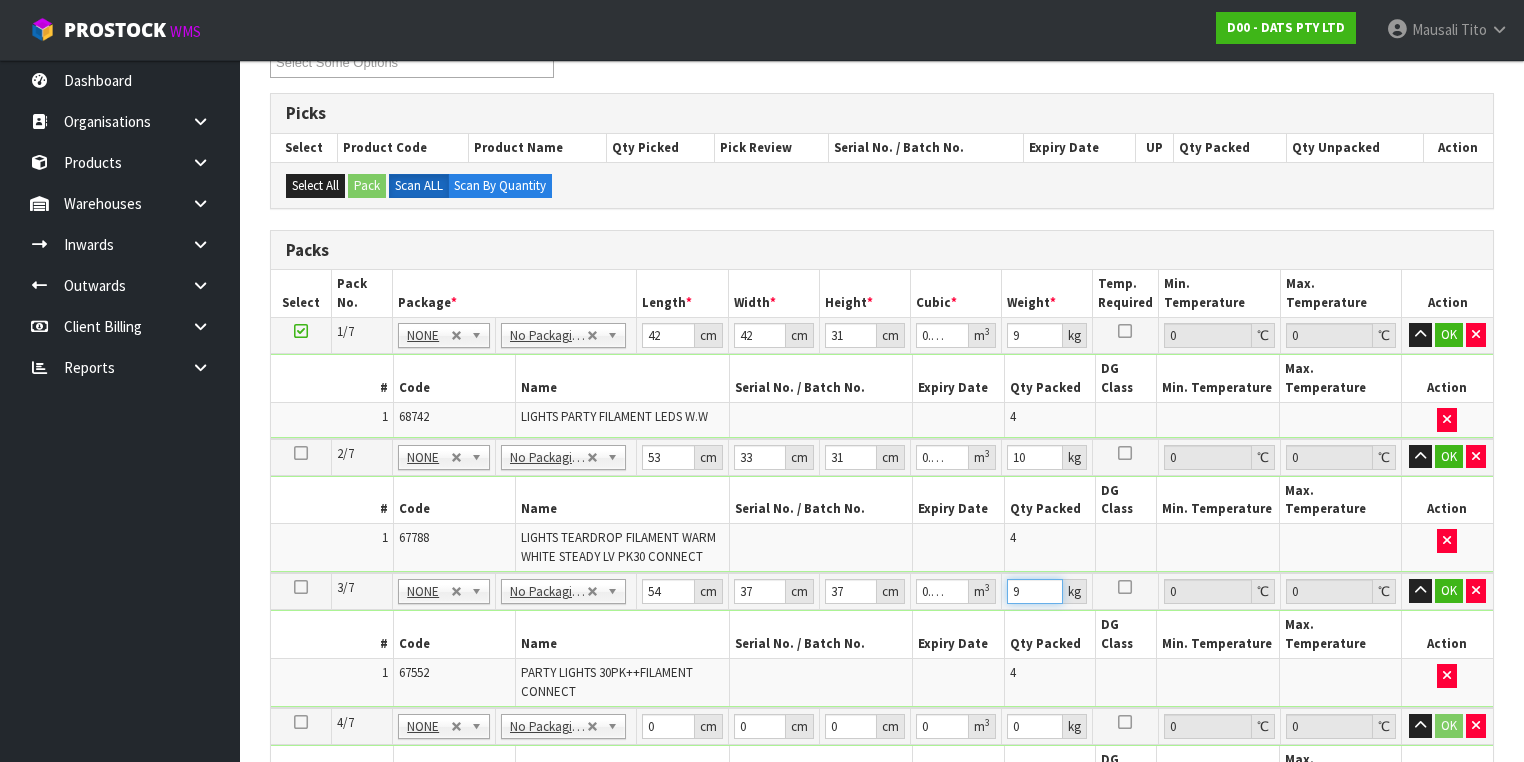 type on "9" 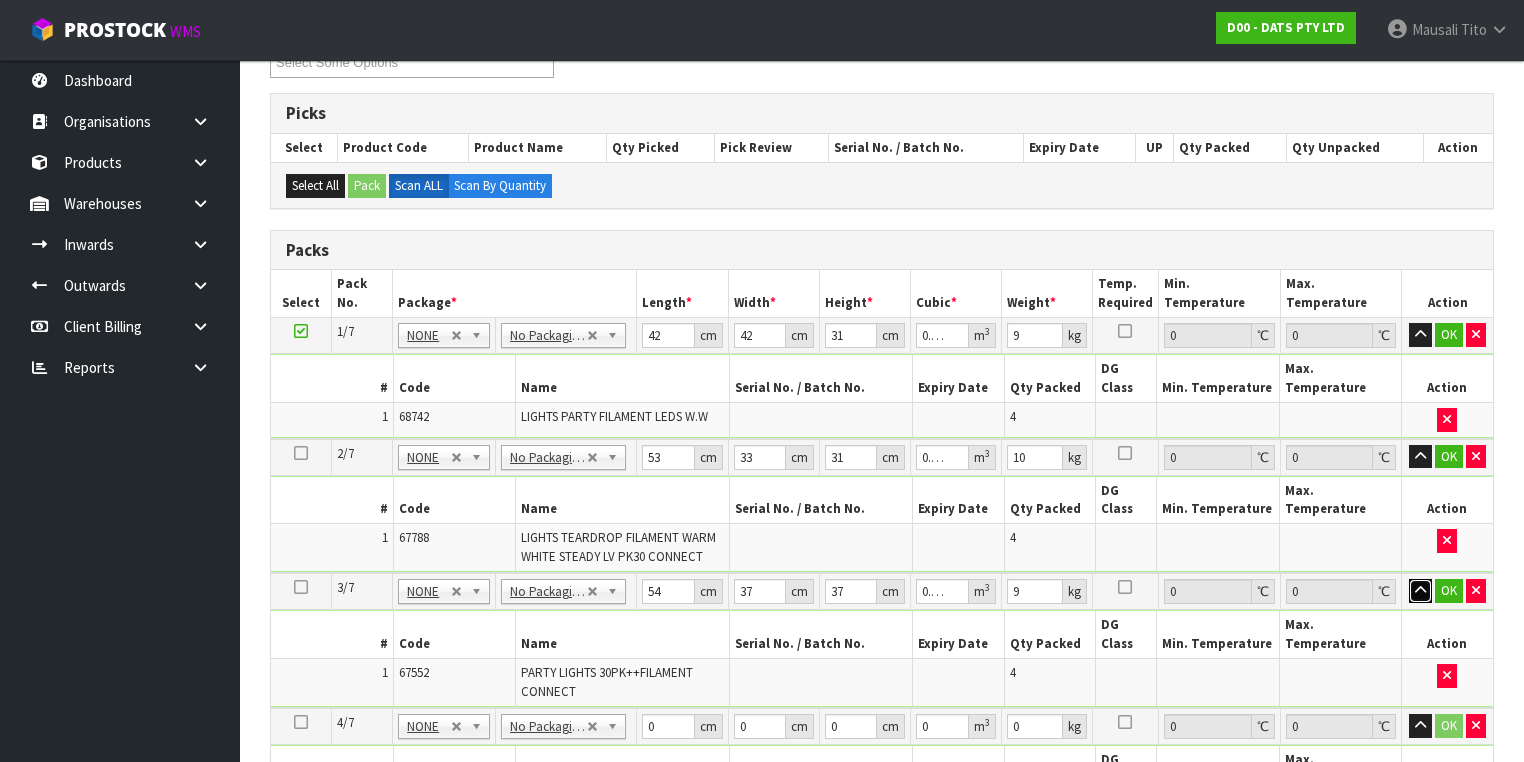 type 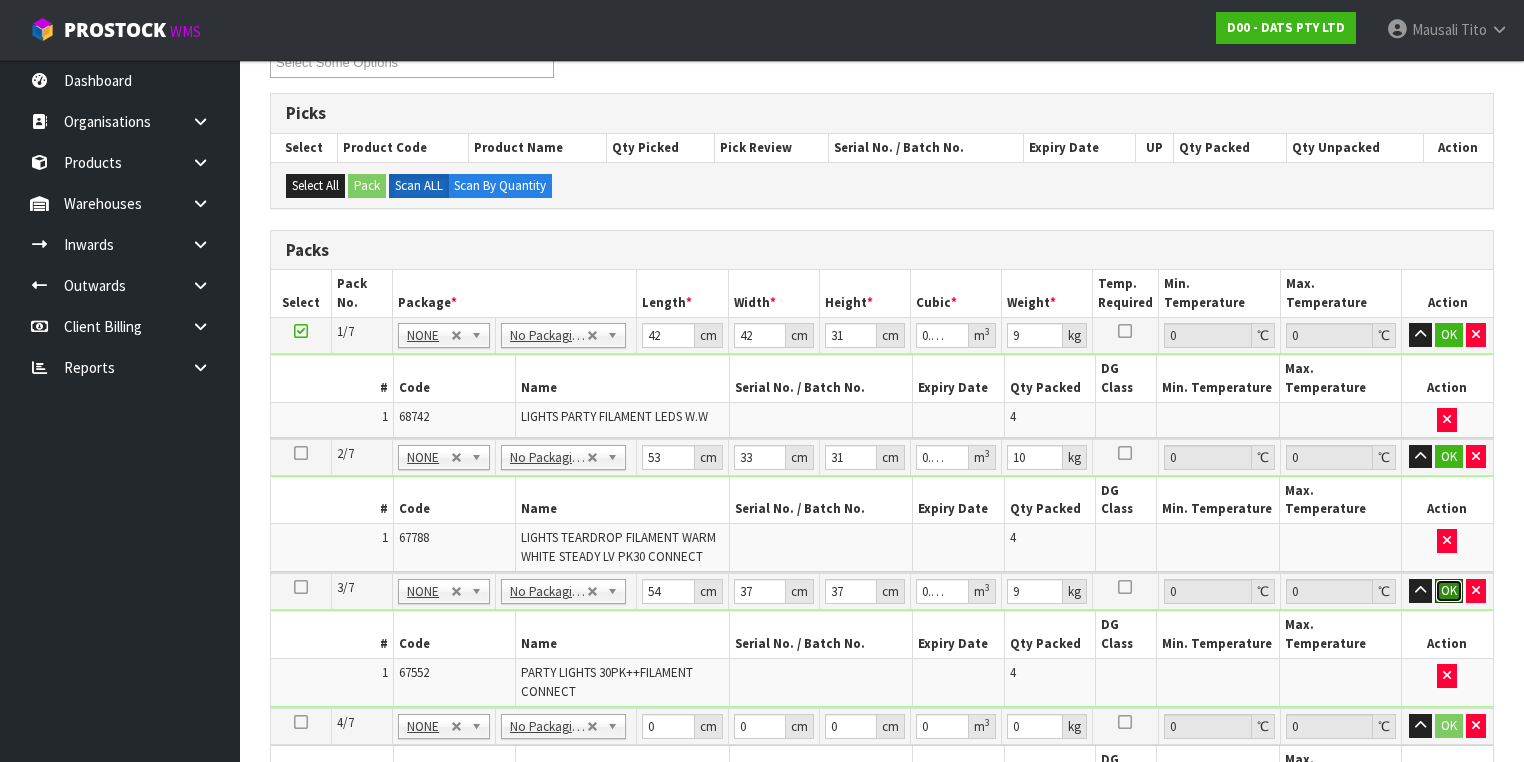 type 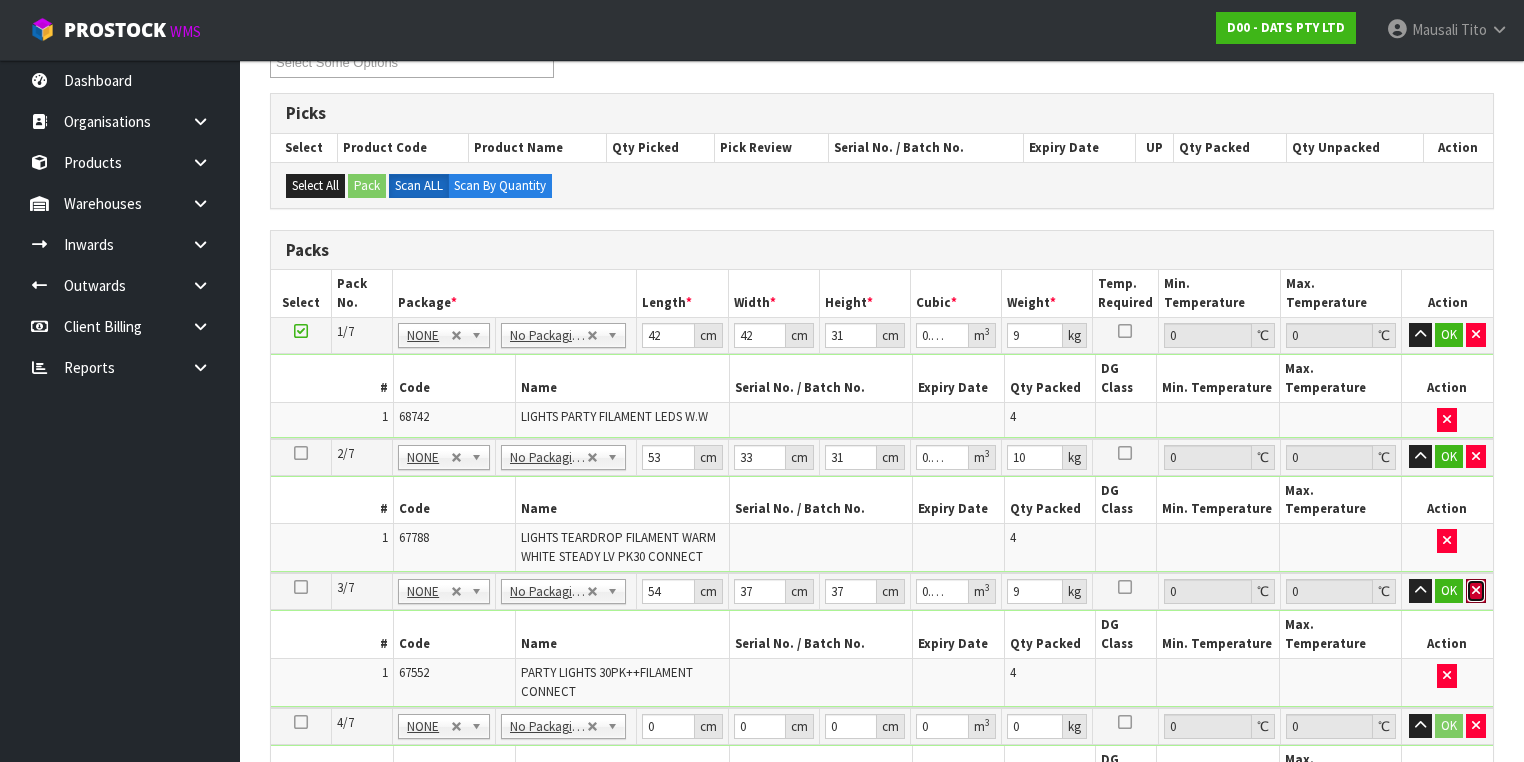 type 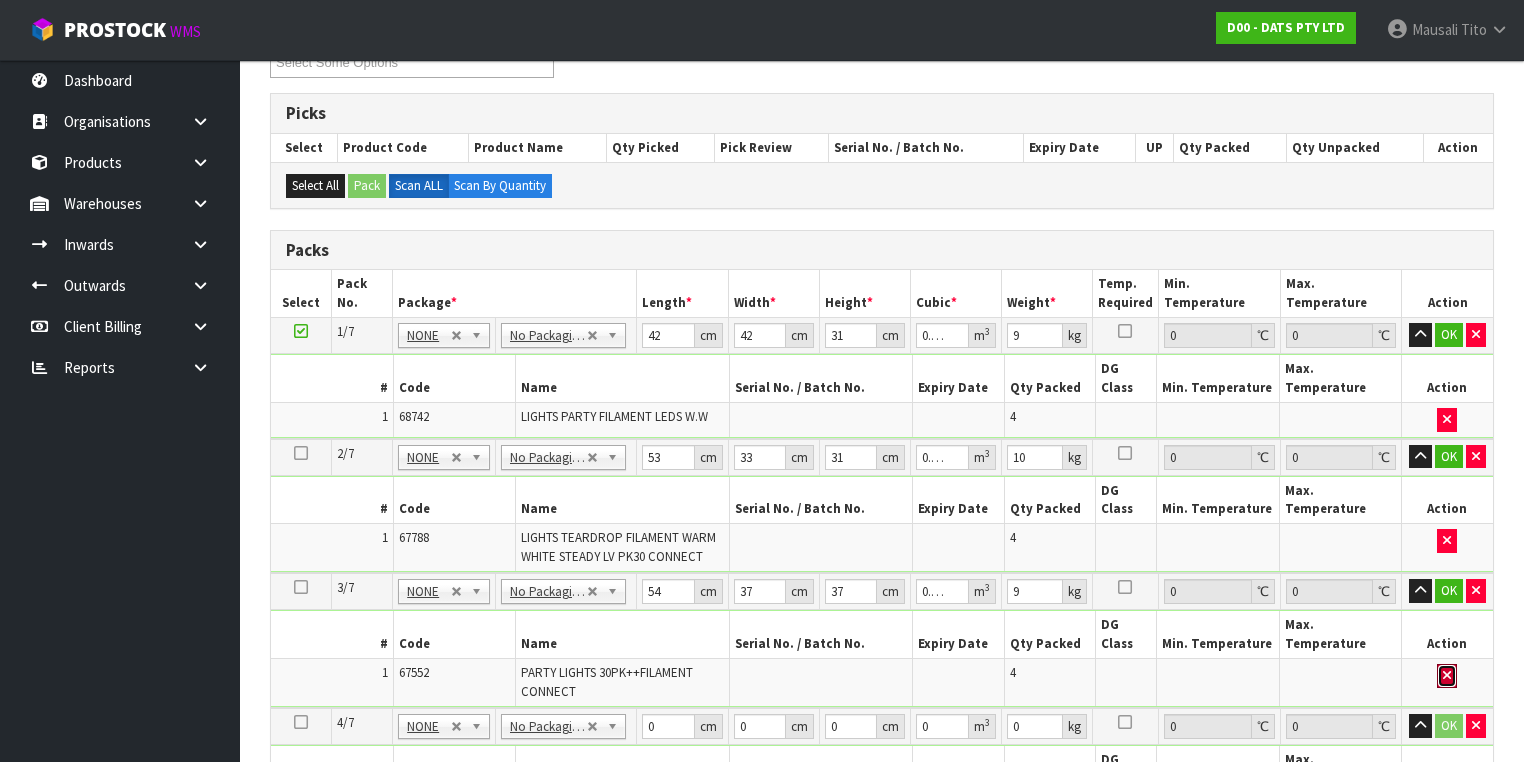 type 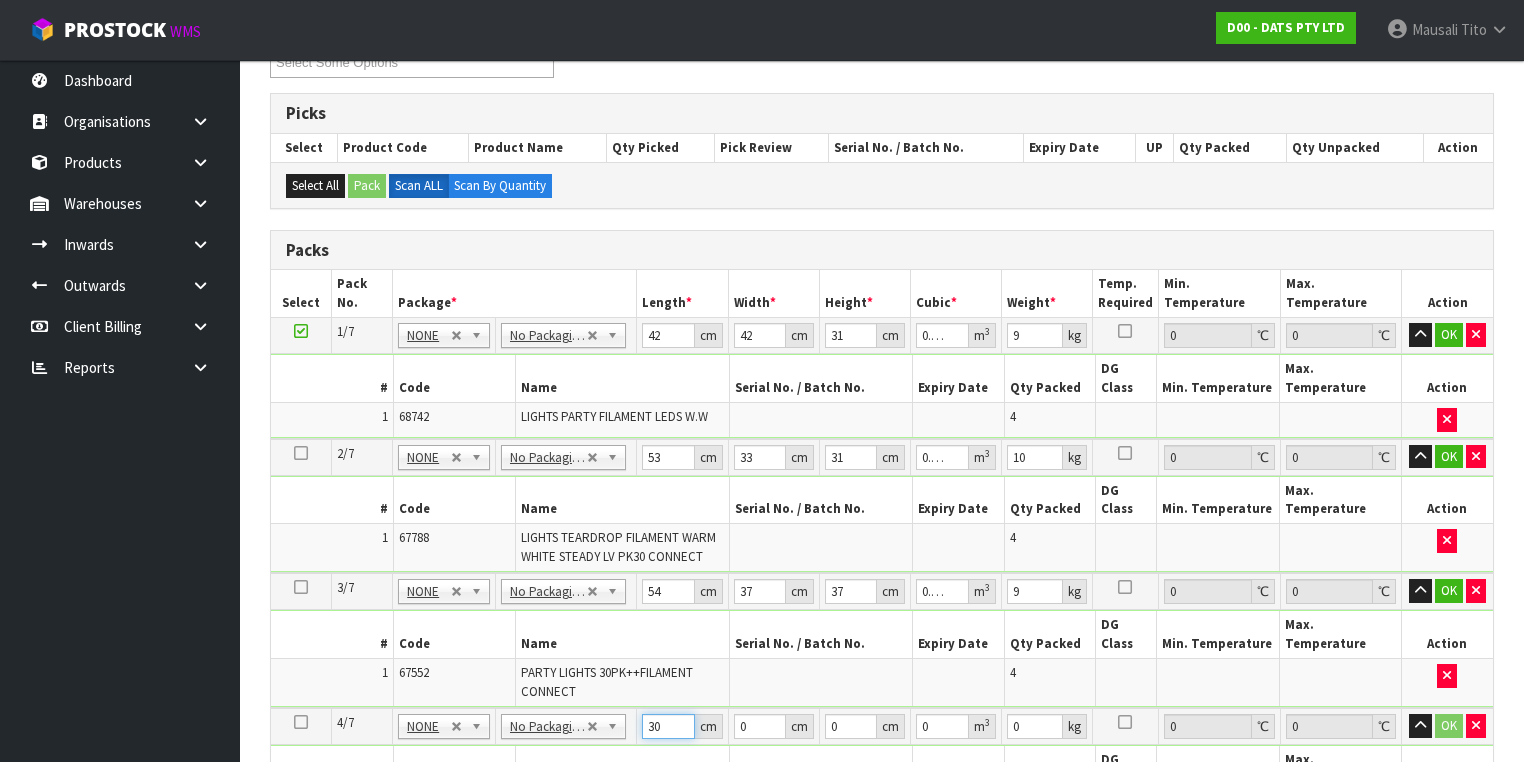 type on "30" 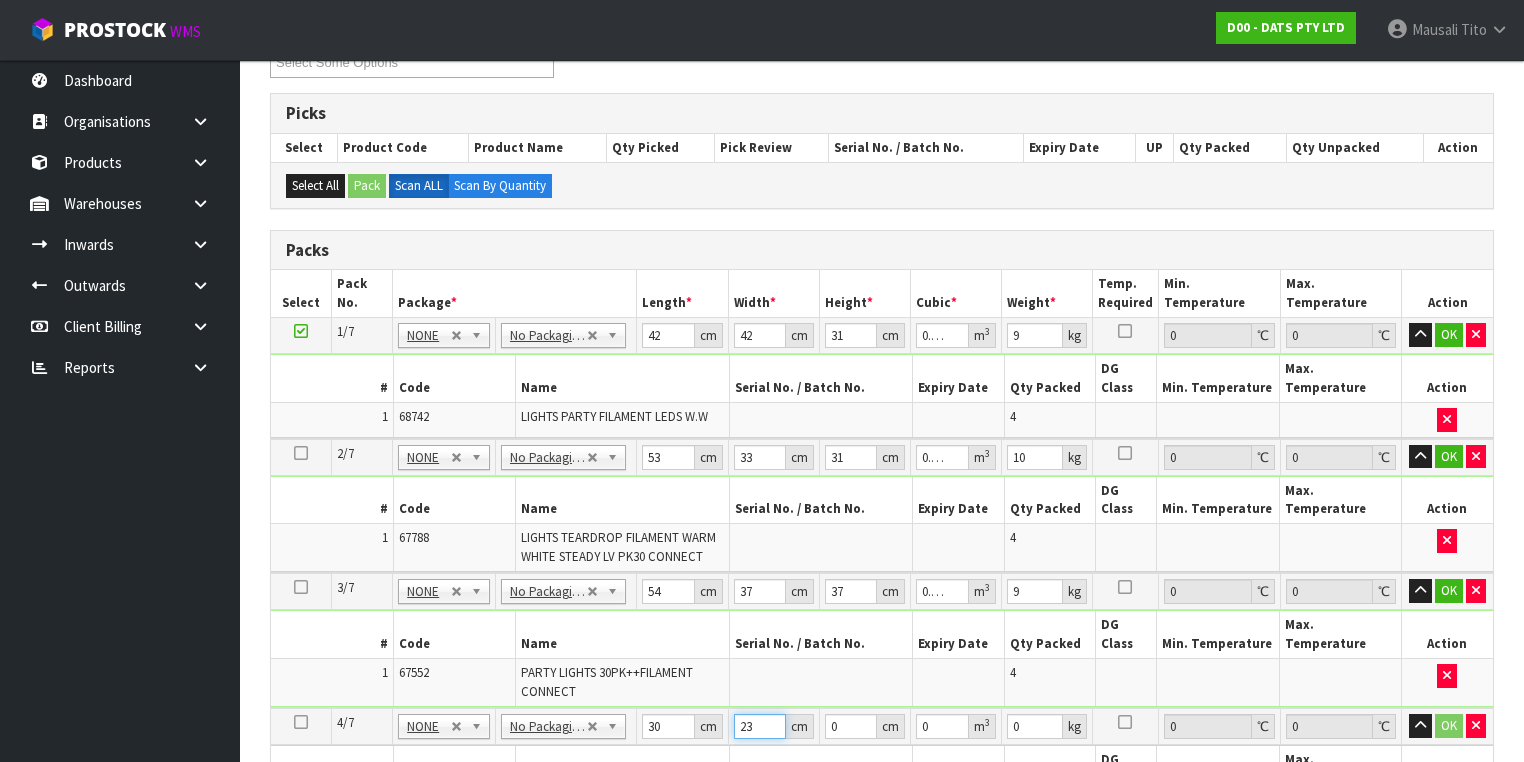 type on "23" 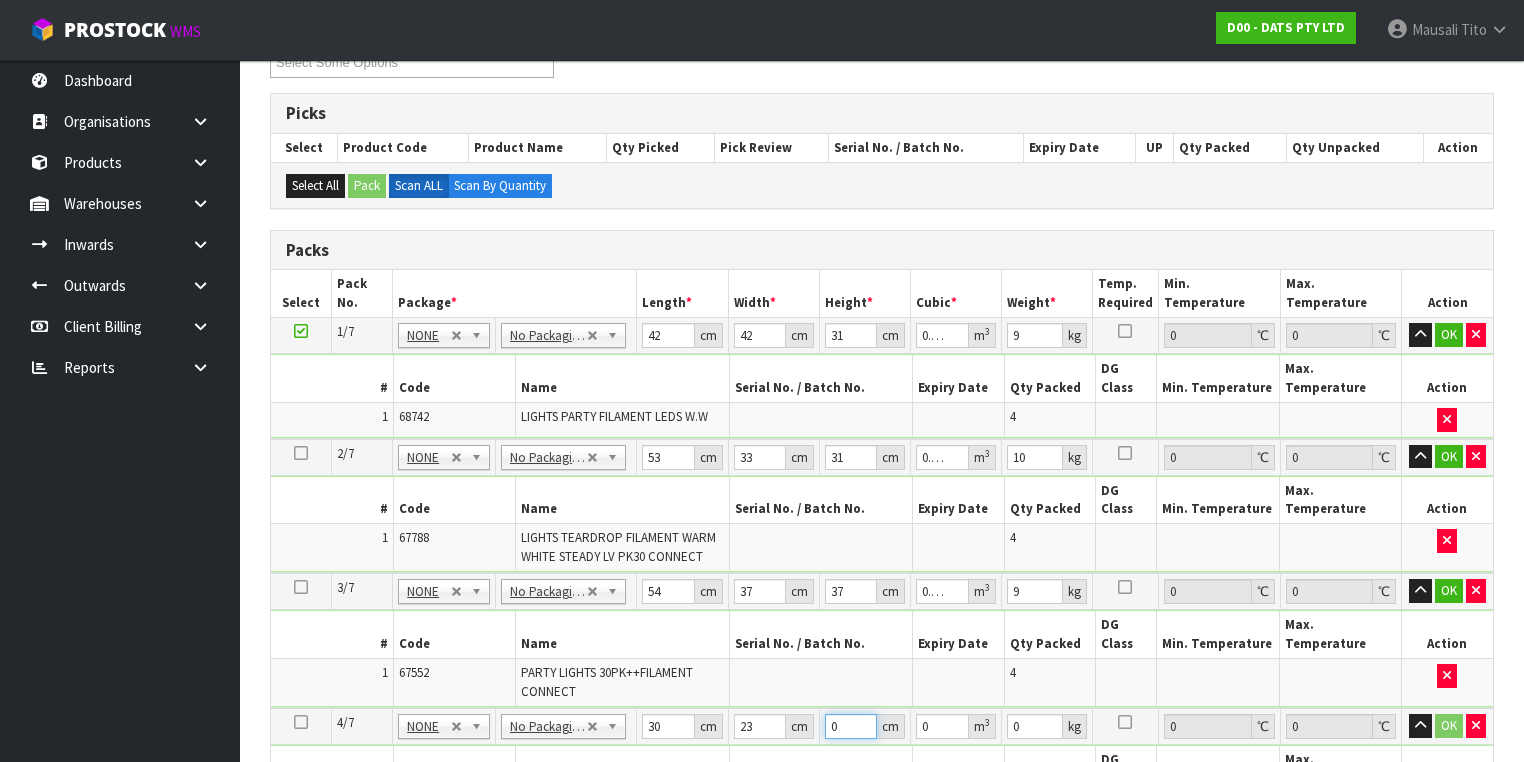 type on "4" 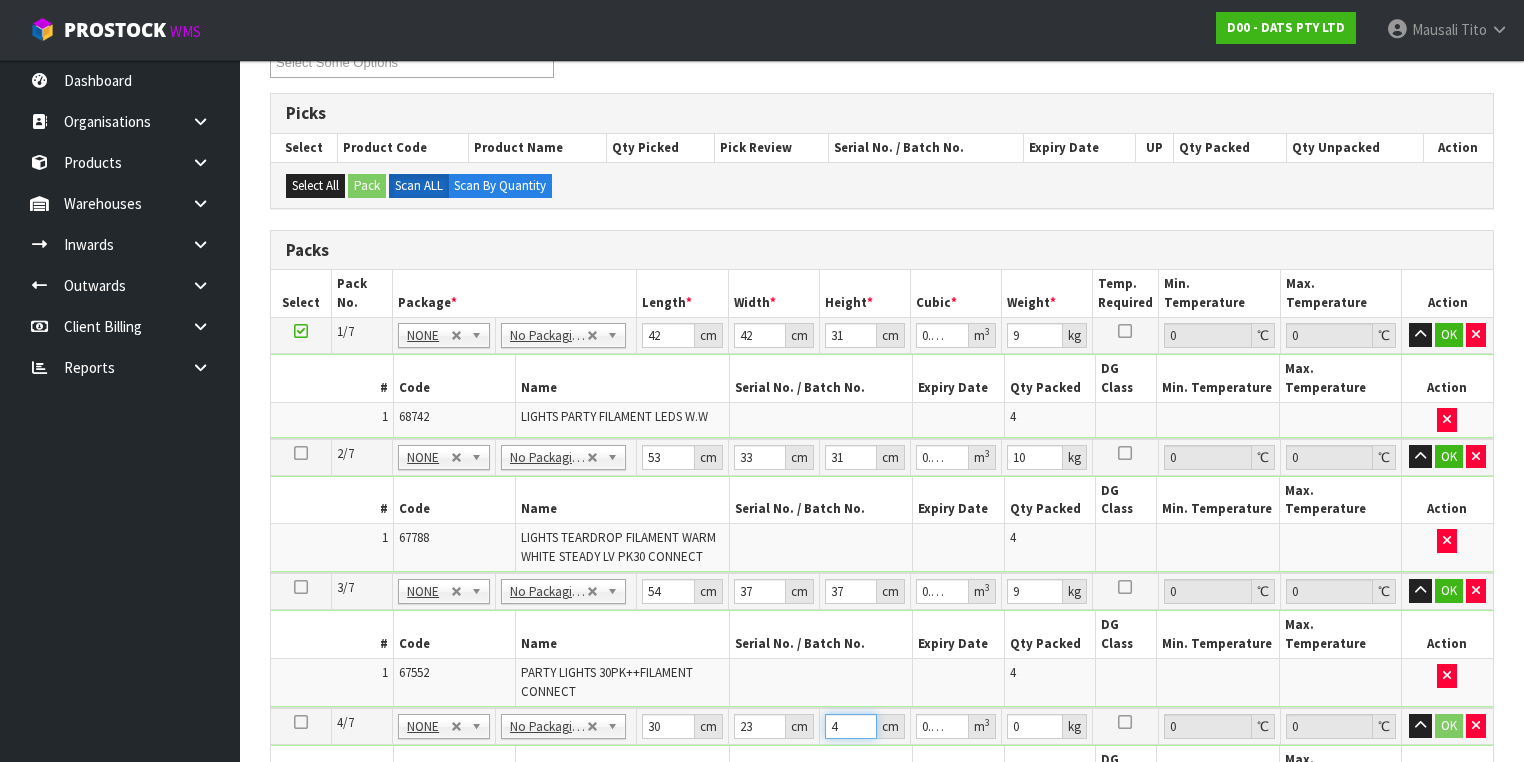 type on "44" 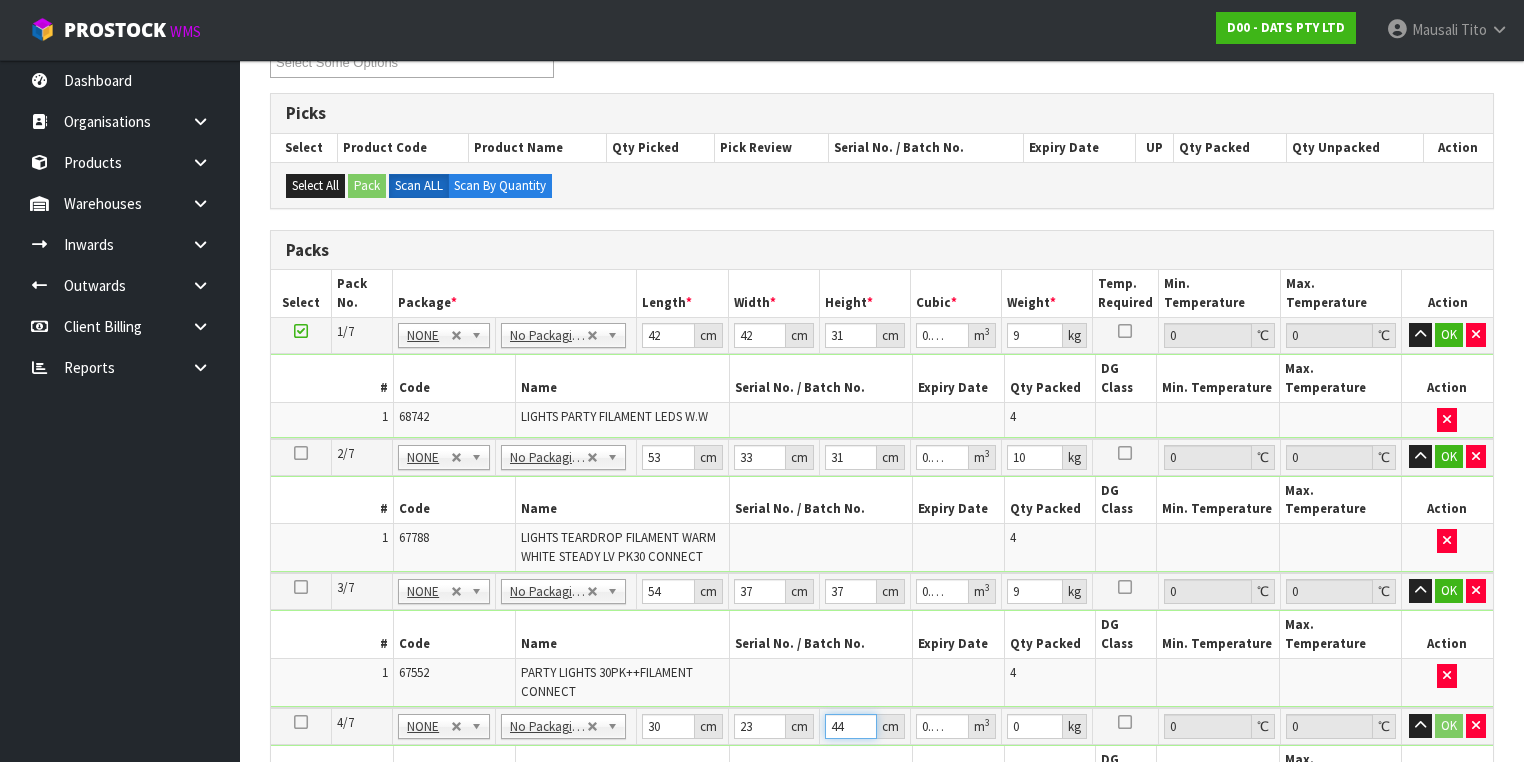 type on "44" 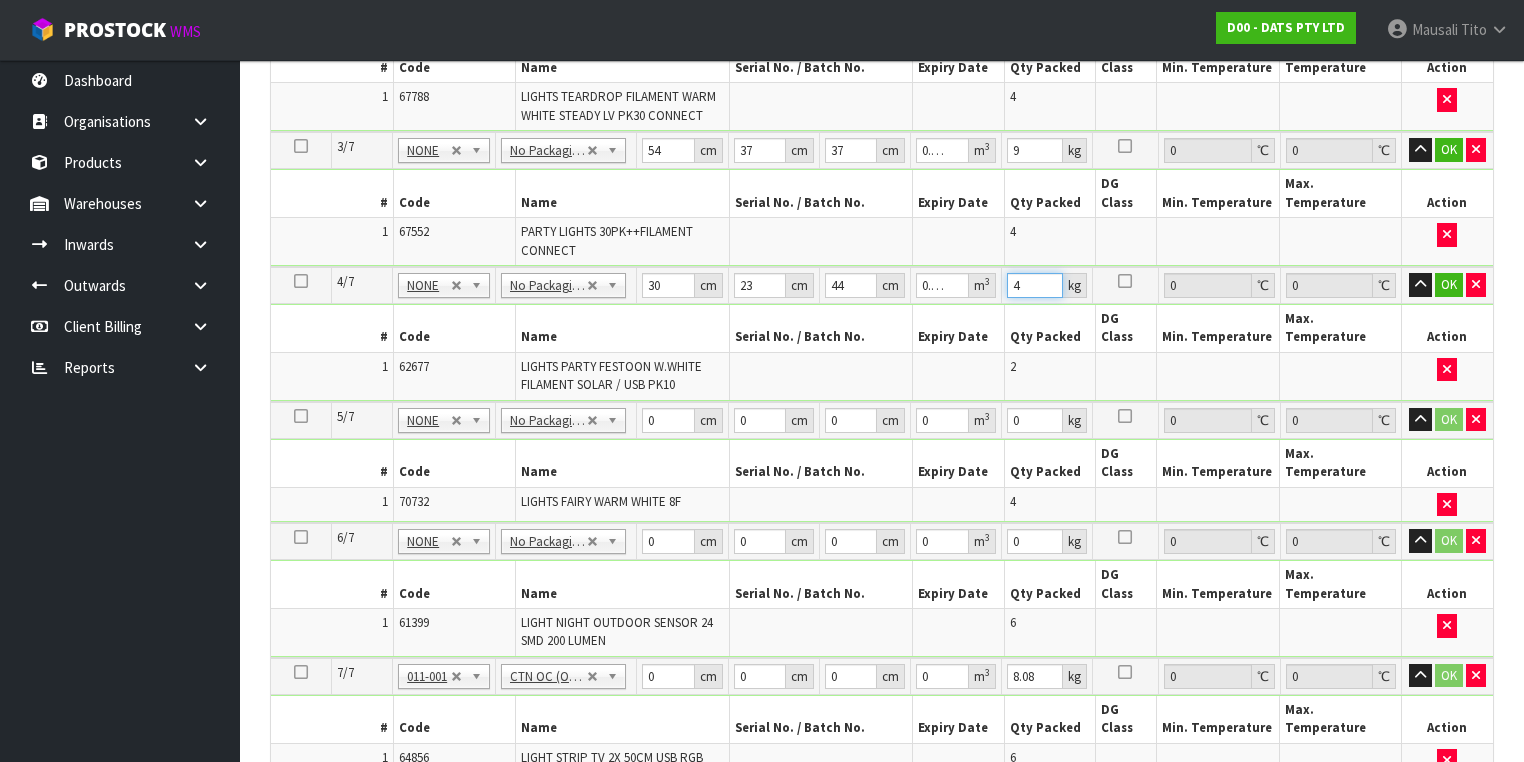 scroll, scrollTop: 855, scrollLeft: 0, axis: vertical 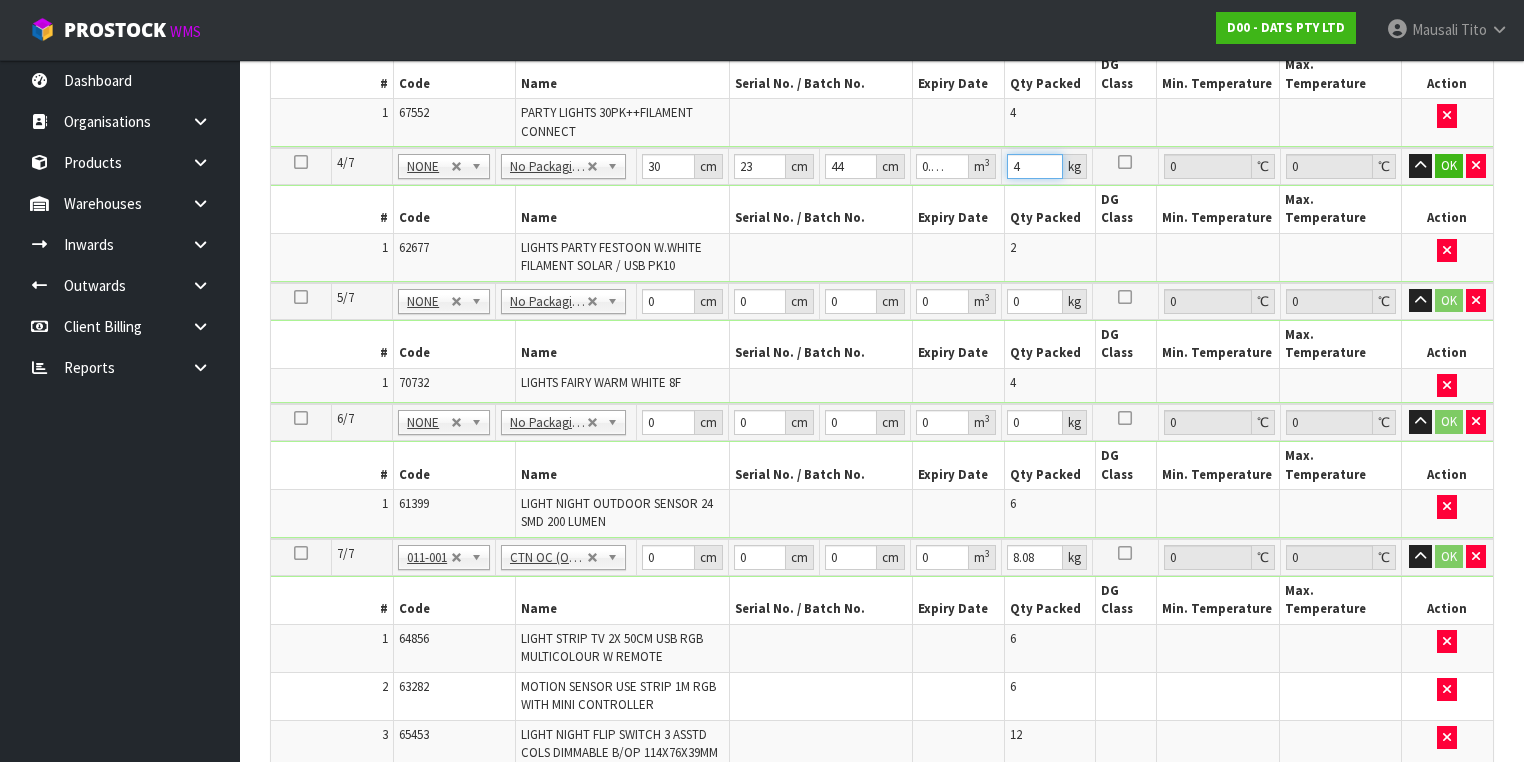 type on "4" 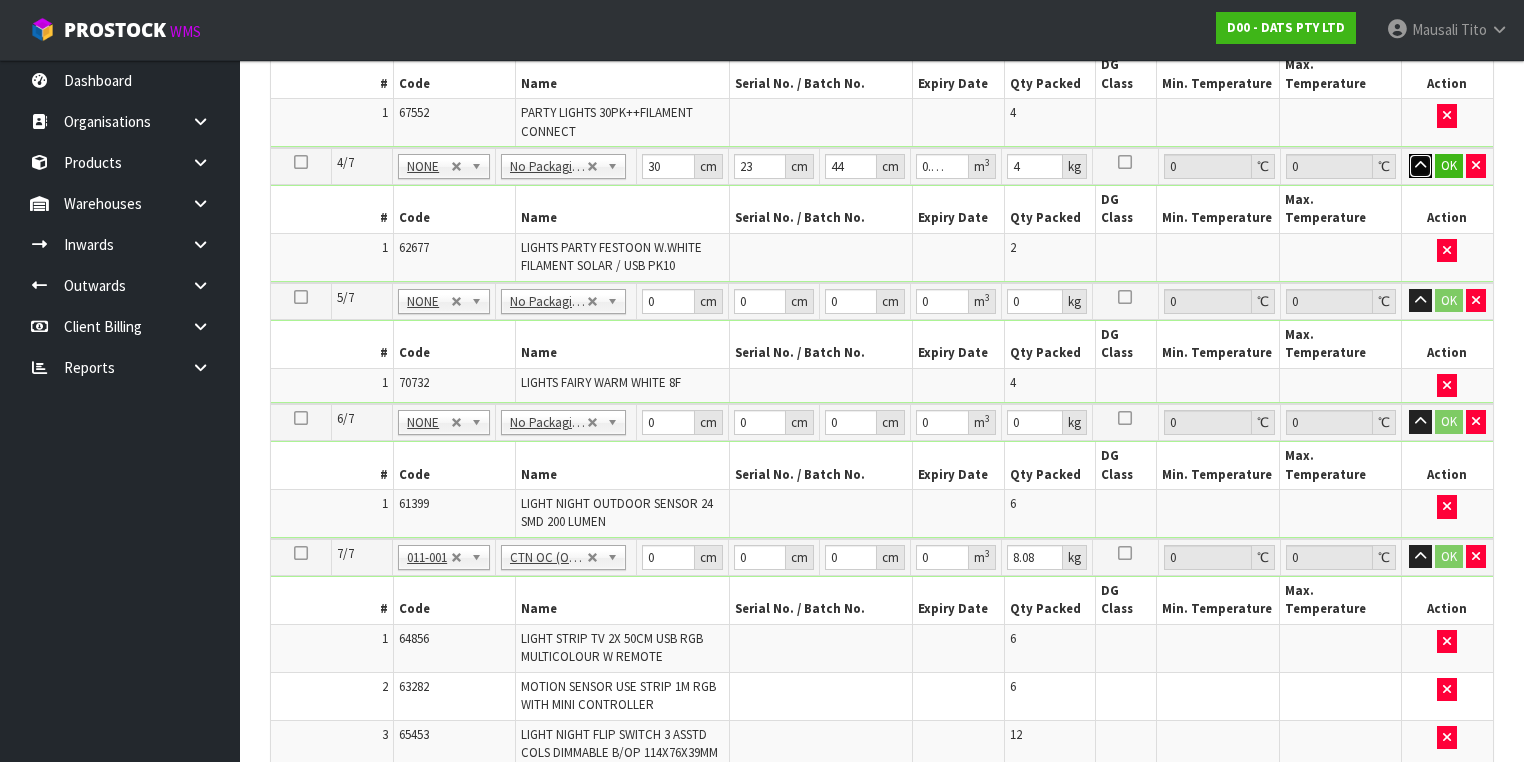 type 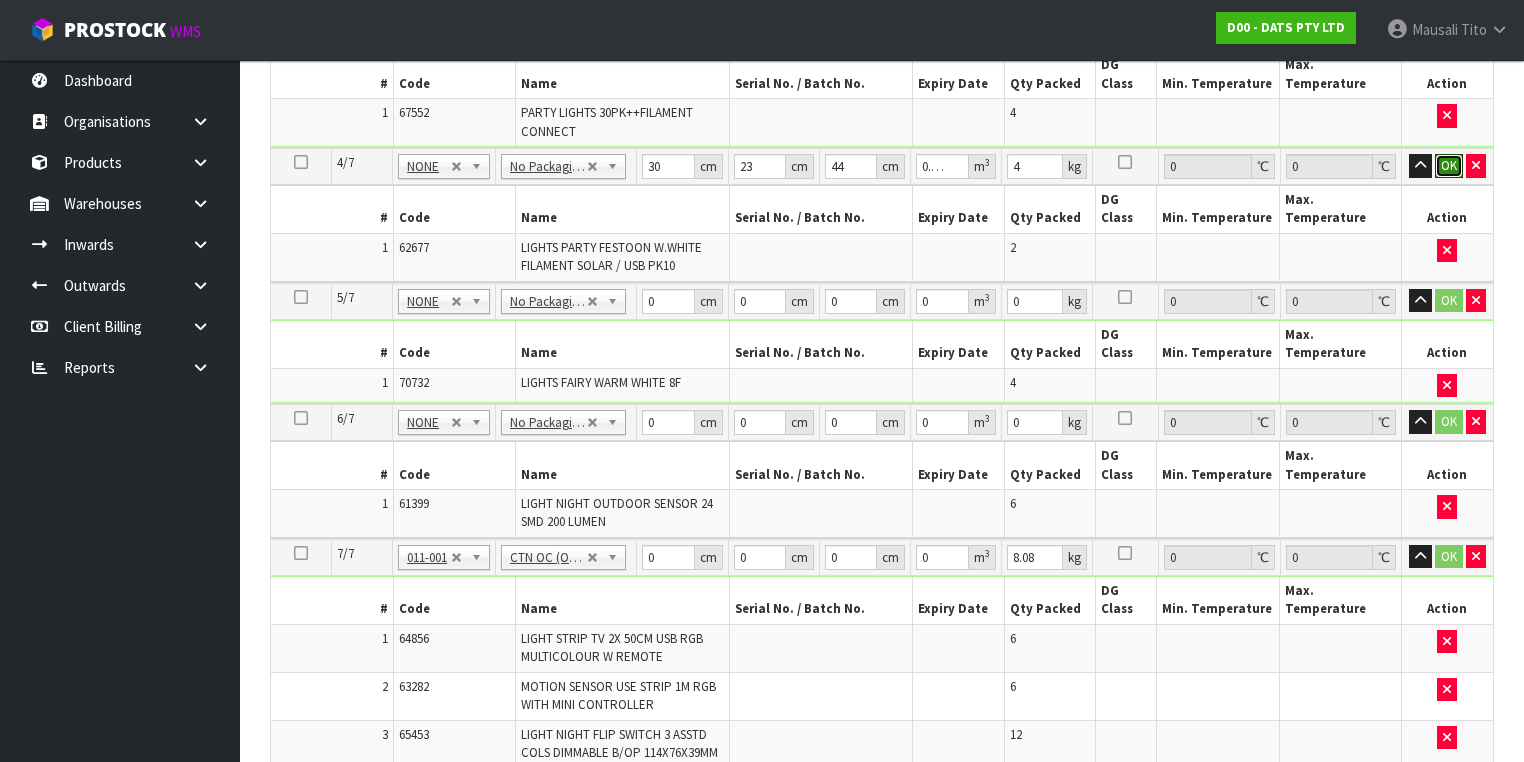 type 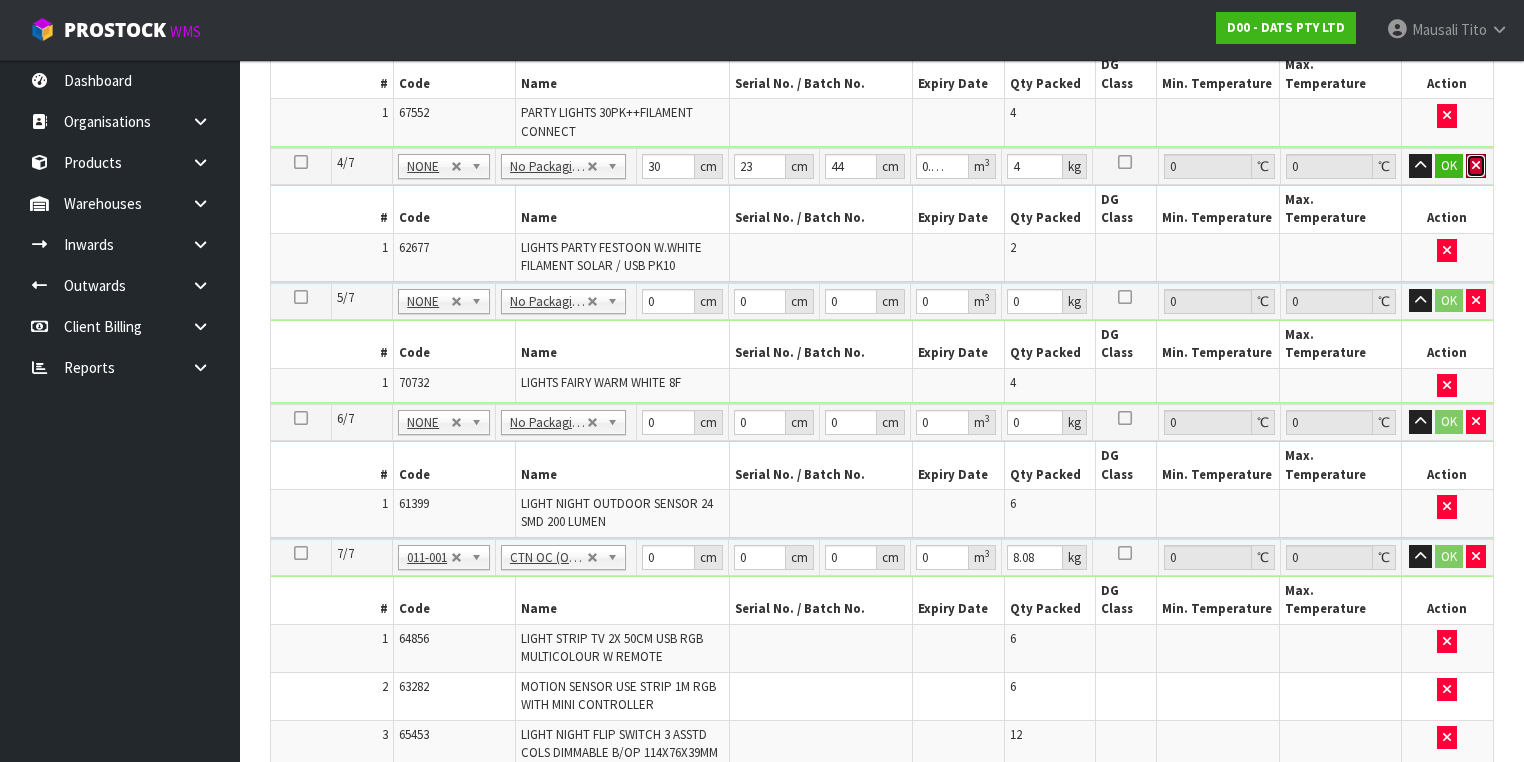 type 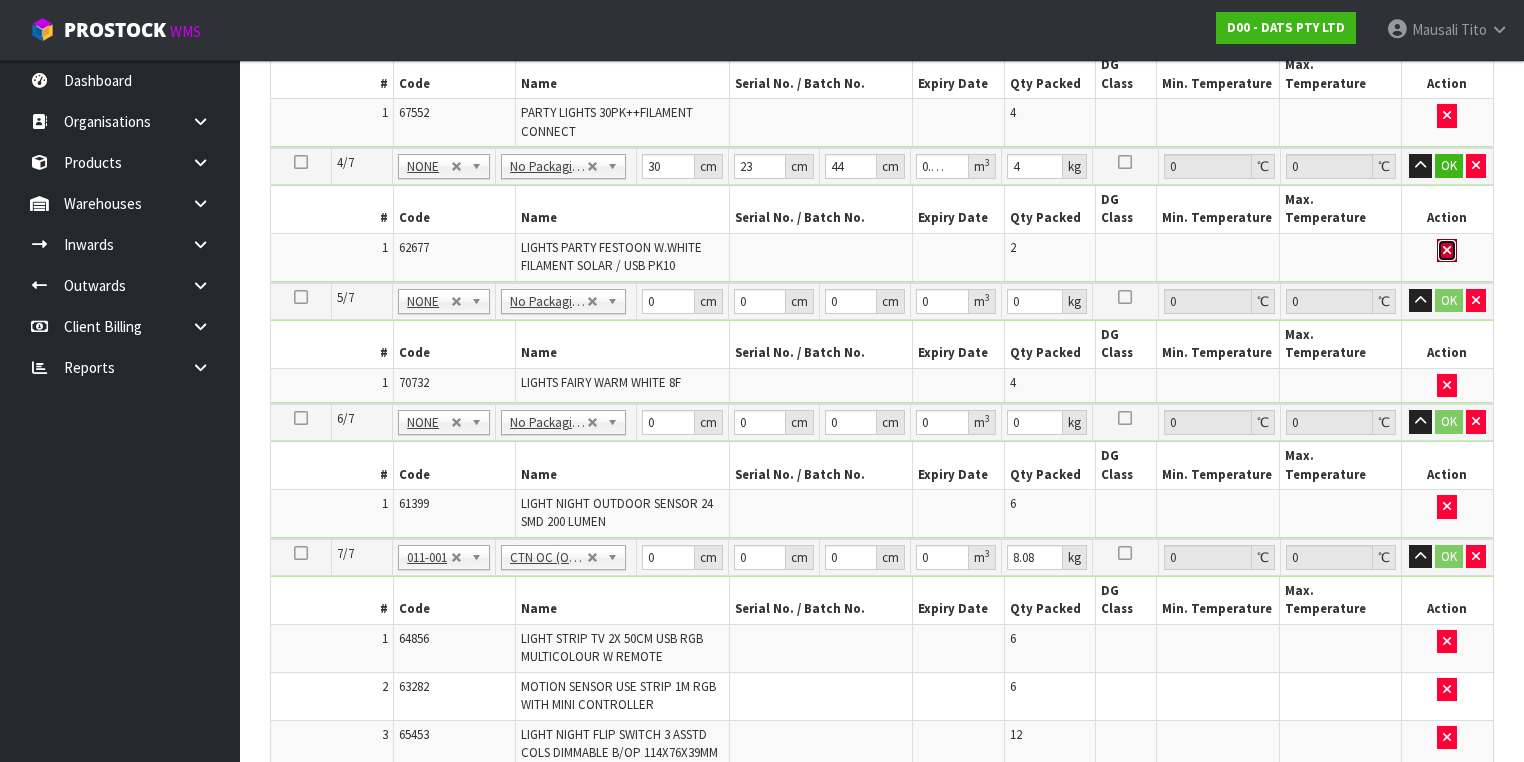 type 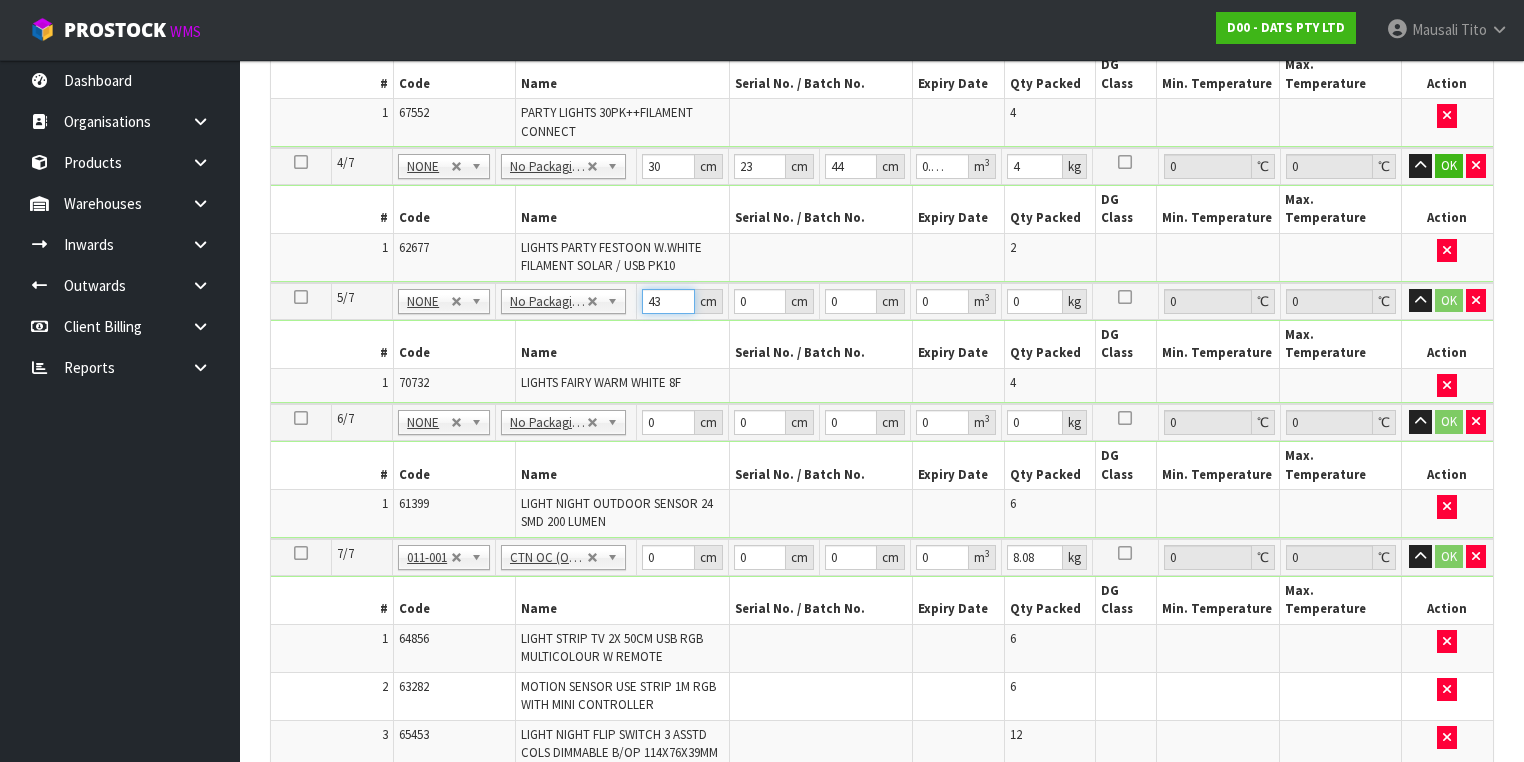 type on "43" 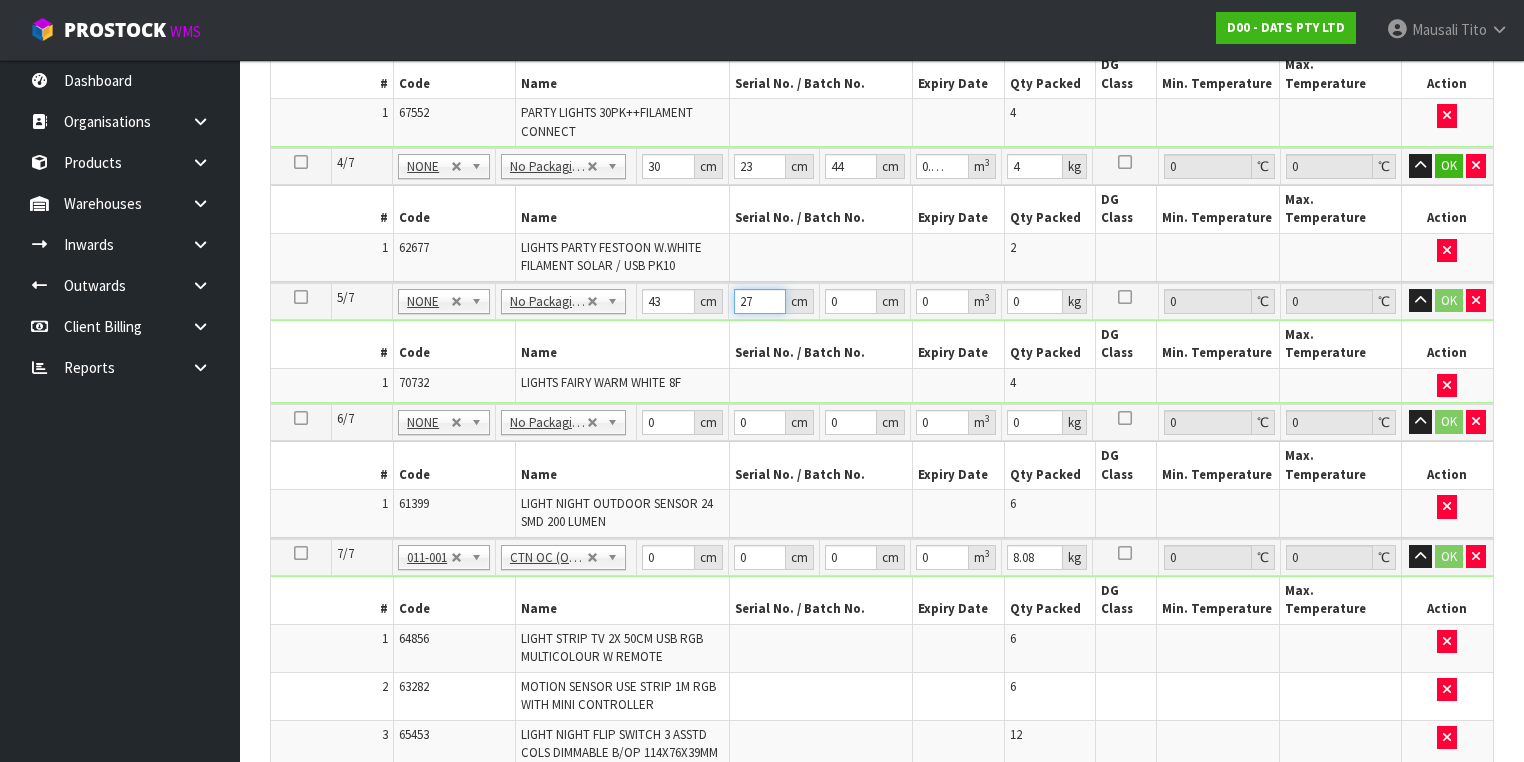 type on "27" 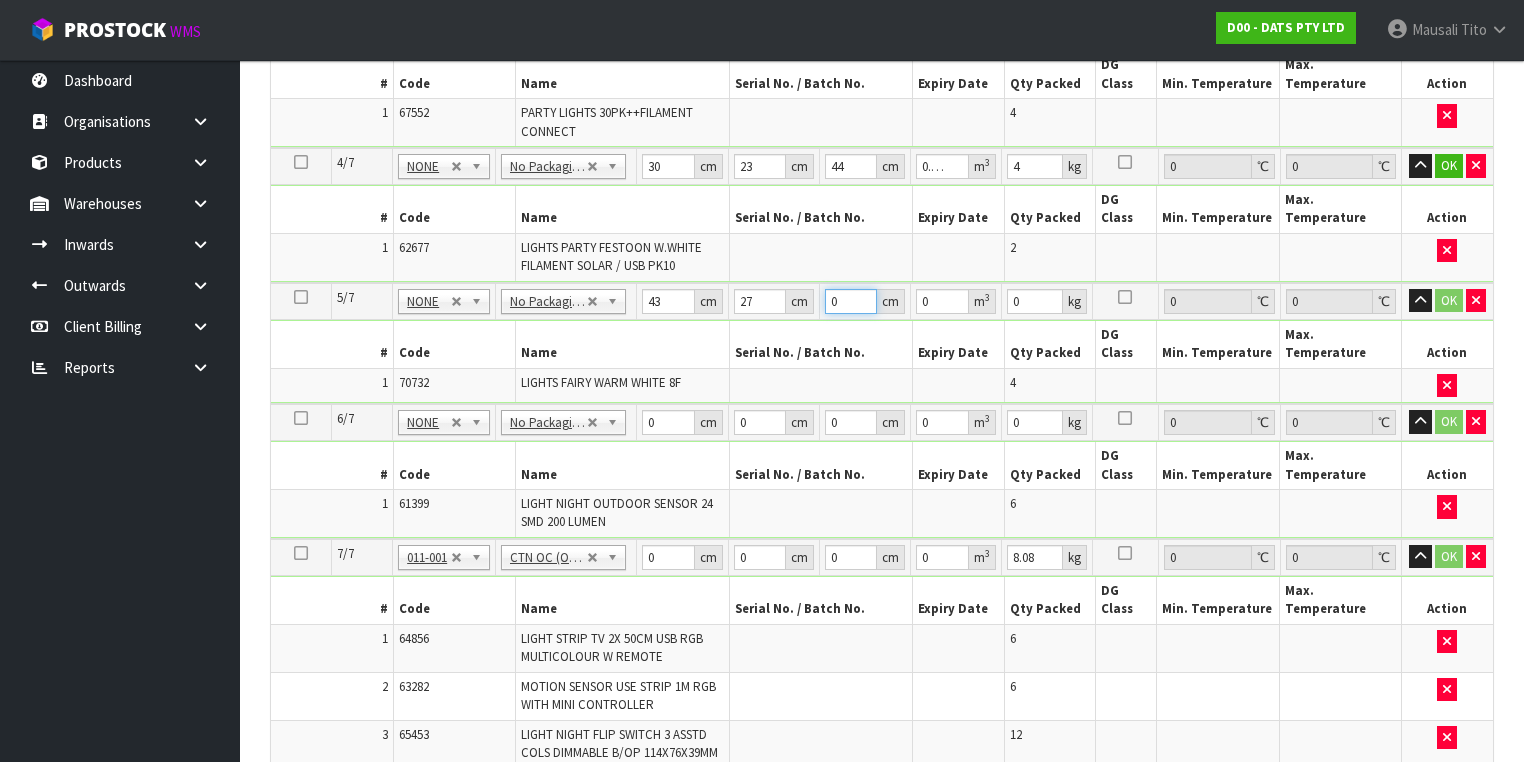 type on "2" 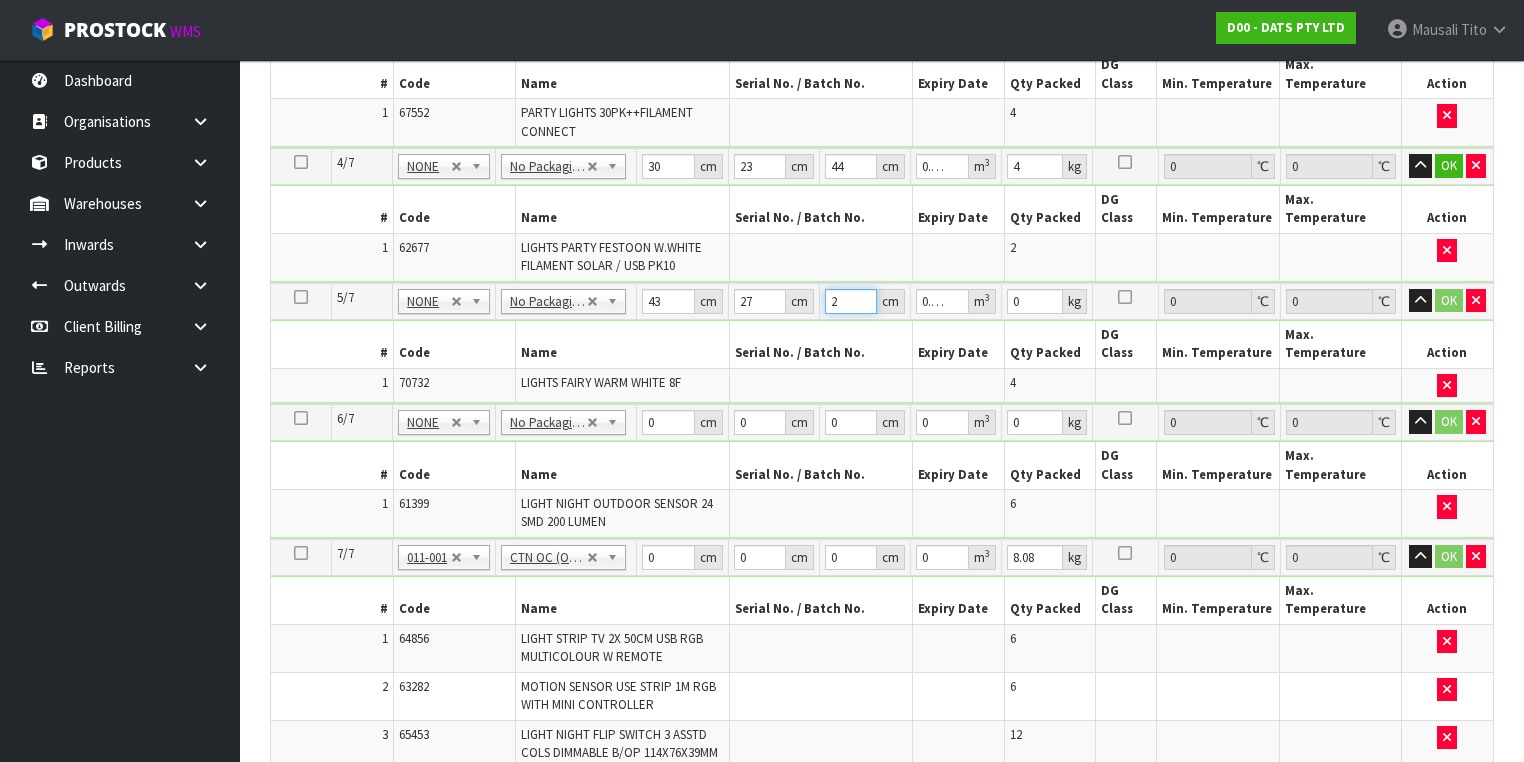type on "26" 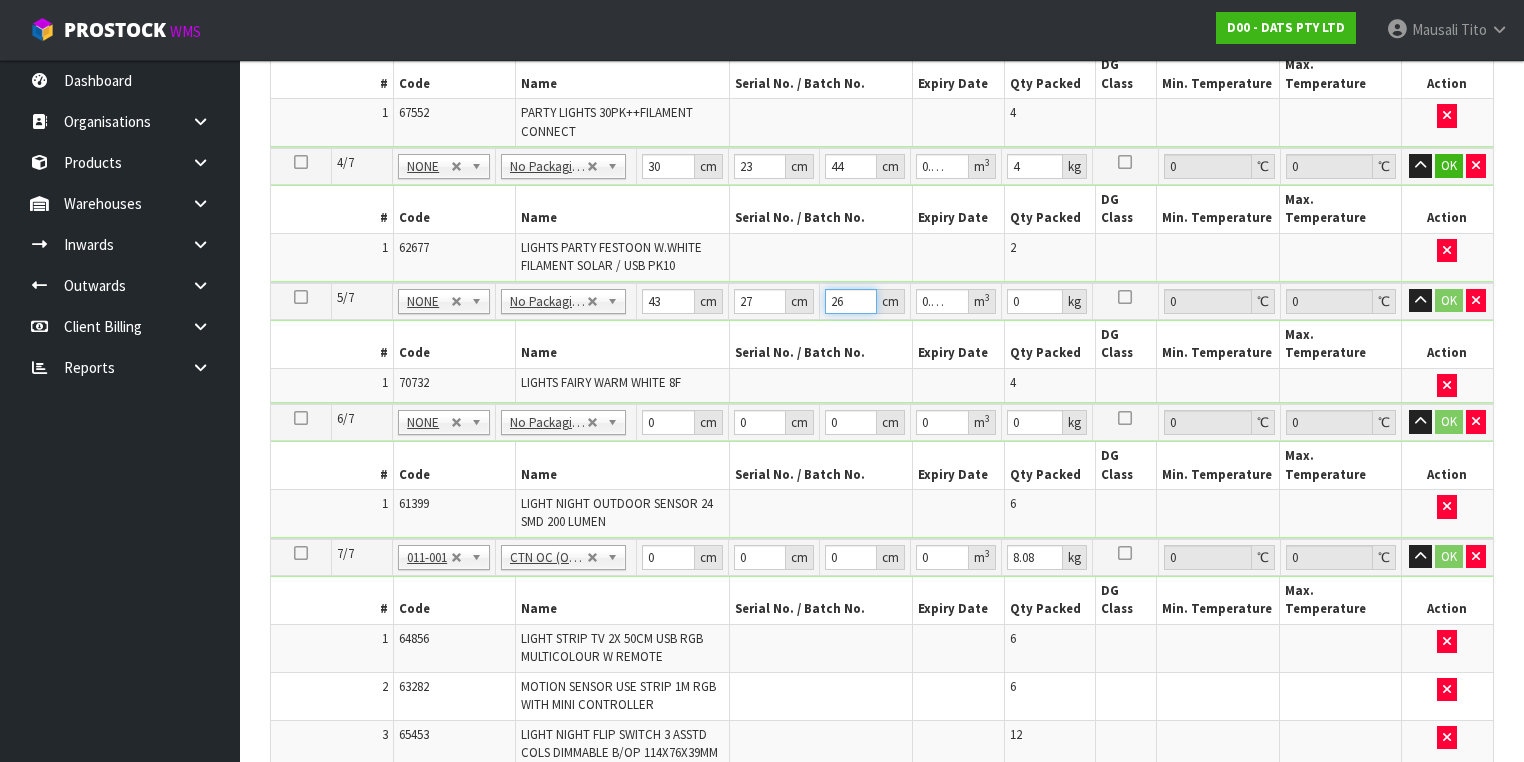type on "26" 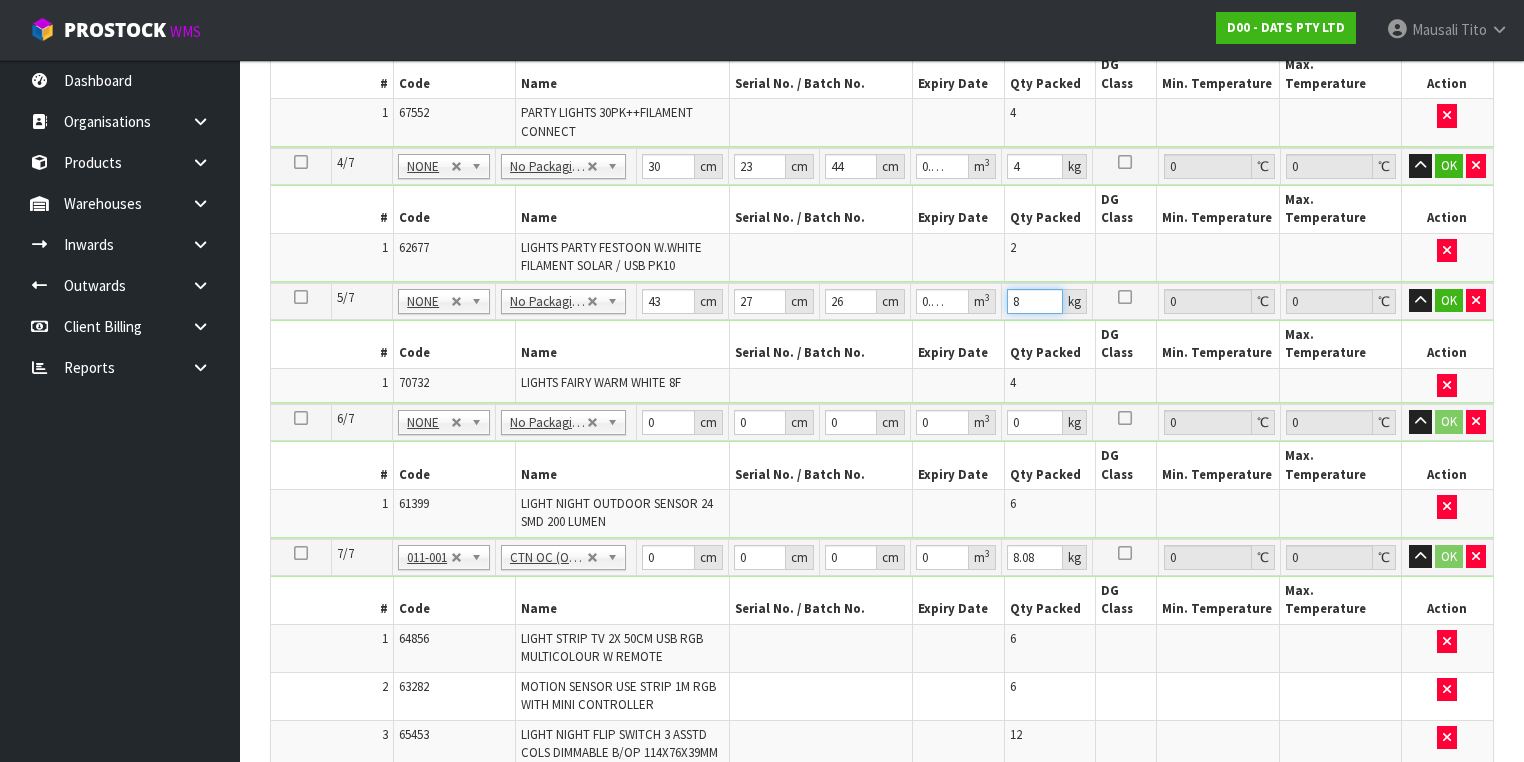 type on "8" 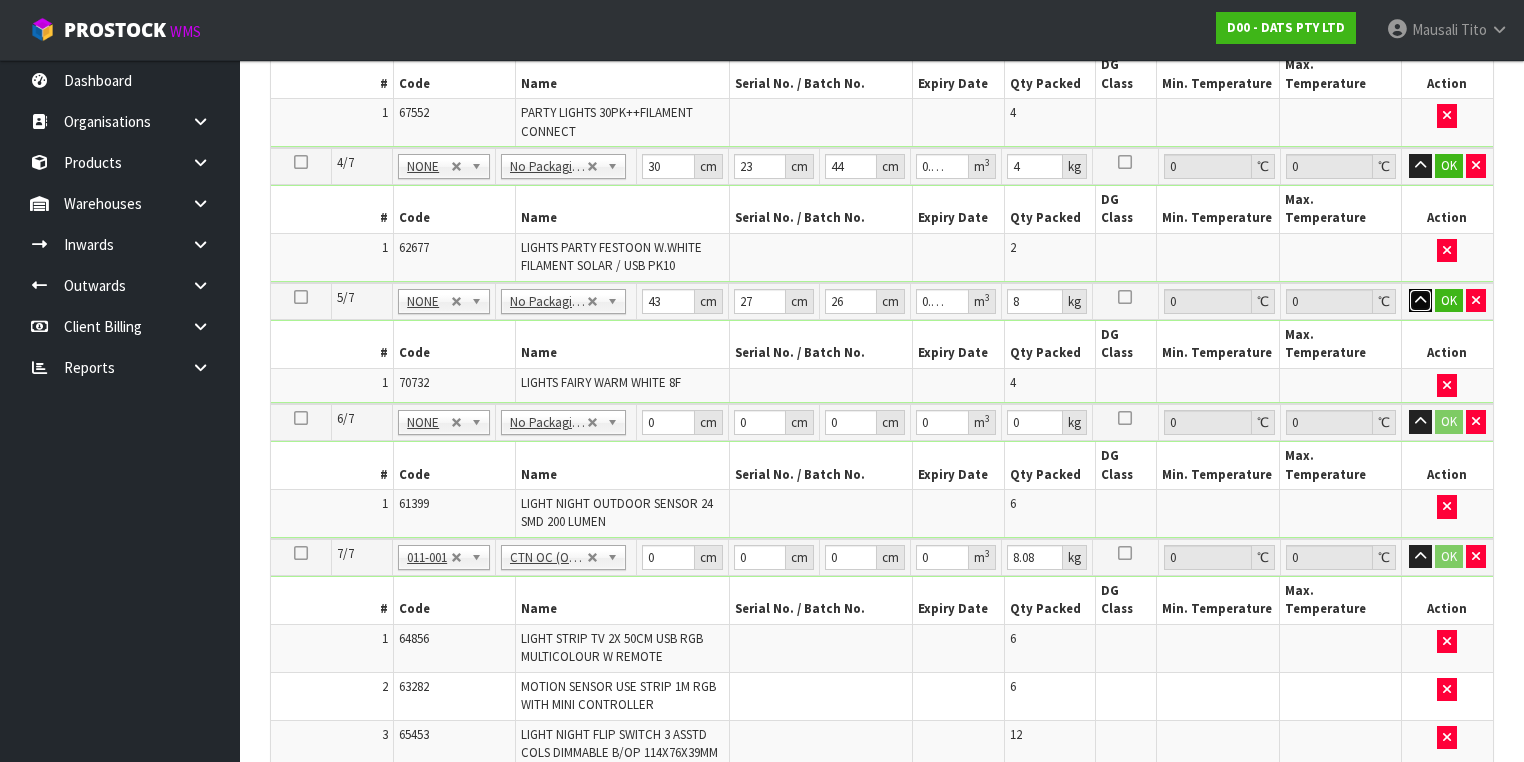 type 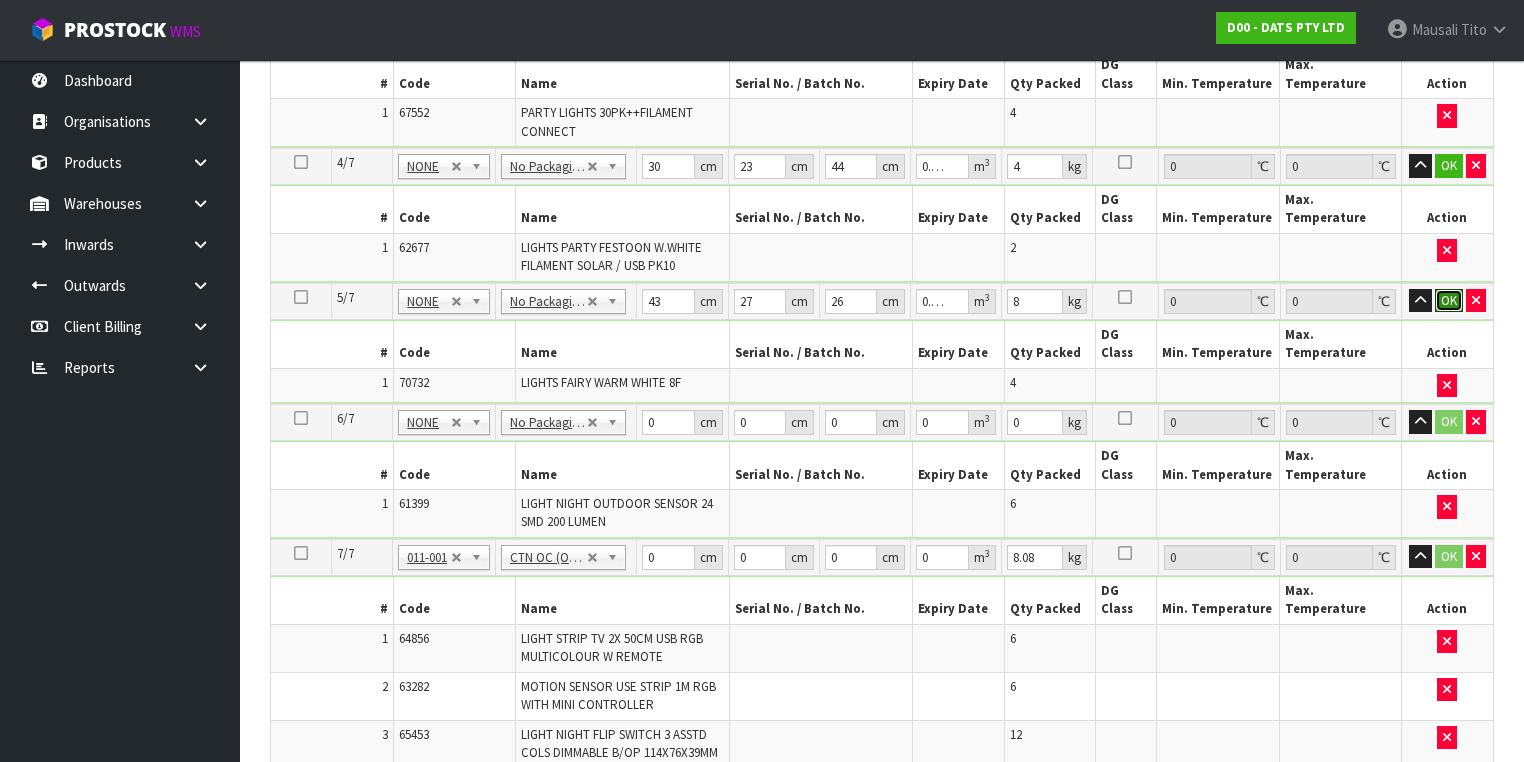 type 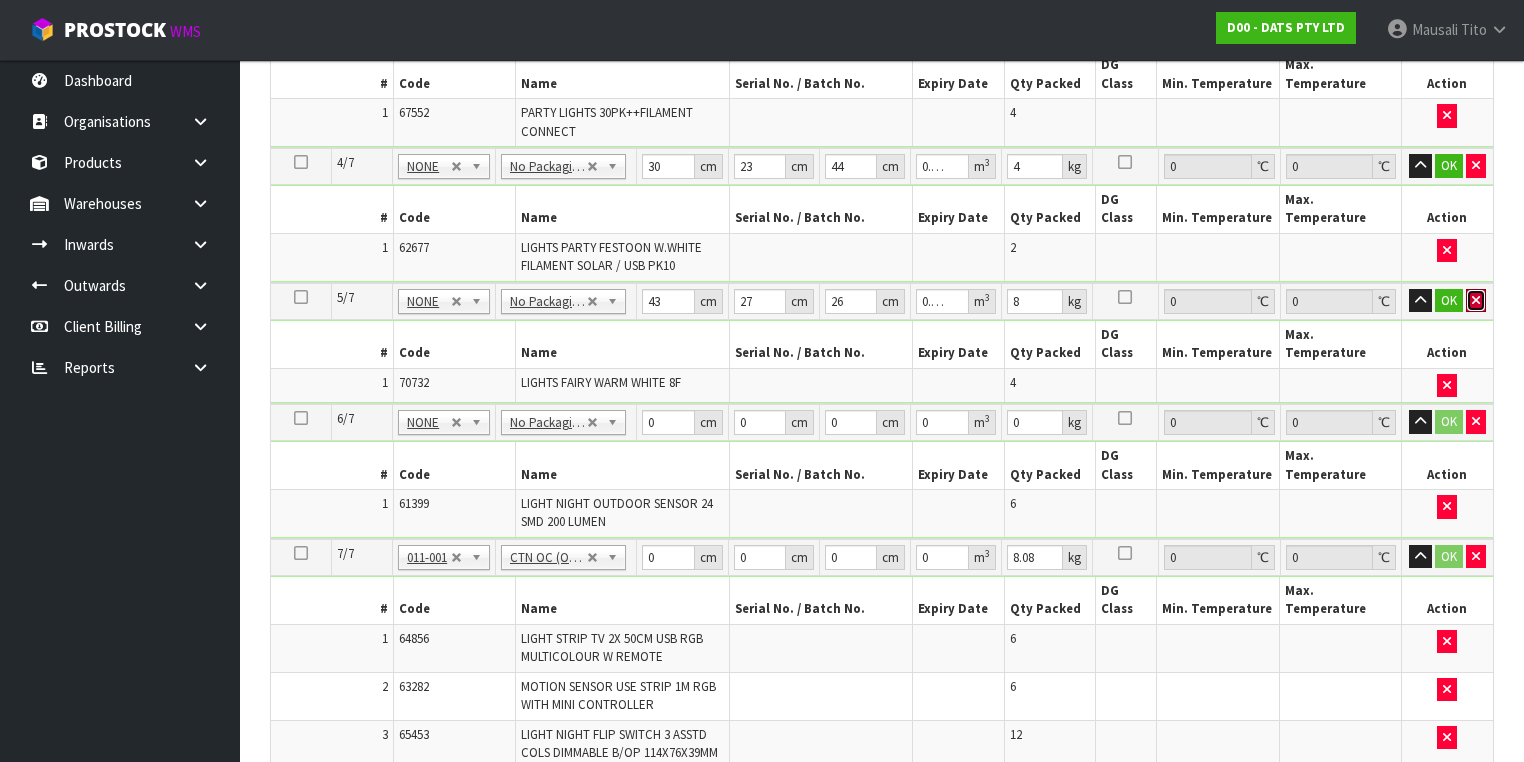 type 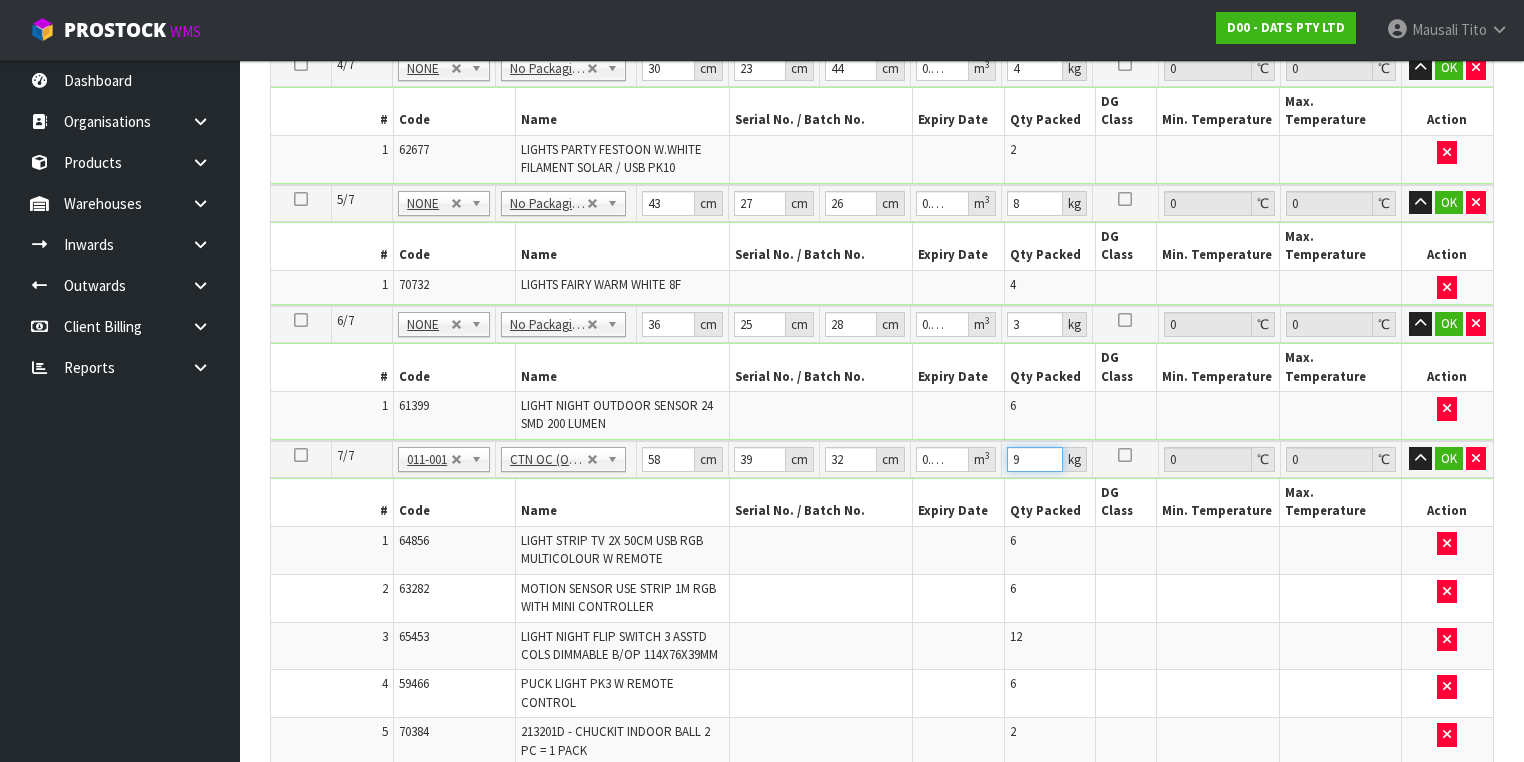 scroll, scrollTop: 1095, scrollLeft: 0, axis: vertical 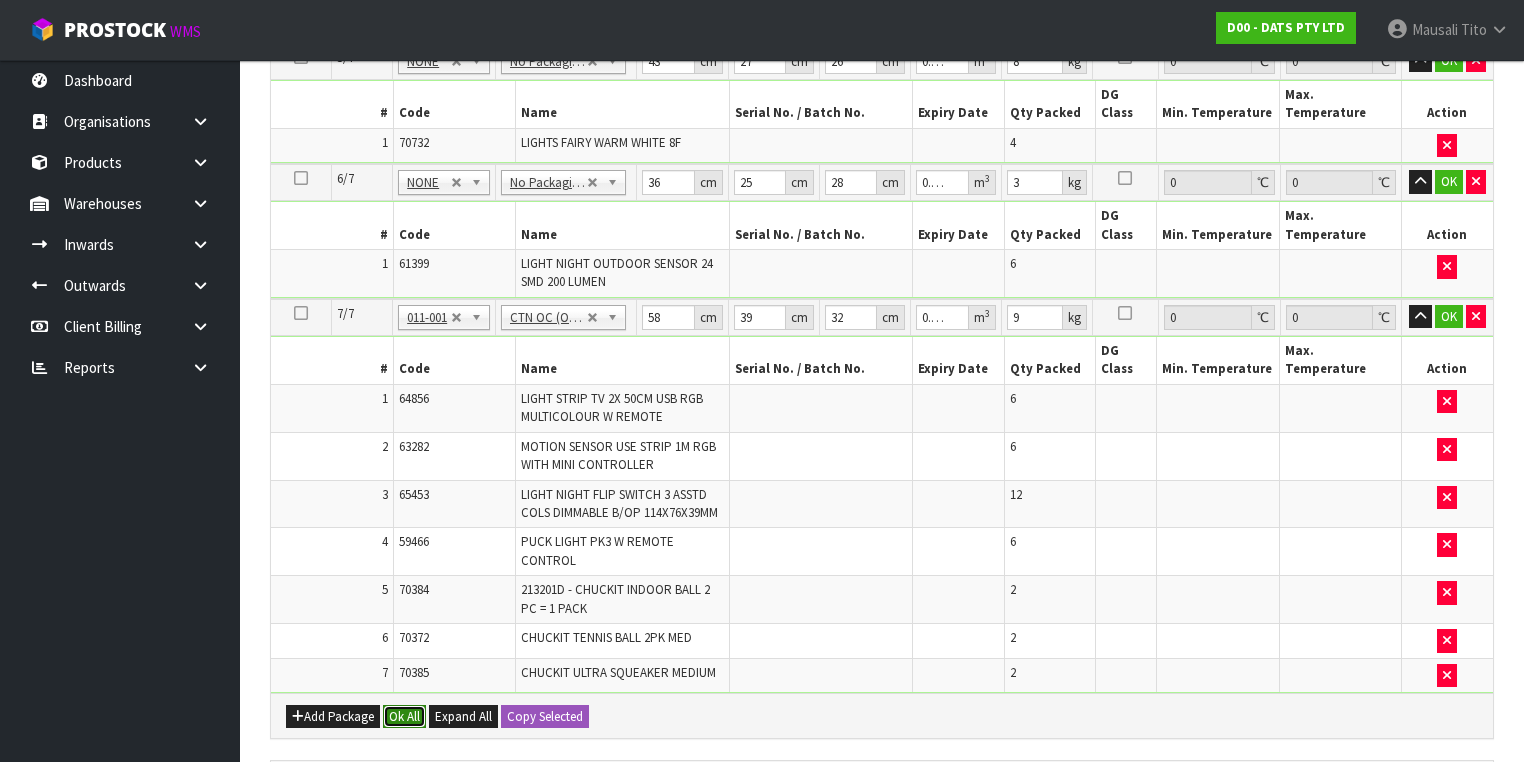 click on "Ok All" at bounding box center [404, 717] 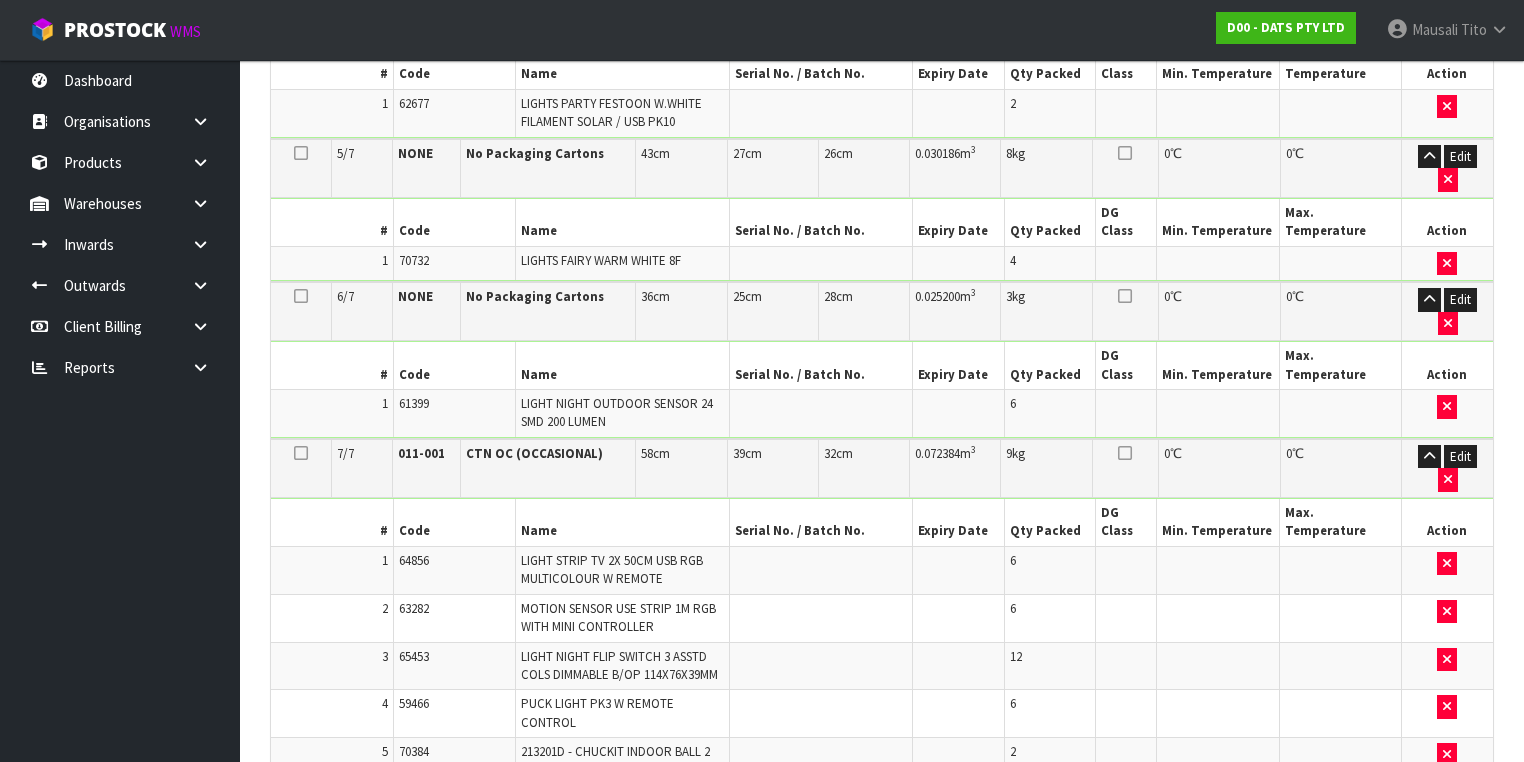 scroll, scrollTop: 1340, scrollLeft: 0, axis: vertical 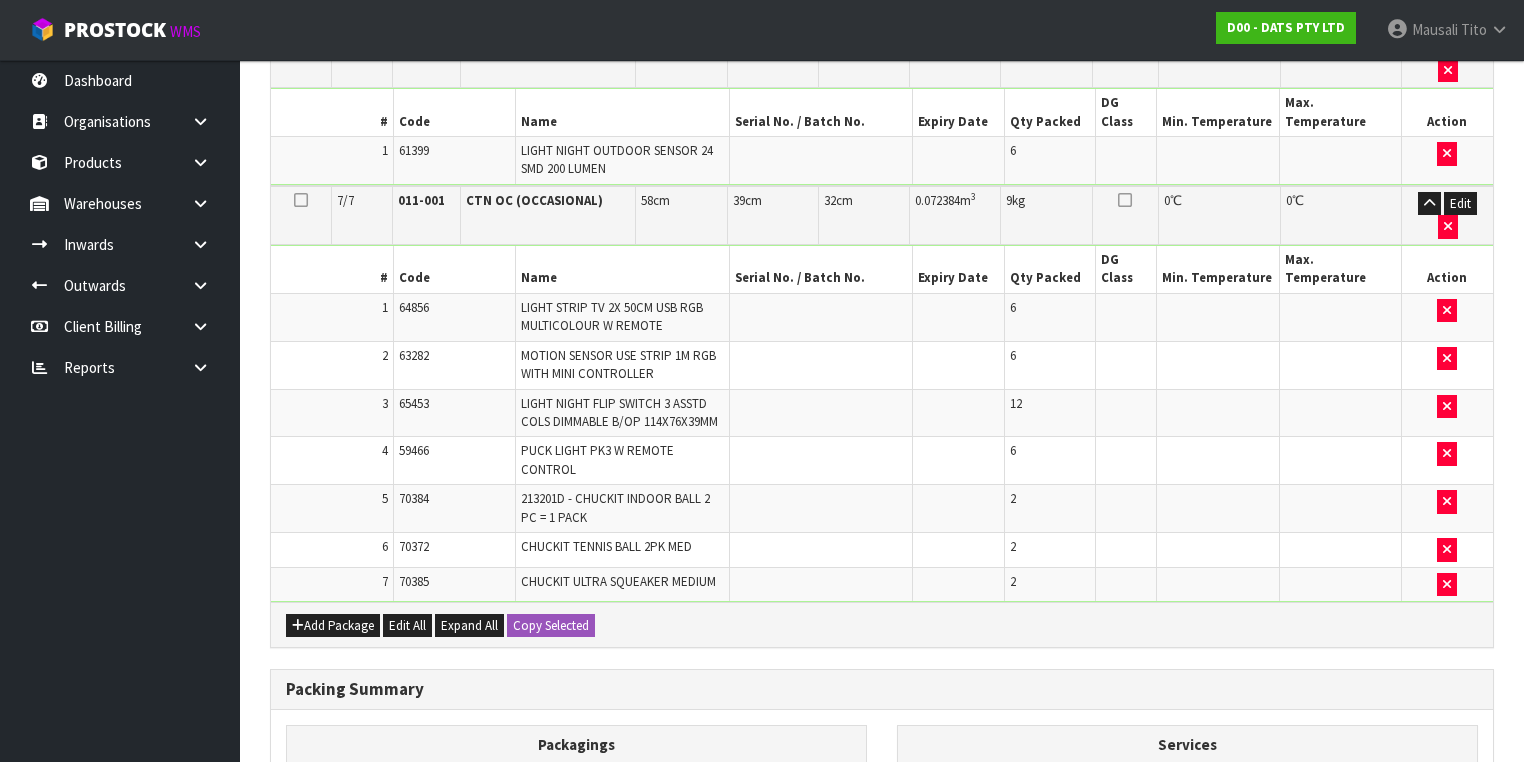 click on "Save & Confirm Packs" at bounding box center [427, 1024] 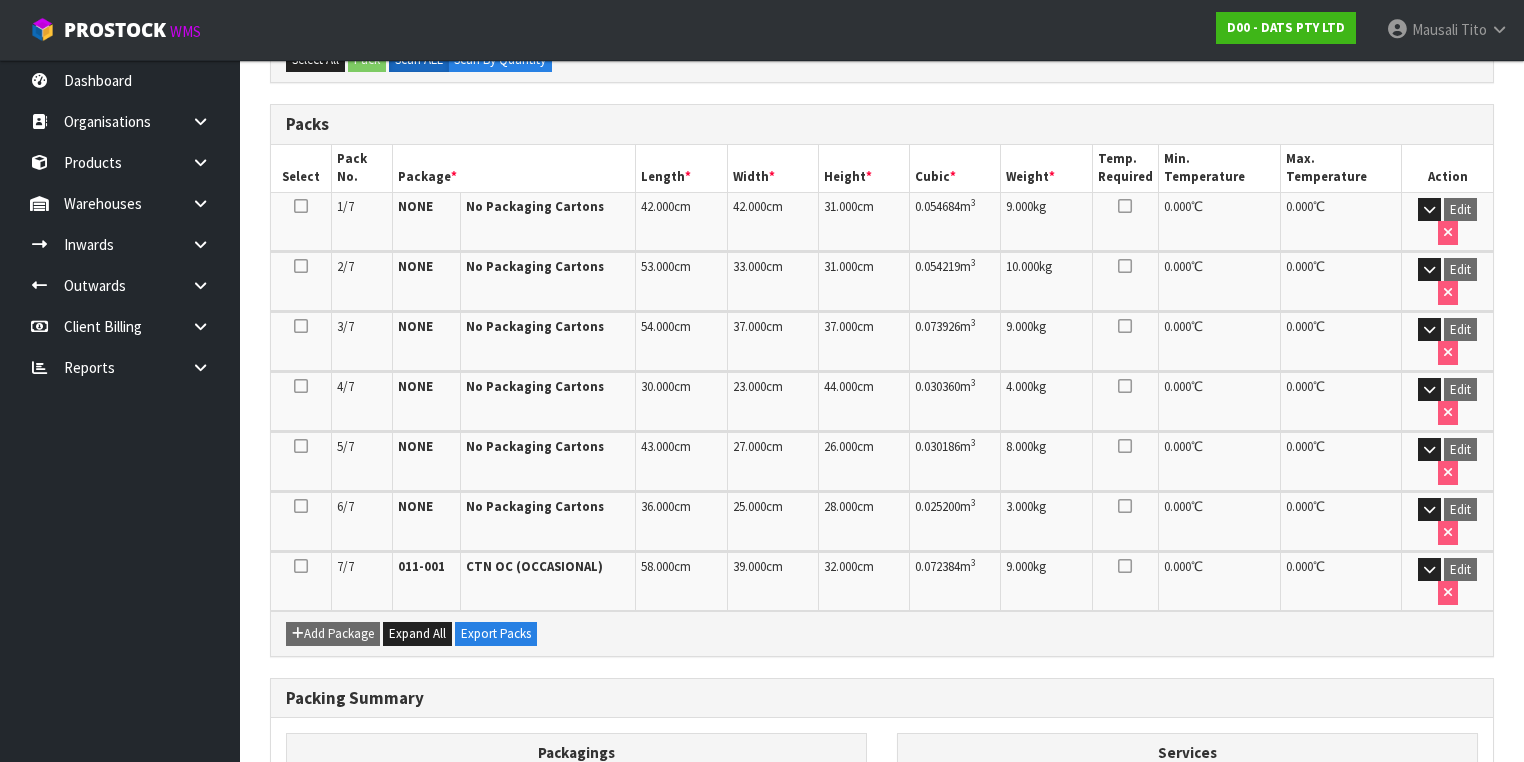 scroll, scrollTop: 594, scrollLeft: 0, axis: vertical 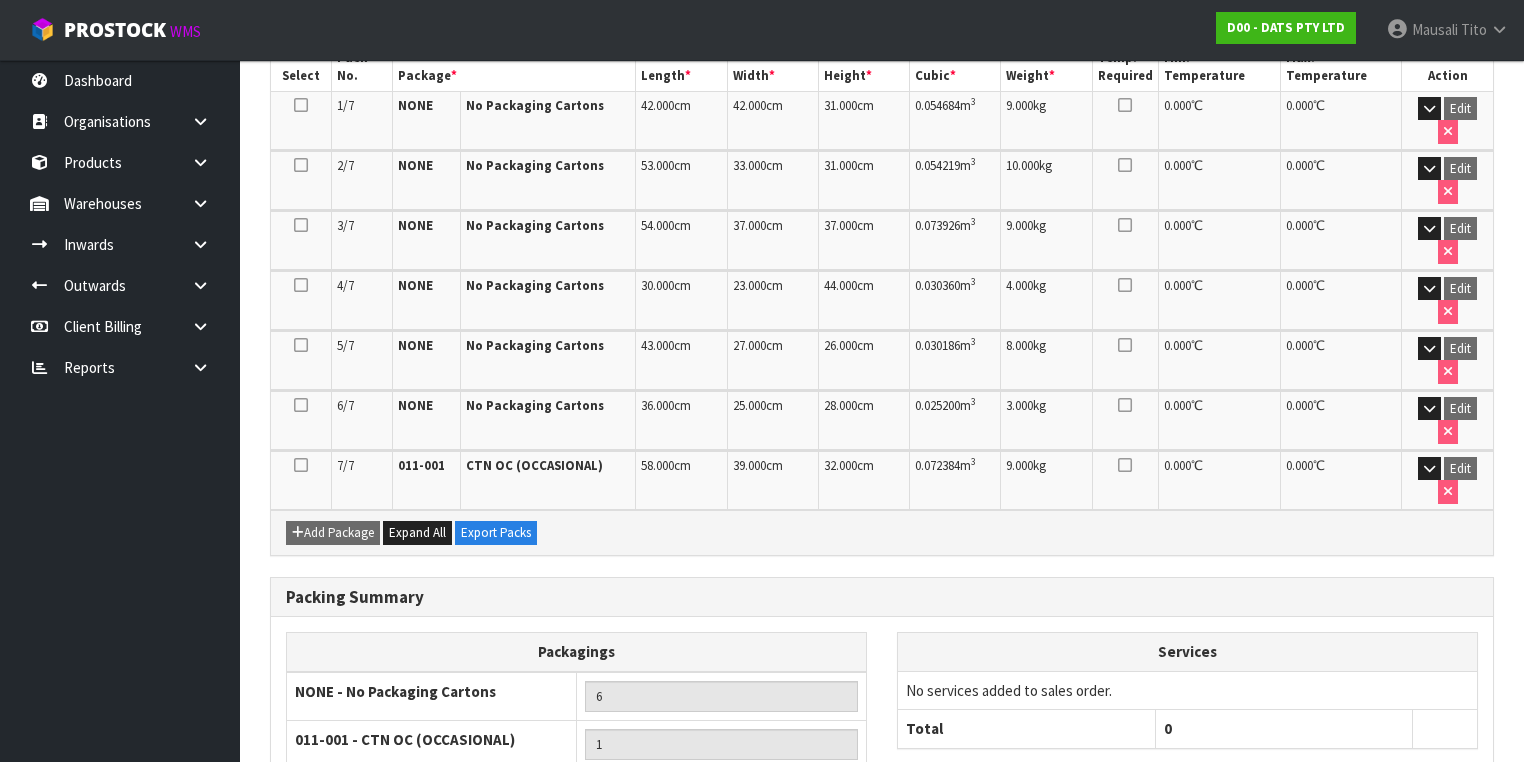 click on "Next" at bounding box center [1450, 886] 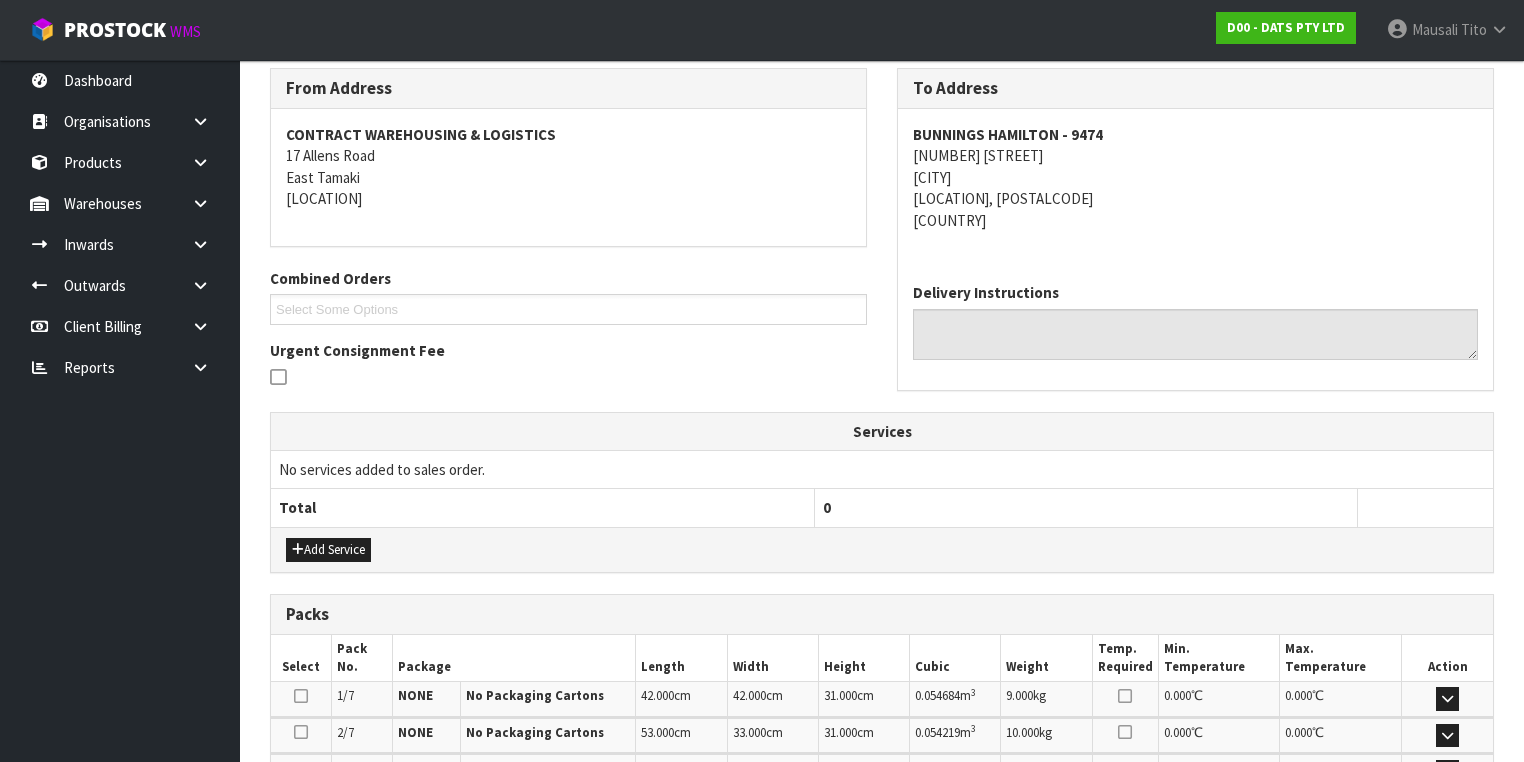 scroll, scrollTop: 640, scrollLeft: 0, axis: vertical 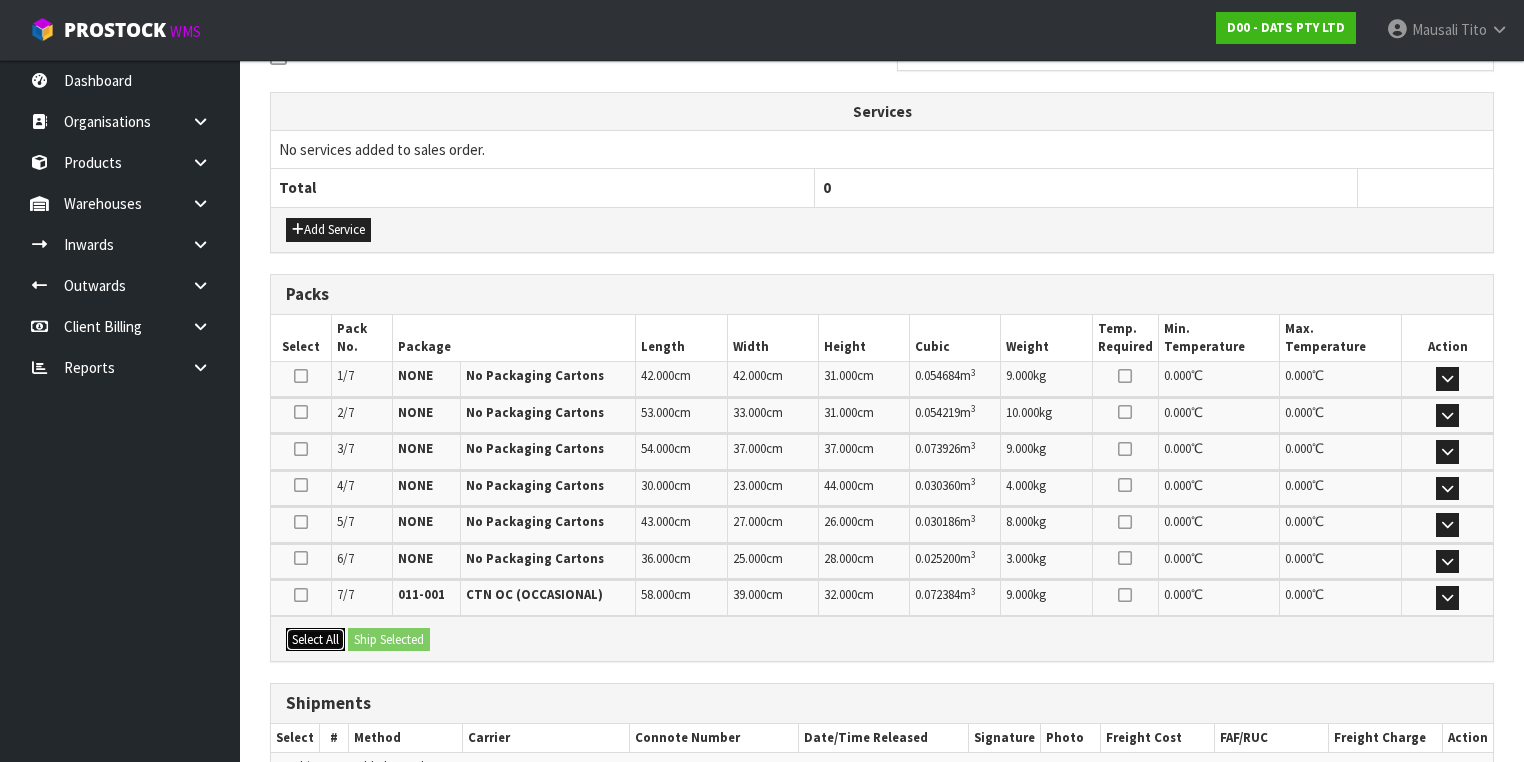 drag, startPoint x: 316, startPoint y: 627, endPoint x: 372, endPoint y: 631, distance: 56.142673 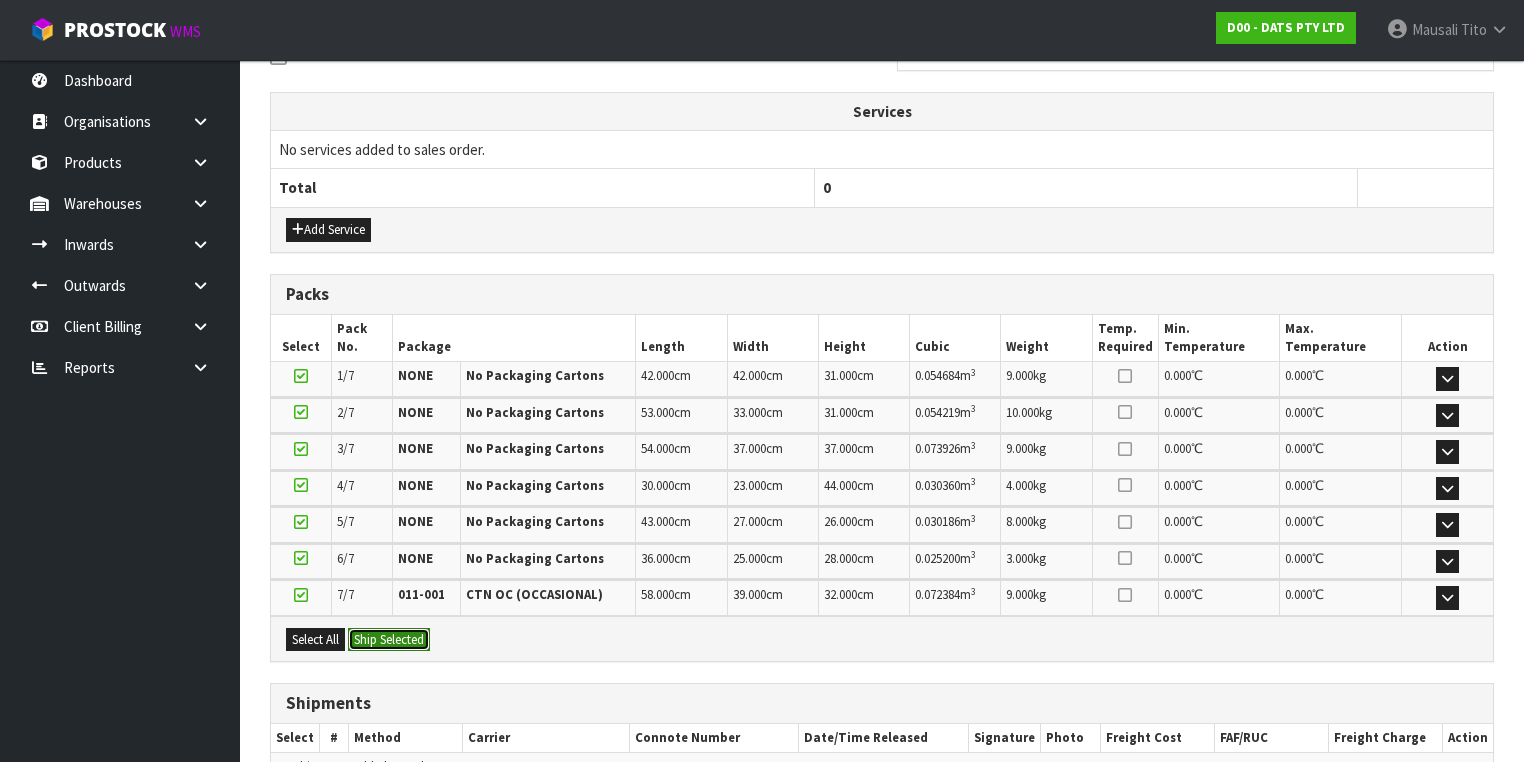 click on "Ship Selected" at bounding box center [389, 640] 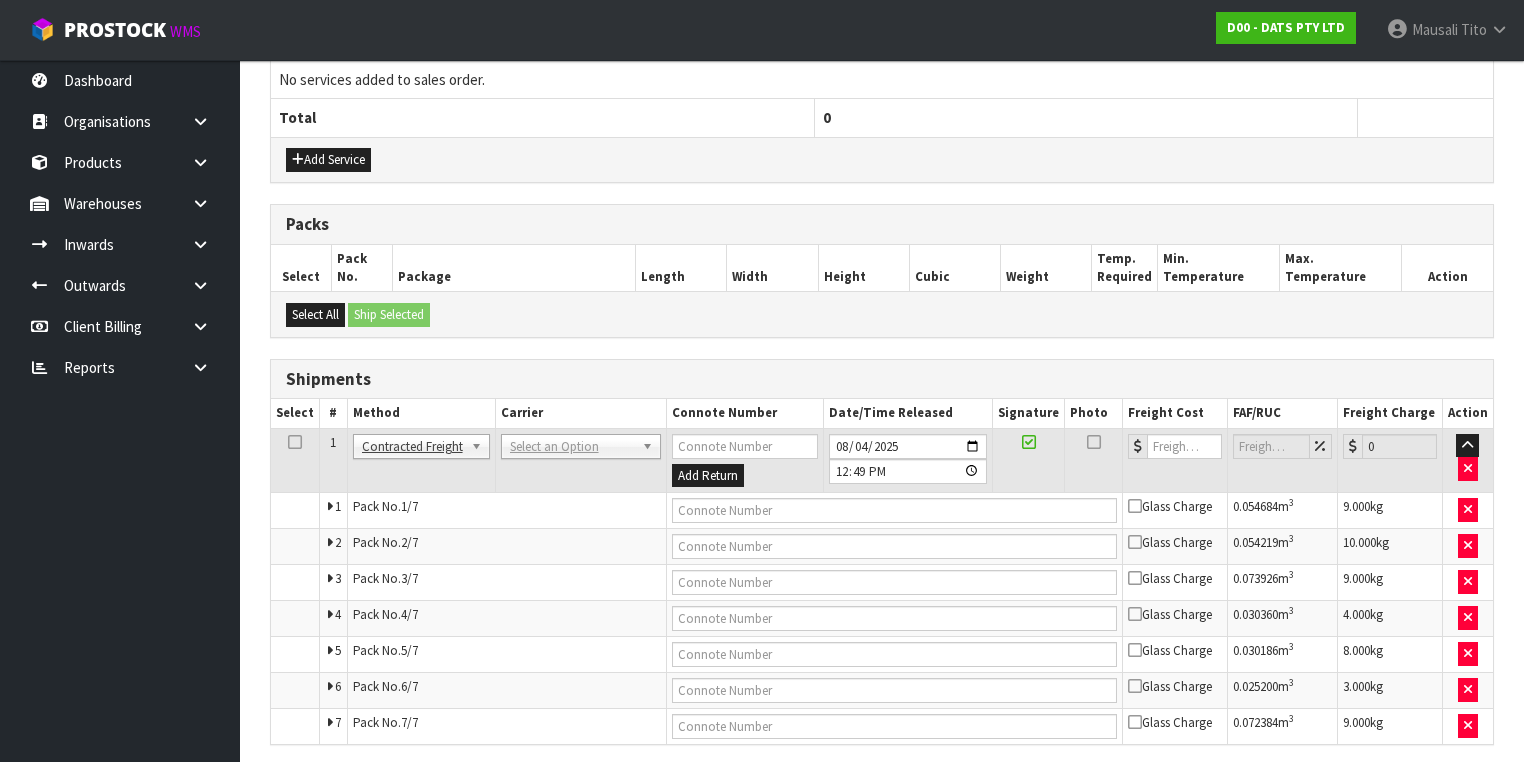 scroll, scrollTop: 779, scrollLeft: 0, axis: vertical 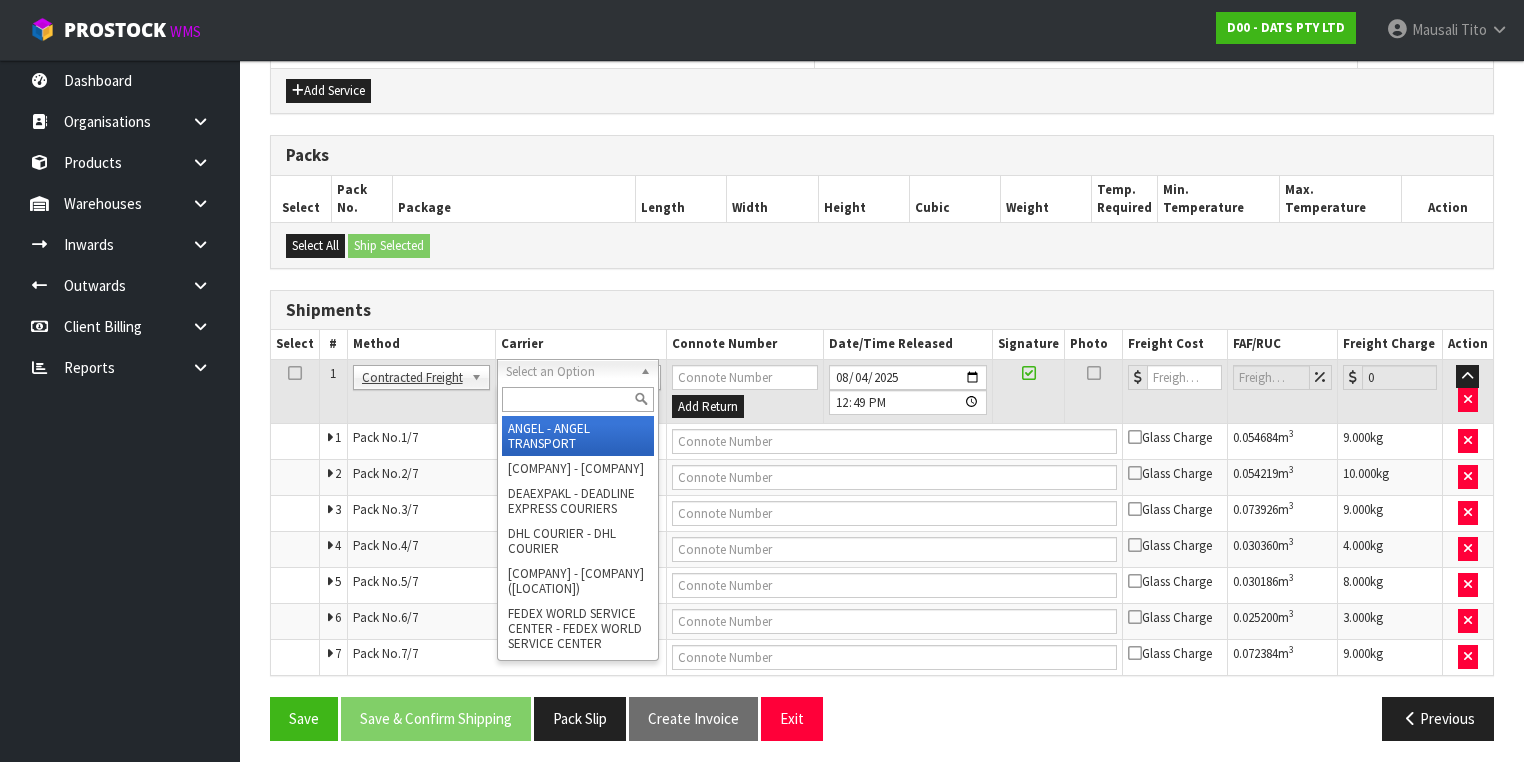 click at bounding box center [578, 399] 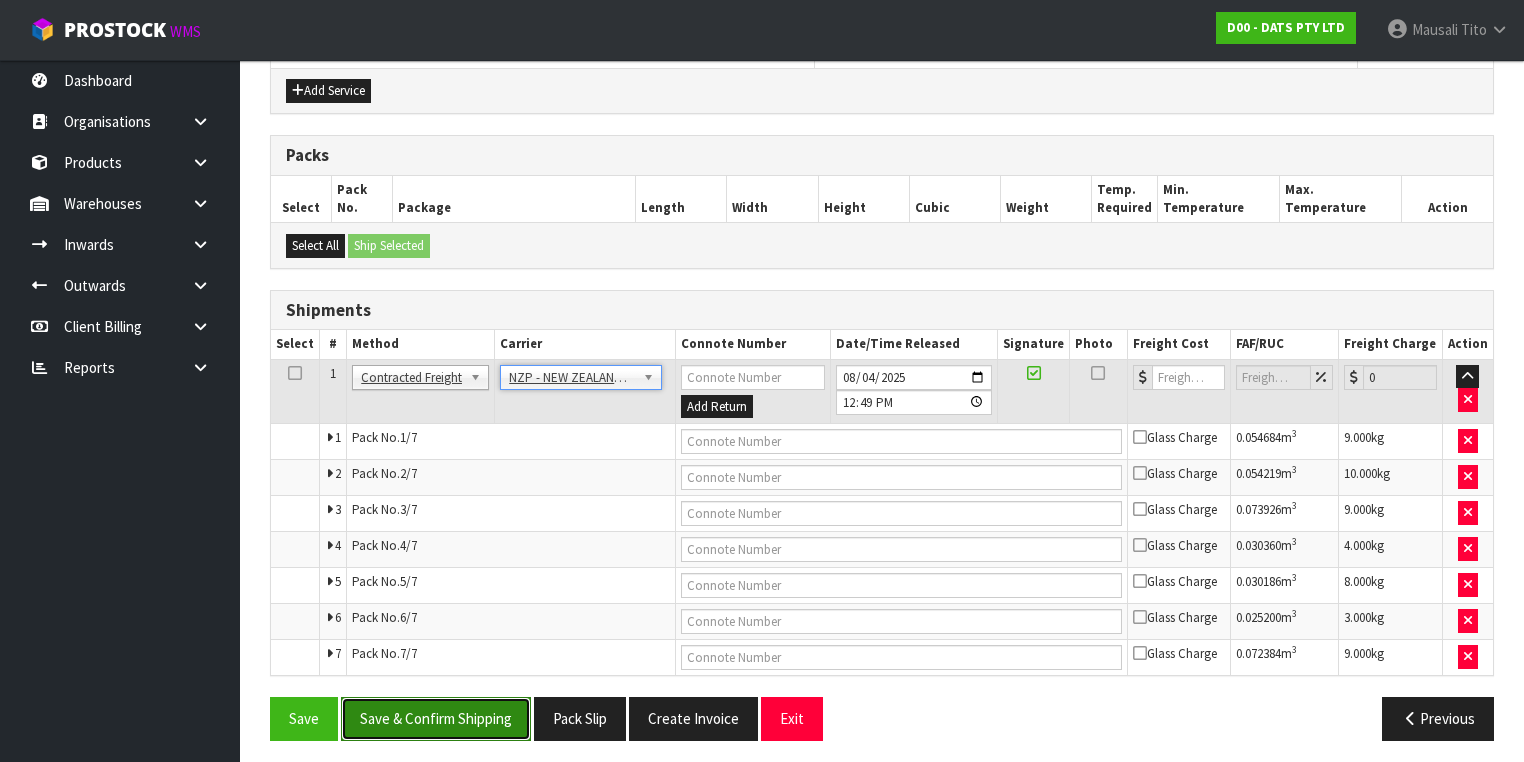 click on "Save & Confirm Shipping" at bounding box center (436, 718) 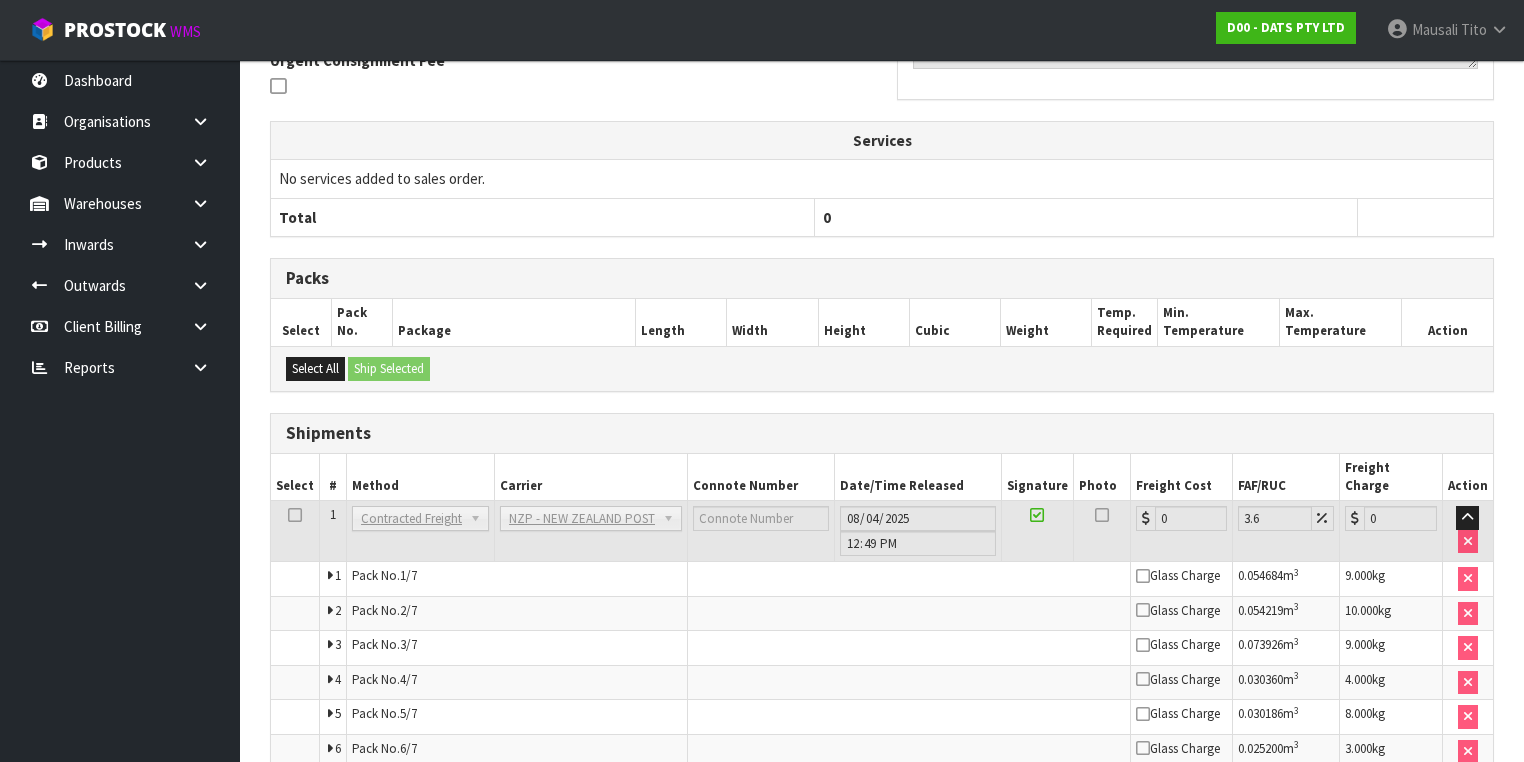 scroll, scrollTop: 740, scrollLeft: 0, axis: vertical 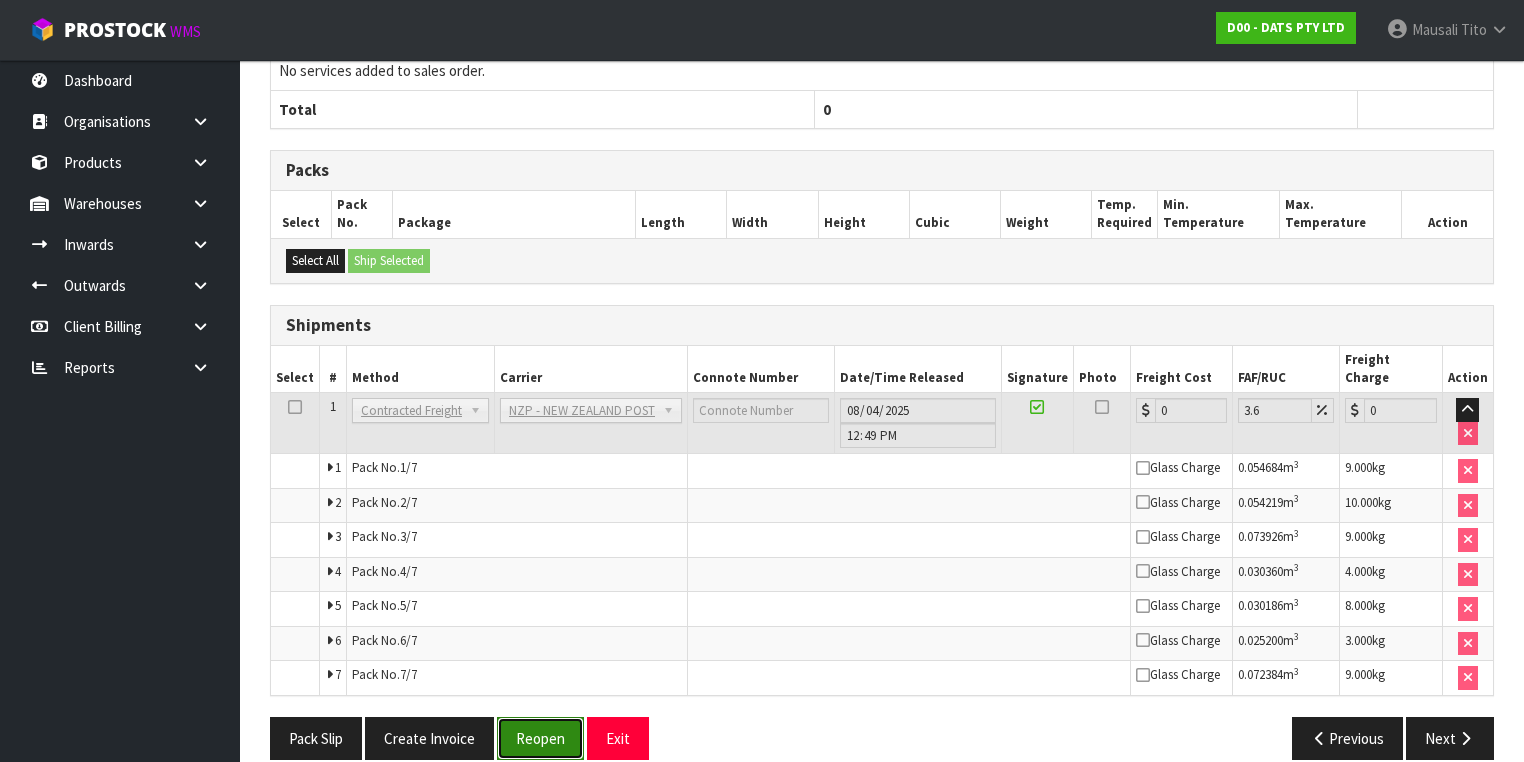 click on "Reopen" at bounding box center [540, 738] 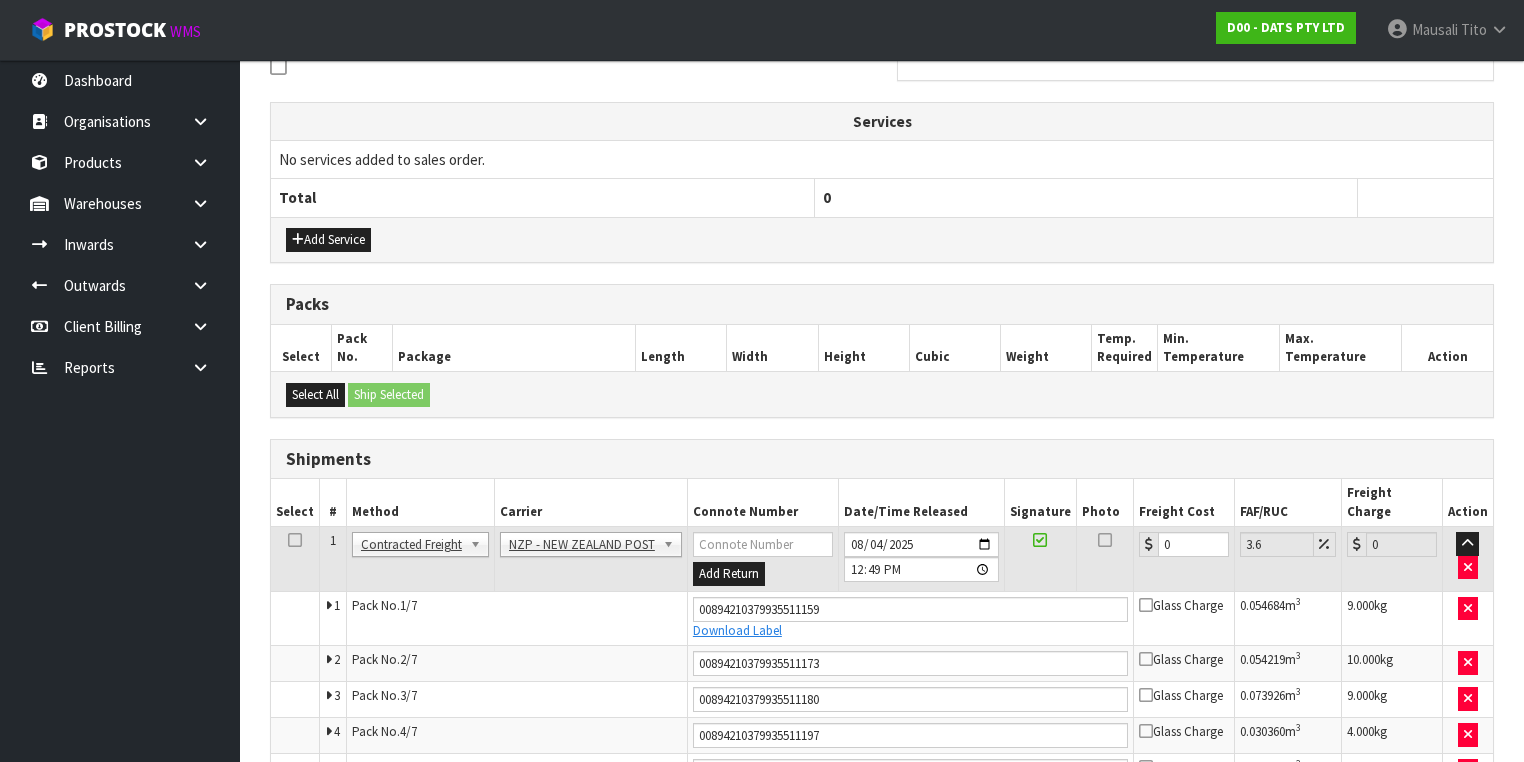 scroll, scrollTop: 720, scrollLeft: 0, axis: vertical 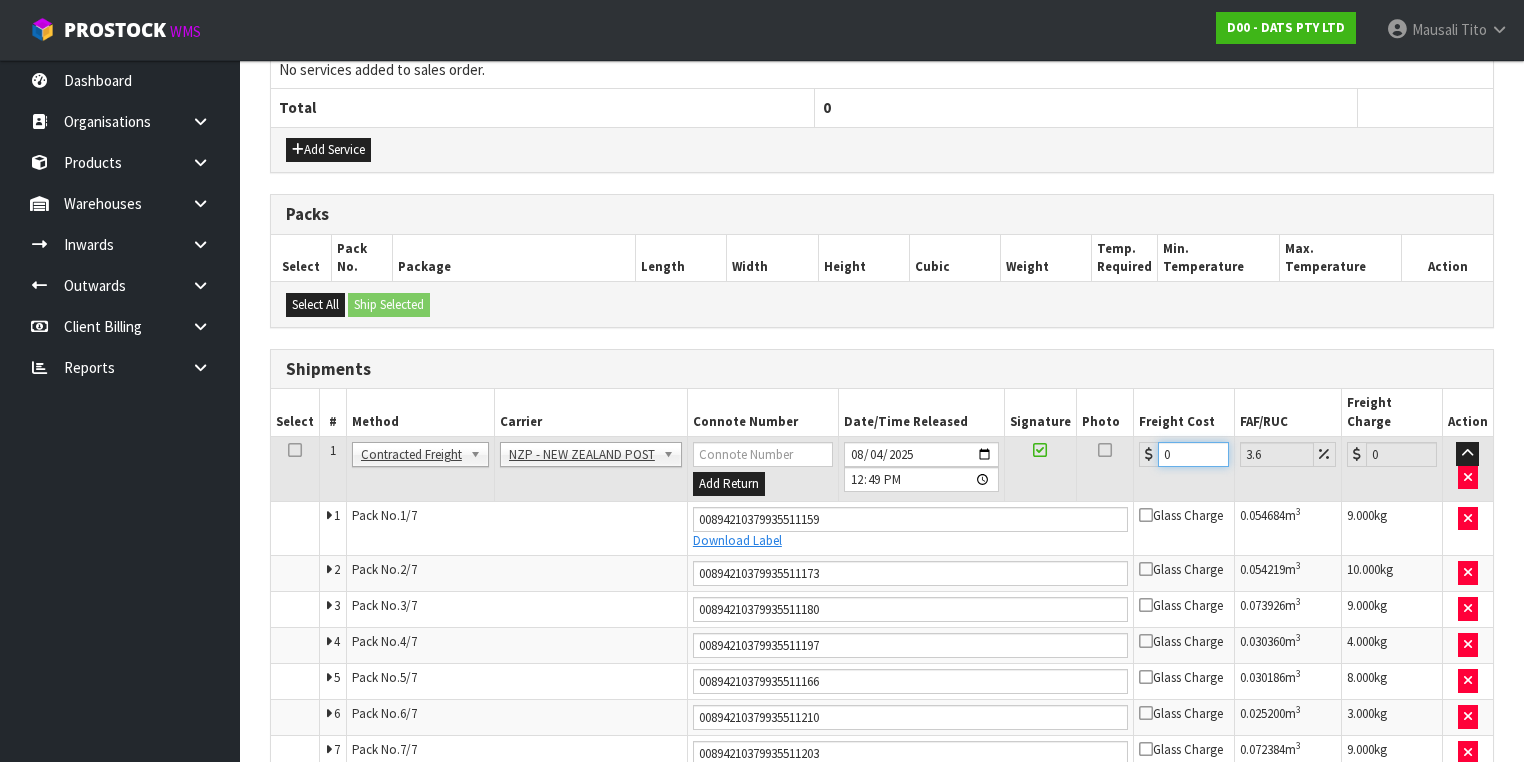drag, startPoint x: 1177, startPoint y: 429, endPoint x: 1125, endPoint y: 449, distance: 55.713554 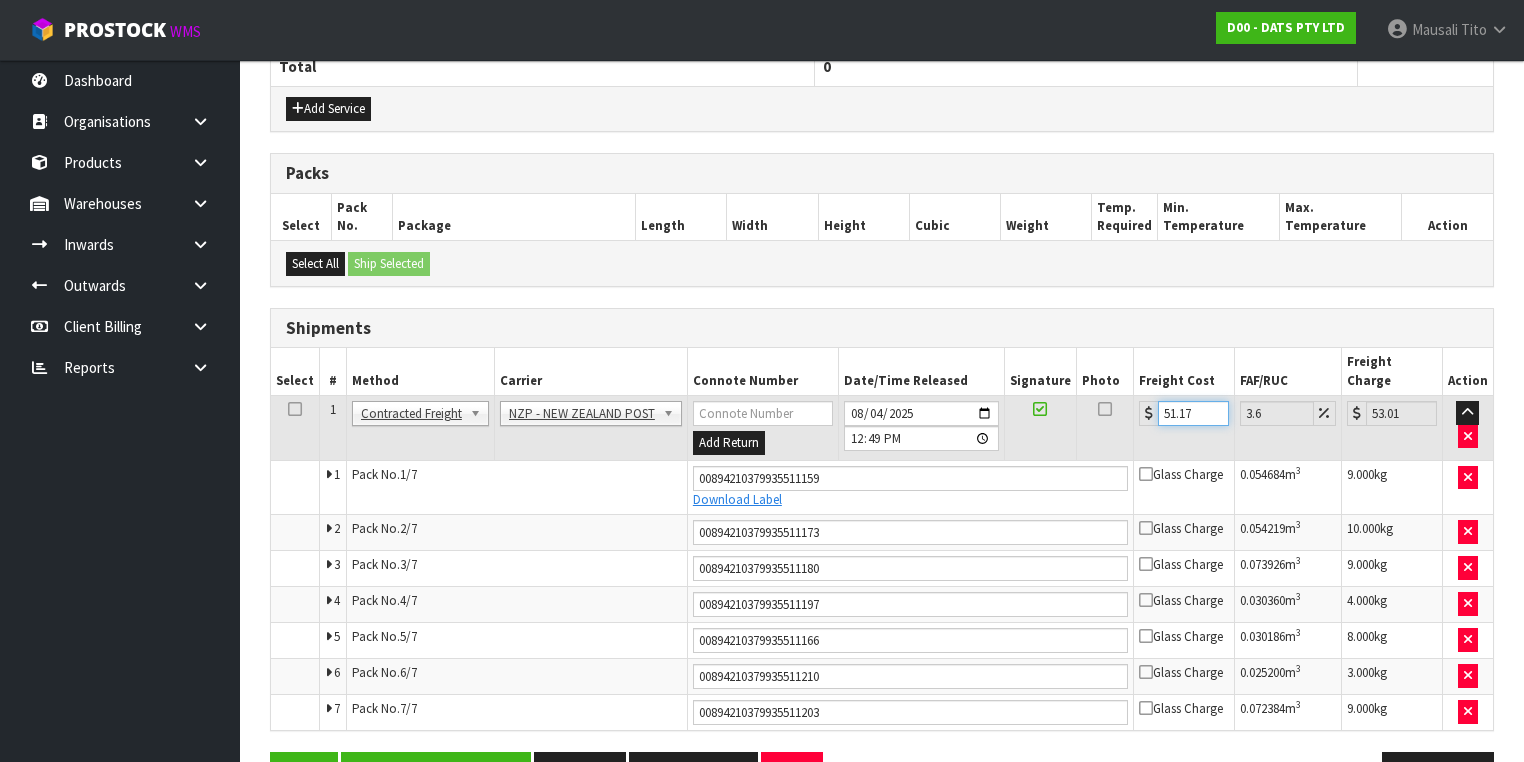 scroll, scrollTop: 797, scrollLeft: 0, axis: vertical 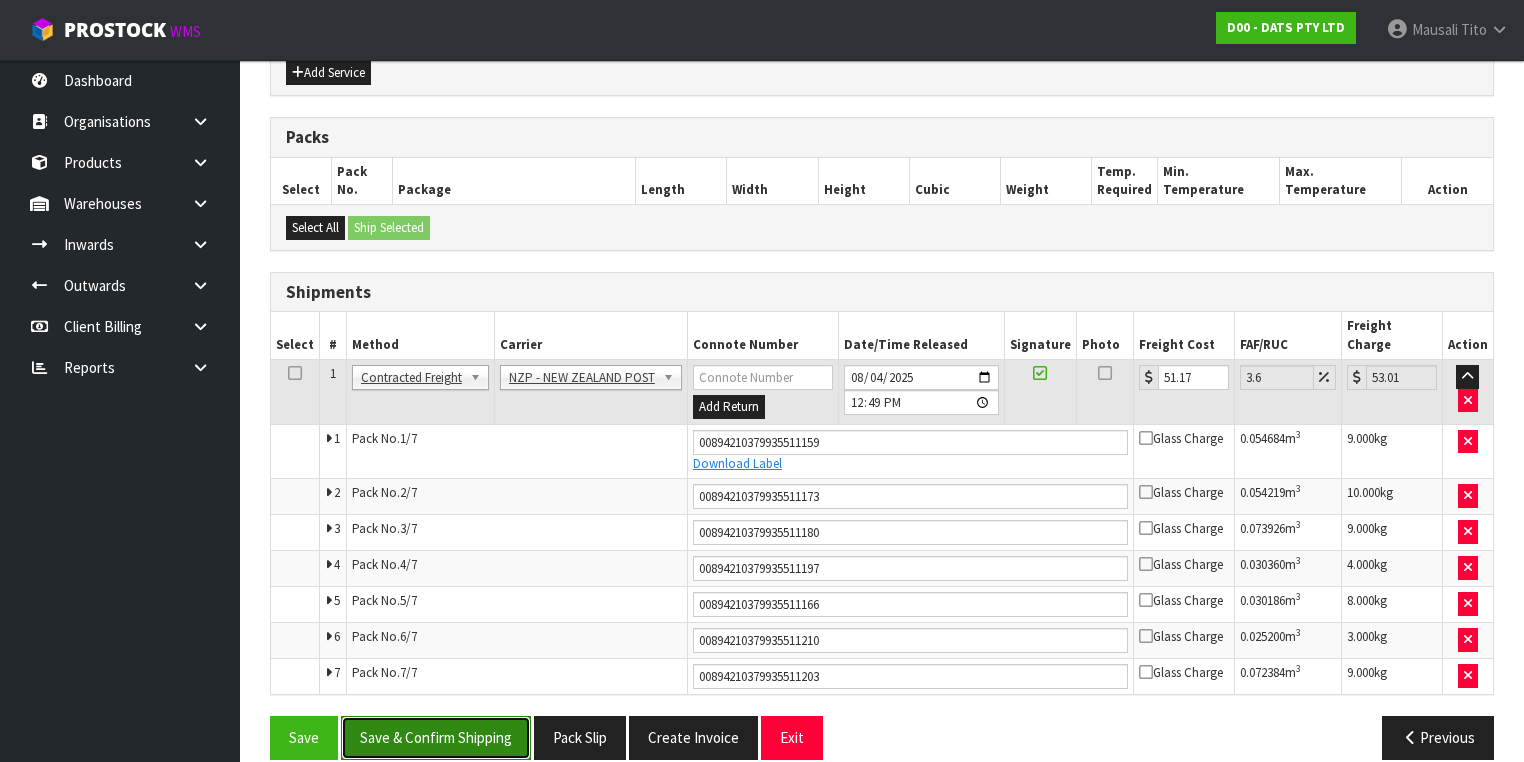 click on "Save & Confirm Shipping" at bounding box center [436, 737] 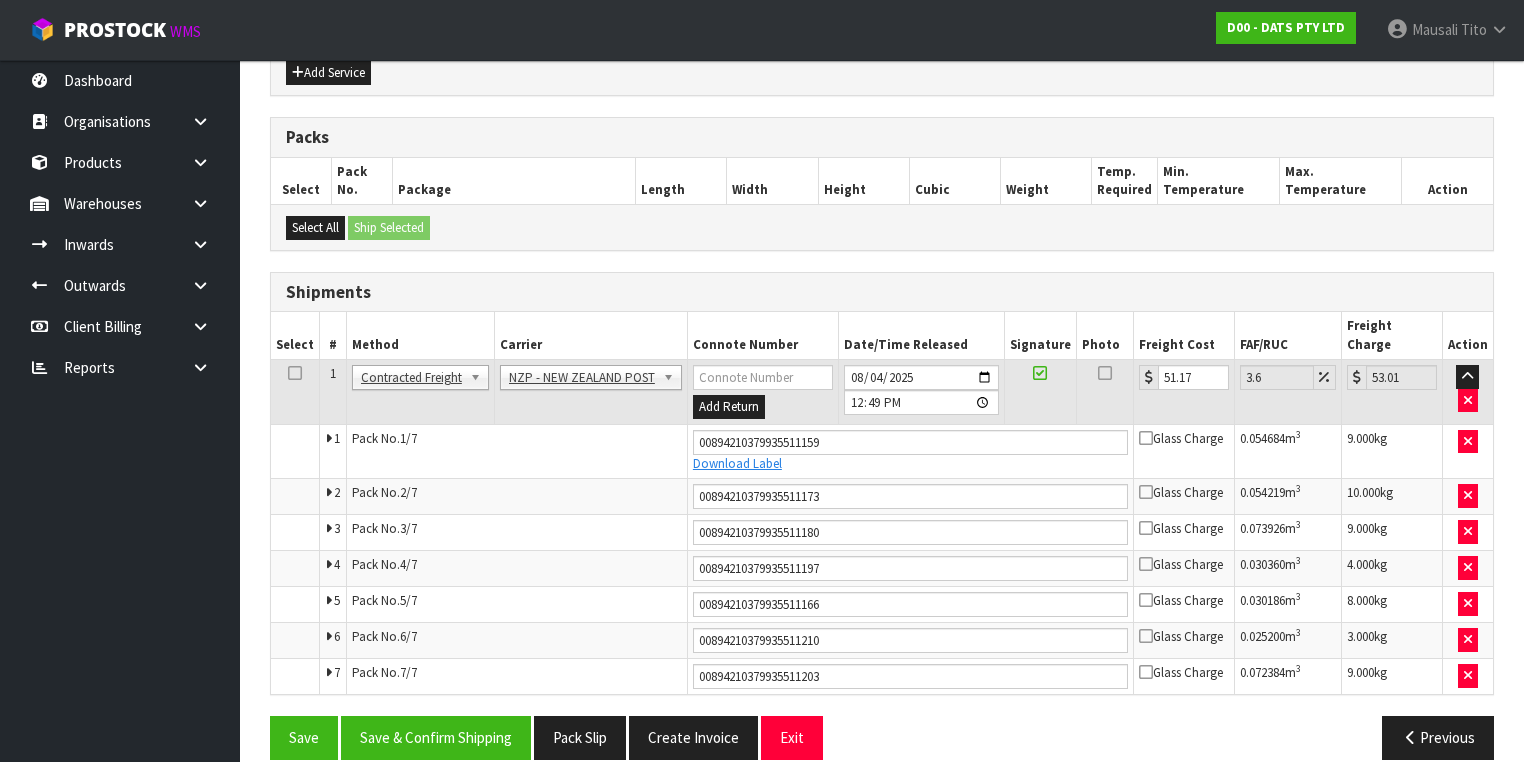 scroll, scrollTop: 0, scrollLeft: 0, axis: both 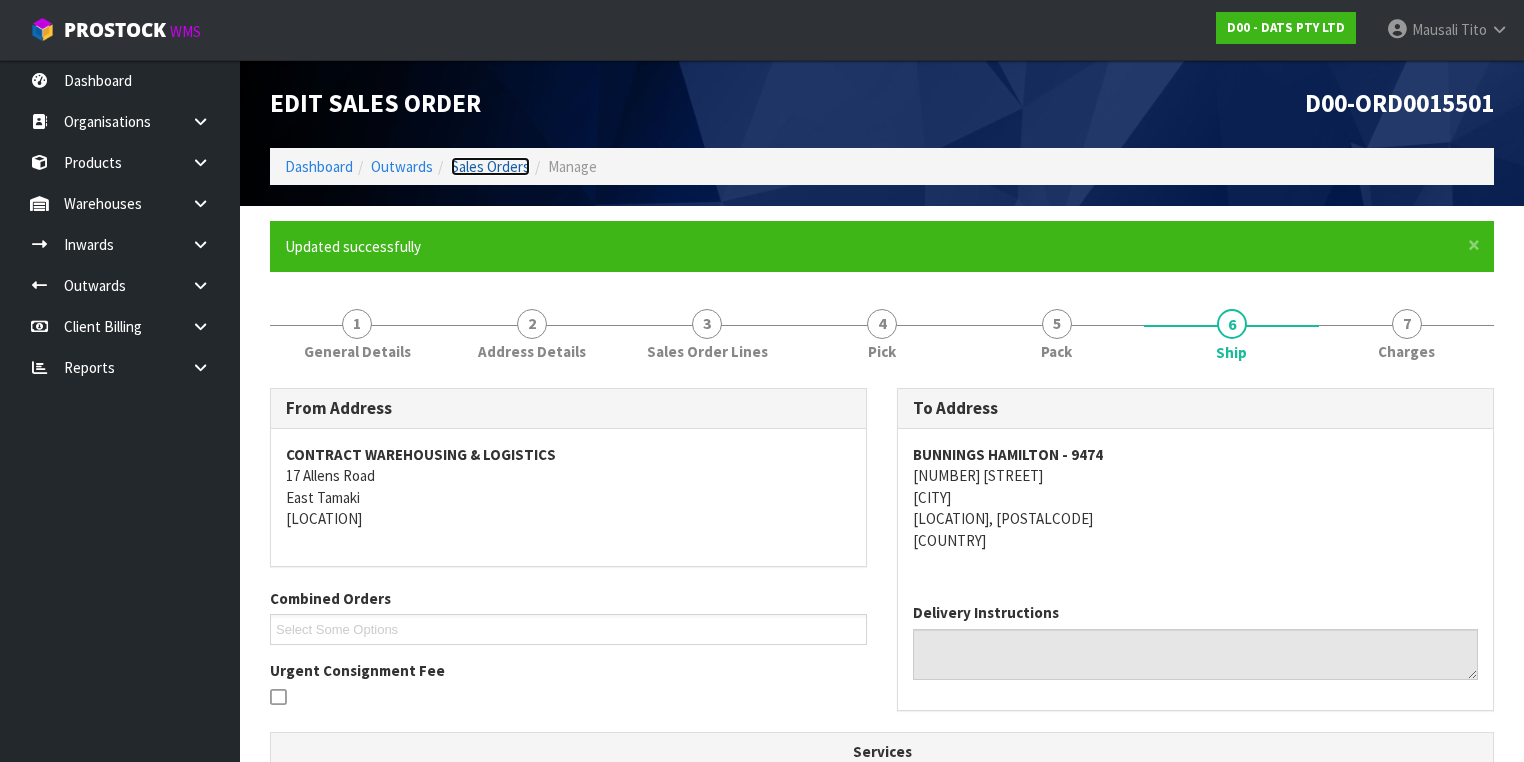 click on "Sales Orders" at bounding box center (490, 166) 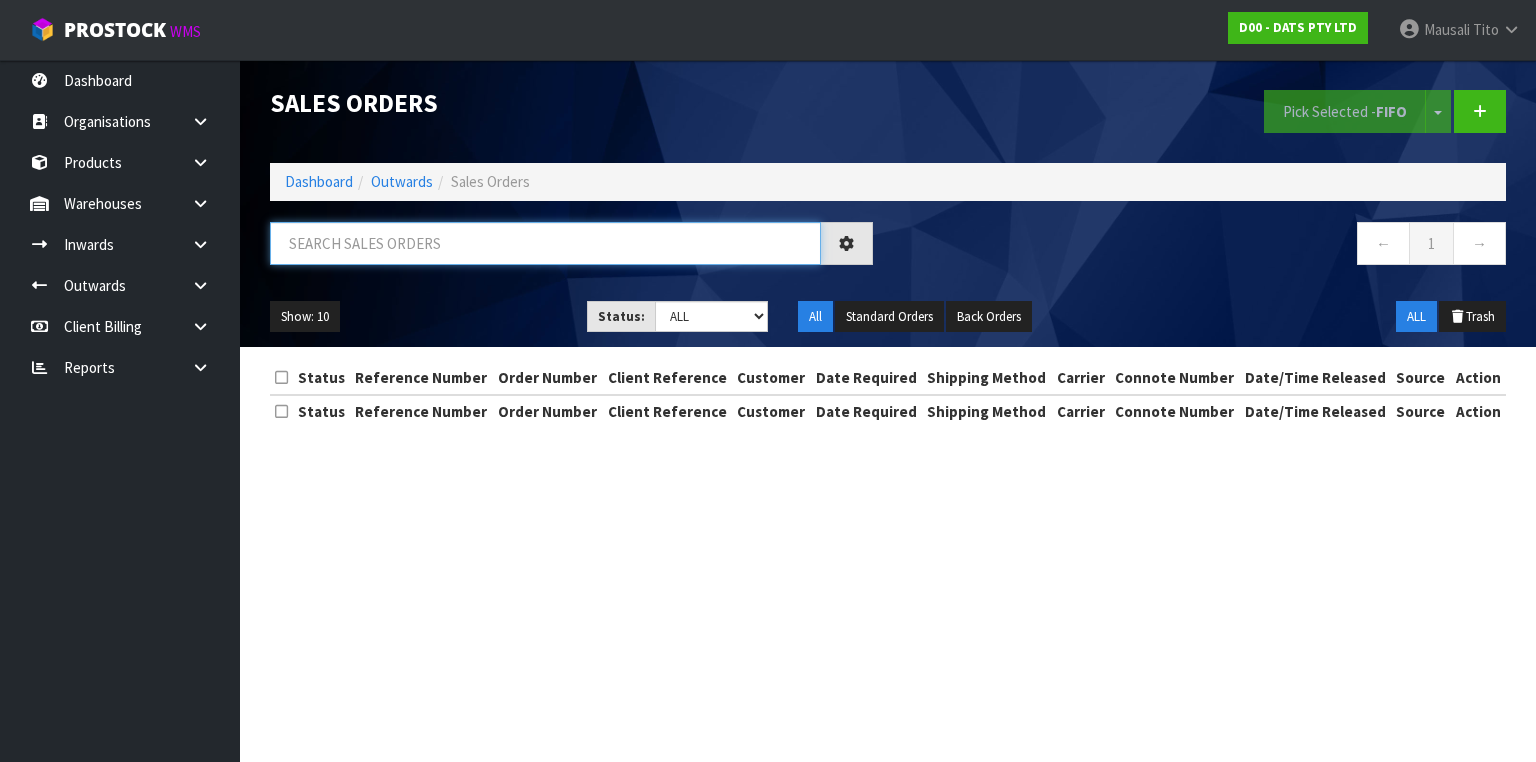 click at bounding box center [545, 243] 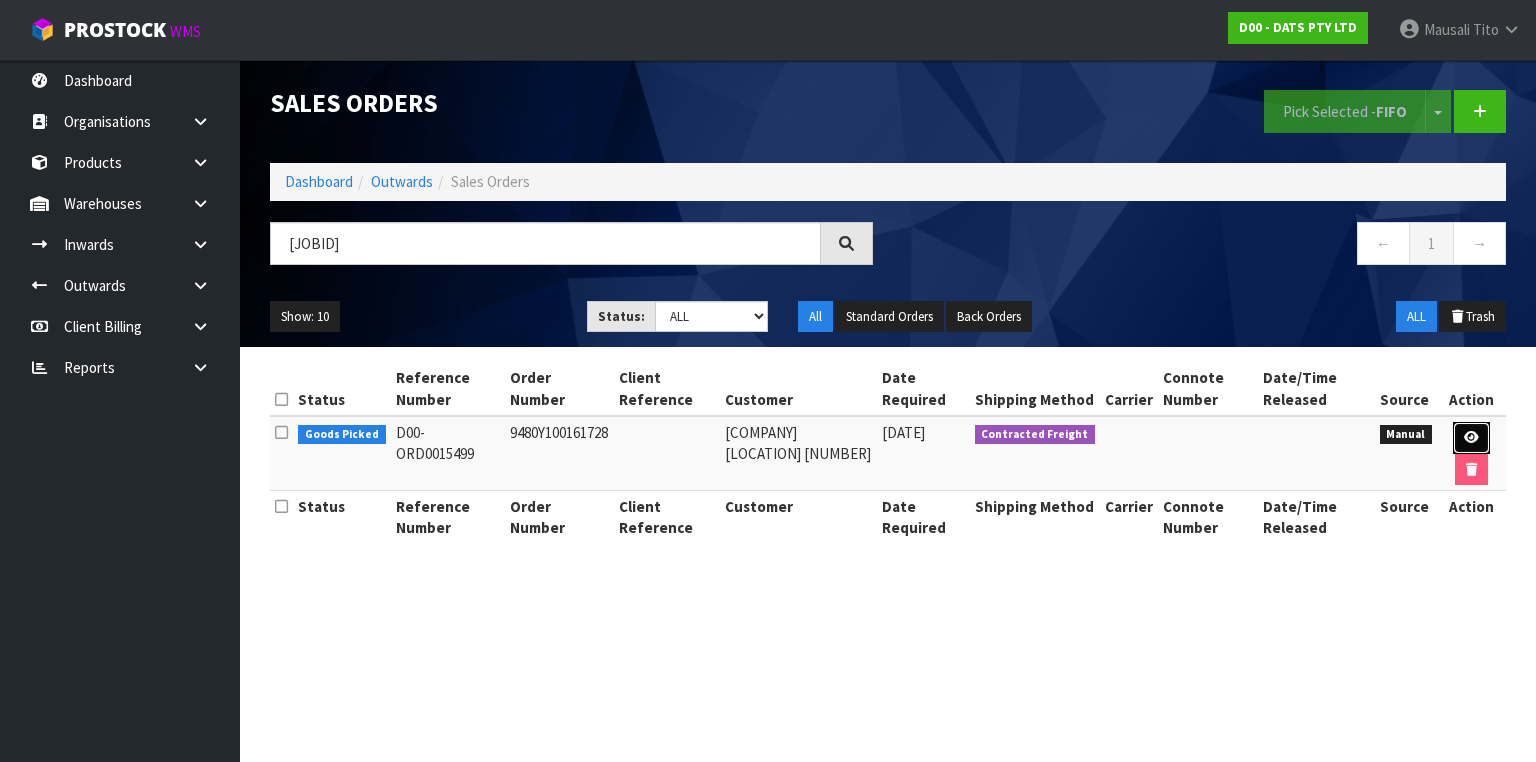 click at bounding box center (1471, 437) 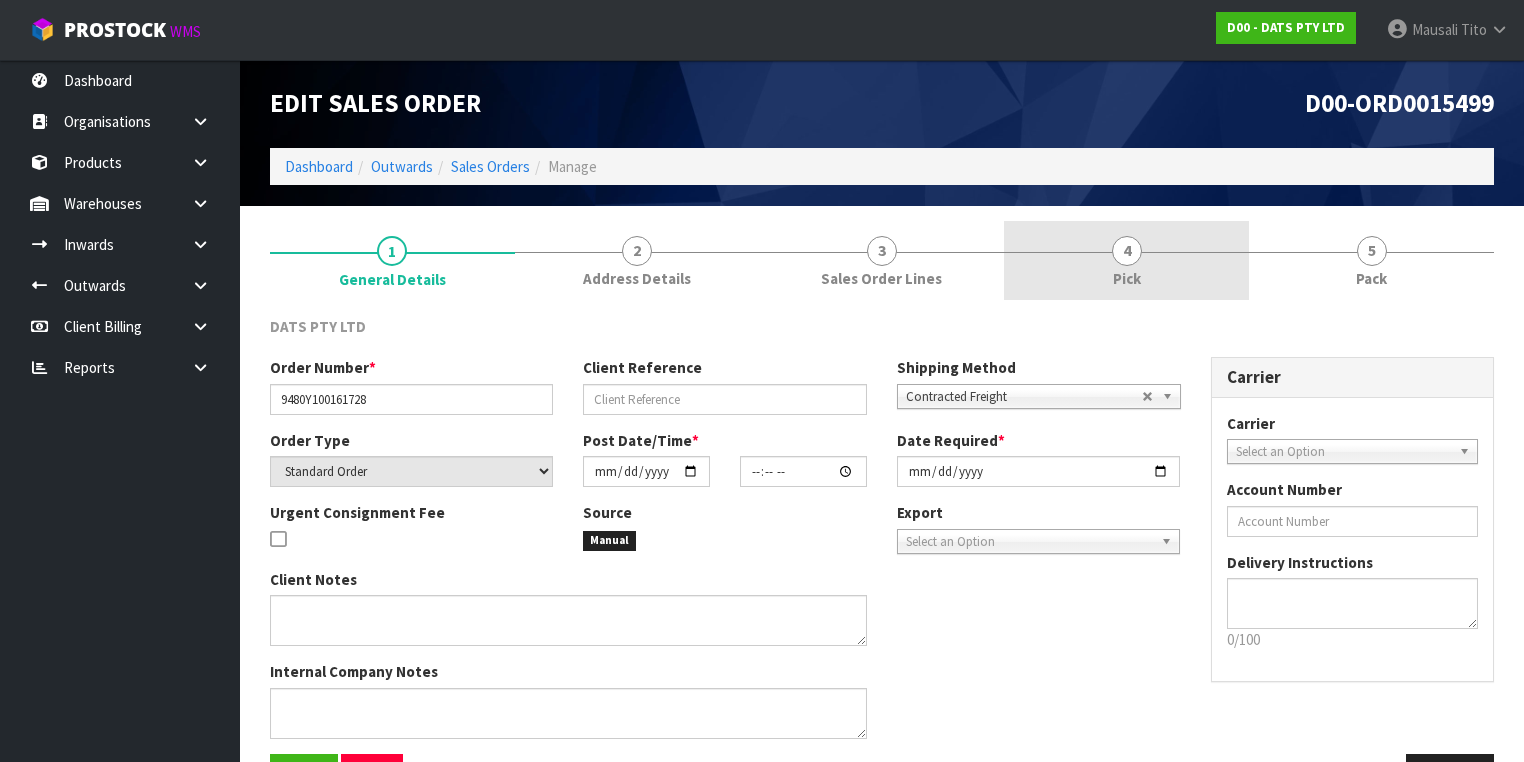 click on "4
Pick" at bounding box center [1126, 260] 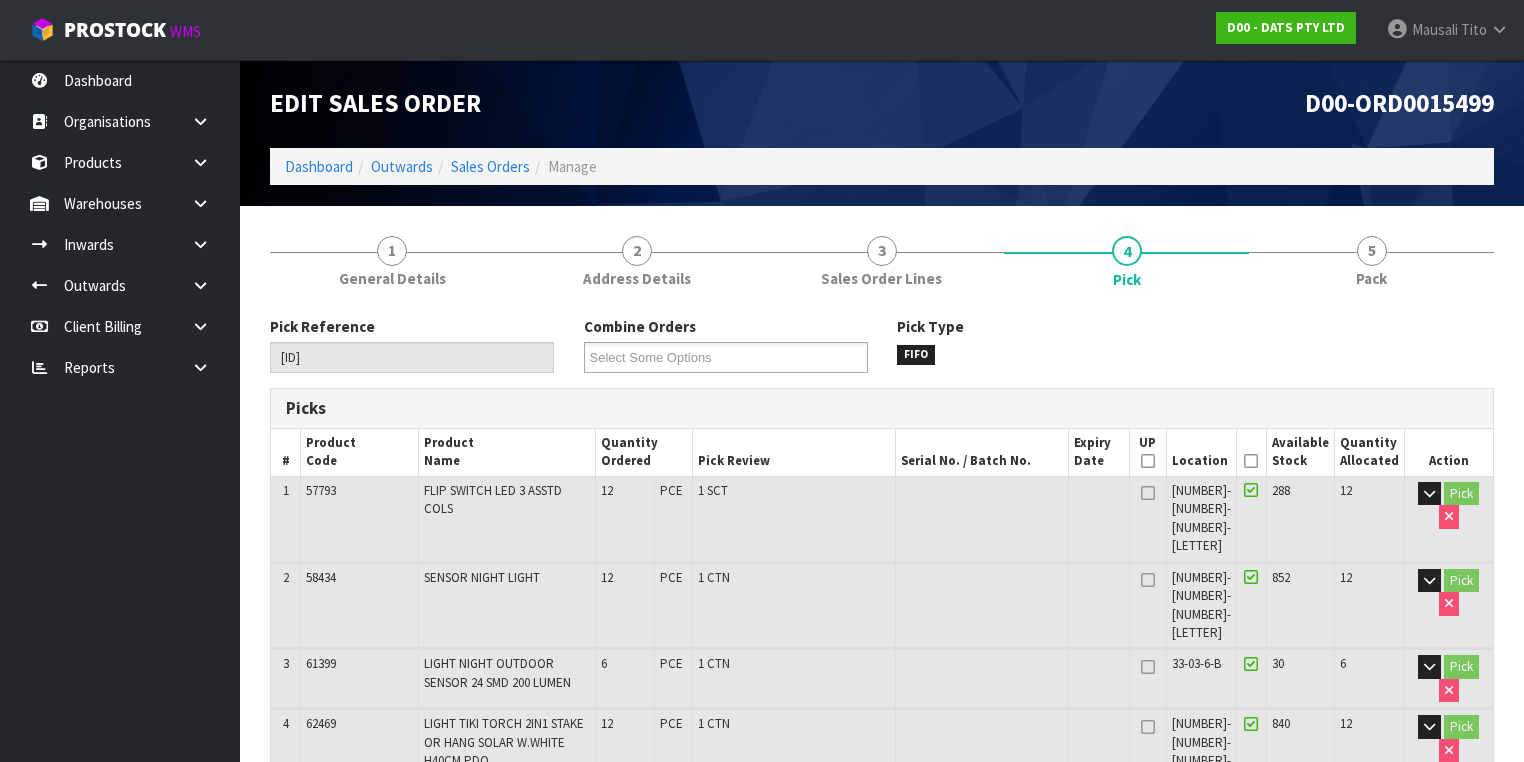 click at bounding box center [1251, 461] 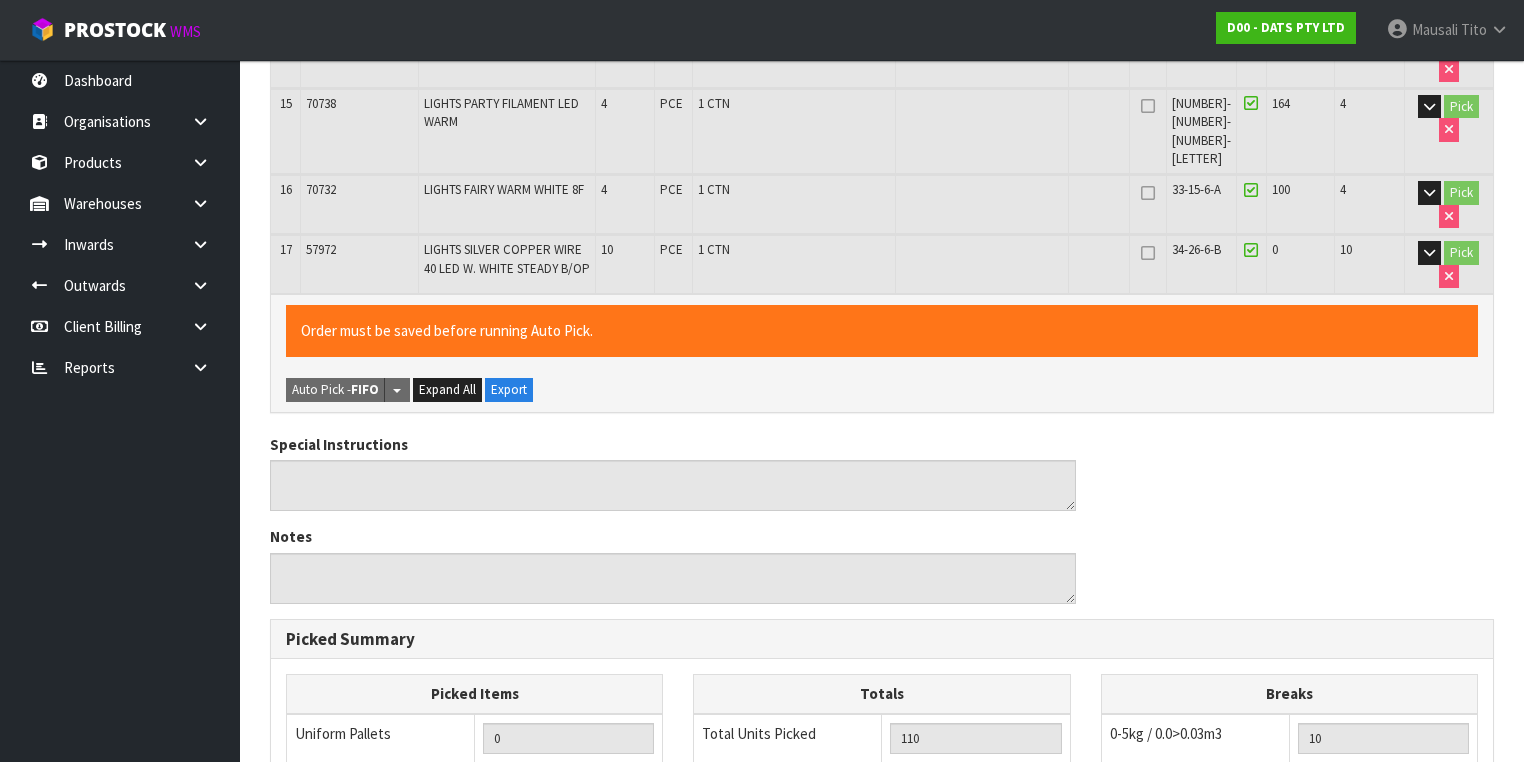 scroll, scrollTop: 1659, scrollLeft: 0, axis: vertical 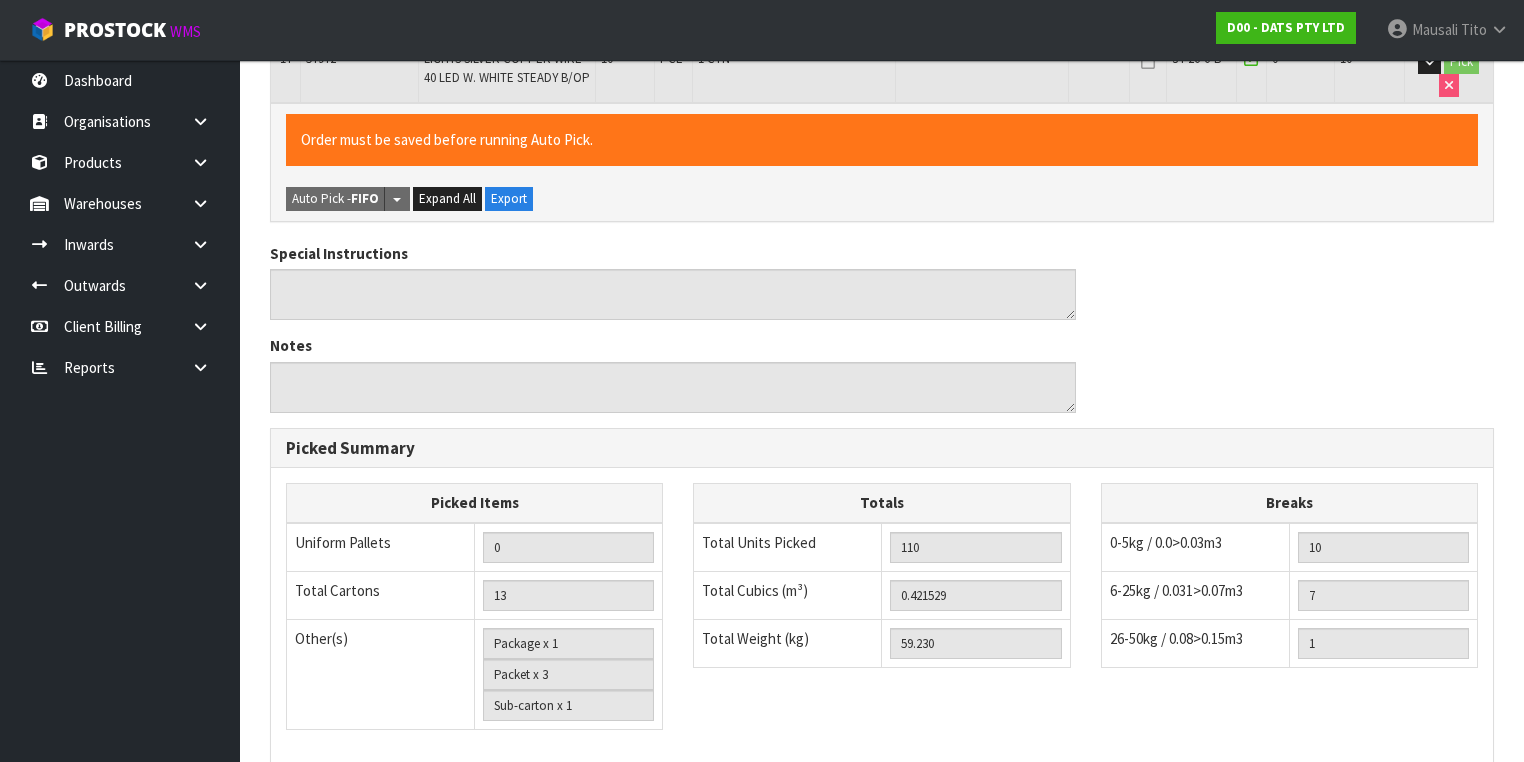 drag, startPoint x: 272, startPoint y: 712, endPoint x: 388, endPoint y: 670, distance: 123.36936 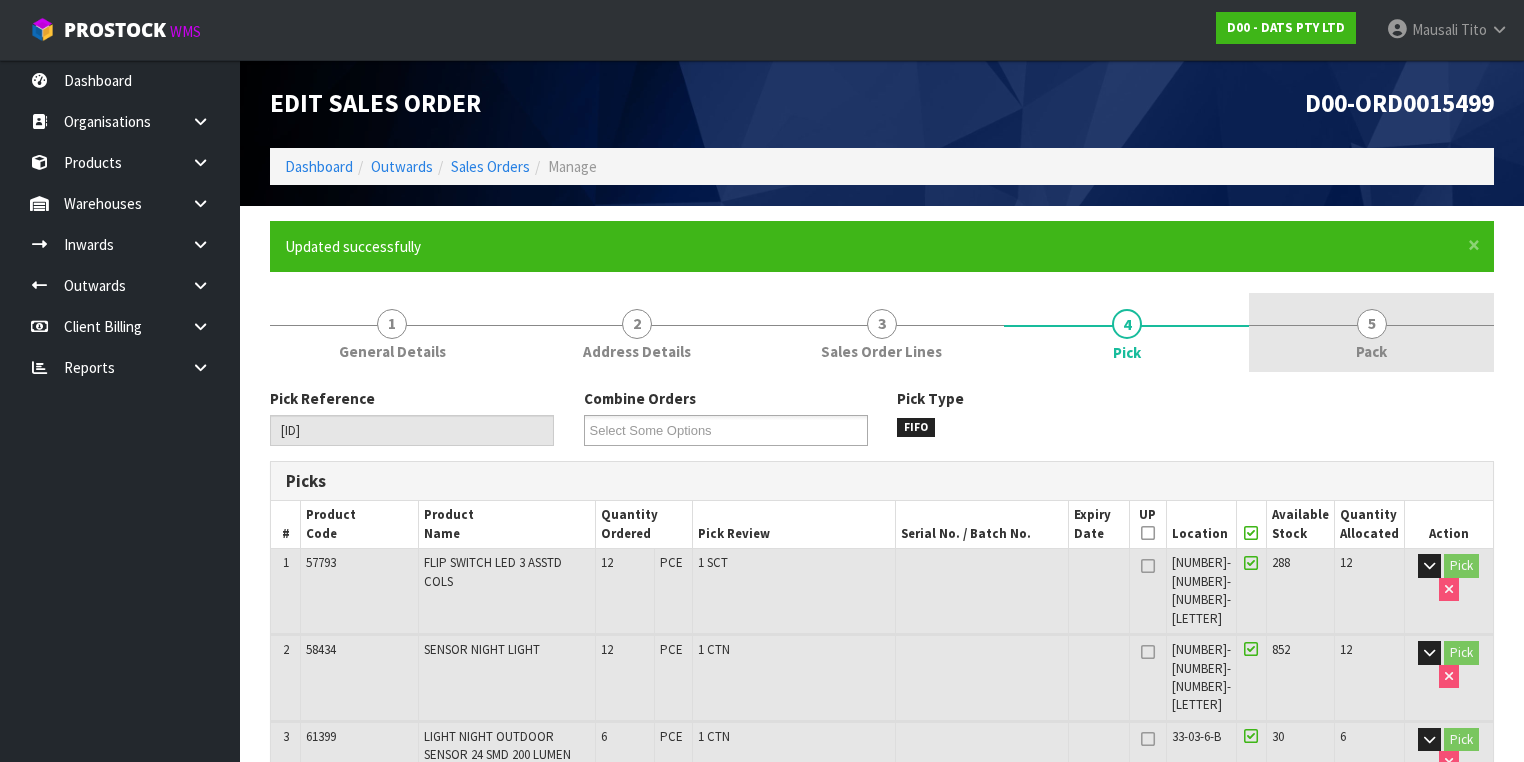 click on "Pack" at bounding box center [1371, 351] 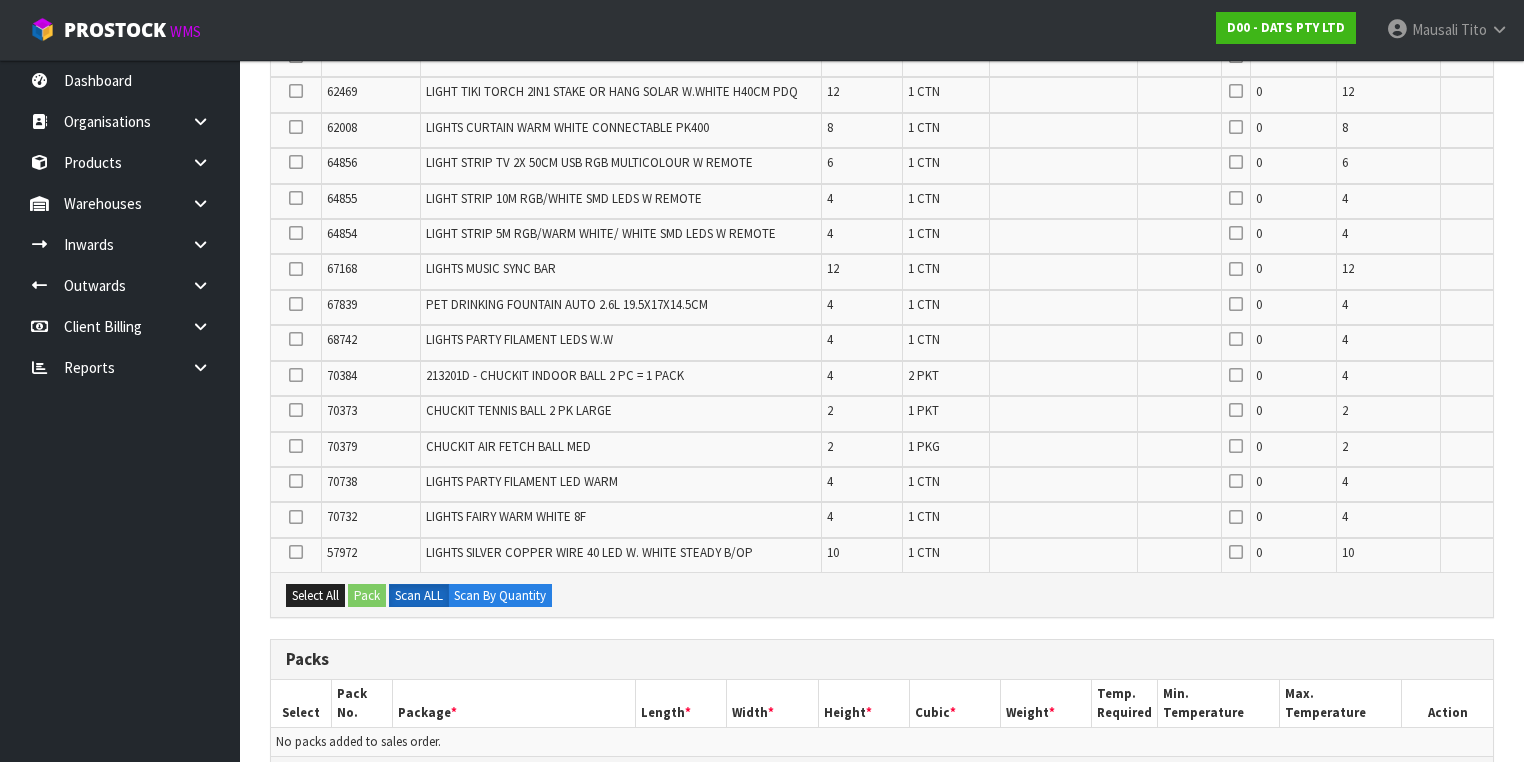 scroll, scrollTop: 720, scrollLeft: 0, axis: vertical 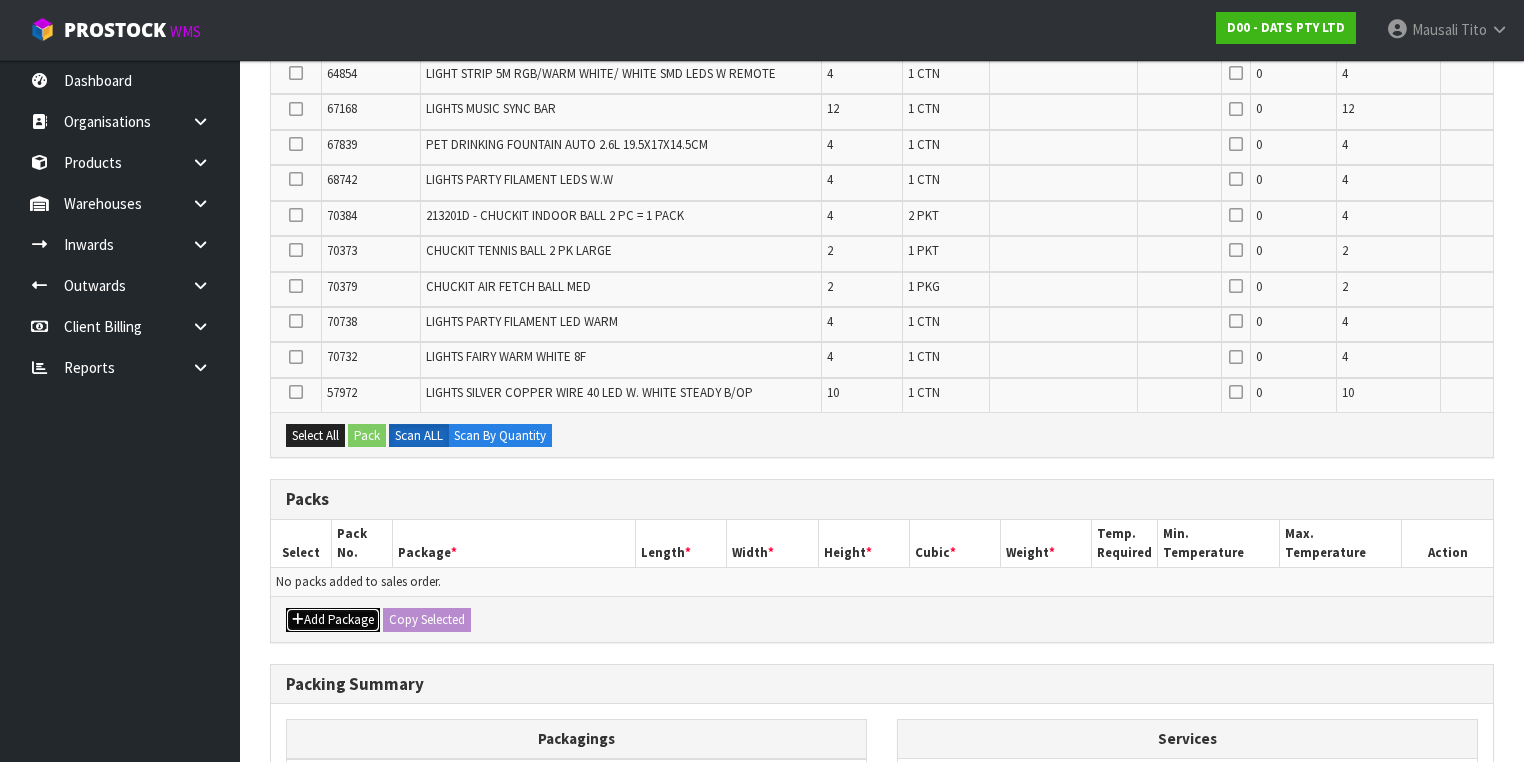click on "Add Package" at bounding box center [333, 620] 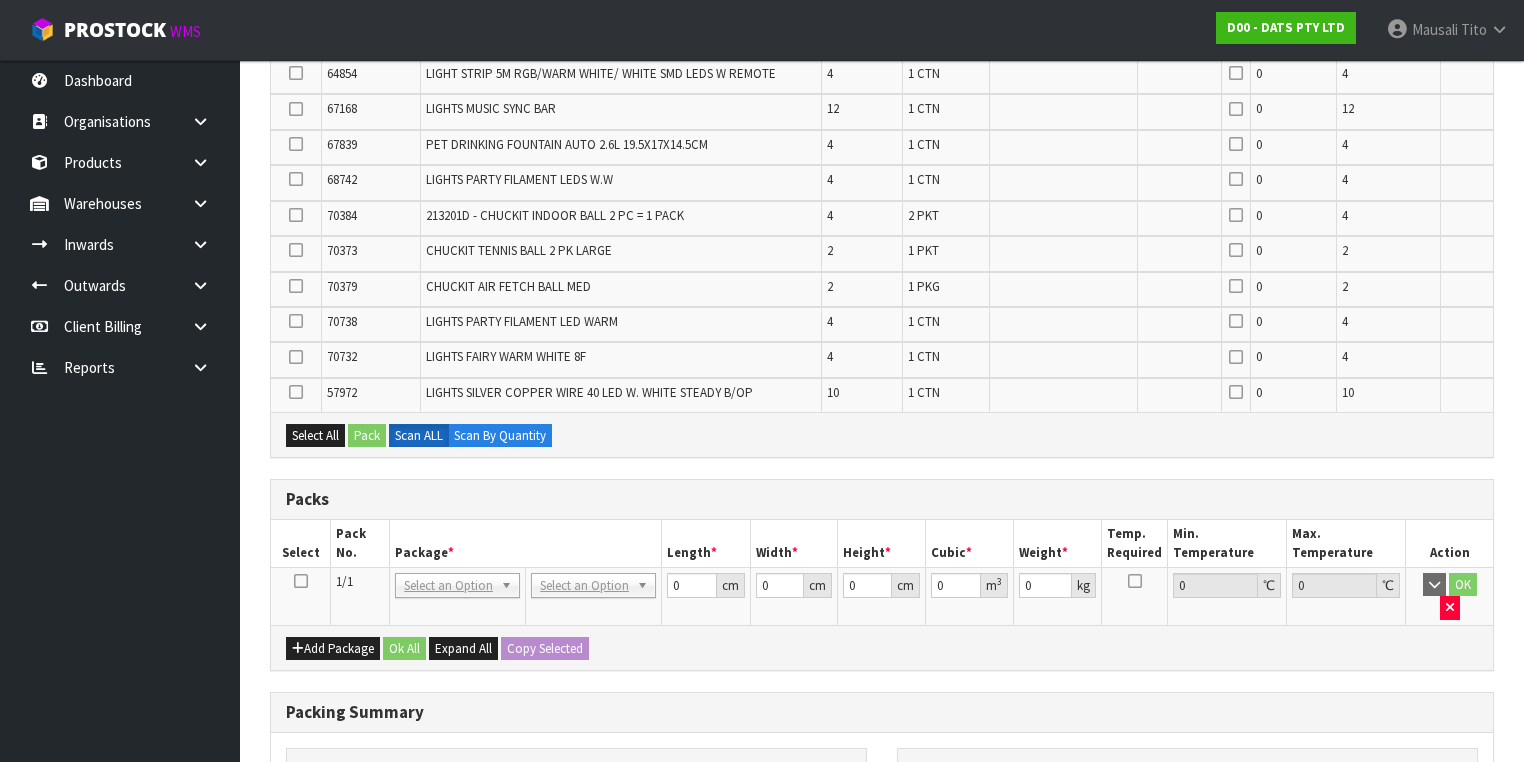 click at bounding box center (301, 581) 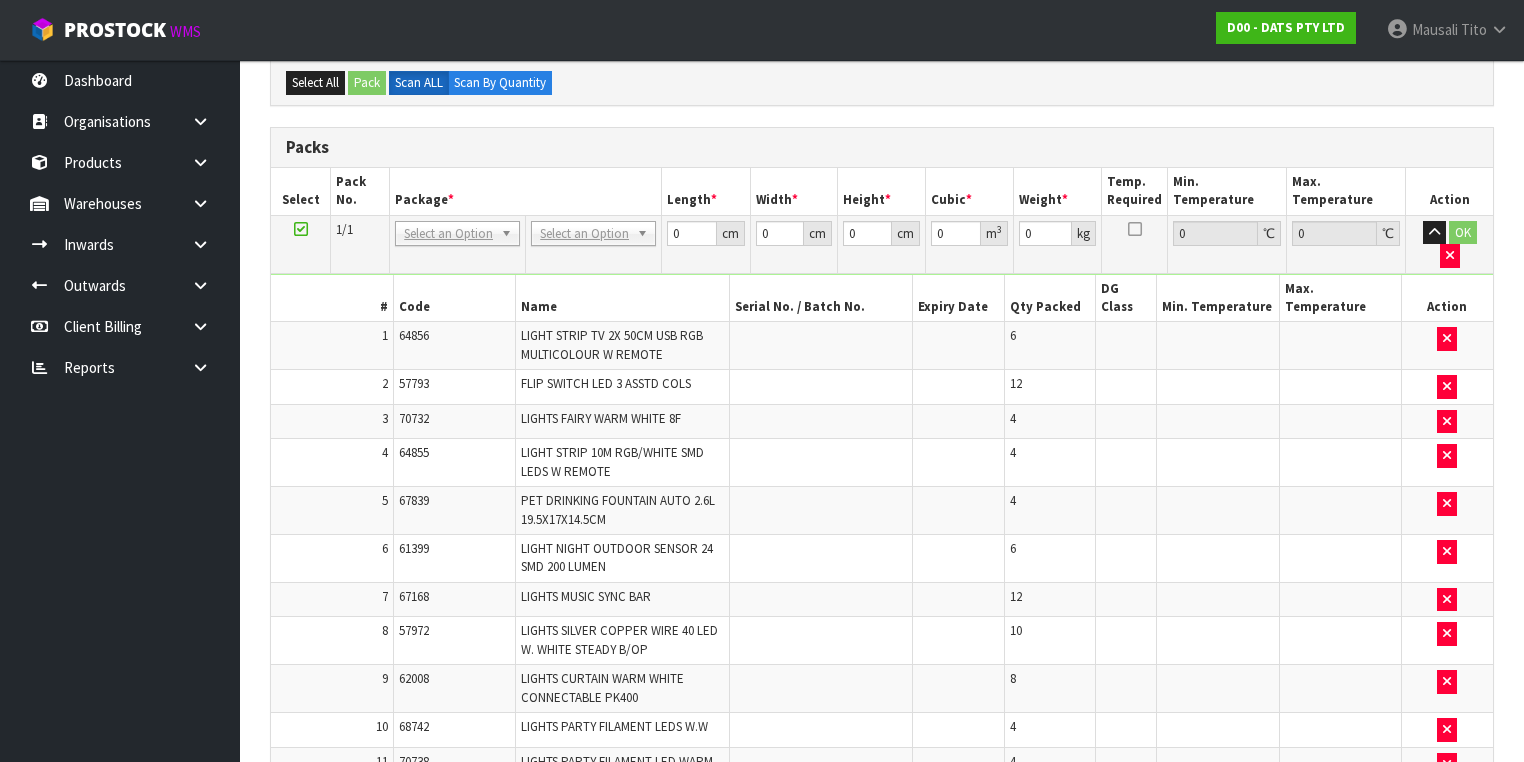 scroll, scrollTop: 464, scrollLeft: 0, axis: vertical 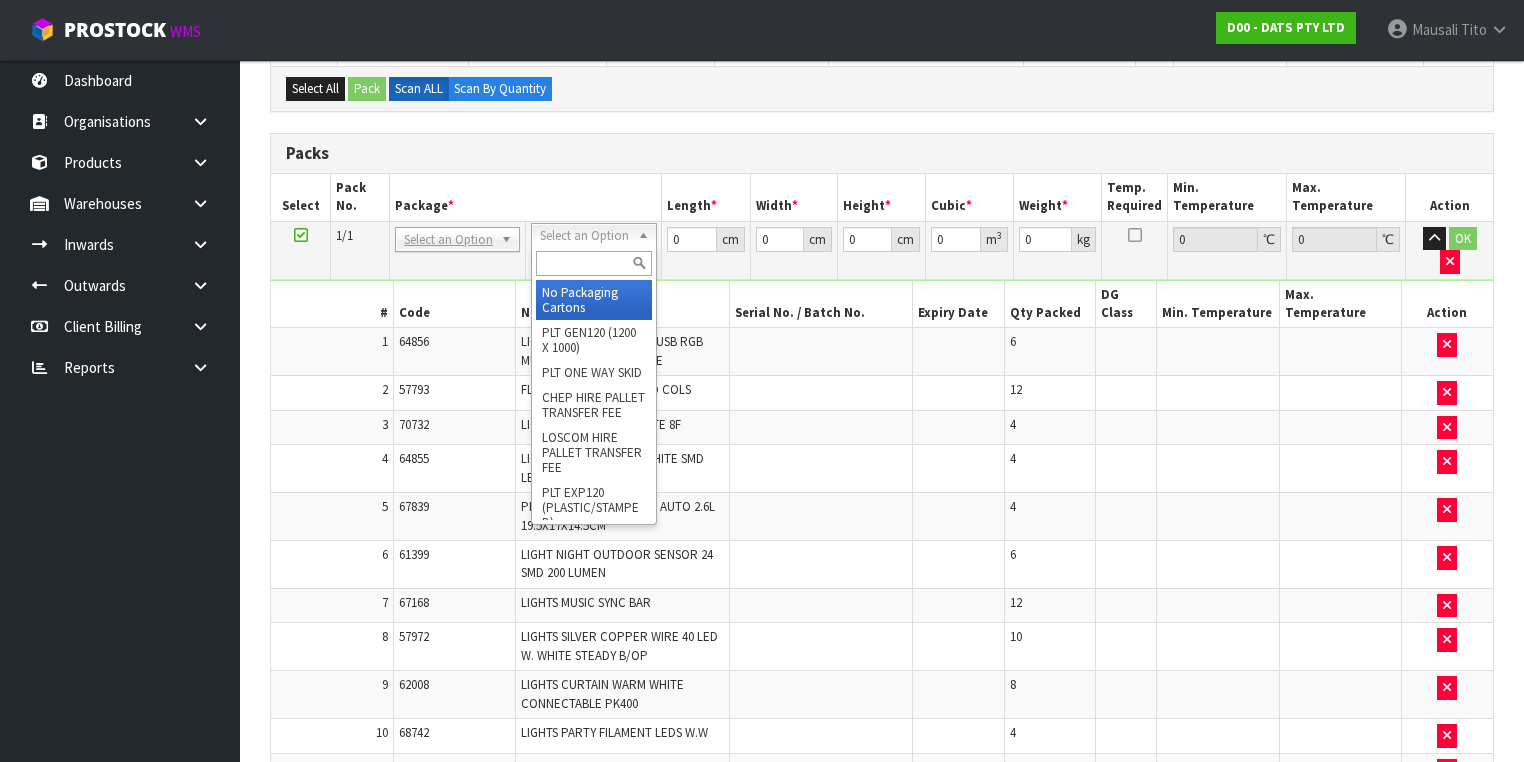 click at bounding box center [593, 263] 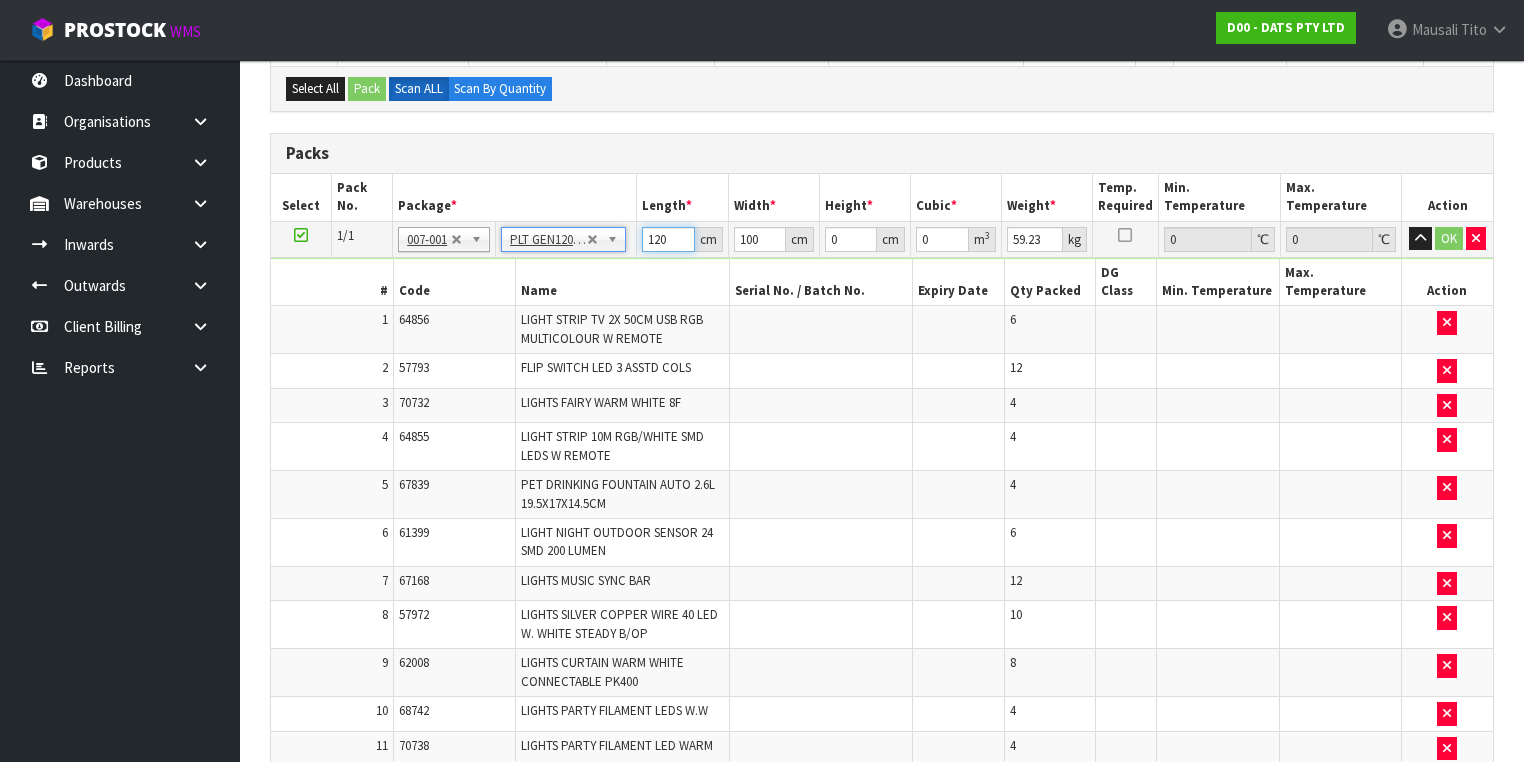 drag, startPoint x: 672, startPoint y: 235, endPoint x: 596, endPoint y: 256, distance: 78.84795 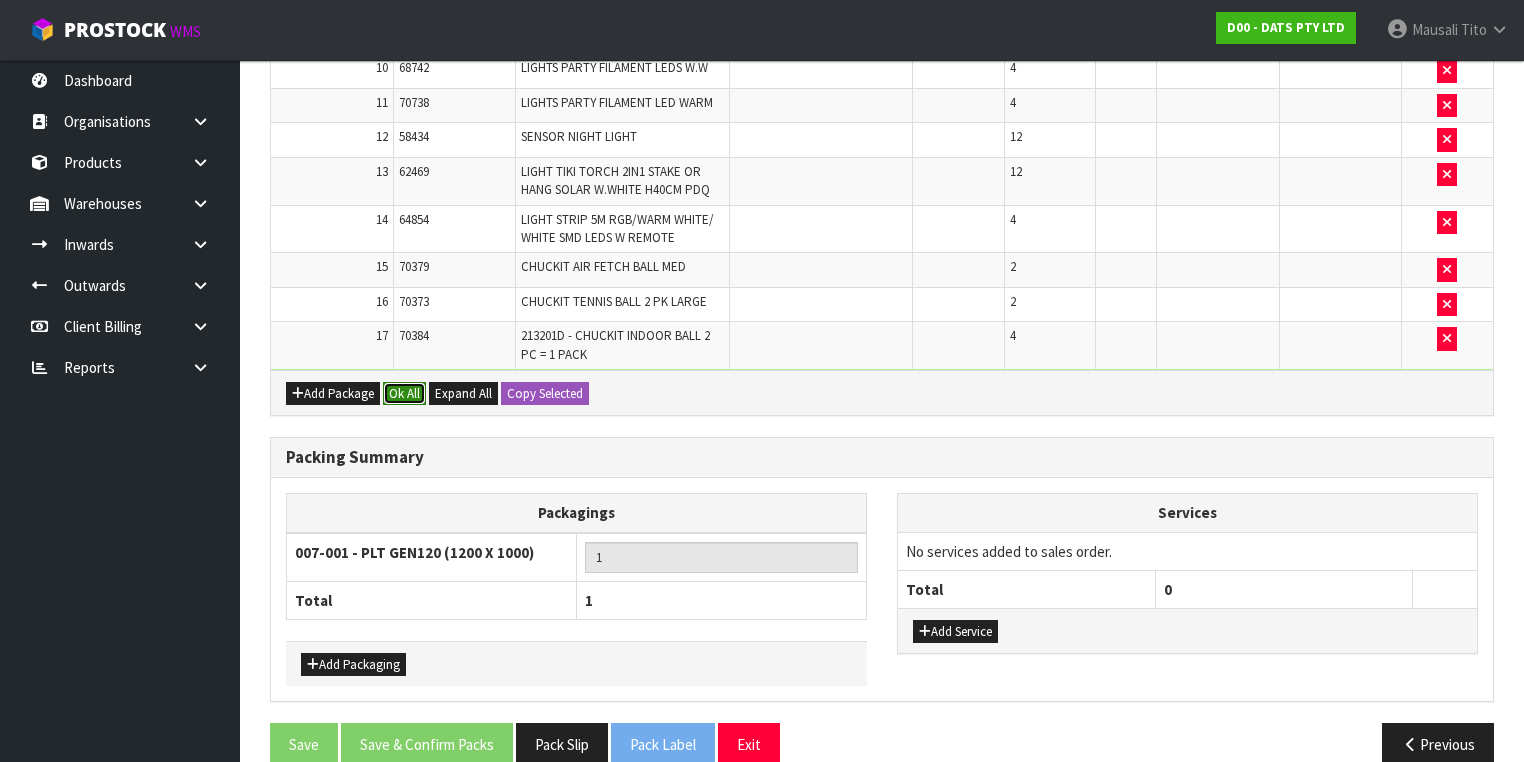 click on "Ok All" at bounding box center [404, 394] 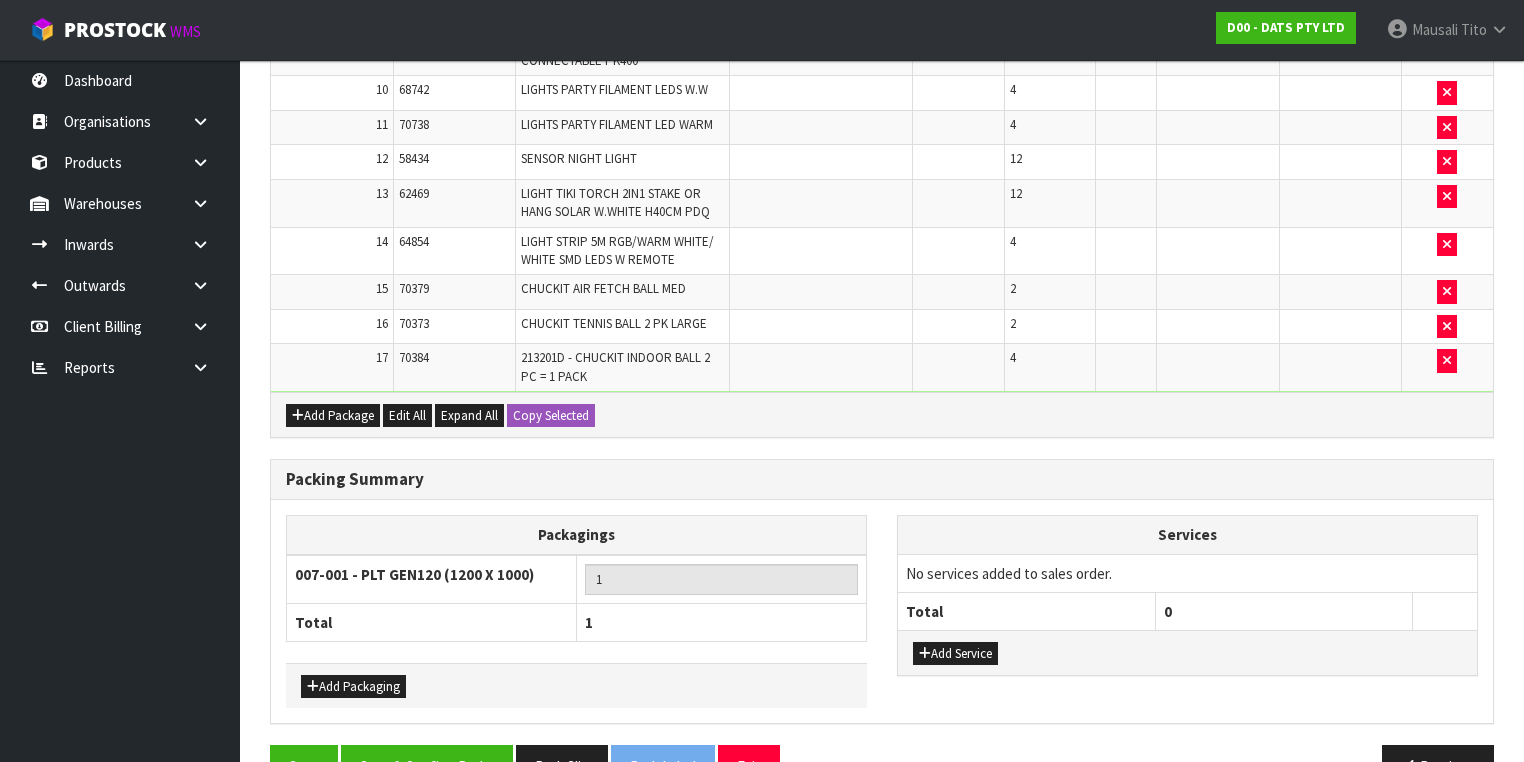 scroll, scrollTop: 1105, scrollLeft: 0, axis: vertical 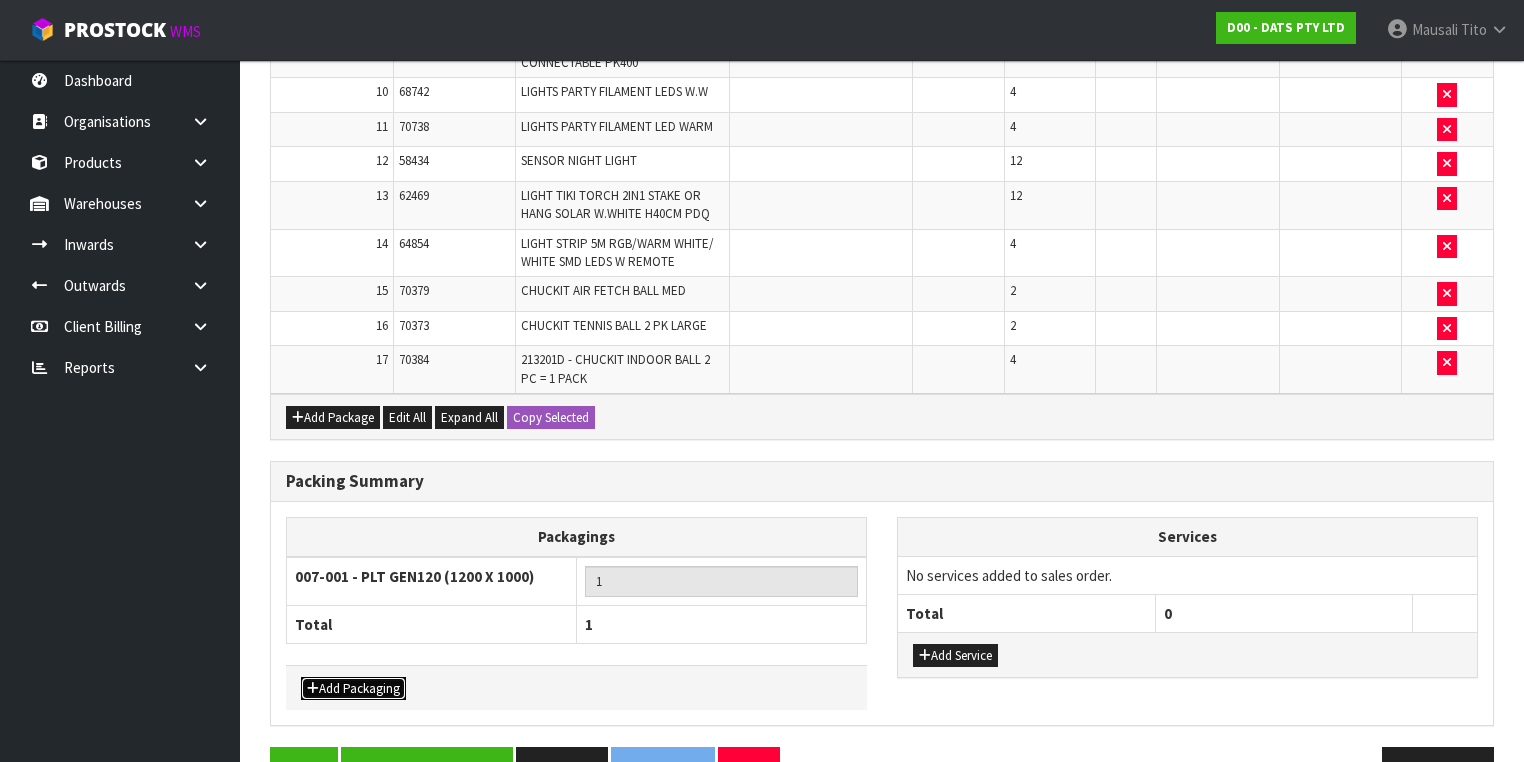 click on "Add Packaging" at bounding box center [353, 689] 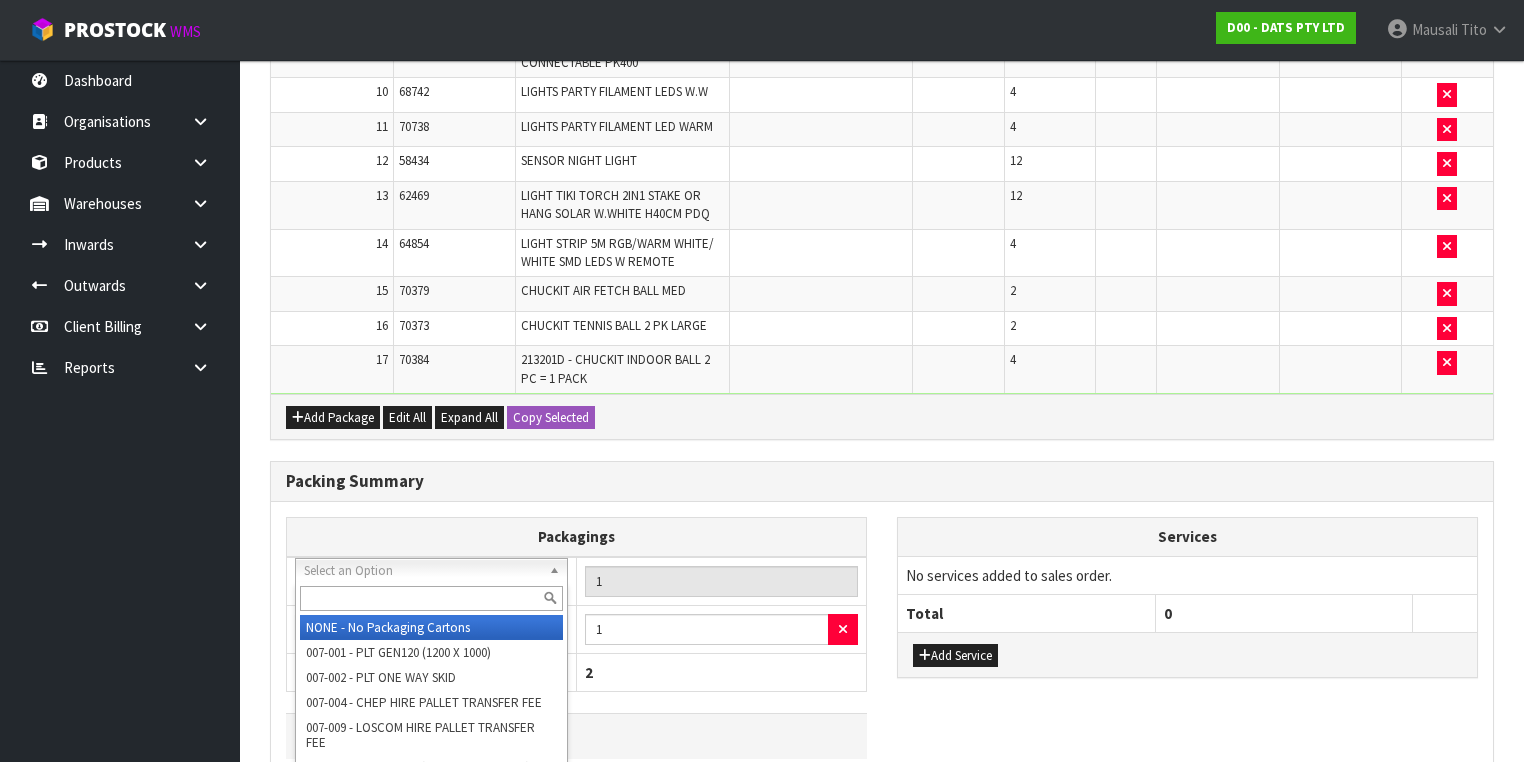 click at bounding box center (431, 598) 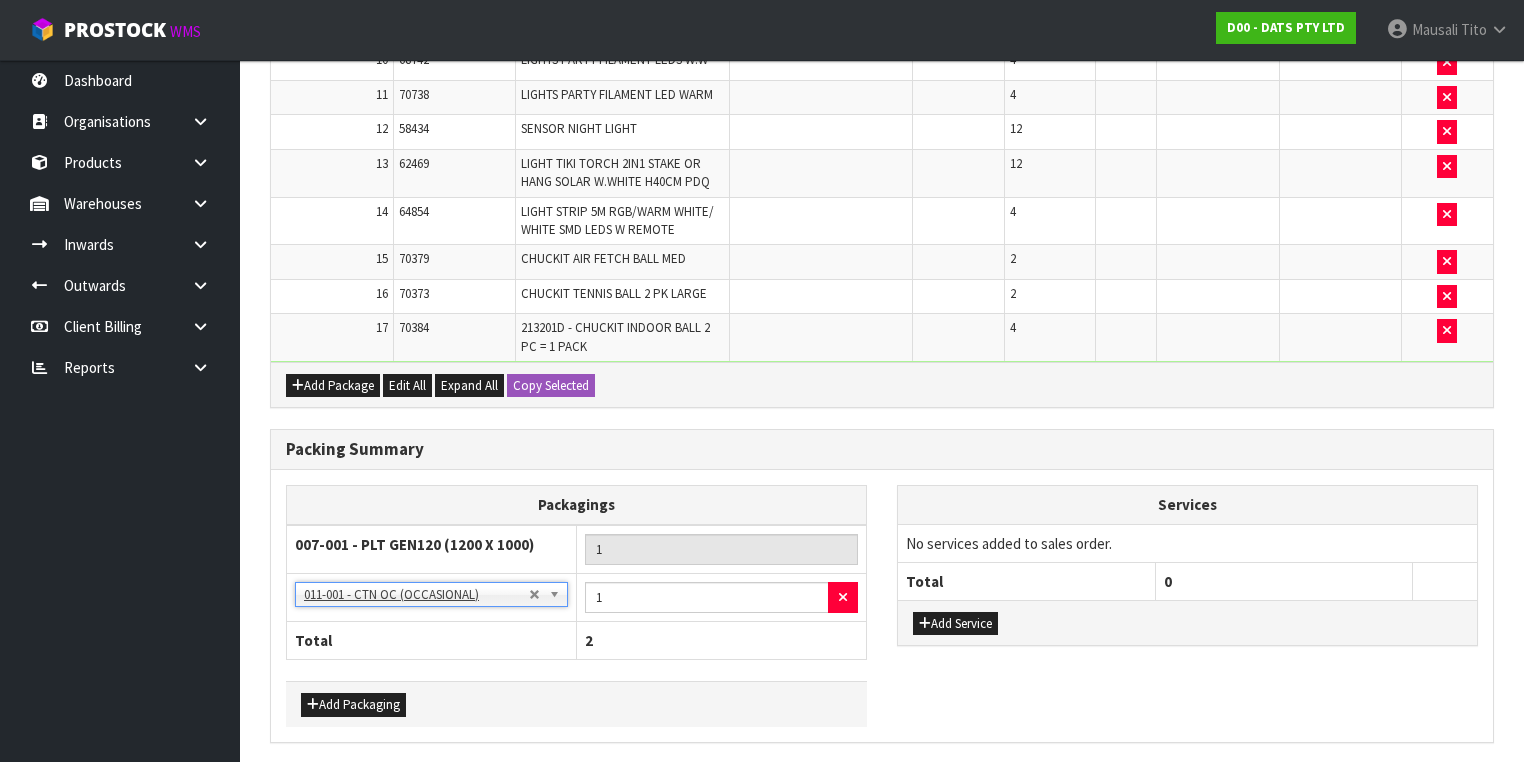 scroll, scrollTop: 1153, scrollLeft: 0, axis: vertical 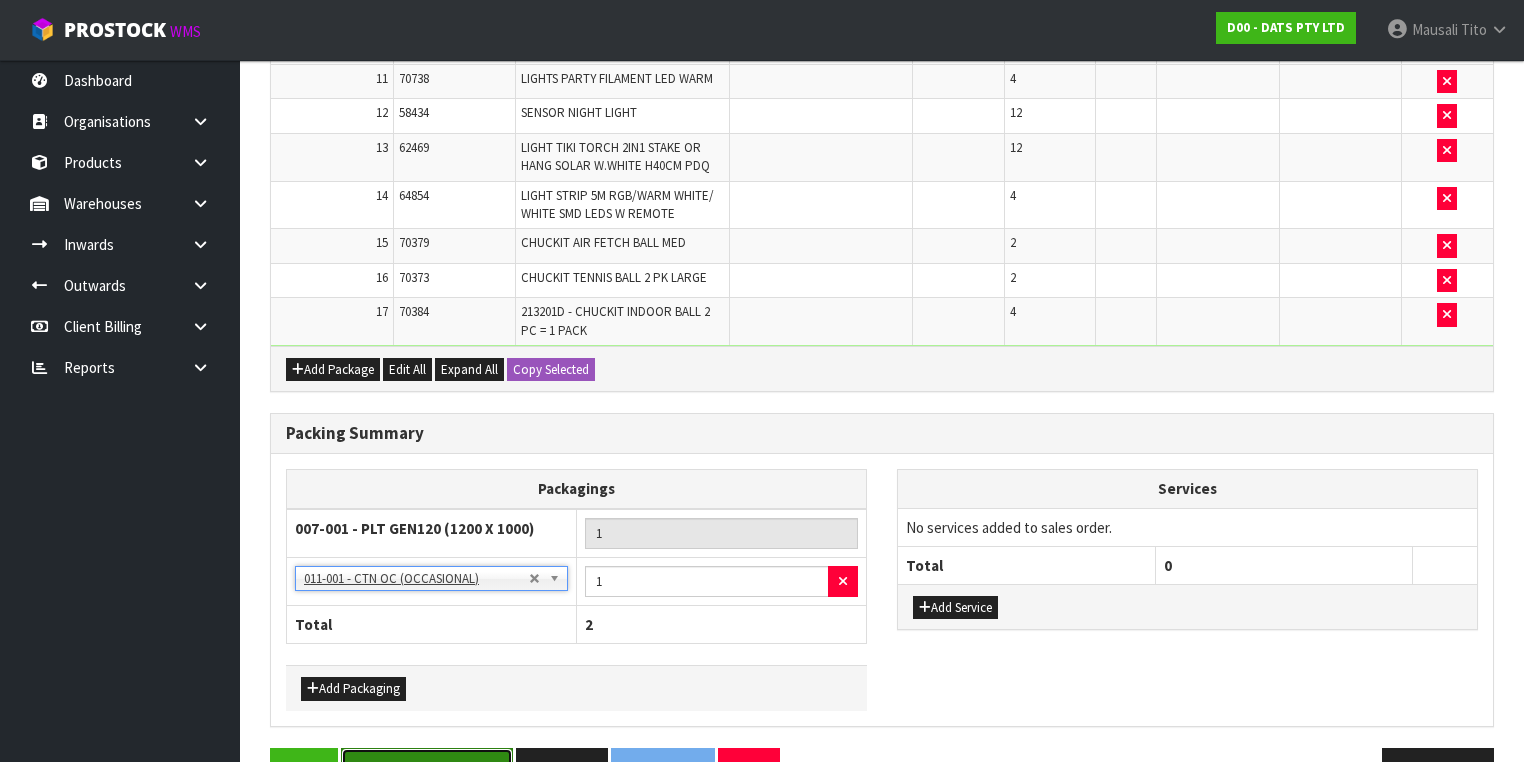 click on "Save & Confirm Packs" at bounding box center (427, 769) 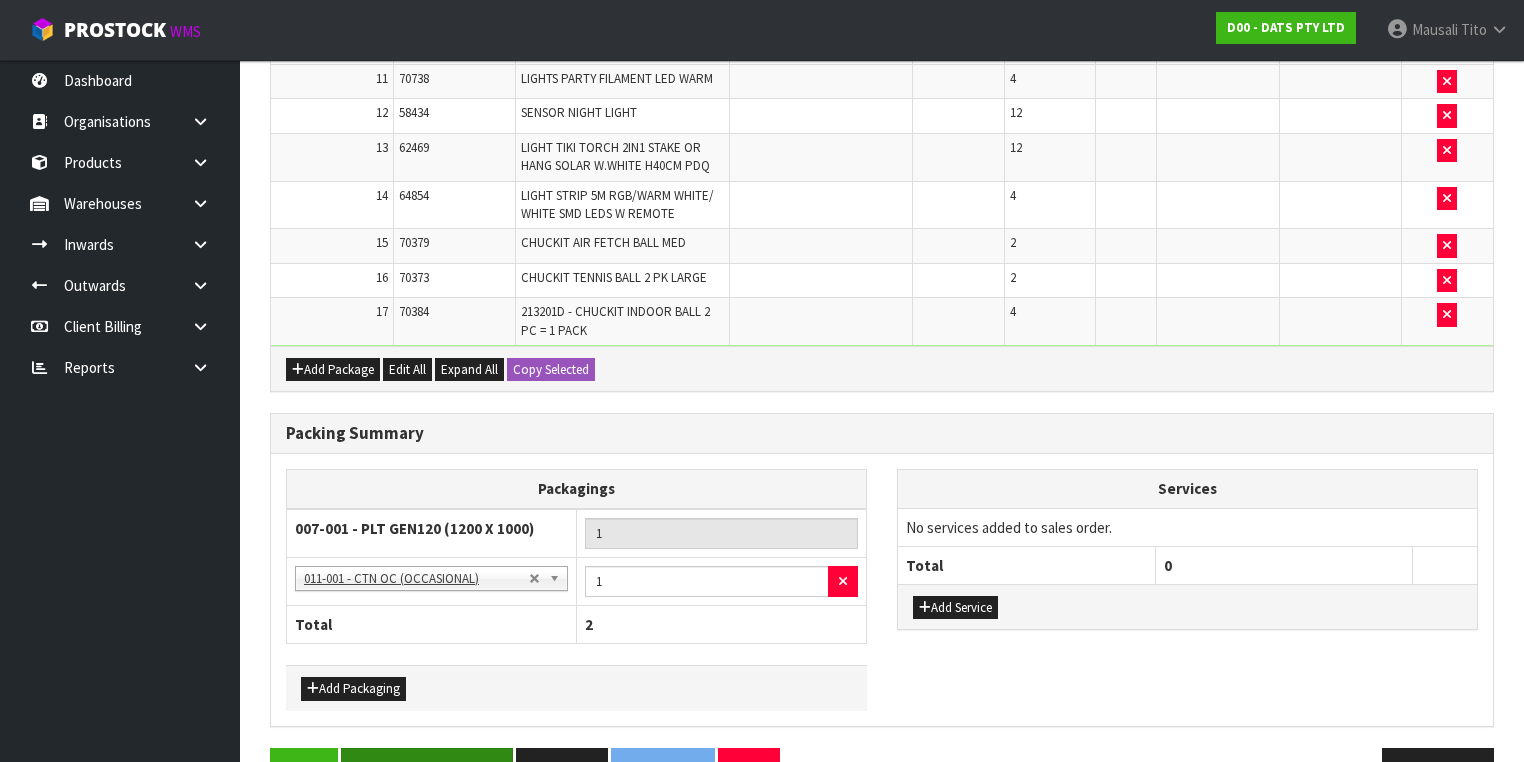 scroll, scrollTop: 0, scrollLeft: 0, axis: both 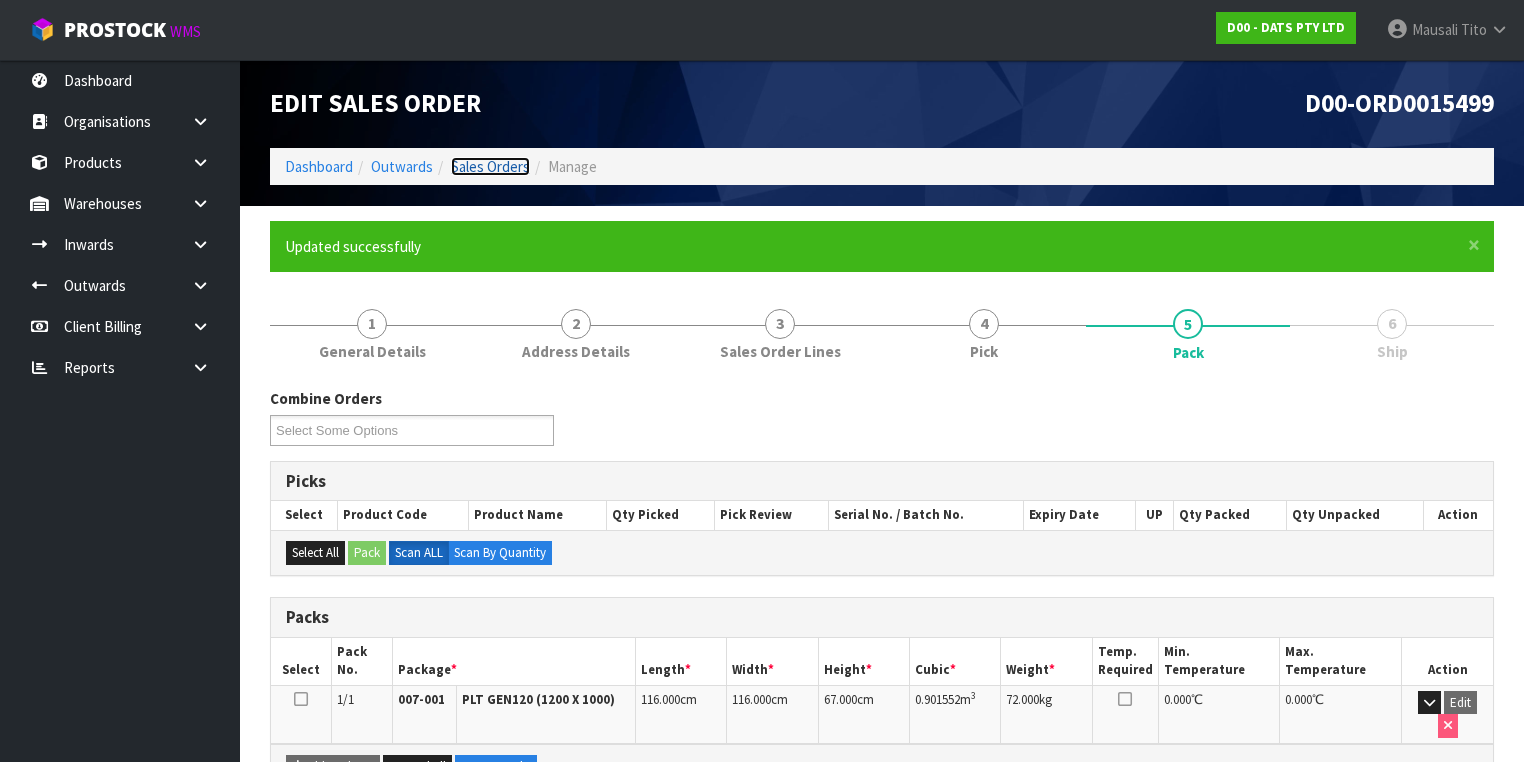 click on "Sales Orders" at bounding box center (490, 166) 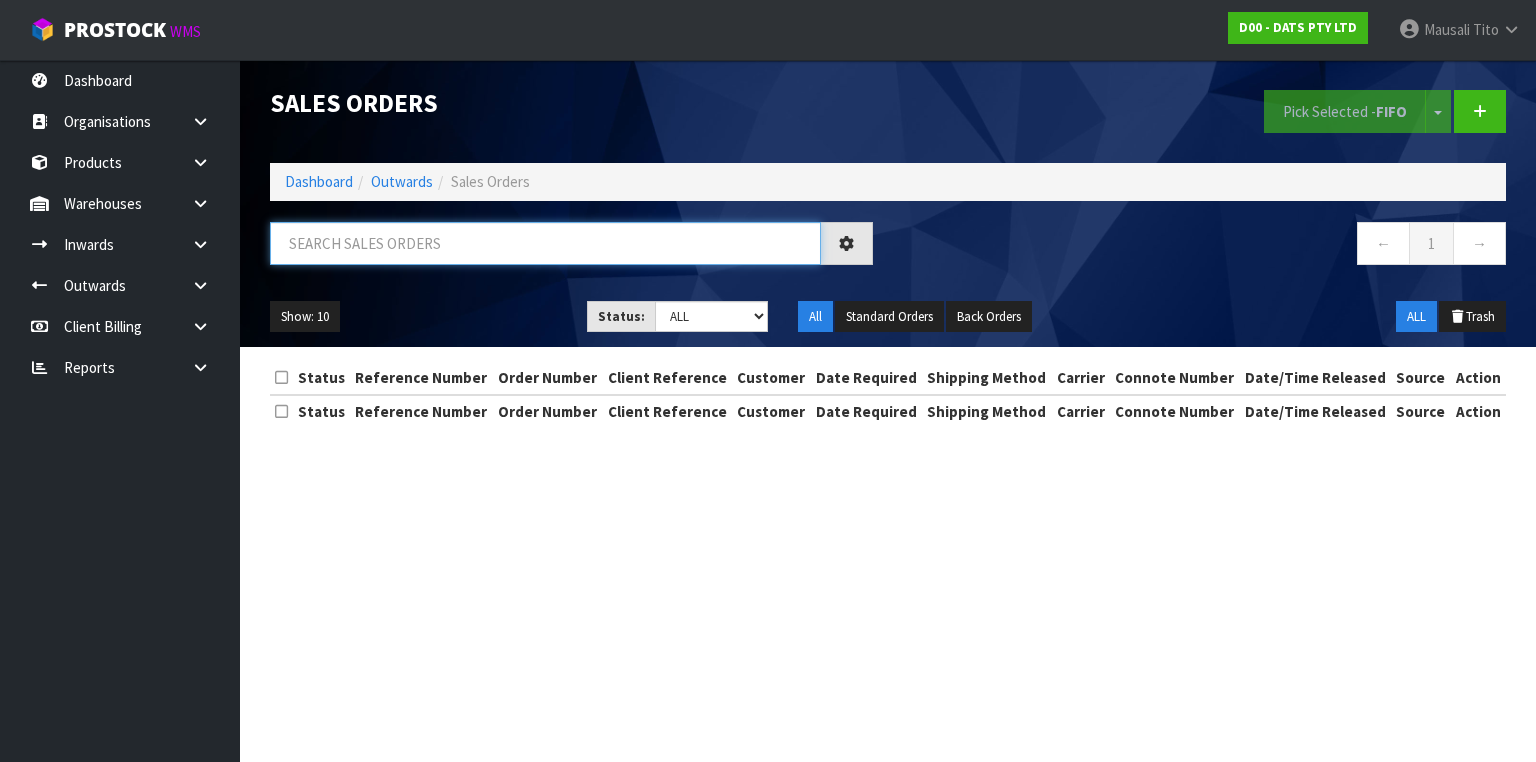 click at bounding box center [545, 243] 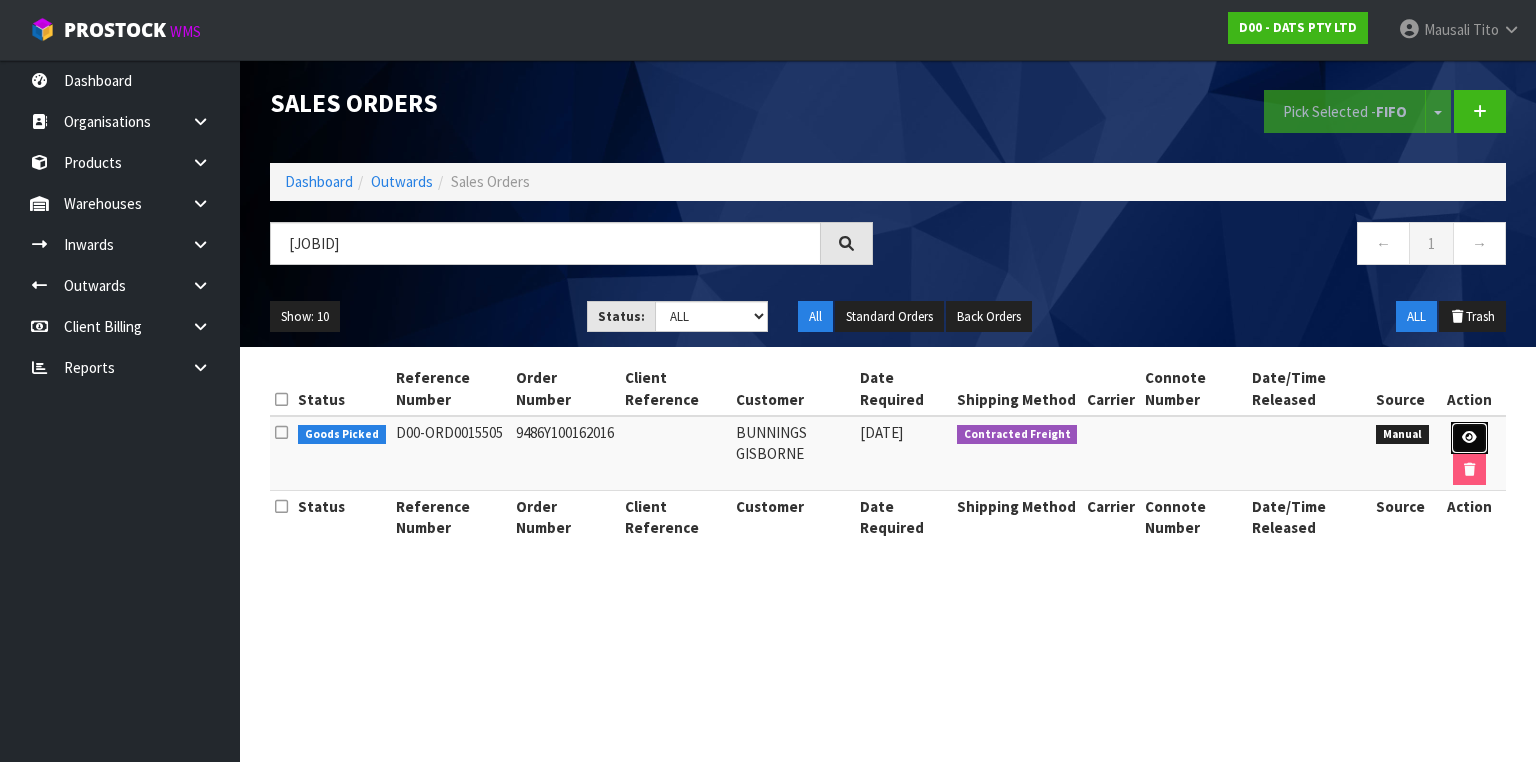 click at bounding box center (1469, 437) 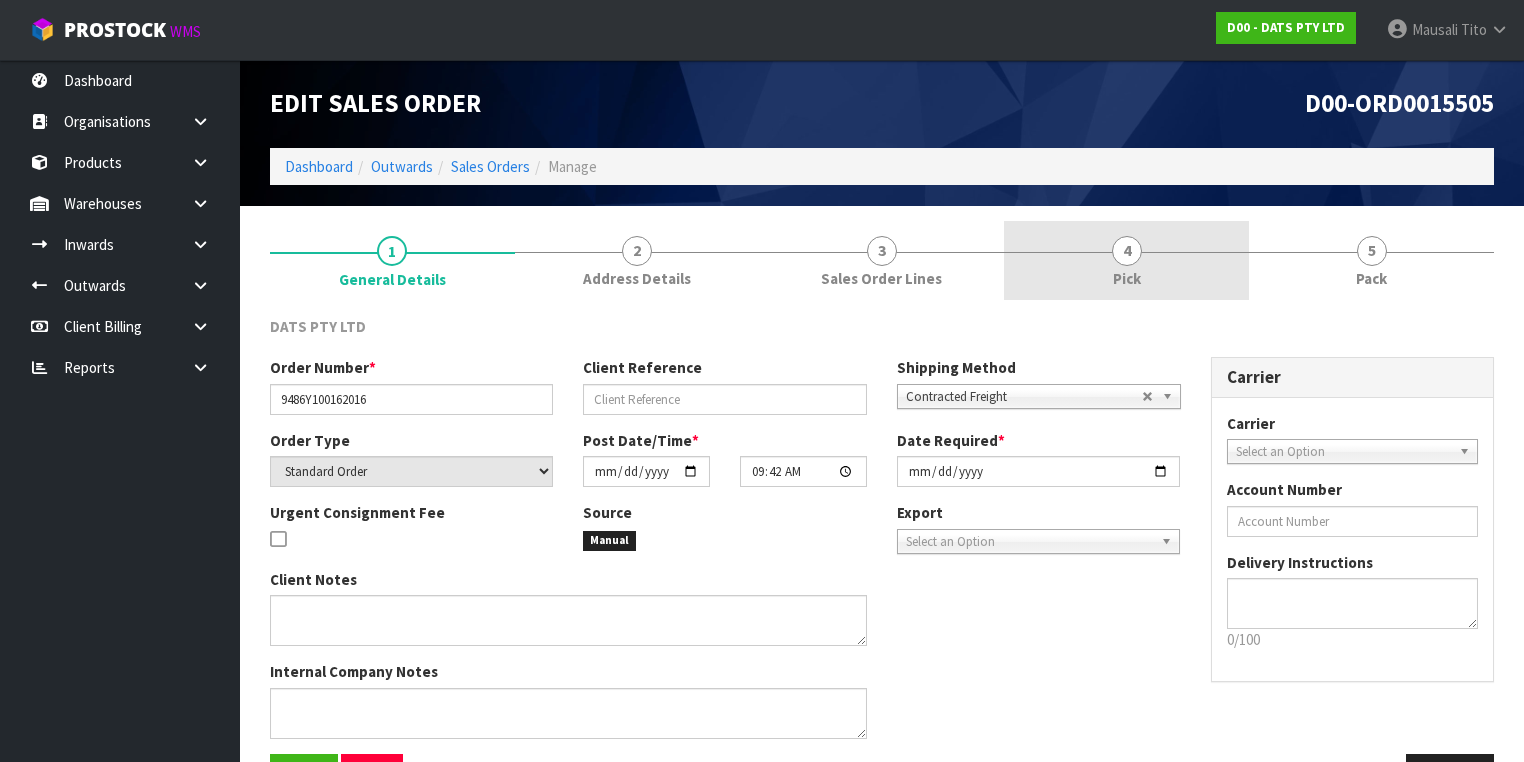 click on "4
Pick" at bounding box center [1126, 260] 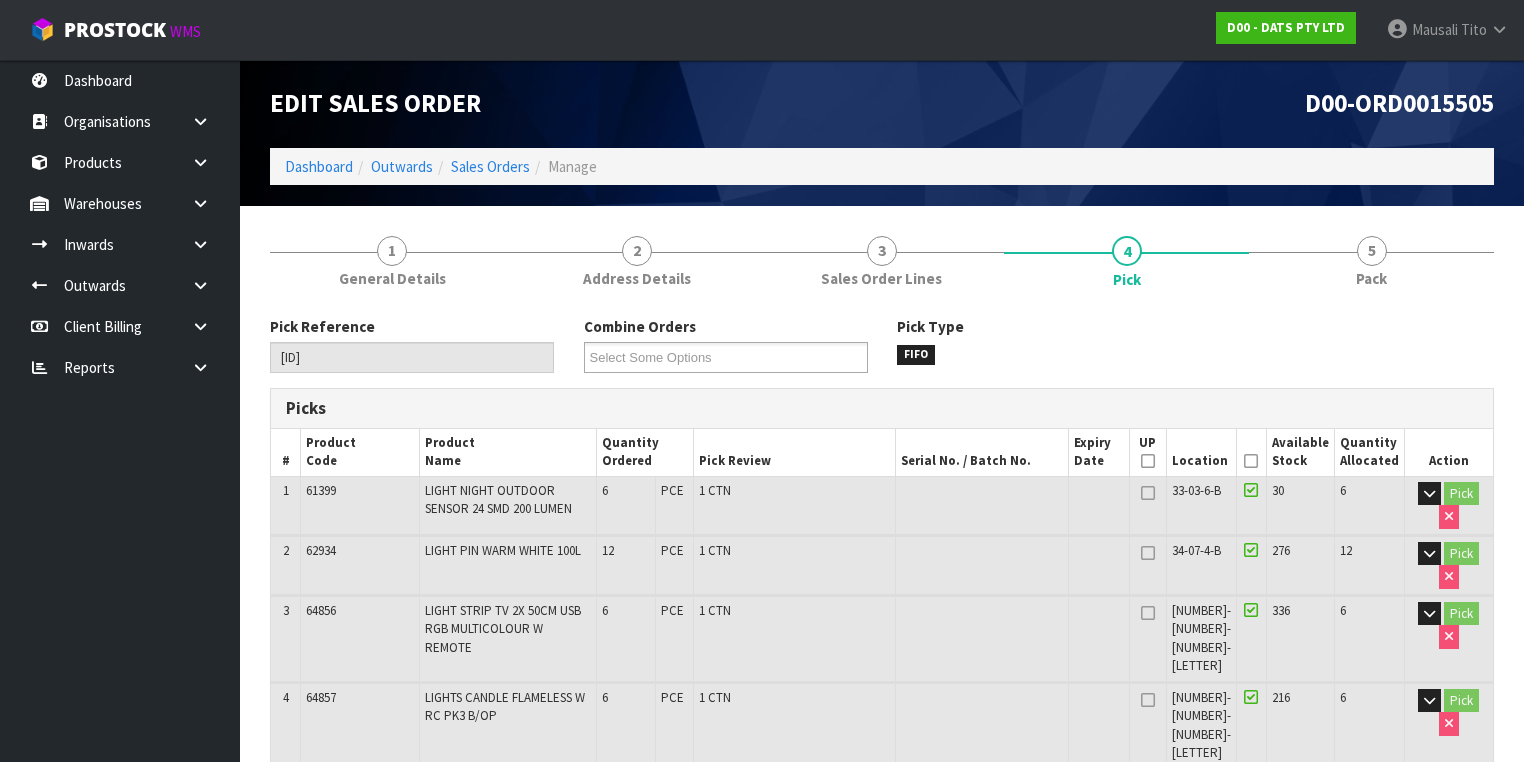 drag, startPoint x: 1260, startPoint y: 457, endPoint x: 1202, endPoint y: 493, distance: 68.26419 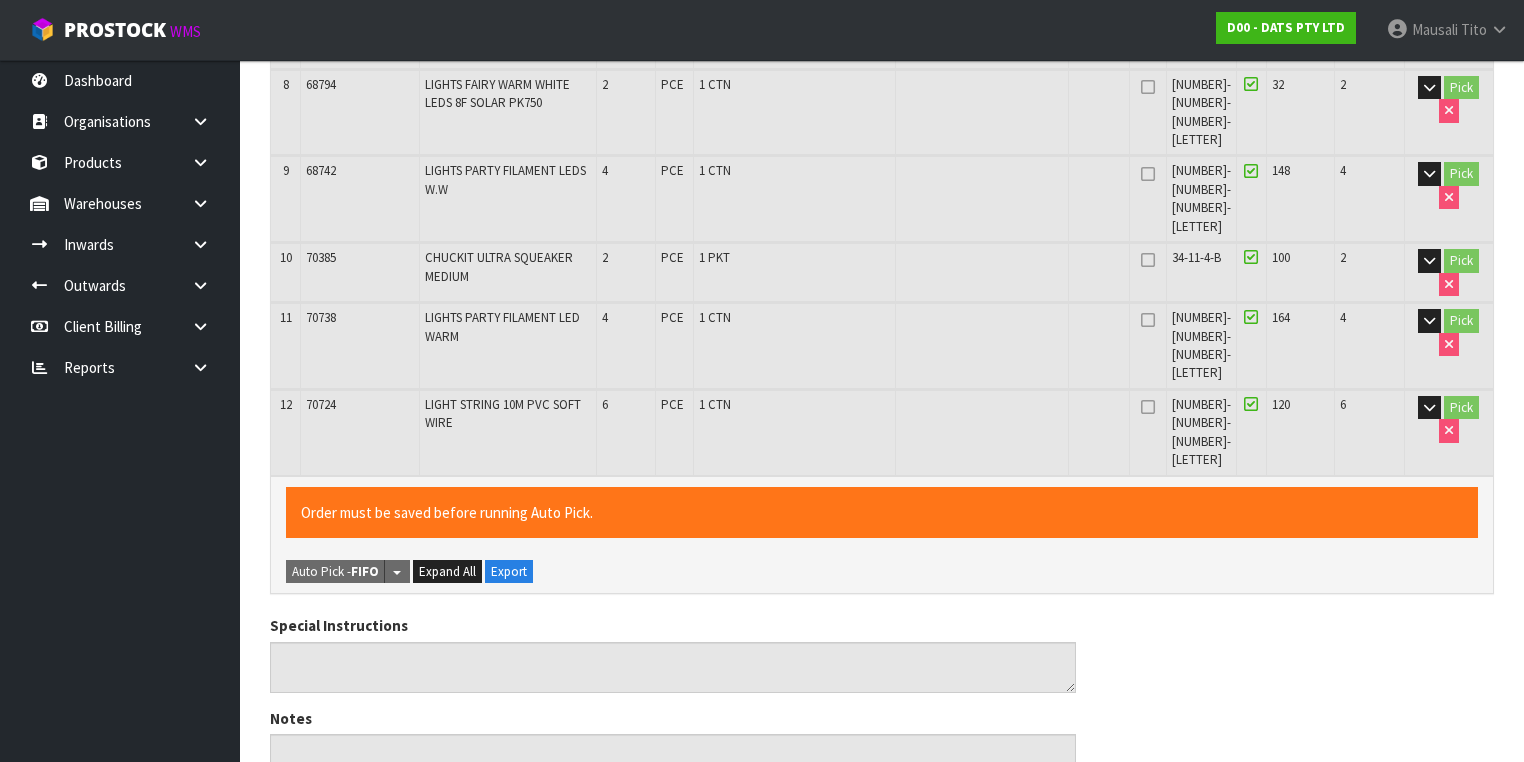 scroll, scrollTop: 1295, scrollLeft: 0, axis: vertical 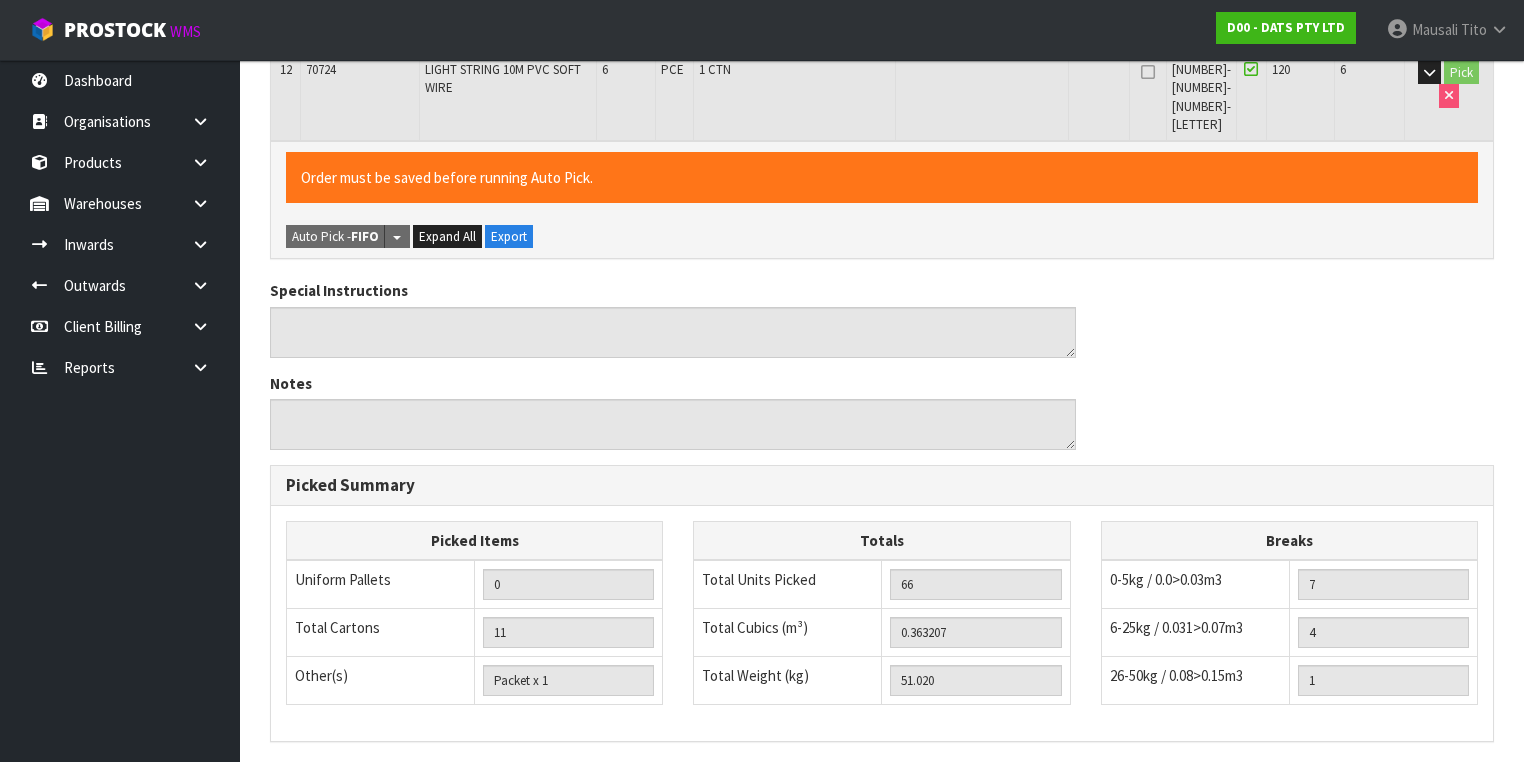 click on "Save" at bounding box center [304, 964] 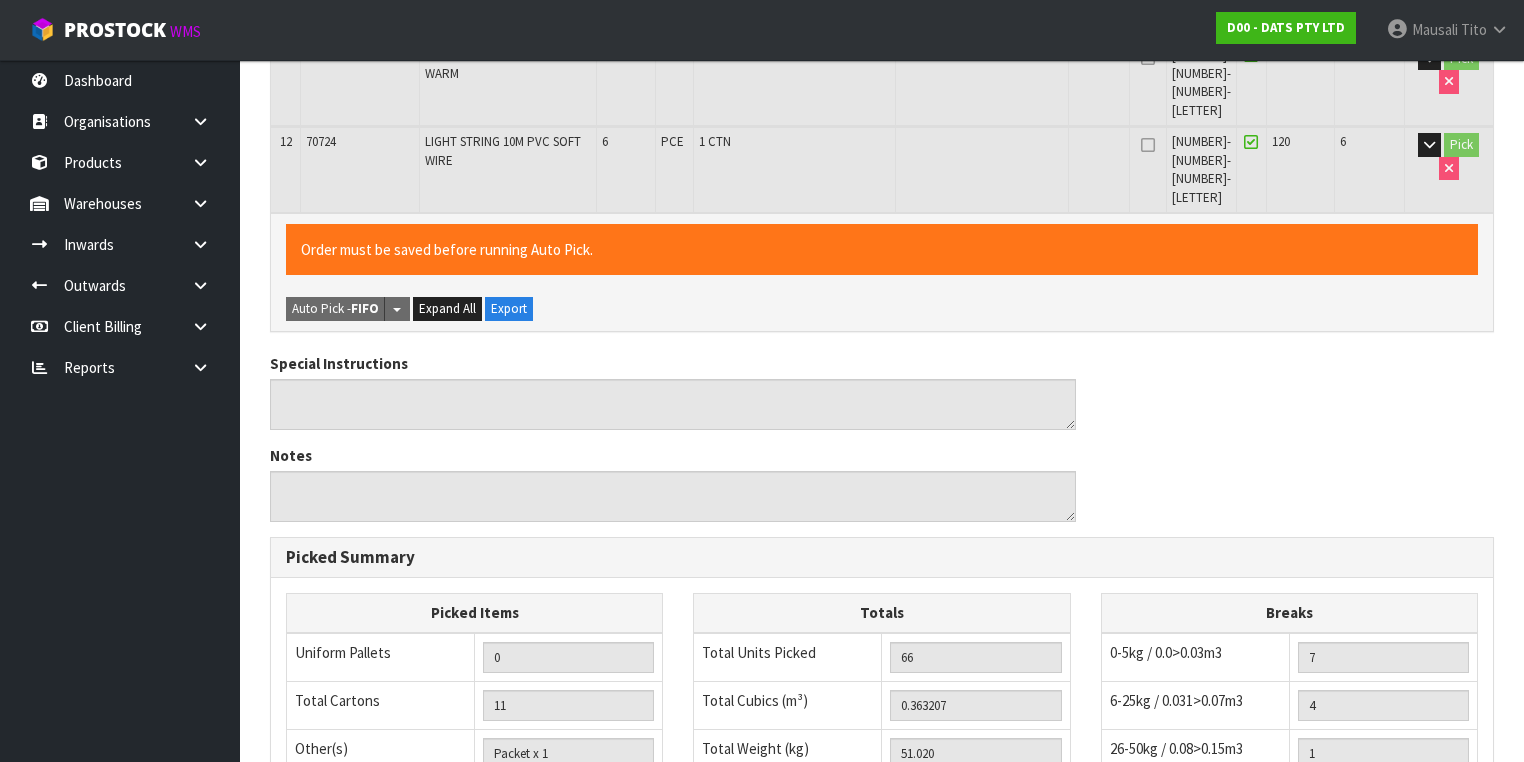 scroll, scrollTop: 0, scrollLeft: 0, axis: both 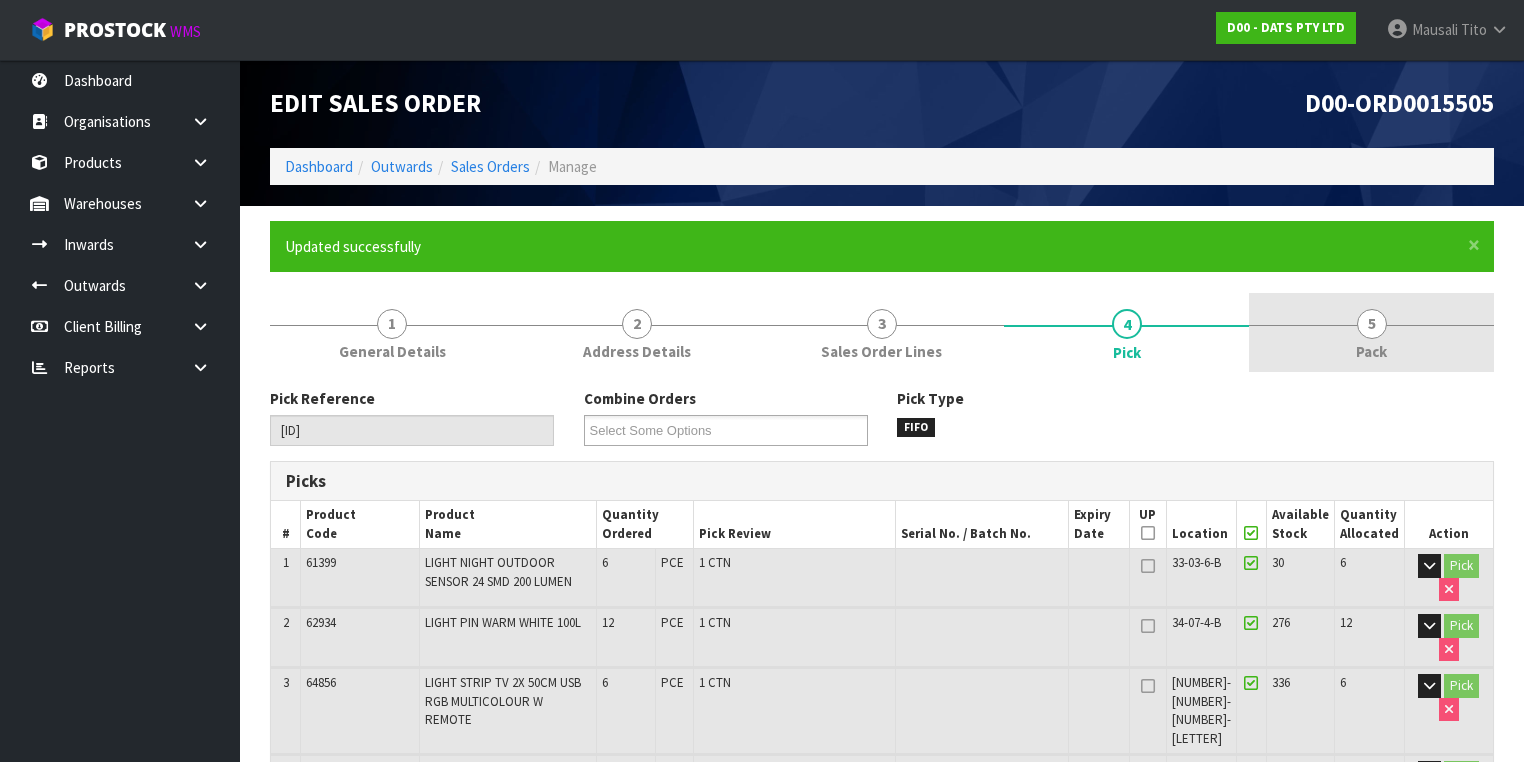 click on "5
Pack" at bounding box center [1371, 332] 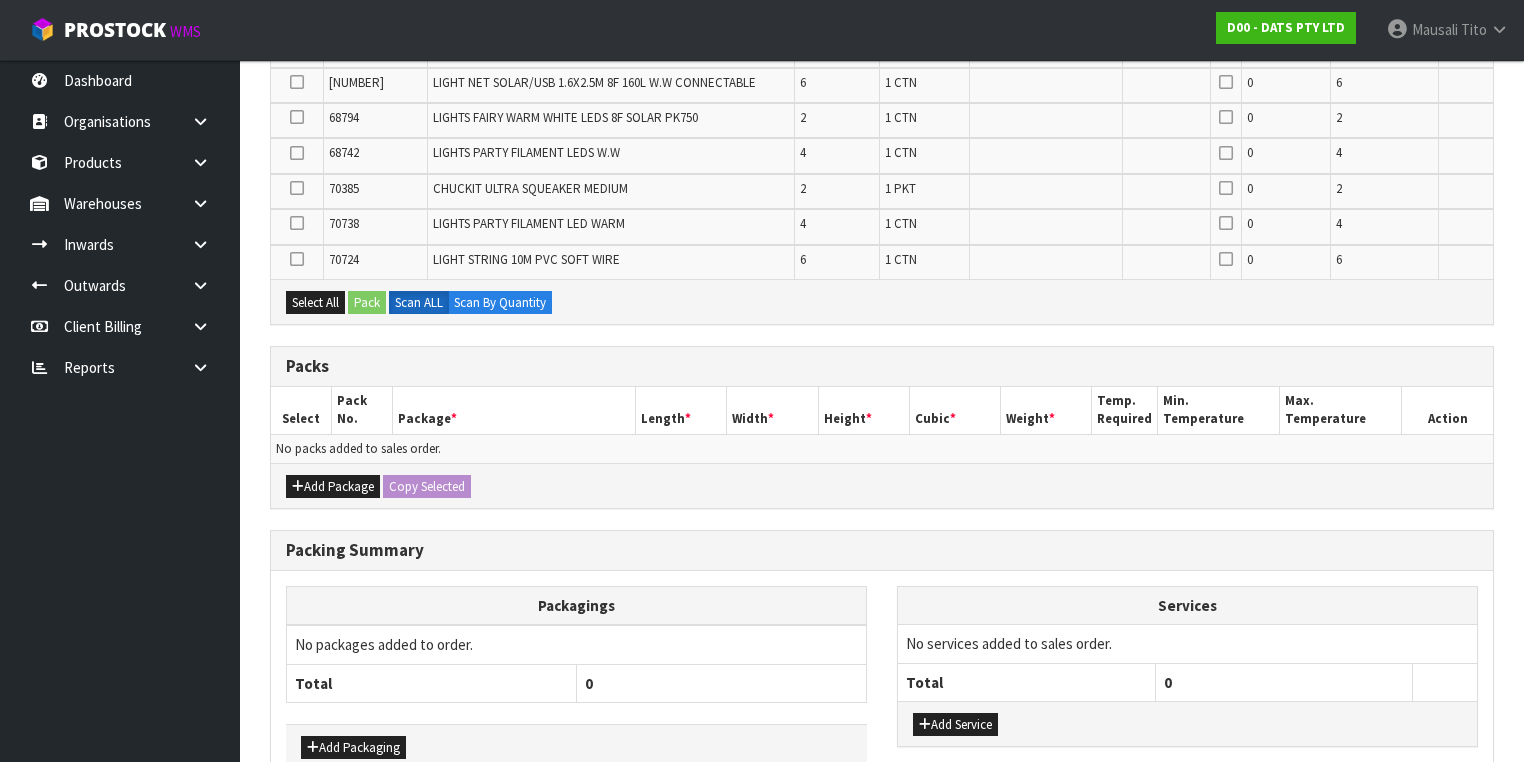 scroll, scrollTop: 780, scrollLeft: 0, axis: vertical 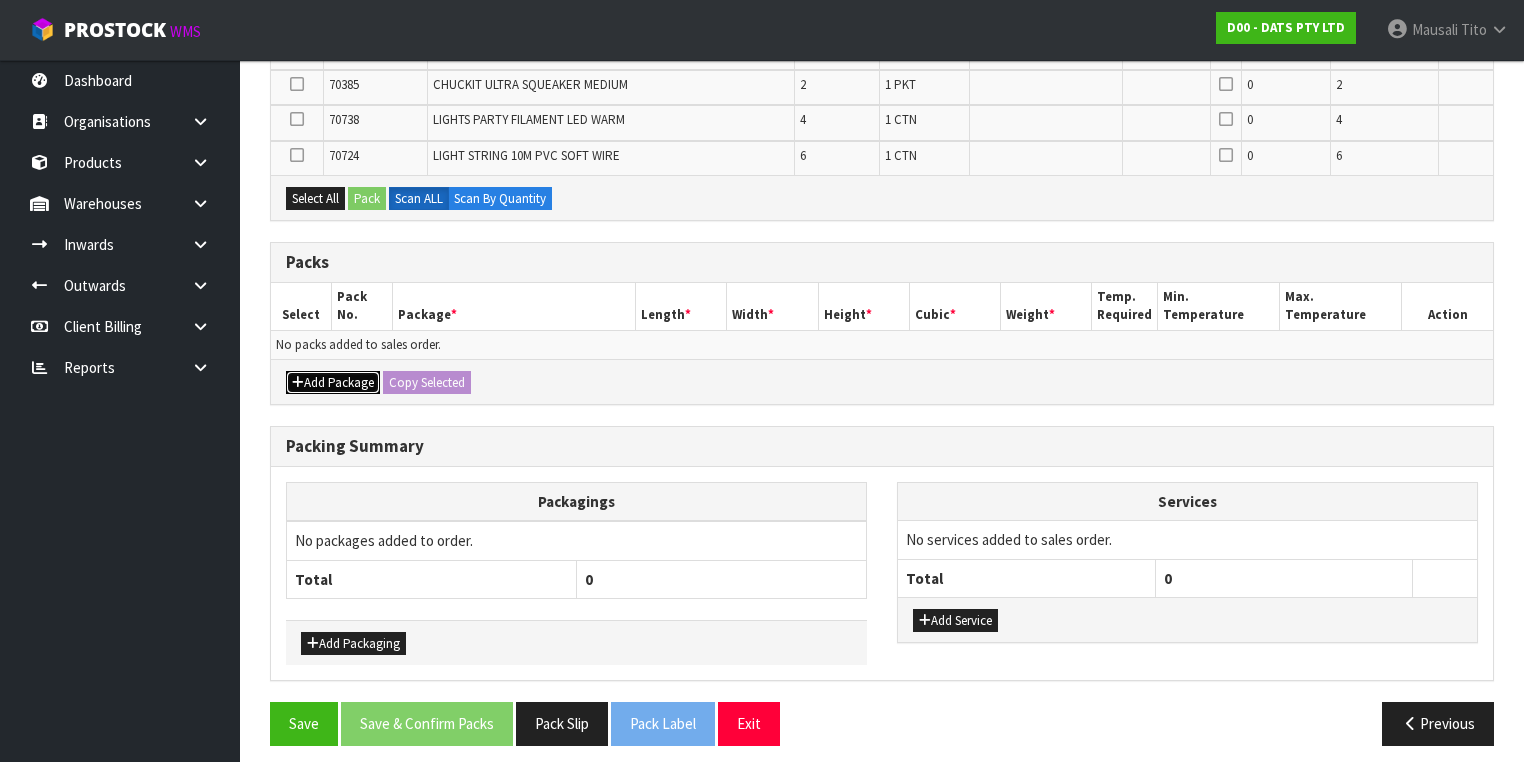 click on "Add Package" at bounding box center (333, 383) 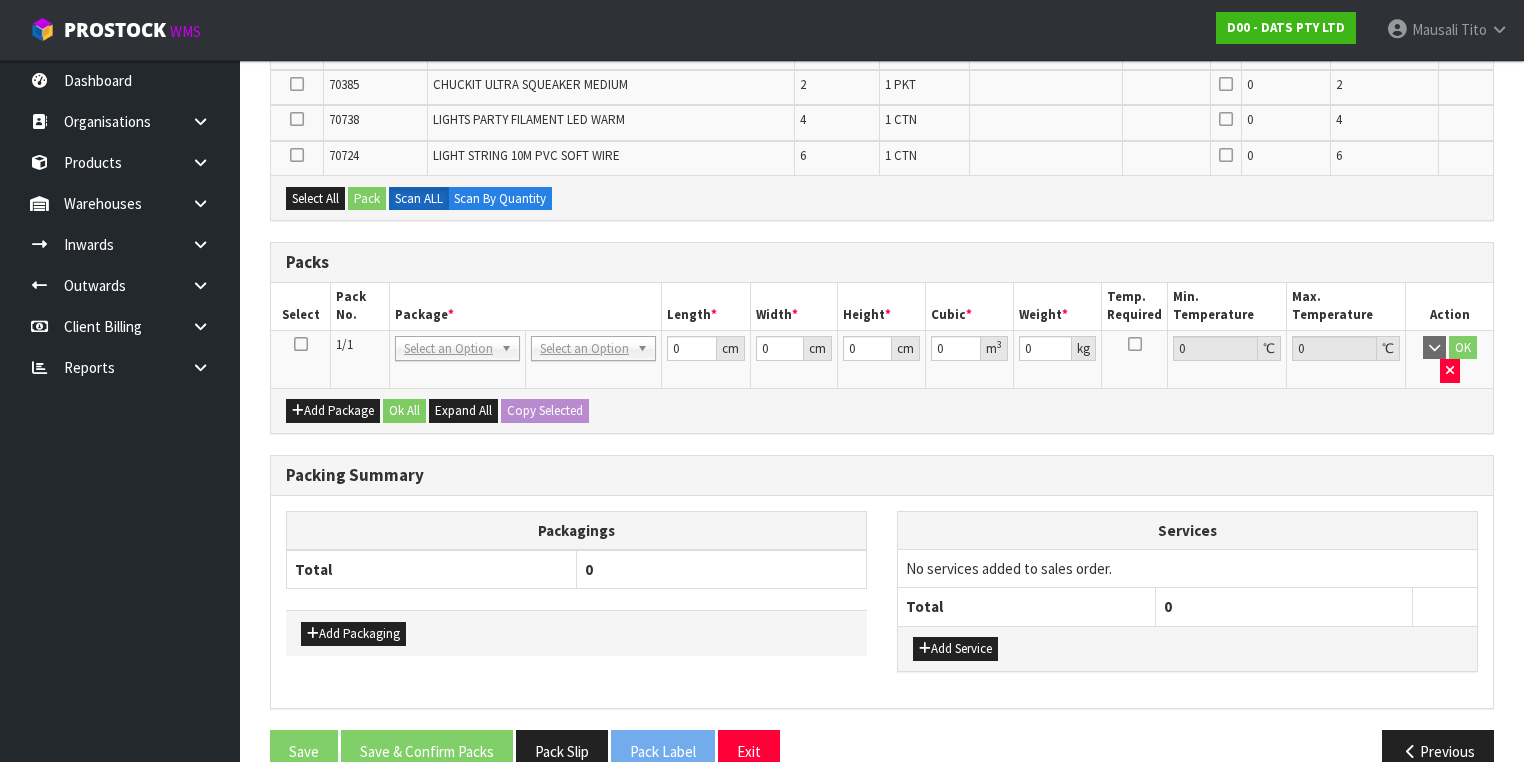 click at bounding box center (301, 344) 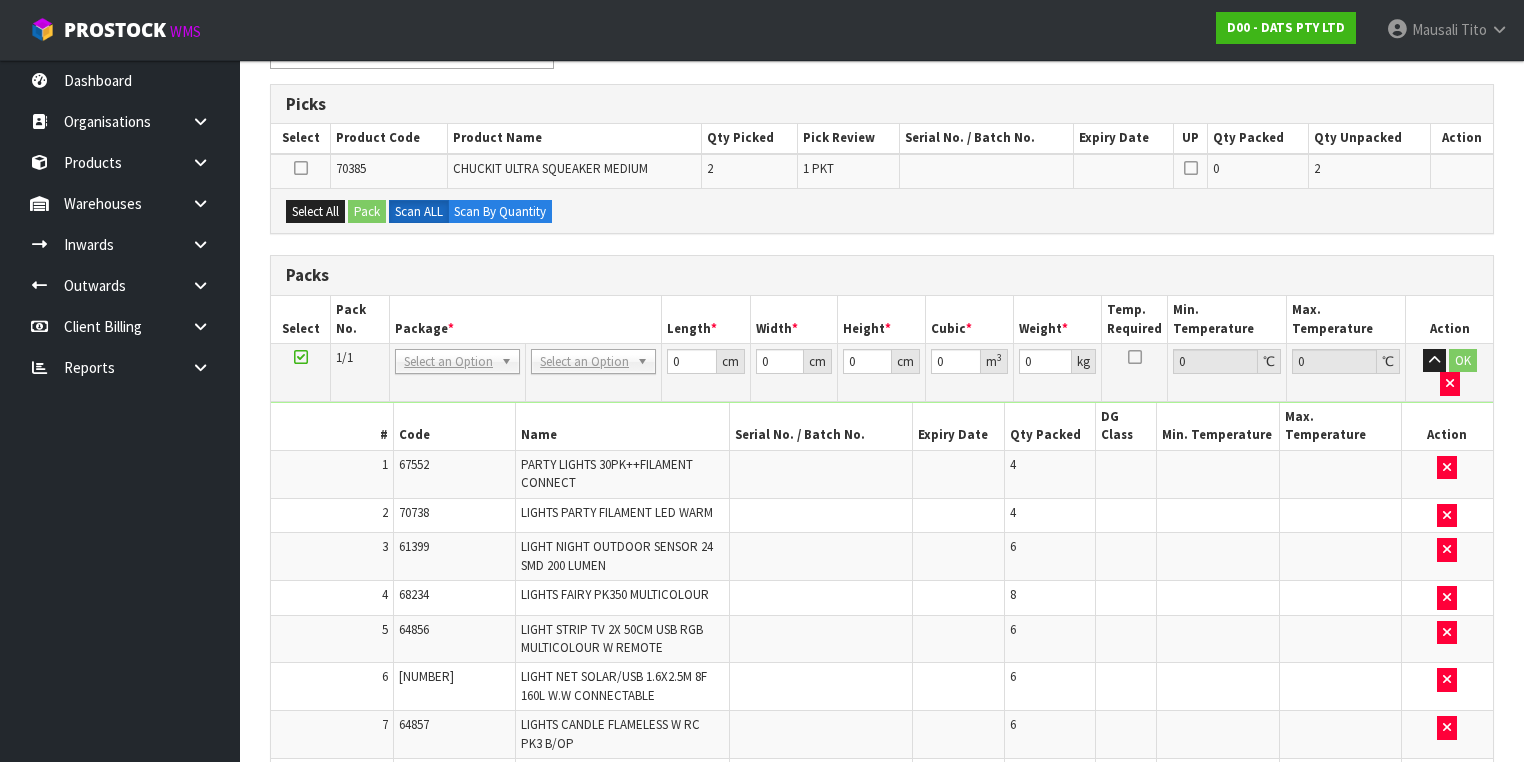 scroll, scrollTop: 260, scrollLeft: 0, axis: vertical 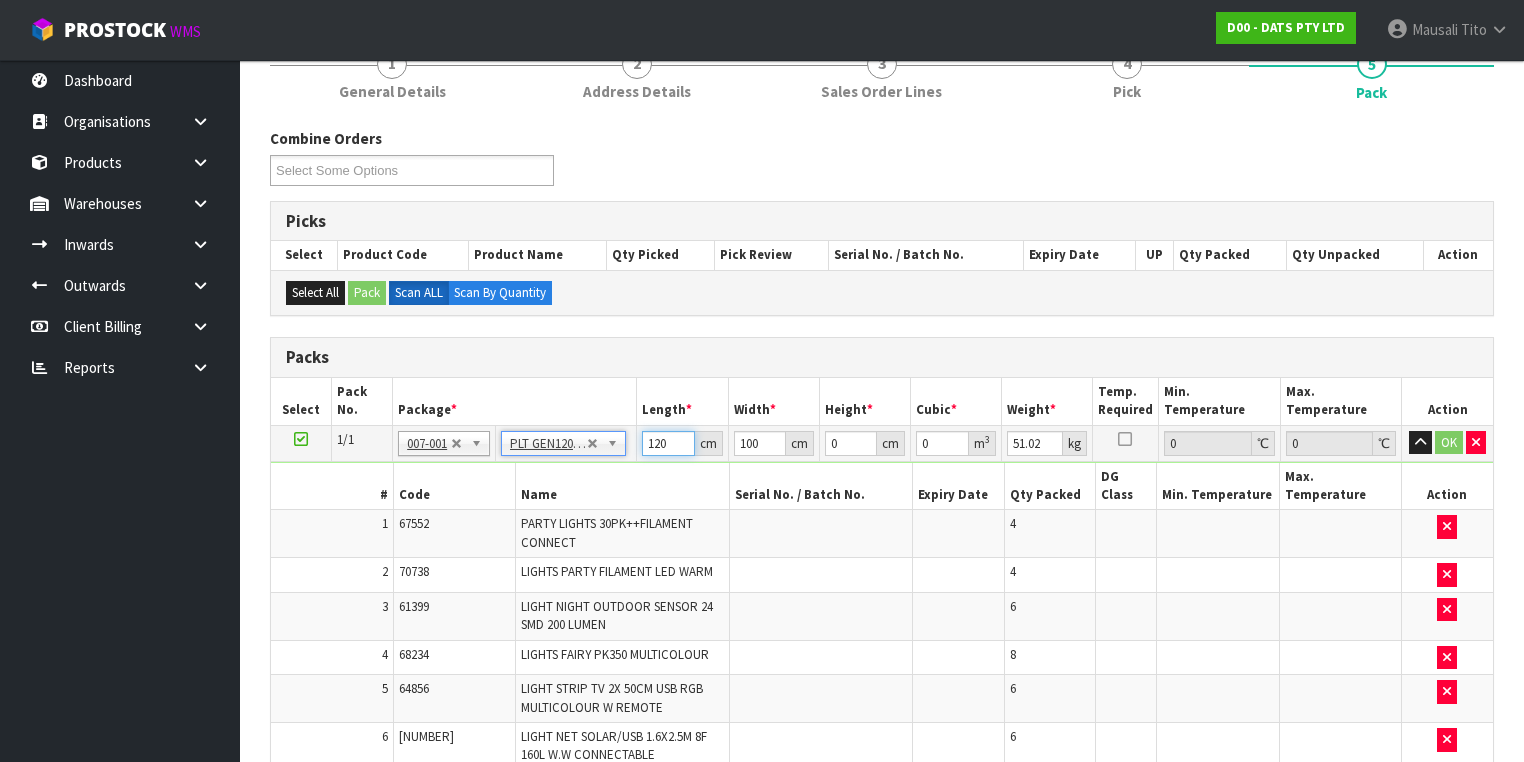 drag, startPoint x: 673, startPoint y: 439, endPoint x: 629, endPoint y: 456, distance: 47.169907 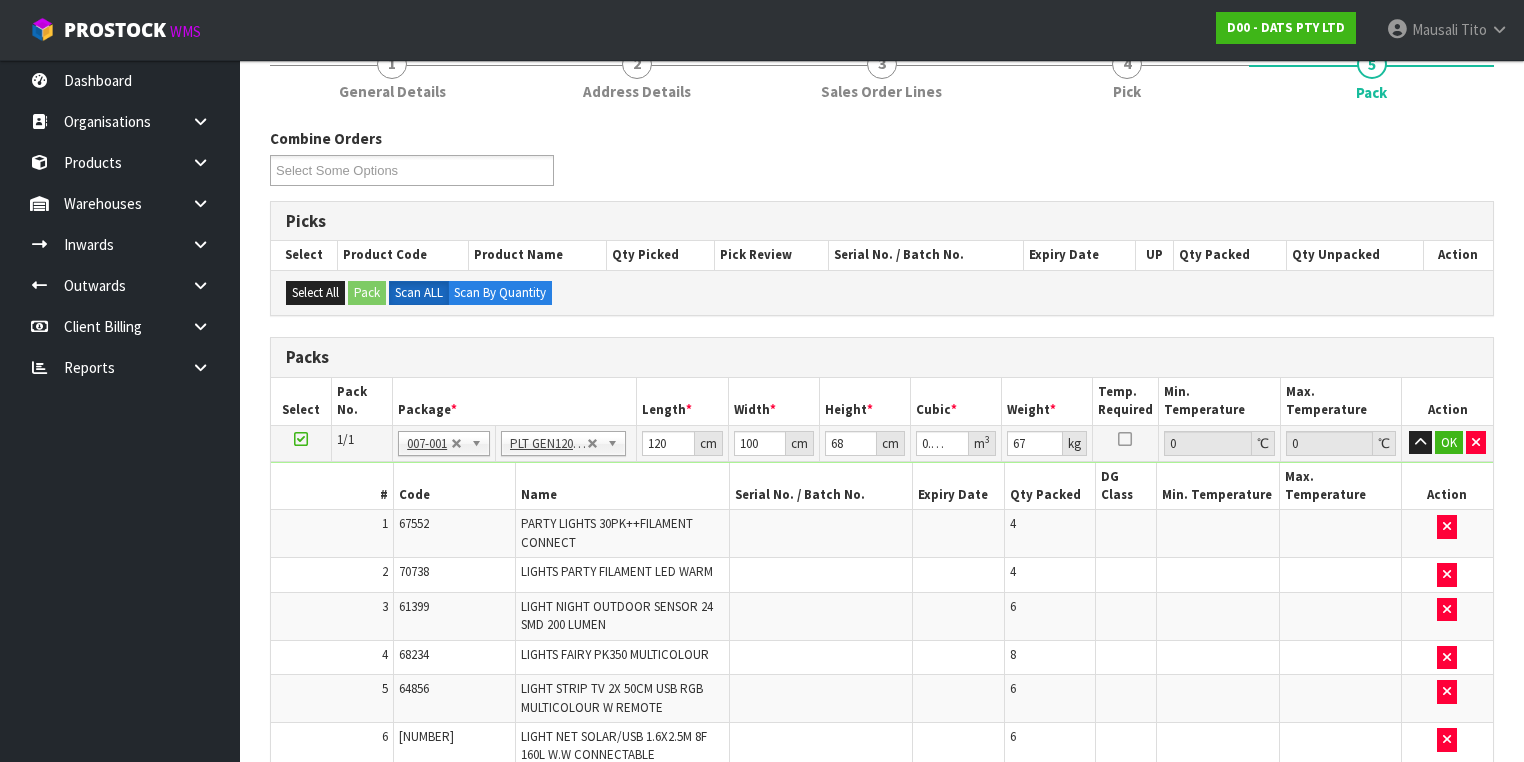 scroll, scrollTop: 272, scrollLeft: 0, axis: vertical 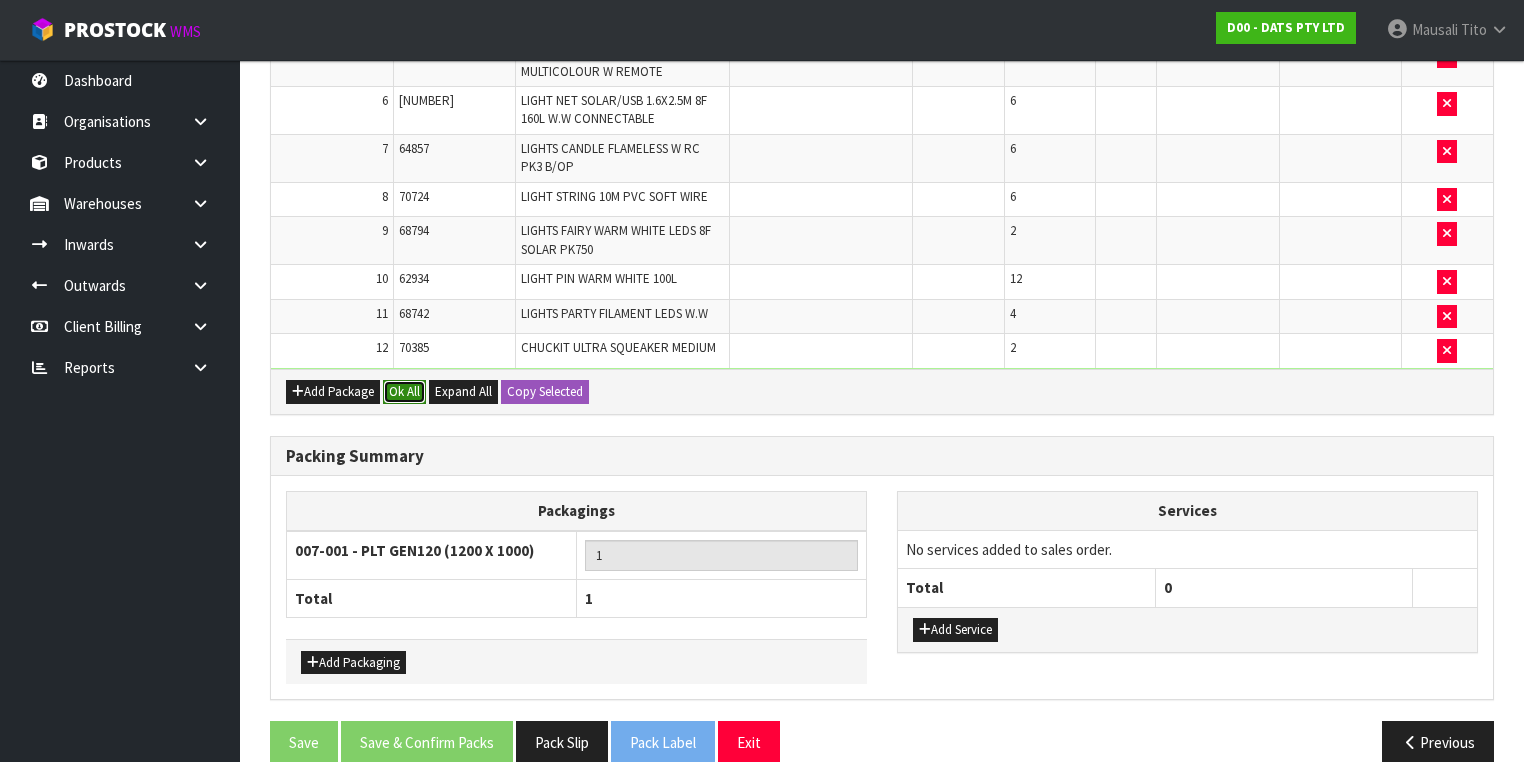 click on "Ok All" at bounding box center [404, 392] 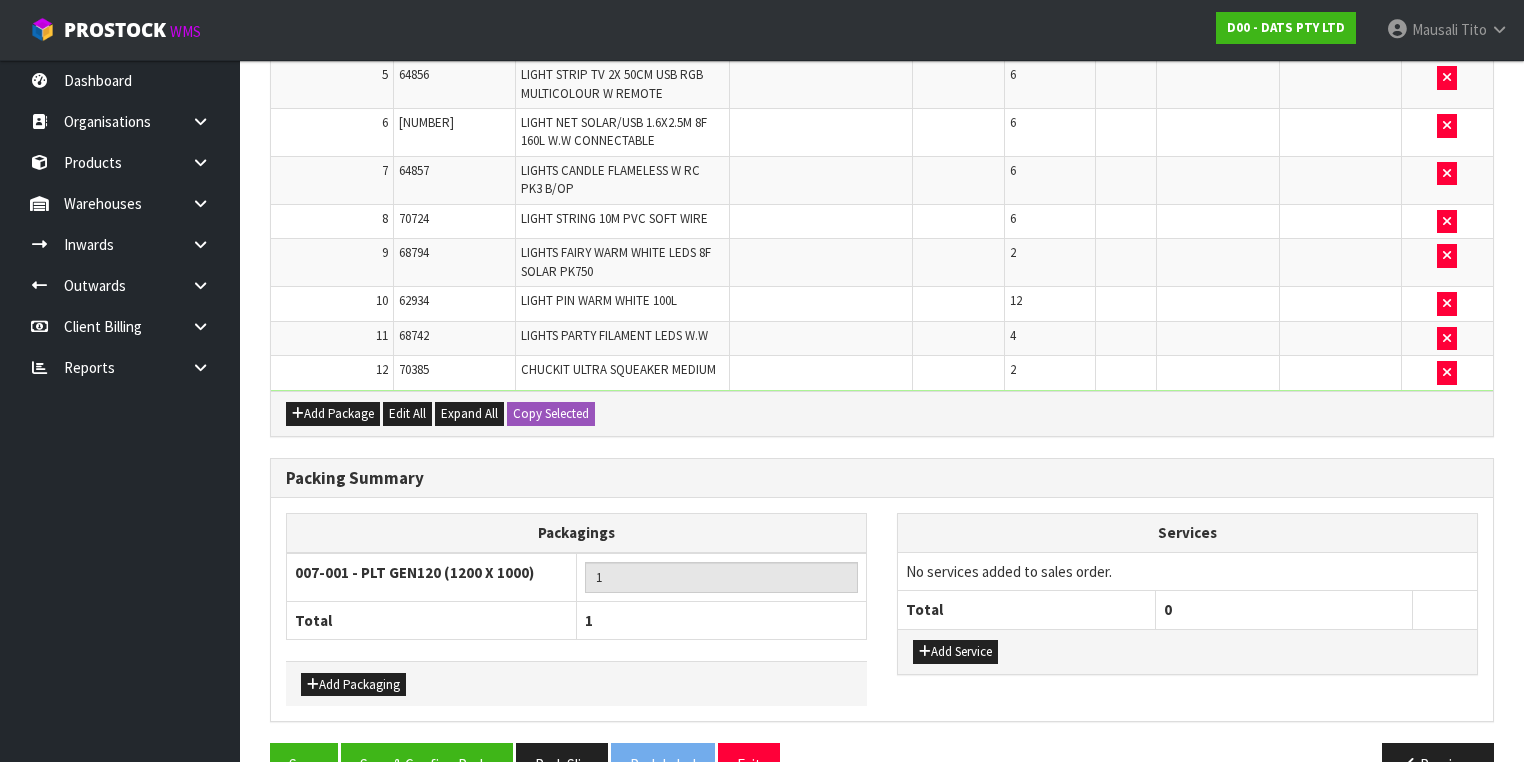 scroll, scrollTop: 895, scrollLeft: 0, axis: vertical 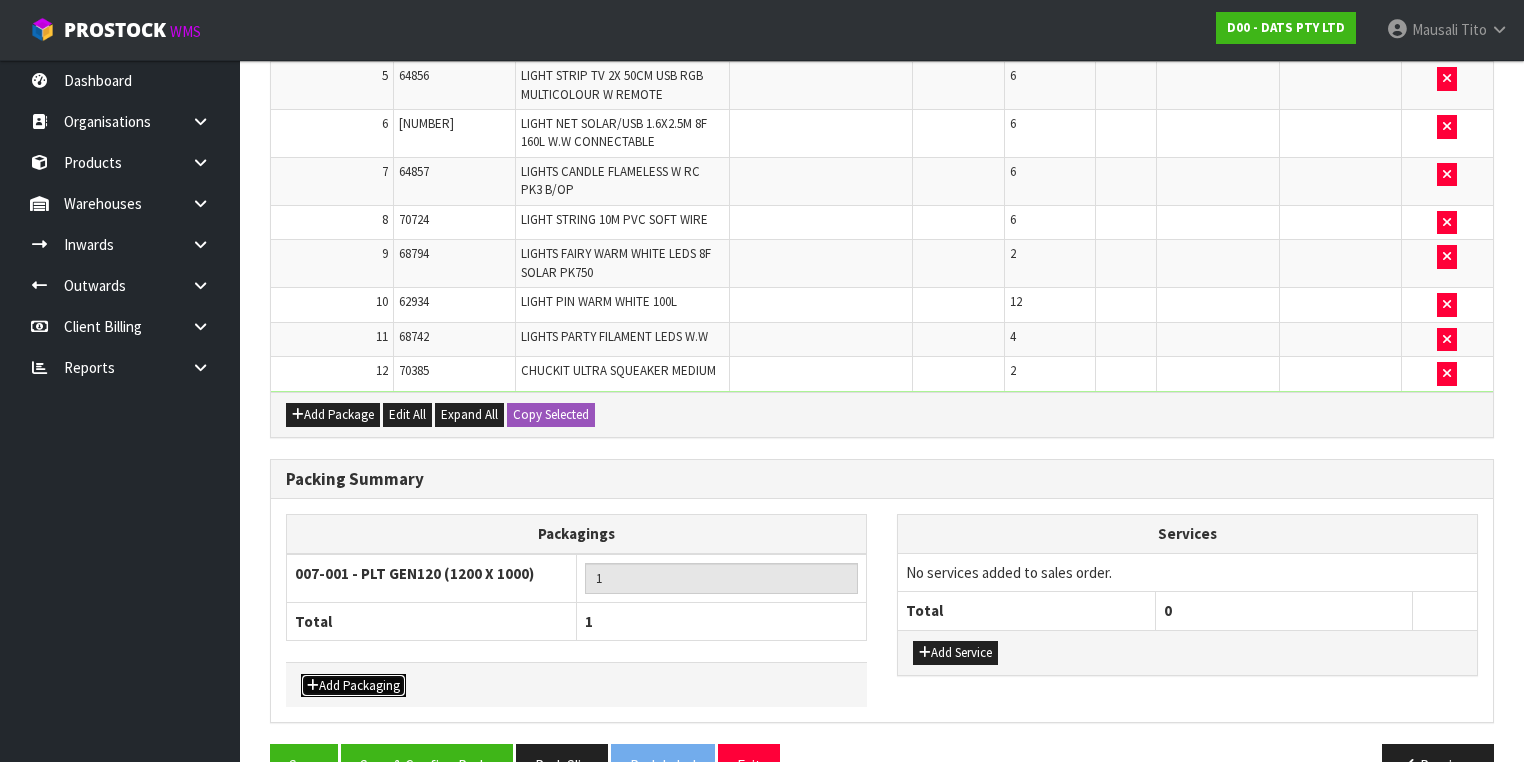 click on "Add Packaging" at bounding box center (353, 686) 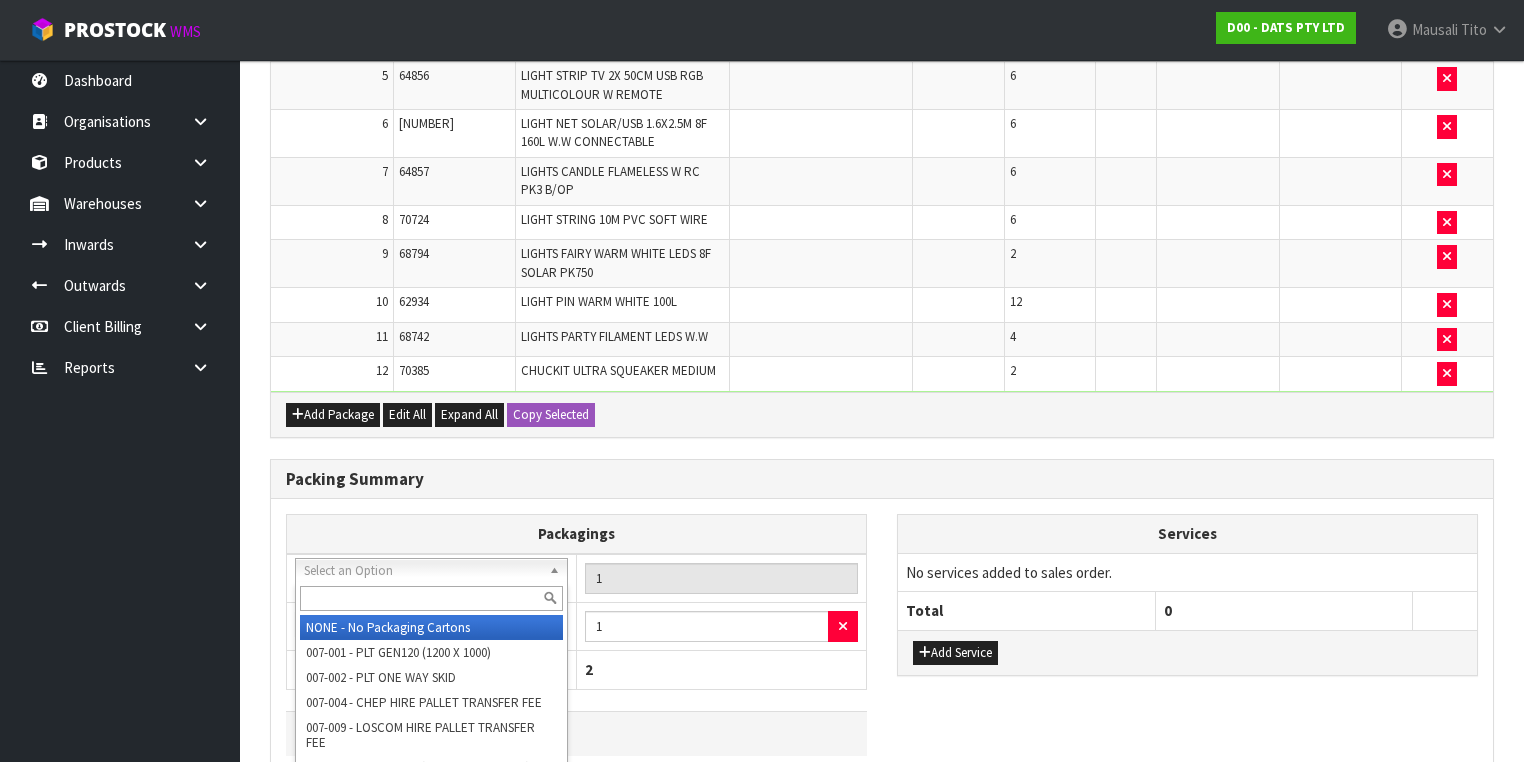 click at bounding box center [431, 598] 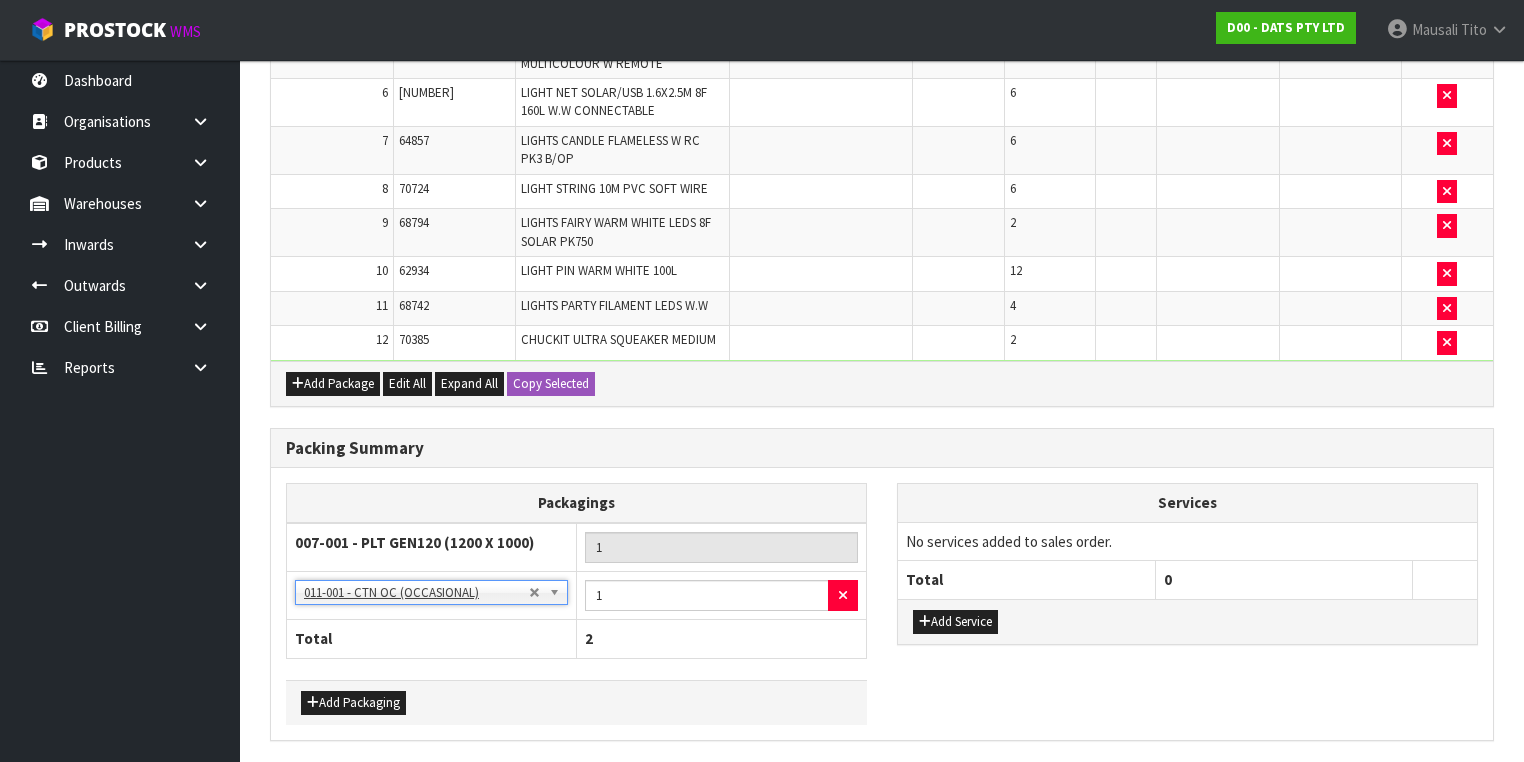 scroll, scrollTop: 943, scrollLeft: 0, axis: vertical 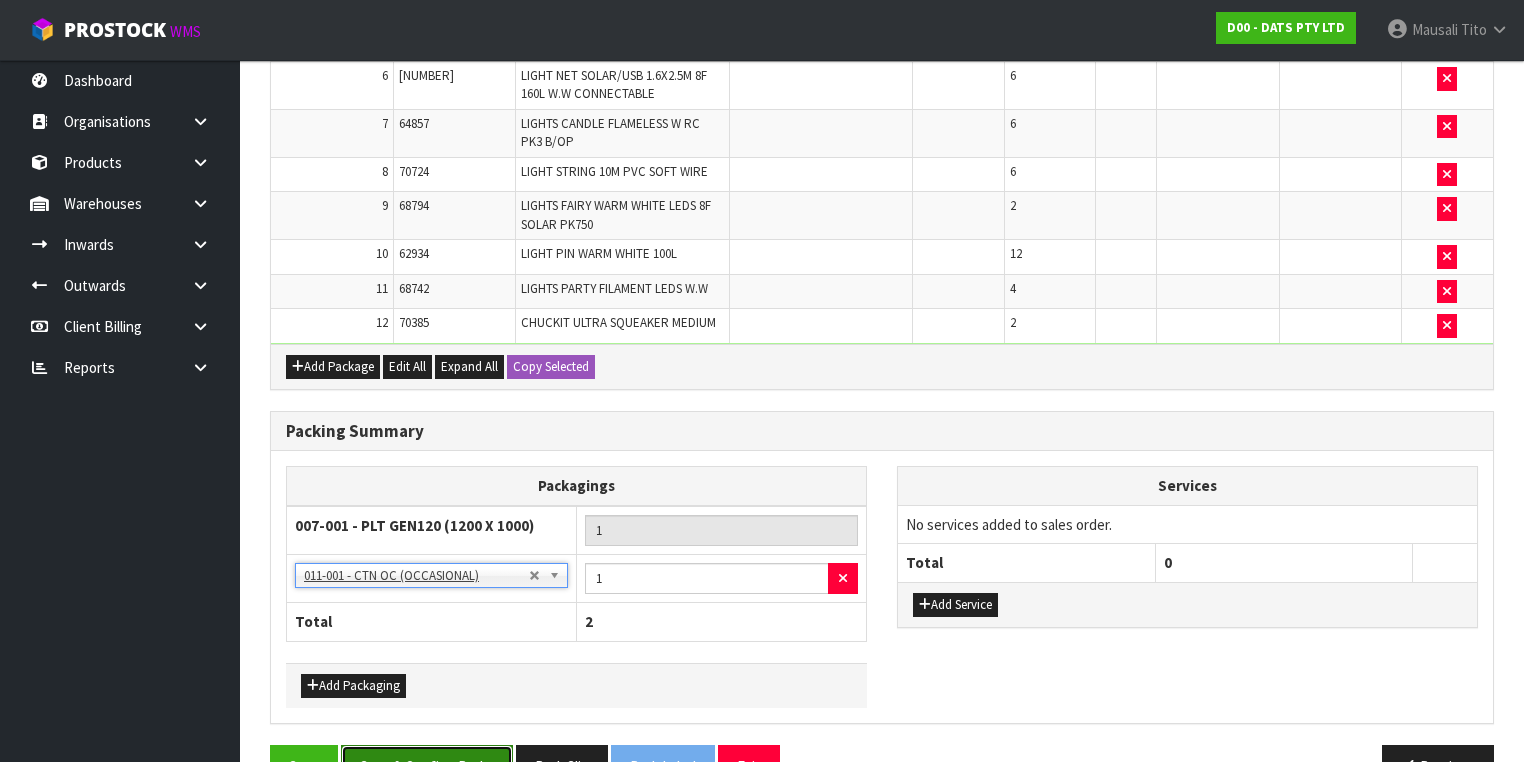 click on "Save & Confirm Packs" at bounding box center (427, 766) 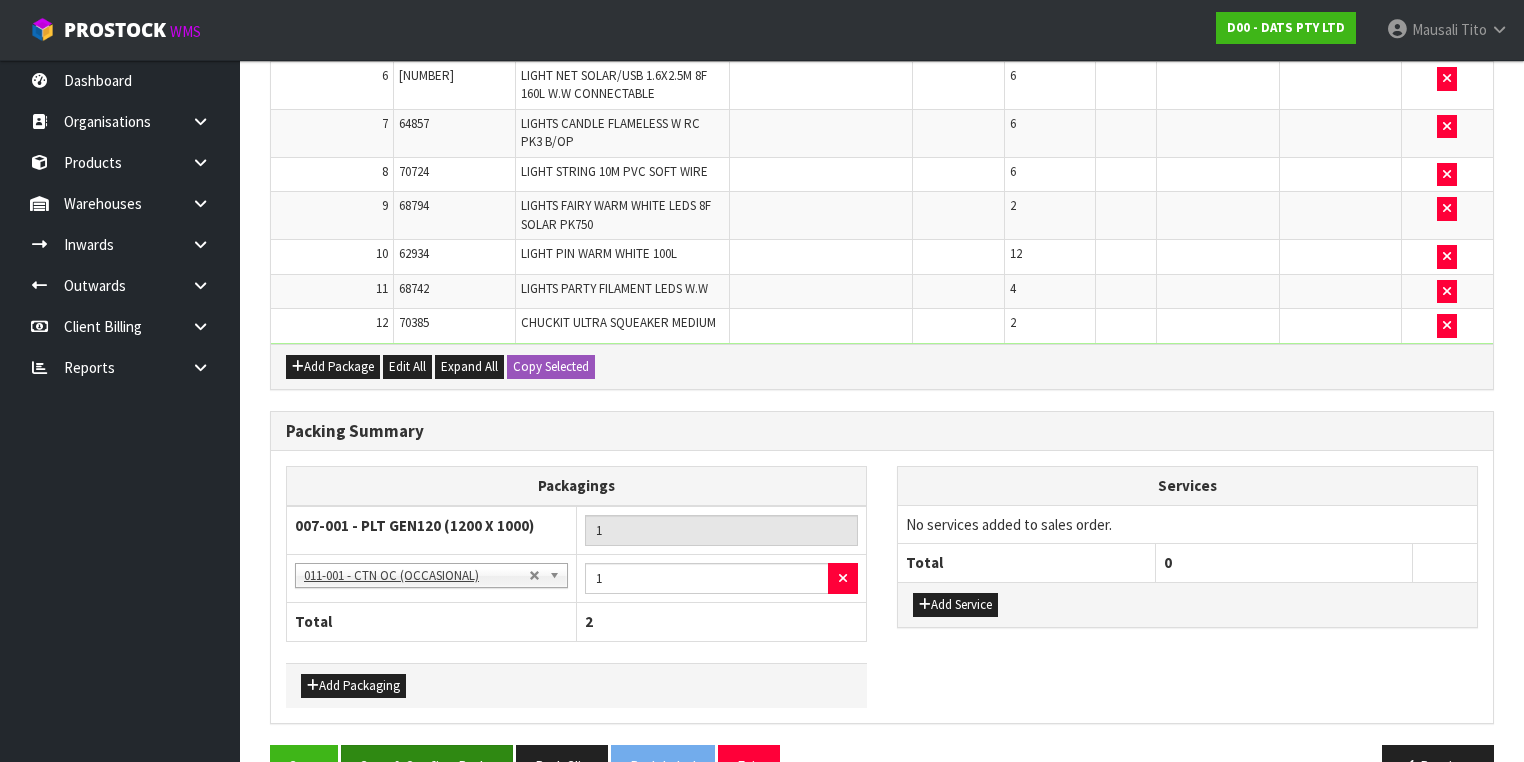 scroll, scrollTop: 0, scrollLeft: 0, axis: both 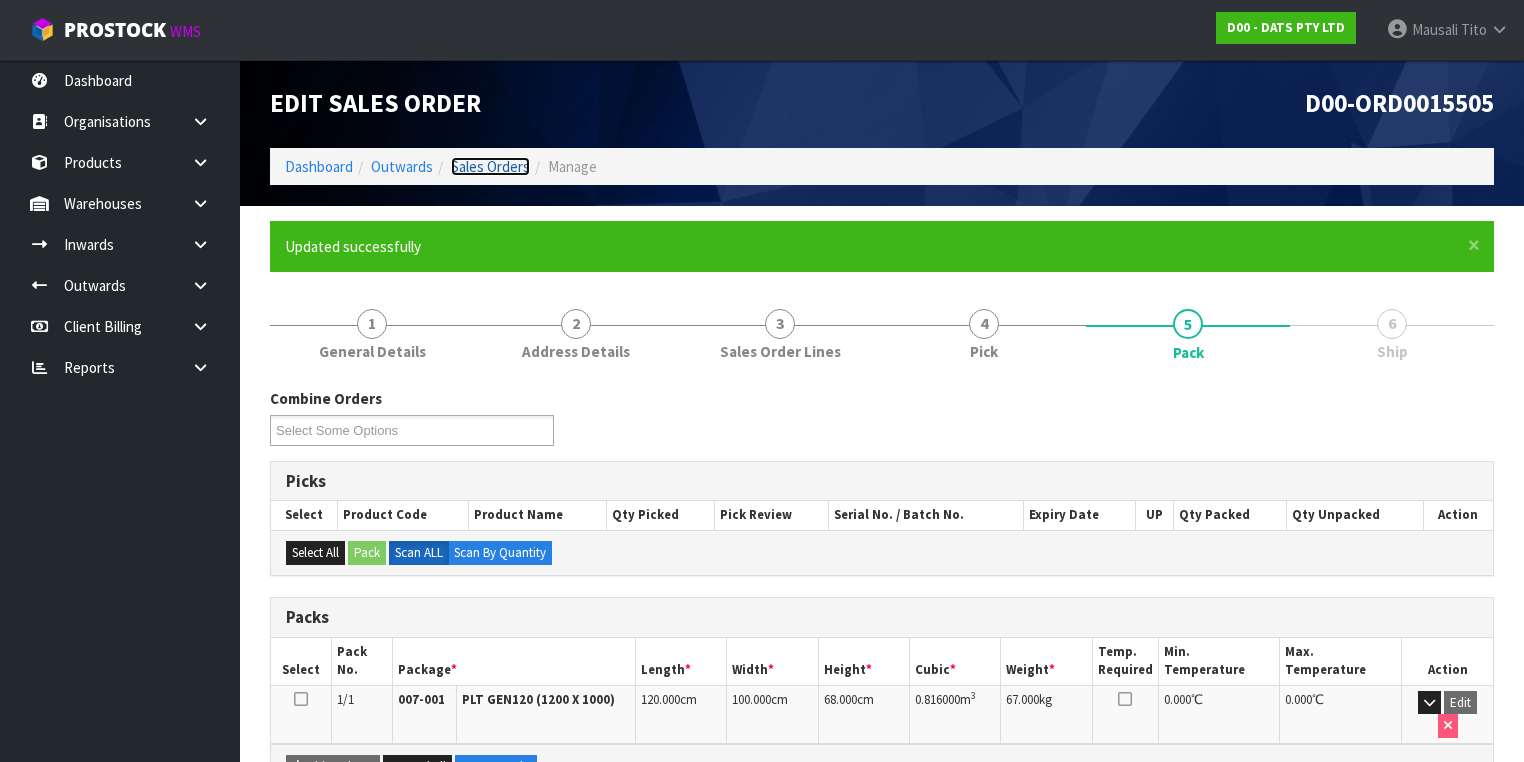 click on "Sales Orders" at bounding box center [490, 166] 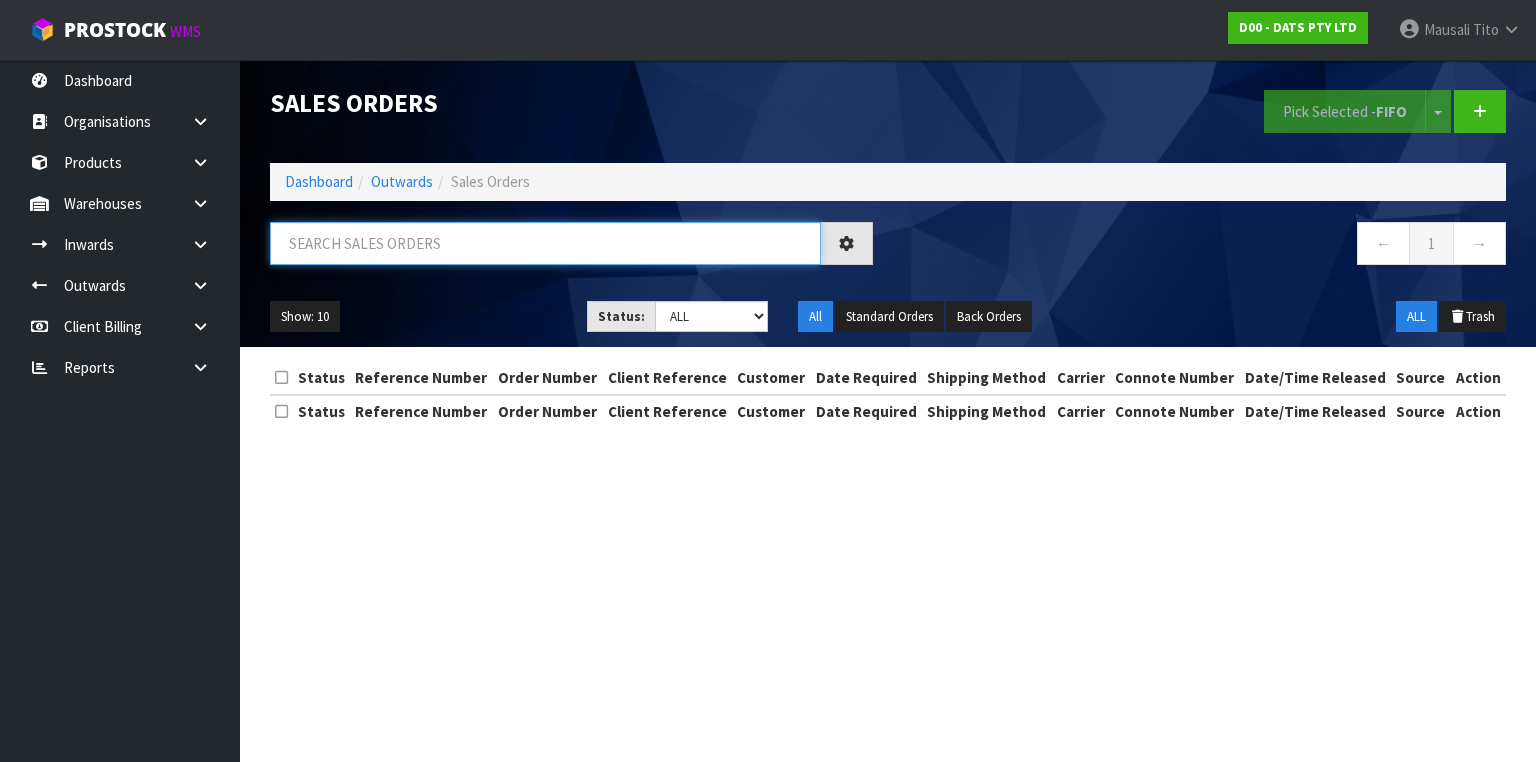 click at bounding box center (545, 243) 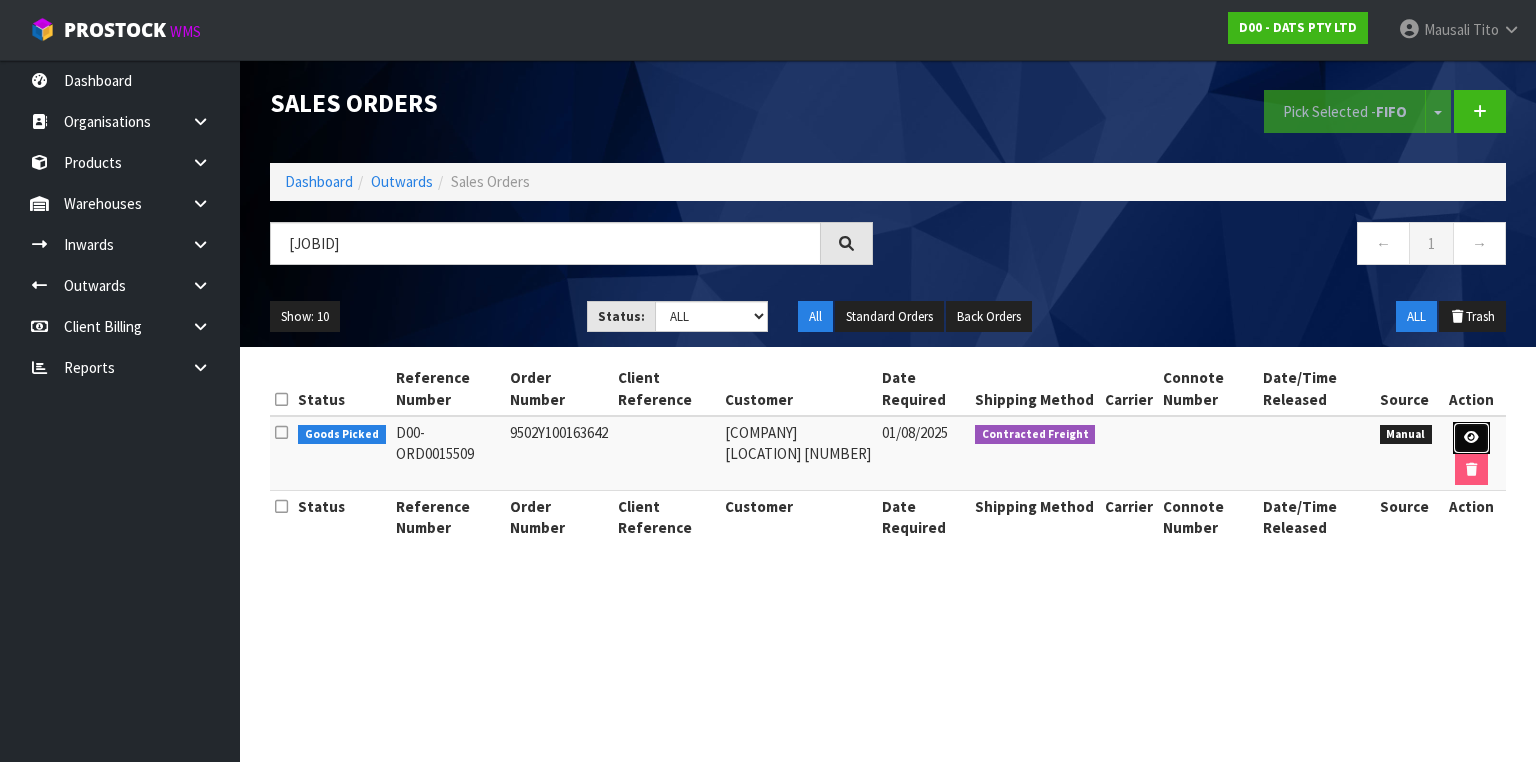 click at bounding box center (1471, 438) 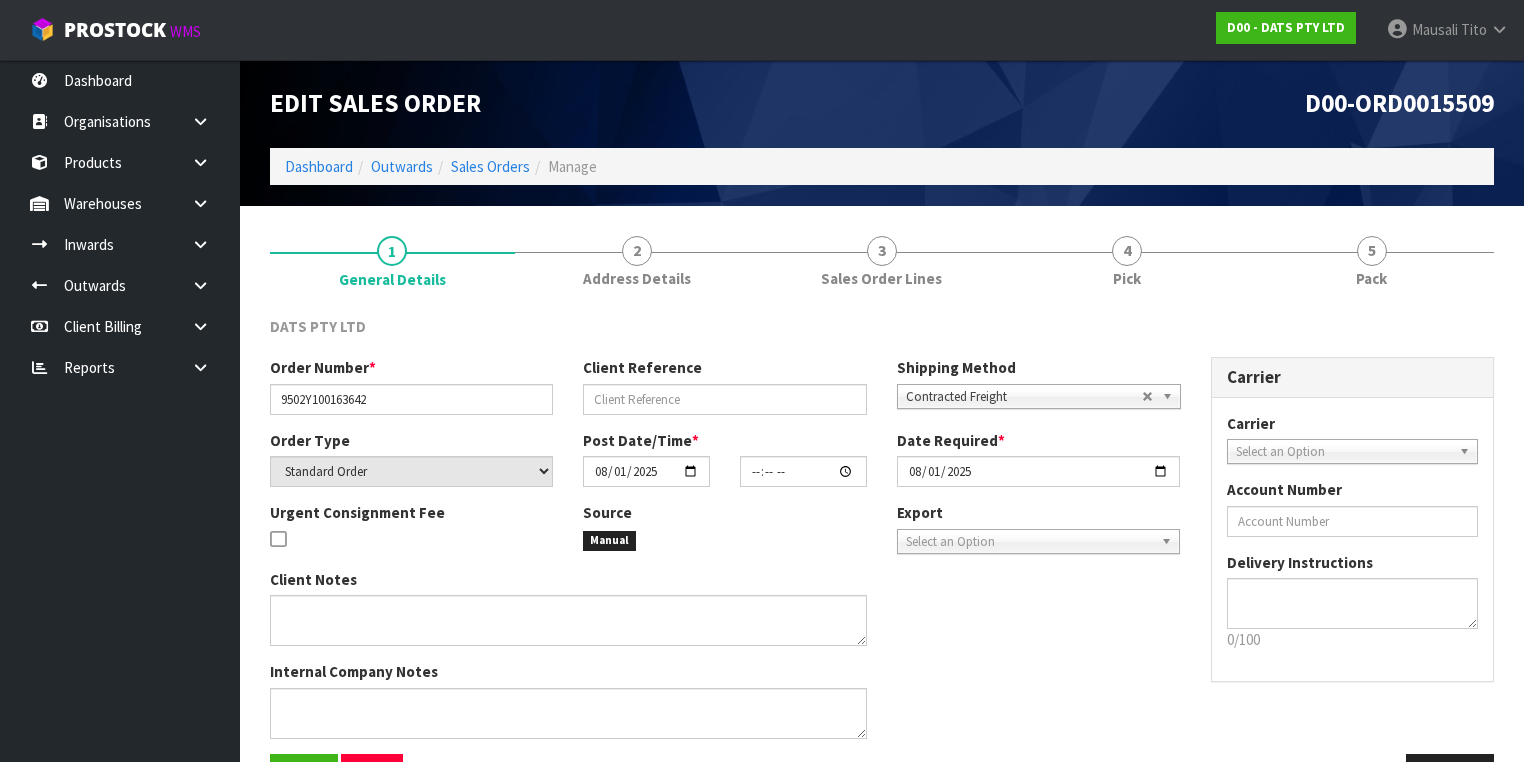 click on "4
Pick" at bounding box center [1126, 260] 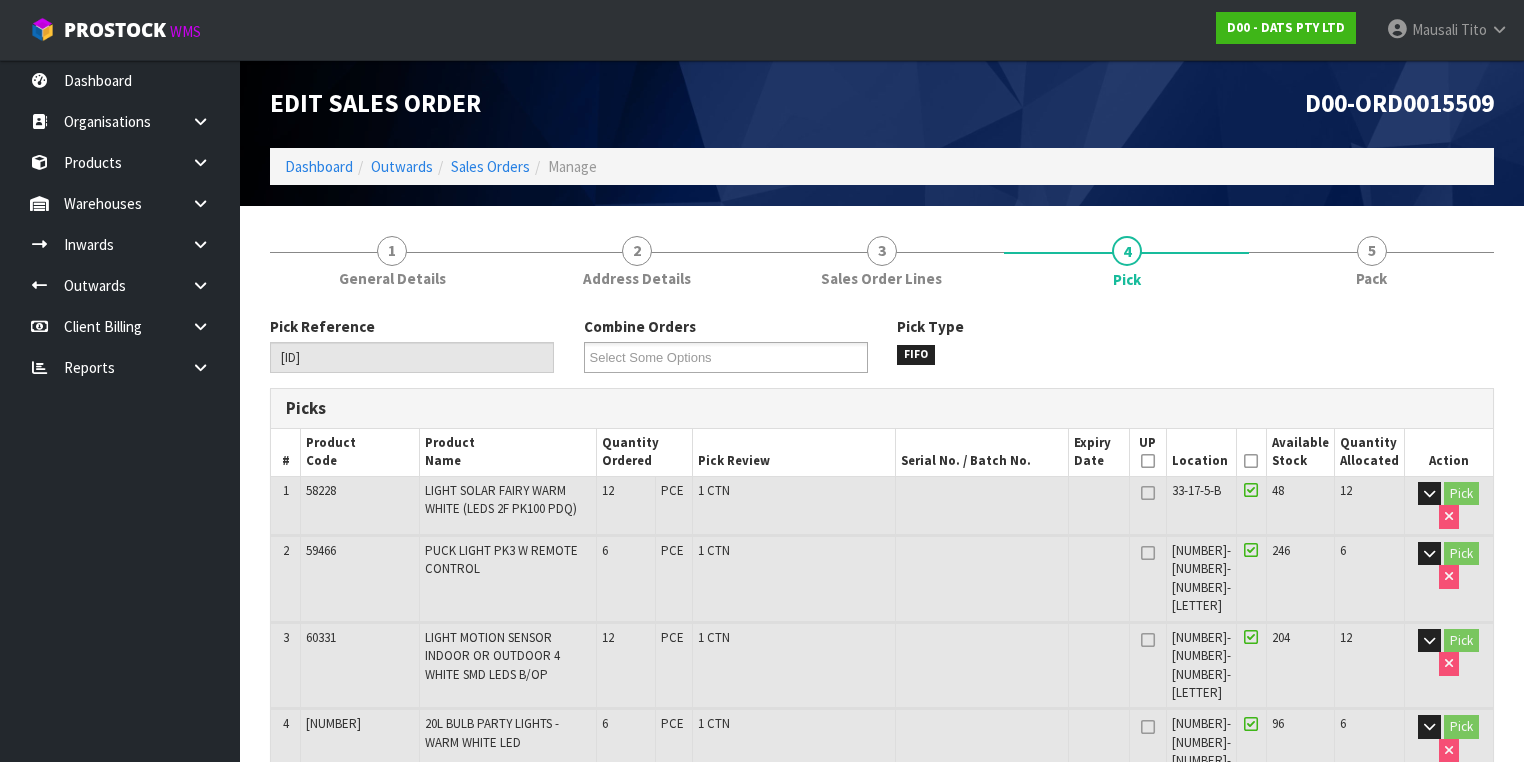 click at bounding box center [1251, 461] 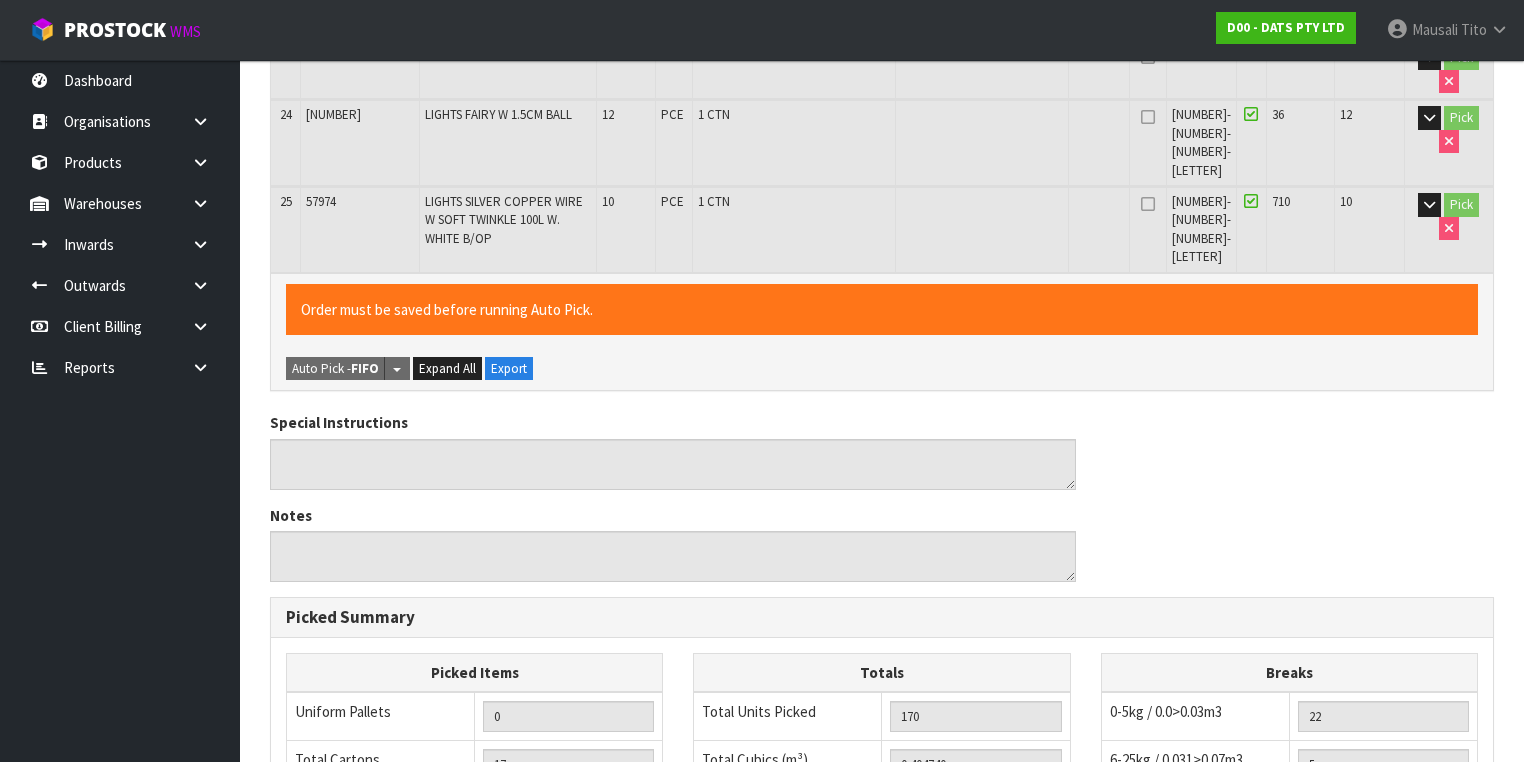scroll, scrollTop: 2124, scrollLeft: 0, axis: vertical 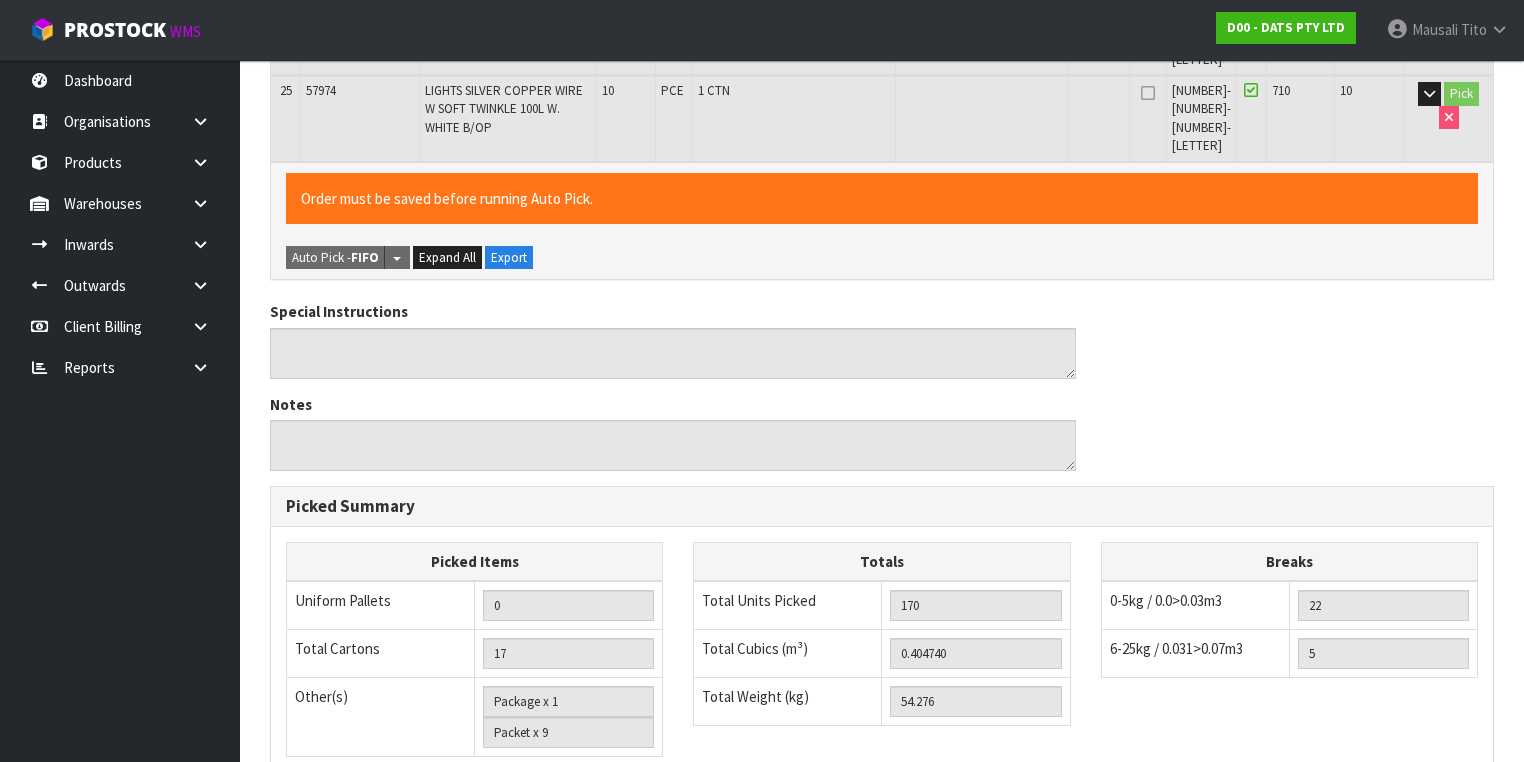 click on "Save" at bounding box center [304, 1016] 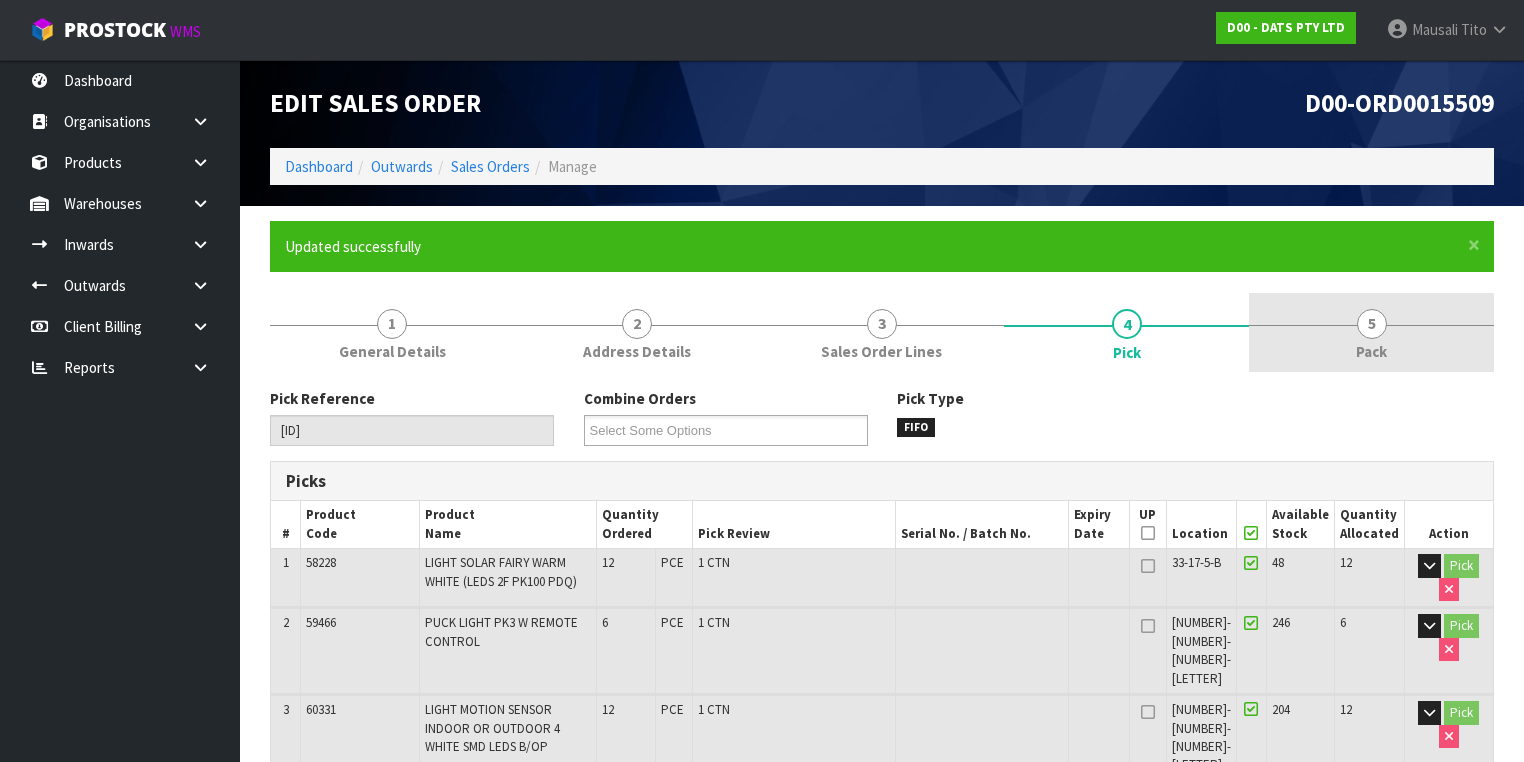 click on "Pack" at bounding box center (1371, 351) 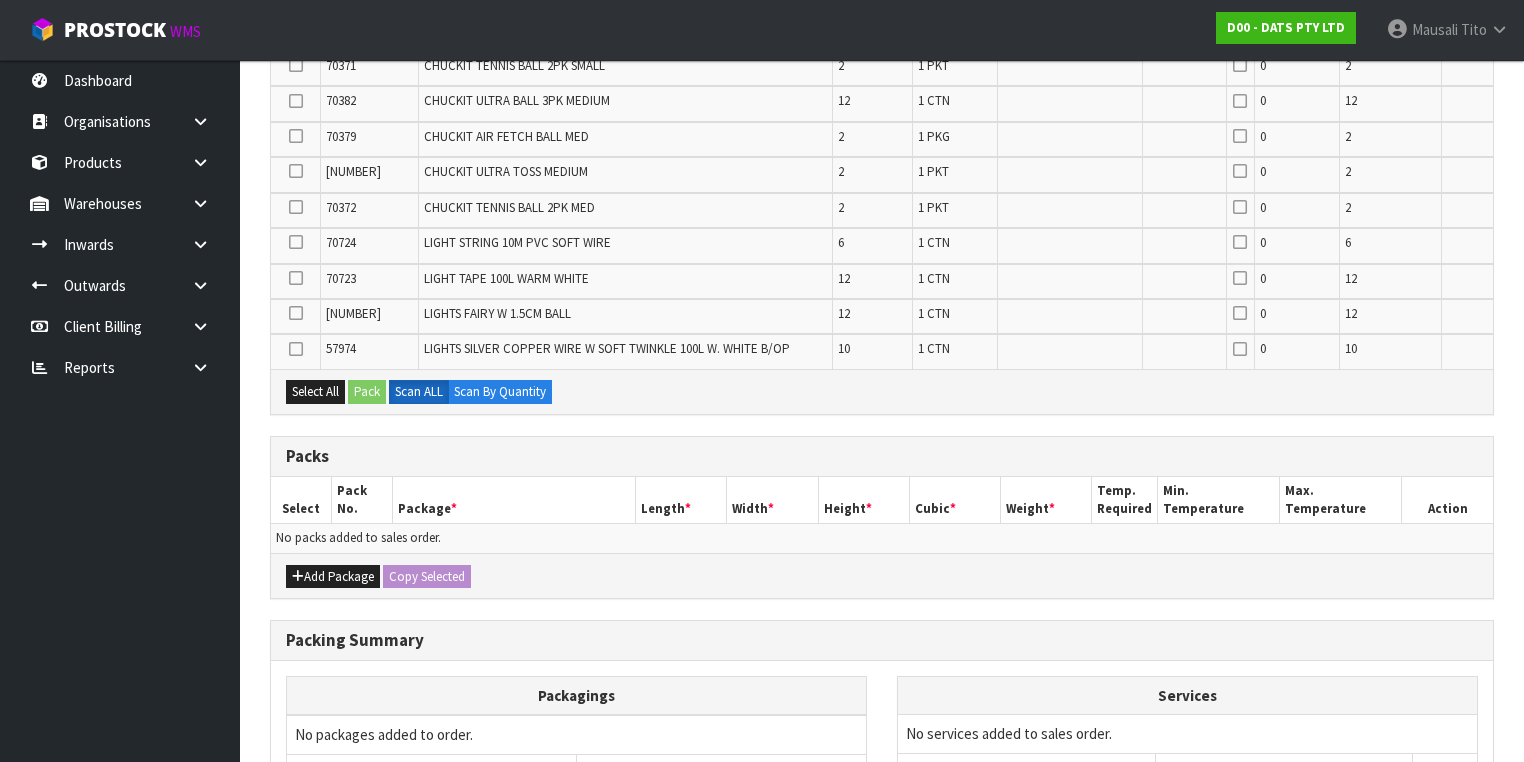 scroll, scrollTop: 1200, scrollLeft: 0, axis: vertical 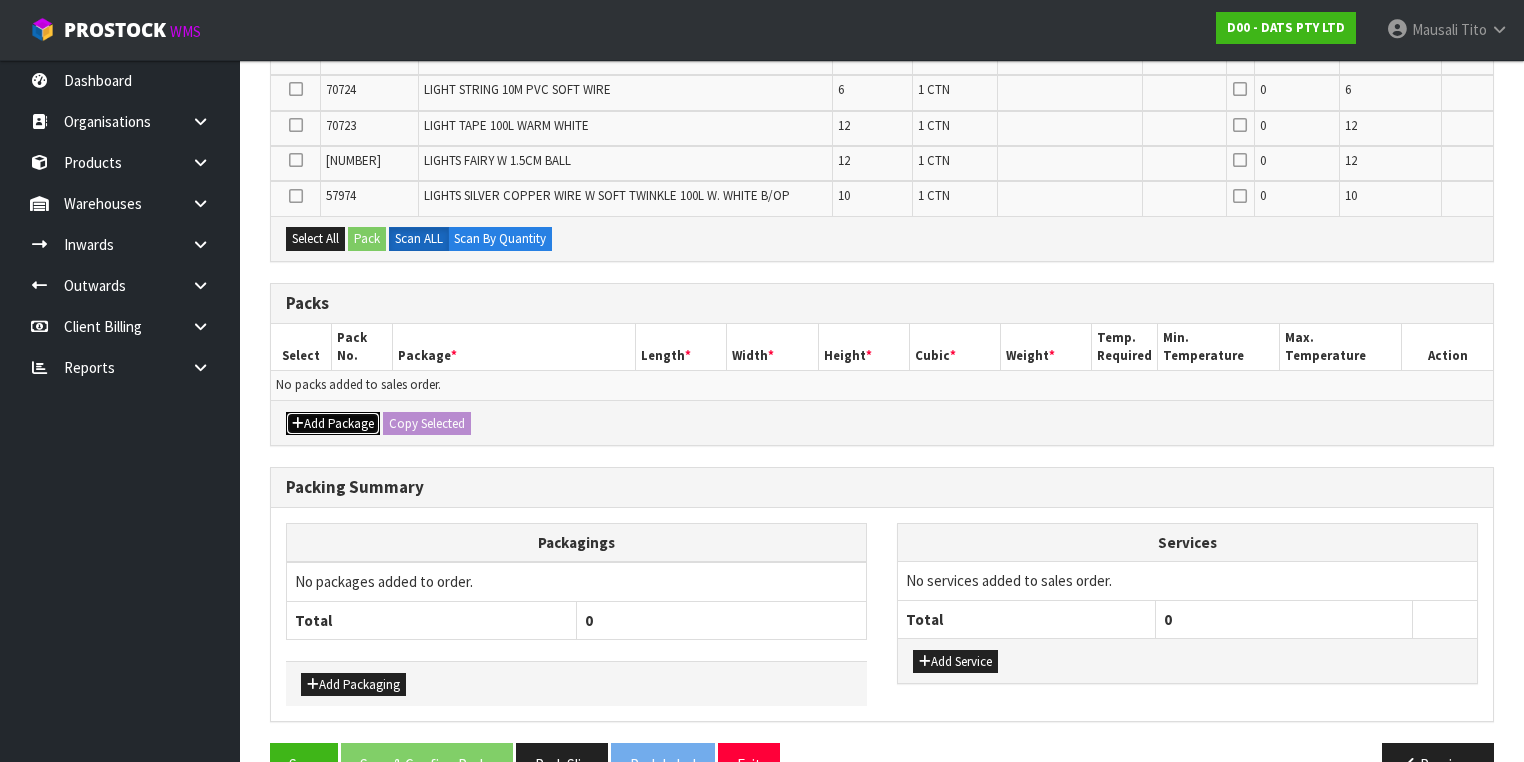drag, startPoint x: 328, startPoint y: 404, endPoint x: 329, endPoint y: 393, distance: 11.045361 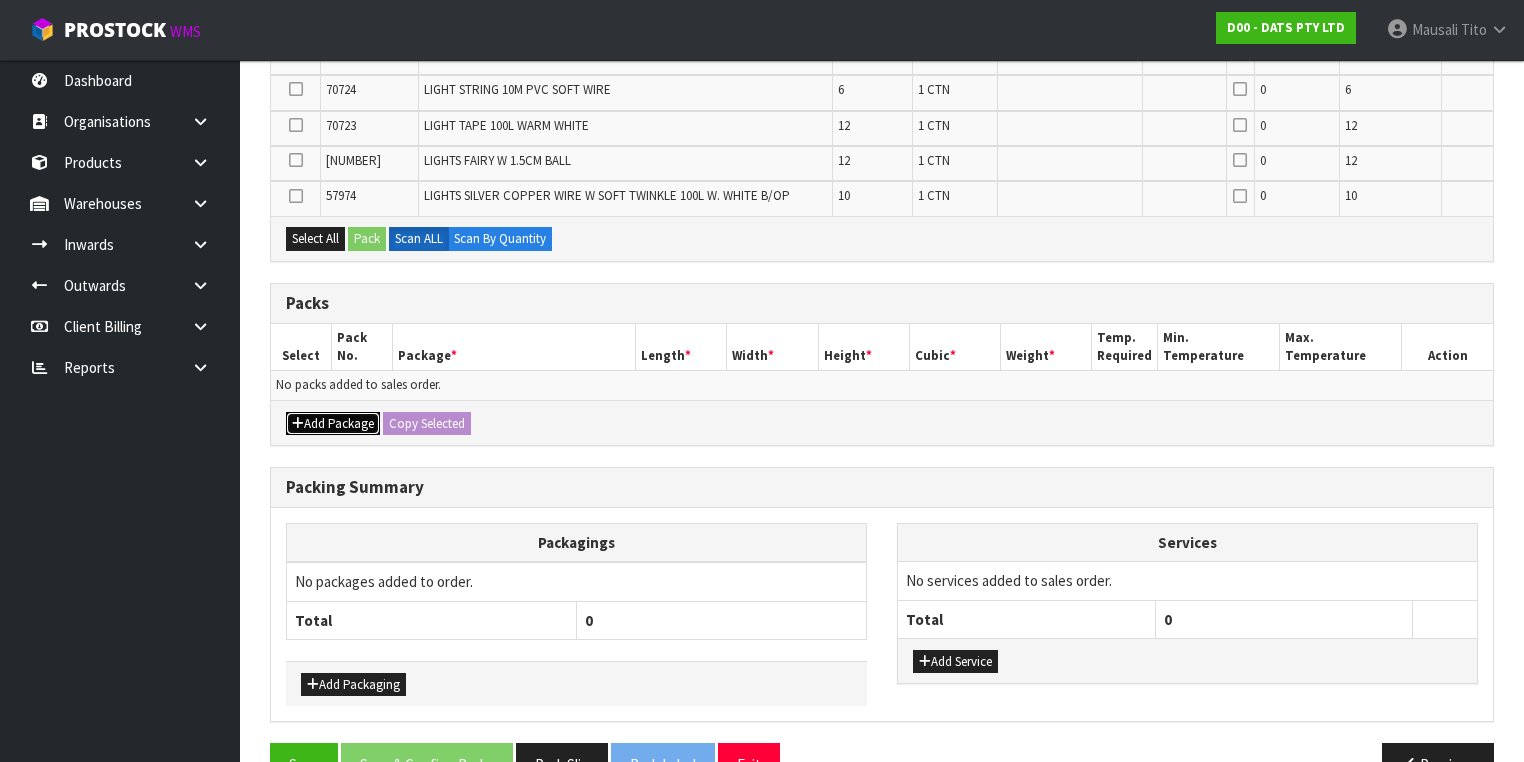 click on "Add Package" at bounding box center (333, 424) 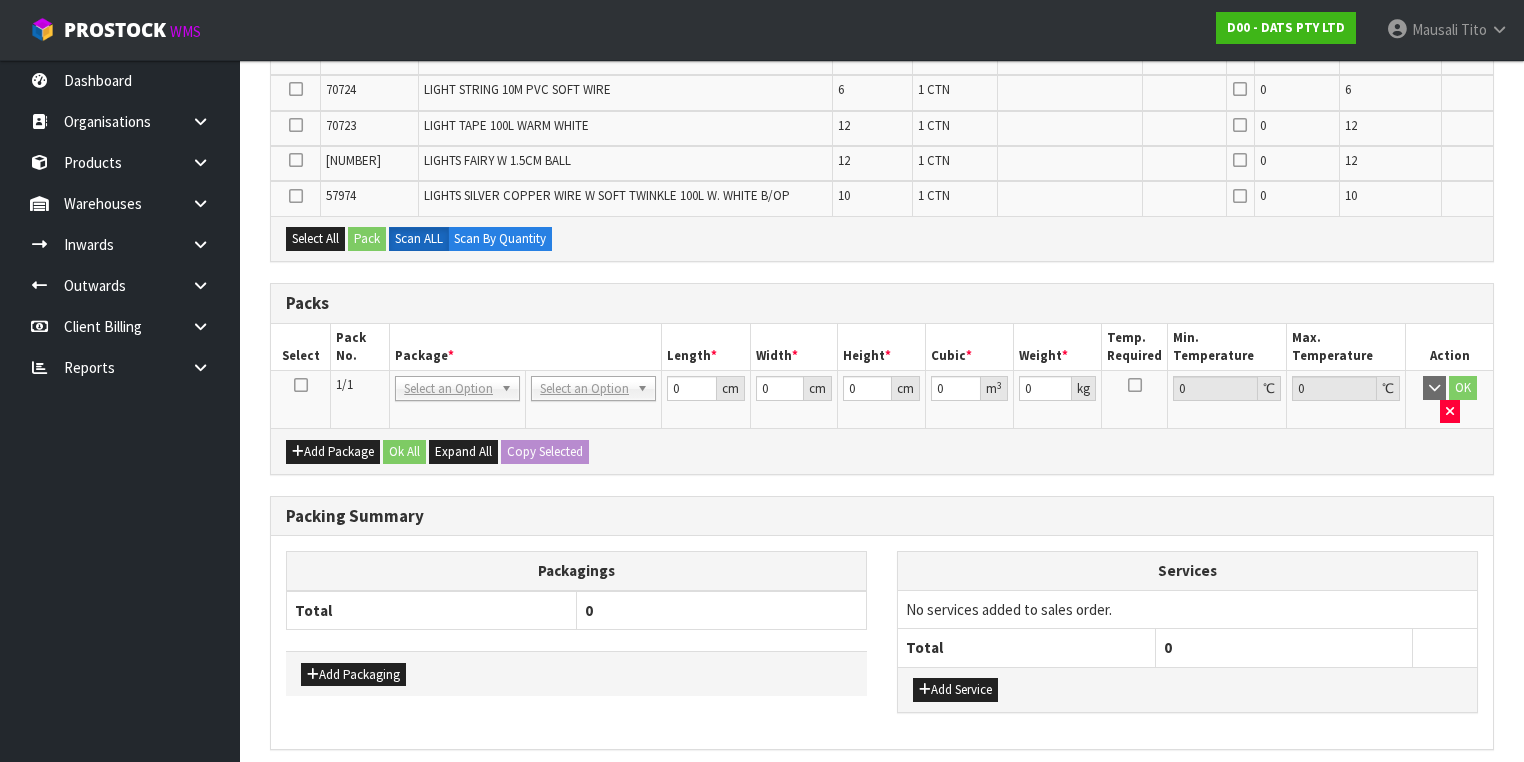 click at bounding box center [301, 385] 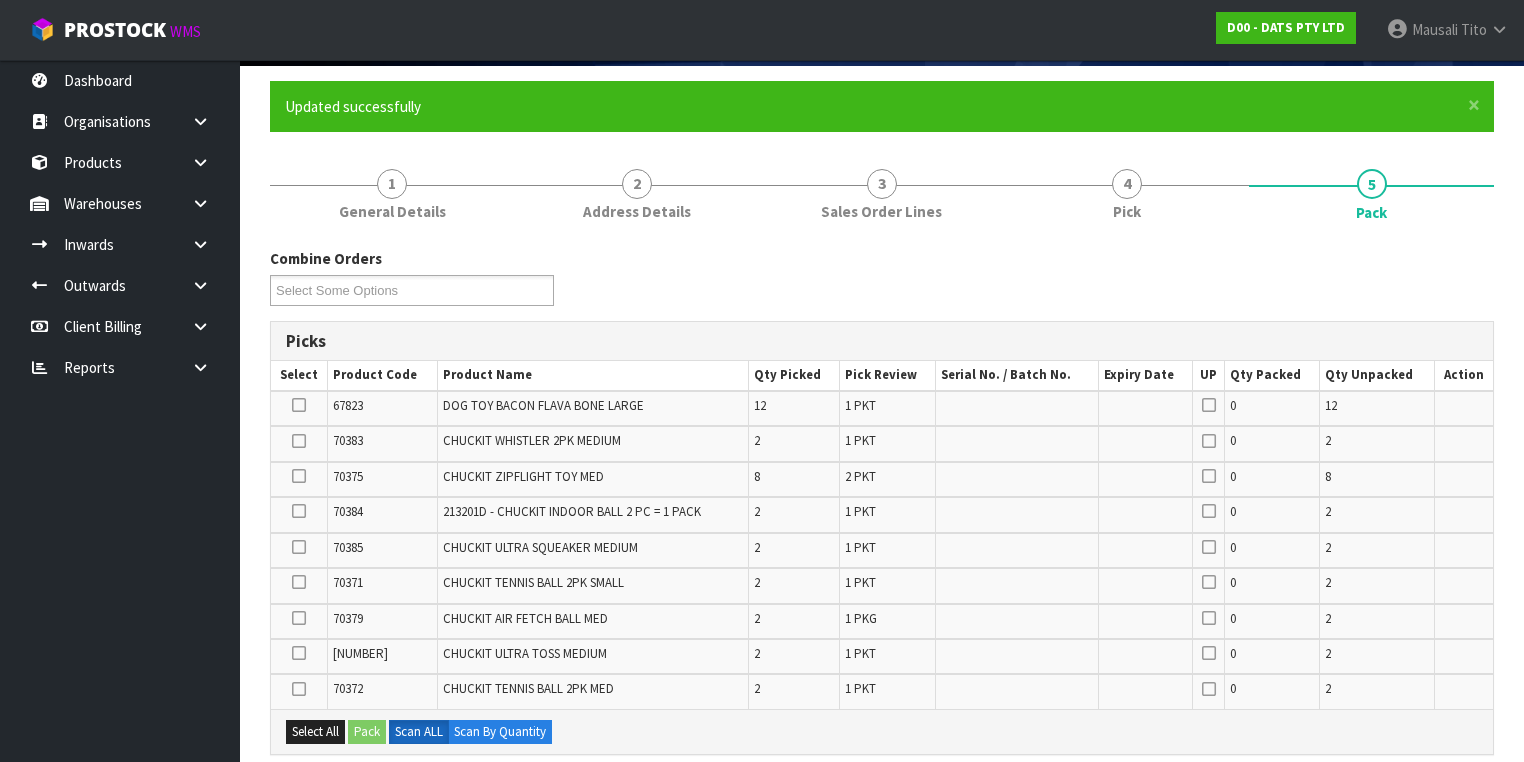 scroll, scrollTop: 460, scrollLeft: 0, axis: vertical 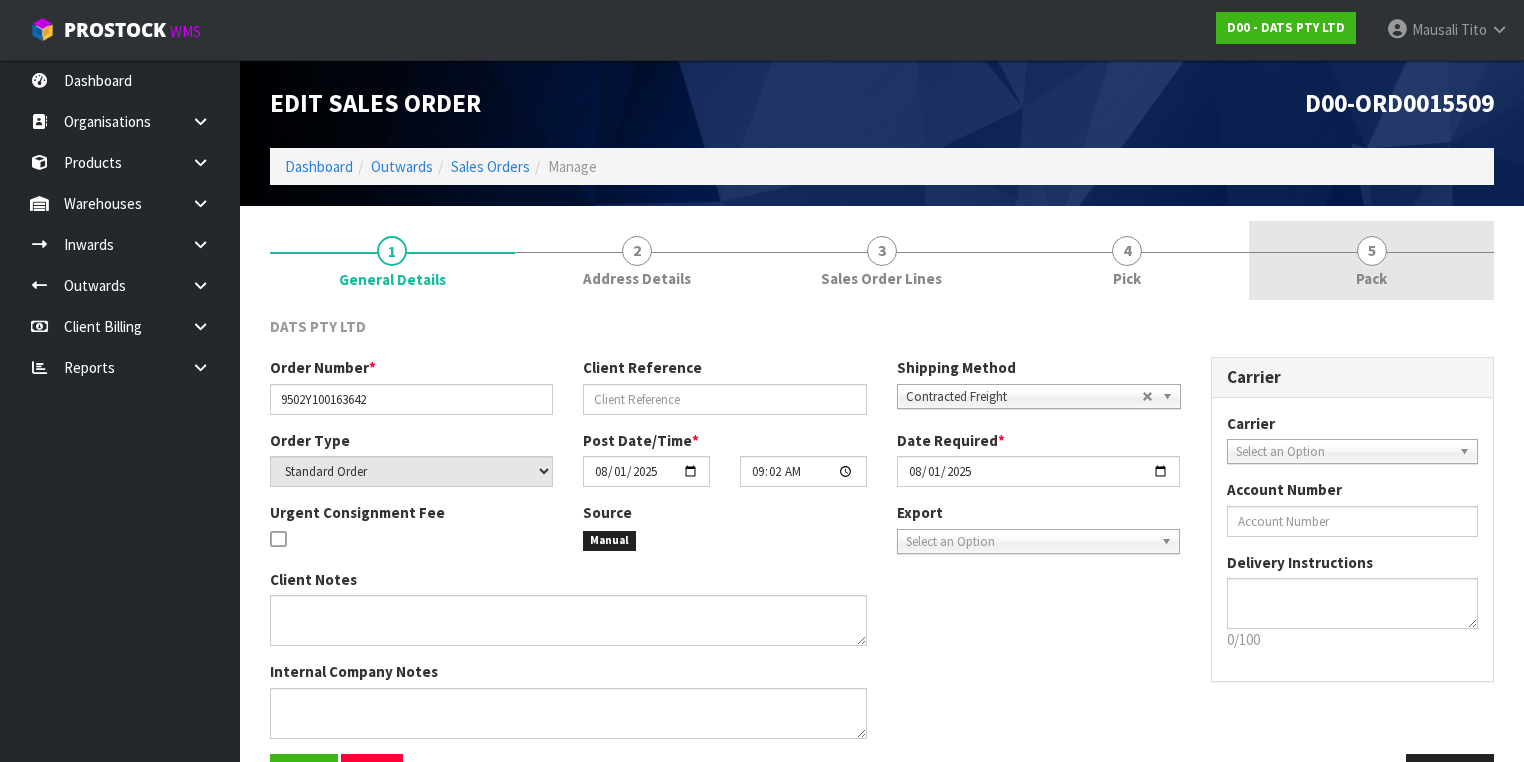 click on "5
Pack" at bounding box center (1371, 260) 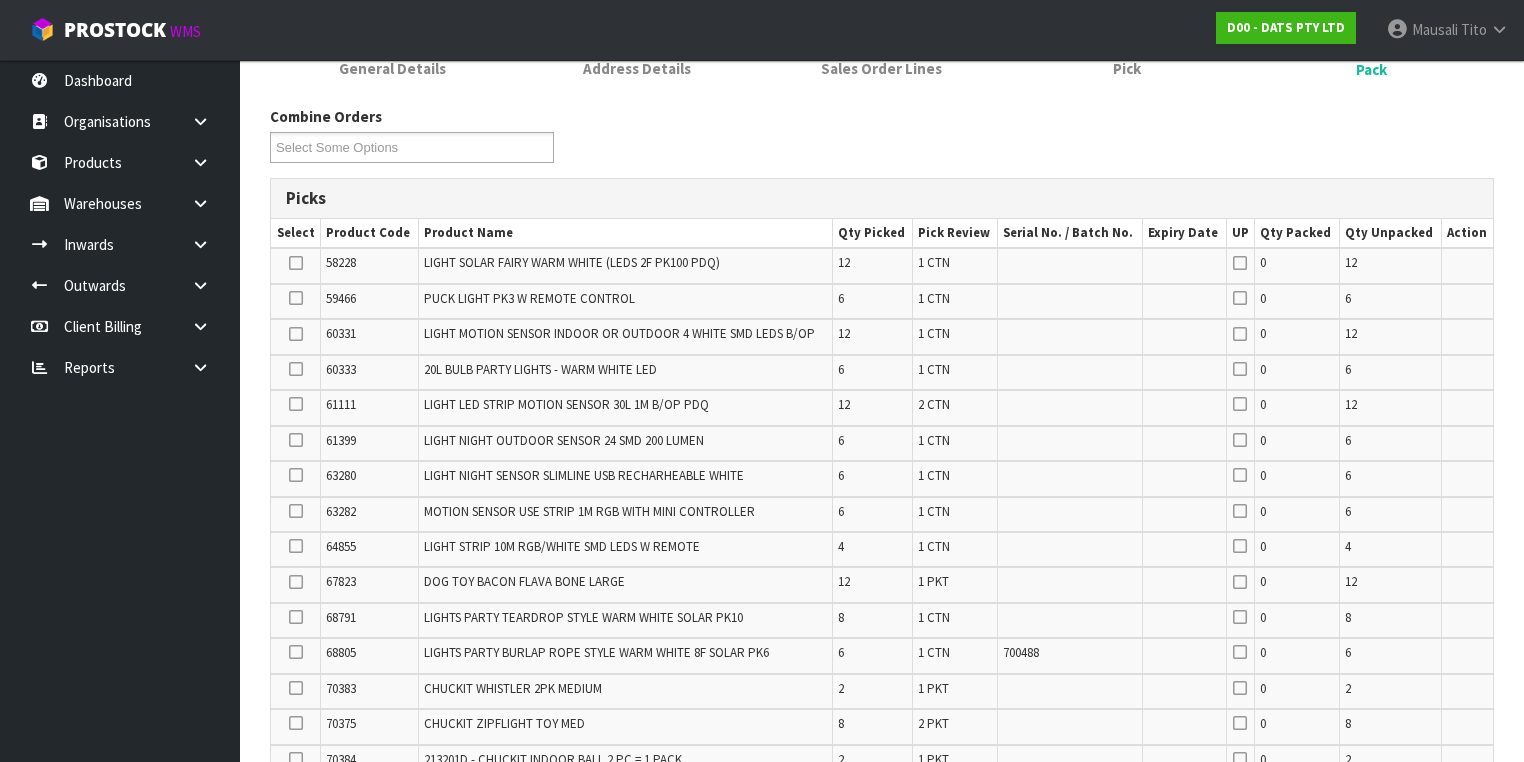 scroll, scrollTop: 0, scrollLeft: 0, axis: both 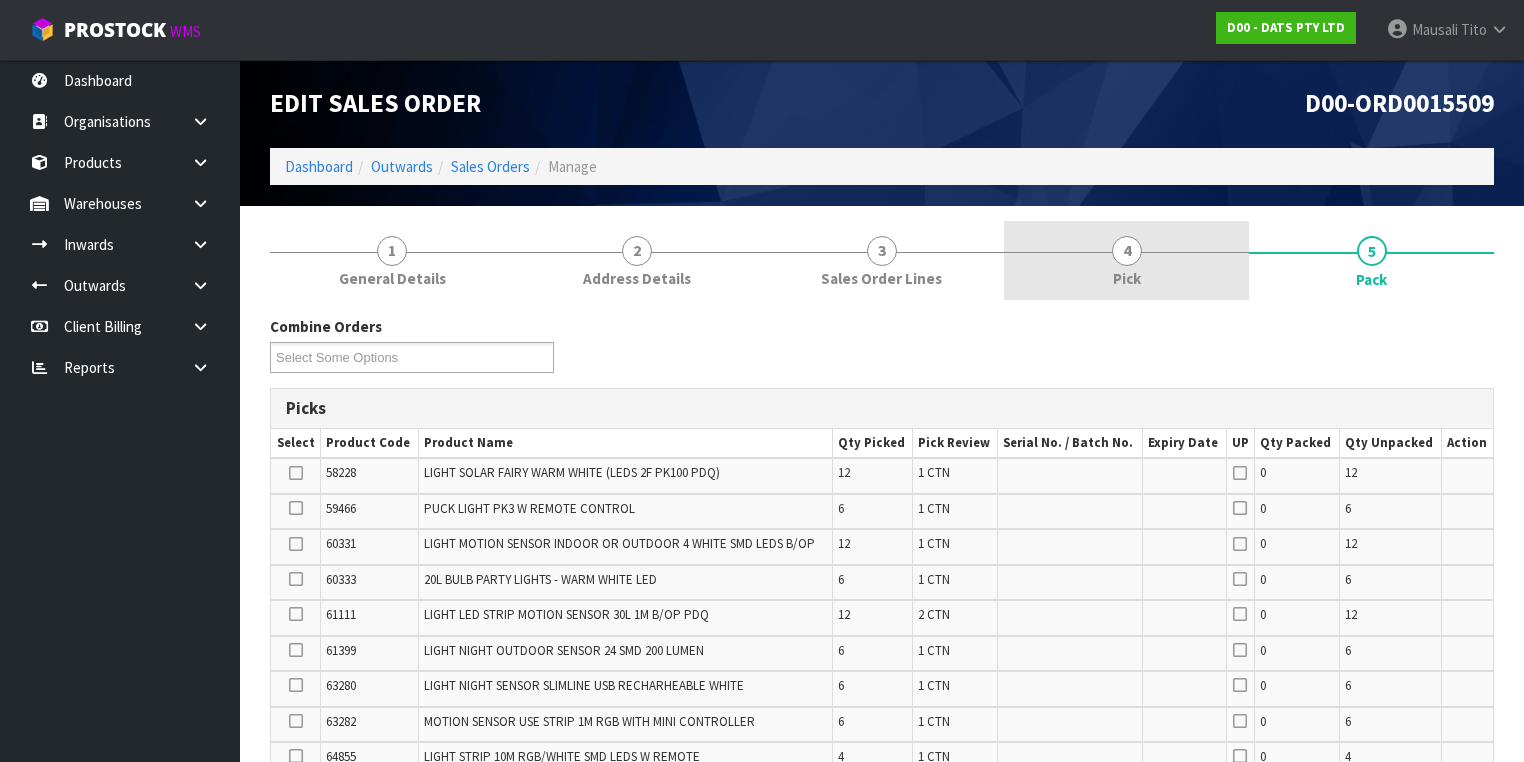 click on "4
Pick" at bounding box center [1126, 260] 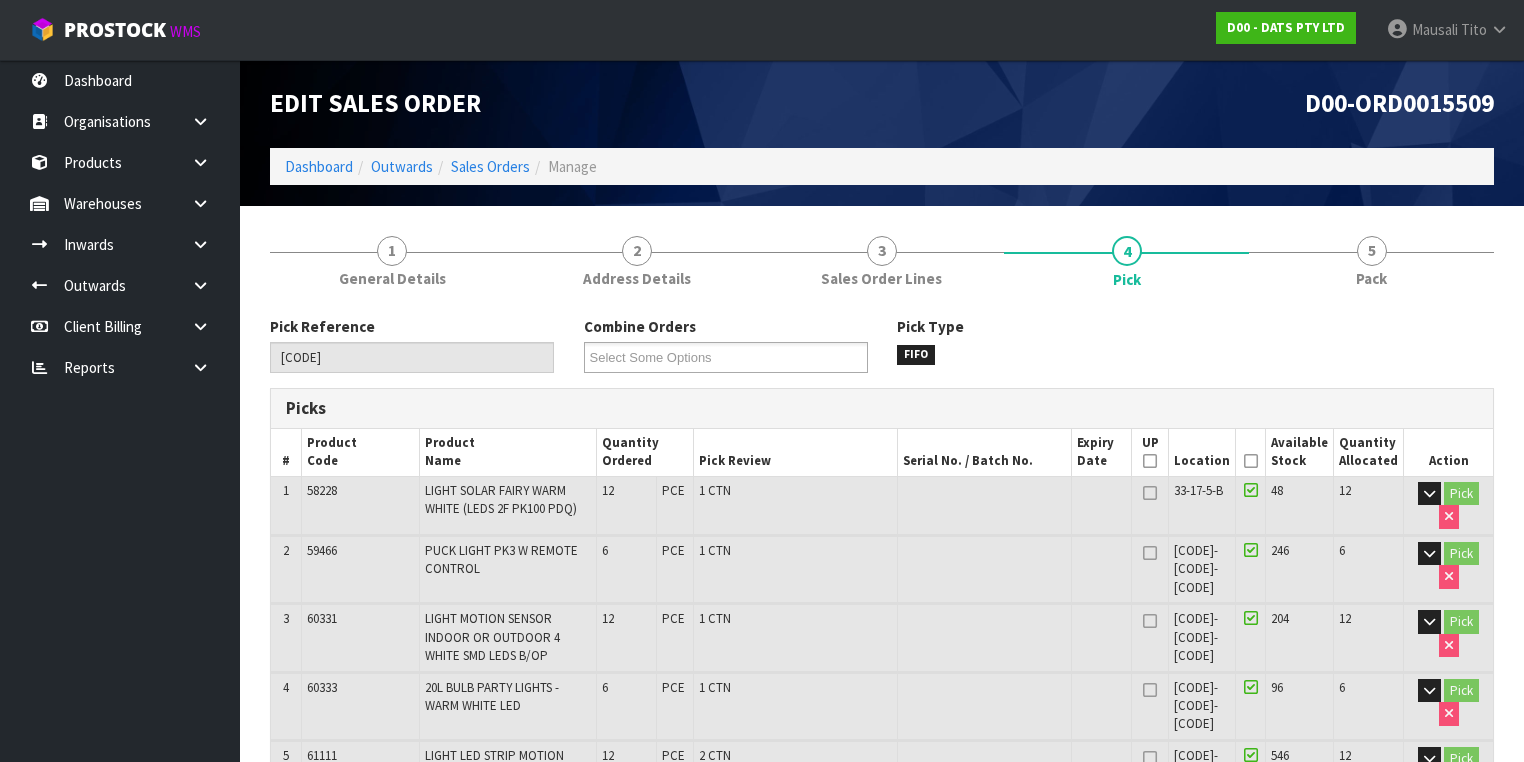 click at bounding box center (1251, 461) 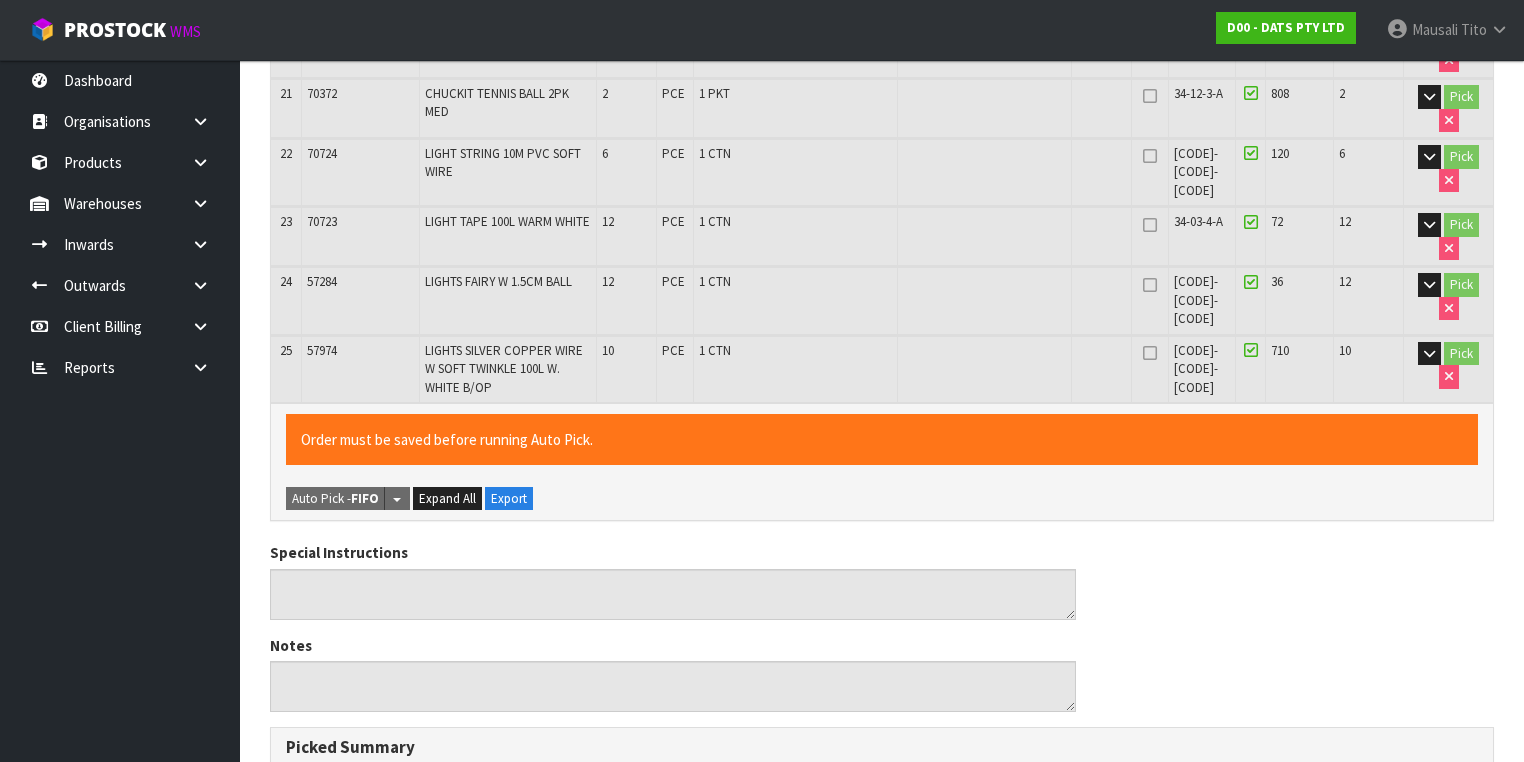 scroll, scrollTop: 2124, scrollLeft: 0, axis: vertical 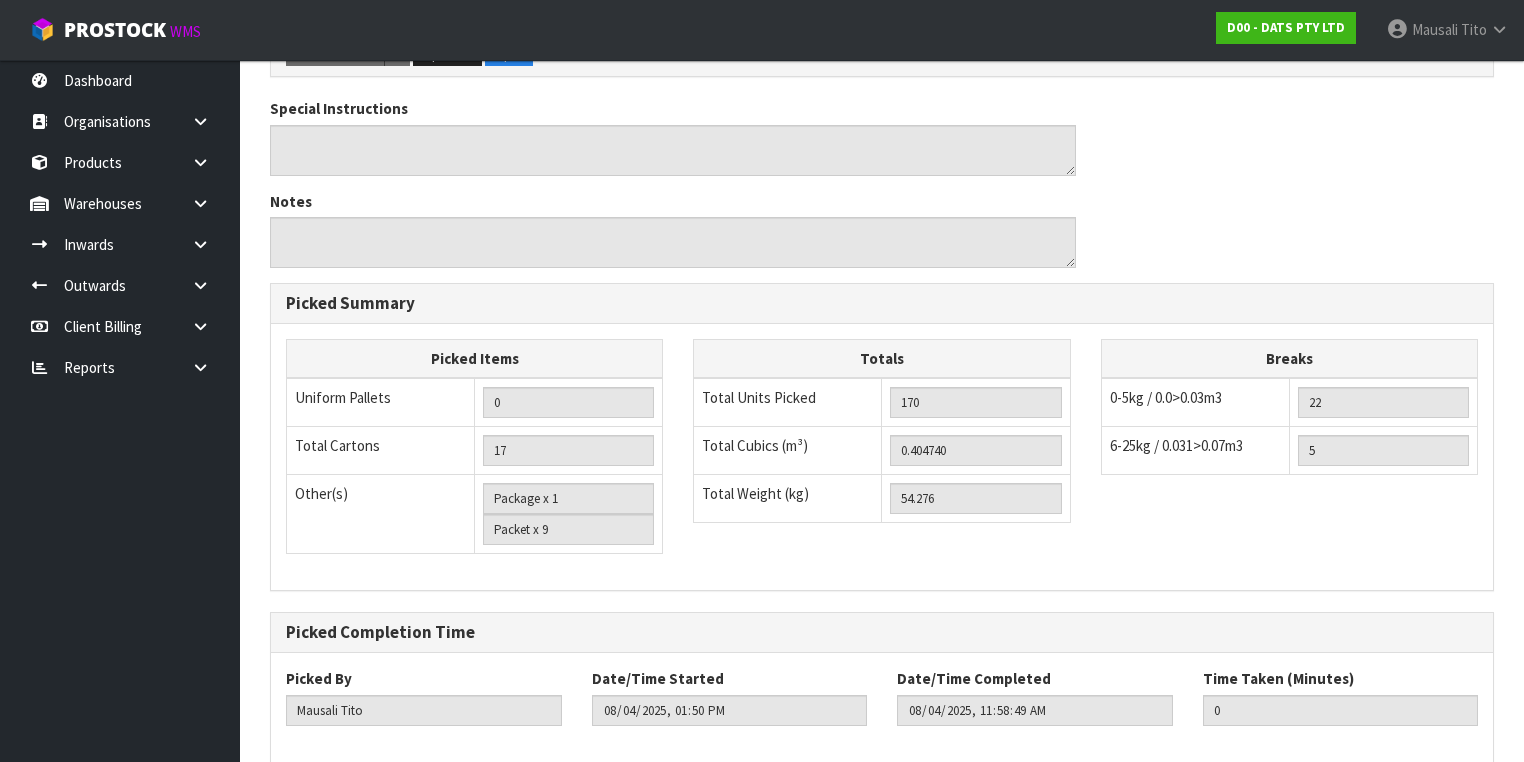 drag, startPoint x: 304, startPoint y: 701, endPoint x: 336, endPoint y: 667, distance: 46.69047 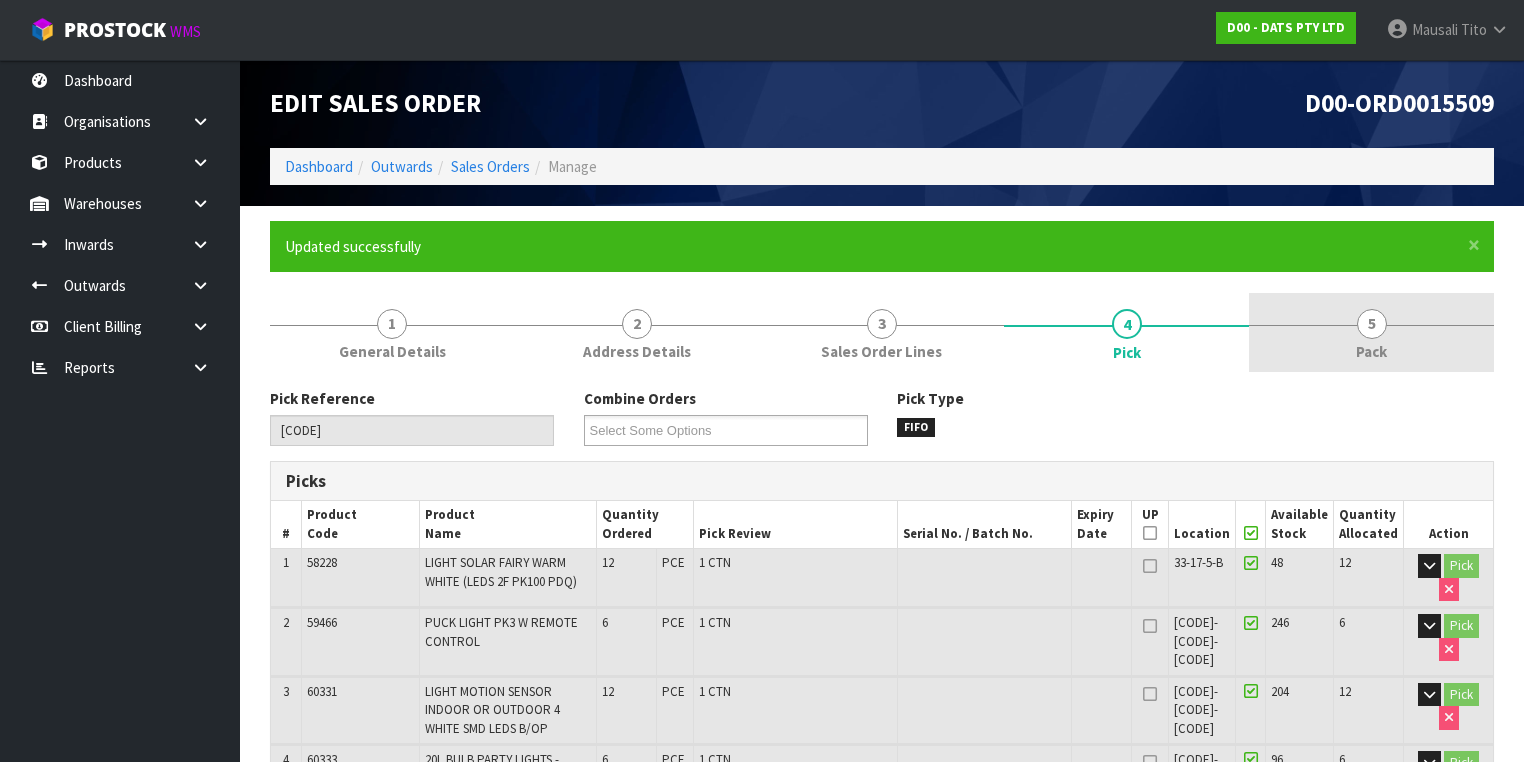 type on "2025-08-04T13:54:54" 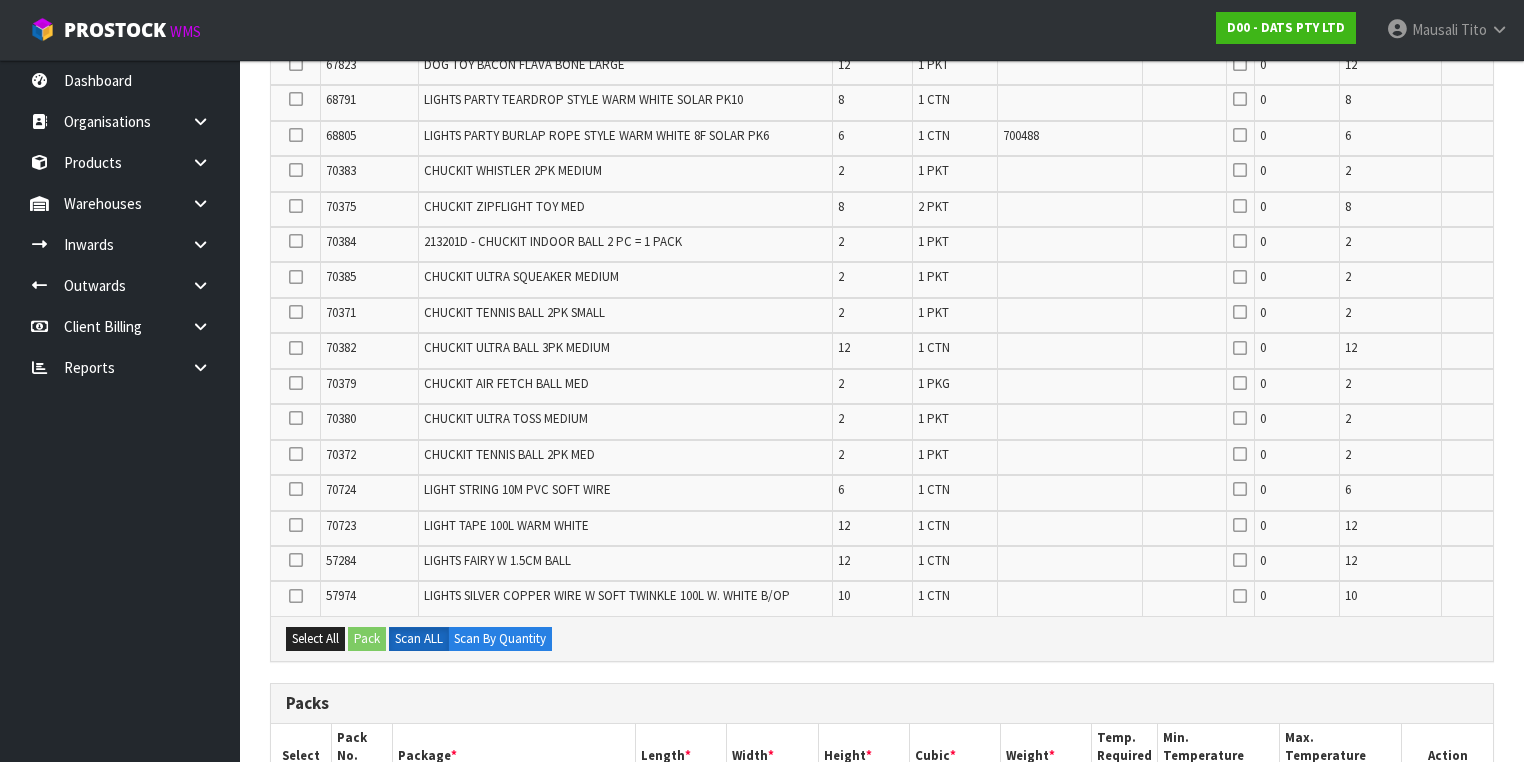 scroll, scrollTop: 1200, scrollLeft: 0, axis: vertical 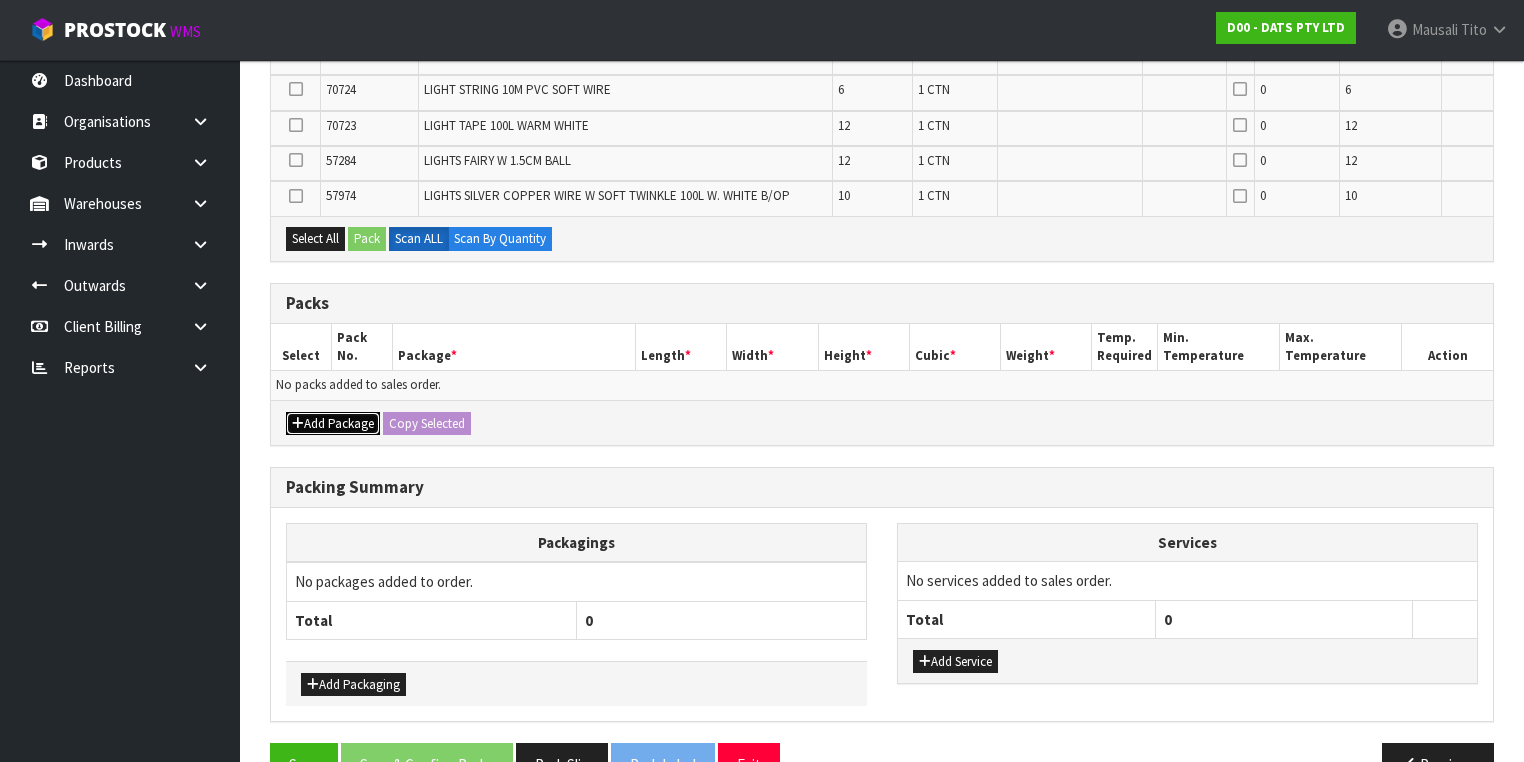 click on "Add Package" at bounding box center (333, 424) 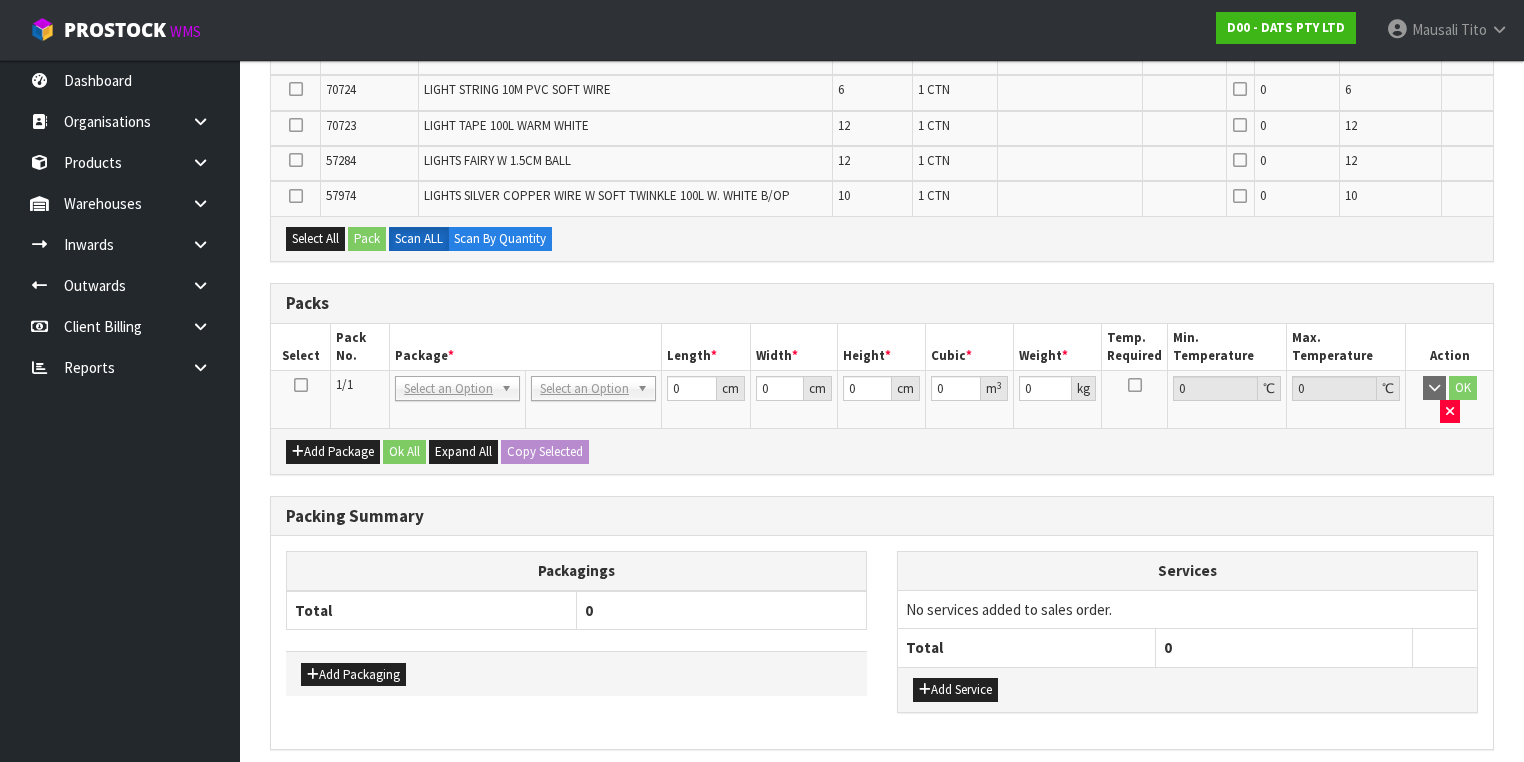 click at bounding box center (301, 385) 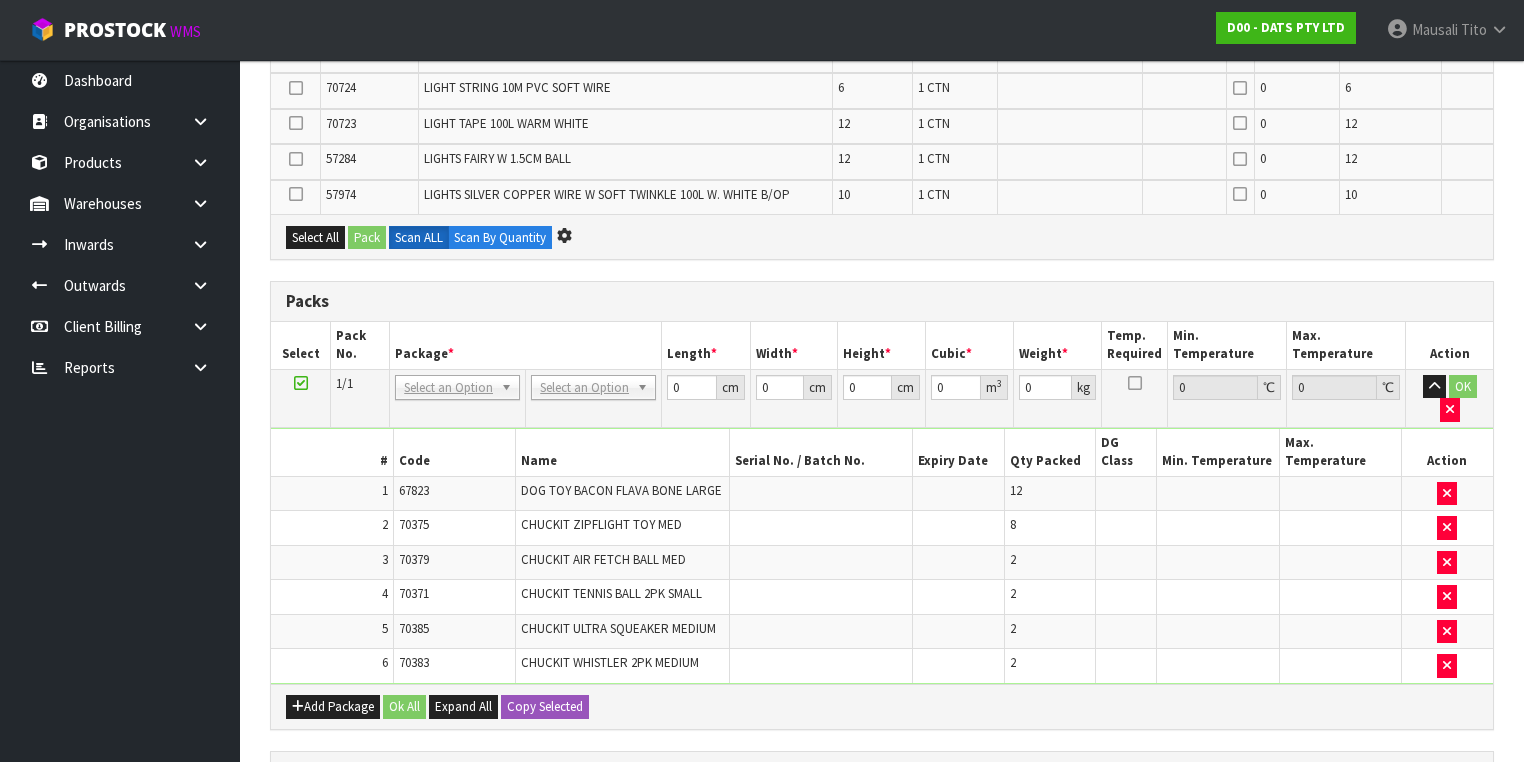 scroll, scrollTop: 0, scrollLeft: 0, axis: both 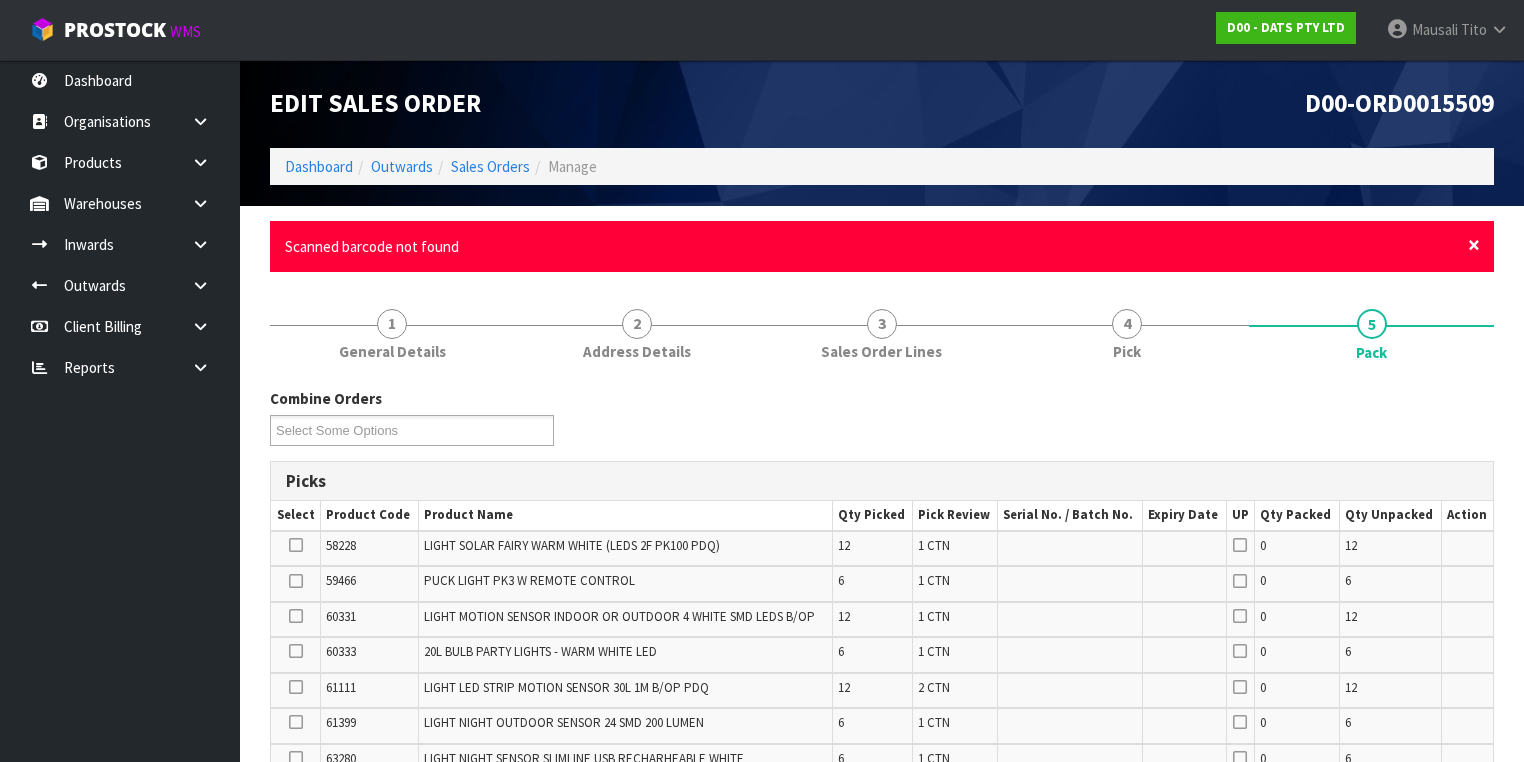 click on "×" at bounding box center [1474, 245] 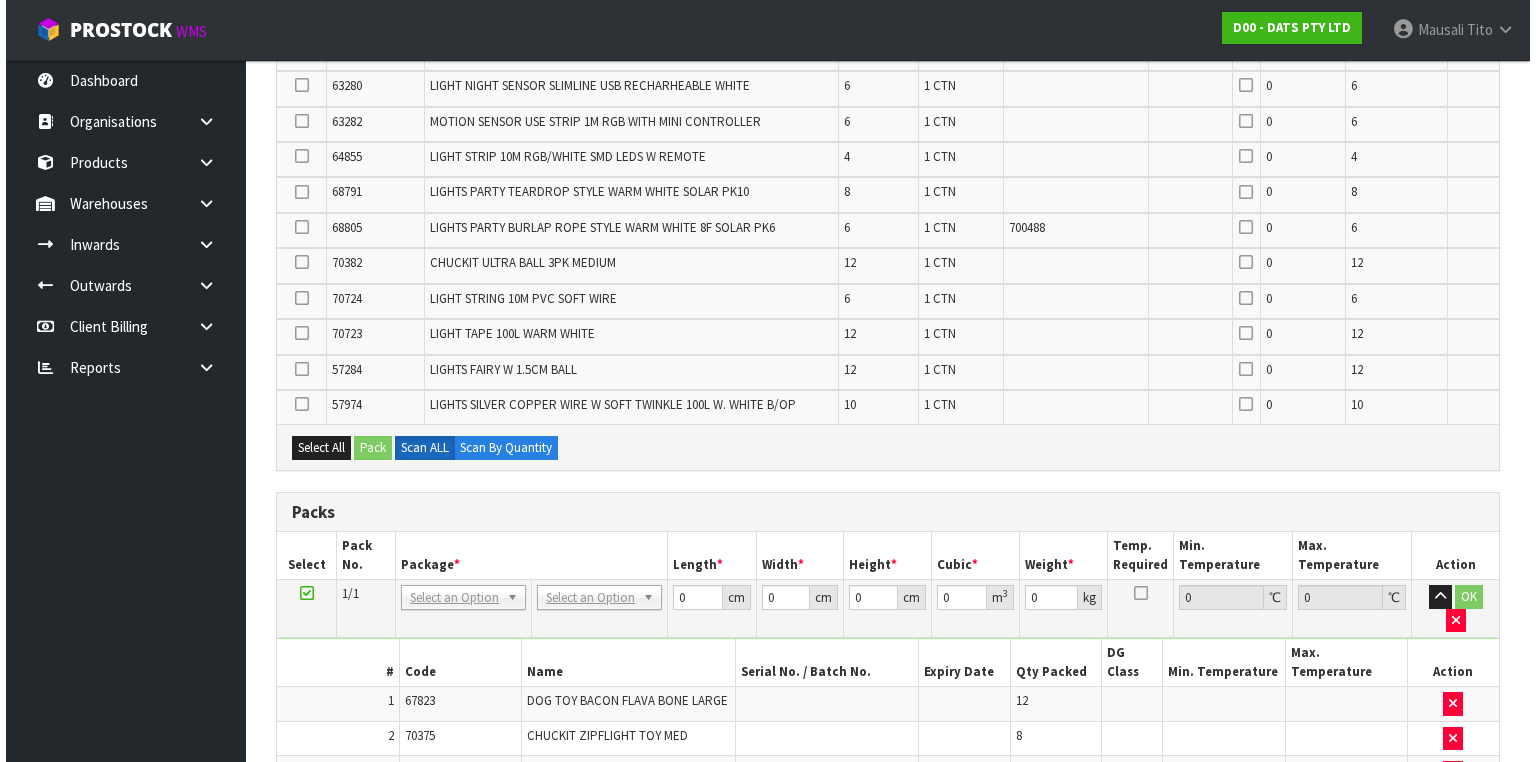 scroll, scrollTop: 844, scrollLeft: 0, axis: vertical 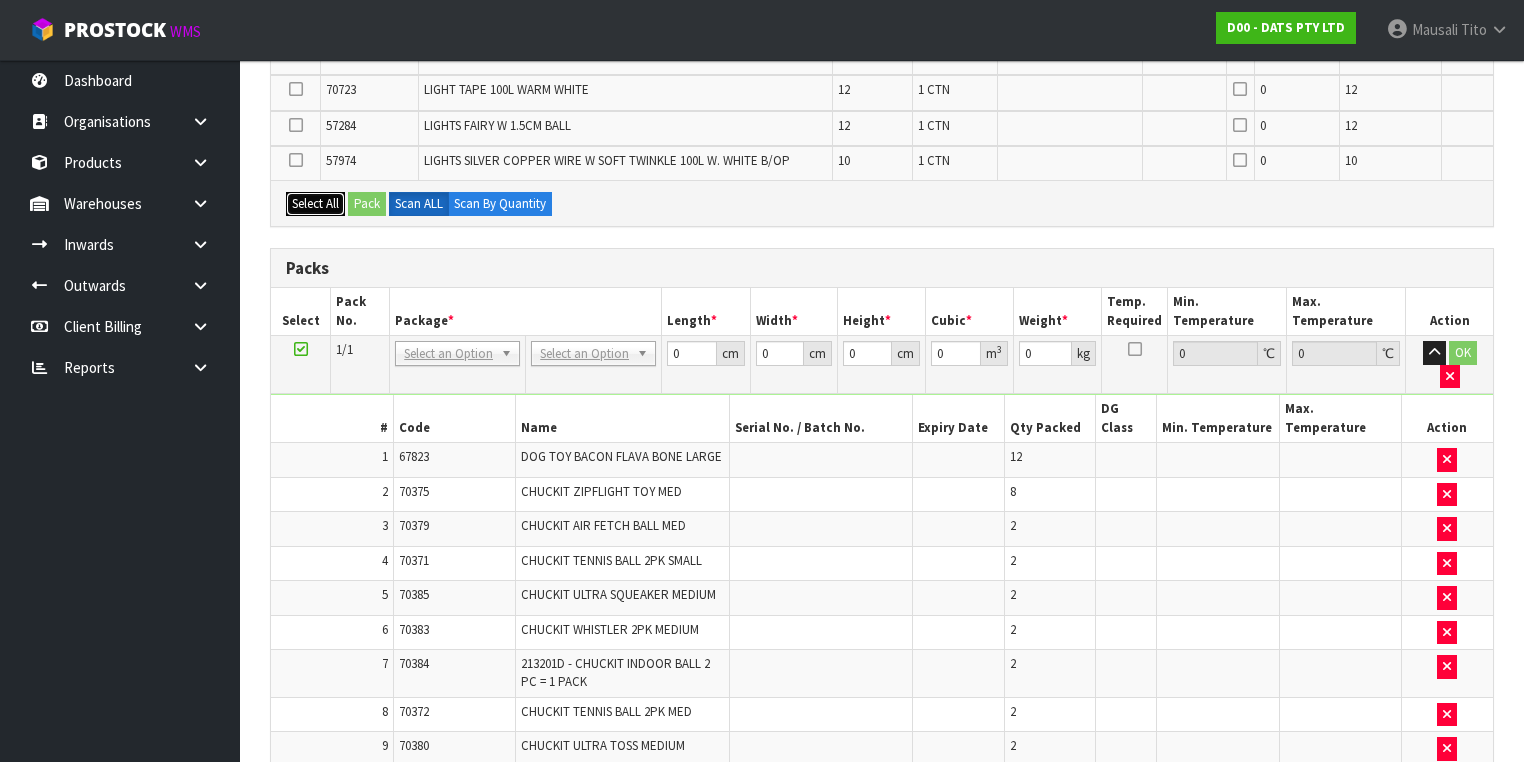 click on "Select All" at bounding box center [315, 204] 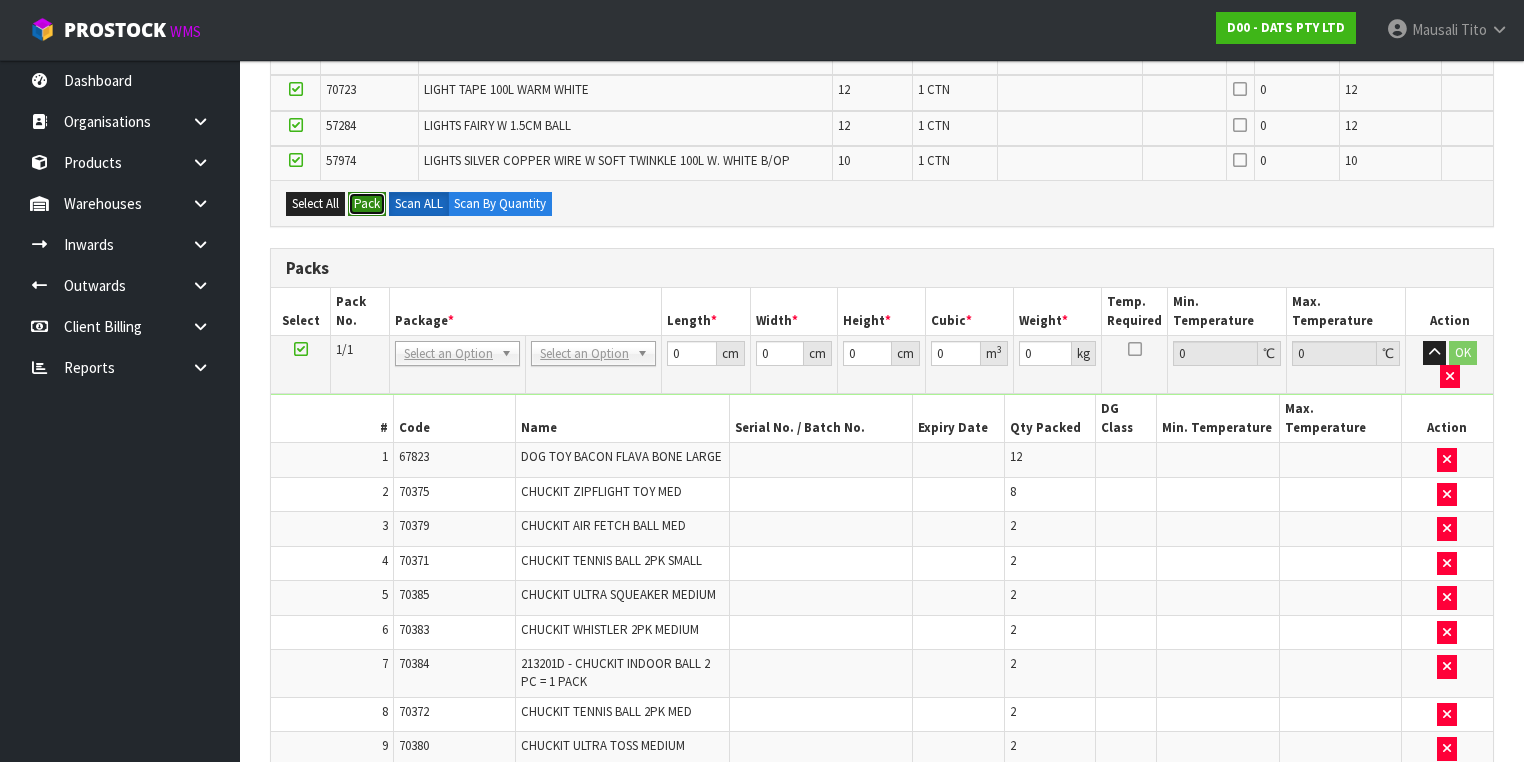 click on "Pack" at bounding box center [367, 204] 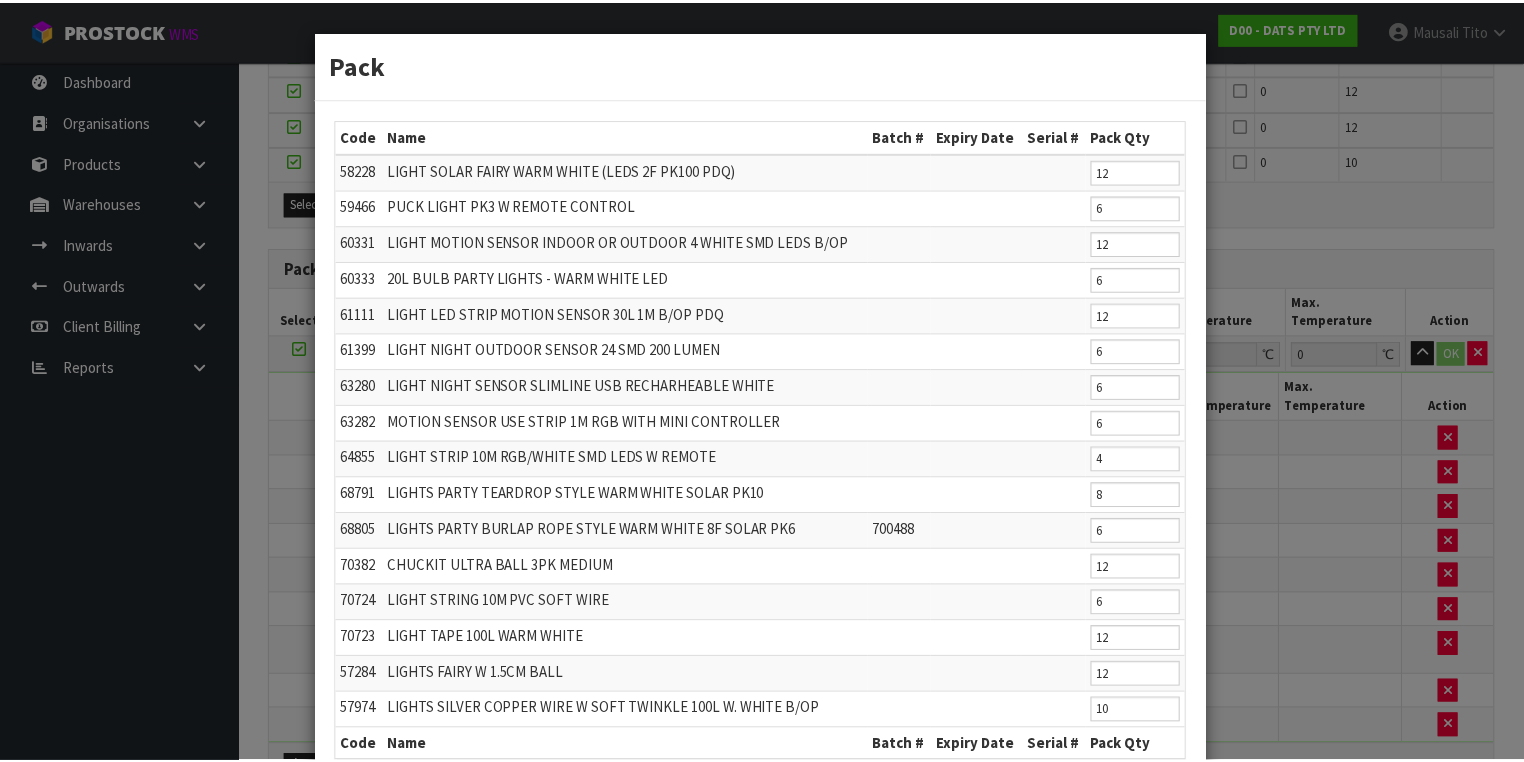 scroll, scrollTop: 139, scrollLeft: 0, axis: vertical 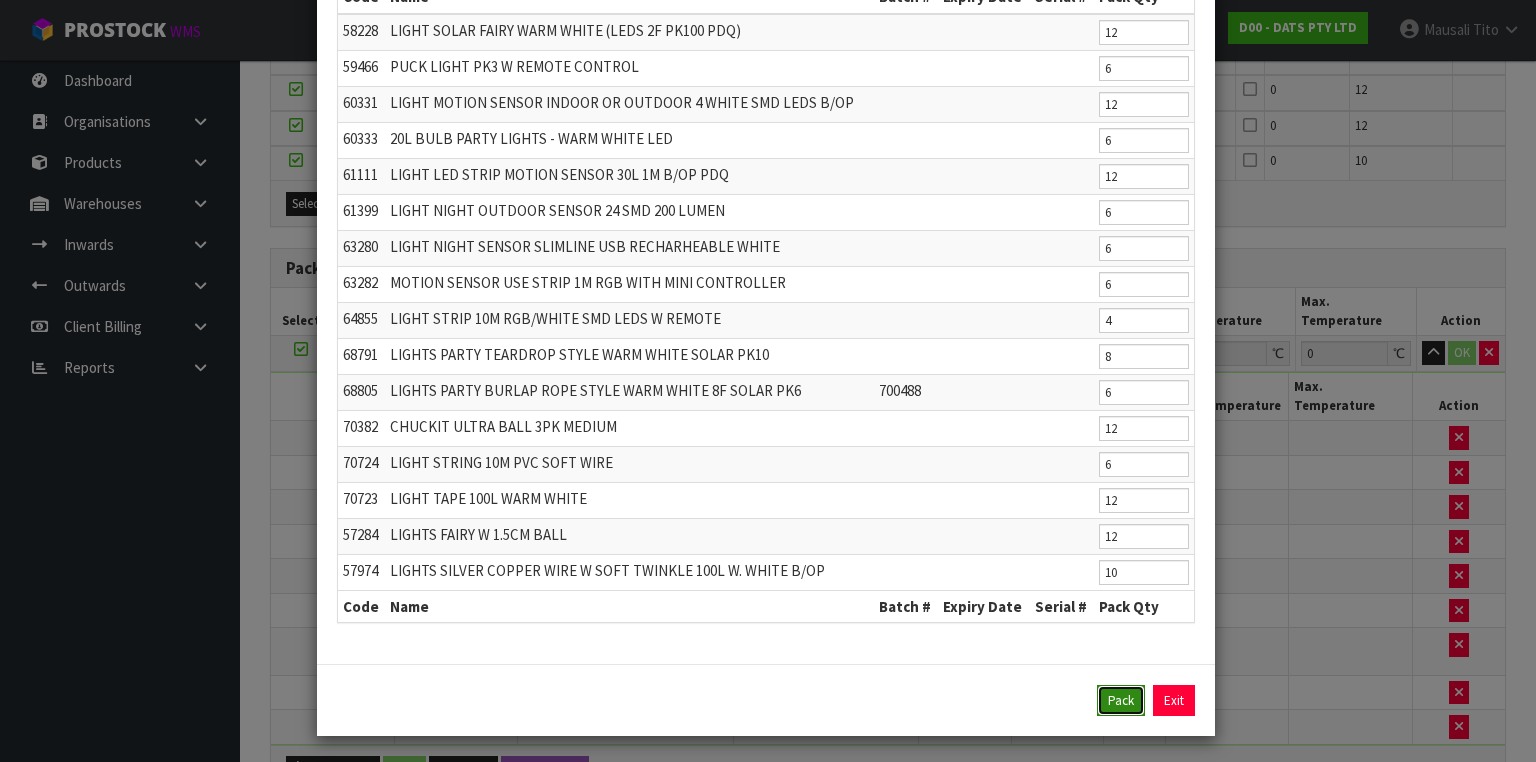 click on "Pack" at bounding box center (1121, 701) 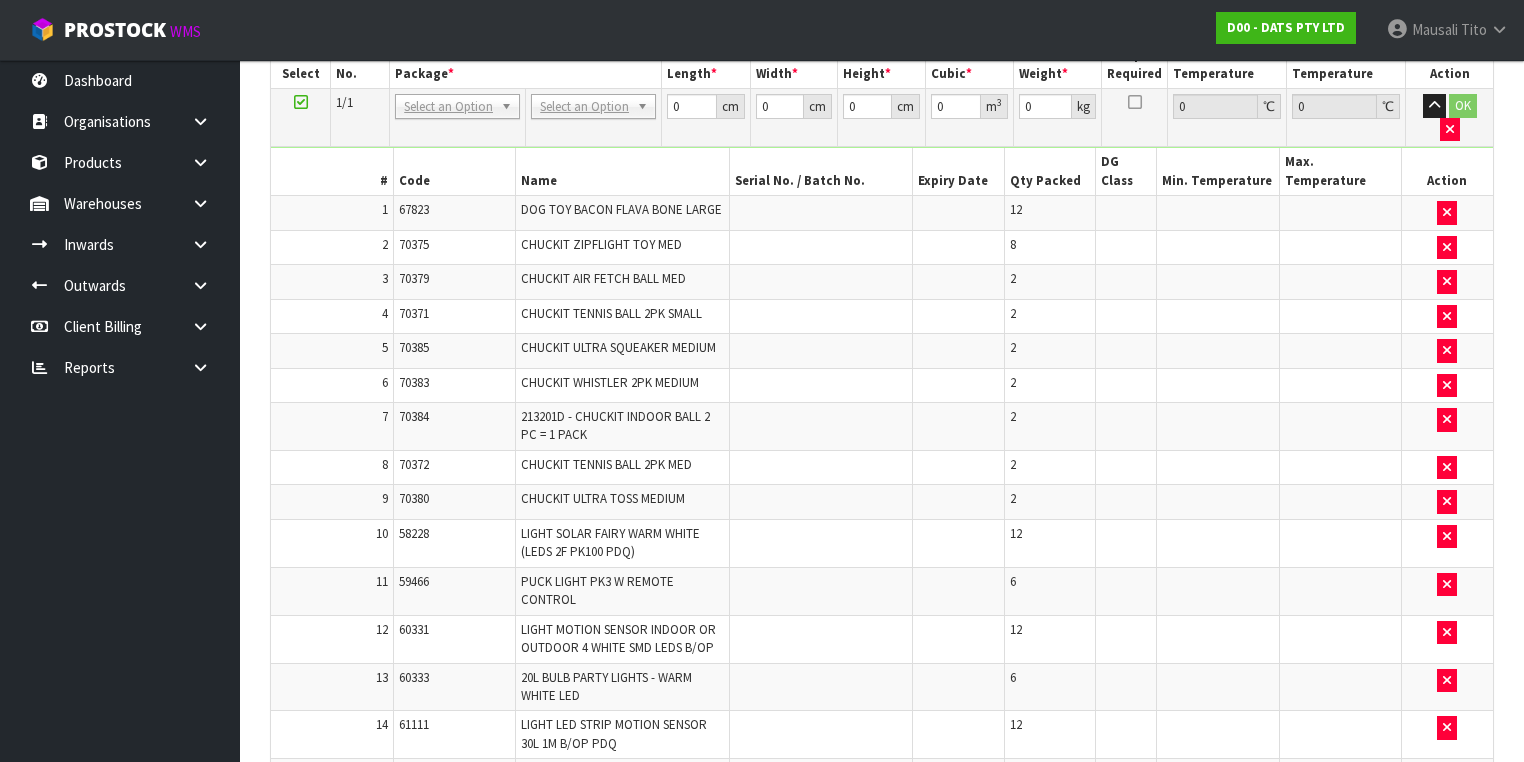scroll, scrollTop: 204, scrollLeft: 0, axis: vertical 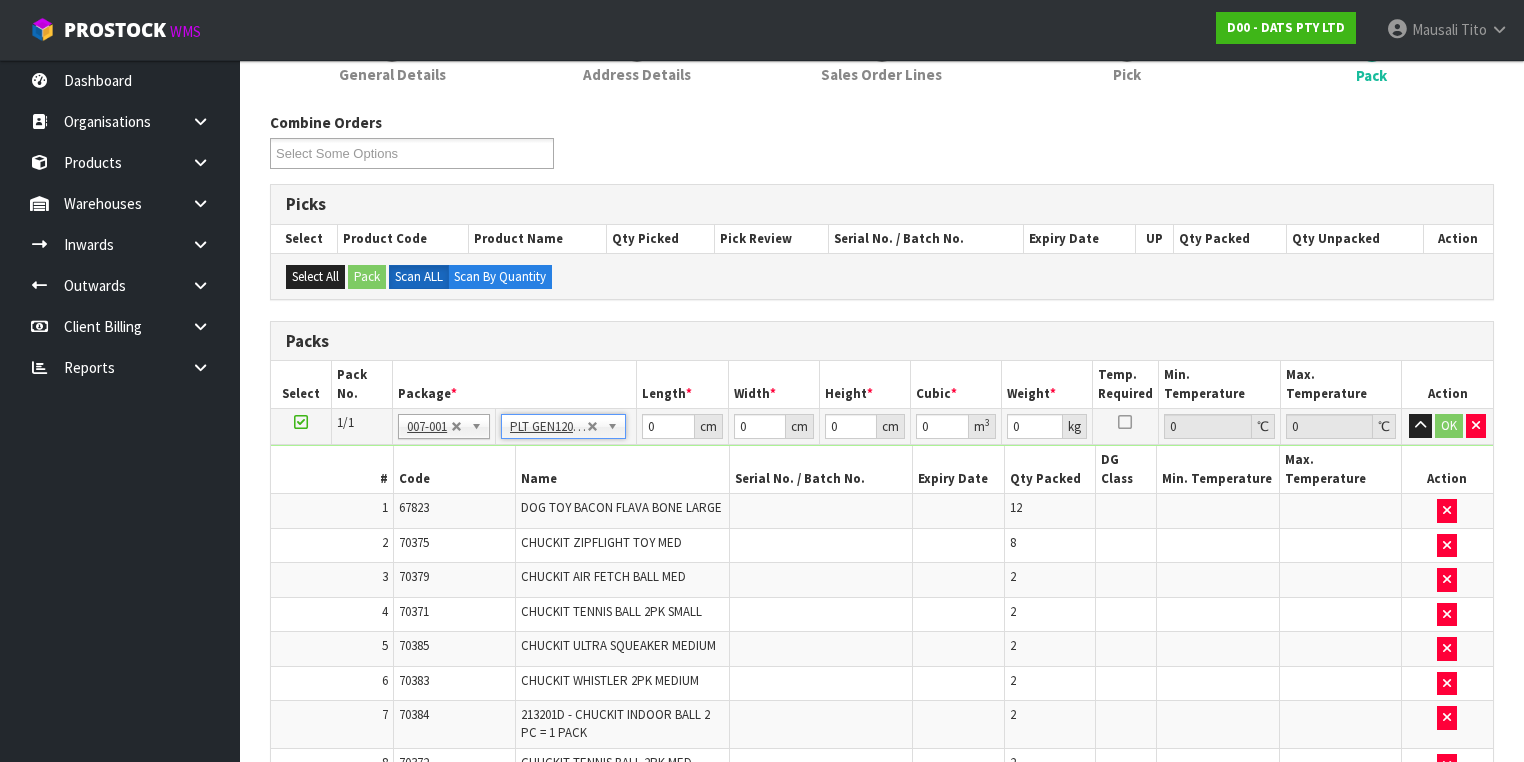 type on "120" 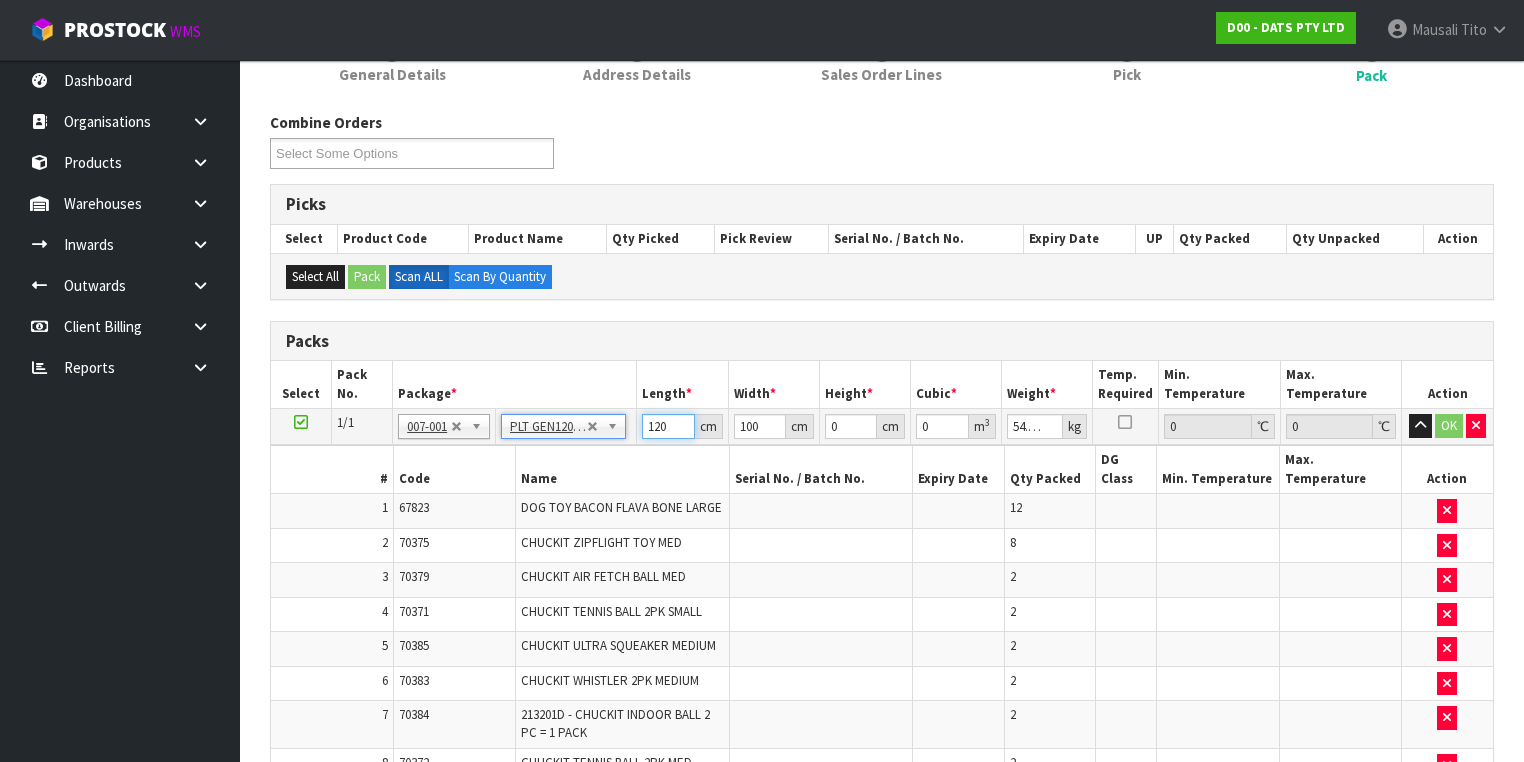drag, startPoint x: 672, startPoint y: 424, endPoint x: 610, endPoint y: 441, distance: 64.288414 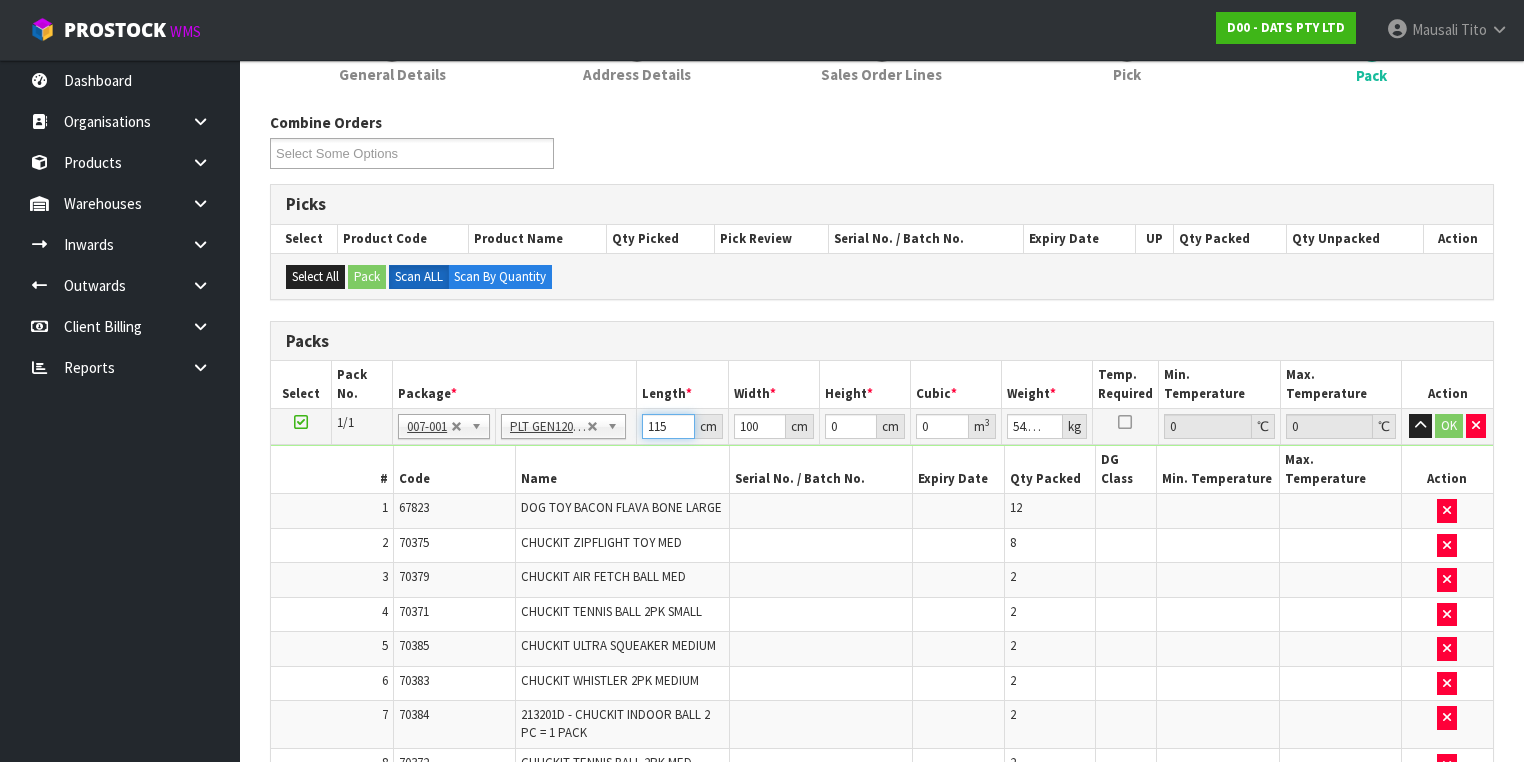 type on "115" 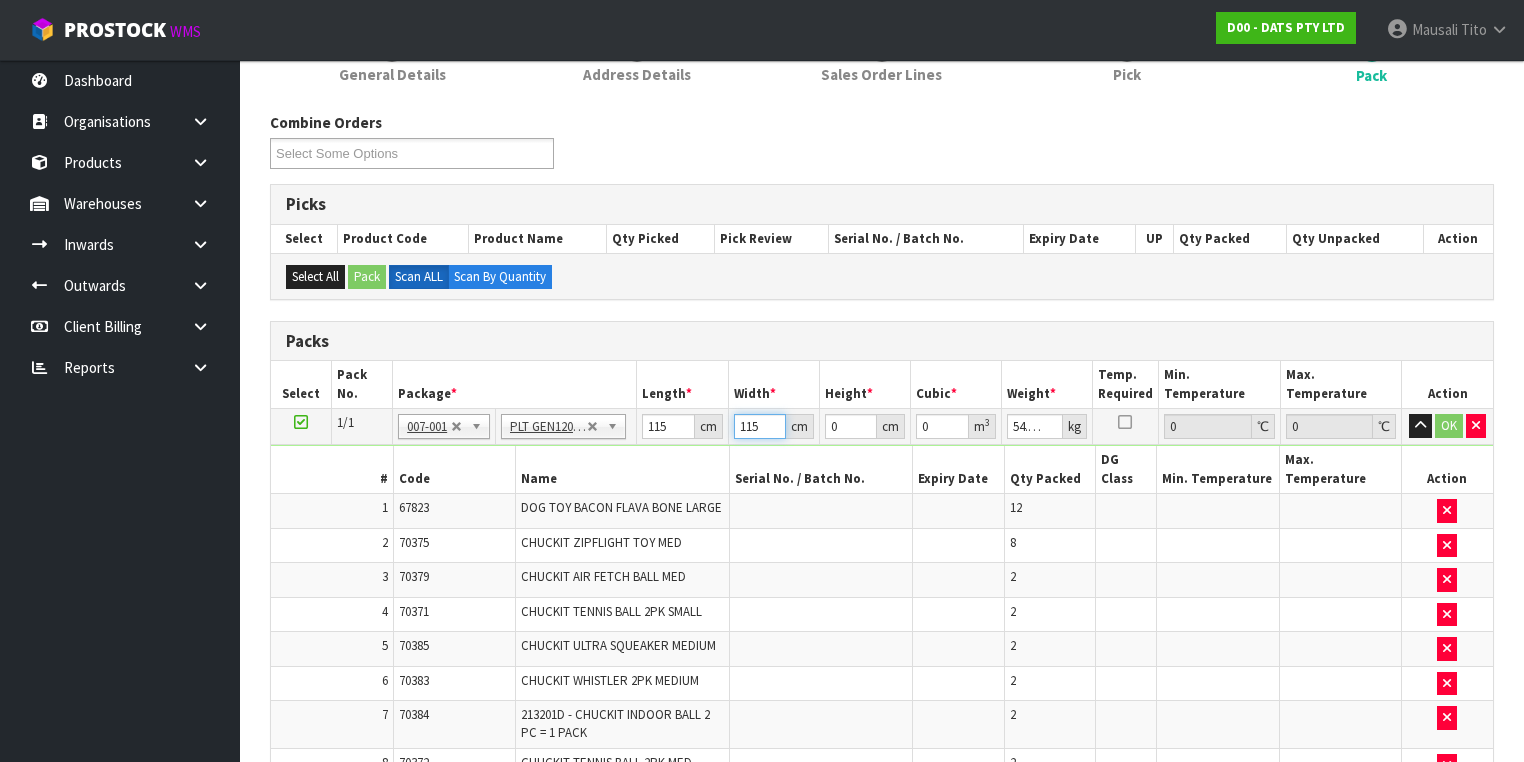 type on "115" 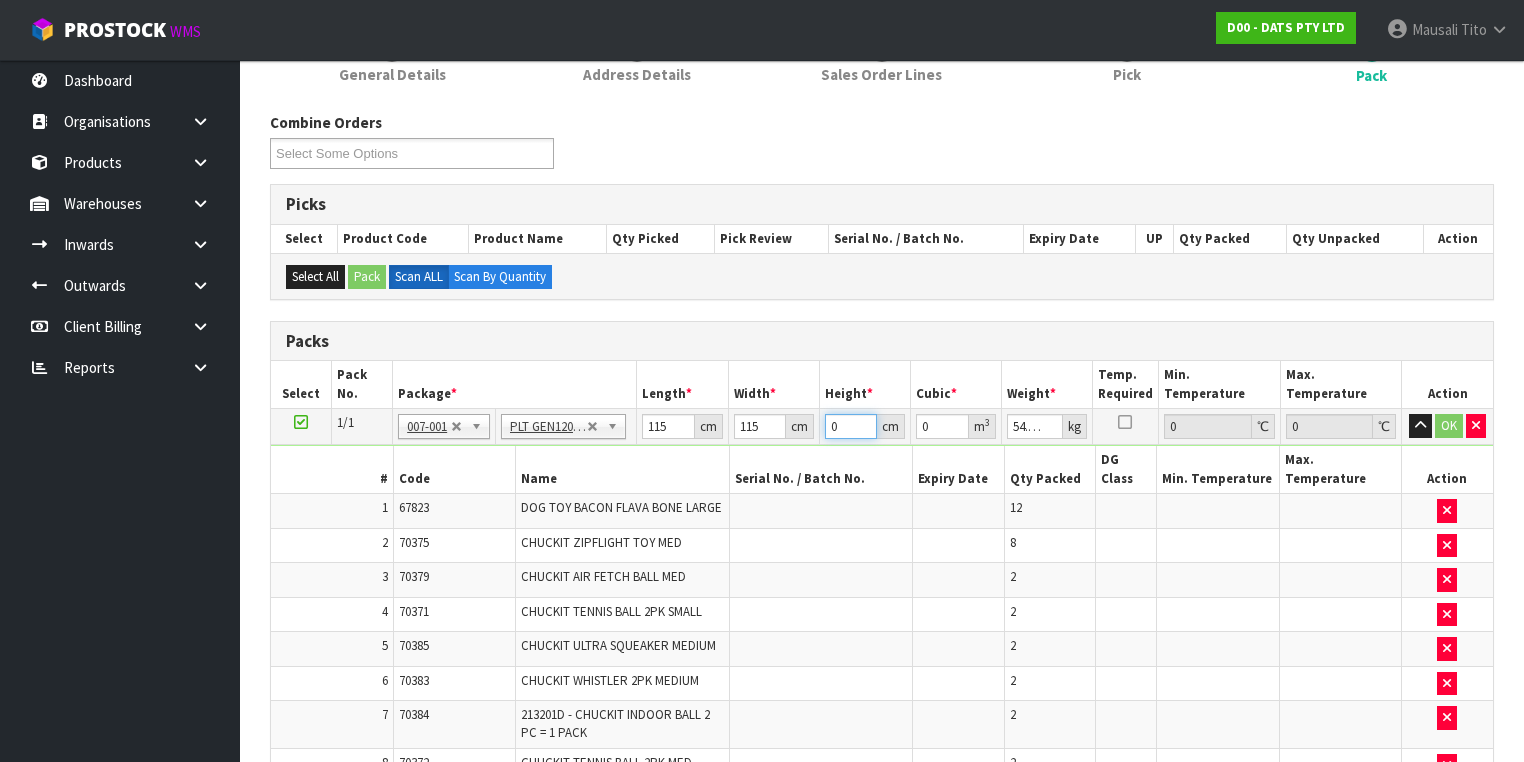 type on "6" 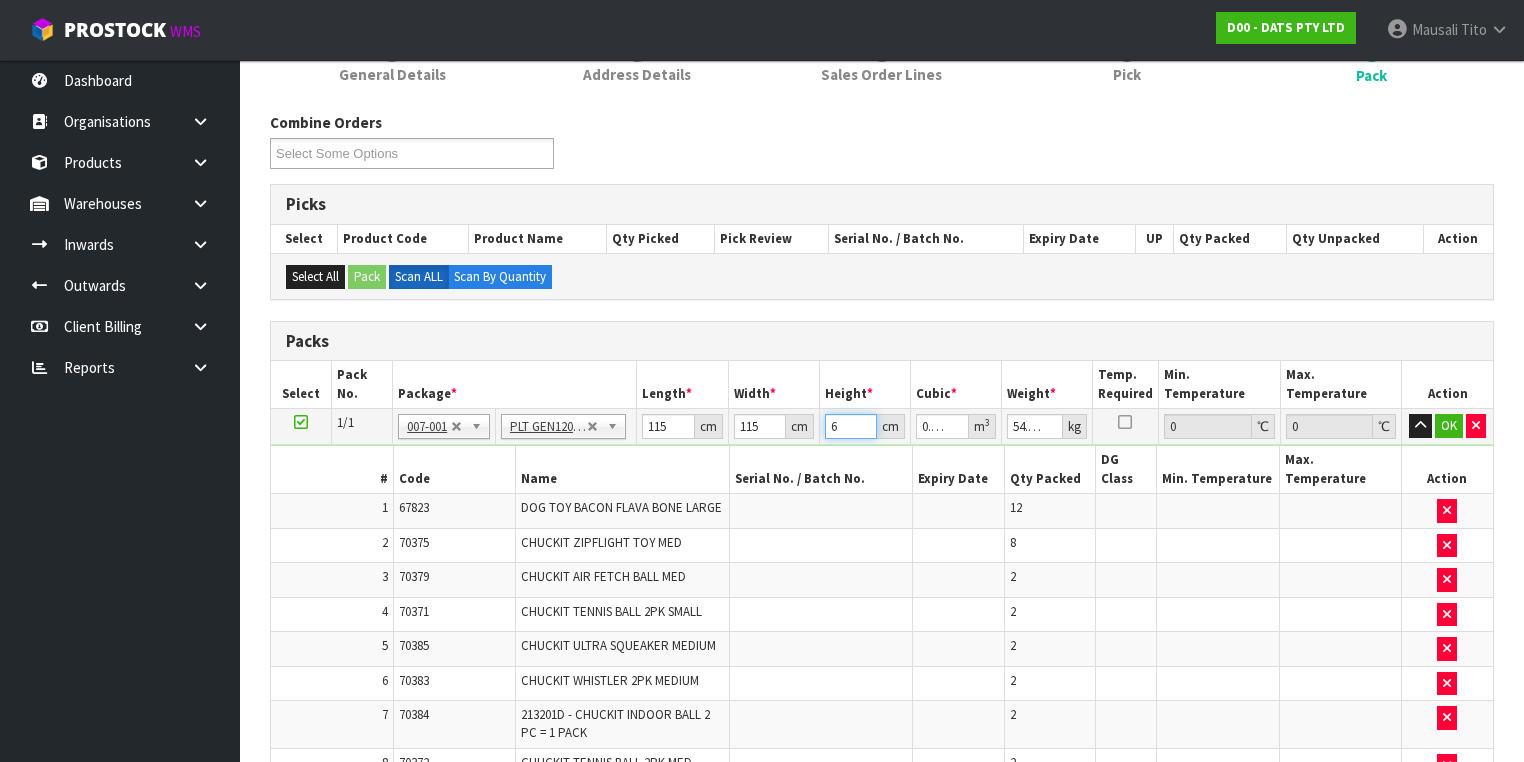 type on "64" 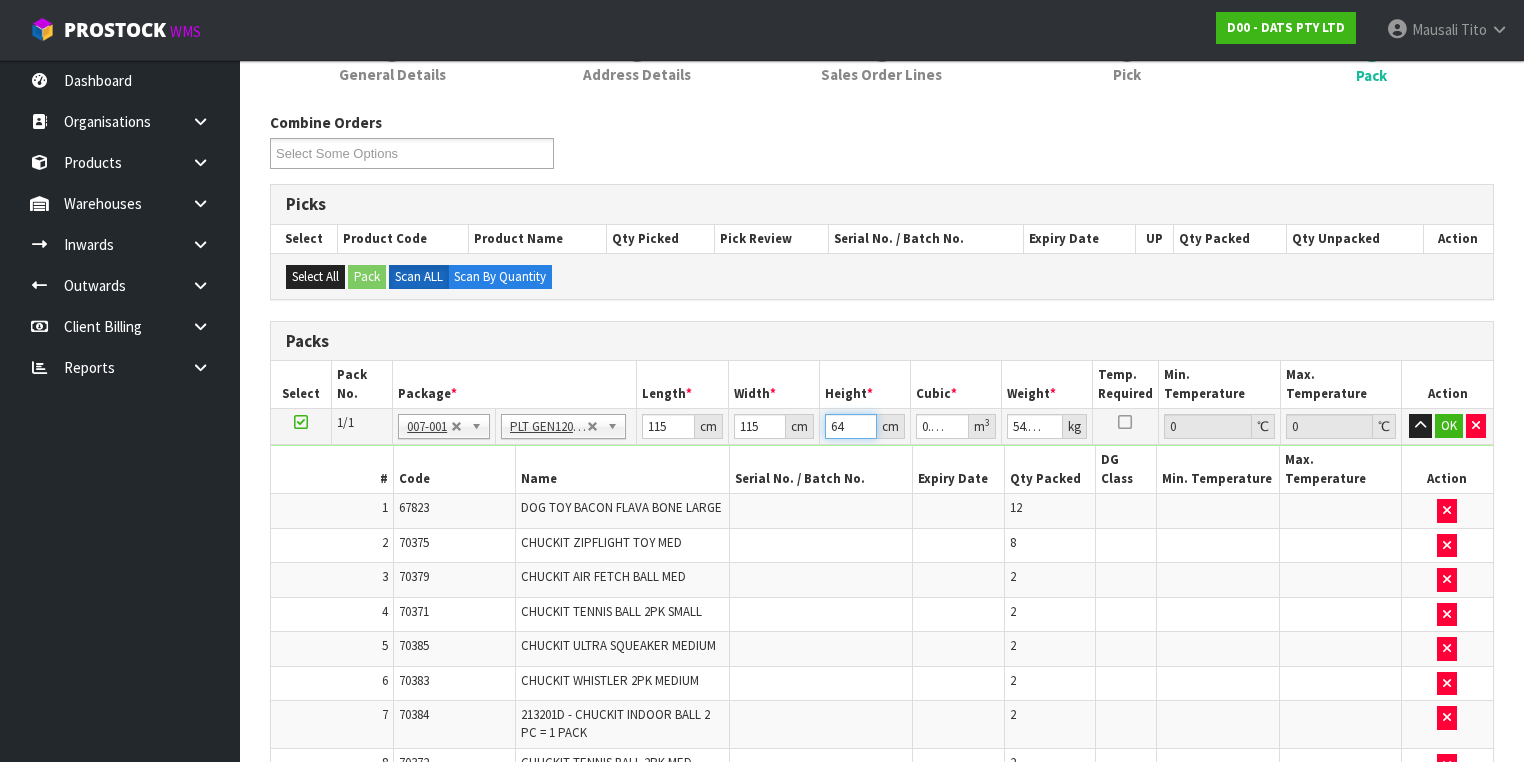 type on "64" 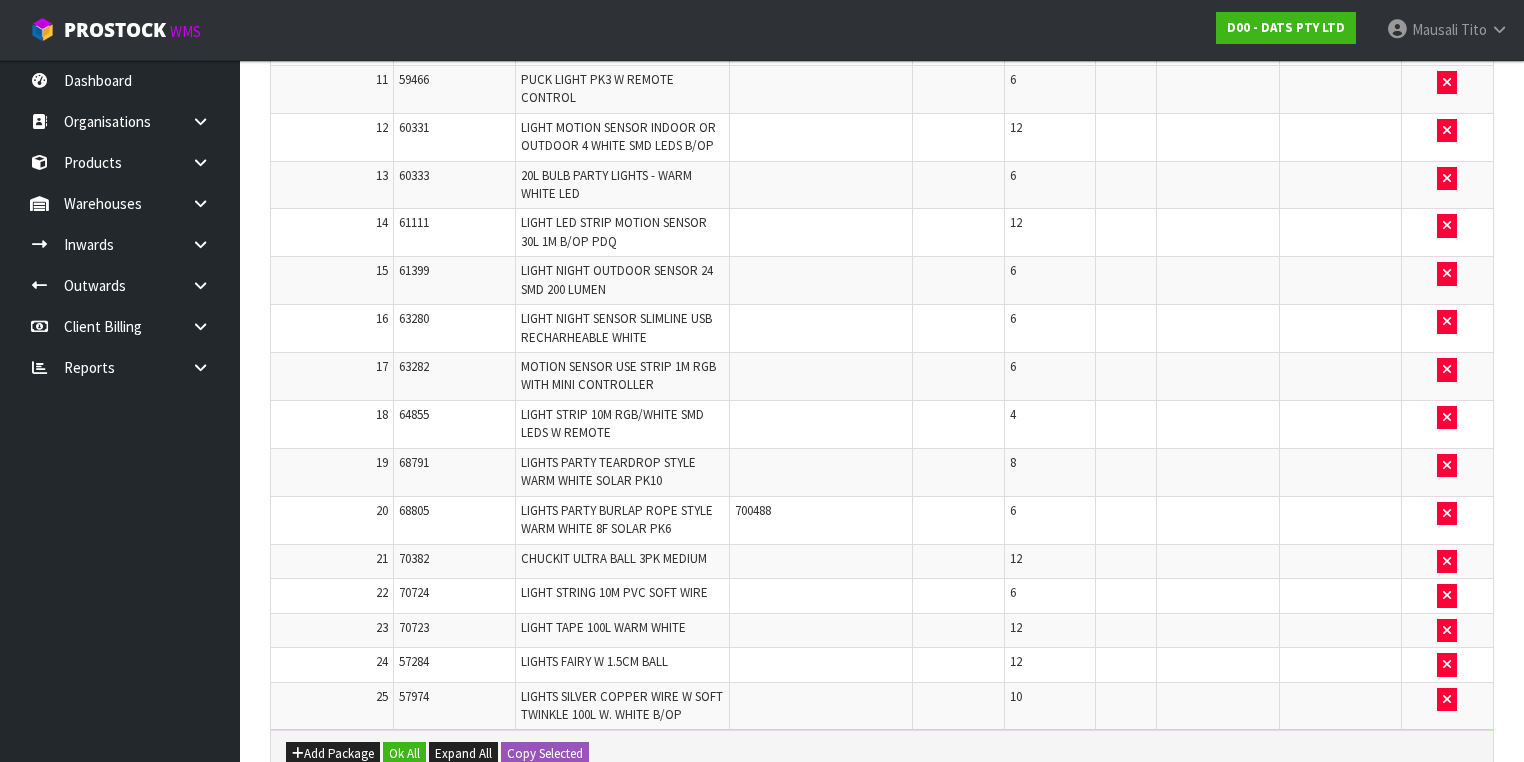 scroll, scrollTop: 1324, scrollLeft: 0, axis: vertical 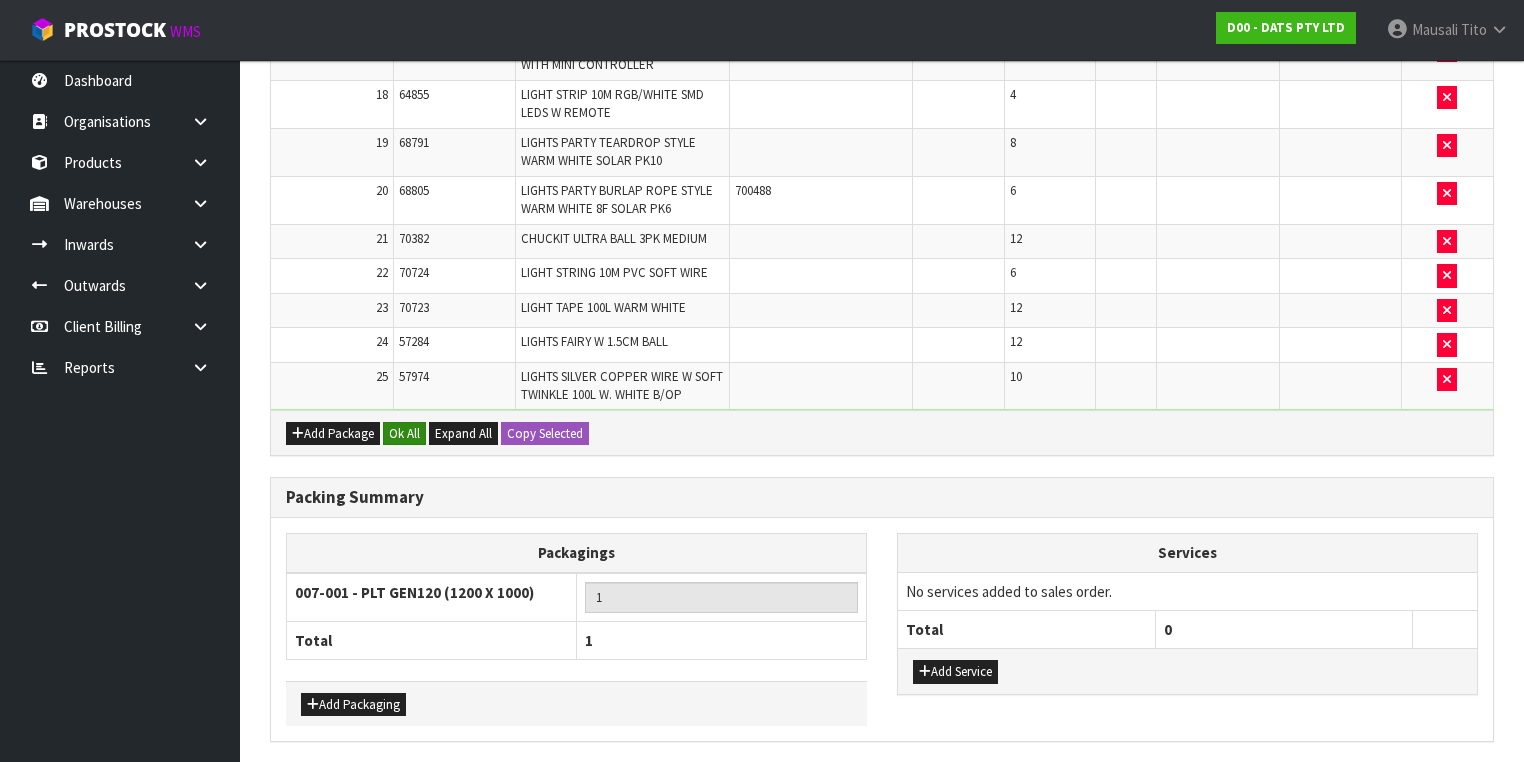 type on "70" 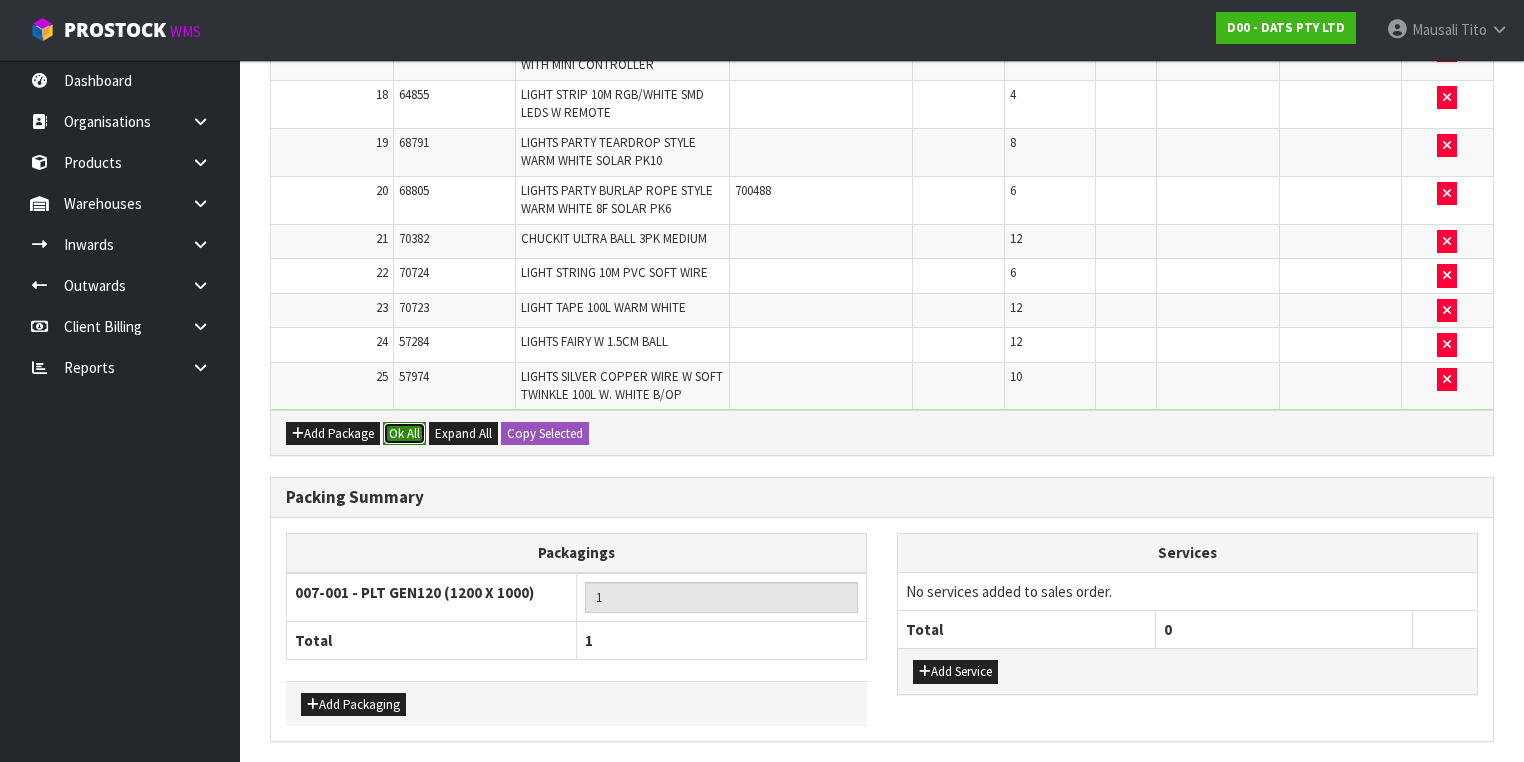 click on "Ok All" at bounding box center (404, 434) 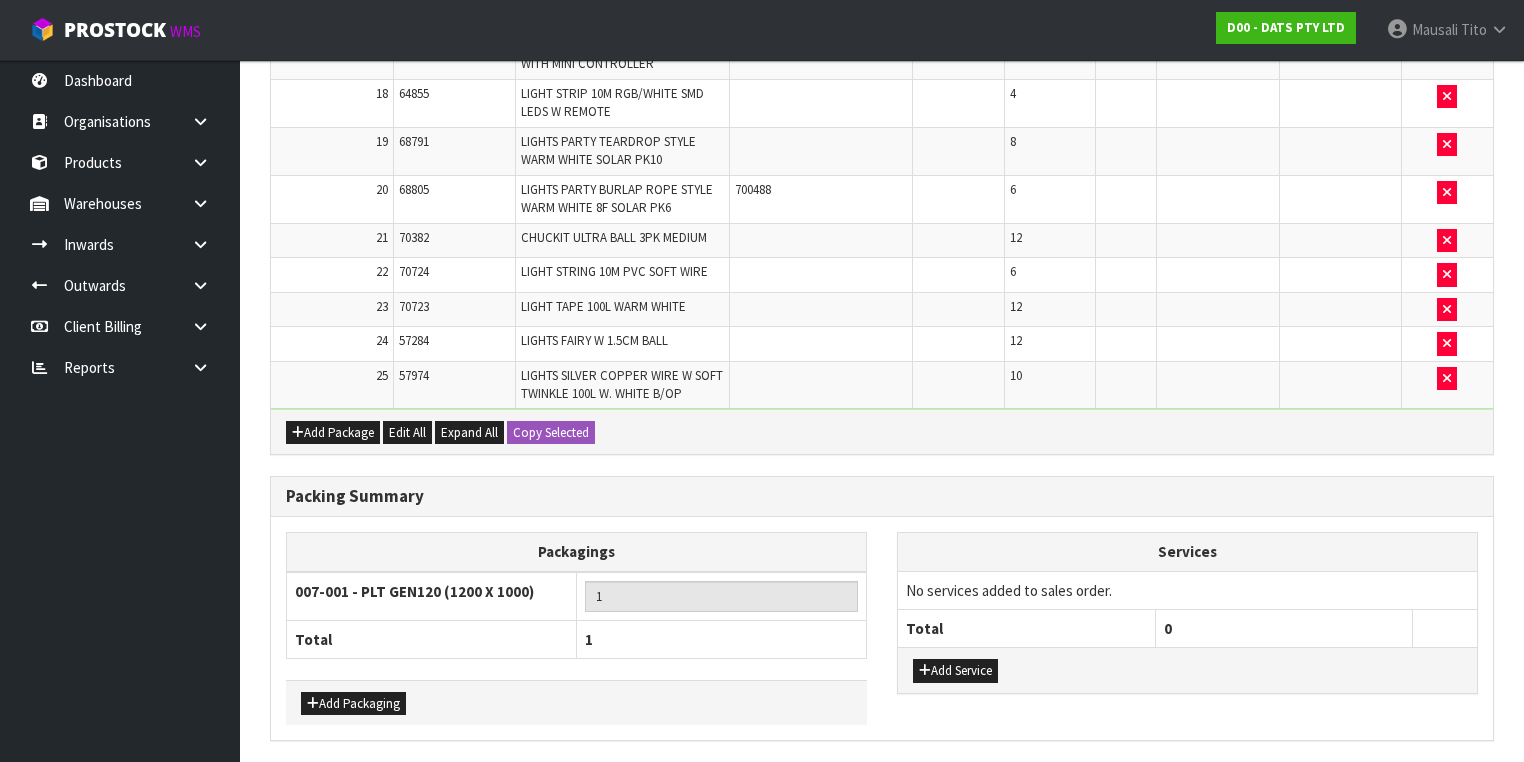 scroll, scrollTop: 1360, scrollLeft: 0, axis: vertical 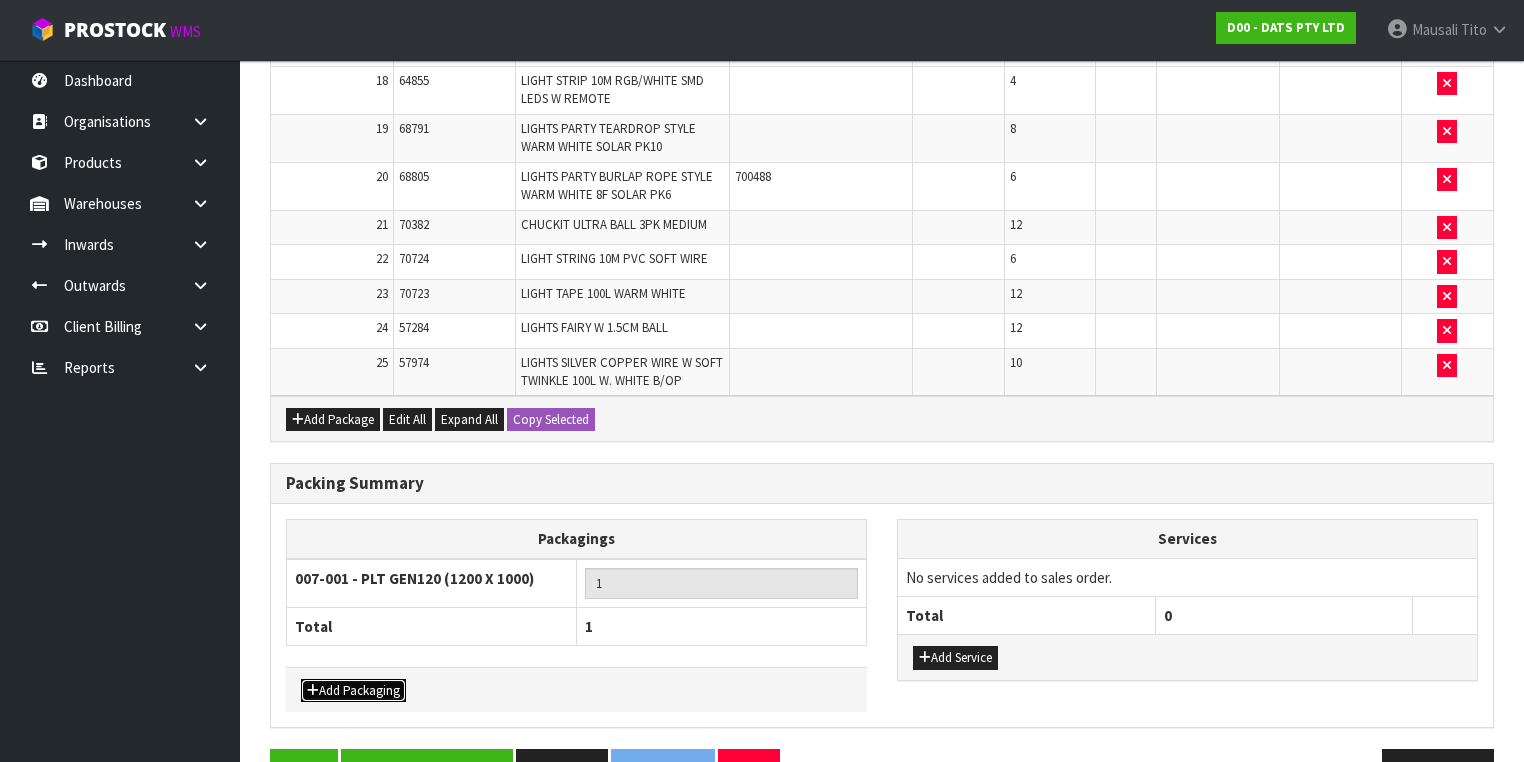 click on "Add Packaging" at bounding box center [353, 691] 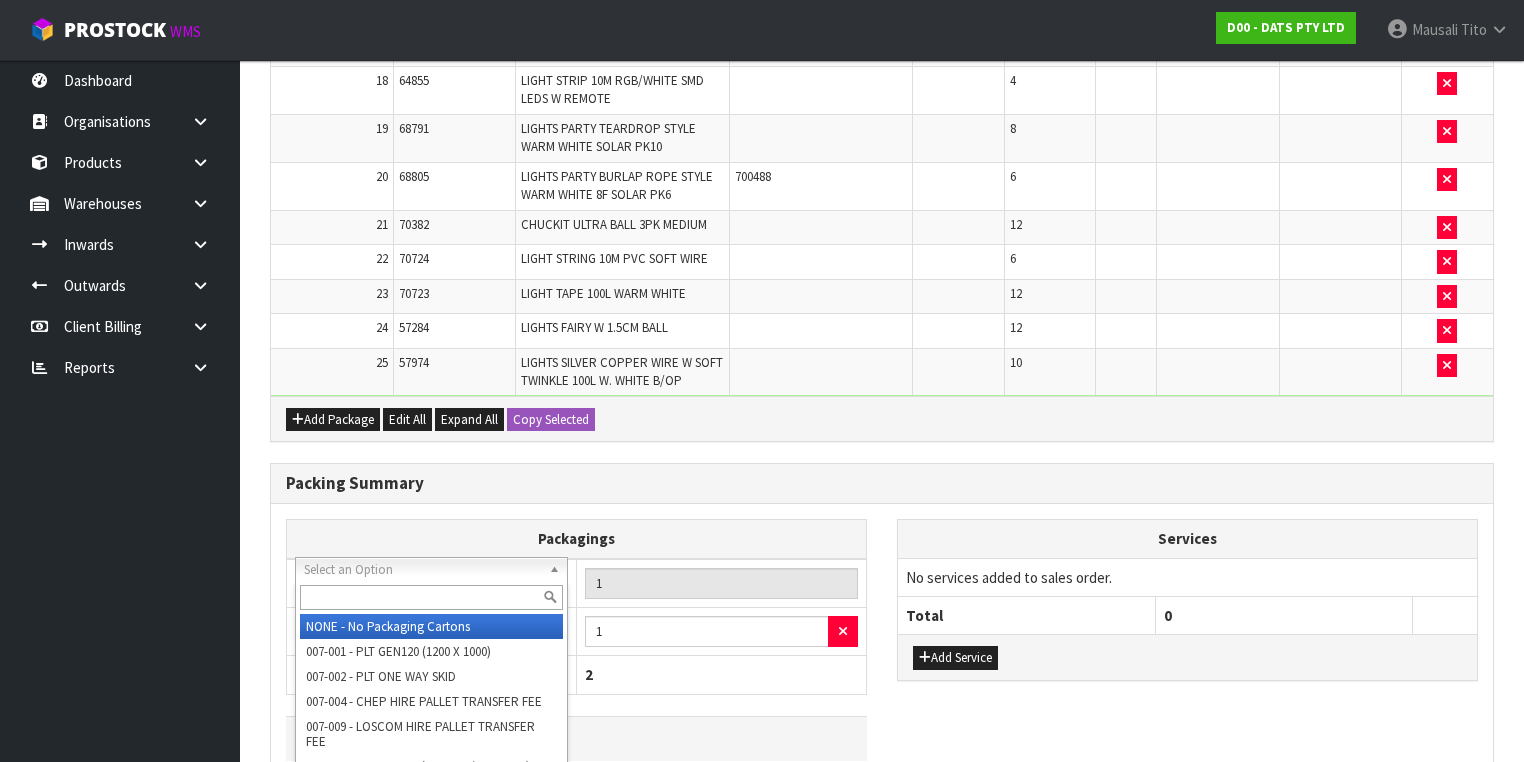 click at bounding box center (431, 597) 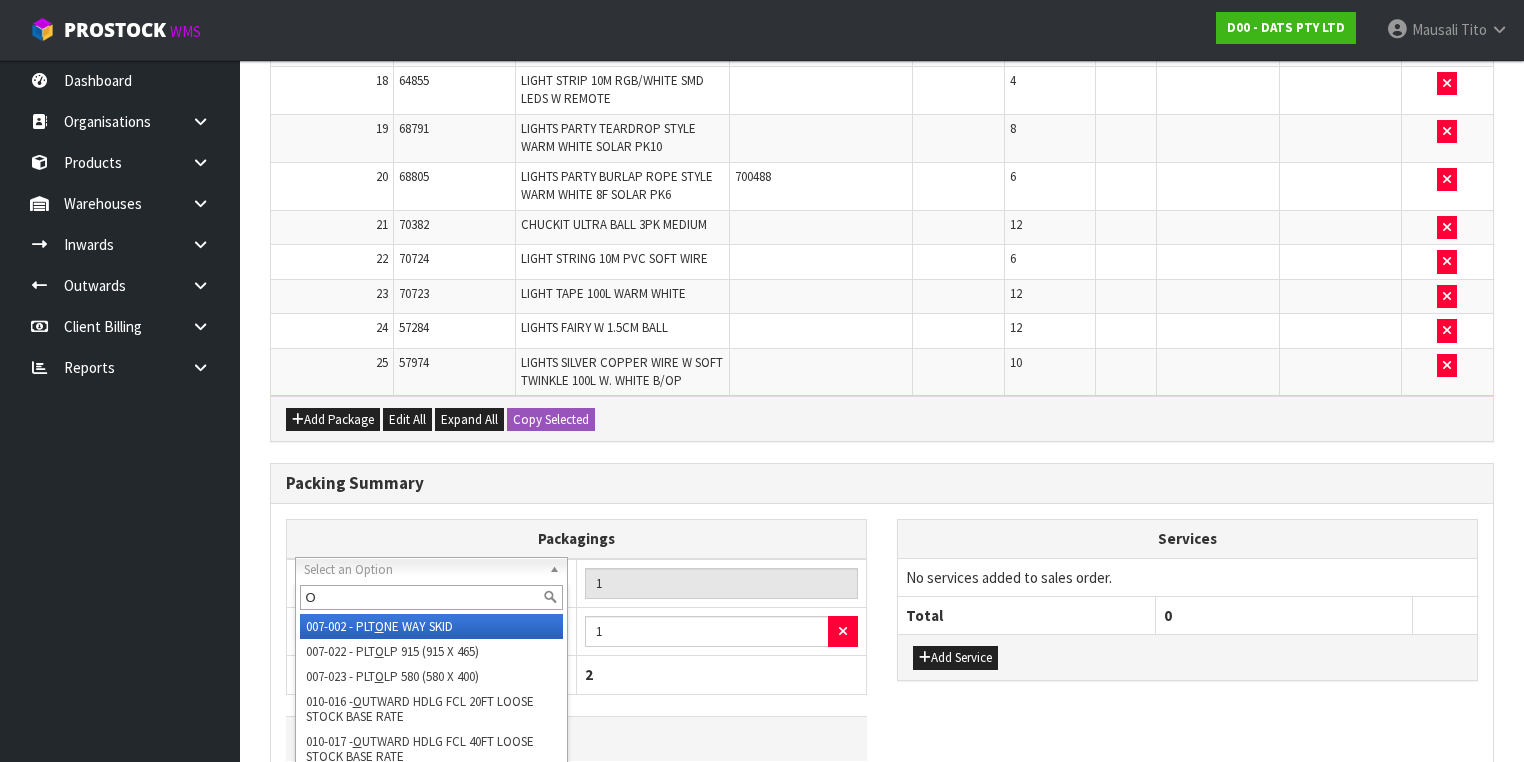 type on "OC" 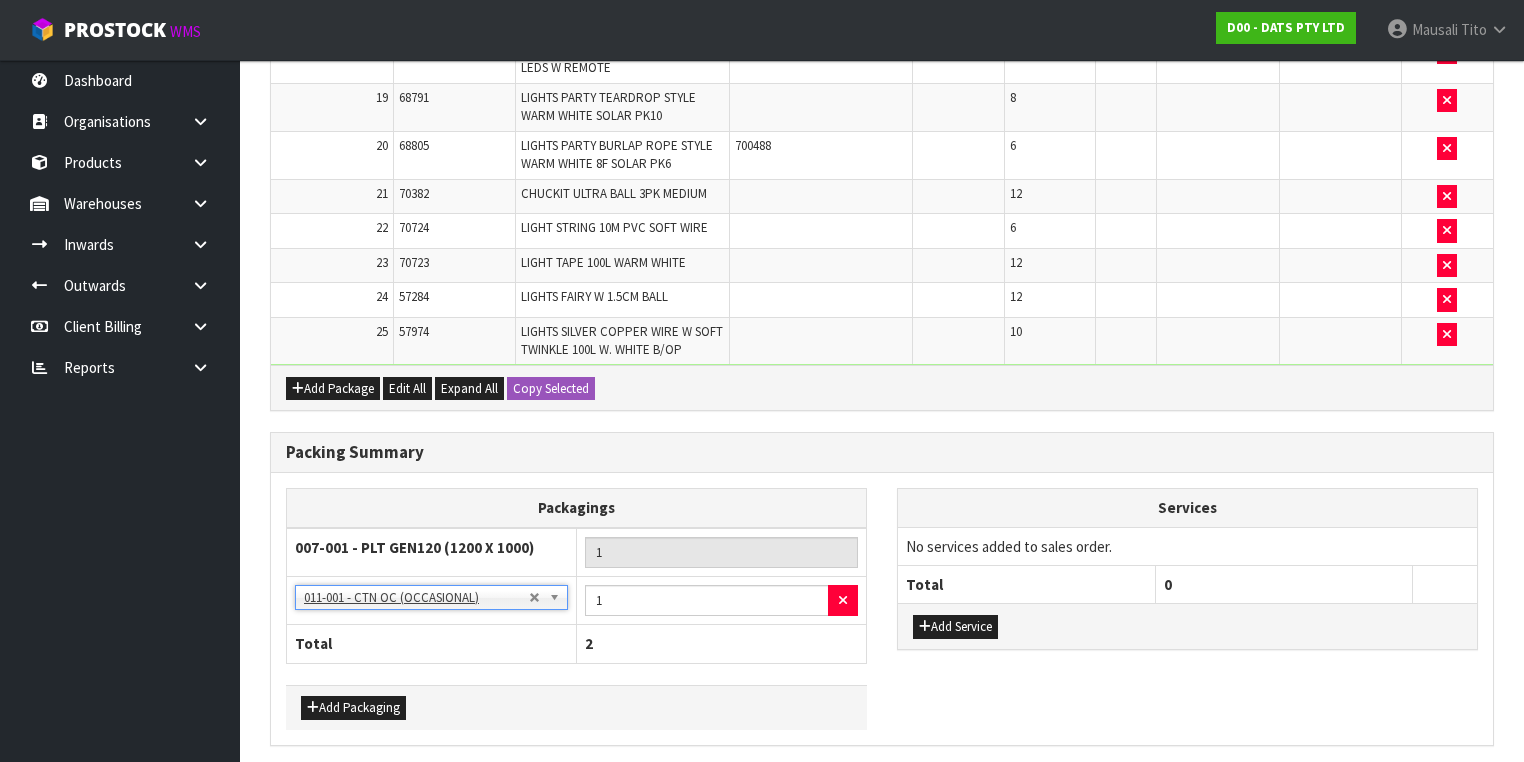 scroll, scrollTop: 1407, scrollLeft: 0, axis: vertical 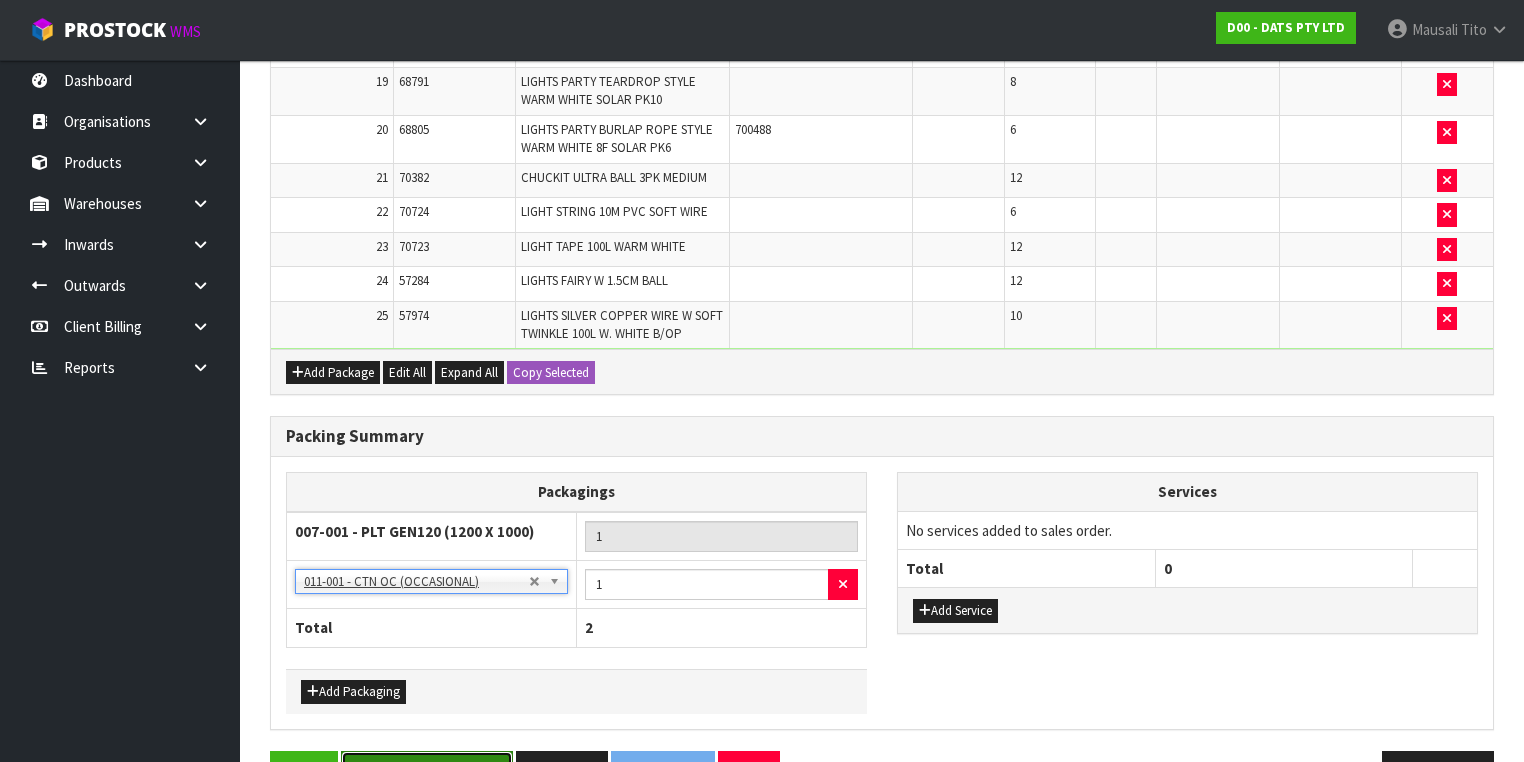 click on "Save & Confirm Packs" at bounding box center [427, 772] 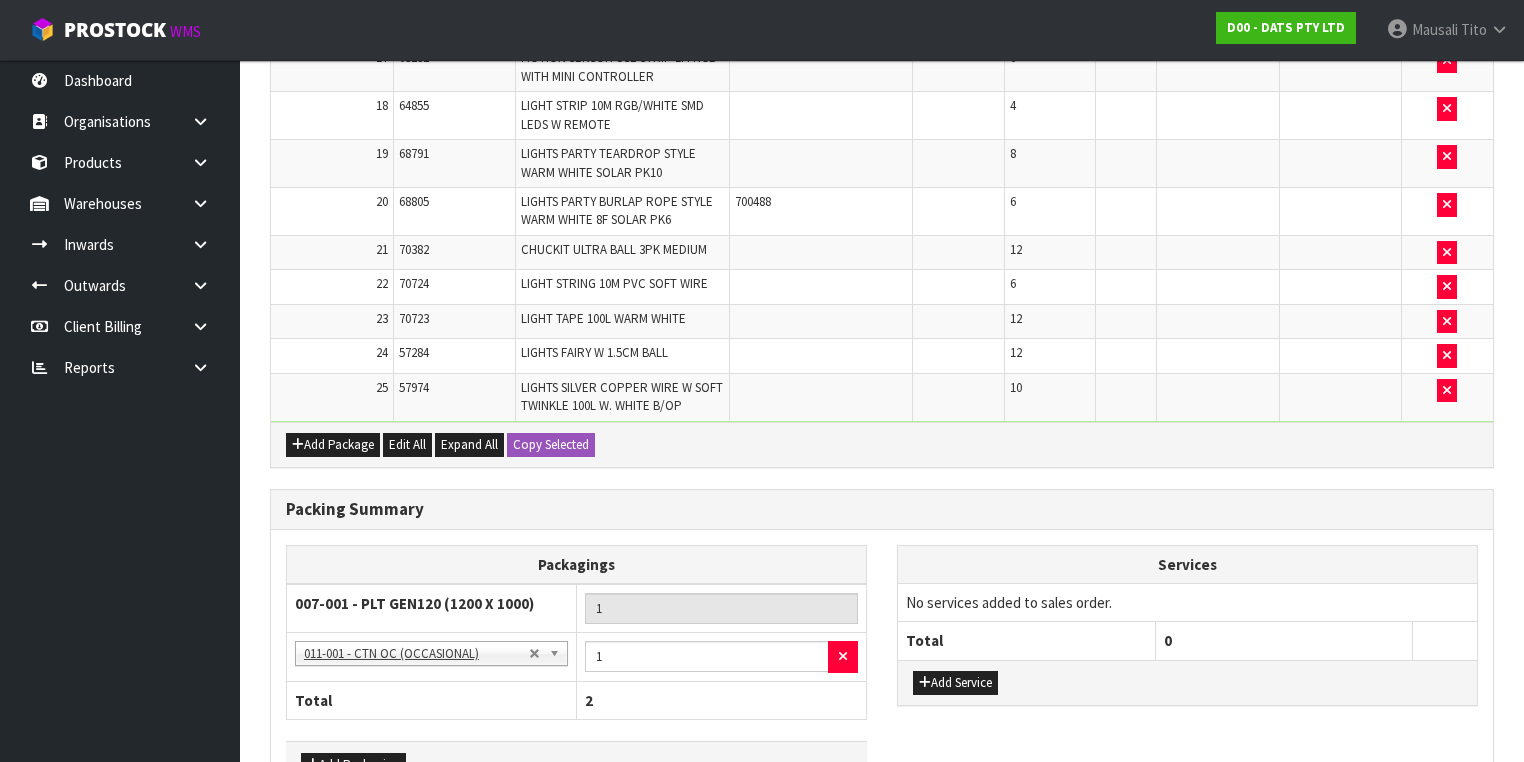 scroll, scrollTop: 0, scrollLeft: 0, axis: both 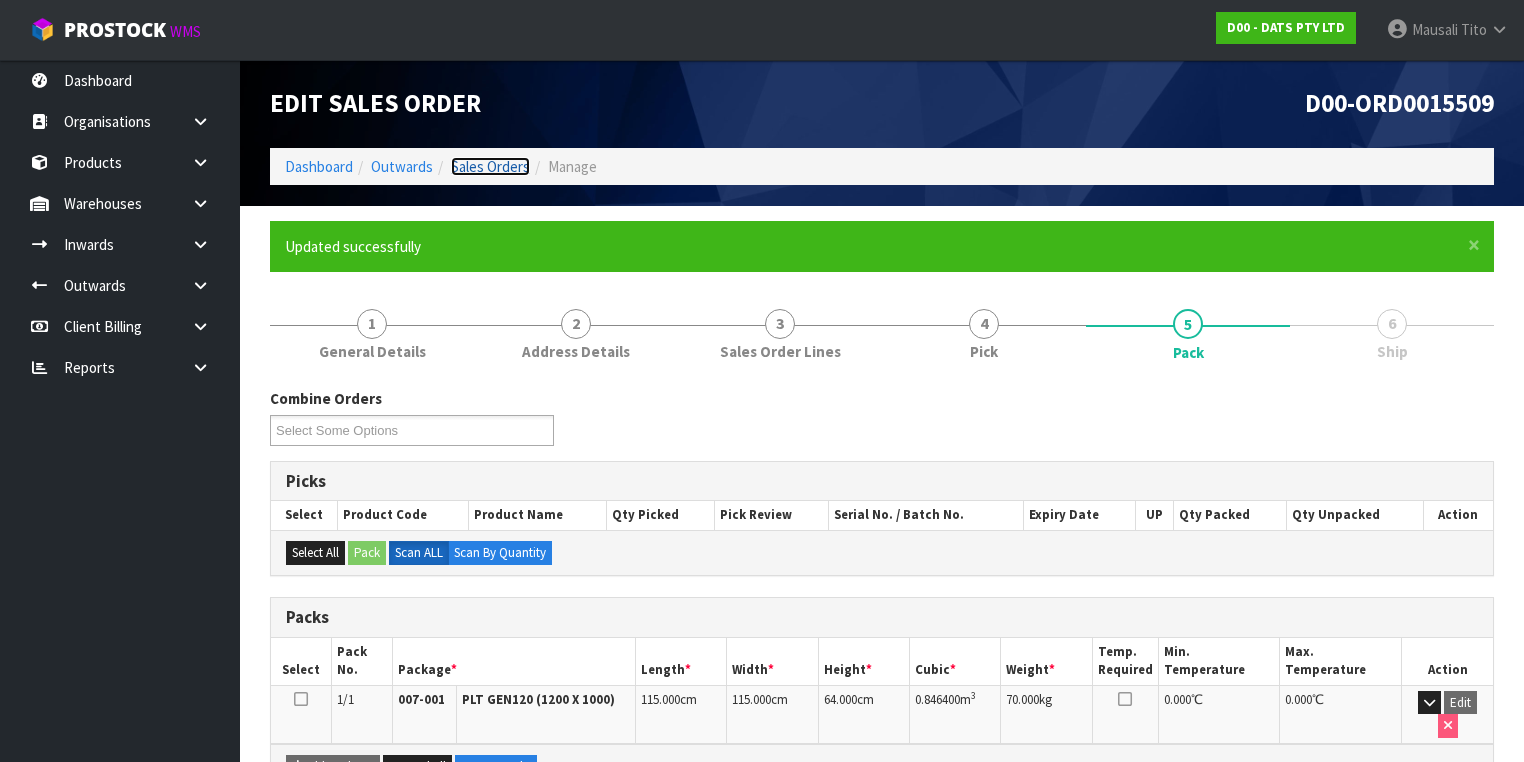 click on "Sales Orders" at bounding box center [490, 166] 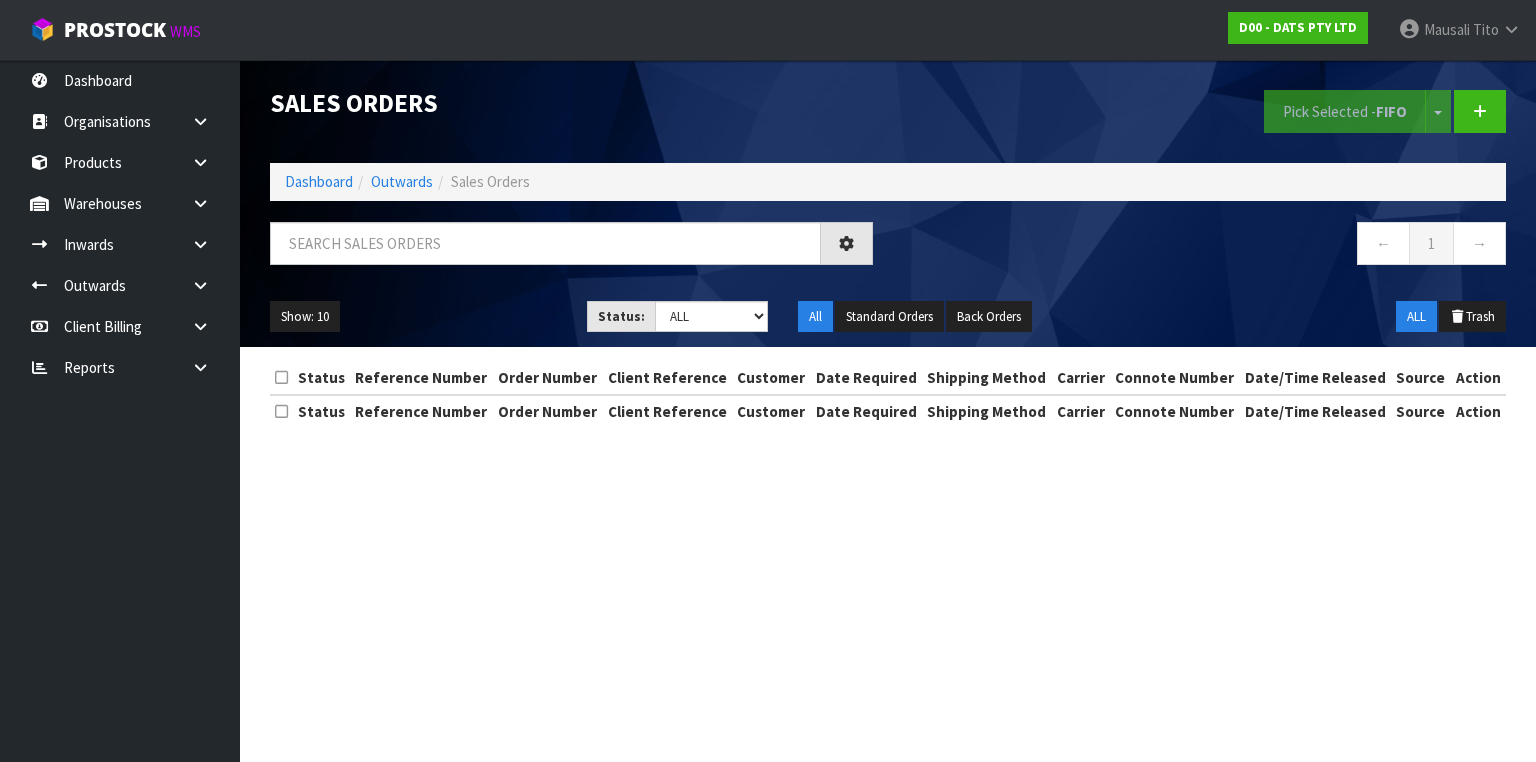 click on "Sales Orders
Pick Selected -  FIFO
Split button!
FIFO  - First In First Out
FEFO  - First Expired First Out
Dashboard Outwards Sales Orders
←
1
→
Show: 10
5
10
25
50
Status:
Draft Pending Allocated Pending Pick Goods Picked Goods Packed Pending Charges Finalised Cancelled Review ALL
All" at bounding box center (888, 203) 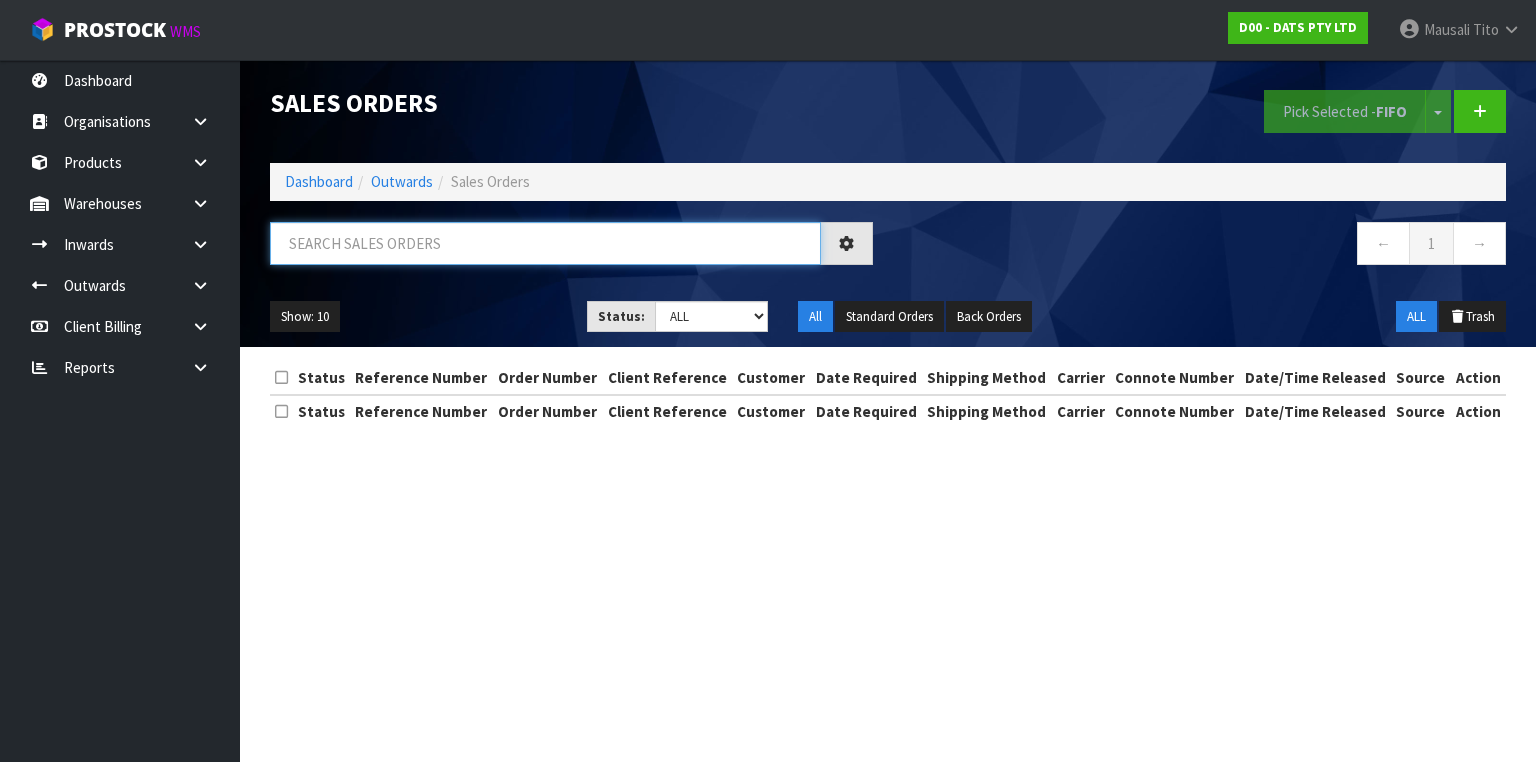 click at bounding box center (545, 243) 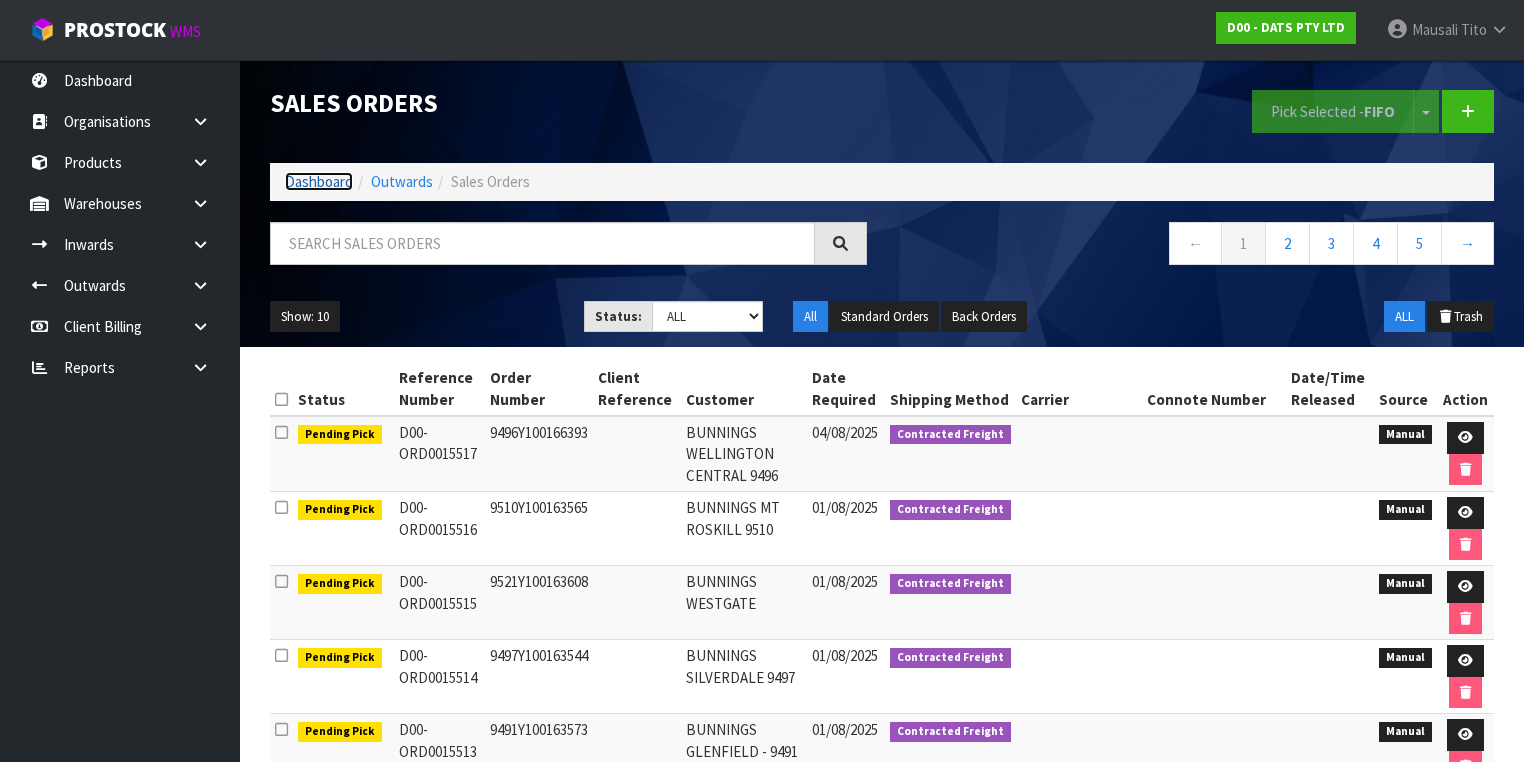 click on "Dashboard" at bounding box center (319, 181) 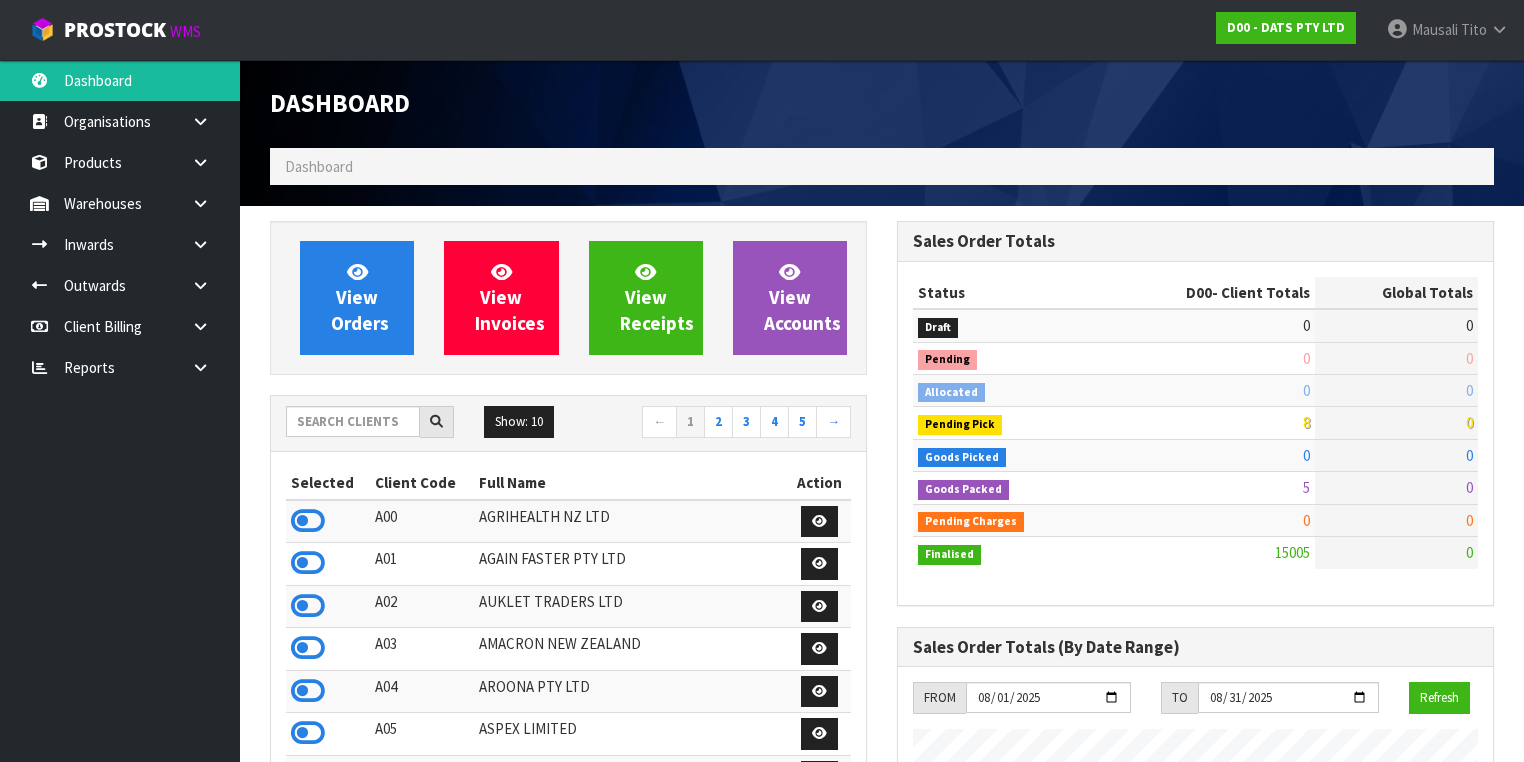 scroll, scrollTop: 998427, scrollLeft: 999372, axis: both 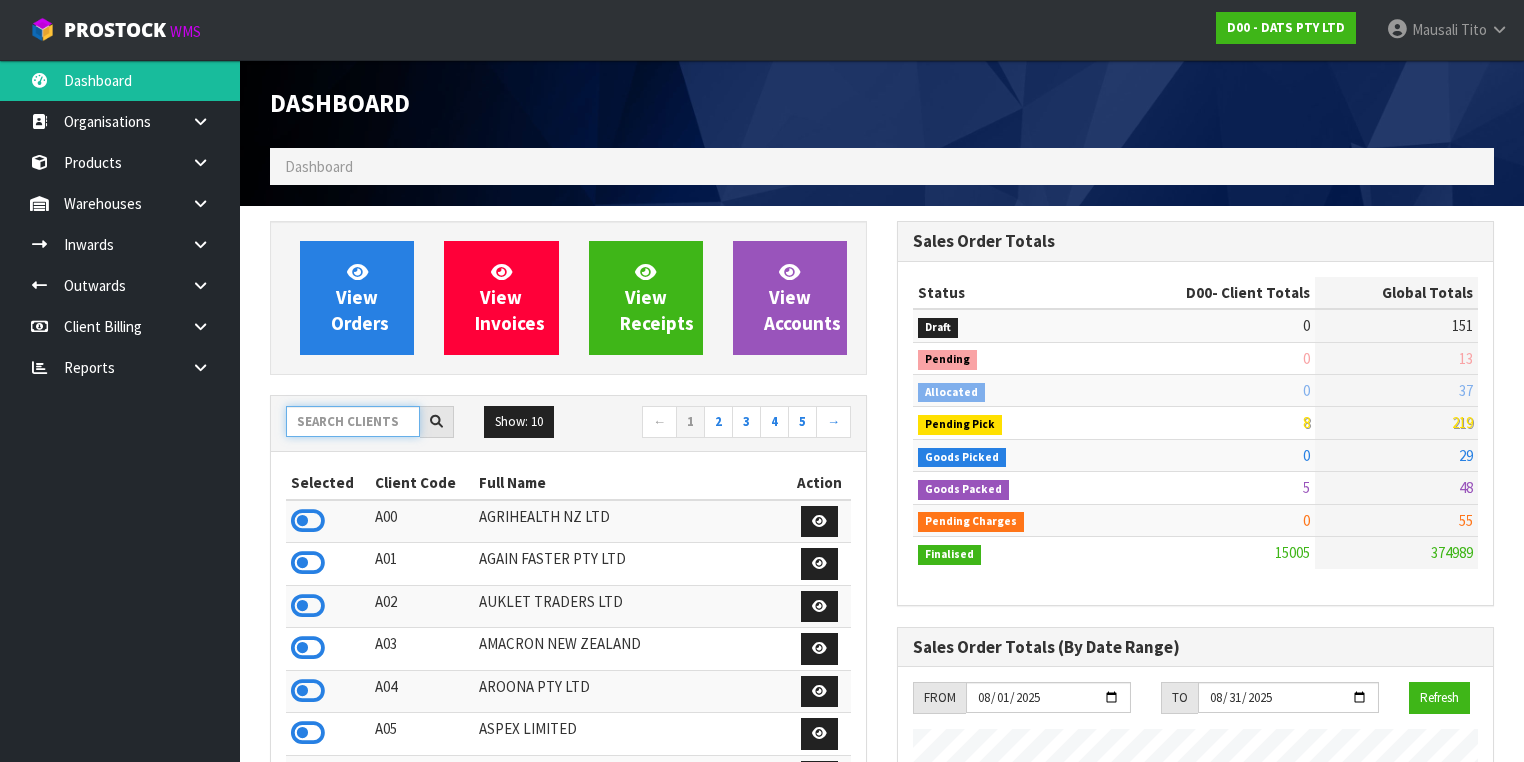 click at bounding box center (353, 421) 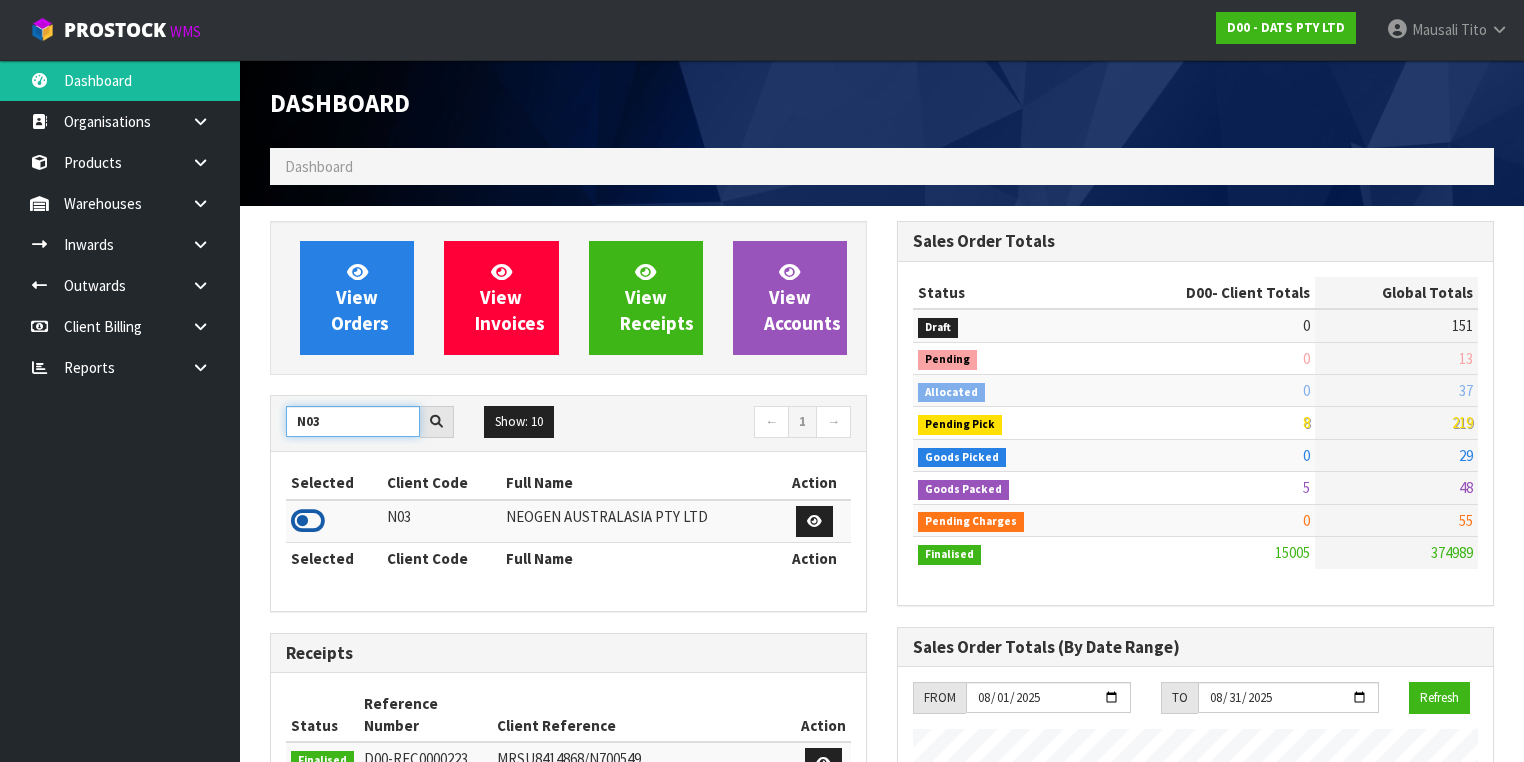 type on "N03" 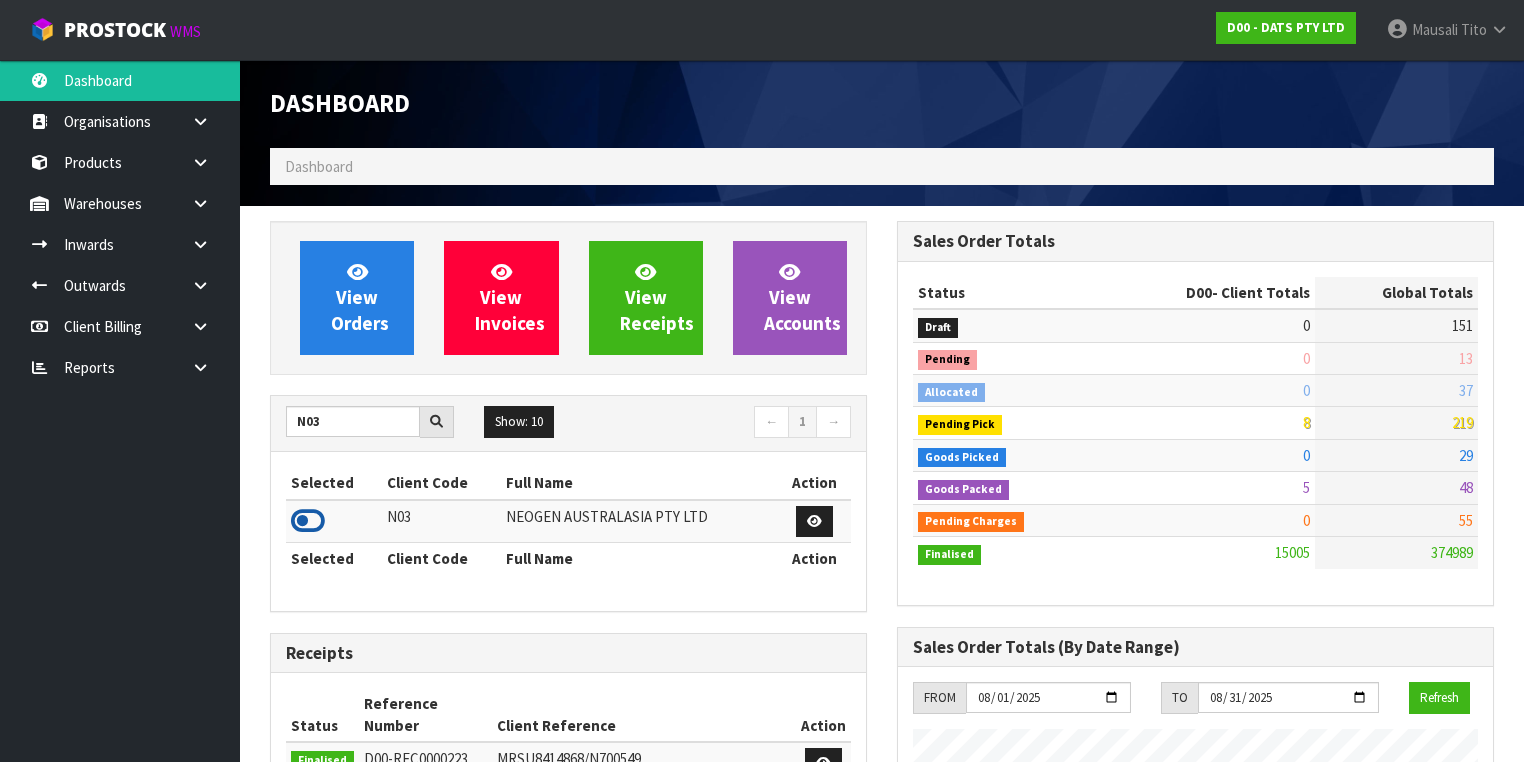 click at bounding box center [308, 521] 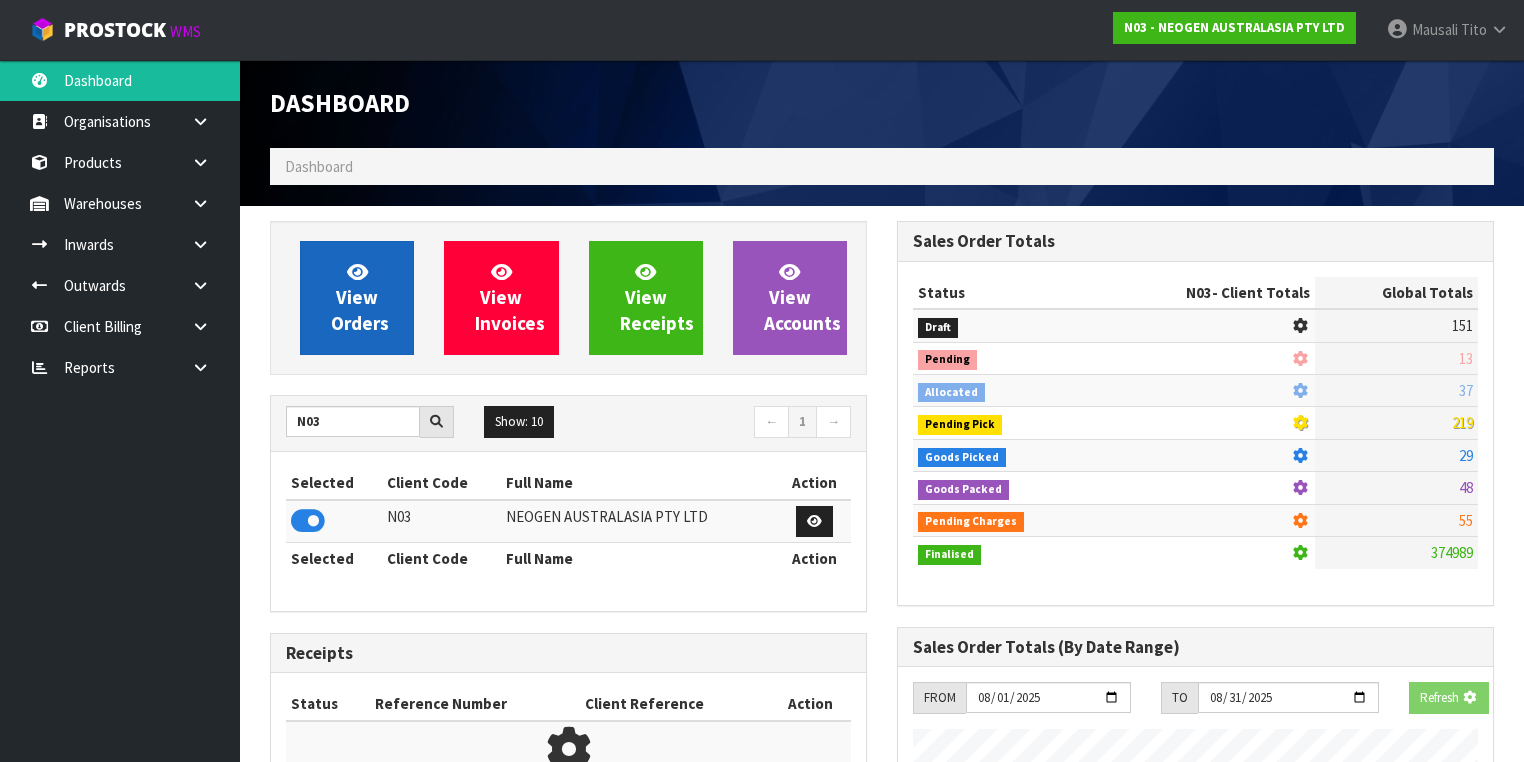 scroll, scrollTop: 1242, scrollLeft: 627, axis: both 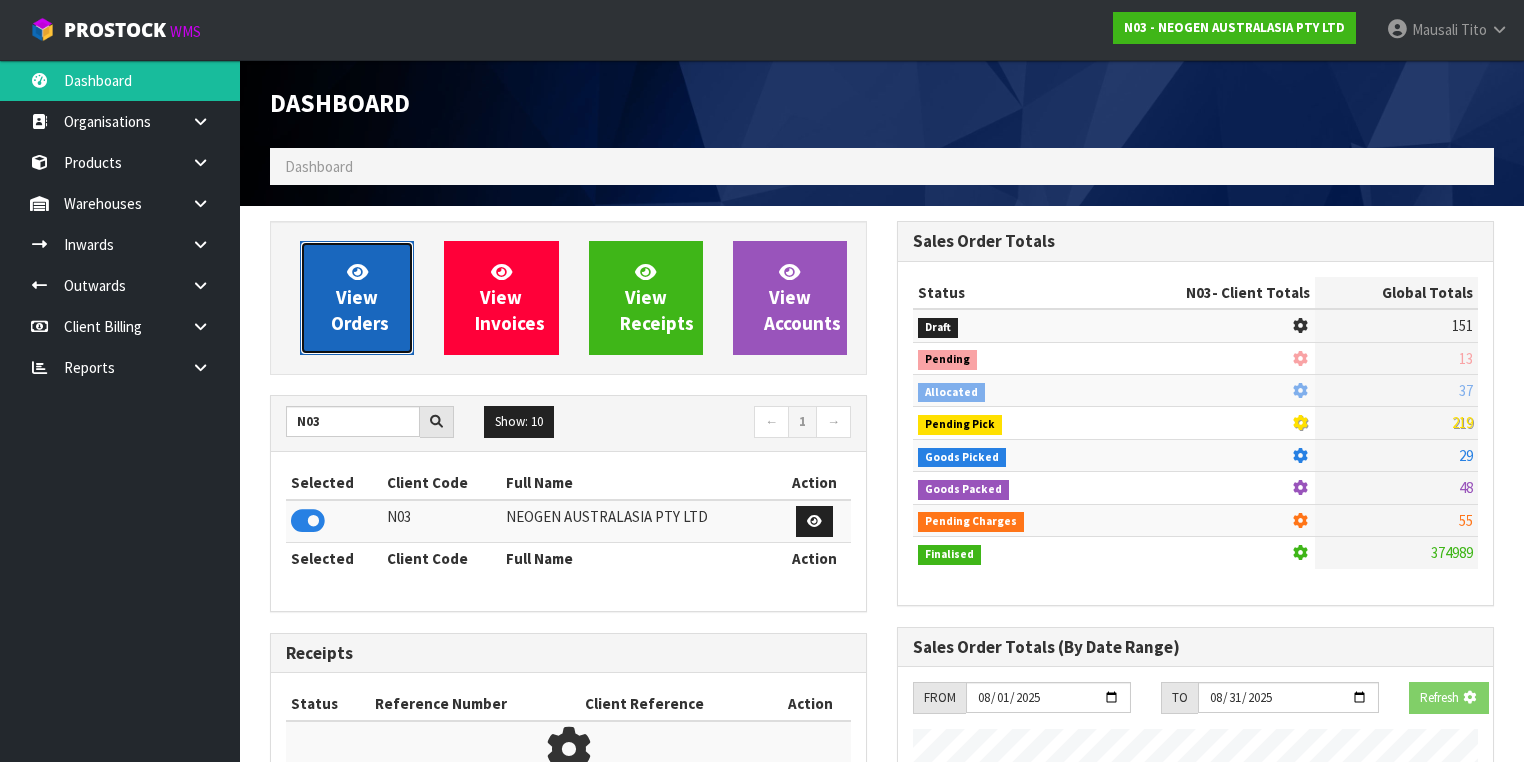 click on "View
Orders" at bounding box center (357, 298) 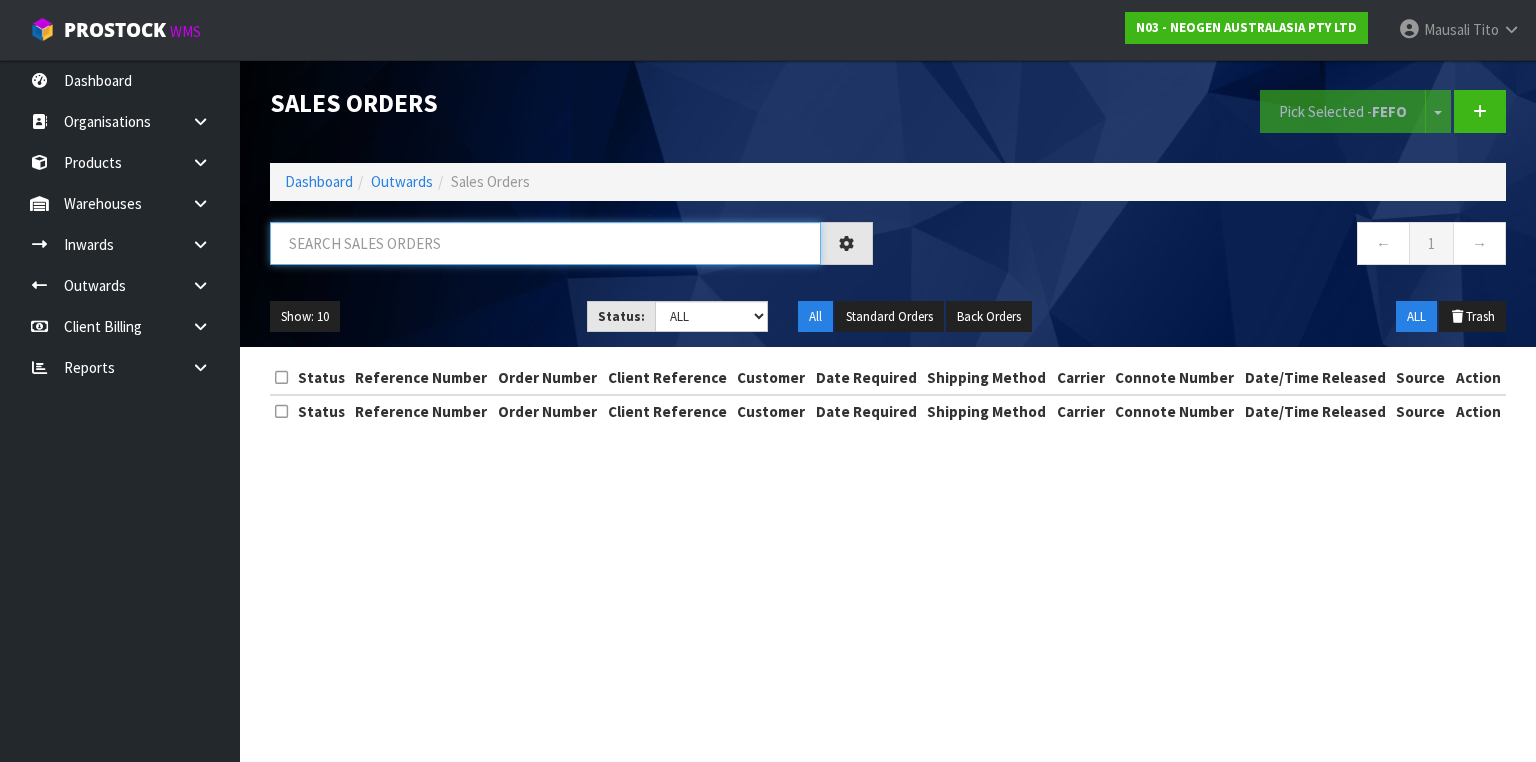 click at bounding box center (545, 243) 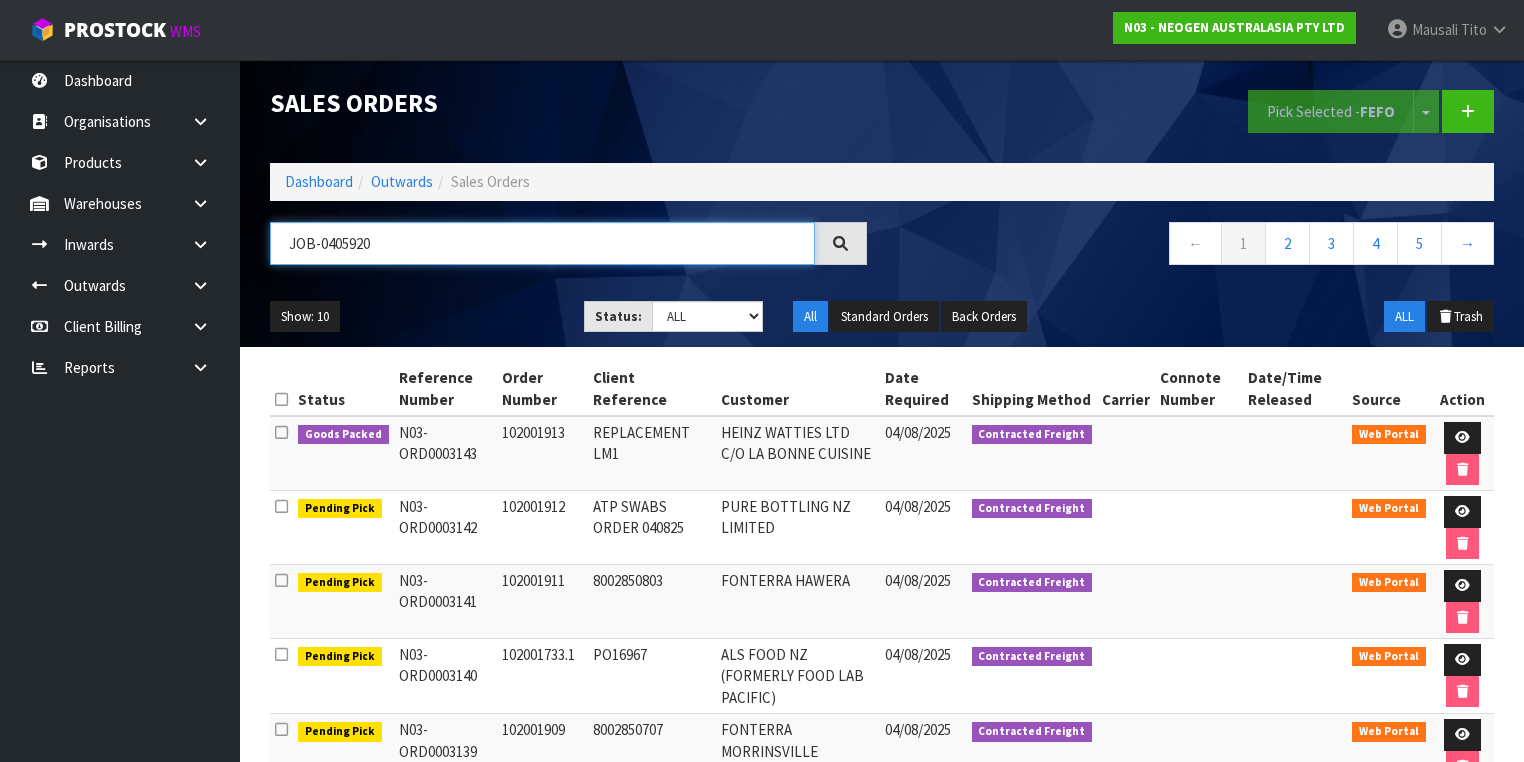 type on "JOB-0405920" 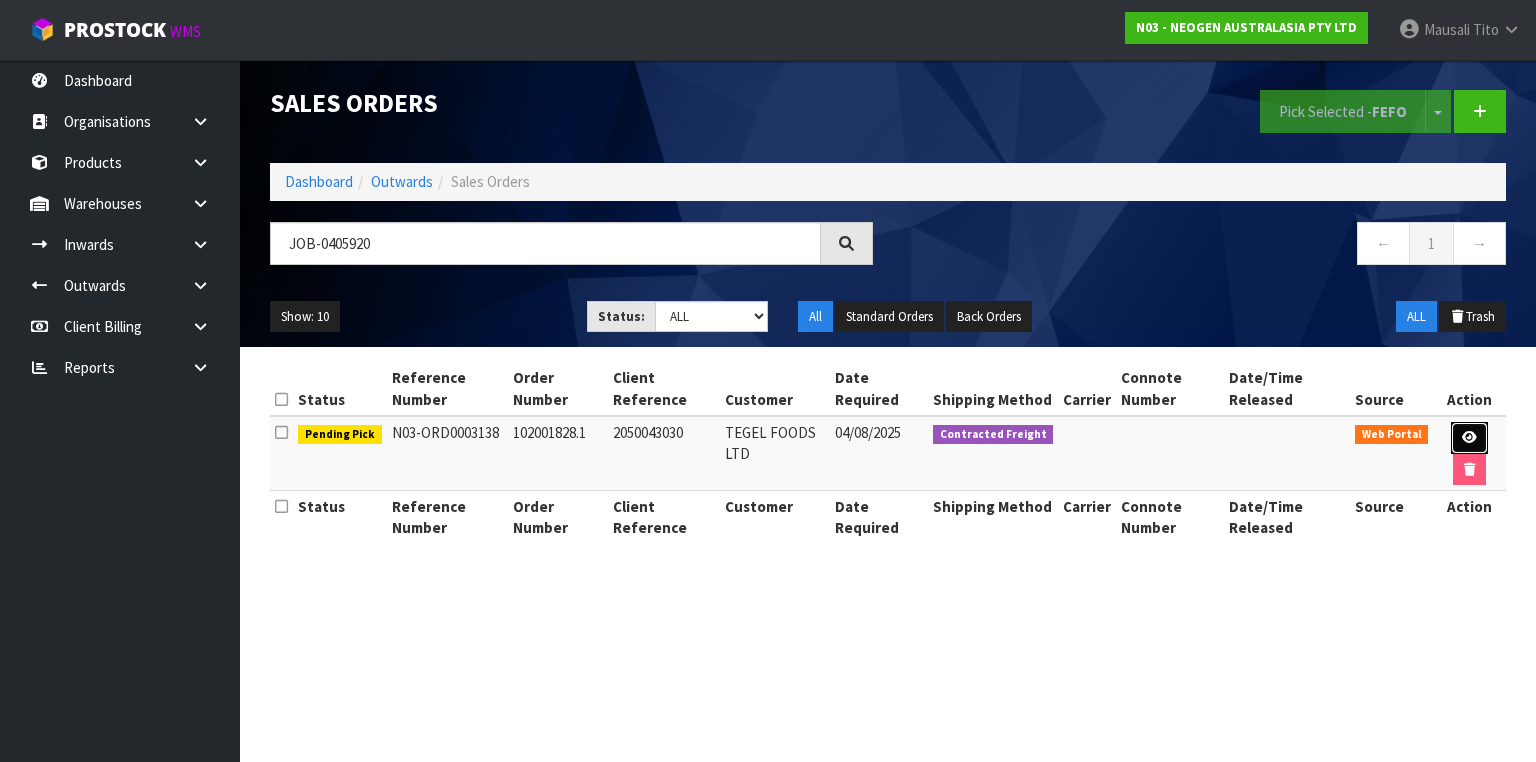 click at bounding box center (1469, 438) 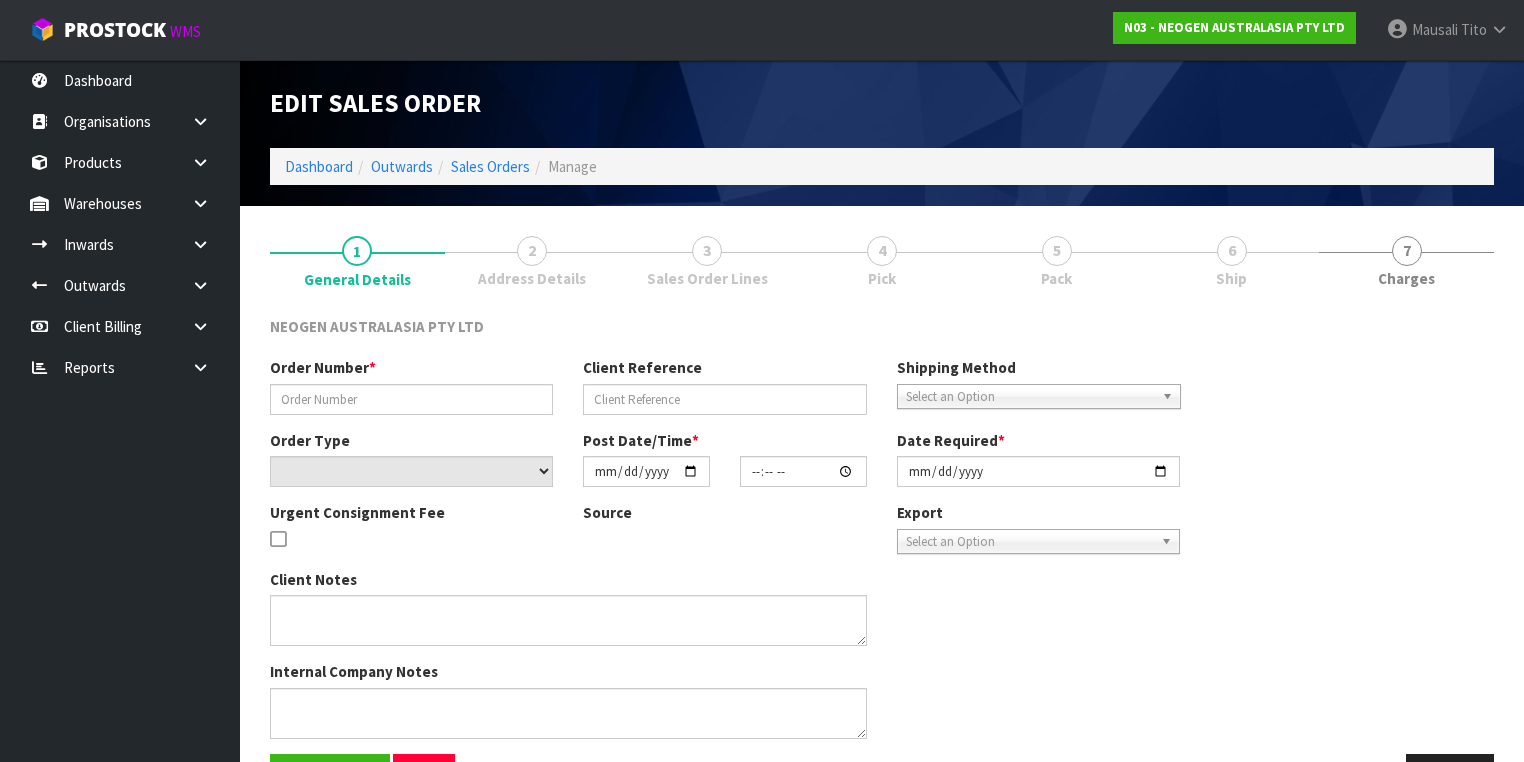 type on "102001828.1" 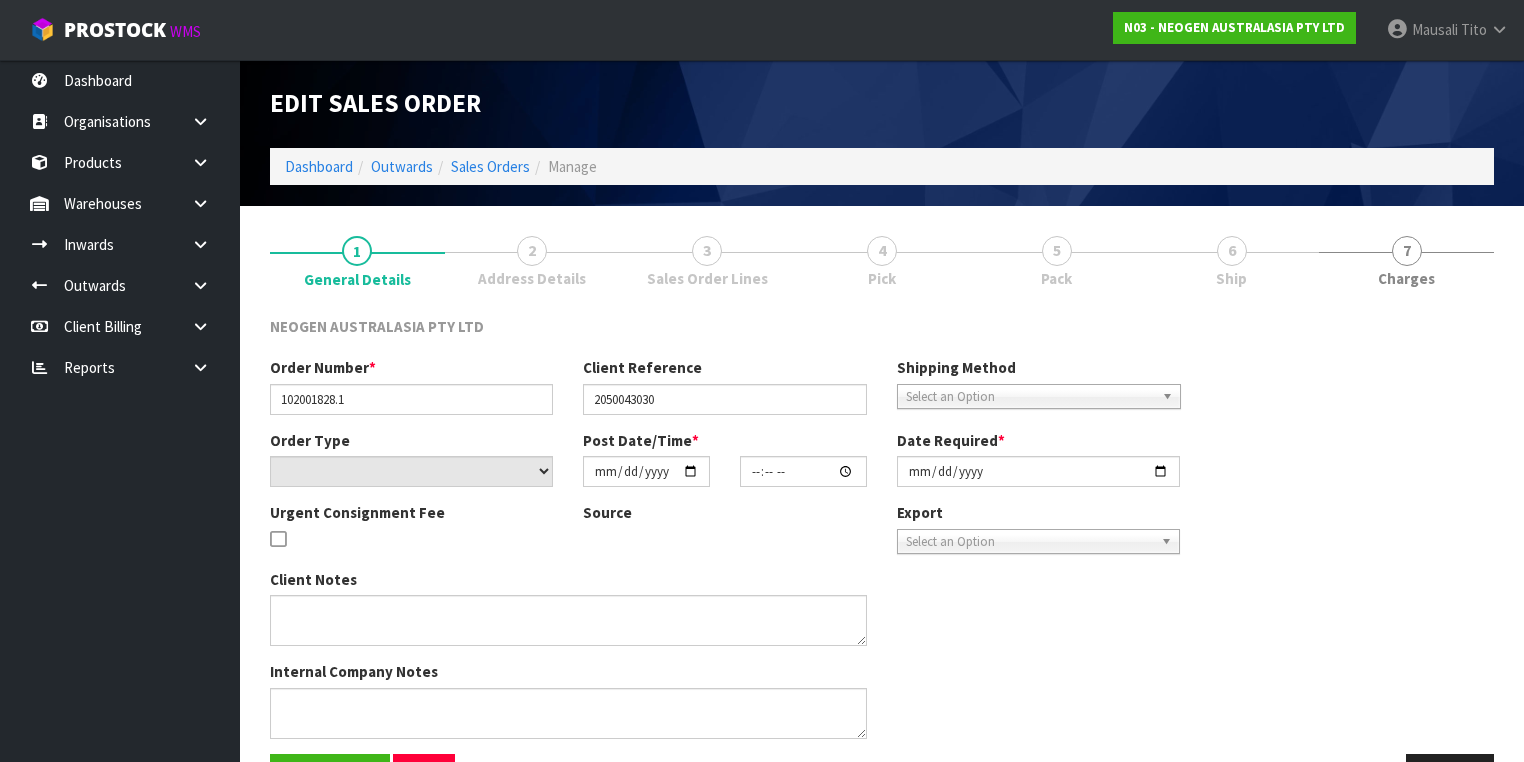 select on "number:0" 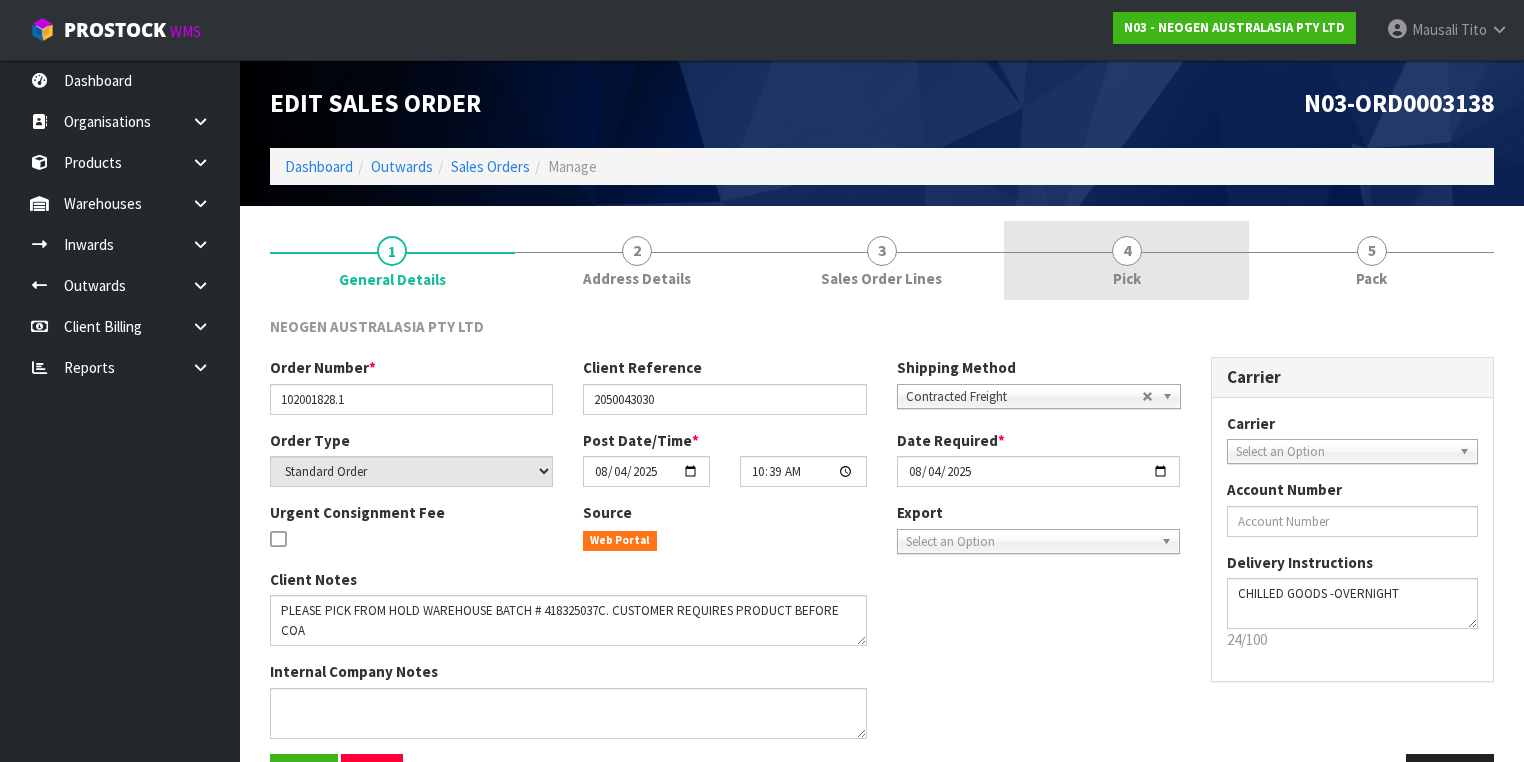 click on "4
Pick" at bounding box center [1126, 260] 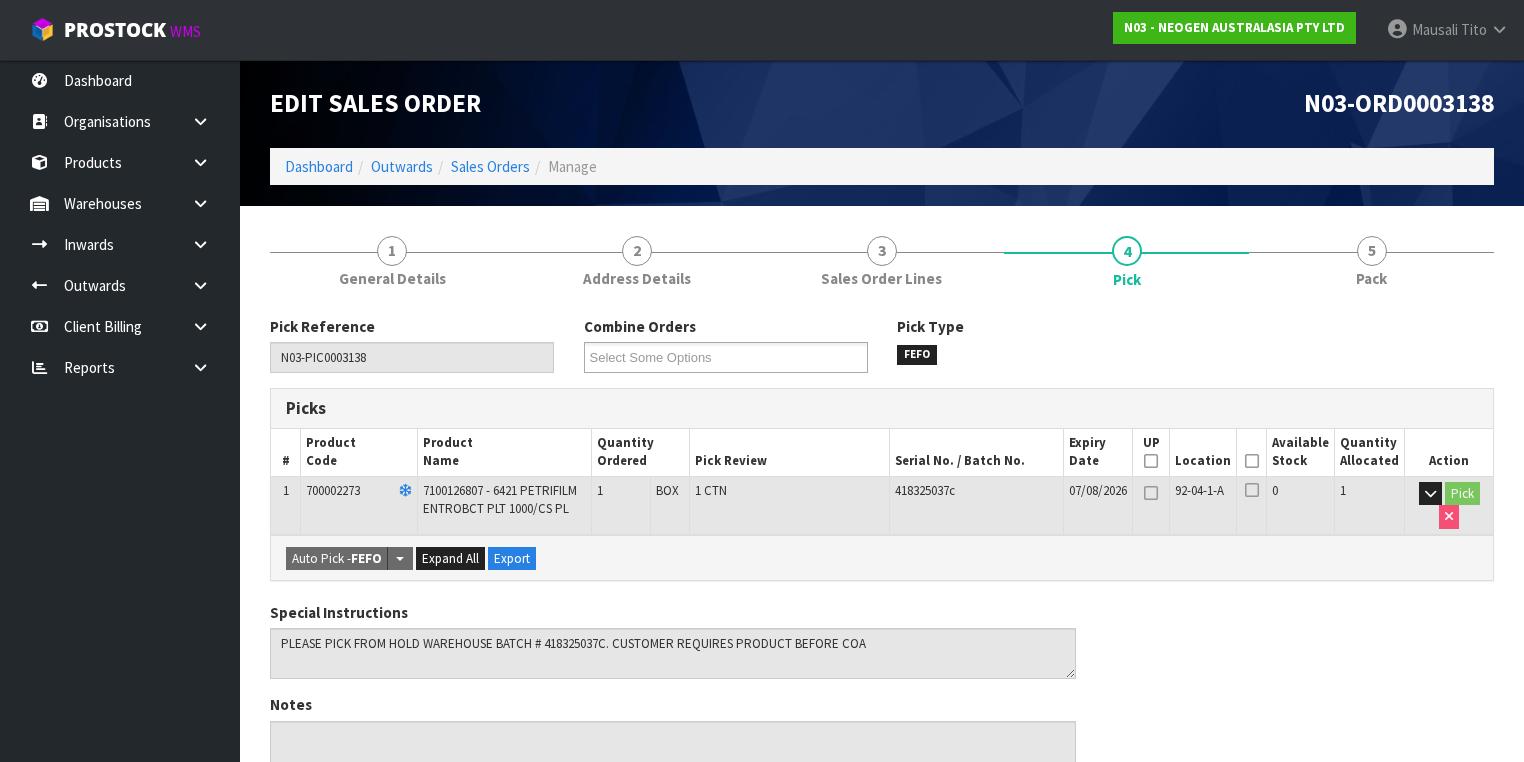 drag, startPoint x: 1262, startPoint y: 452, endPoint x: 1211, endPoint y: 529, distance: 92.358 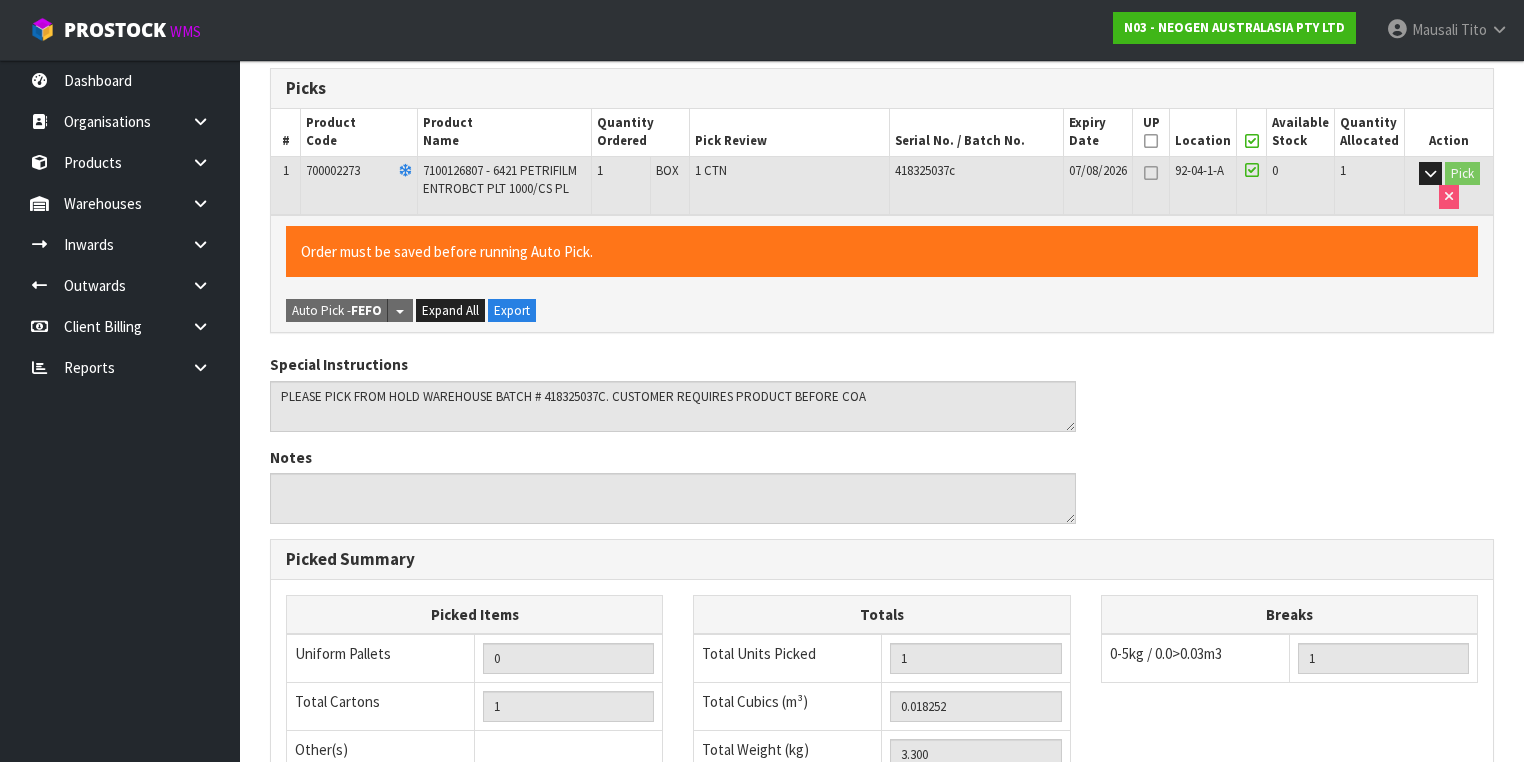 scroll, scrollTop: 640, scrollLeft: 0, axis: vertical 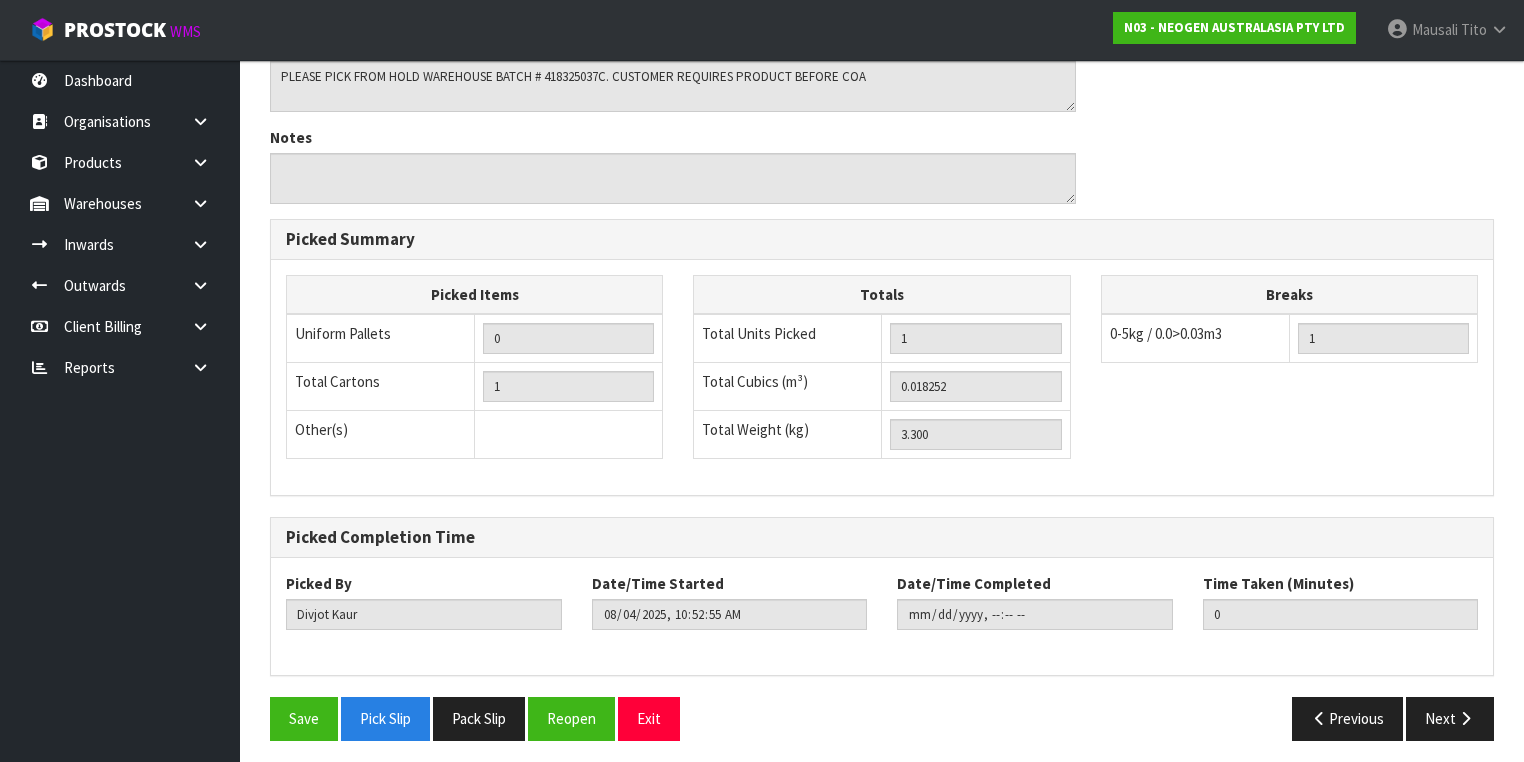 click on "Save
Pick Slip
Pack Slip
Reopen
Exit" at bounding box center [568, 718] 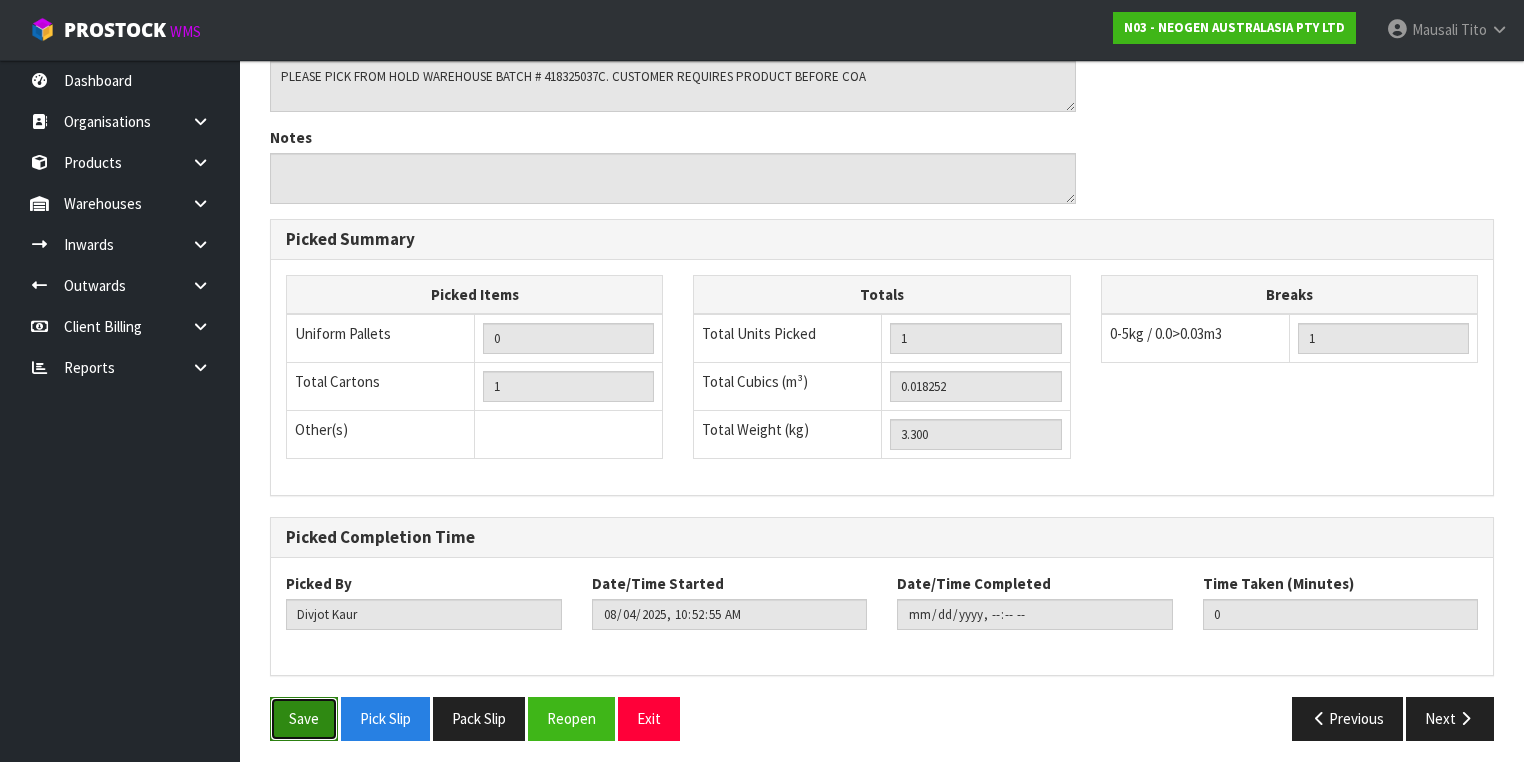 click on "Save" at bounding box center (304, 718) 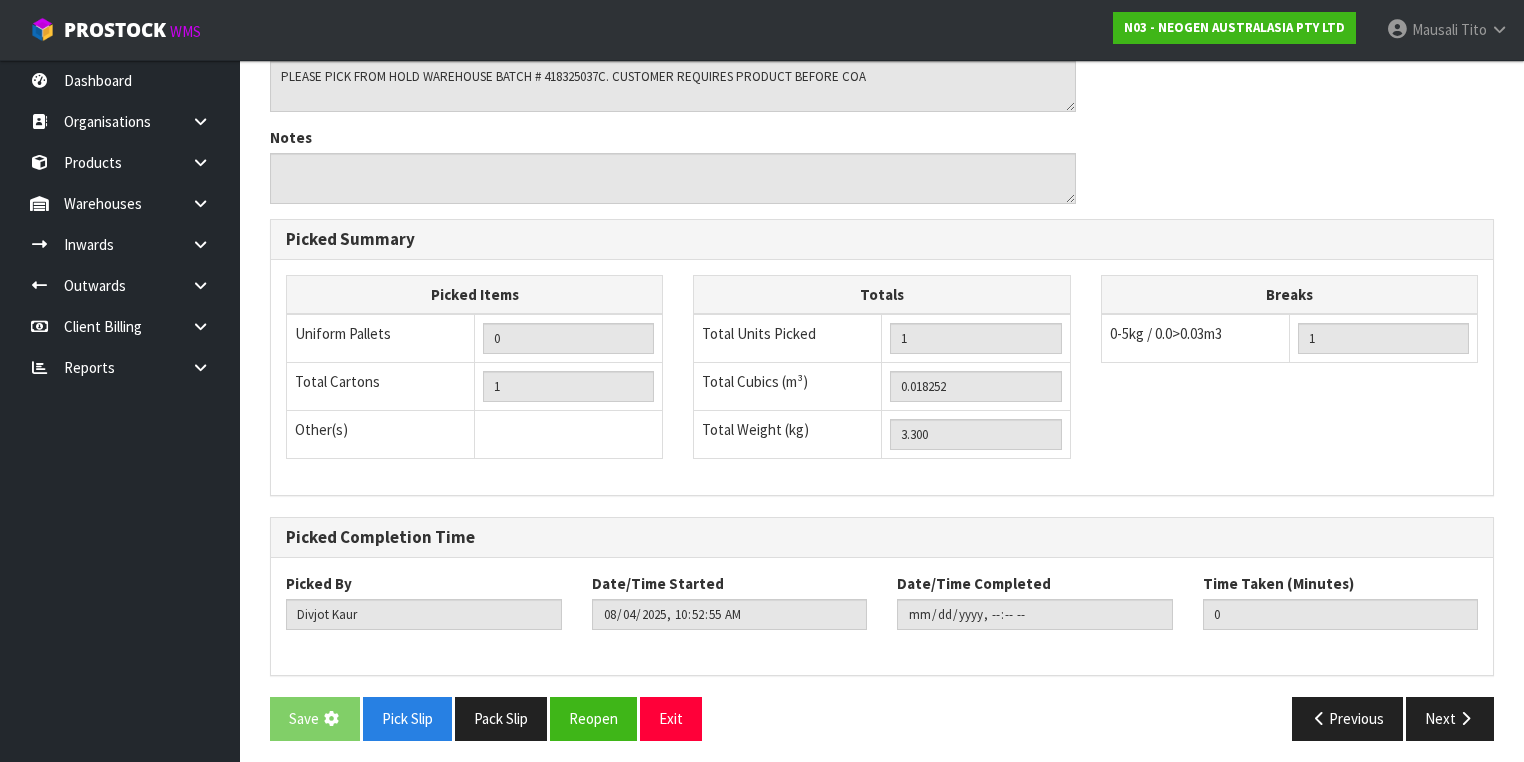 scroll, scrollTop: 0, scrollLeft: 0, axis: both 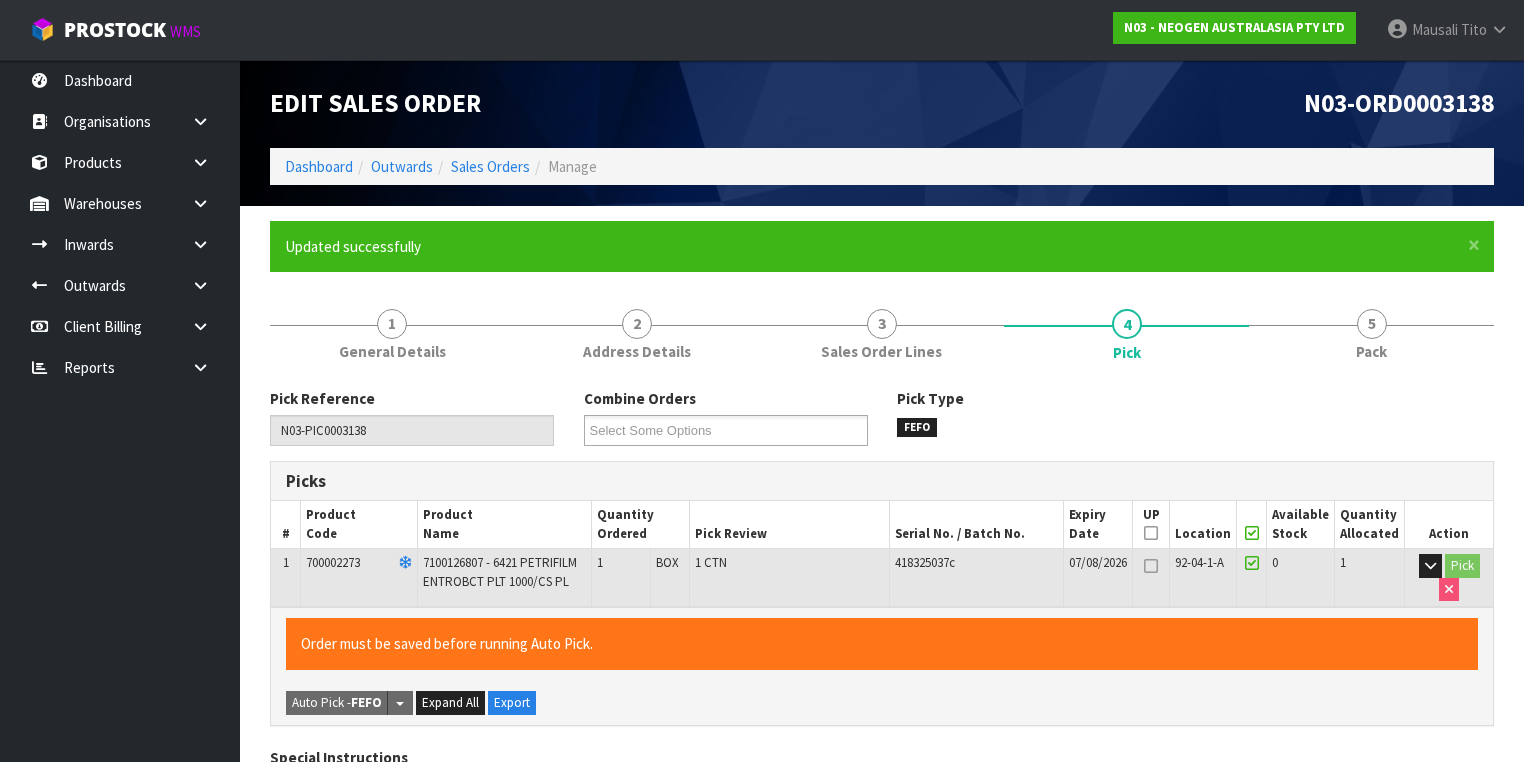 type on "Mausali Tito" 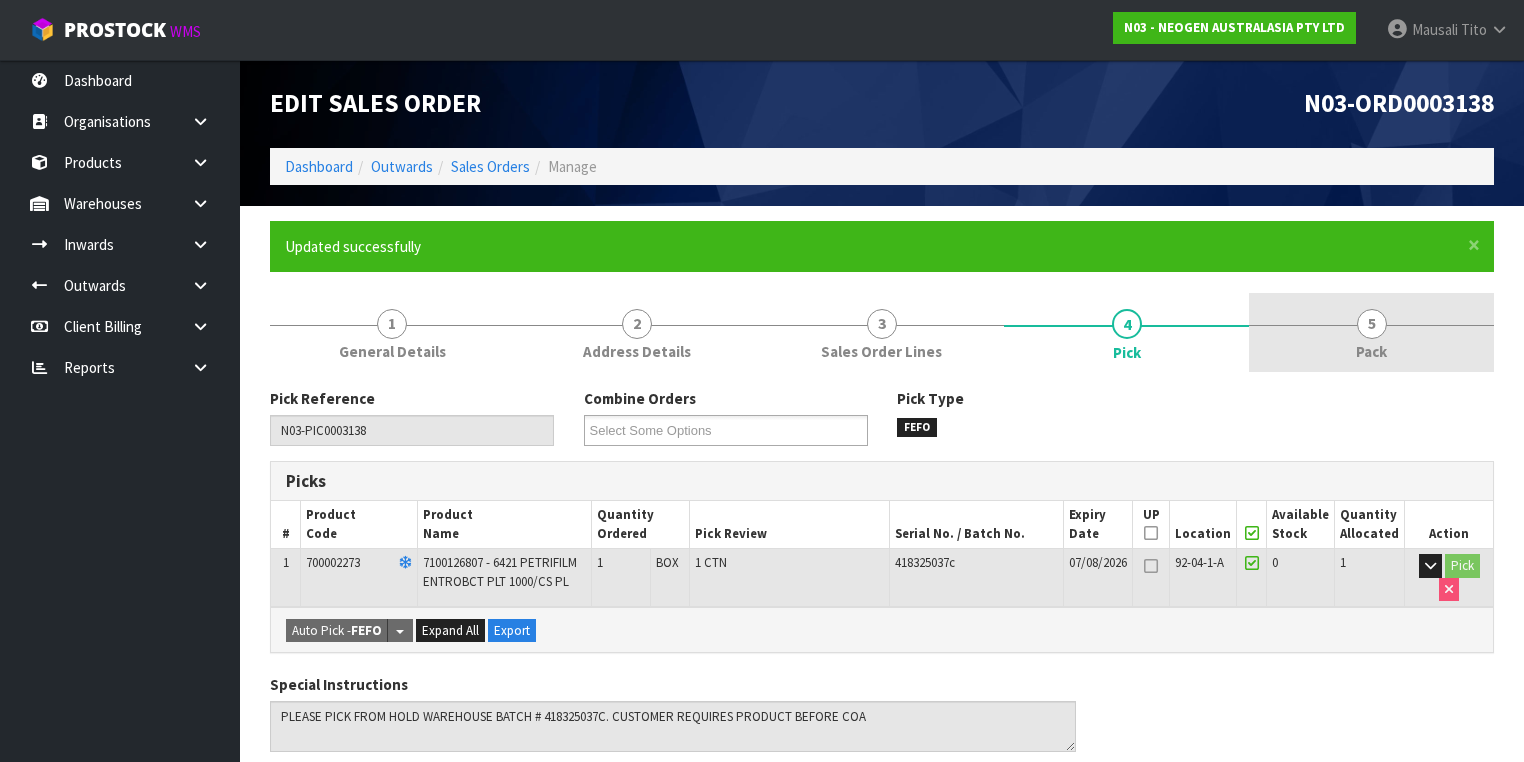 click on "5" at bounding box center (1372, 324) 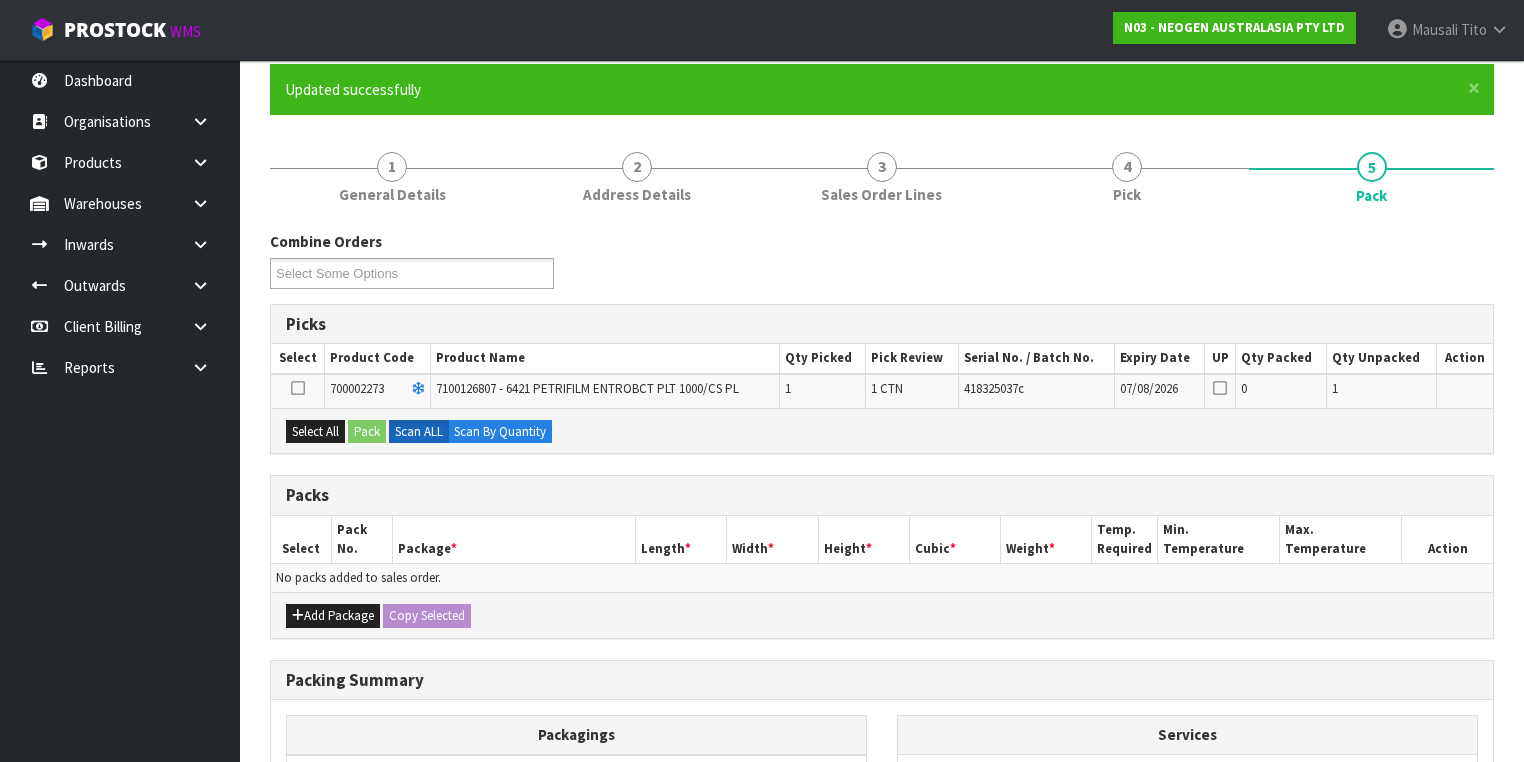 scroll, scrollTop: 320, scrollLeft: 0, axis: vertical 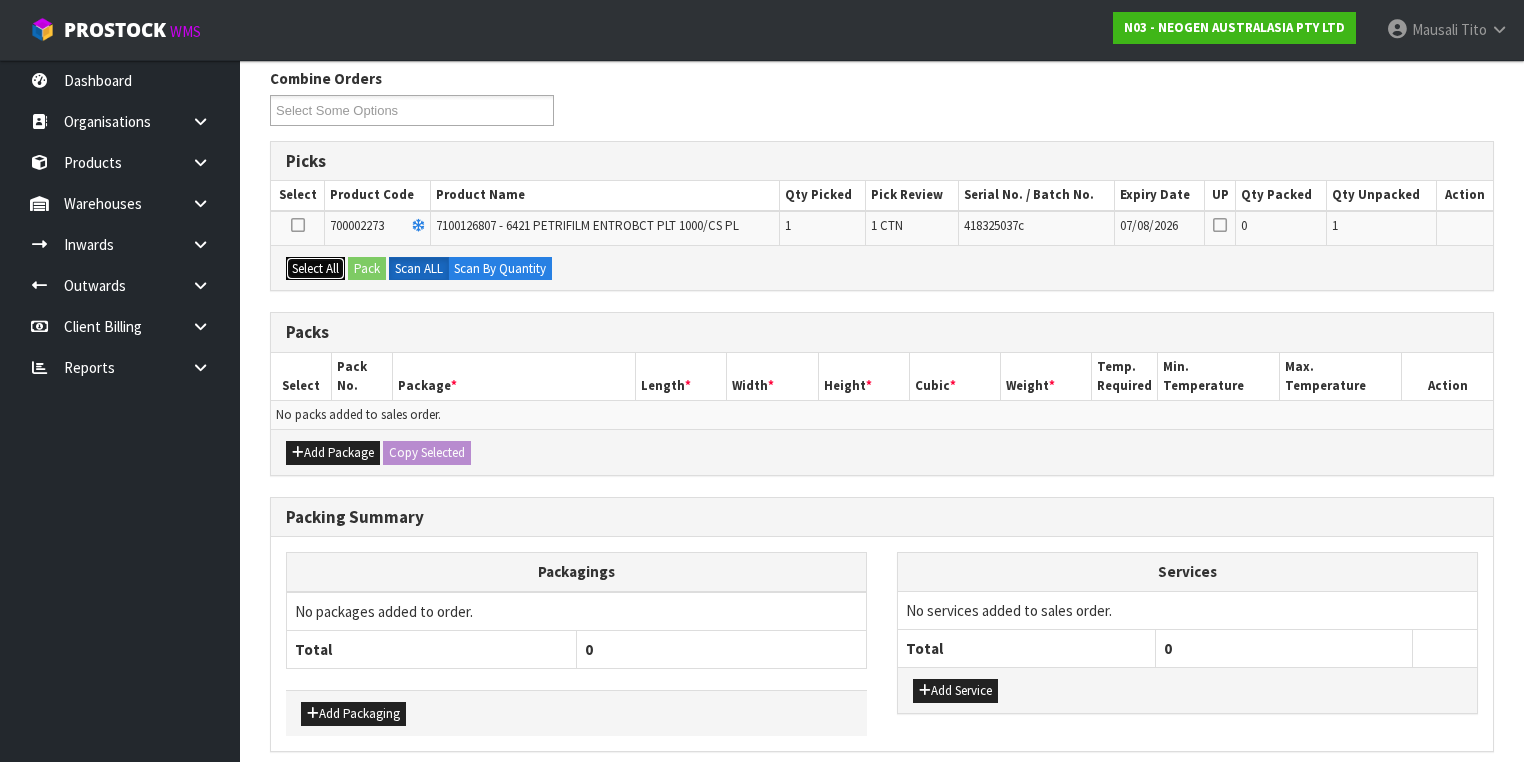 click on "Select All" at bounding box center [315, 269] 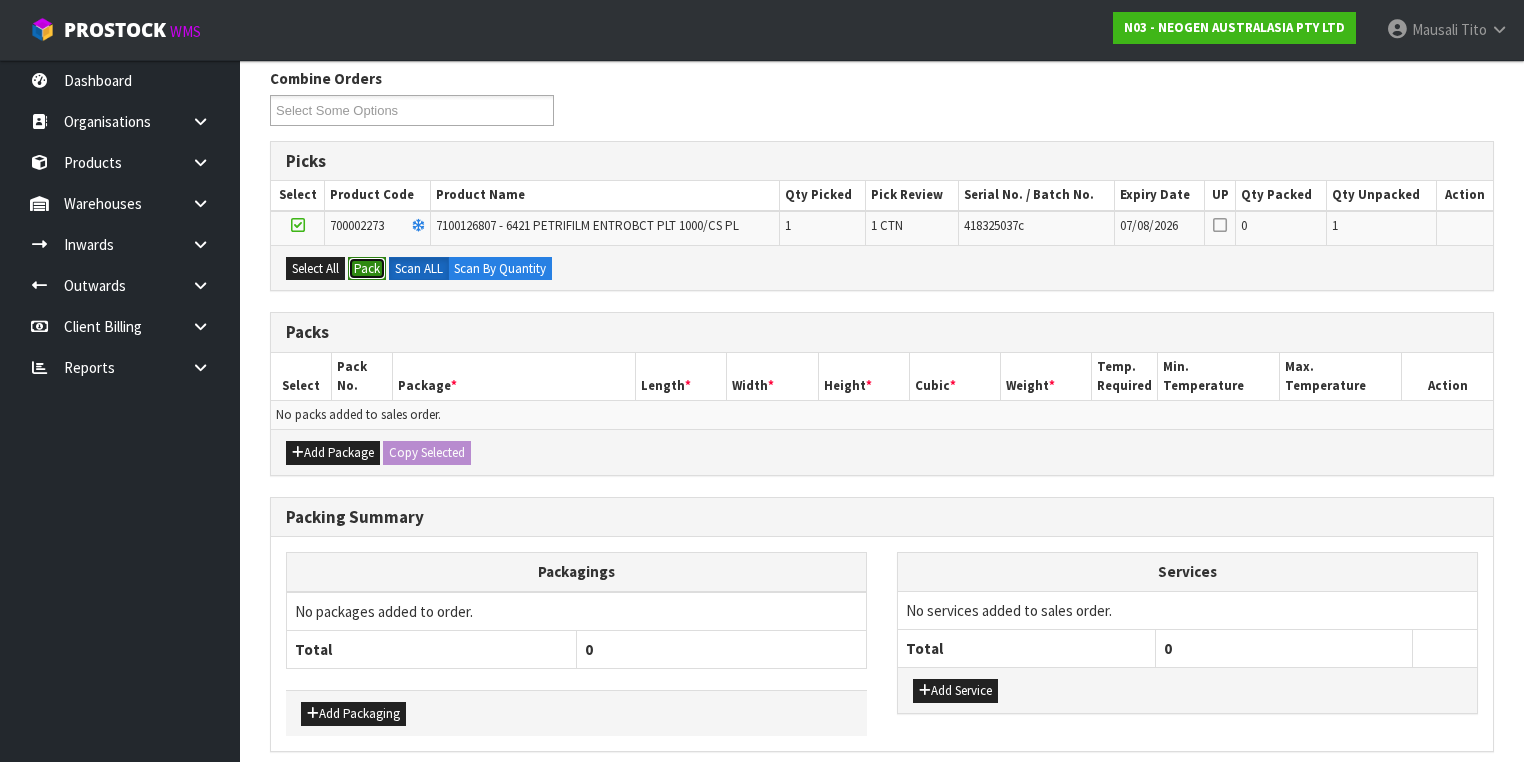 click on "Pack" at bounding box center [367, 269] 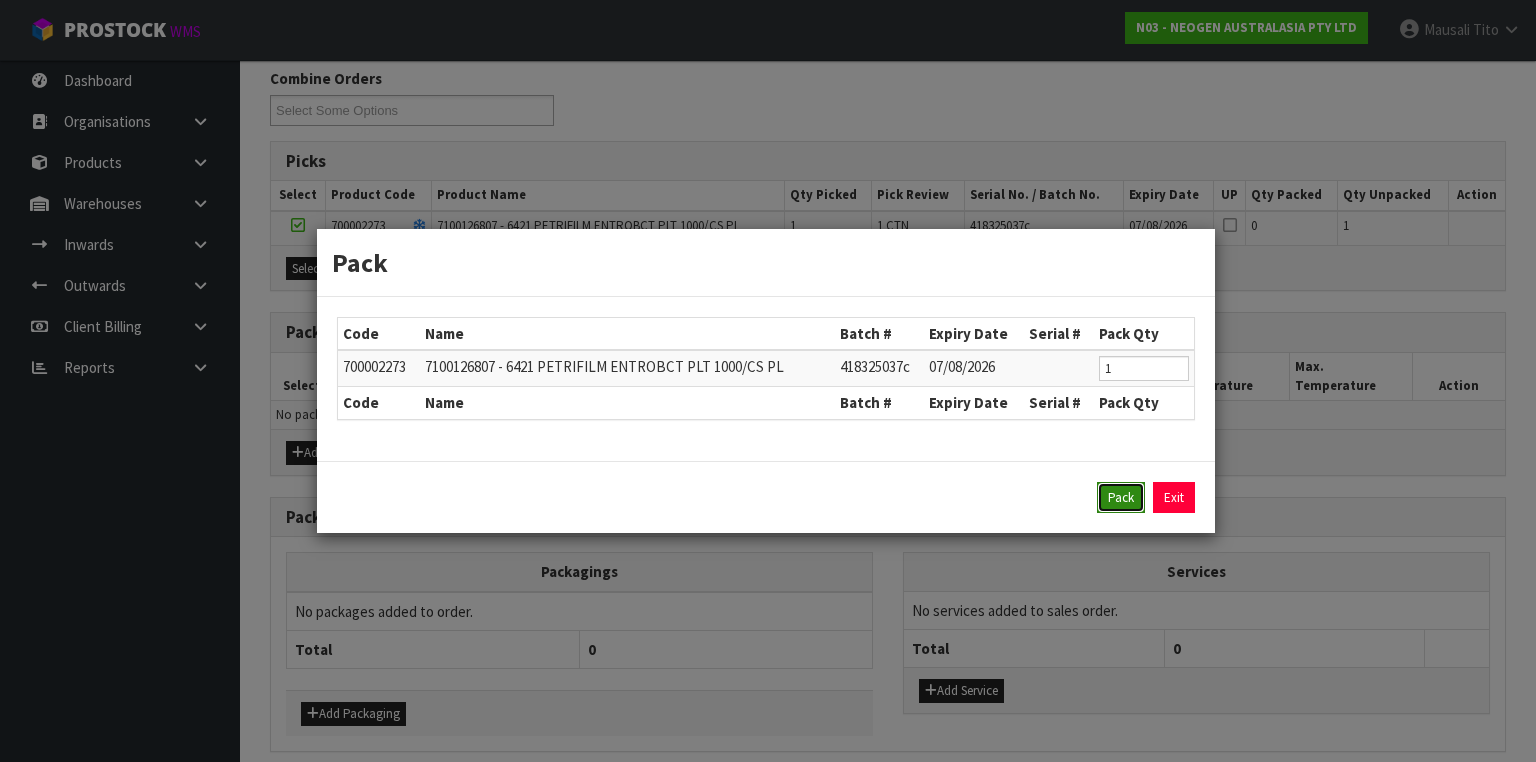 click on "Pack" at bounding box center (1121, 498) 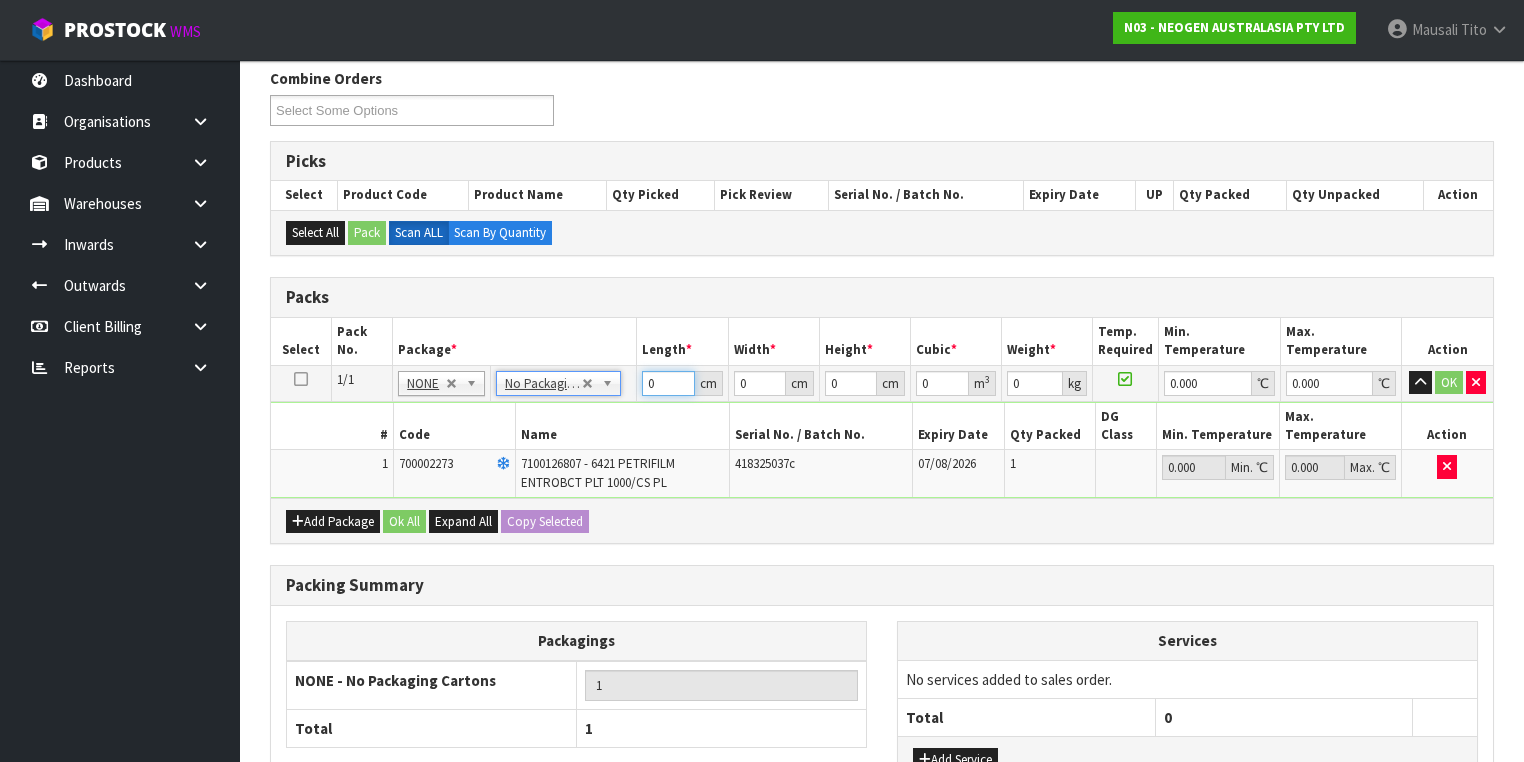 drag, startPoint x: 656, startPoint y: 379, endPoint x: 596, endPoint y: 397, distance: 62.641838 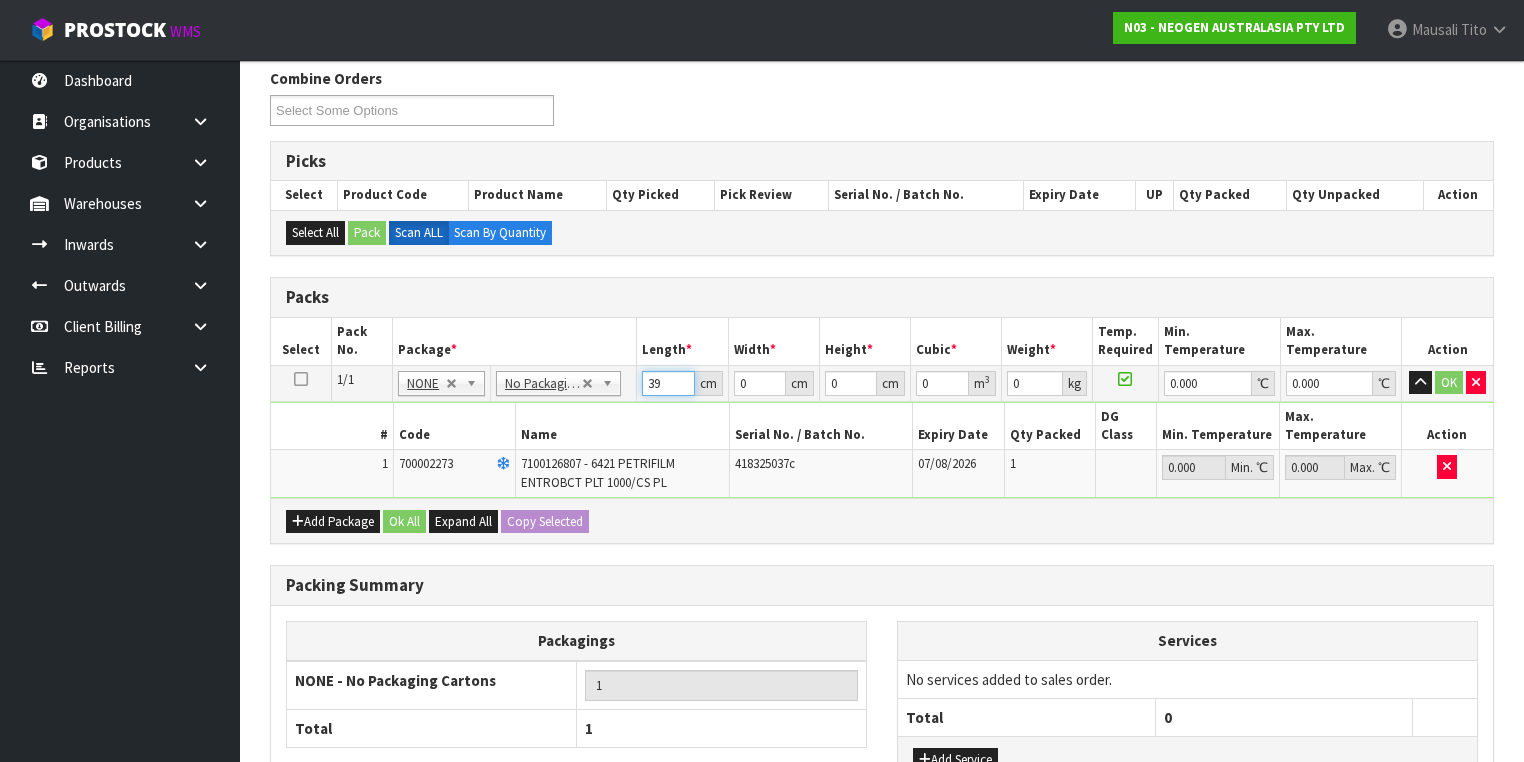 type on "39" 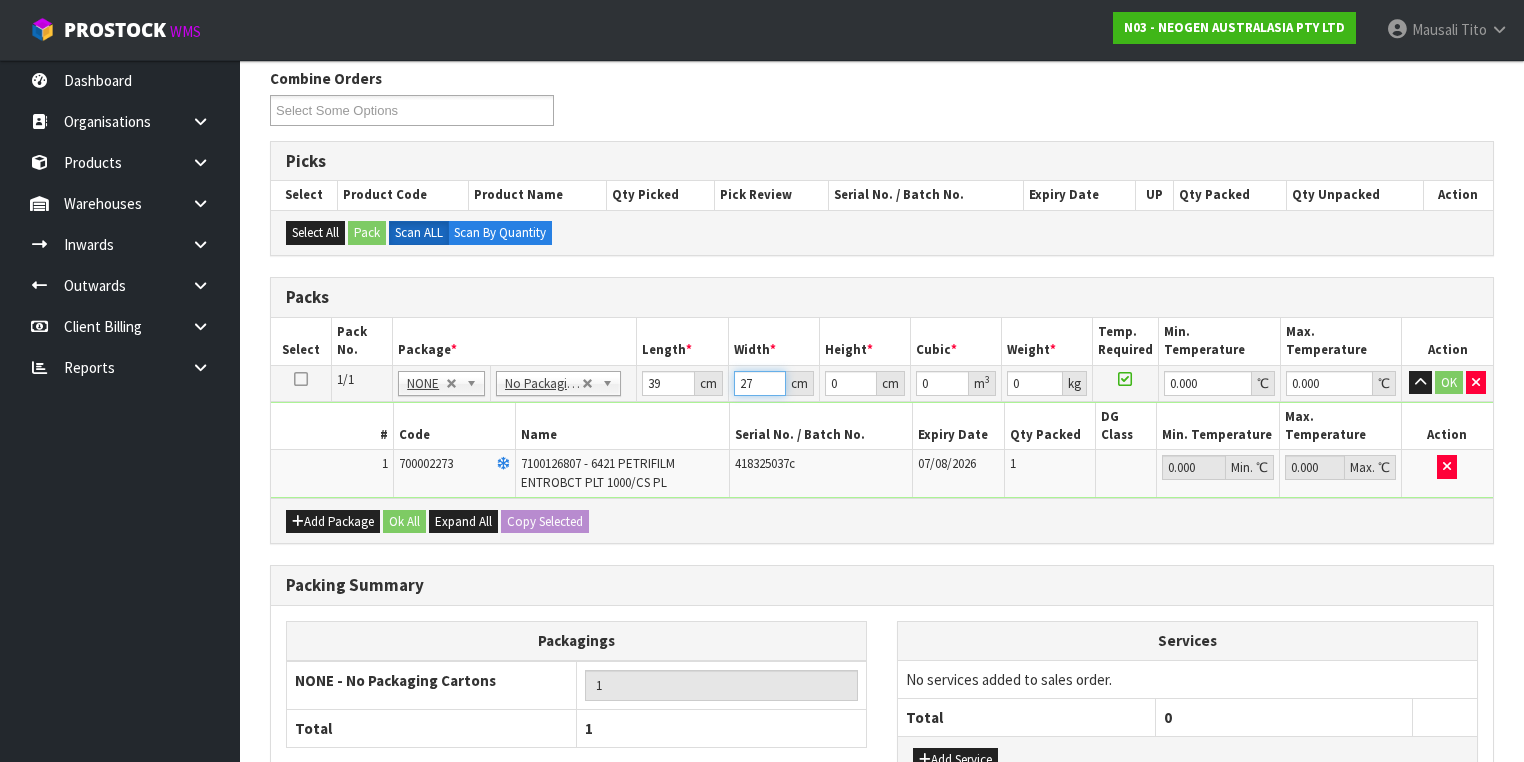 type on "27" 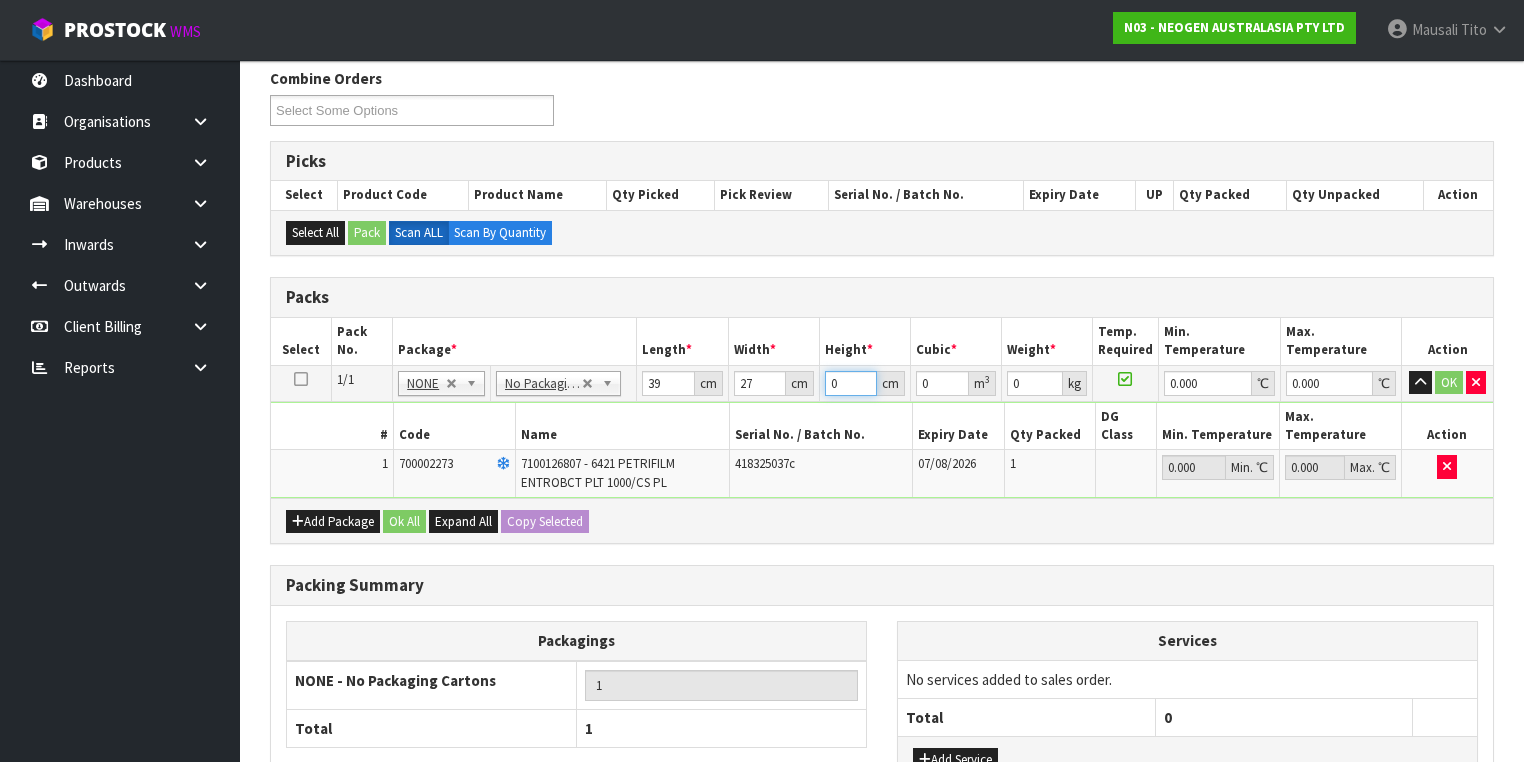 type on "1" 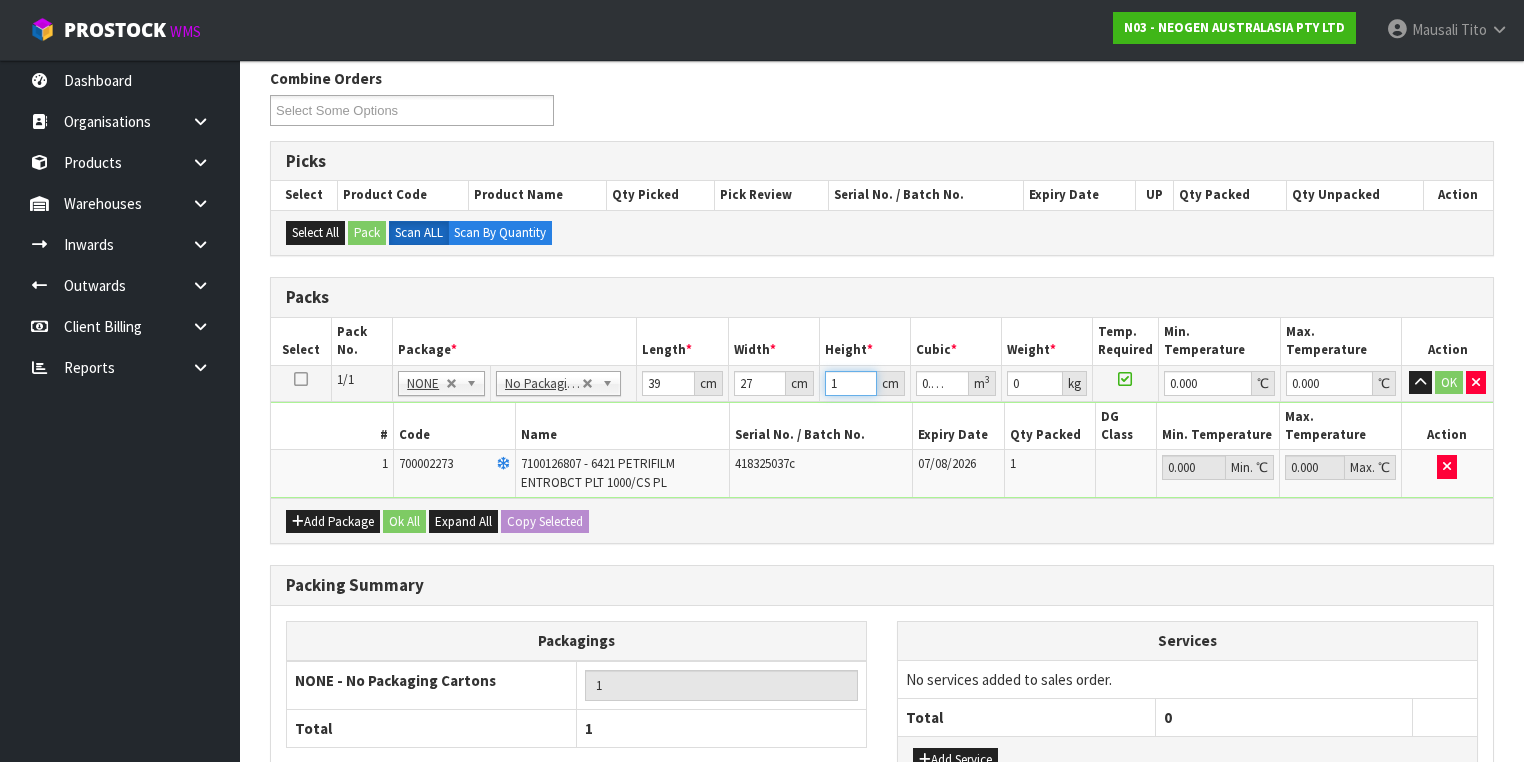type on "18" 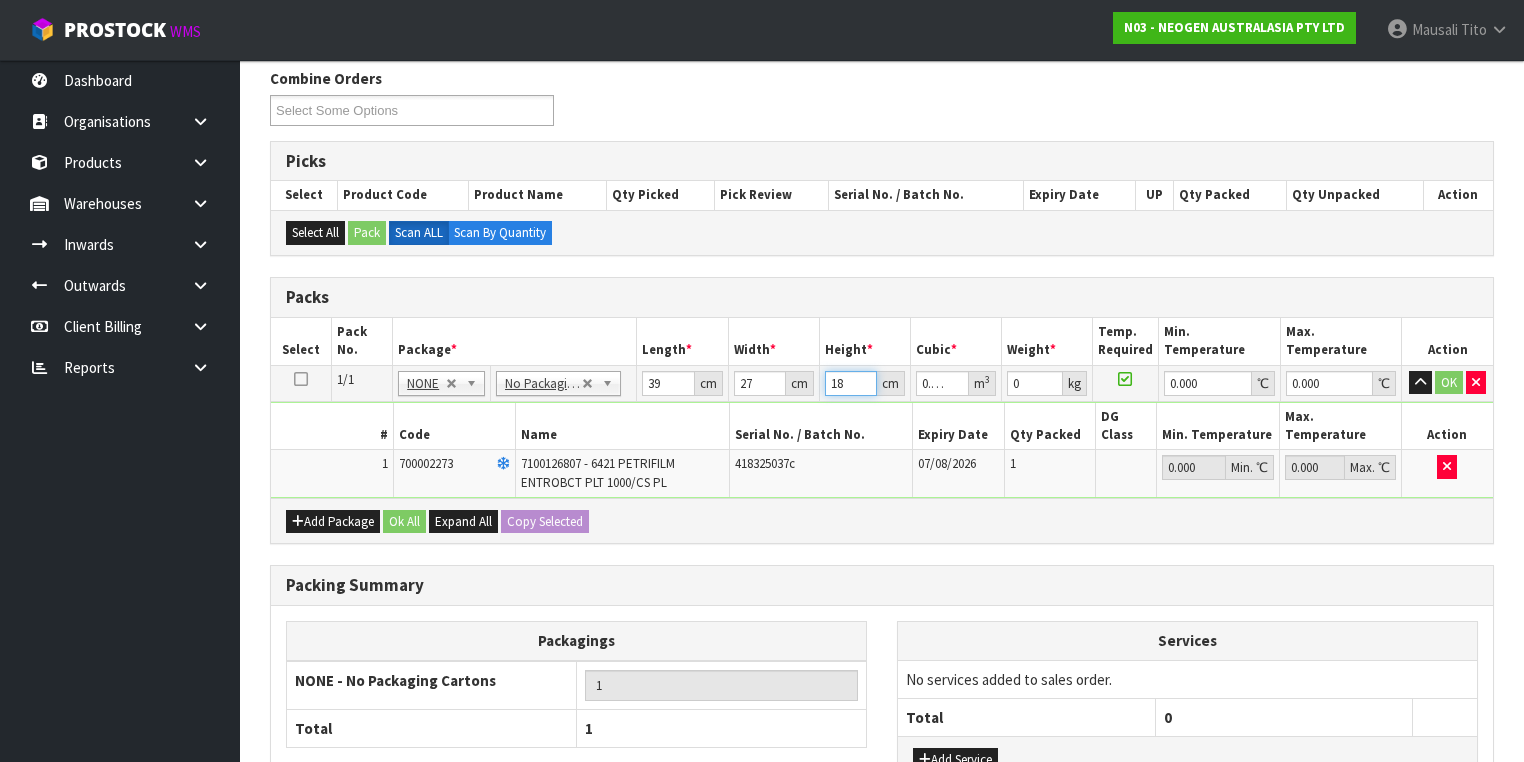 type on "18" 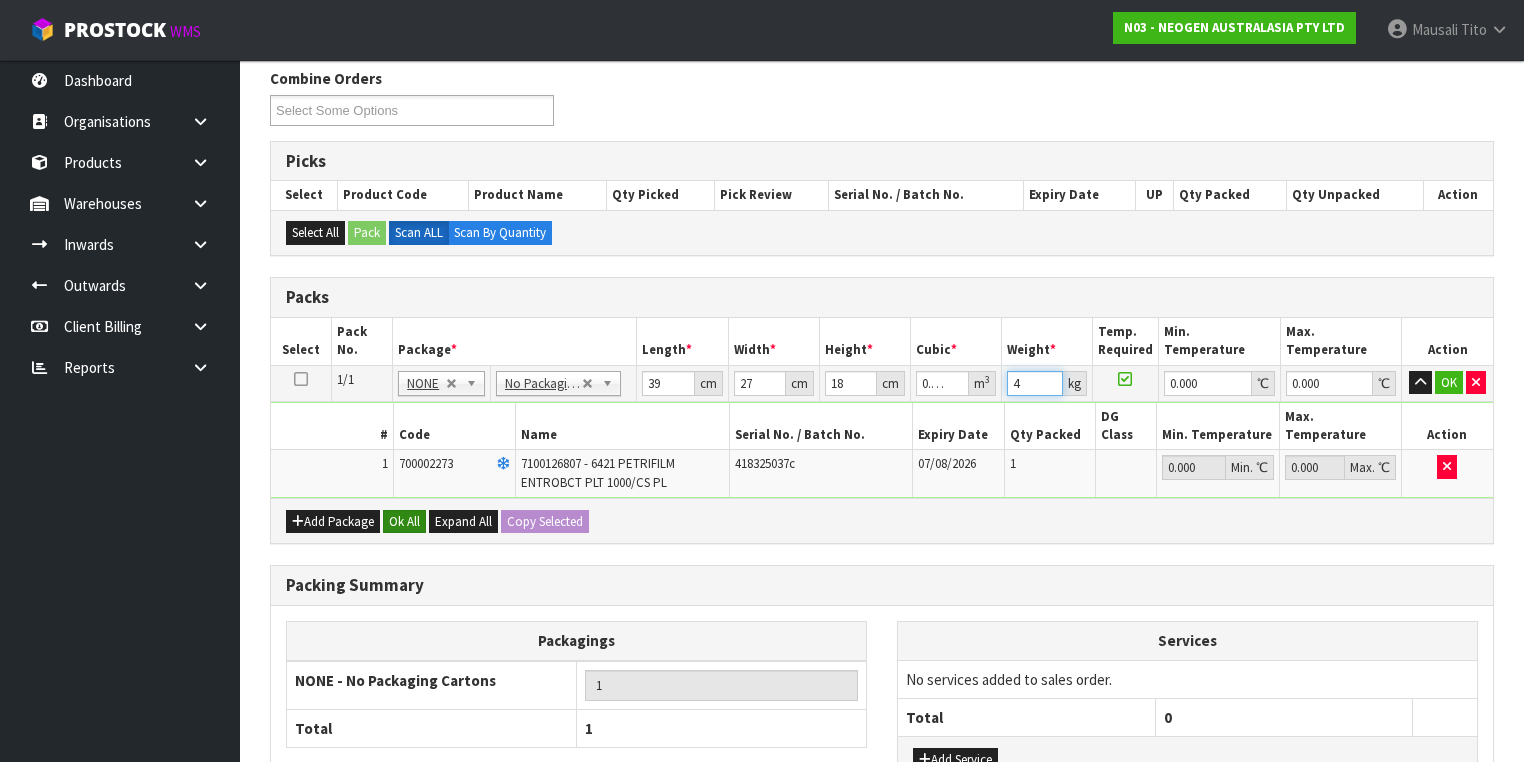 type on "4" 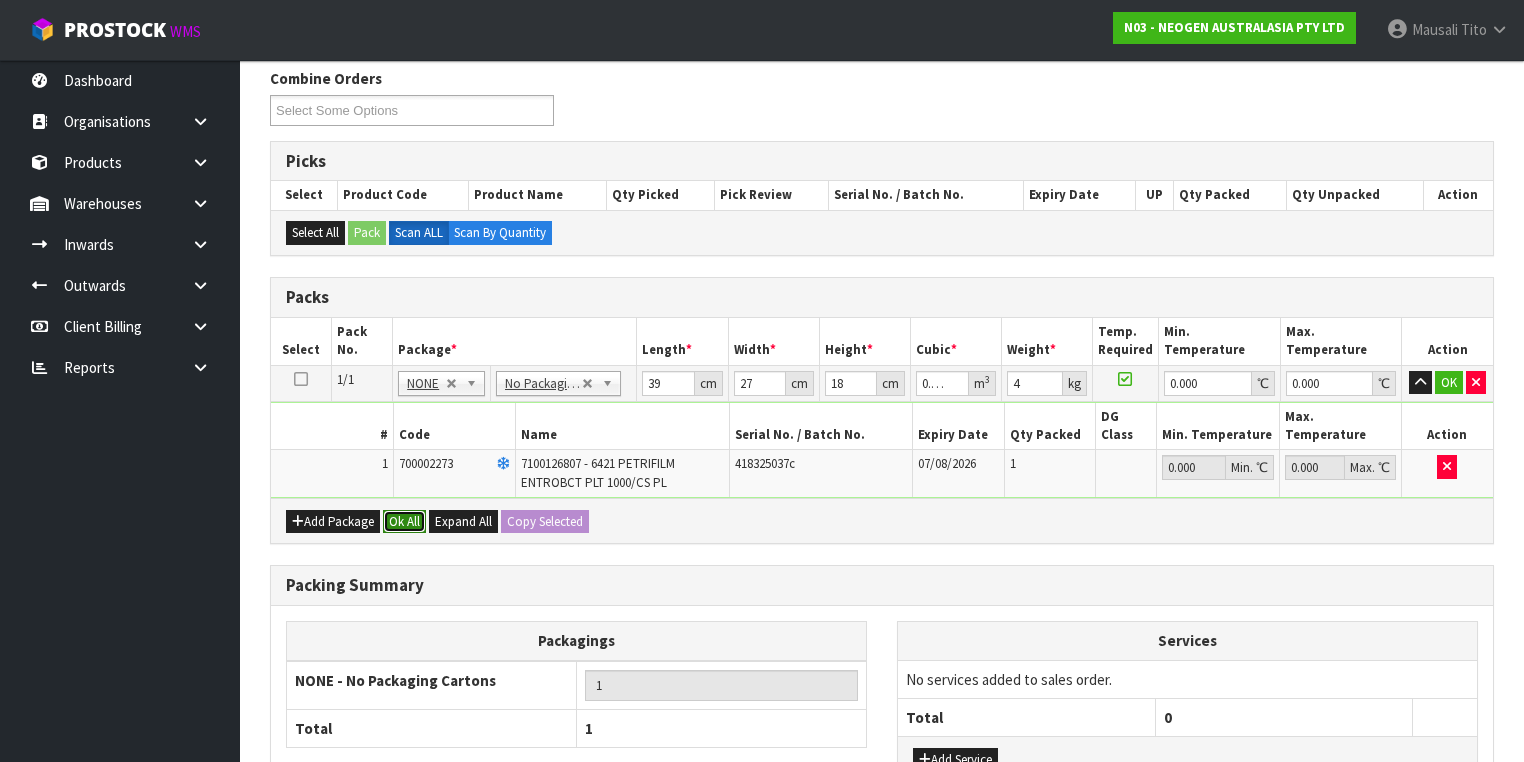 click on "Ok All" at bounding box center (404, 522) 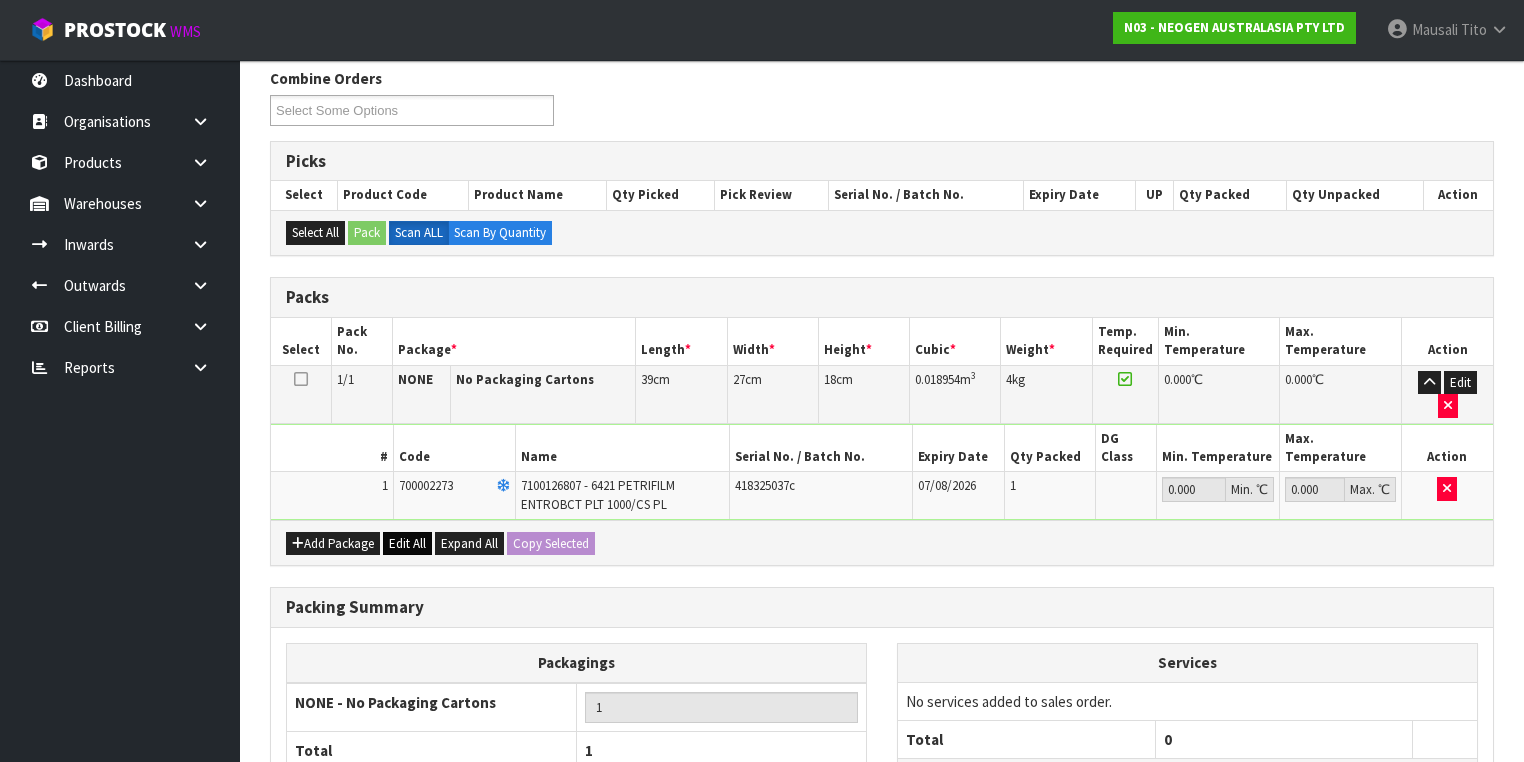 scroll, scrollTop: 453, scrollLeft: 0, axis: vertical 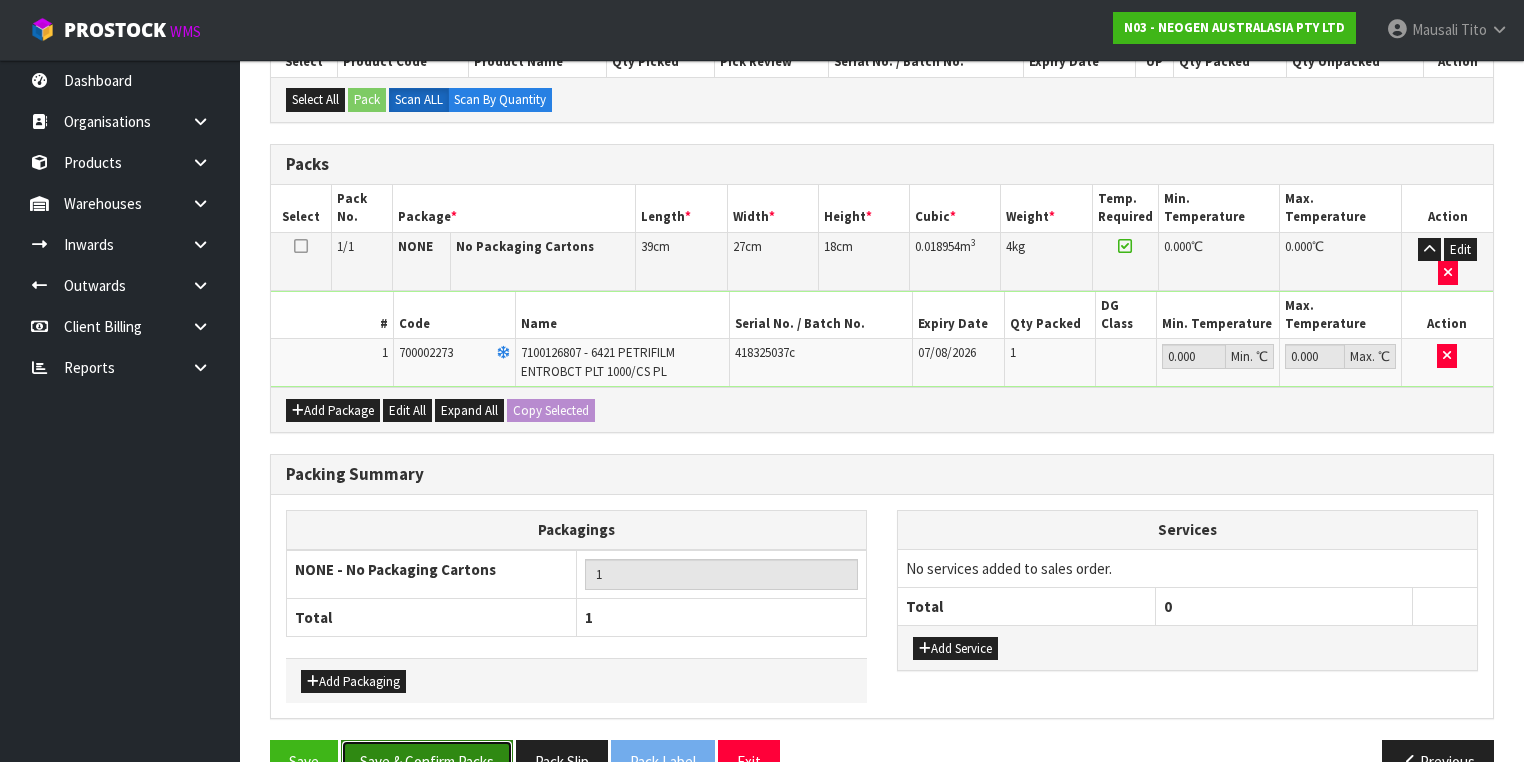 click on "Save & Confirm Packs" at bounding box center (427, 761) 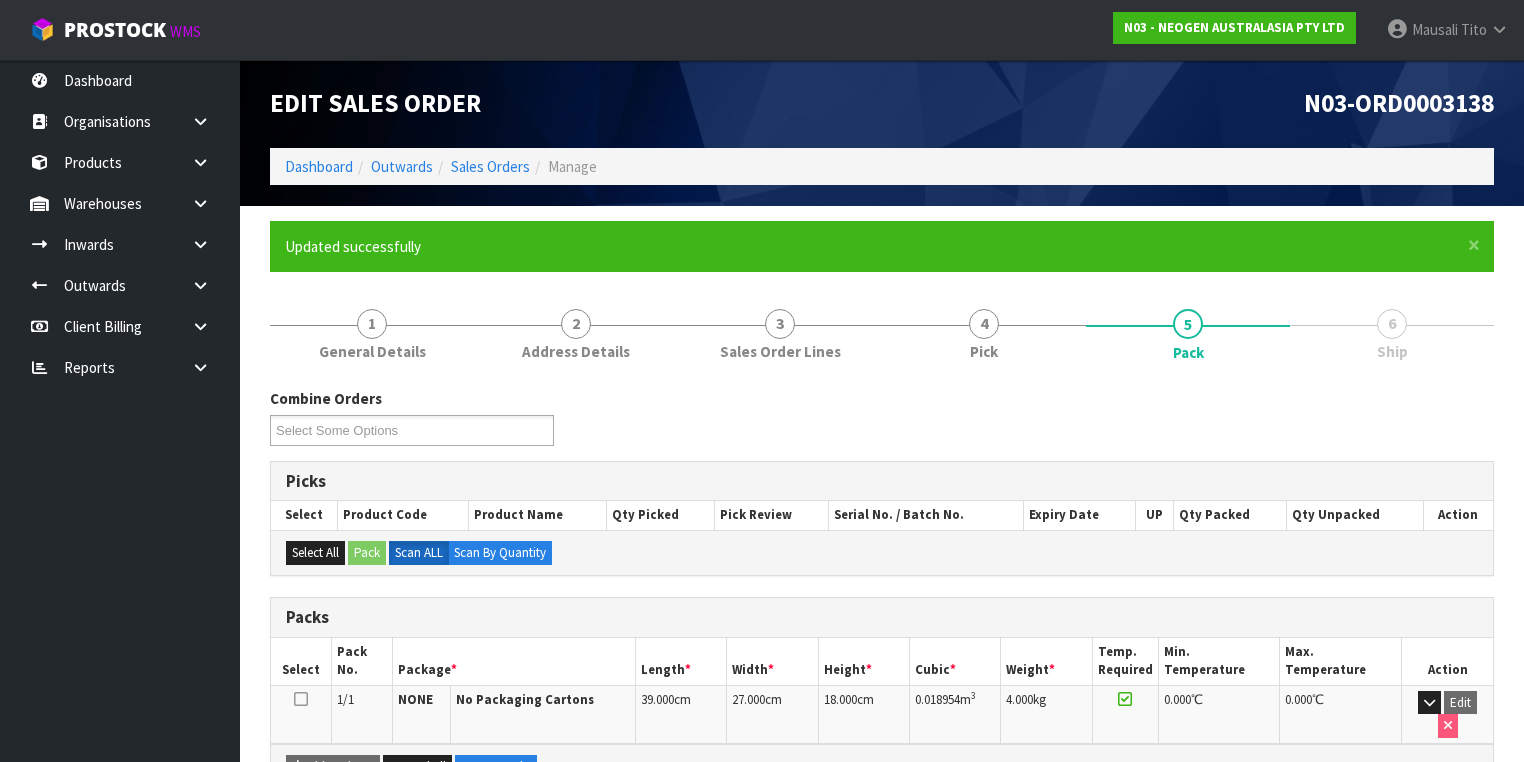 scroll, scrollTop: 332, scrollLeft: 0, axis: vertical 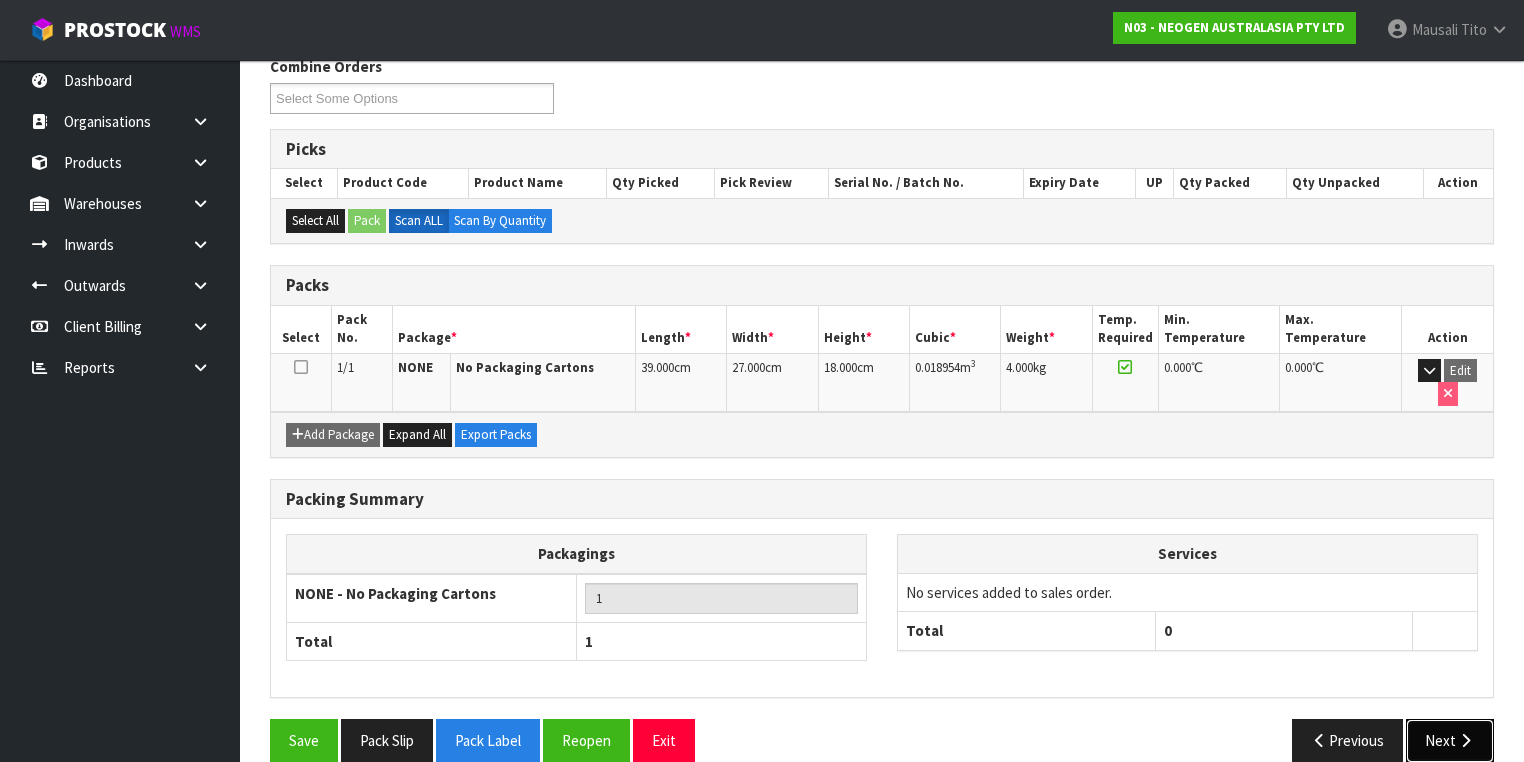 click on "Next" at bounding box center (1450, 740) 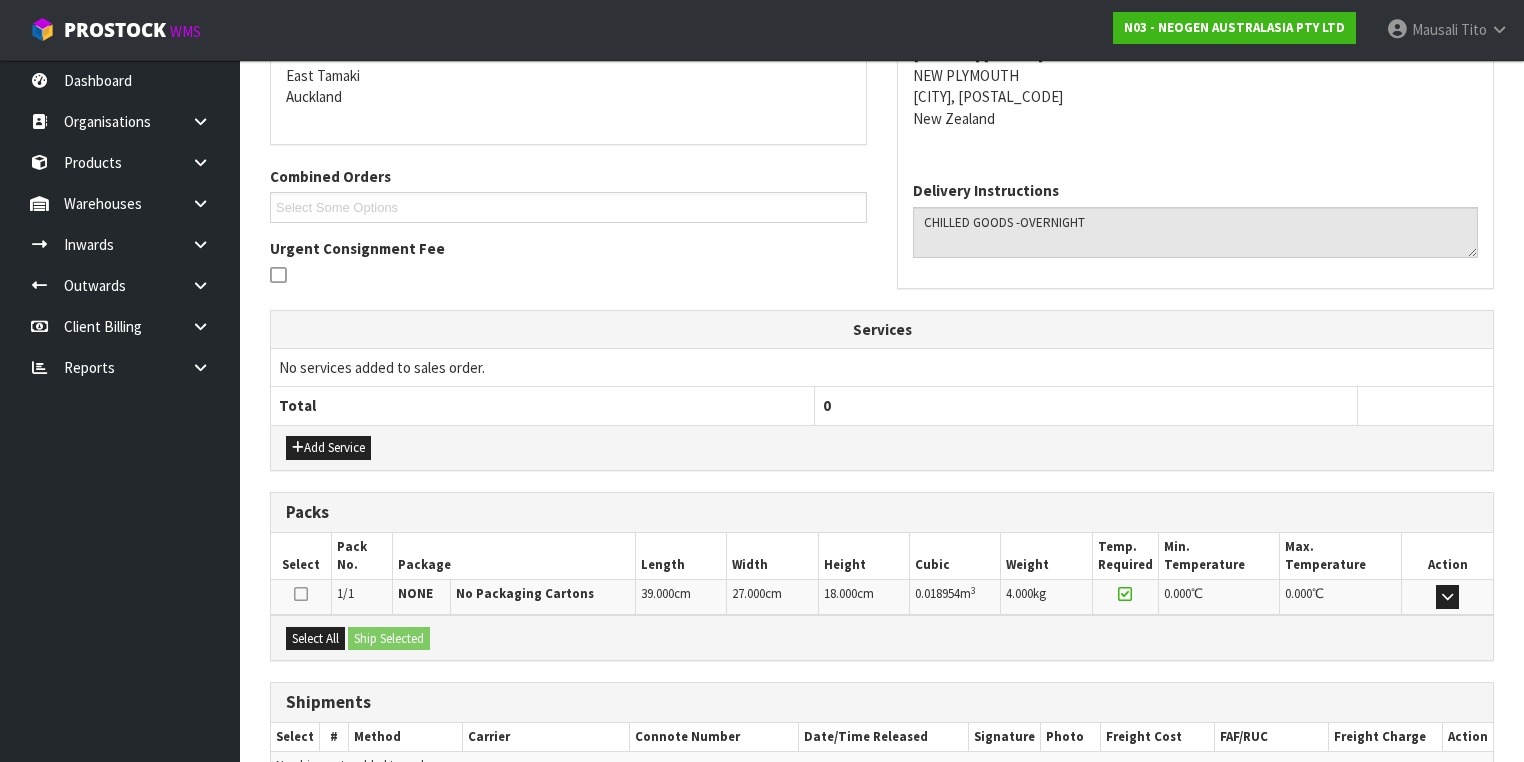 scroll, scrollTop: 528, scrollLeft: 0, axis: vertical 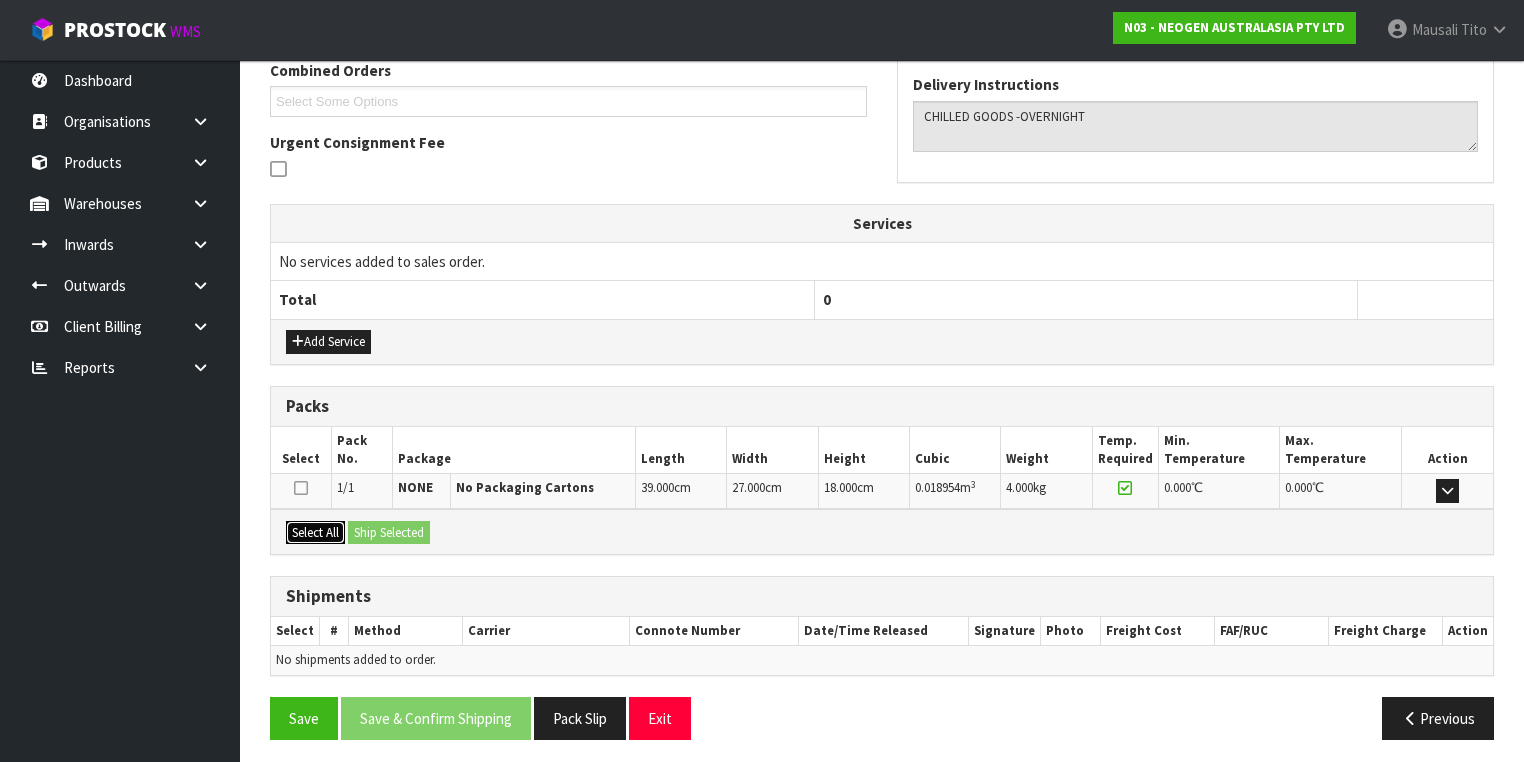 drag, startPoint x: 337, startPoint y: 526, endPoint x: 390, endPoint y: 524, distance: 53.037724 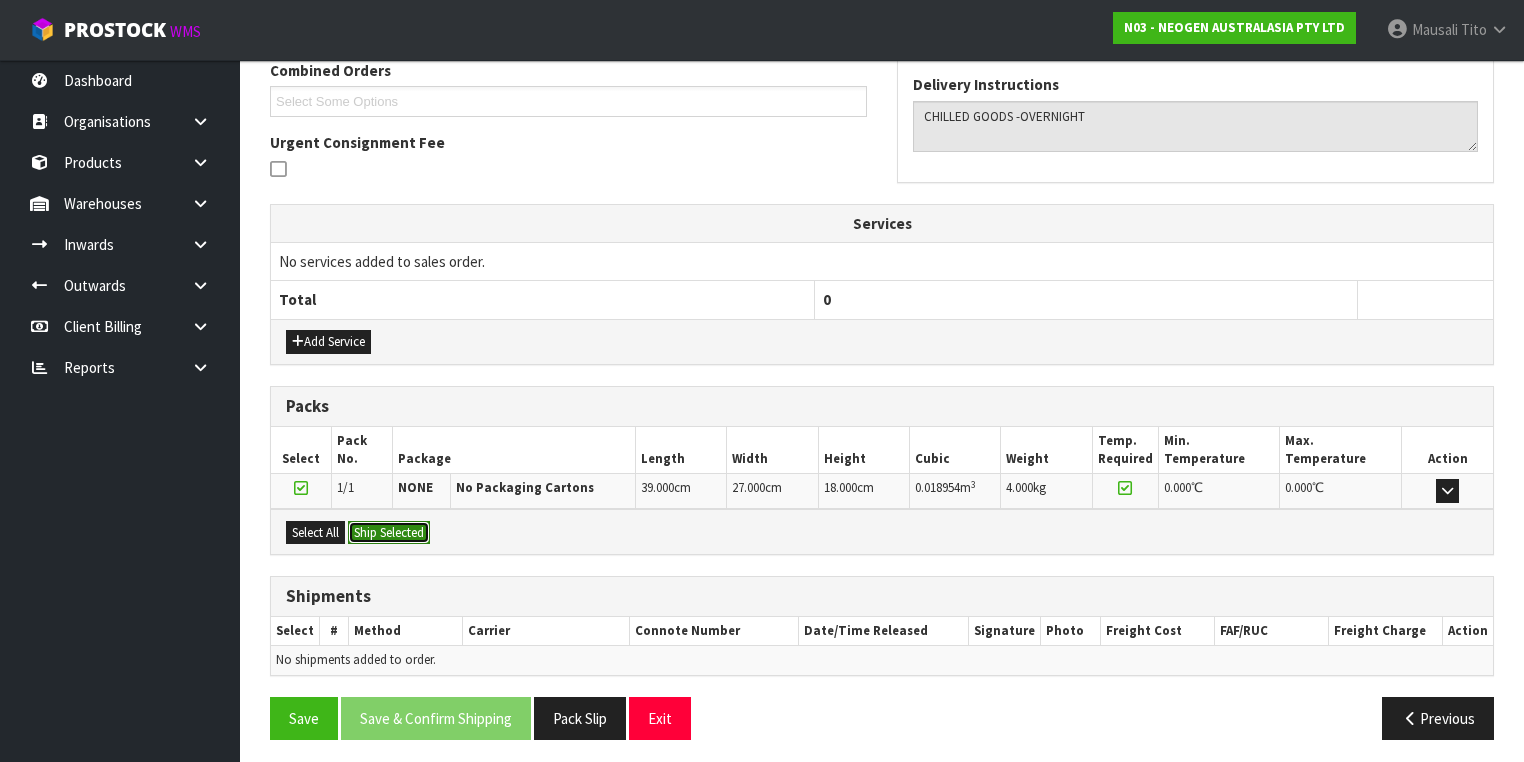 click on "Ship Selected" at bounding box center (389, 533) 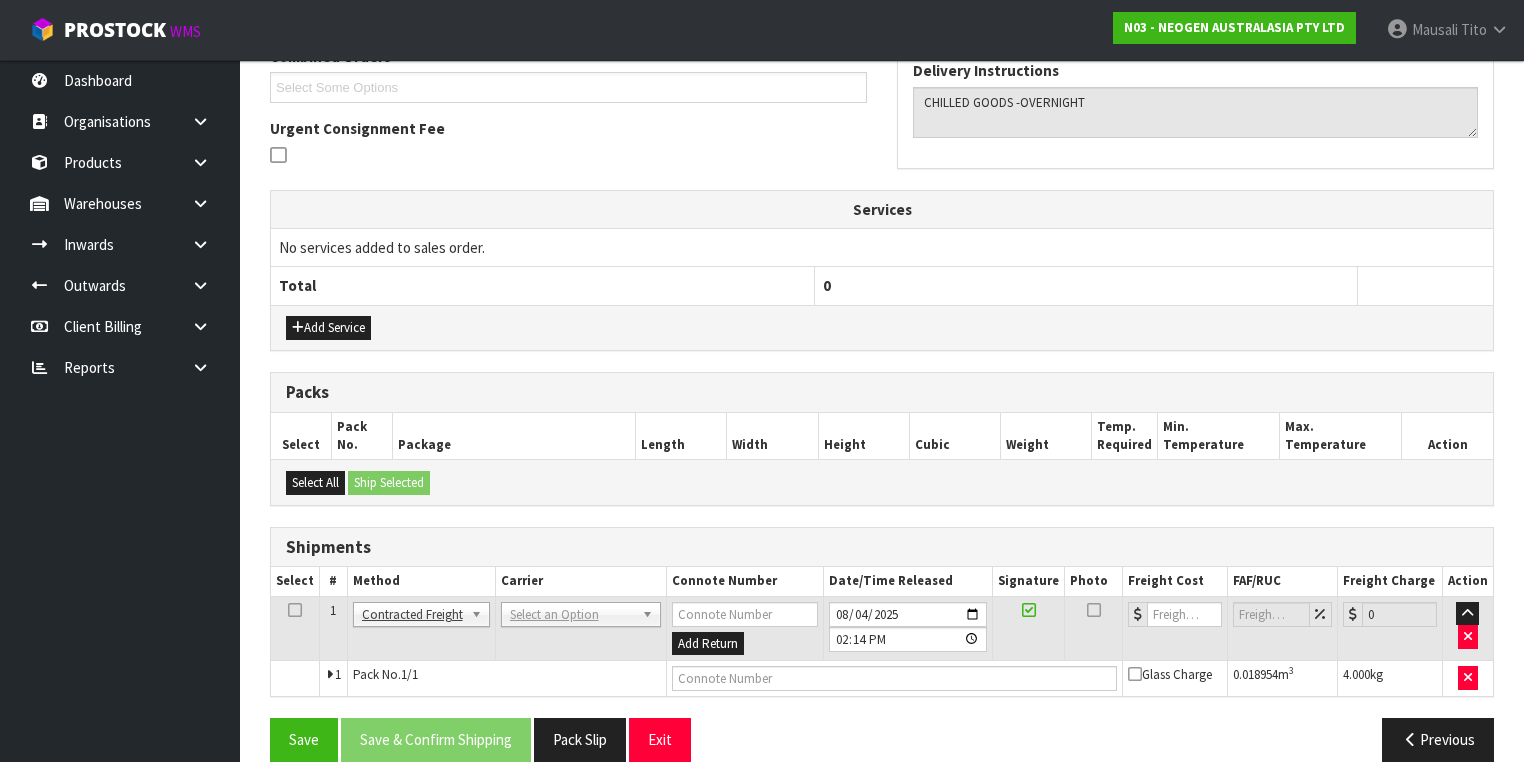 scroll, scrollTop: 564, scrollLeft: 0, axis: vertical 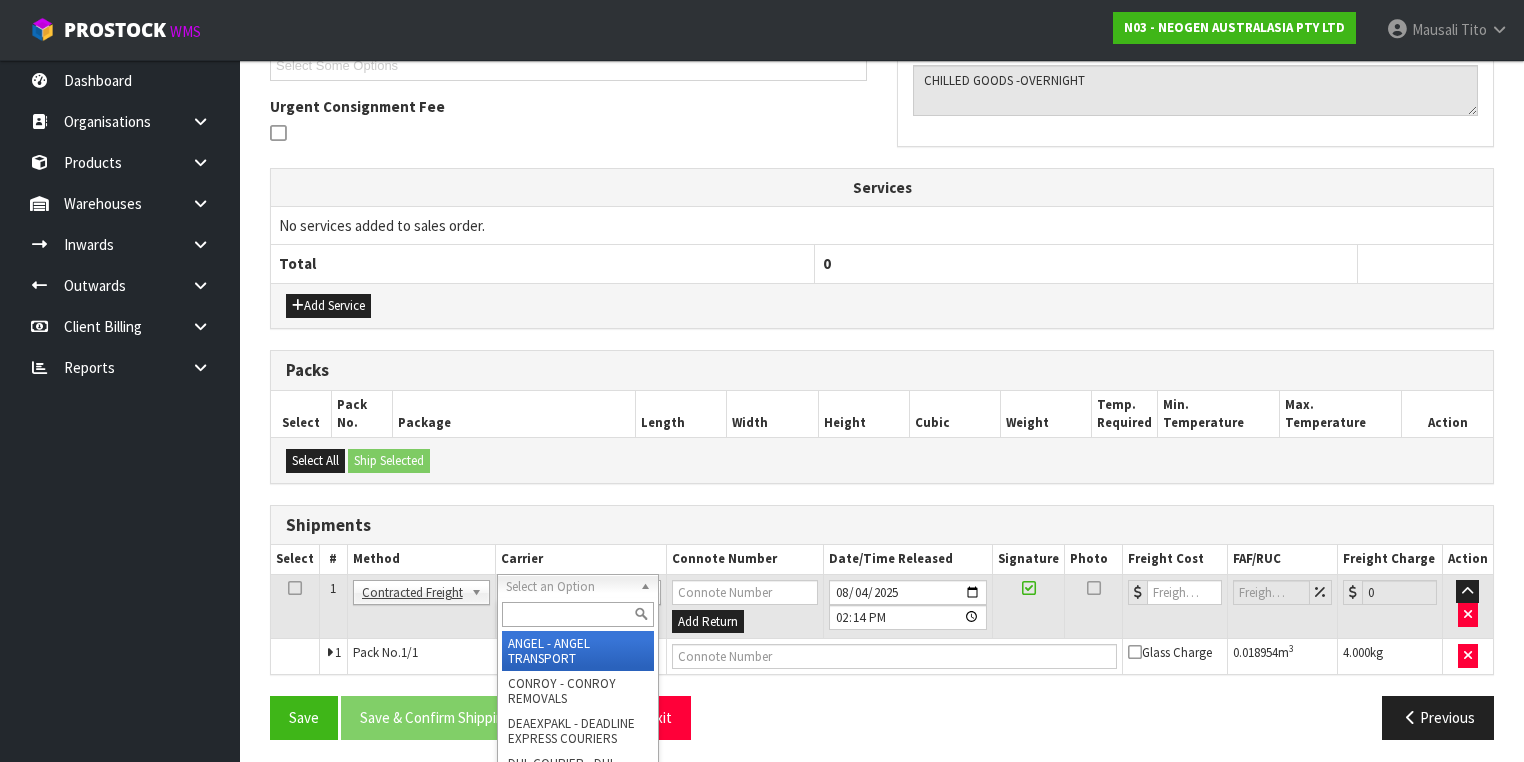 click at bounding box center (578, 614) 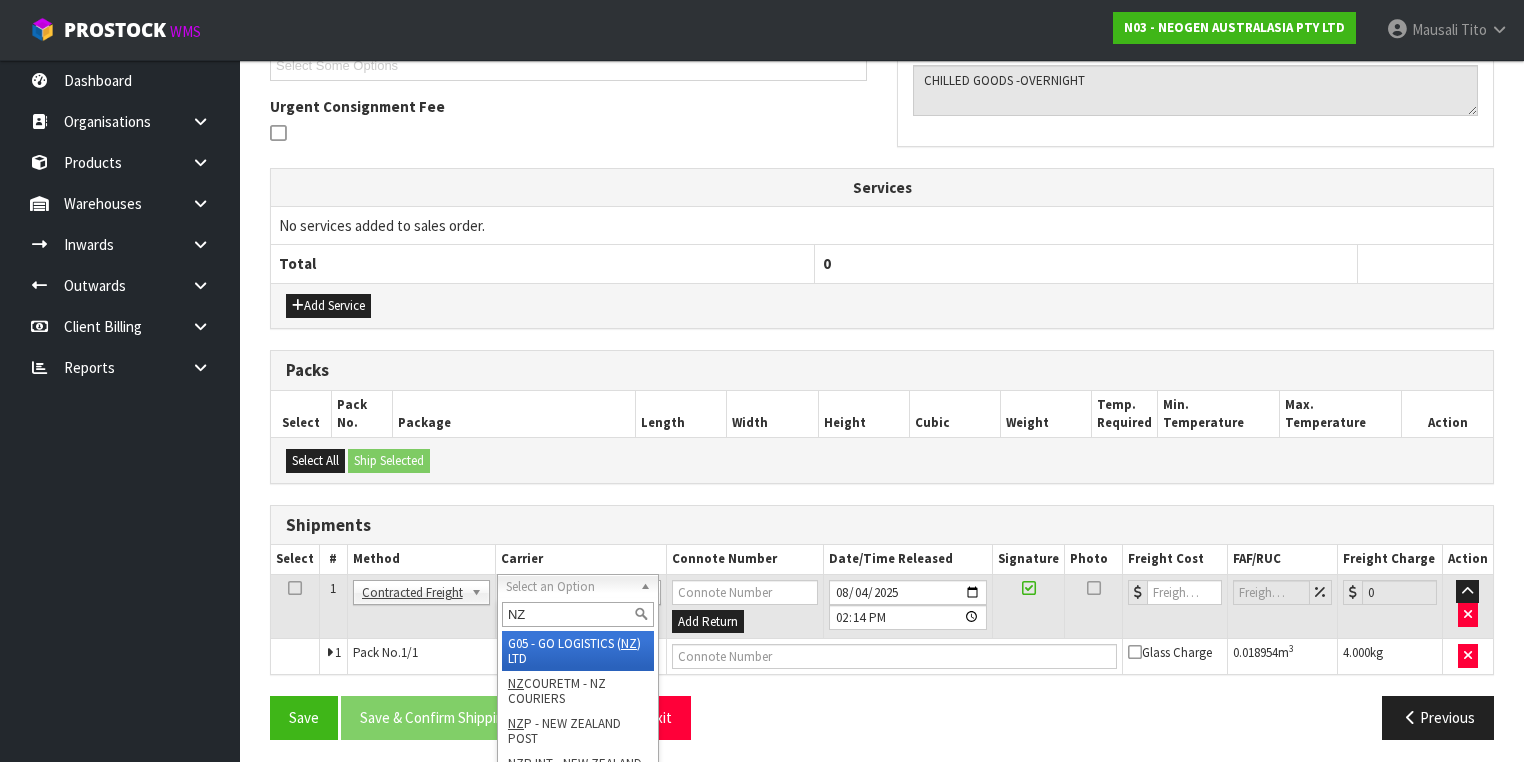type on "NZP" 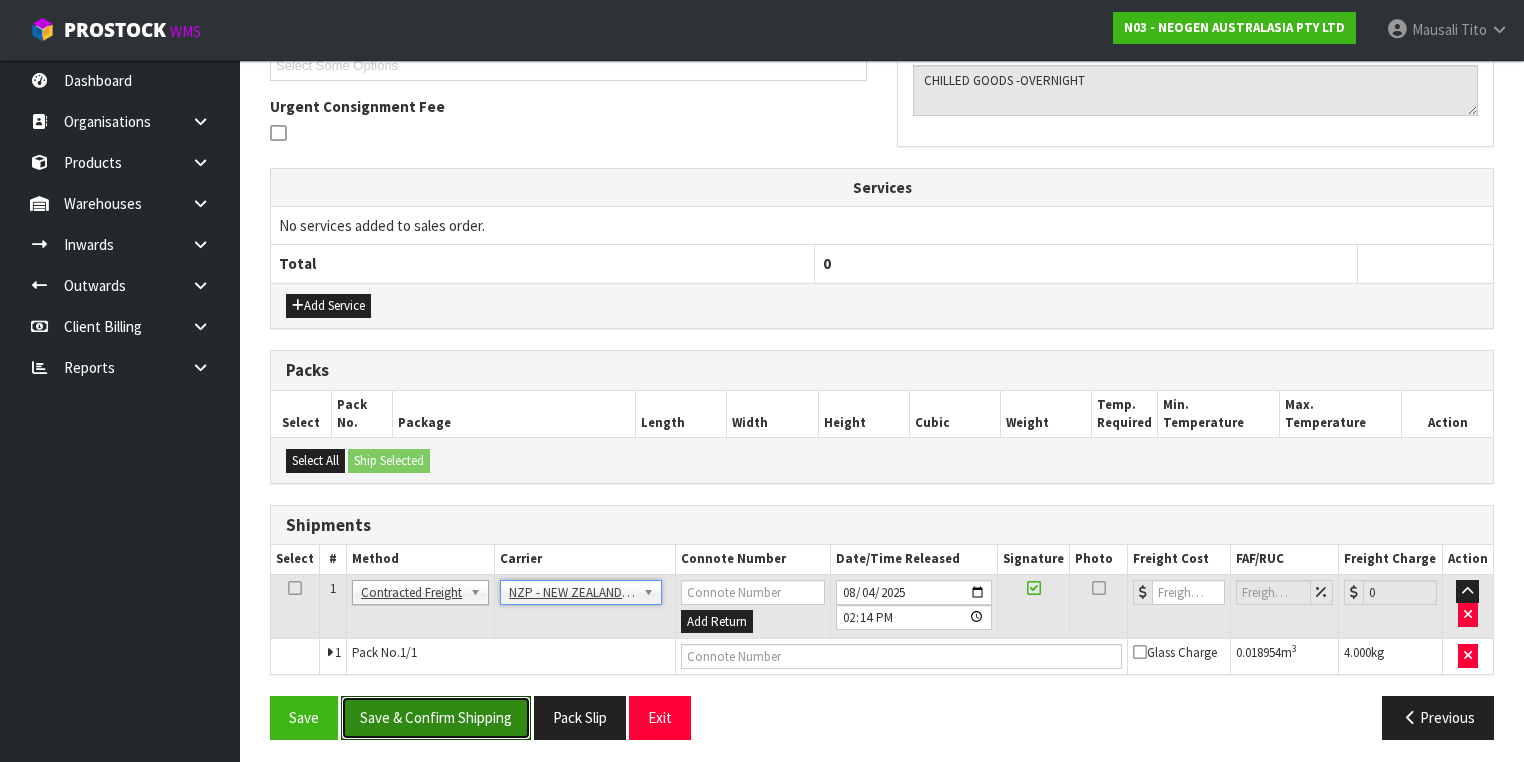 drag, startPoint x: 438, startPoint y: 708, endPoint x: 1021, endPoint y: 509, distance: 616.0276 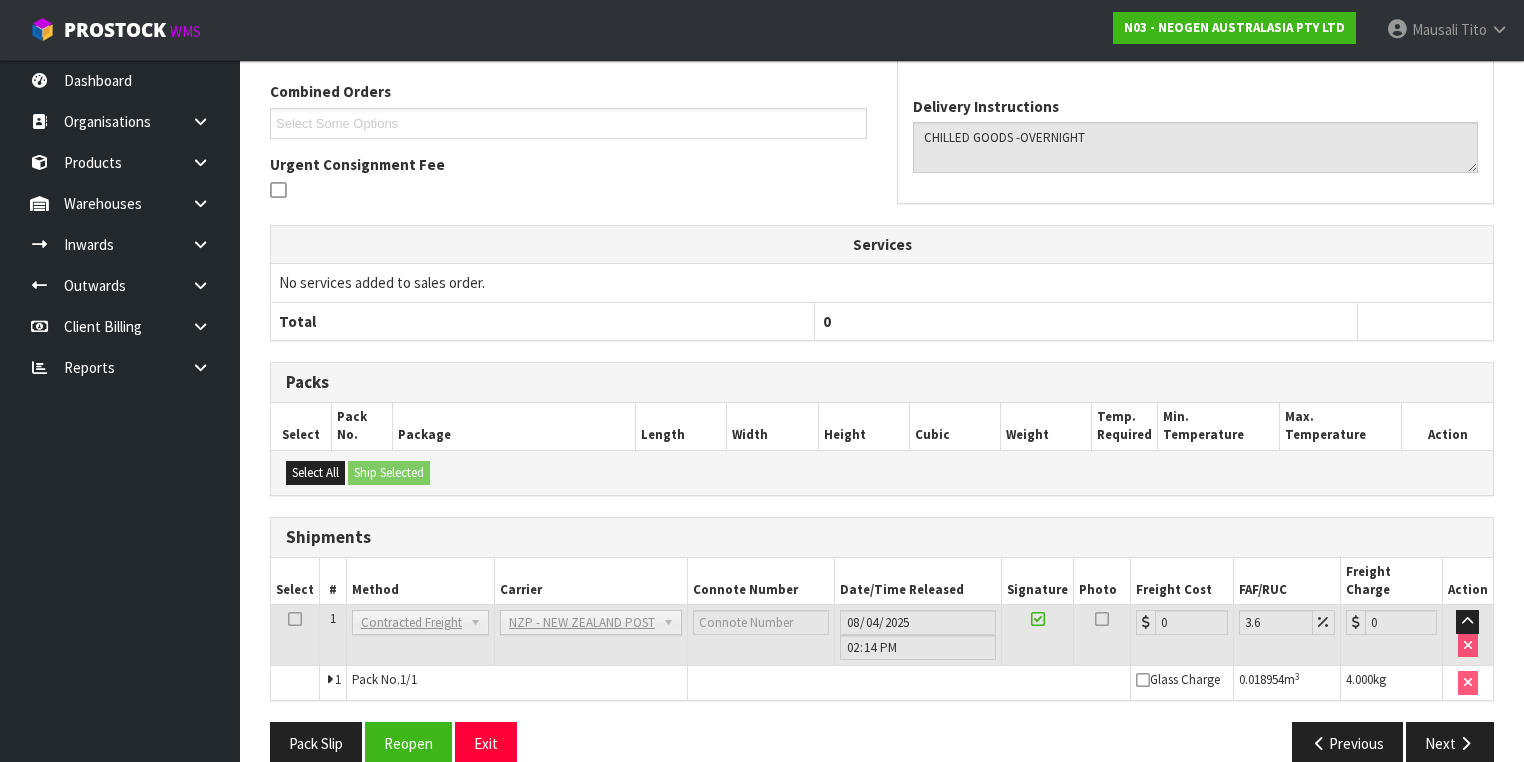 scroll, scrollTop: 536, scrollLeft: 0, axis: vertical 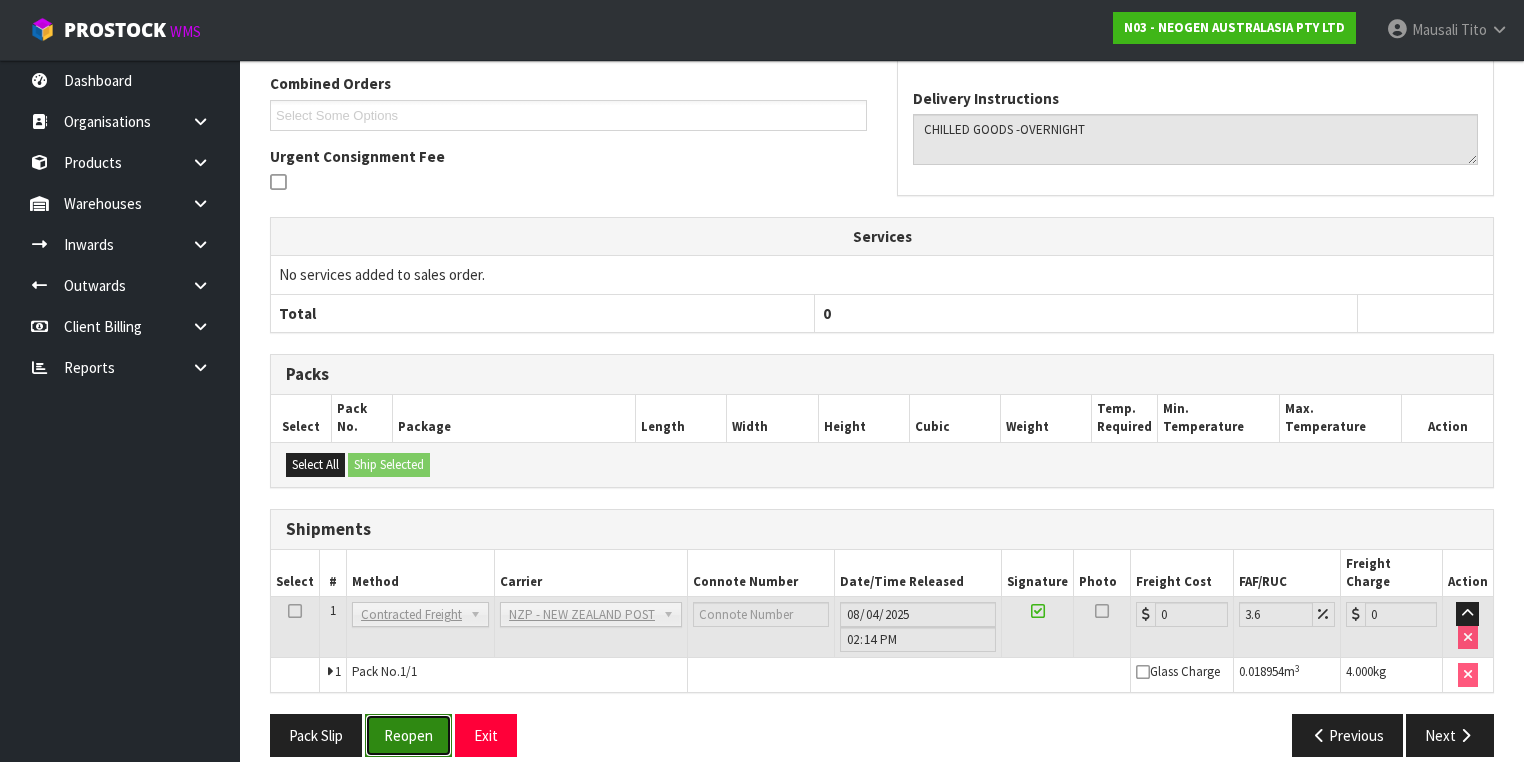 drag, startPoint x: 401, startPoint y: 706, endPoint x: 417, endPoint y: 690, distance: 22.627417 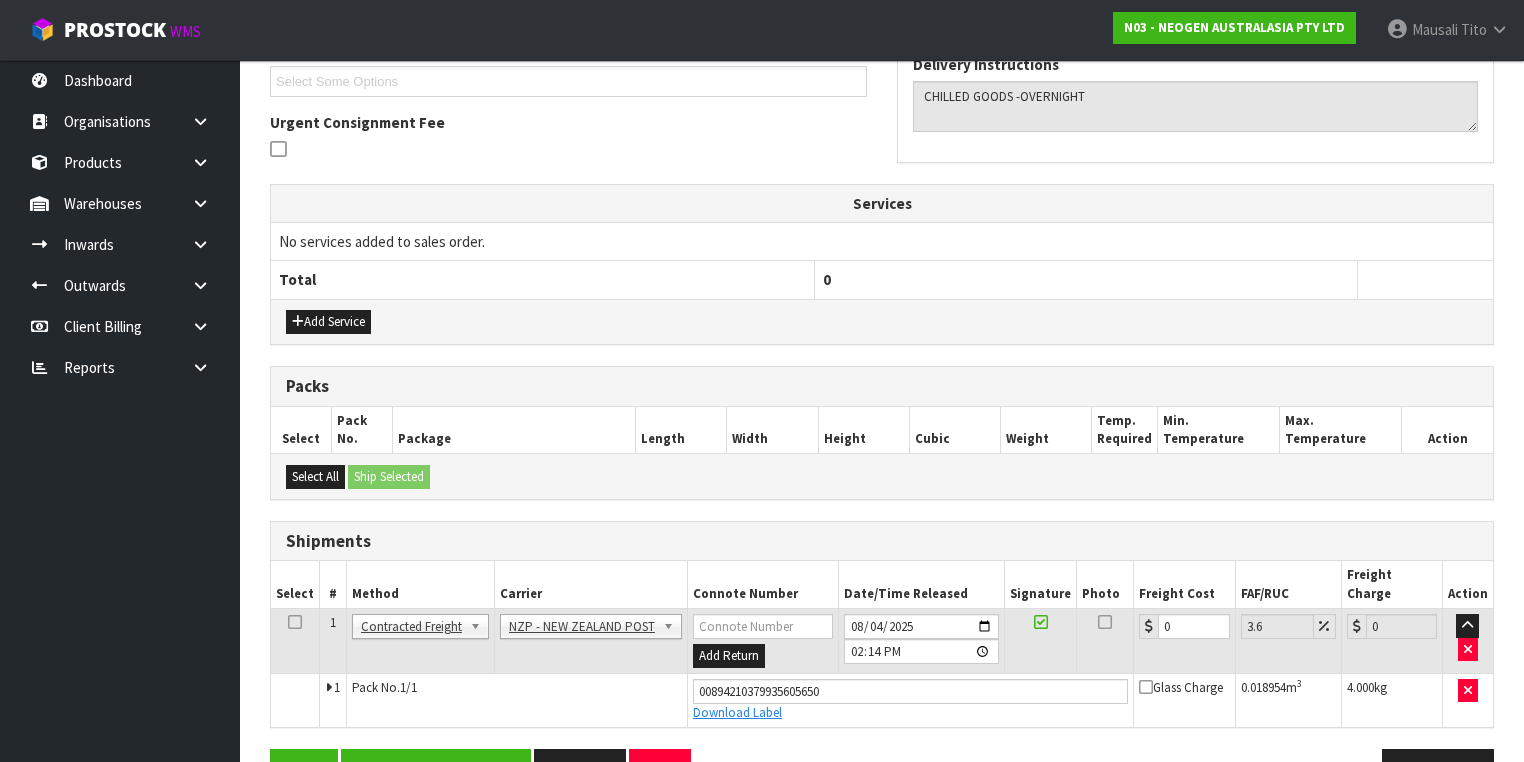 scroll, scrollTop: 582, scrollLeft: 0, axis: vertical 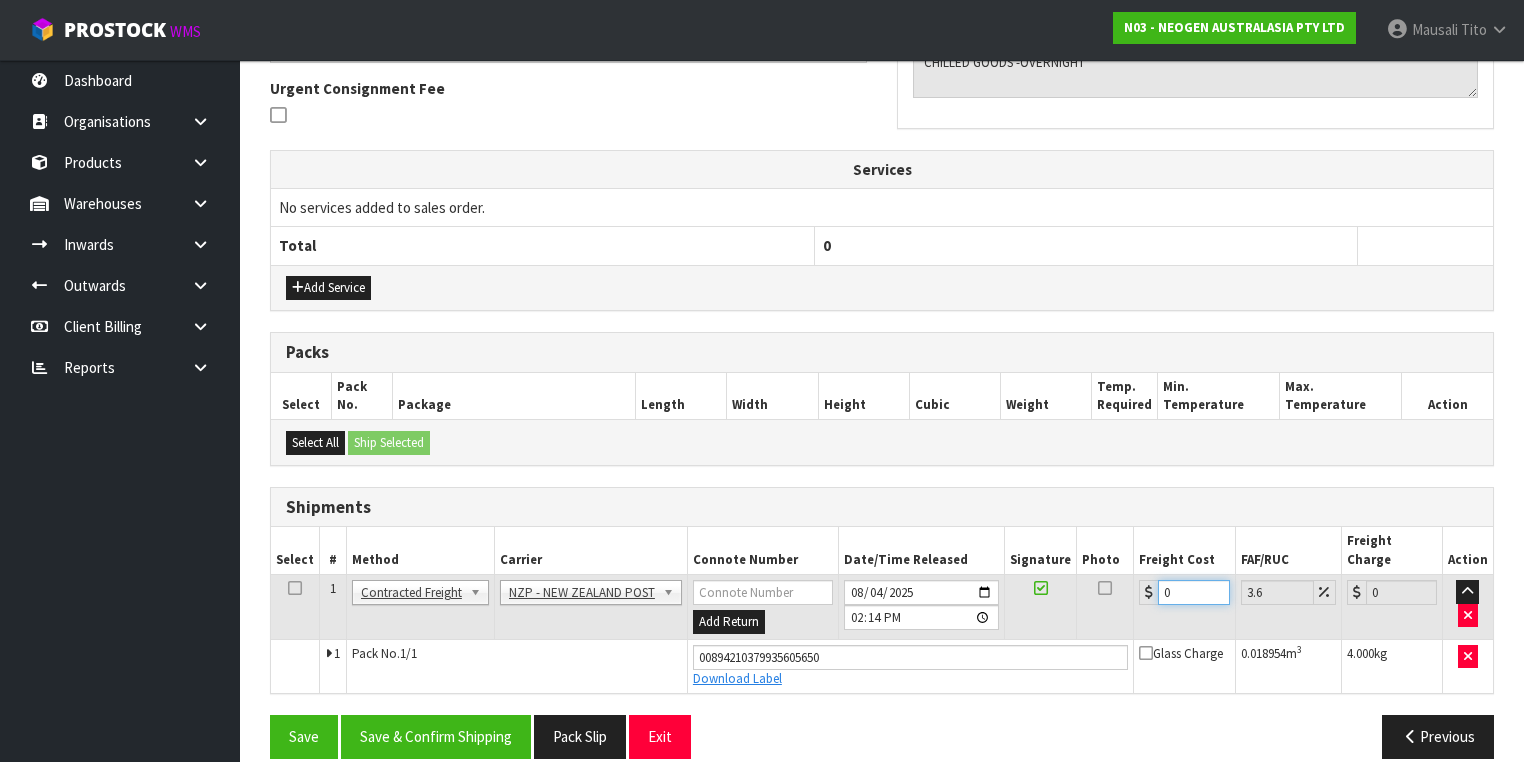 drag, startPoint x: 1179, startPoint y: 565, endPoint x: 1114, endPoint y: 592, distance: 70.38466 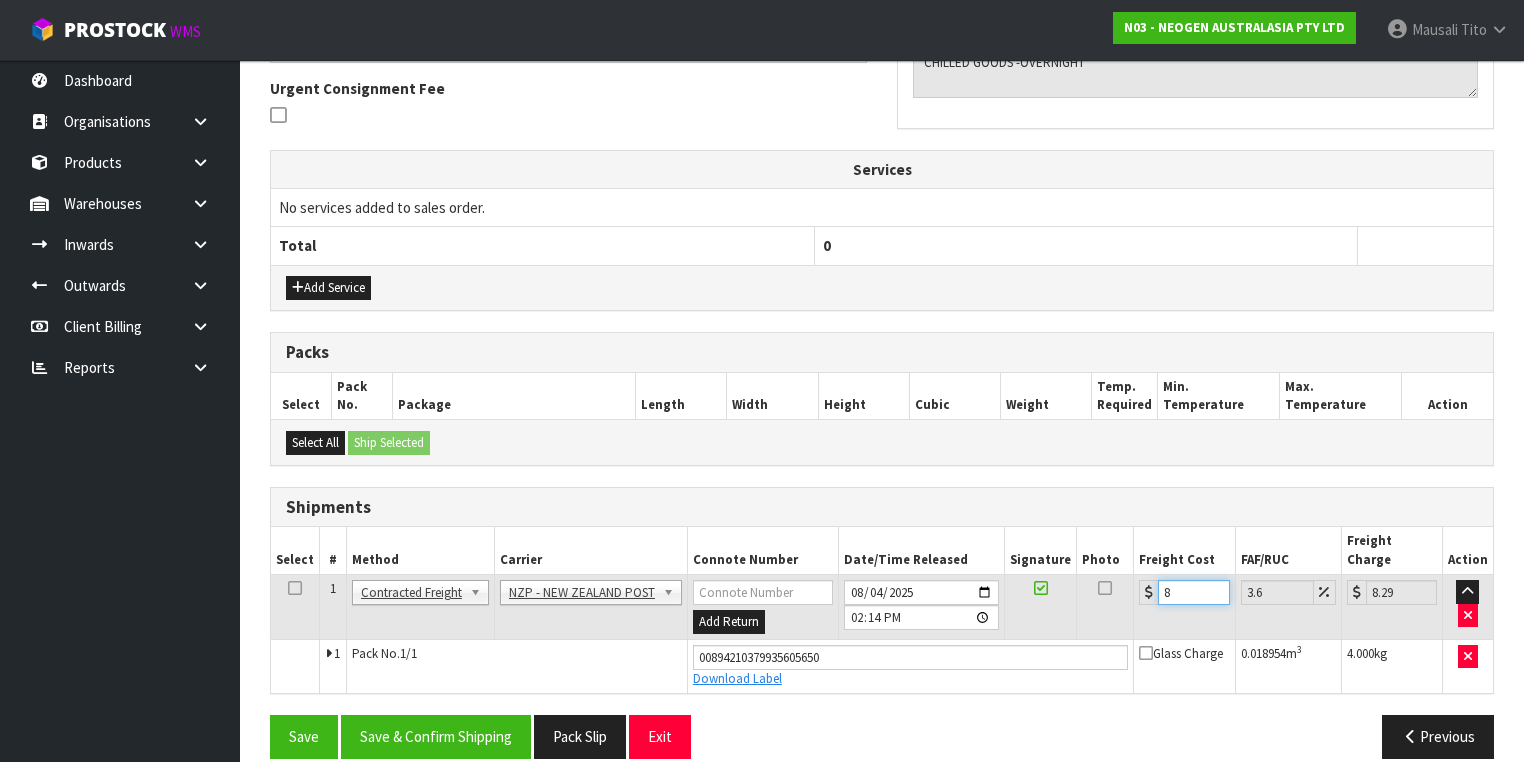 type on "8.4" 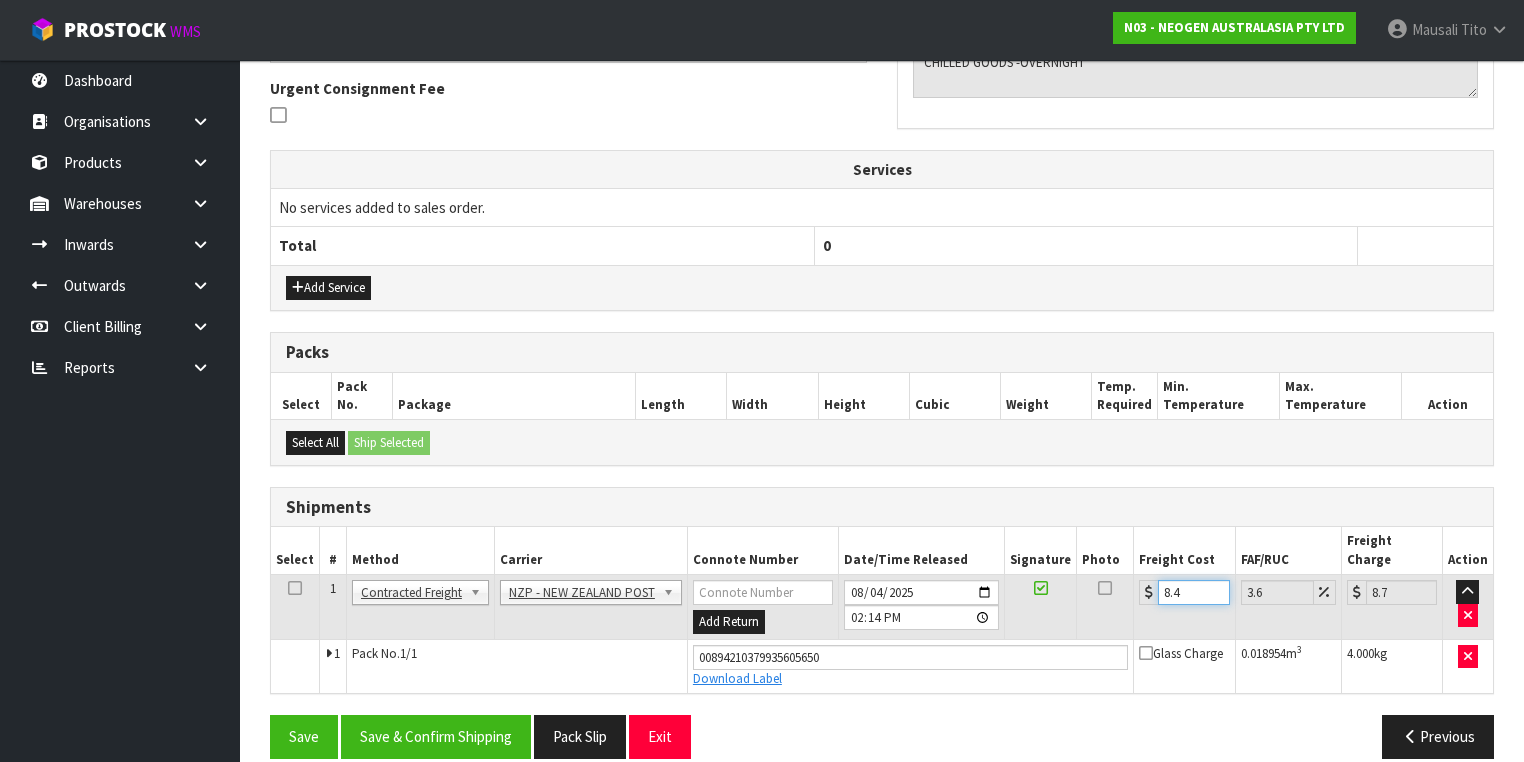 type on "8.45" 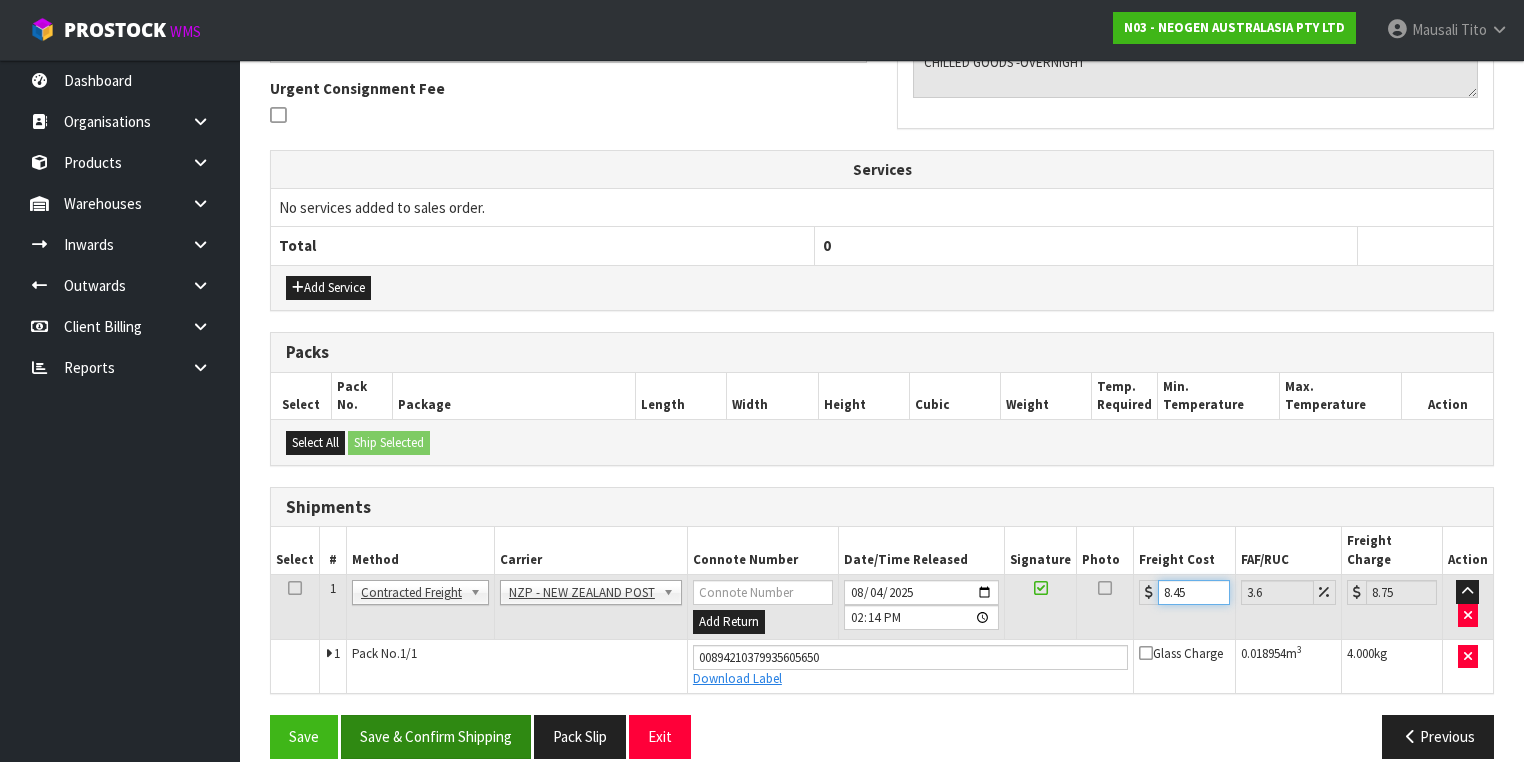 type on "8.45" 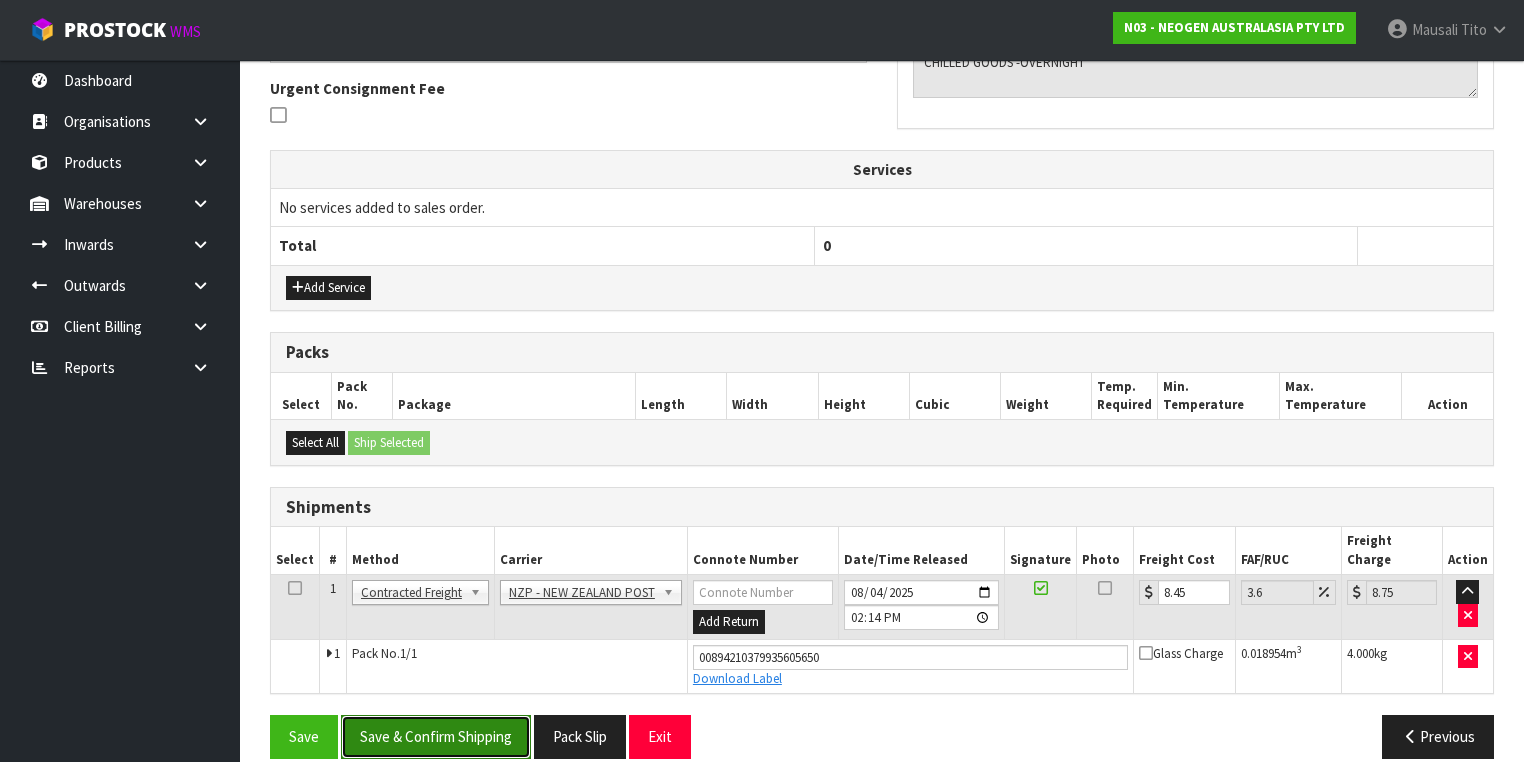 click on "Save & Confirm Shipping" at bounding box center (436, 736) 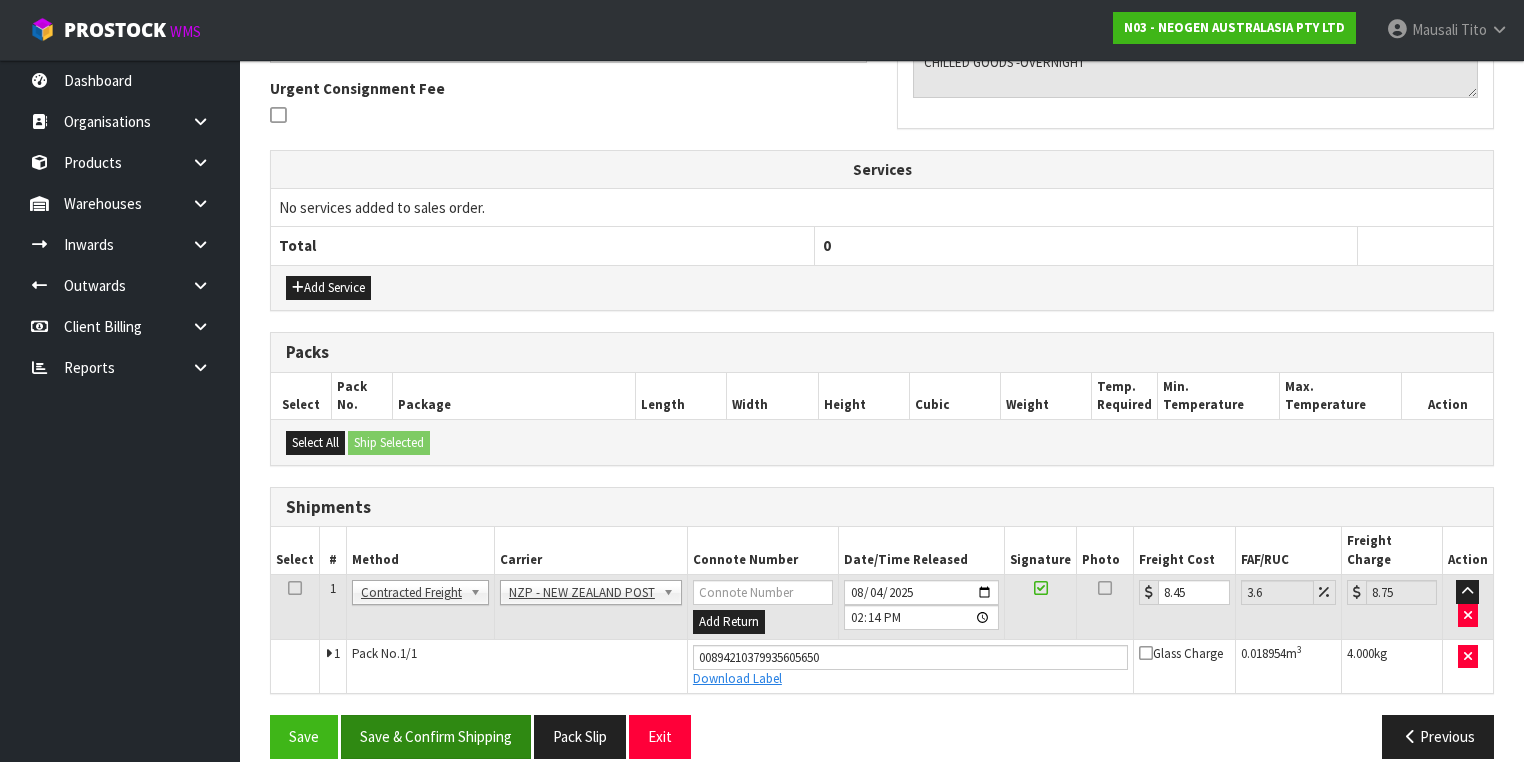 scroll, scrollTop: 0, scrollLeft: 0, axis: both 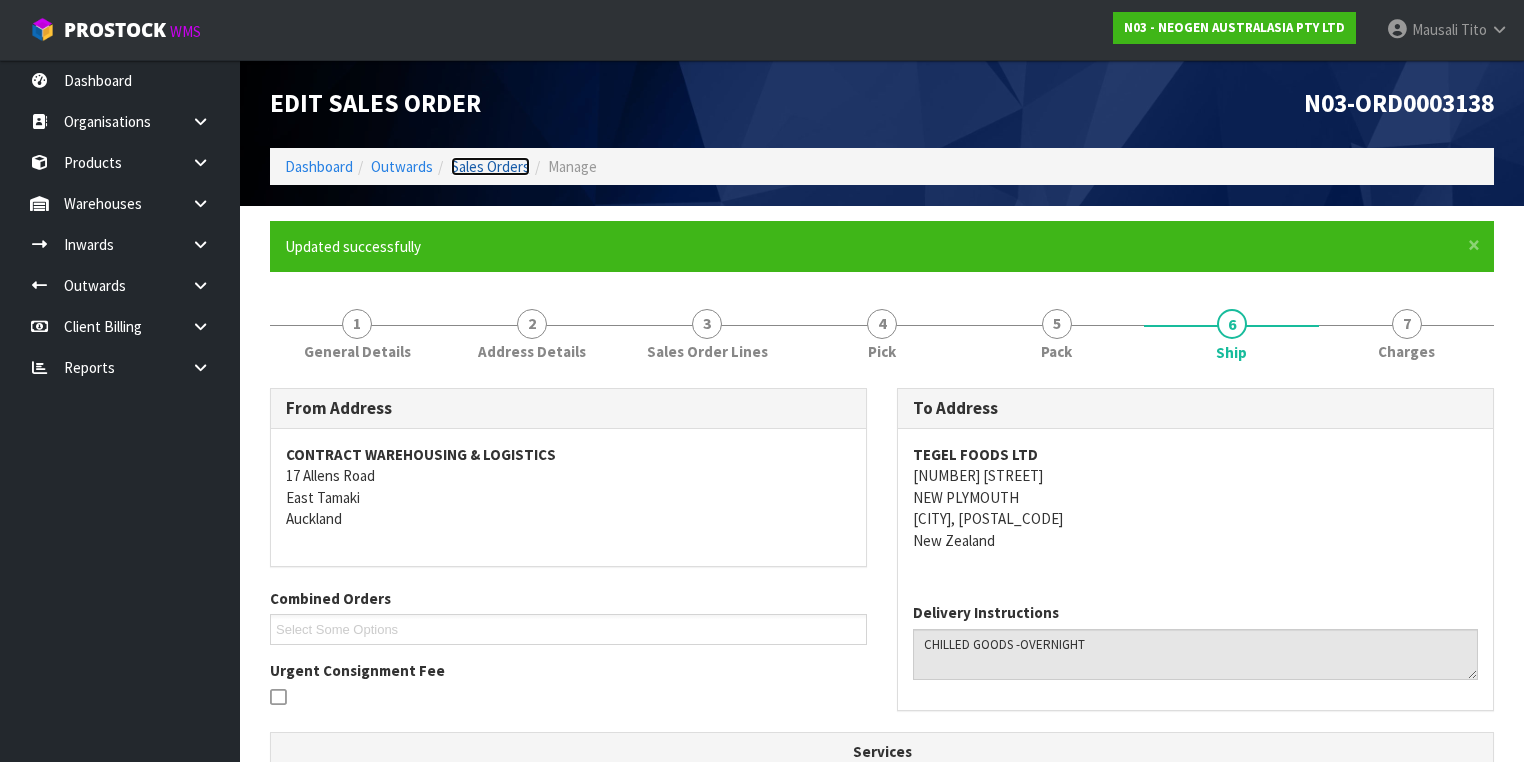click on "Sales Orders" at bounding box center [490, 166] 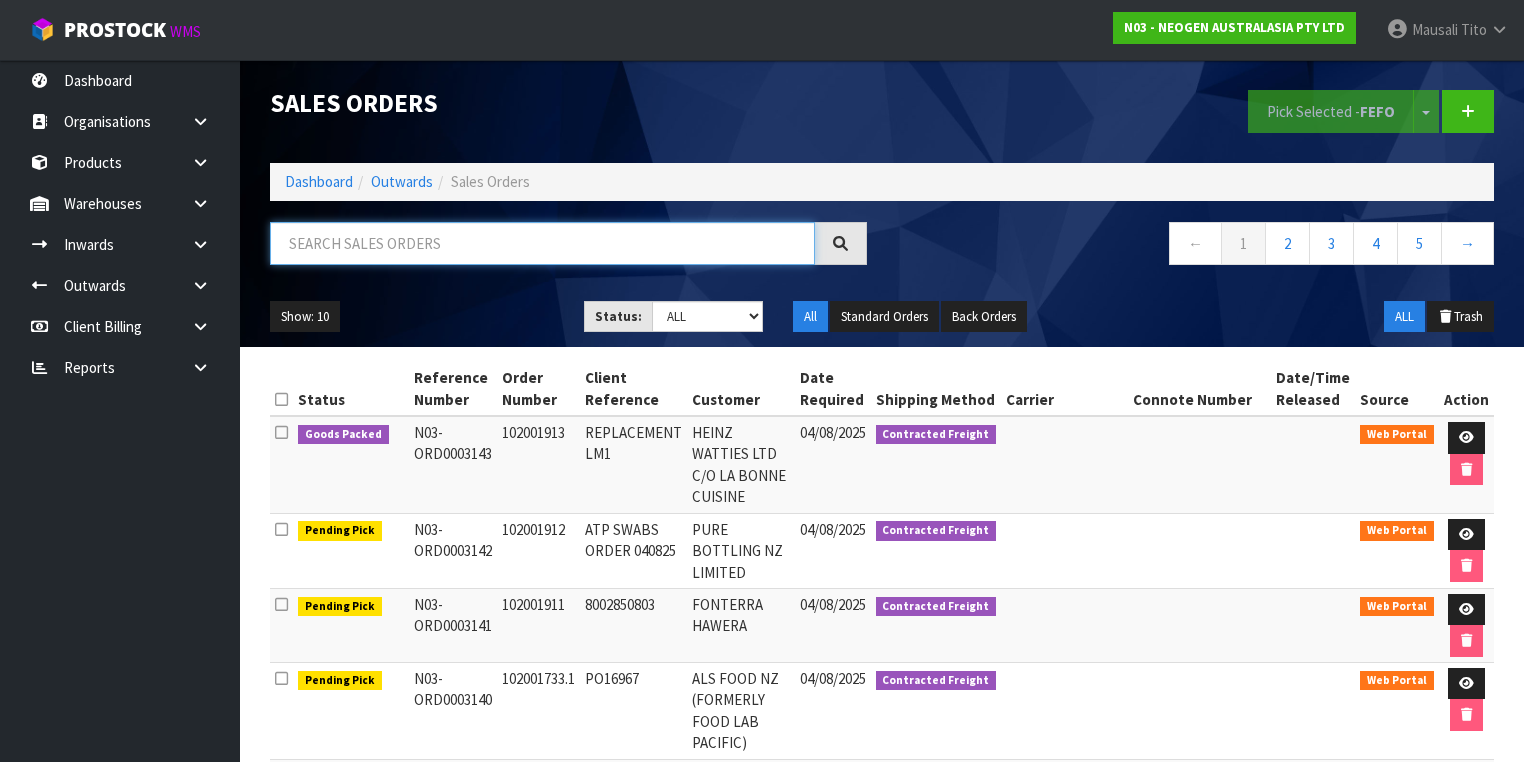 click at bounding box center (542, 243) 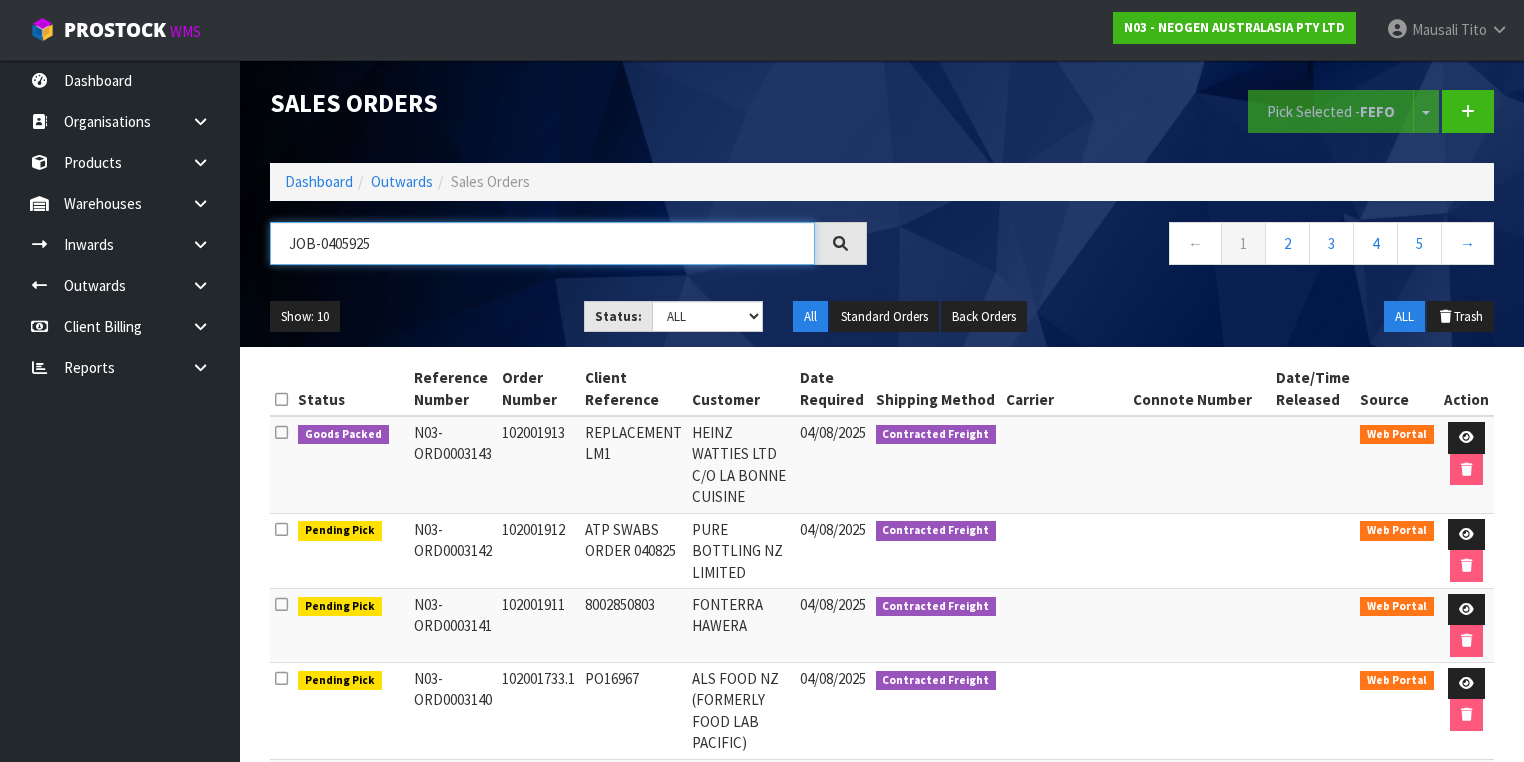 type on "JOB-0405925" 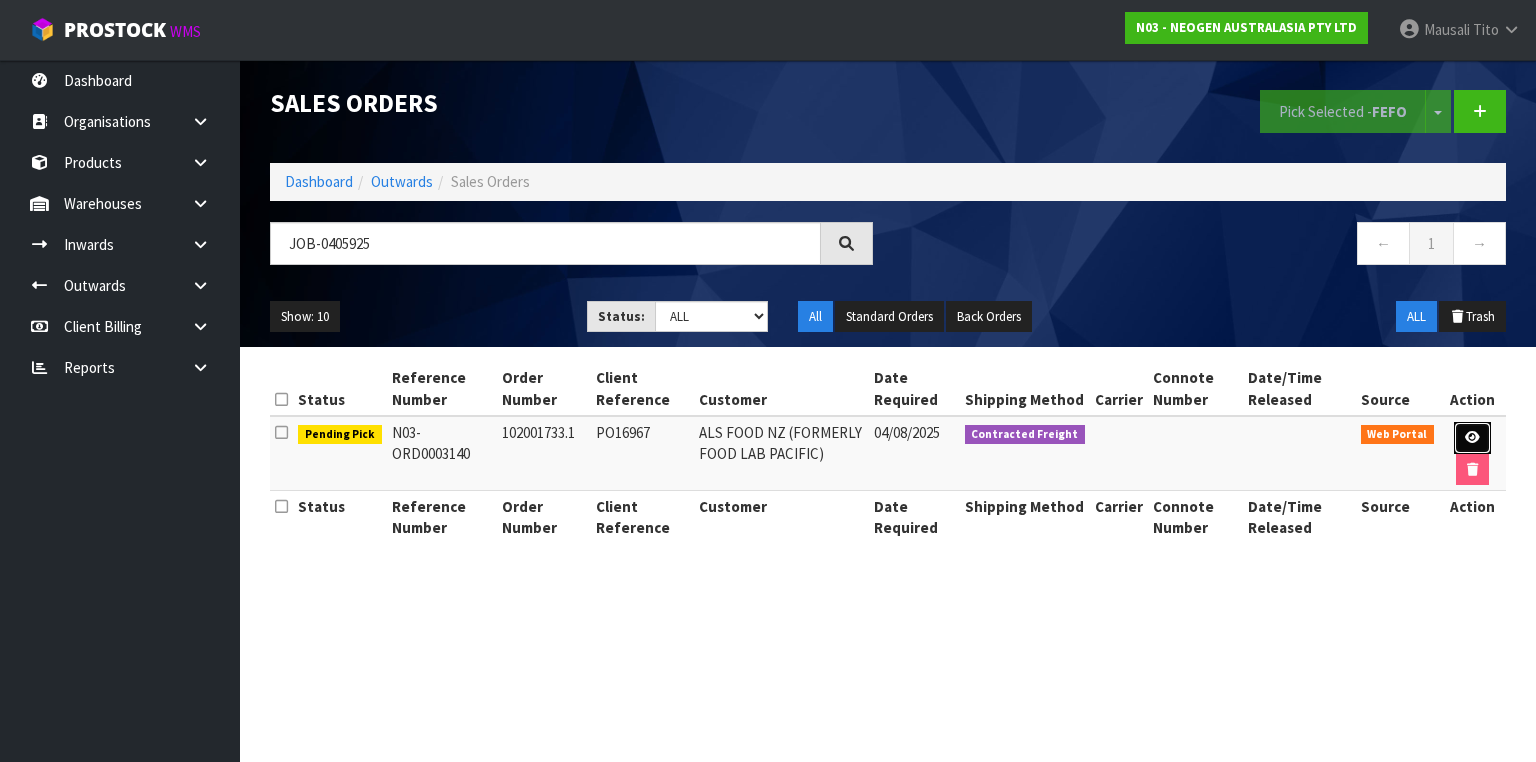 click at bounding box center (1472, 437) 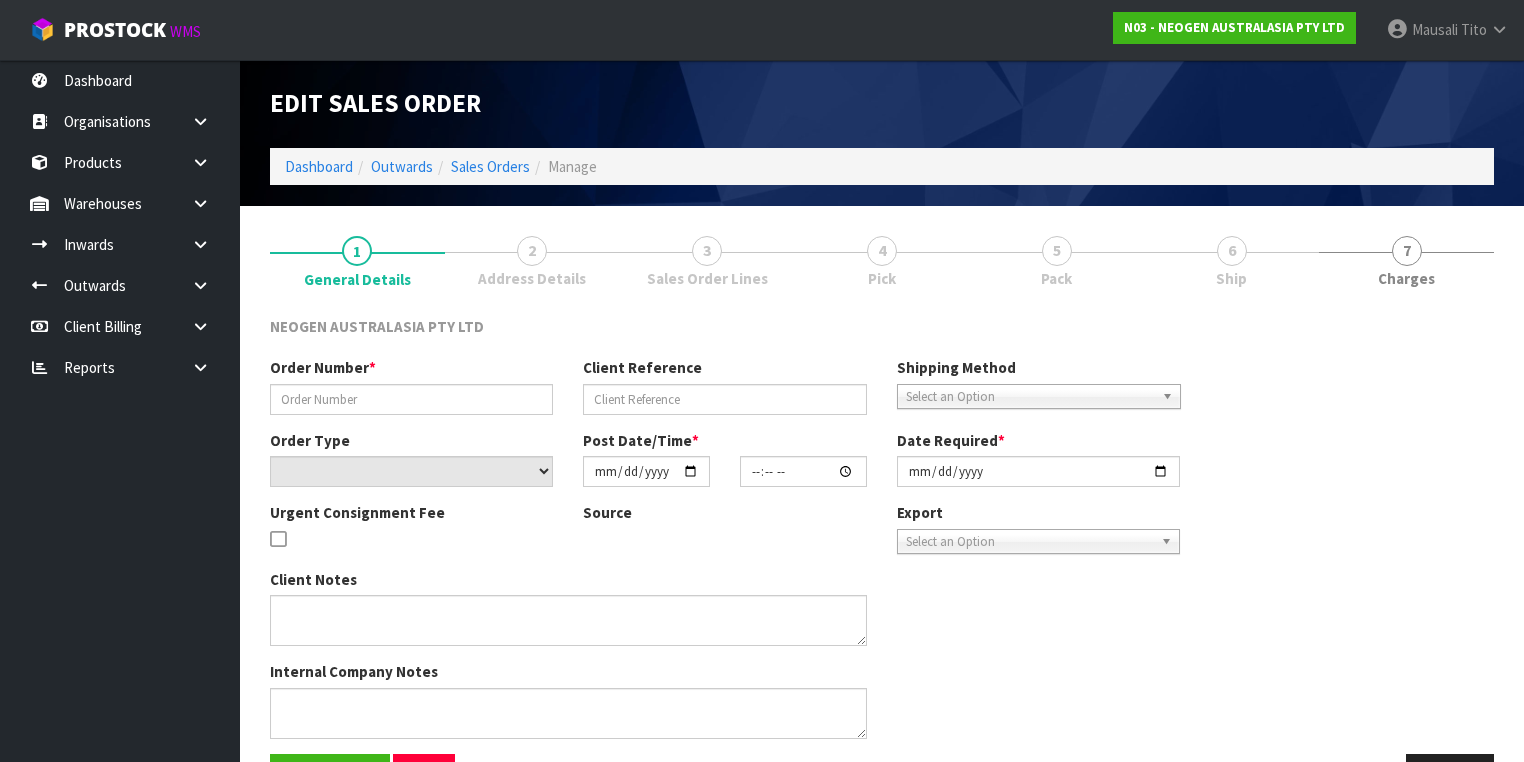 type on "102001733.1" 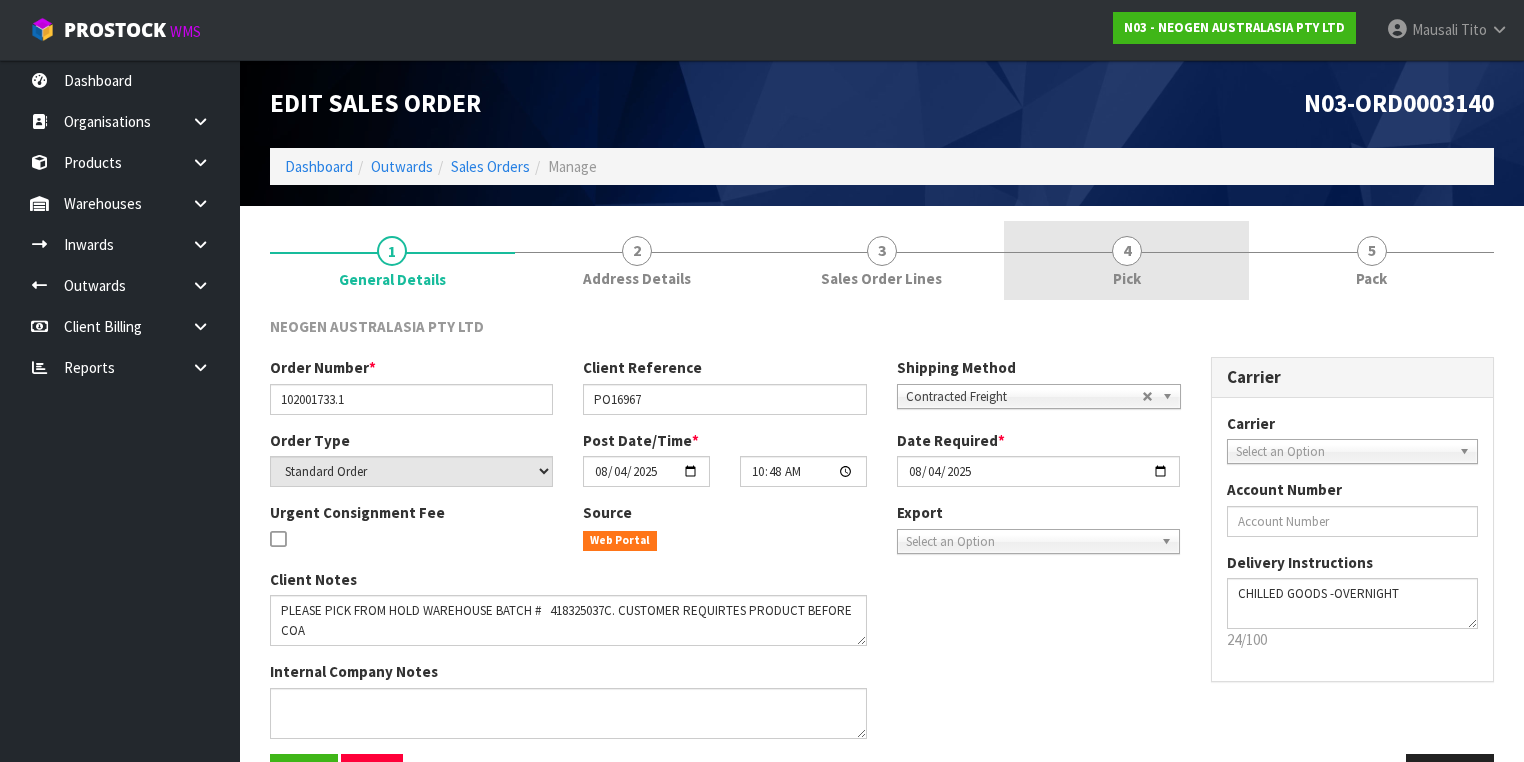 click on "4
Pick" at bounding box center [1126, 260] 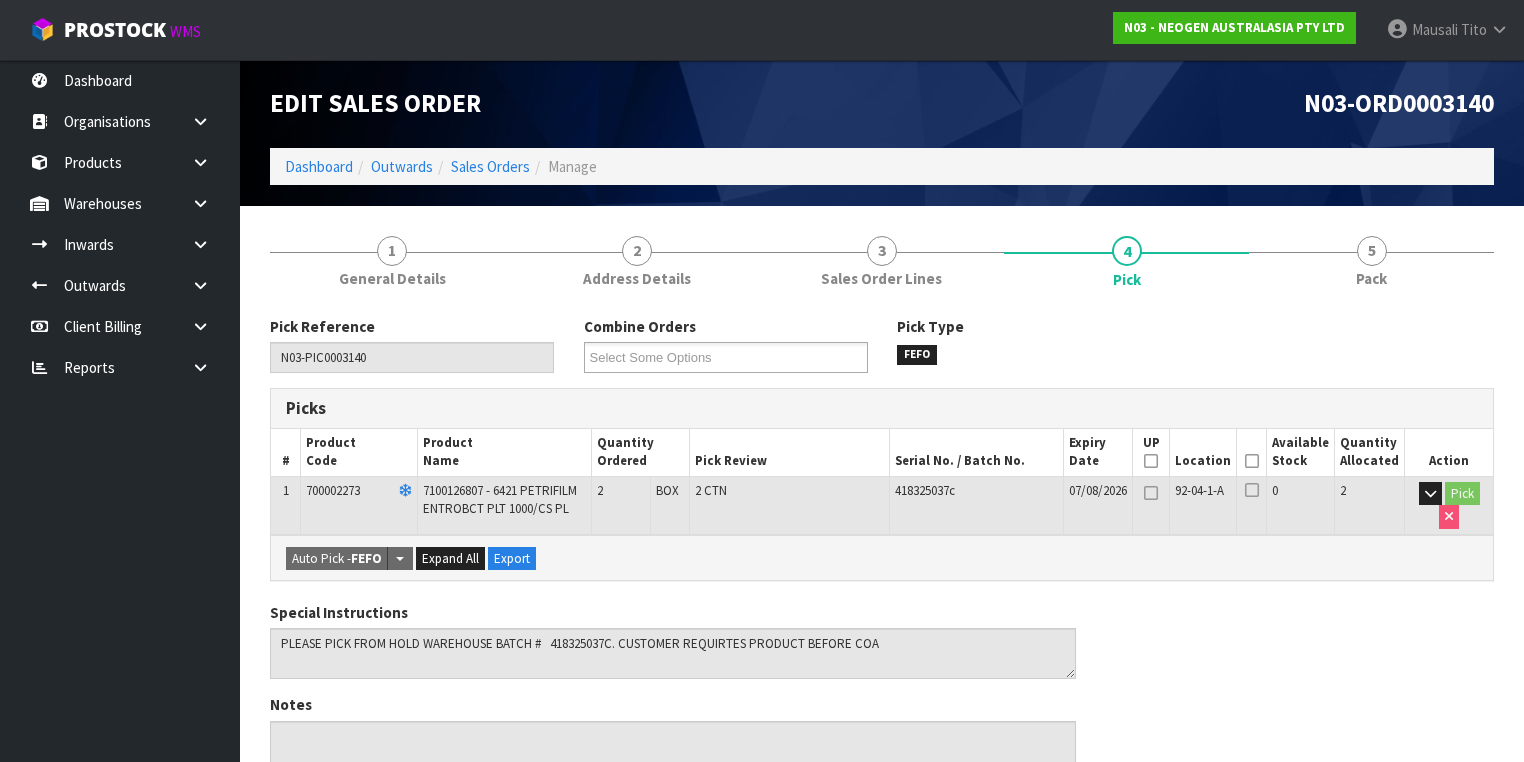 click at bounding box center [1252, 461] 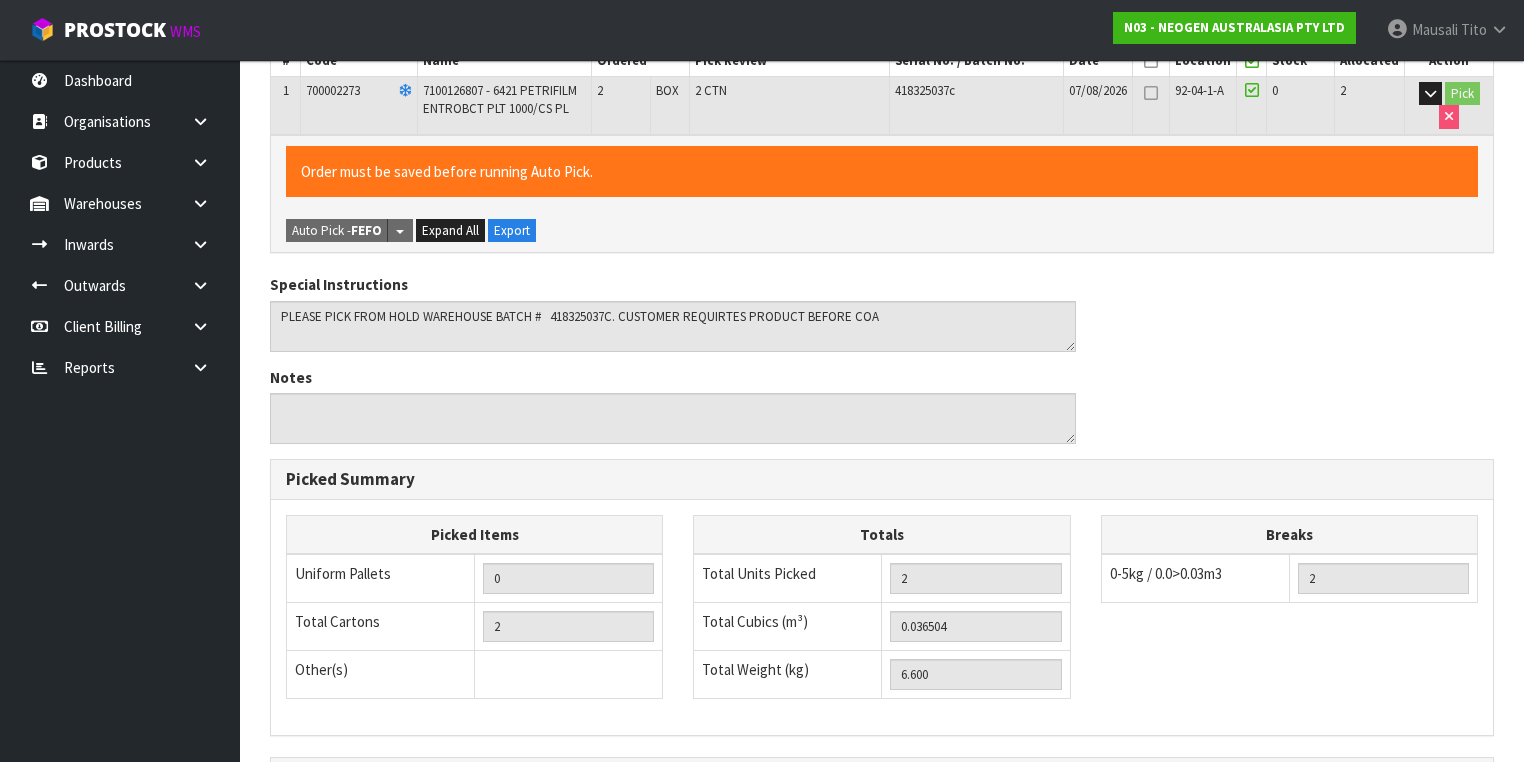 scroll, scrollTop: 641, scrollLeft: 0, axis: vertical 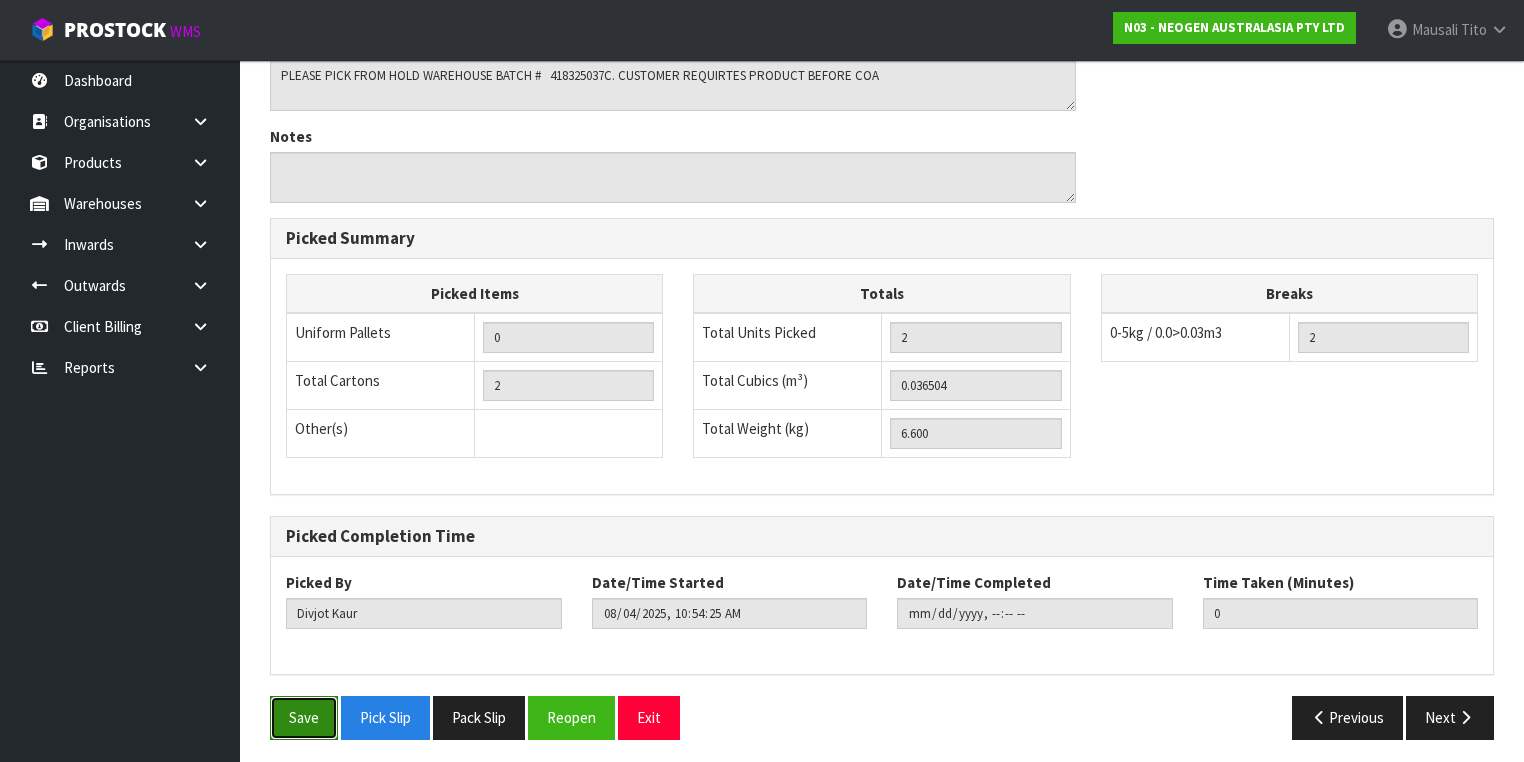 click on "Save" at bounding box center (304, 717) 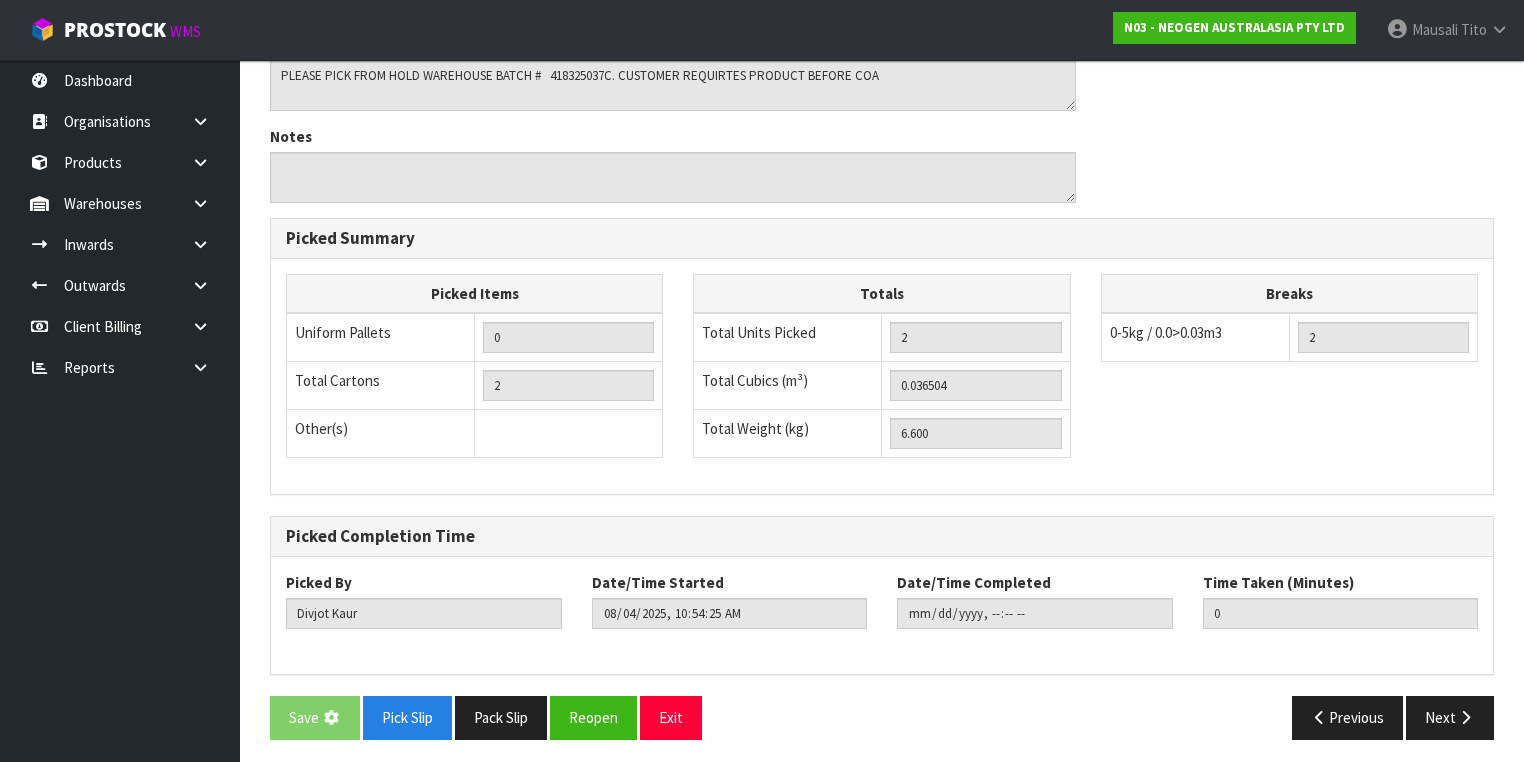 scroll, scrollTop: 0, scrollLeft: 0, axis: both 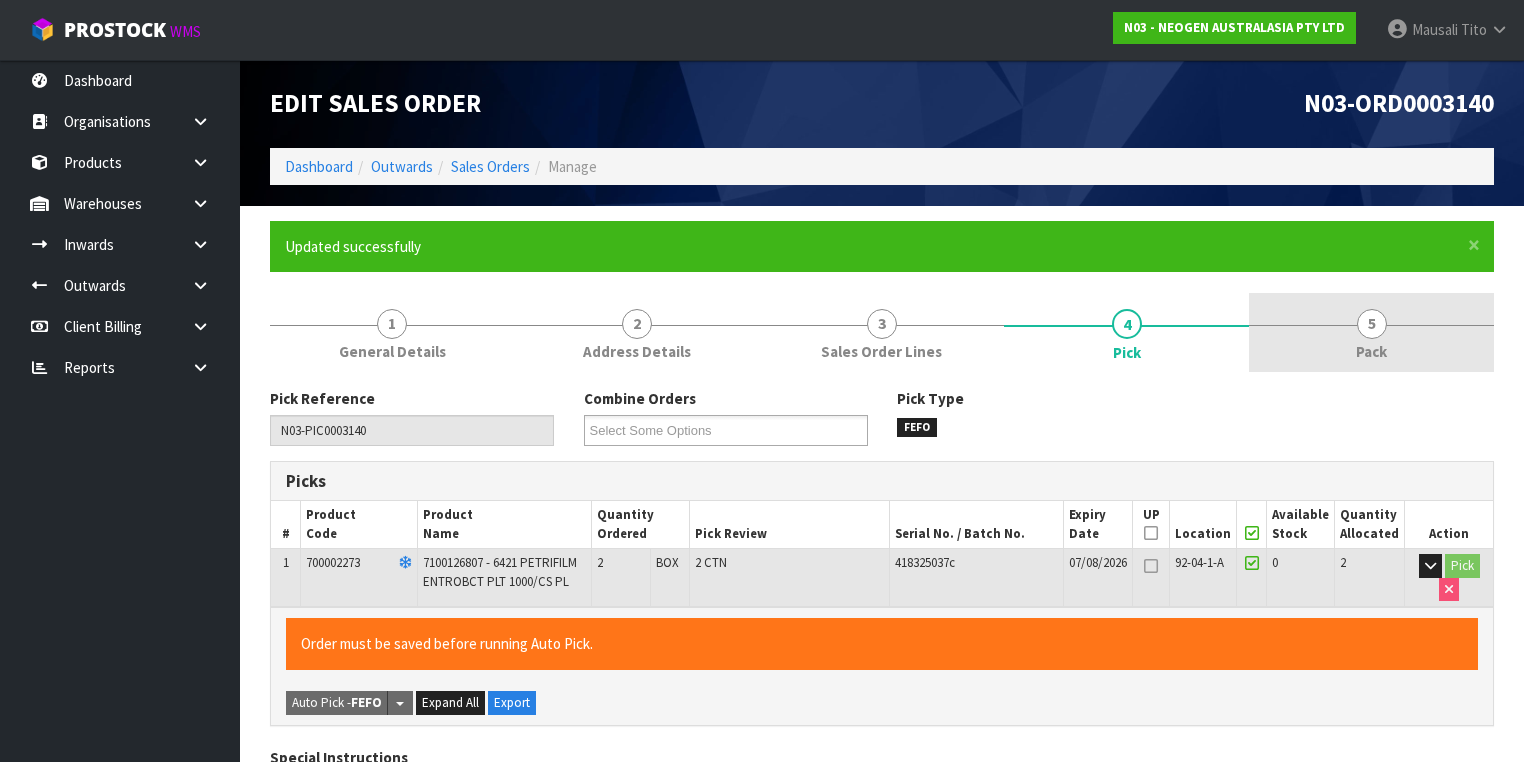type on "Mausali Tito" 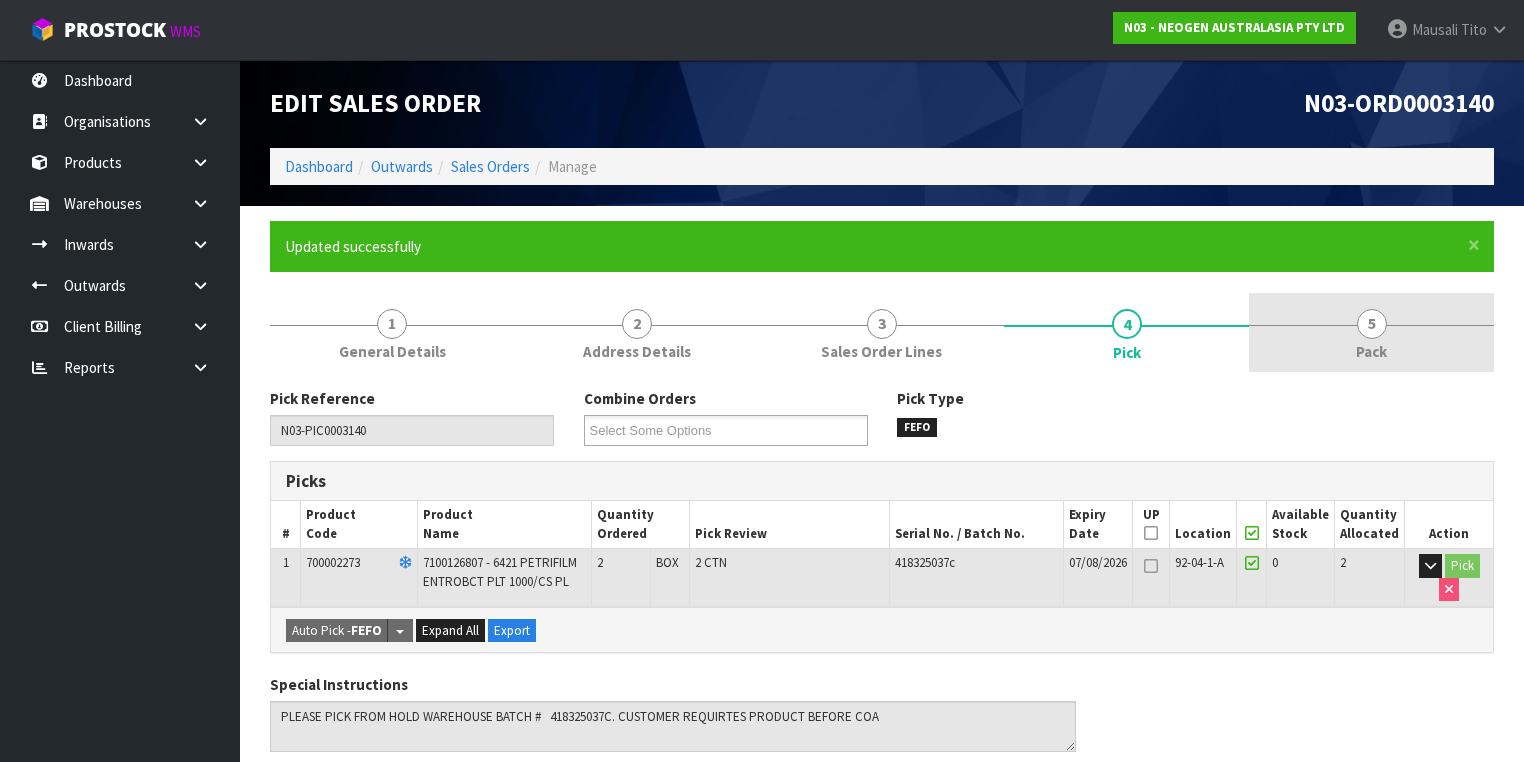 click on "5" at bounding box center (1372, 324) 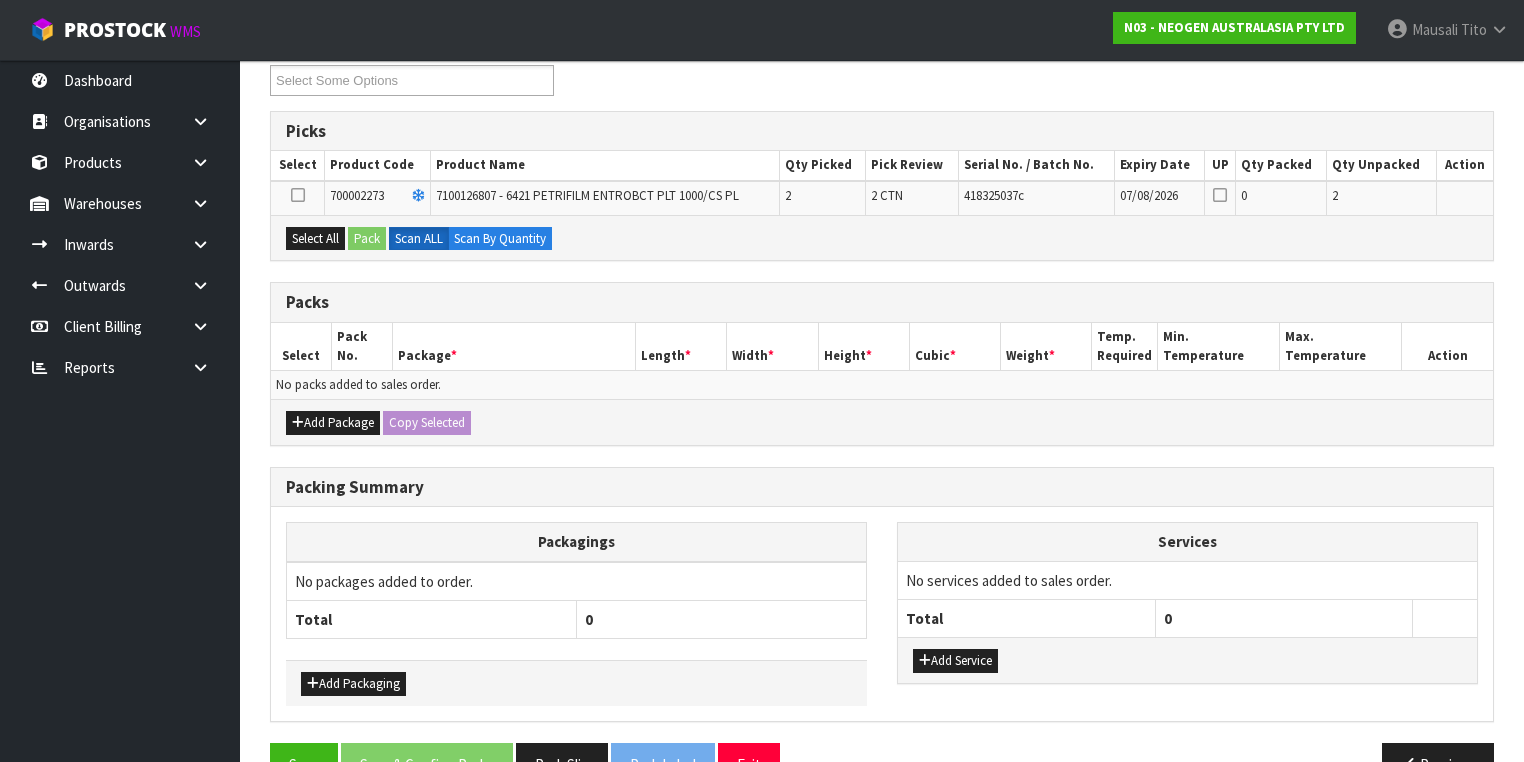 scroll, scrollTop: 395, scrollLeft: 0, axis: vertical 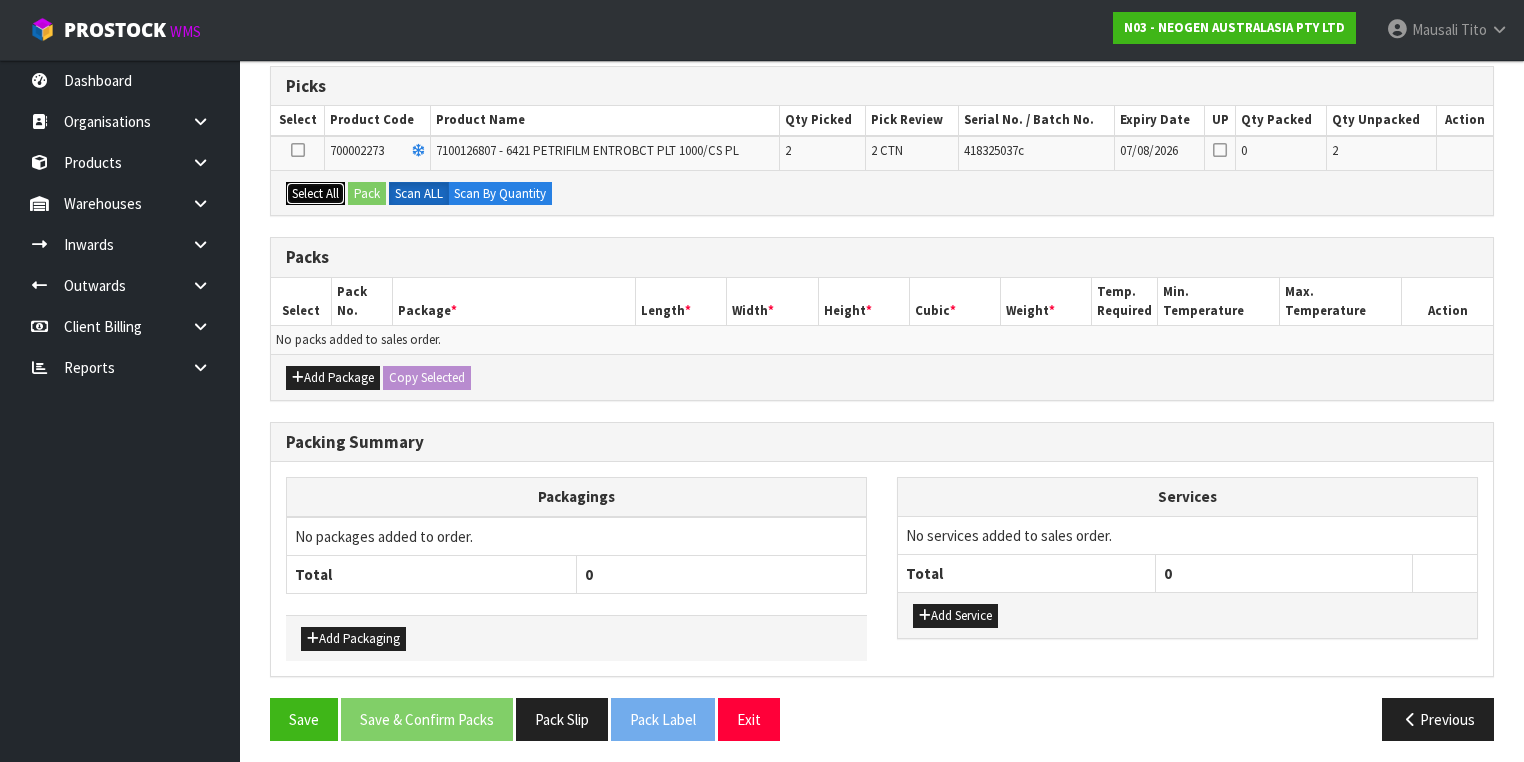drag, startPoint x: 312, startPoint y: 189, endPoint x: 368, endPoint y: 189, distance: 56 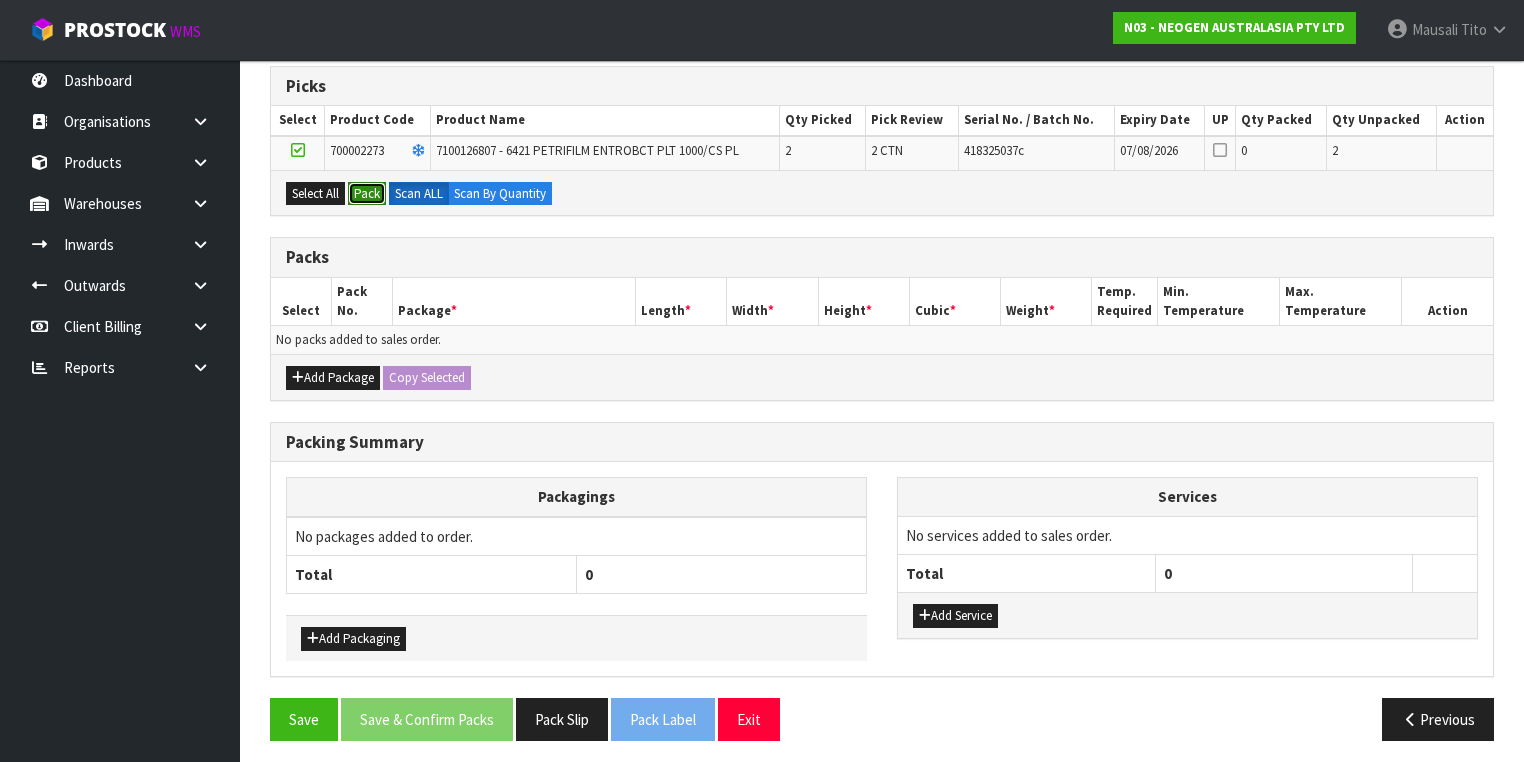 click on "Pack" at bounding box center (367, 194) 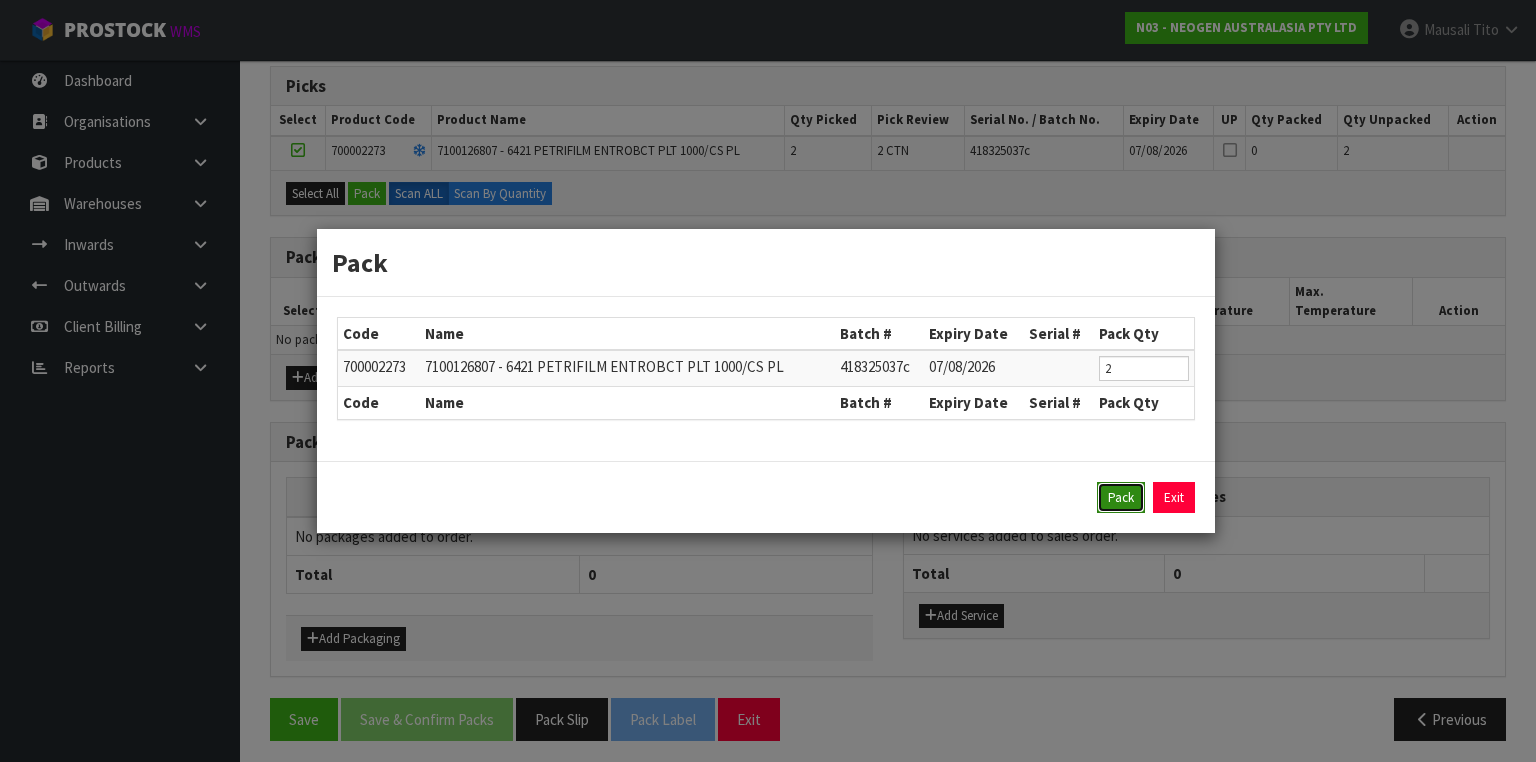 drag, startPoint x: 1122, startPoint y: 497, endPoint x: 966, endPoint y: 431, distance: 169.38713 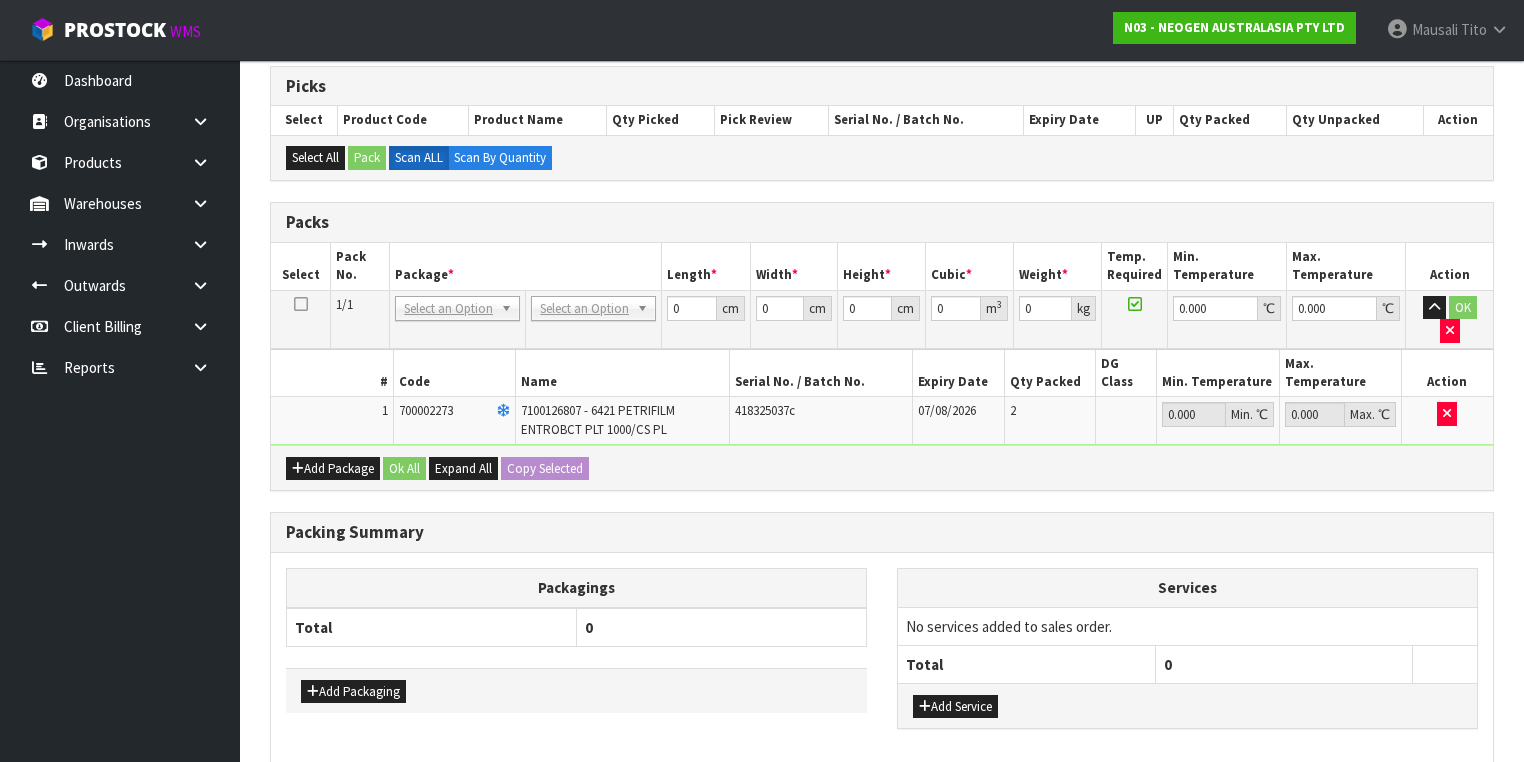 drag, startPoint x: 569, startPoint y: 308, endPoint x: 574, endPoint y: 328, distance: 20.615528 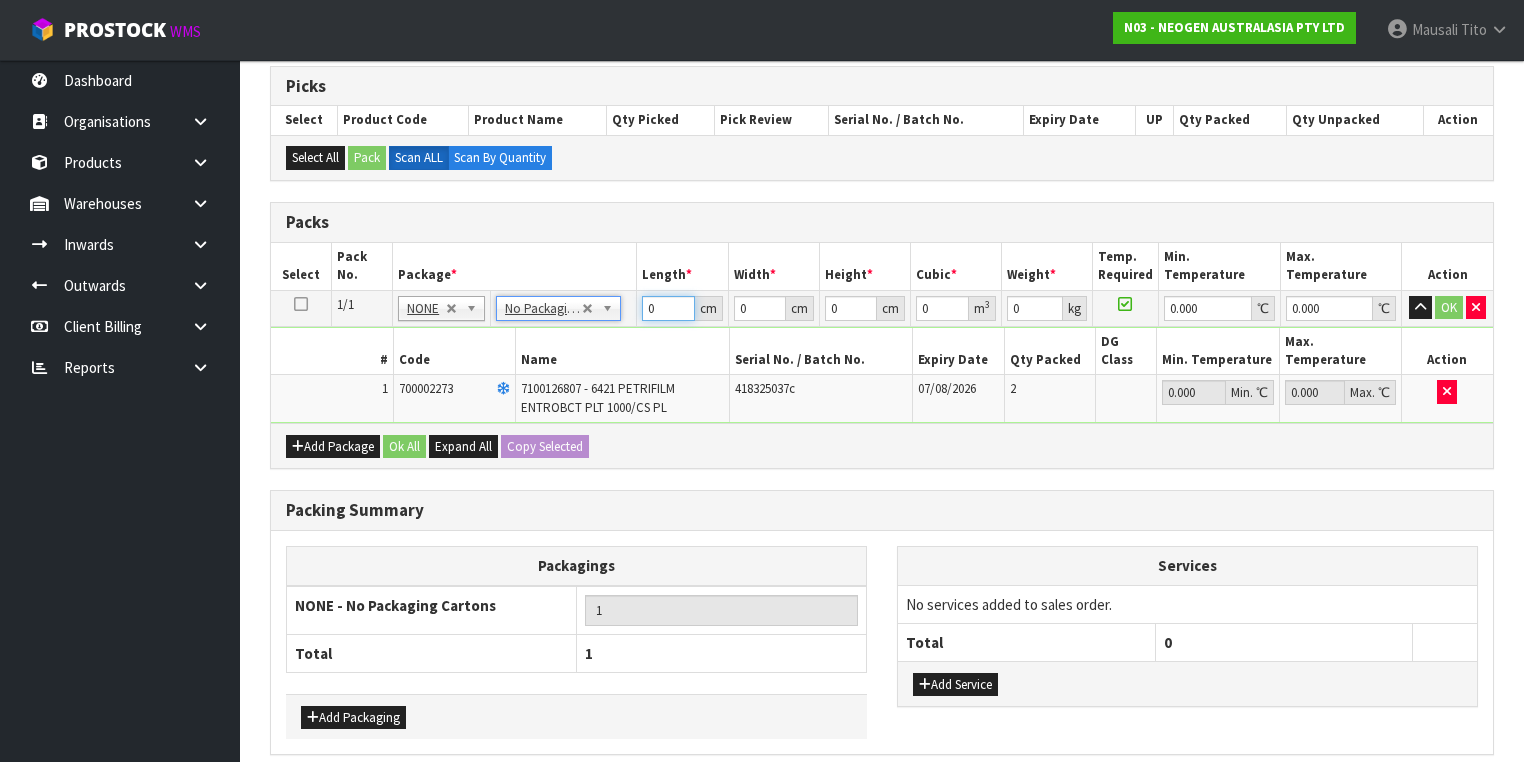 drag, startPoint x: 661, startPoint y: 308, endPoint x: 636, endPoint y: 327, distance: 31.400637 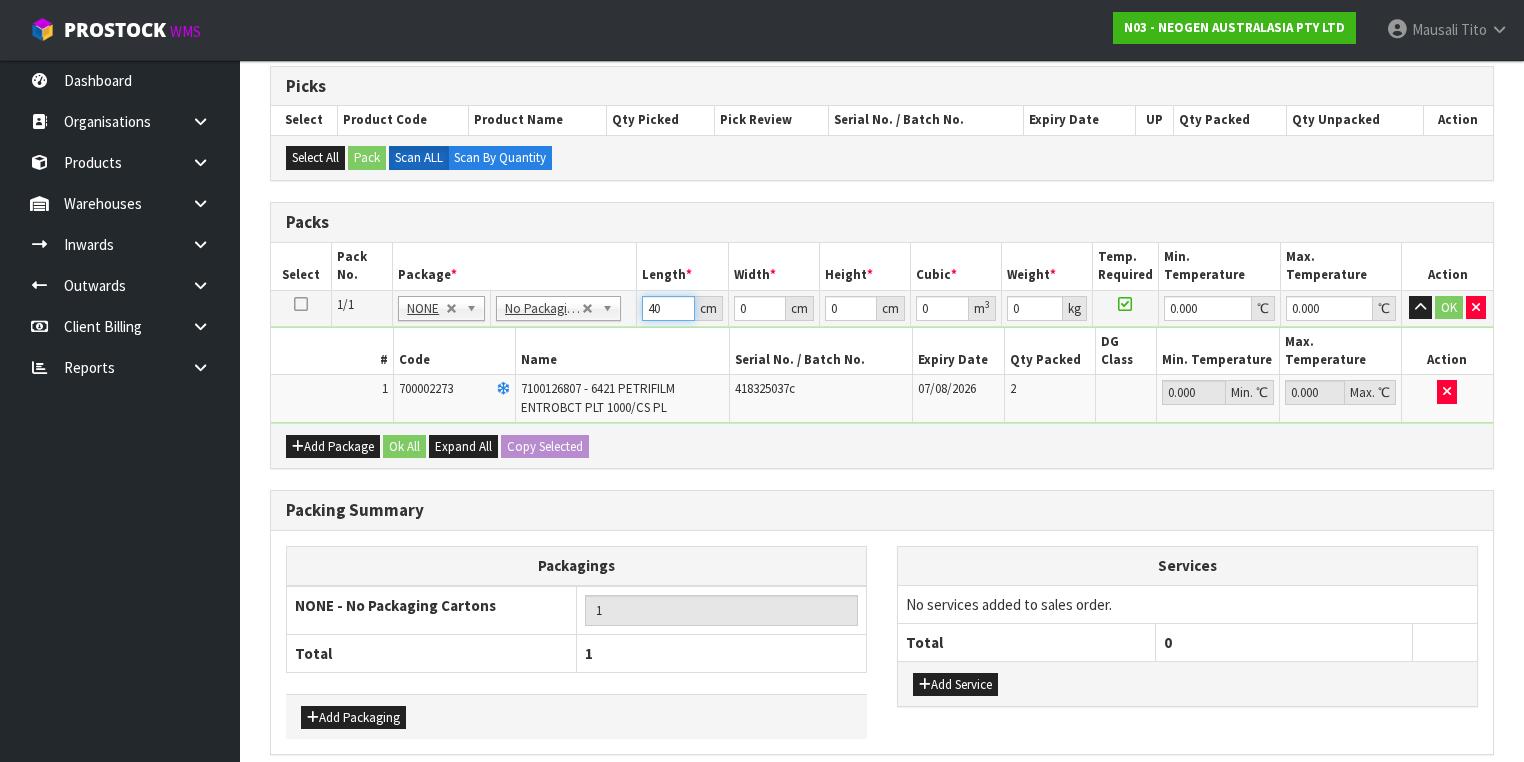type on "40" 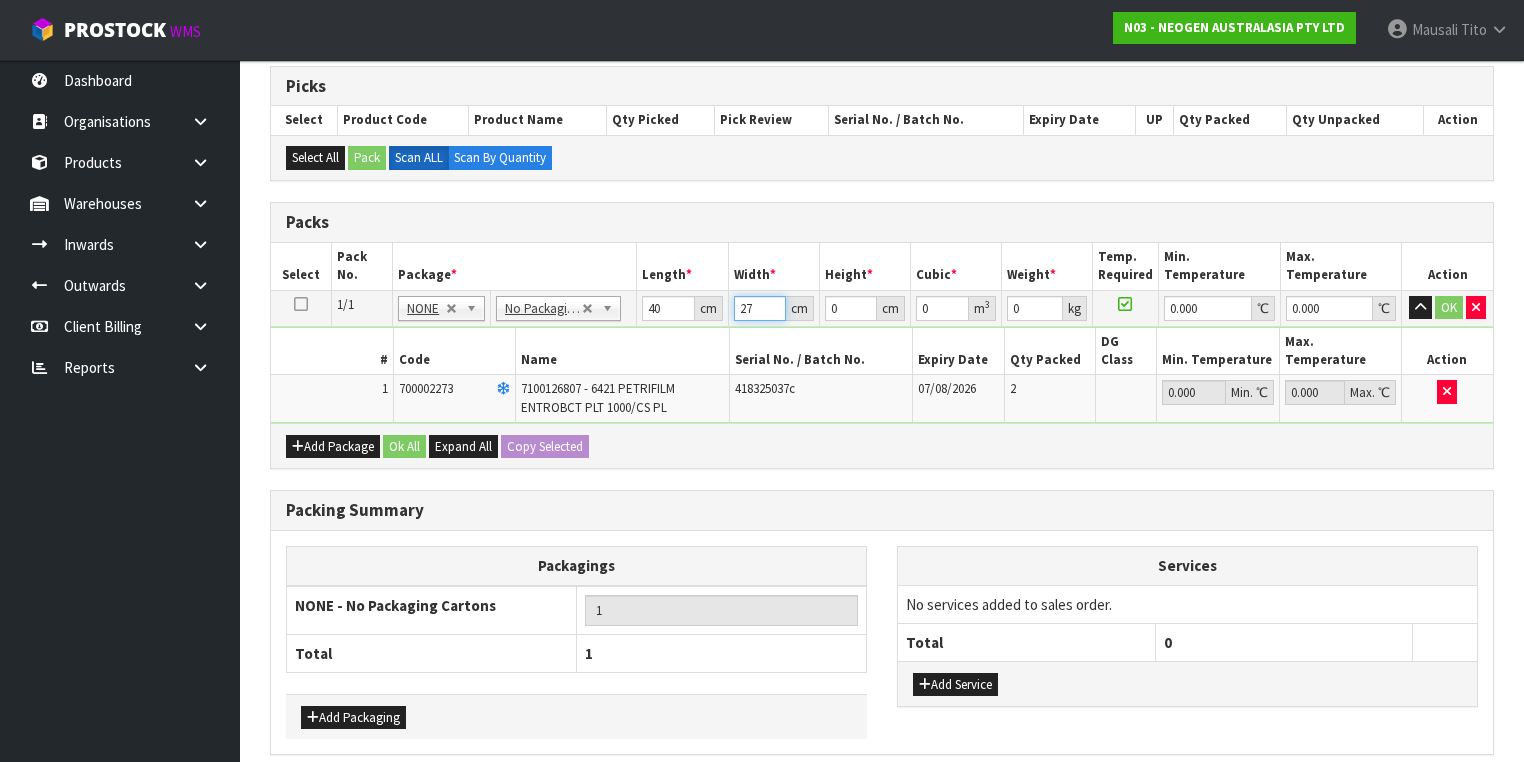 type on "27" 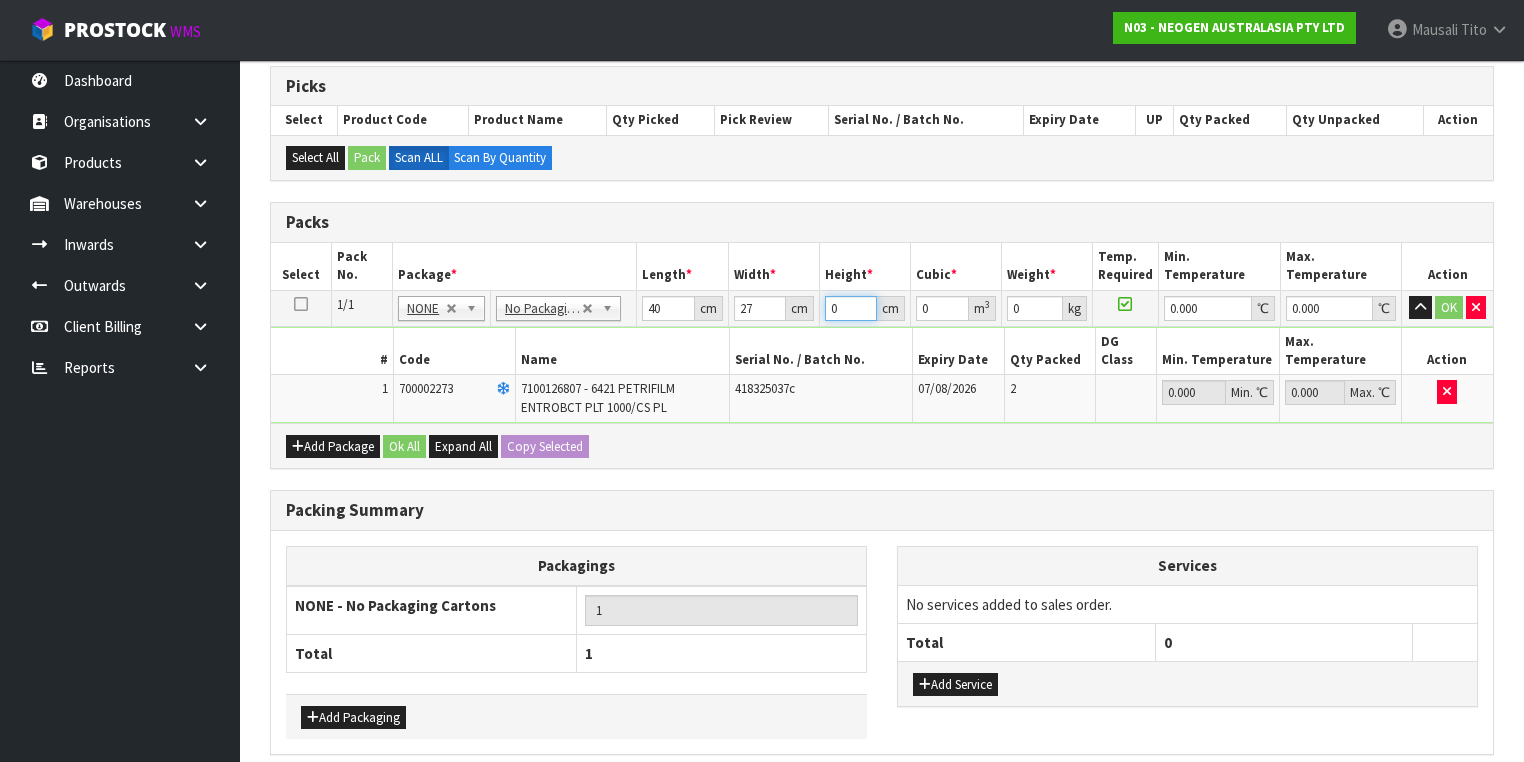 type on "3" 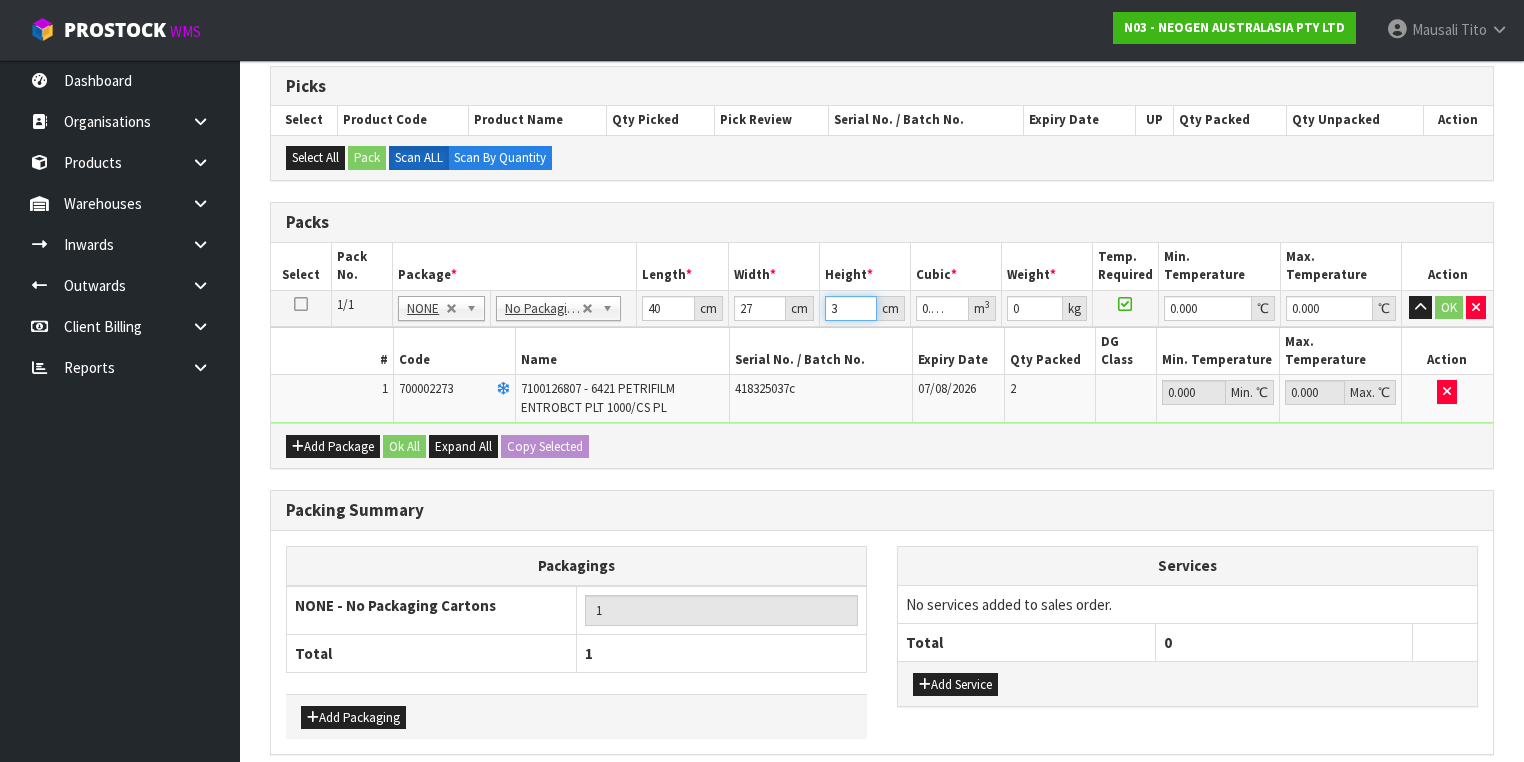 type on "36" 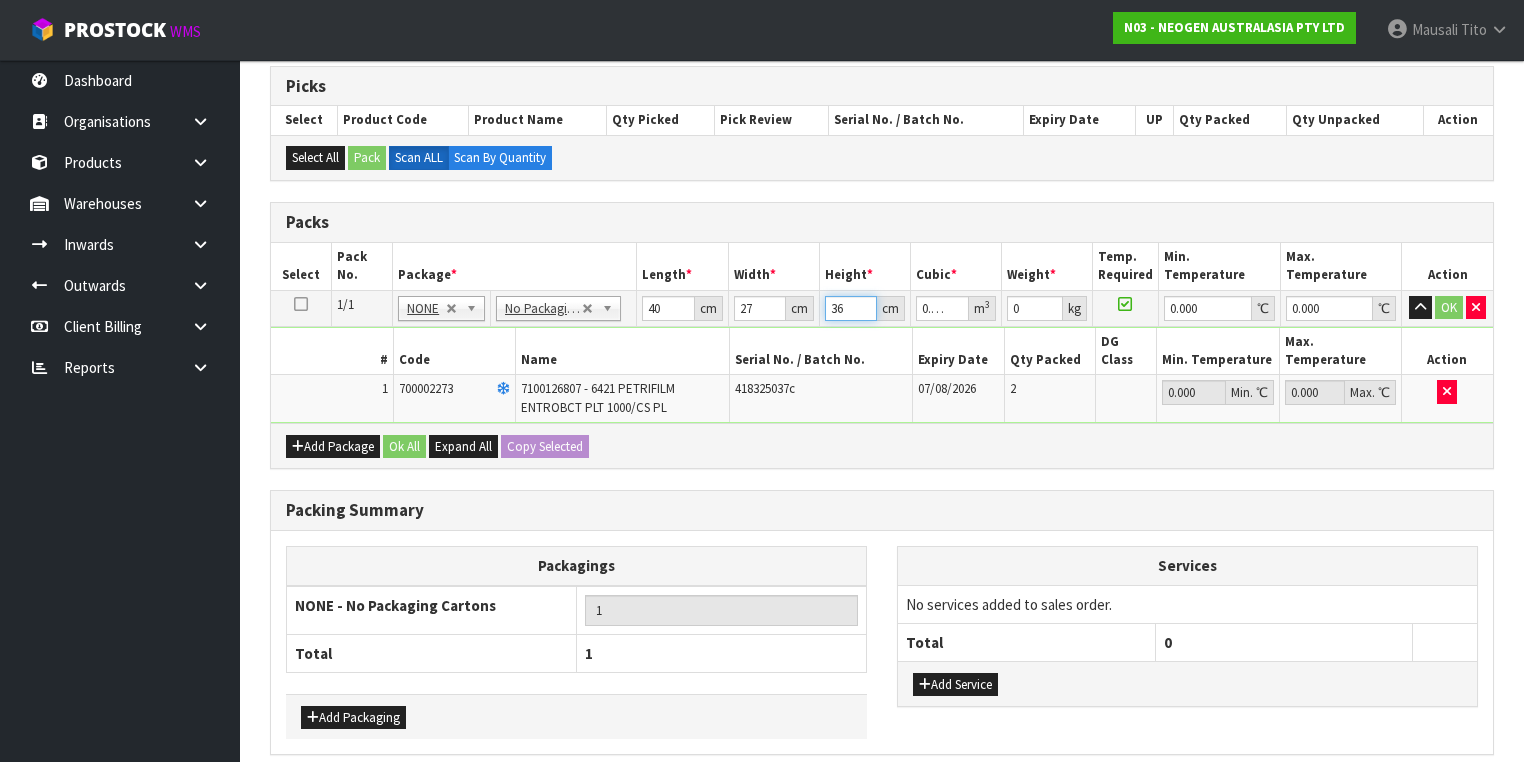 type on "36" 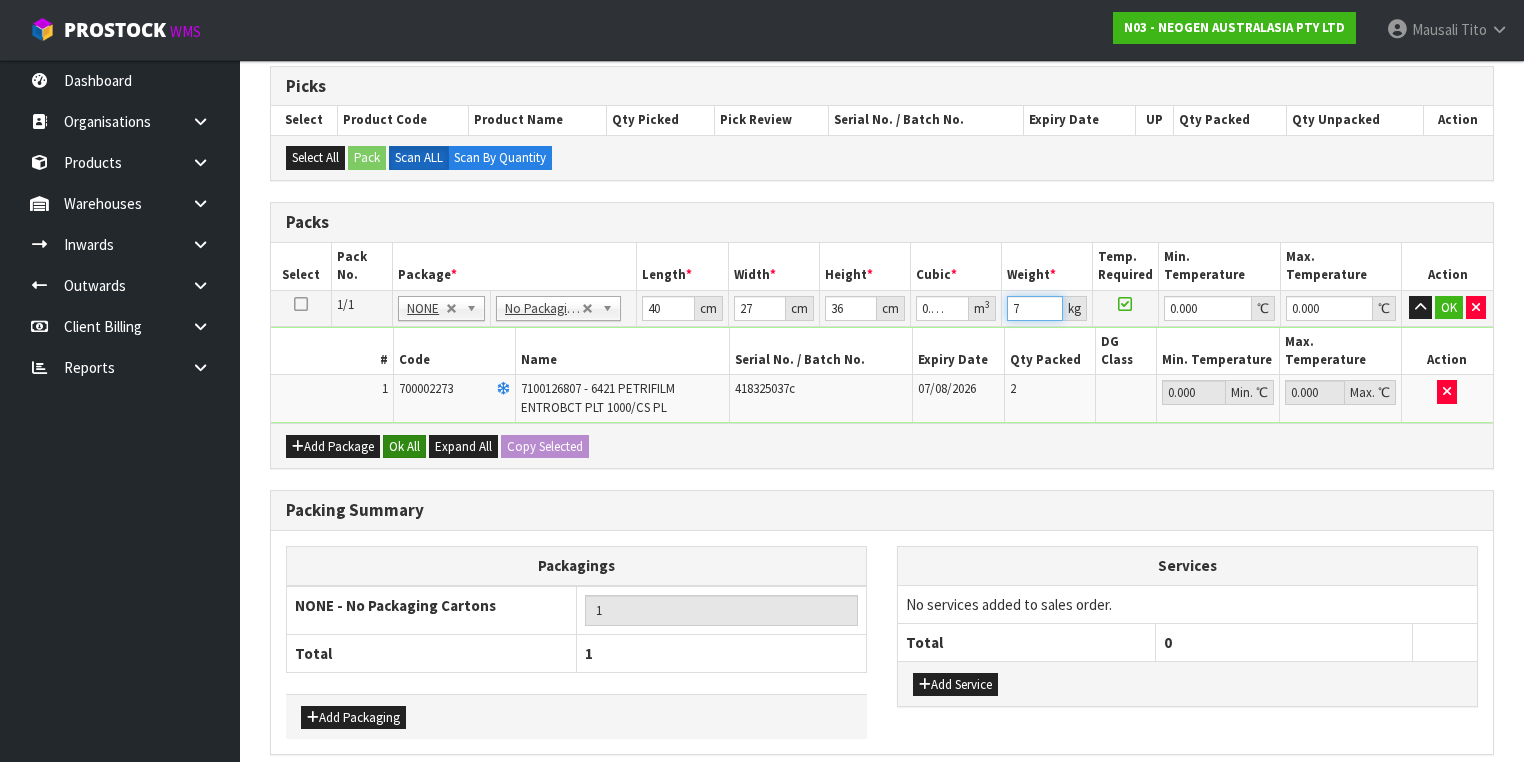 type on "7" 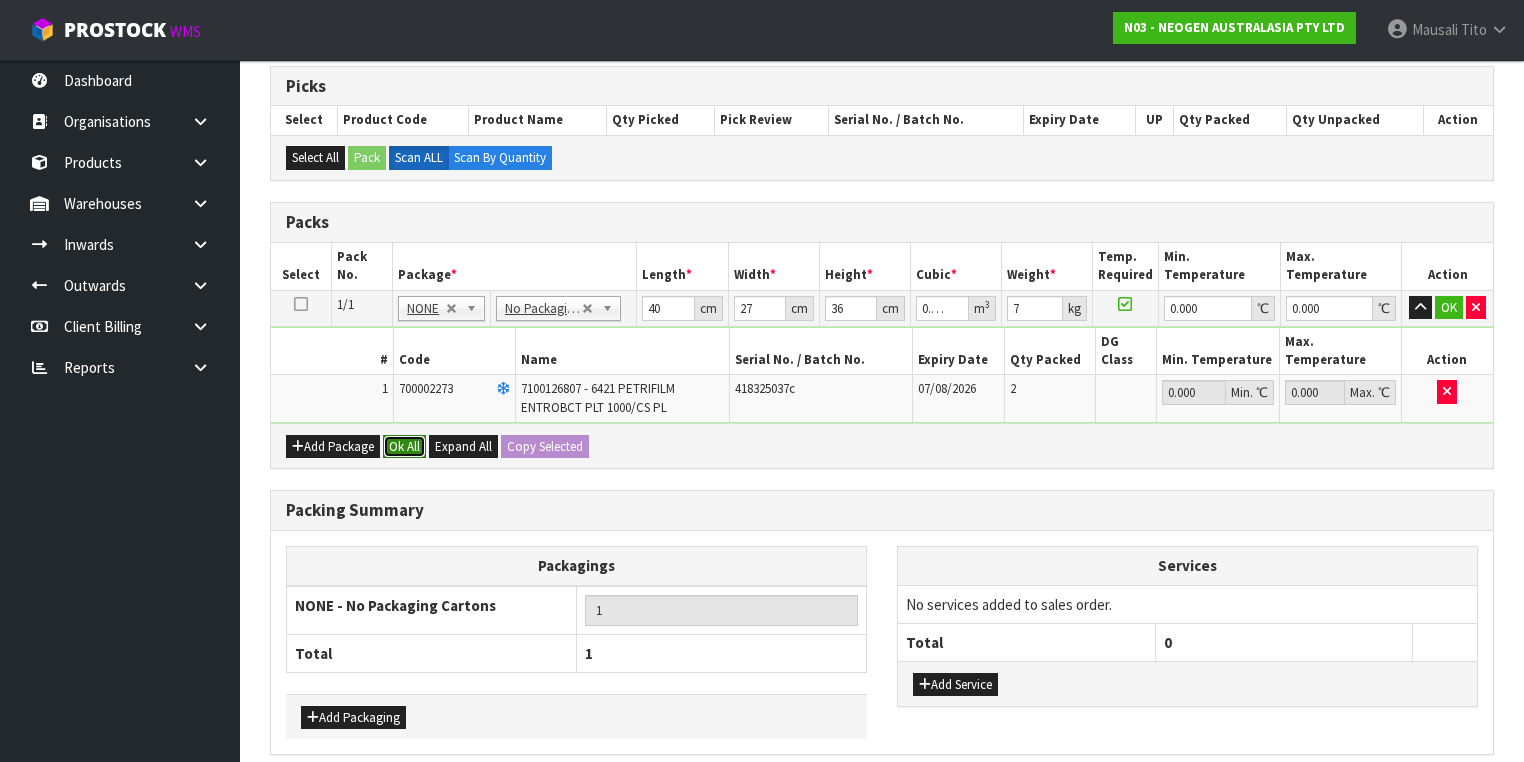 click on "Ok All" at bounding box center (404, 447) 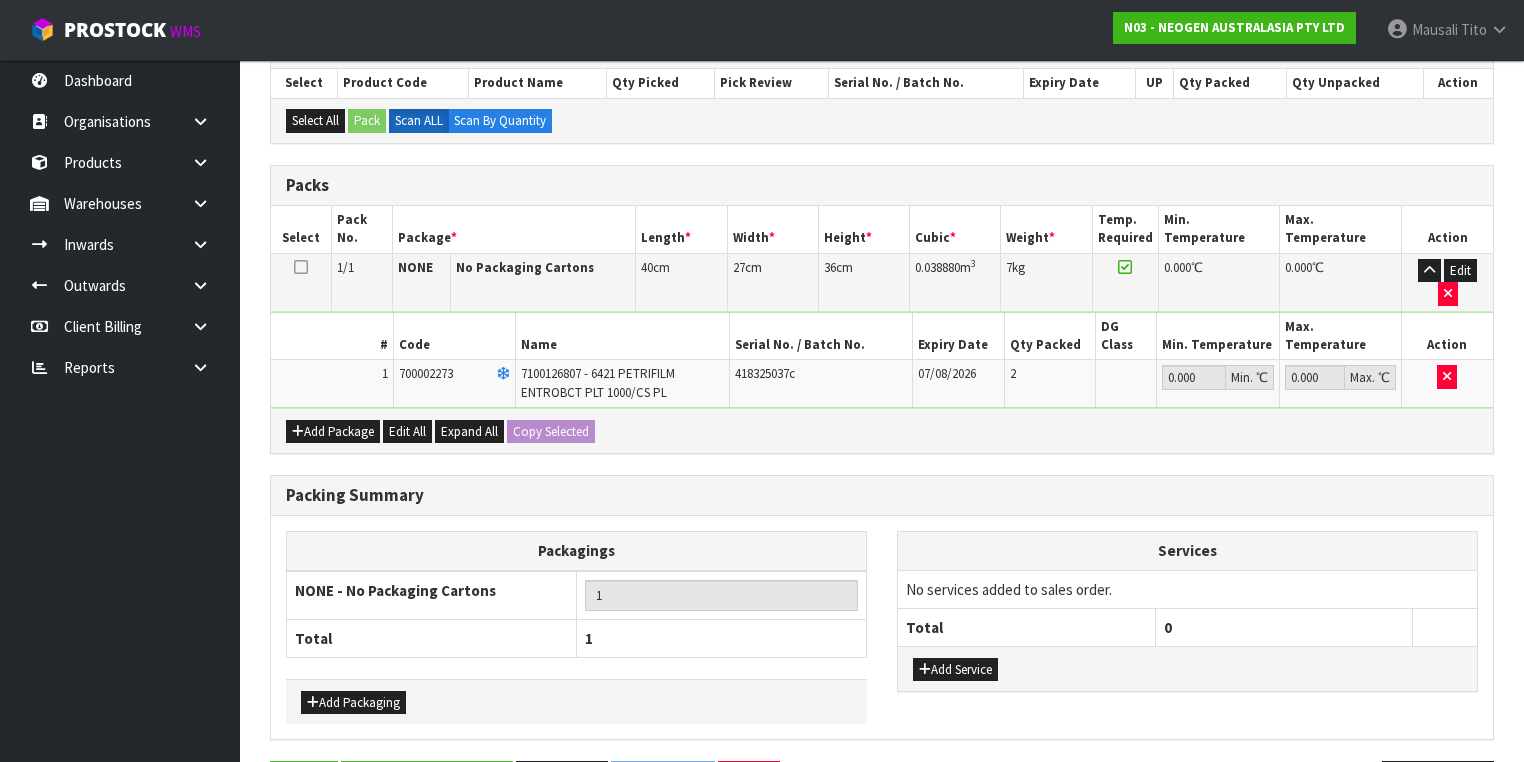 scroll, scrollTop: 453, scrollLeft: 0, axis: vertical 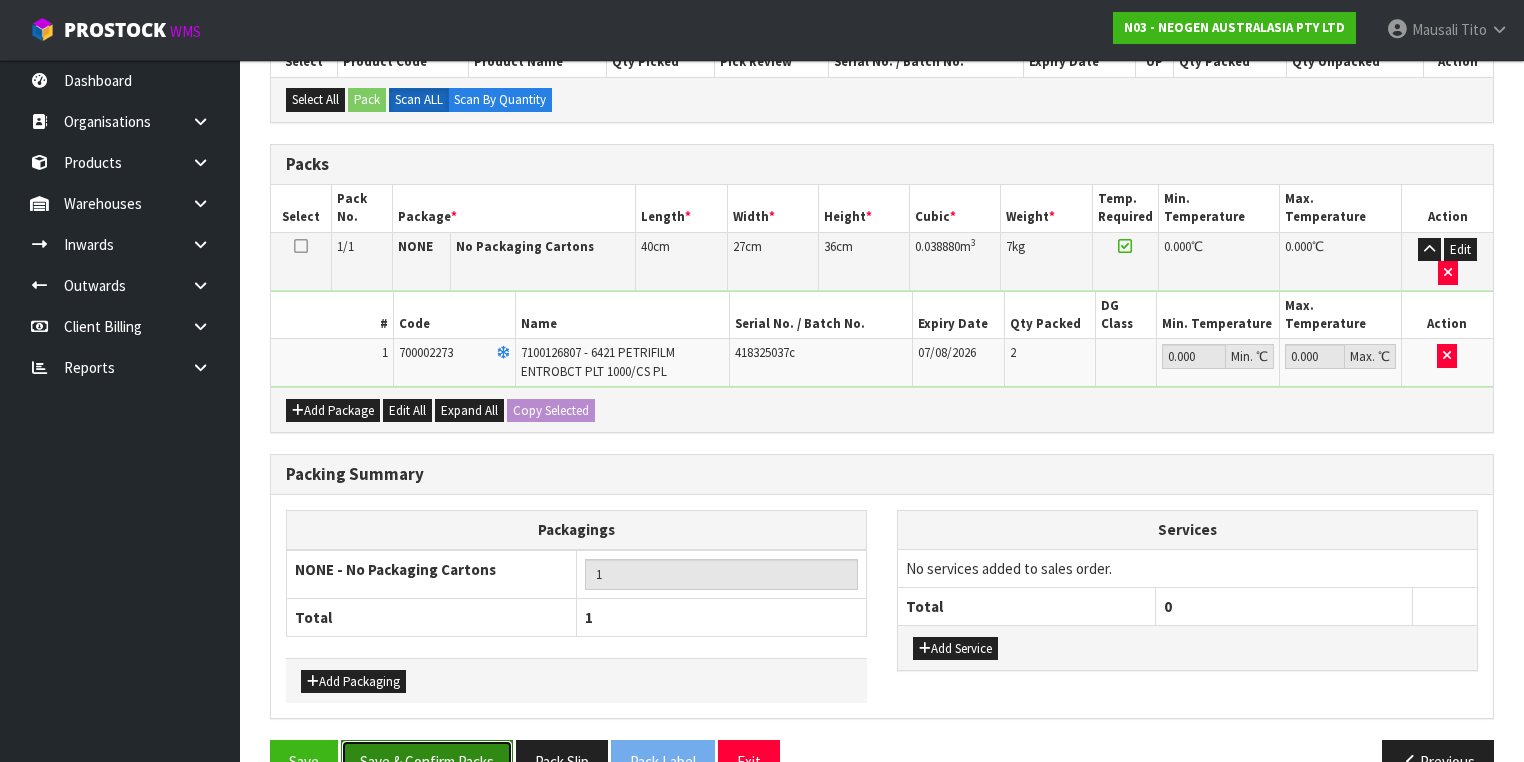 click on "Save & Confirm Packs" at bounding box center (427, 761) 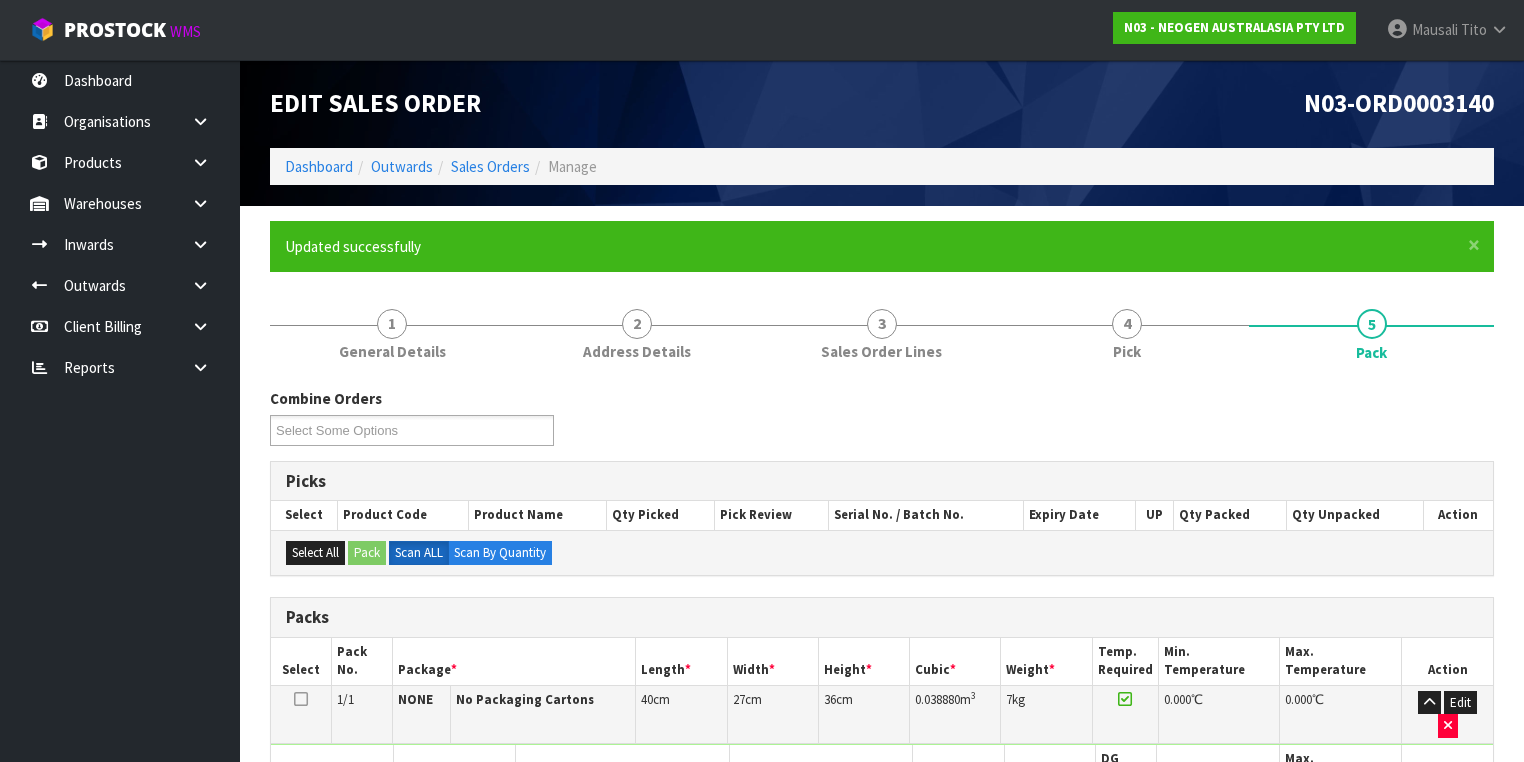 scroll, scrollTop: 332, scrollLeft: 0, axis: vertical 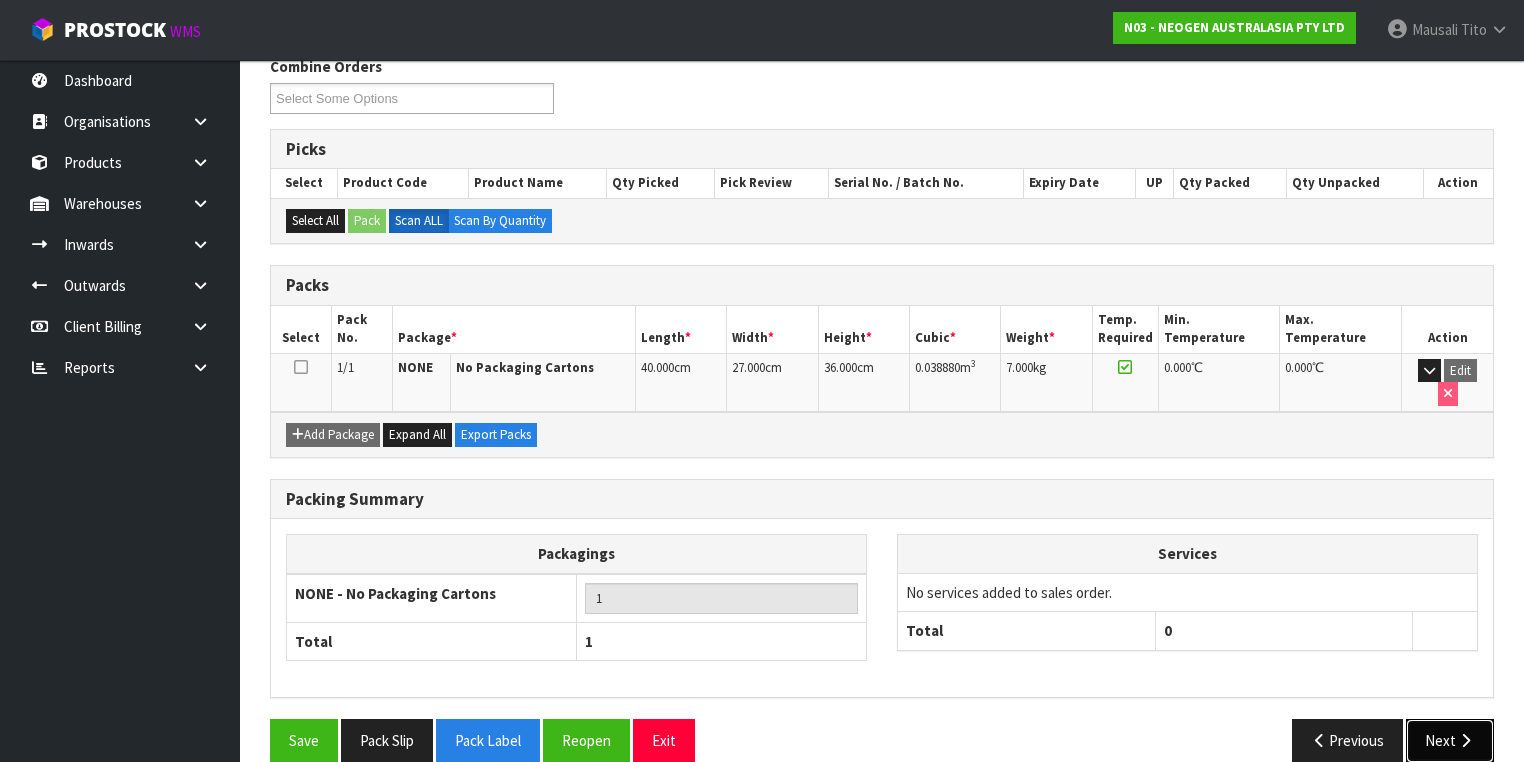 click on "Next" at bounding box center [1450, 740] 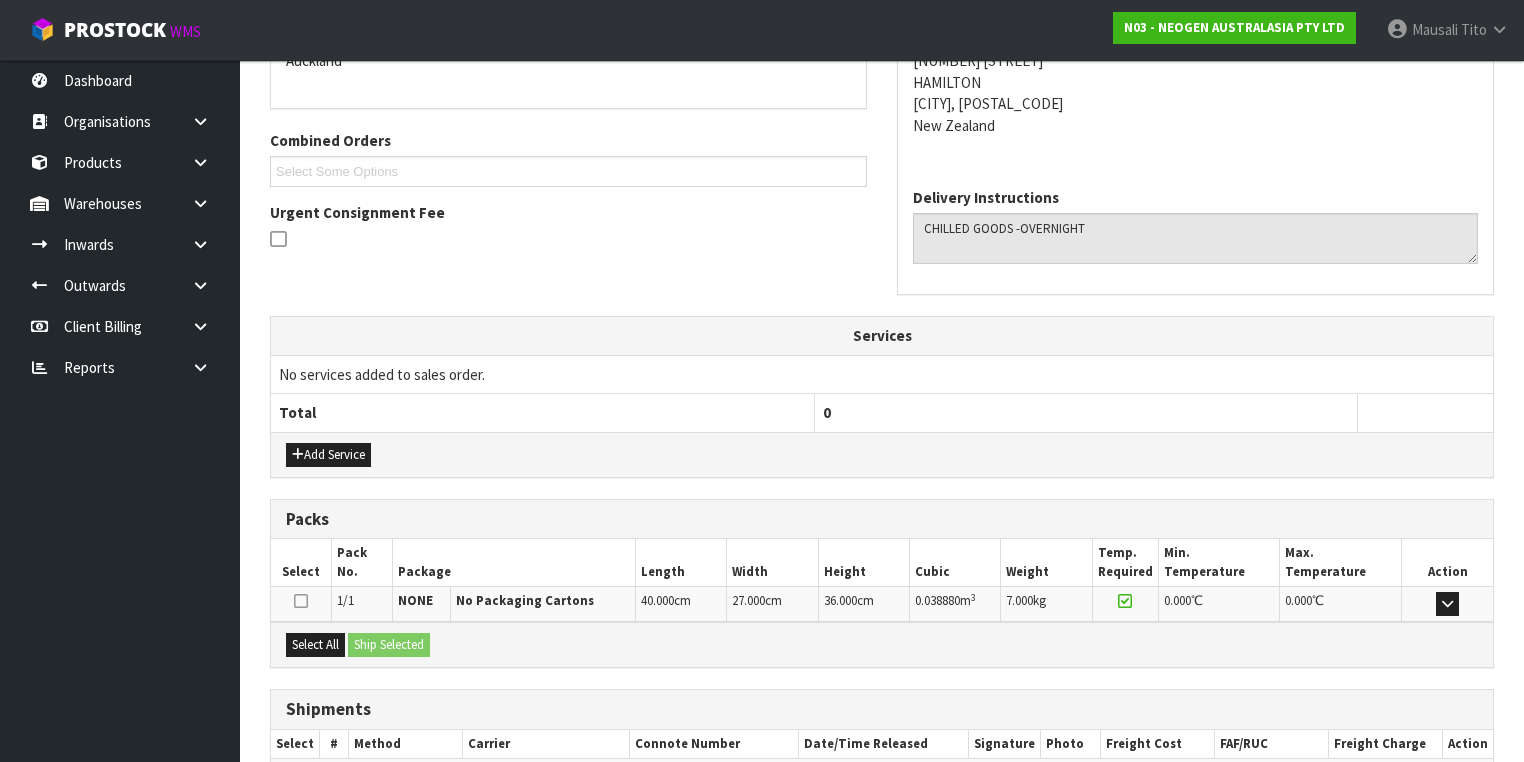 scroll, scrollTop: 572, scrollLeft: 0, axis: vertical 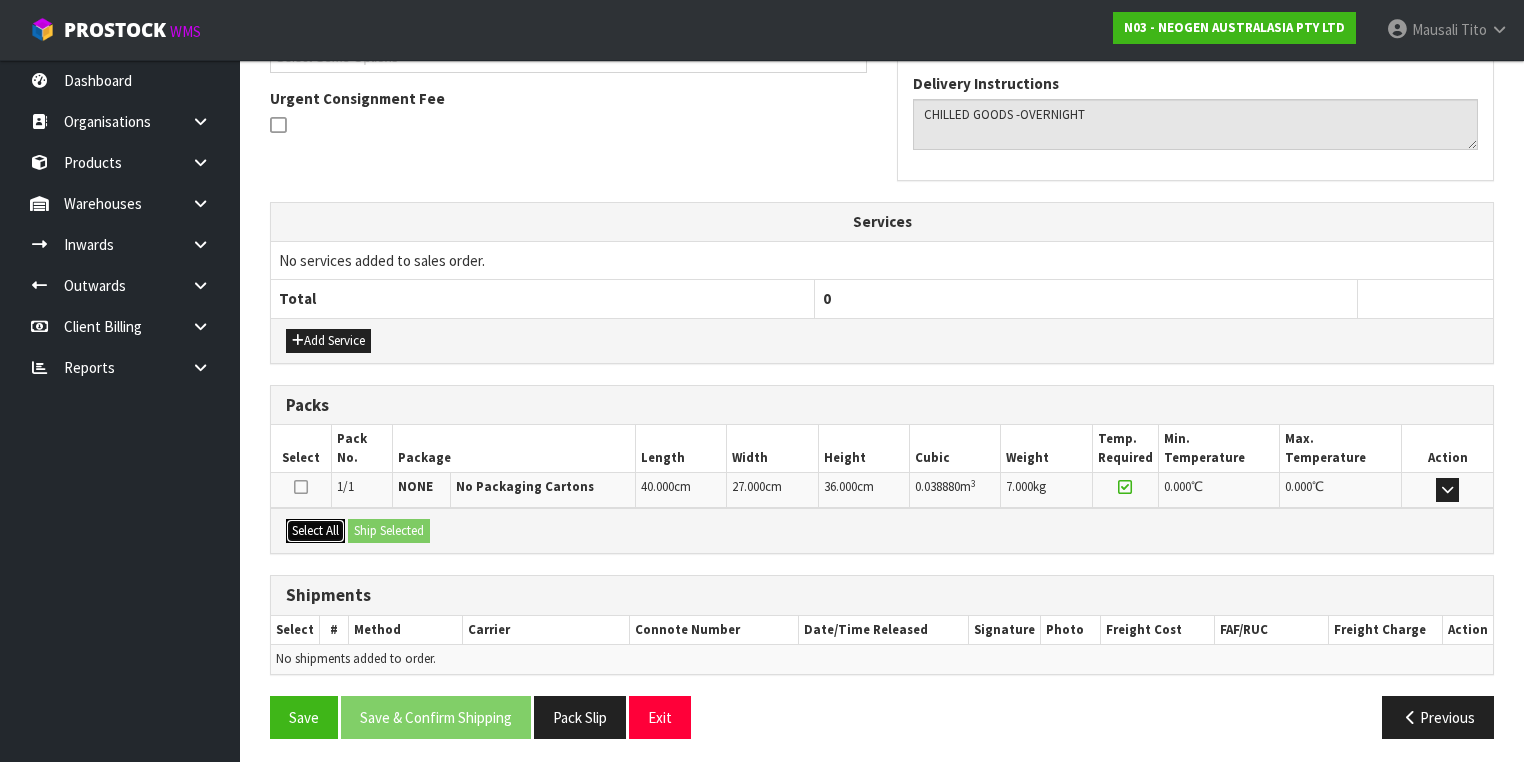 drag, startPoint x: 316, startPoint y: 524, endPoint x: 389, endPoint y: 523, distance: 73.00685 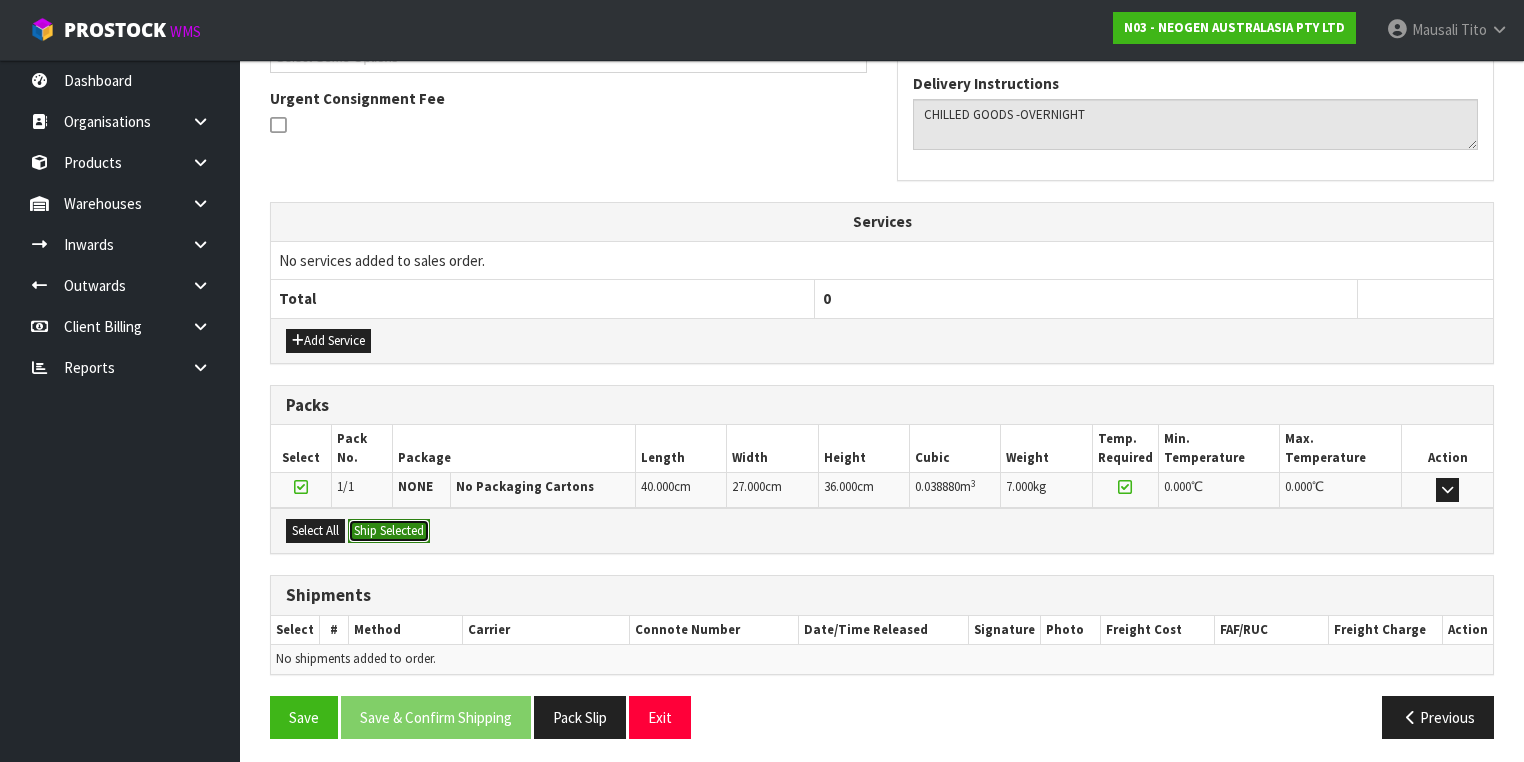 click on "Ship Selected" at bounding box center (389, 531) 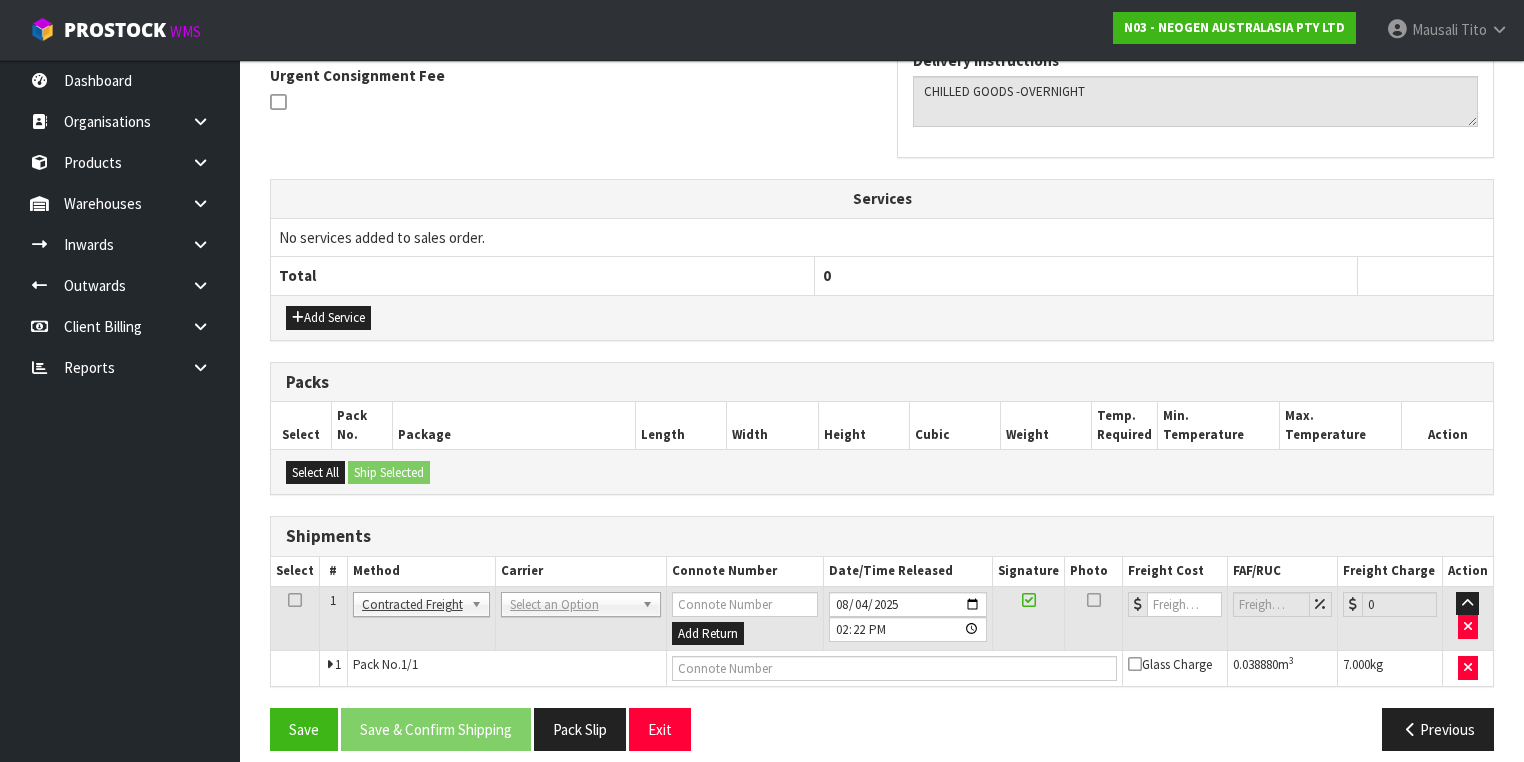 scroll, scrollTop: 607, scrollLeft: 0, axis: vertical 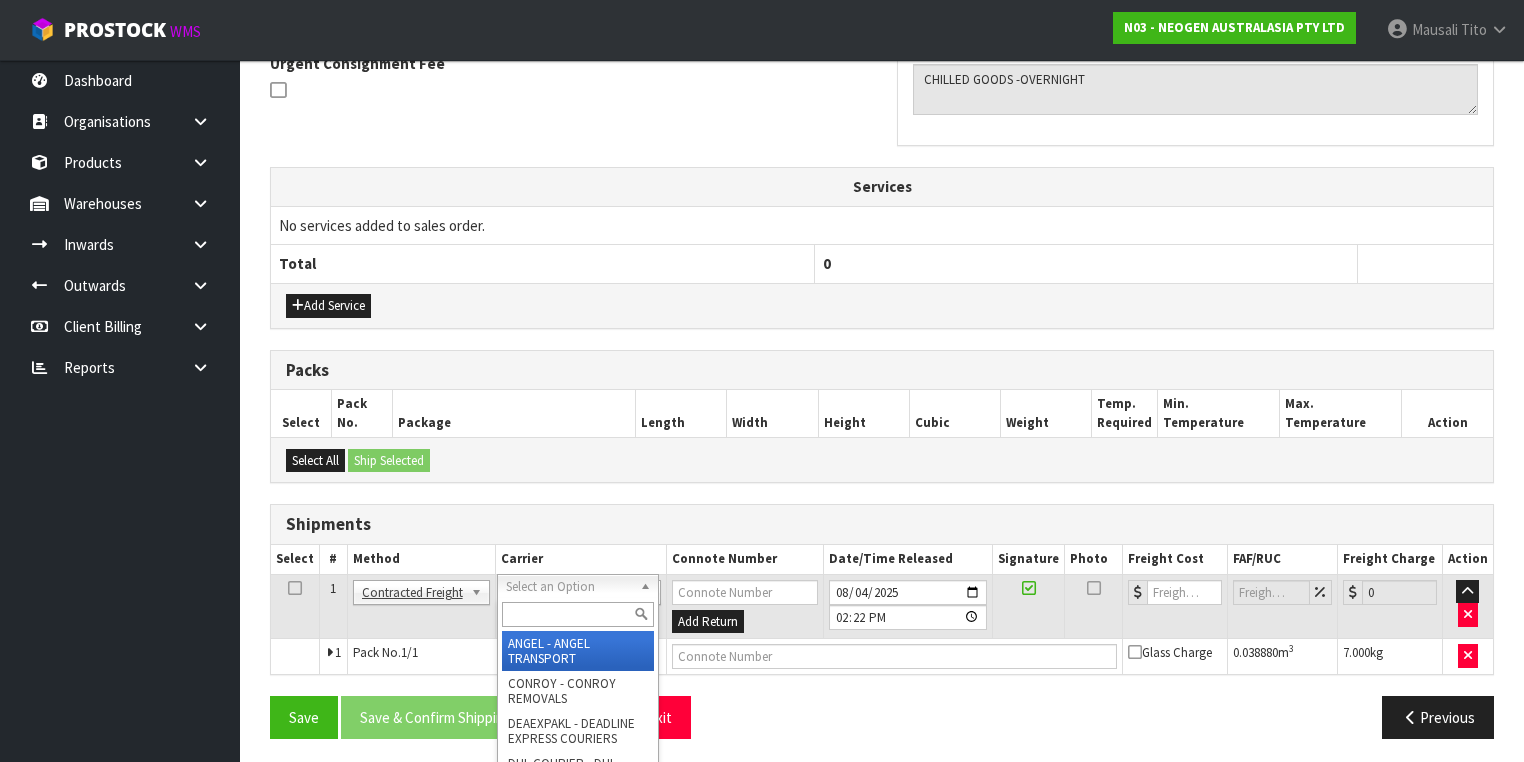 click at bounding box center [578, 614] 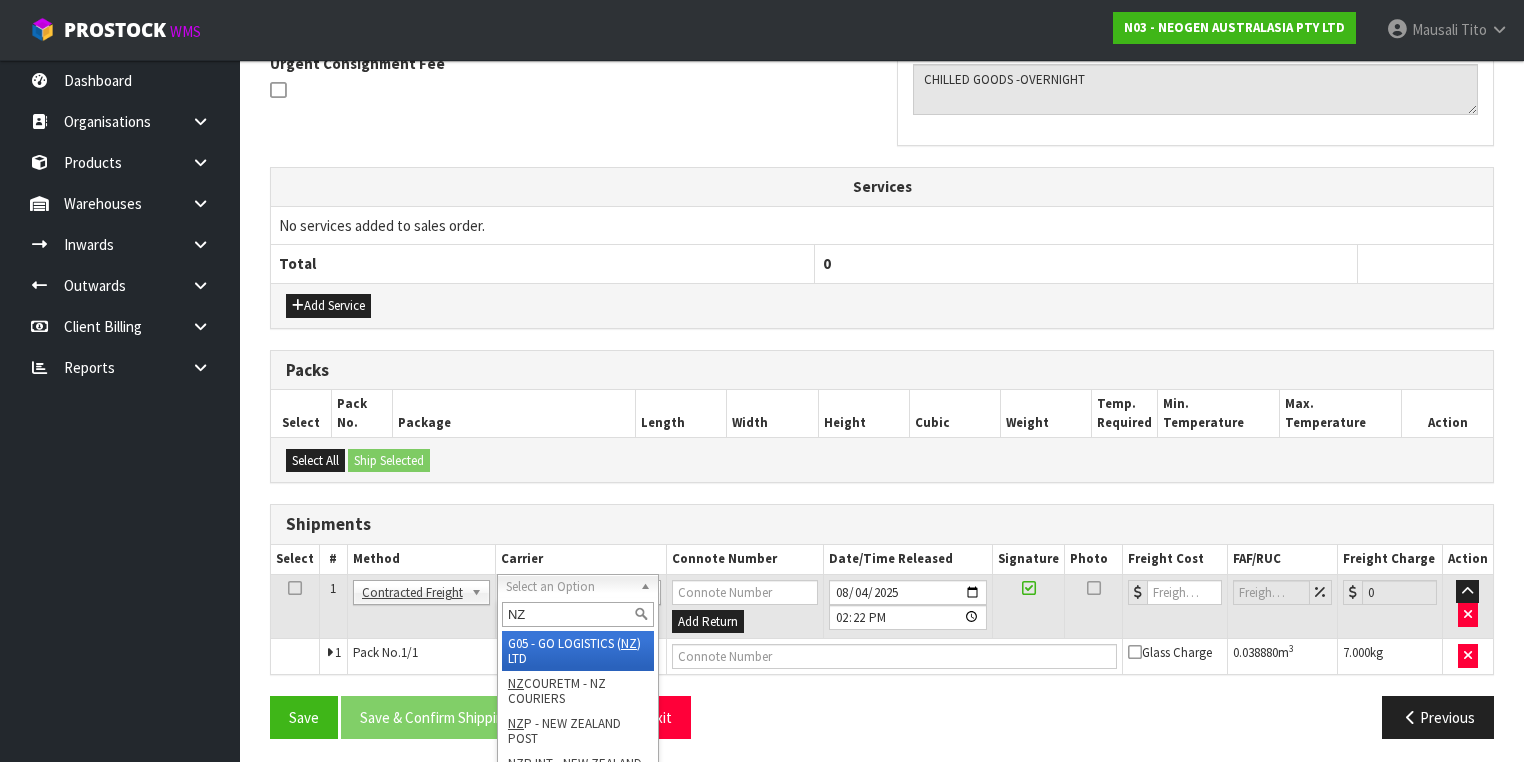 type on "NZP" 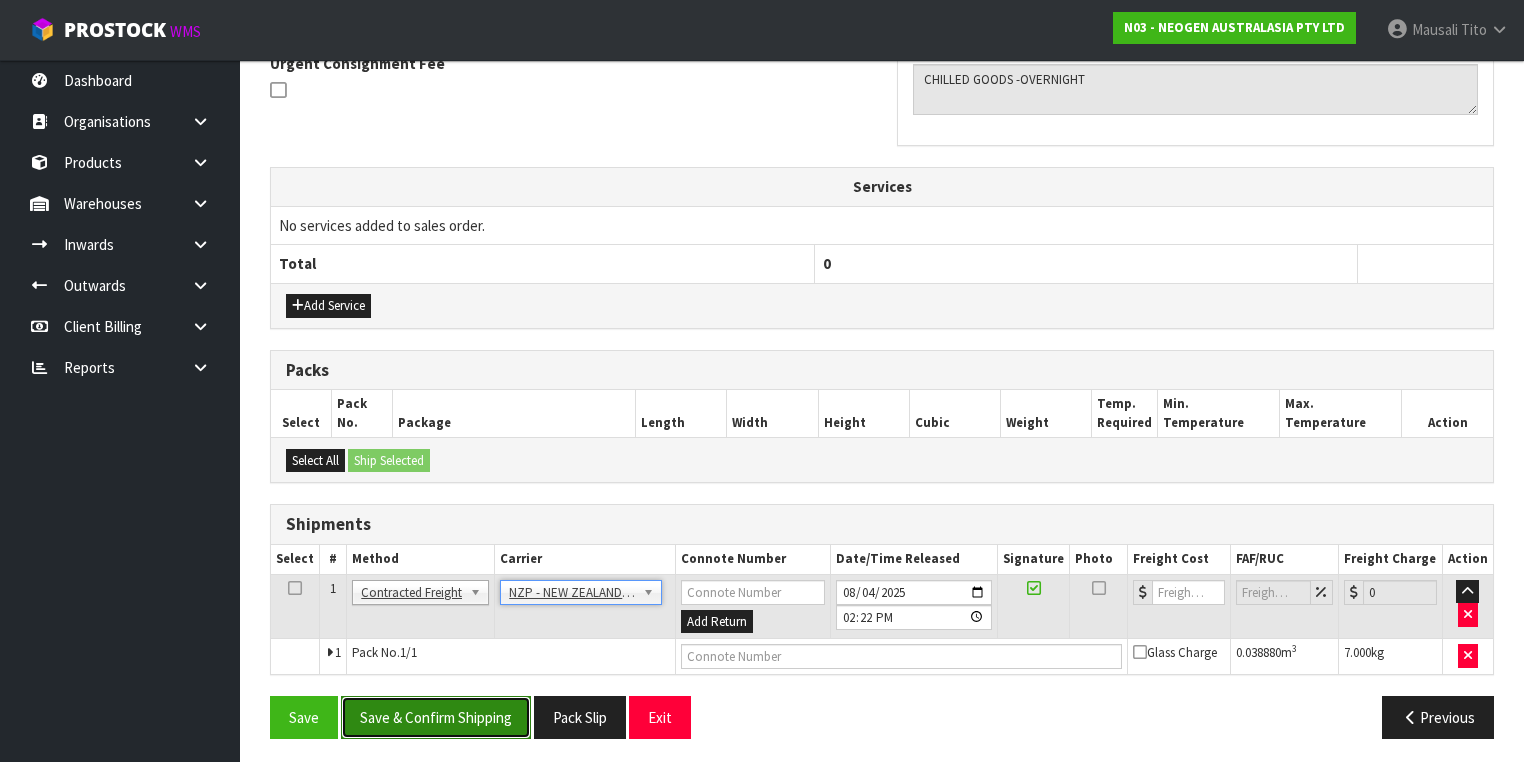 click on "Save & Confirm Shipping" at bounding box center (436, 717) 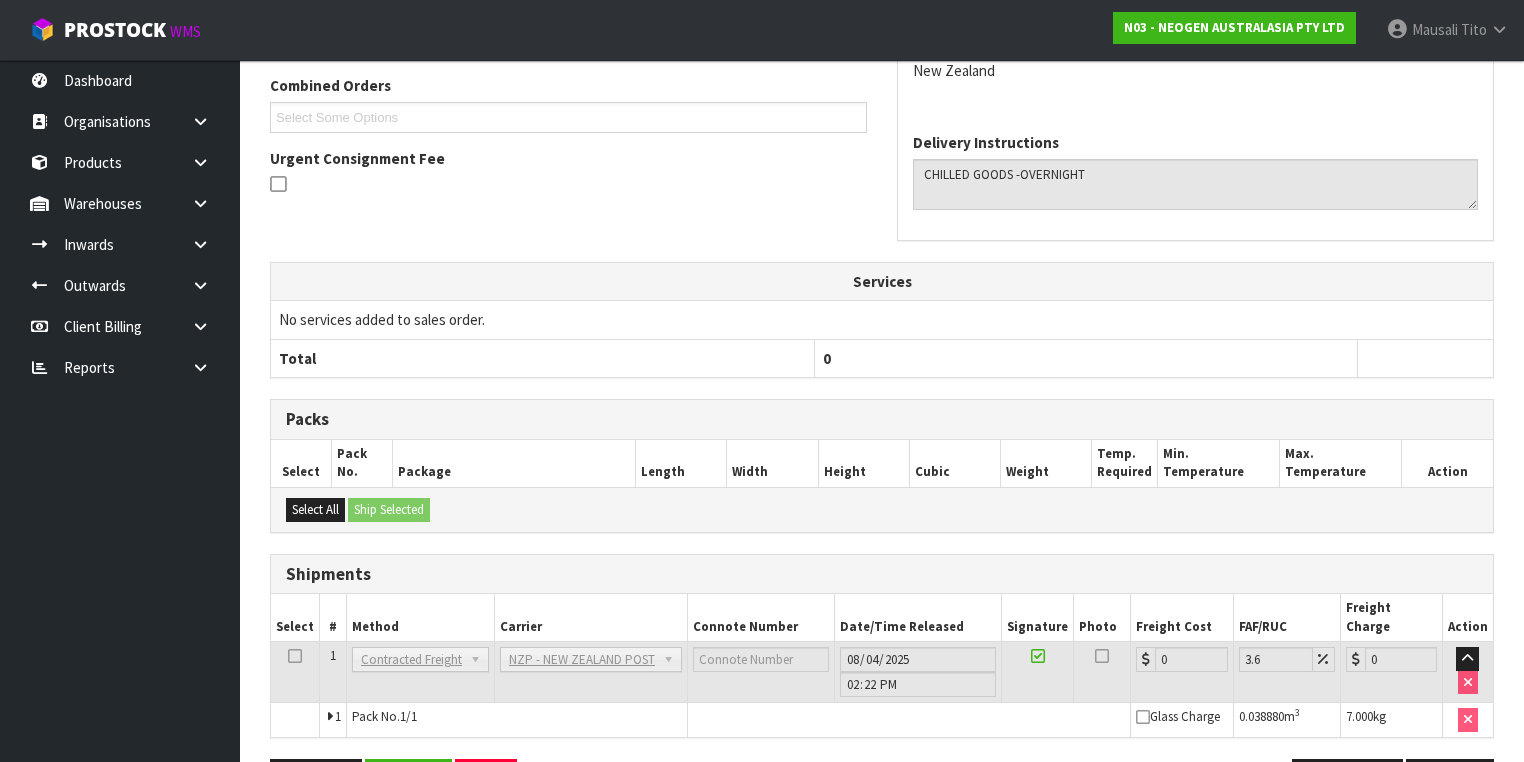 scroll, scrollTop: 580, scrollLeft: 0, axis: vertical 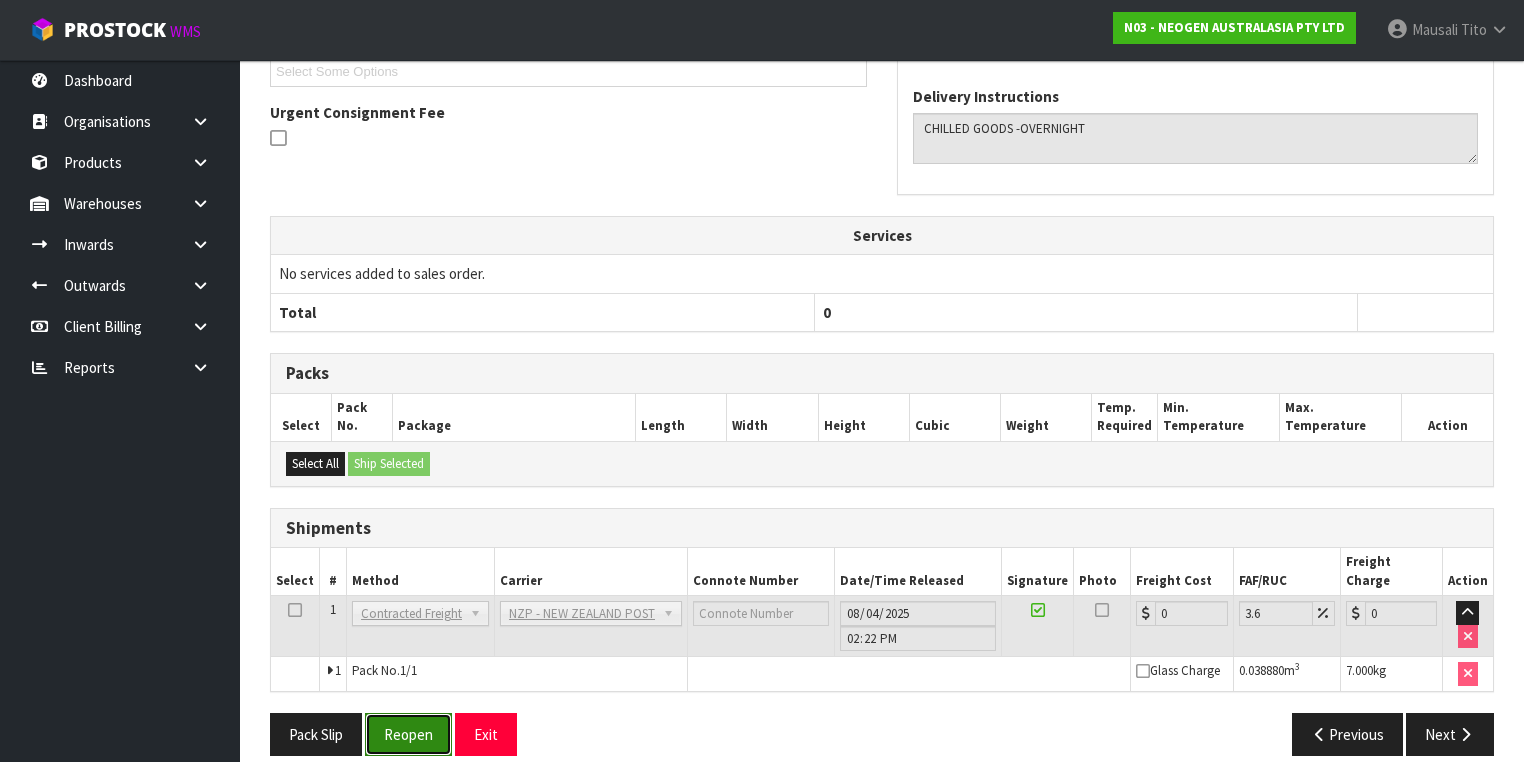 click on "Reopen" at bounding box center [408, 734] 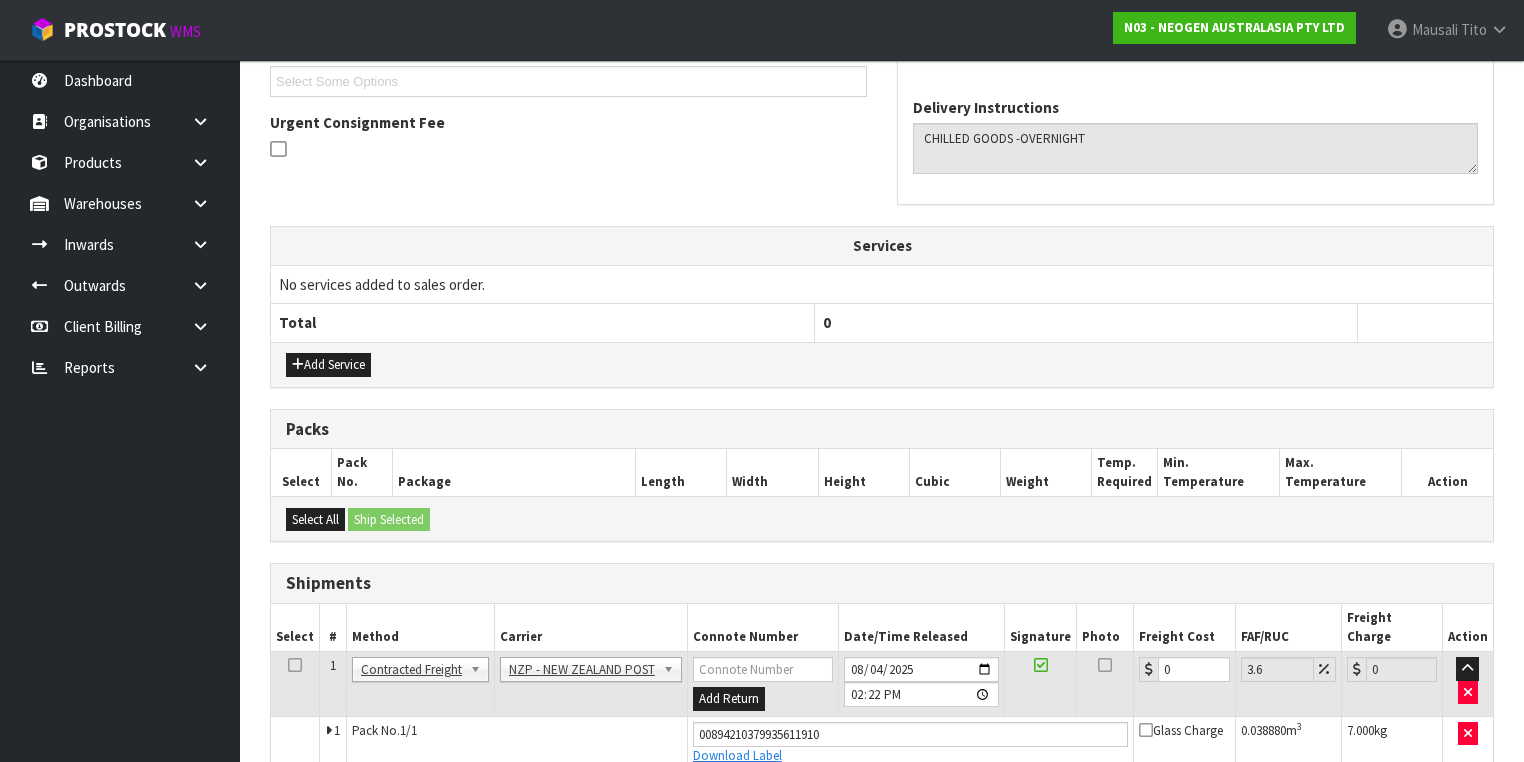 scroll, scrollTop: 625, scrollLeft: 0, axis: vertical 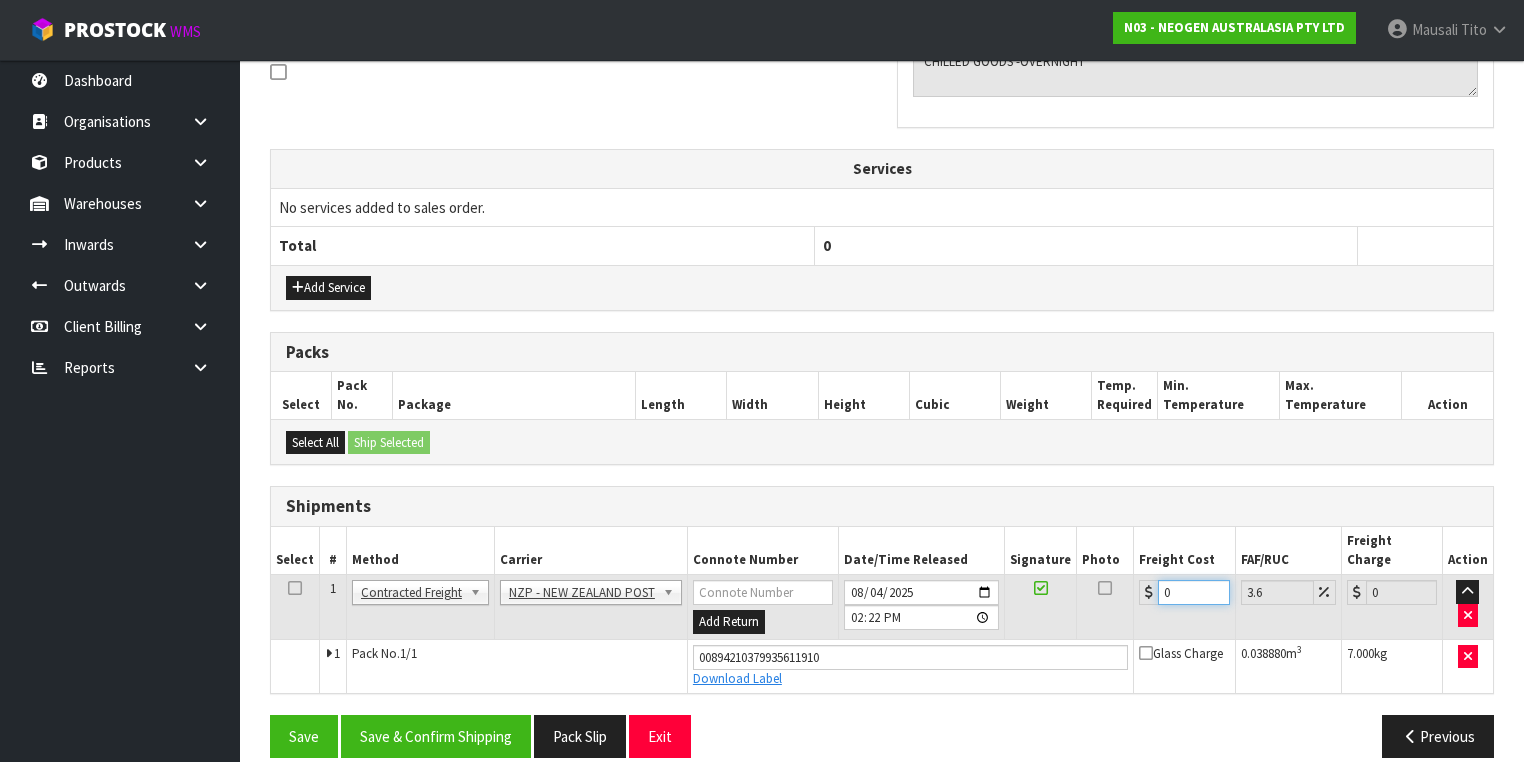 drag, startPoint x: 1172, startPoint y: 576, endPoint x: 1134, endPoint y: 588, distance: 39.849716 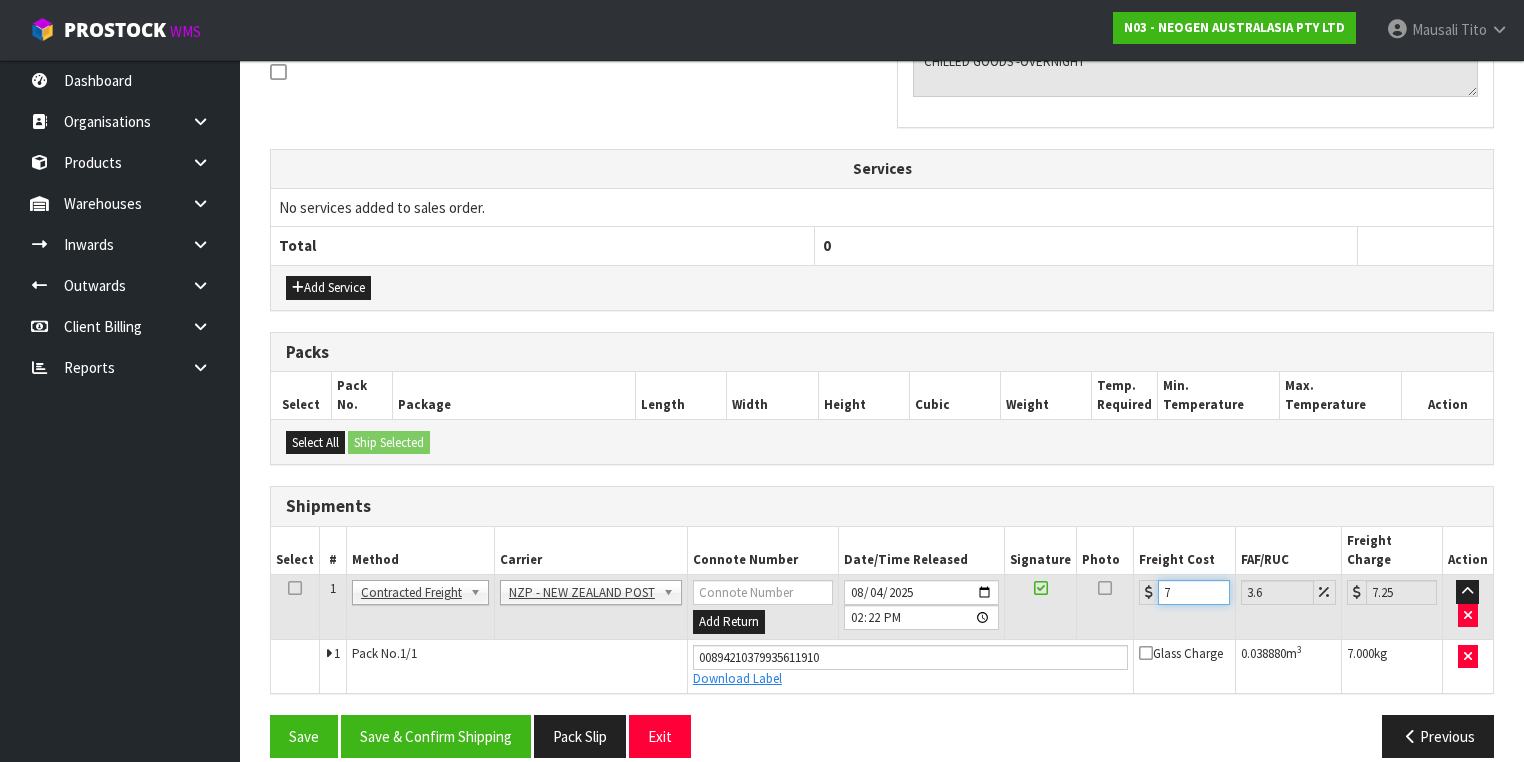 type on "7.3" 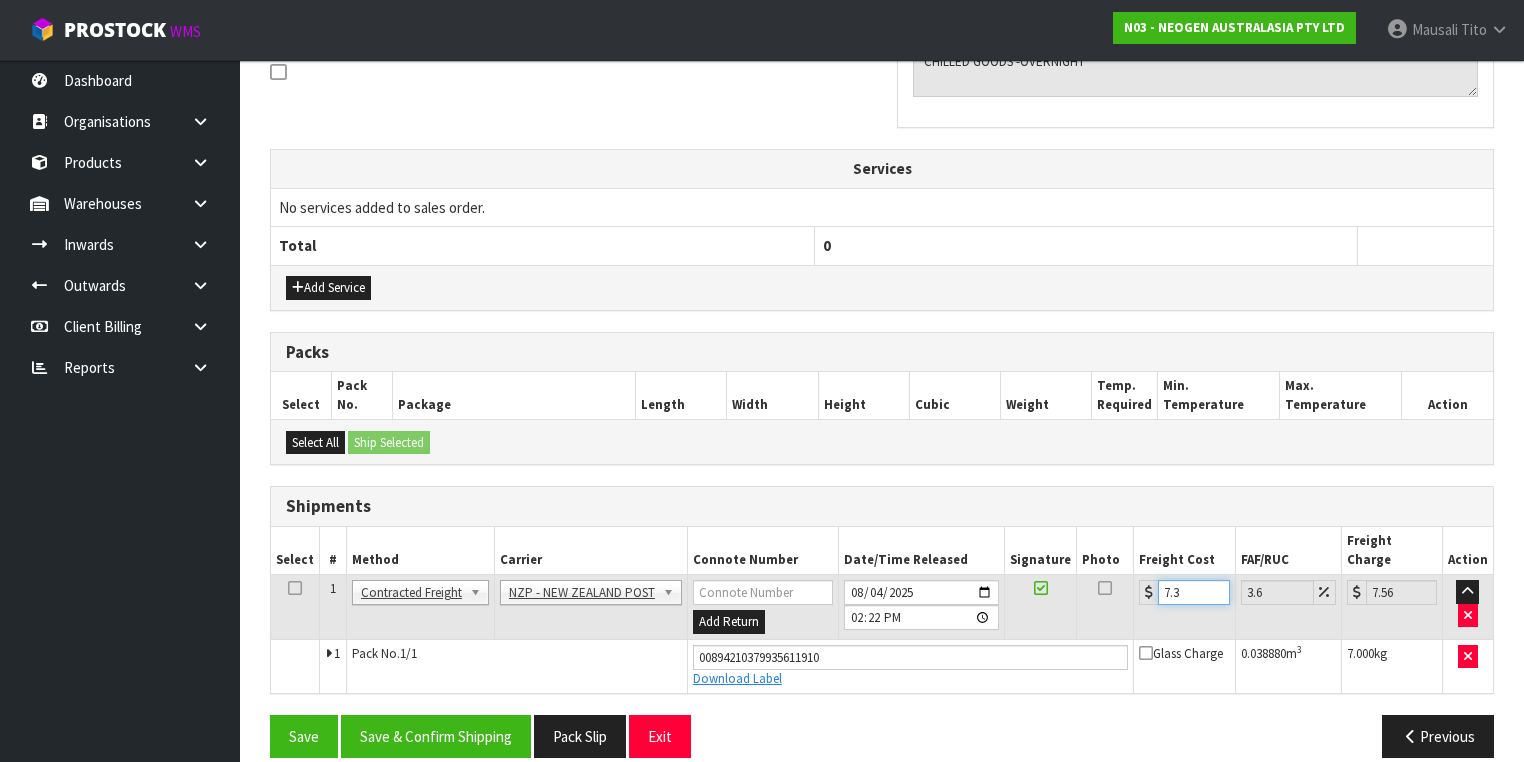 type on "7.31" 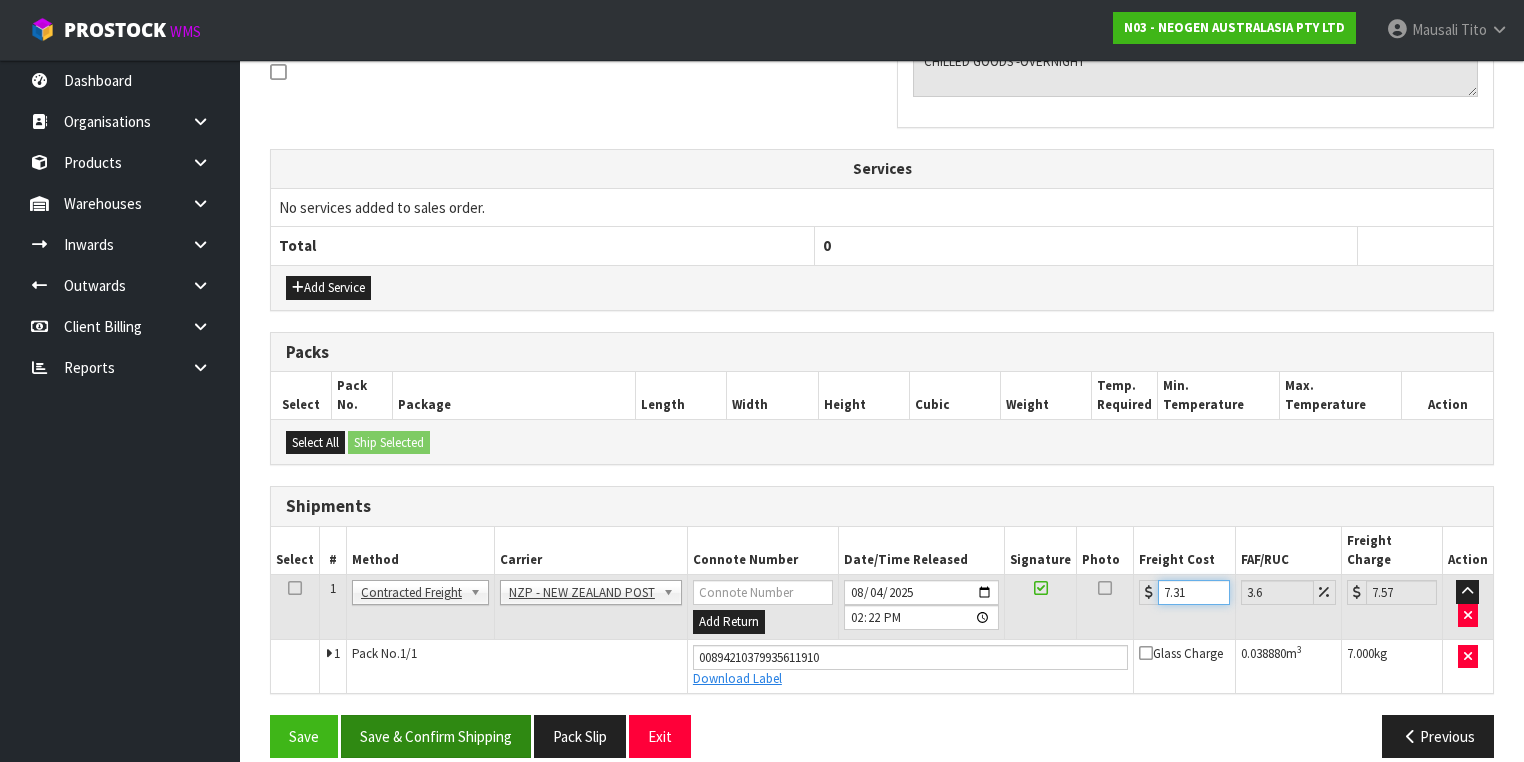 type on "7.31" 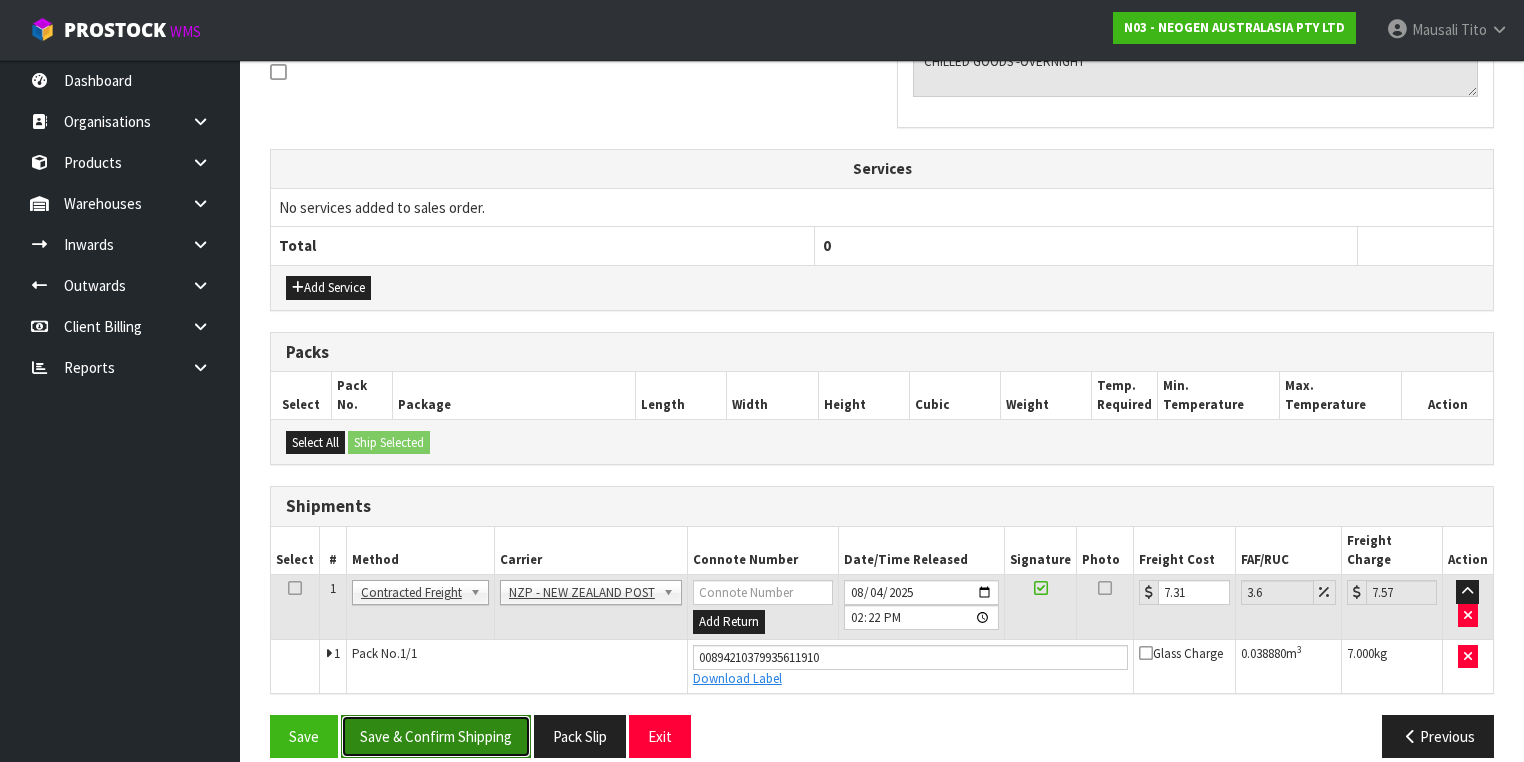 click on "Save & Confirm Shipping" at bounding box center [436, 736] 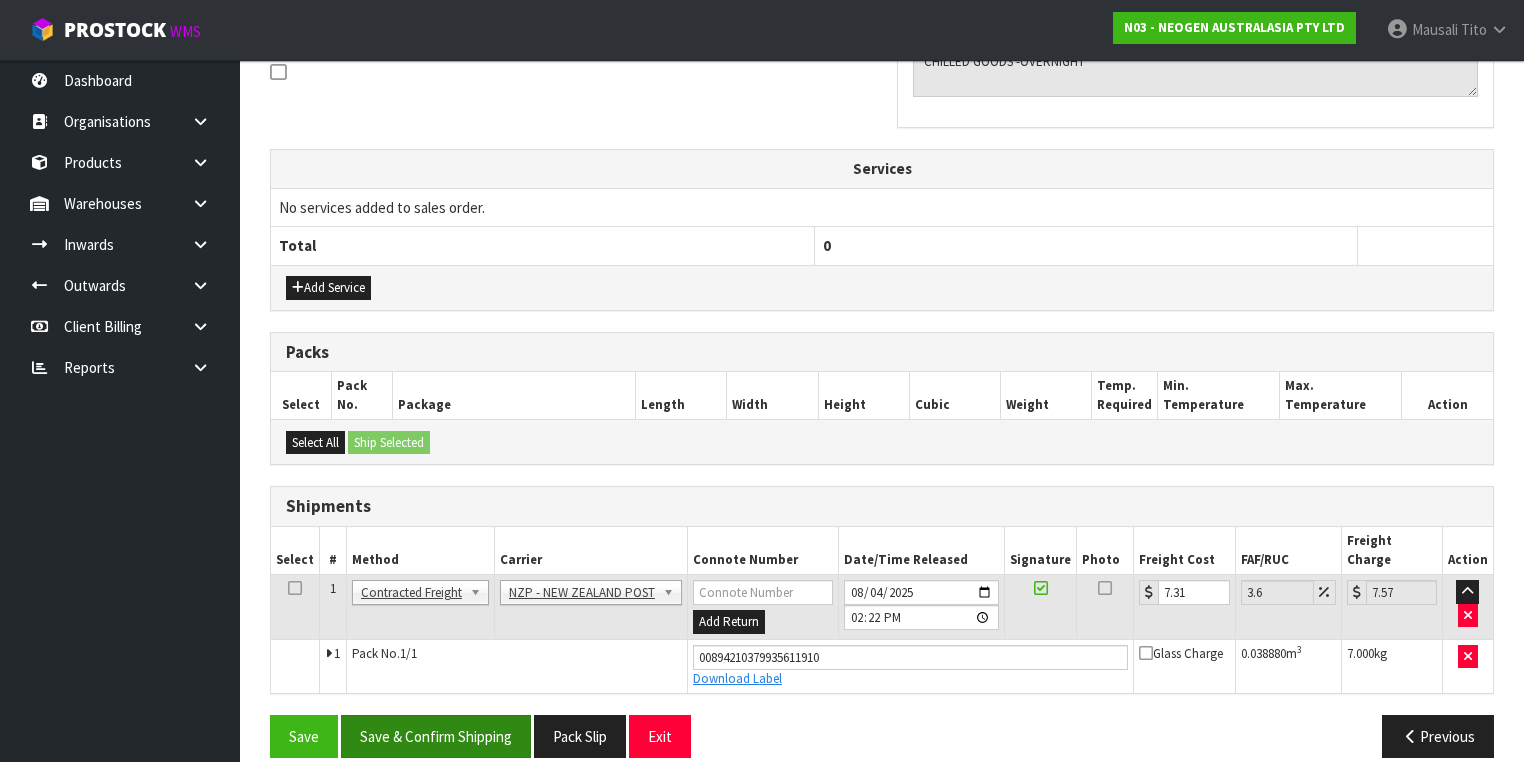 scroll, scrollTop: 0, scrollLeft: 0, axis: both 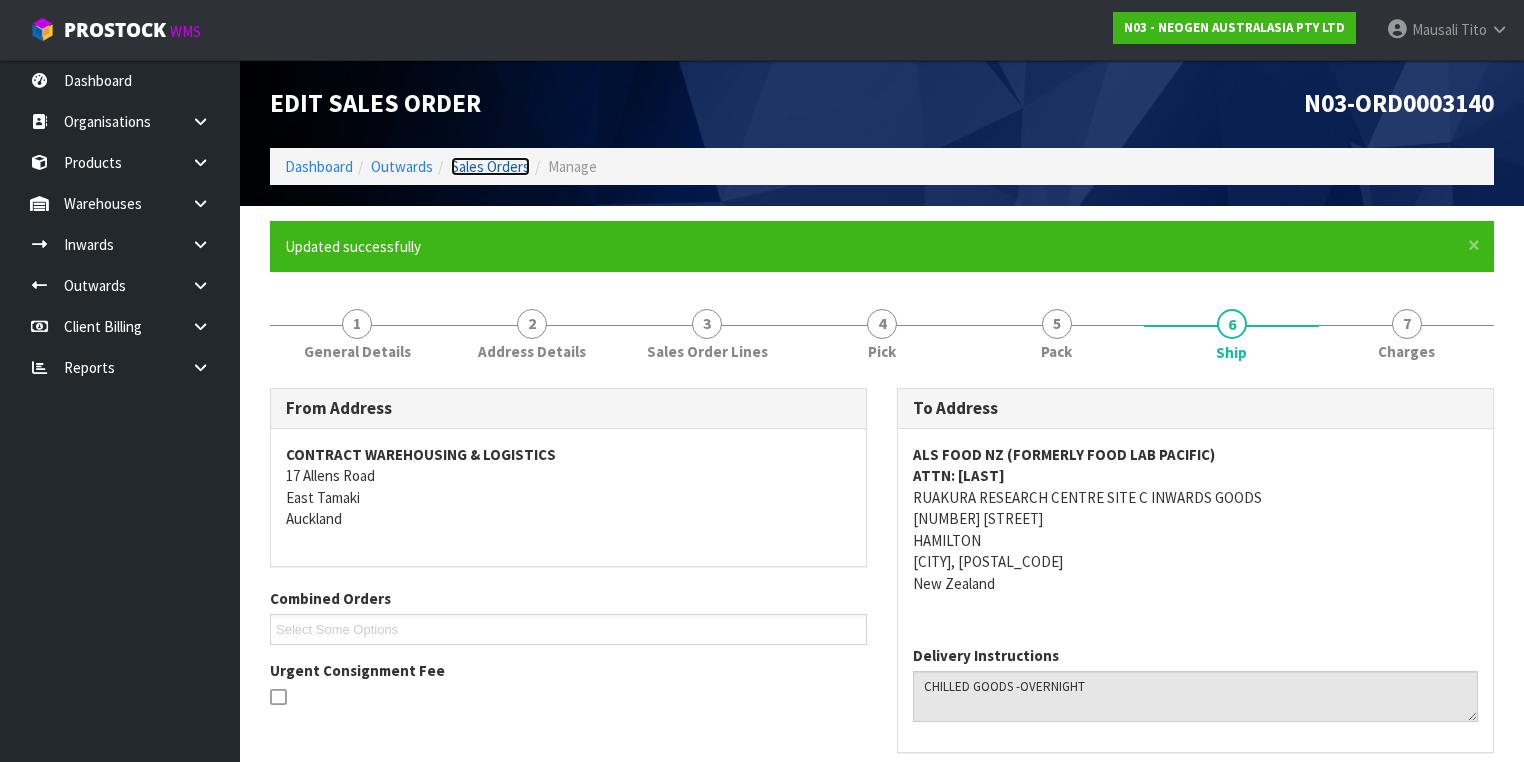 click on "Sales Orders" at bounding box center (490, 166) 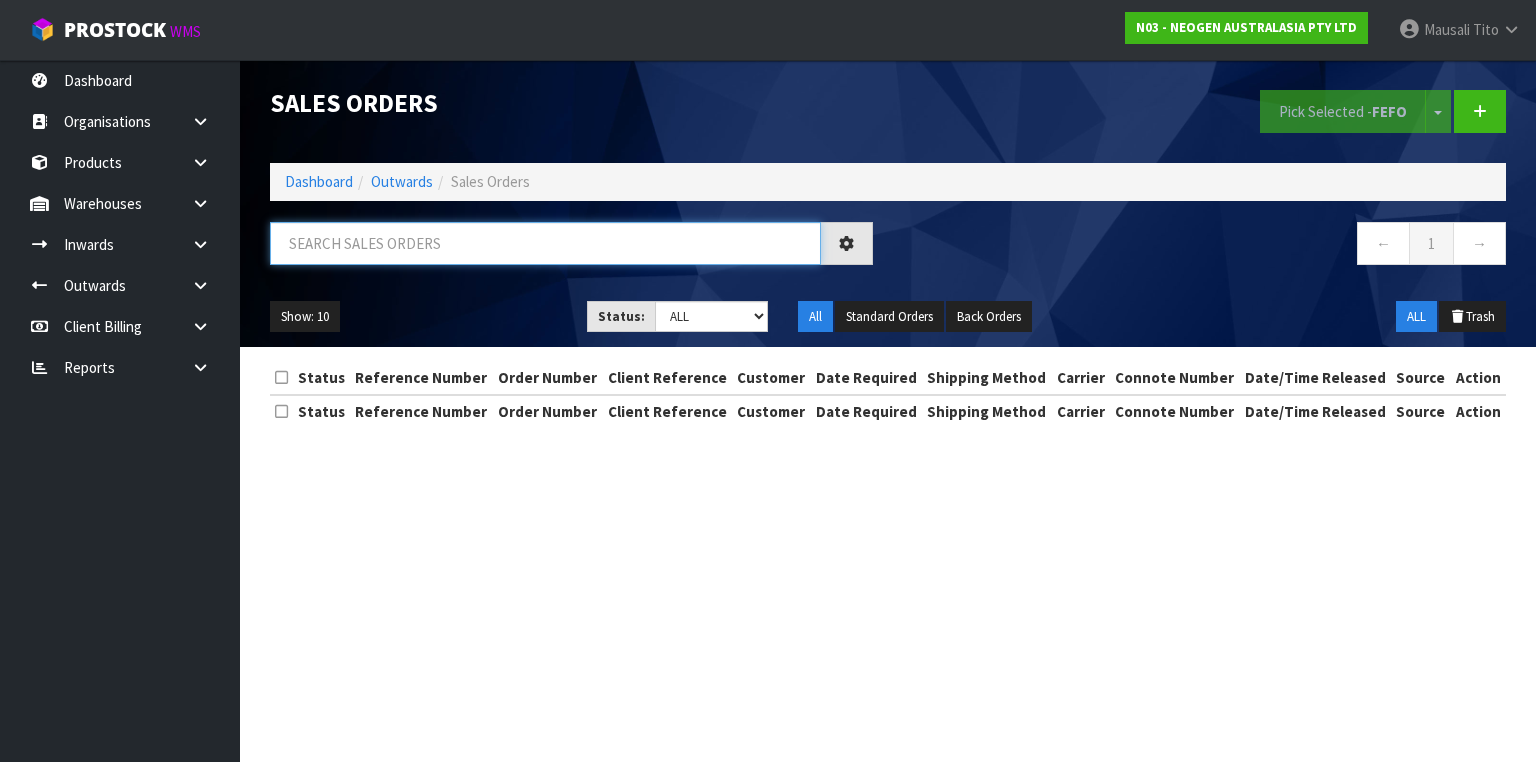 click at bounding box center [545, 243] 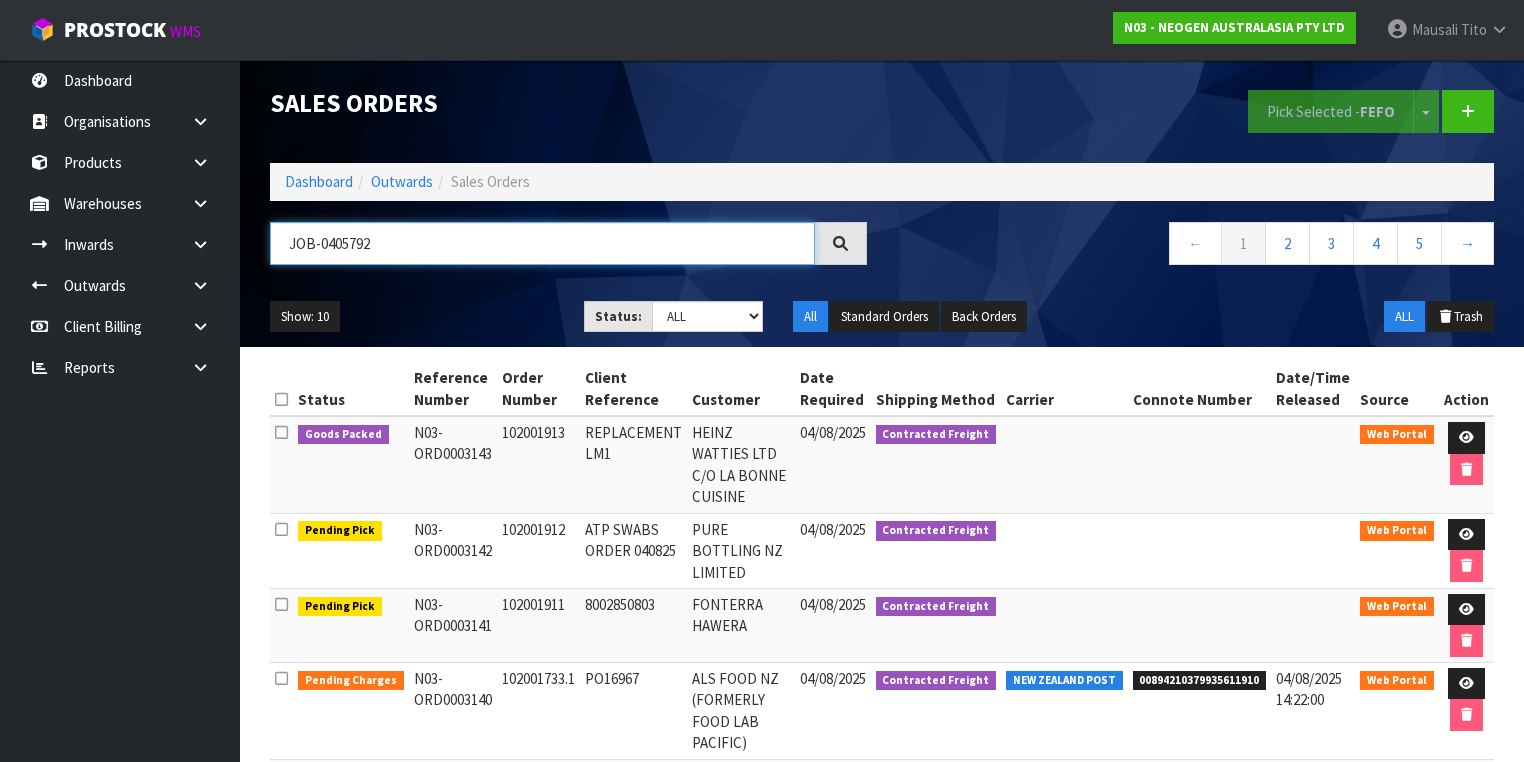 type on "JOB-0405792" 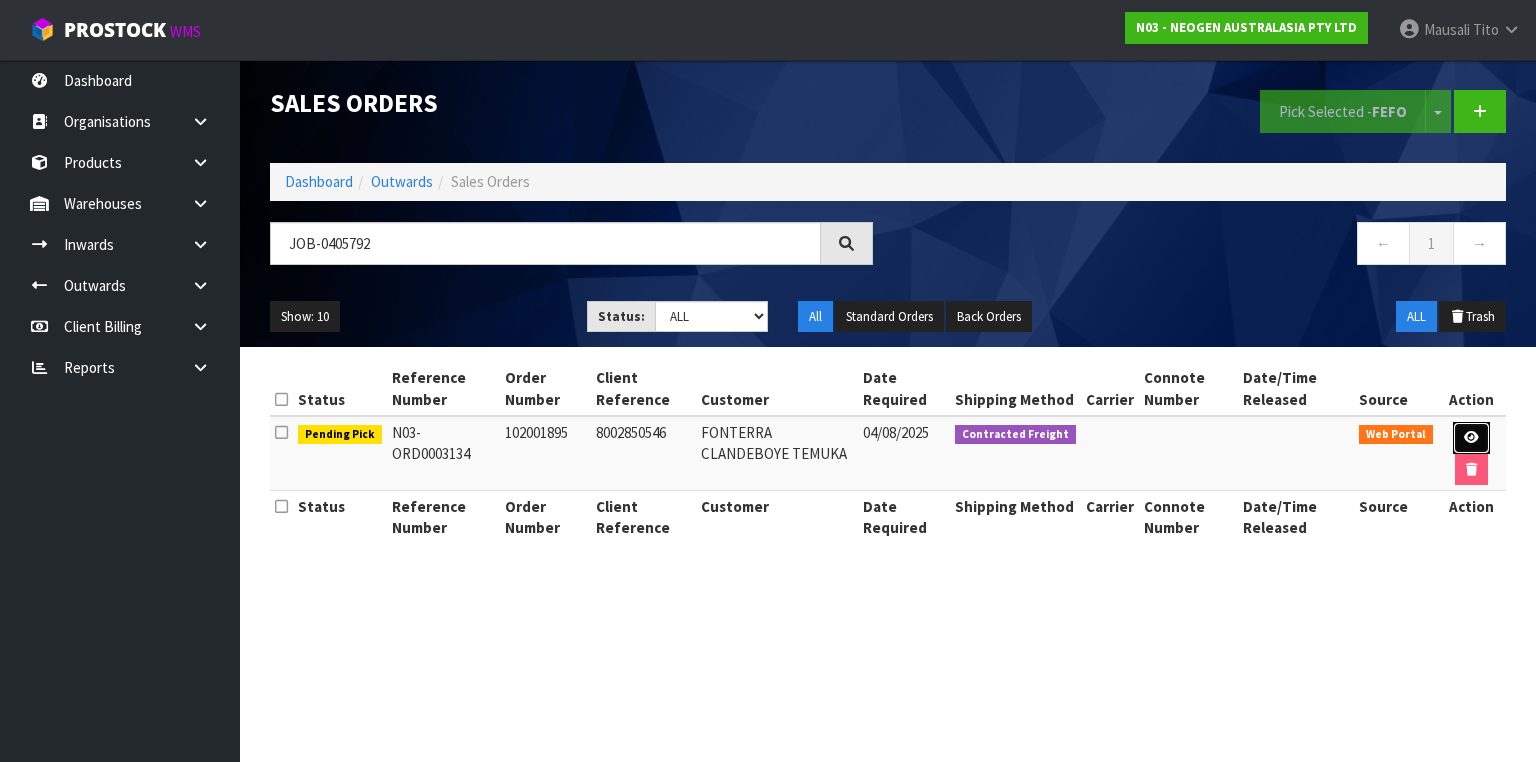 click at bounding box center [1471, 437] 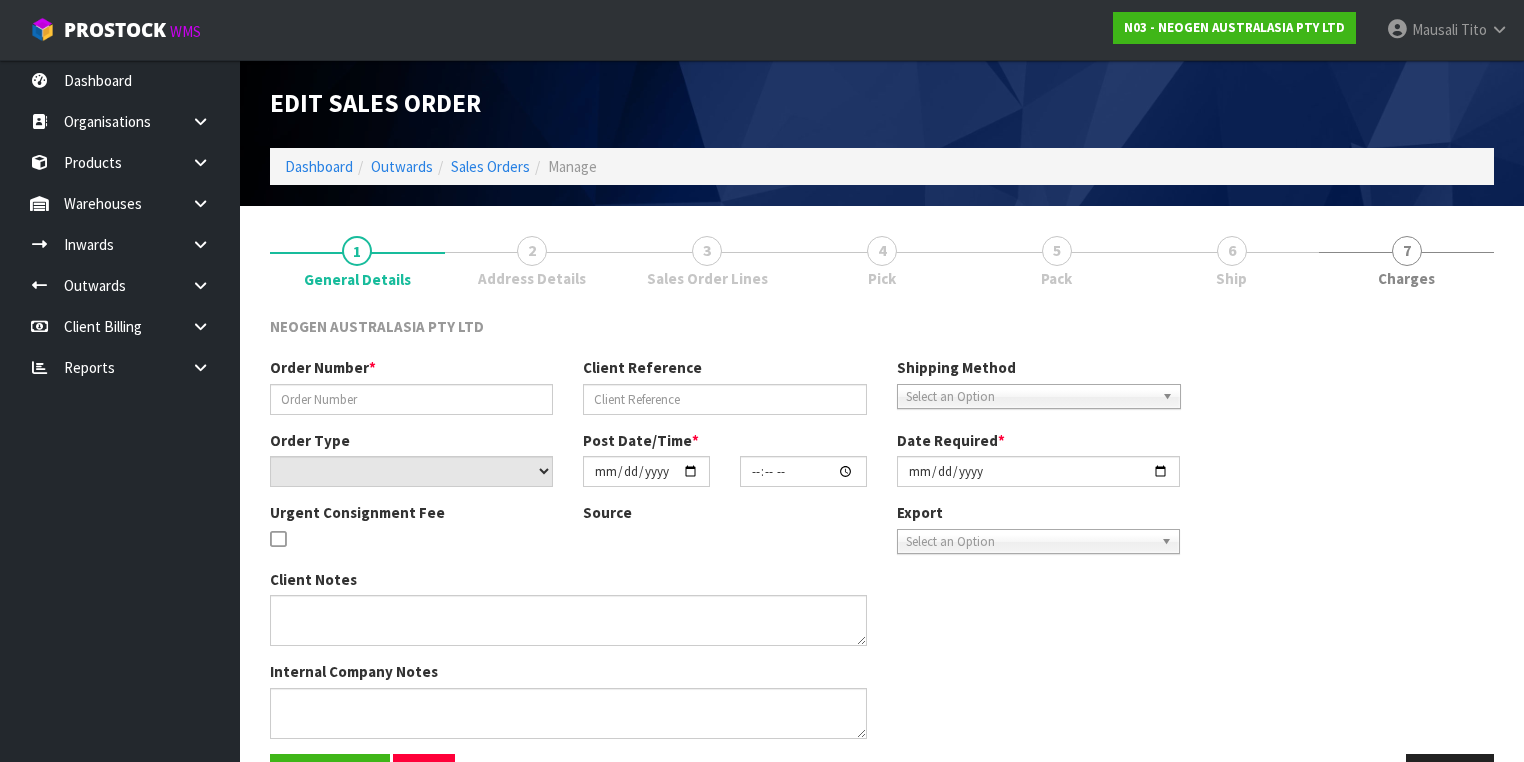 type on "102001895" 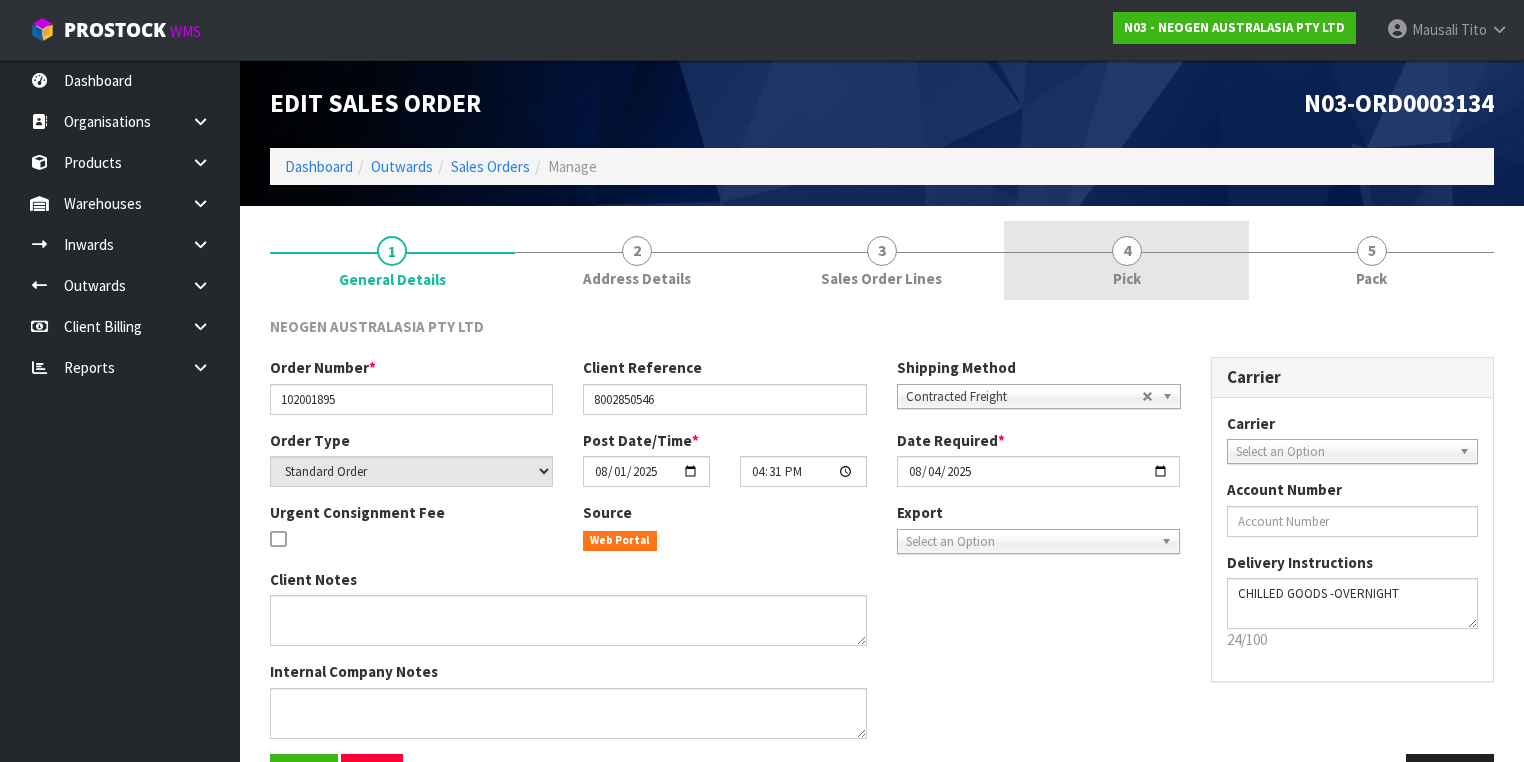 drag, startPoint x: 1098, startPoint y: 236, endPoint x: 1130, endPoint y: 277, distance: 52.009613 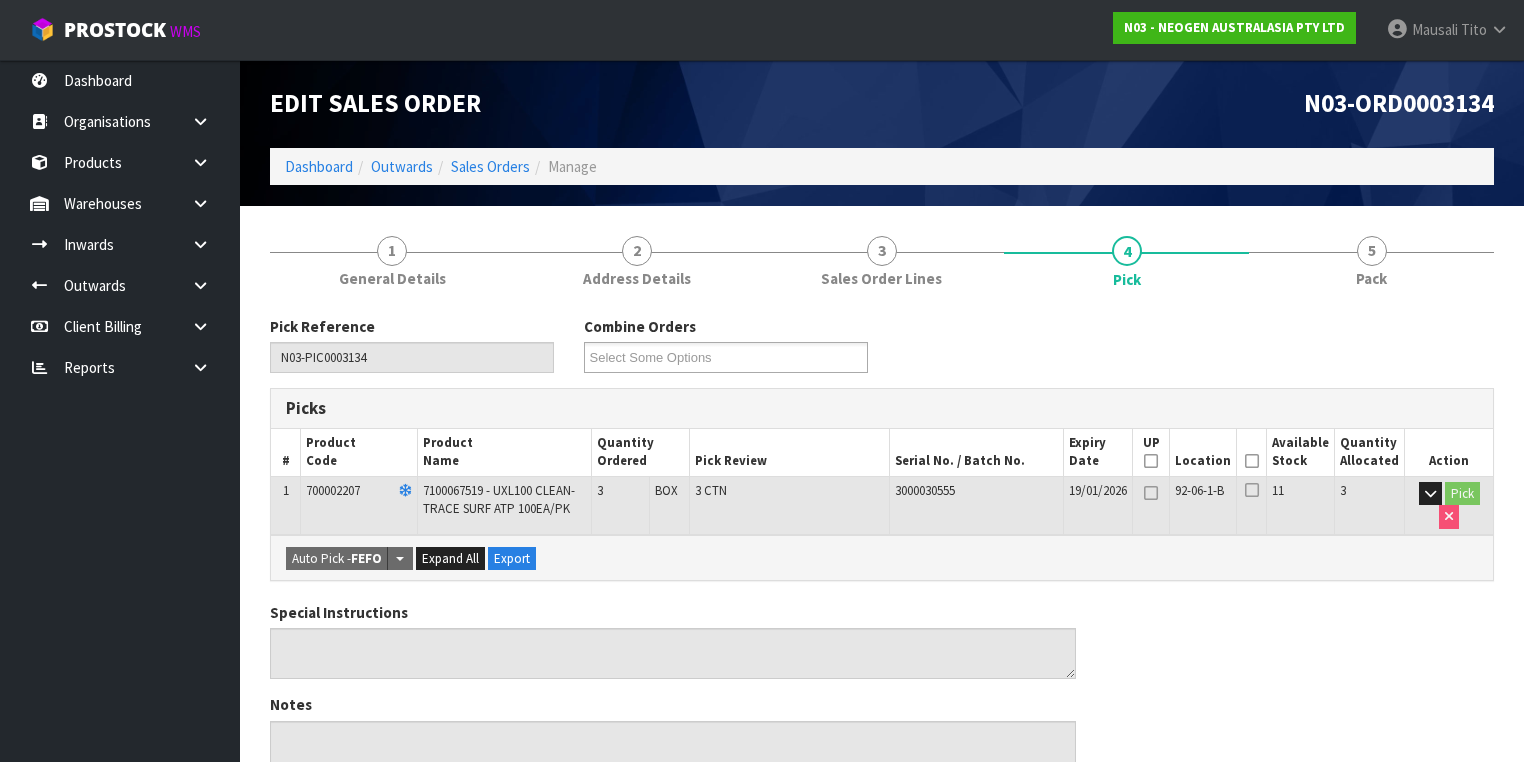 click at bounding box center [1252, 461] 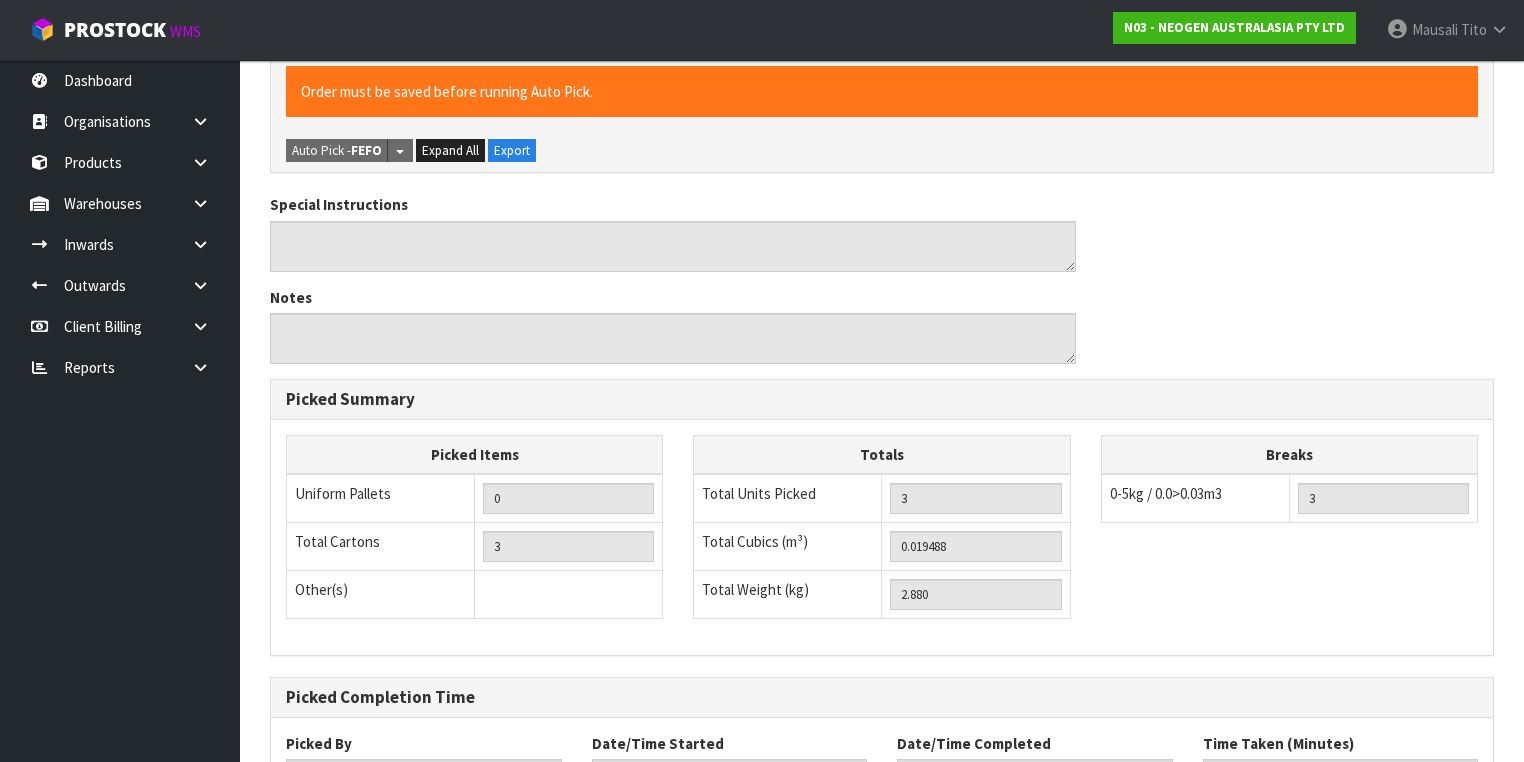scroll, scrollTop: 641, scrollLeft: 0, axis: vertical 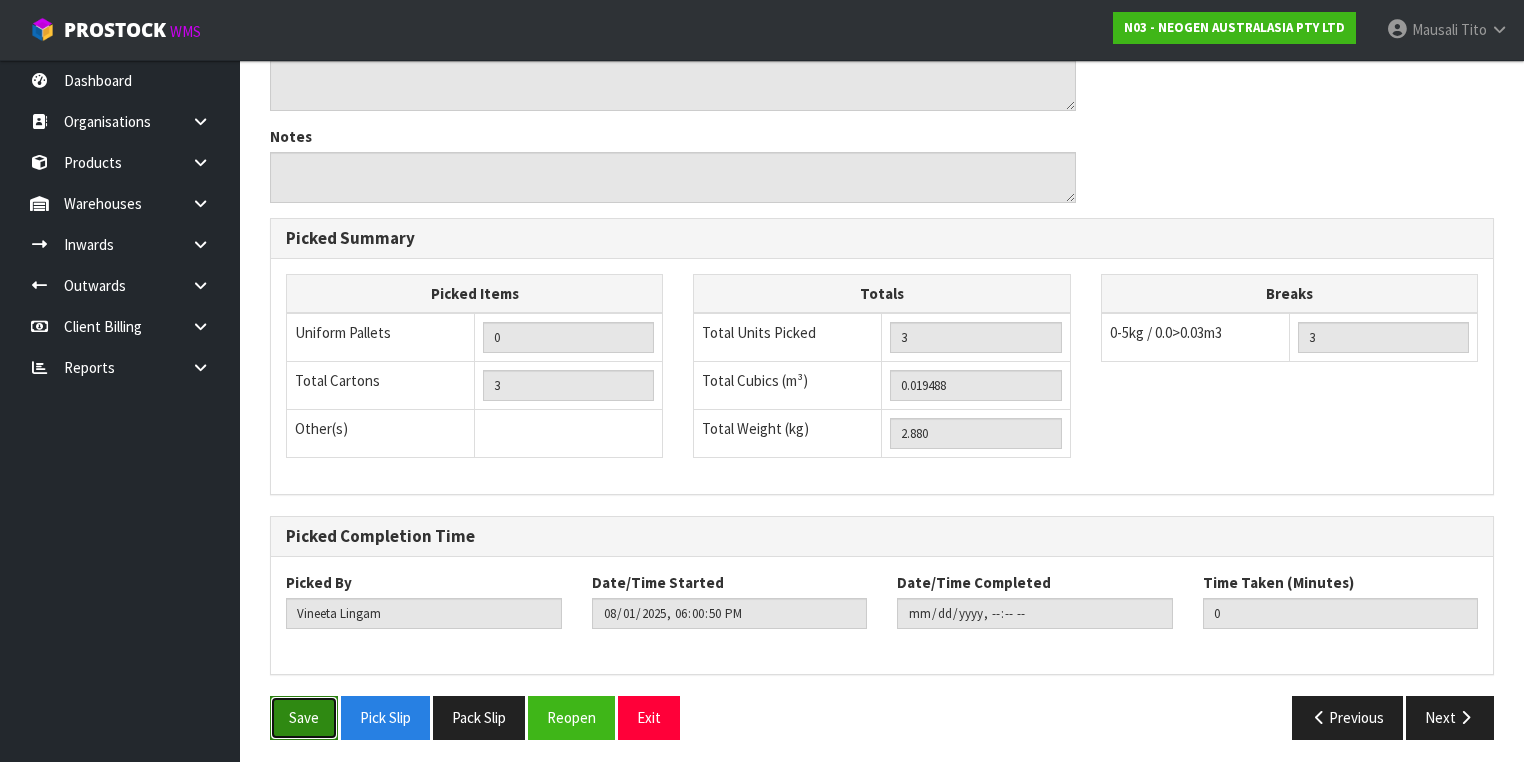 click on "Save" at bounding box center (304, 717) 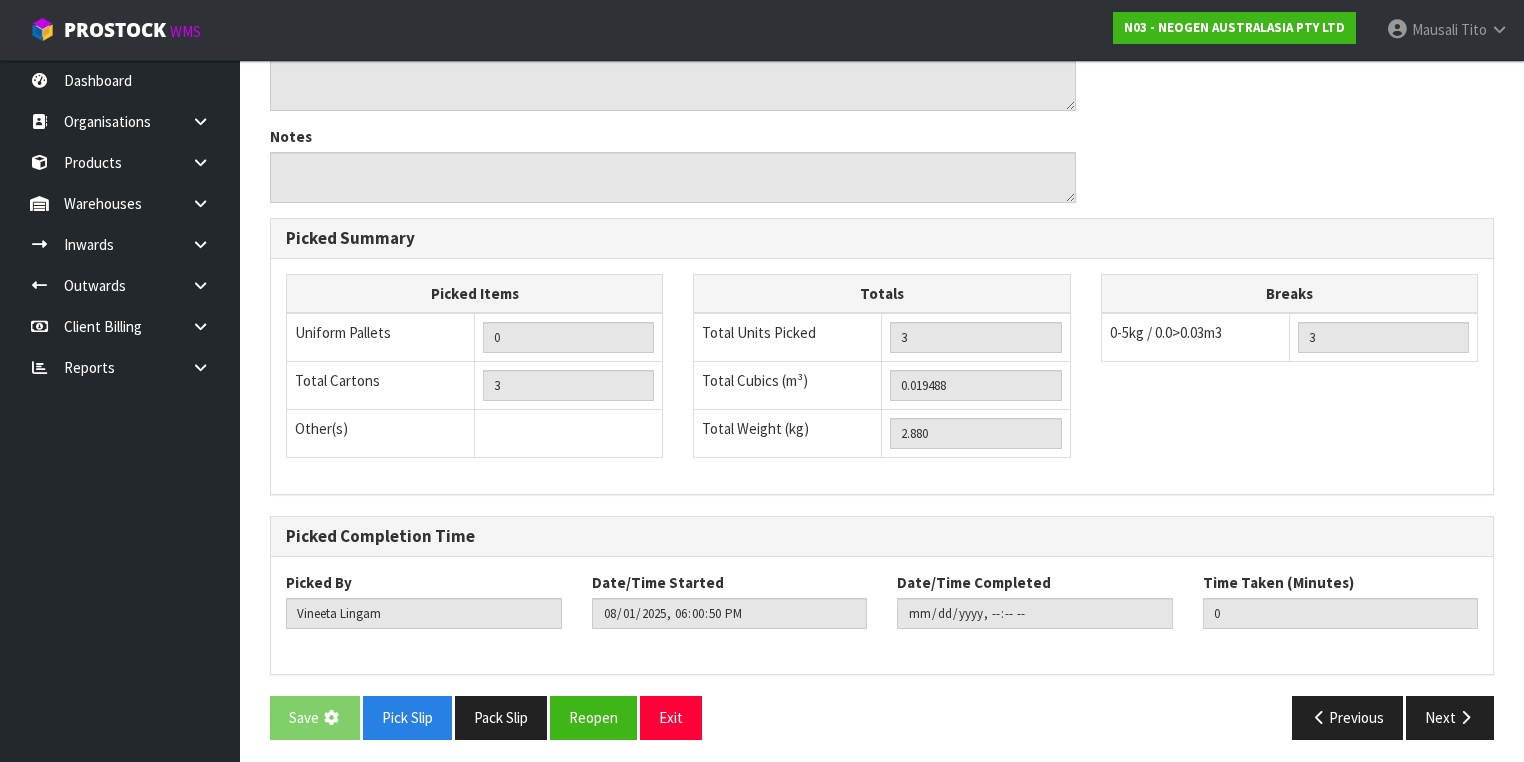 scroll, scrollTop: 0, scrollLeft: 0, axis: both 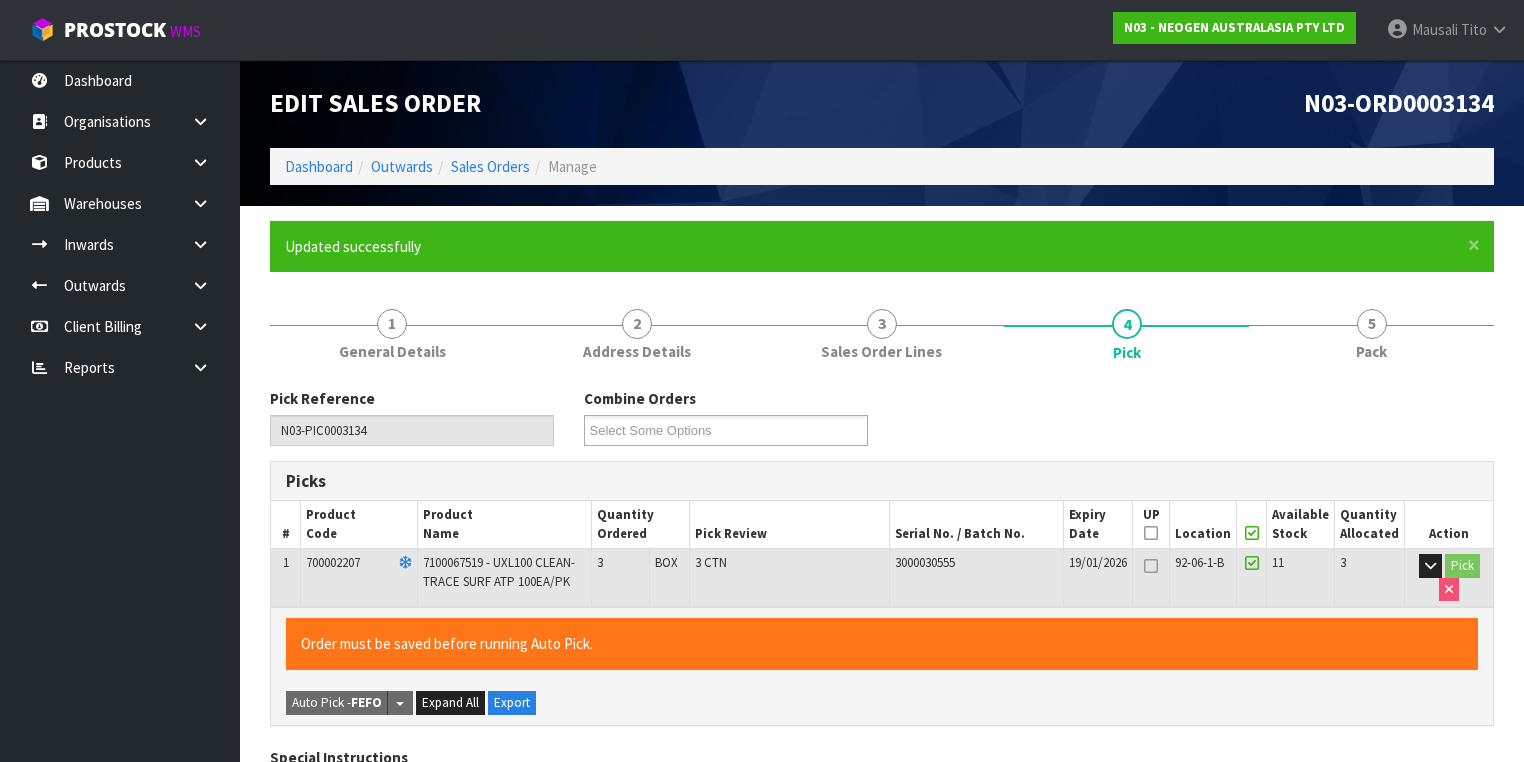 type on "Mausali Tito" 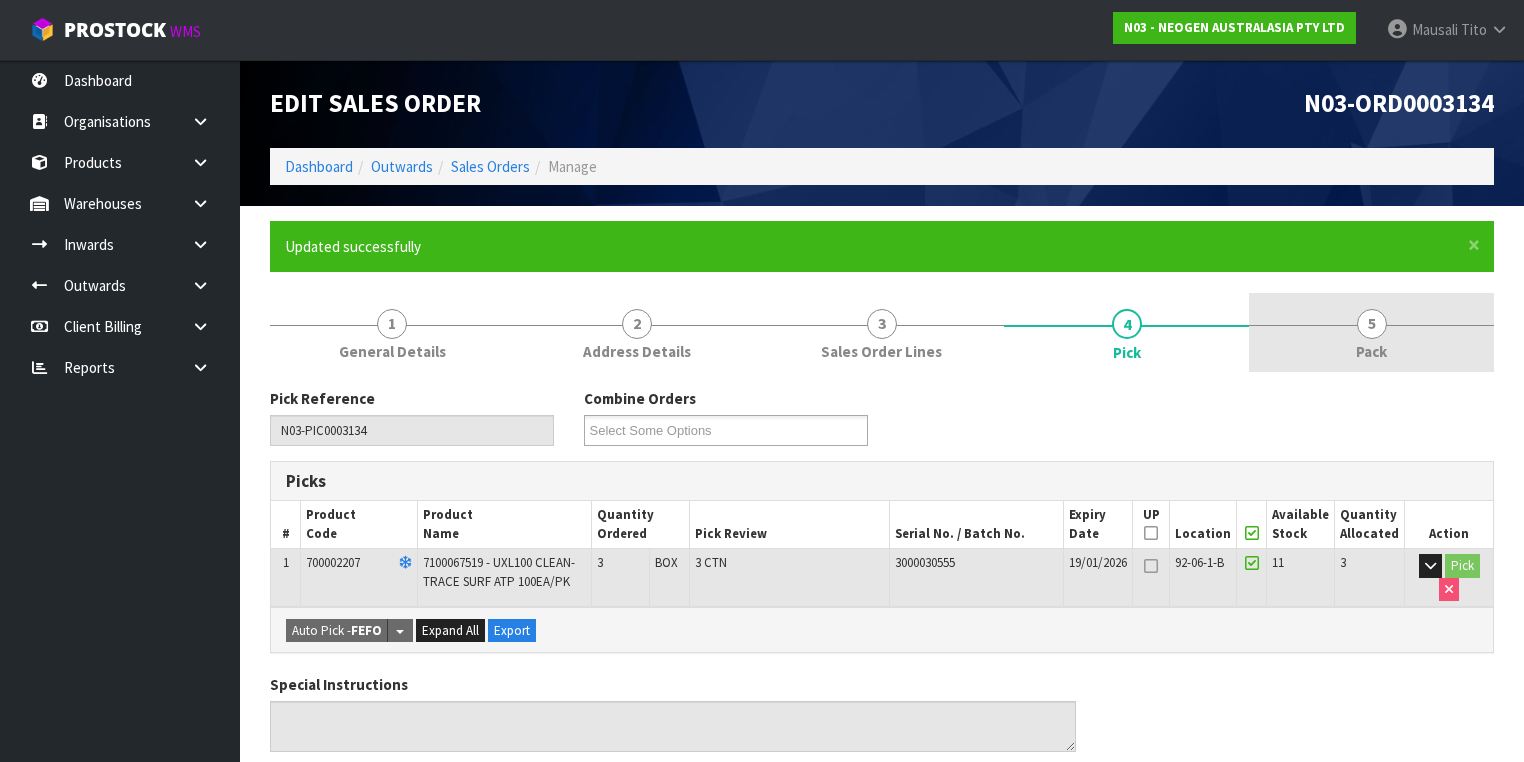 click on "5" at bounding box center (1372, 324) 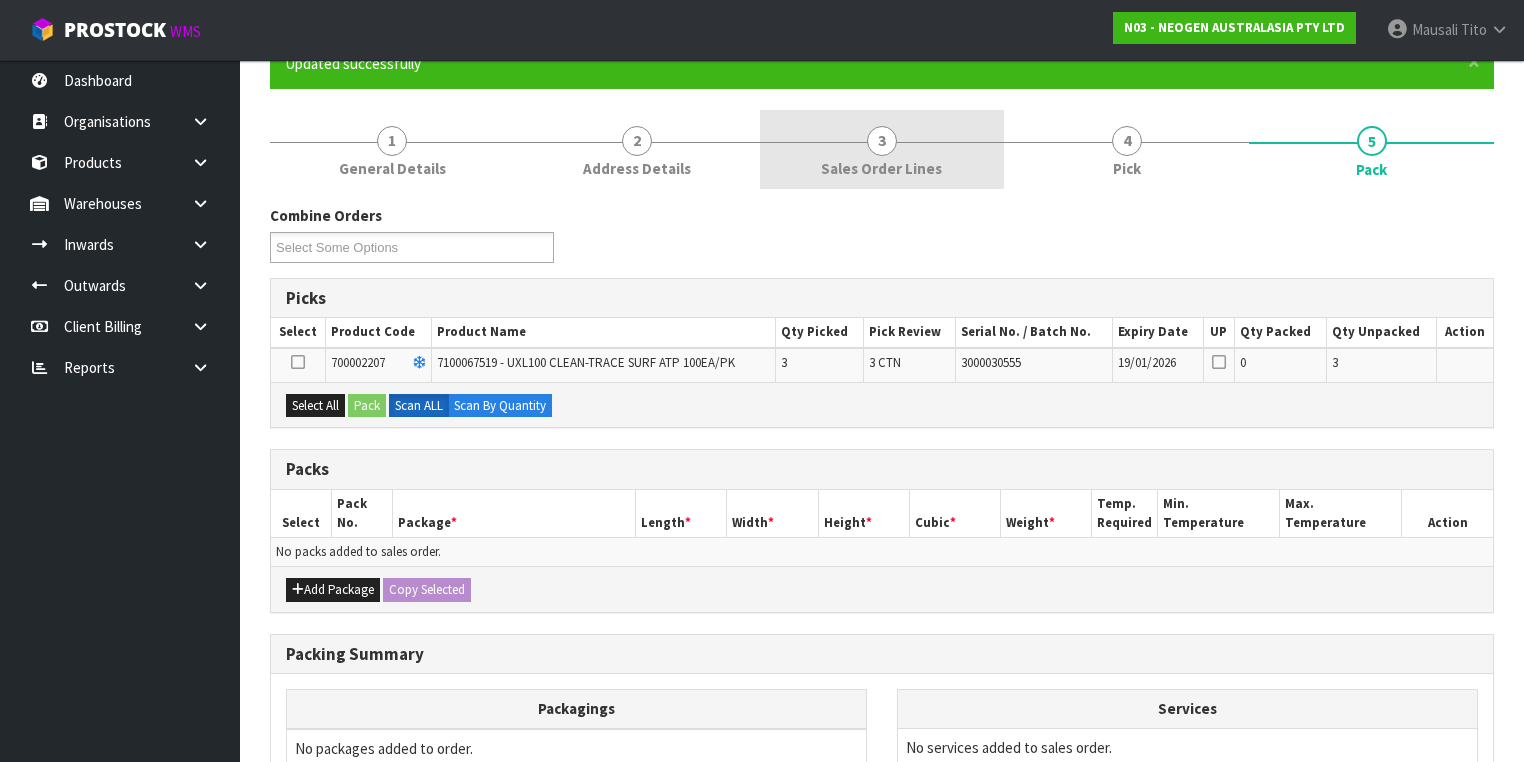 scroll, scrollTop: 395, scrollLeft: 0, axis: vertical 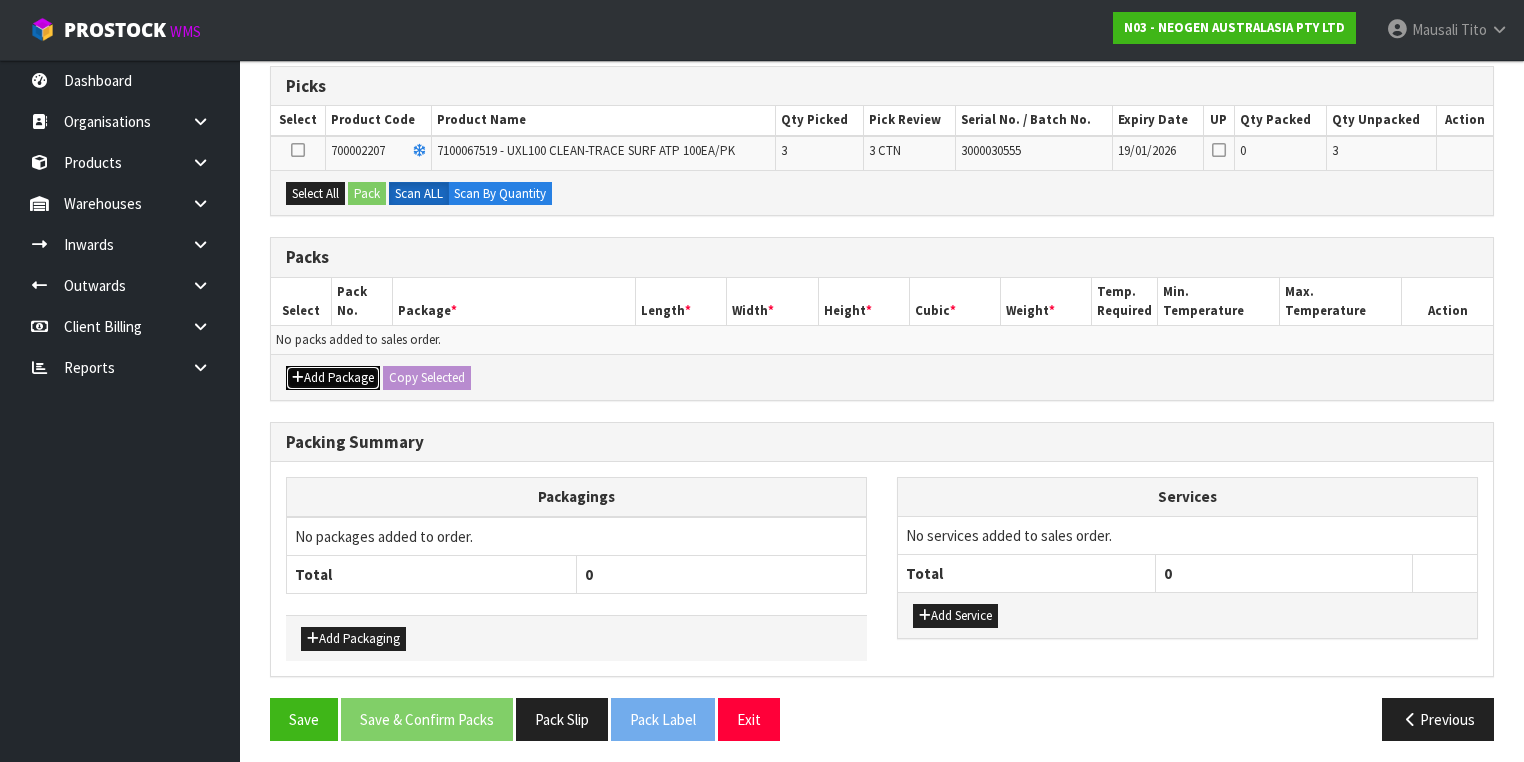 click on "Add Package" at bounding box center [333, 378] 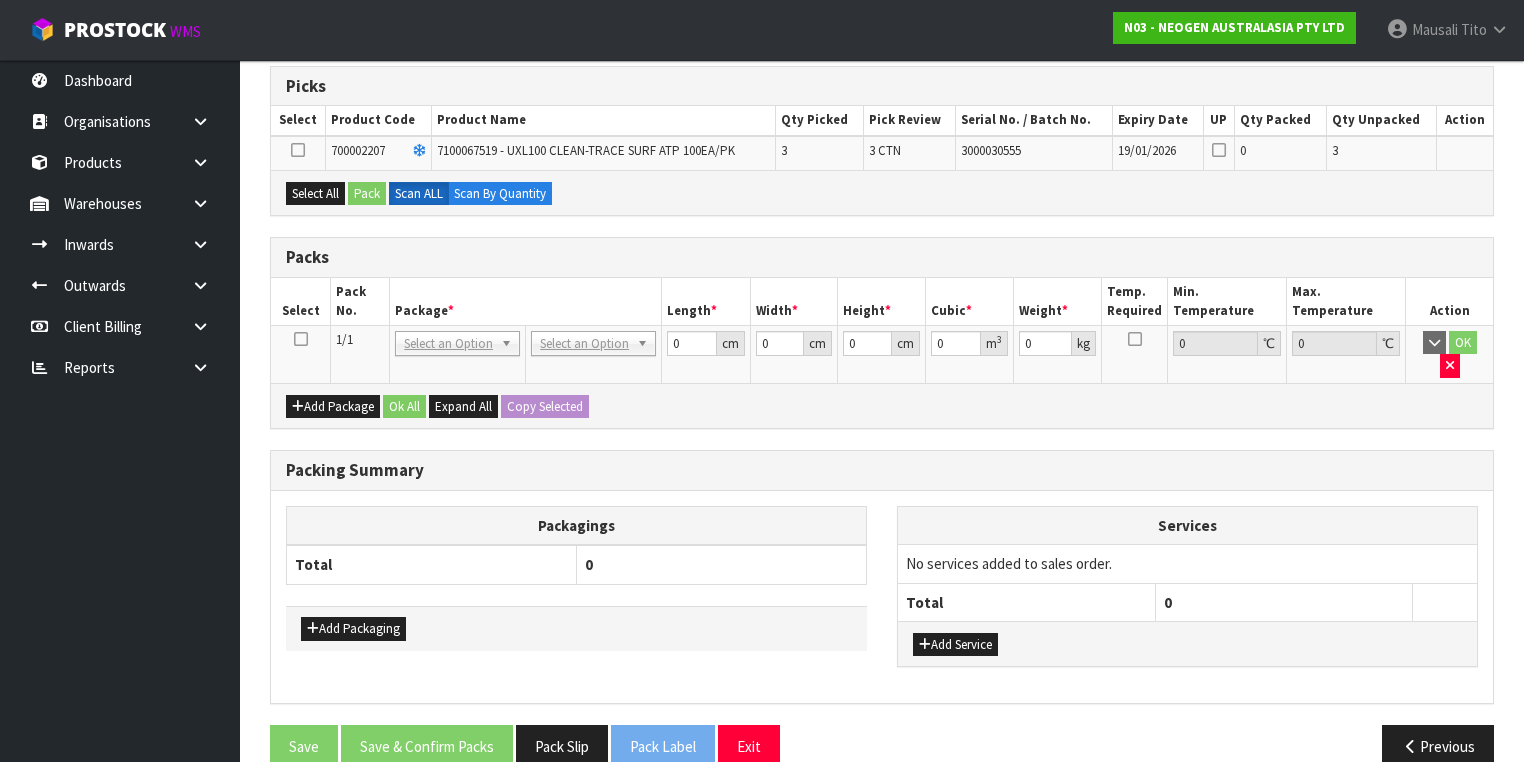 click at bounding box center (301, 339) 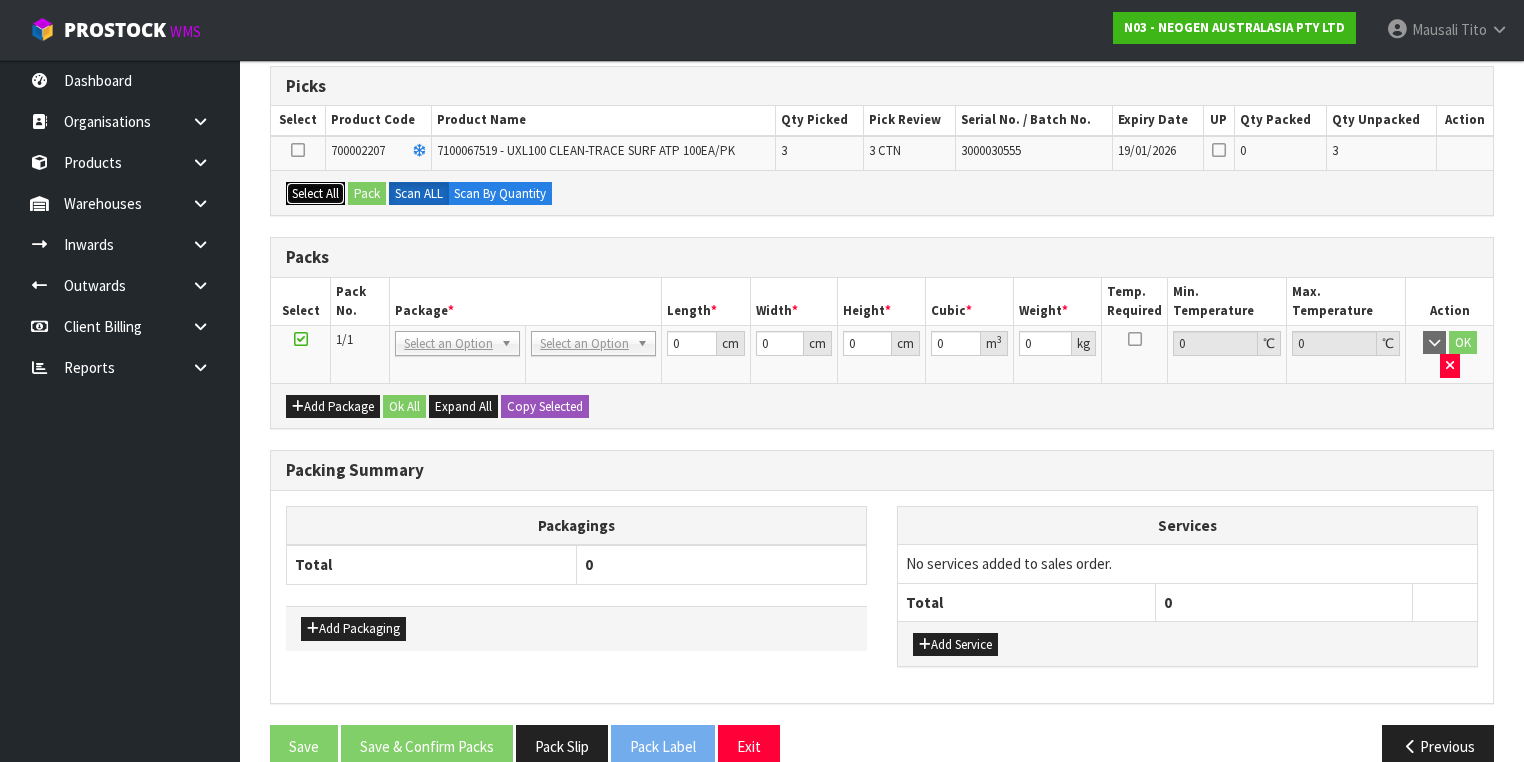 click on "Select All" at bounding box center (315, 194) 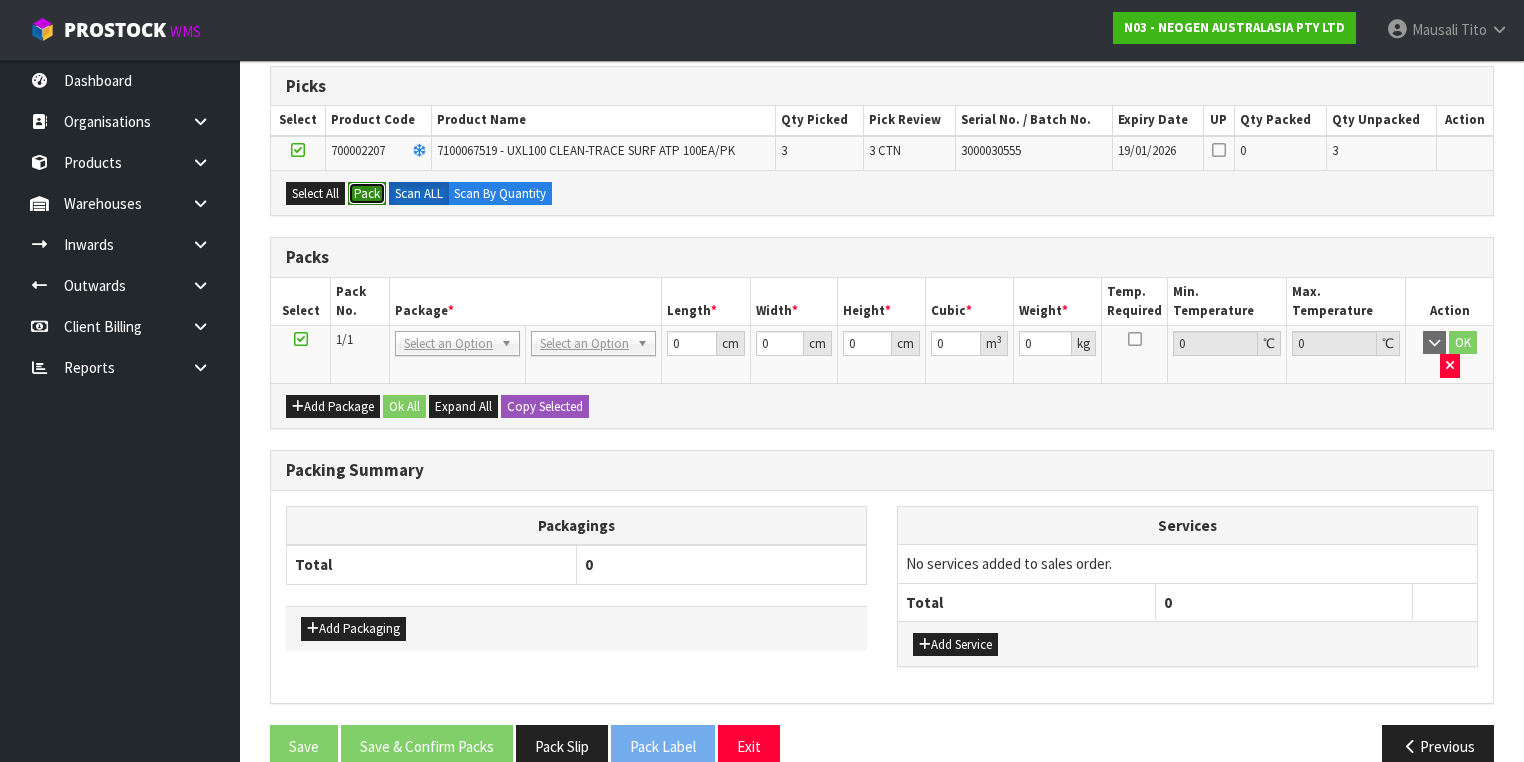 click on "Pack" at bounding box center [367, 194] 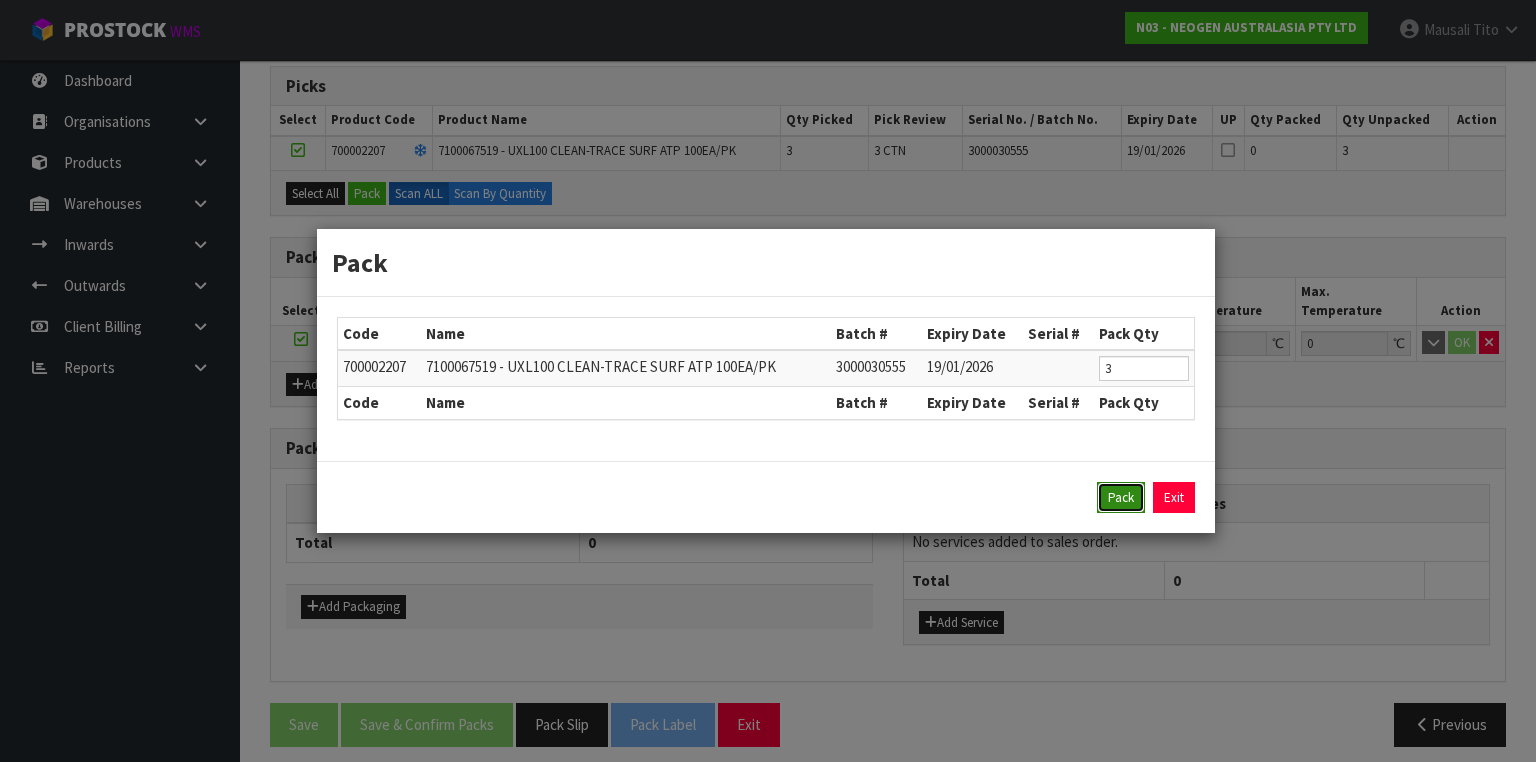 click on "Pack" at bounding box center [1121, 498] 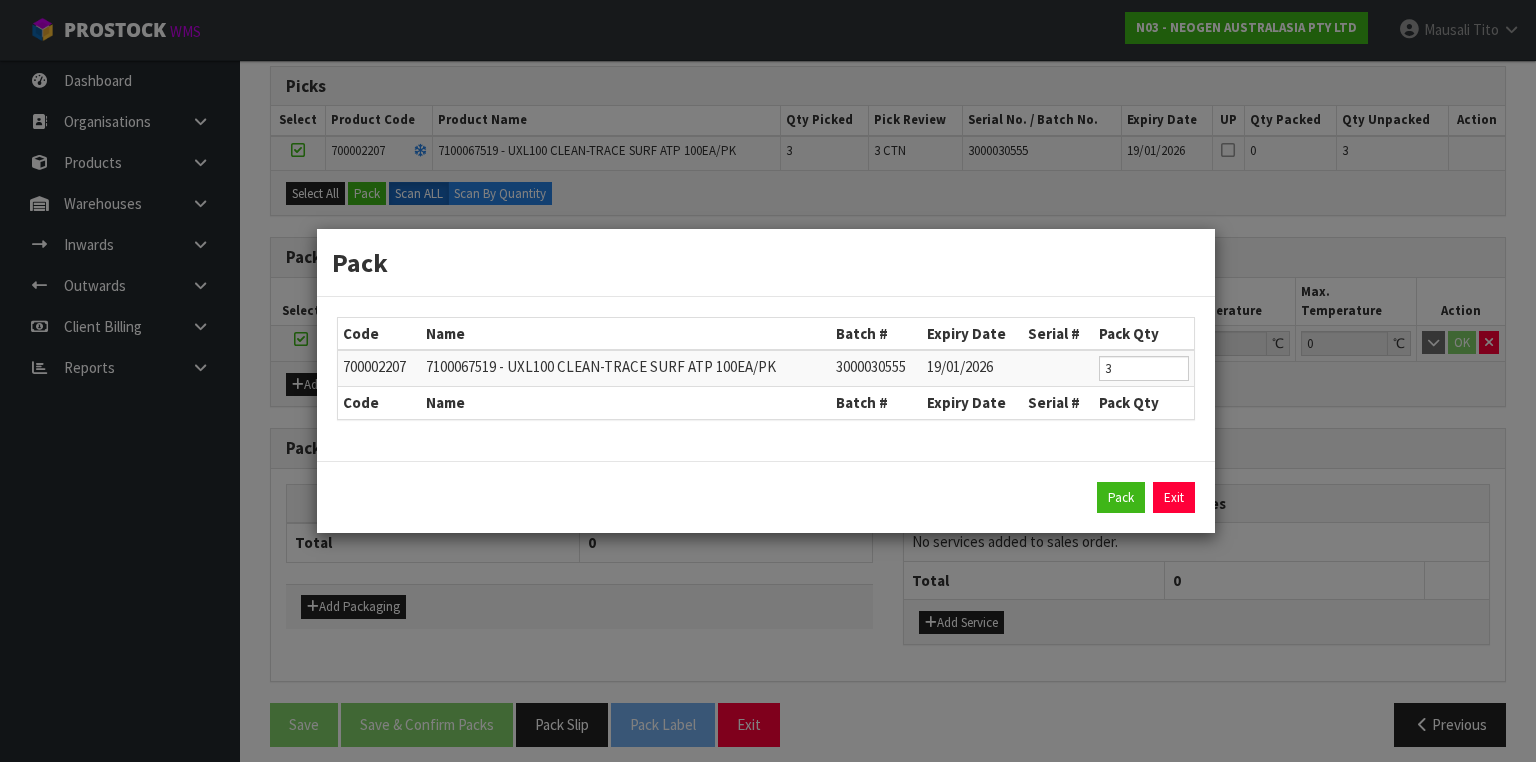 type on "0.000" 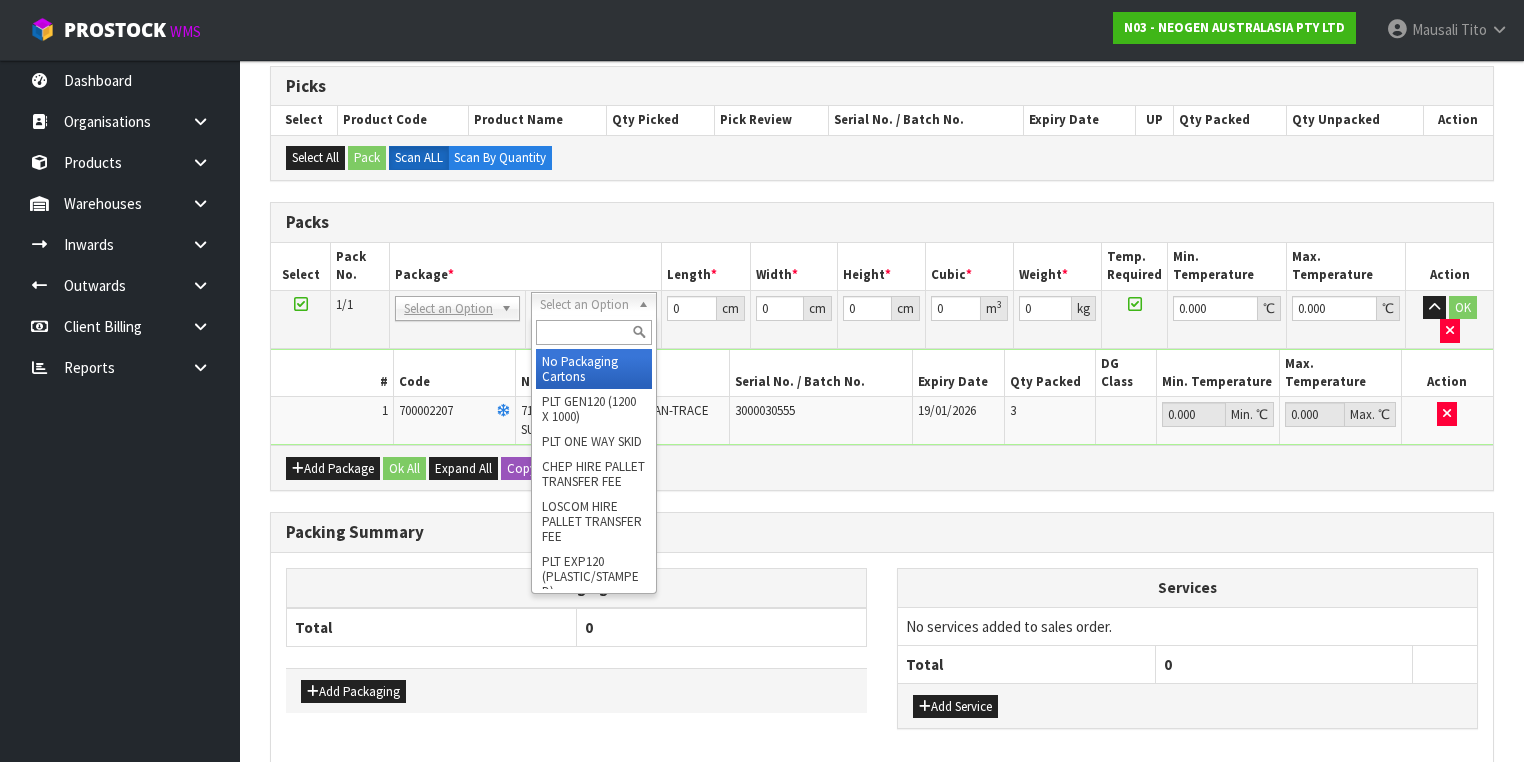 click at bounding box center [593, 332] 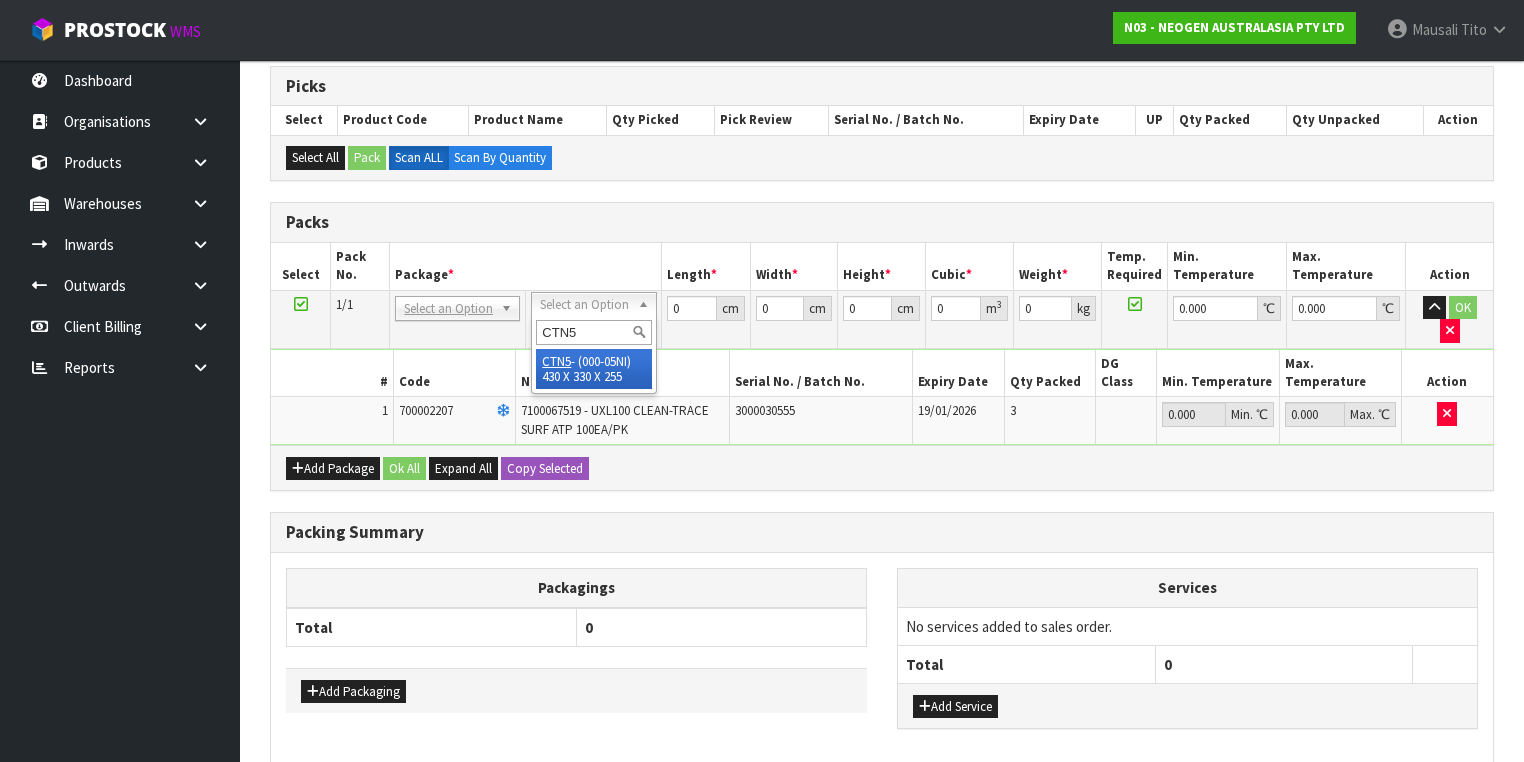 type on "CTN5" 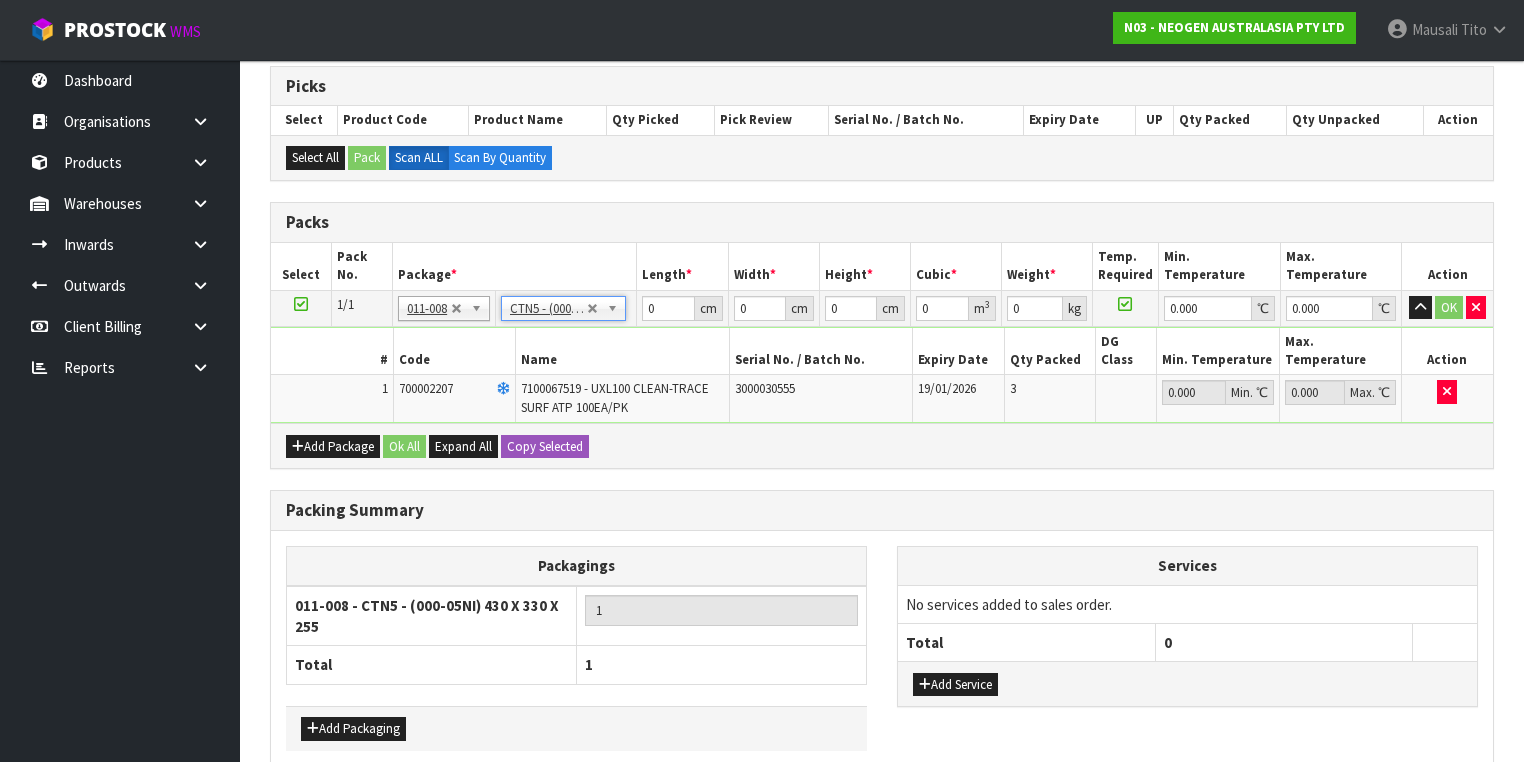 type on "43" 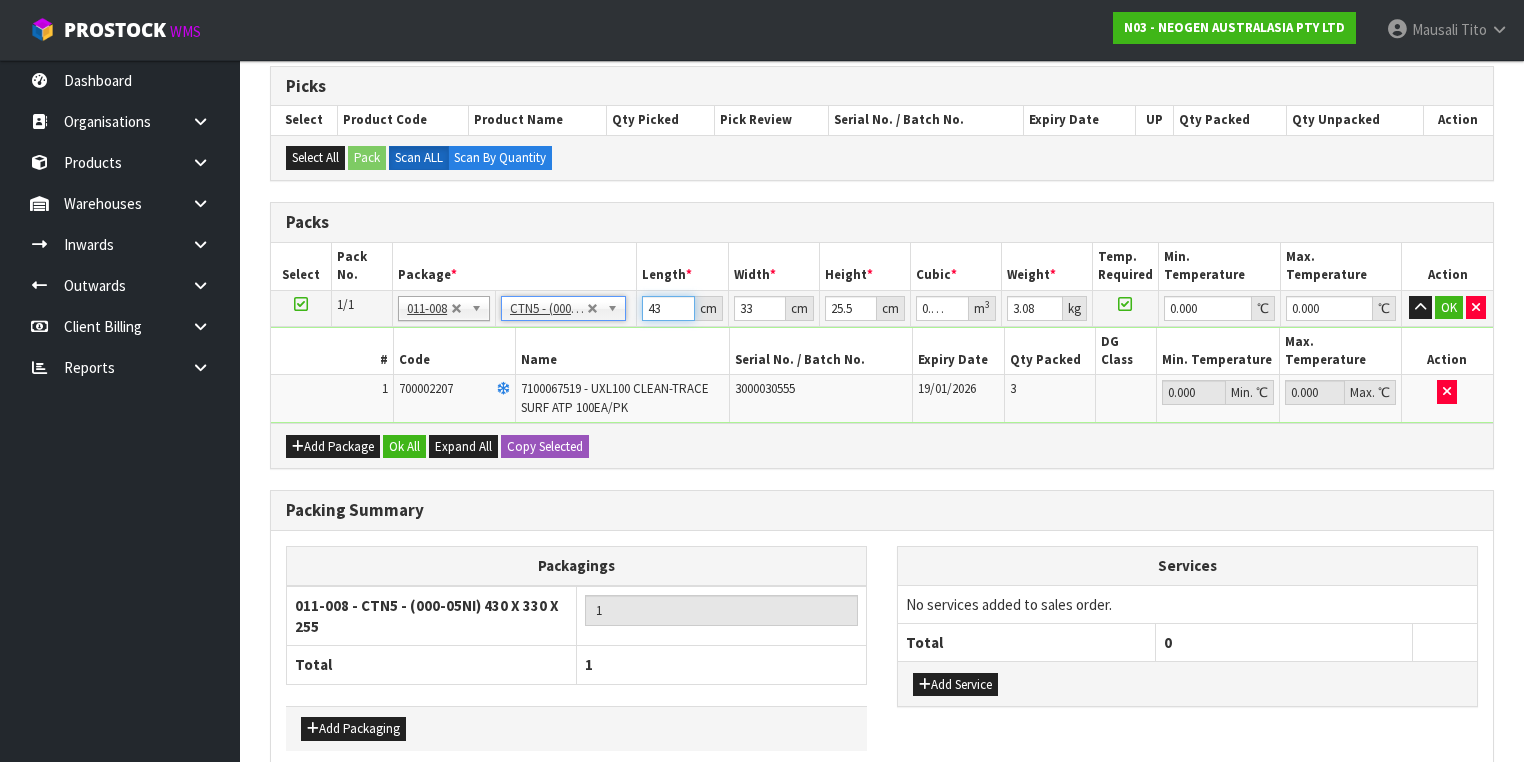 drag, startPoint x: 669, startPoint y: 307, endPoint x: 615, endPoint y: 312, distance: 54.230988 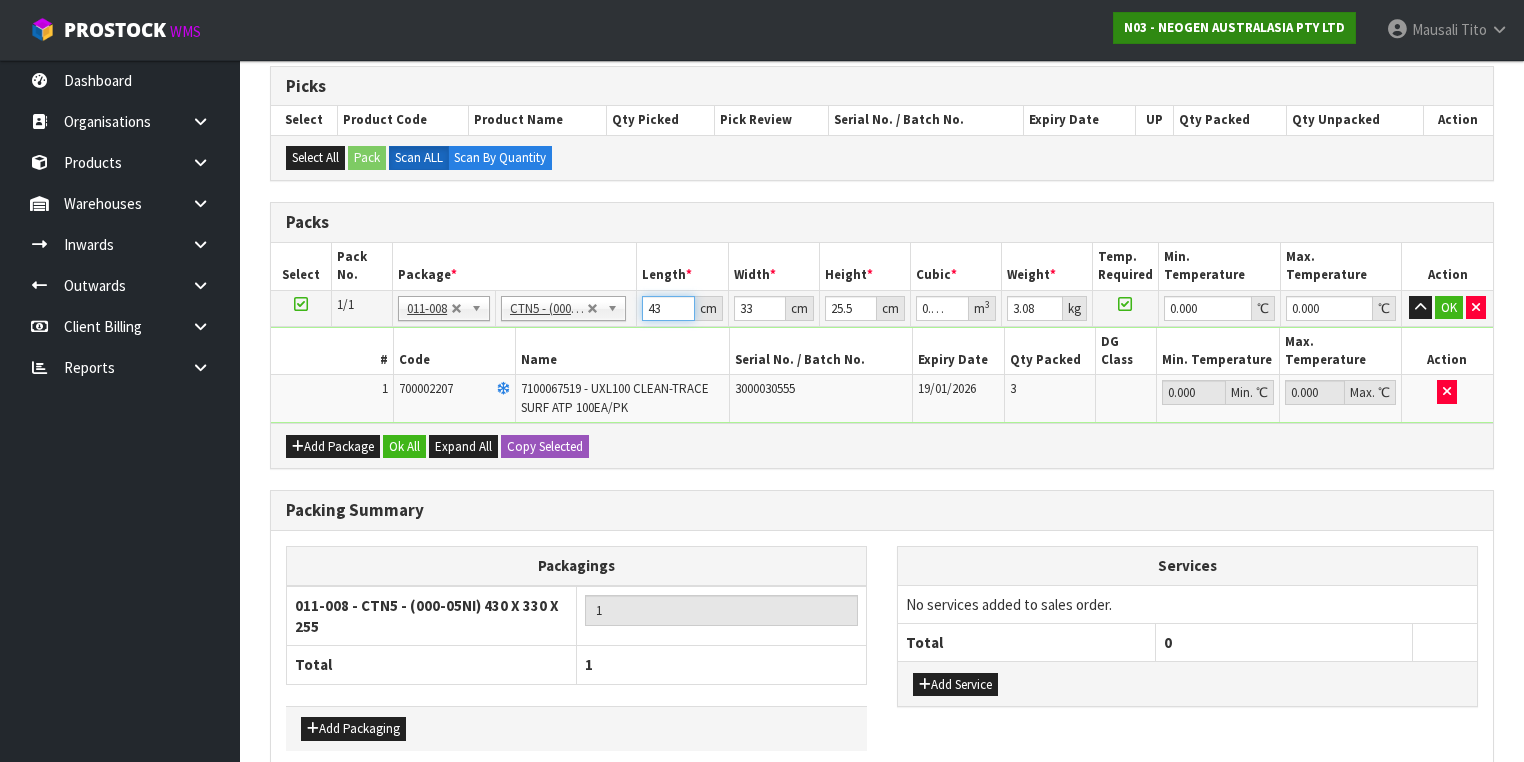 type on "4" 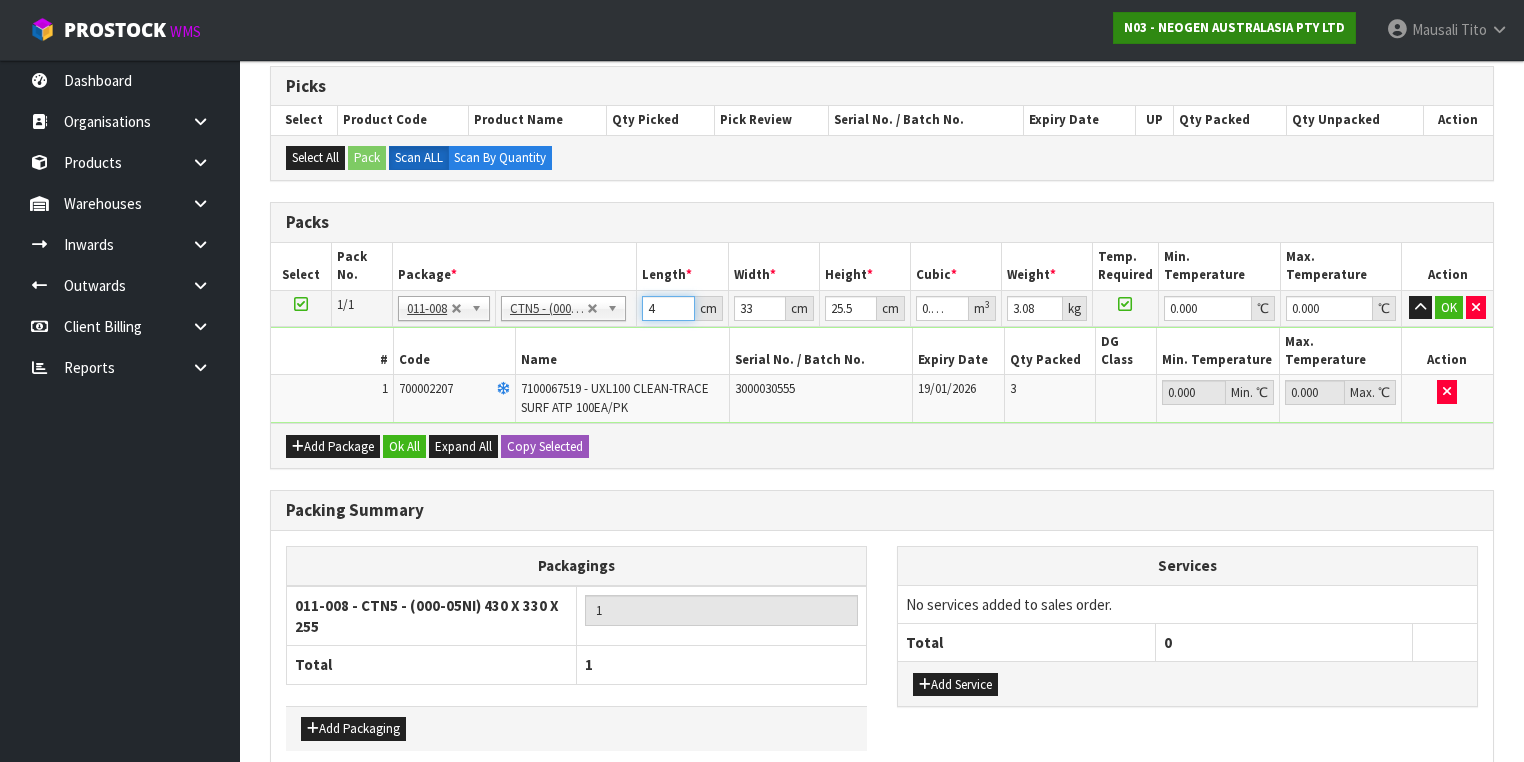 type on "44" 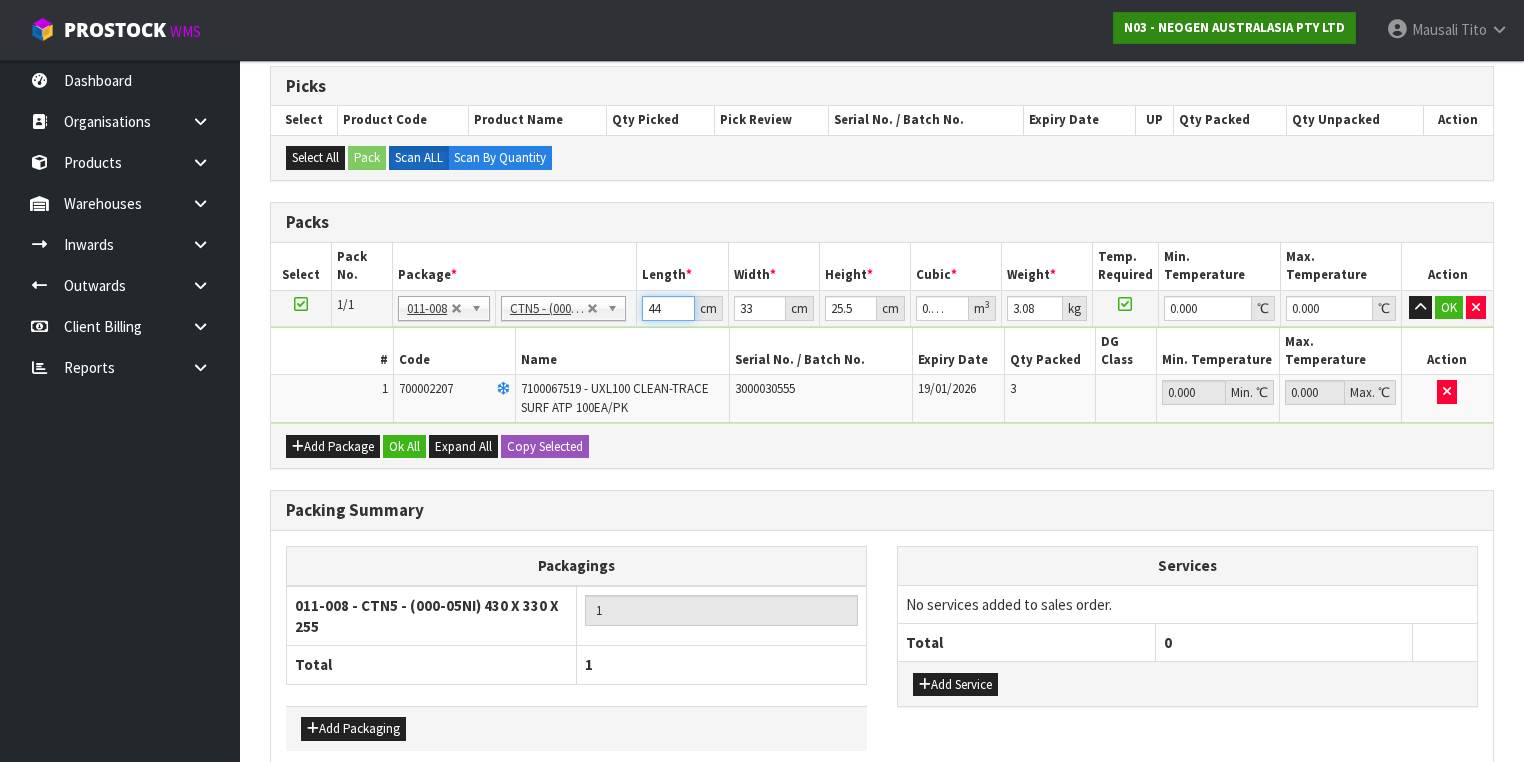 type on "0.037026" 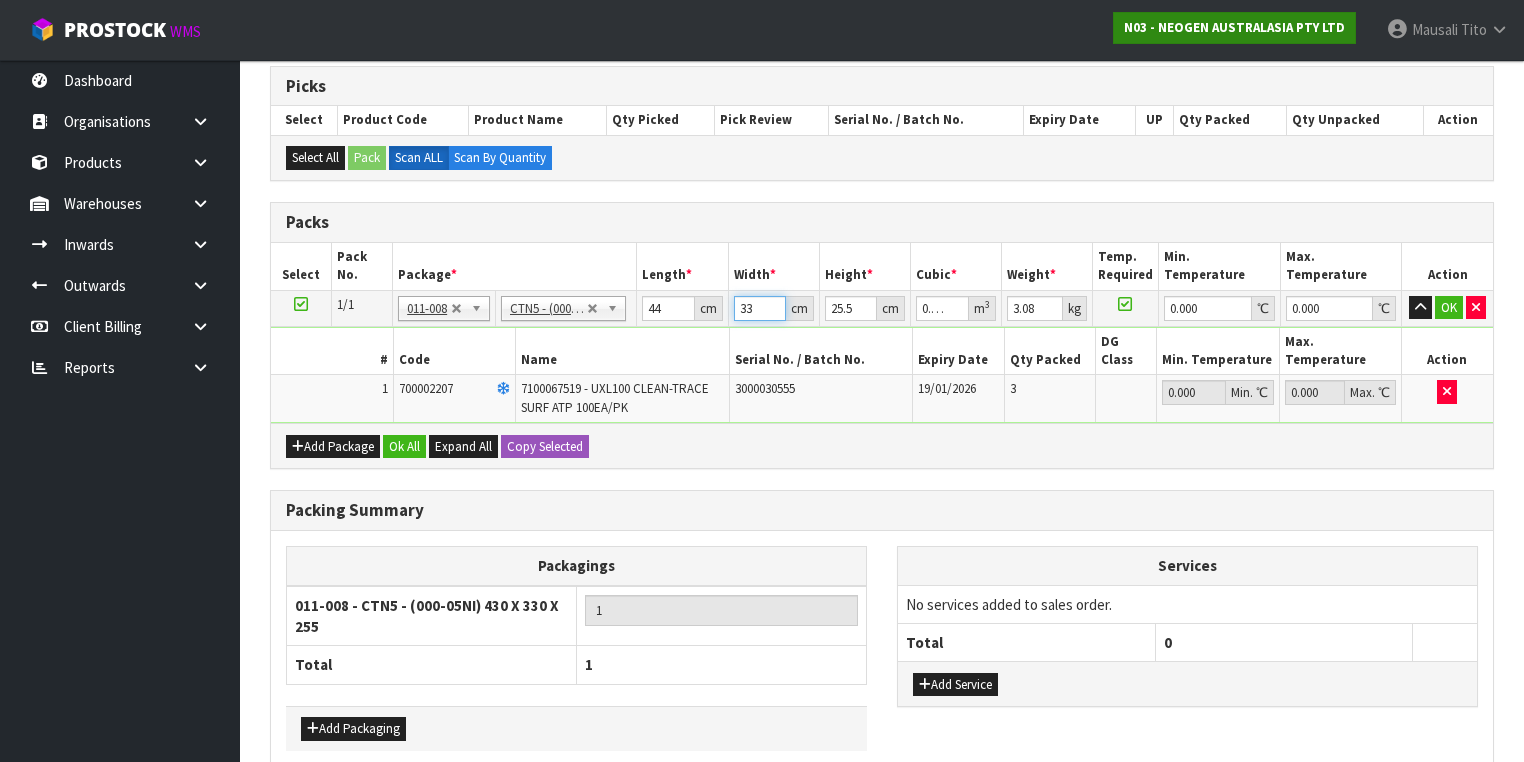 type on "3" 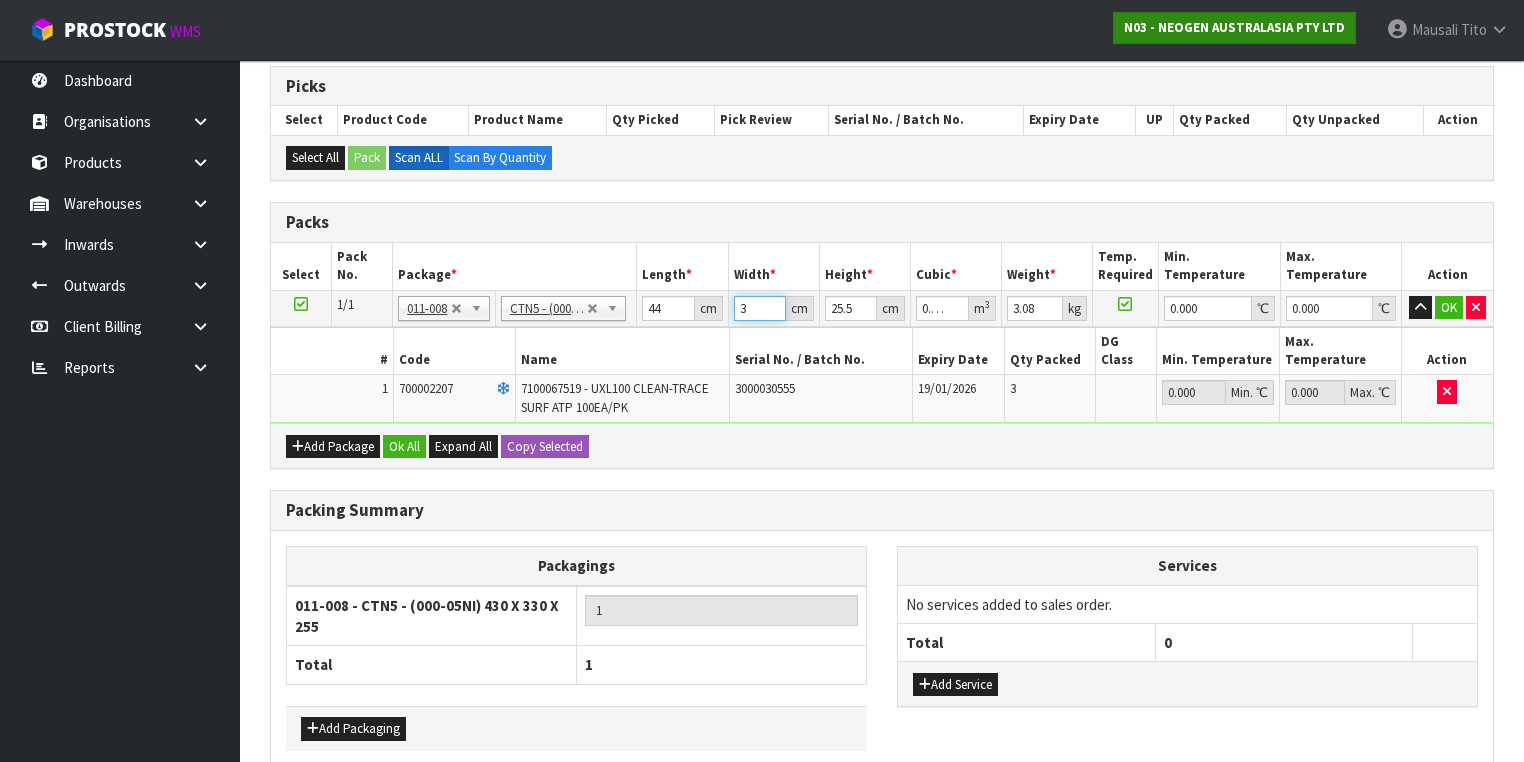 type on "35" 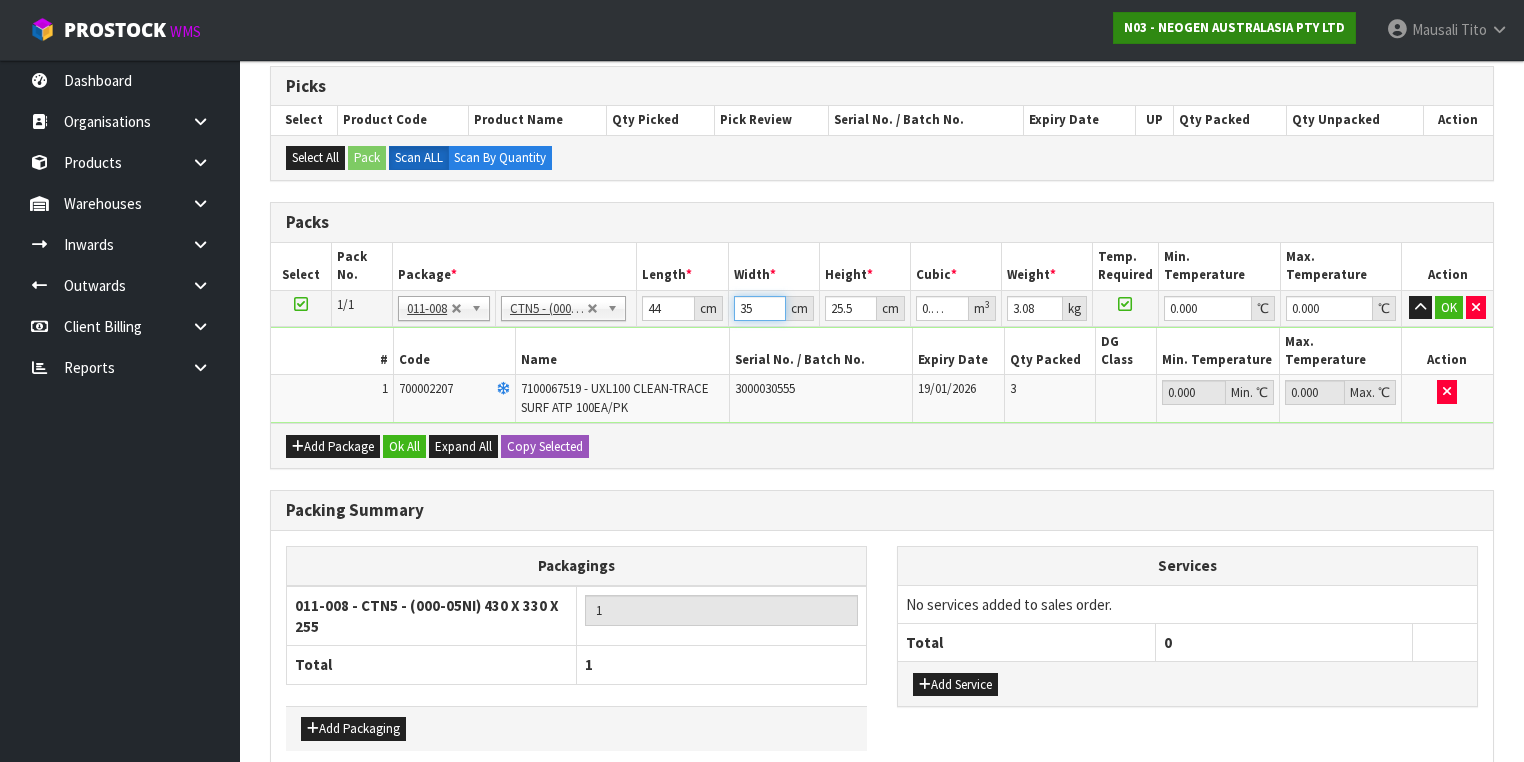 type on "35" 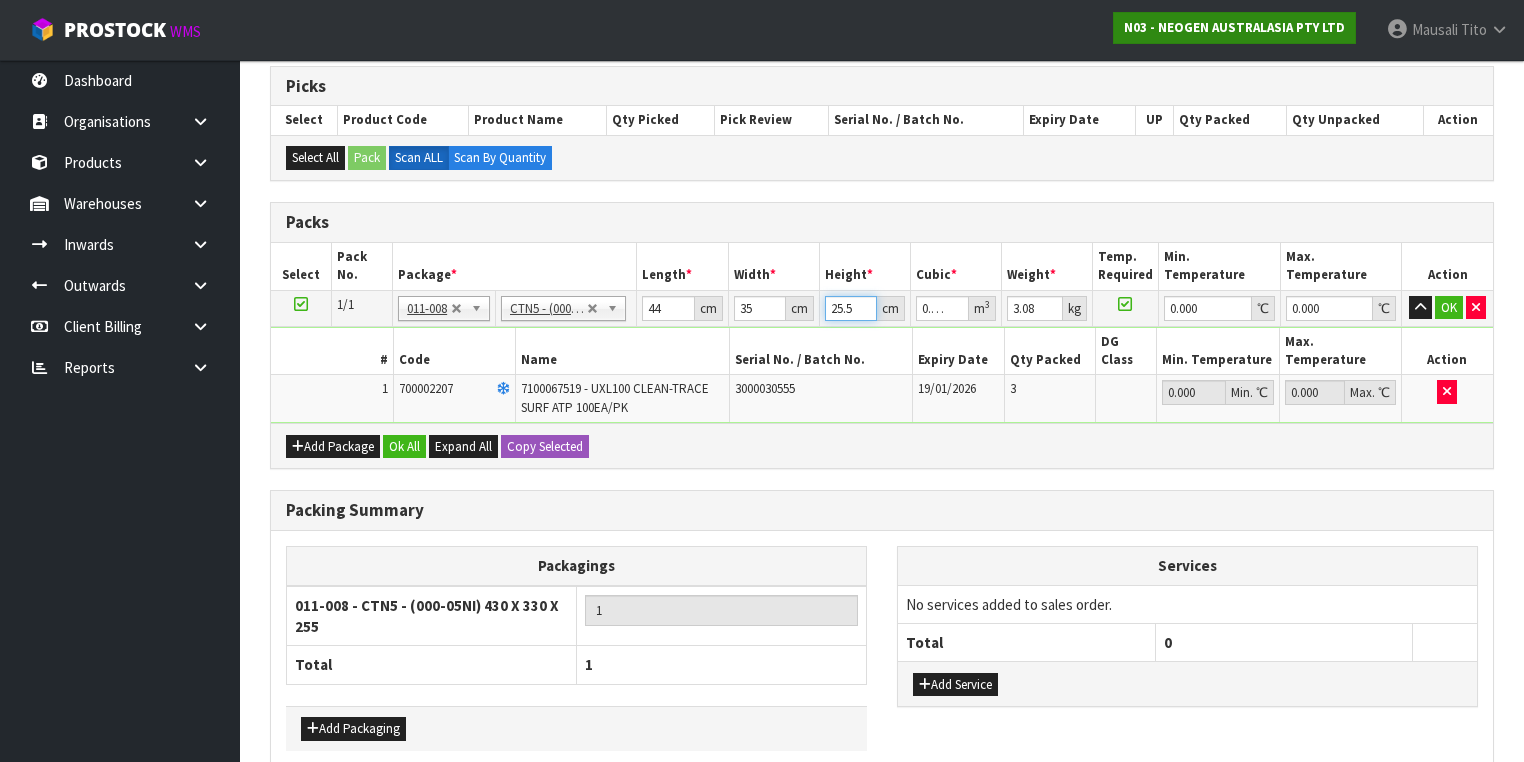 type on "1" 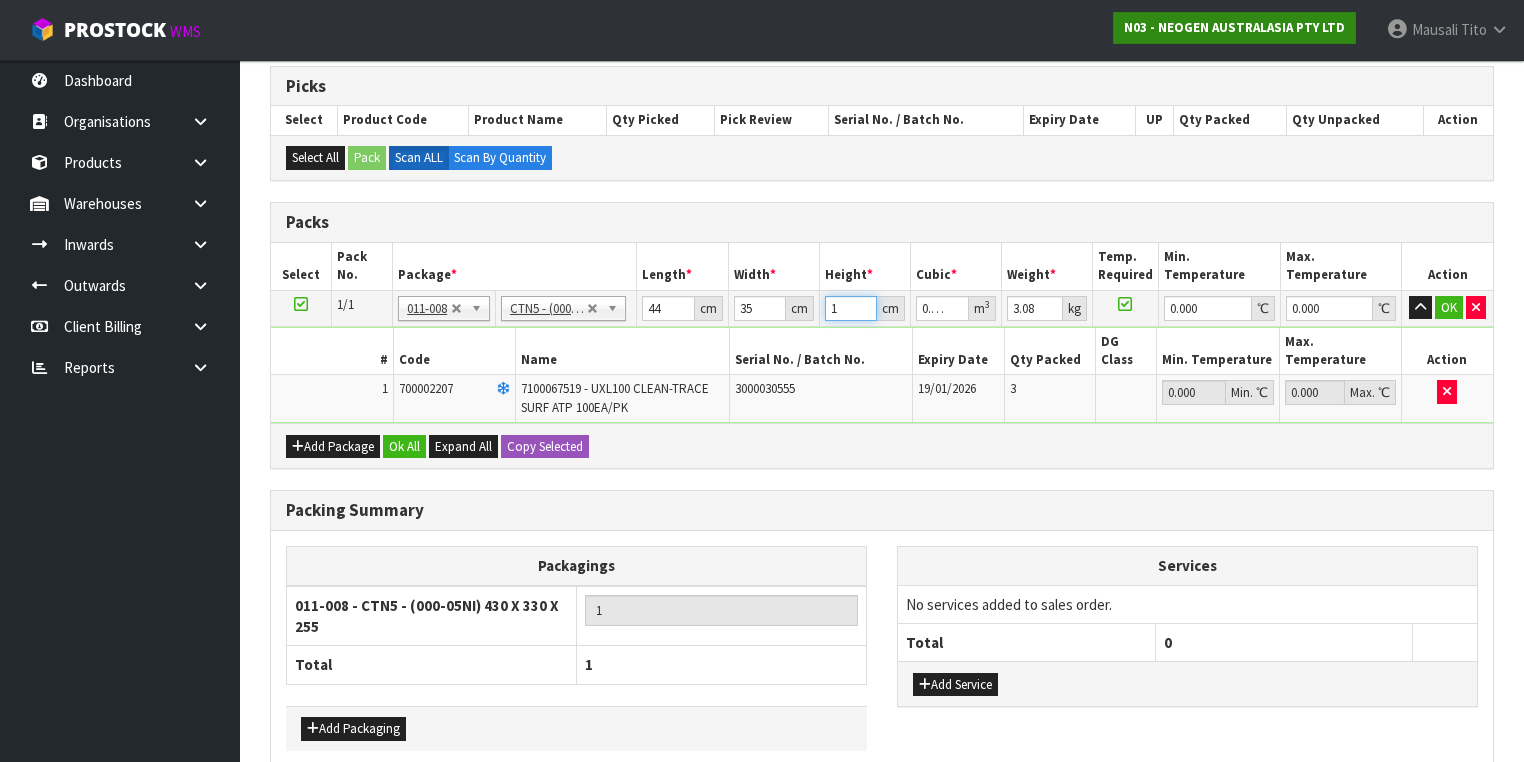 type on "18" 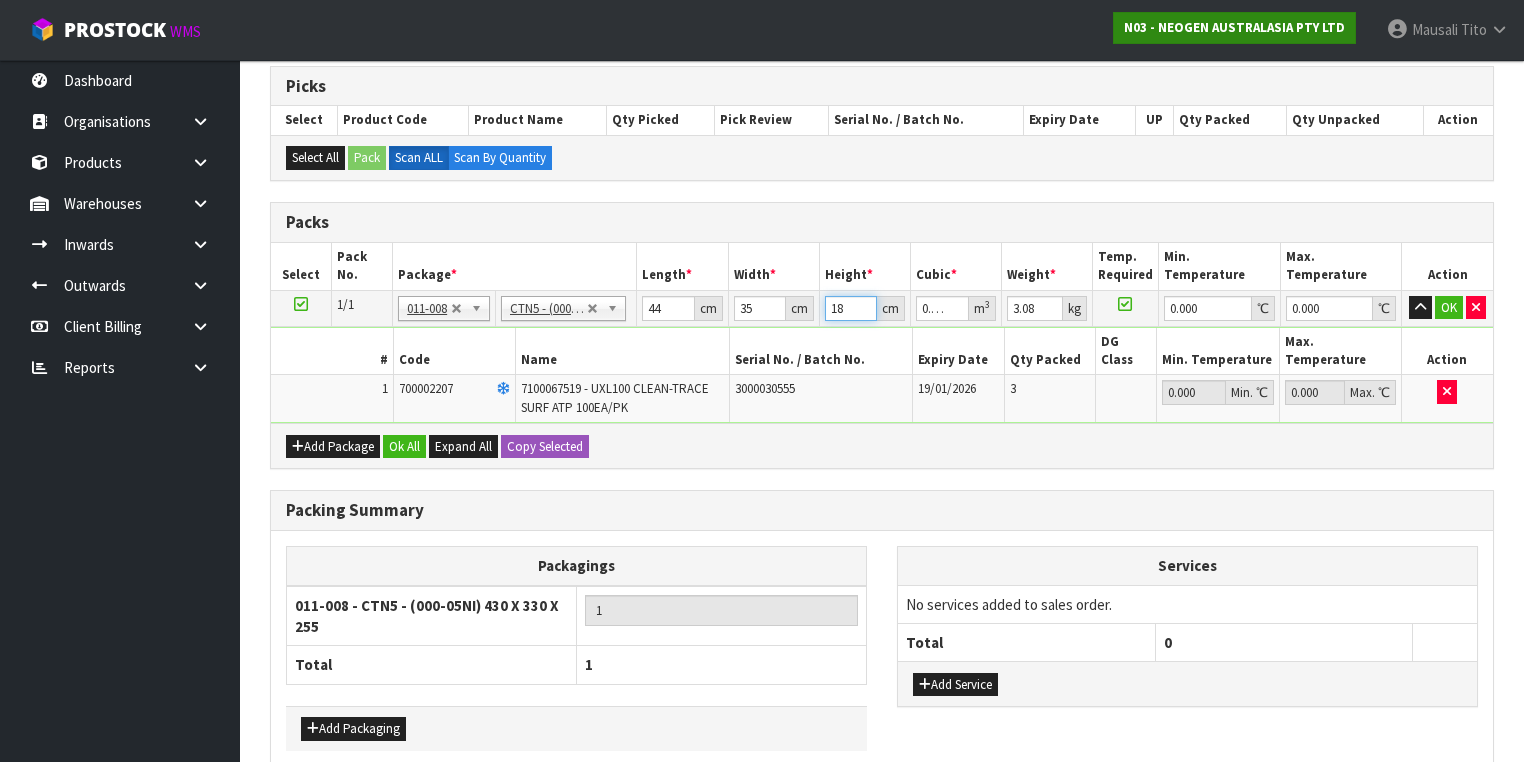 type on "18" 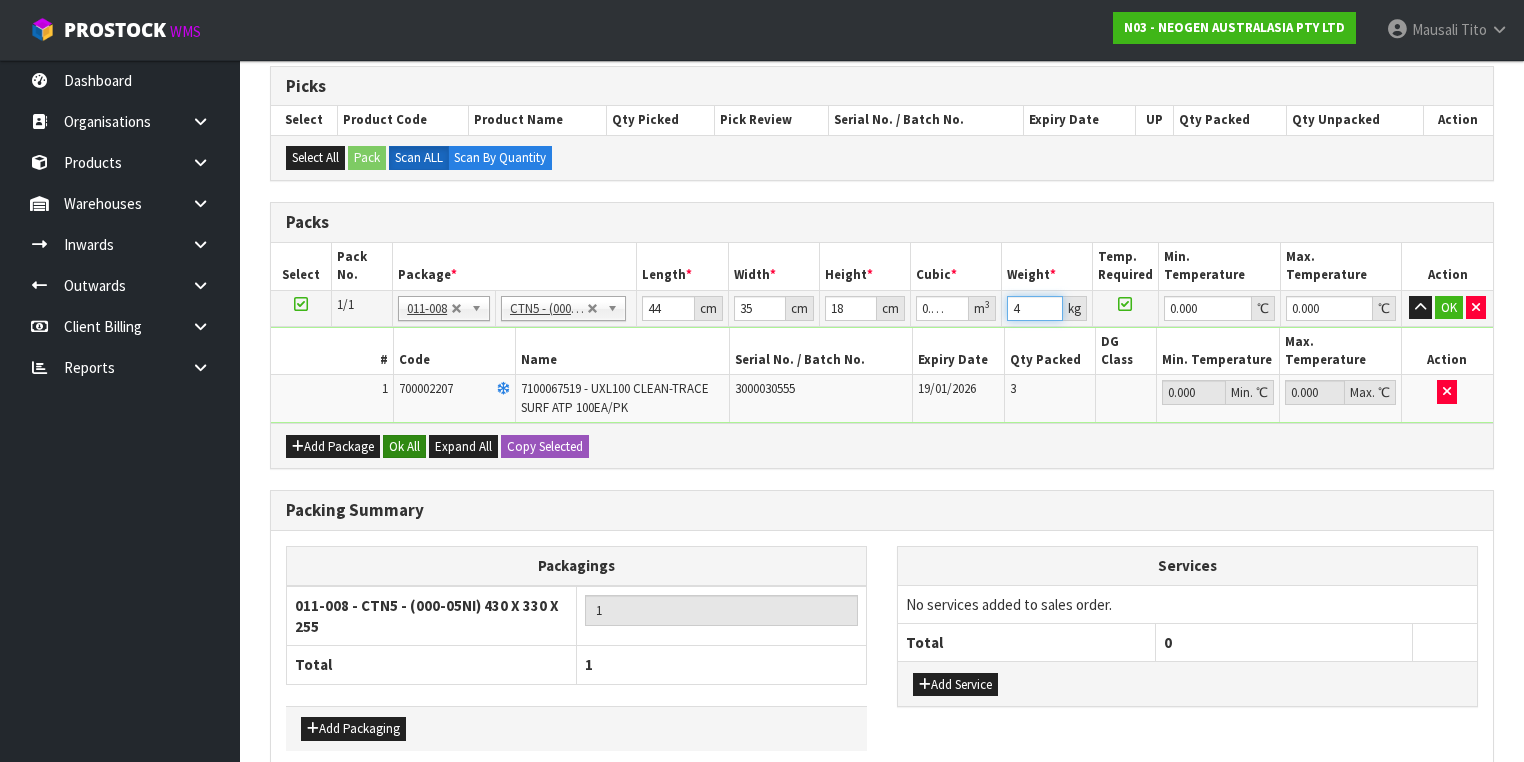 type on "4" 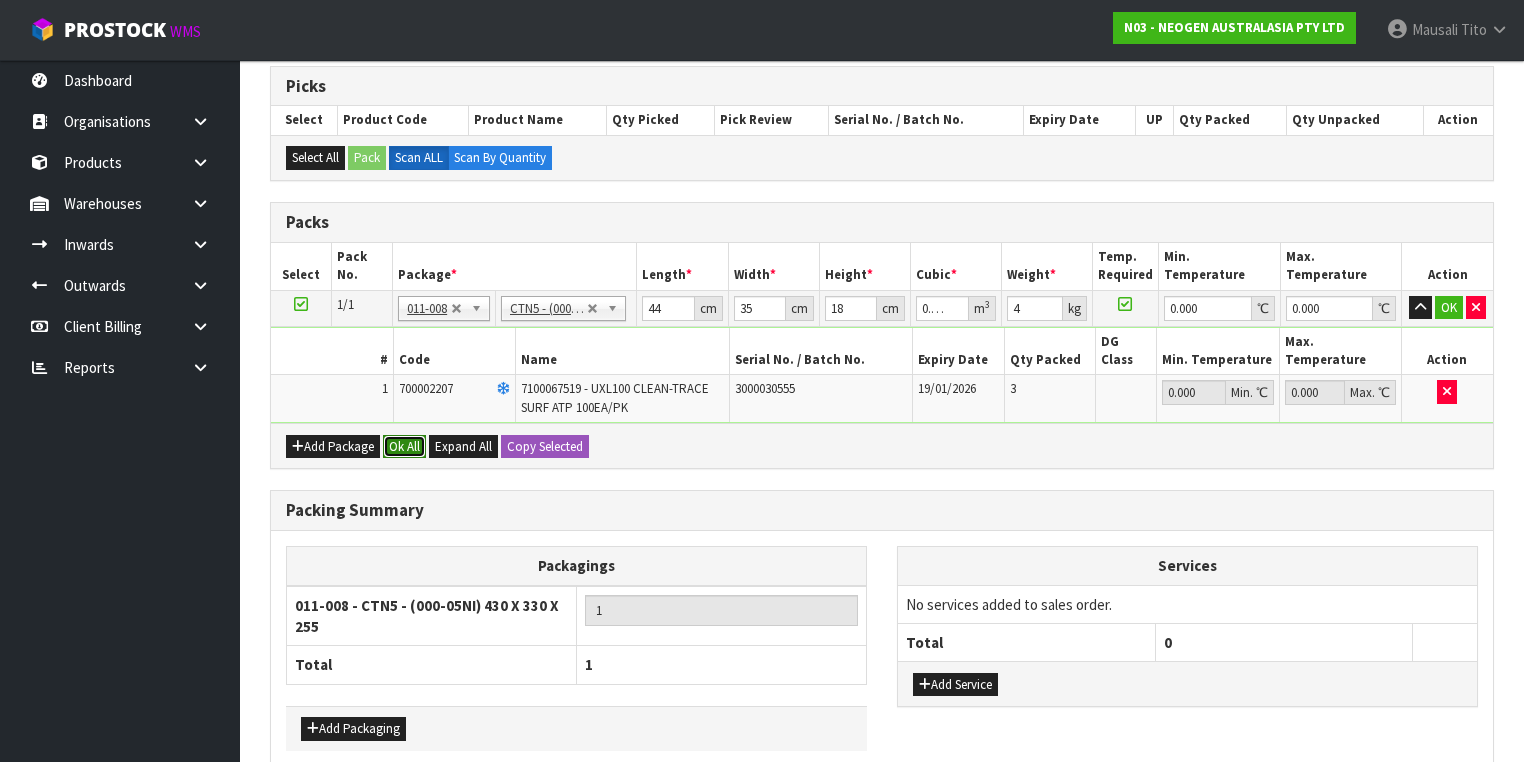 click on "Ok All" at bounding box center [404, 447] 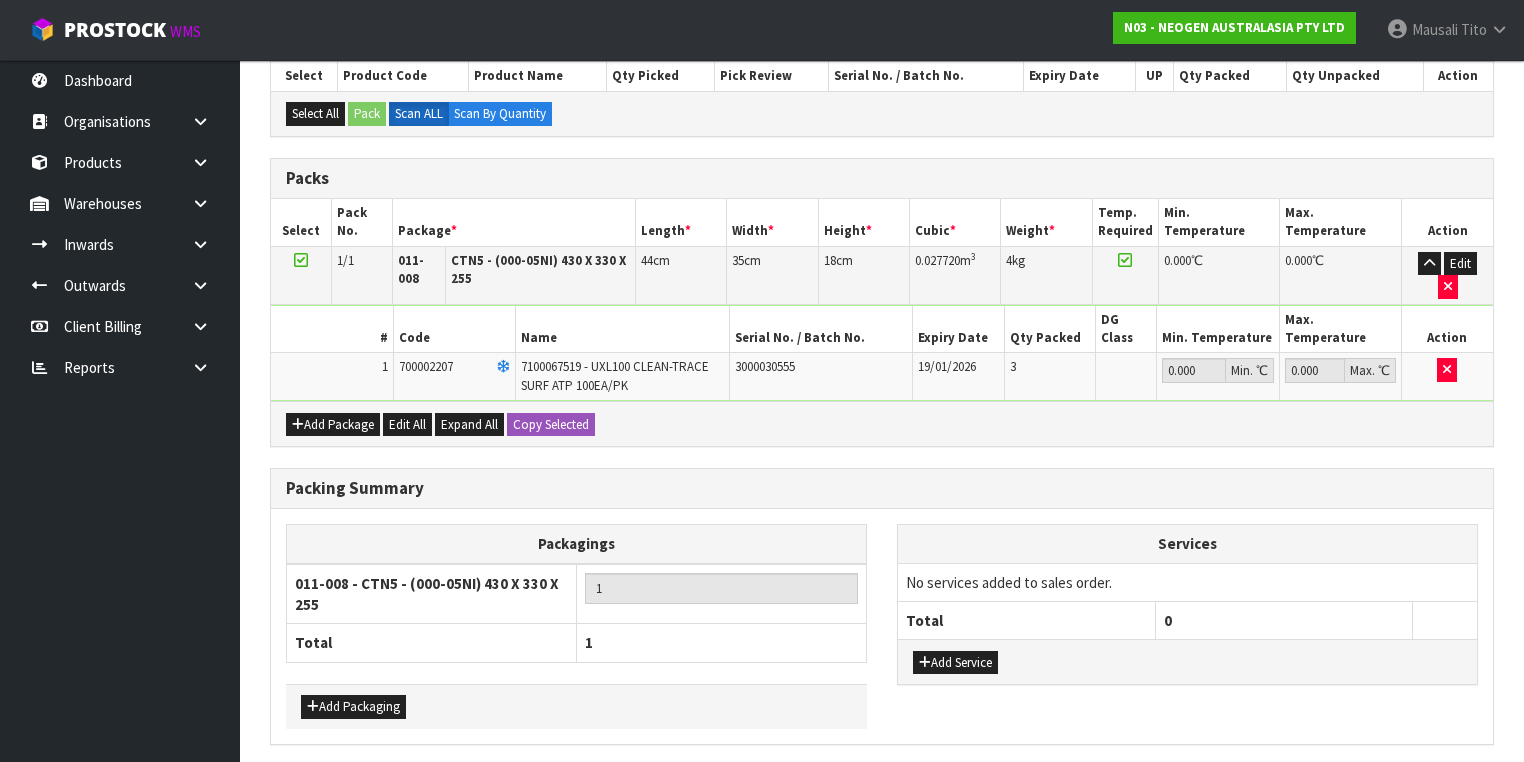 scroll, scrollTop: 478, scrollLeft: 0, axis: vertical 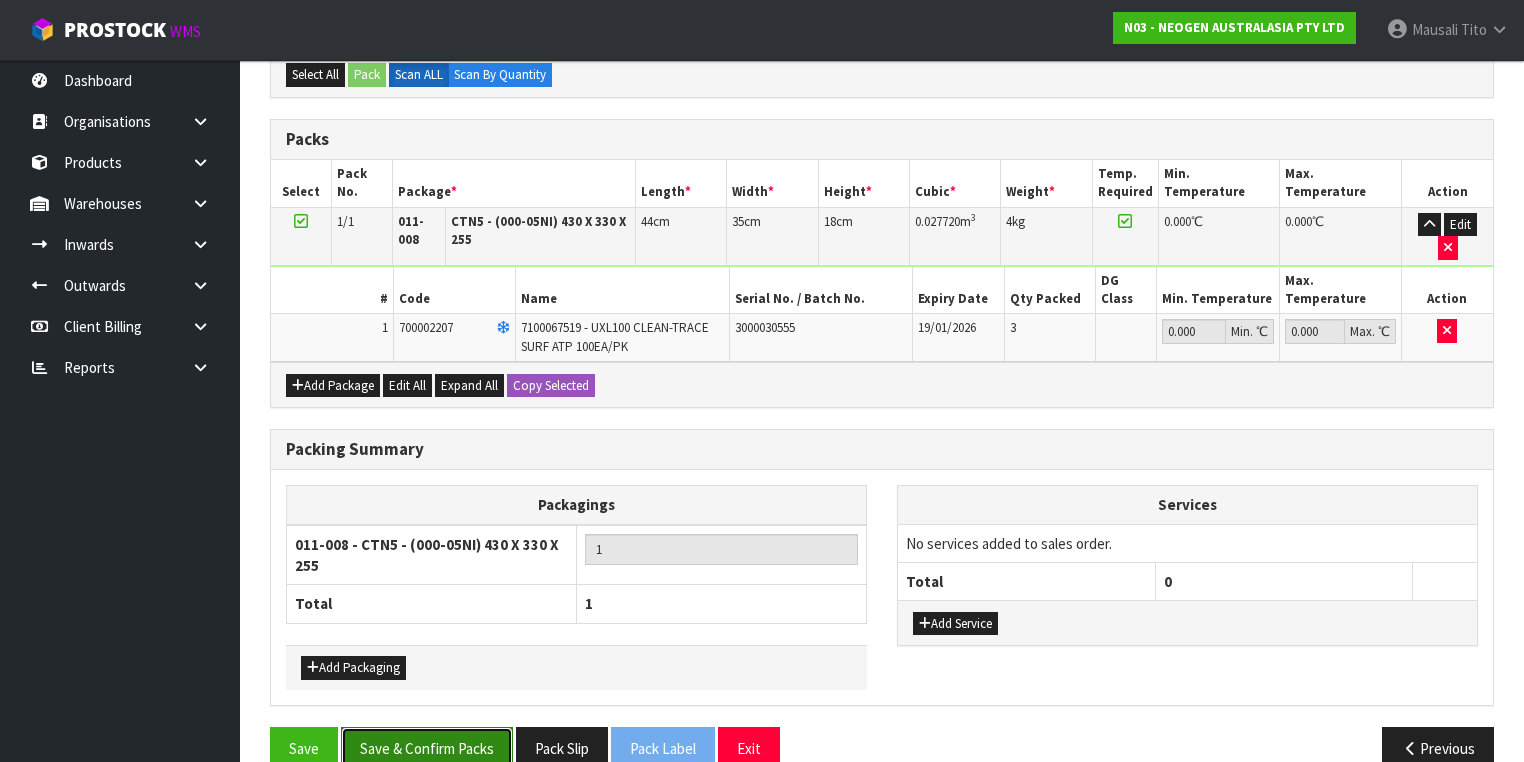 click on "Save & Confirm Packs" at bounding box center (427, 748) 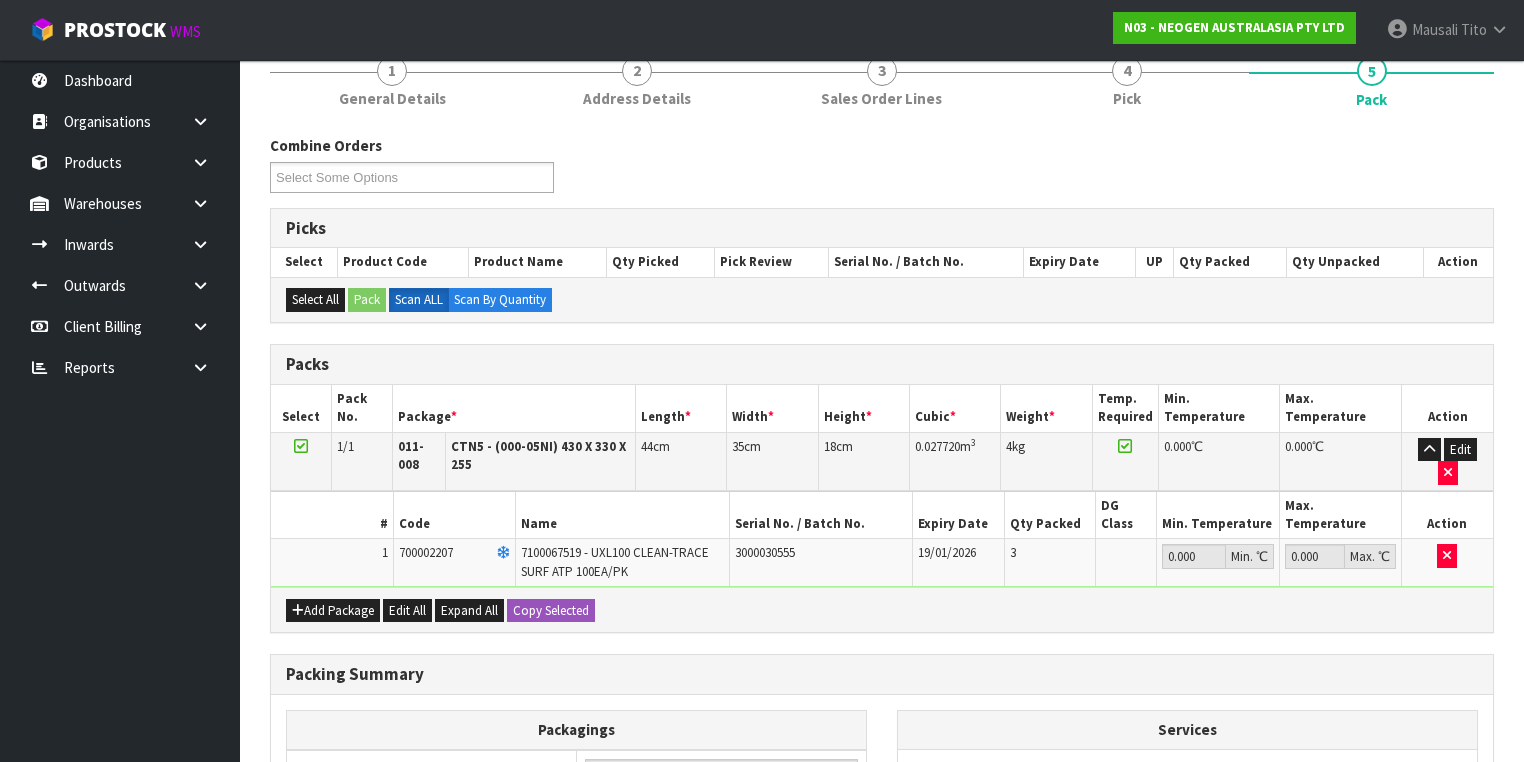scroll, scrollTop: 320, scrollLeft: 0, axis: vertical 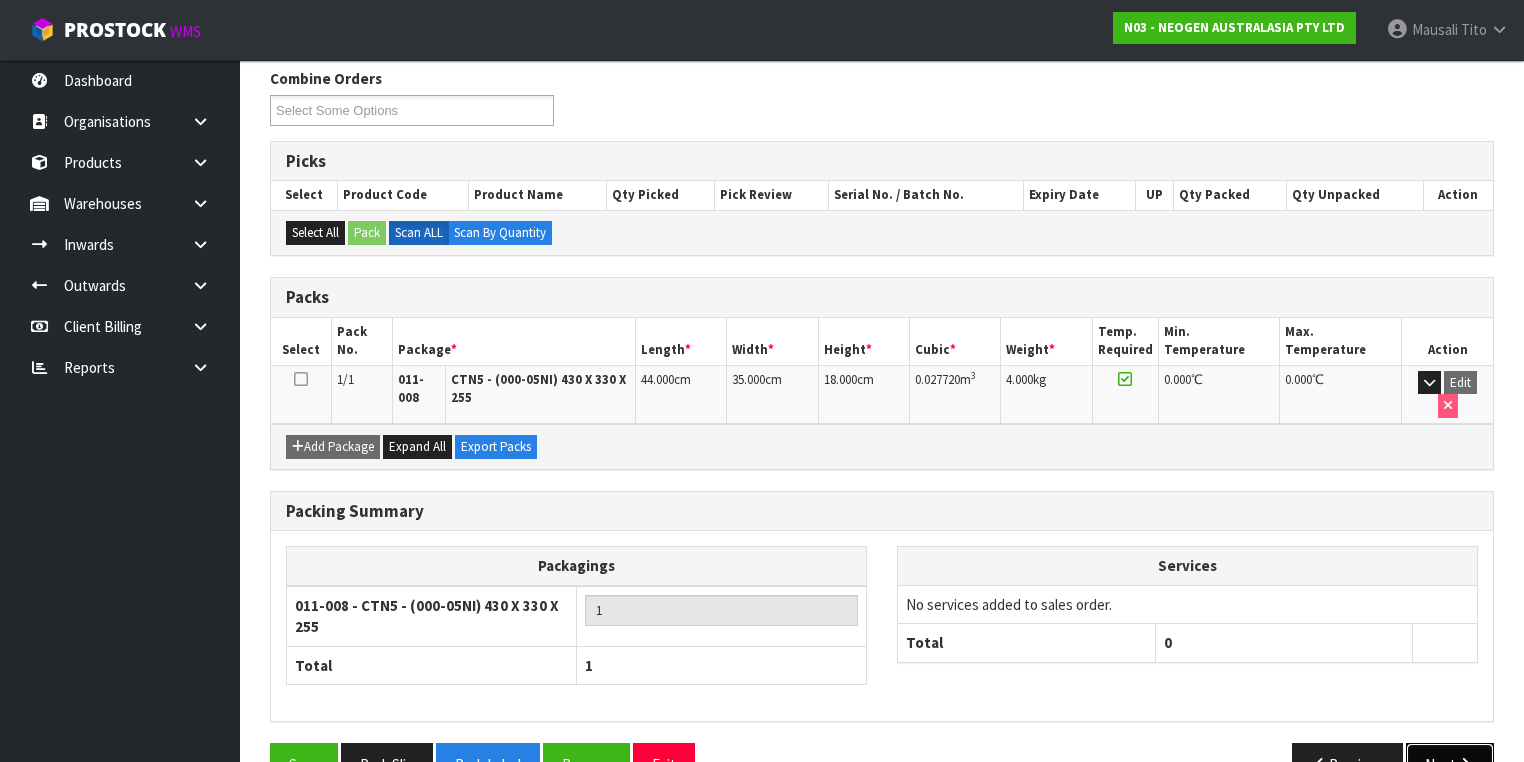 click at bounding box center (1465, 764) 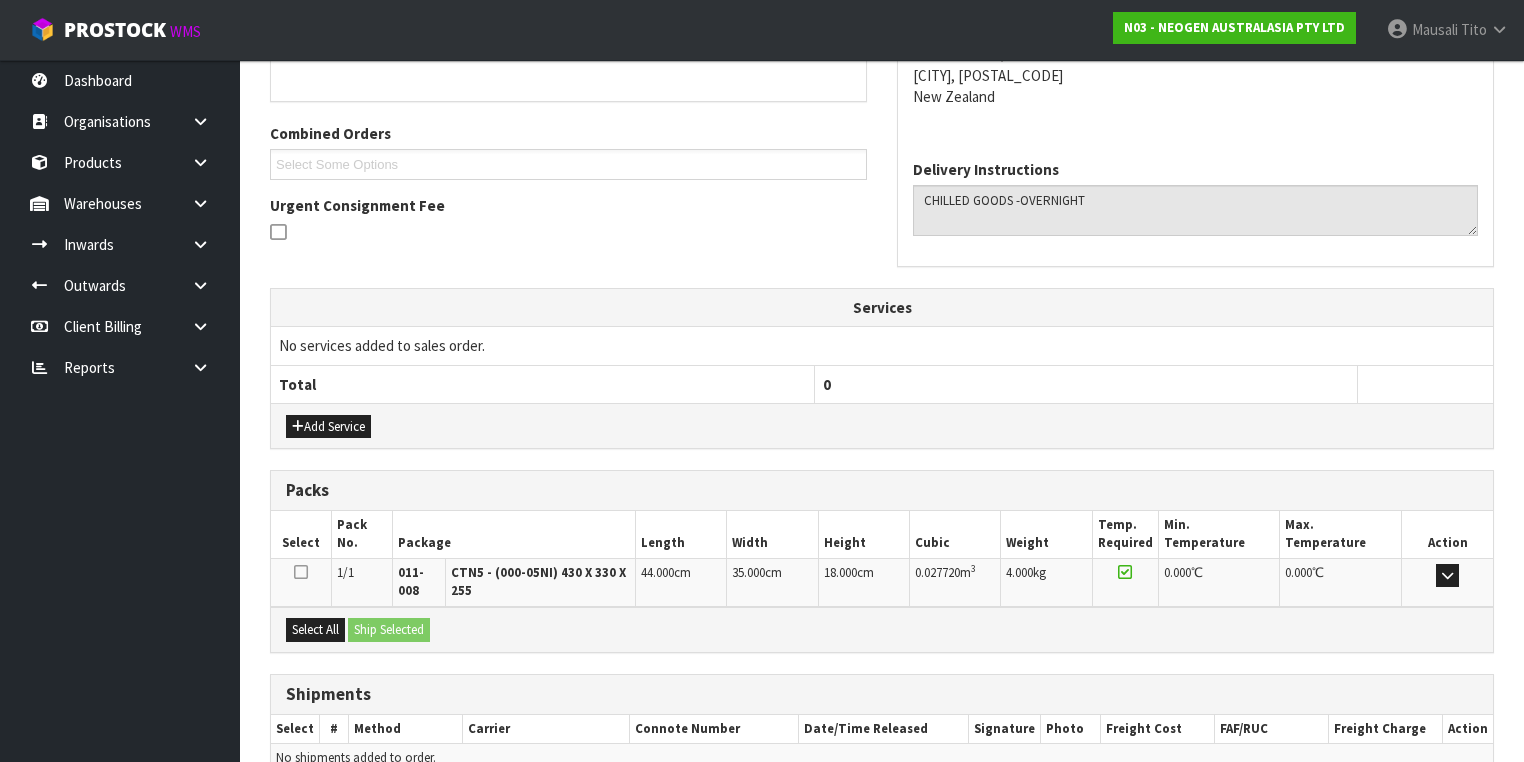 scroll, scrollTop: 564, scrollLeft: 0, axis: vertical 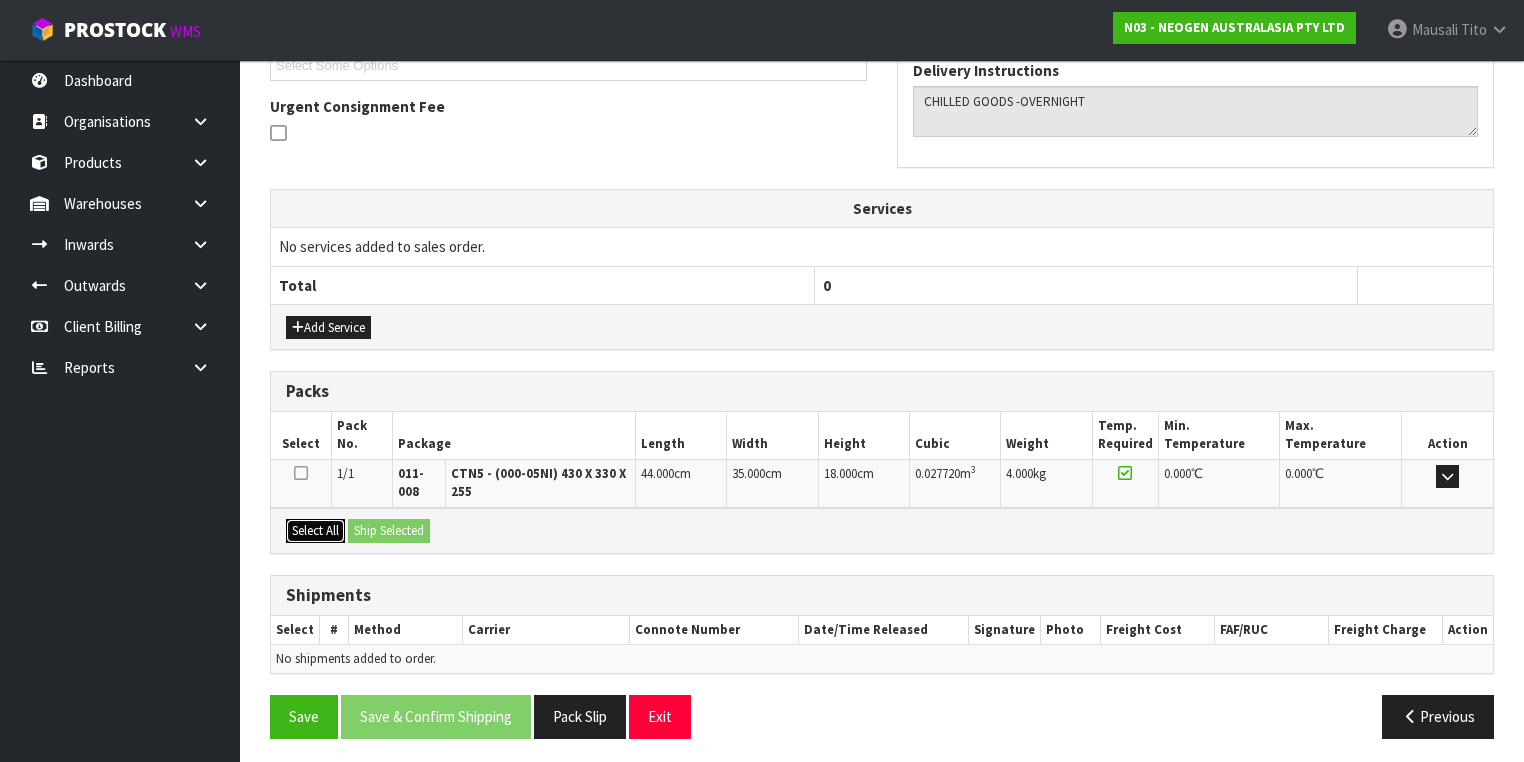drag, startPoint x: 322, startPoint y: 521, endPoint x: 370, endPoint y: 522, distance: 48.010414 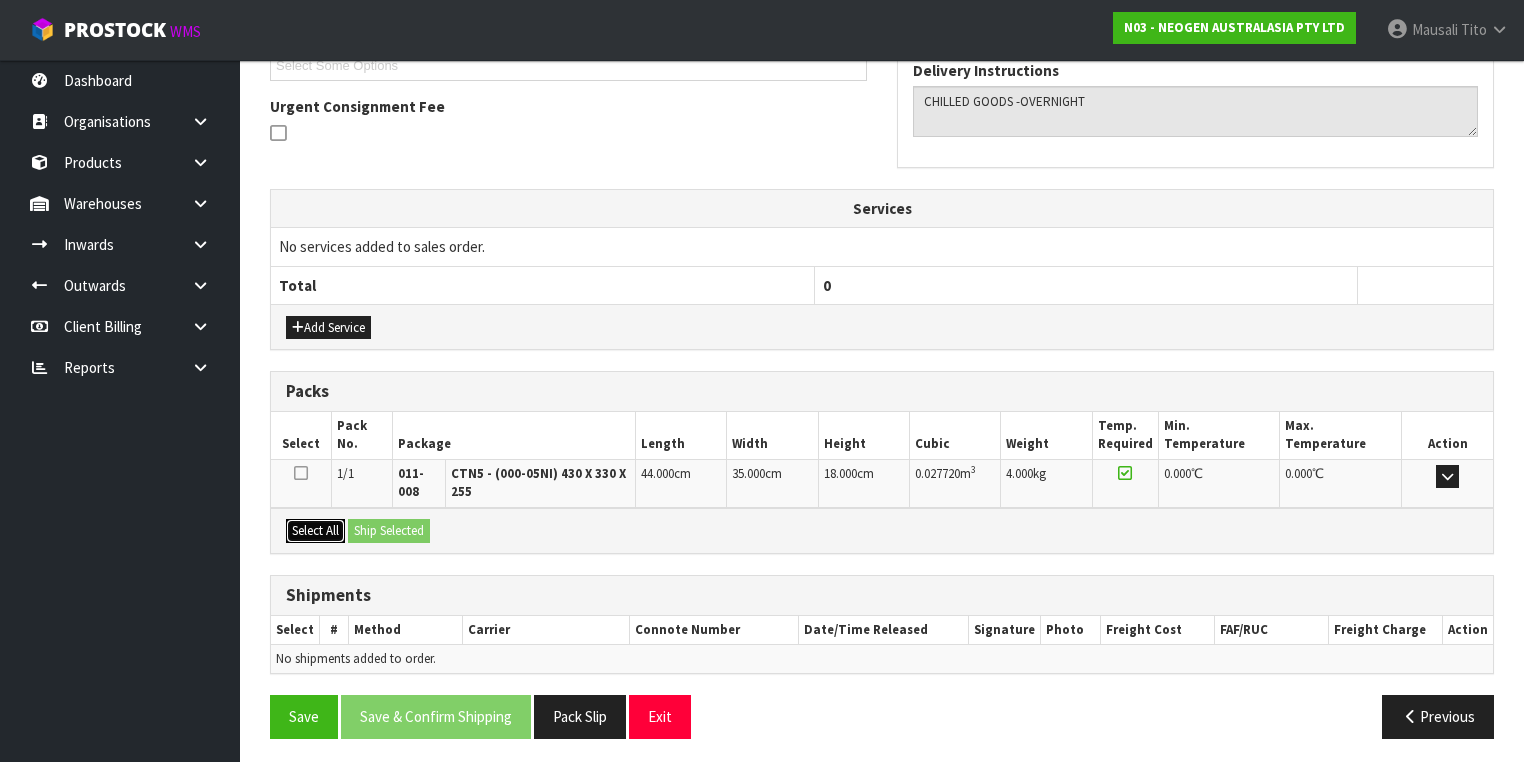 click on "Select All" at bounding box center (315, 531) 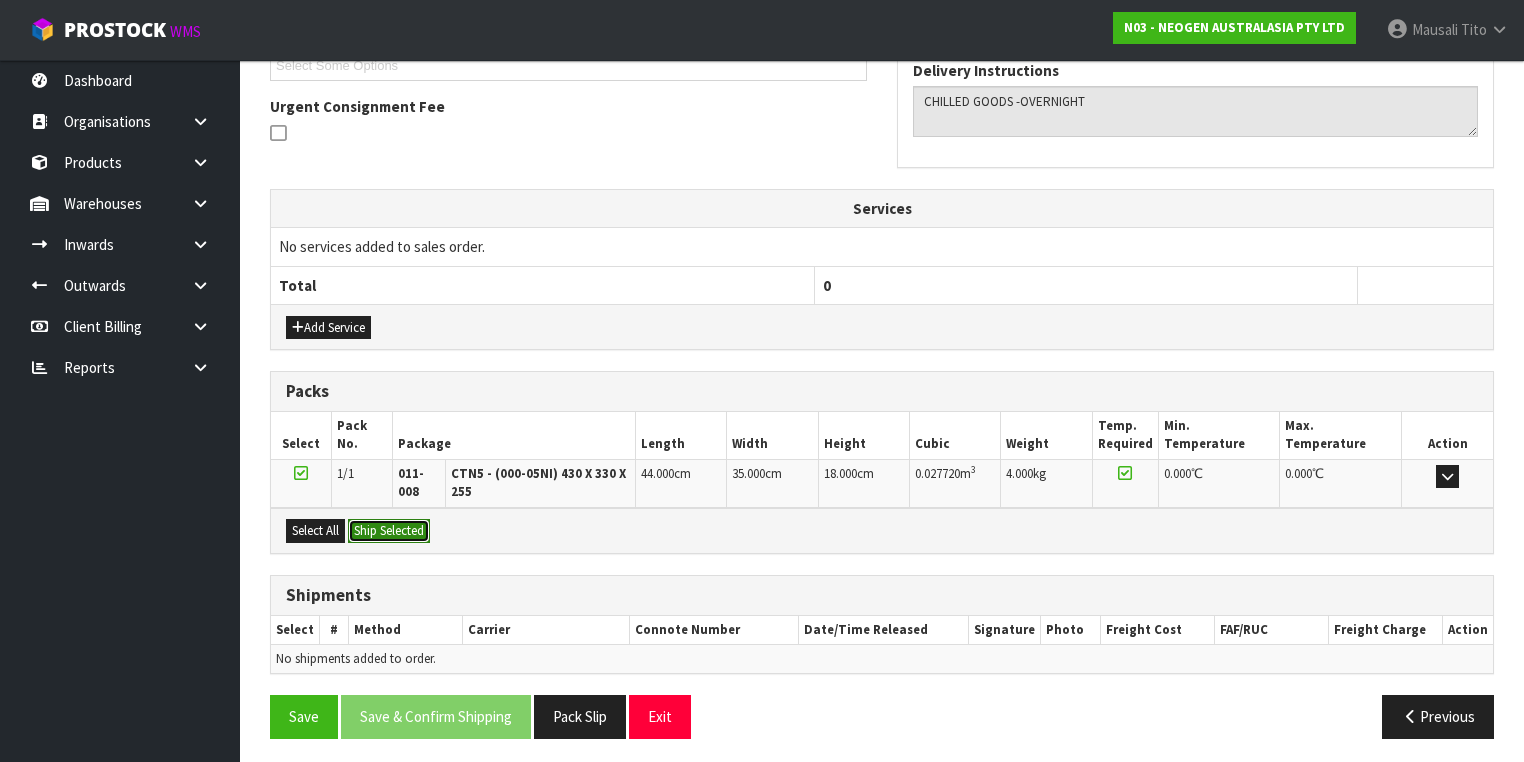 click on "Ship Selected" at bounding box center (389, 531) 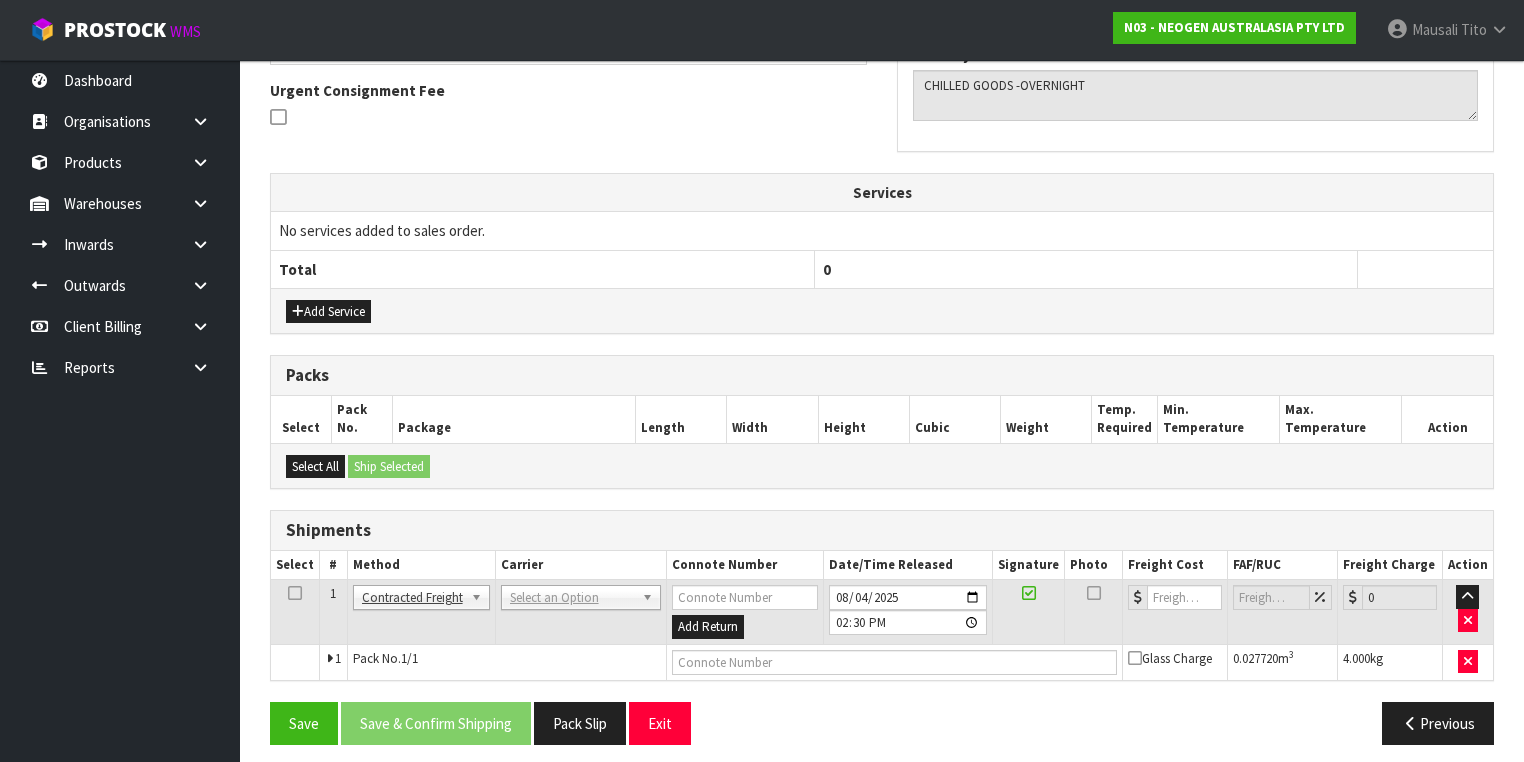 scroll, scrollTop: 585, scrollLeft: 0, axis: vertical 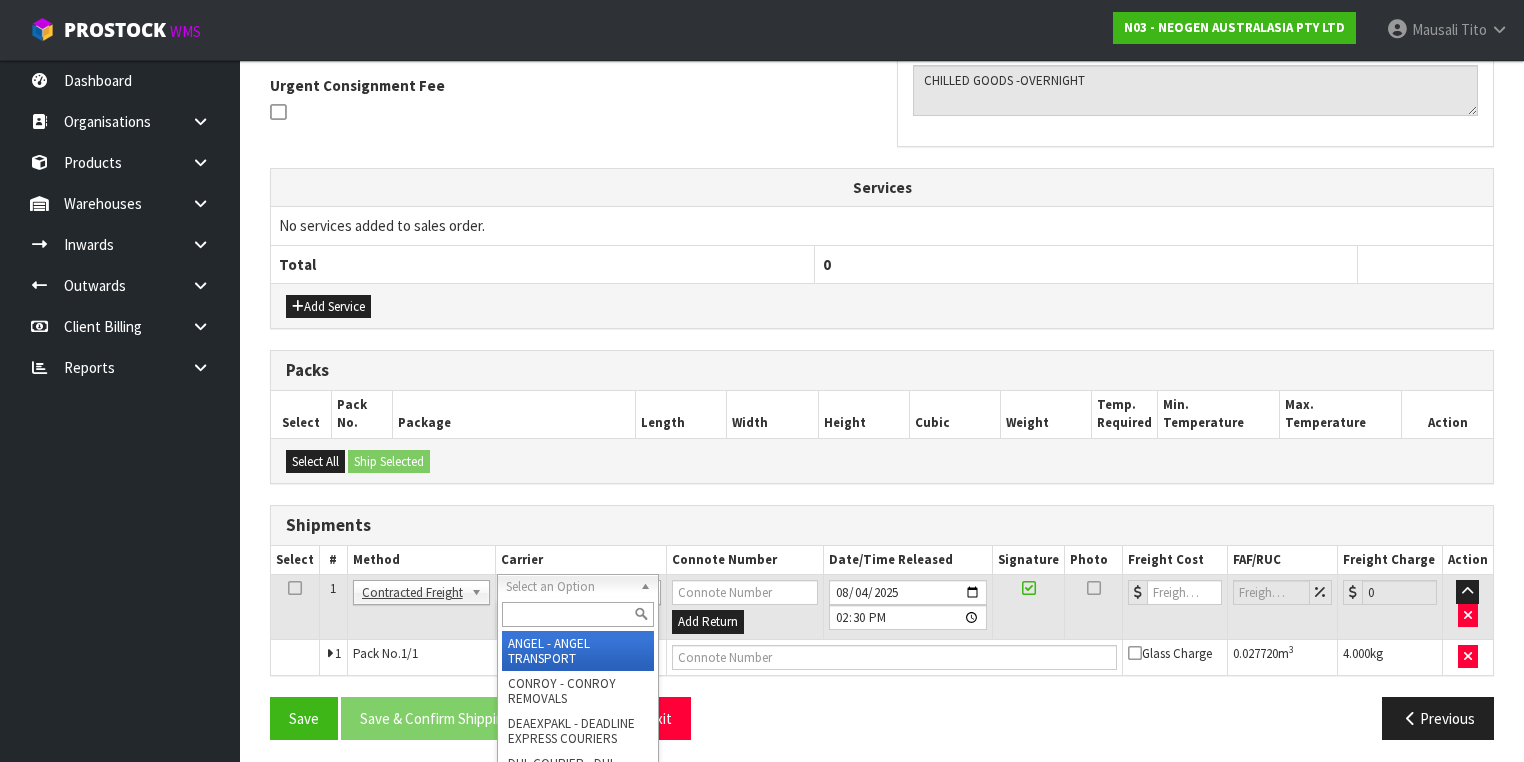 click at bounding box center [578, 614] 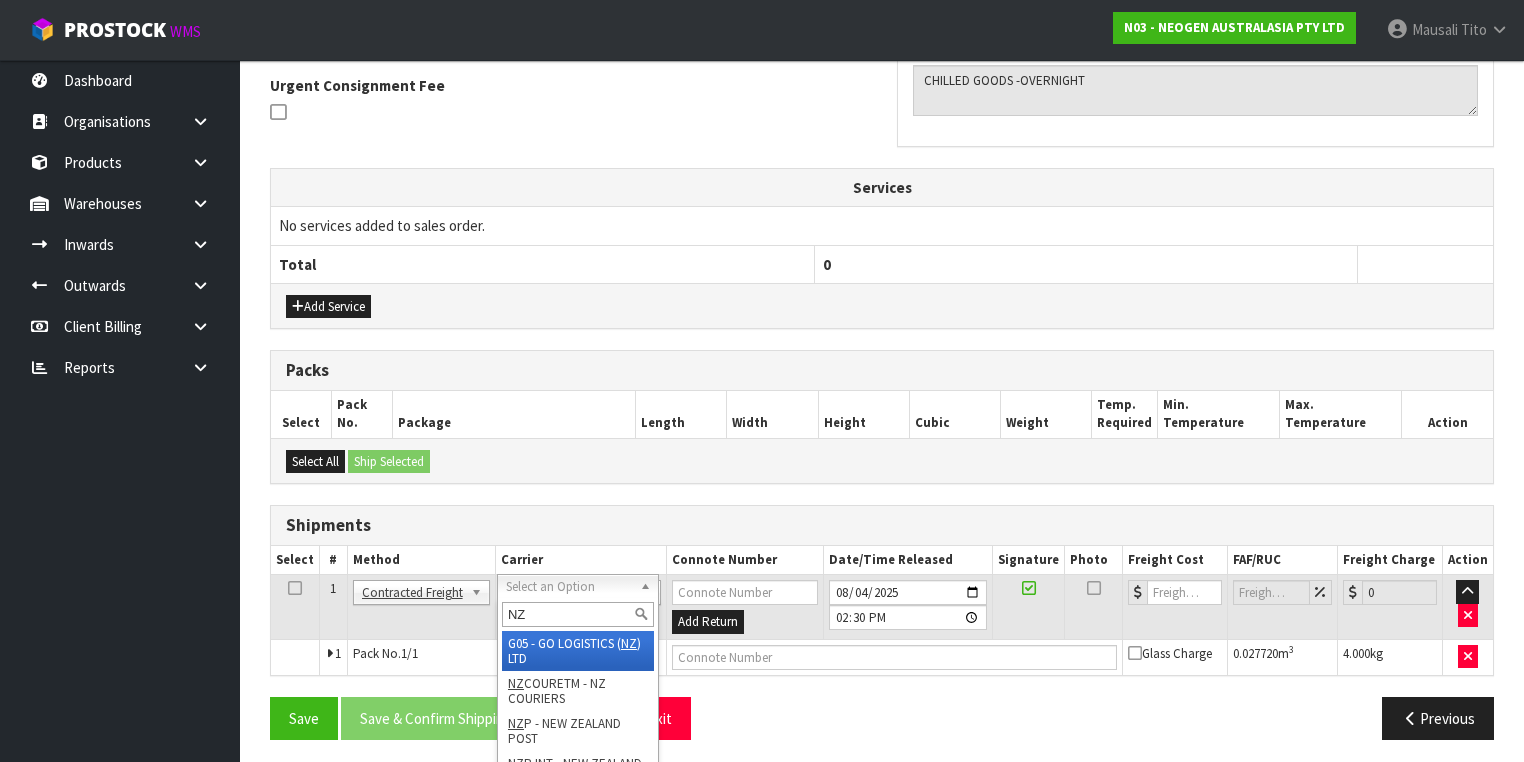 type on "NZP" 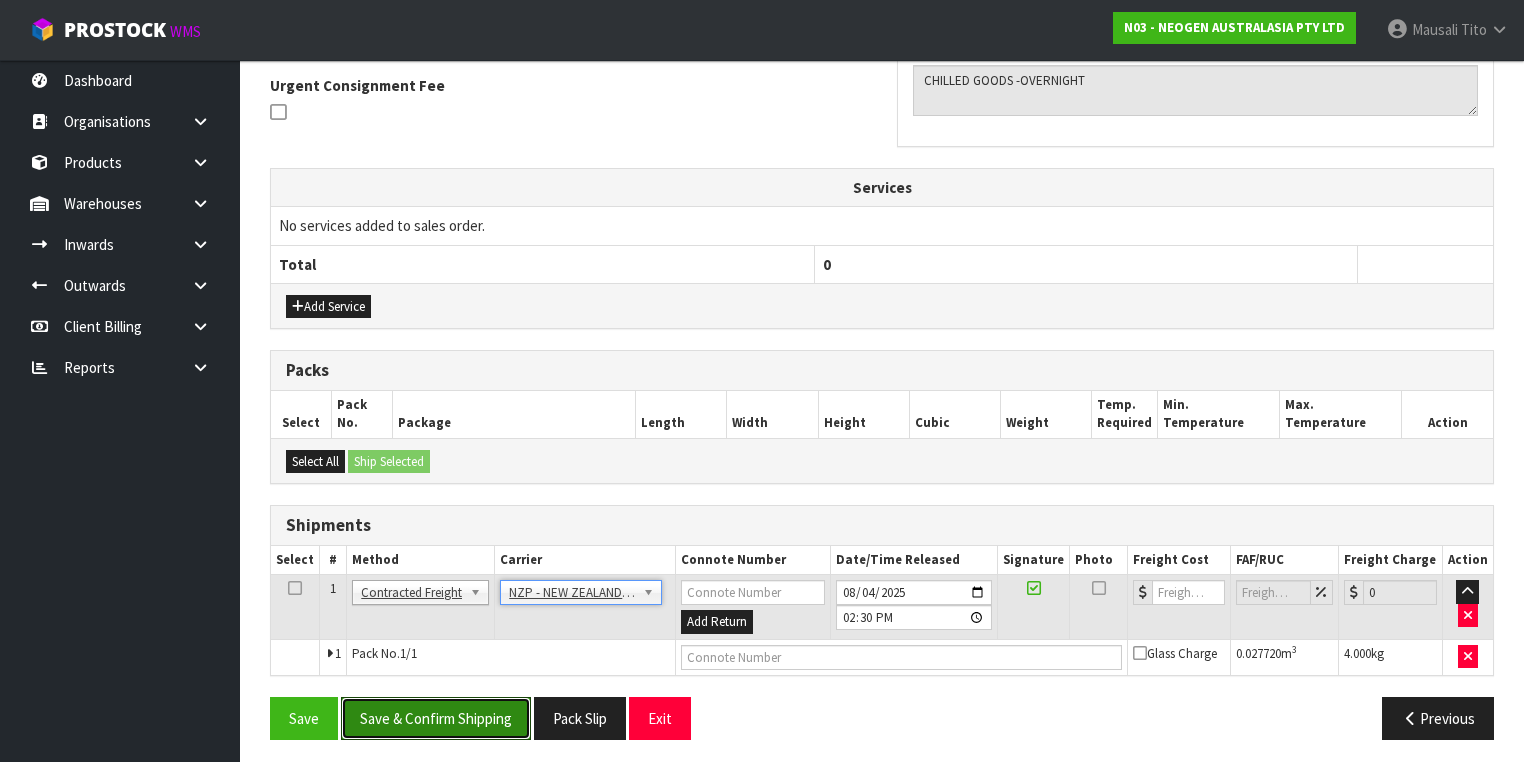 drag, startPoint x: 456, startPoint y: 699, endPoint x: 519, endPoint y: 661, distance: 73.57309 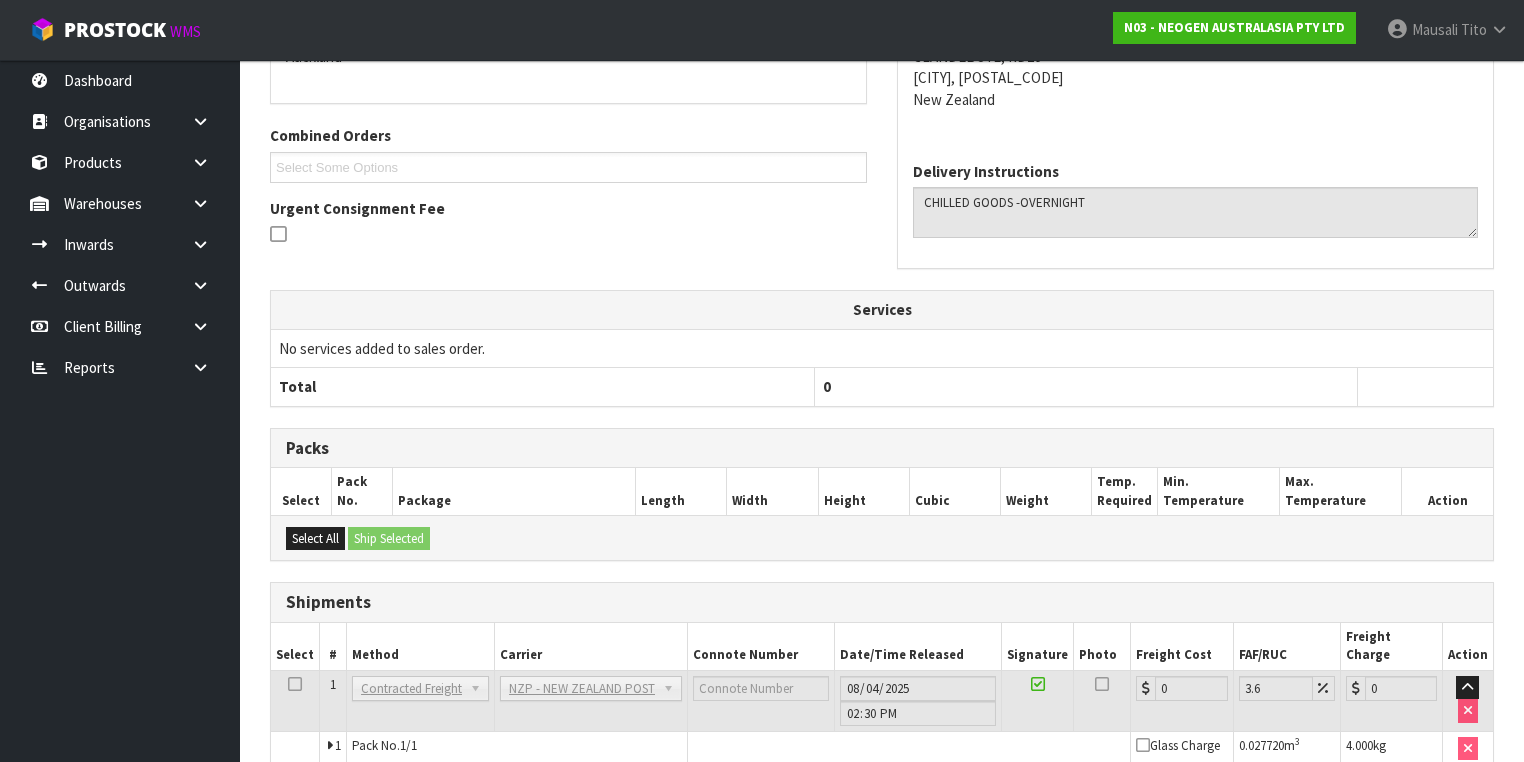 scroll, scrollTop: 558, scrollLeft: 0, axis: vertical 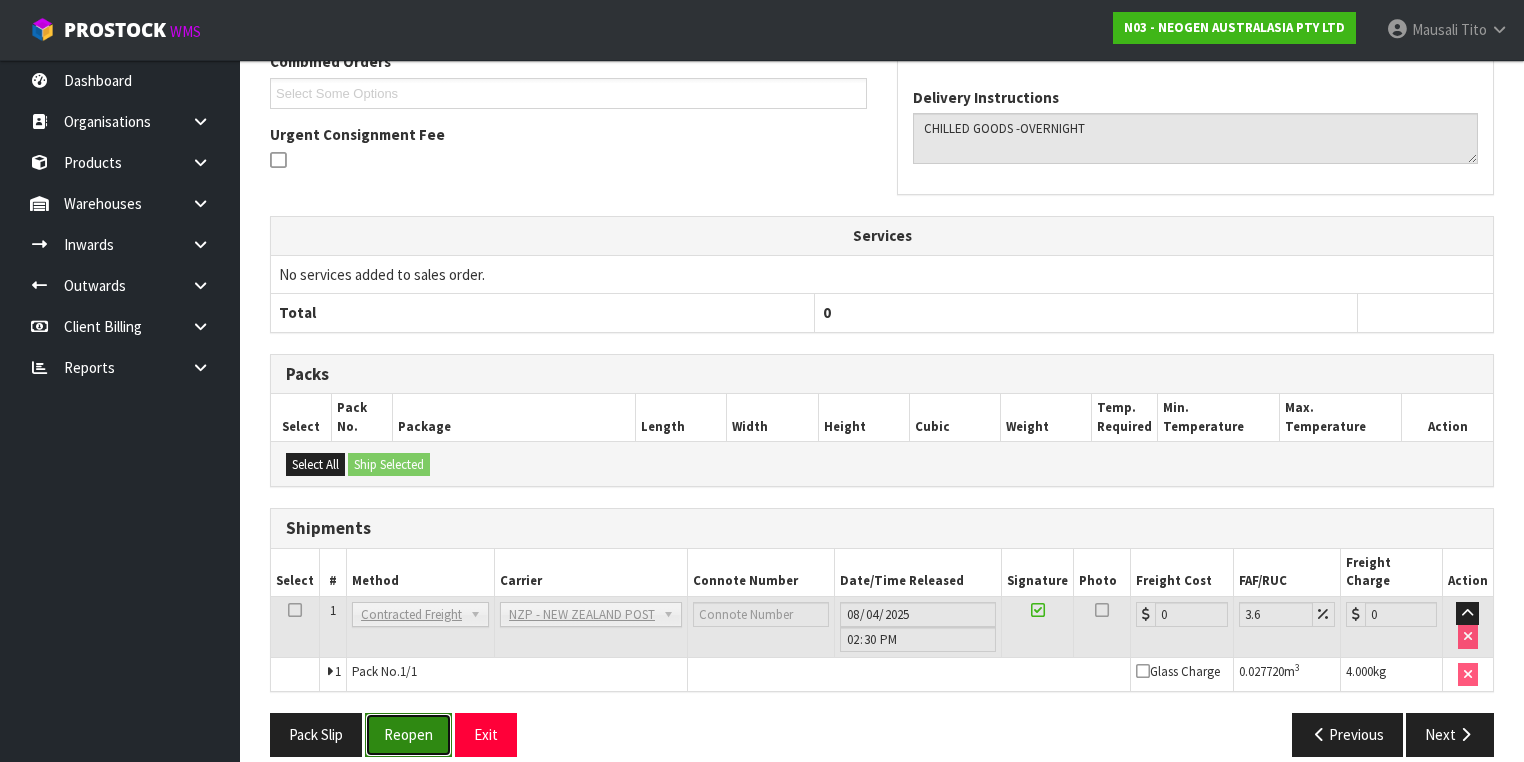 click on "Reopen" at bounding box center [408, 734] 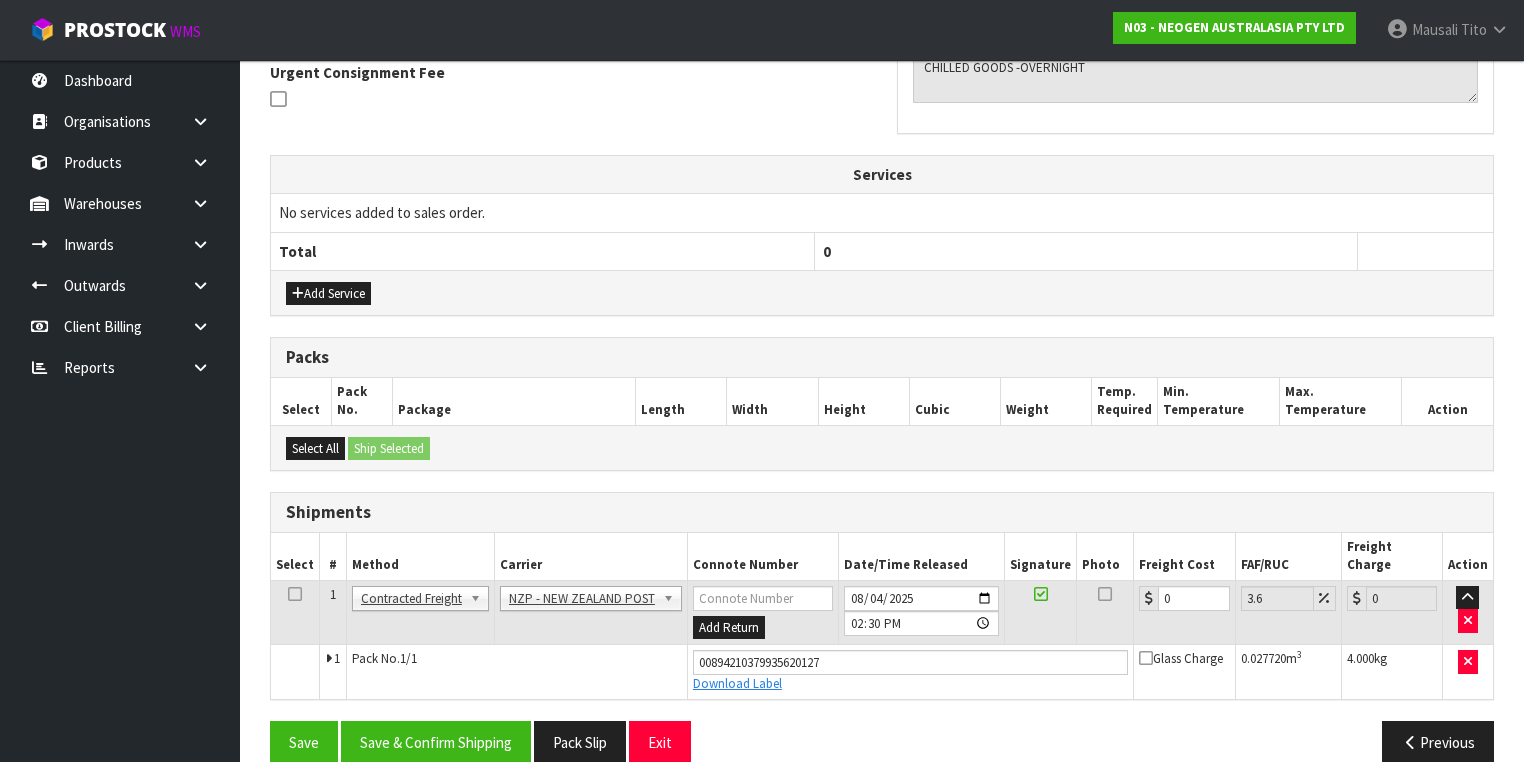 scroll, scrollTop: 604, scrollLeft: 0, axis: vertical 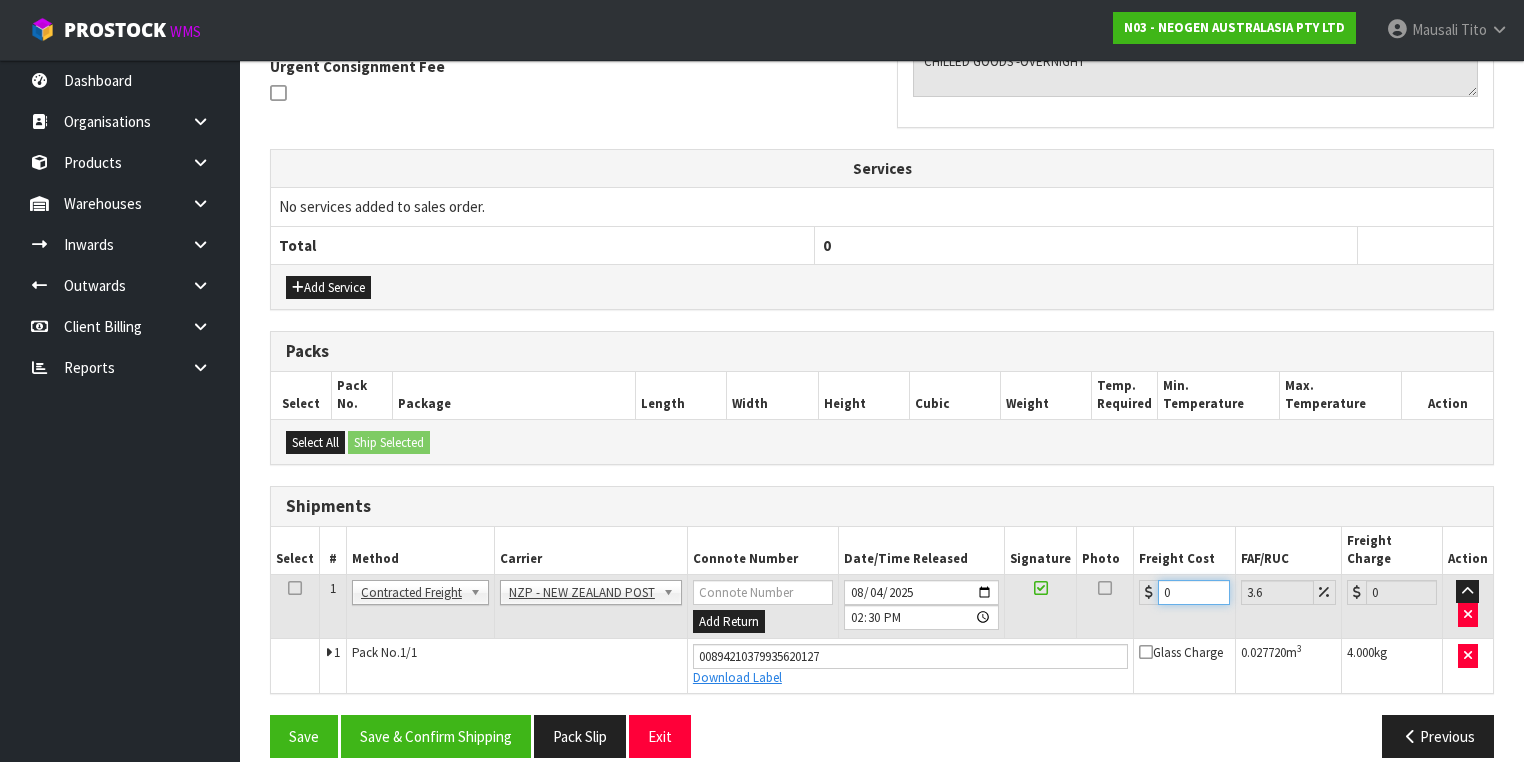 drag, startPoint x: 1169, startPoint y: 570, endPoint x: 1102, endPoint y: 596, distance: 71.867935 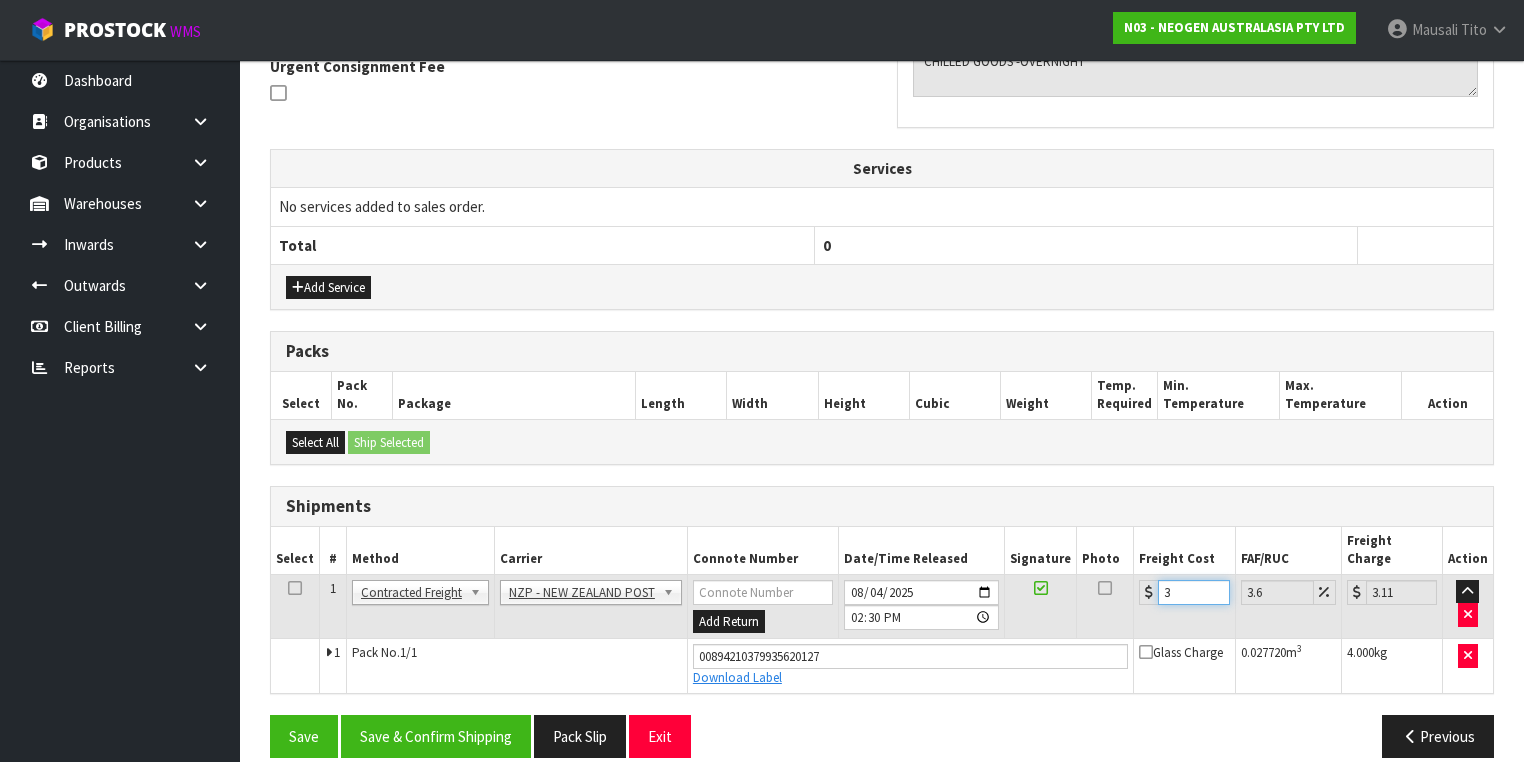 type on "32" 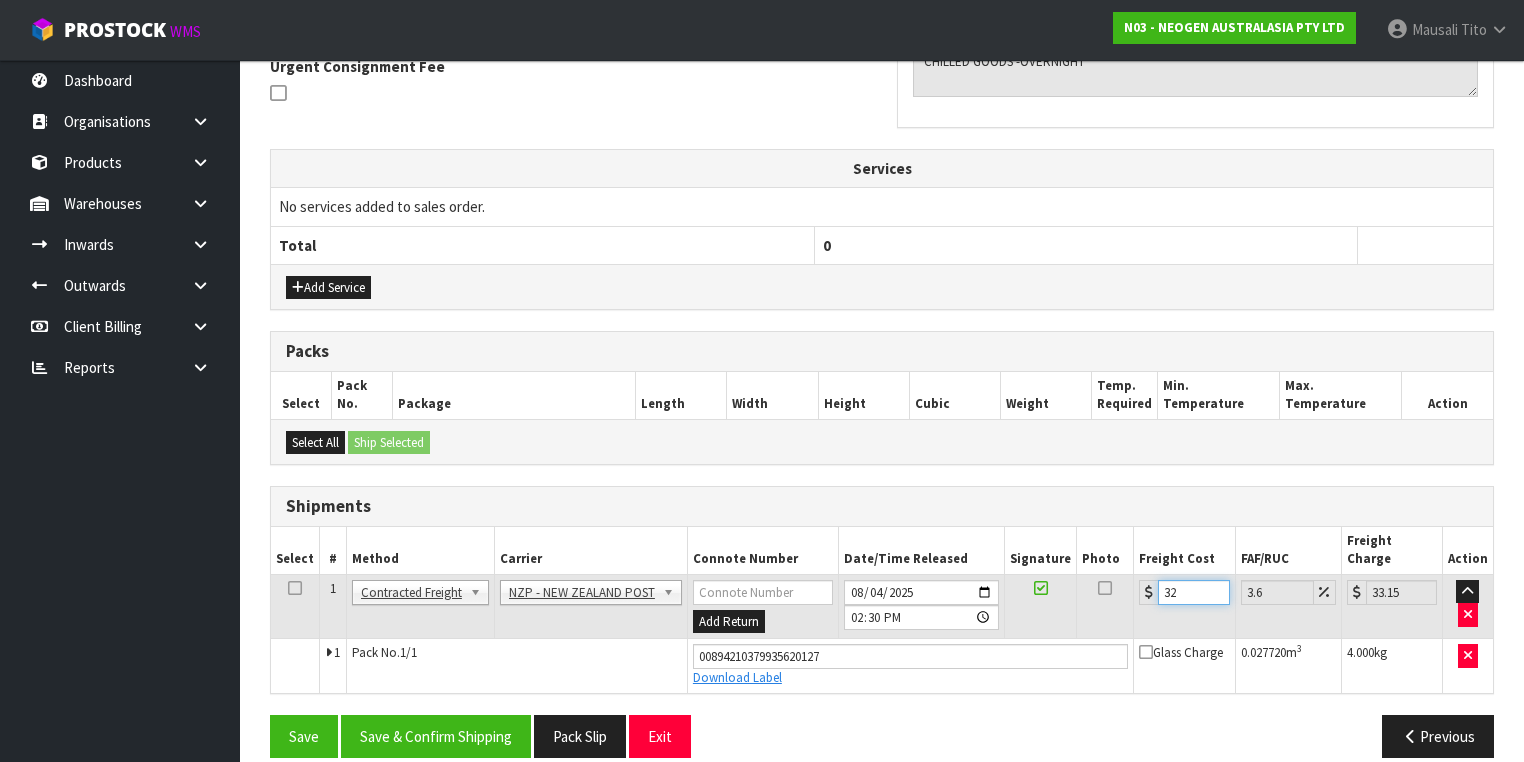 type on "32.2" 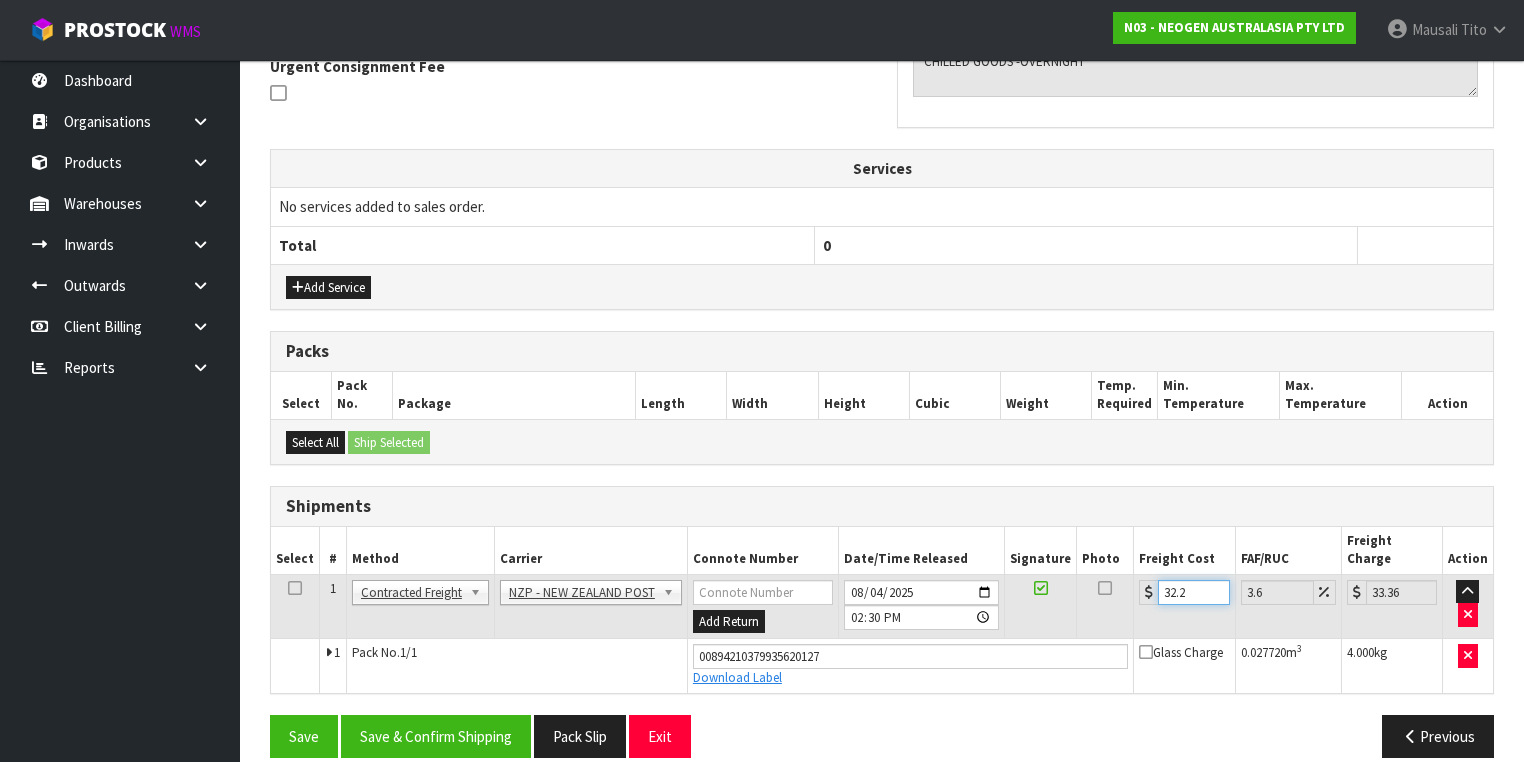 type on "32.22" 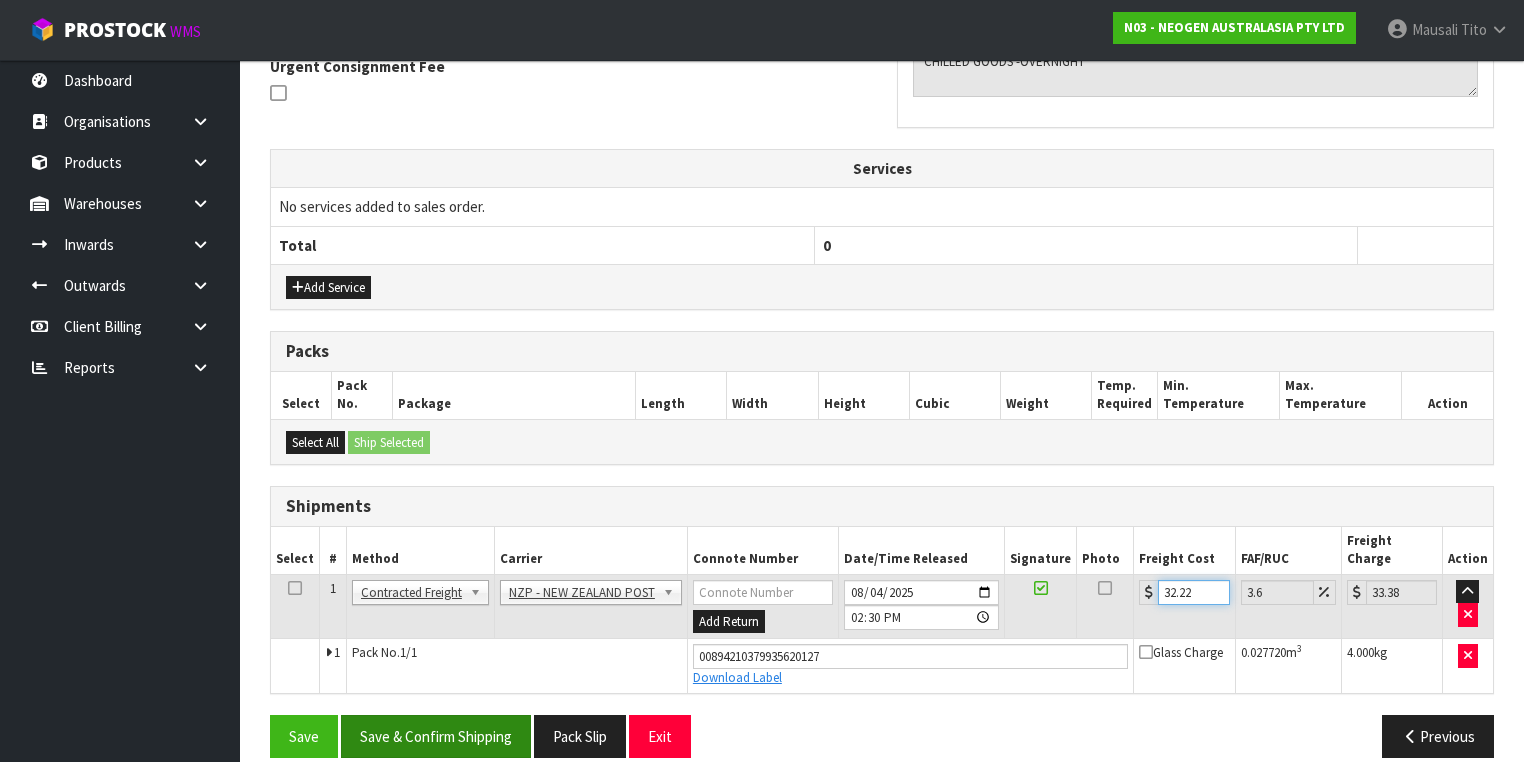 type on "32.22" 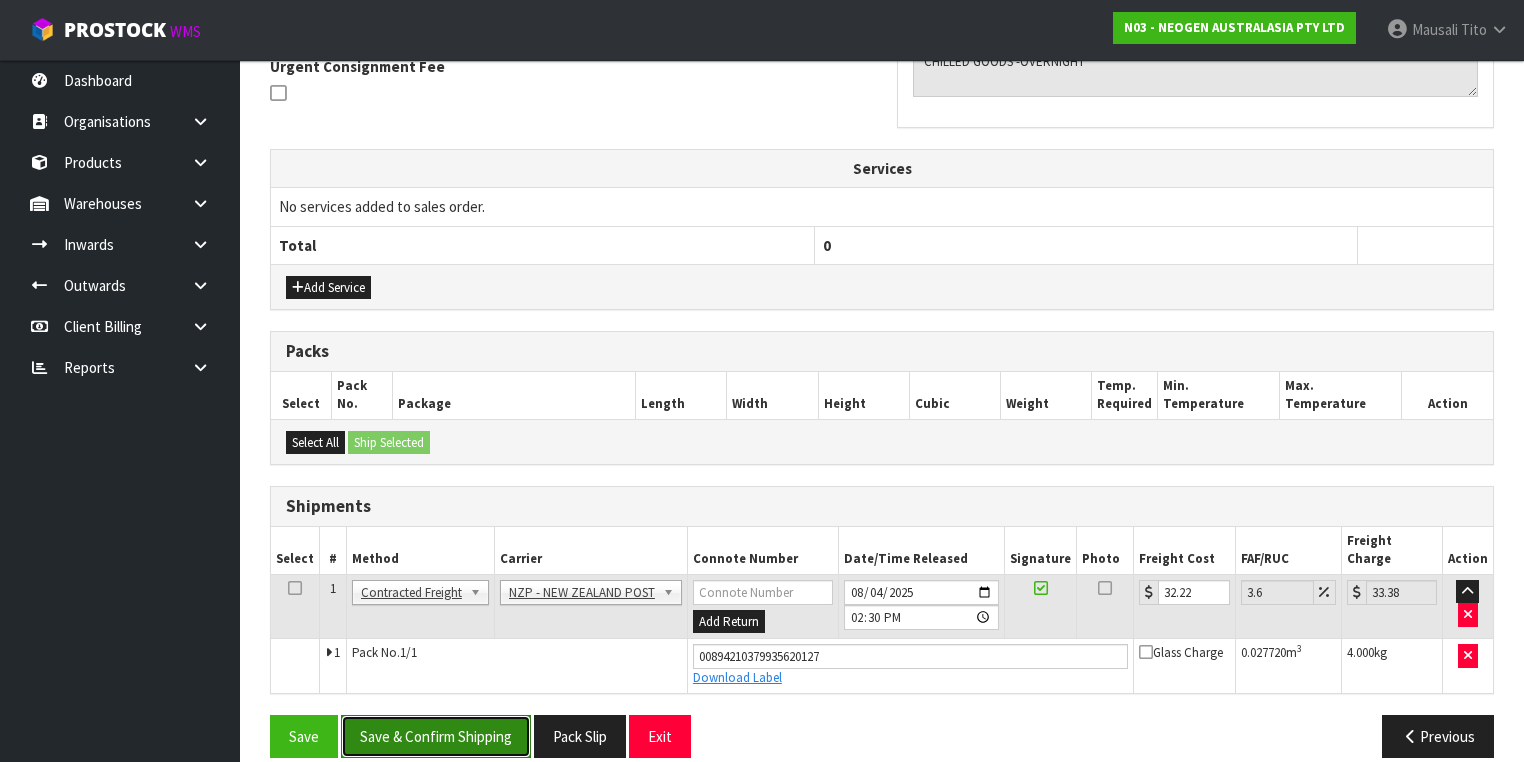 click on "Save & Confirm Shipping" at bounding box center [436, 736] 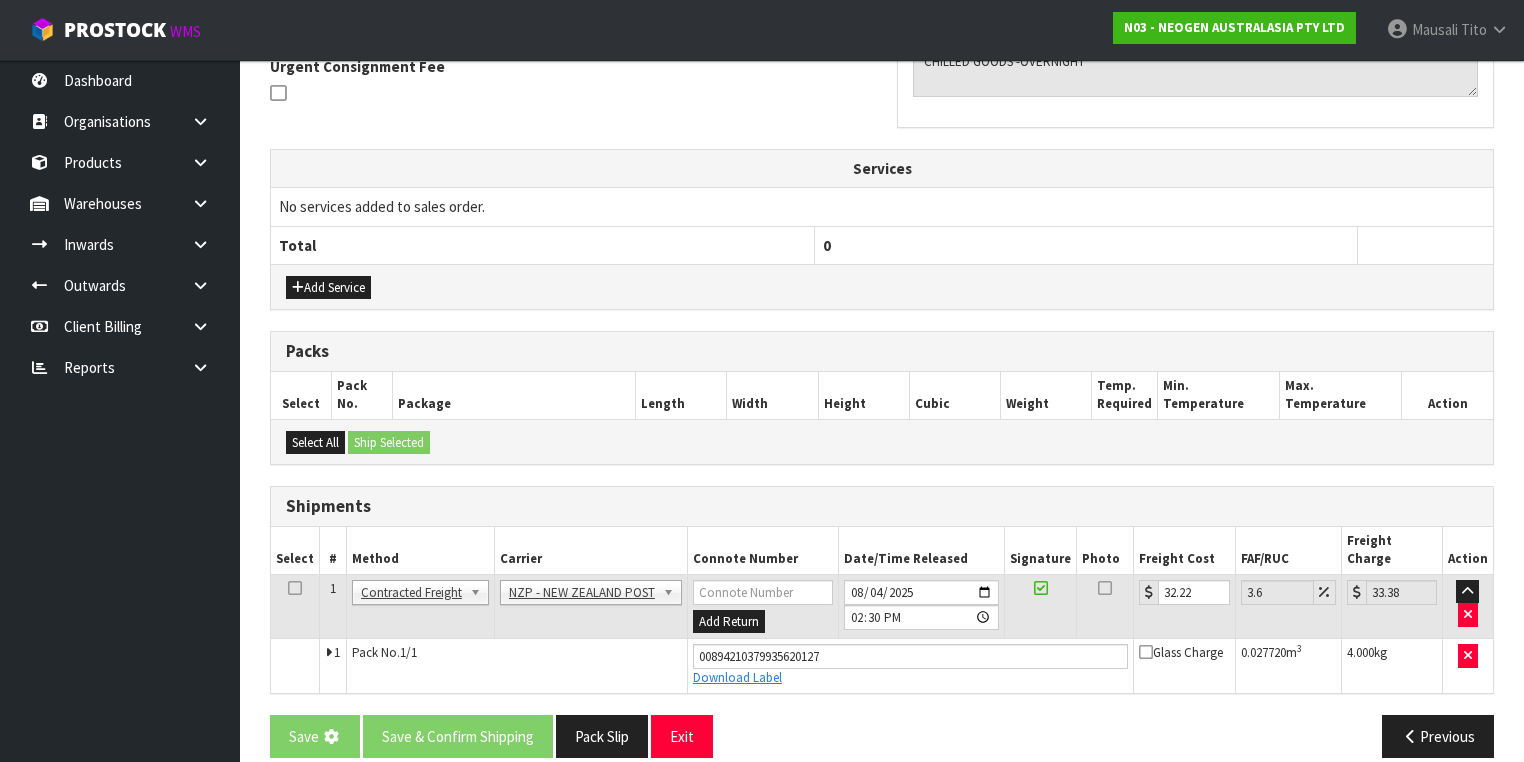 scroll, scrollTop: 0, scrollLeft: 0, axis: both 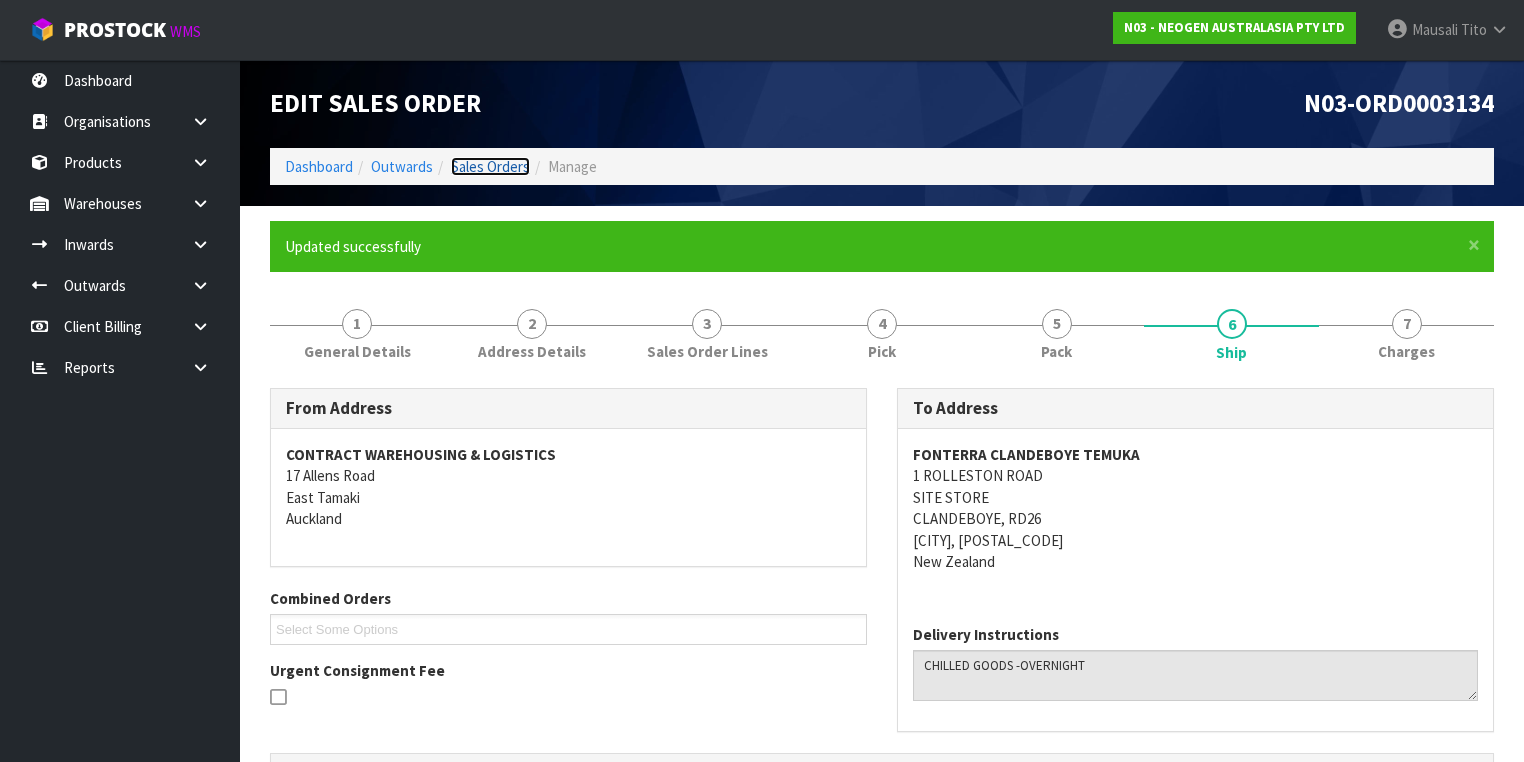 click on "Sales Orders" at bounding box center [490, 166] 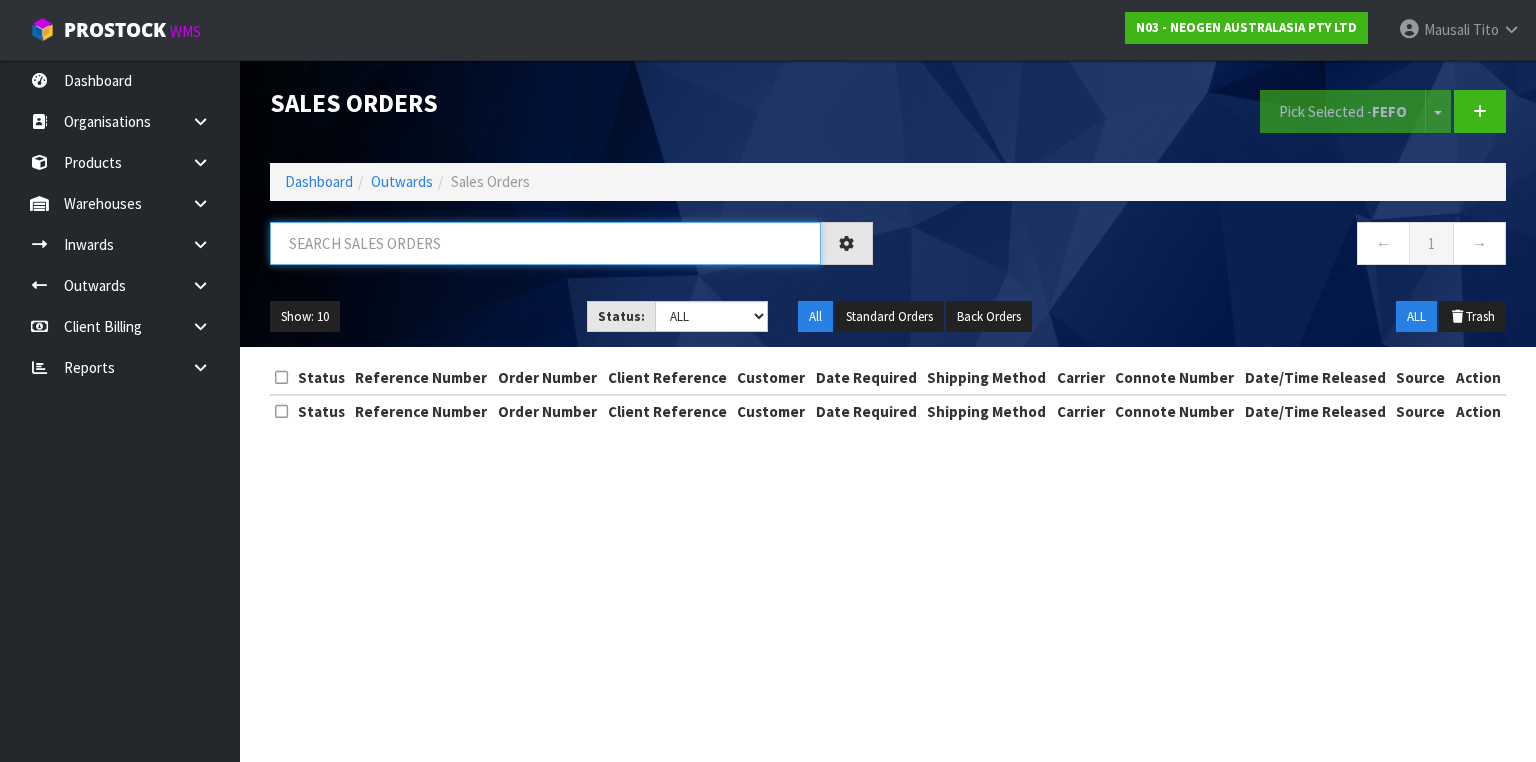 click at bounding box center [545, 243] 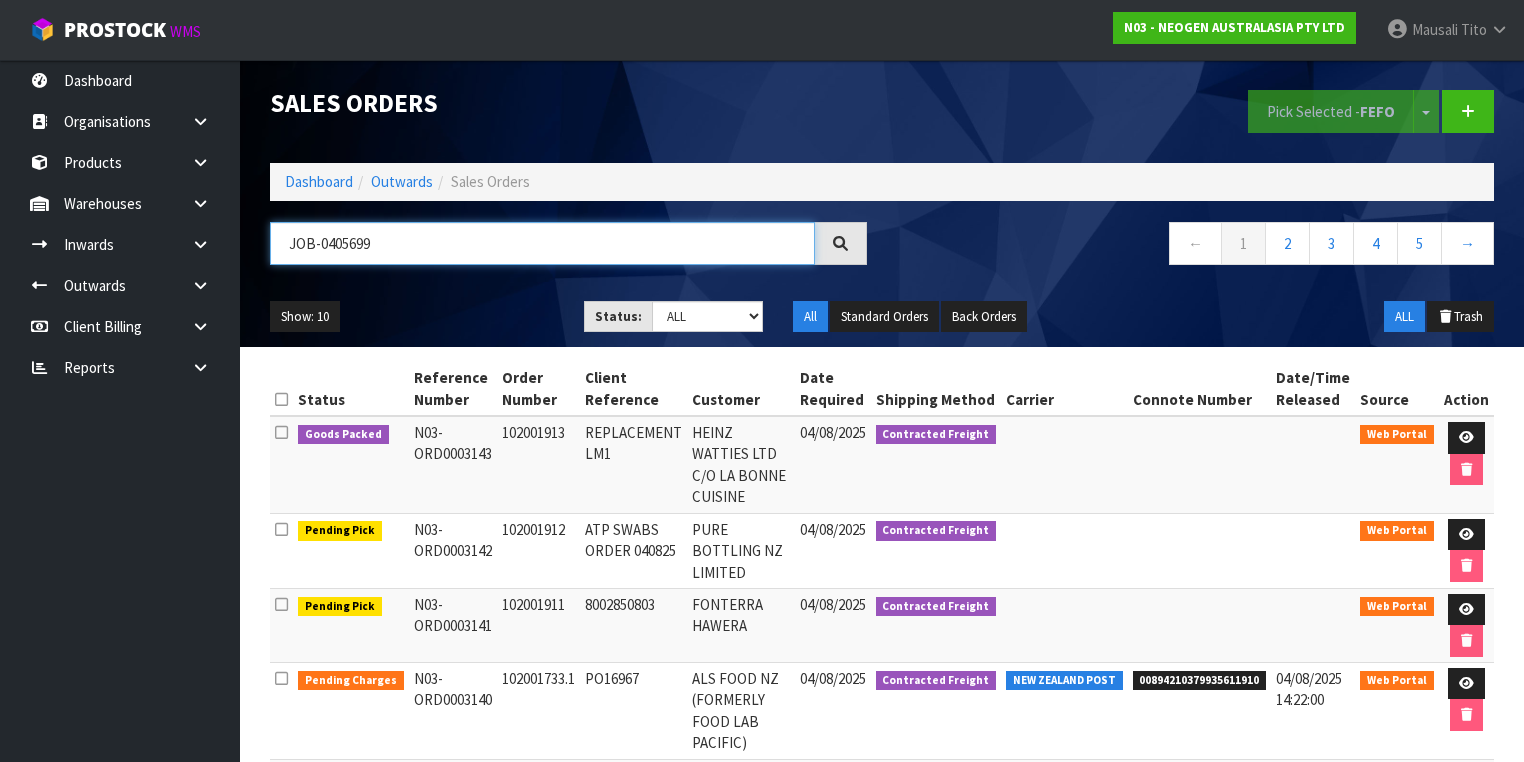 type on "JOB-0405699" 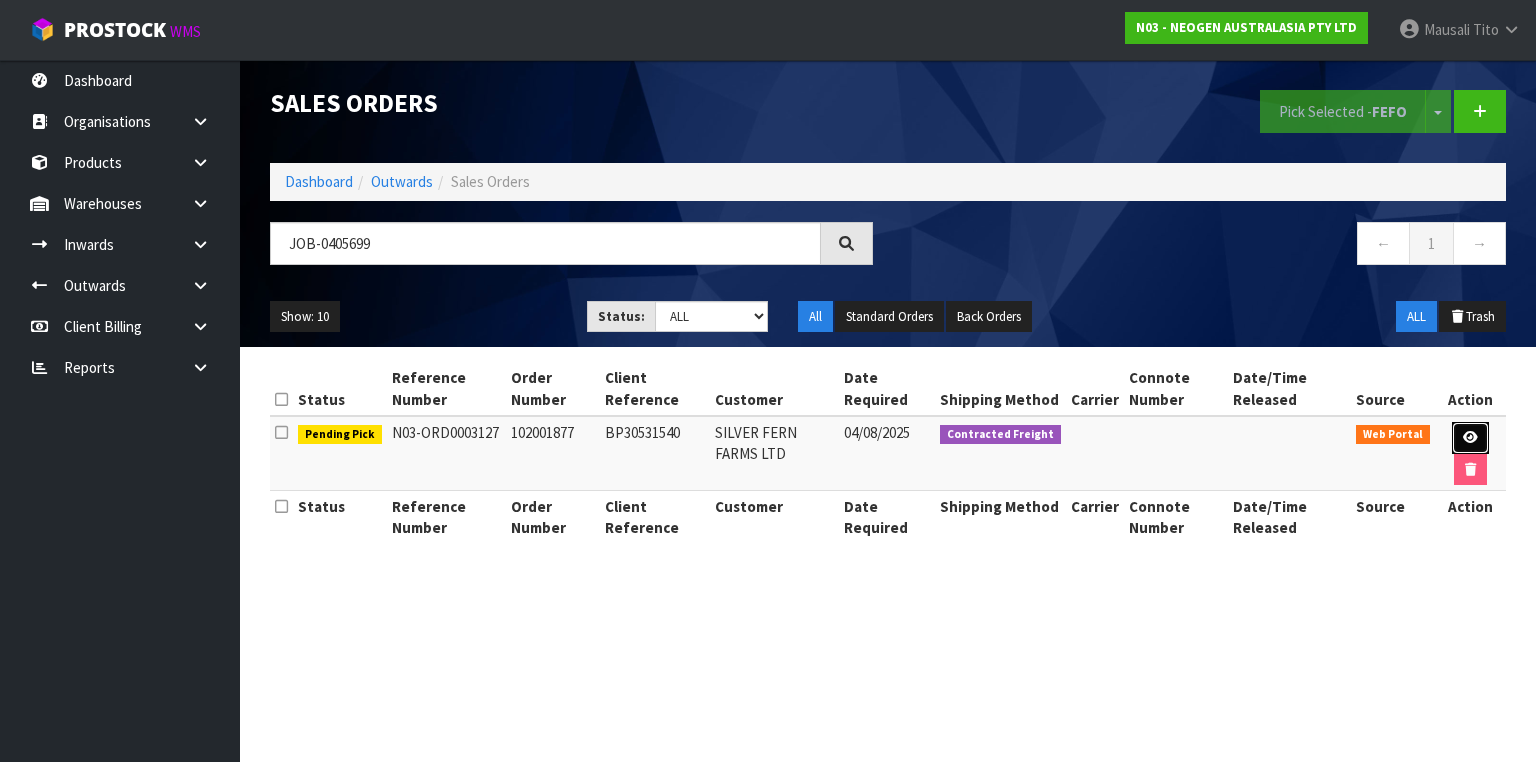 click at bounding box center [1470, 438] 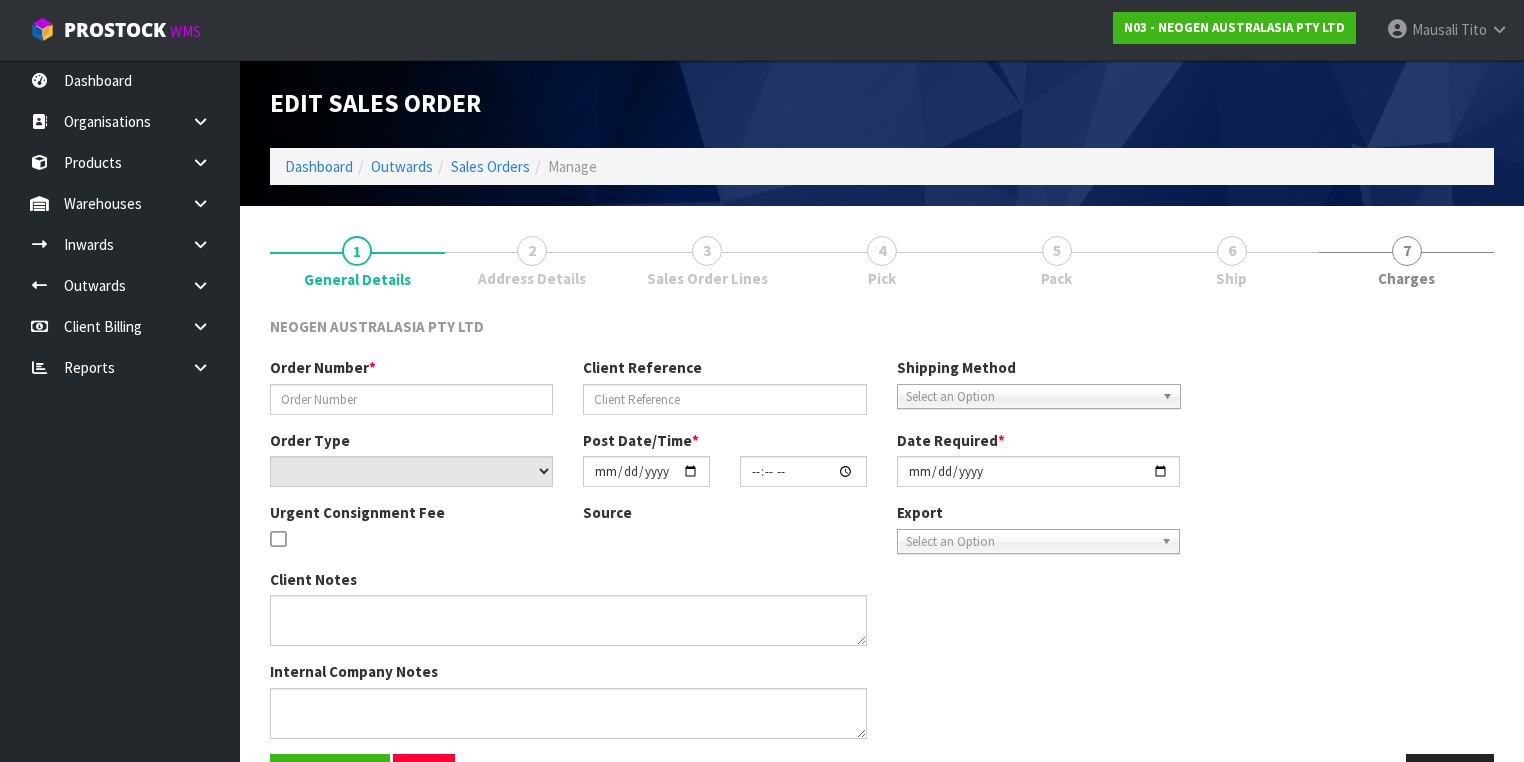 type on "102001877" 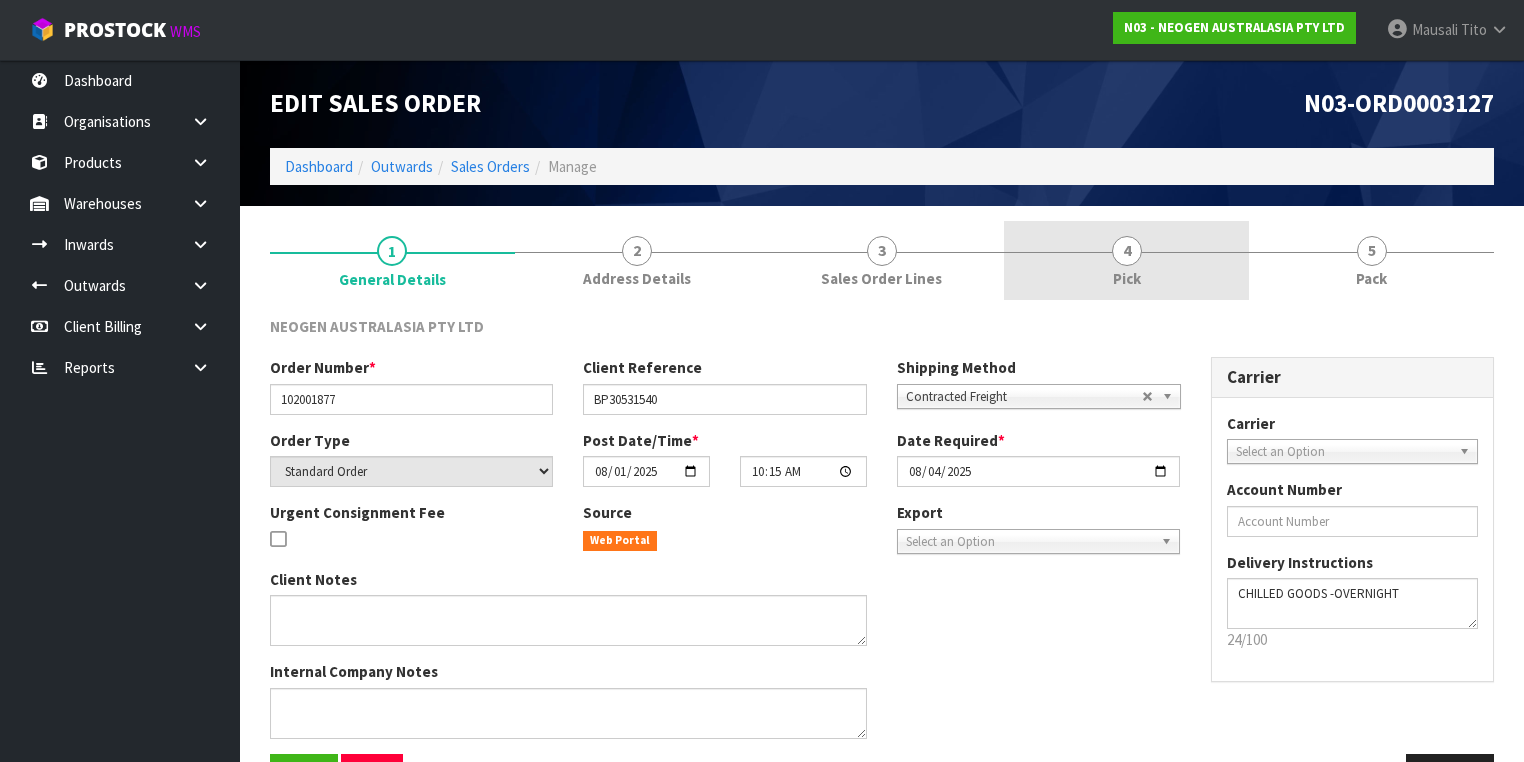 drag, startPoint x: 1084, startPoint y: 252, endPoint x: 1124, endPoint y: 297, distance: 60.207973 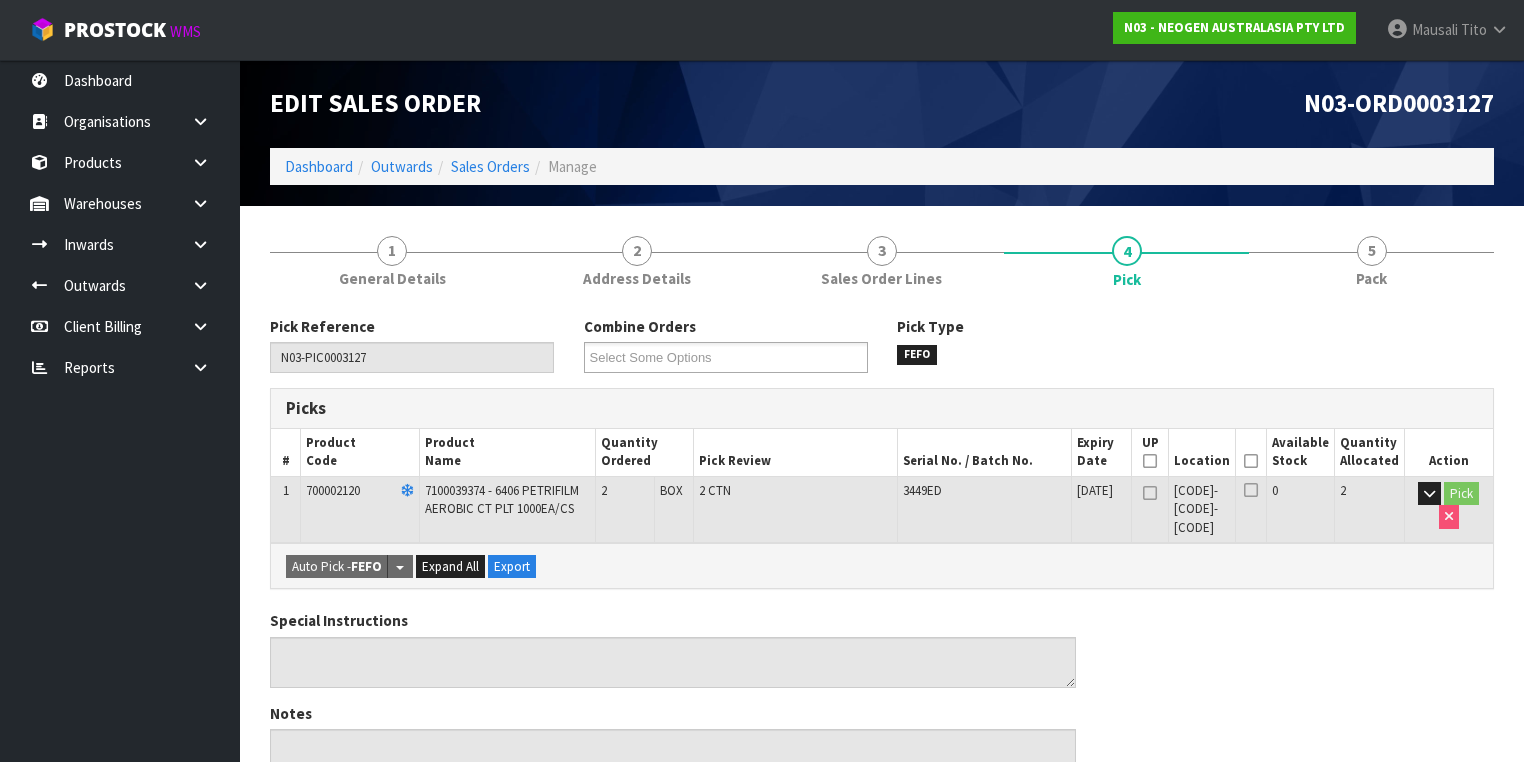 click at bounding box center [1251, 461] 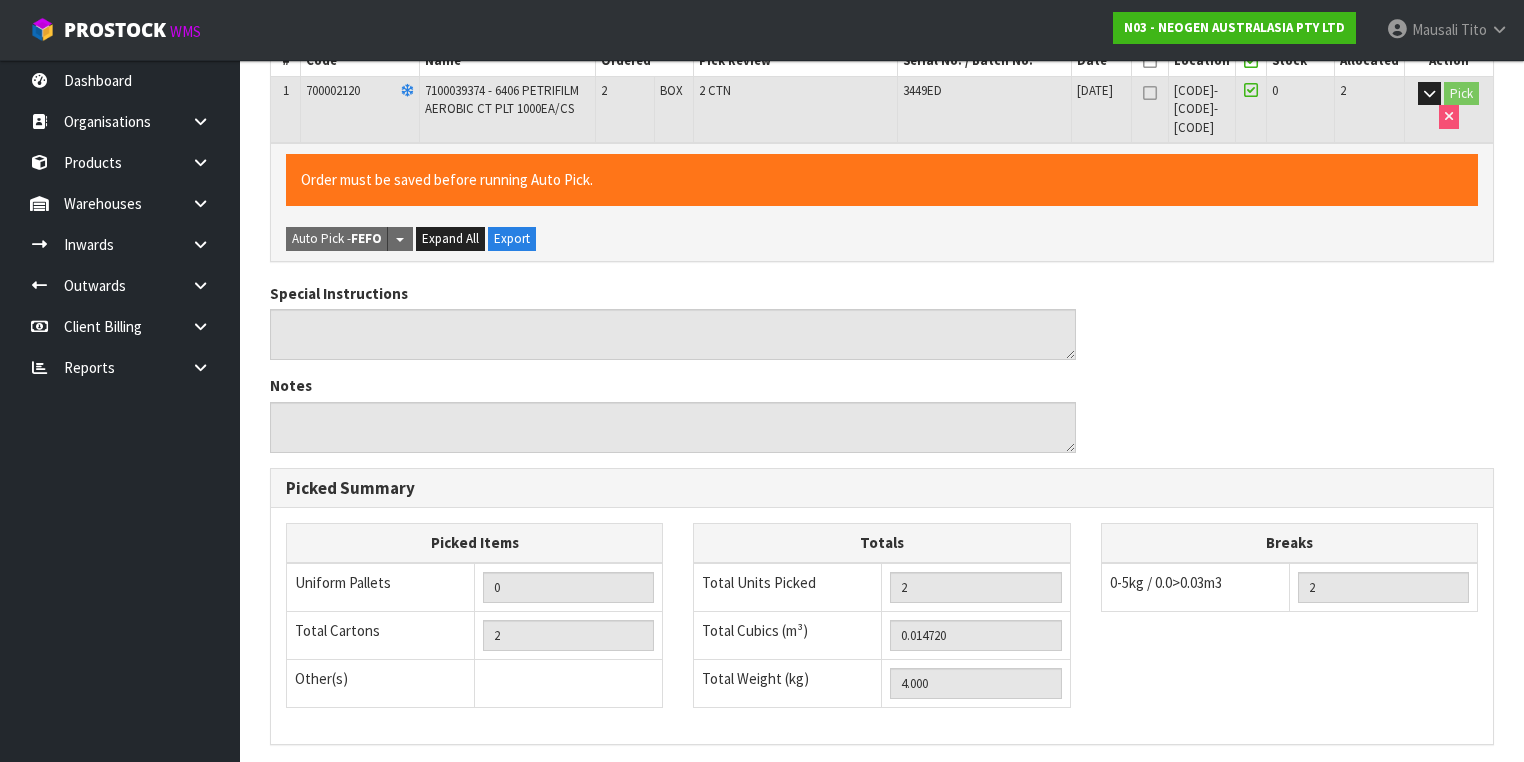scroll, scrollTop: 641, scrollLeft: 0, axis: vertical 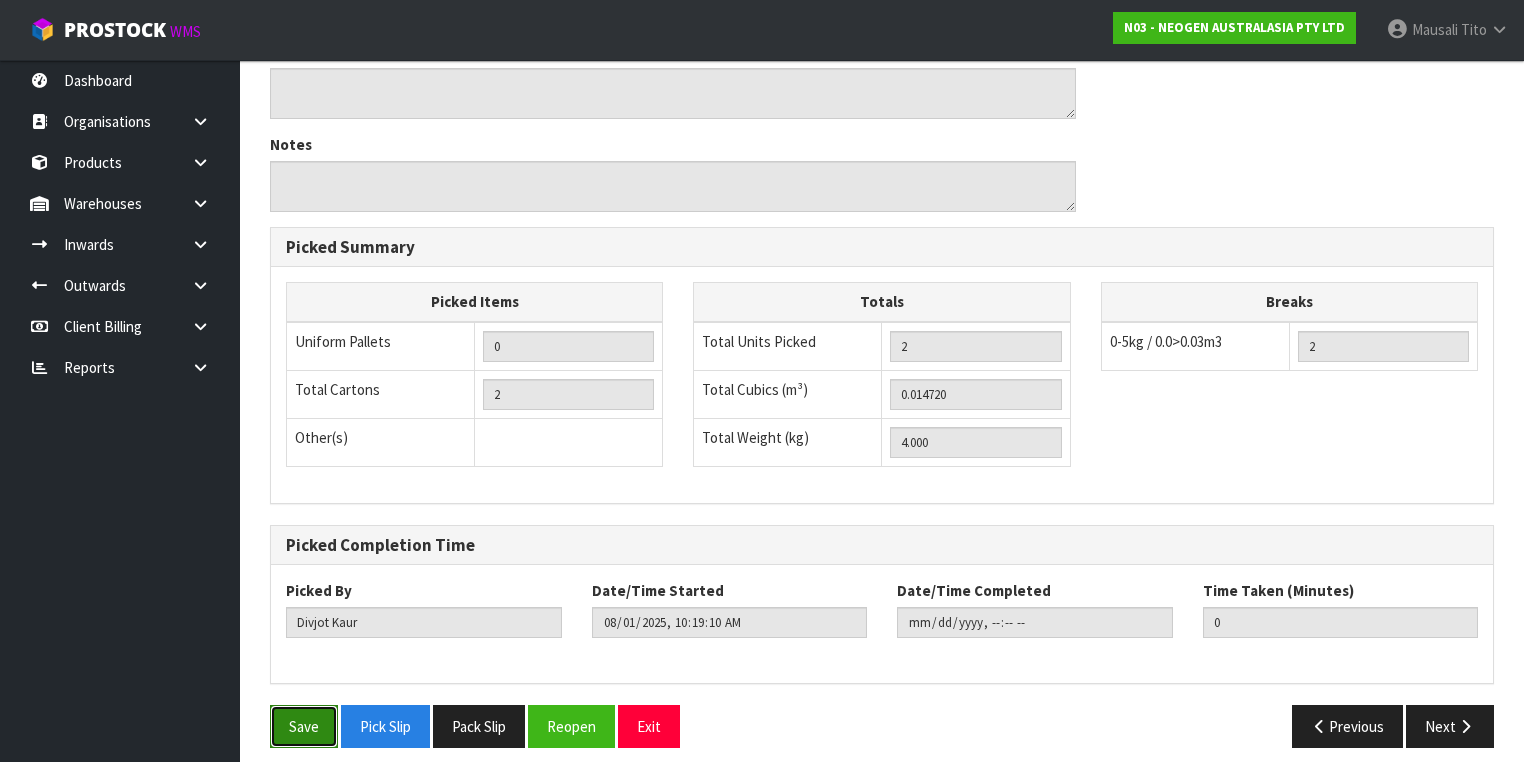 click on "Save" at bounding box center [304, 726] 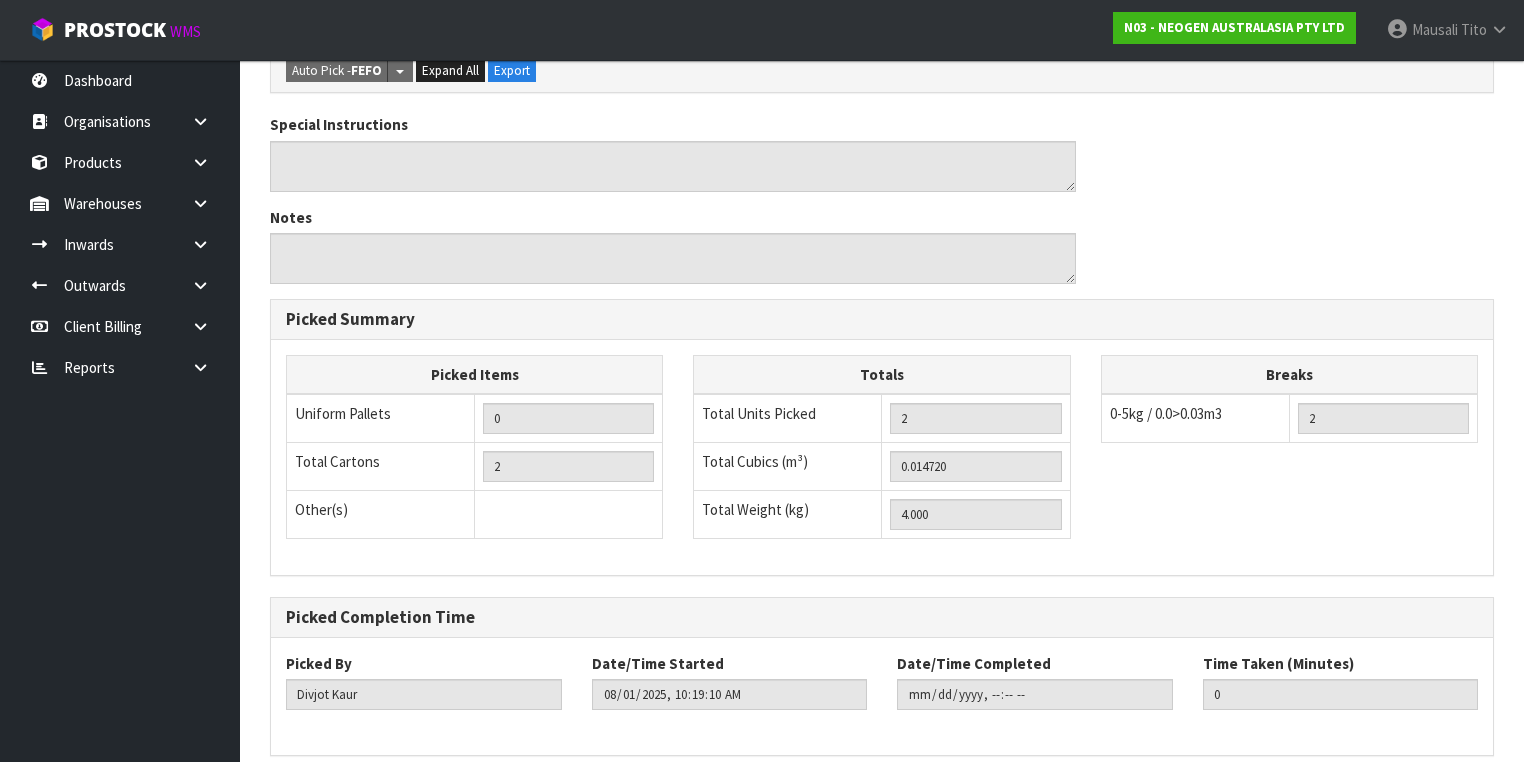 scroll, scrollTop: 0, scrollLeft: 0, axis: both 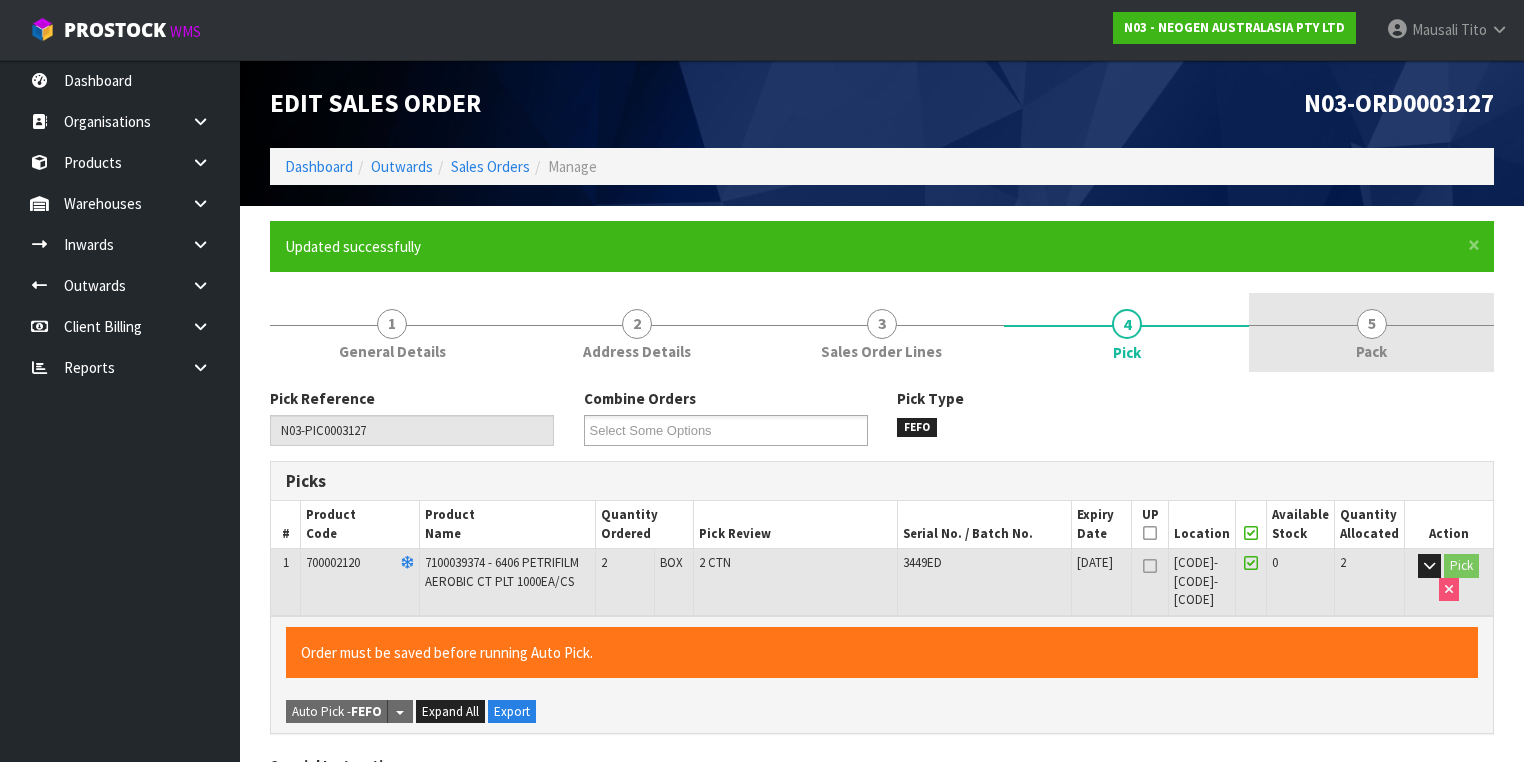 click on "5
Pack" at bounding box center [1371, 332] 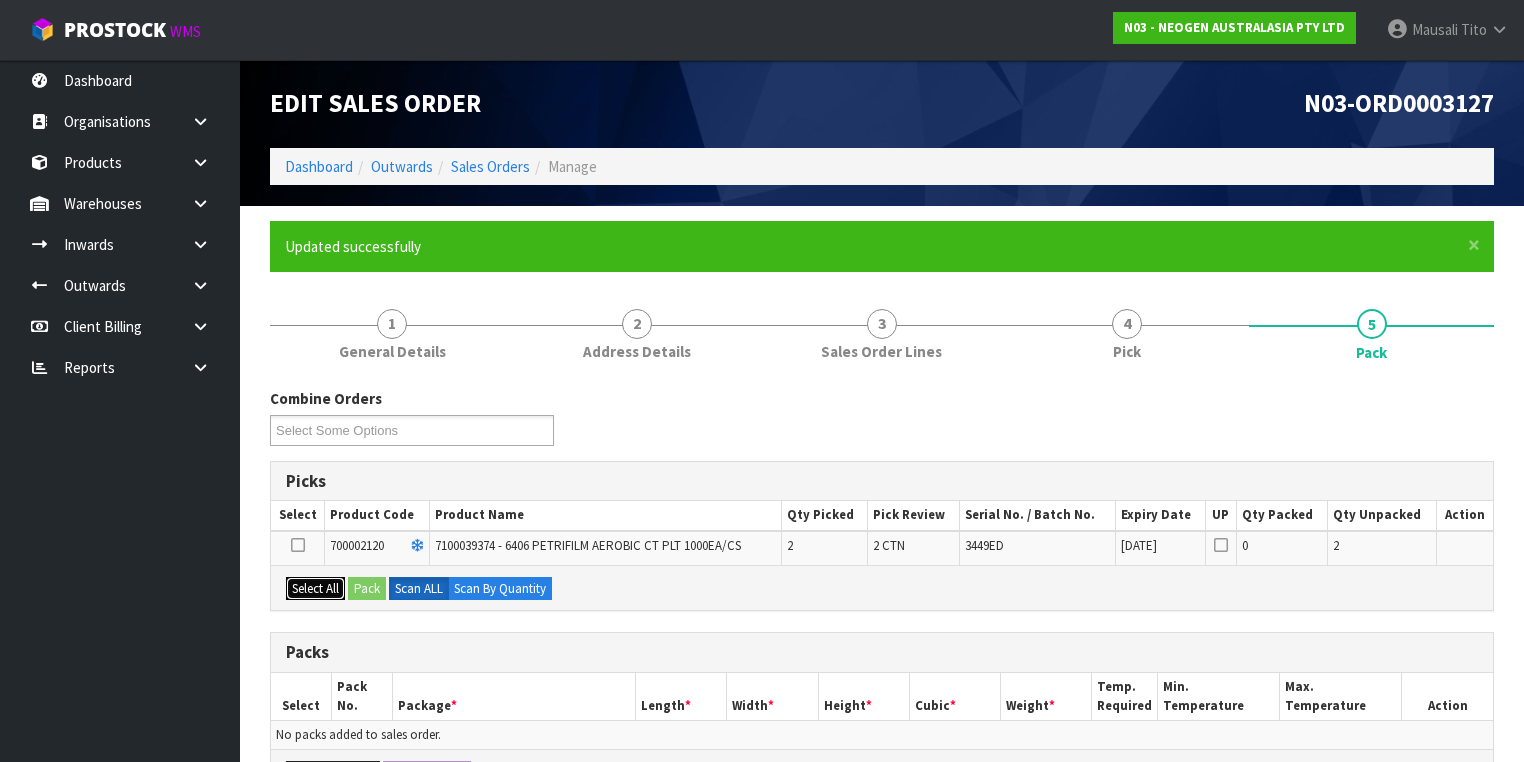 click on "Select All" at bounding box center (315, 589) 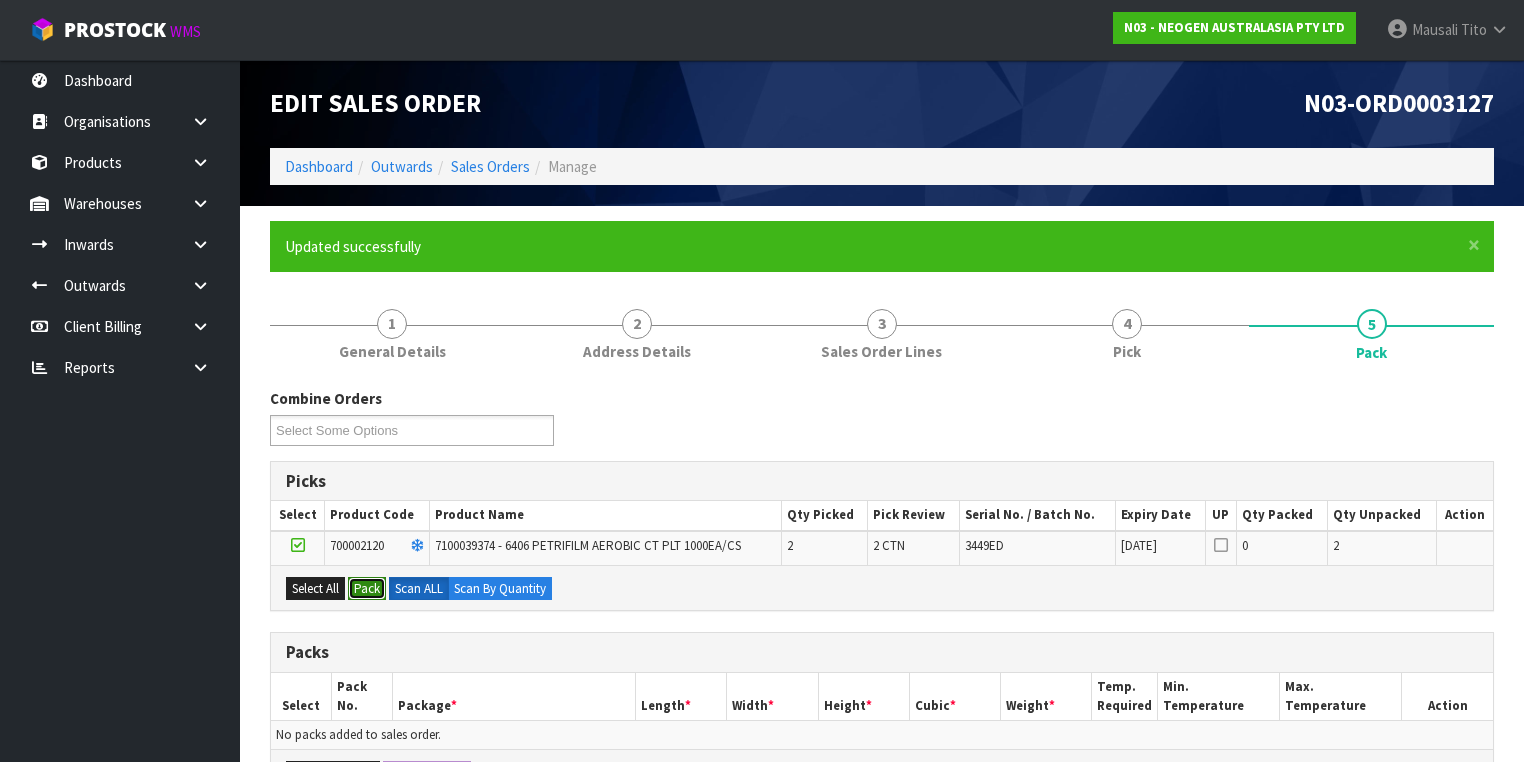 click on "Pack" at bounding box center (367, 589) 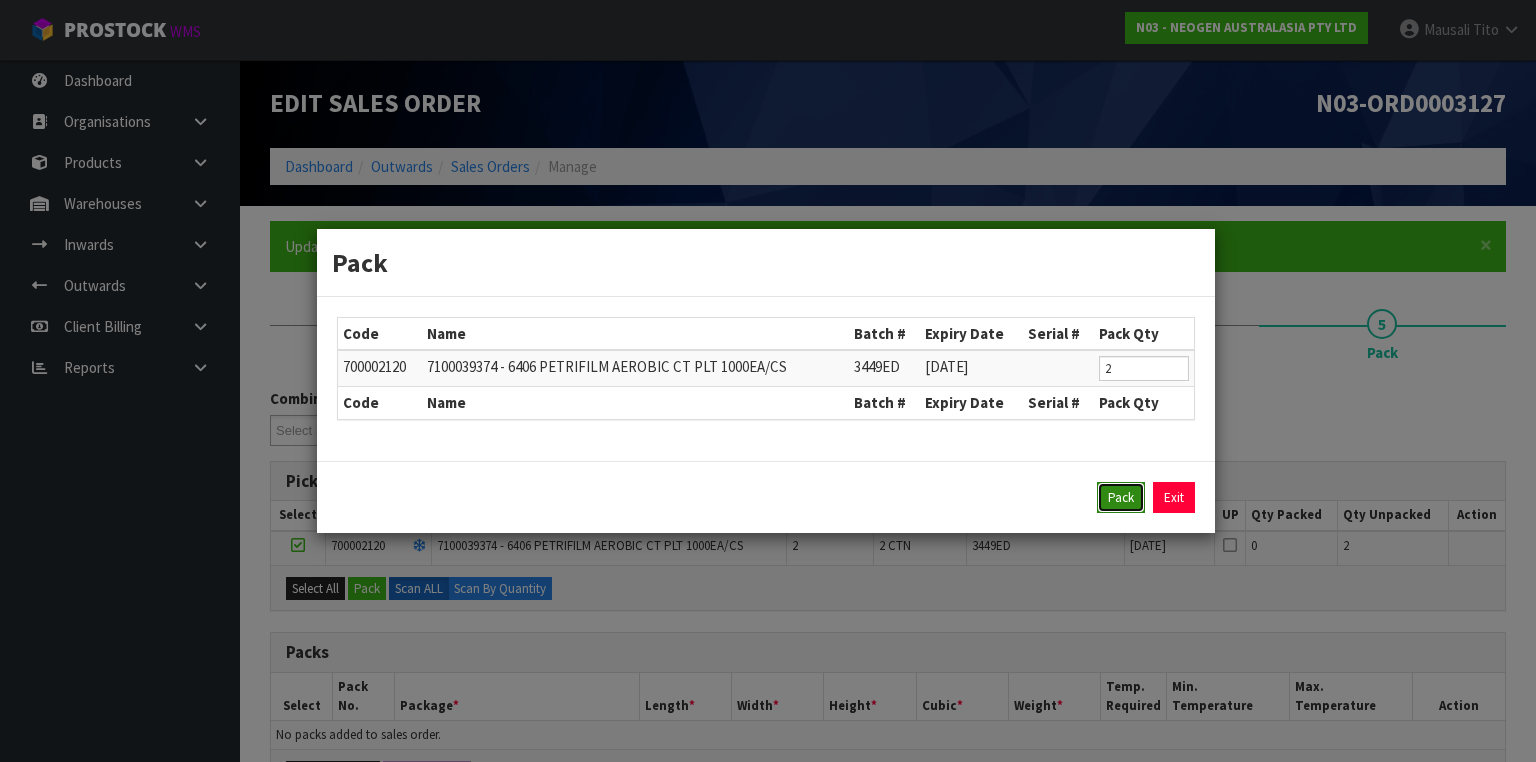 click on "Pack" at bounding box center (1121, 498) 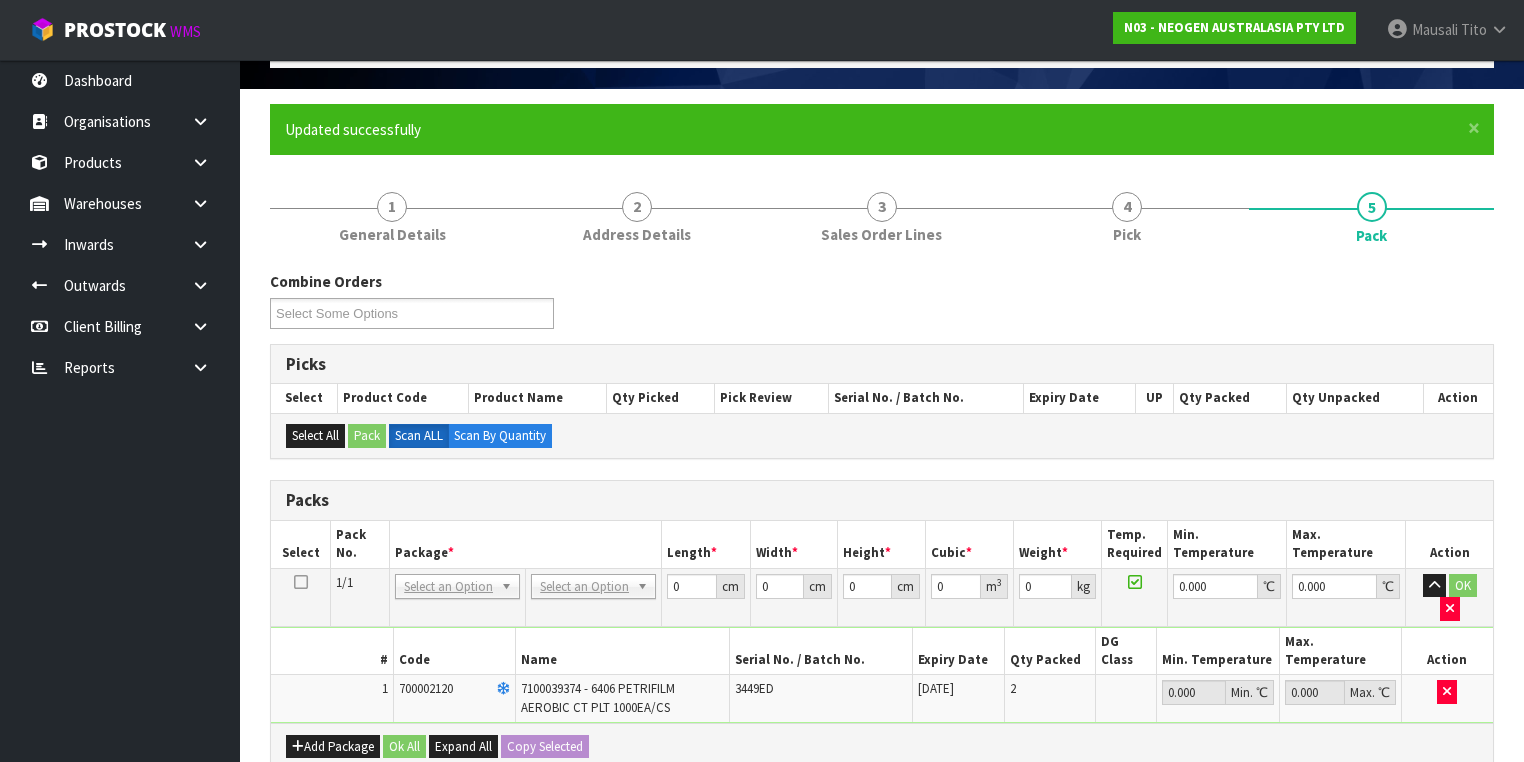 scroll, scrollTop: 240, scrollLeft: 0, axis: vertical 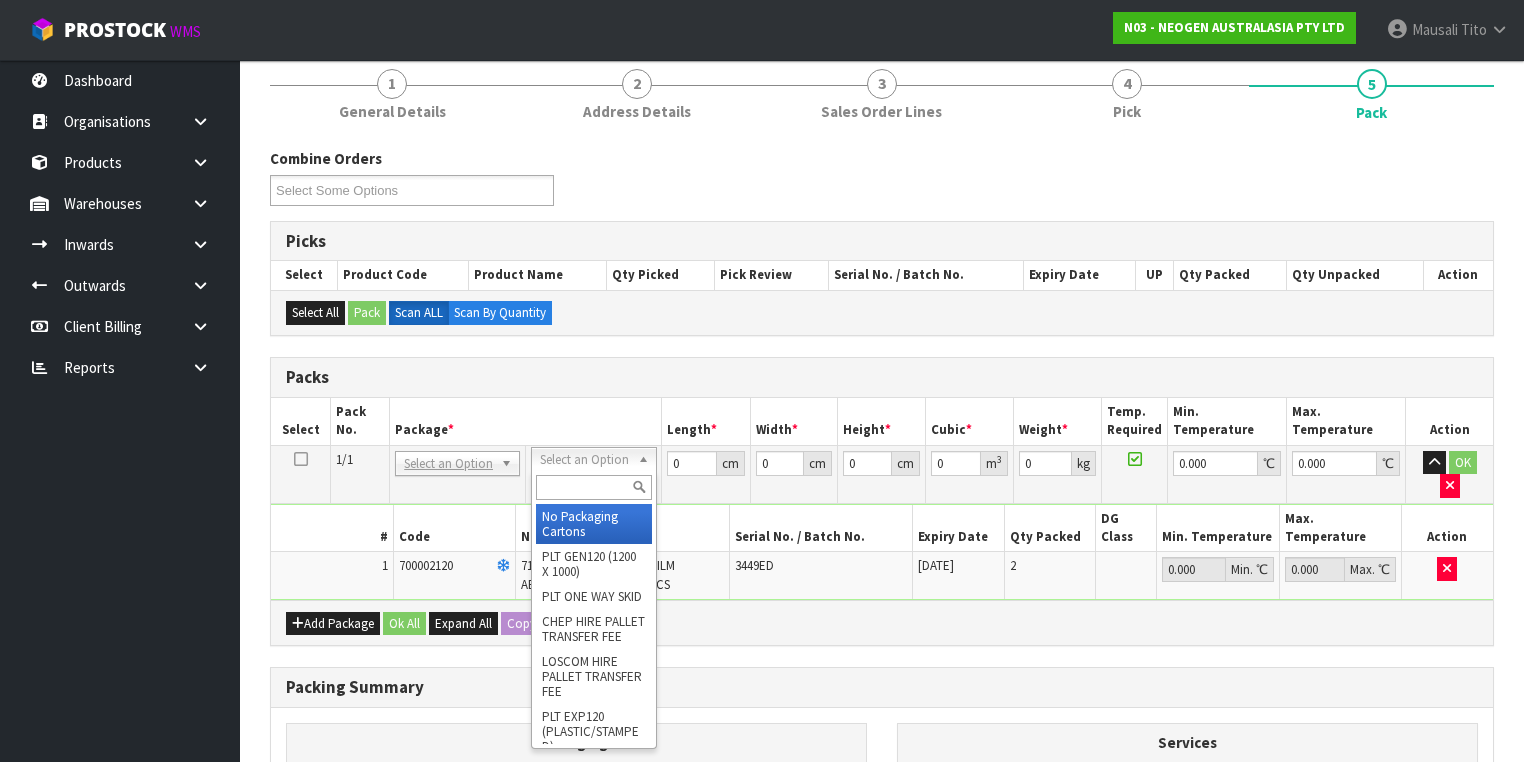 drag, startPoint x: 601, startPoint y: 449, endPoint x: 599, endPoint y: 522, distance: 73.02739 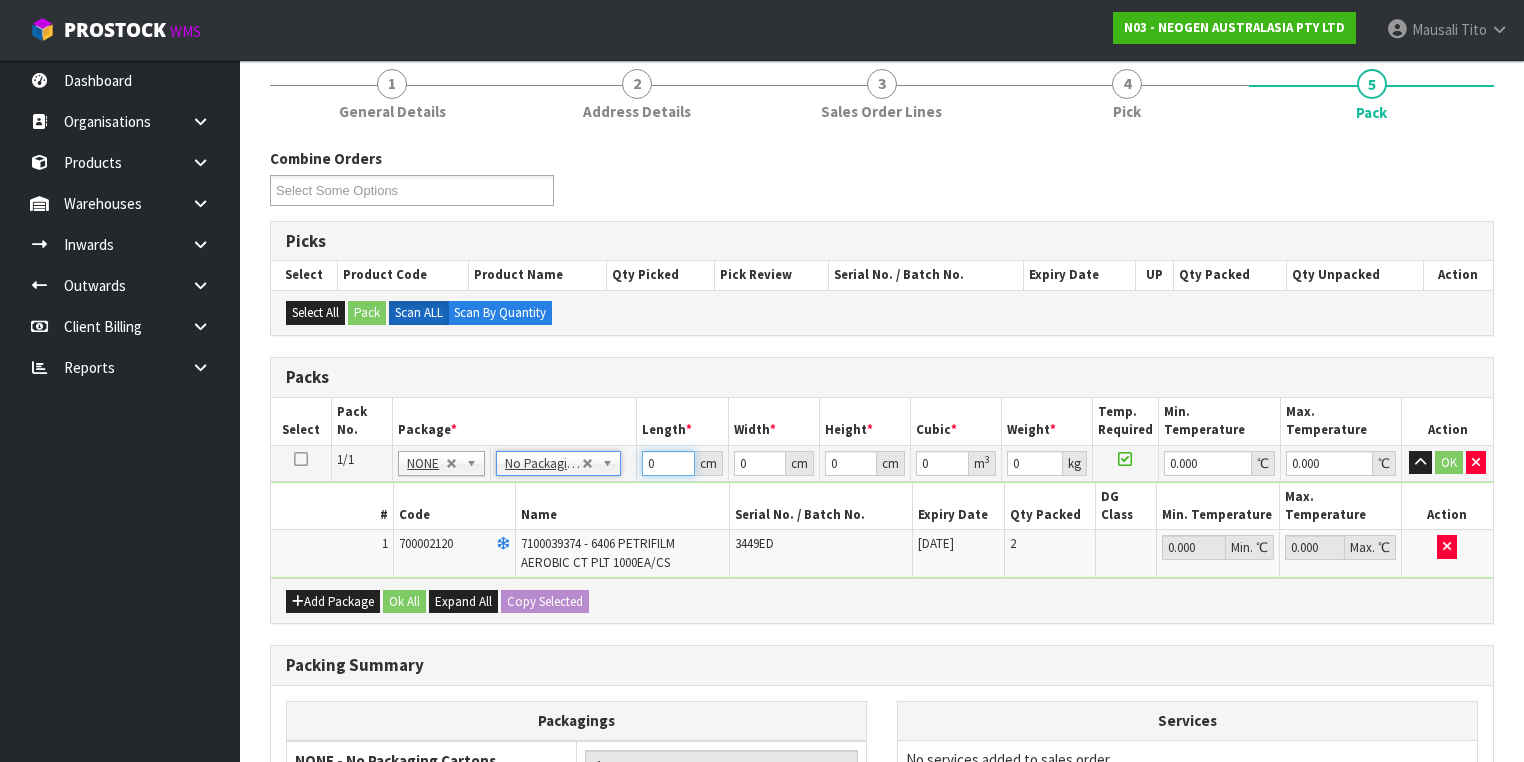 drag, startPoint x: 672, startPoint y: 456, endPoint x: 583, endPoint y: 489, distance: 94.92102 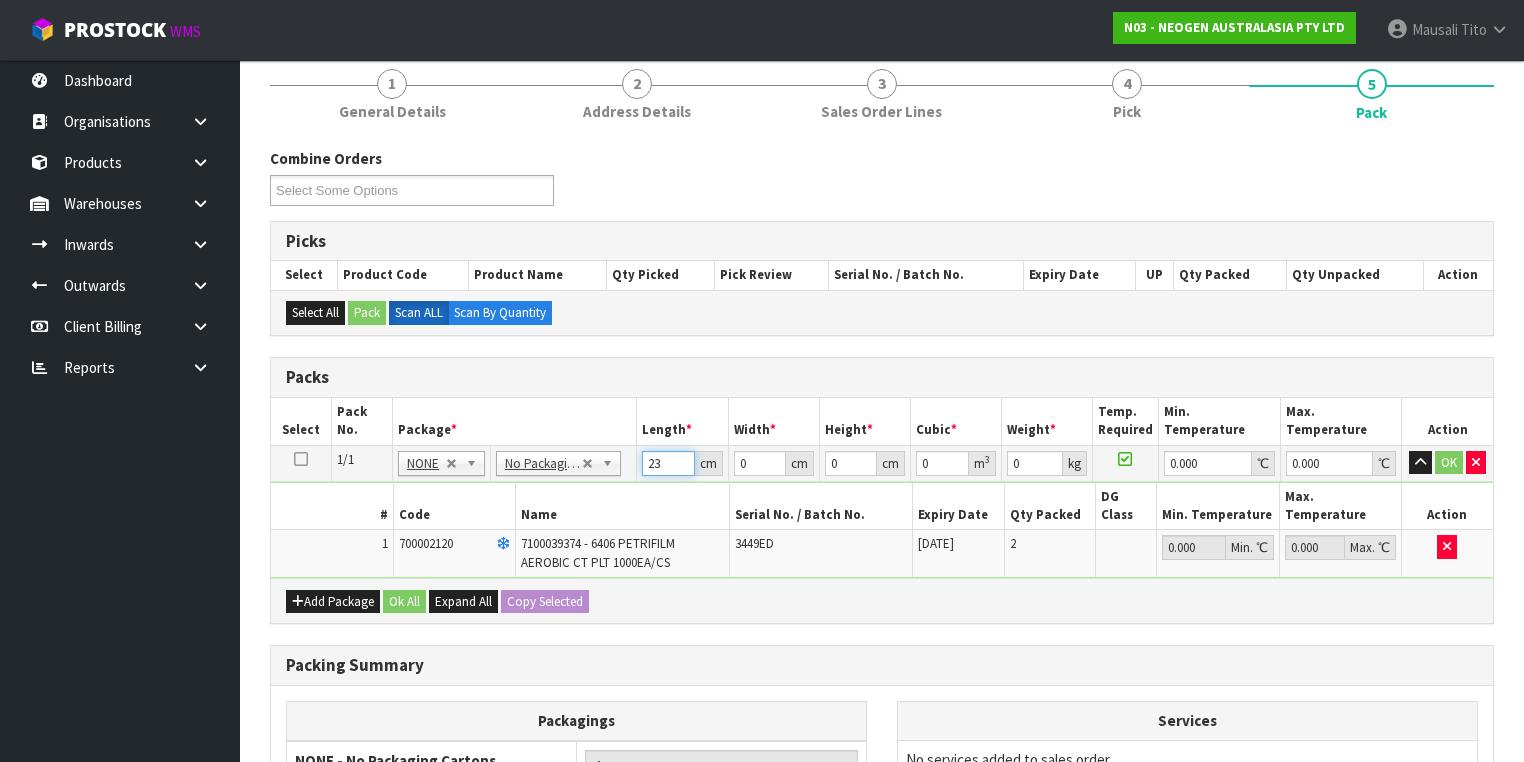 type on "23" 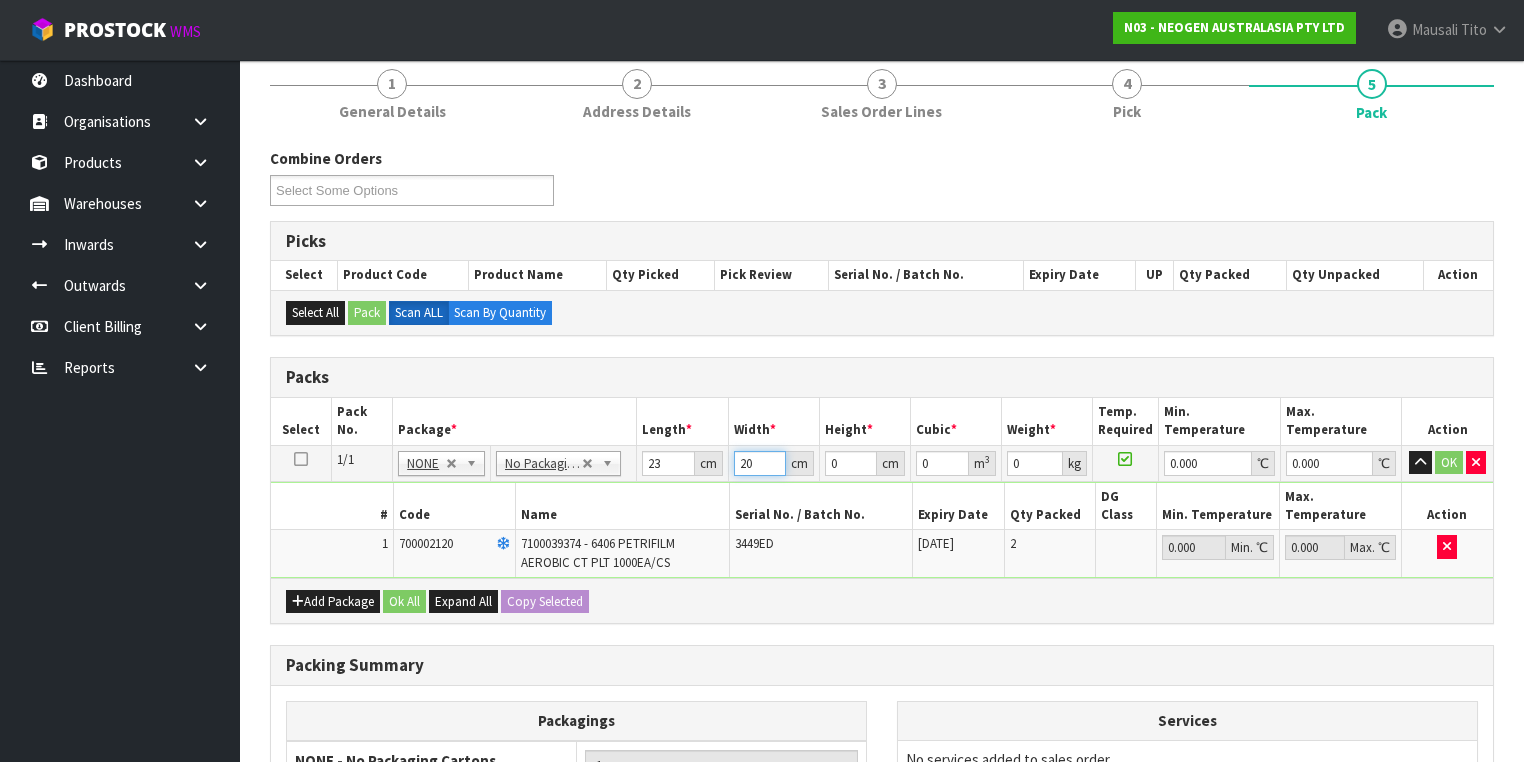 type on "20" 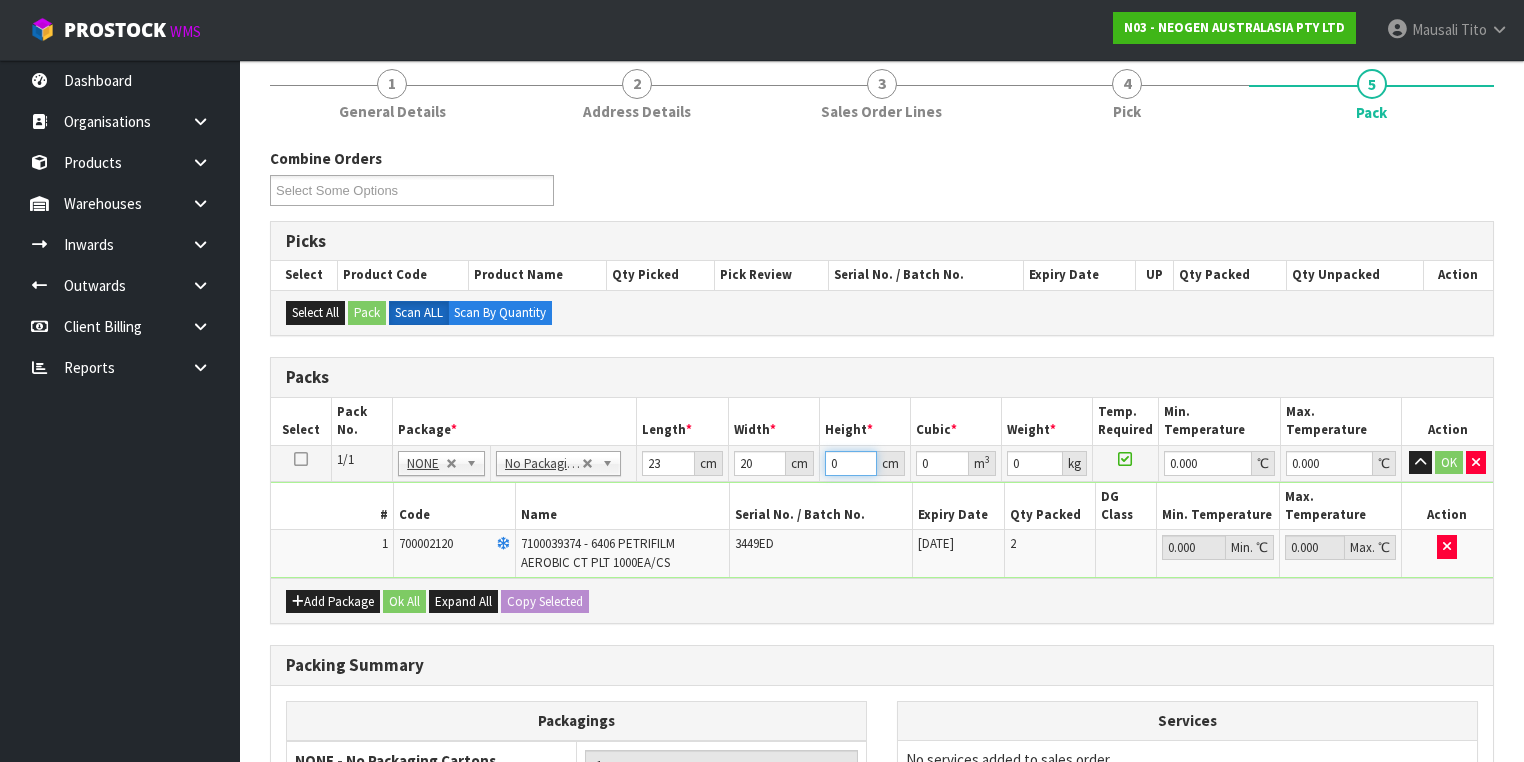type on "3" 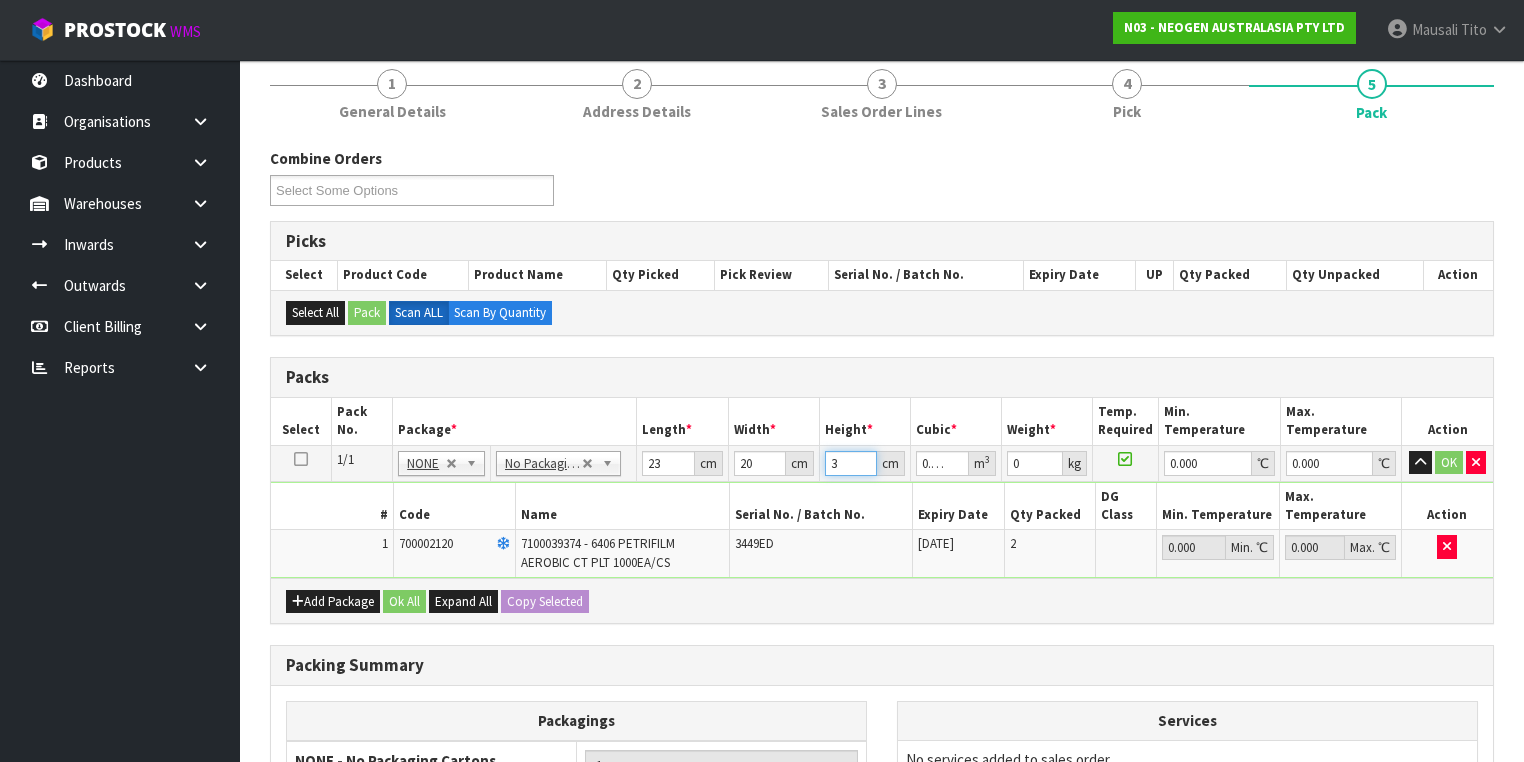 type on "32" 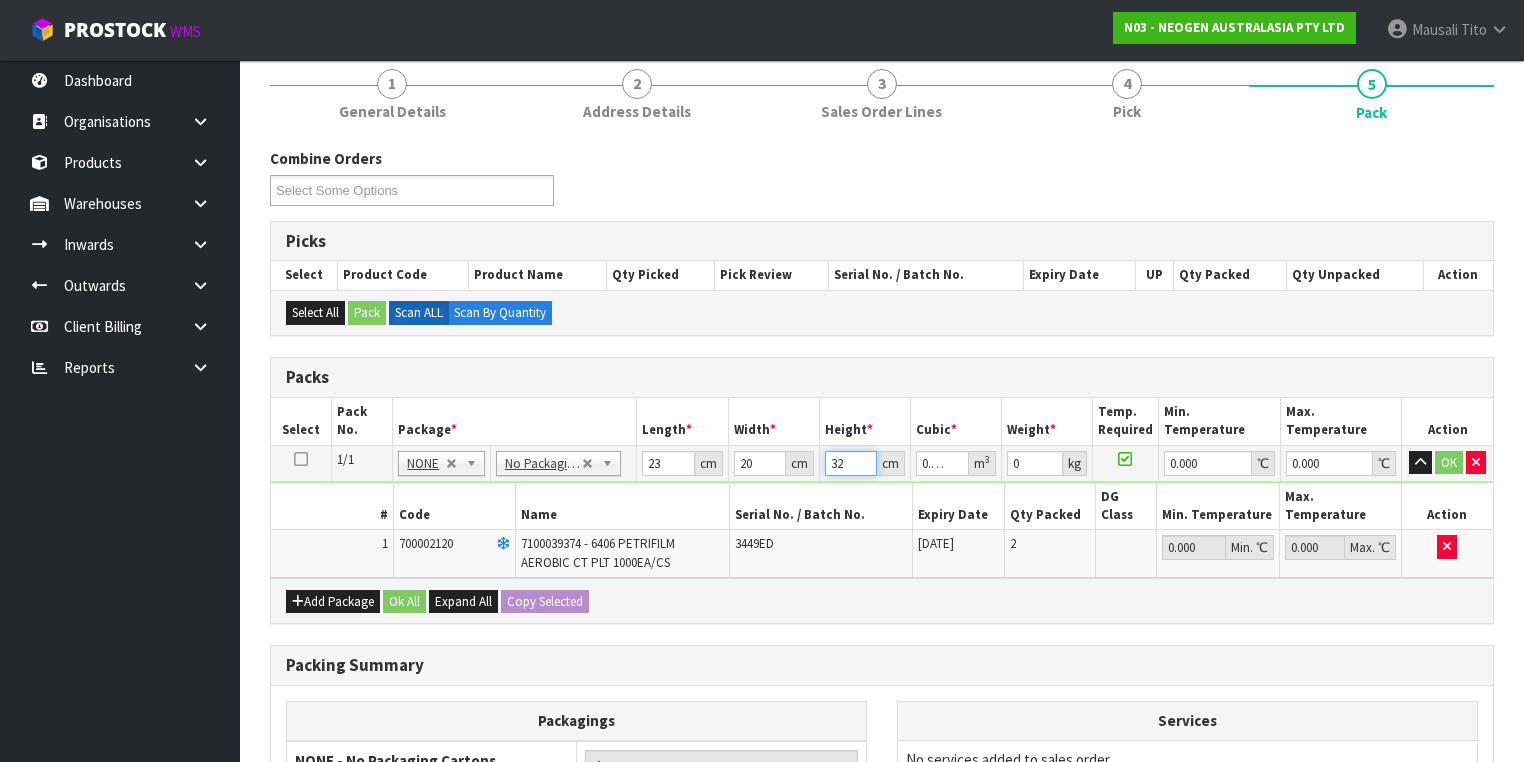 type on "32" 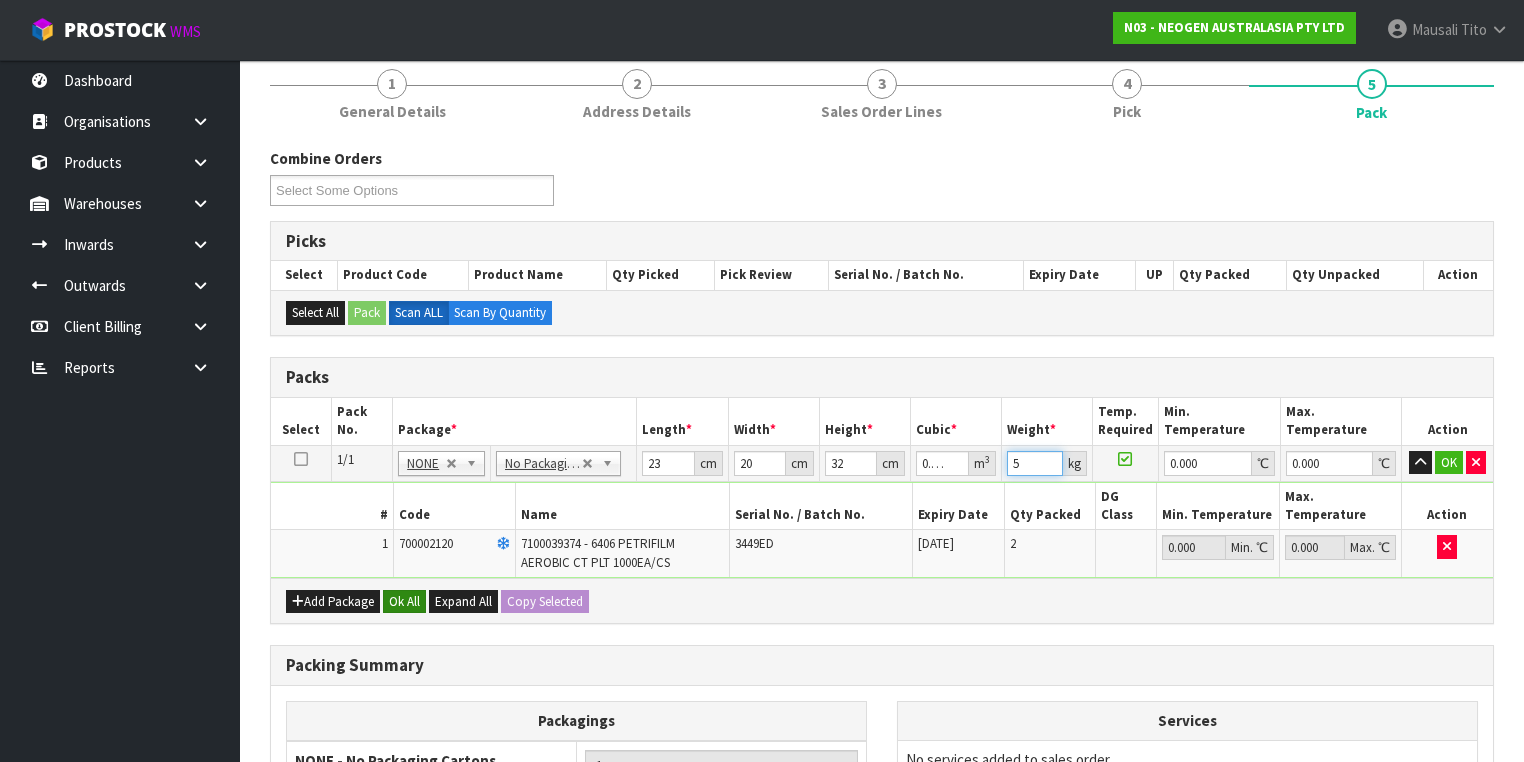 type on "5" 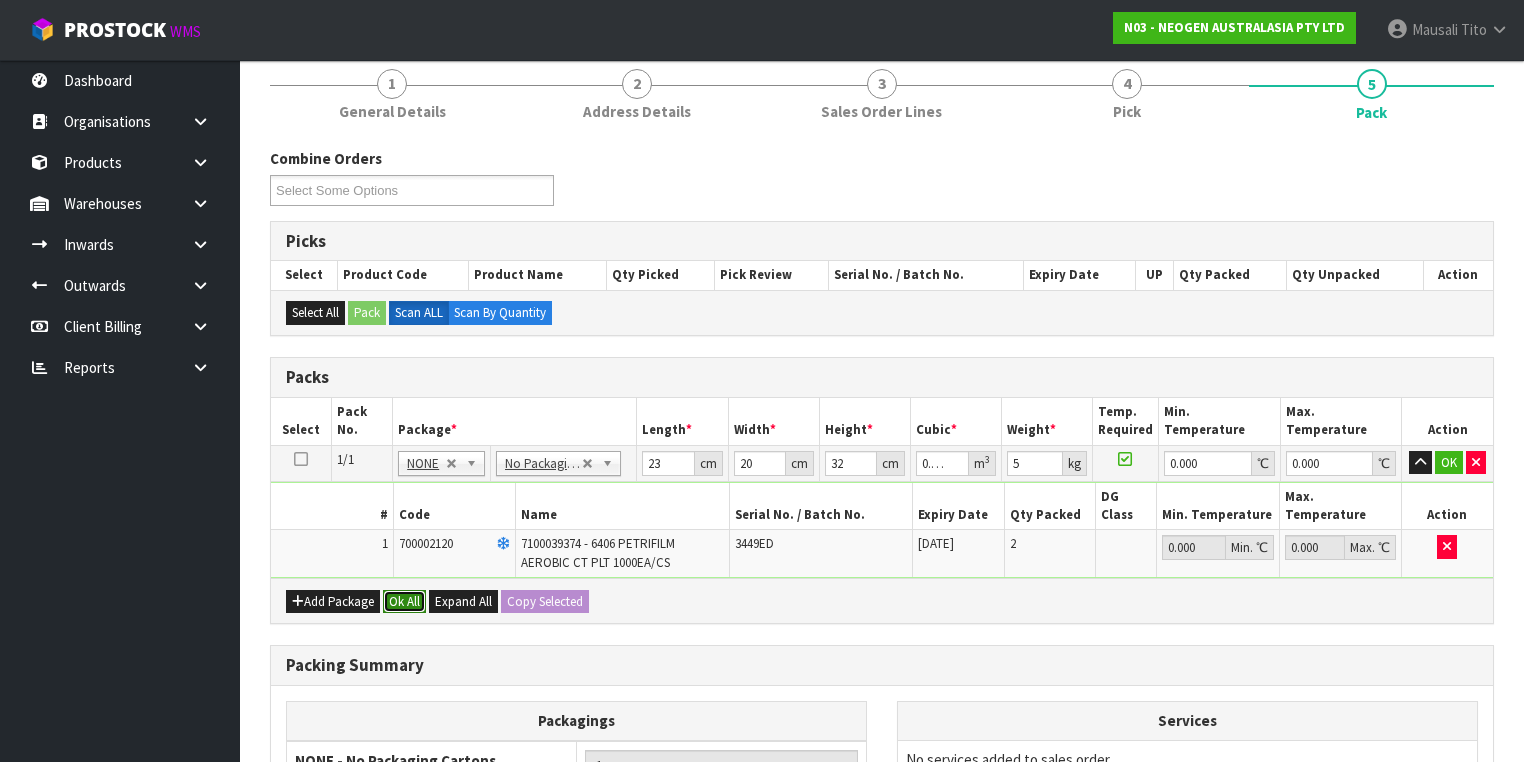 click on "Ok All" at bounding box center [404, 602] 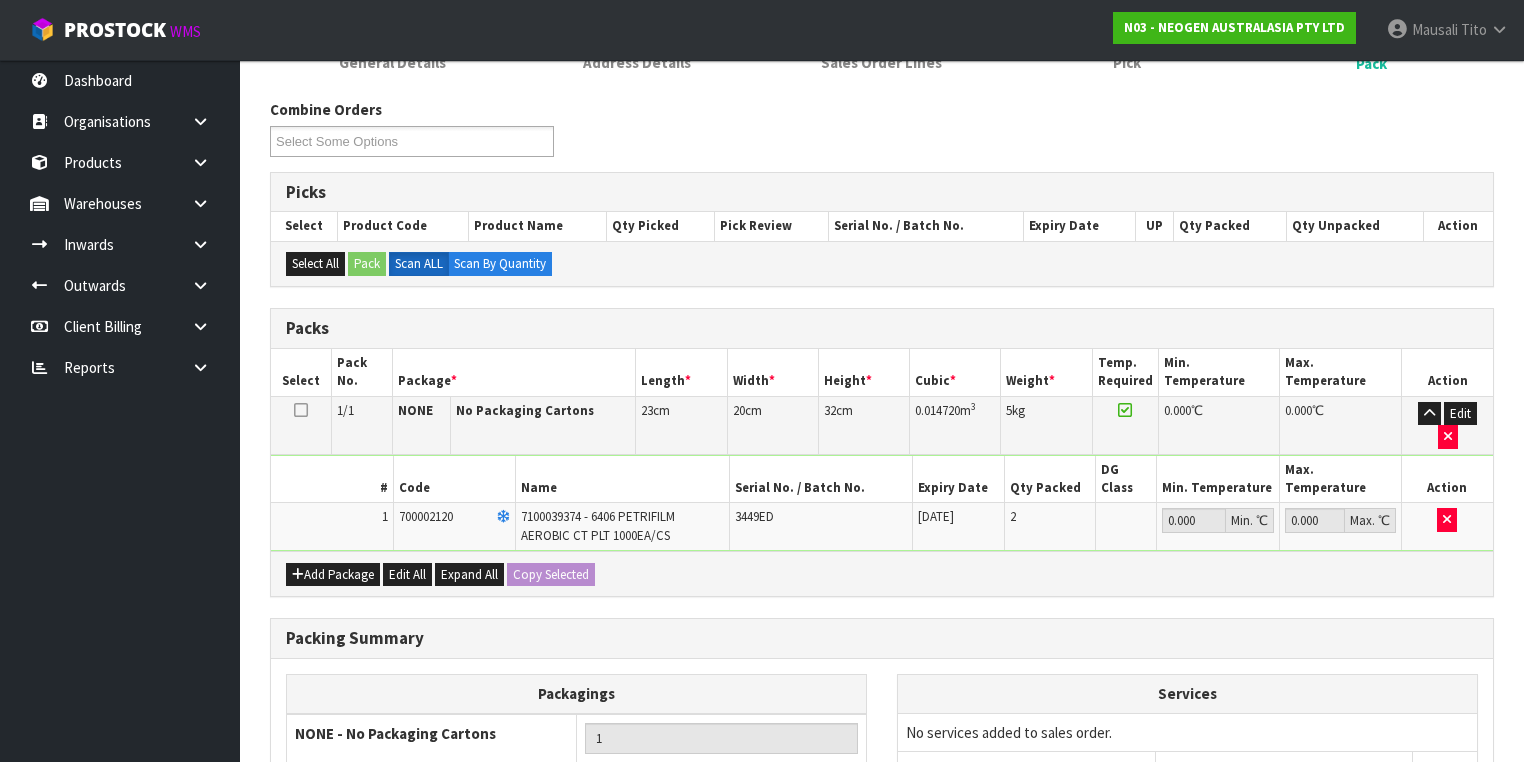 scroll, scrollTop: 453, scrollLeft: 0, axis: vertical 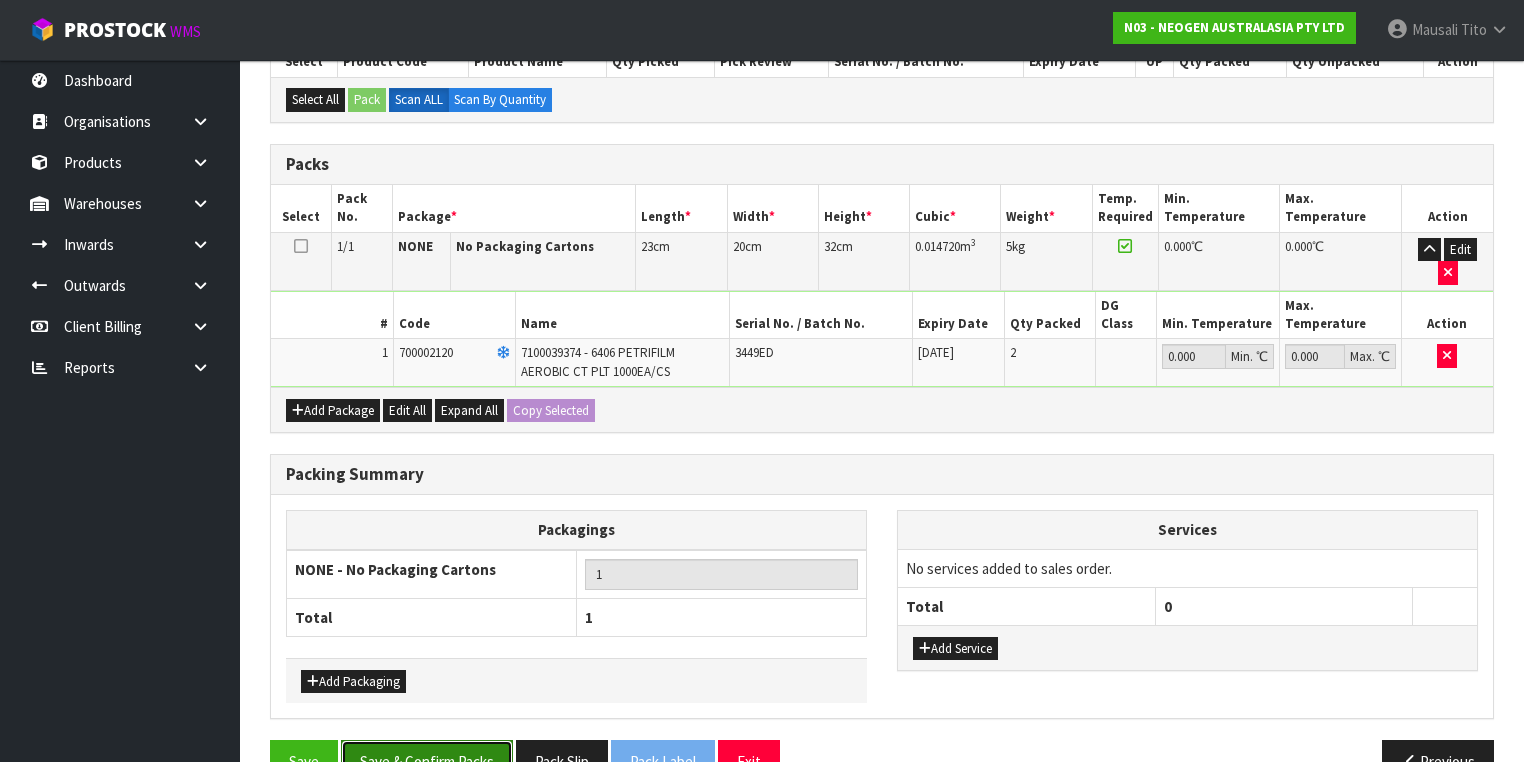 click on "Save & Confirm Packs" at bounding box center (427, 761) 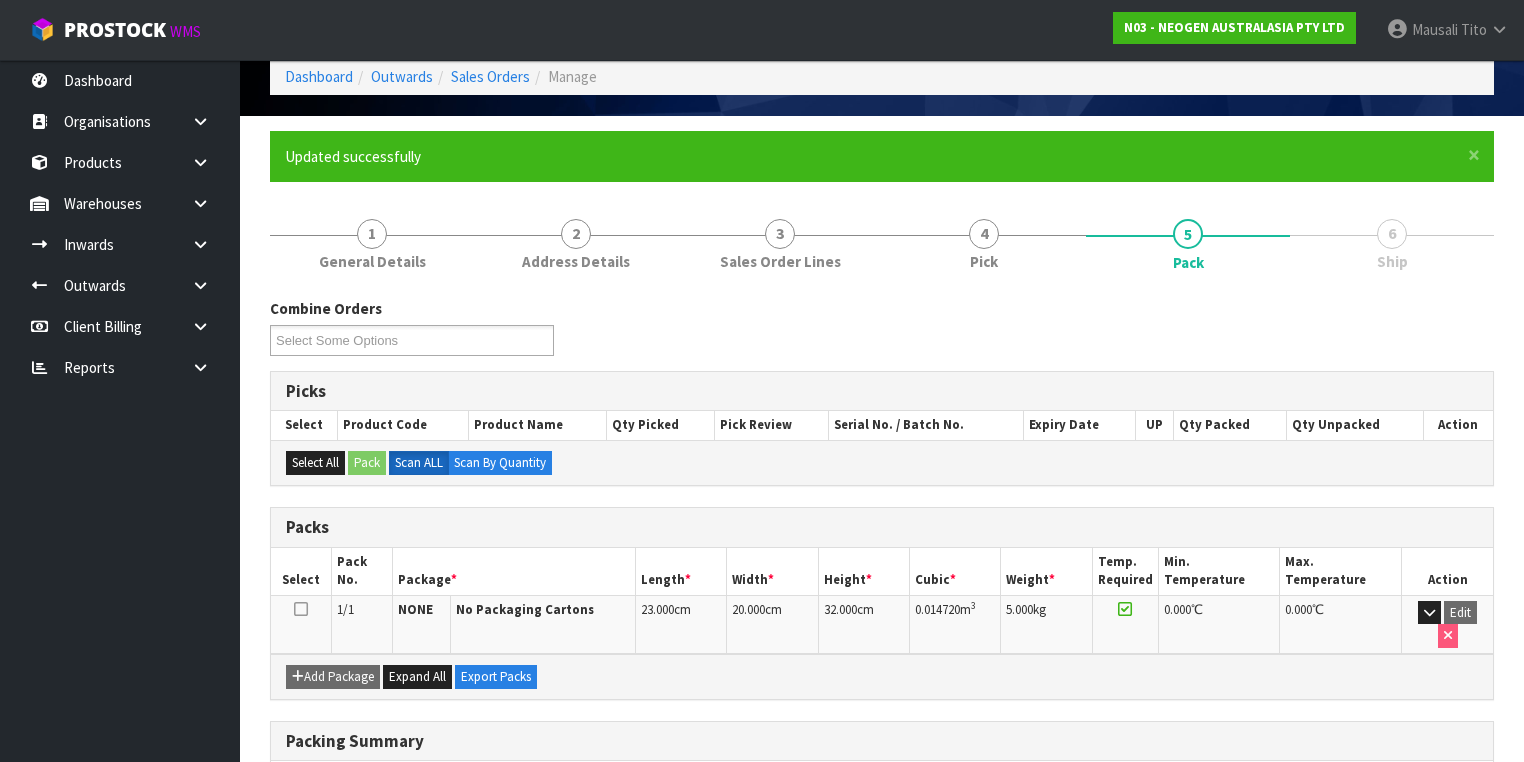 scroll, scrollTop: 332, scrollLeft: 0, axis: vertical 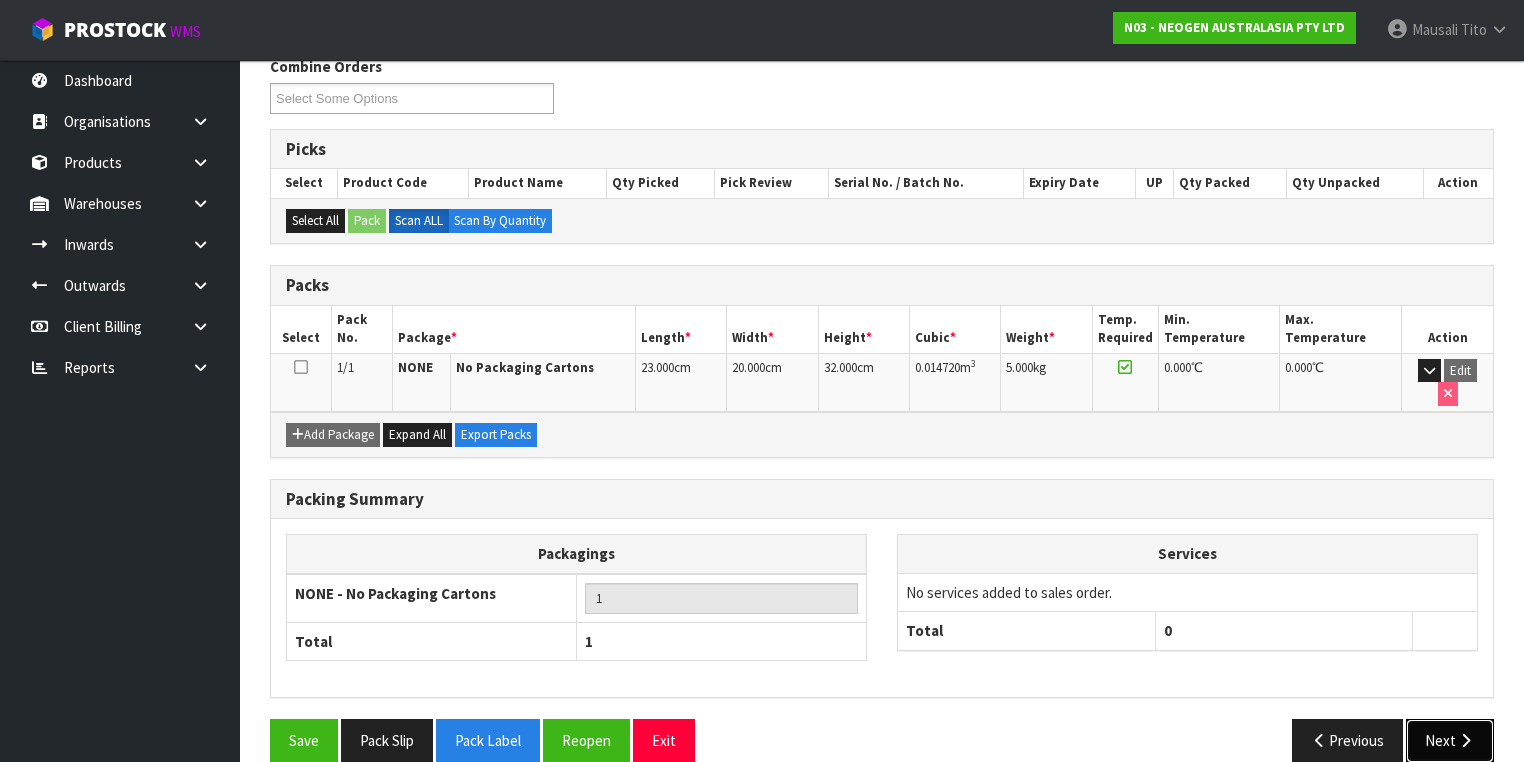 click at bounding box center (1465, 740) 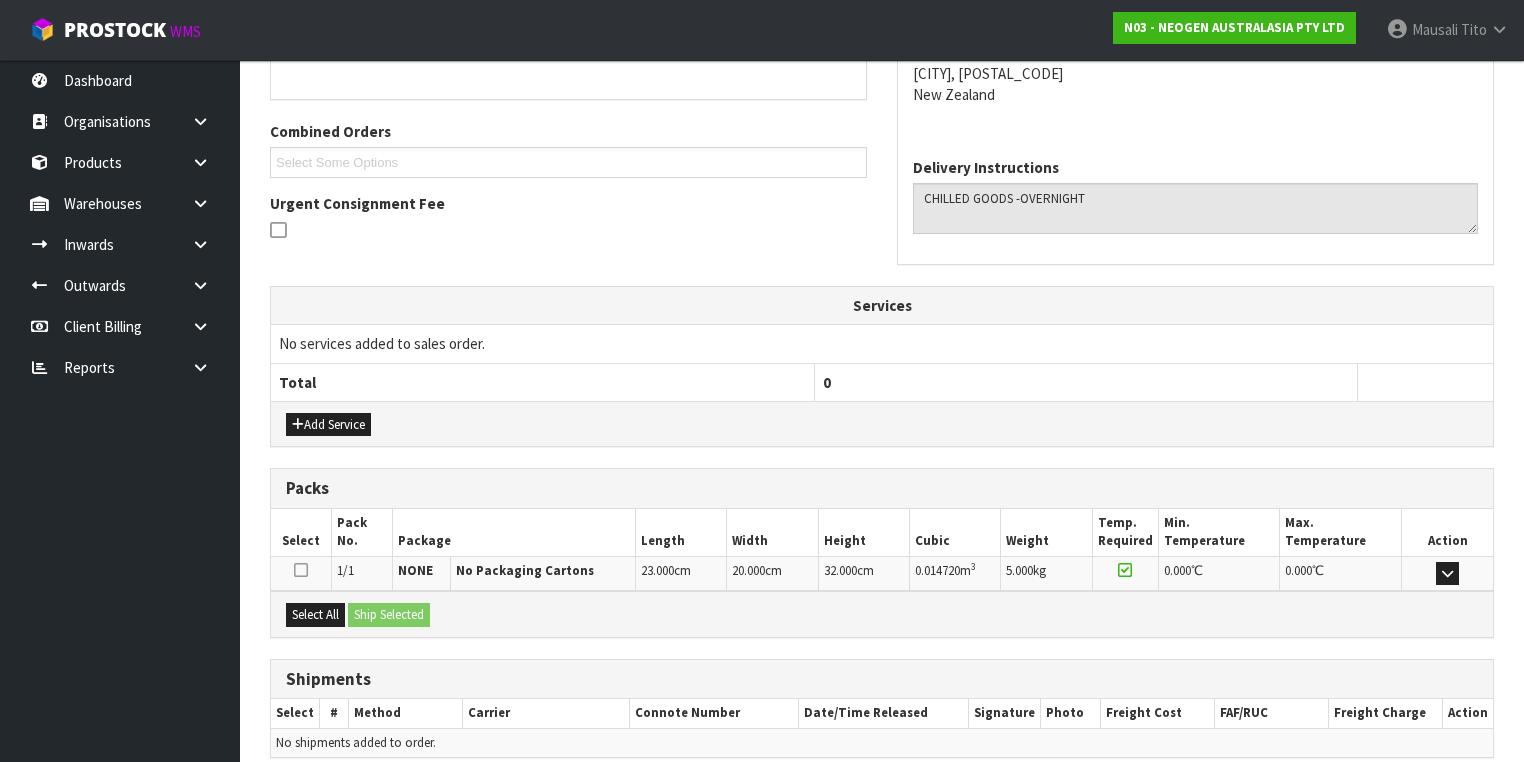 scroll, scrollTop: 550, scrollLeft: 0, axis: vertical 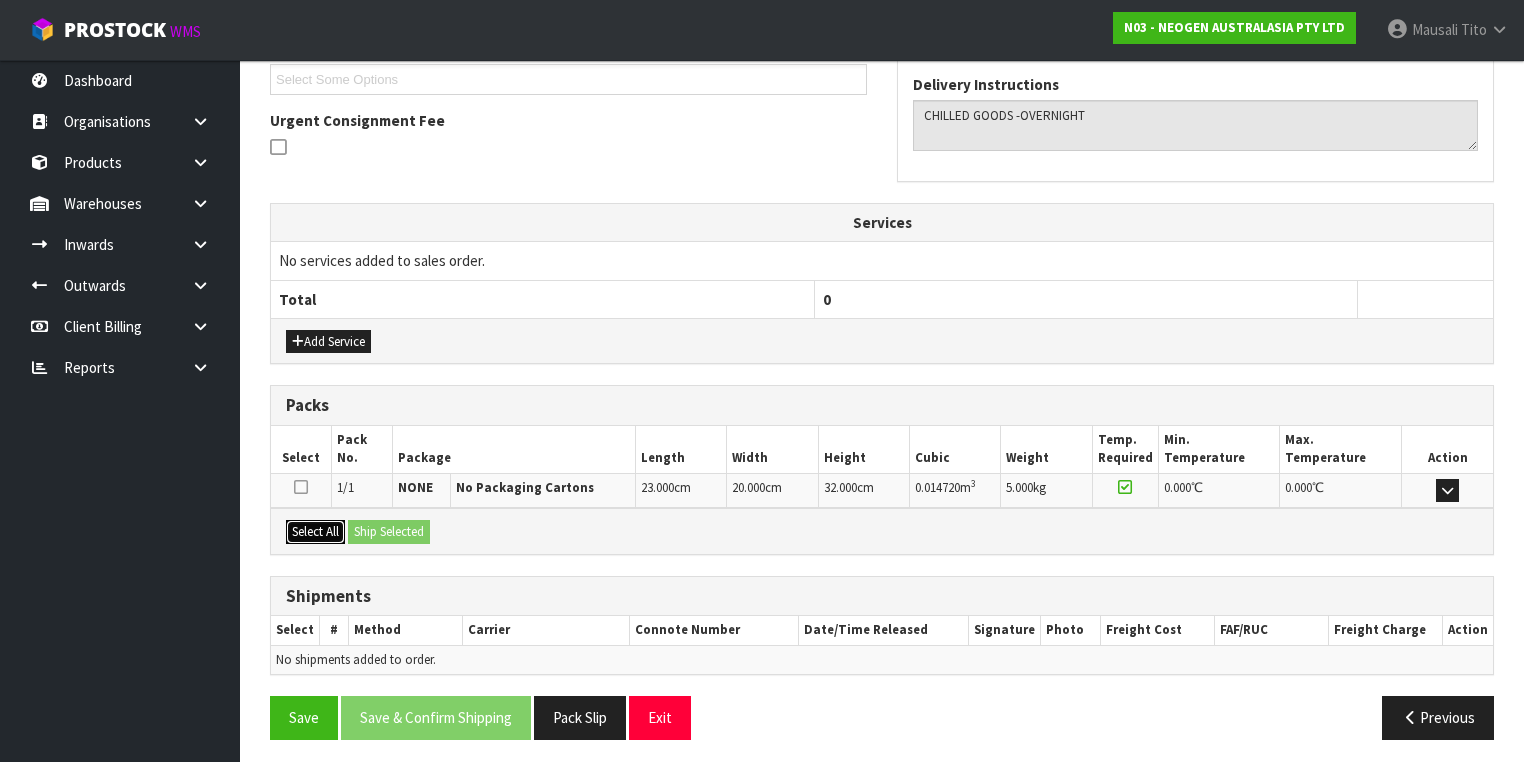 click on "Select All" at bounding box center (315, 532) 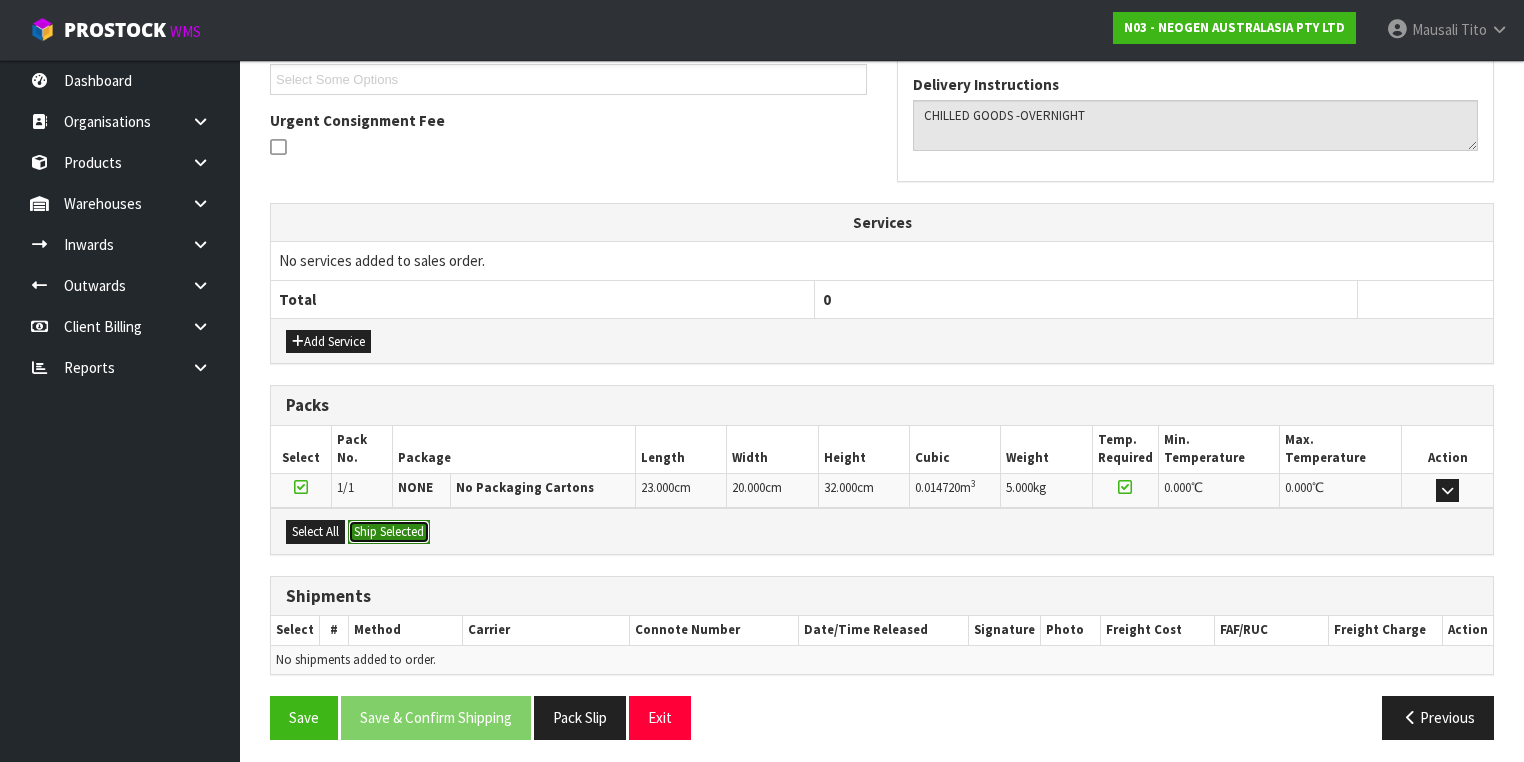 click on "Ship Selected" at bounding box center (389, 532) 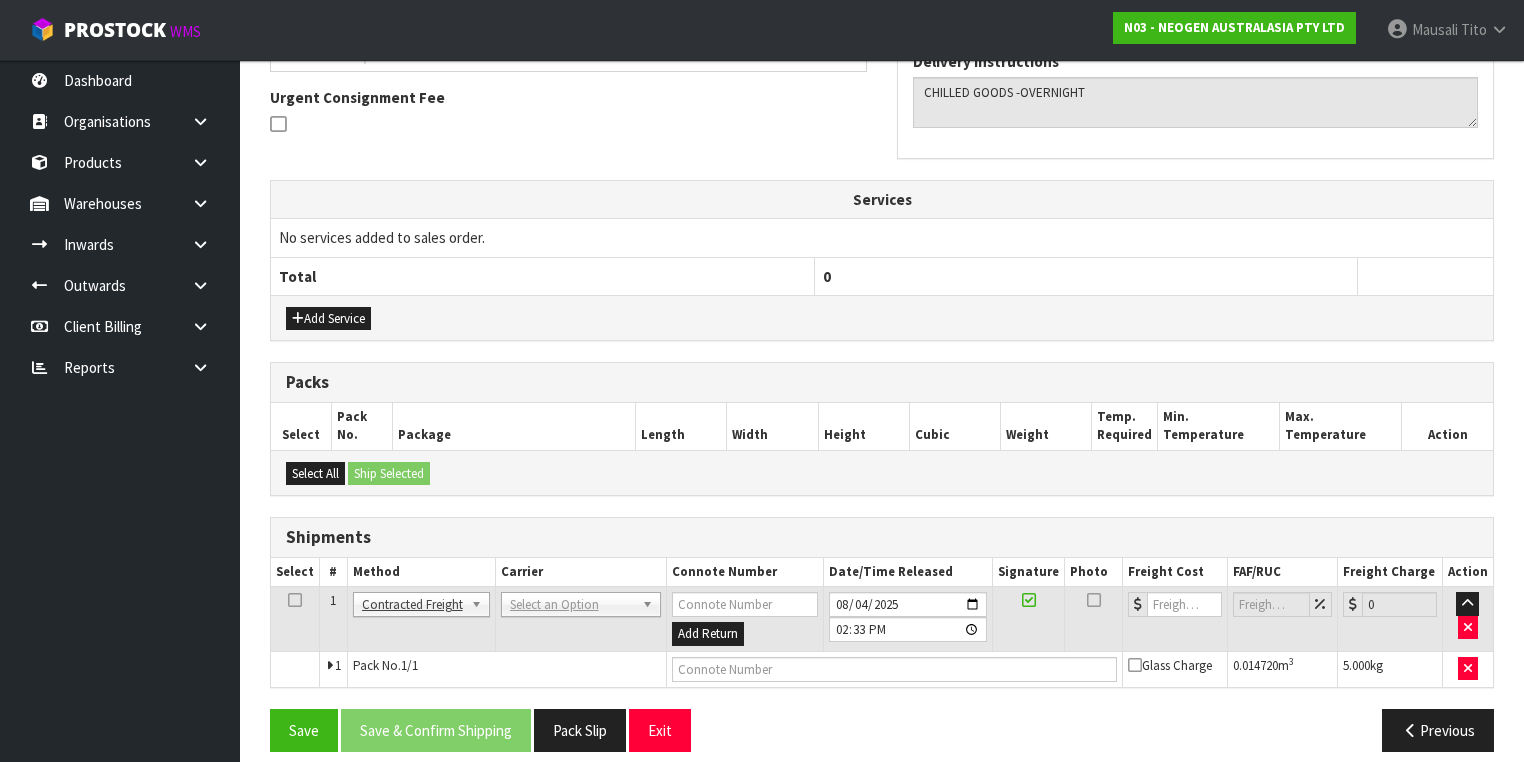 scroll, scrollTop: 585, scrollLeft: 0, axis: vertical 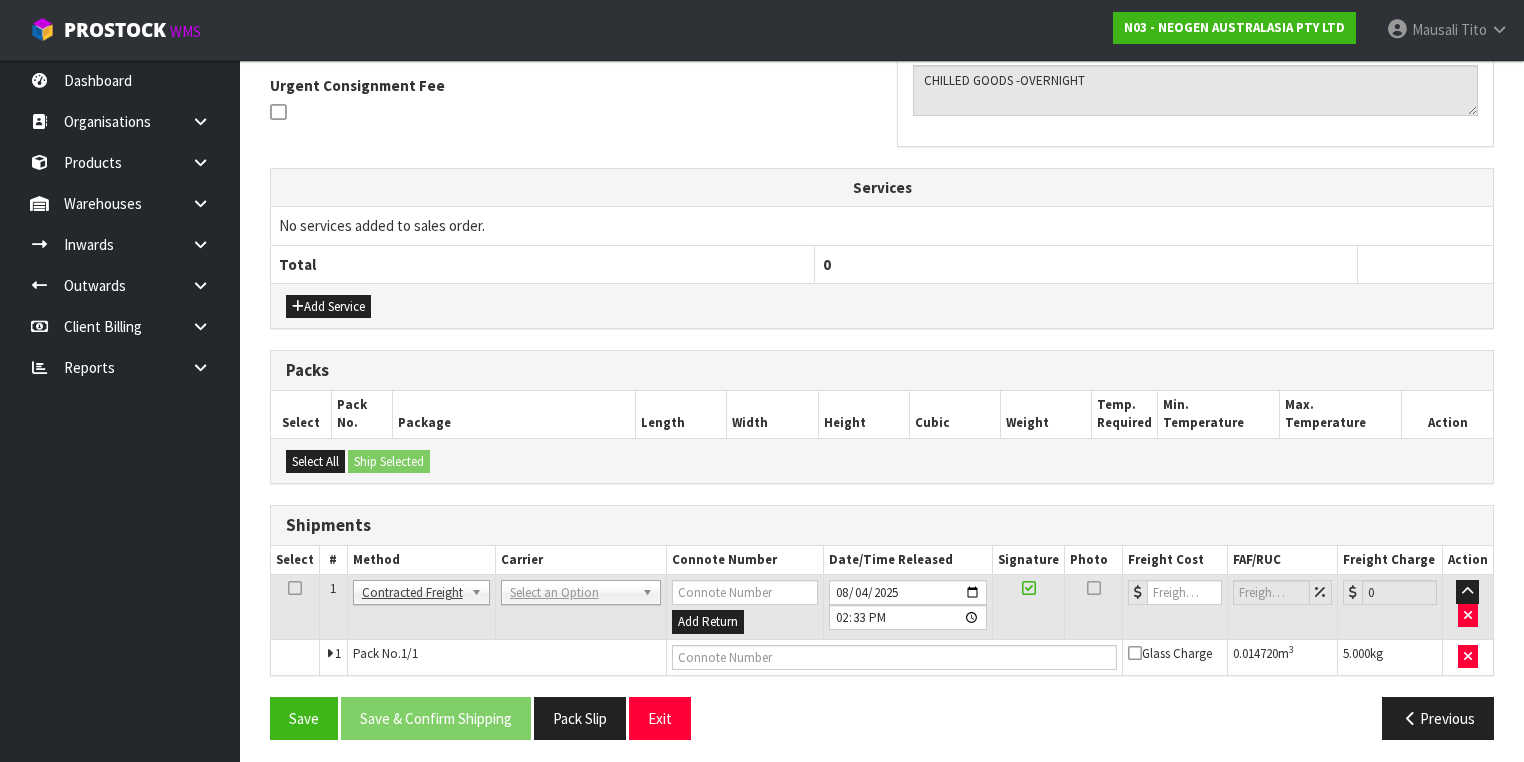 drag, startPoint x: 541, startPoint y: 586, endPoint x: 524, endPoint y: 609, distance: 28.600698 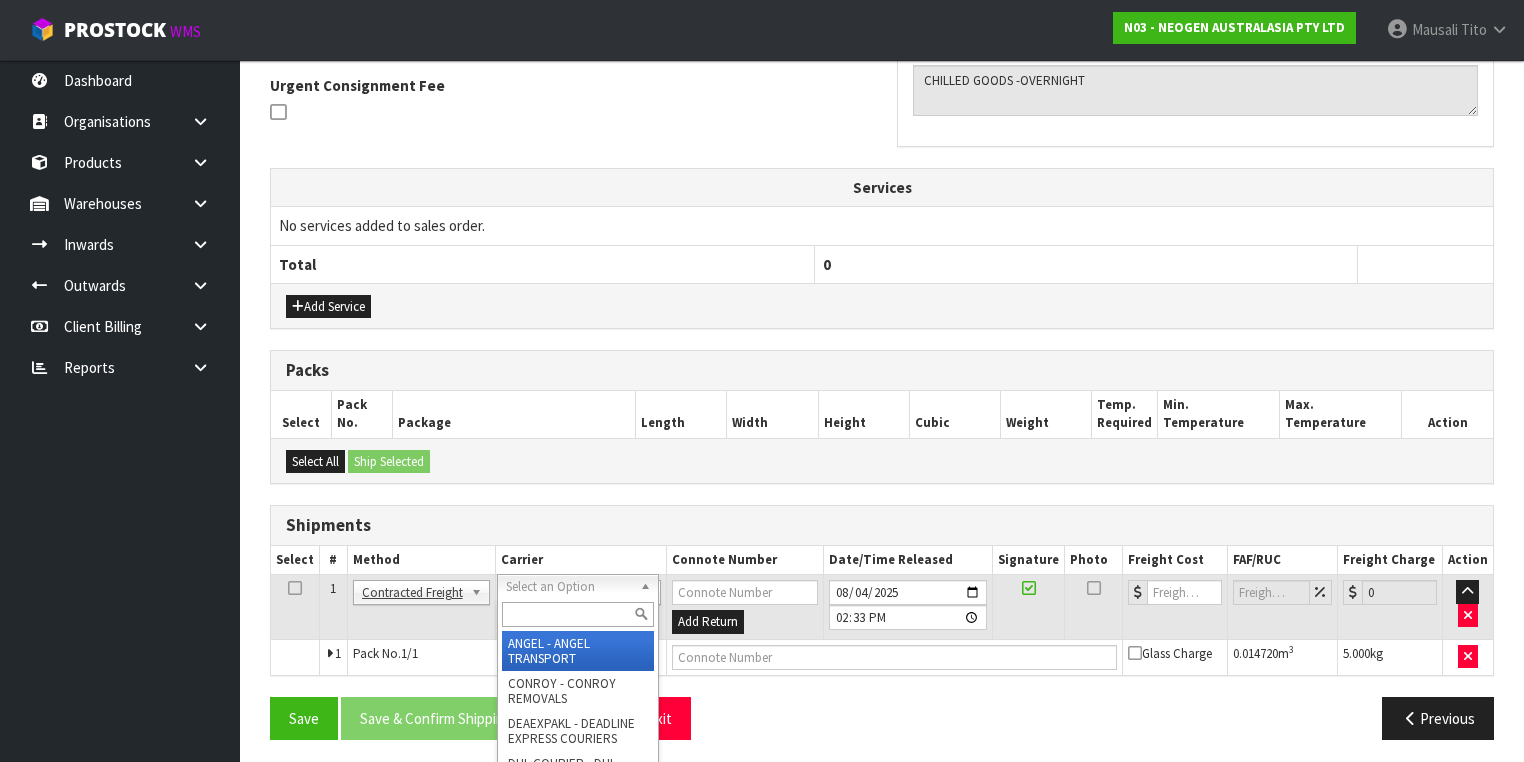 click at bounding box center (578, 614) 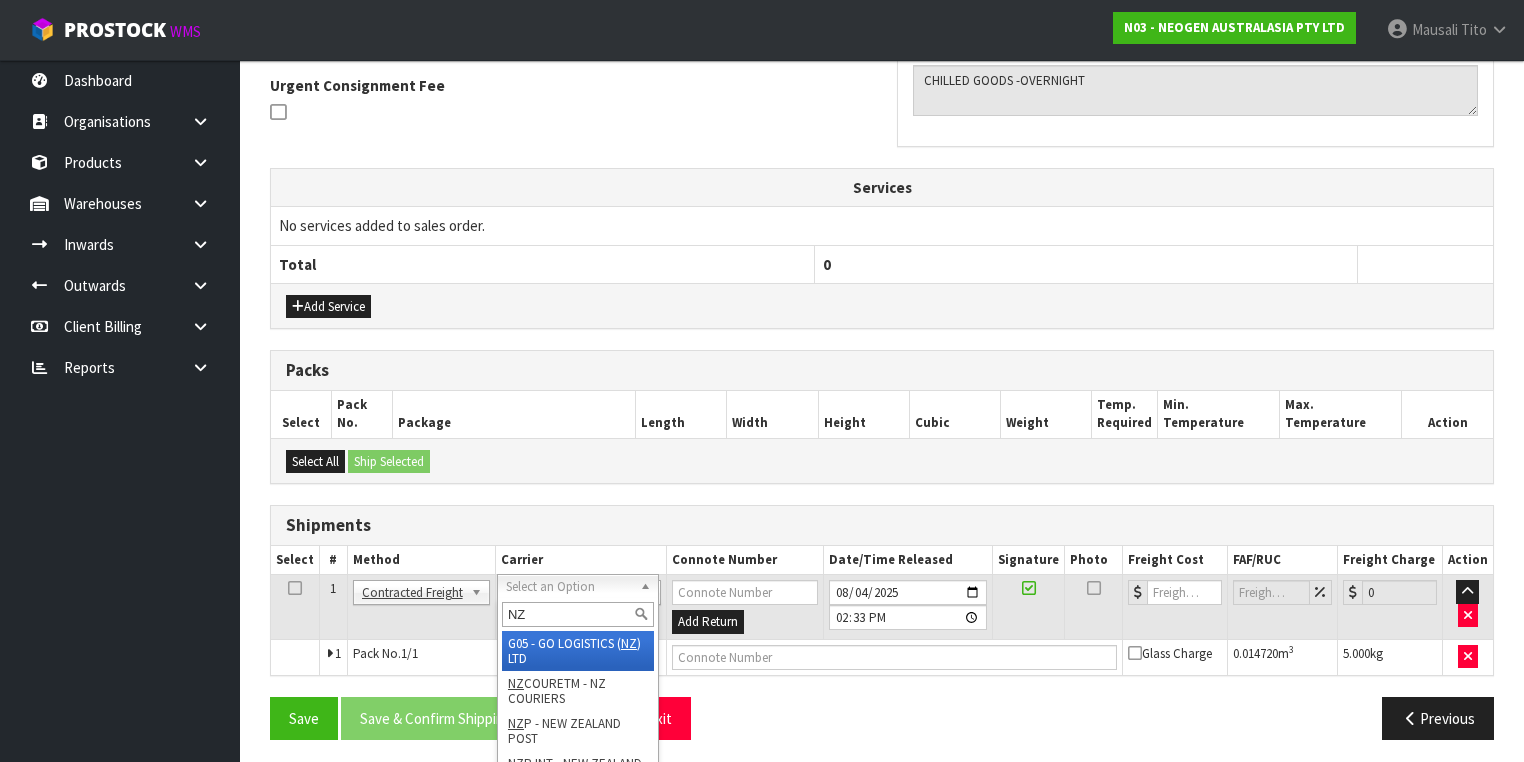 type on "NZP" 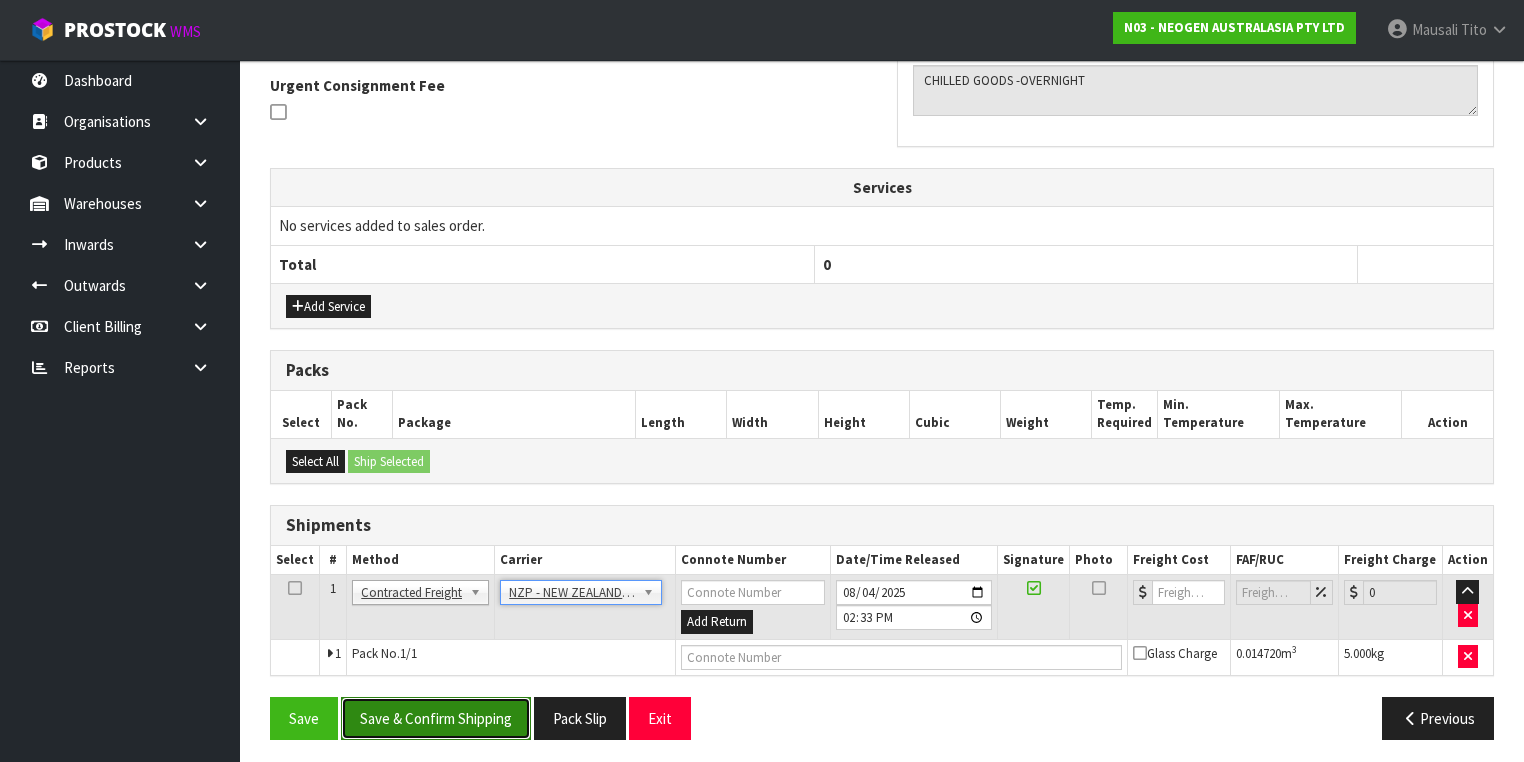 click on "Save & Confirm Shipping" at bounding box center (436, 718) 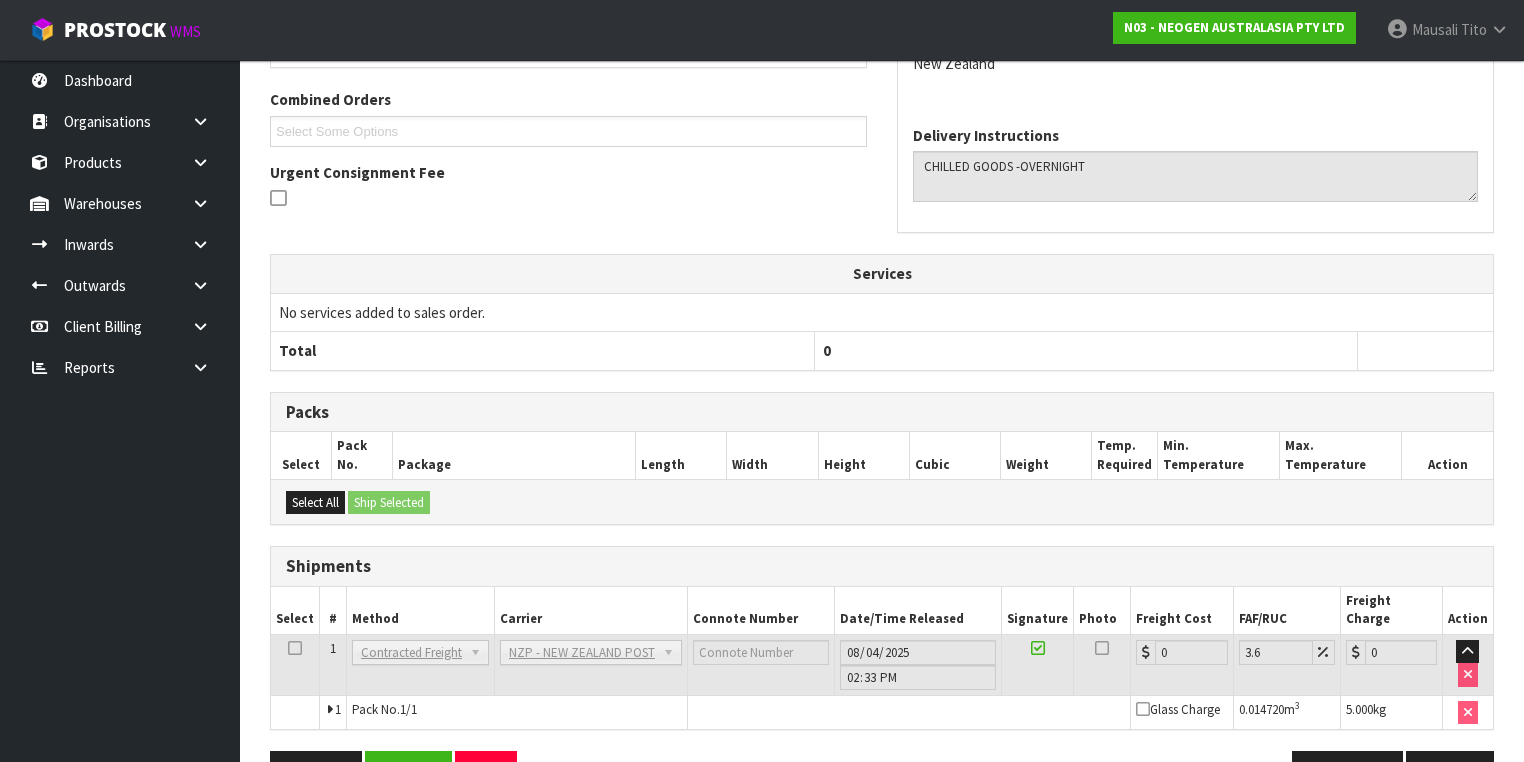 scroll, scrollTop: 558, scrollLeft: 0, axis: vertical 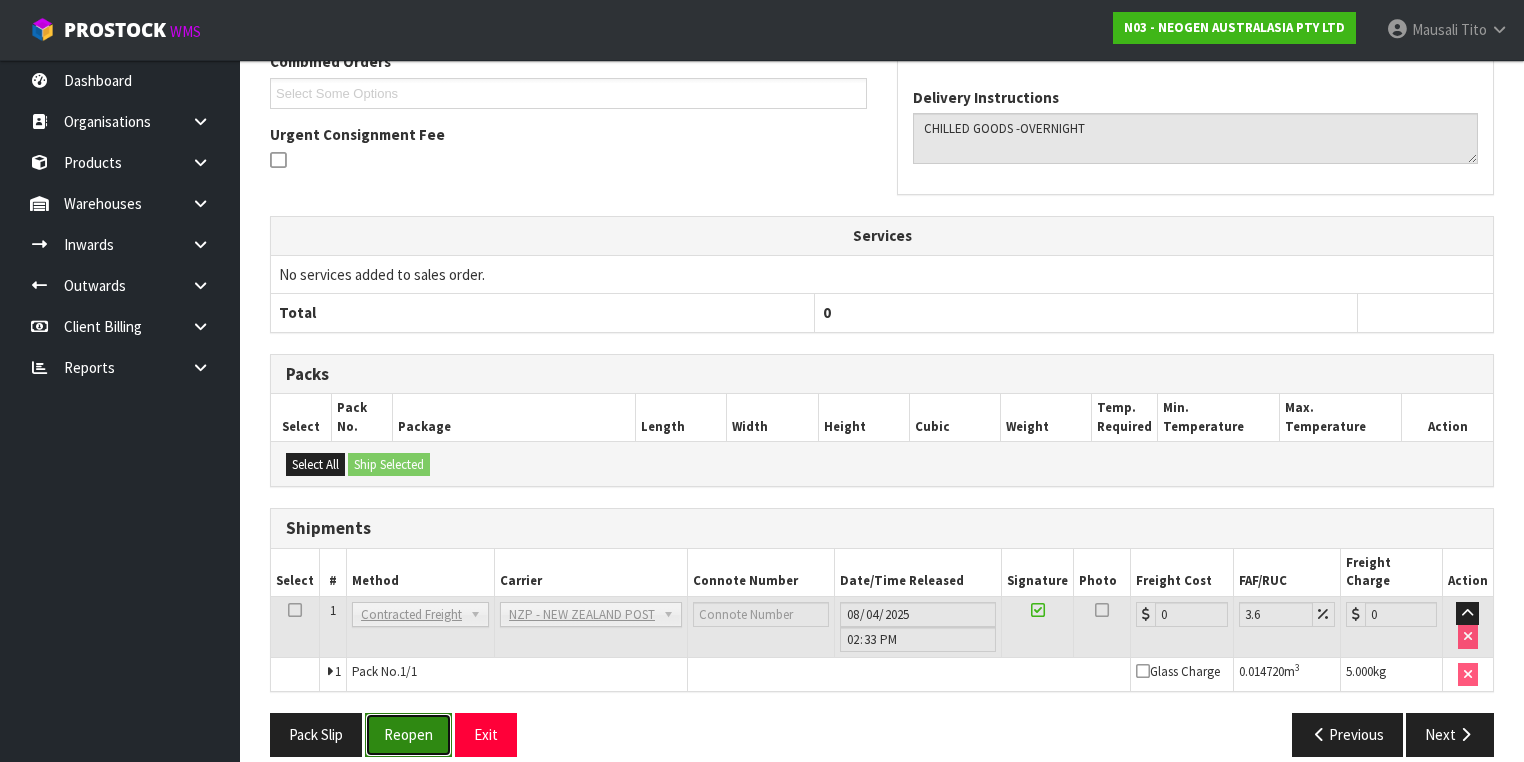 drag, startPoint x: 420, startPoint y: 699, endPoint x: 429, endPoint y: 692, distance: 11.401754 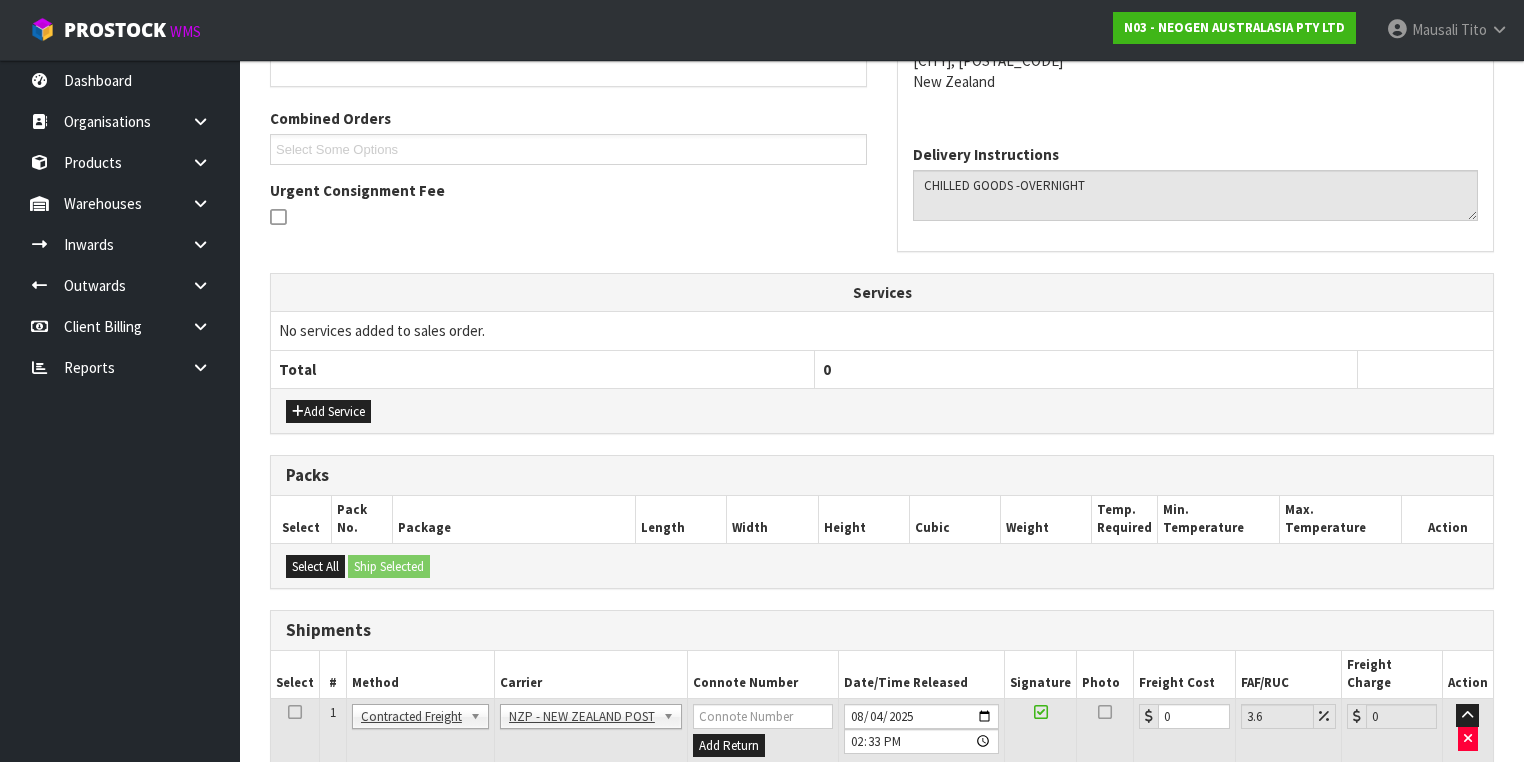 scroll, scrollTop: 604, scrollLeft: 0, axis: vertical 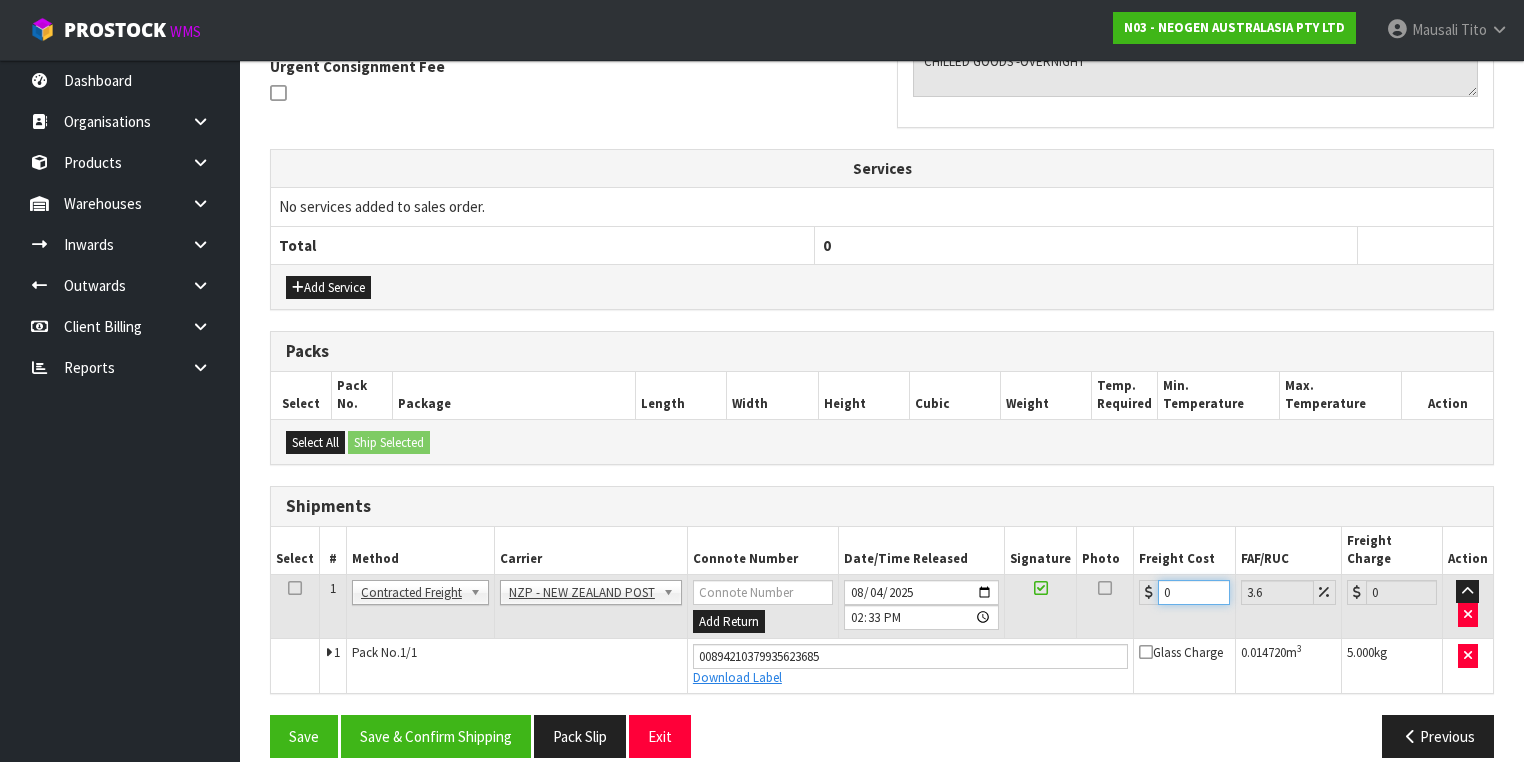 drag, startPoint x: 1199, startPoint y: 569, endPoint x: 1126, endPoint y: 580, distance: 73.82411 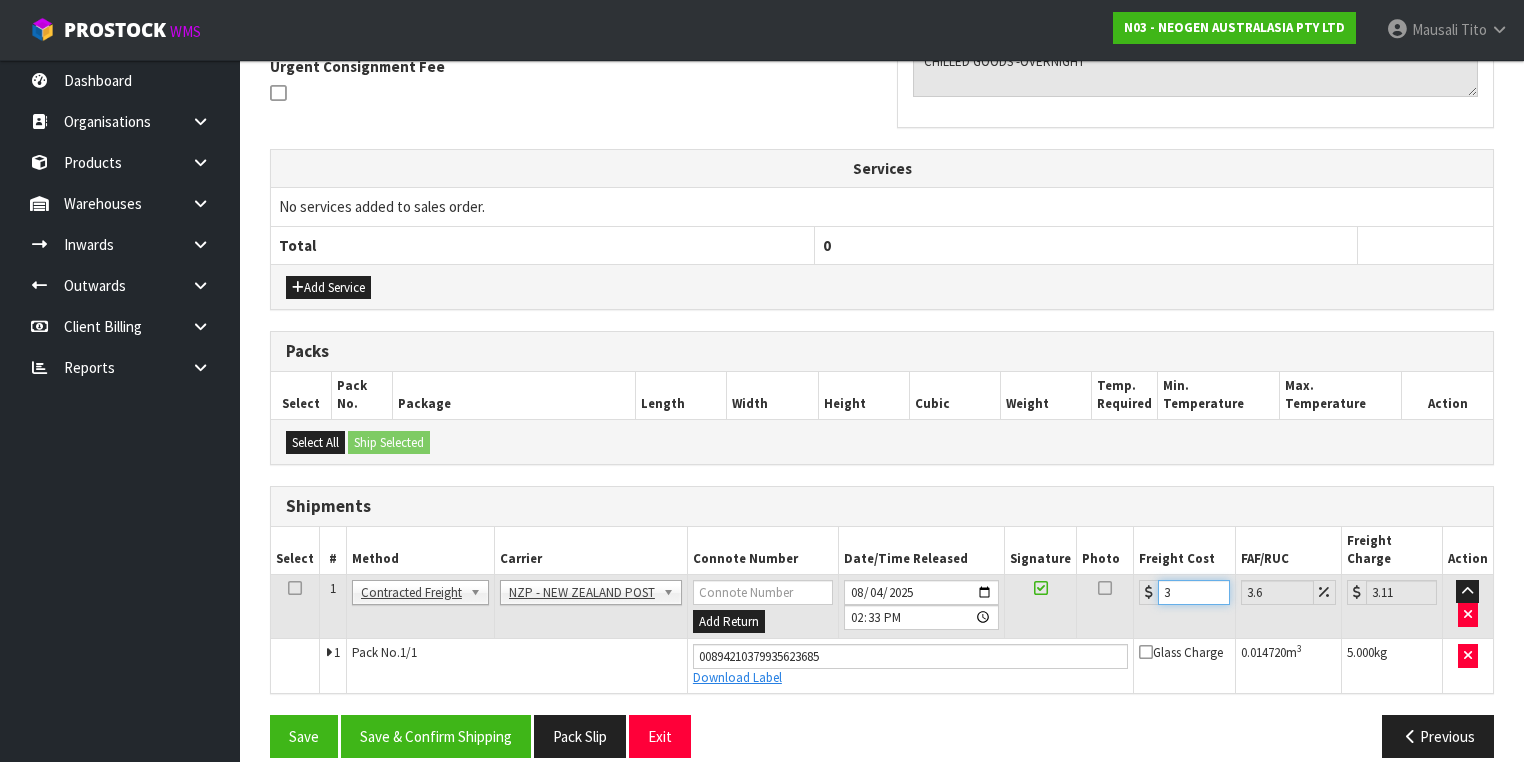 type on "32" 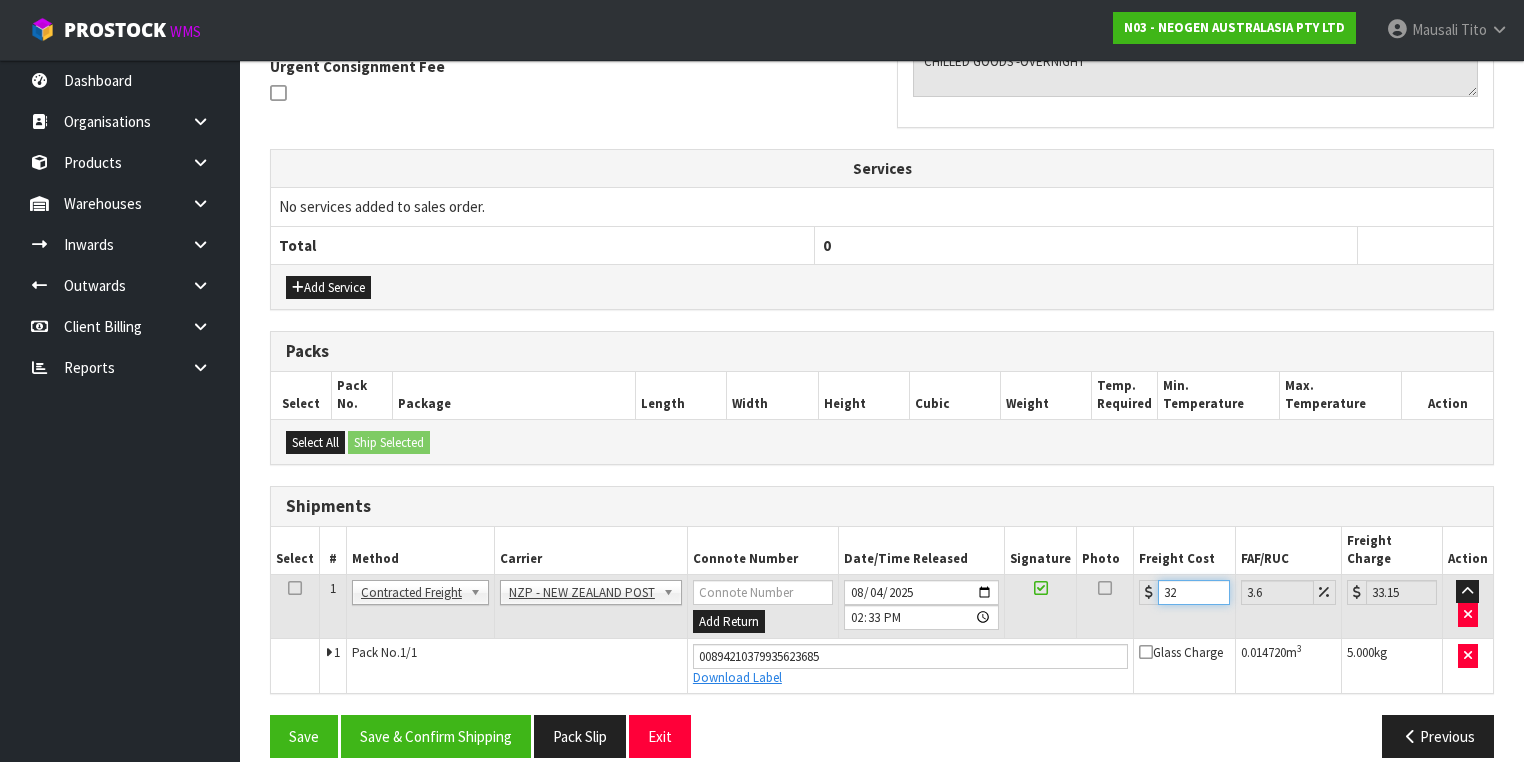 type on "32.2" 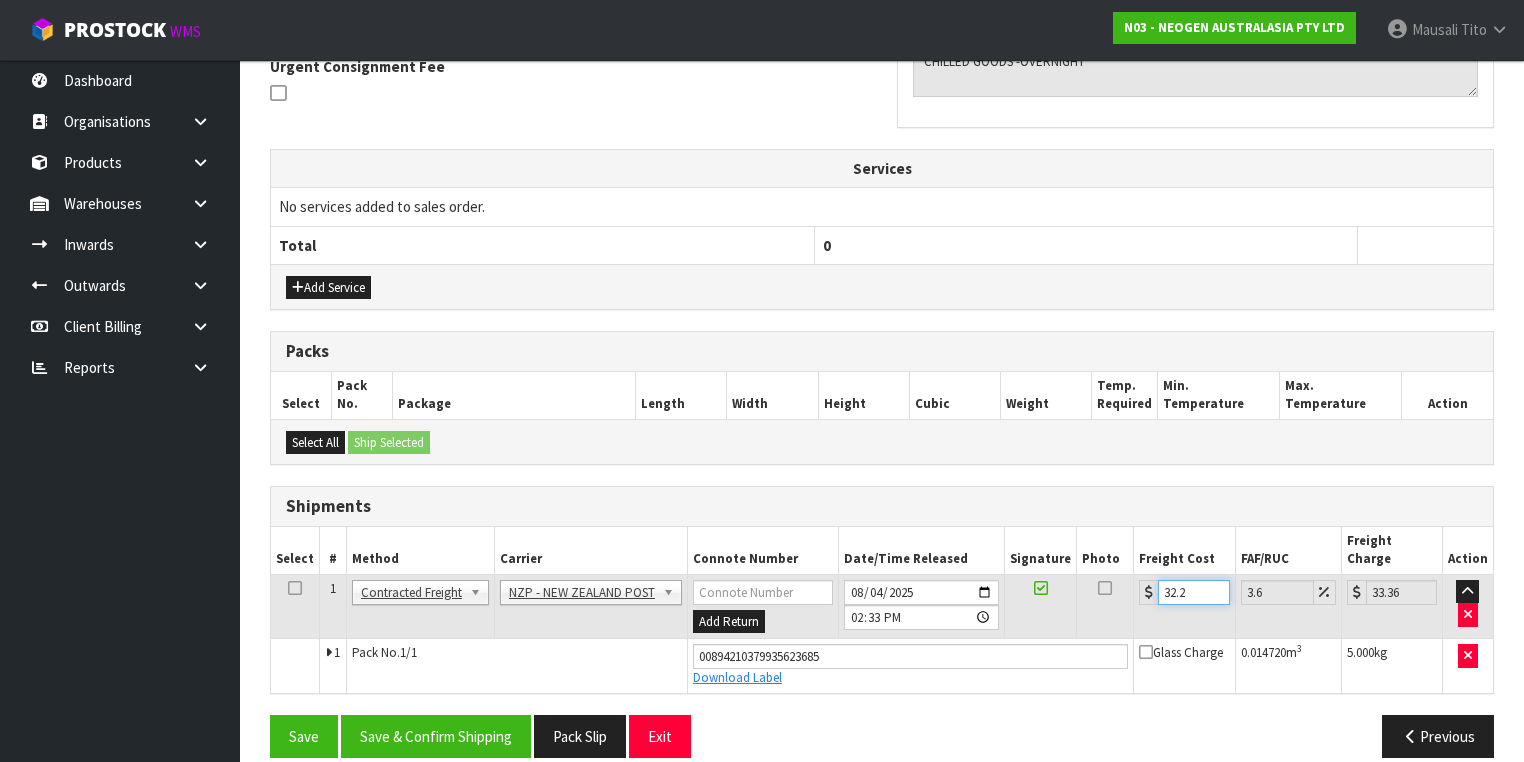 type on "32.22" 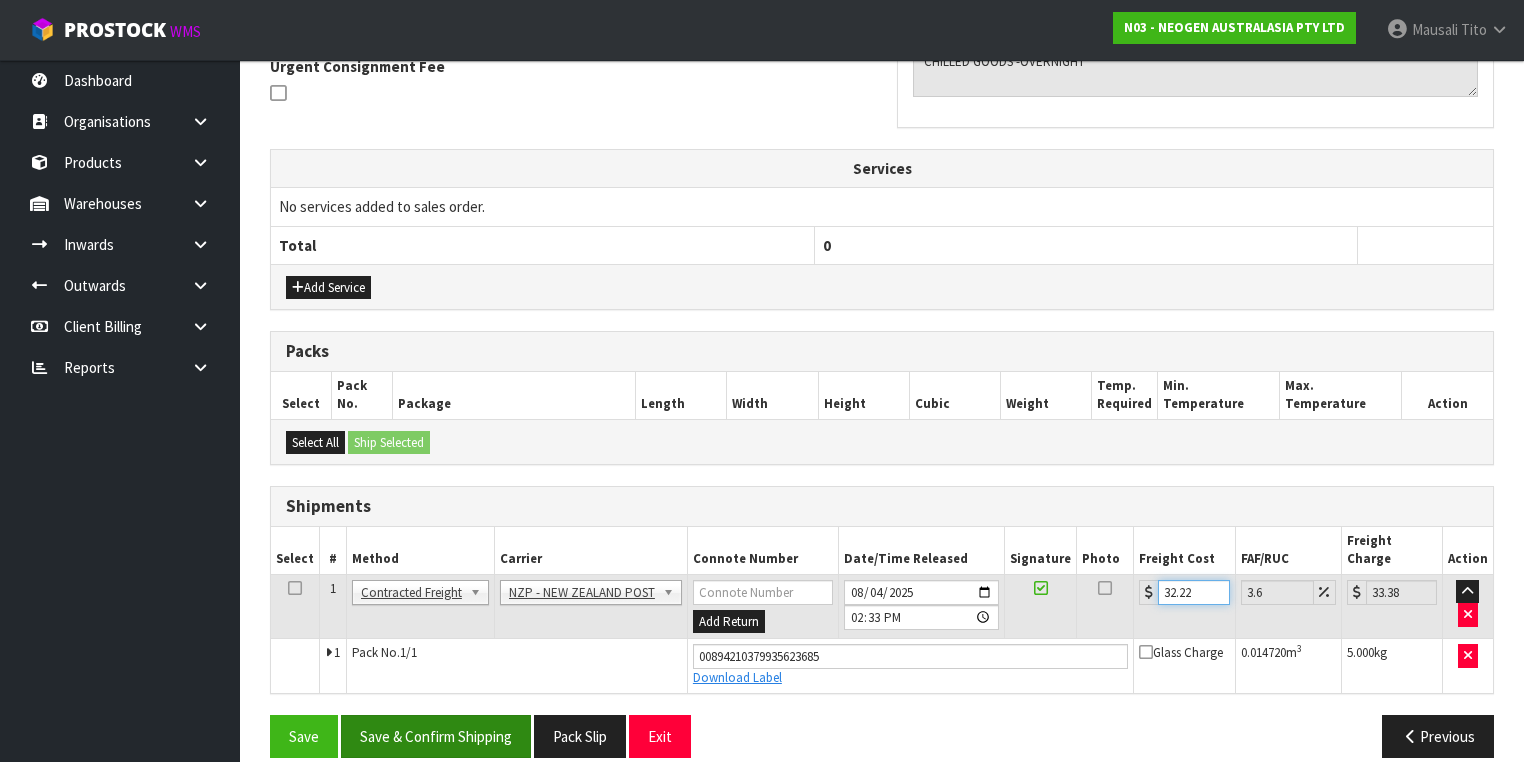 type on "32.22" 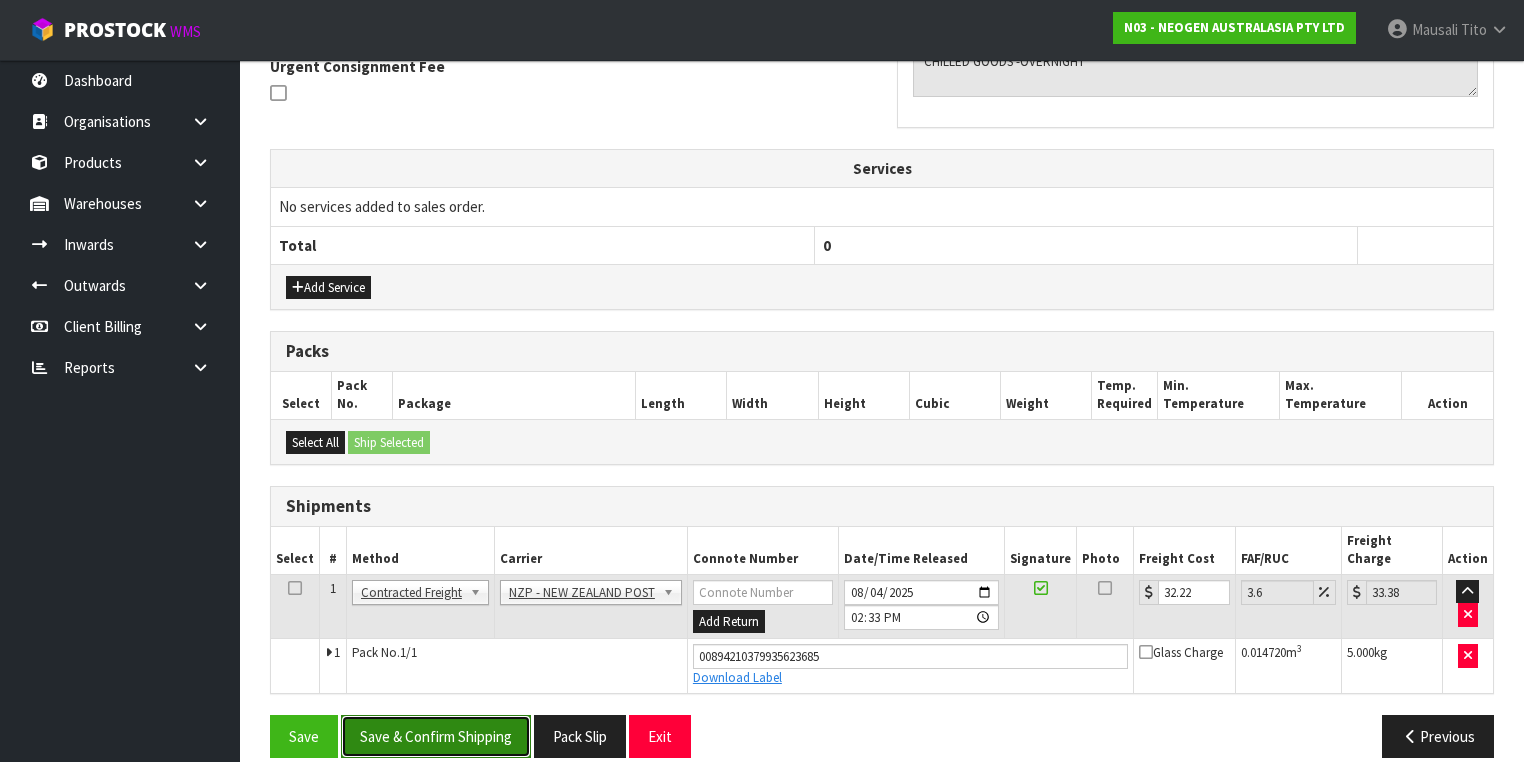 click on "Save & Confirm Shipping" at bounding box center [436, 736] 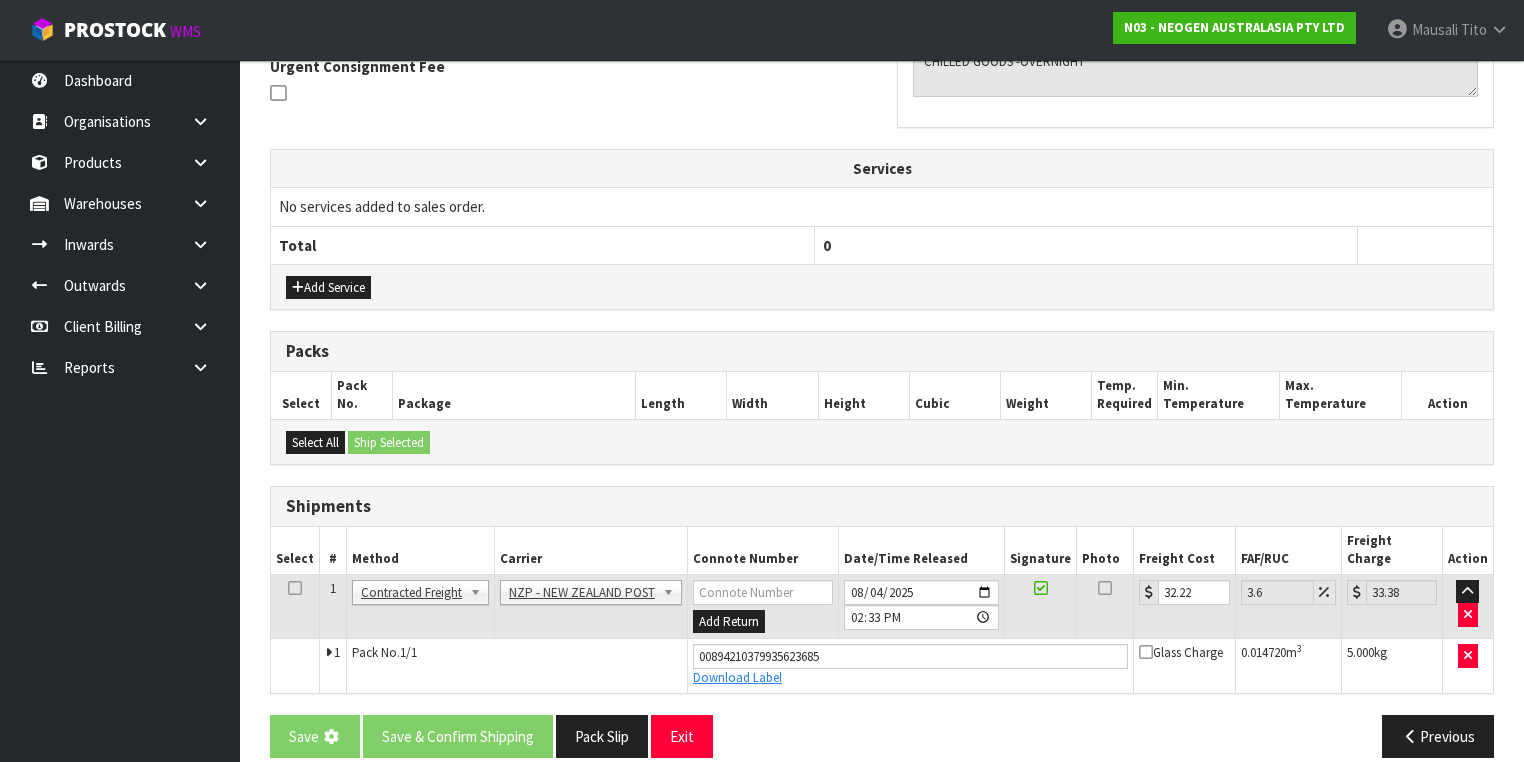 scroll, scrollTop: 0, scrollLeft: 0, axis: both 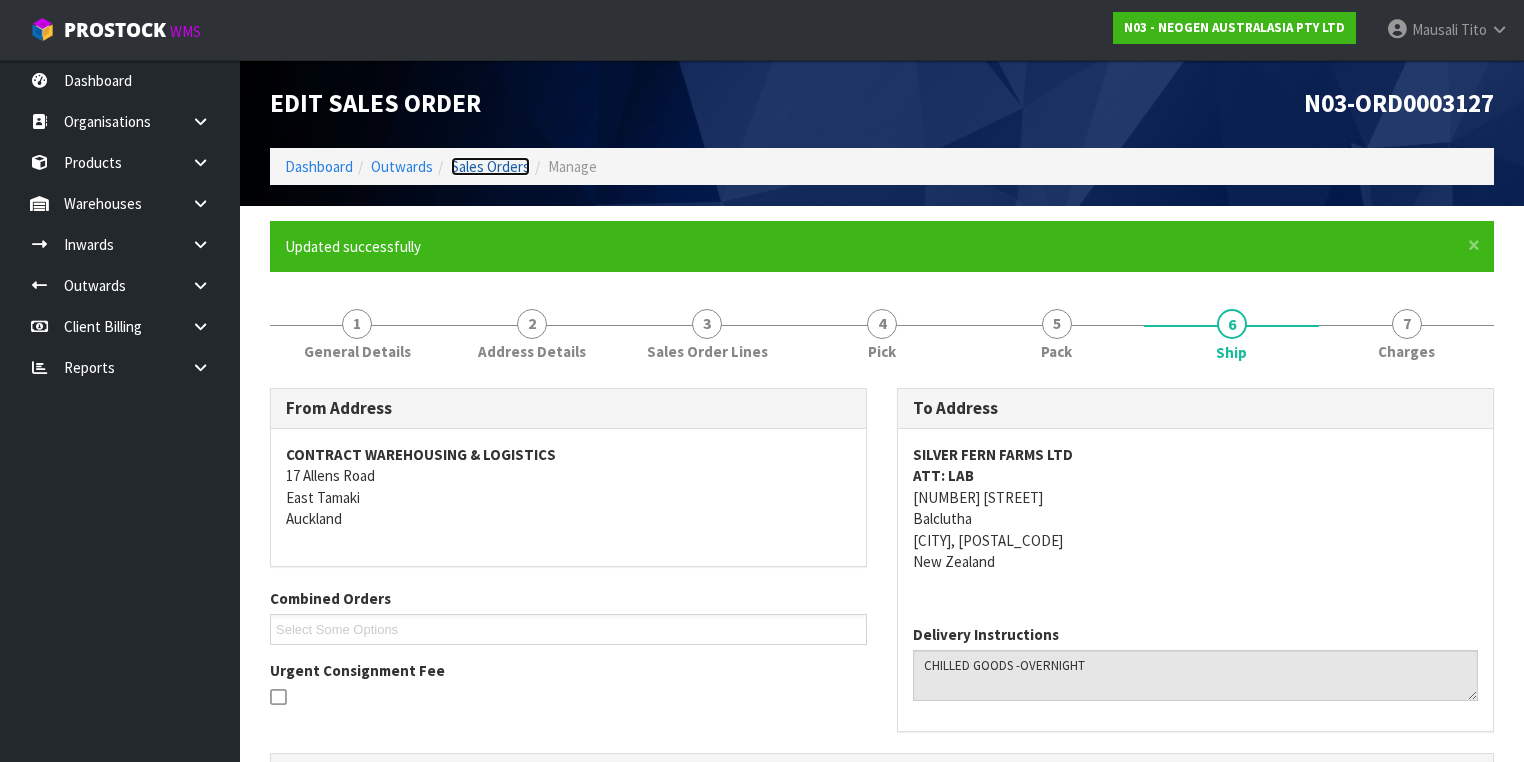click on "Sales Orders" at bounding box center [490, 166] 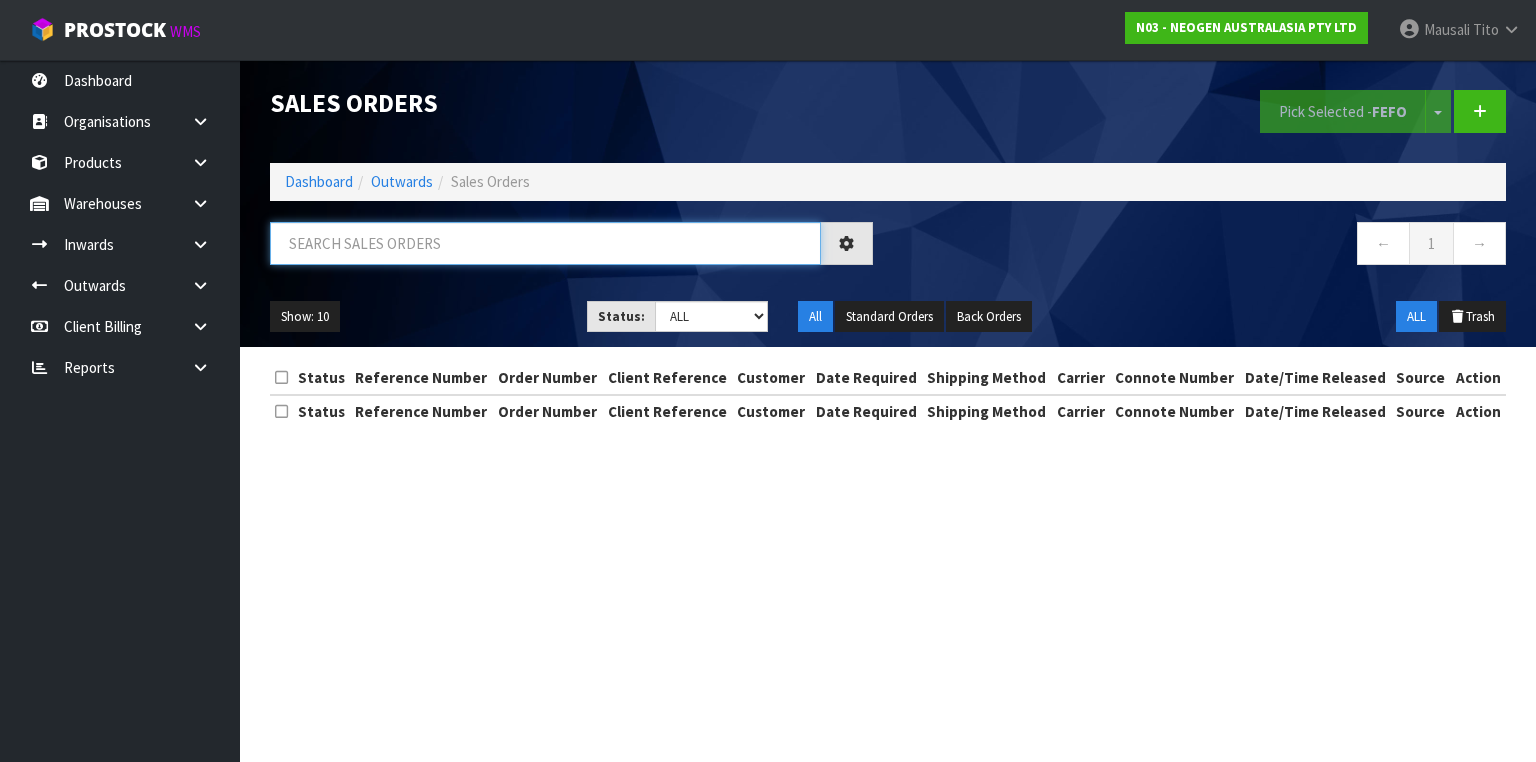 click at bounding box center (545, 243) 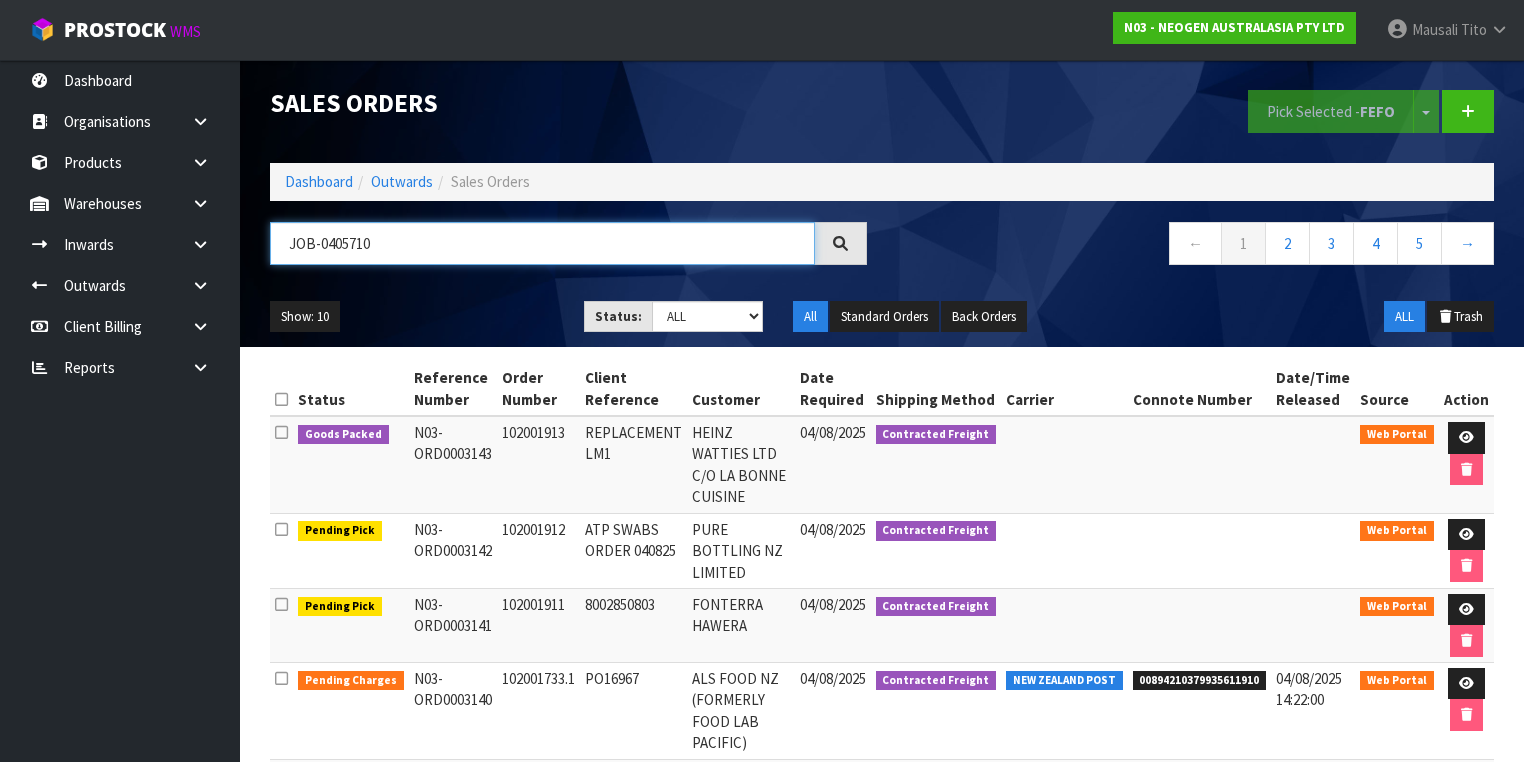 type on "JOB-0405710" 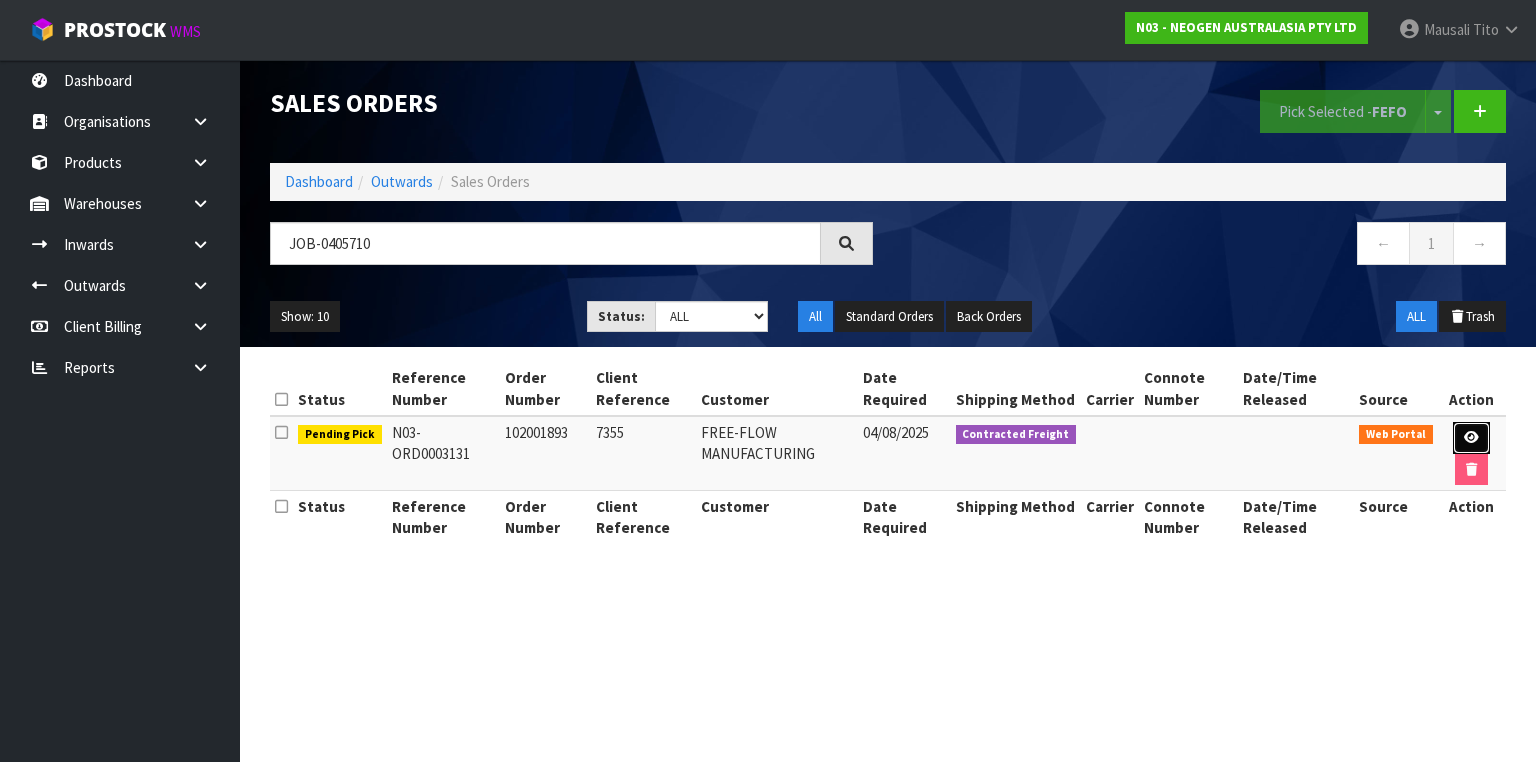 click at bounding box center (1471, 438) 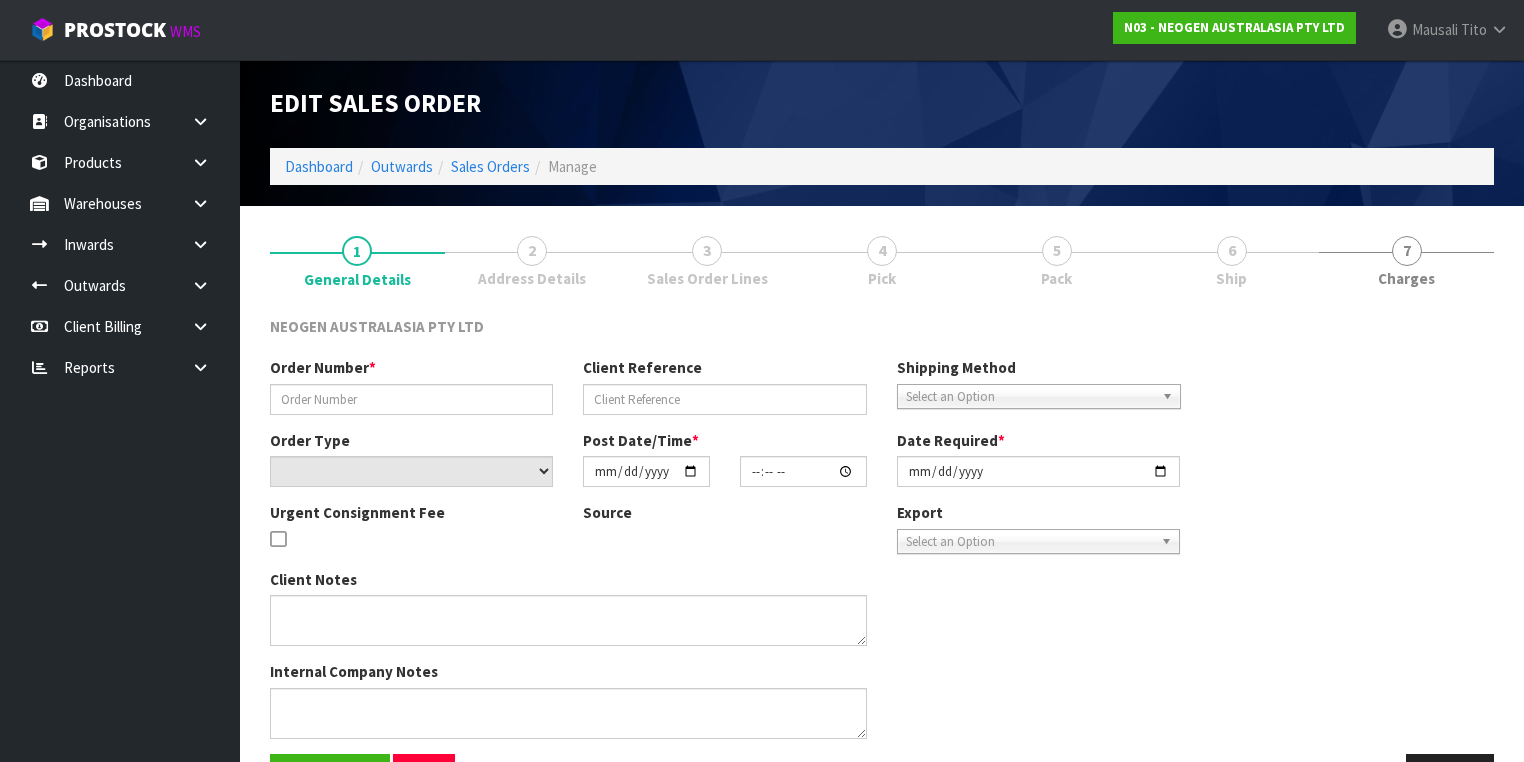 type on "102001893" 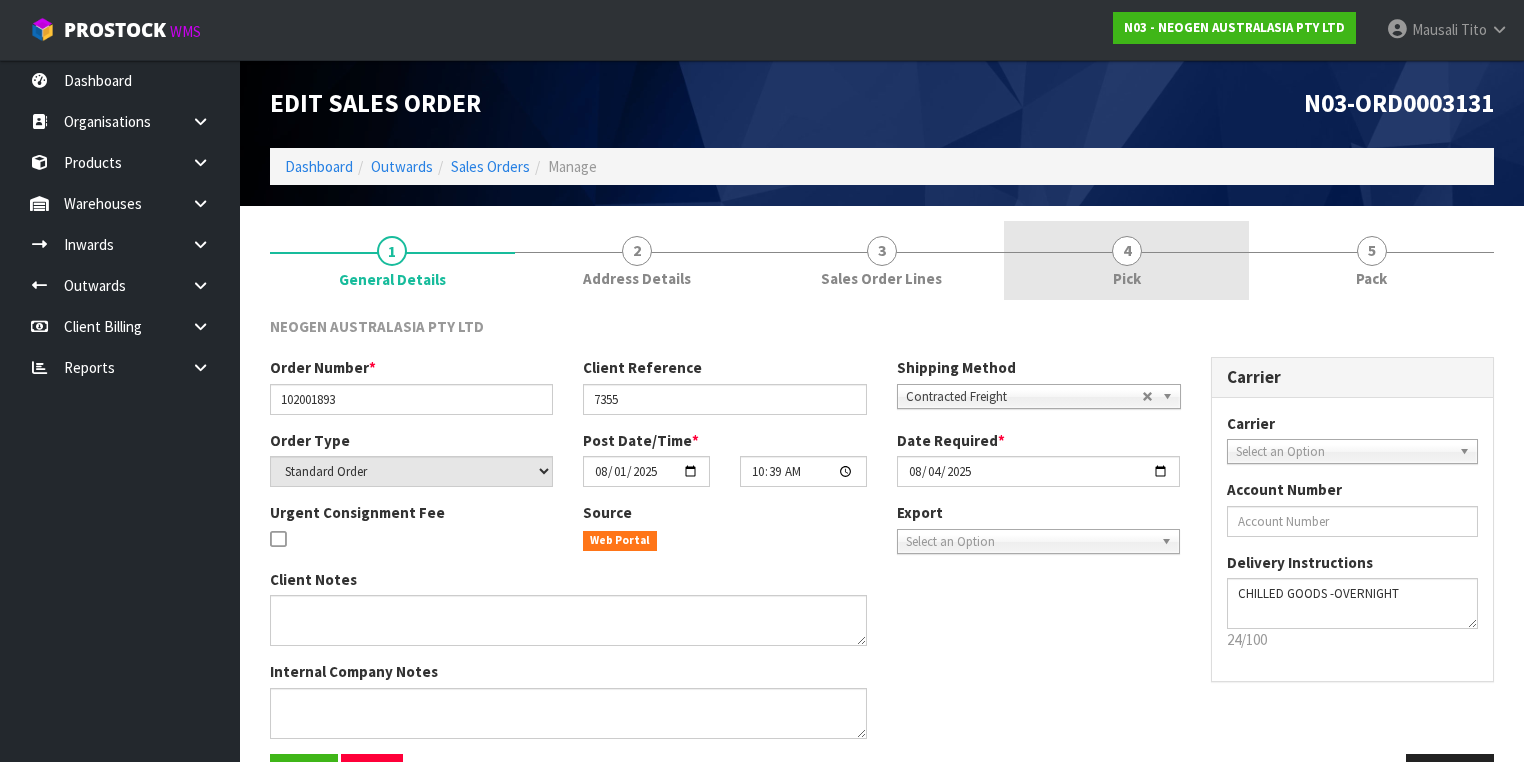 click on "4
Pick" at bounding box center (1126, 260) 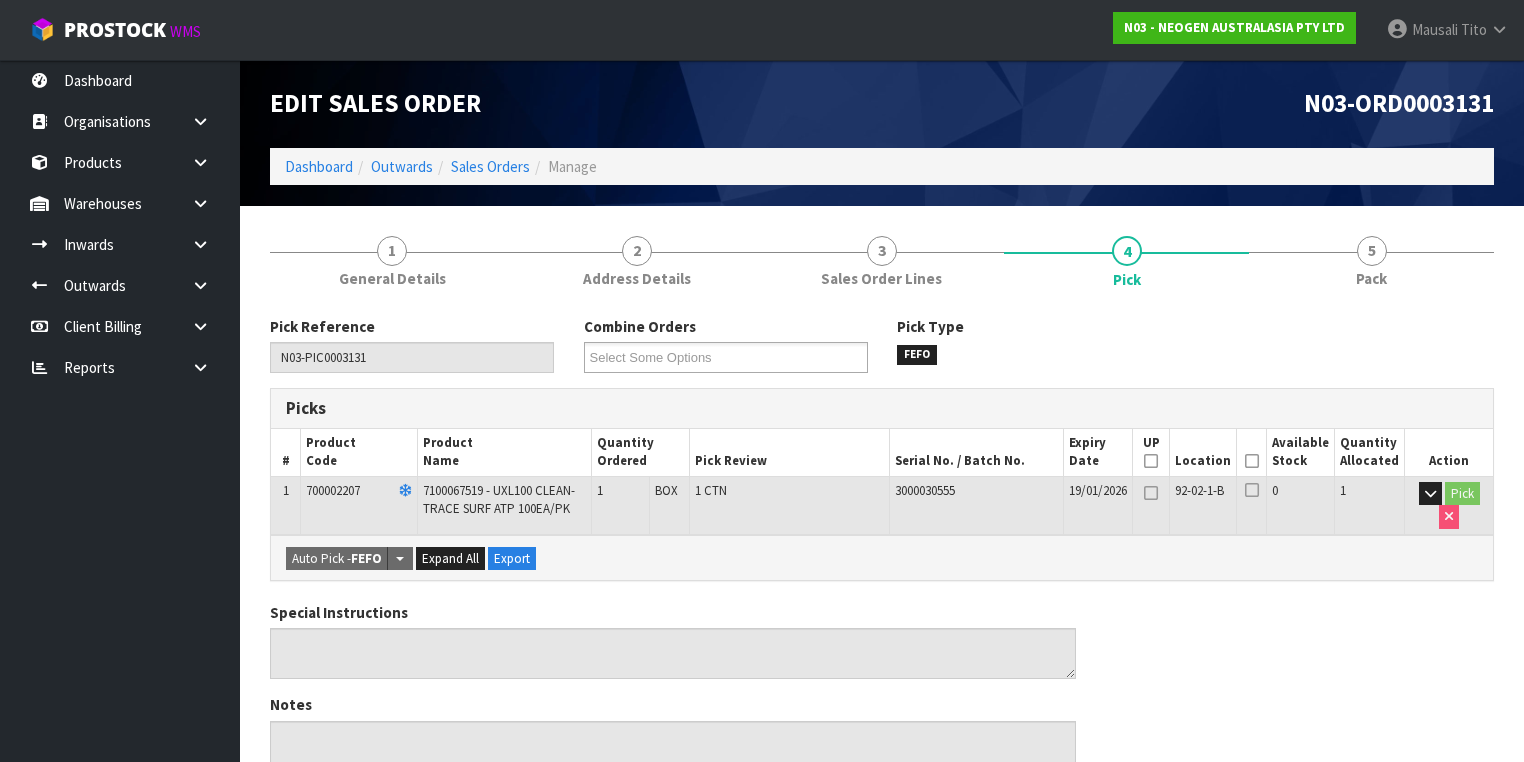 click at bounding box center [1252, 461] 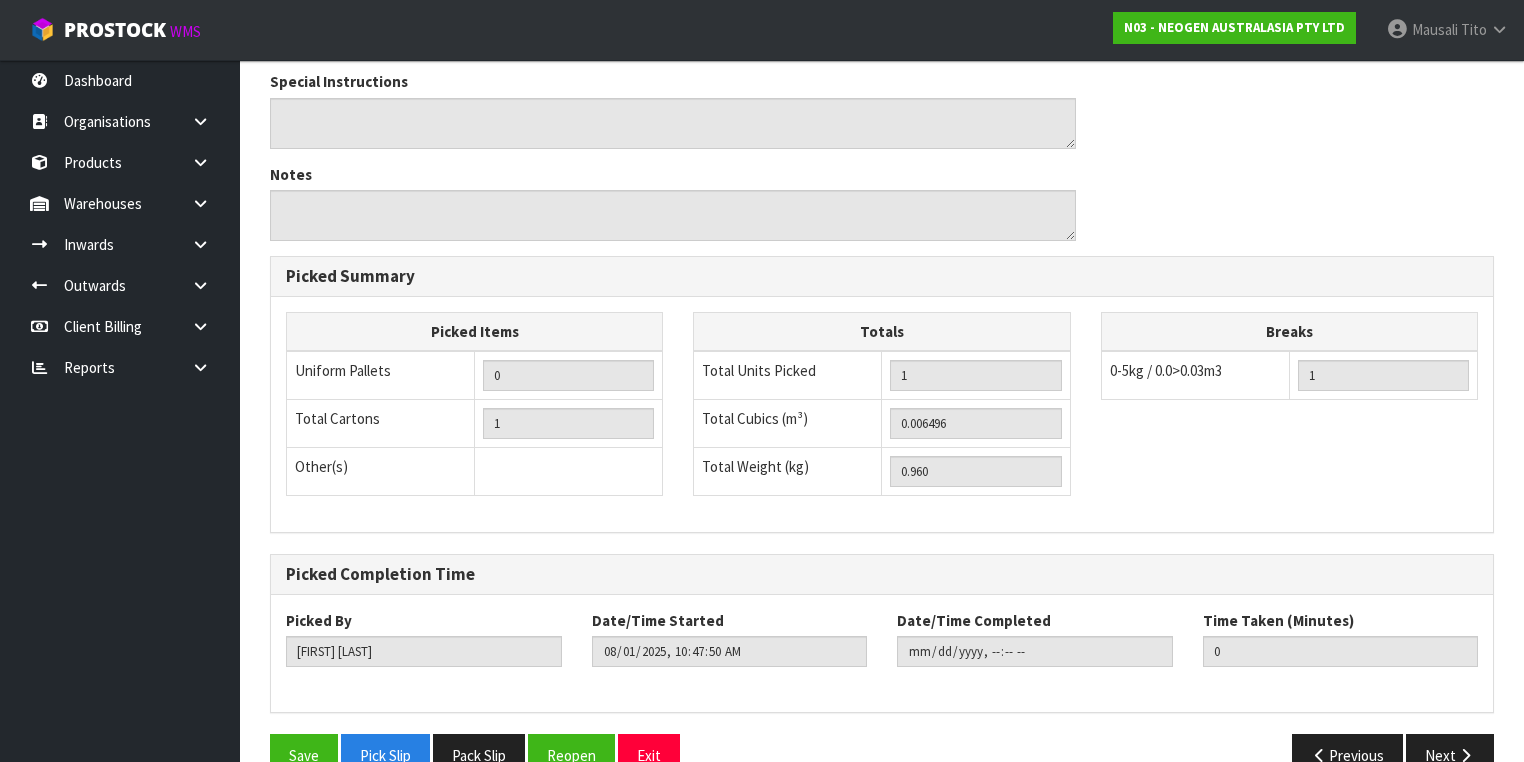 scroll, scrollTop: 641, scrollLeft: 0, axis: vertical 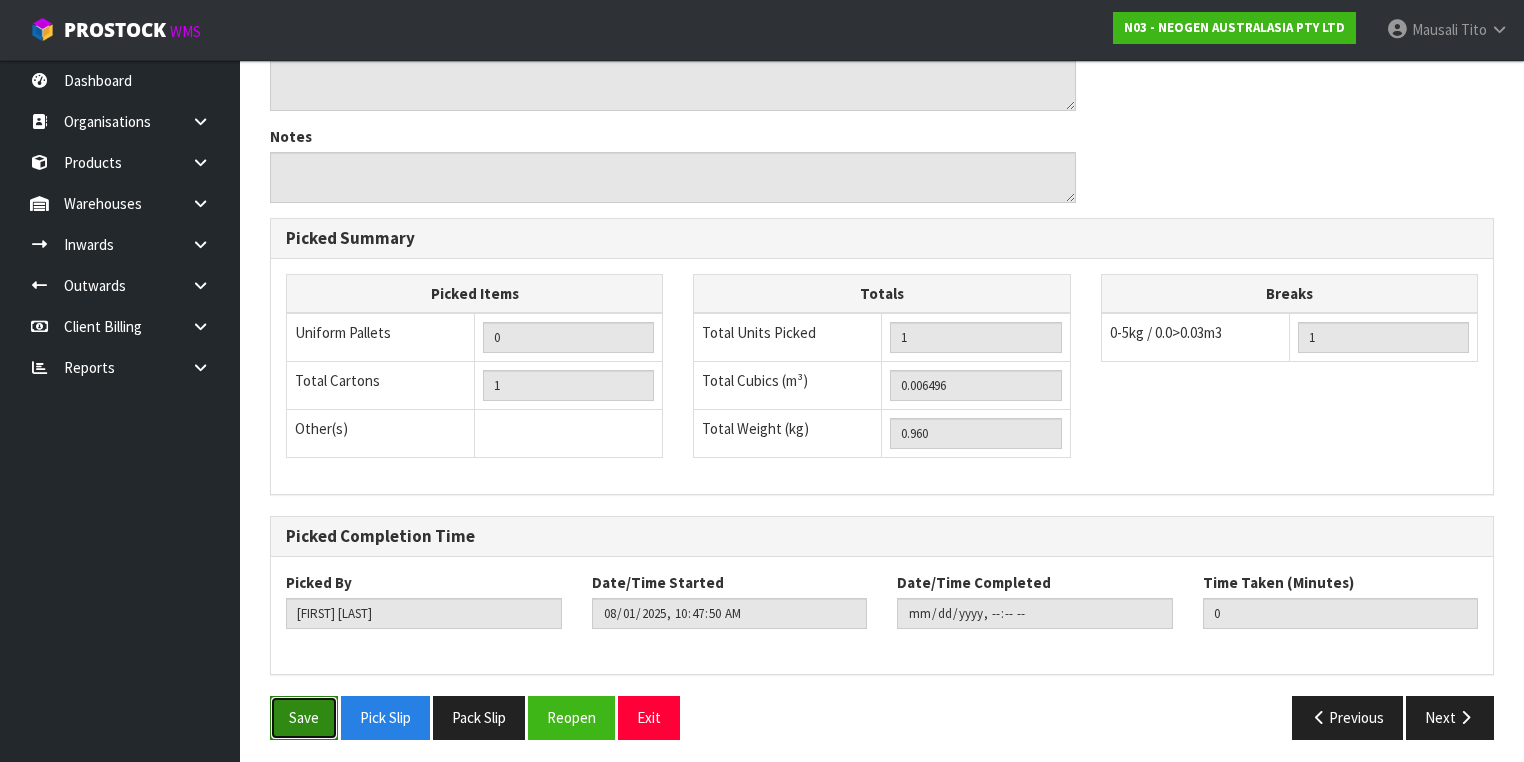drag, startPoint x: 295, startPoint y: 712, endPoint x: 561, endPoint y: 627, distance: 279.2508 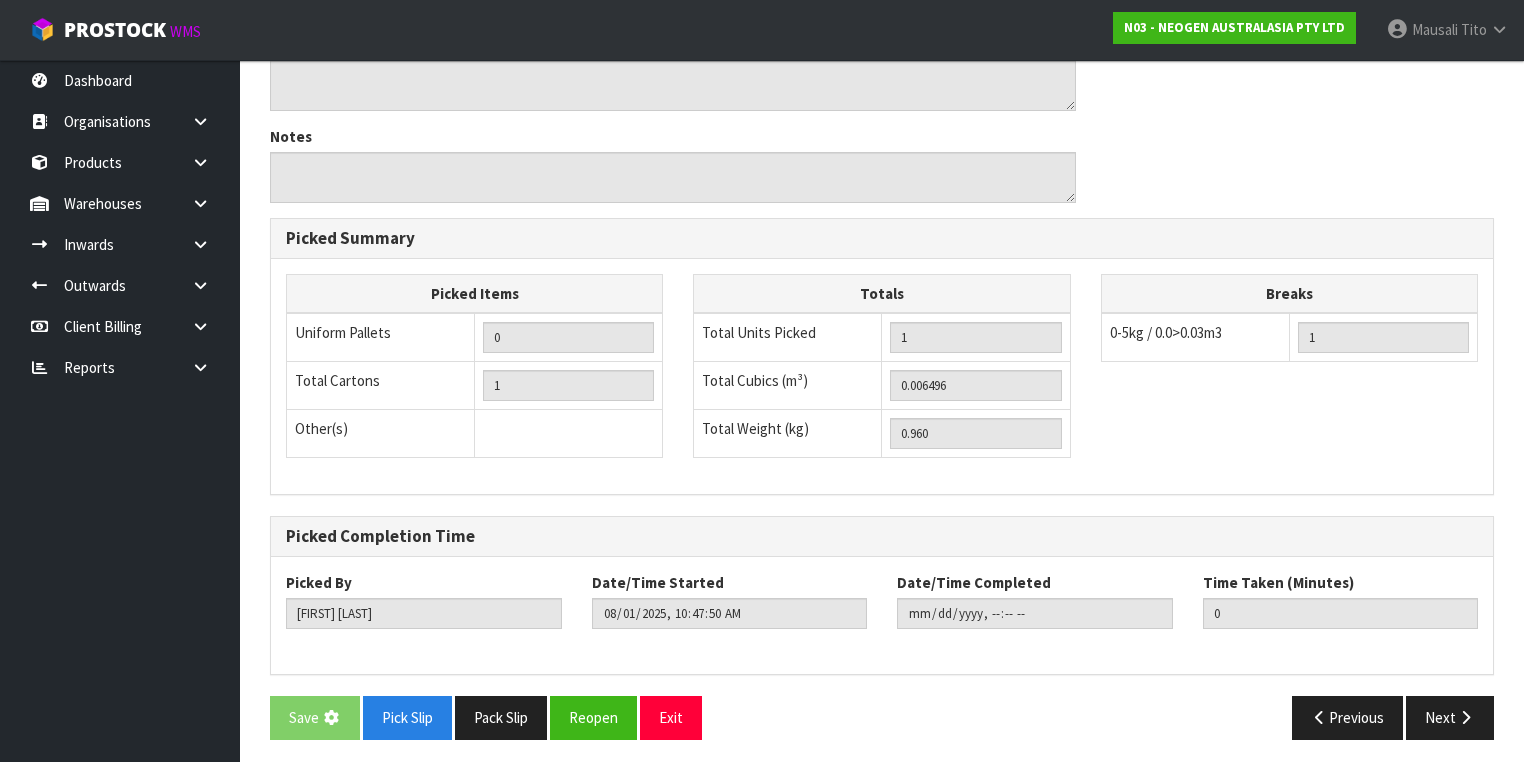 scroll, scrollTop: 0, scrollLeft: 0, axis: both 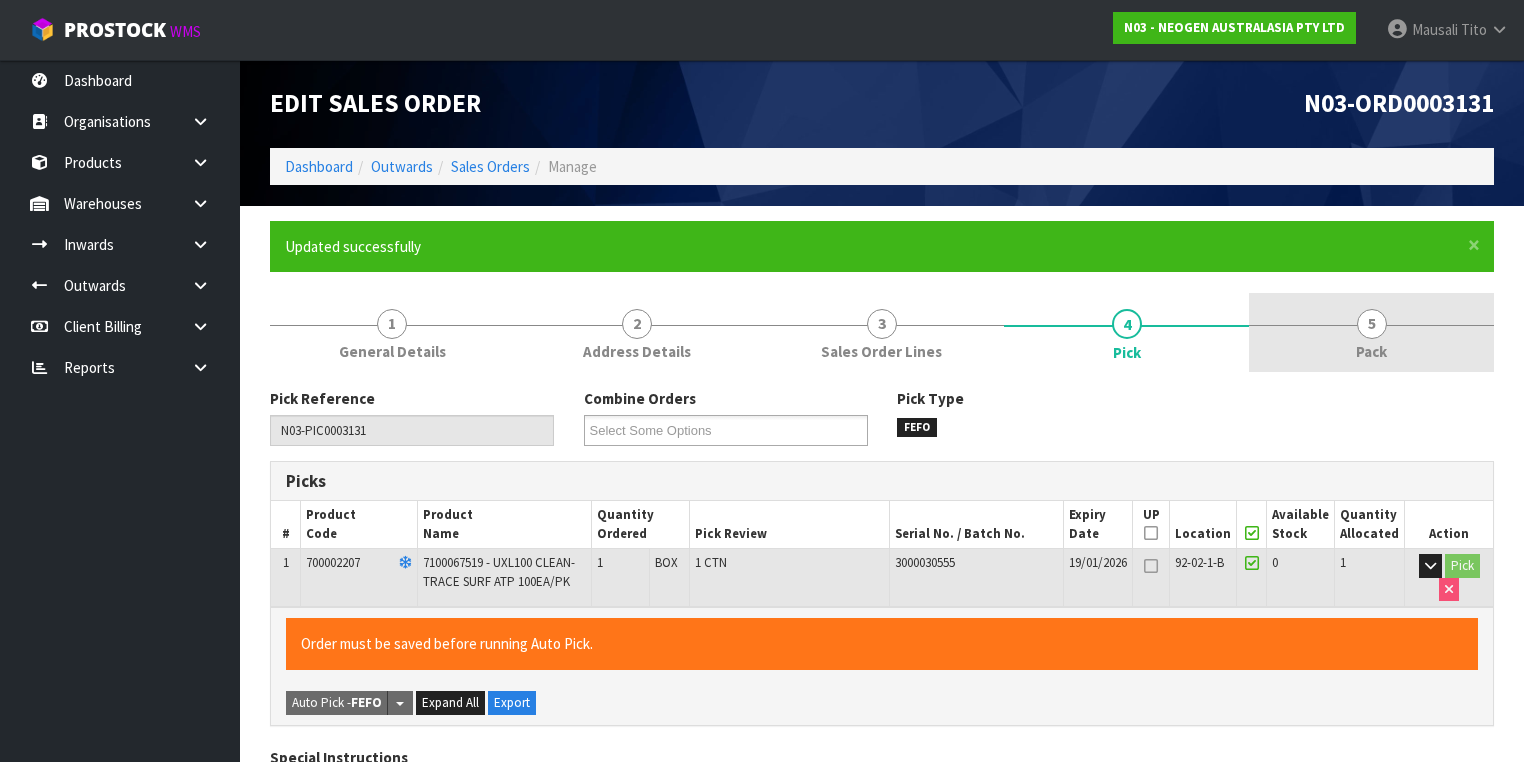 type on "Mausali Tito" 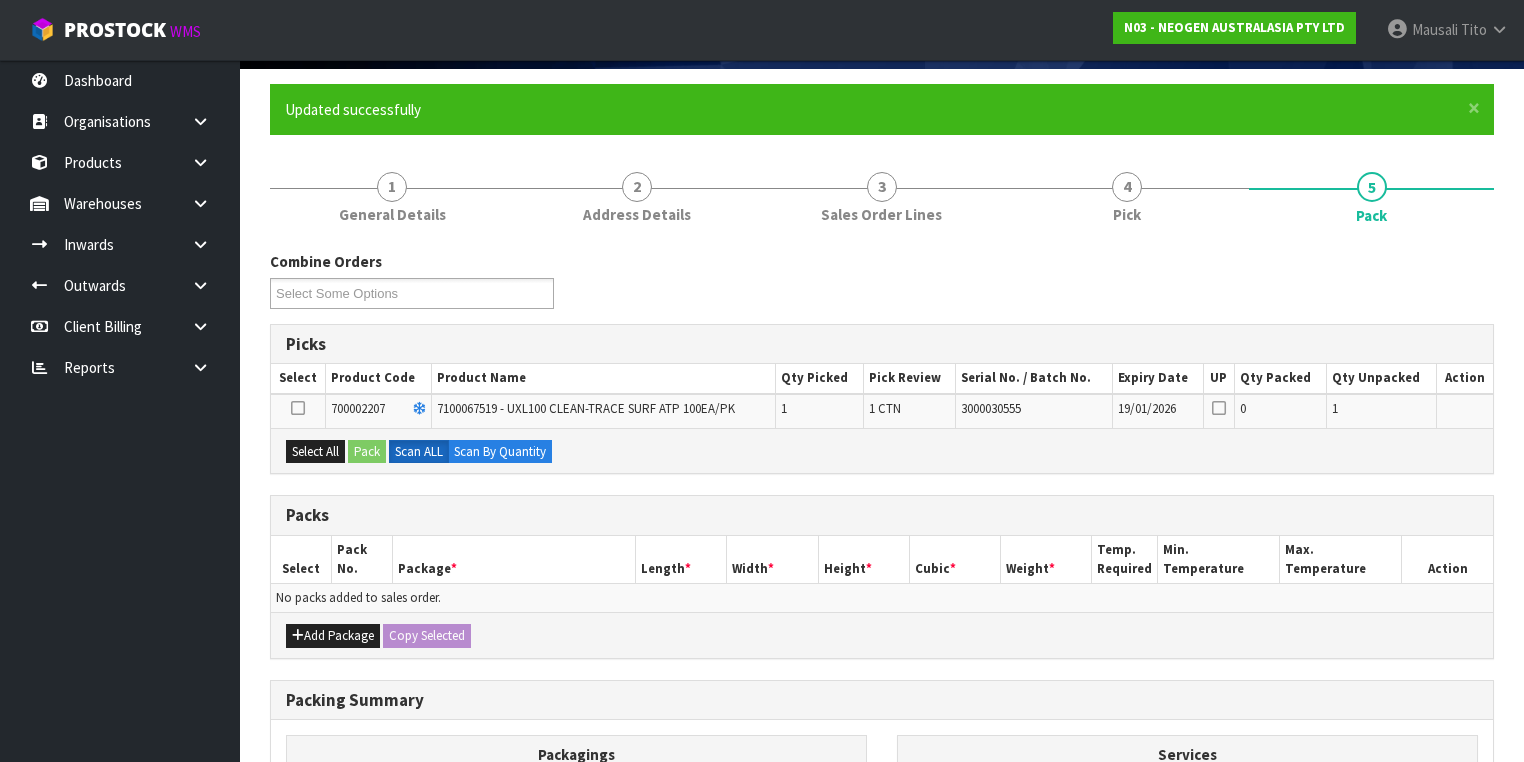 scroll, scrollTop: 240, scrollLeft: 0, axis: vertical 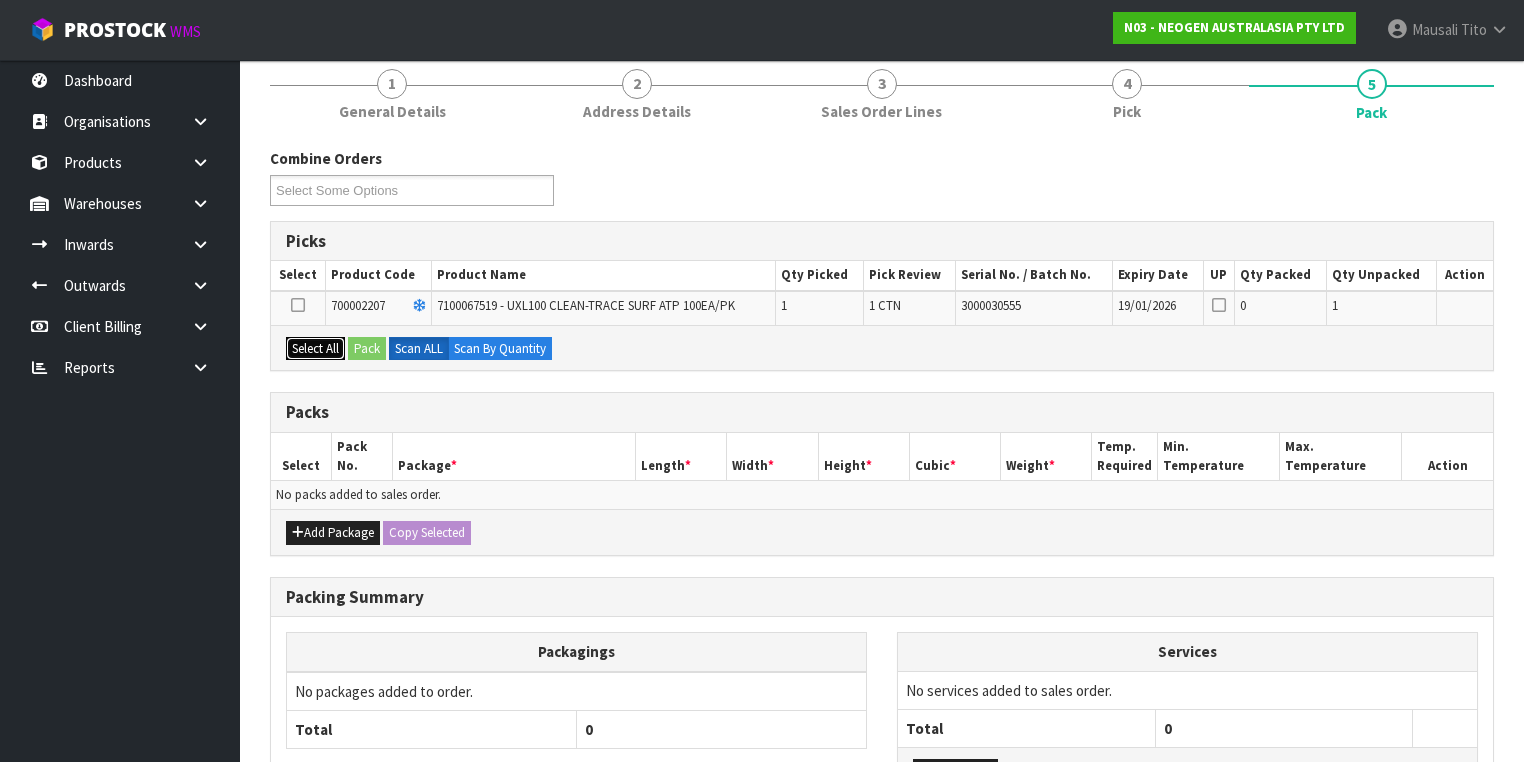 click on "Select All" at bounding box center [315, 349] 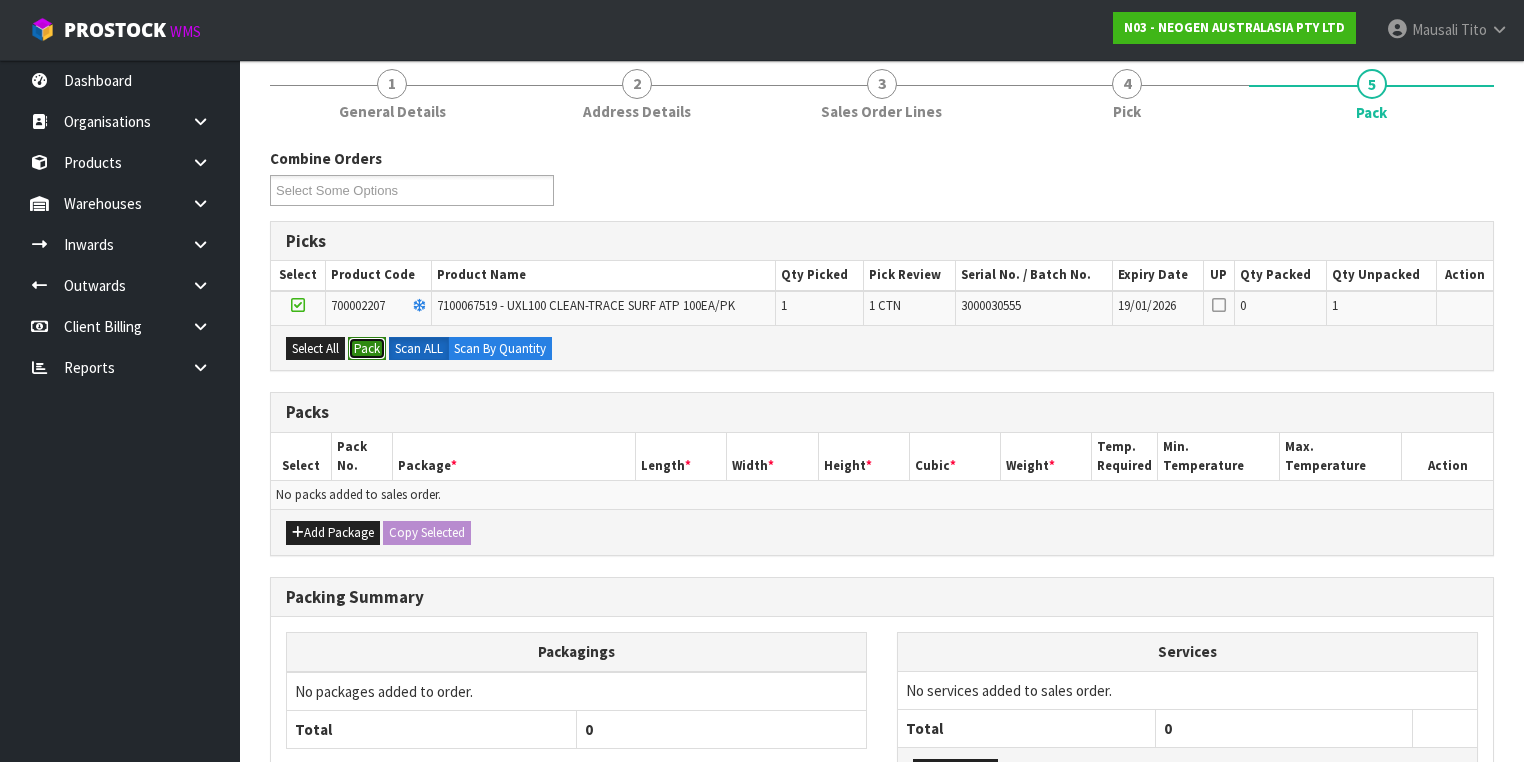 click on "Pack" at bounding box center (367, 349) 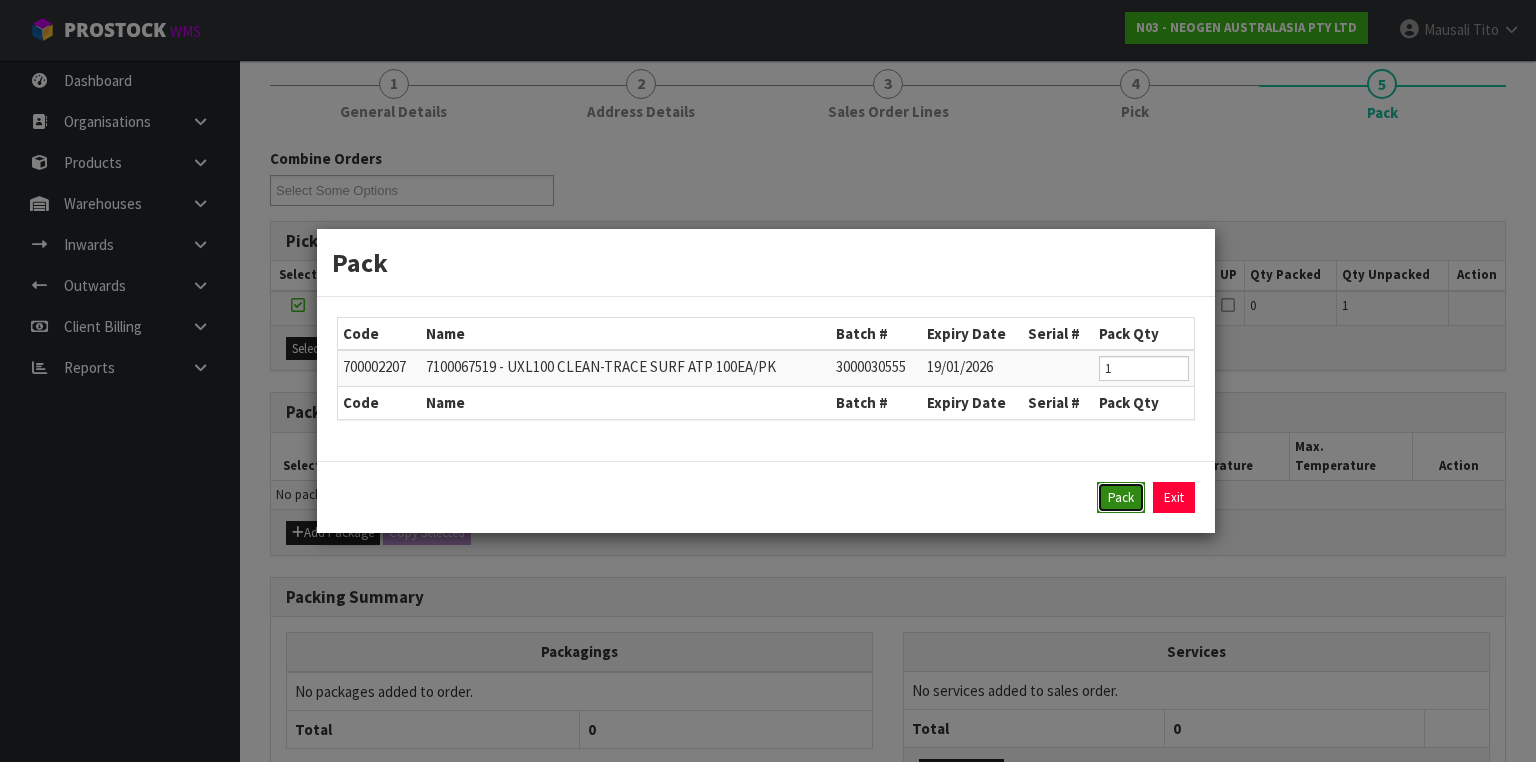 click on "Pack" at bounding box center [1121, 498] 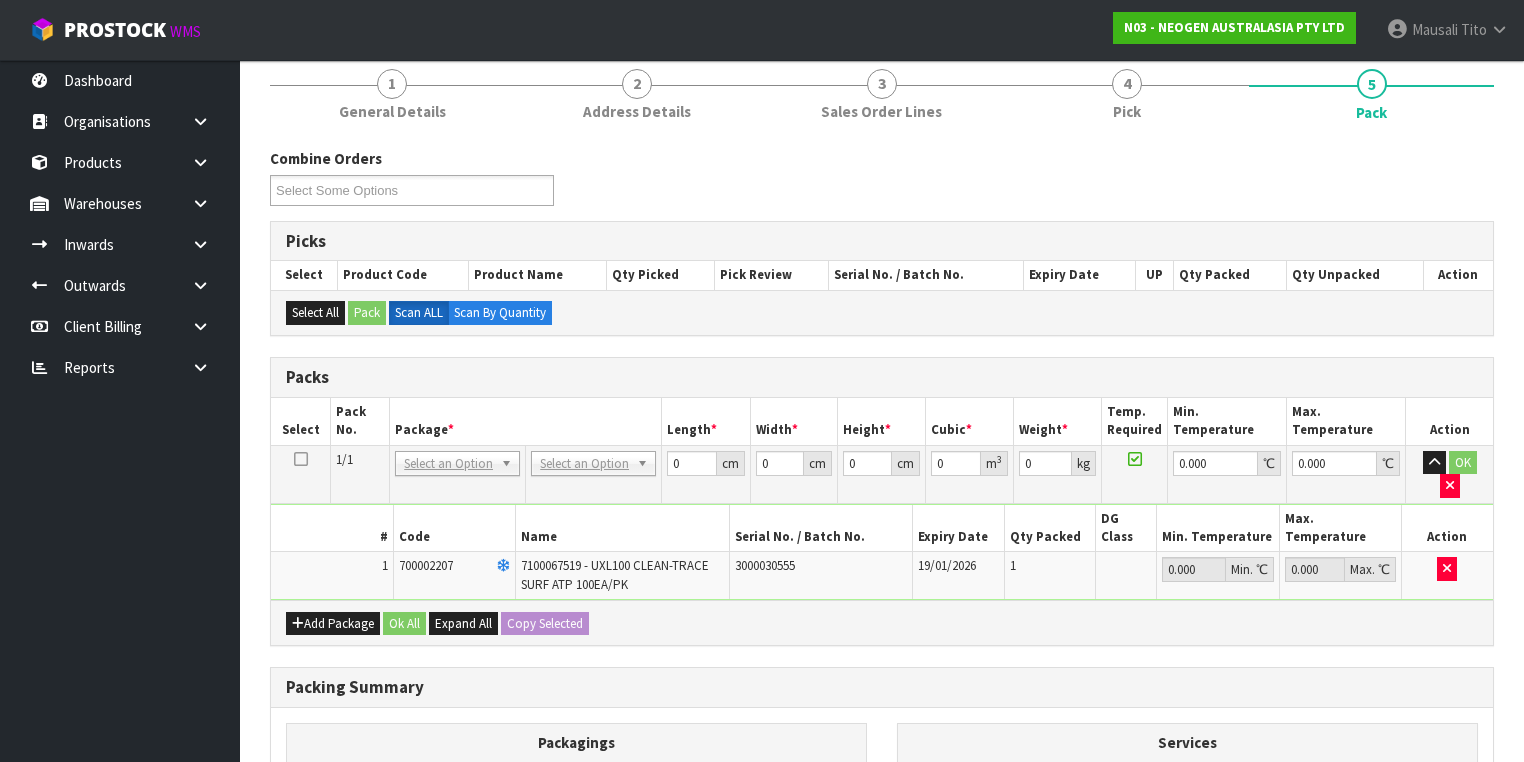 click on "No Packaging Cartons PLT GEN120 (1200 X 1000) PLT ONE WAY SKID CHEP HIRE PALLET TRANSFER FEE LOSCOM HIRE PALLET TRANSFER FEE PLT EXP120 (PLASTIC/STAMPED) PLT BESPOKE PLT UNIFORM RETURNABLE CWL PALLET PLT TUFF1000 (1000 X 450) PLT VAL400 (400 X 400) RETURNABLE CLIENT PALLET PLT OLP 915 (915 X 465) PLT OLP 580 (580 X 400) CHEP HIRE PALLET ACCOUNT FEE PER WEEK OUTWARD HDLG FCL 20FT LOOSE STOCK BASE RATE OUTWARD HDLG FCL 40FT LOOSE STOCK BASE RATE OUTWARD HDLG FCL 20FT PALLET ONLY BASE RATE OUTWARD HDLG FCL 40FT PALLET ONLY BASE RATE CTN OC (OCCASIONAL) CTN0 - (000-0NI) 190 X 150 X 155 CTN00 - (000-00NI) 154 X 142 X 102 CTN1 - (000-01NI) 255 X 205 X 150 CTN2 - (000-02NI) 250 X 250 X 200 CTN3 - (000-03NI) 340 X 255 X 305 CTN4 - (000-04NI) 405 X 255 X 255 CTN5 - (000-05NI) 430 X 330 X 255 CTN6 - (000-06NI) 455 X 305 X 305 CTN7 - (000-07NI) 455 X 455 X 350 CTN8 - (000-08NI) 510 X 380 X 280 CTN9 - (000-09NI) 510 X 380 X 585 CTN9 AC30C - (000-9NI30C) 511 X 380 X 585 CTN10 - (000-10NI) 610 X 290 X 290 PLYBOARD" at bounding box center [594, 474] 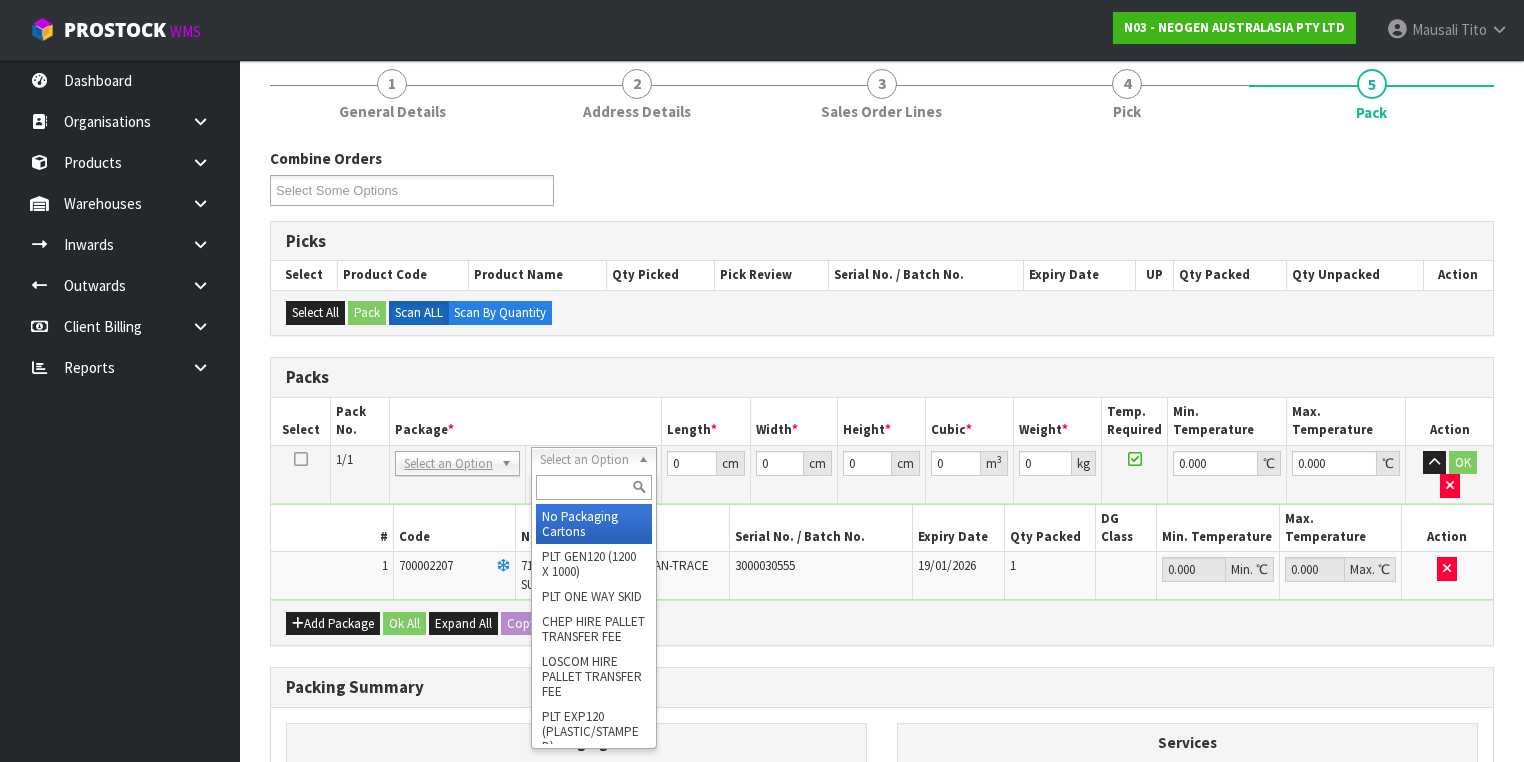 click at bounding box center [593, 487] 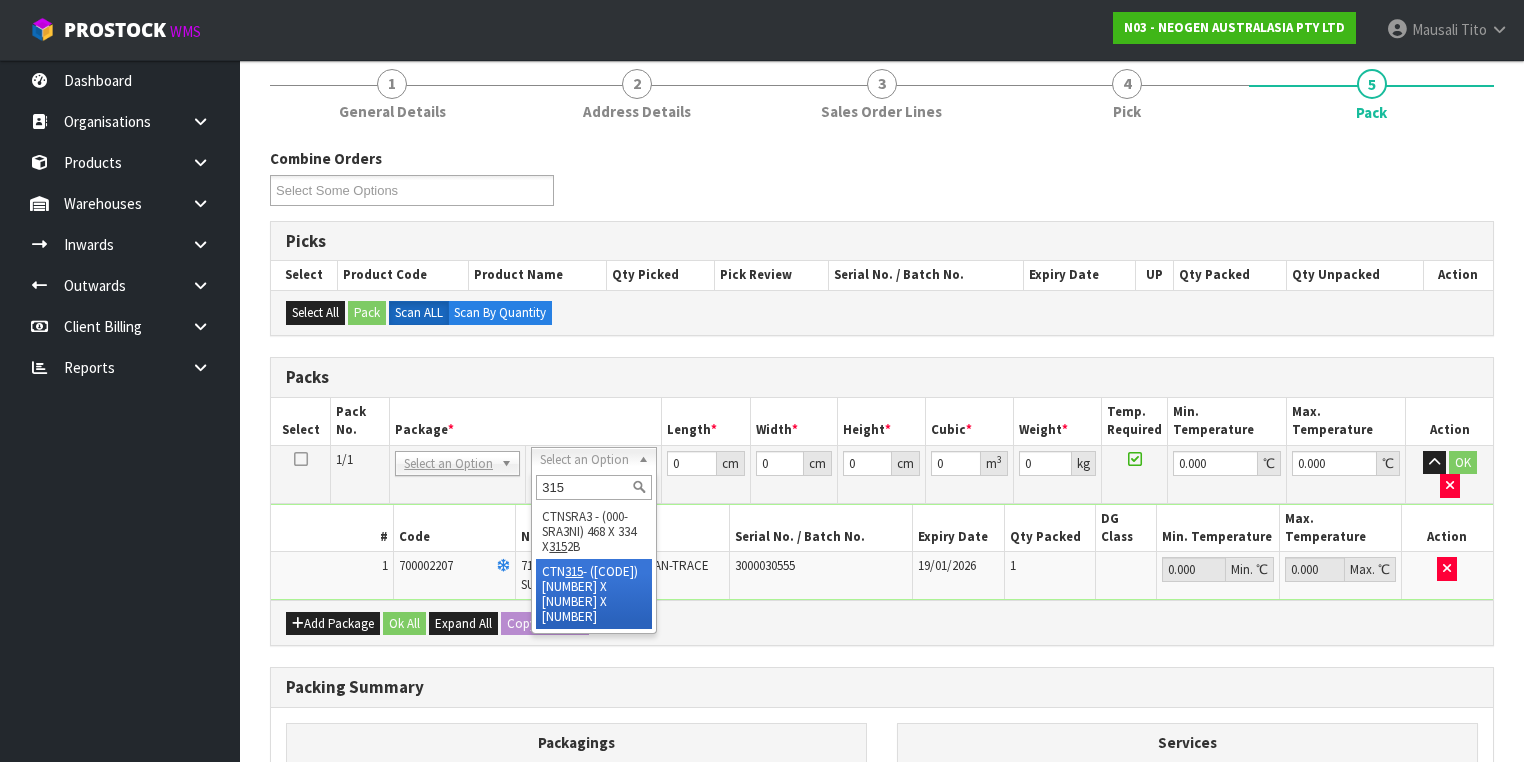type on "315" 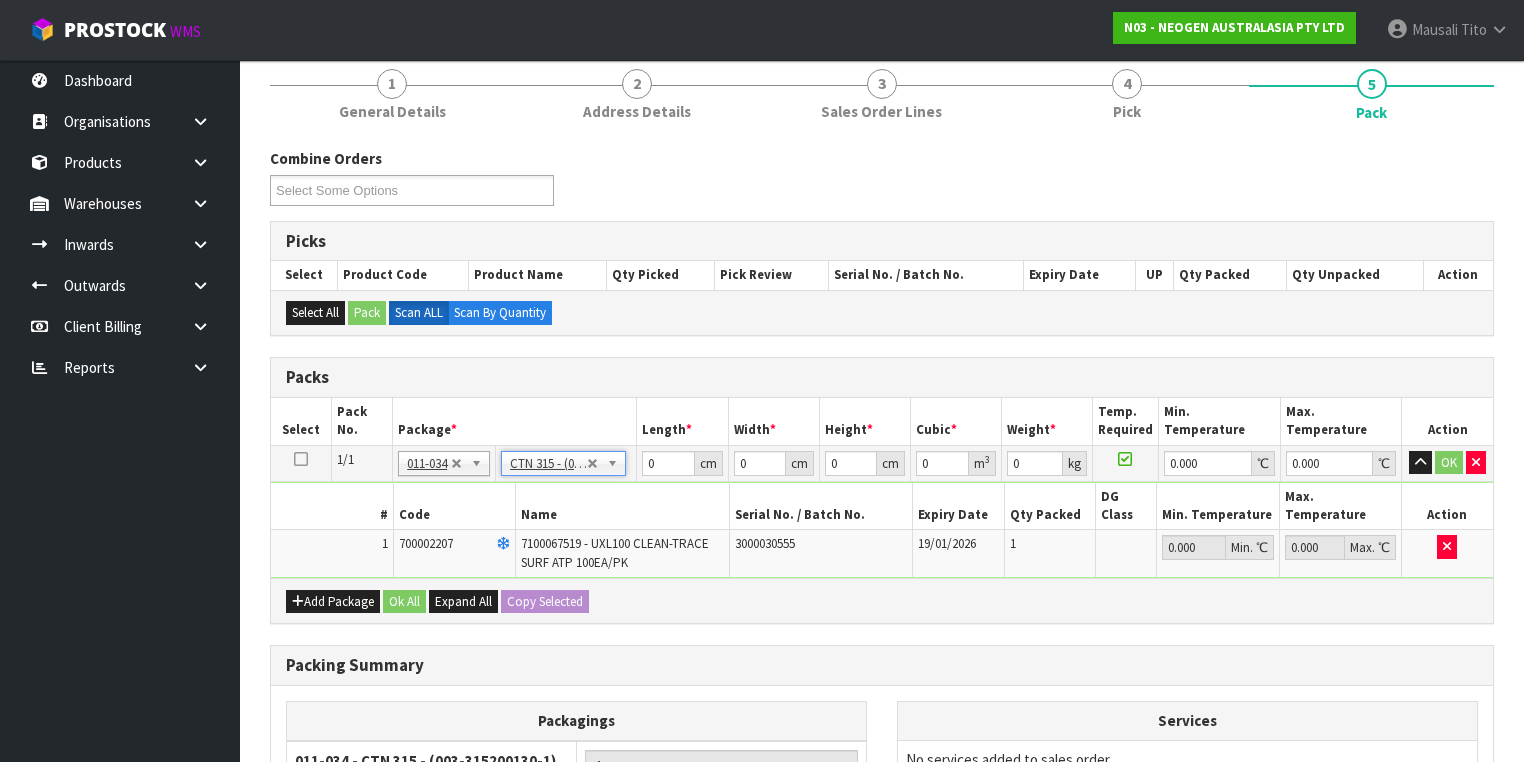 type on "31.5" 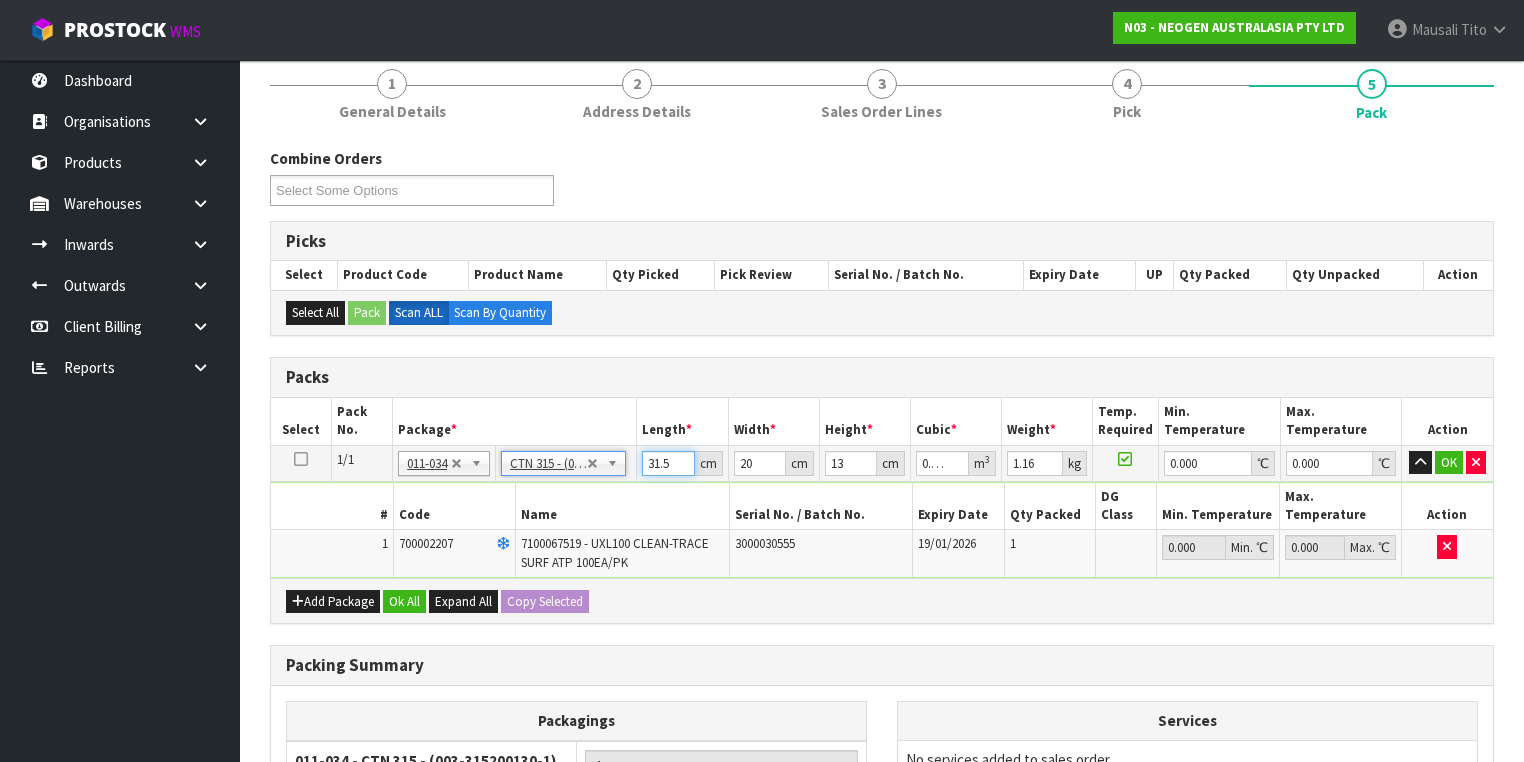 drag, startPoint x: 672, startPoint y: 458, endPoint x: 633, endPoint y: 463, distance: 39.319206 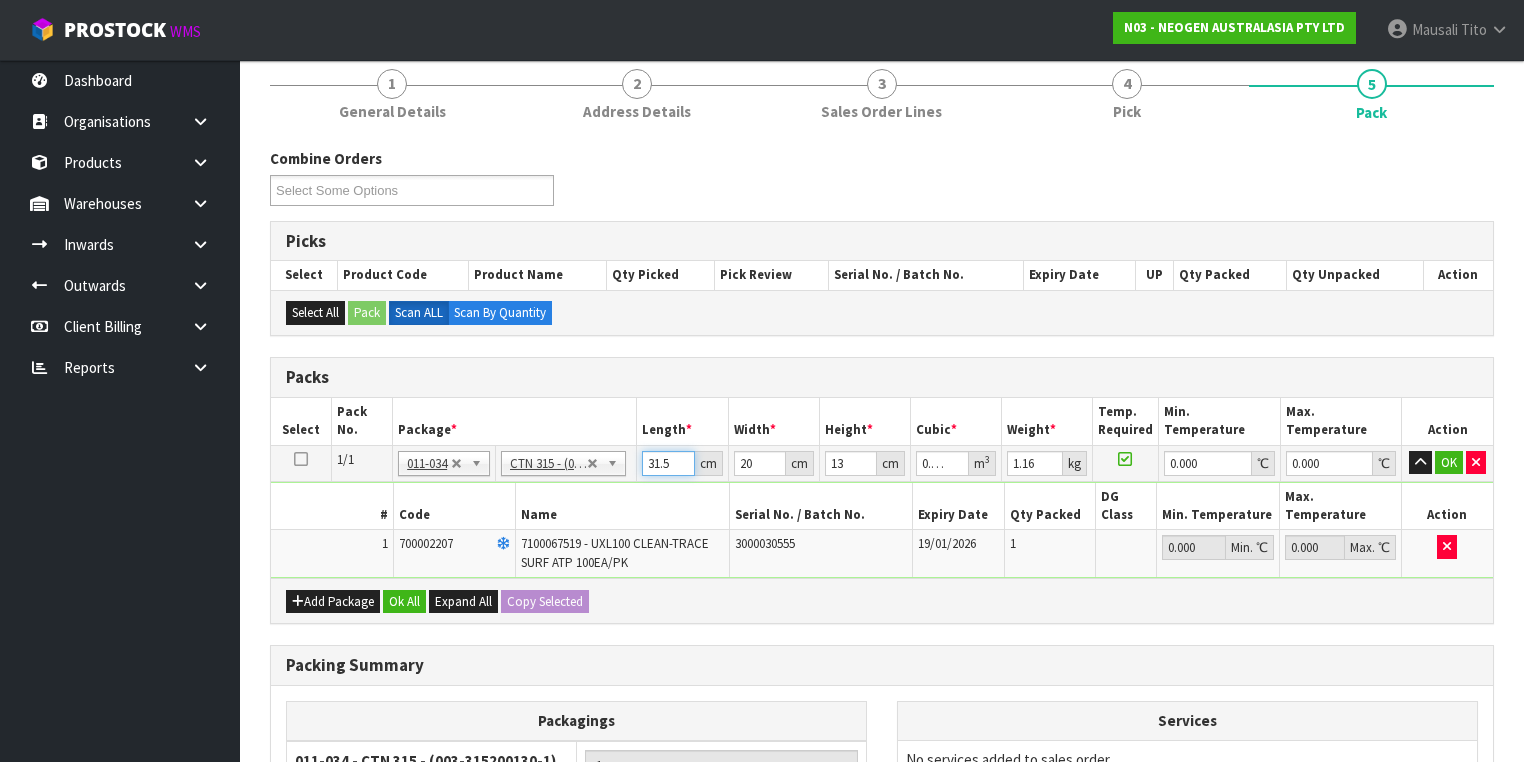 type on "3" 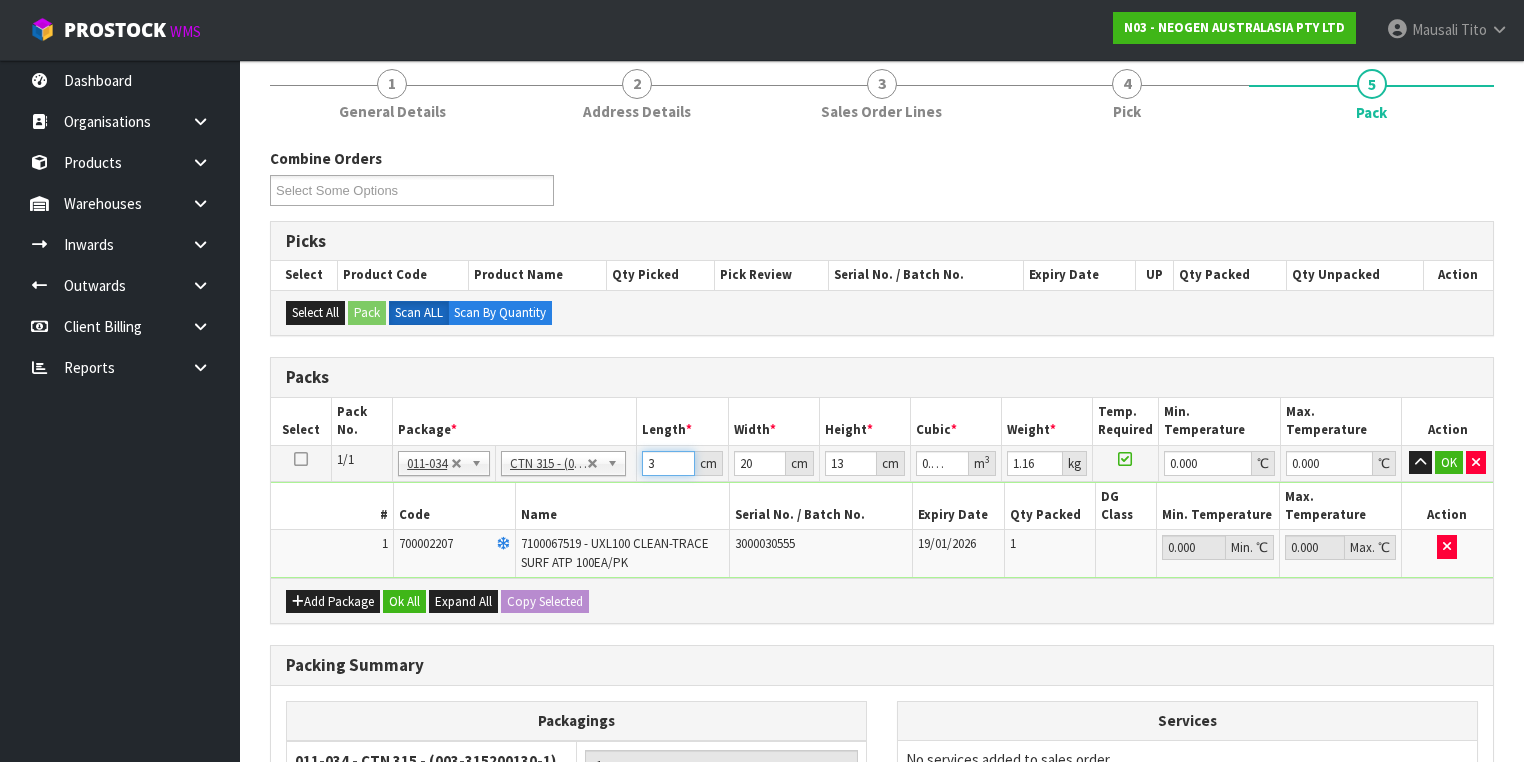 type on "32" 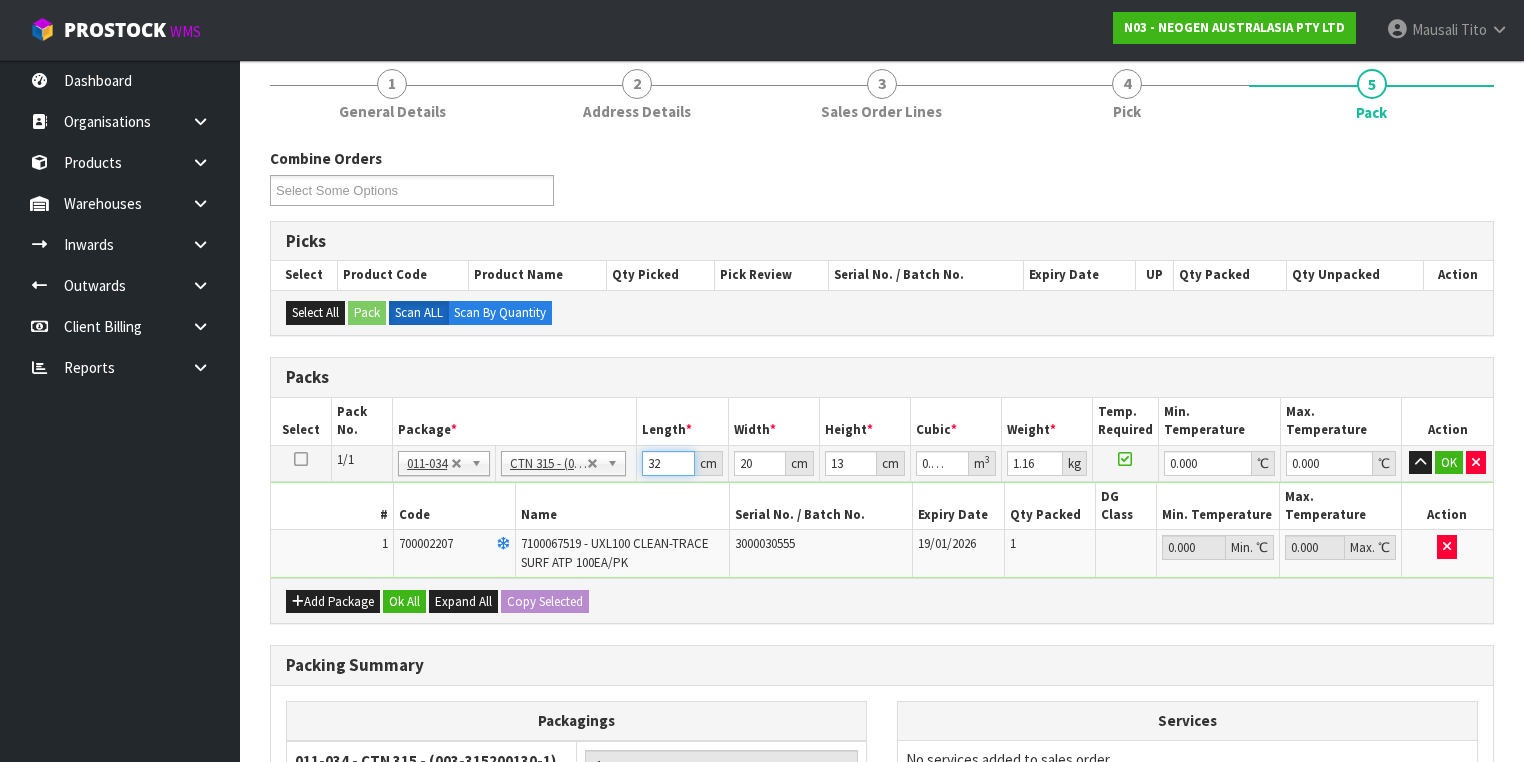 type on "32" 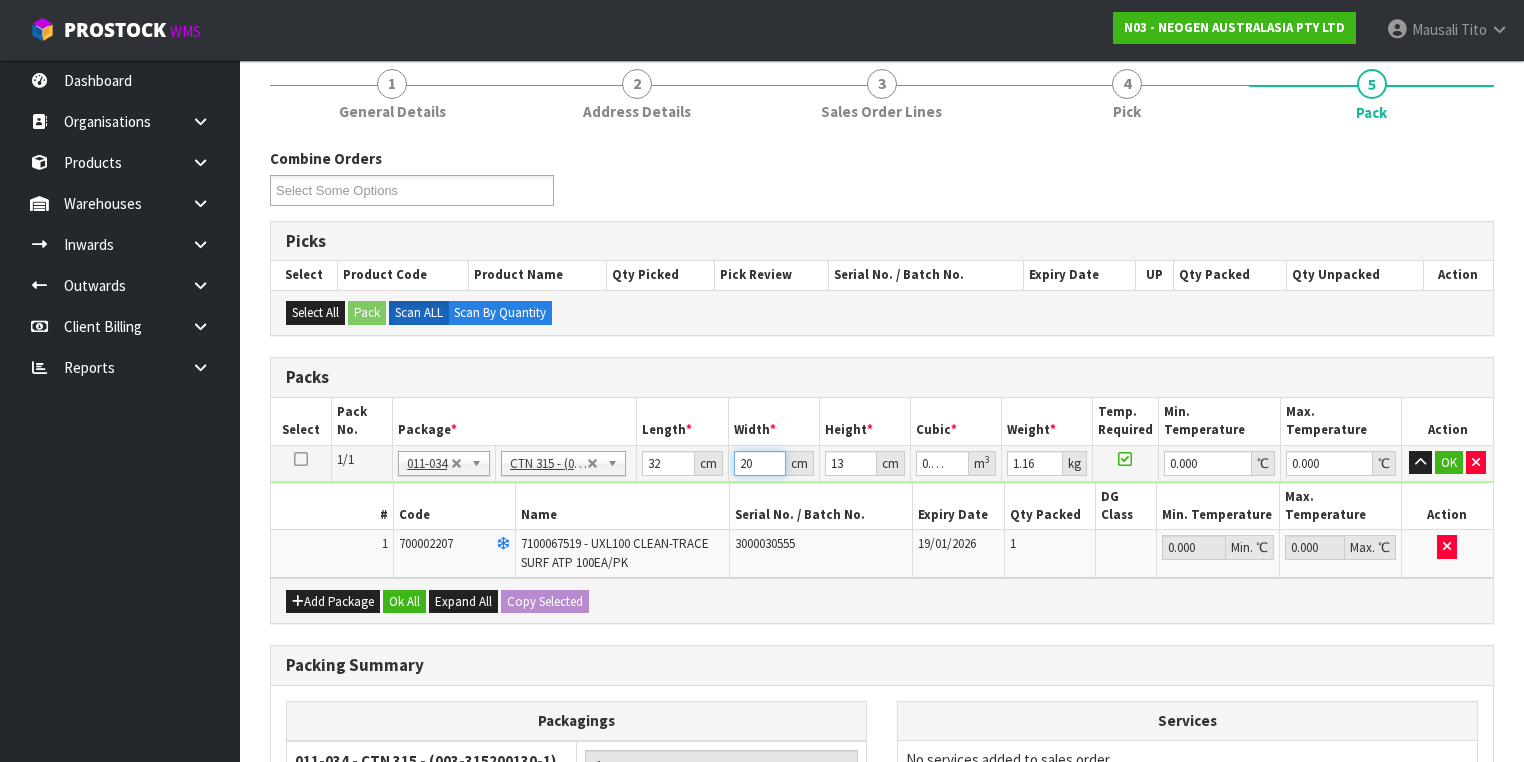type on "2" 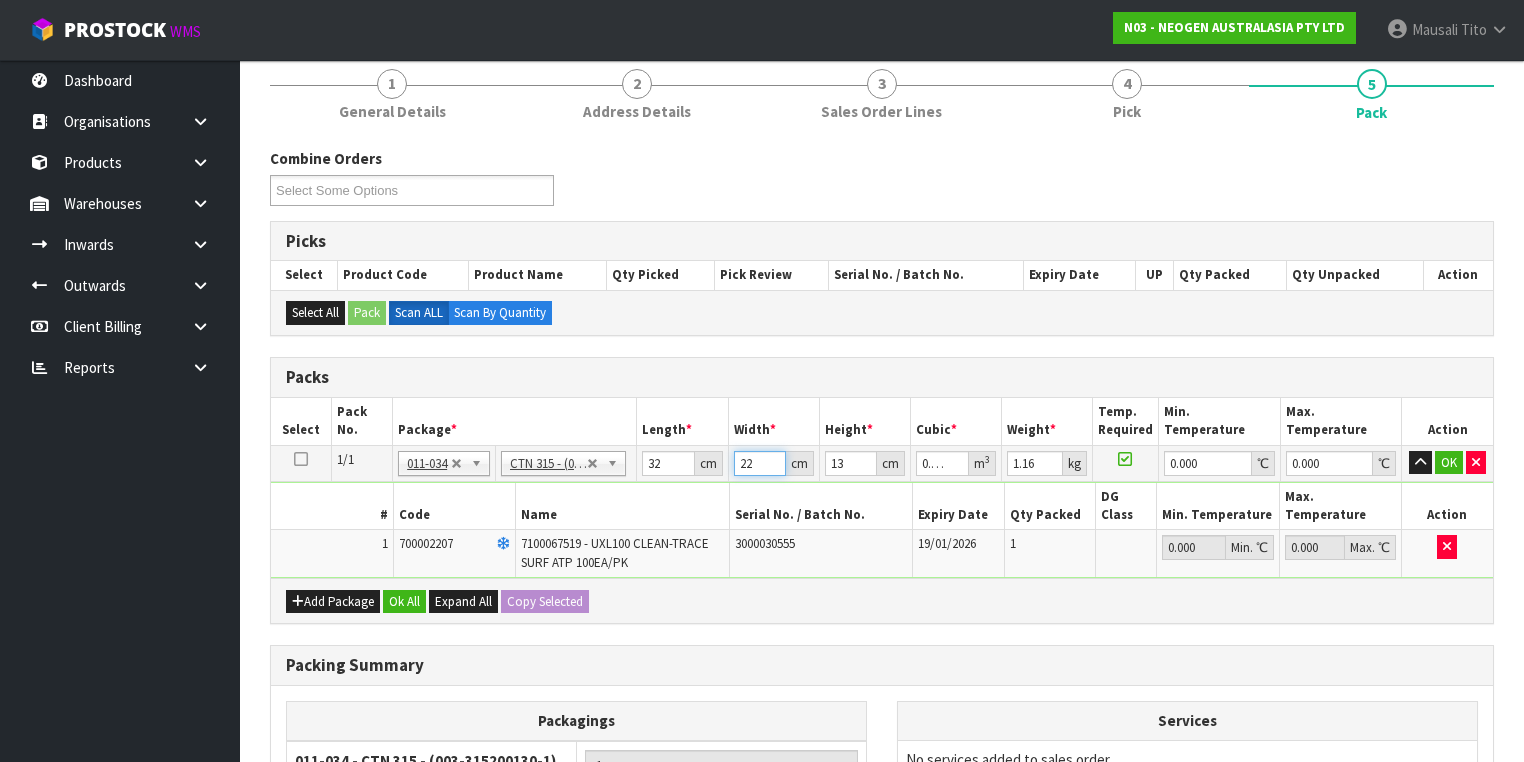 type on "221" 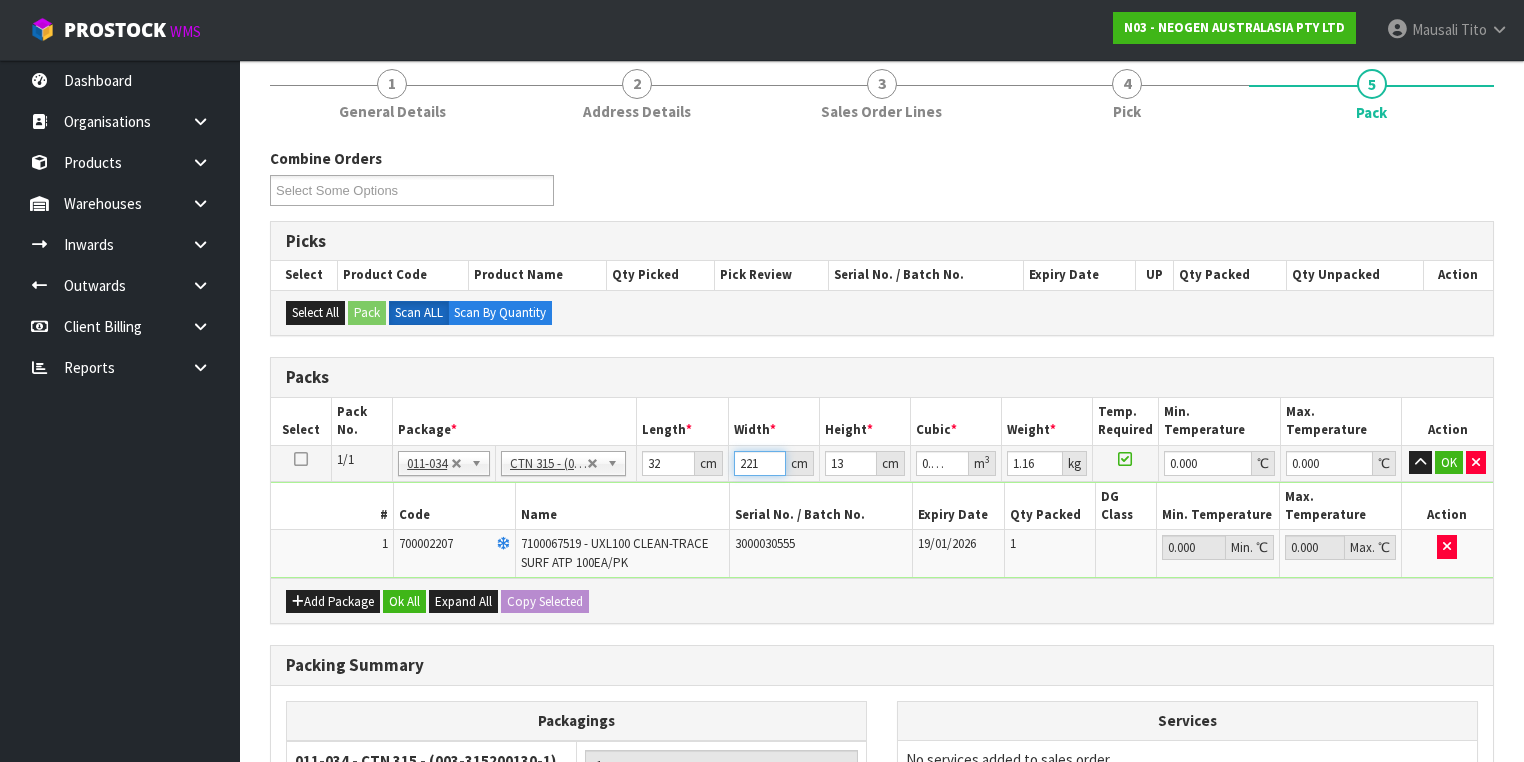 drag, startPoint x: 756, startPoint y: 460, endPoint x: 736, endPoint y: 456, distance: 20.396078 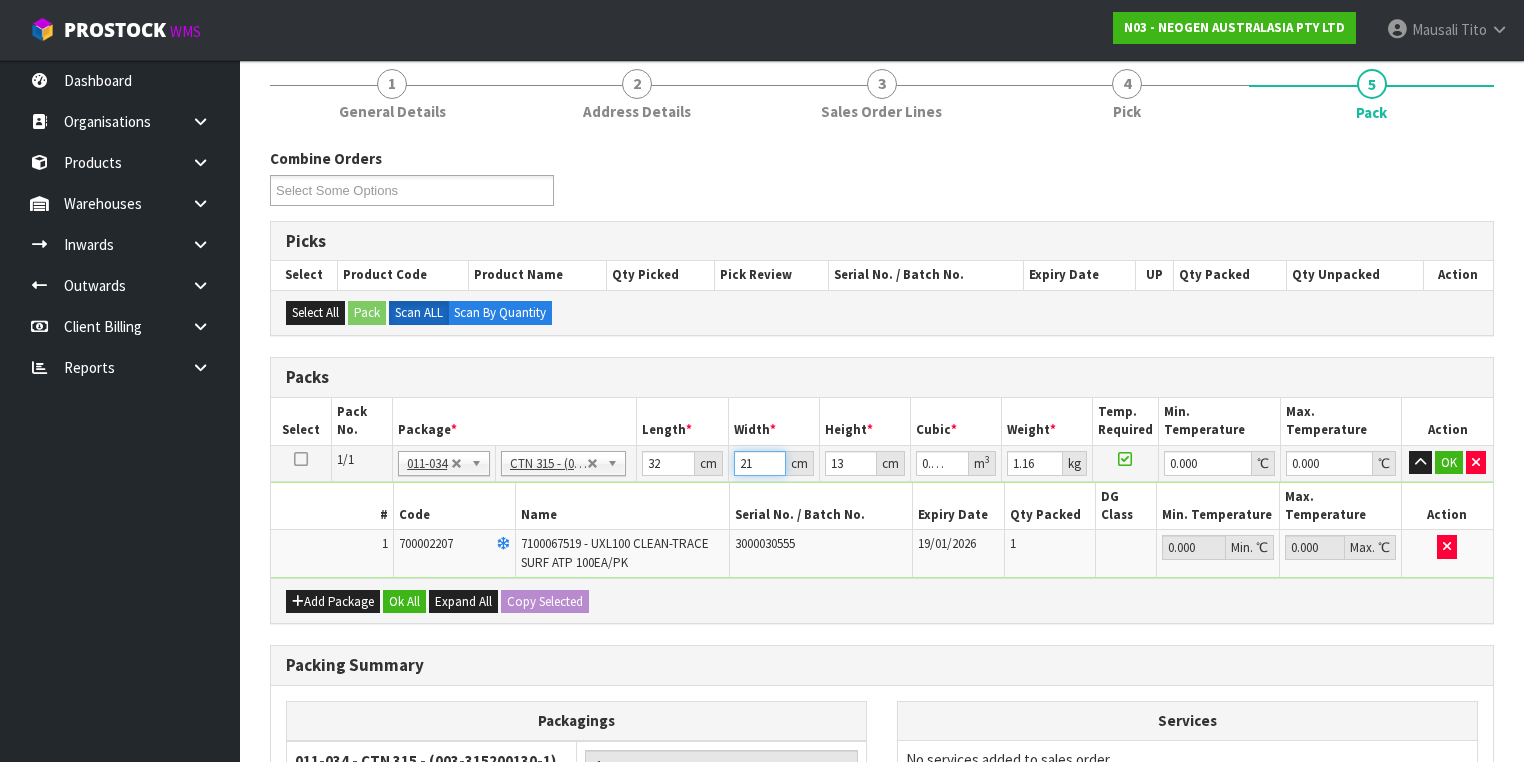 type on "21" 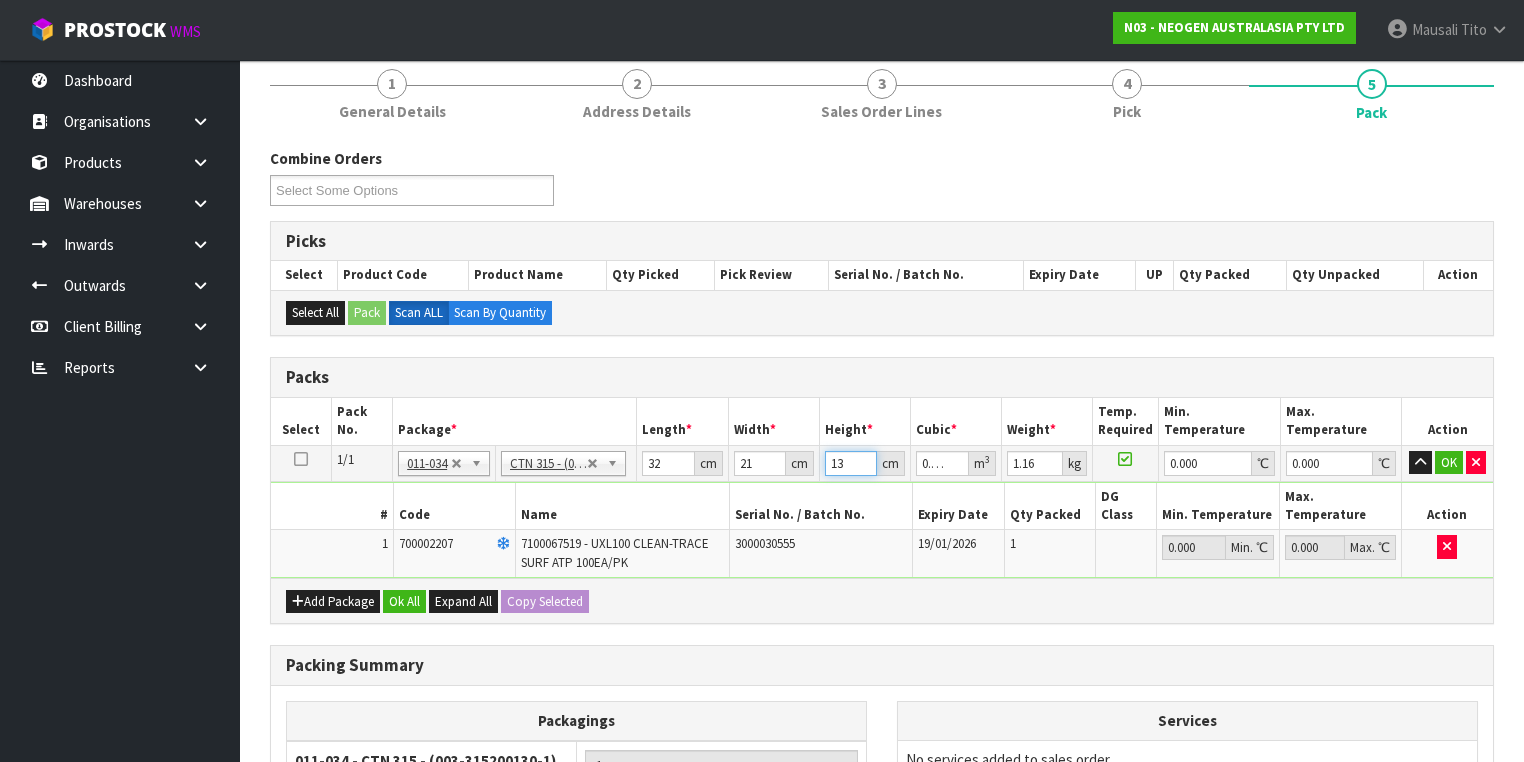 type on "1" 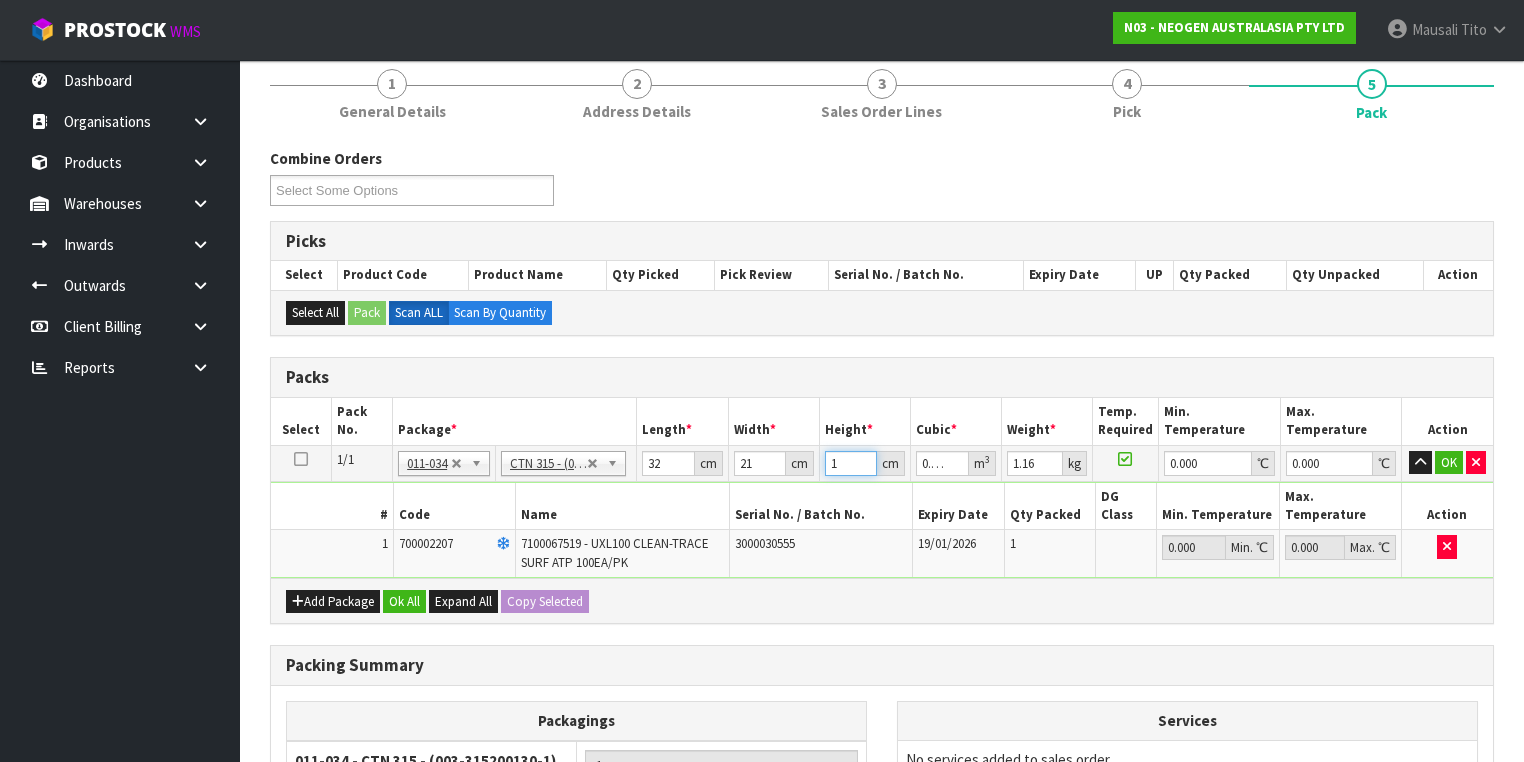 type on "15" 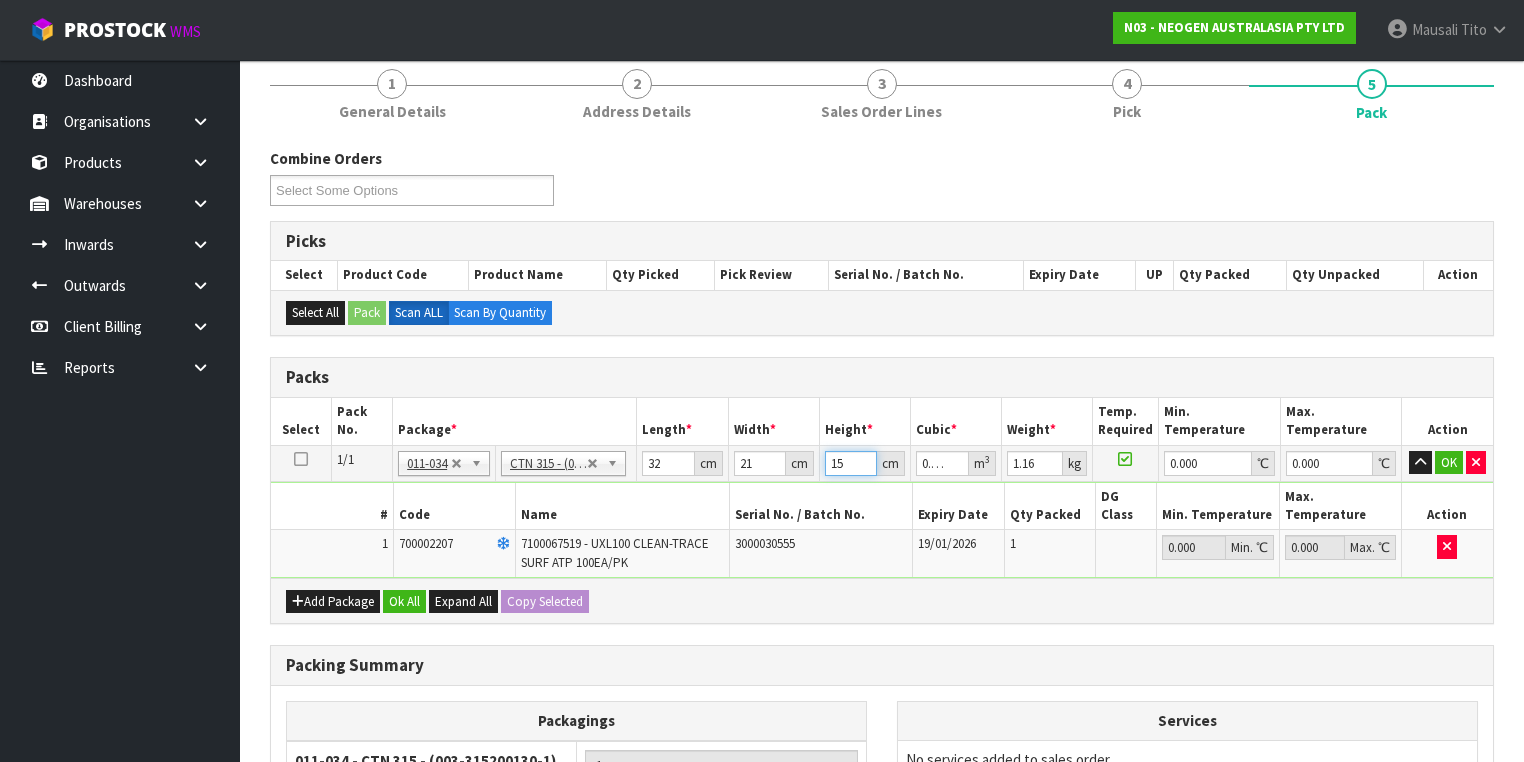 type on "15" 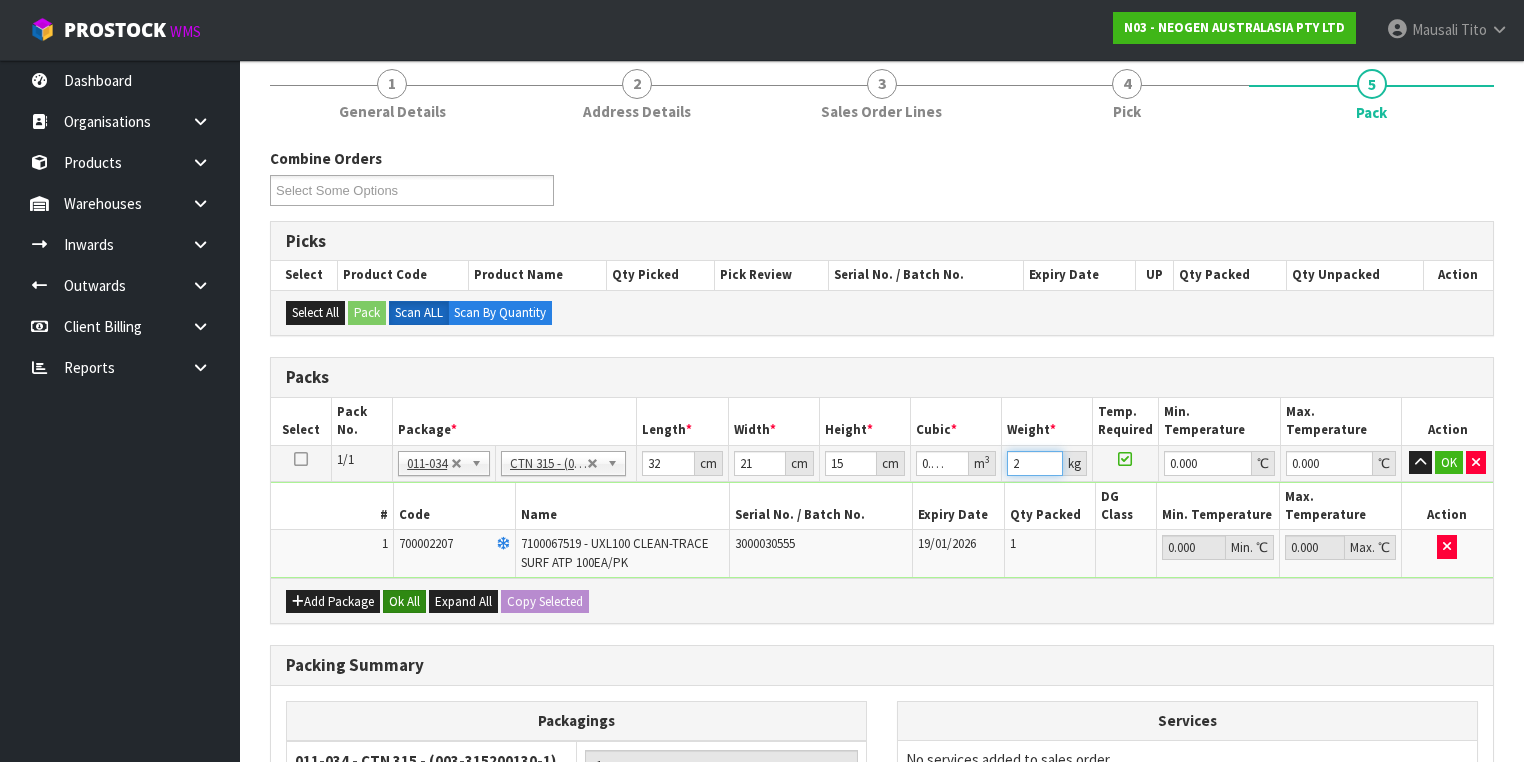 type on "2" 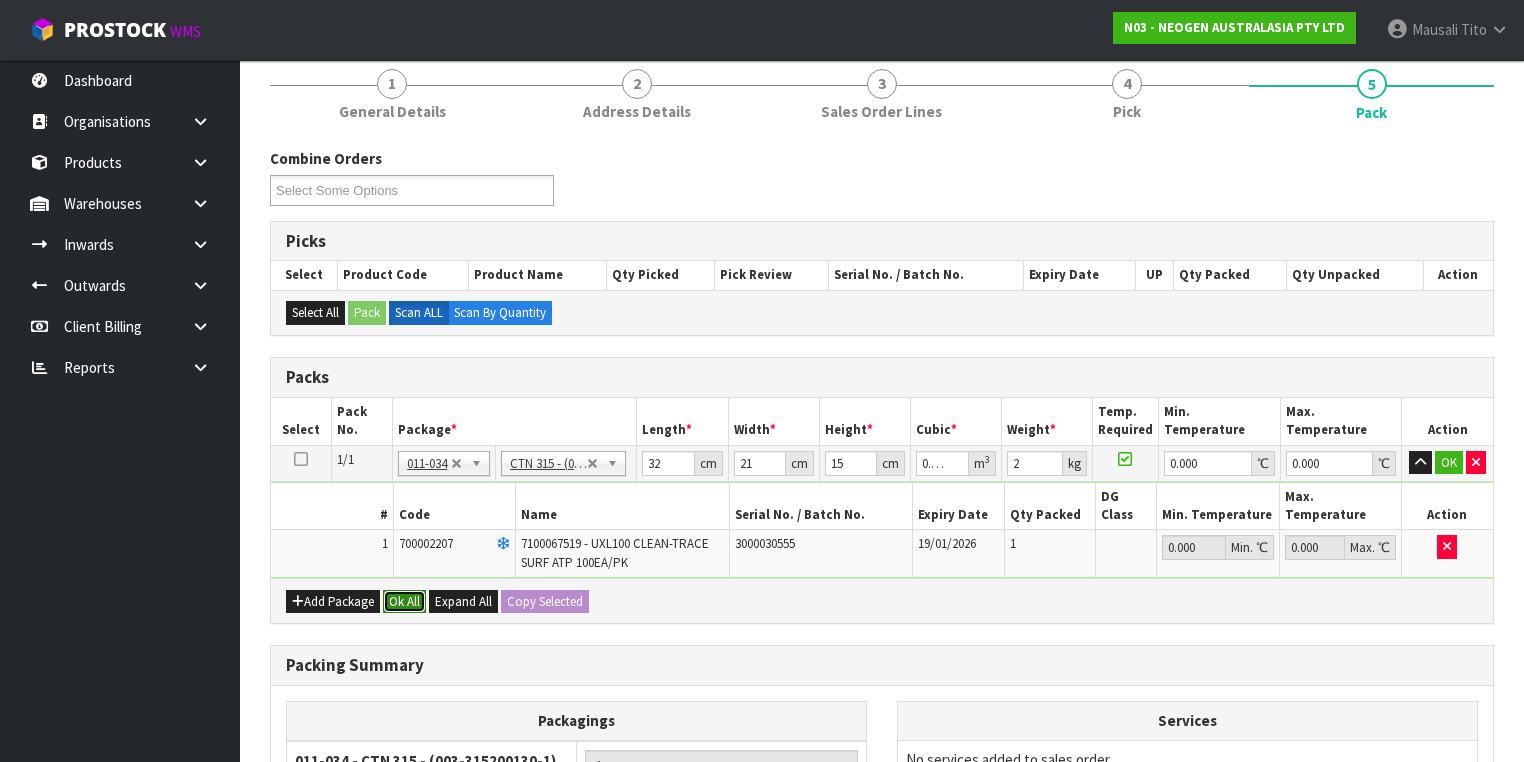 click on "Ok All" at bounding box center (404, 602) 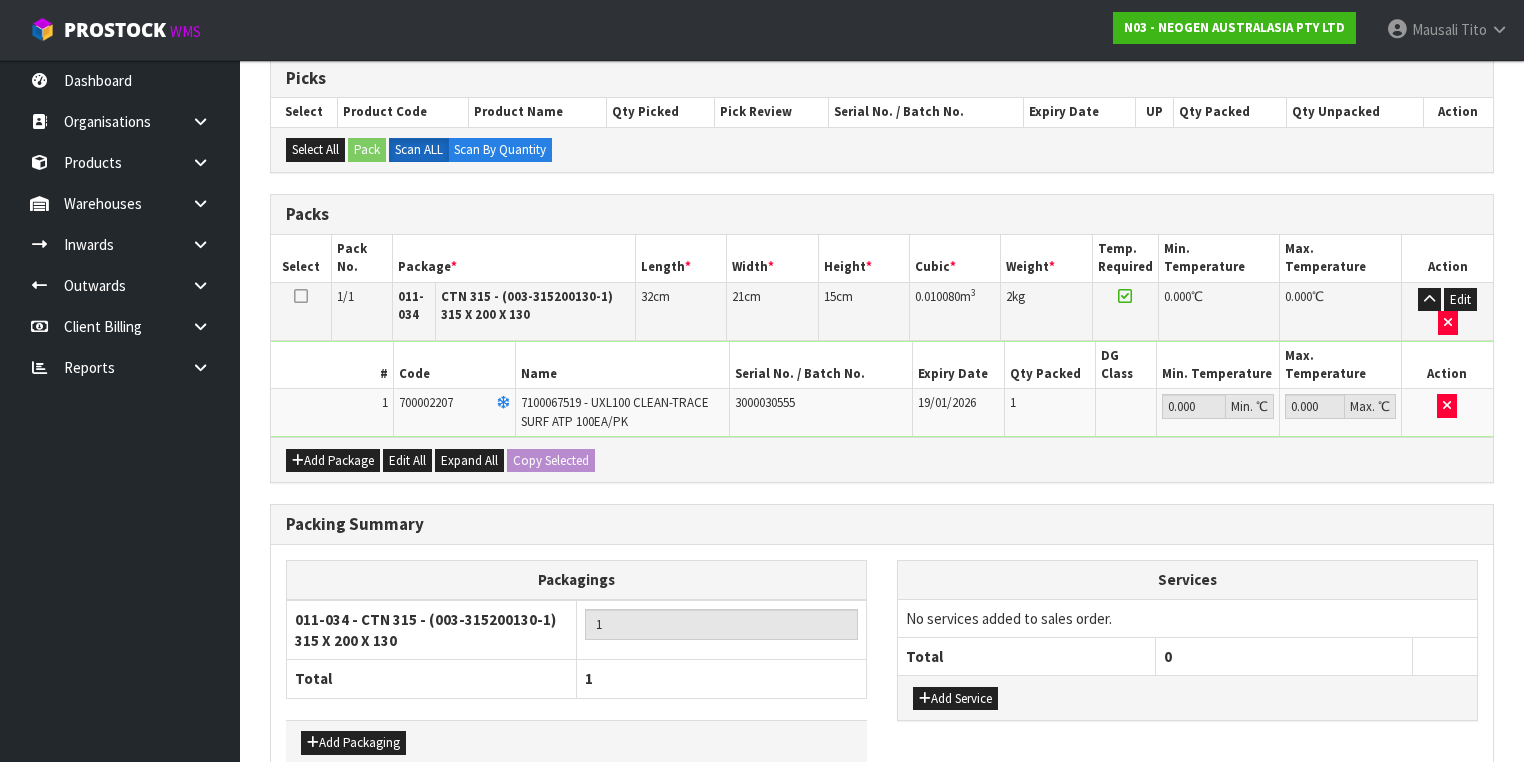 scroll, scrollTop: 478, scrollLeft: 0, axis: vertical 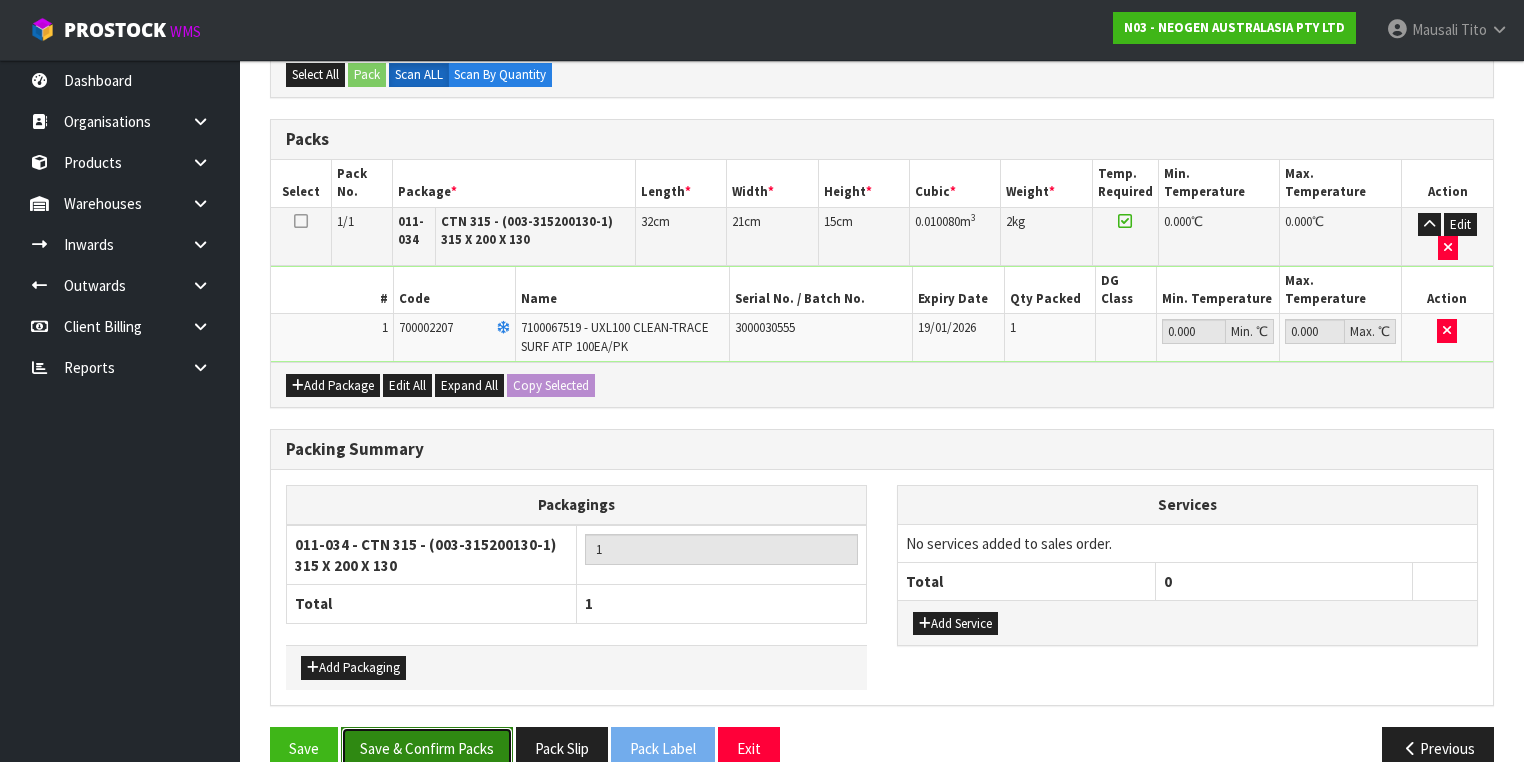click on "Save & Confirm Packs" at bounding box center (427, 748) 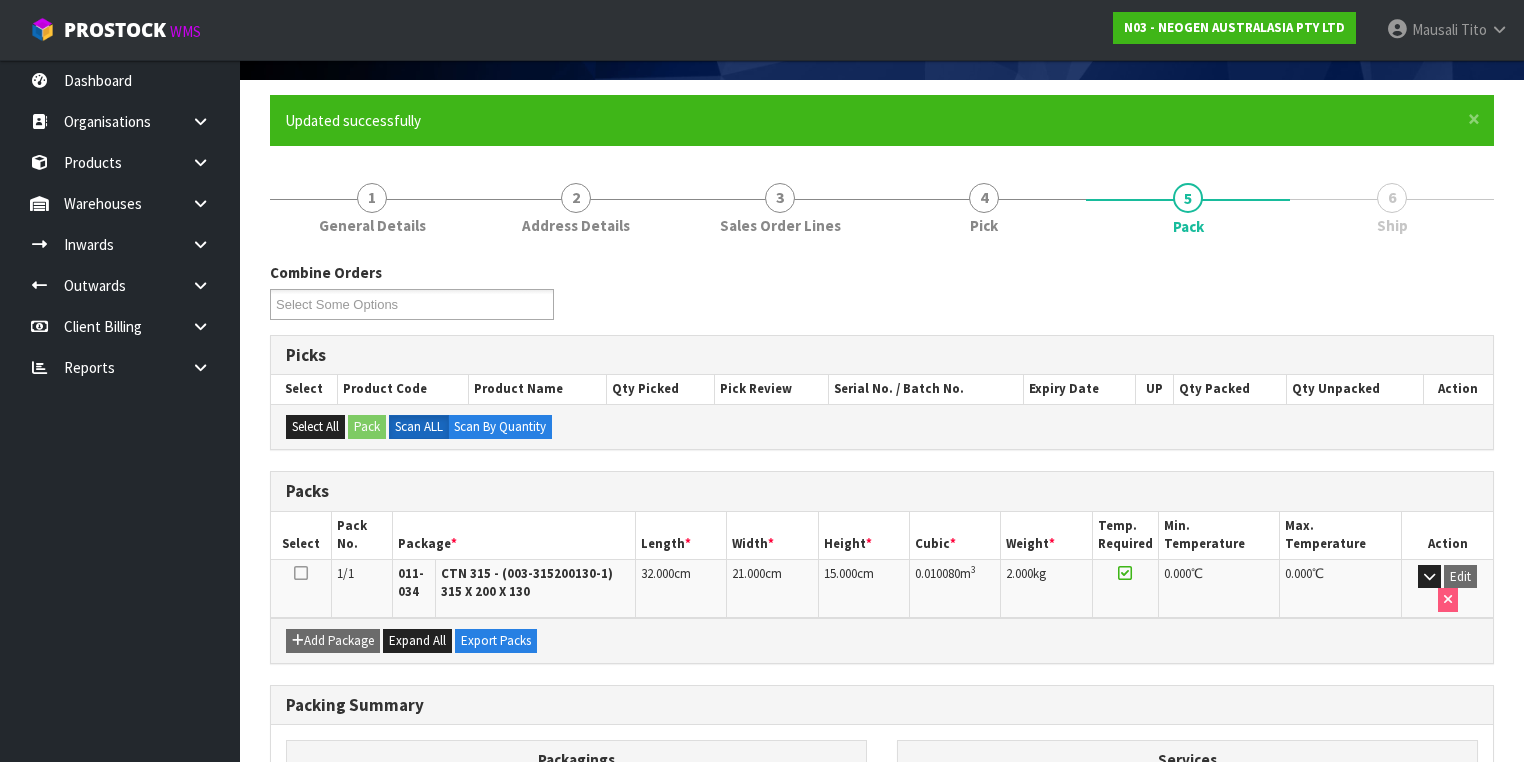 scroll, scrollTop: 356, scrollLeft: 0, axis: vertical 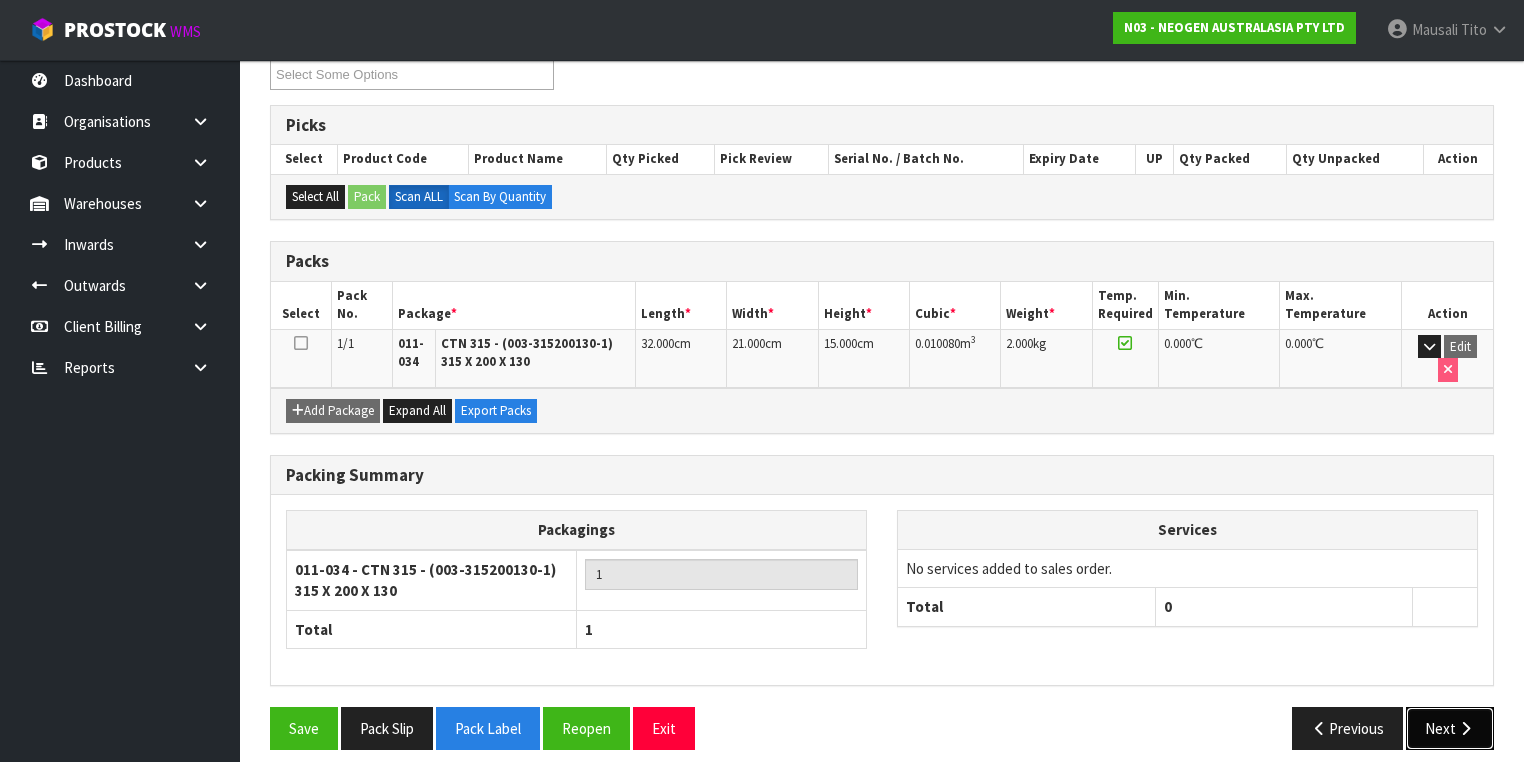 click on "Next" at bounding box center (1450, 728) 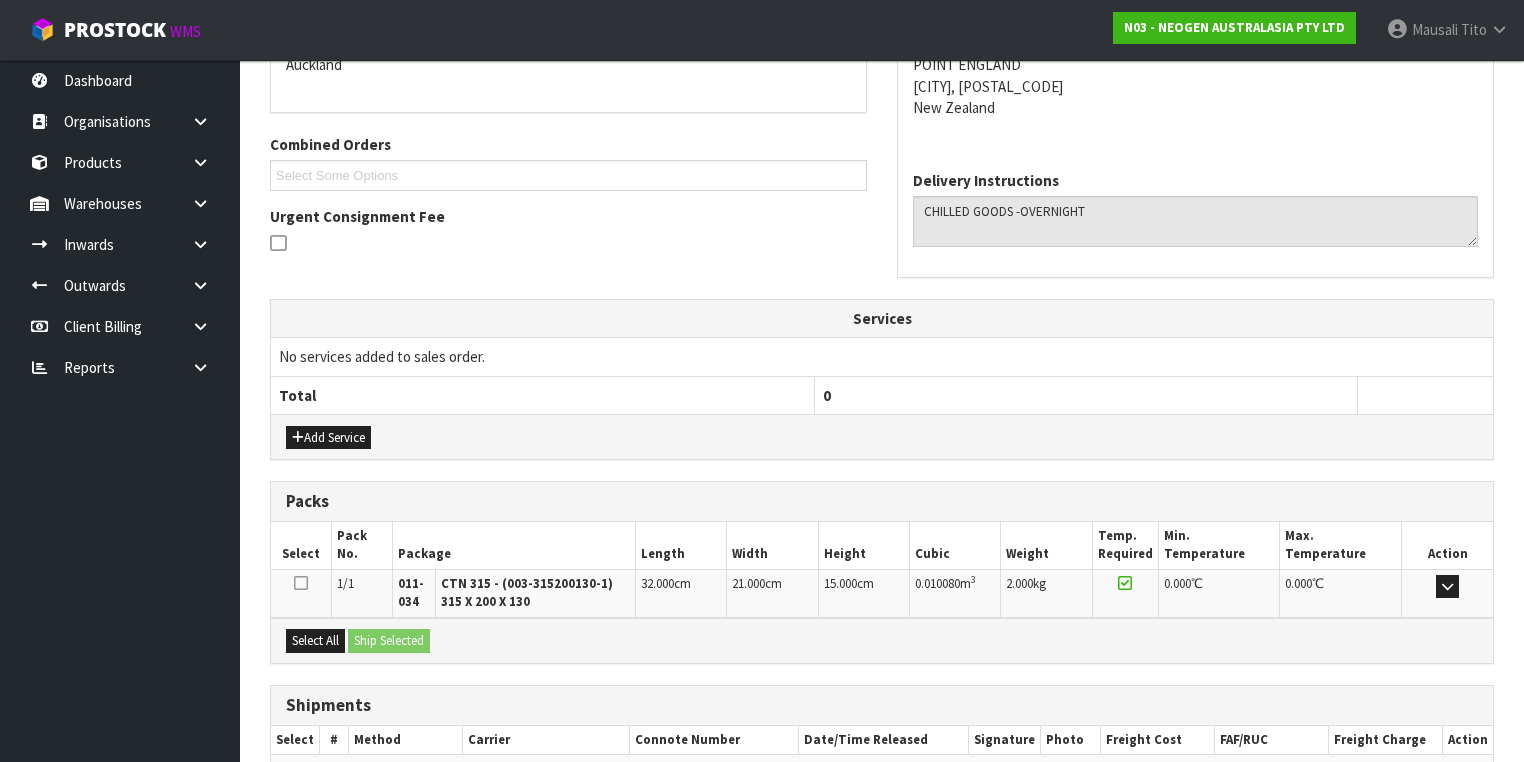 scroll, scrollTop: 564, scrollLeft: 0, axis: vertical 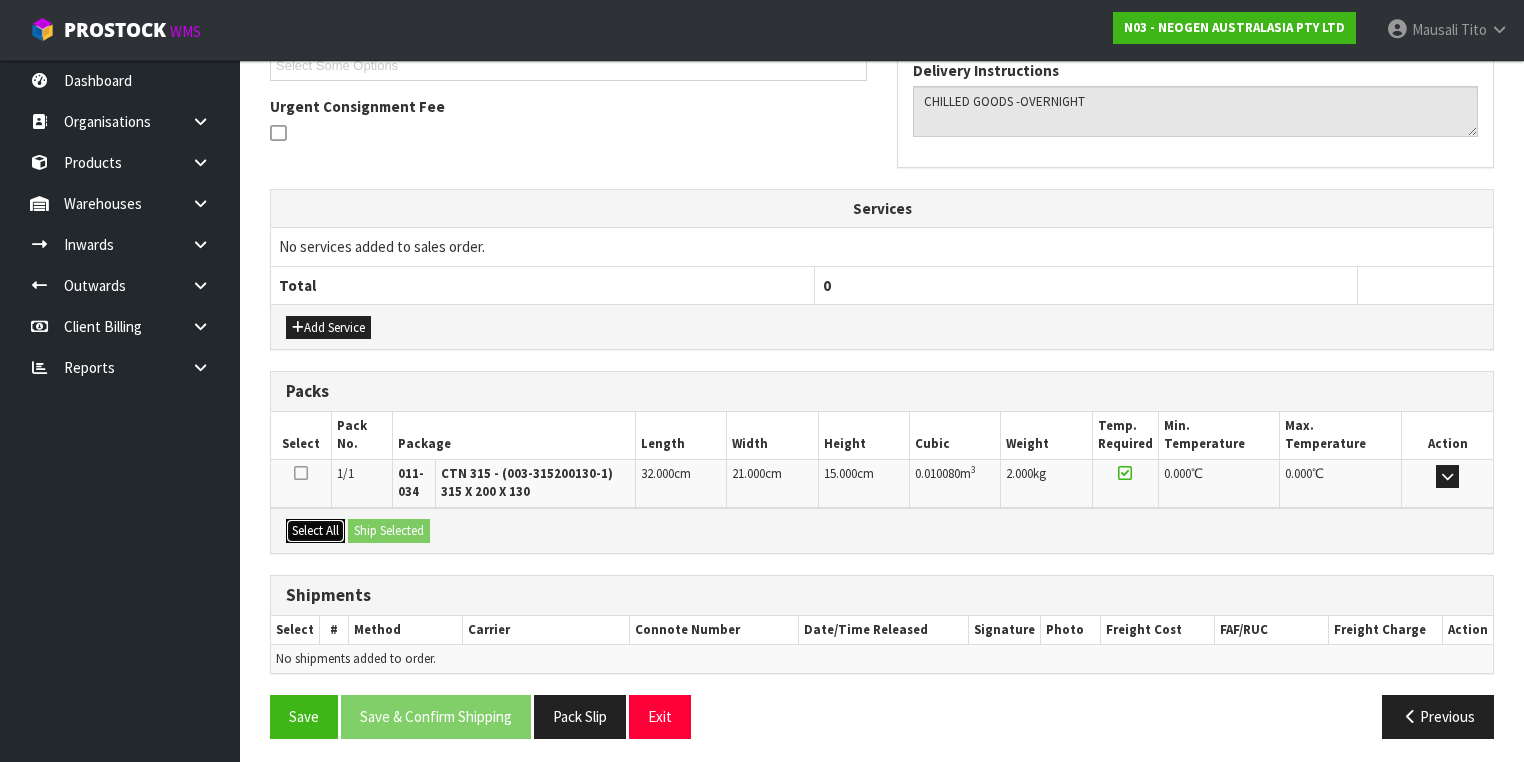 click on "Select All" at bounding box center [315, 531] 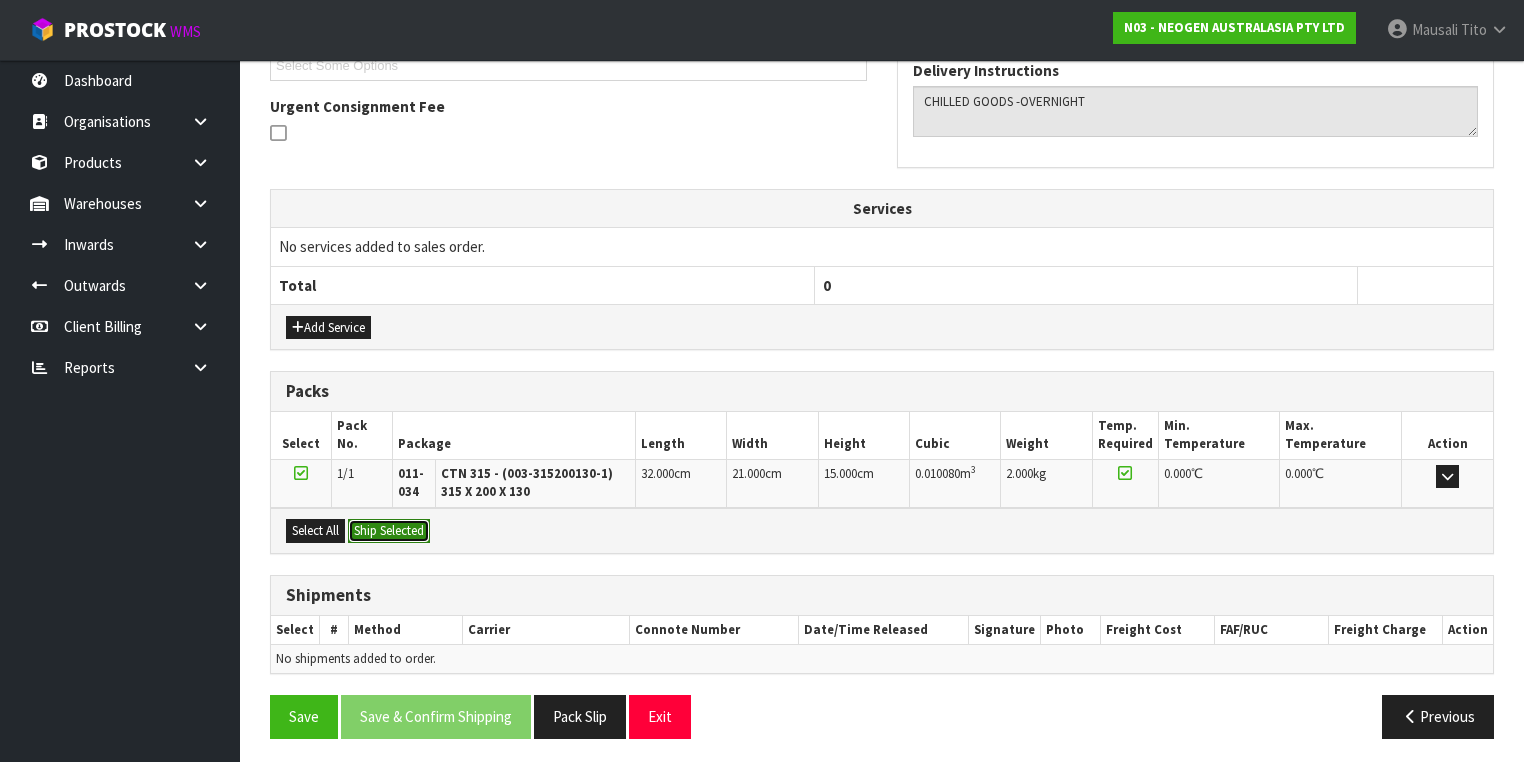 click on "Ship Selected" at bounding box center (389, 531) 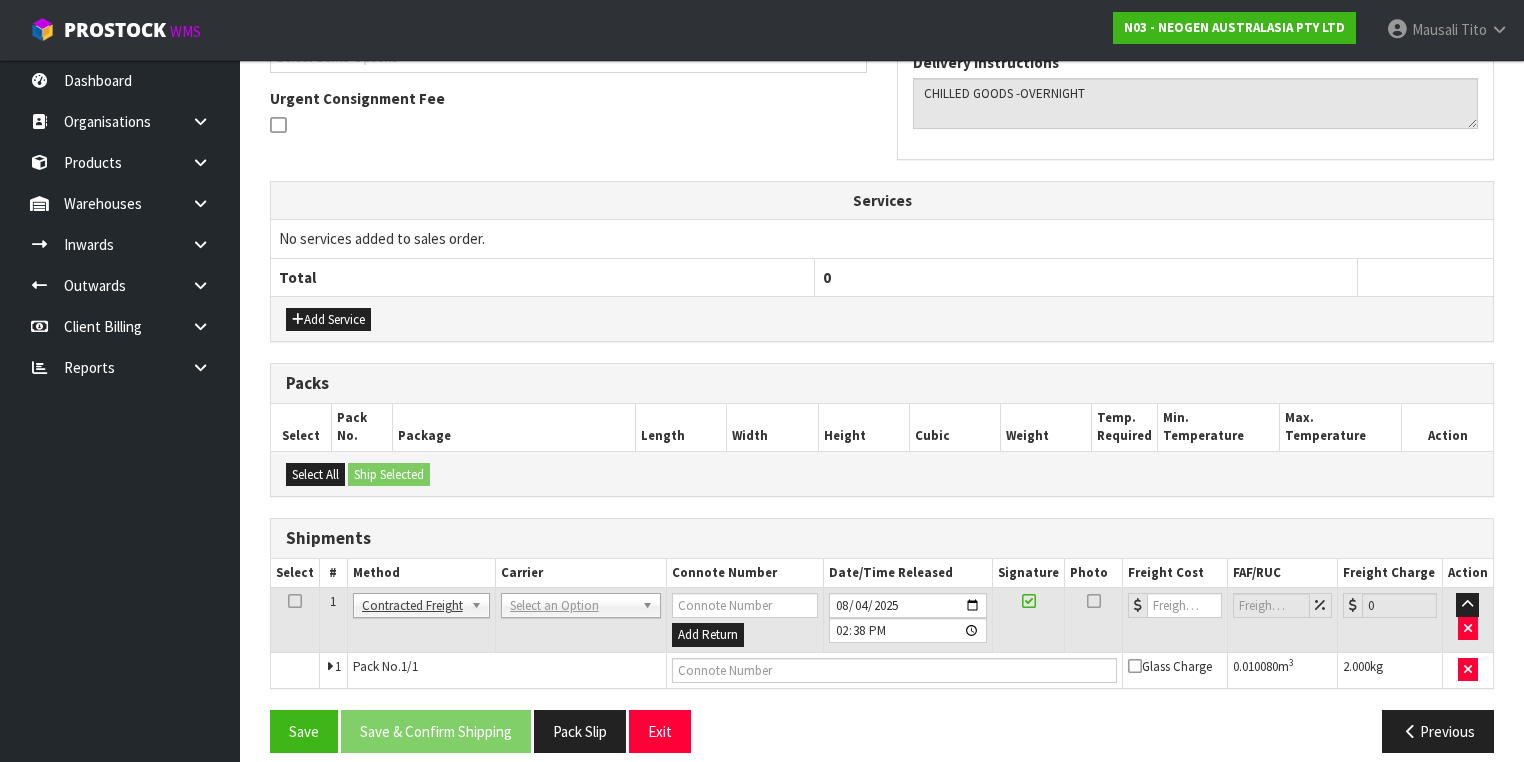 scroll, scrollTop: 585, scrollLeft: 0, axis: vertical 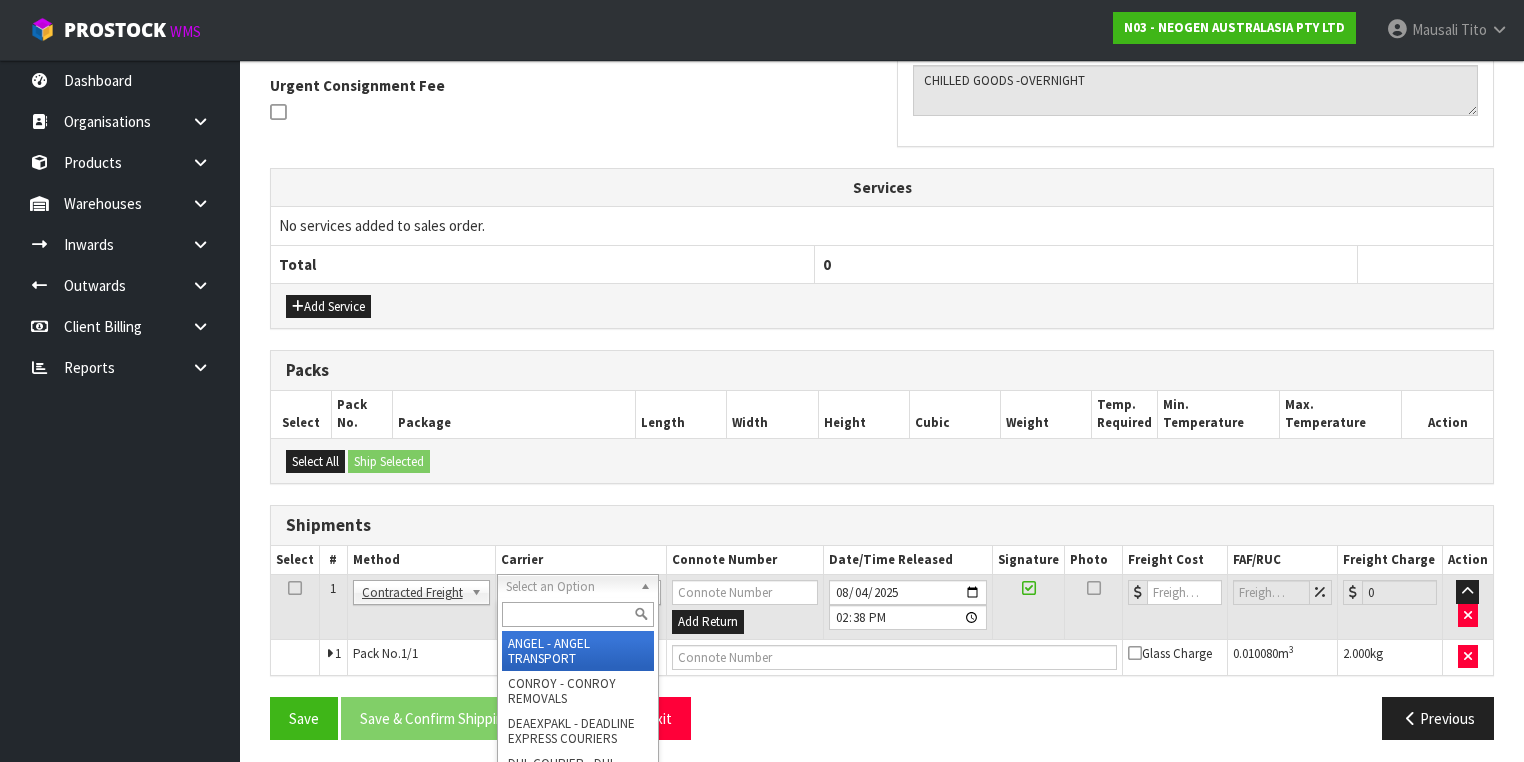 click at bounding box center (578, 614) 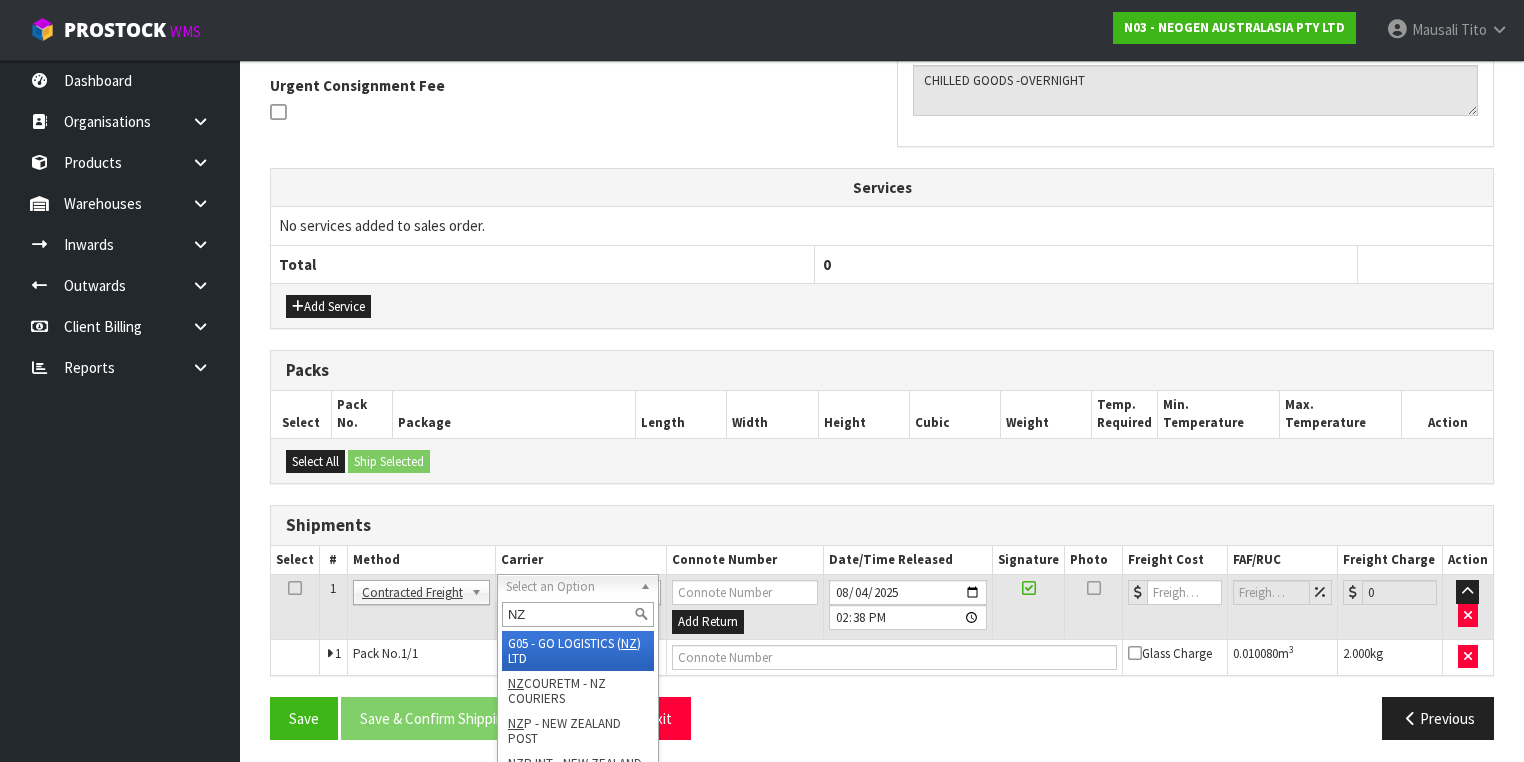 type on "NZP" 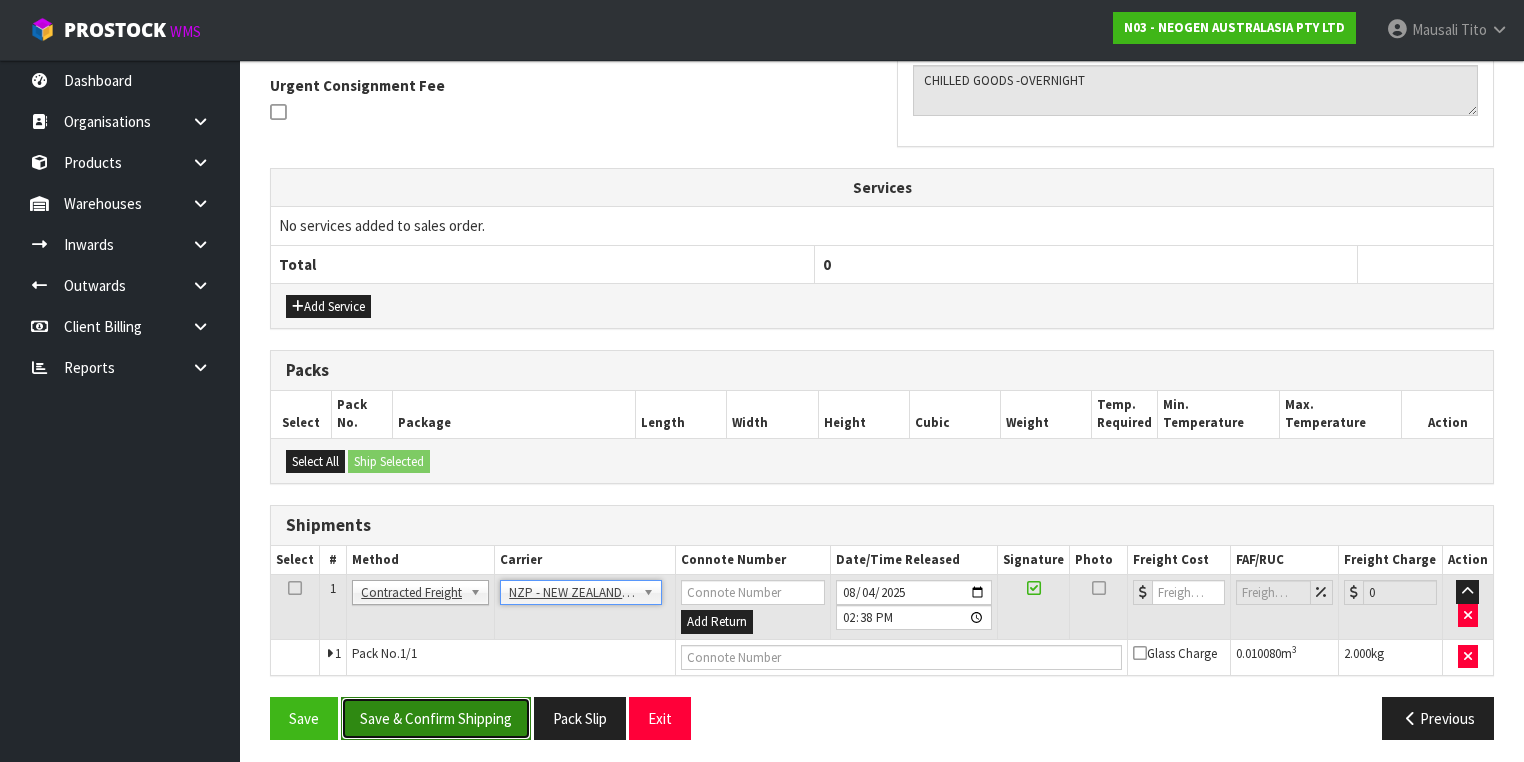 click on "Save & Confirm Shipping" at bounding box center [436, 718] 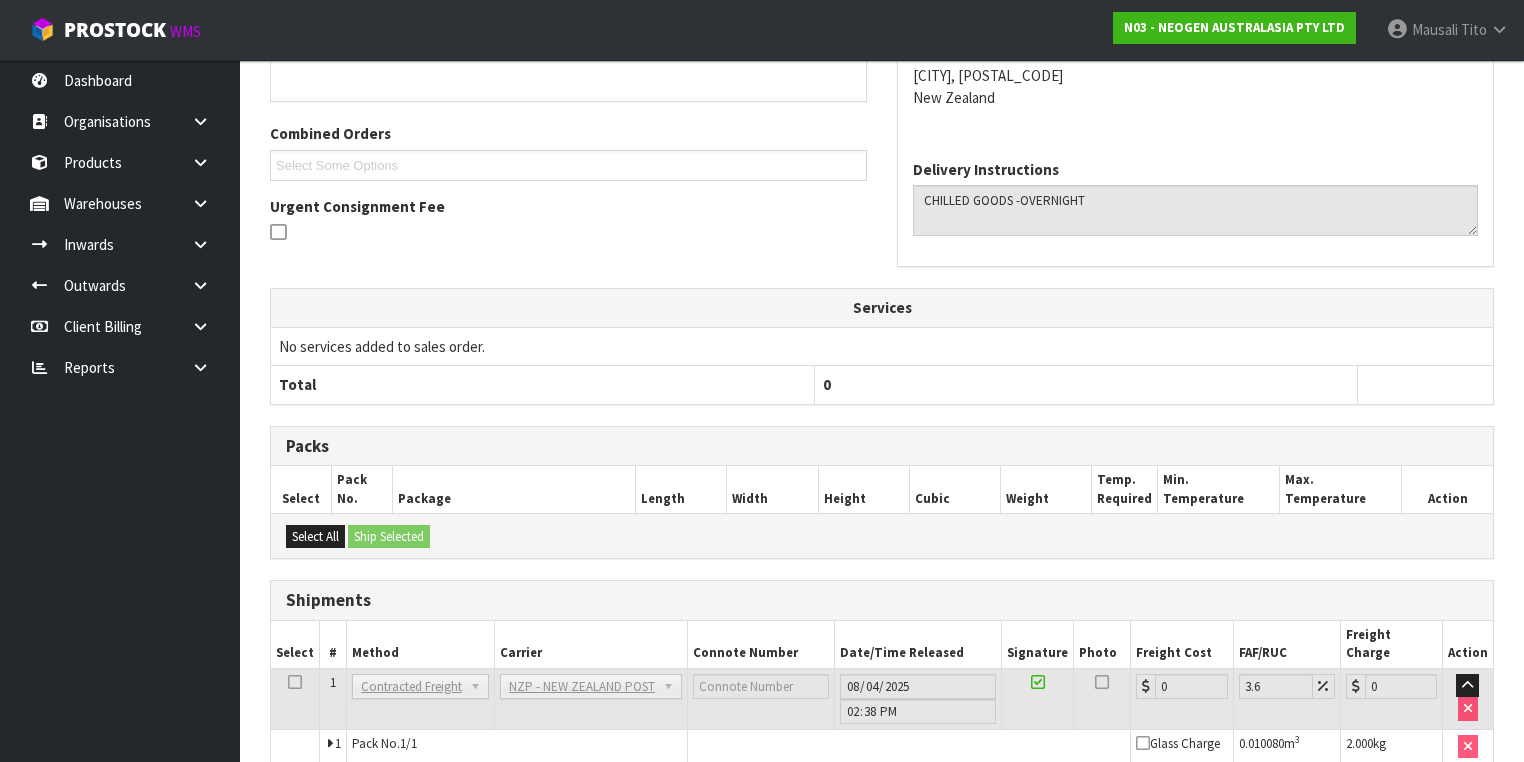 scroll, scrollTop: 558, scrollLeft: 0, axis: vertical 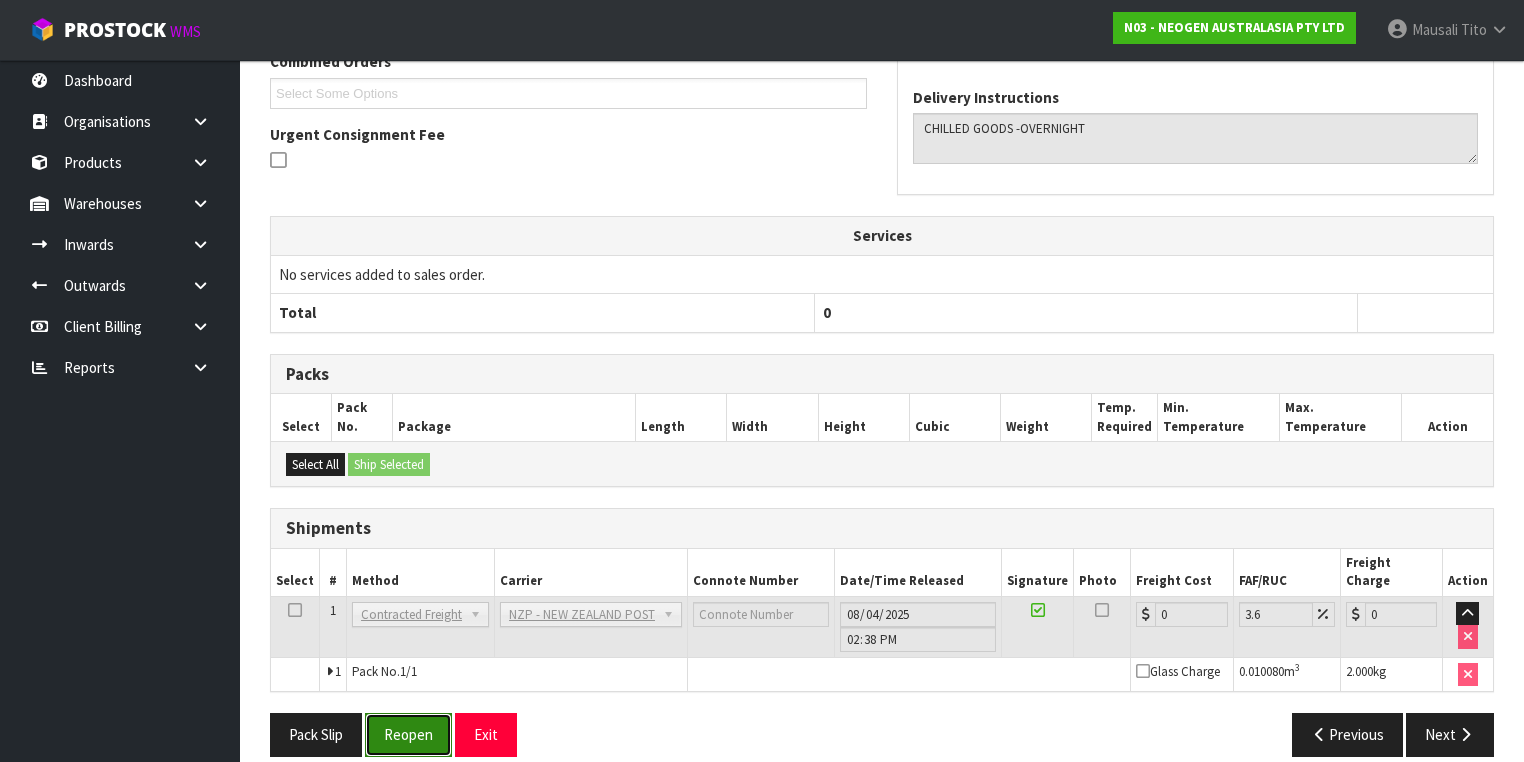 click on "Reopen" at bounding box center [408, 734] 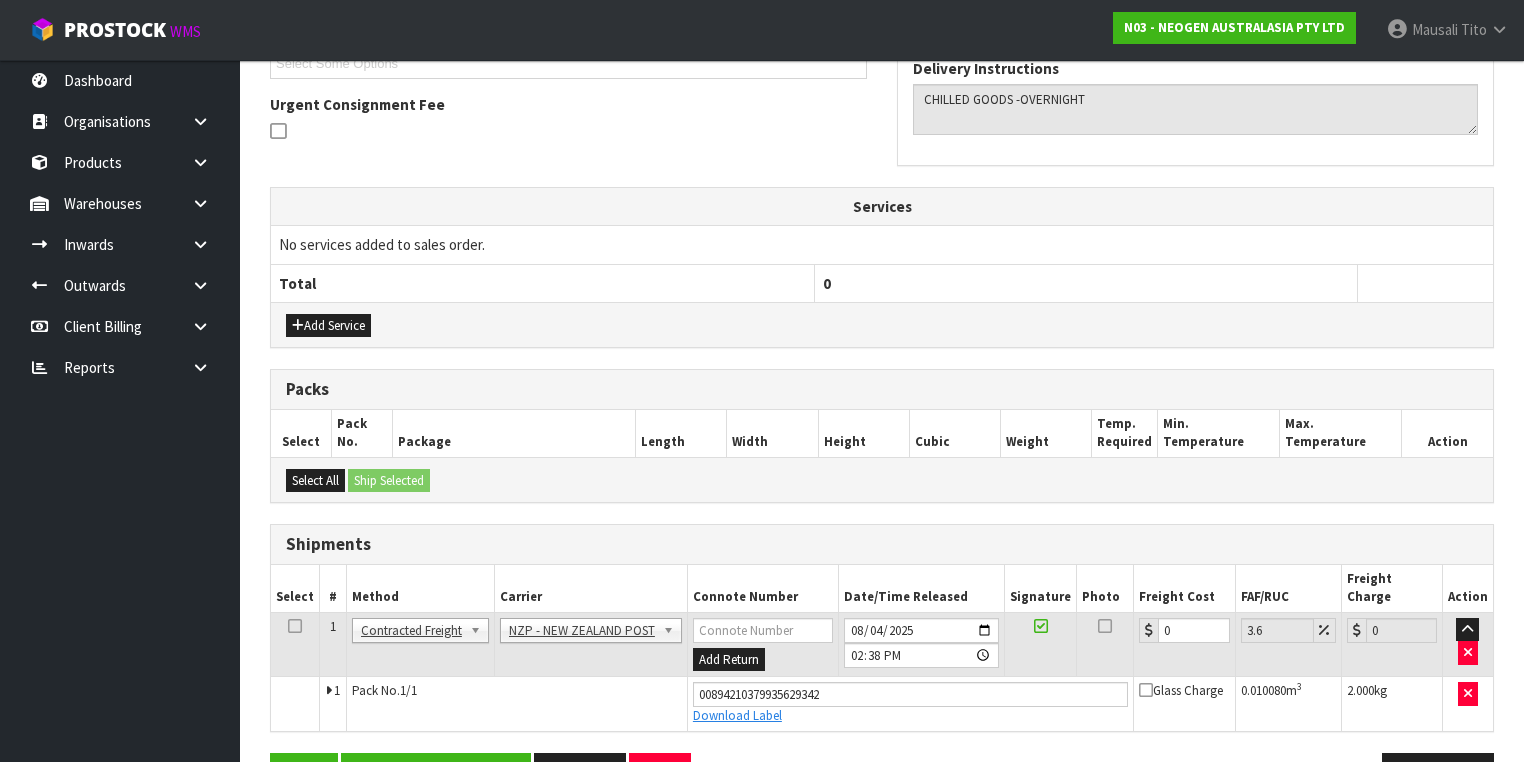 scroll, scrollTop: 604, scrollLeft: 0, axis: vertical 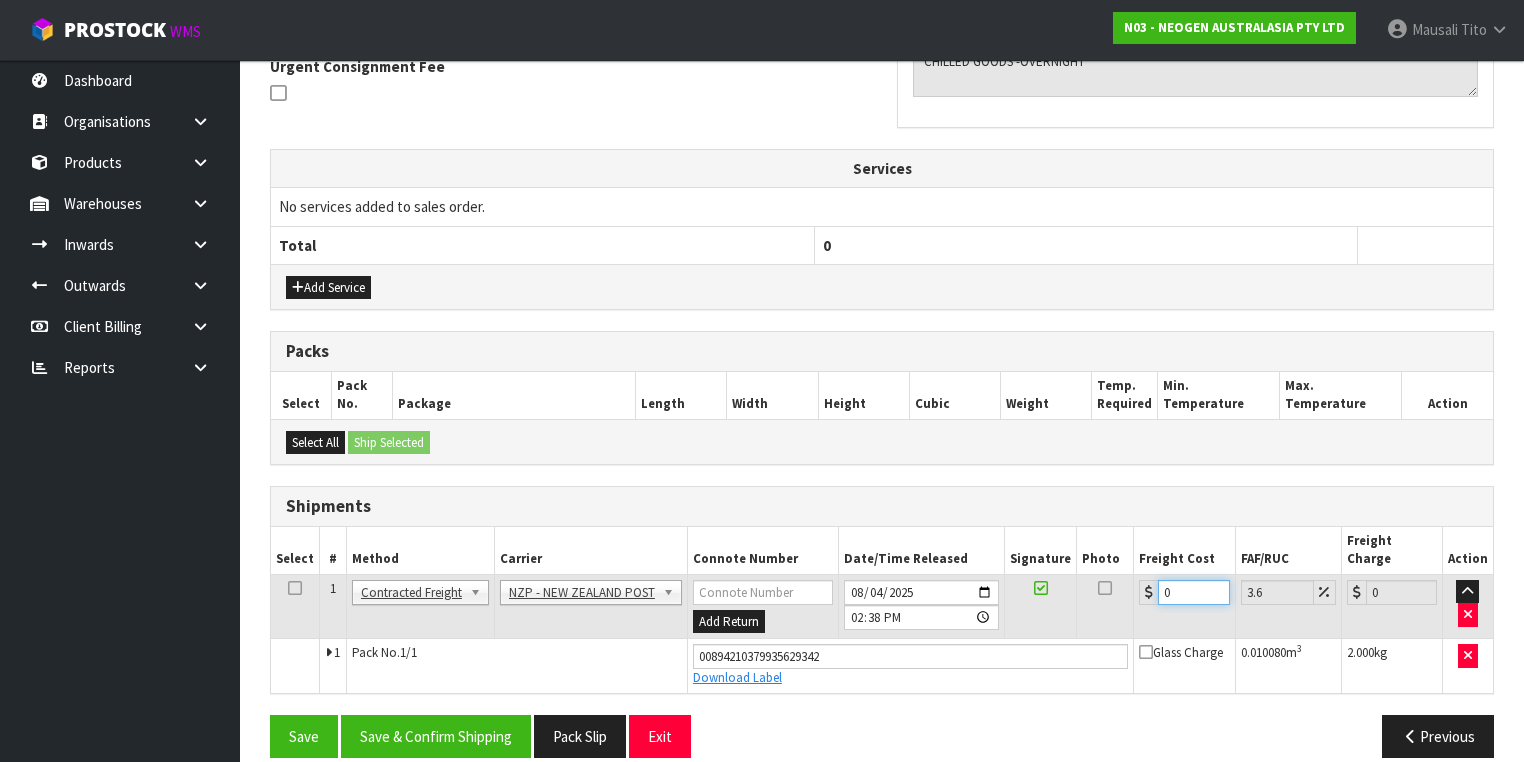 drag, startPoint x: 1181, startPoint y: 566, endPoint x: 1152, endPoint y: 576, distance: 30.675724 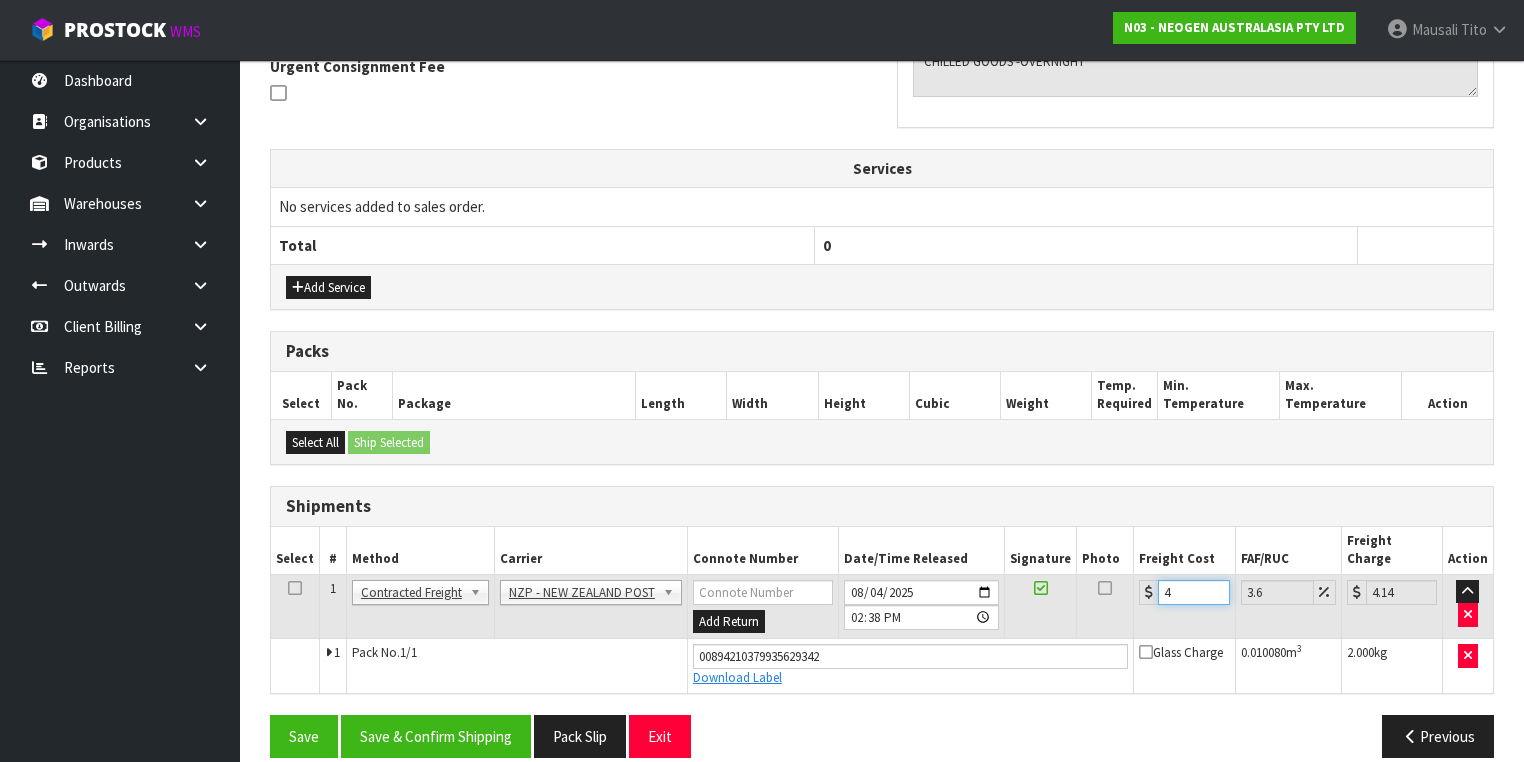 type on "4.3" 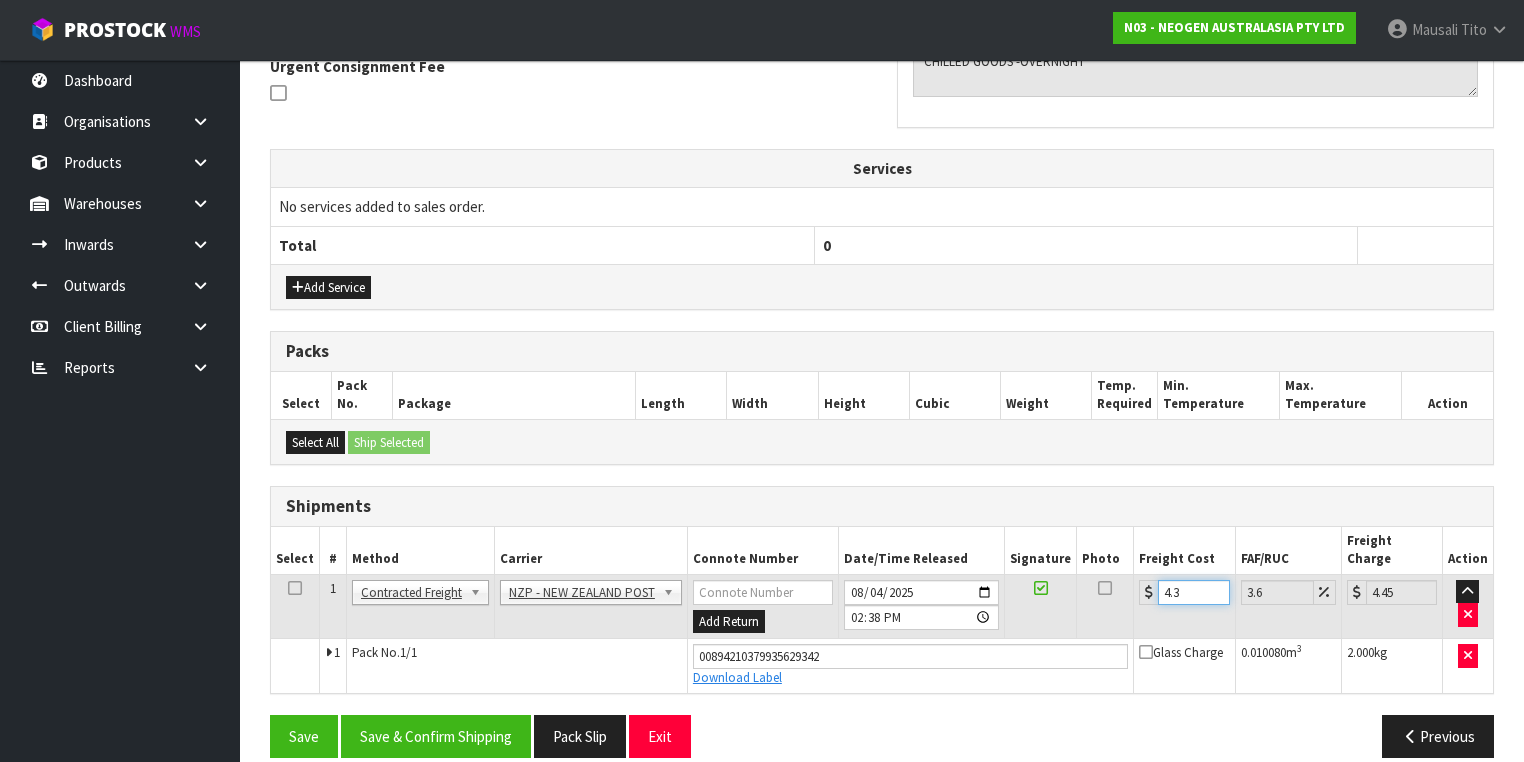 type on "4.33" 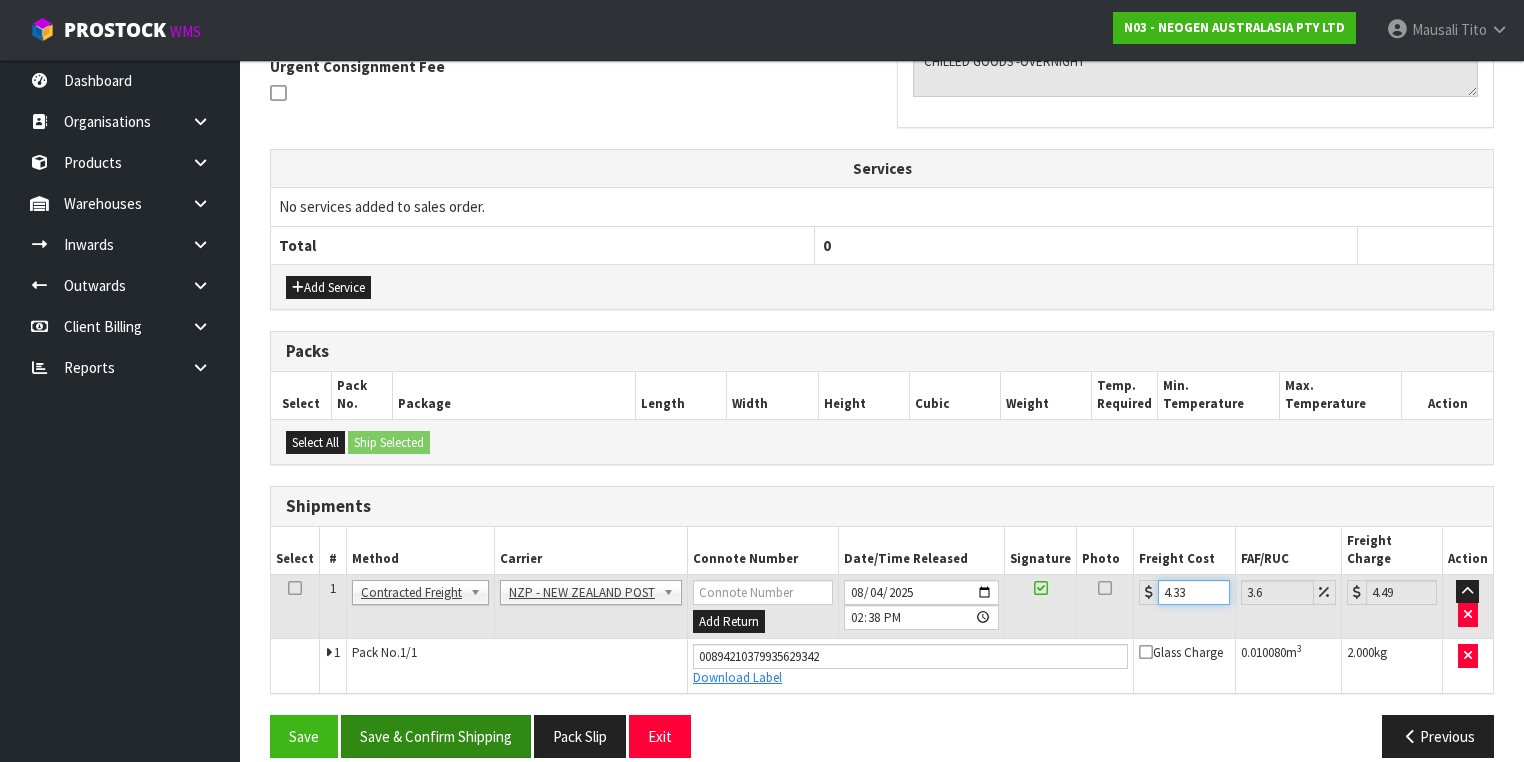 type on "4.33" 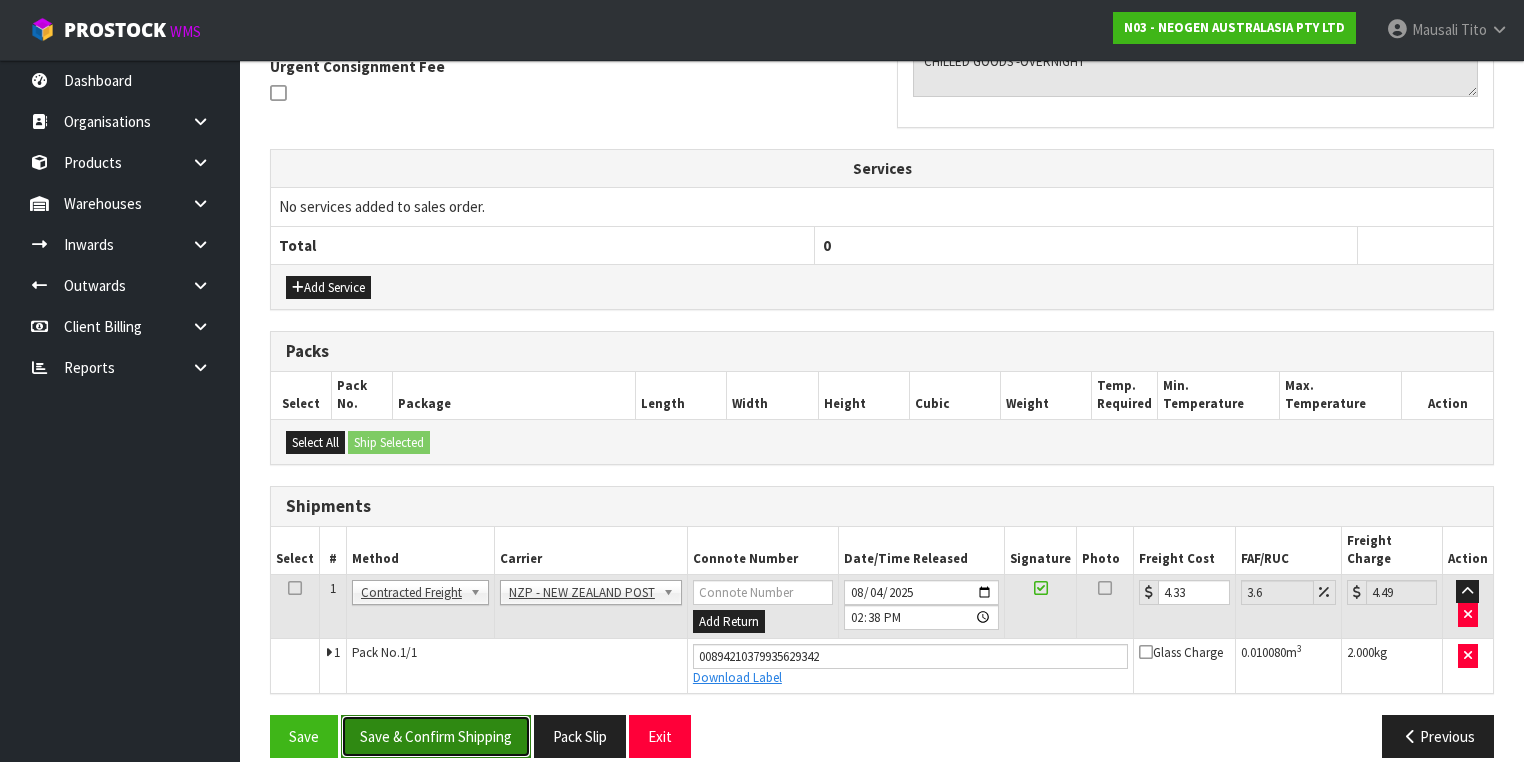 click on "Save & Confirm Shipping" at bounding box center (436, 736) 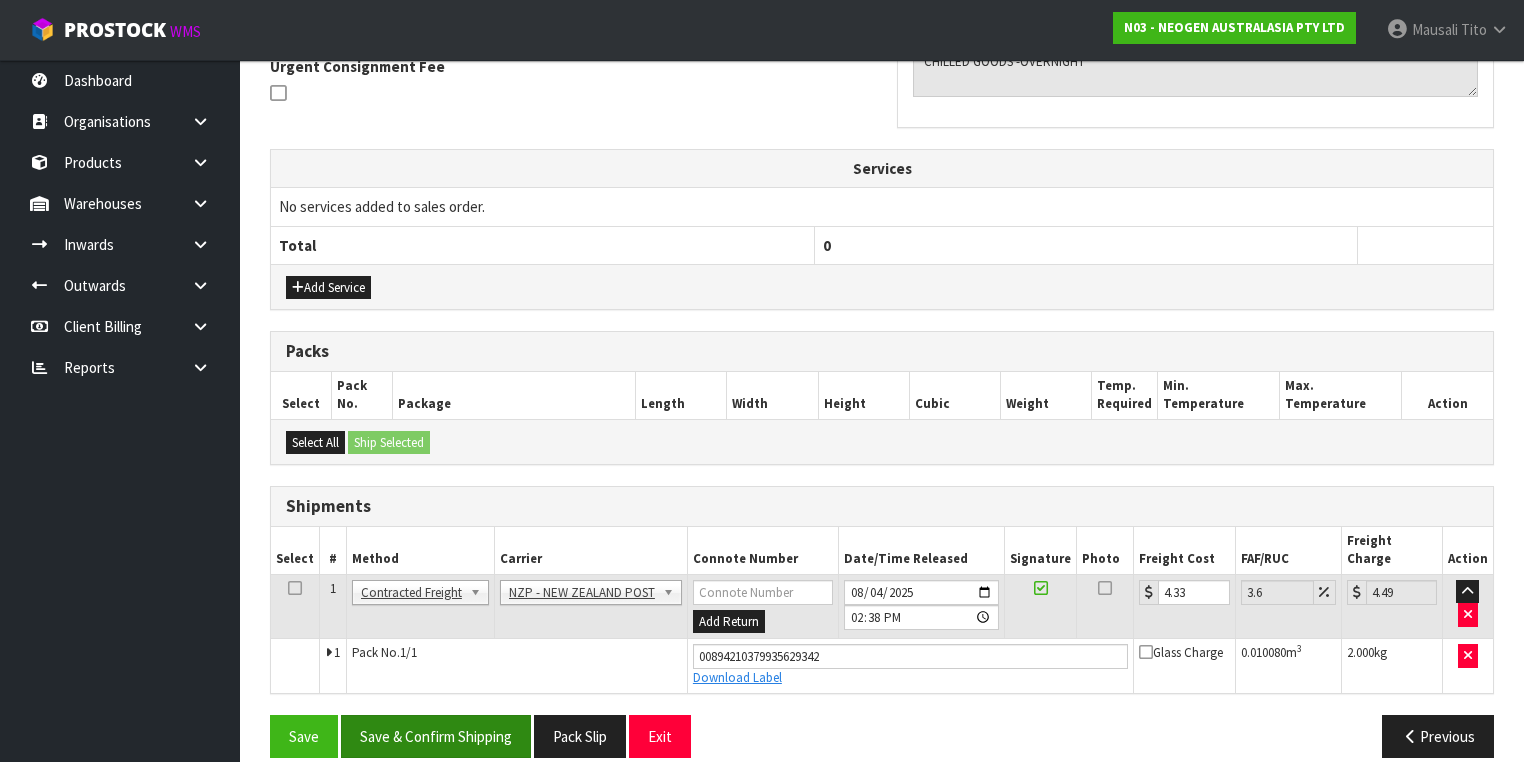 scroll, scrollTop: 0, scrollLeft: 0, axis: both 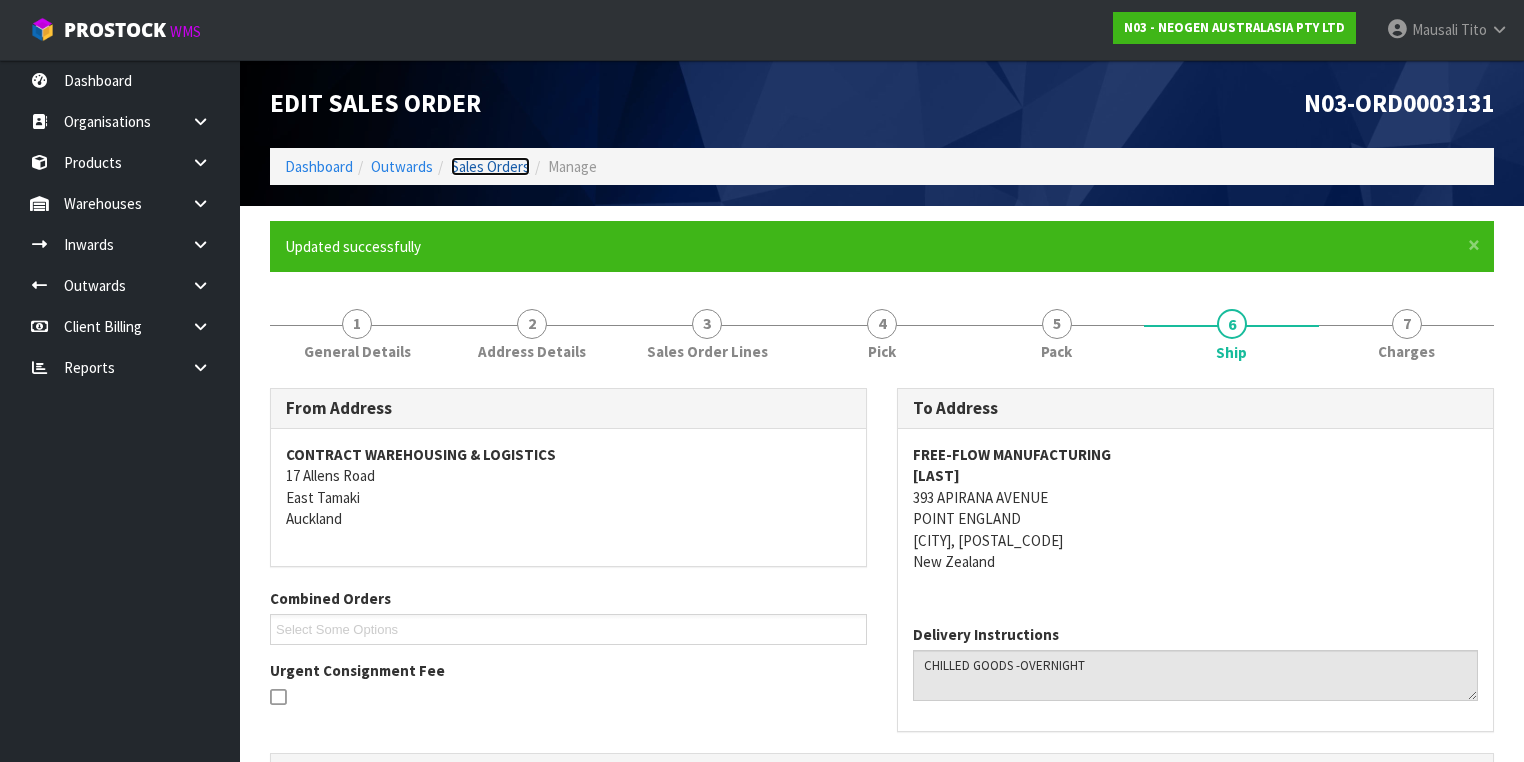 click on "Sales Orders" at bounding box center [490, 166] 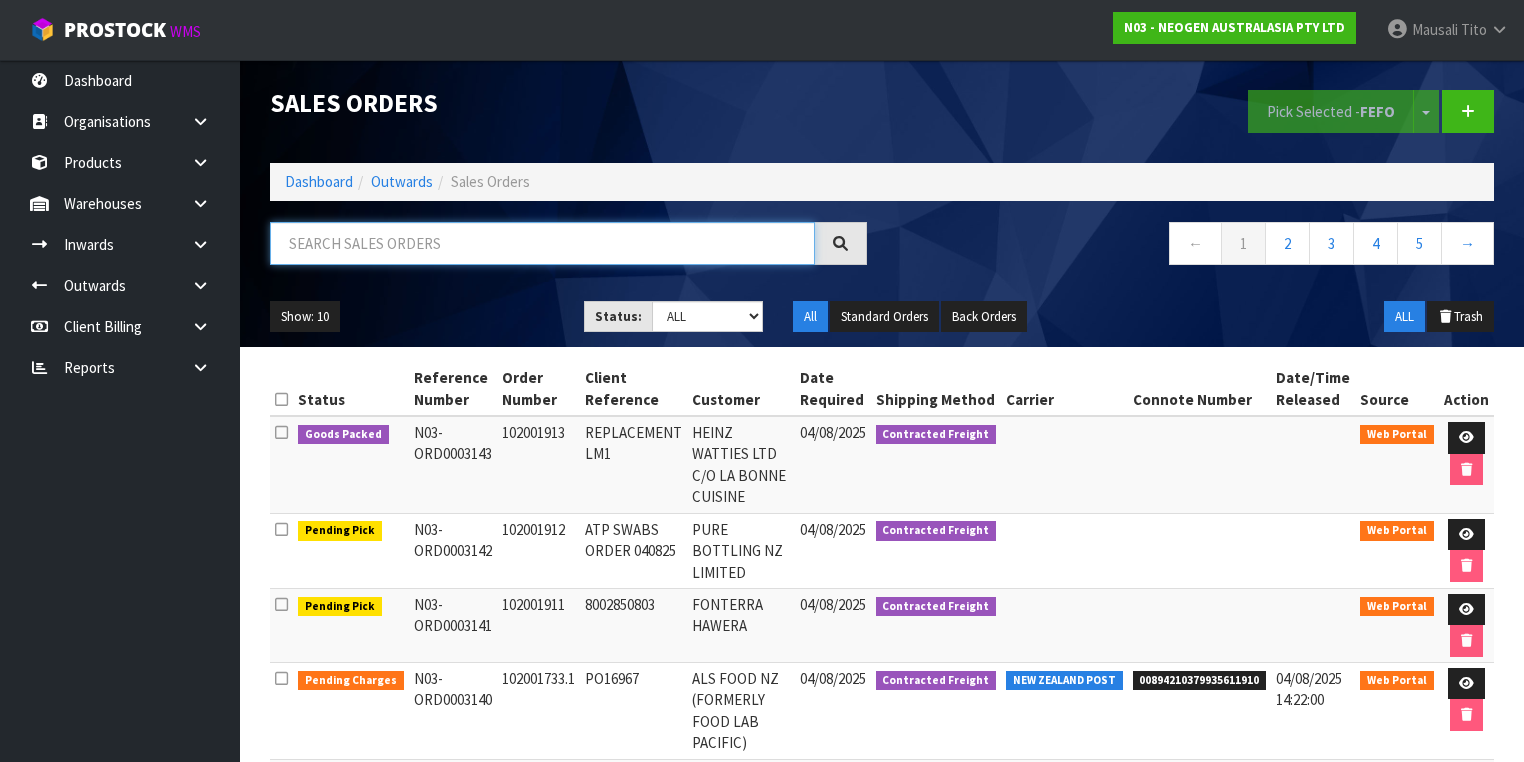 click at bounding box center [542, 243] 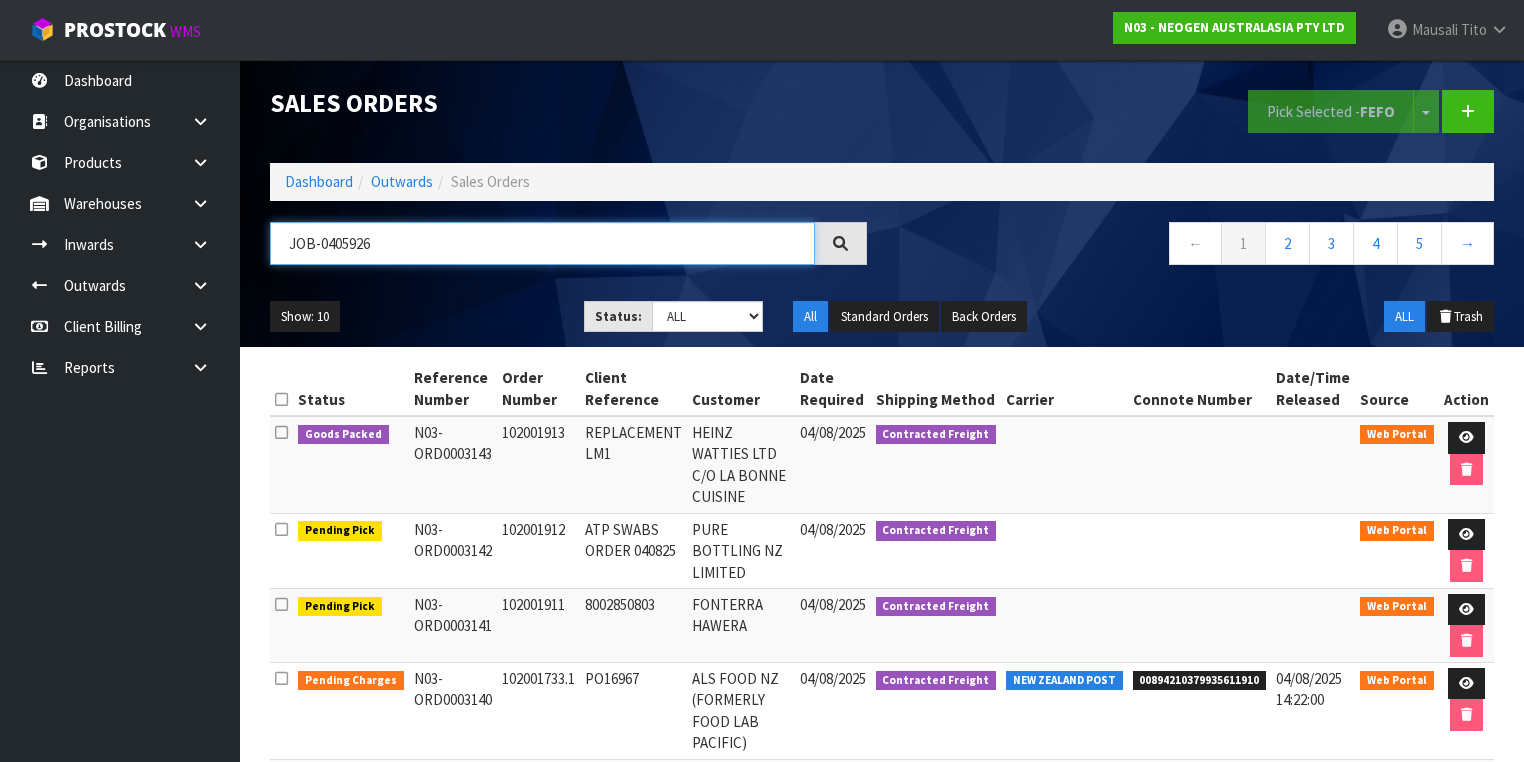 type on "JOB-0405926" 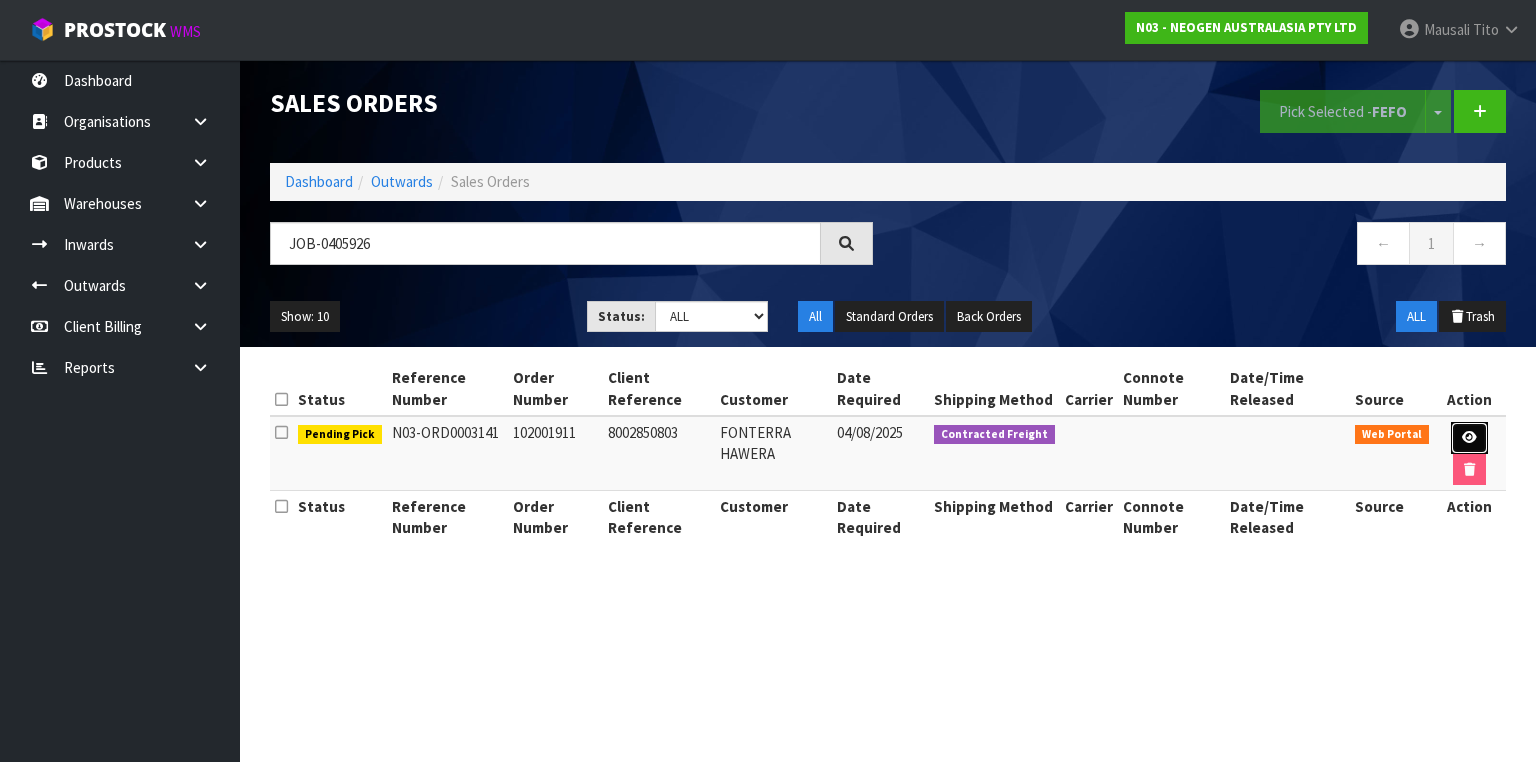 click at bounding box center (1469, 437) 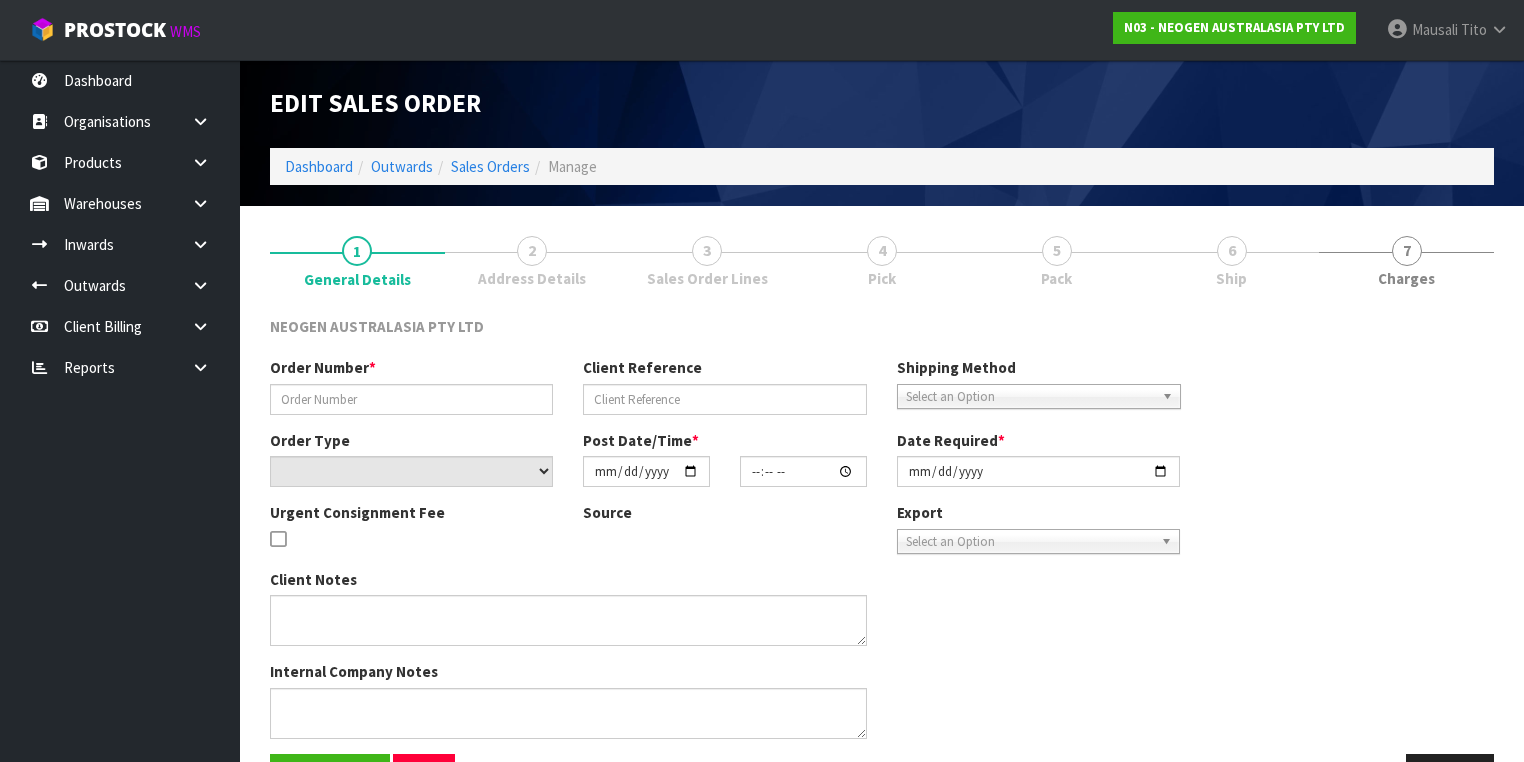 type on "102001911" 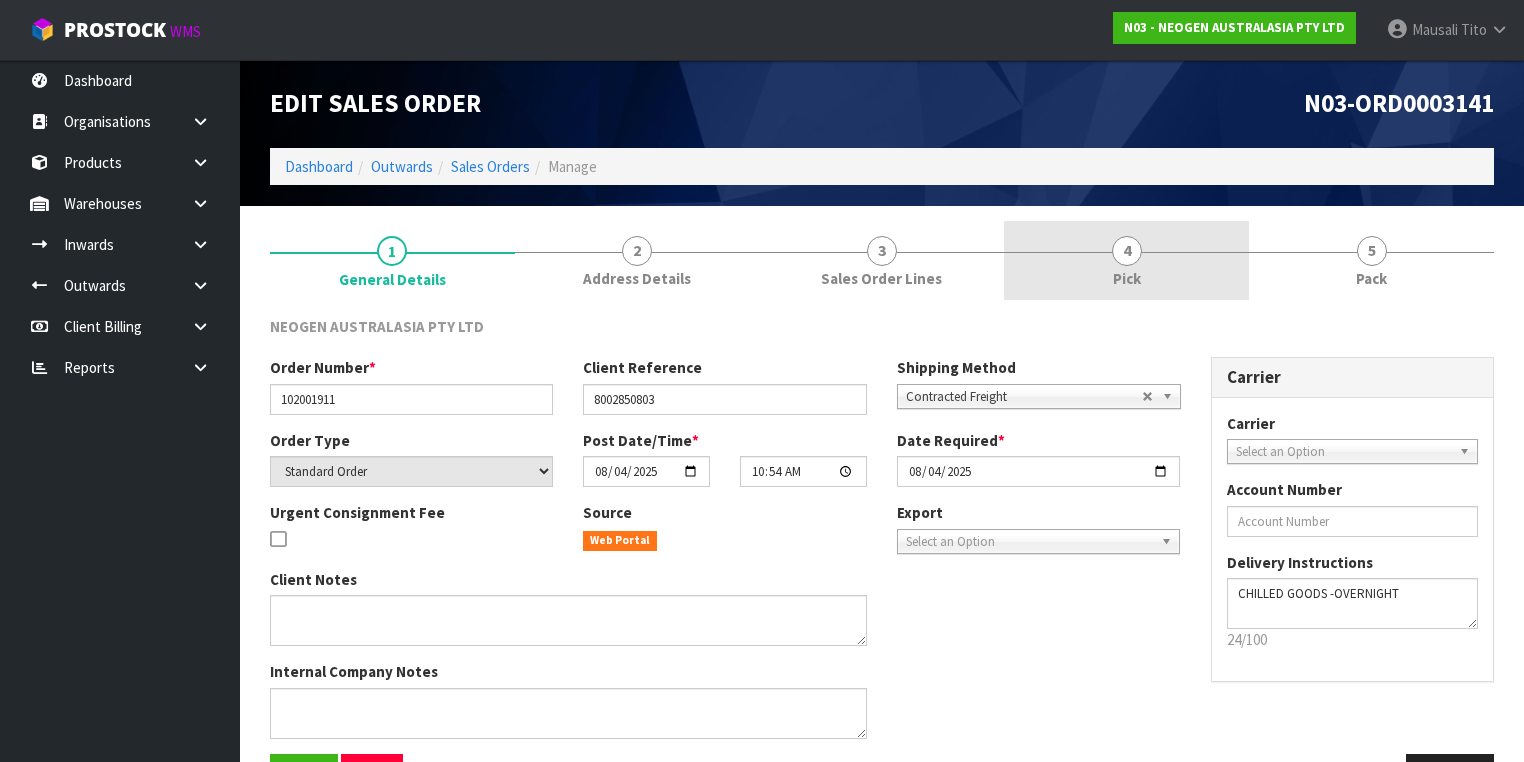 click on "4
Pick" at bounding box center (1126, 260) 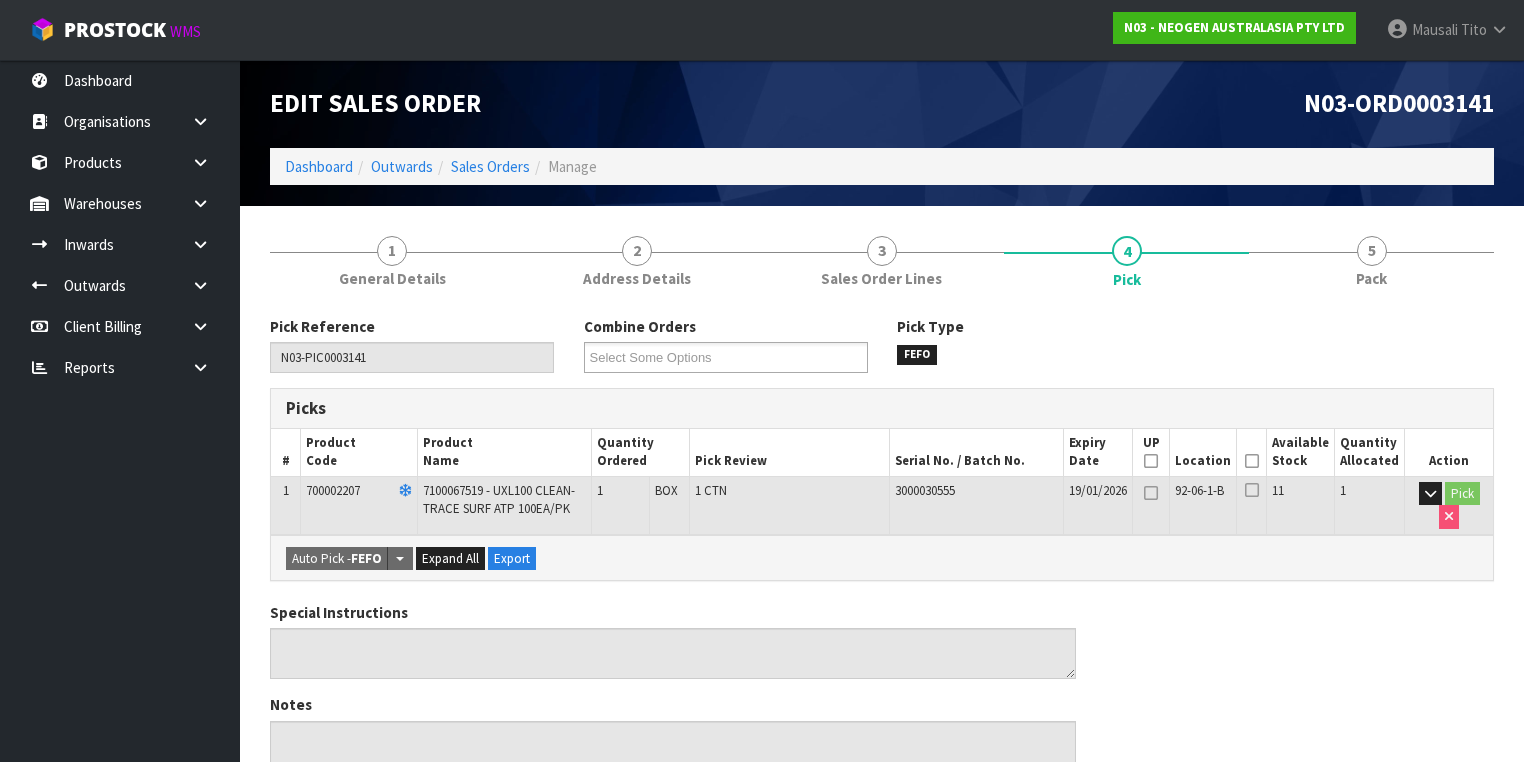click at bounding box center (1252, 461) 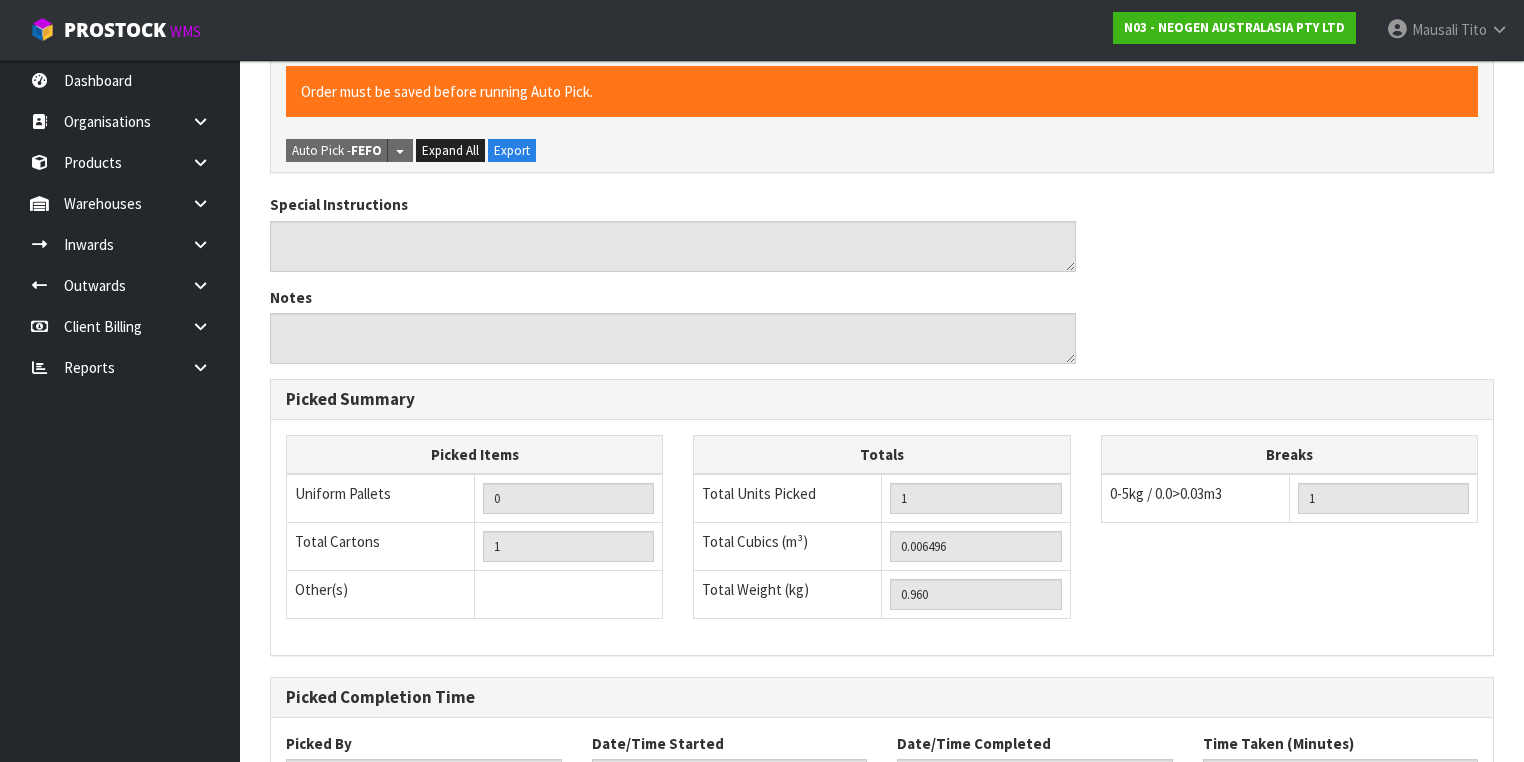 scroll, scrollTop: 641, scrollLeft: 0, axis: vertical 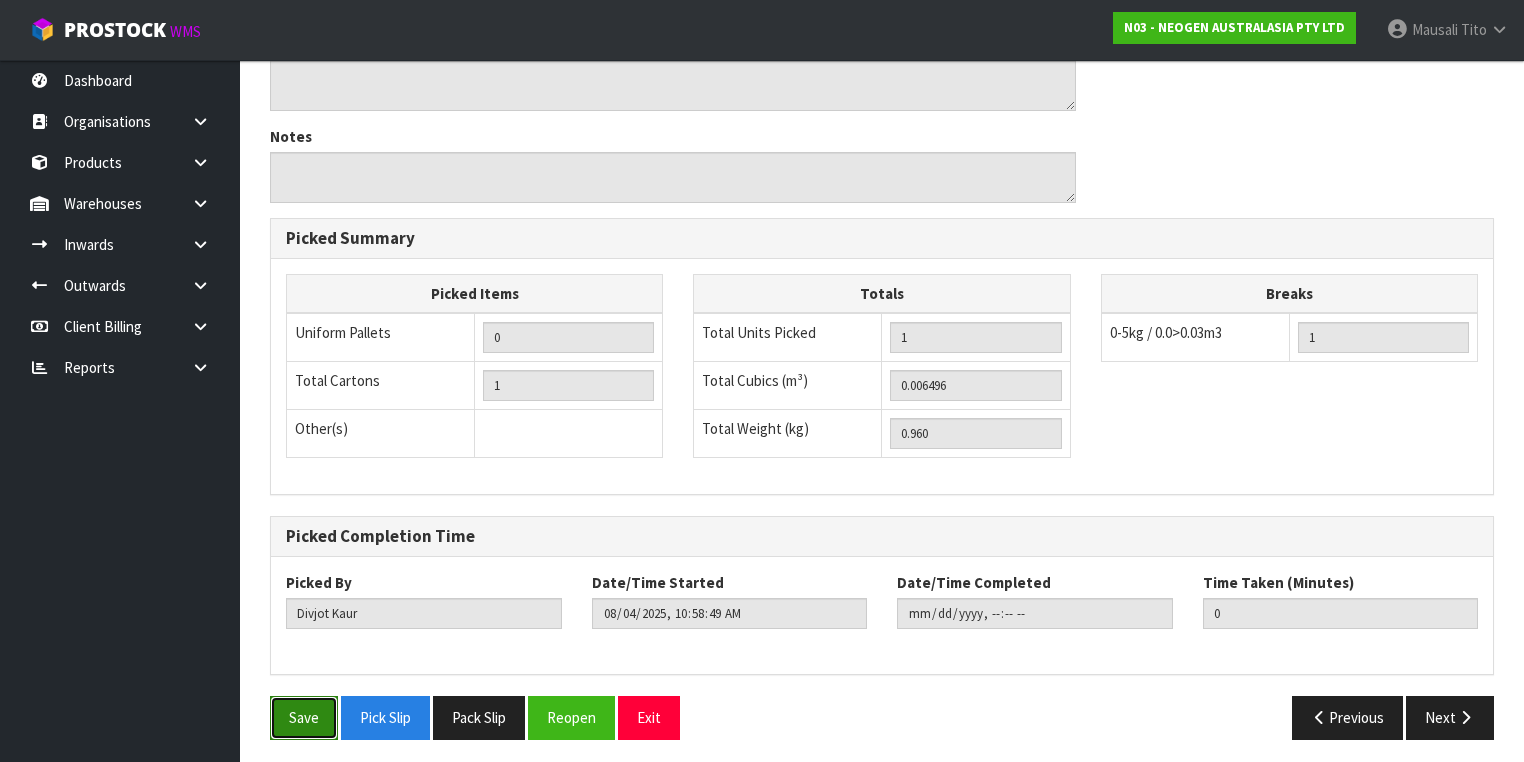 click on "Save" at bounding box center [304, 717] 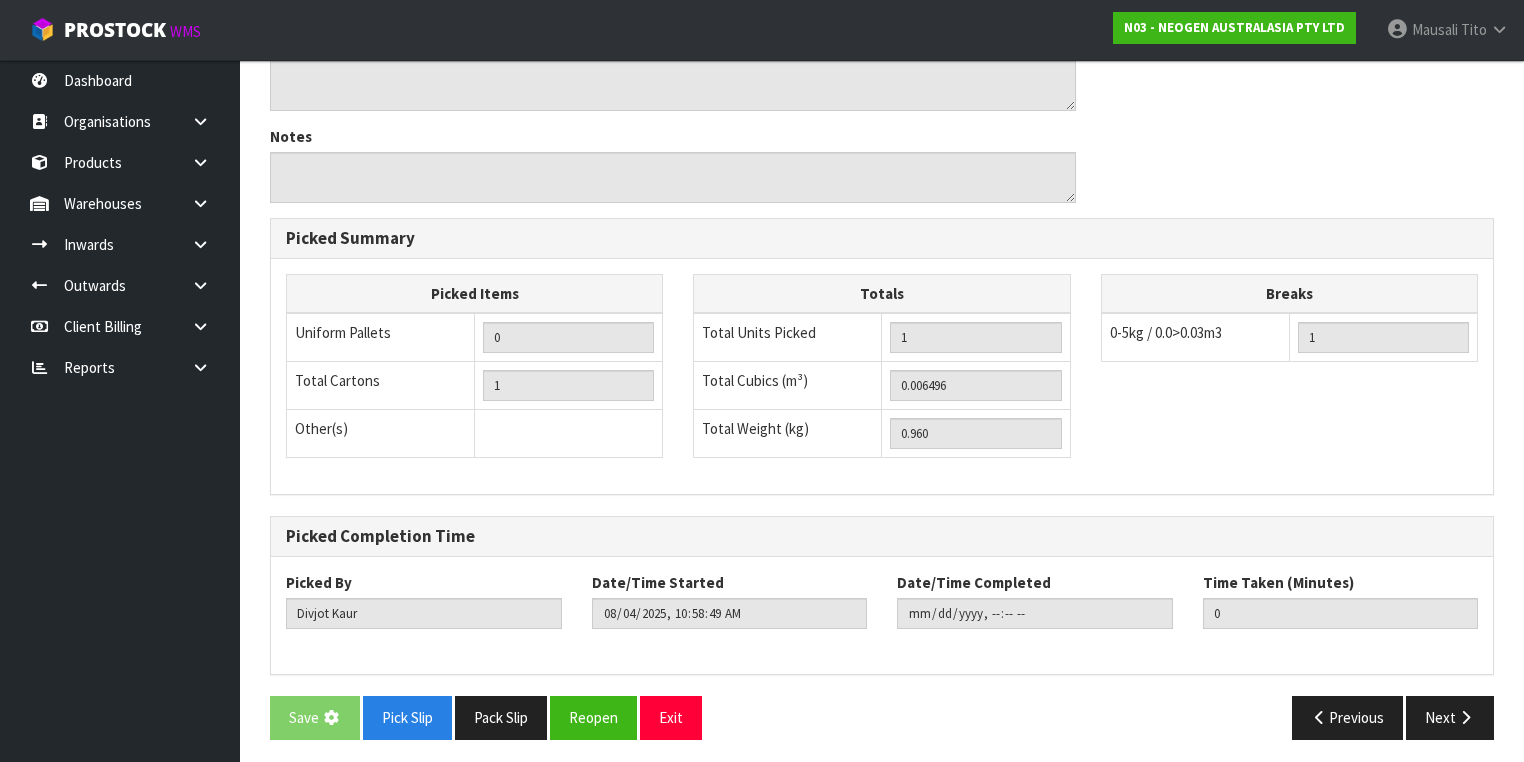 scroll, scrollTop: 0, scrollLeft: 0, axis: both 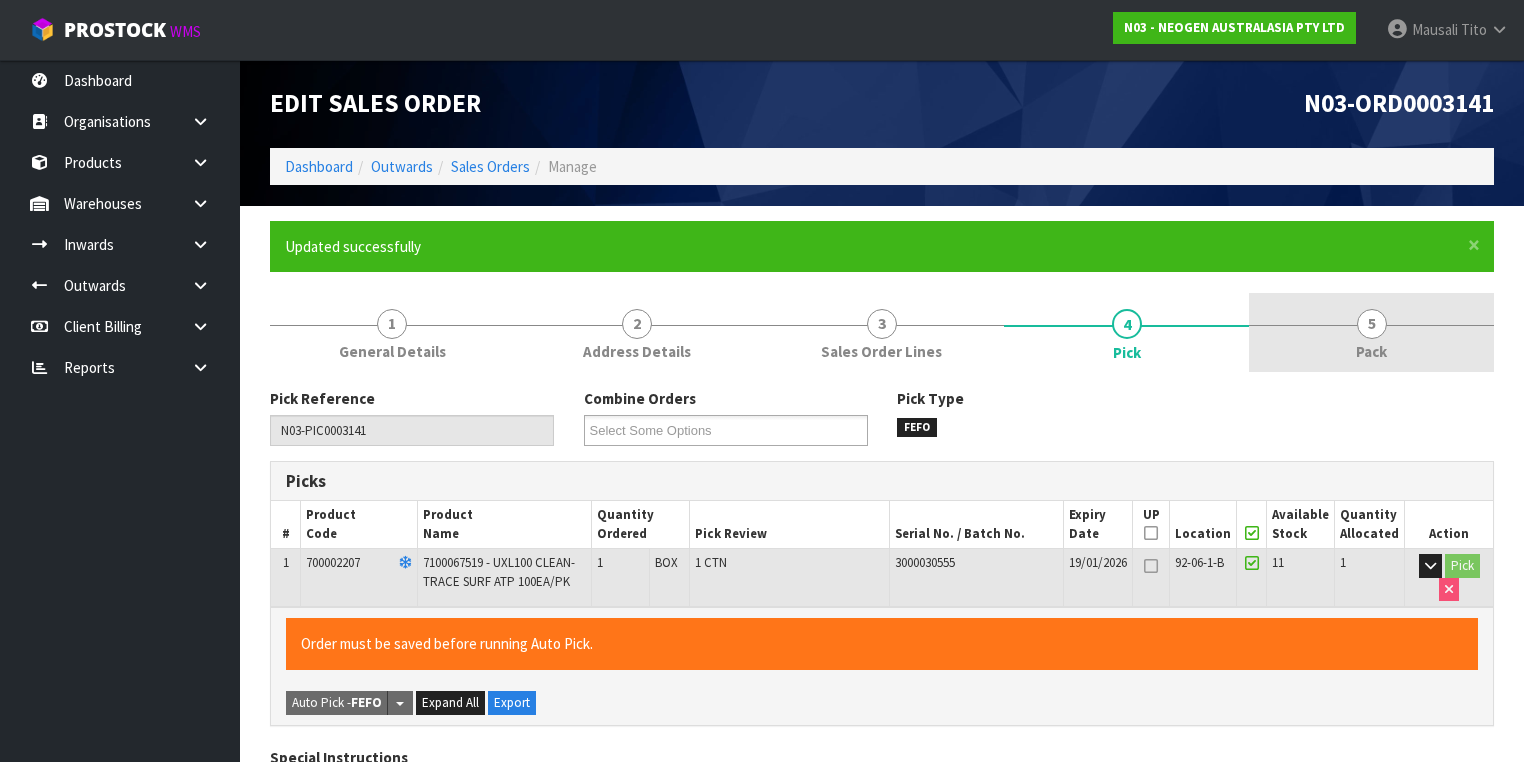 type on "Mausali Tito" 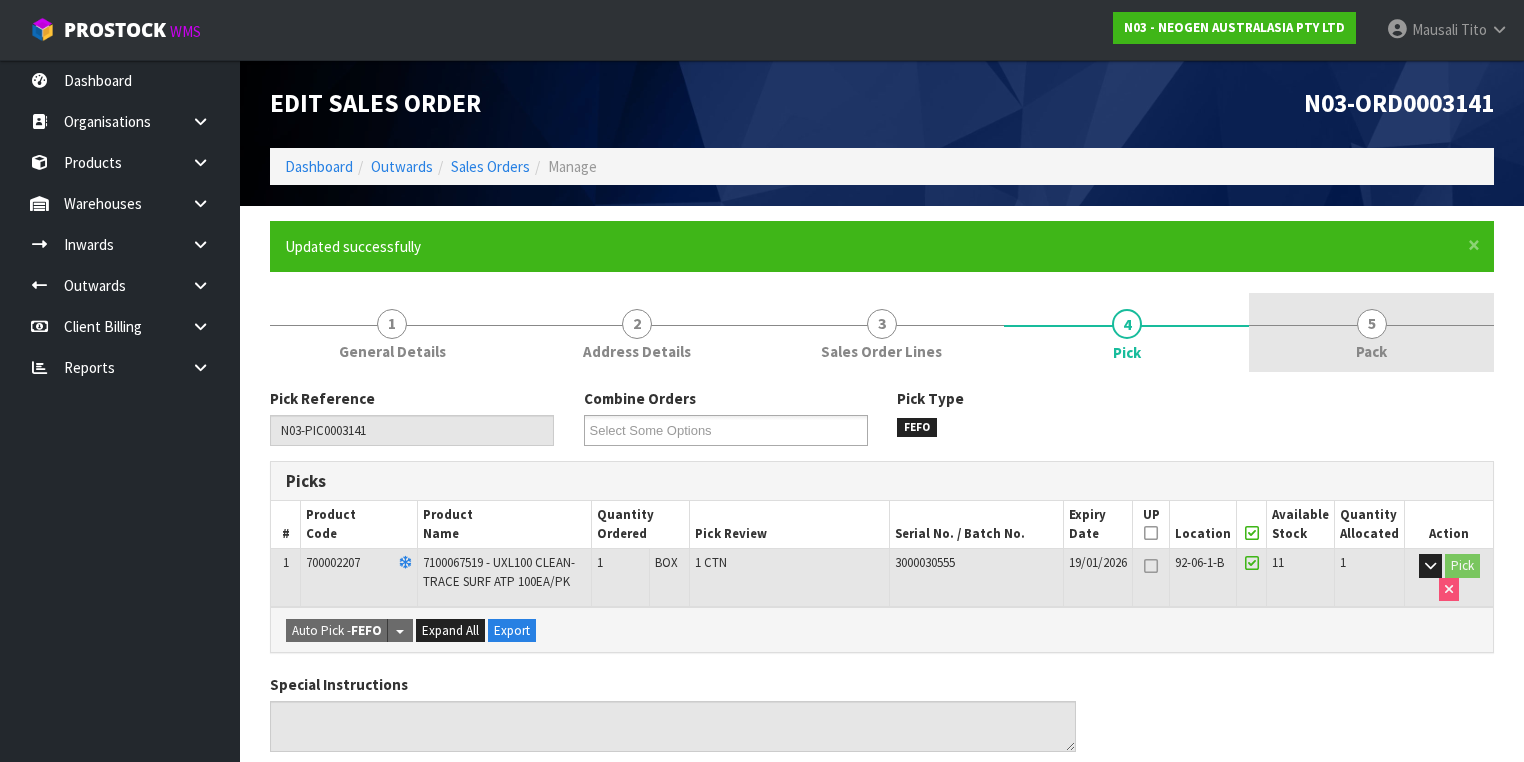 click on "5
Pack" at bounding box center [1371, 332] 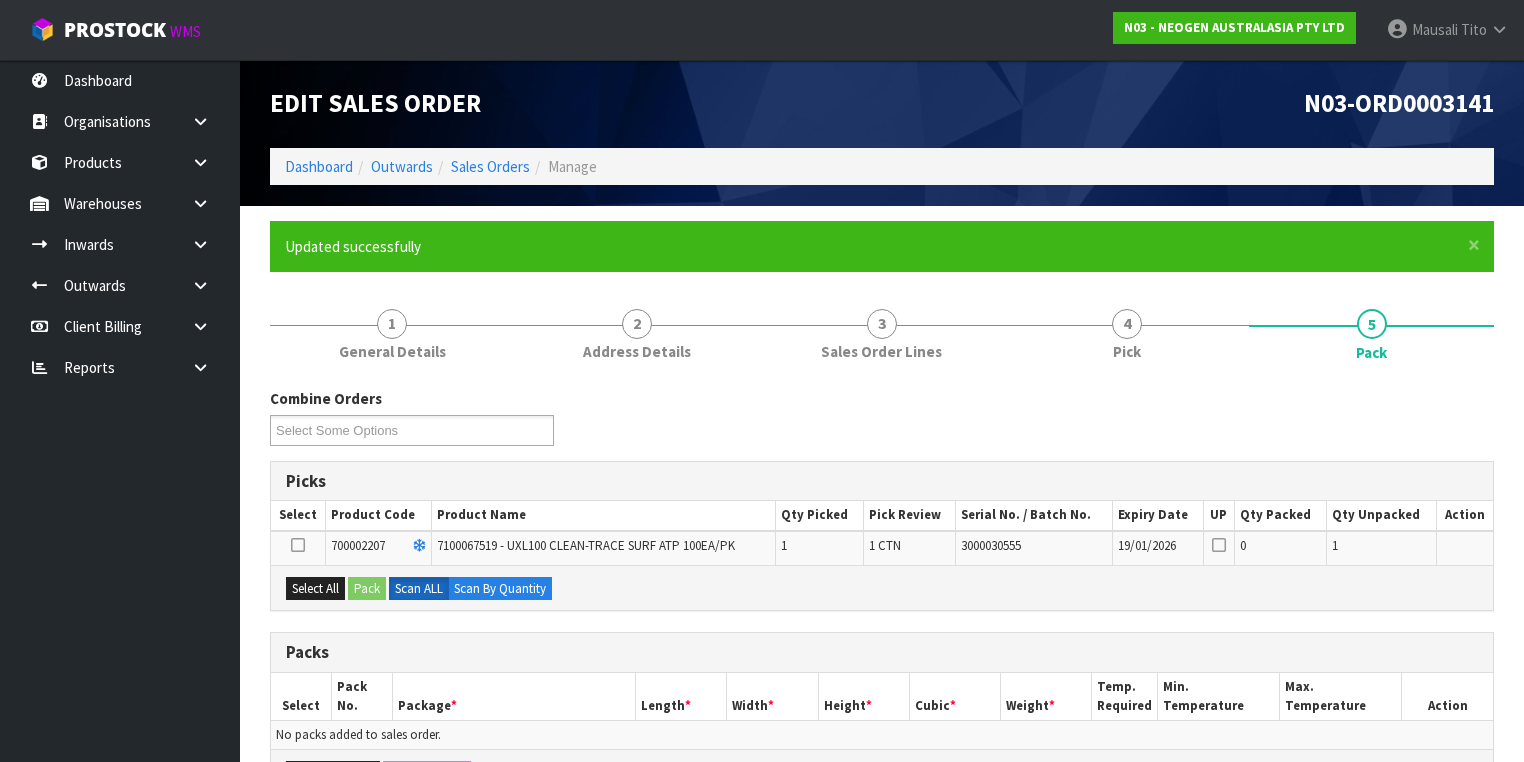 scroll, scrollTop: 320, scrollLeft: 0, axis: vertical 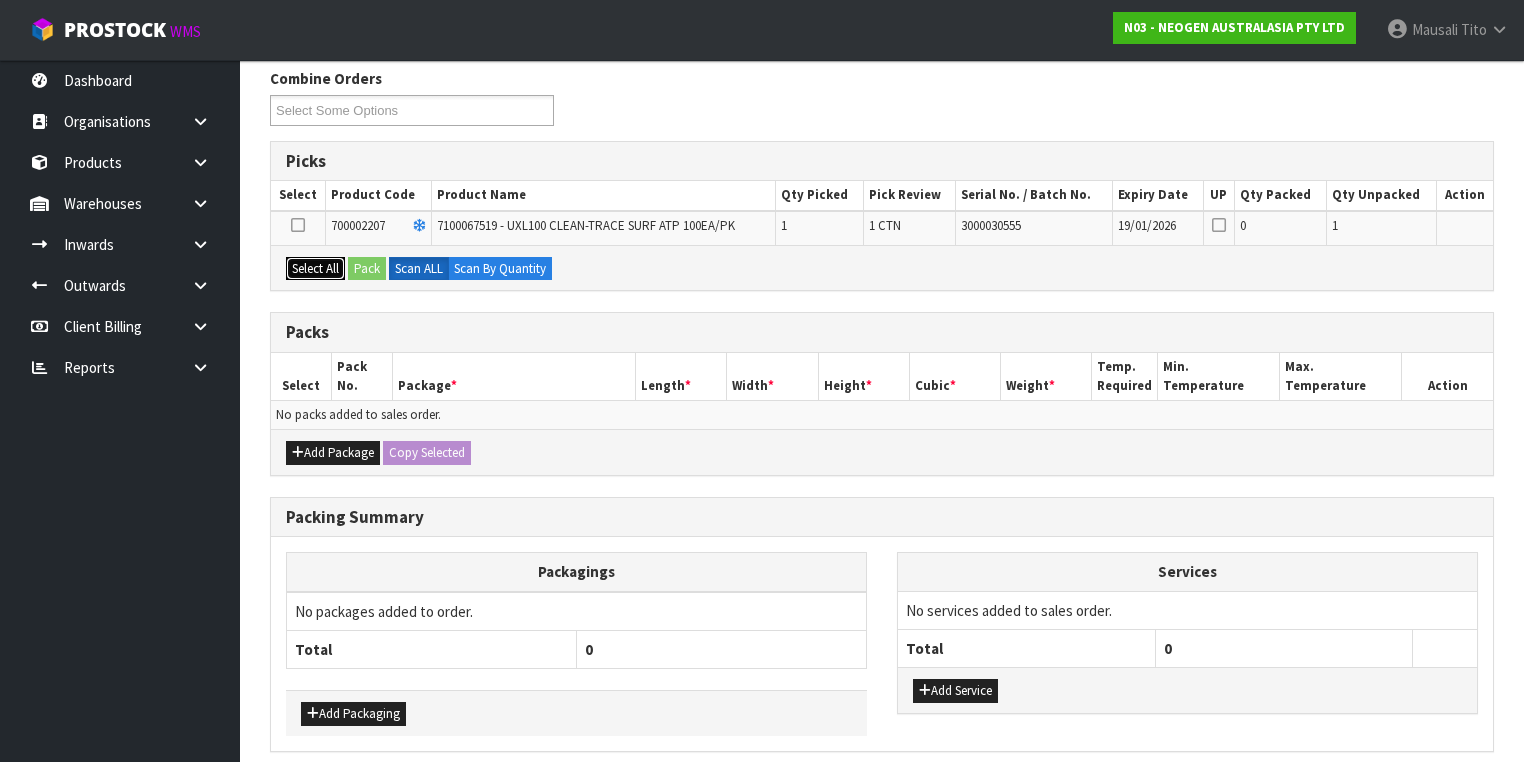 drag, startPoint x: 323, startPoint y: 262, endPoint x: 362, endPoint y: 262, distance: 39 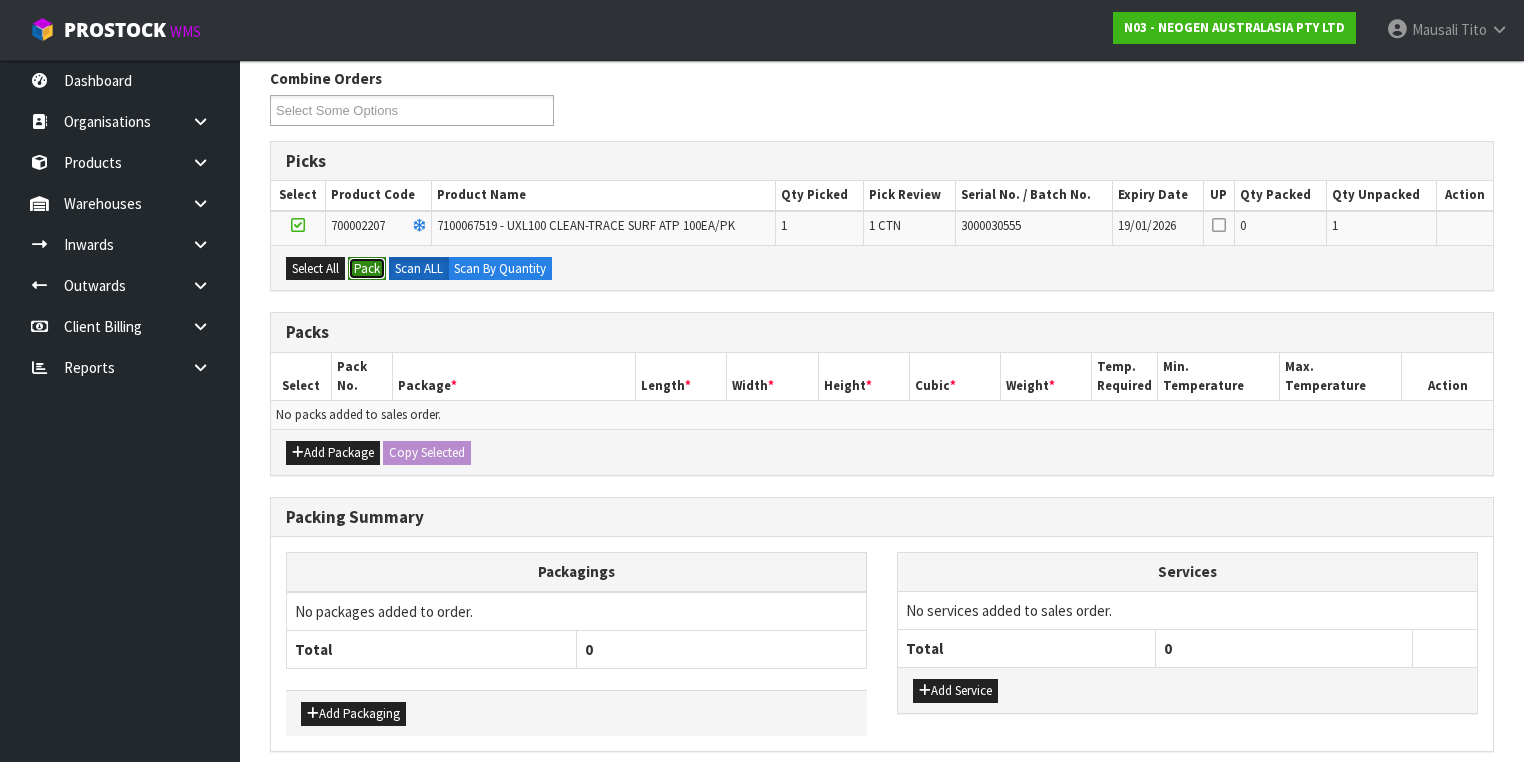 click on "Pack" at bounding box center [367, 269] 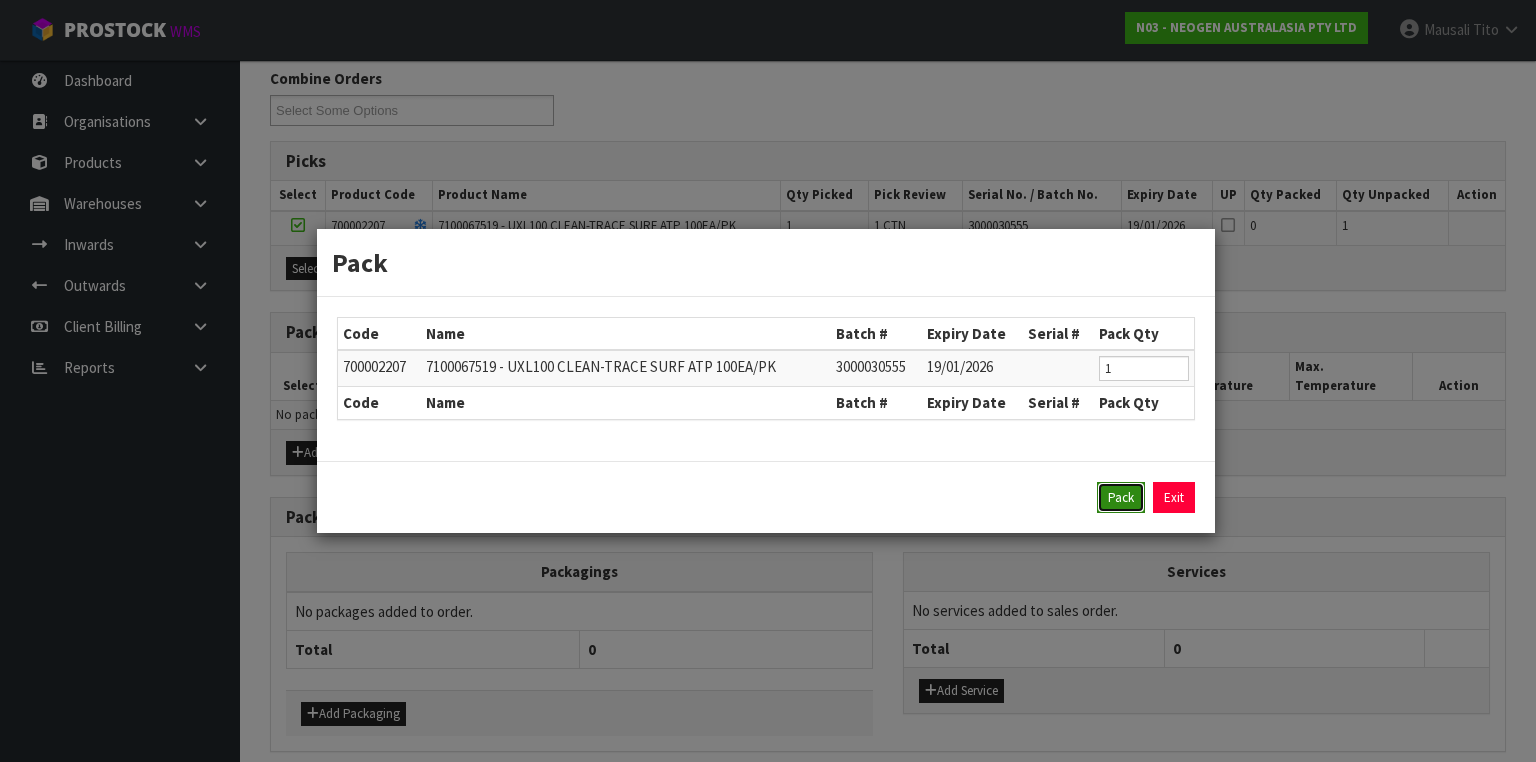 click on "Pack" at bounding box center (1121, 498) 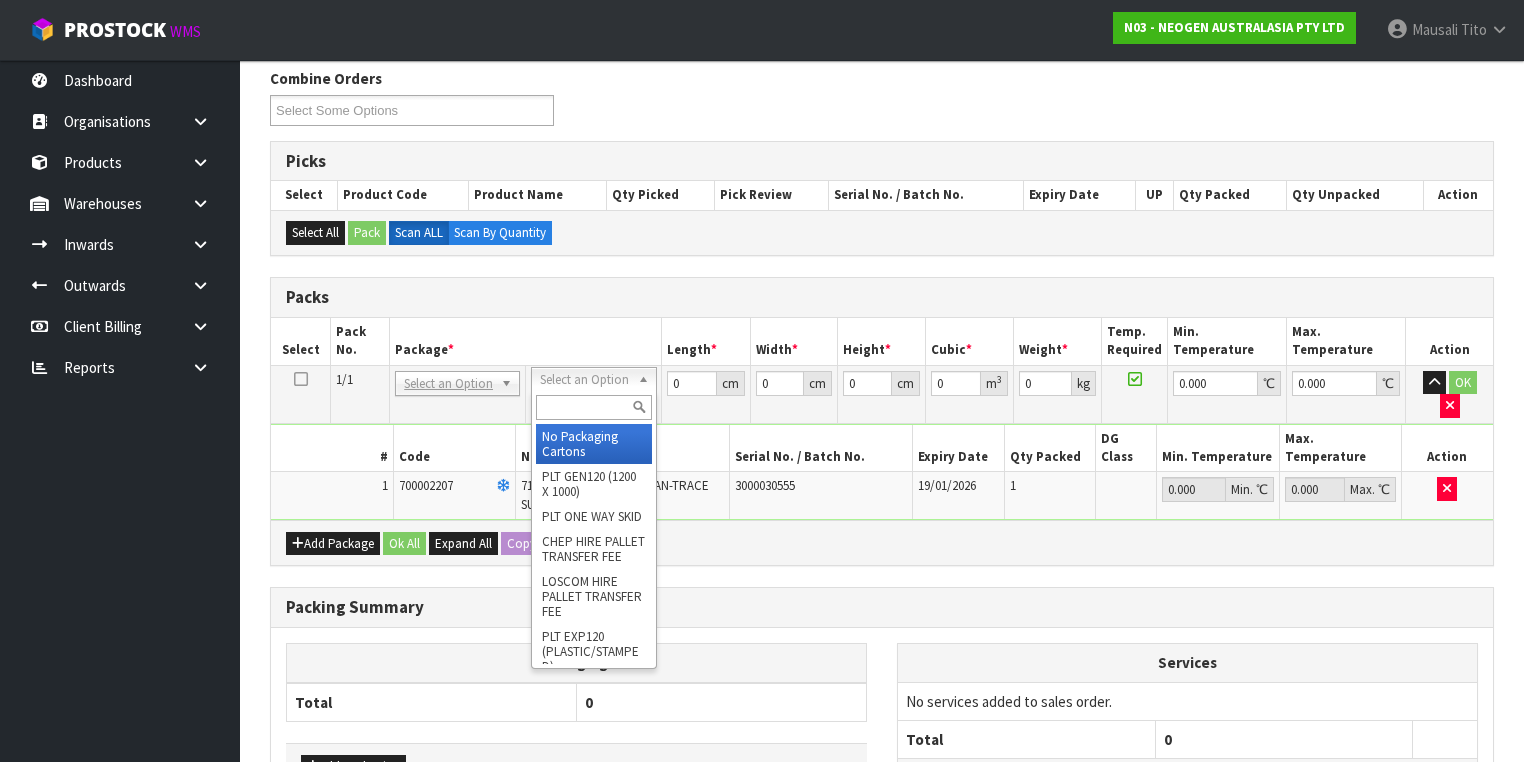 click at bounding box center (593, 407) 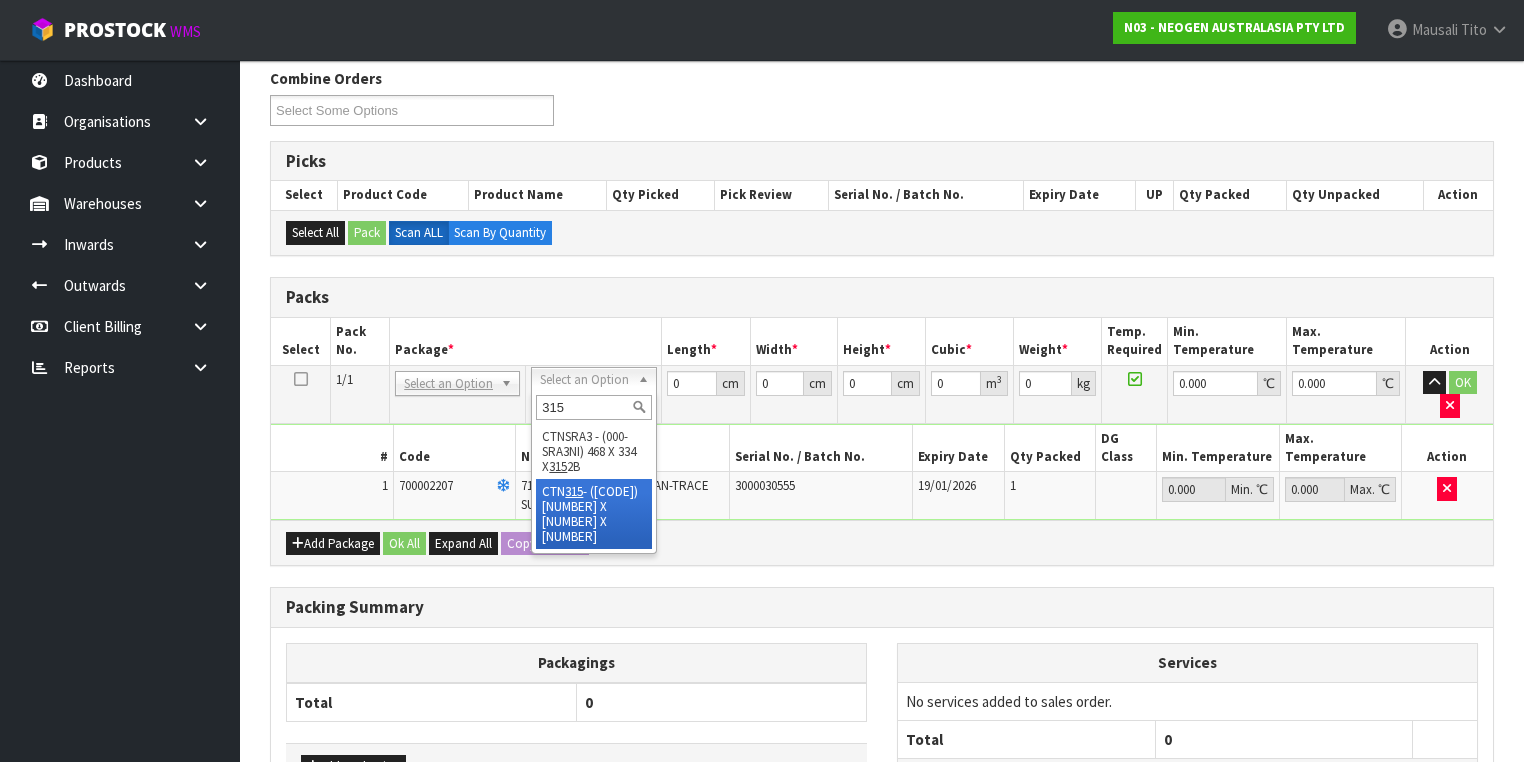 type on "315" 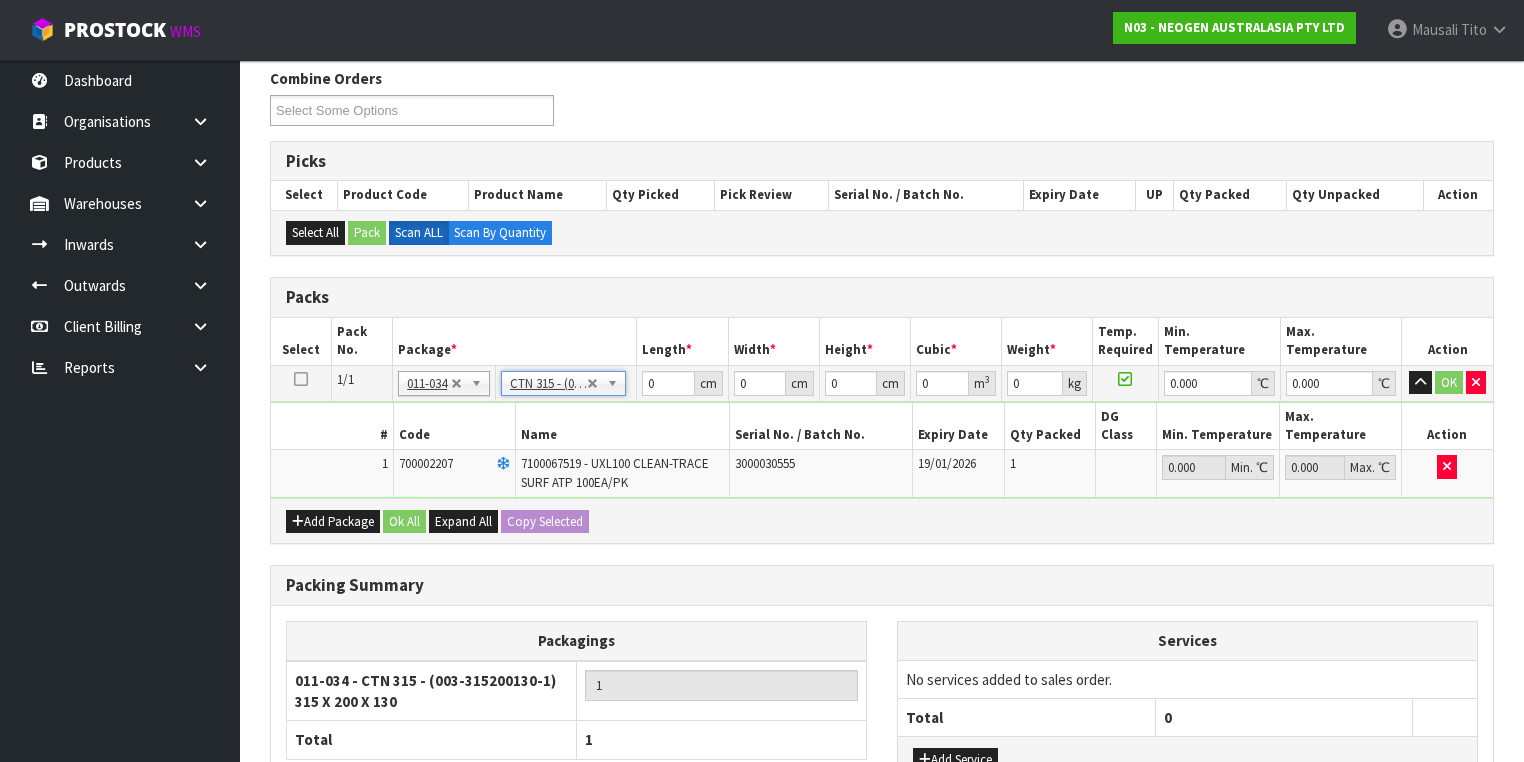 type on "31.5" 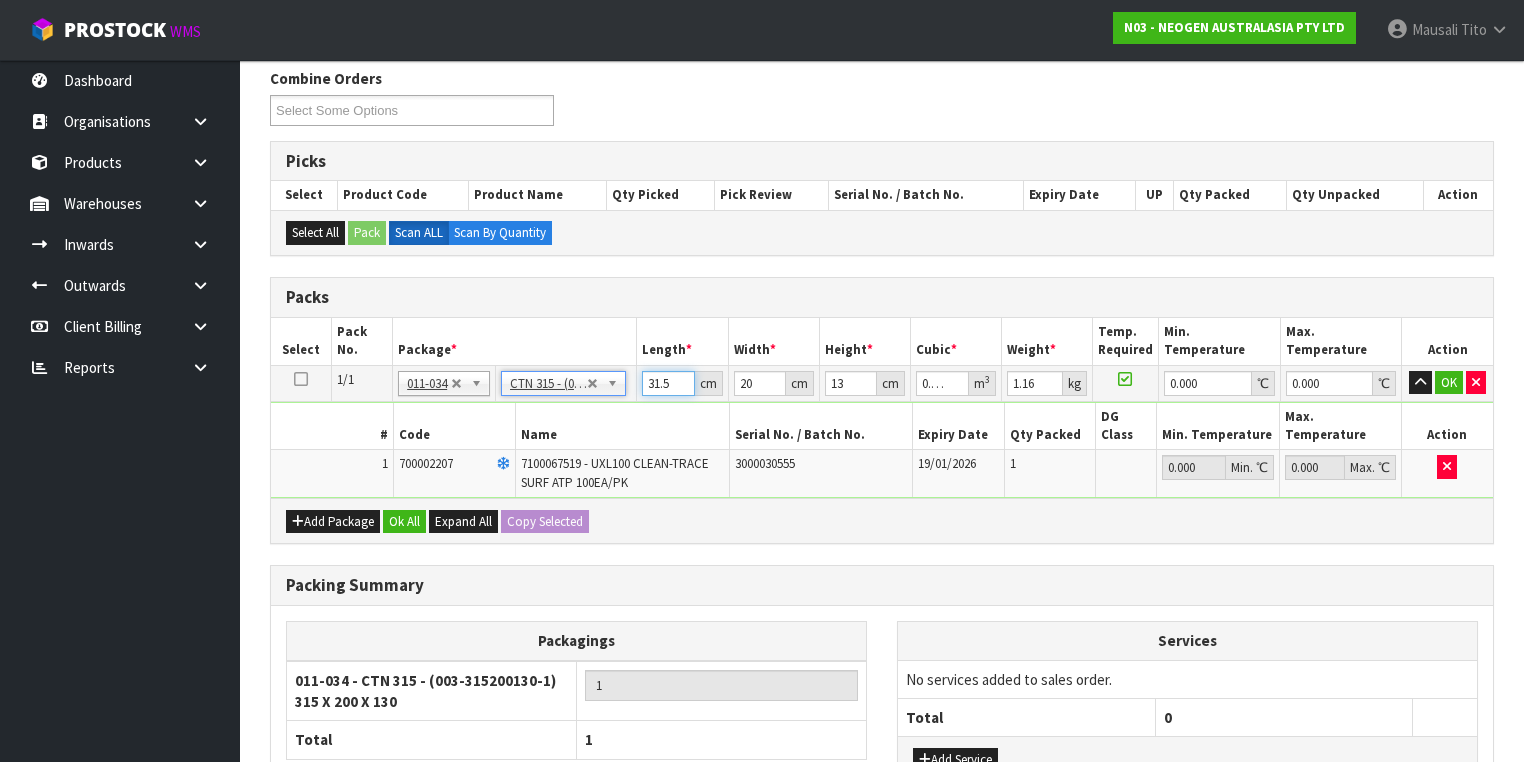 drag, startPoint x: 668, startPoint y: 379, endPoint x: 631, endPoint y: 376, distance: 37.12142 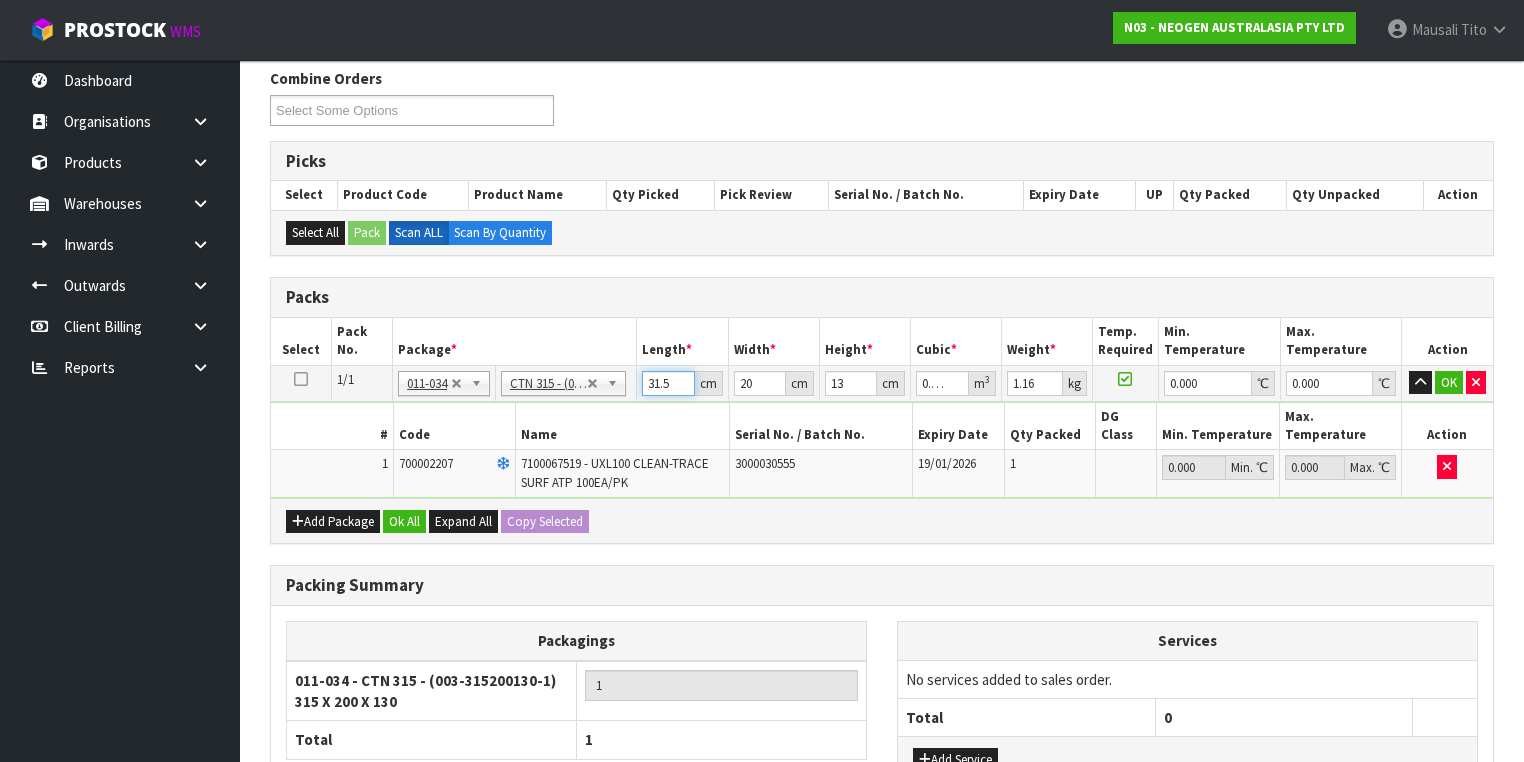 type on "3" 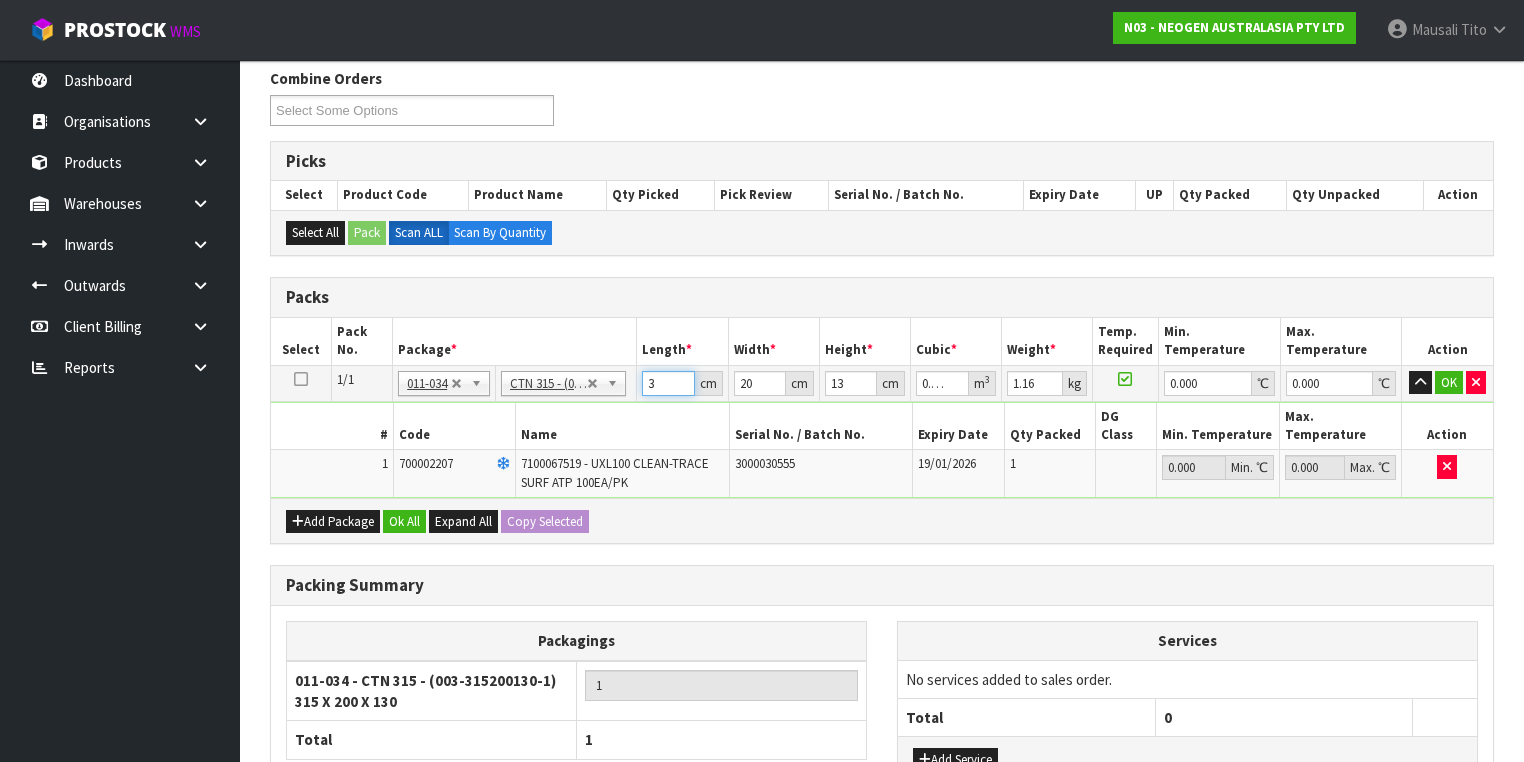 type on "0.00078" 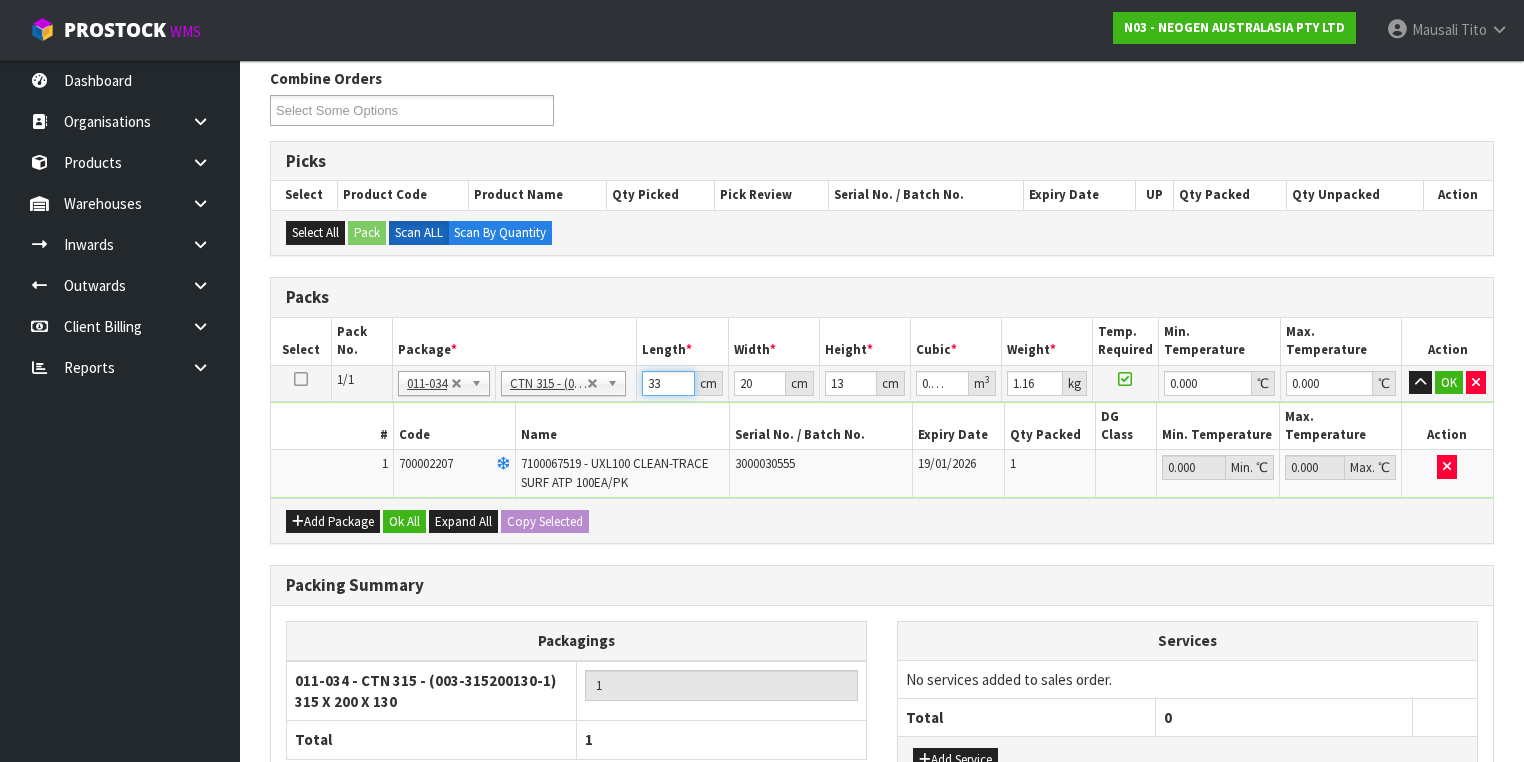 type on "33" 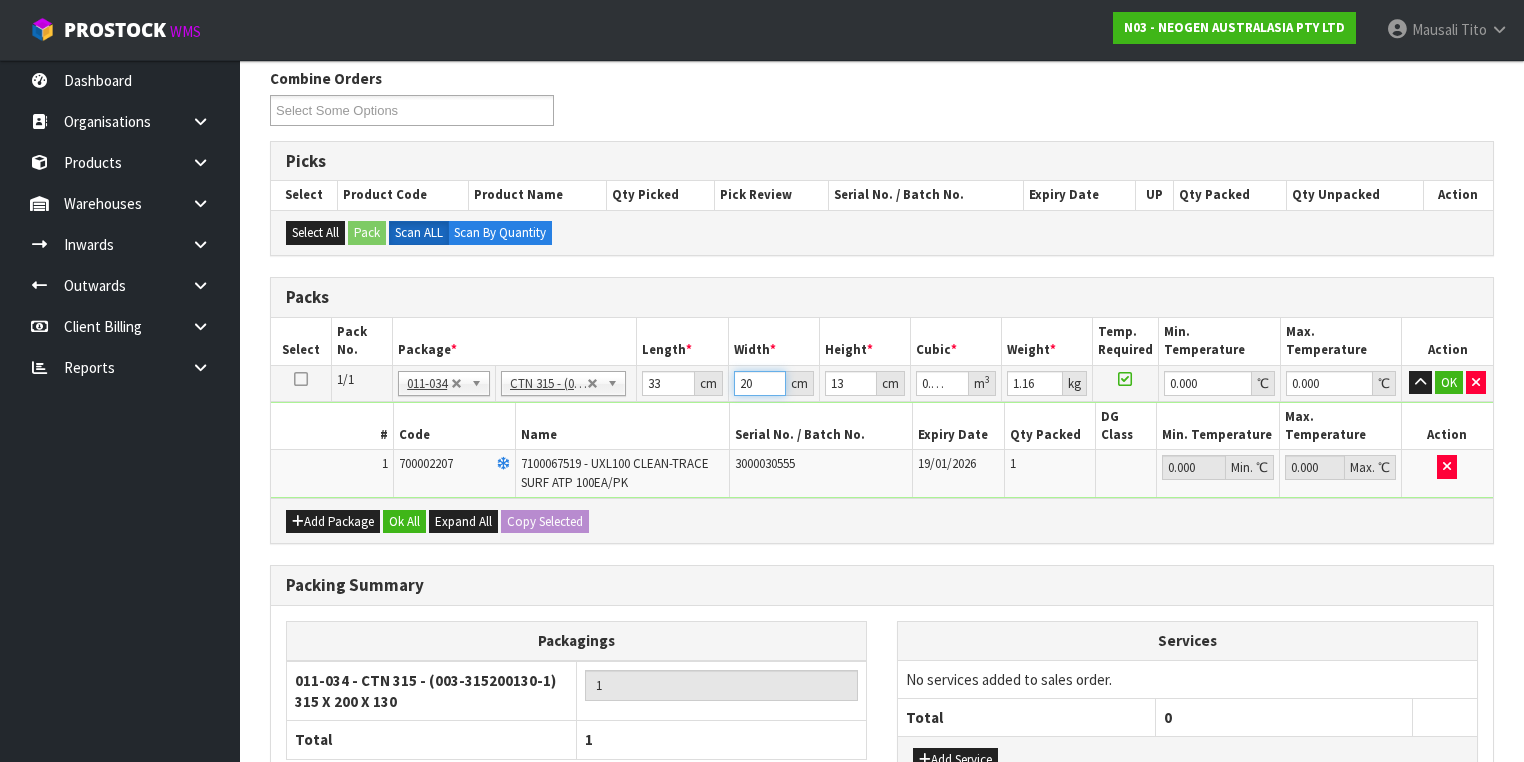 type on "2" 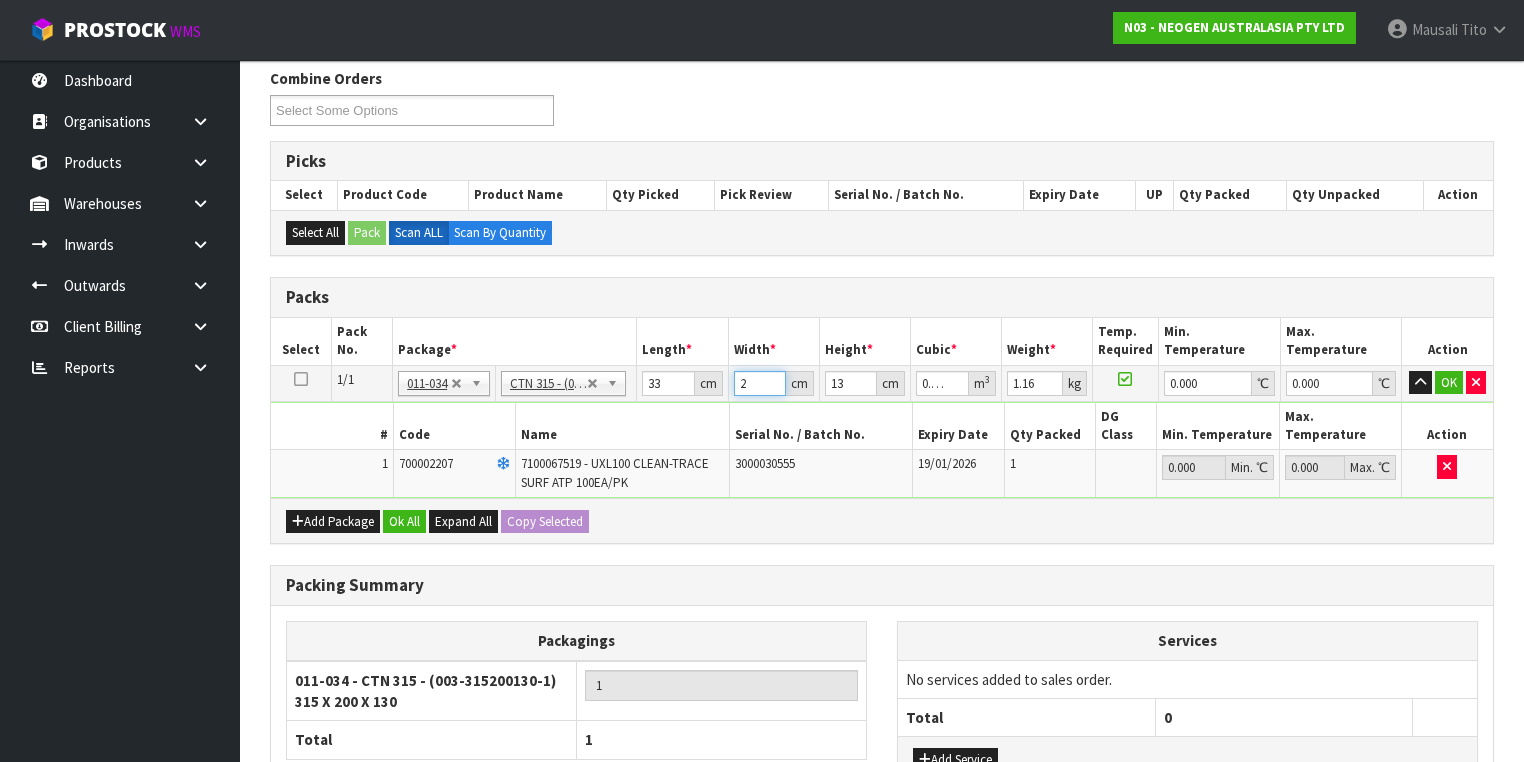 type on "21" 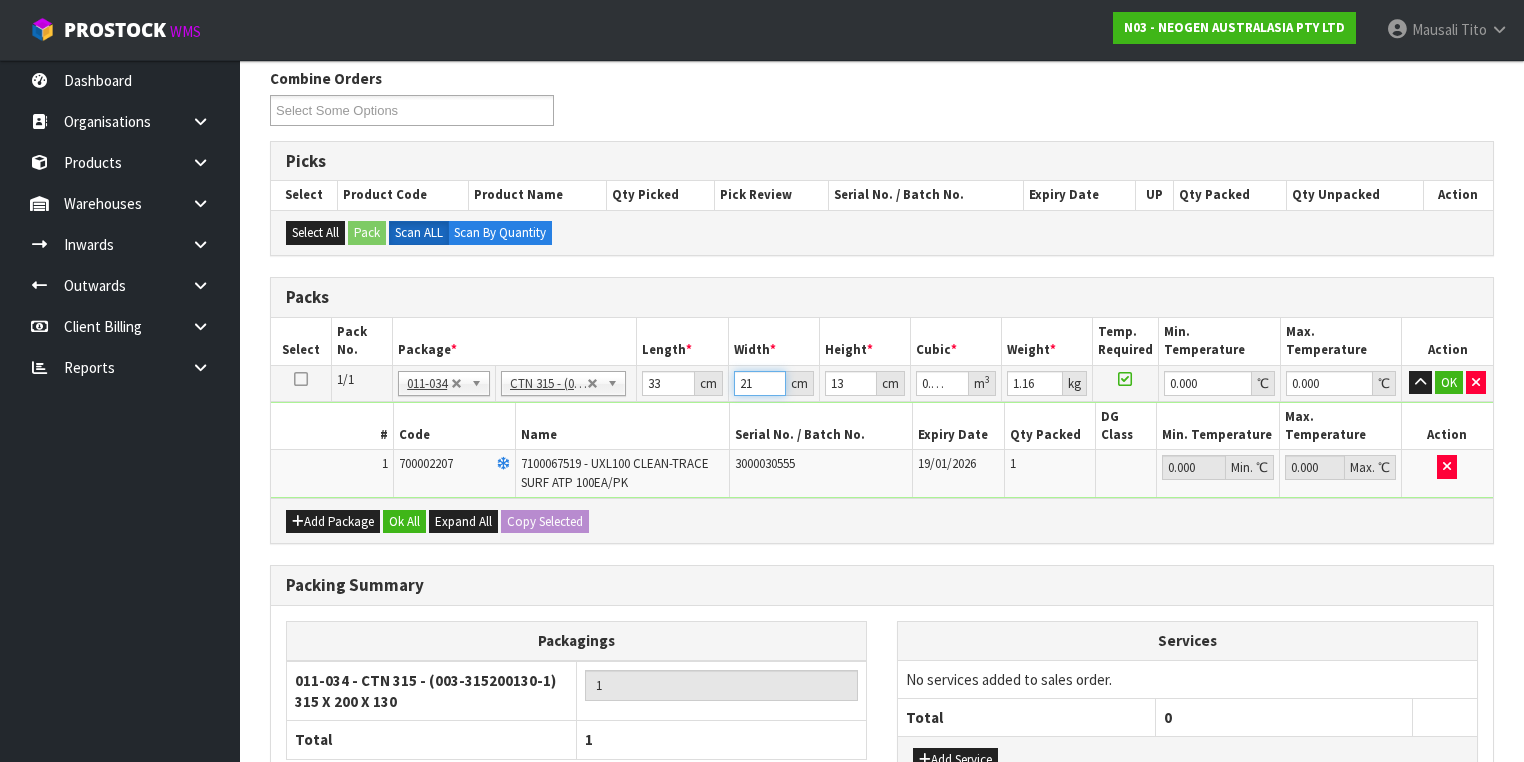 type on "21" 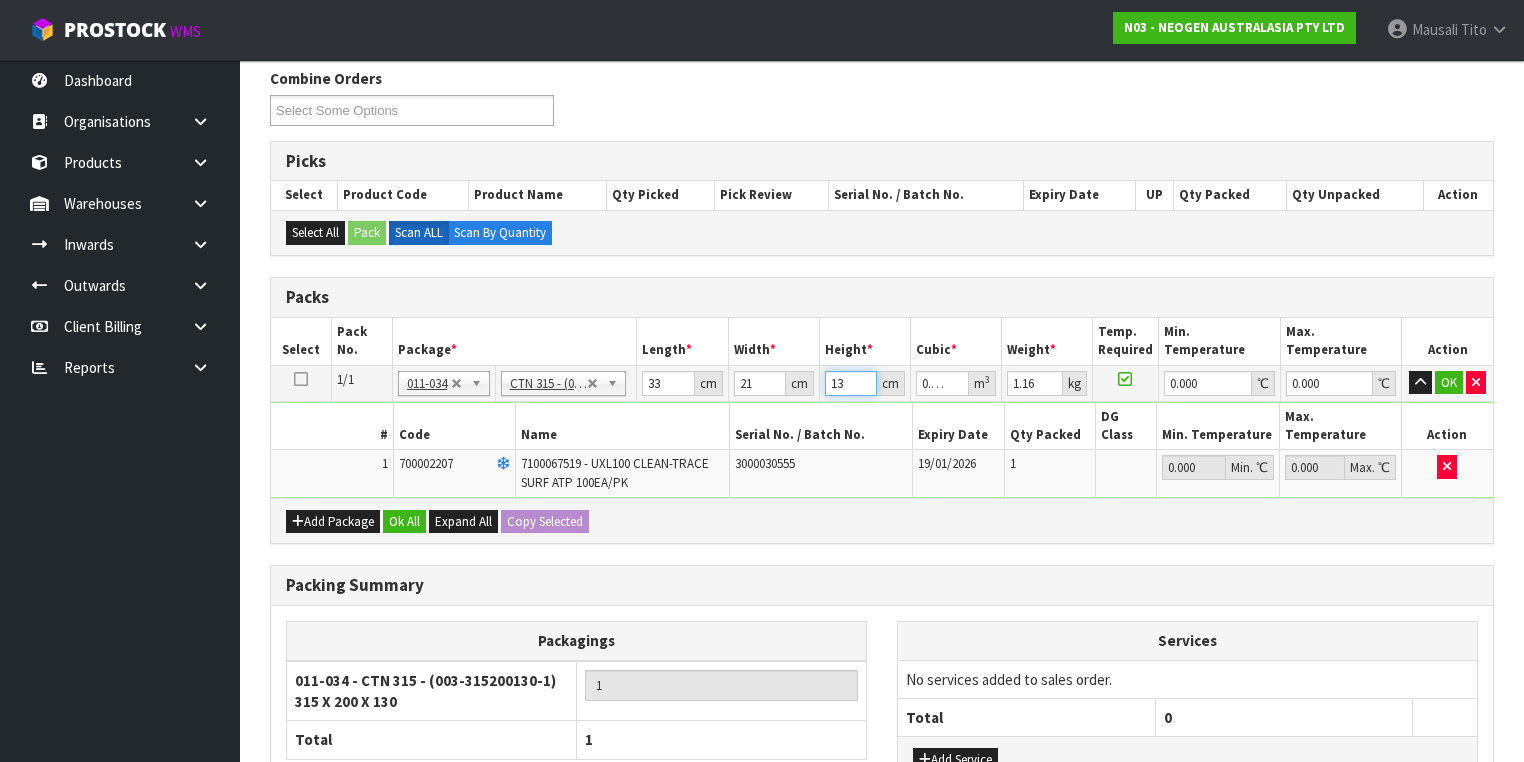 type 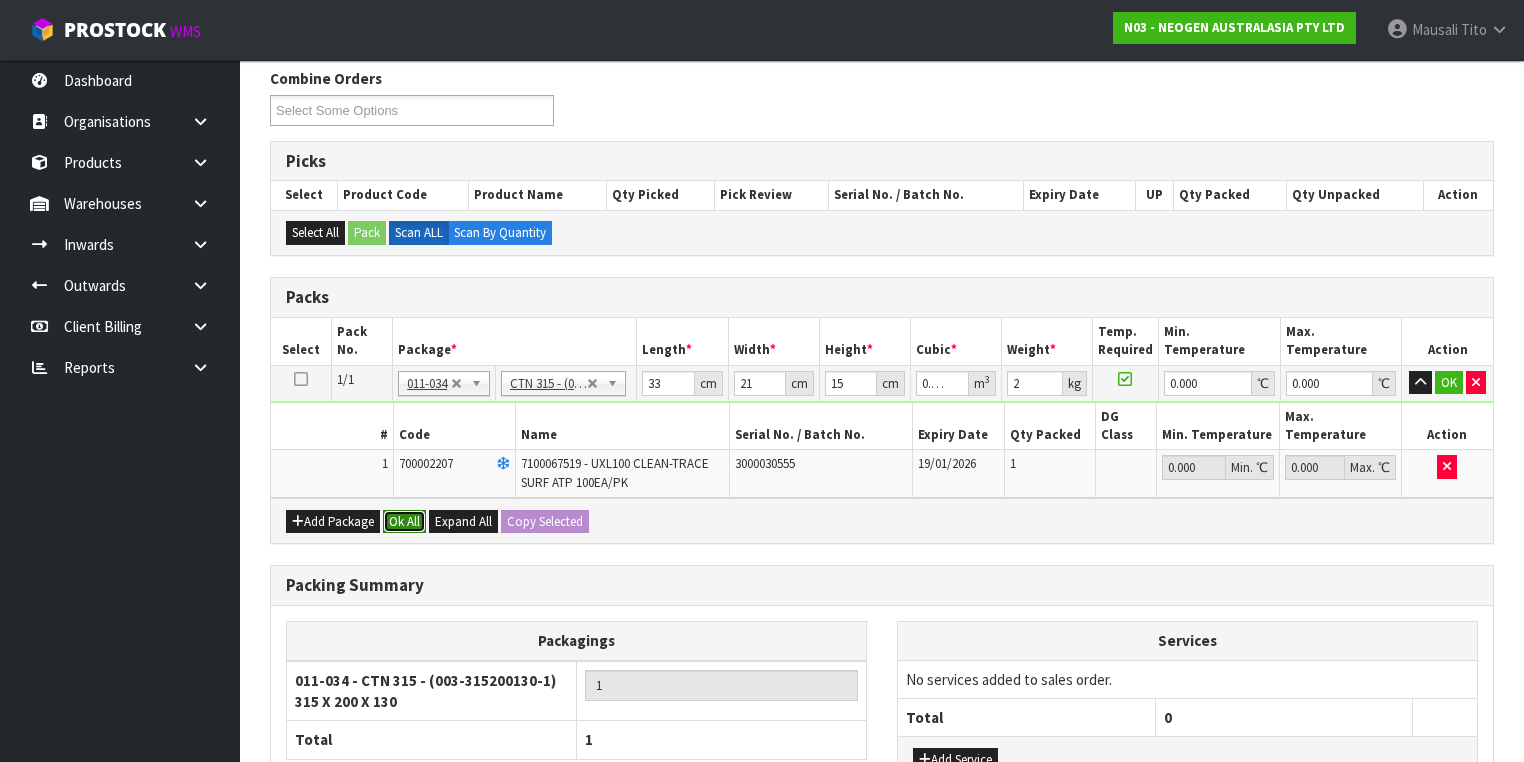 click on "Ok All" at bounding box center (404, 522) 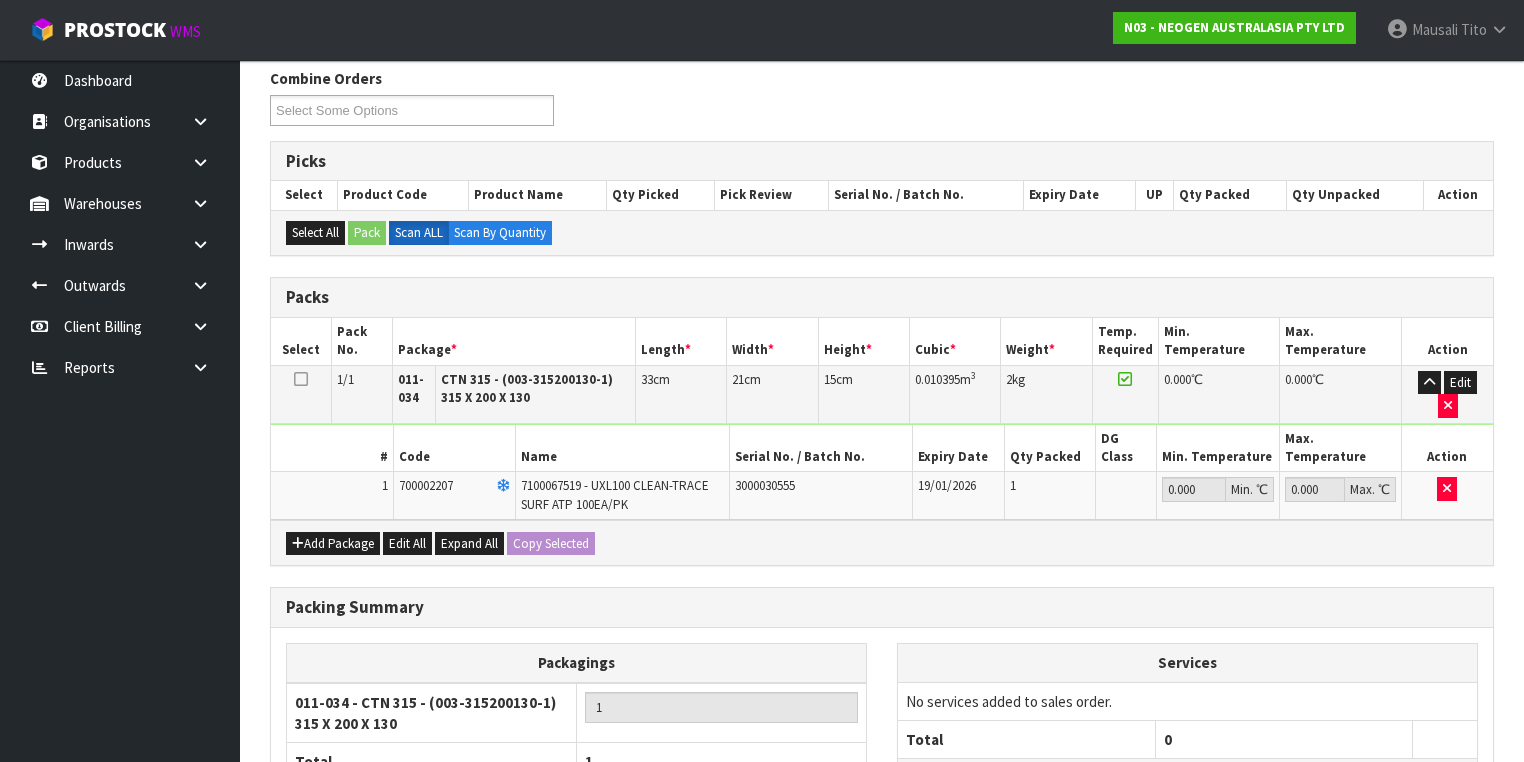 scroll, scrollTop: 478, scrollLeft: 0, axis: vertical 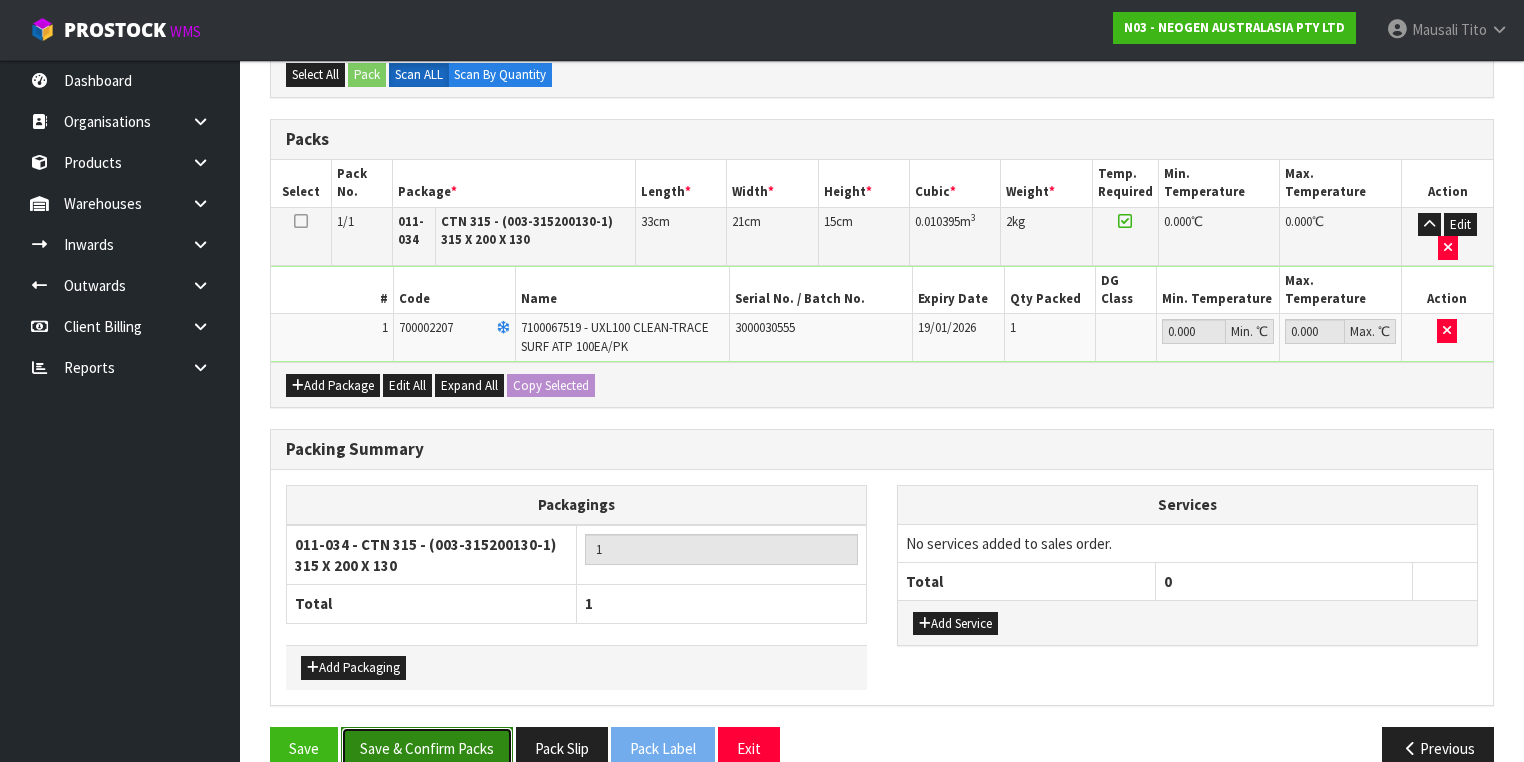 click on "Save & Confirm Packs" at bounding box center (427, 748) 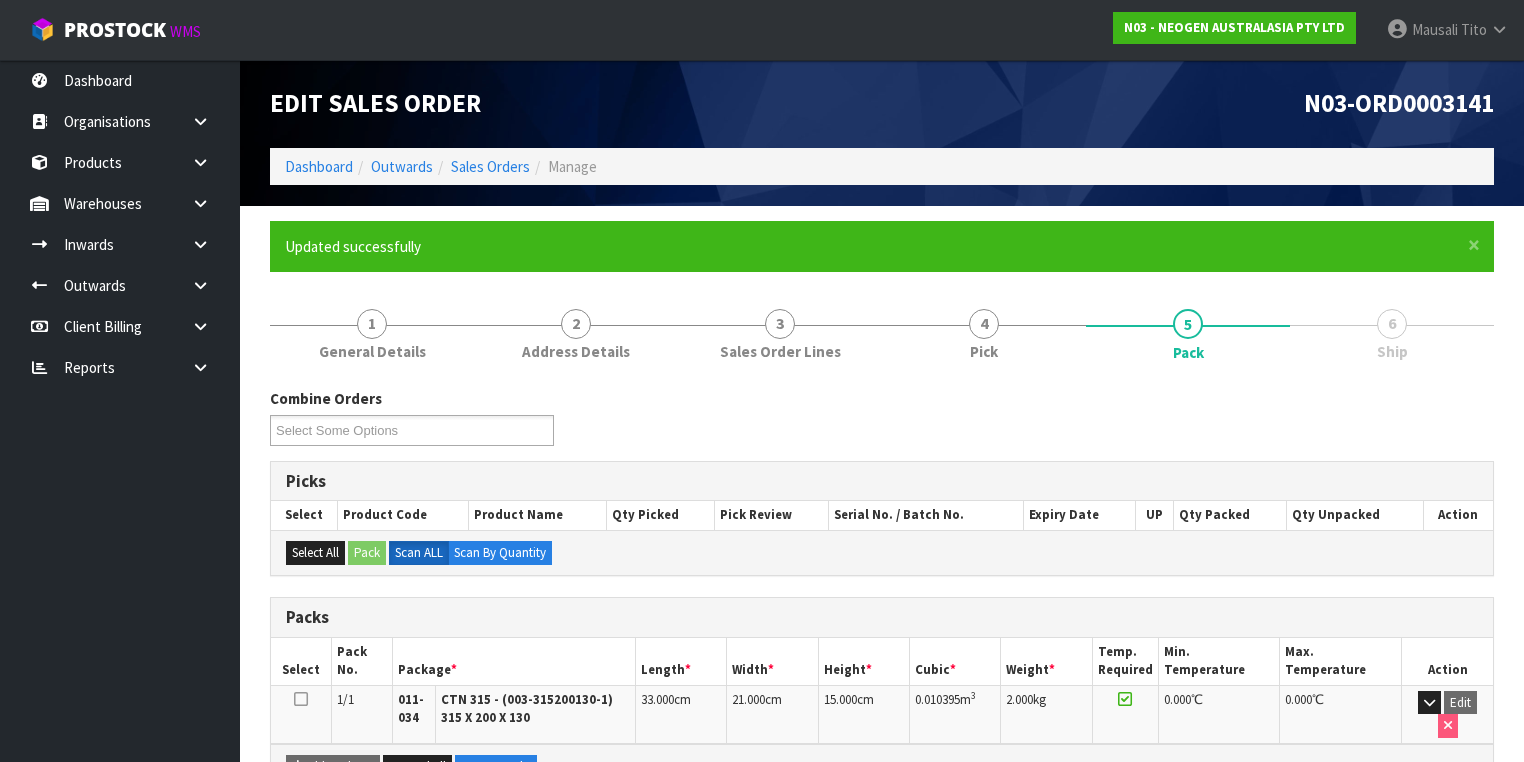 scroll, scrollTop: 356, scrollLeft: 0, axis: vertical 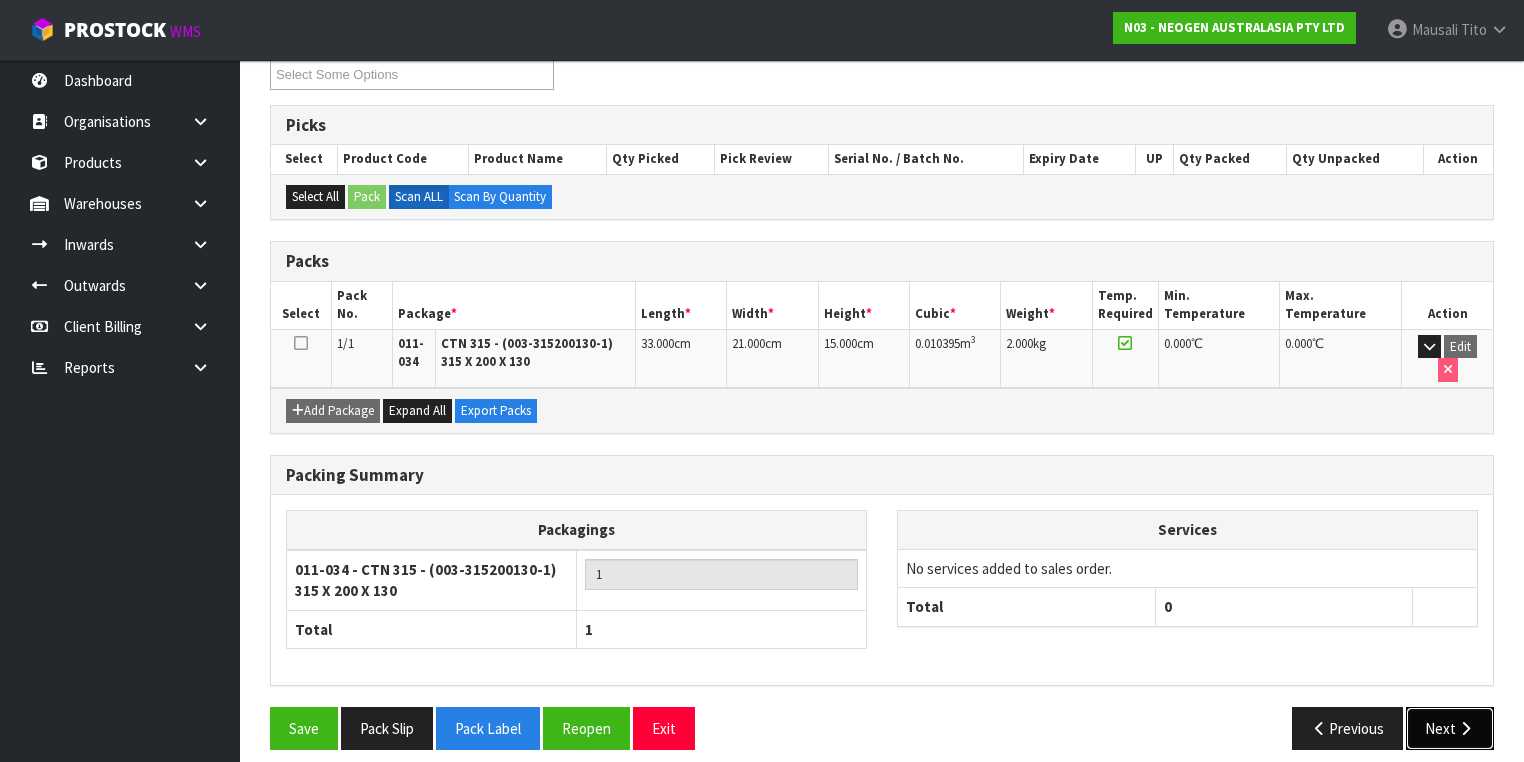 click at bounding box center (1465, 728) 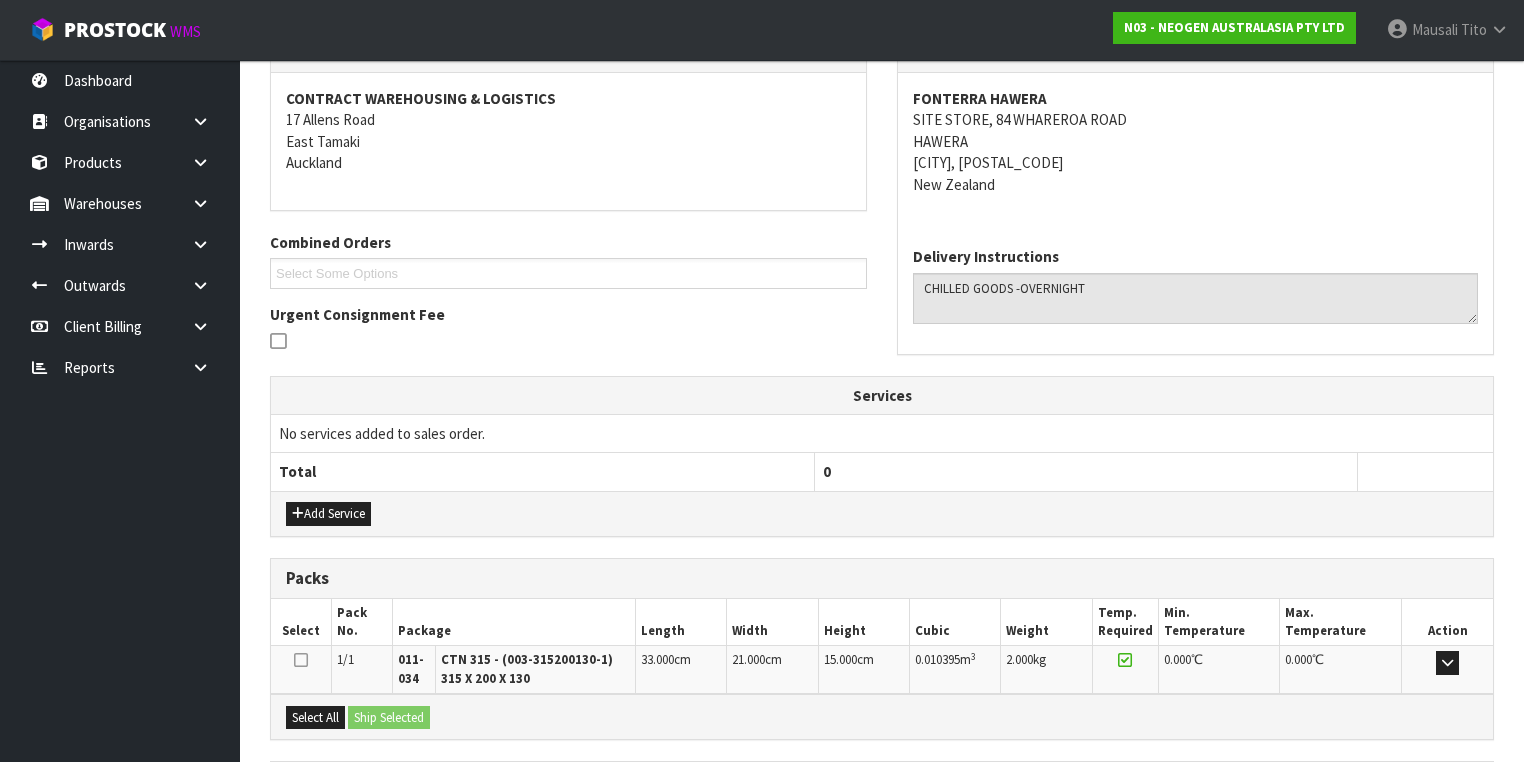 scroll, scrollTop: 542, scrollLeft: 0, axis: vertical 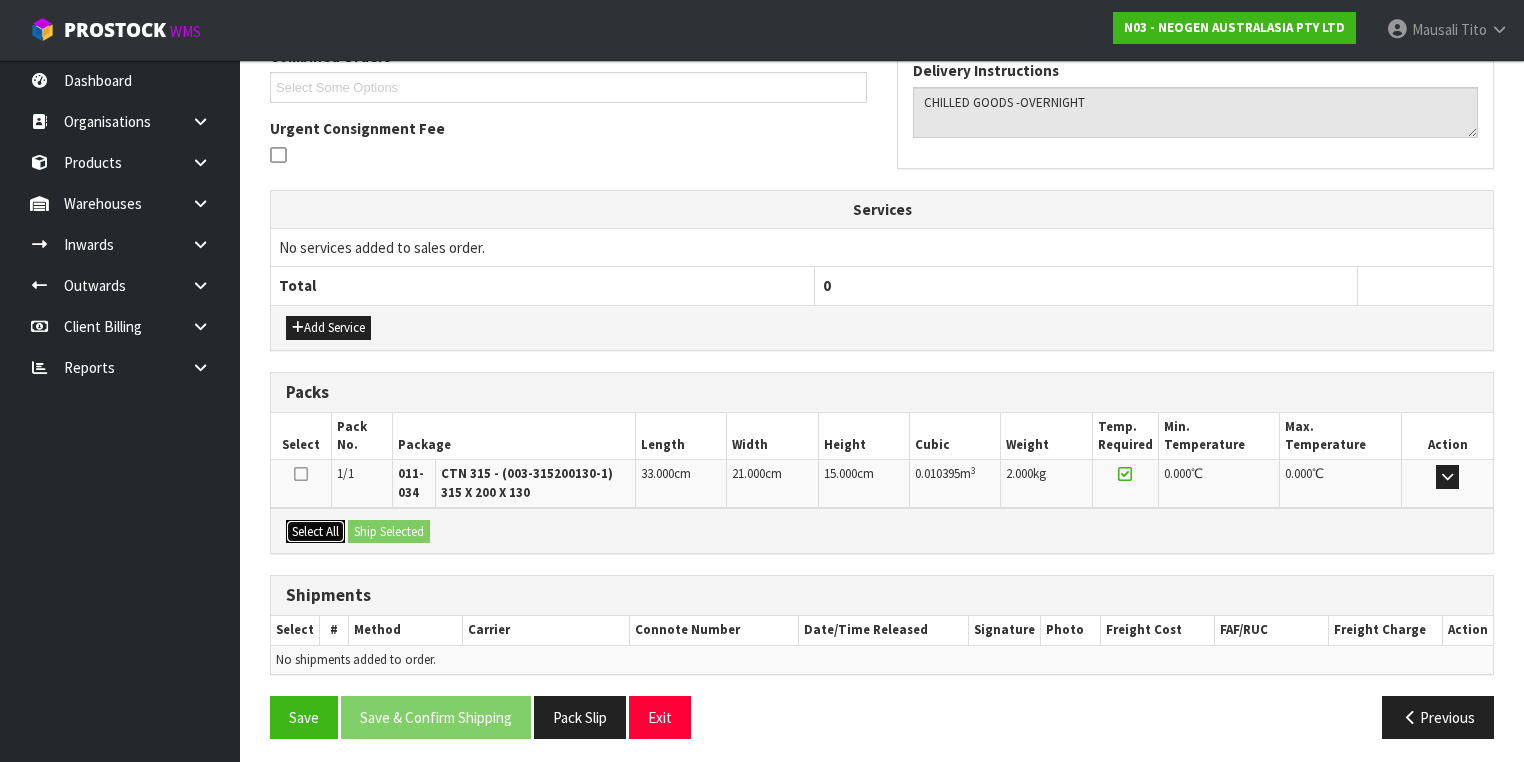 drag, startPoint x: 317, startPoint y: 520, endPoint x: 330, endPoint y: 520, distance: 13 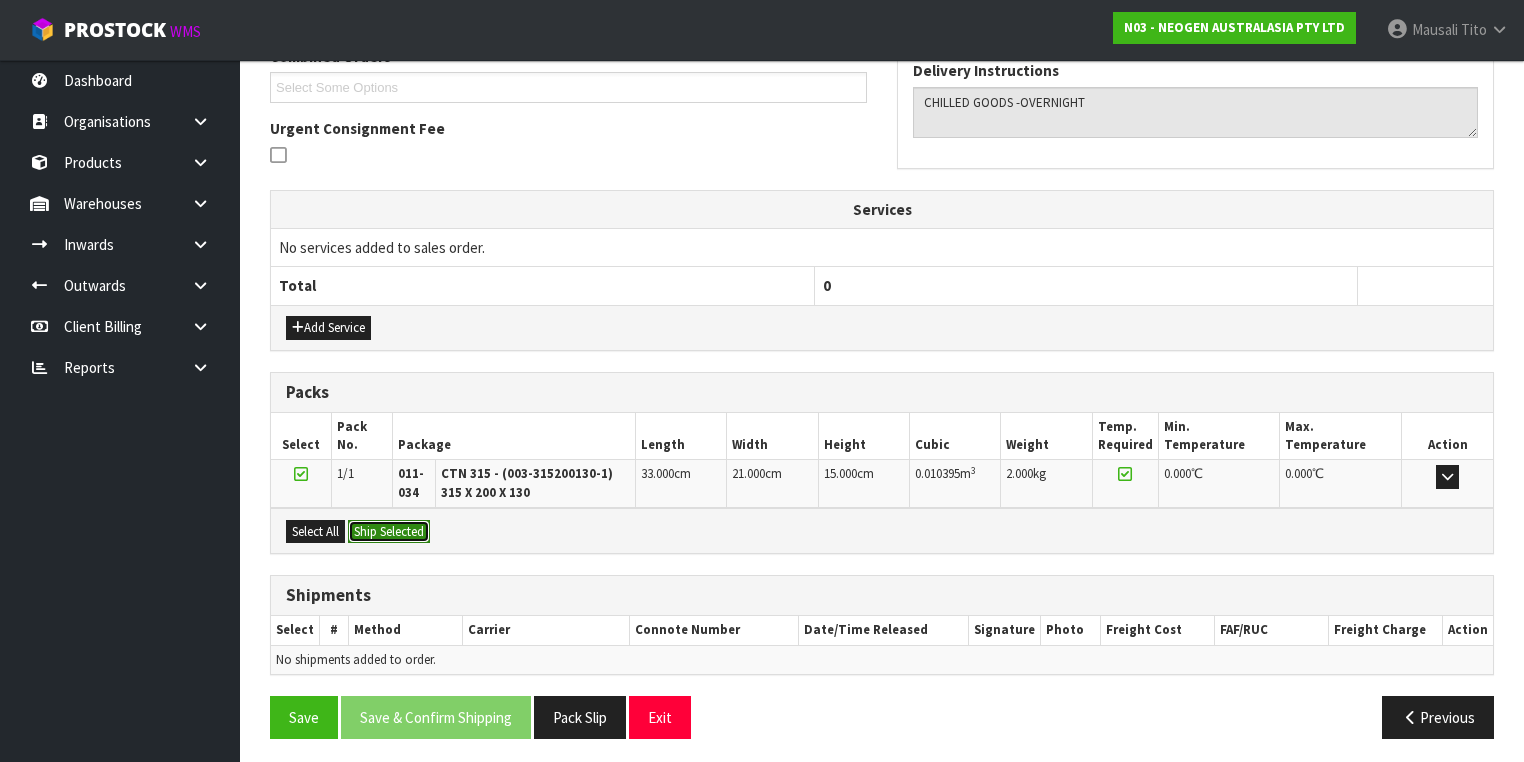 click on "Ship Selected" at bounding box center (389, 532) 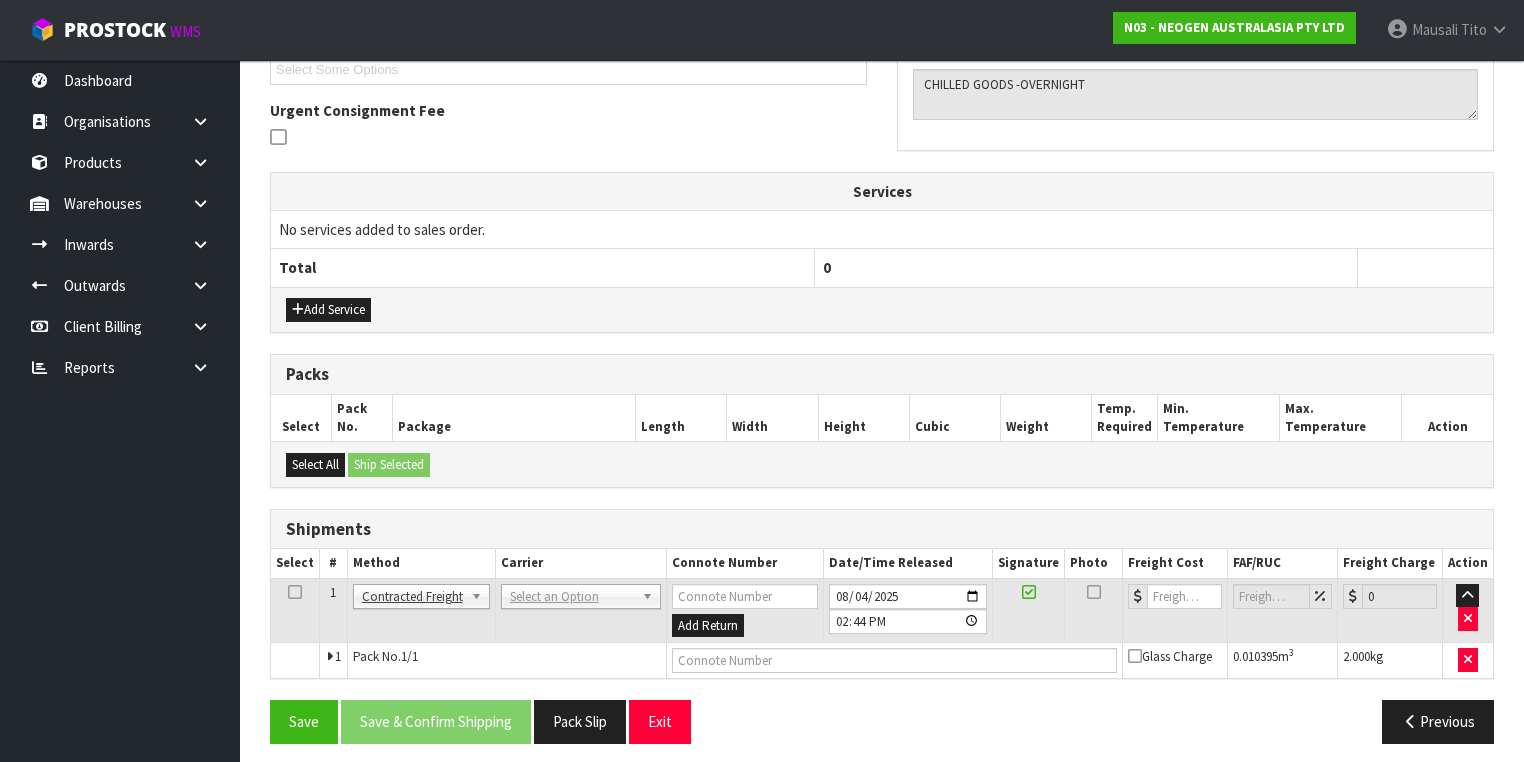 scroll, scrollTop: 564, scrollLeft: 0, axis: vertical 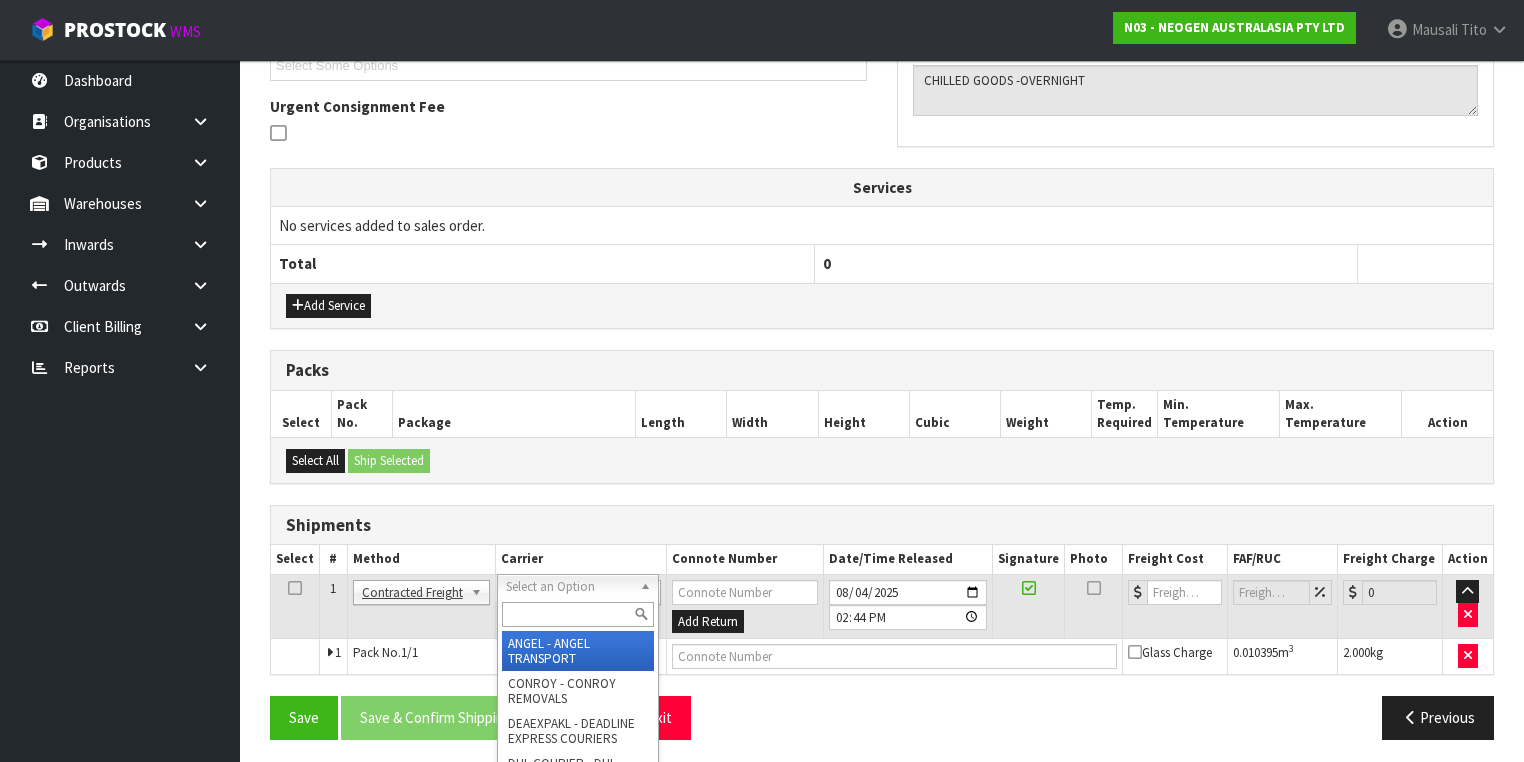 click at bounding box center (578, 614) 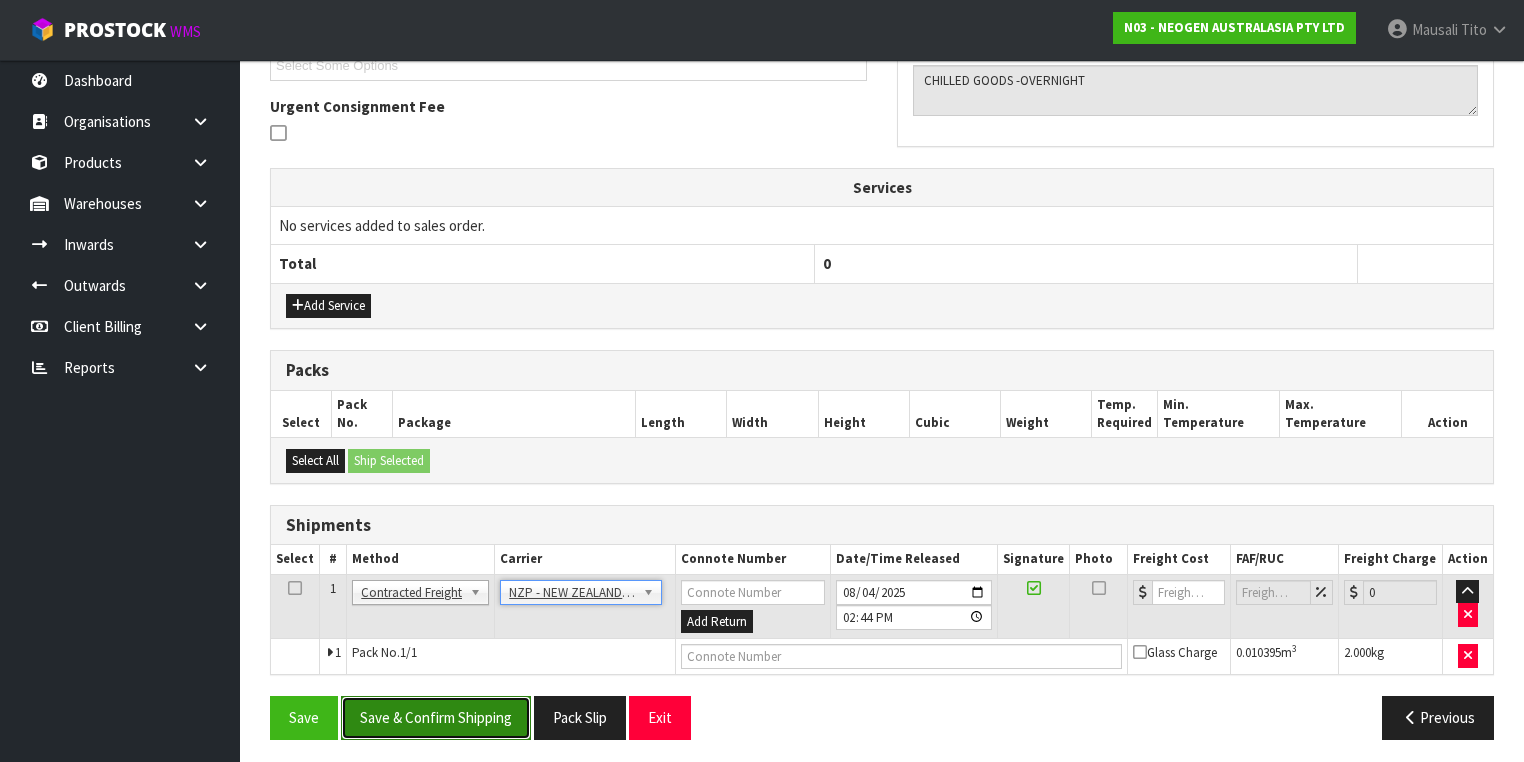 click on "Save & Confirm Shipping" at bounding box center (436, 717) 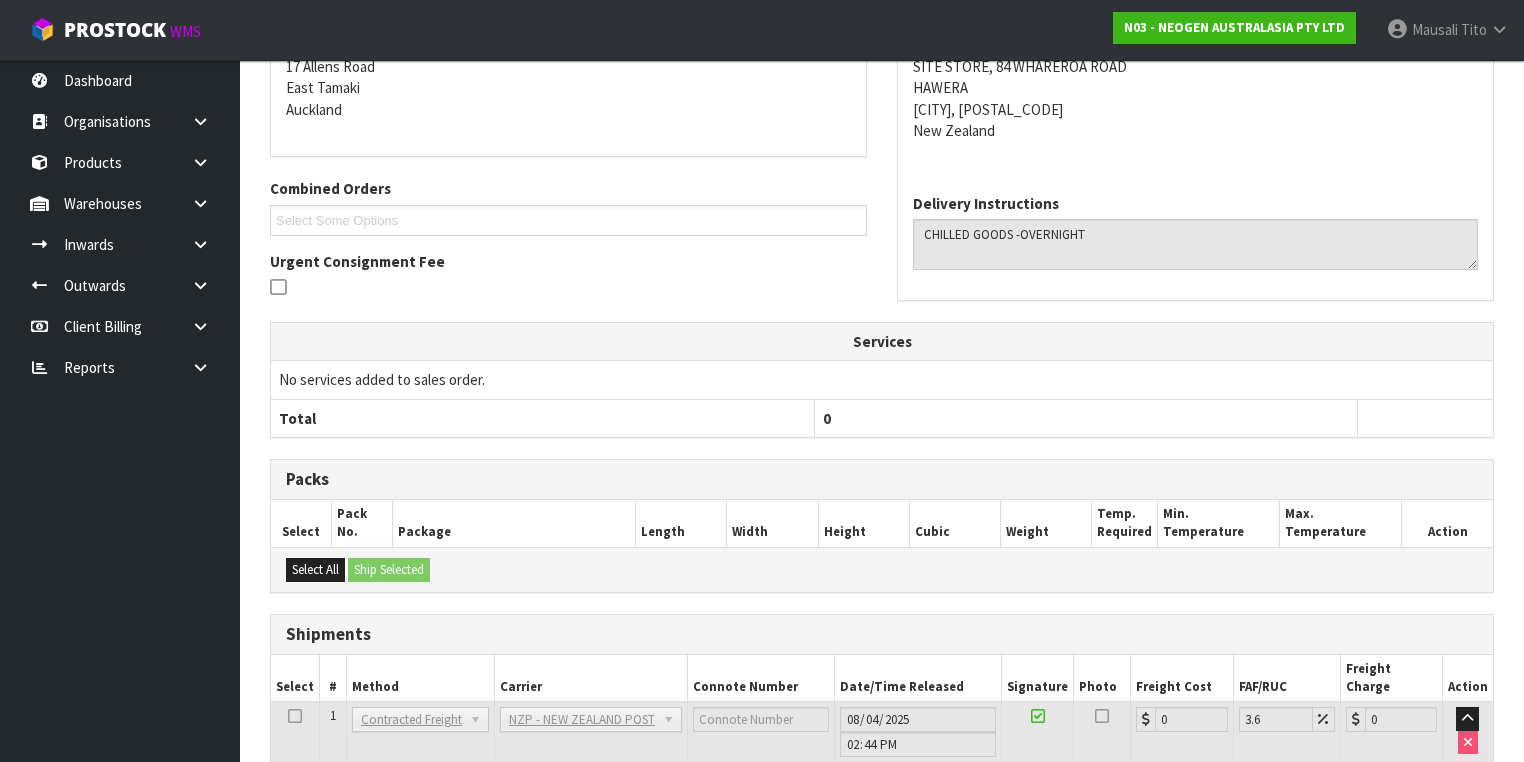 scroll, scrollTop: 536, scrollLeft: 0, axis: vertical 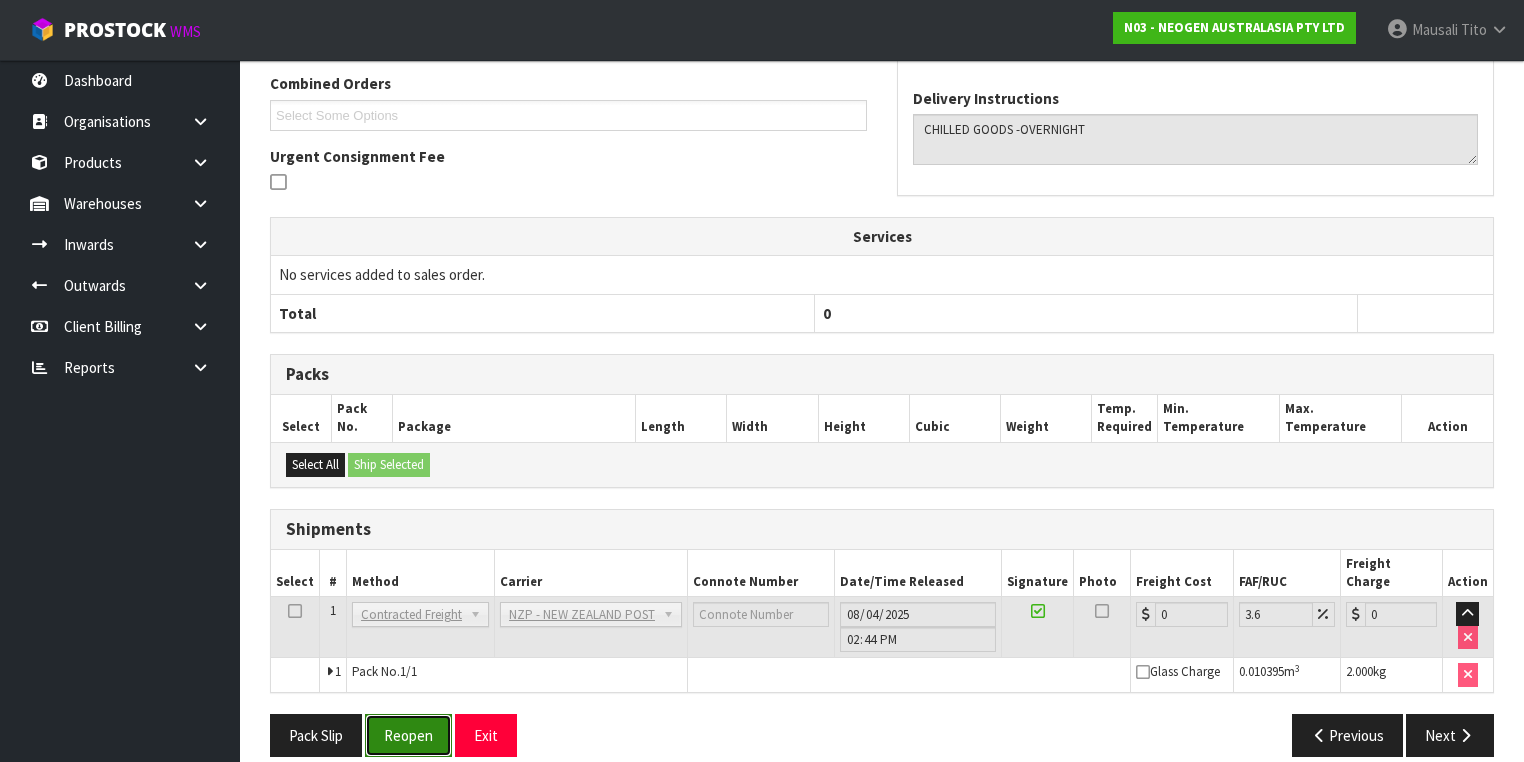 click on "Reopen" at bounding box center [408, 735] 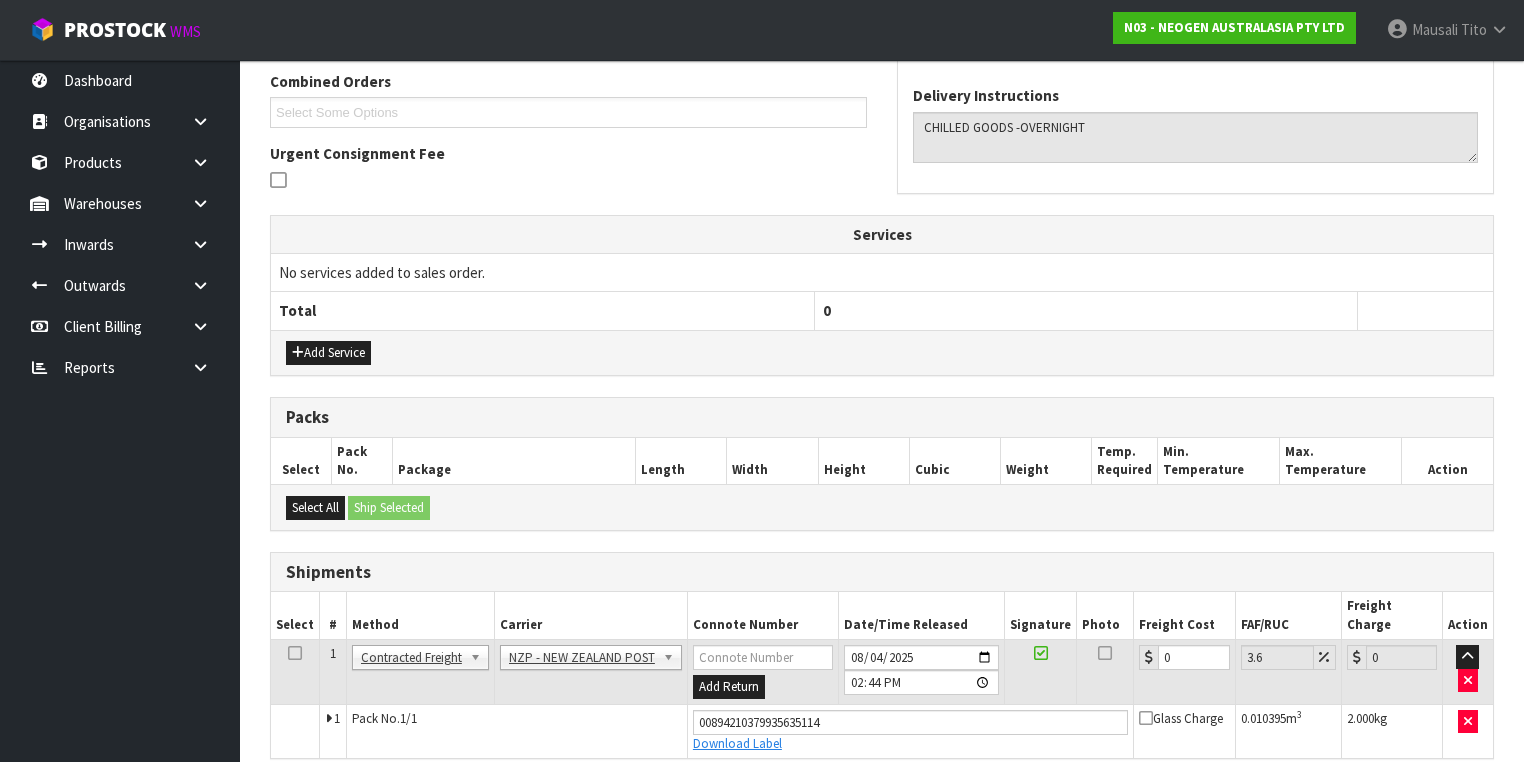 scroll, scrollTop: 582, scrollLeft: 0, axis: vertical 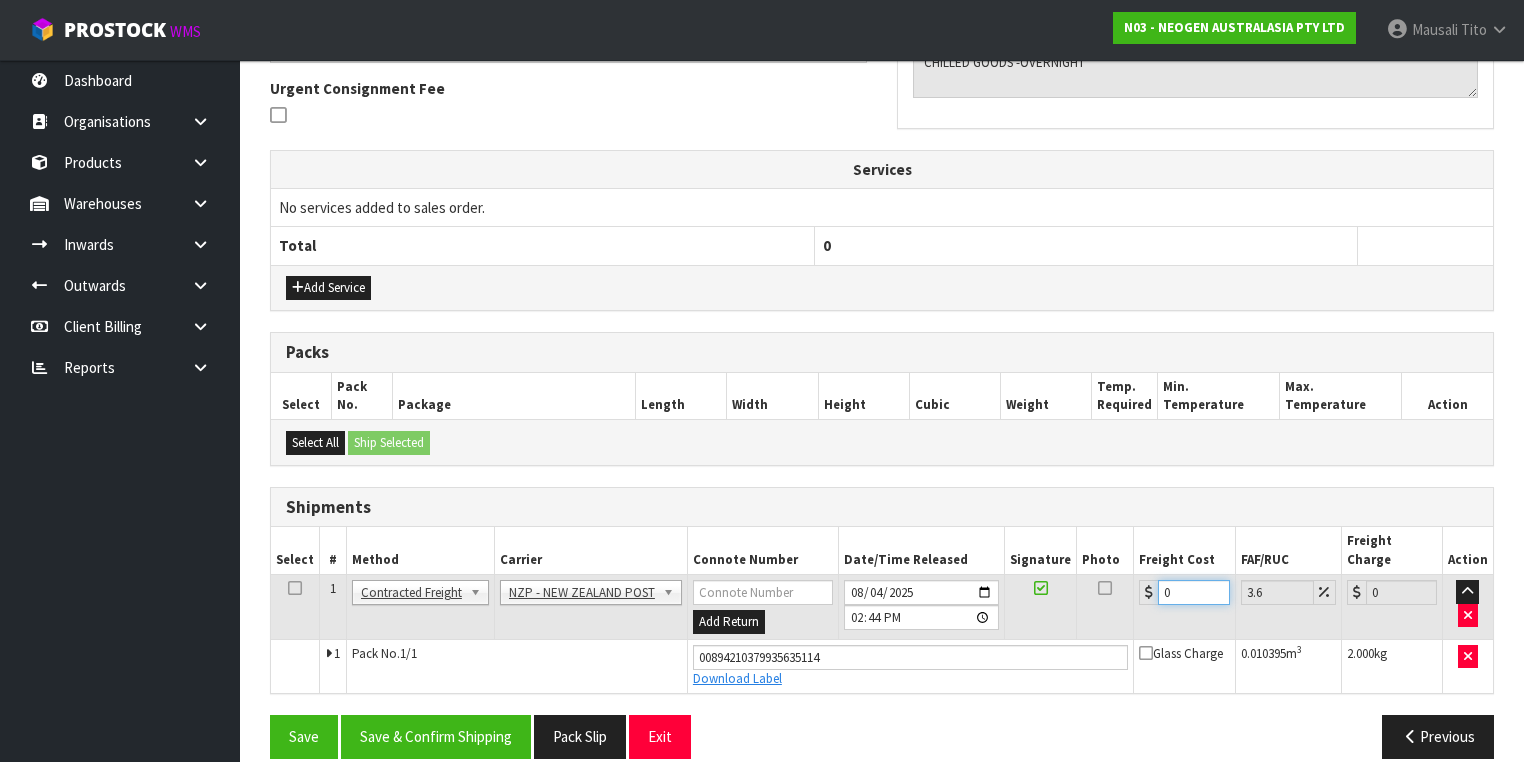 drag, startPoint x: 1182, startPoint y: 564, endPoint x: 1103, endPoint y: 578, distance: 80.23092 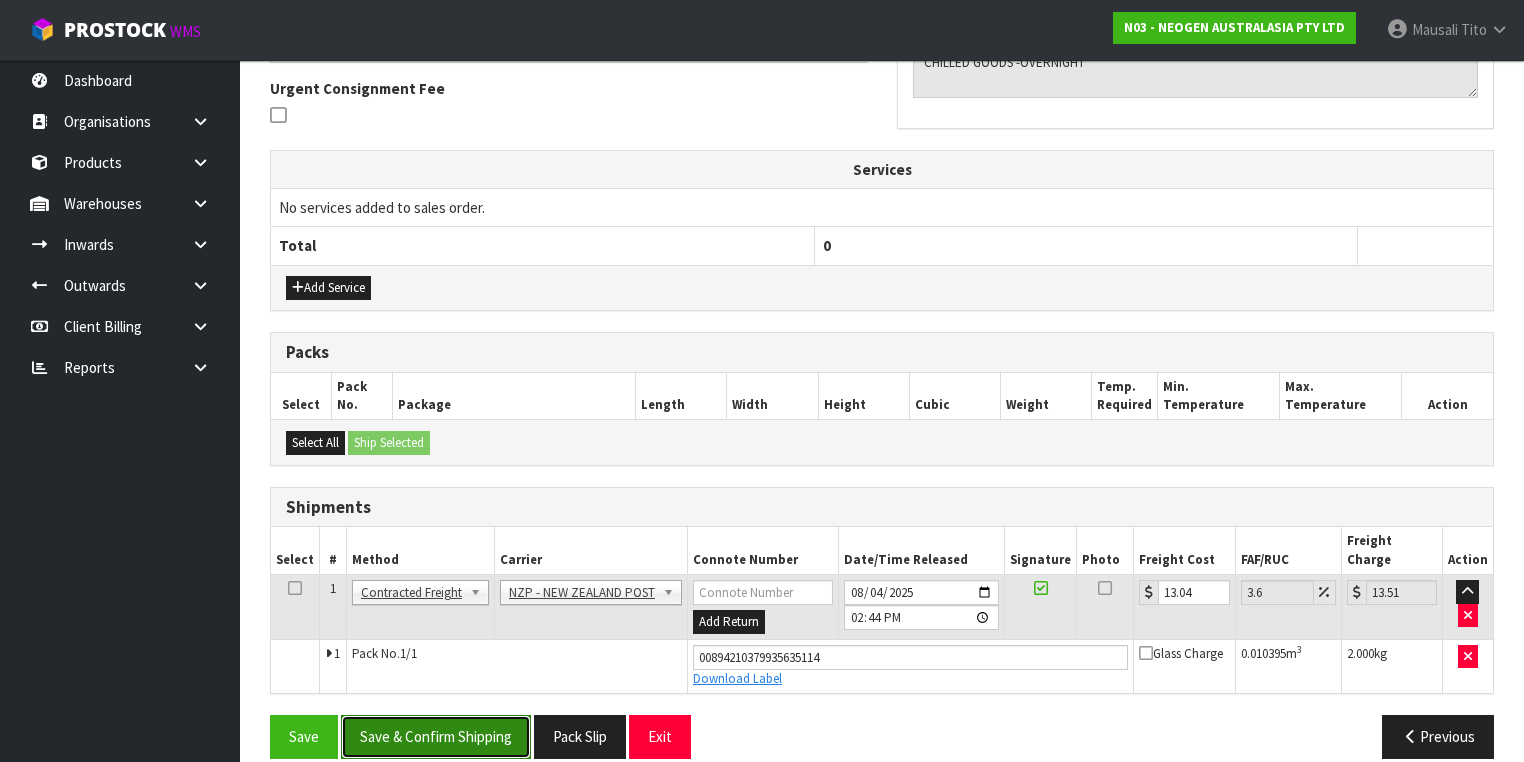 click on "Save & Confirm Shipping" at bounding box center (436, 736) 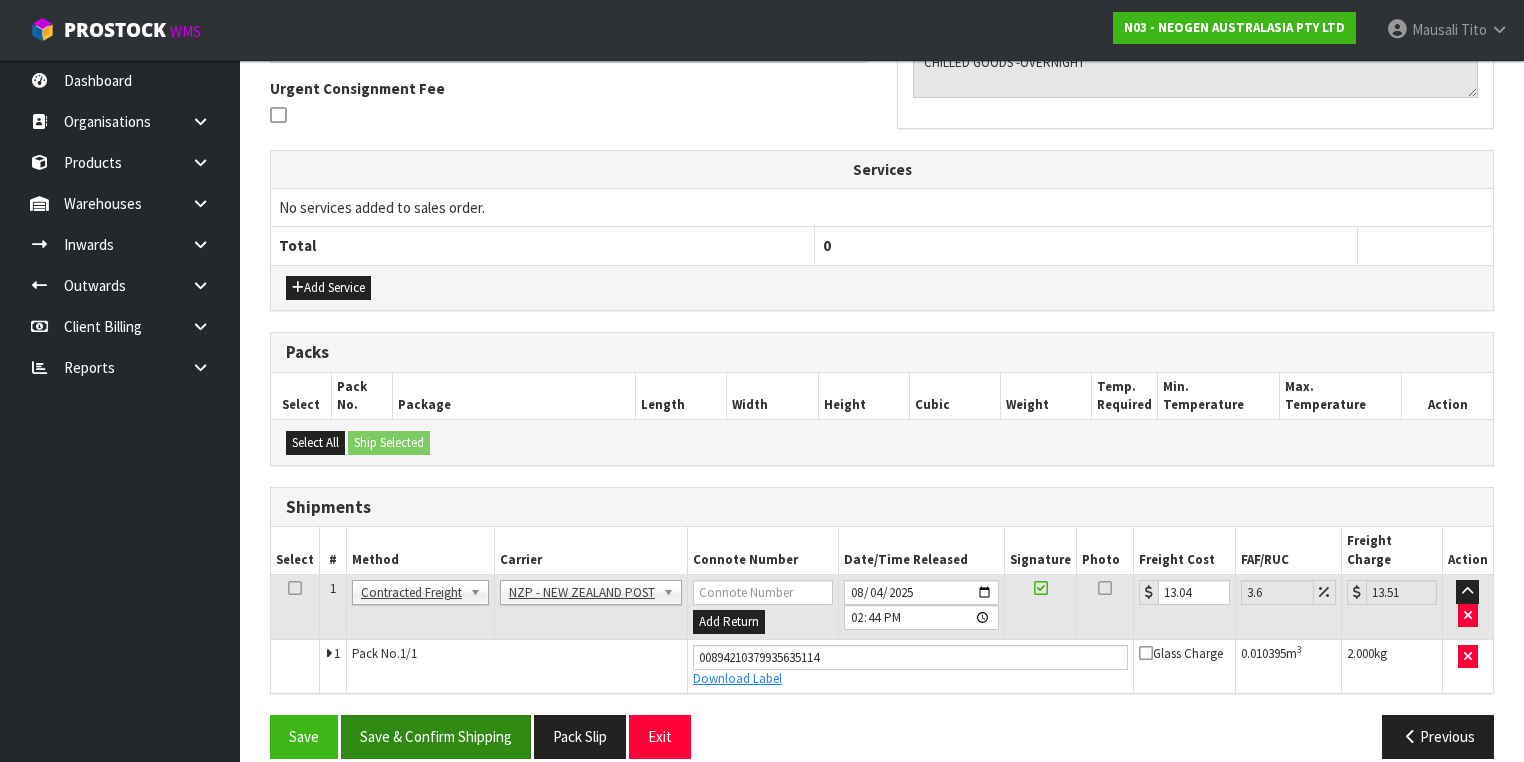 scroll, scrollTop: 0, scrollLeft: 0, axis: both 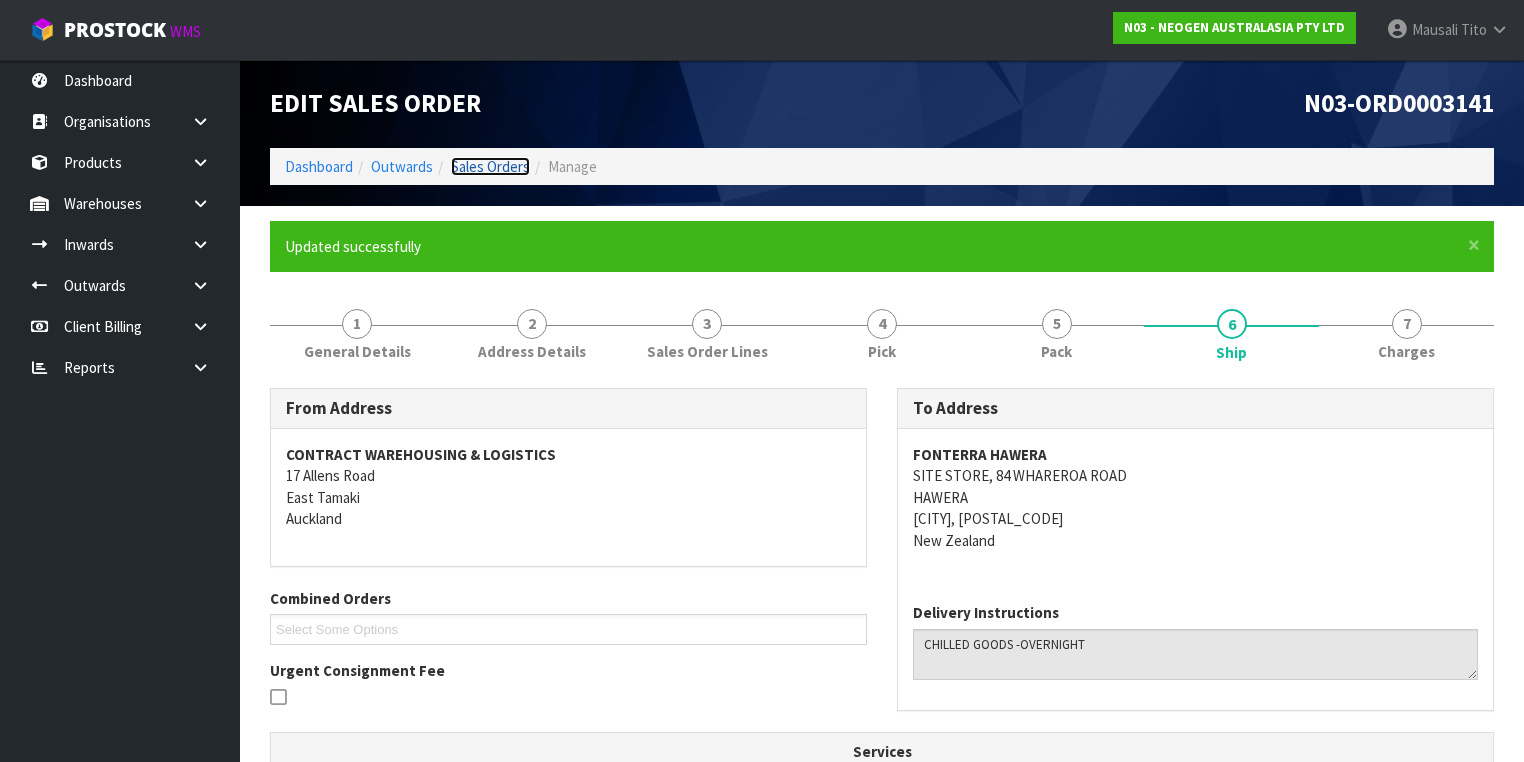 click on "Sales Orders" at bounding box center (490, 166) 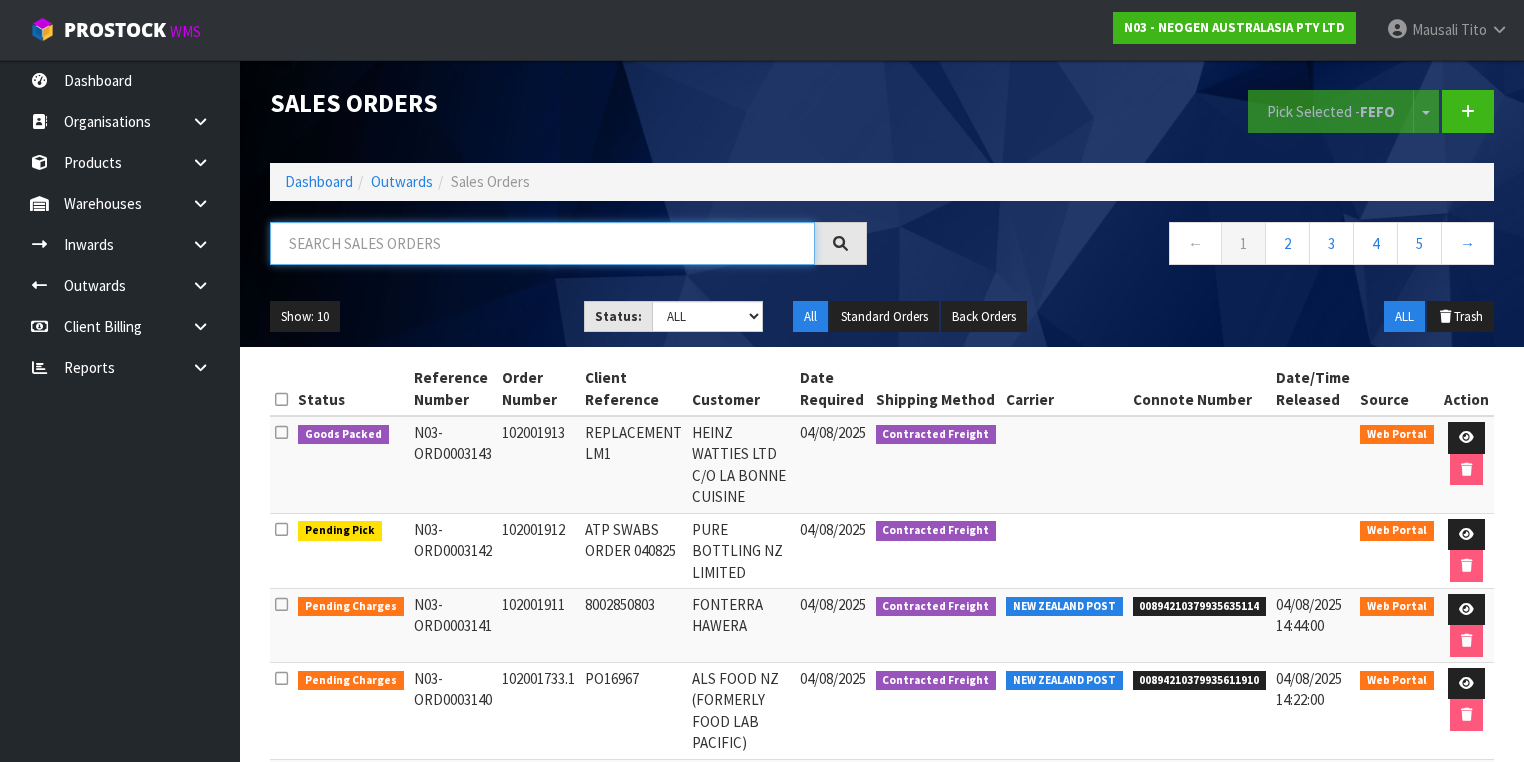 click at bounding box center (542, 243) 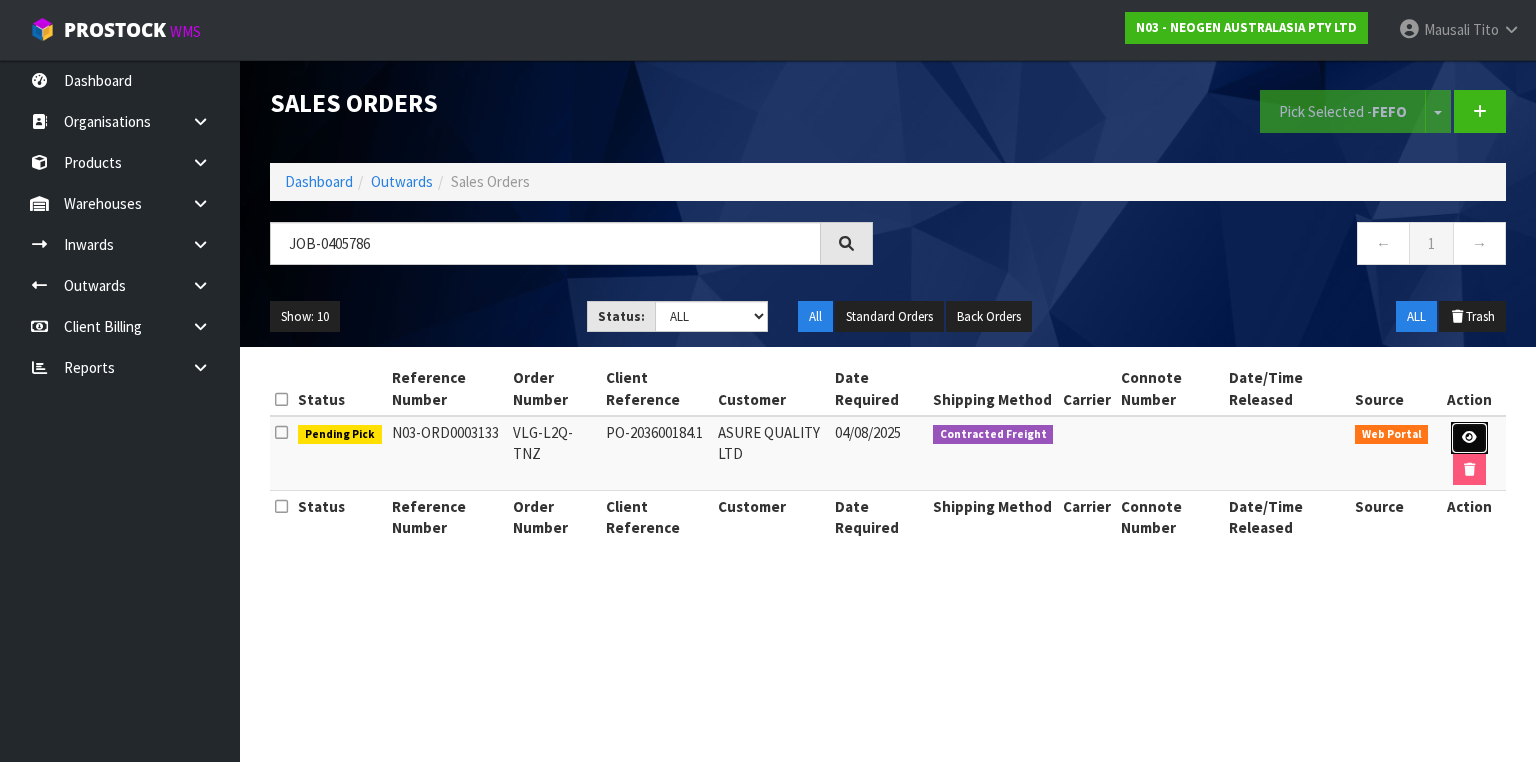 click at bounding box center (1469, 437) 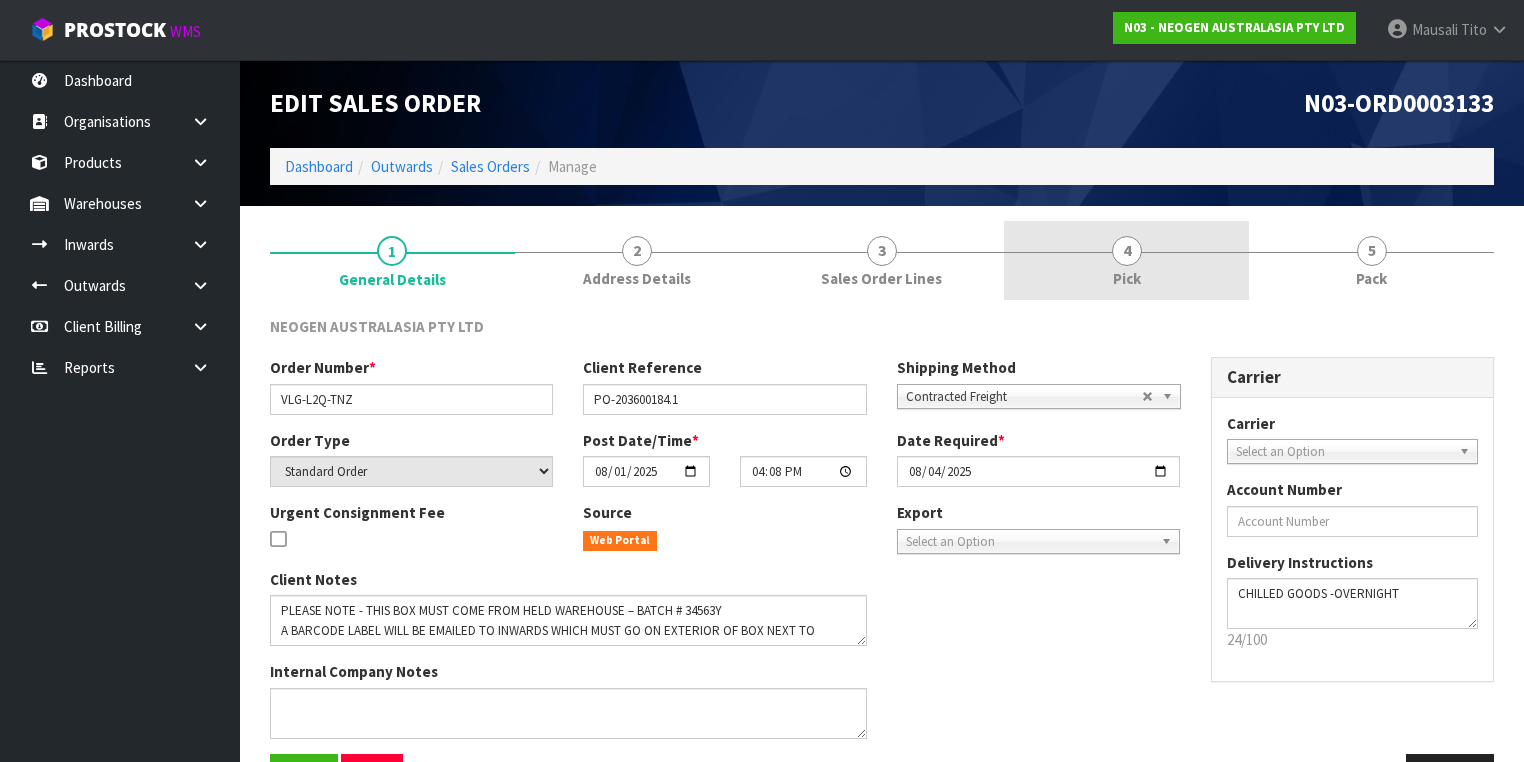 click on "4
Pick" at bounding box center [1126, 260] 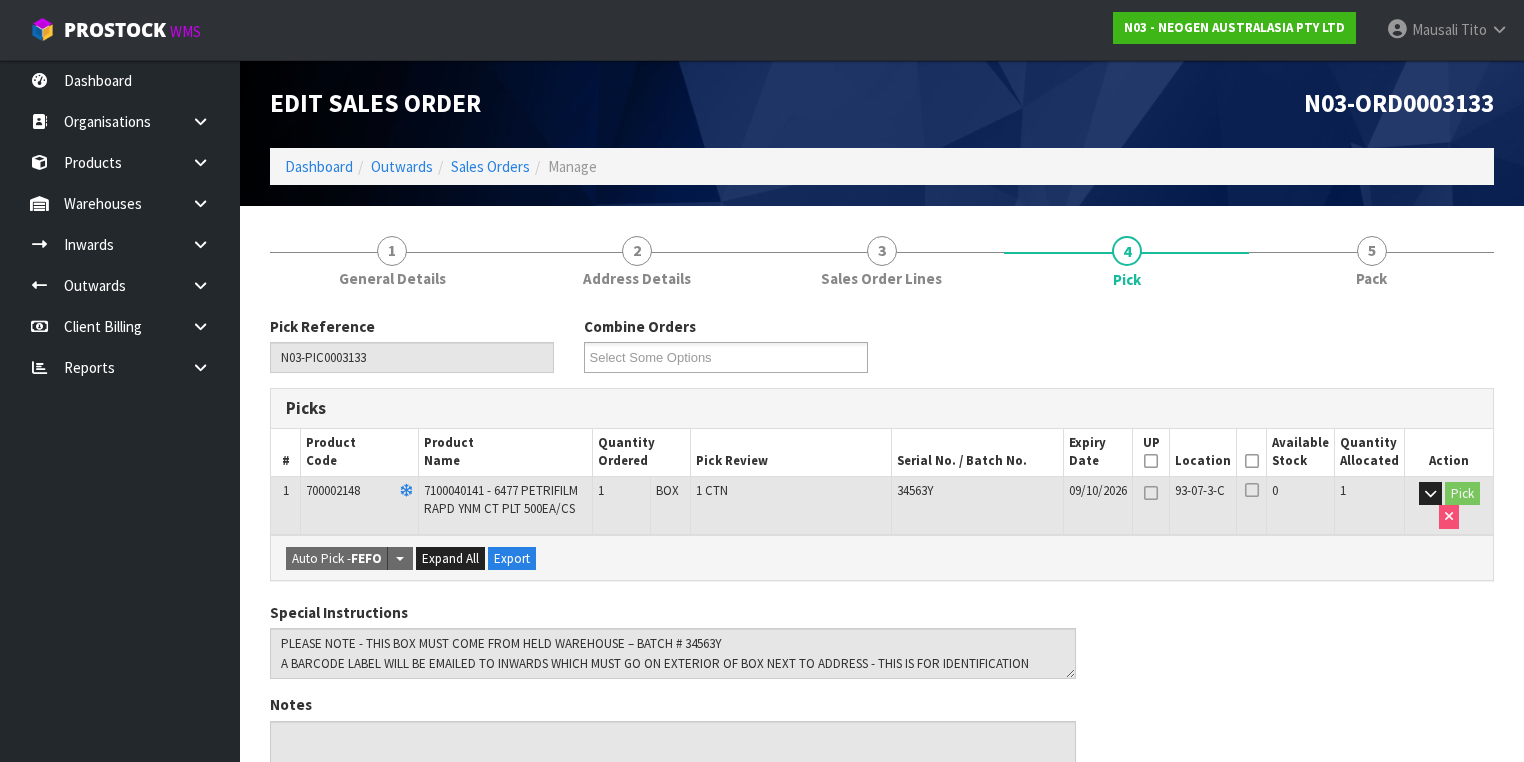 click at bounding box center [1252, 461] 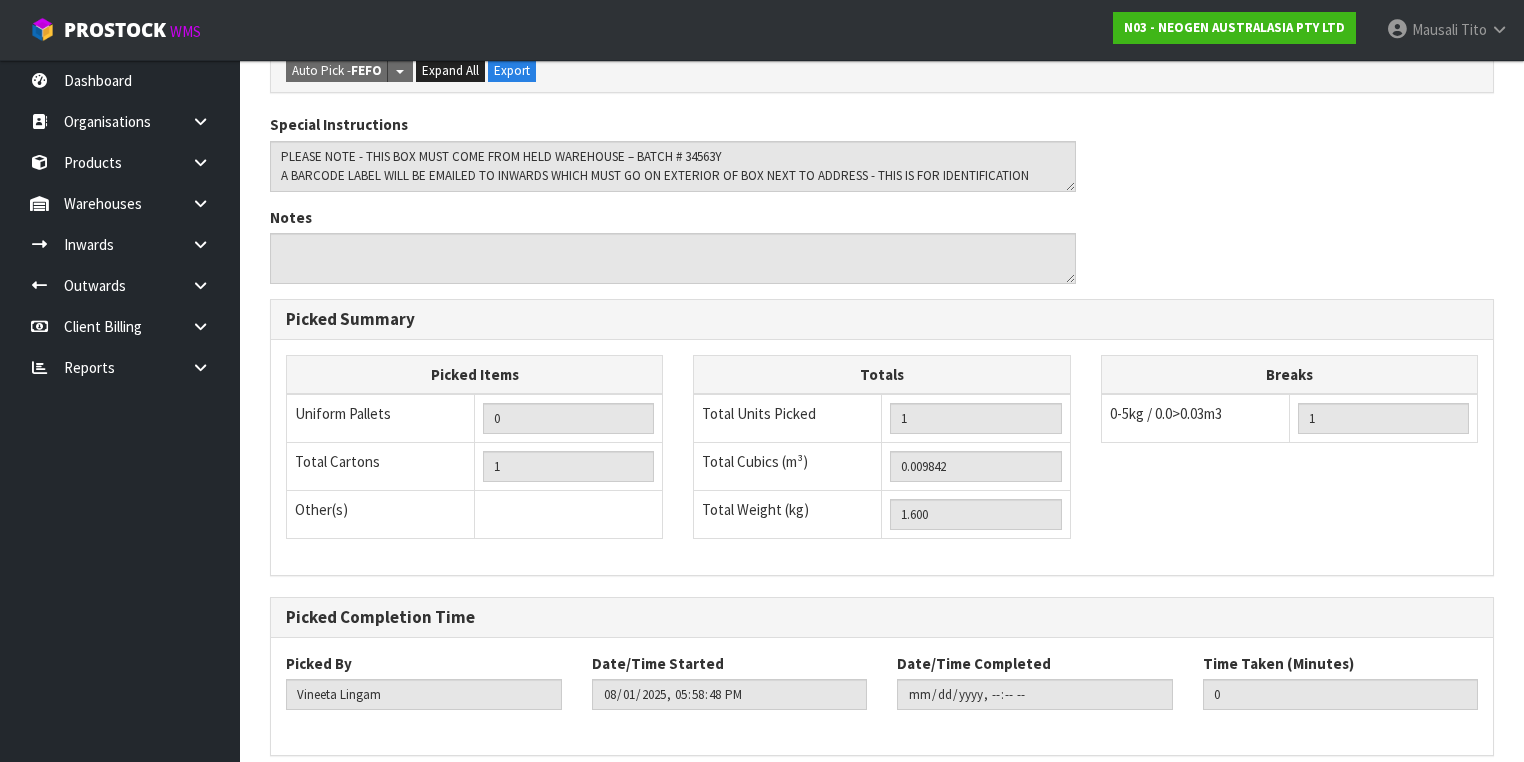 scroll, scrollTop: 641, scrollLeft: 0, axis: vertical 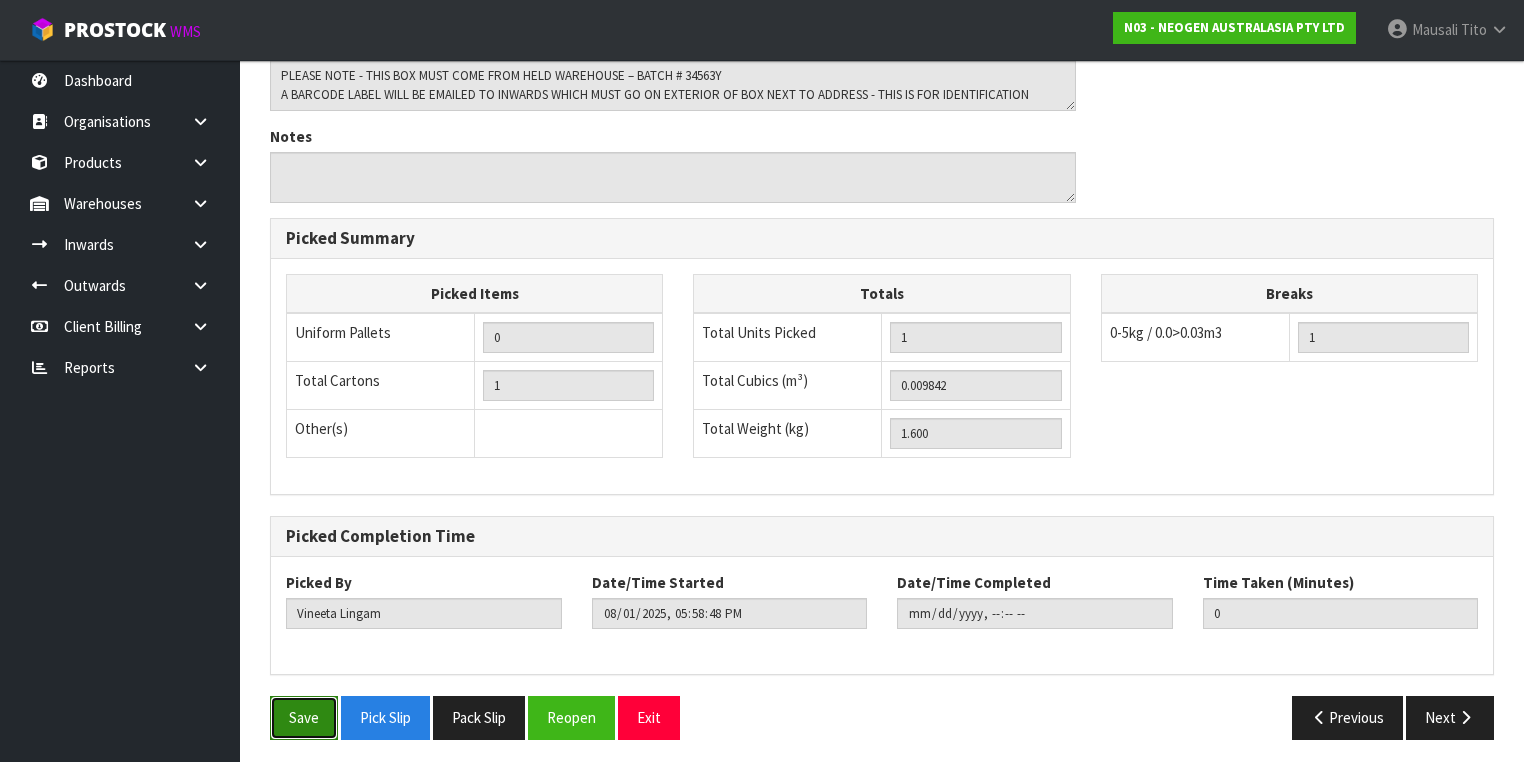 click on "Save" at bounding box center (304, 717) 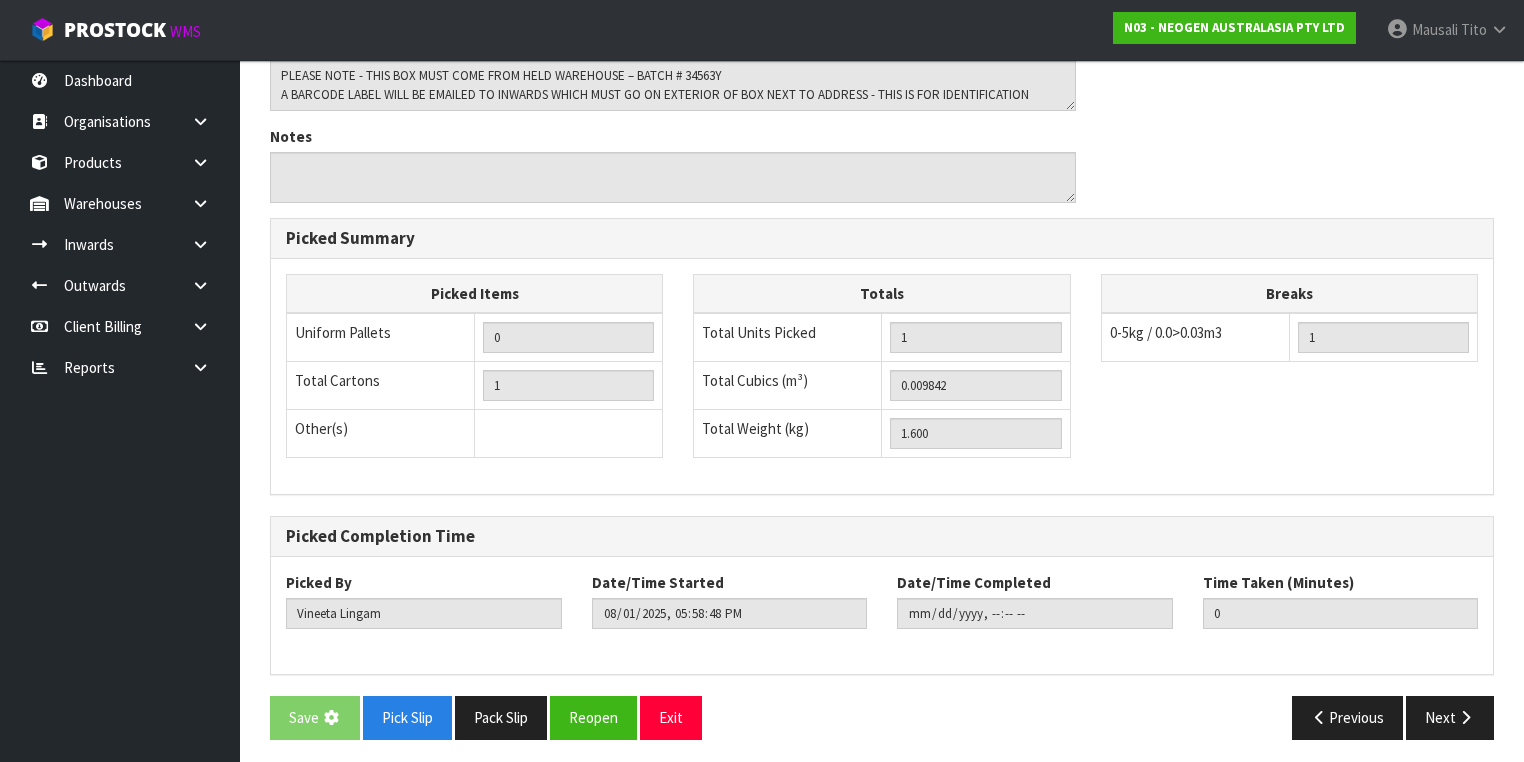 scroll, scrollTop: 0, scrollLeft: 0, axis: both 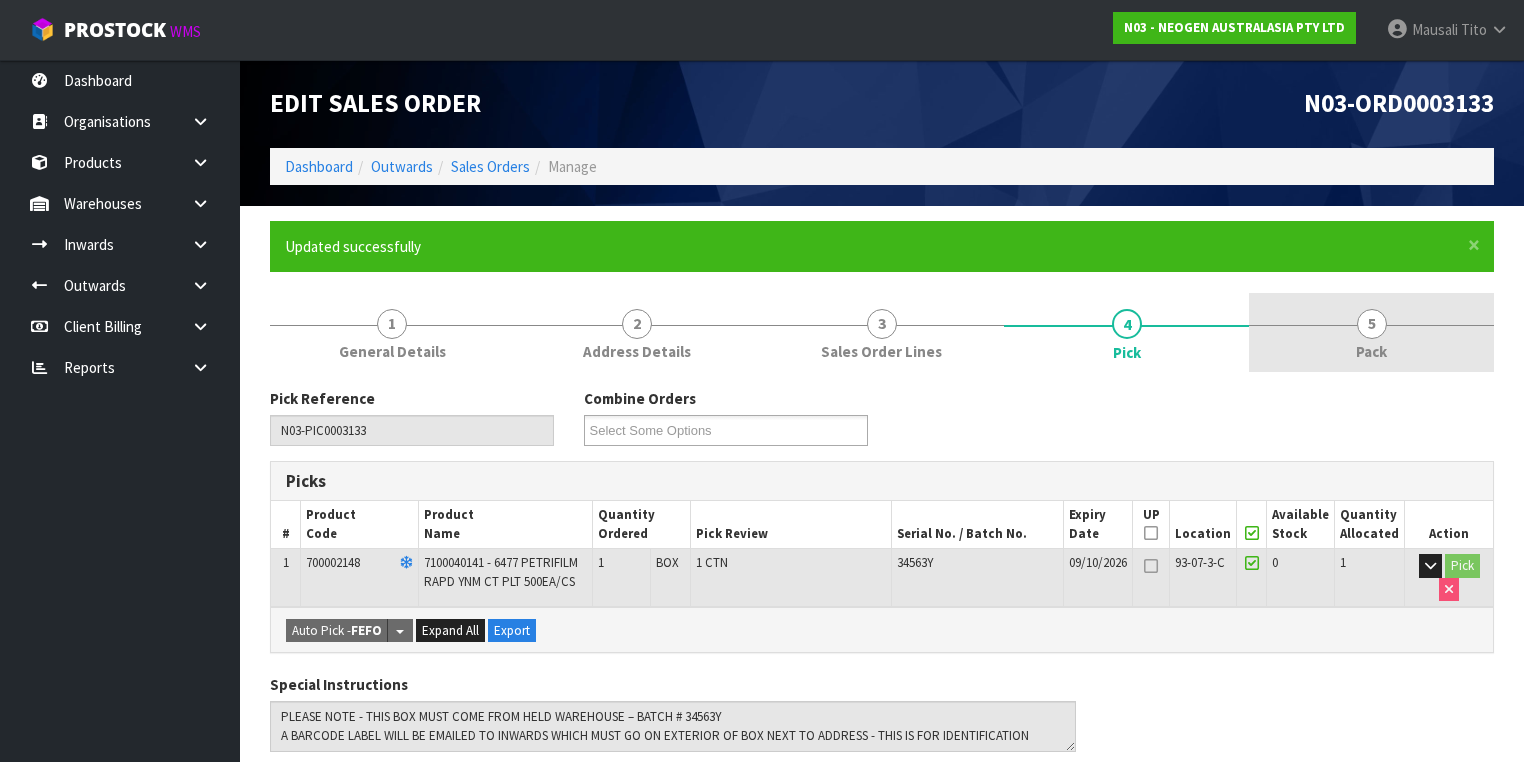 click on "5
Pack" at bounding box center [1371, 332] 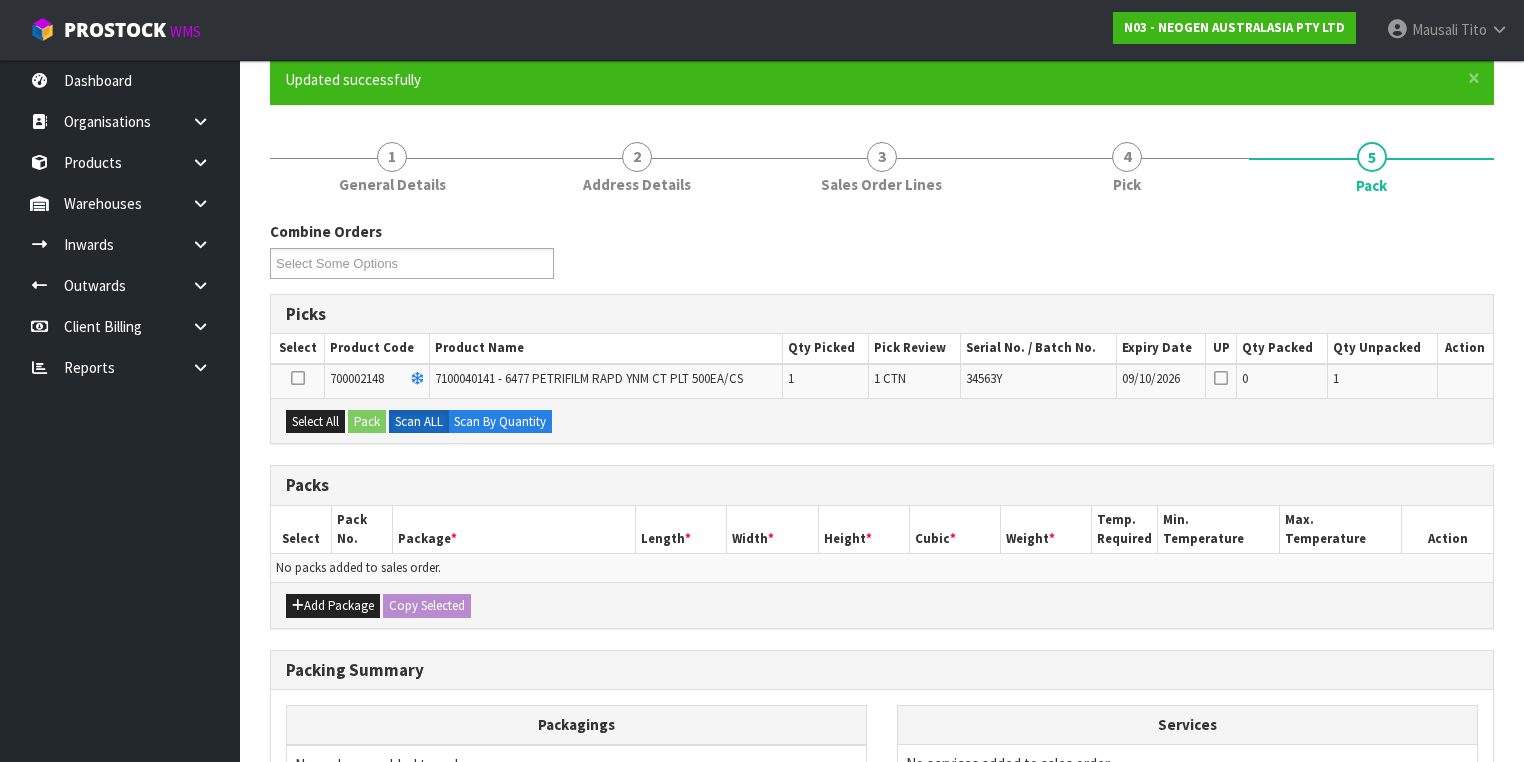 scroll, scrollTop: 240, scrollLeft: 0, axis: vertical 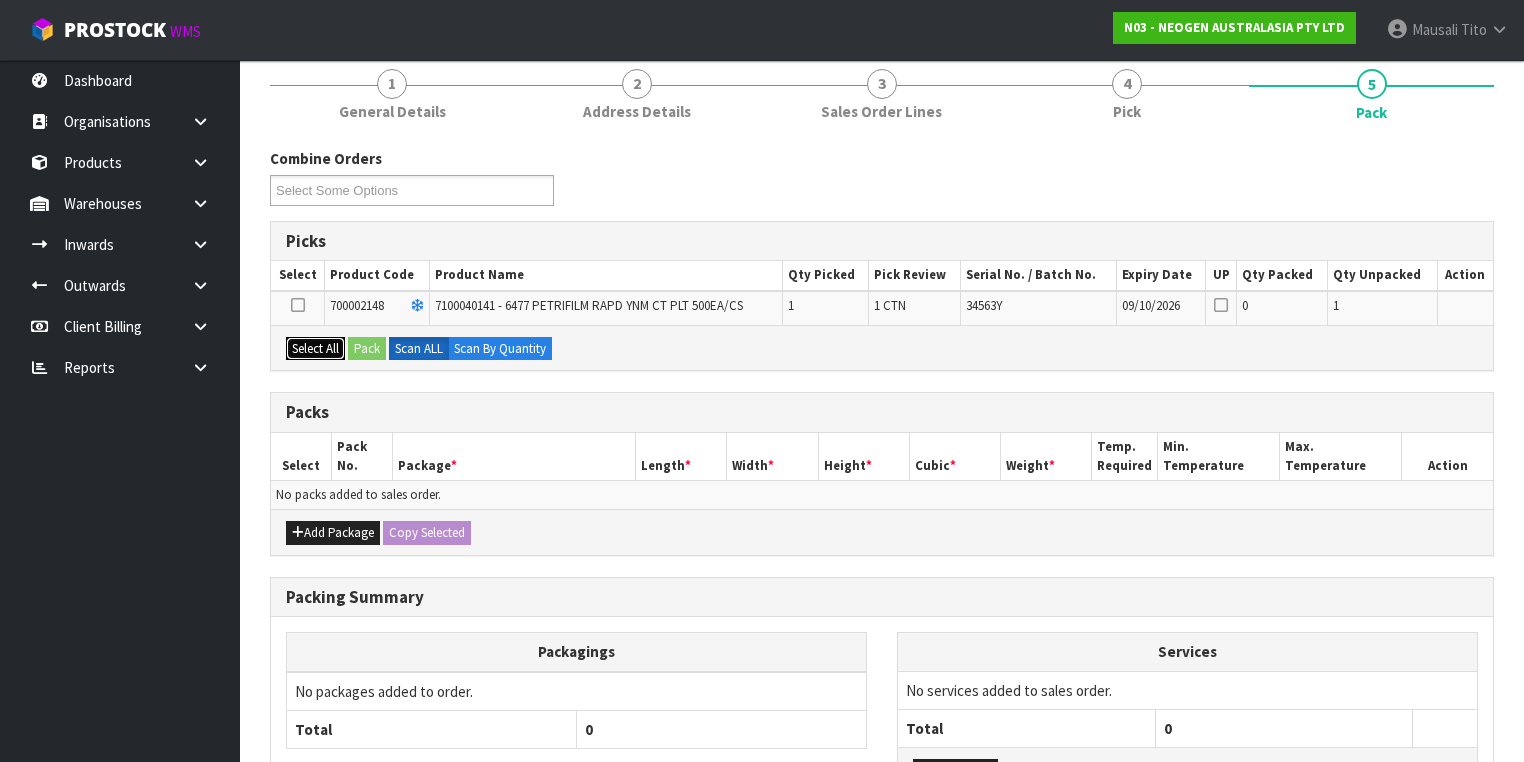 drag, startPoint x: 303, startPoint y: 344, endPoint x: 349, endPoint y: 332, distance: 47.539455 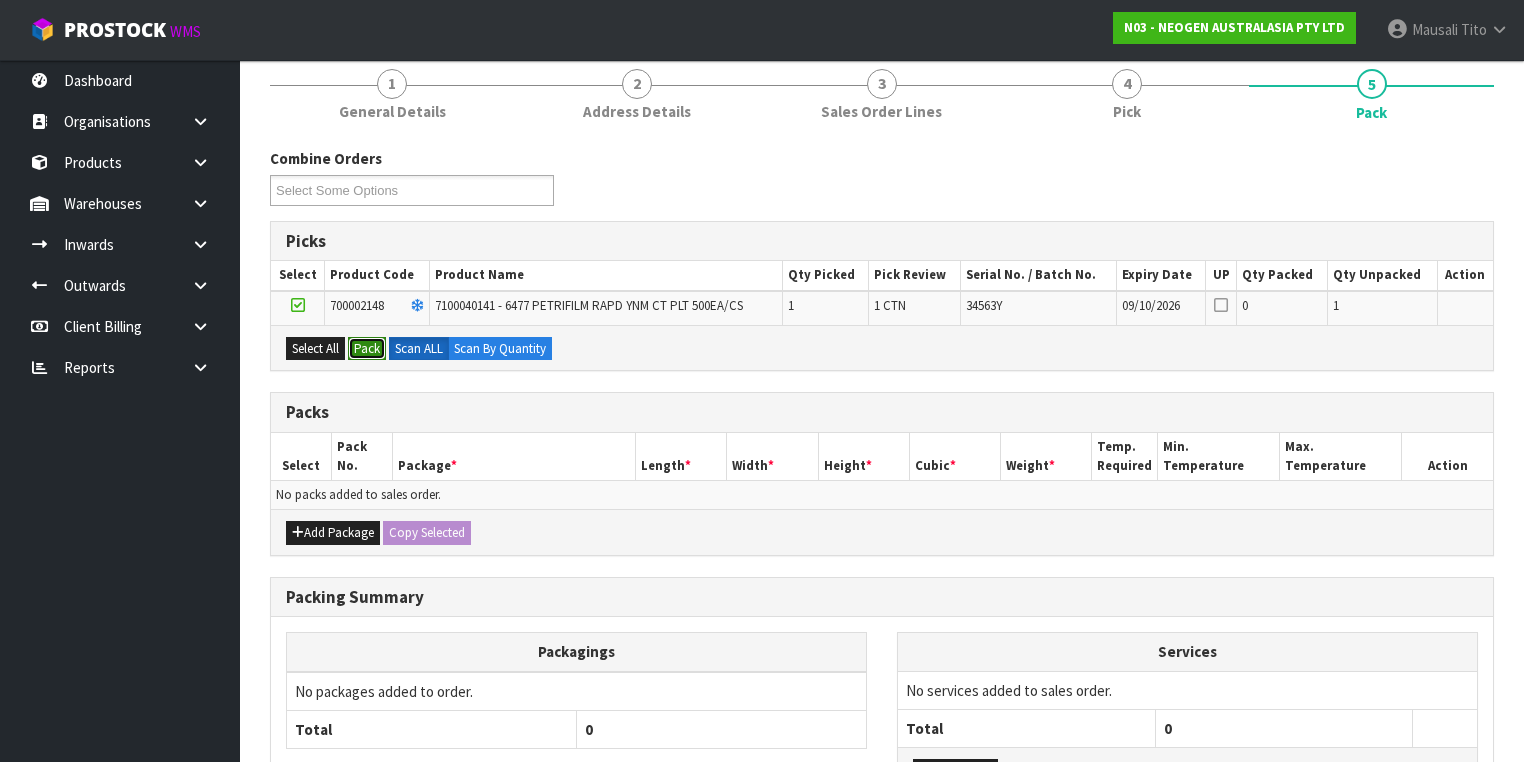 click on "Pack" at bounding box center (367, 349) 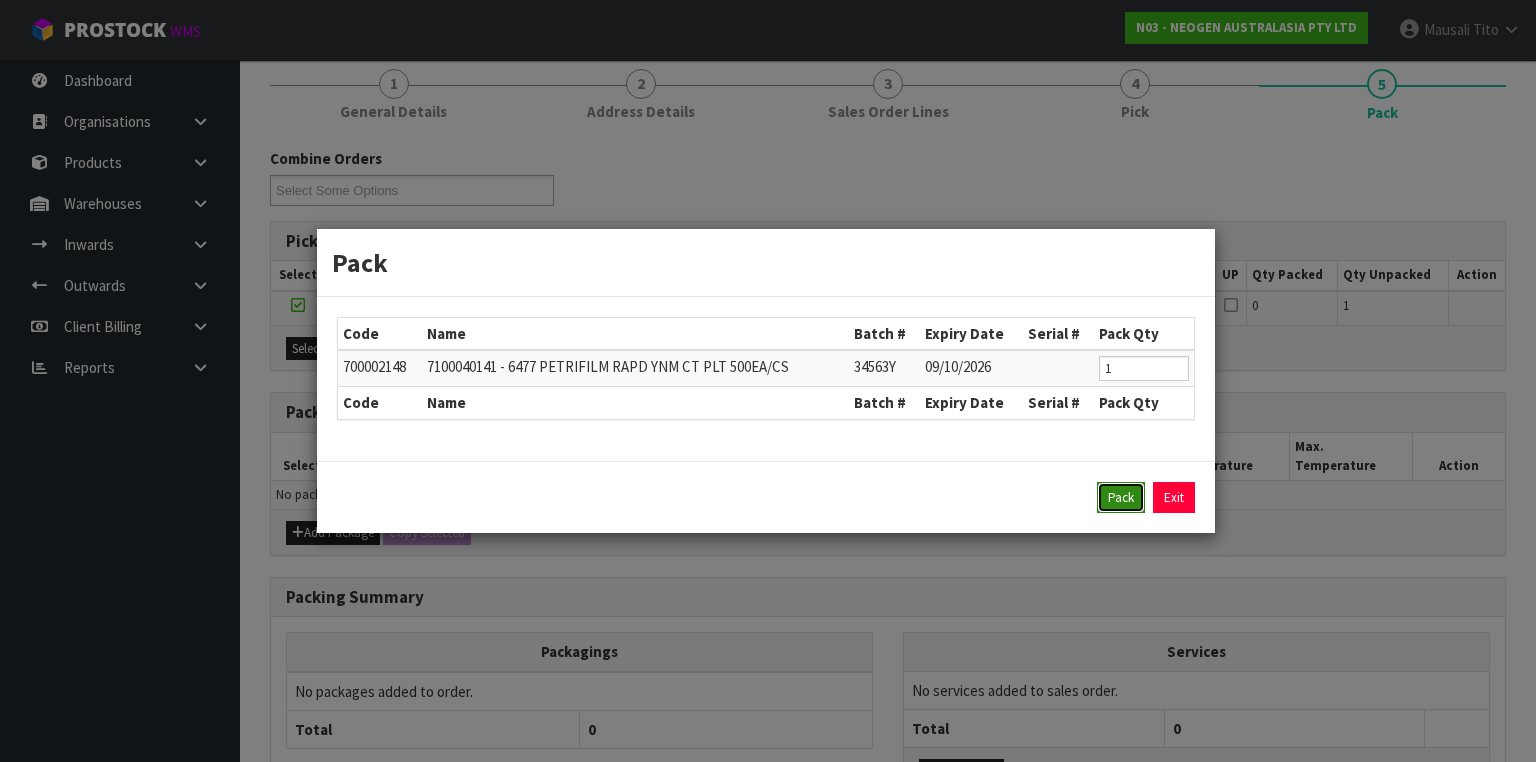 click on "Pack" at bounding box center (1121, 498) 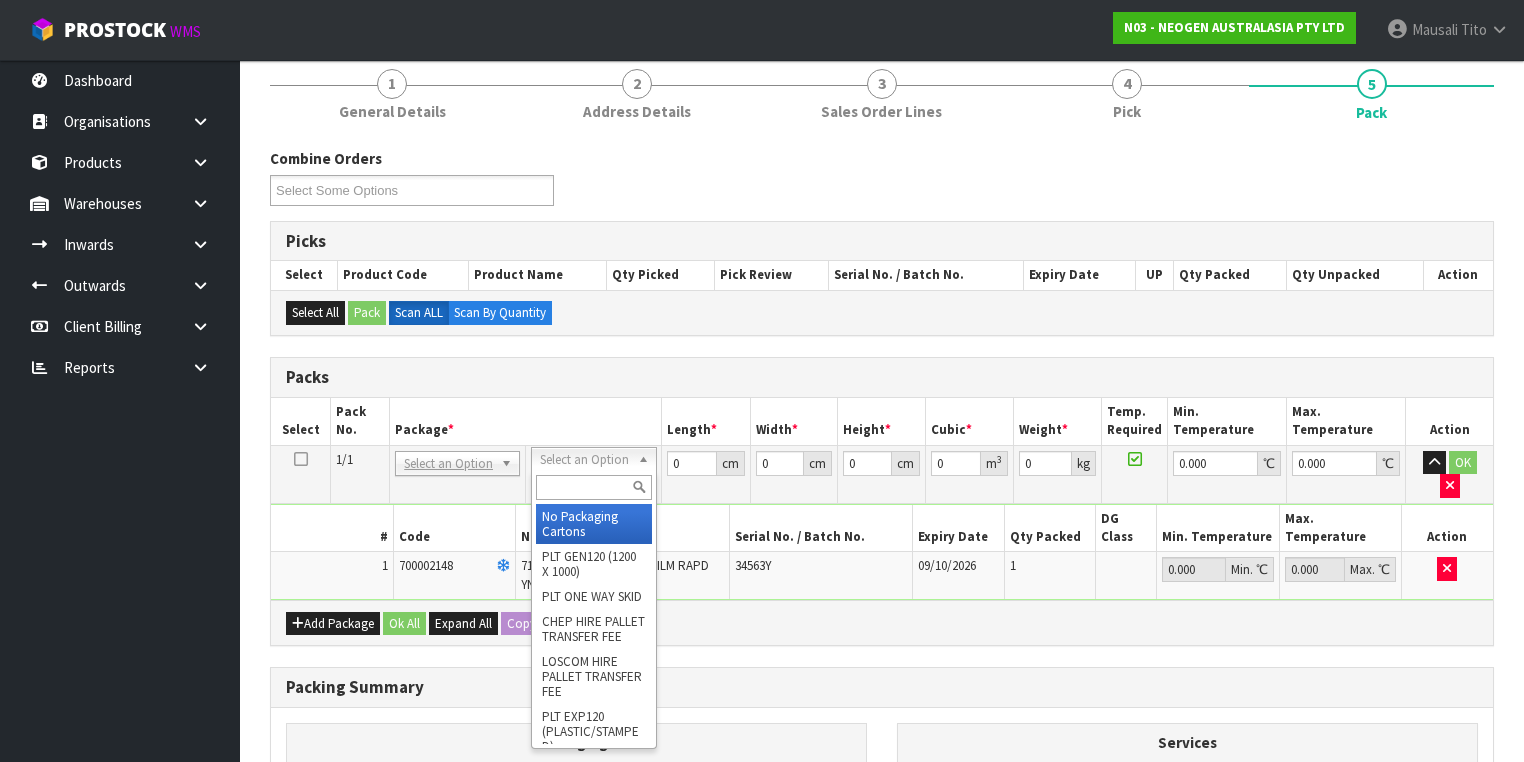 drag, startPoint x: 601, startPoint y: 526, endPoint x: 634, endPoint y: 476, distance: 59.908264 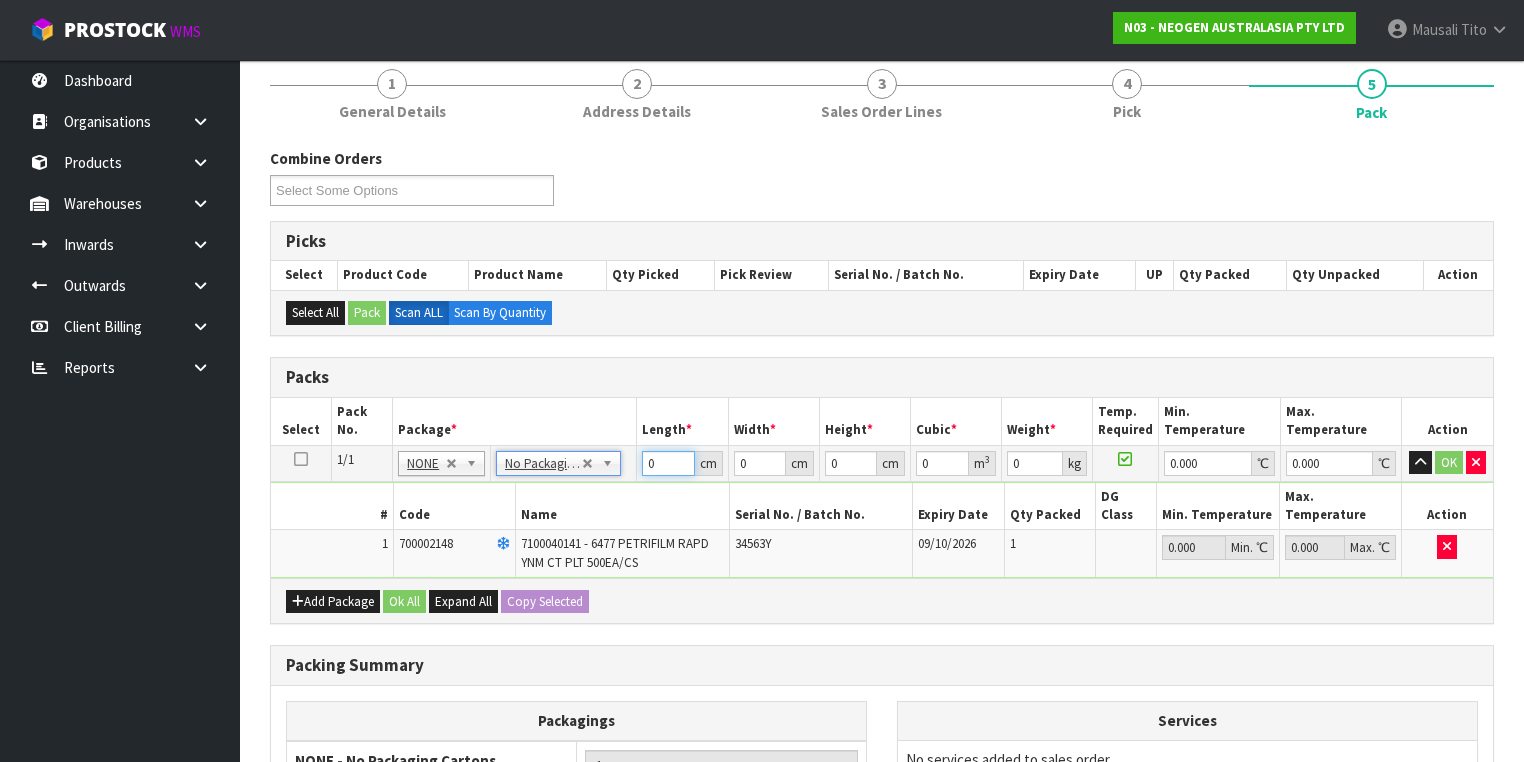 drag, startPoint x: 670, startPoint y: 457, endPoint x: 577, endPoint y: 489, distance: 98.35141 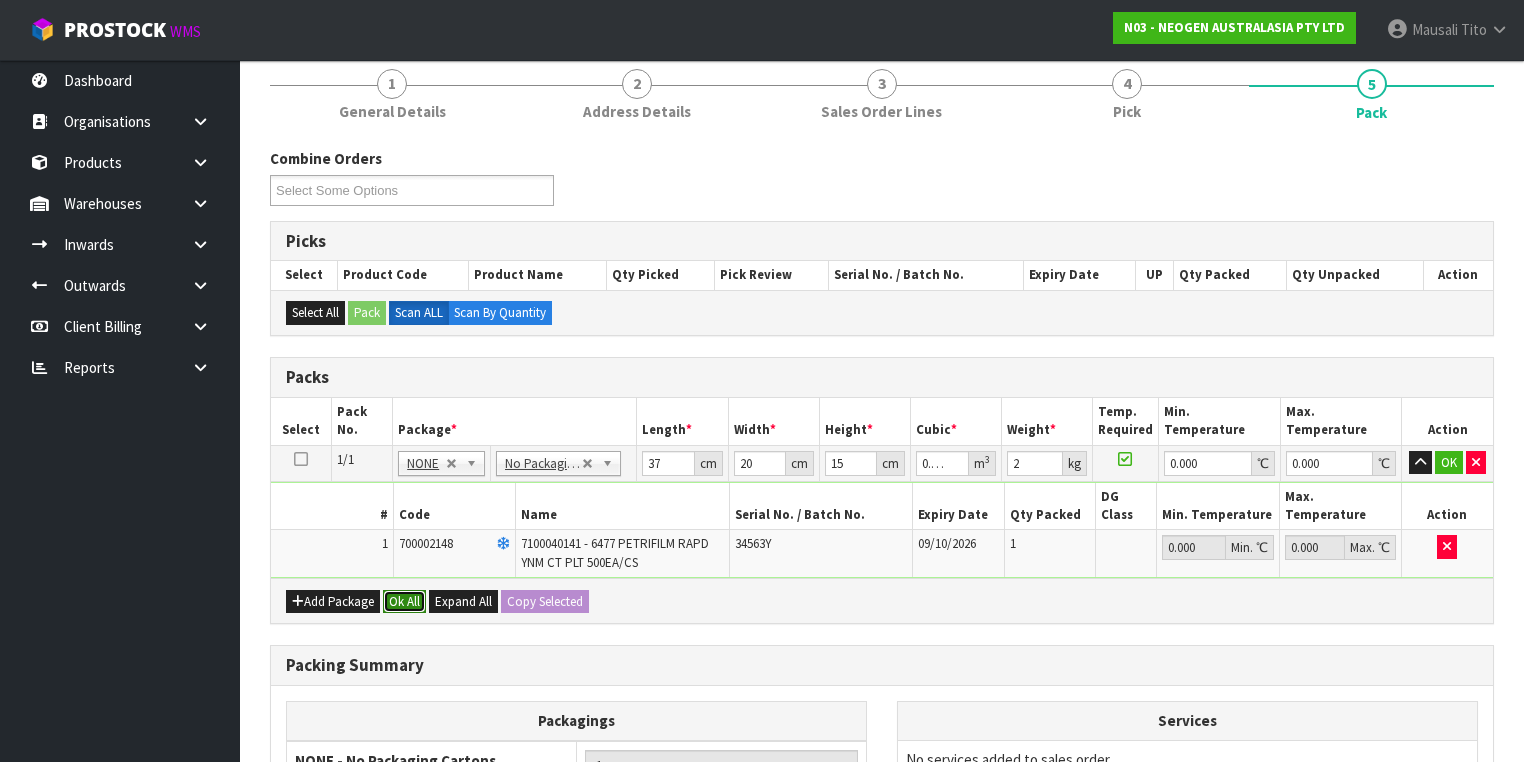 click on "Ok All" at bounding box center [404, 602] 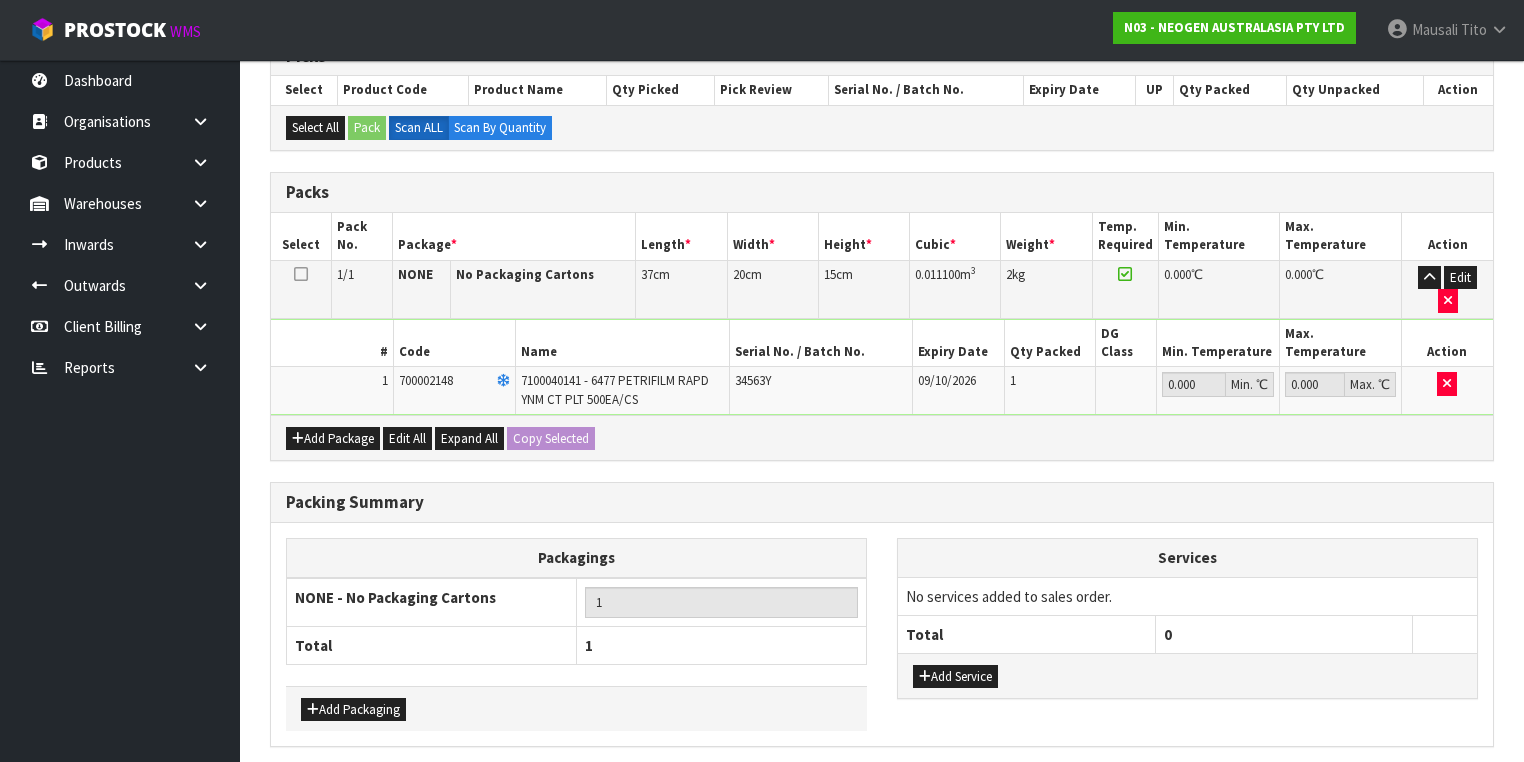 scroll, scrollTop: 453, scrollLeft: 0, axis: vertical 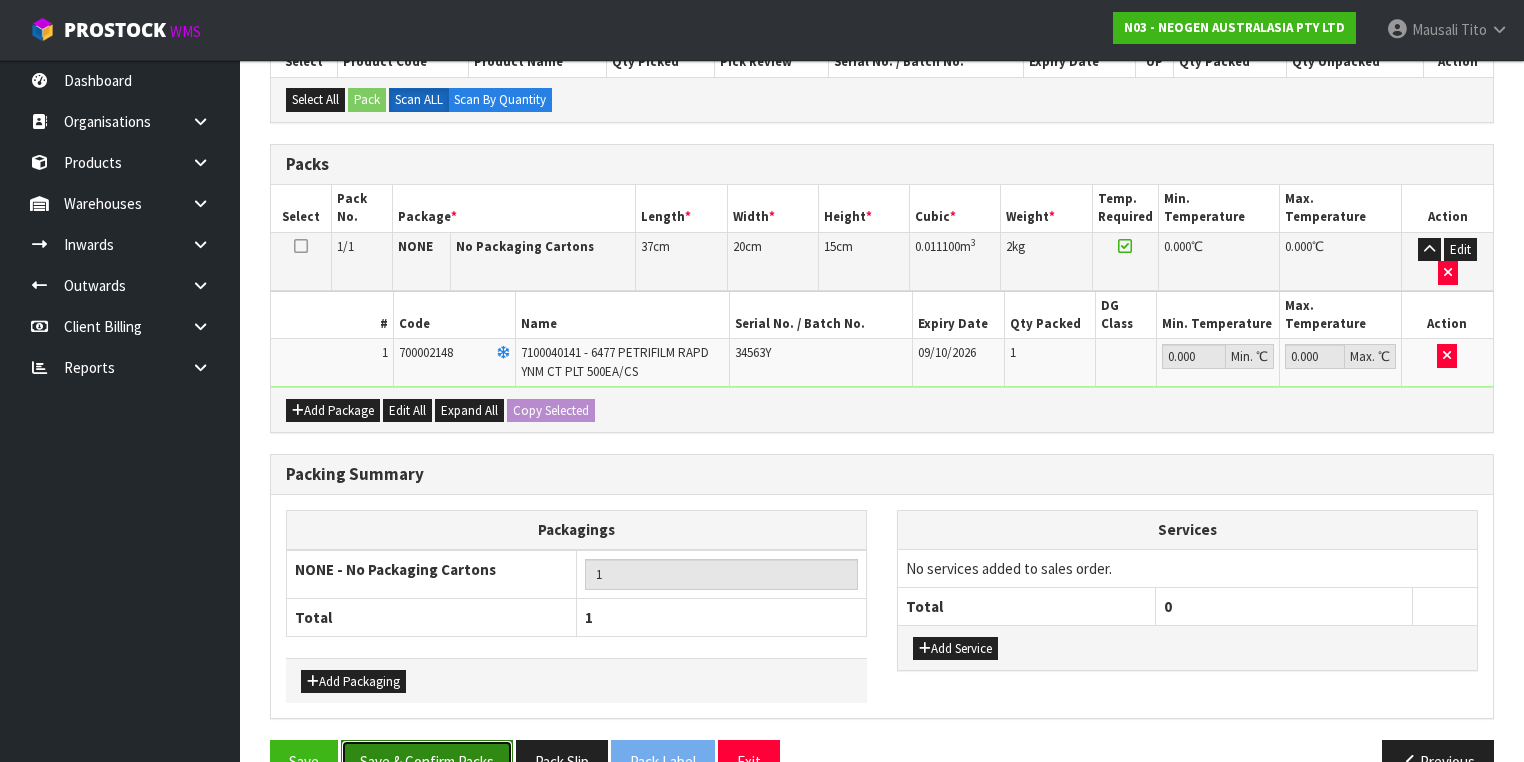 click on "Save & Confirm Packs" at bounding box center [427, 761] 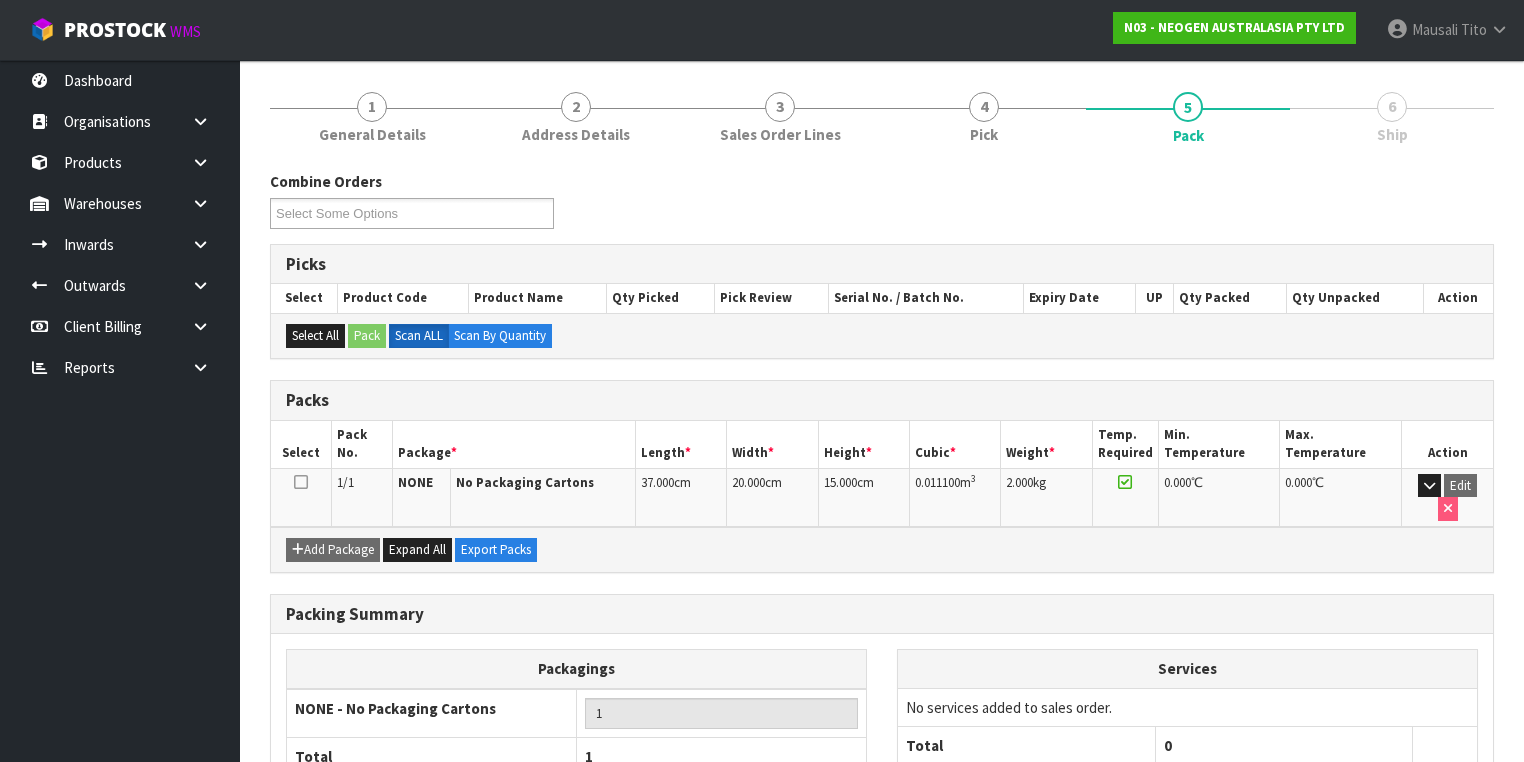 scroll, scrollTop: 332, scrollLeft: 0, axis: vertical 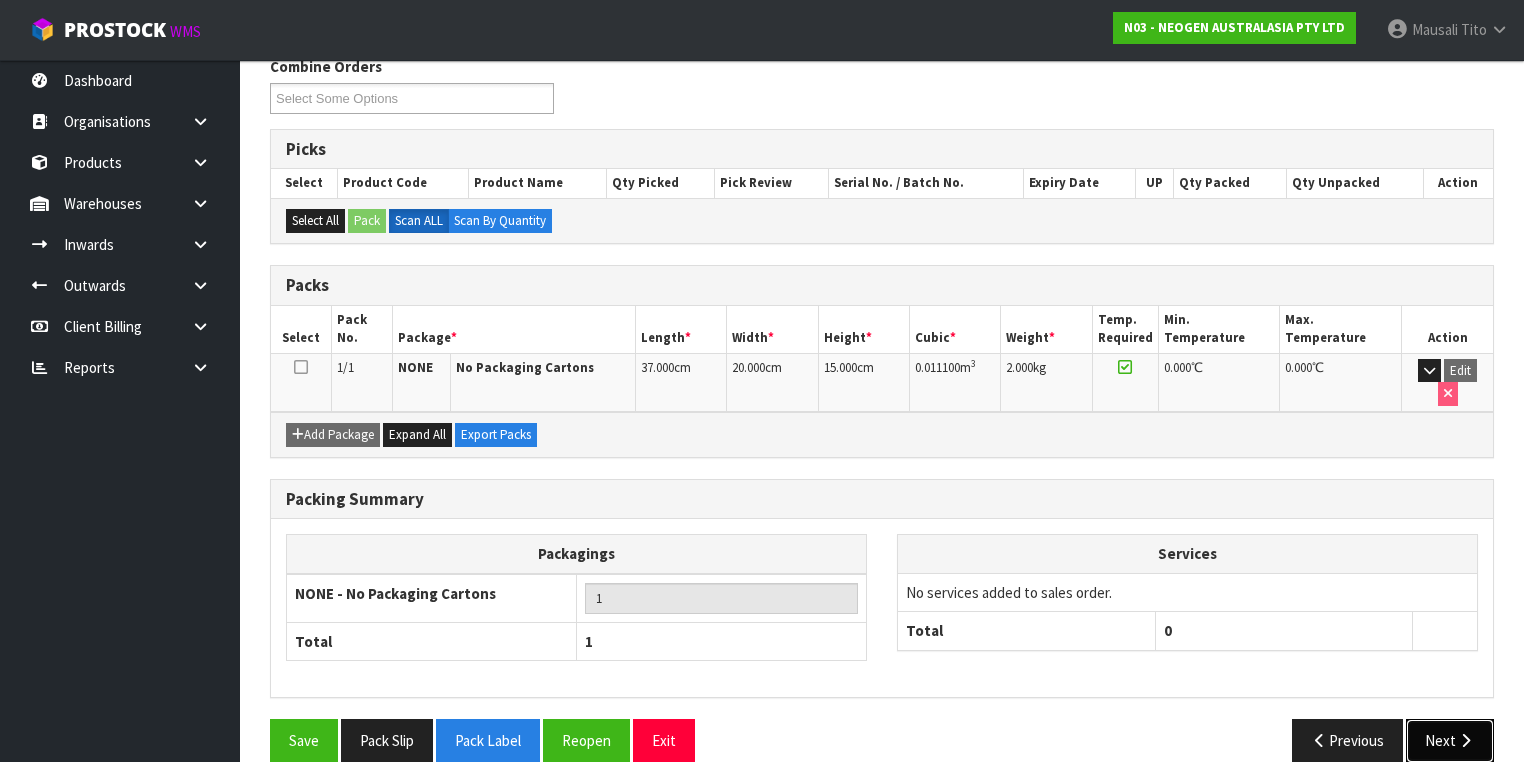 click on "Next" at bounding box center [1450, 740] 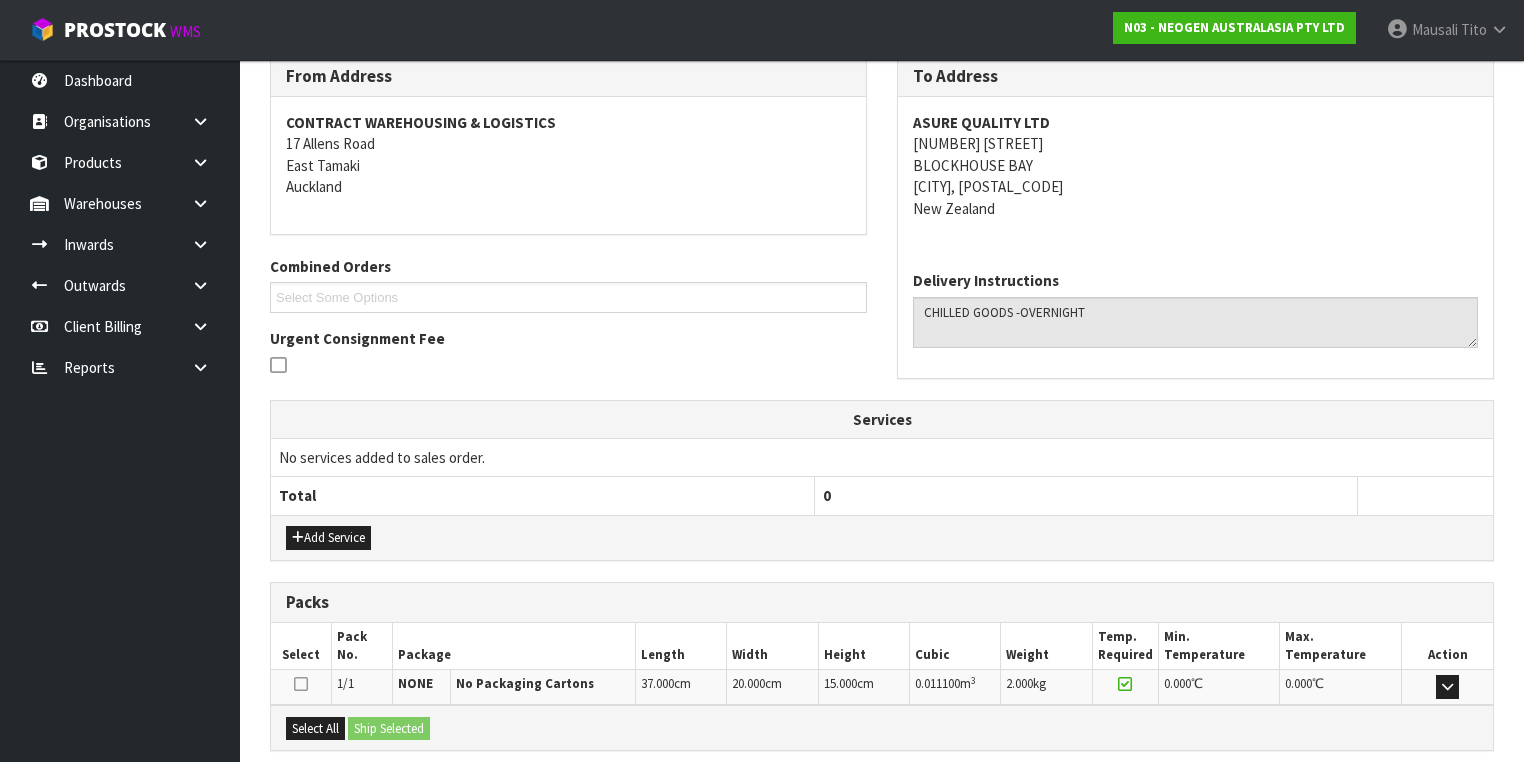 scroll, scrollTop: 528, scrollLeft: 0, axis: vertical 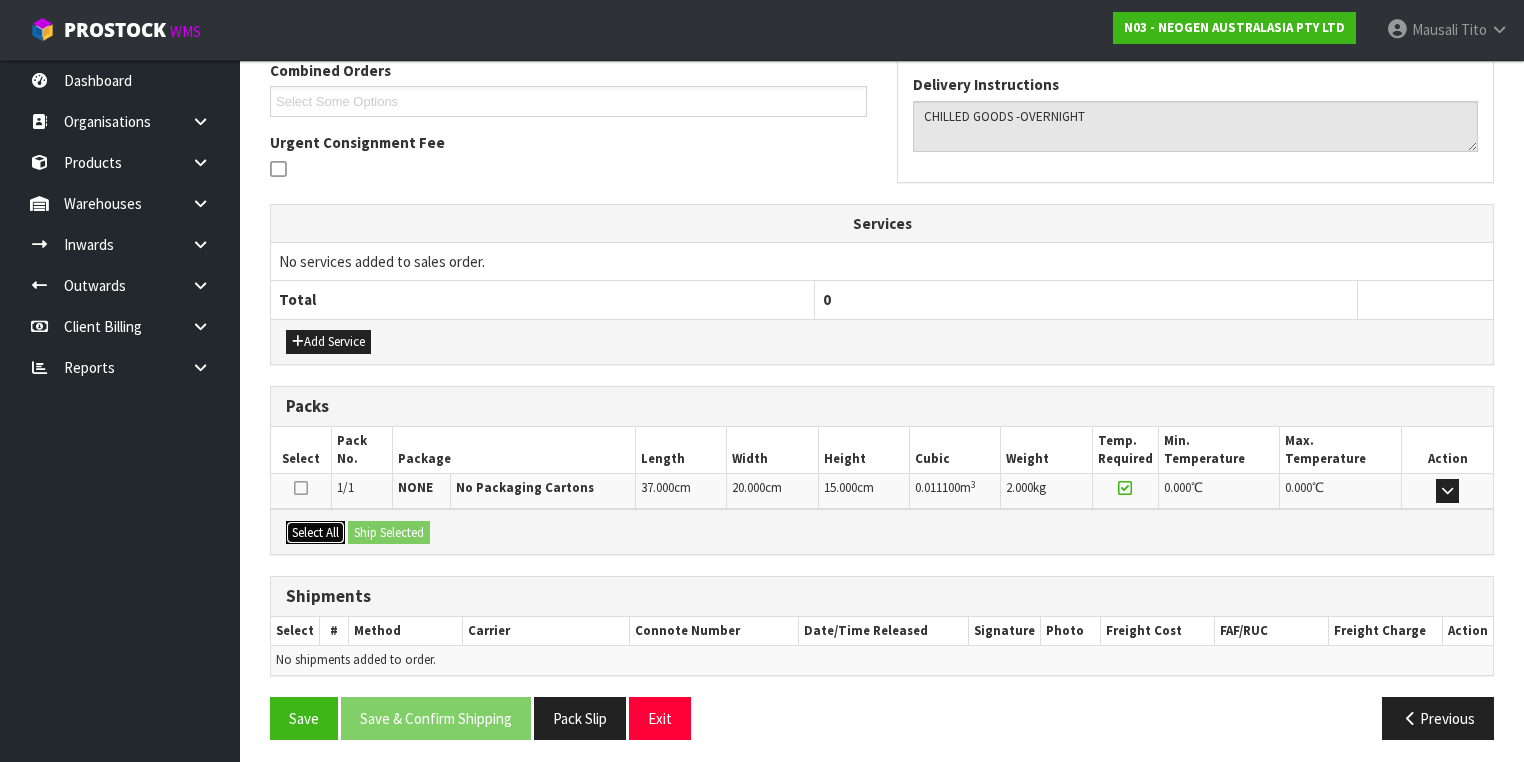 click on "Select All" at bounding box center (315, 533) 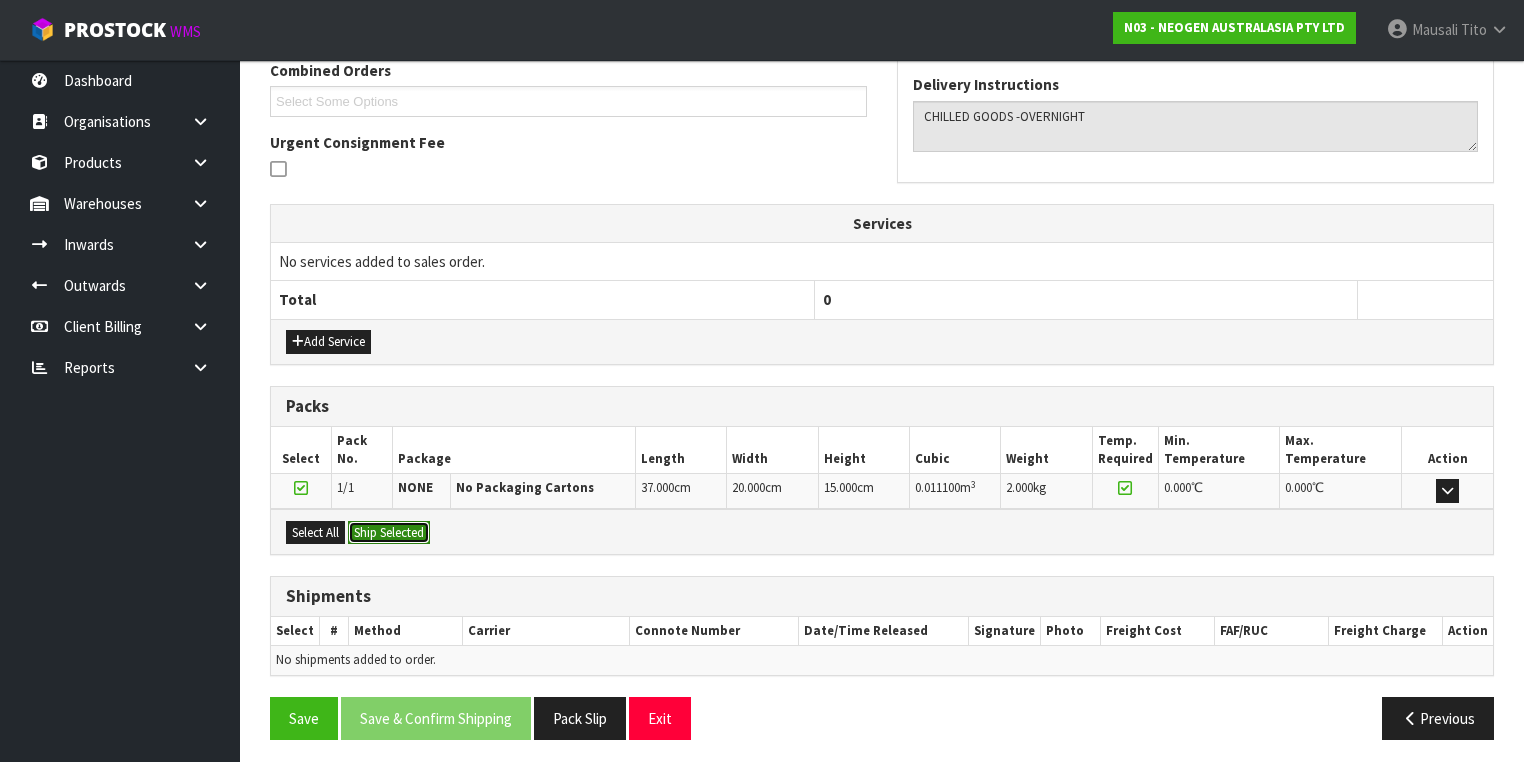 click on "Ship Selected" at bounding box center (389, 533) 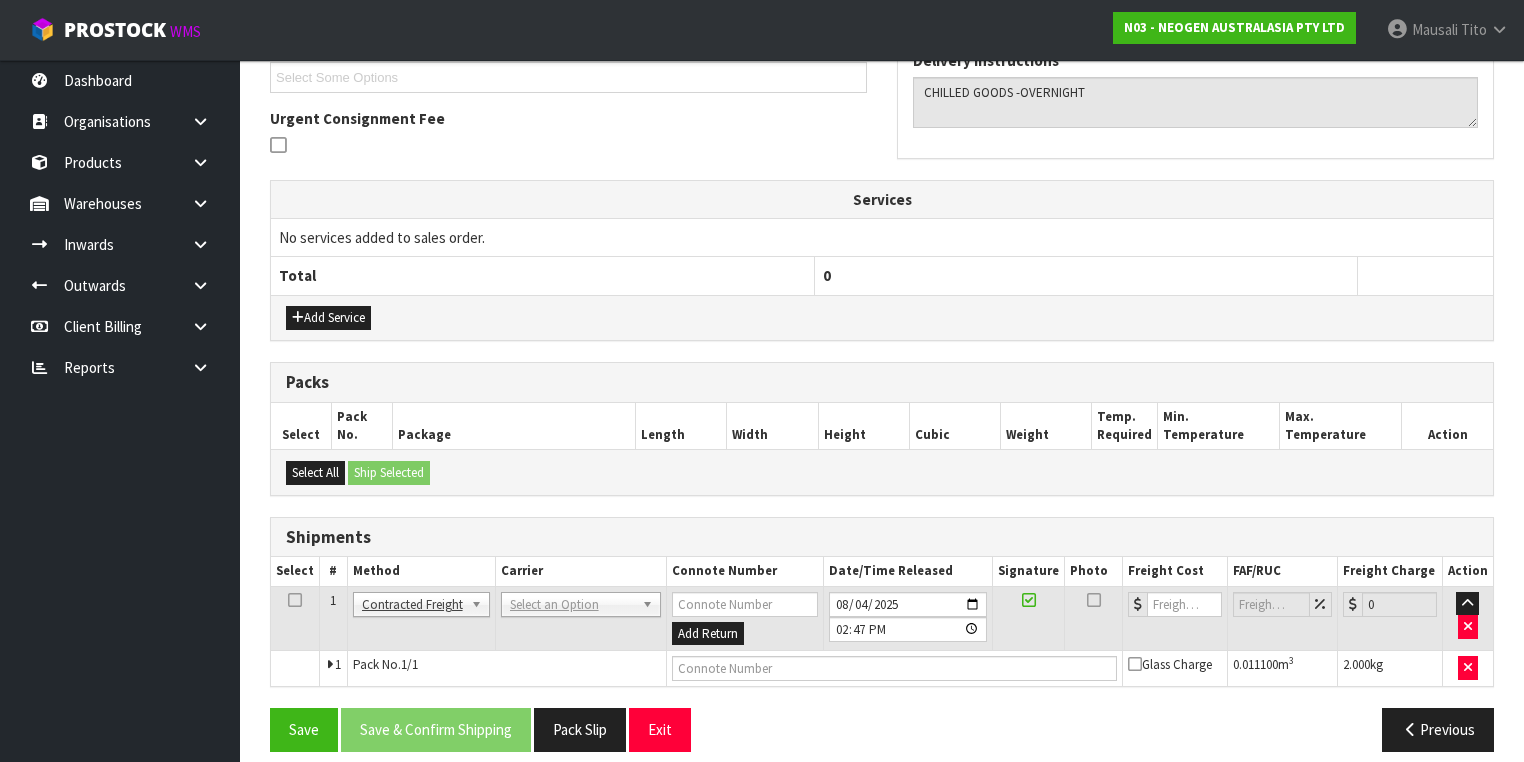 scroll, scrollTop: 564, scrollLeft: 0, axis: vertical 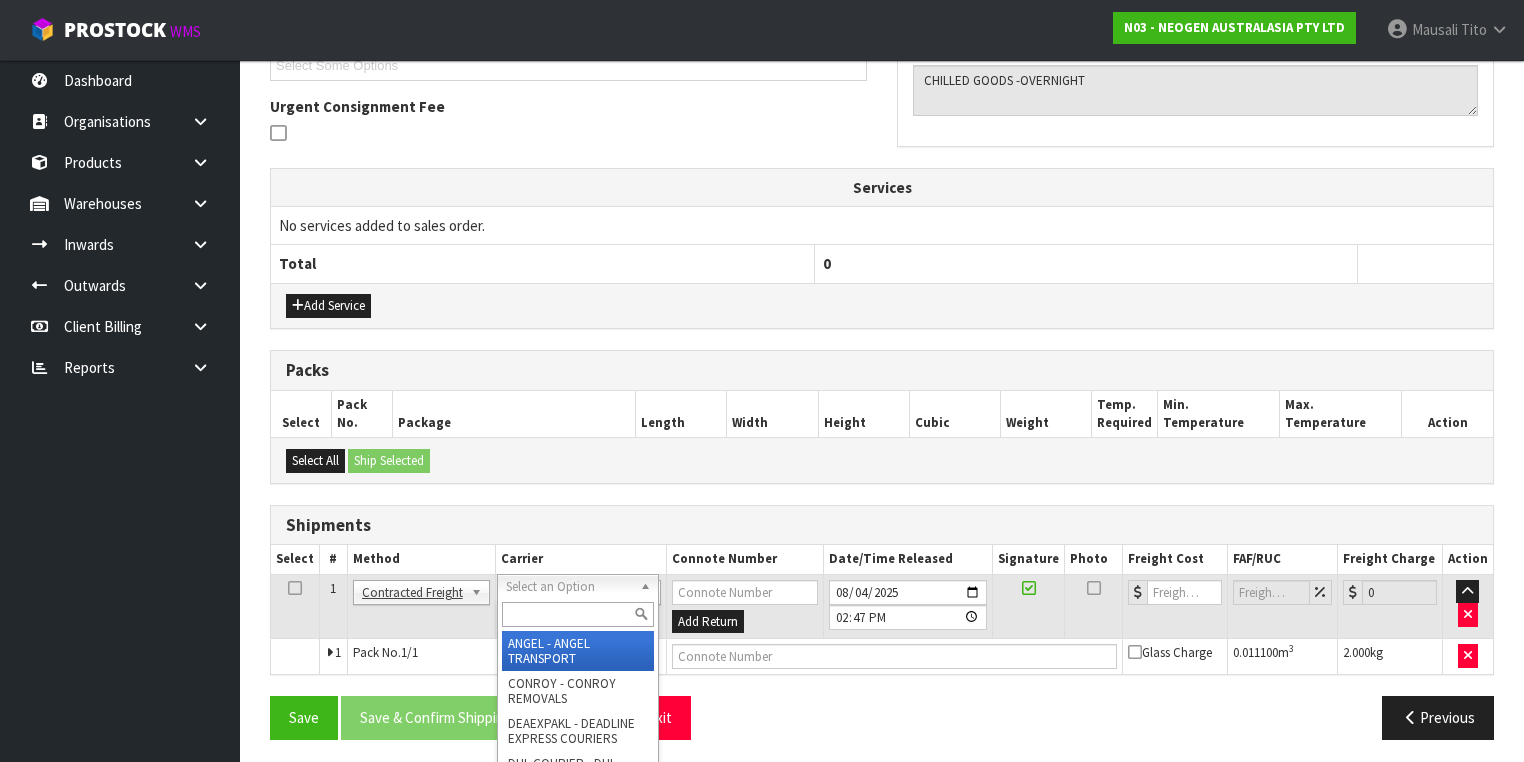 click at bounding box center [578, 614] 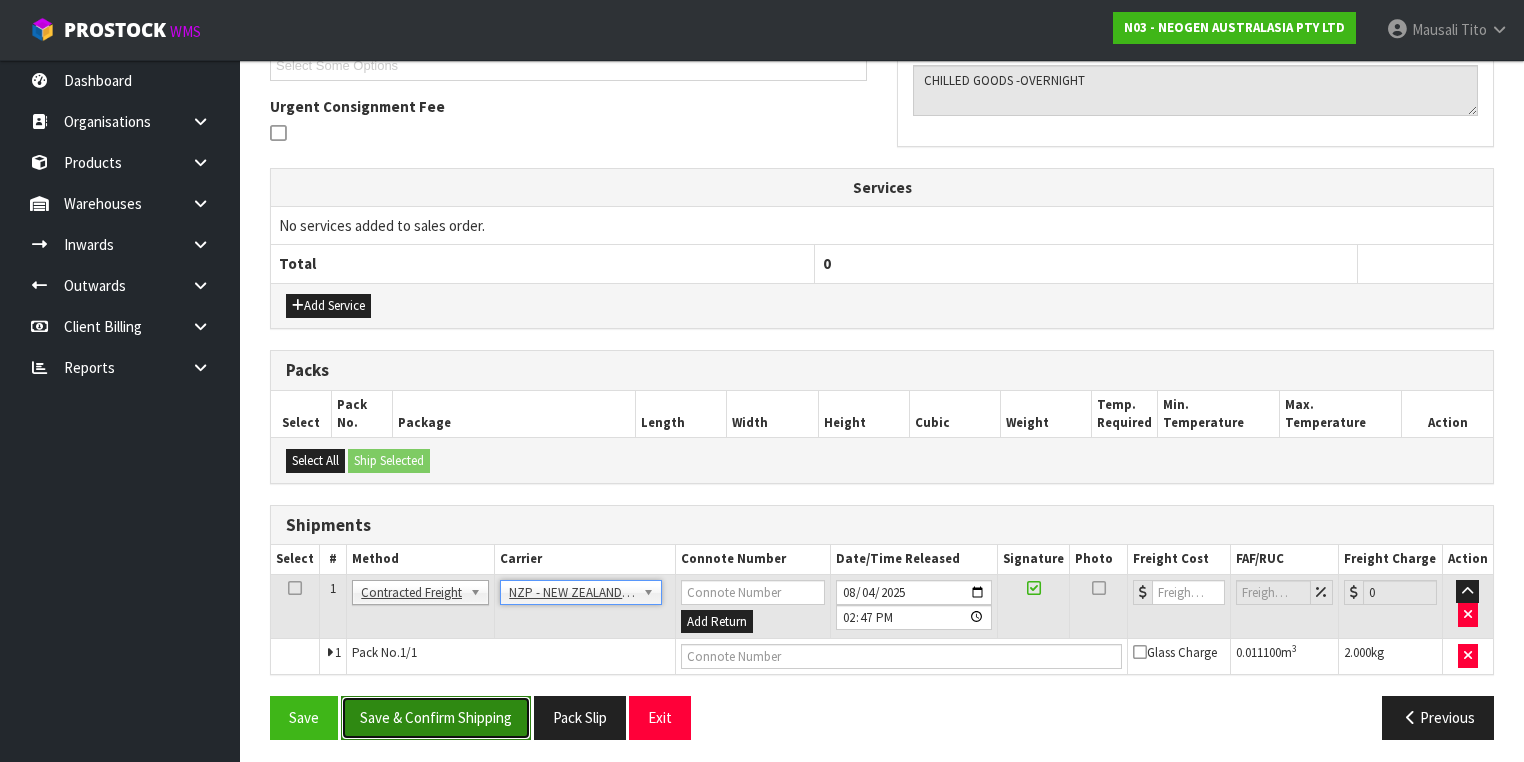 click on "Save & Confirm Shipping" at bounding box center [436, 717] 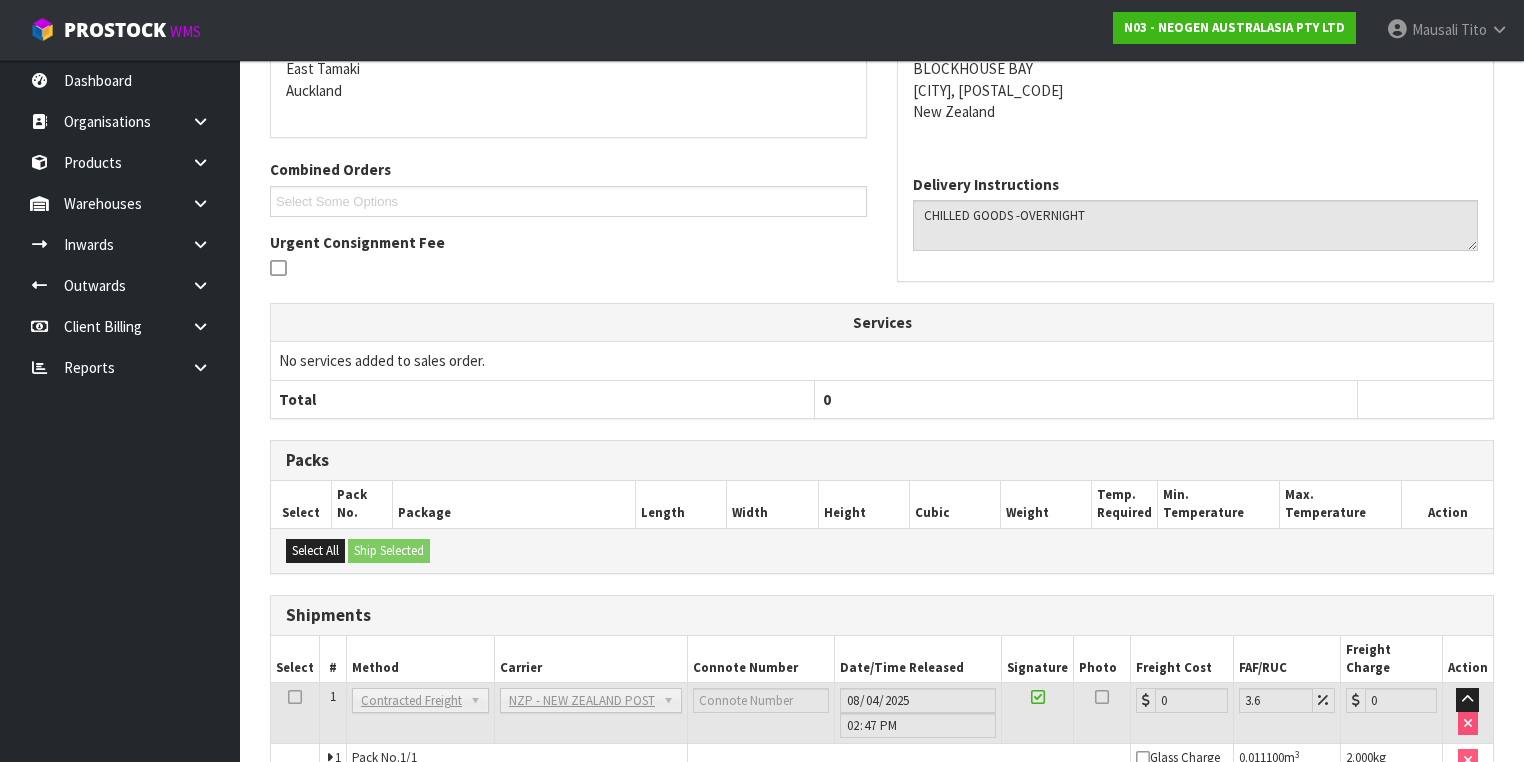 scroll, scrollTop: 536, scrollLeft: 0, axis: vertical 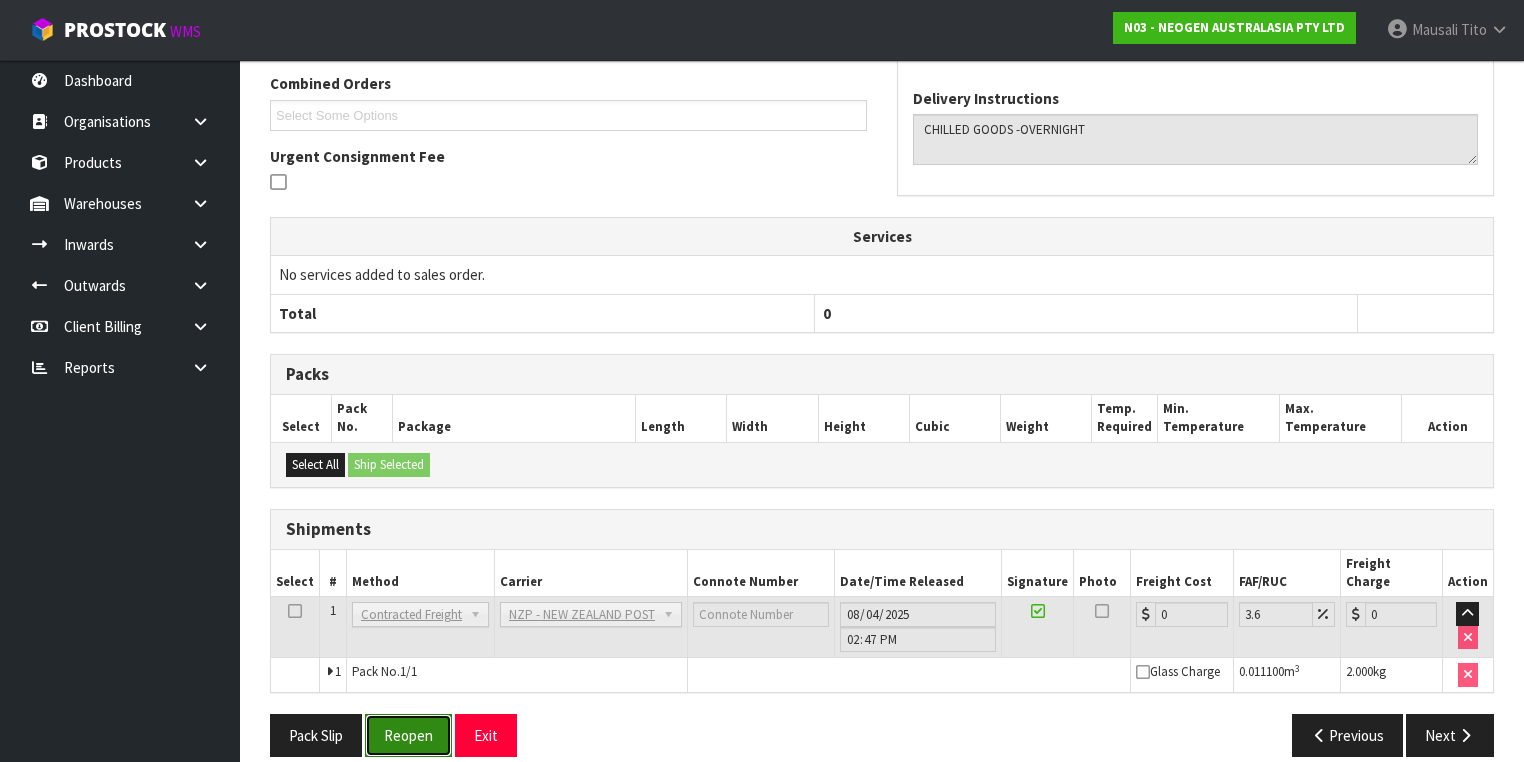 click on "Reopen" at bounding box center (408, 735) 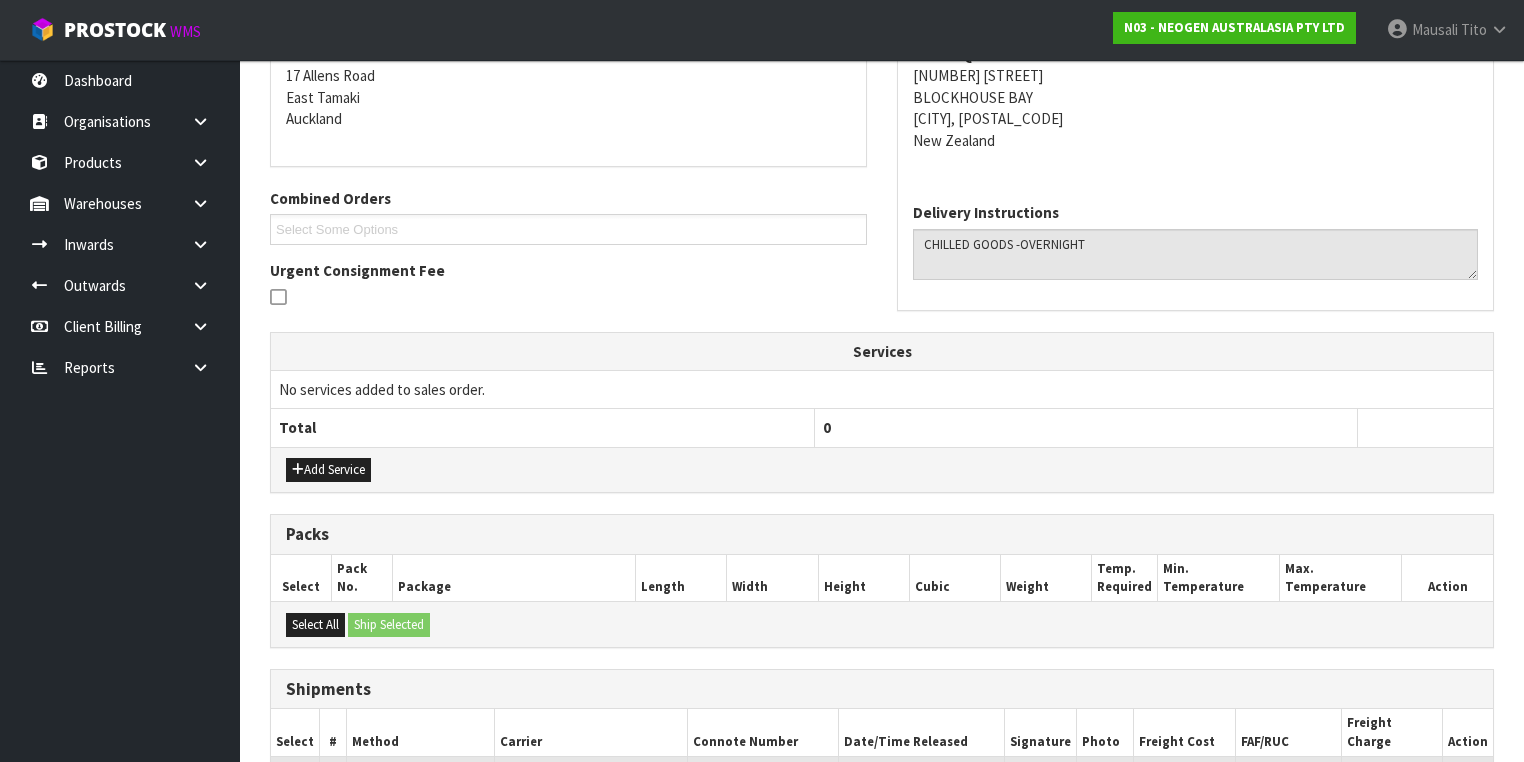 scroll, scrollTop: 582, scrollLeft: 0, axis: vertical 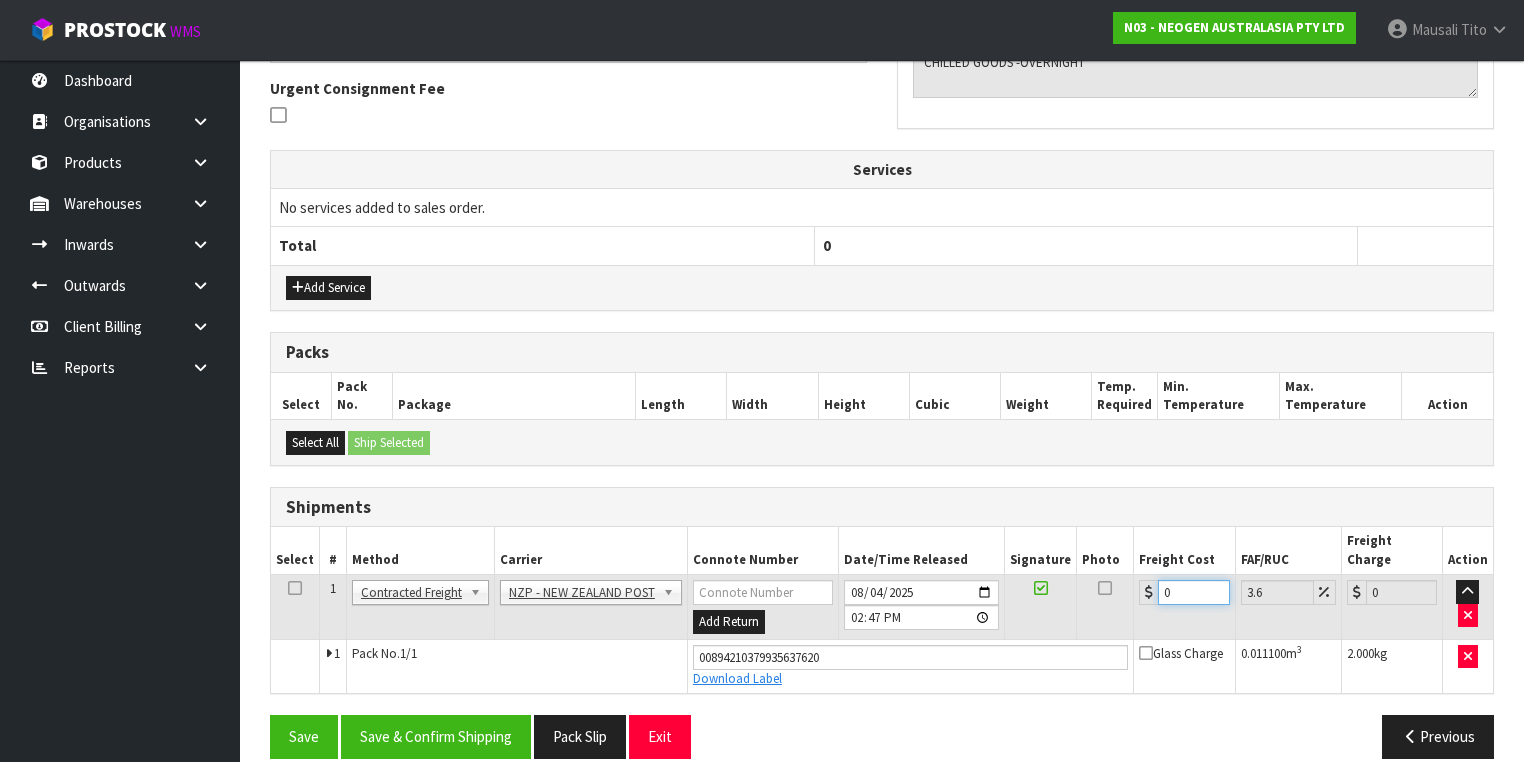 drag, startPoint x: 1184, startPoint y: 568, endPoint x: 1135, endPoint y: 586, distance: 52.201534 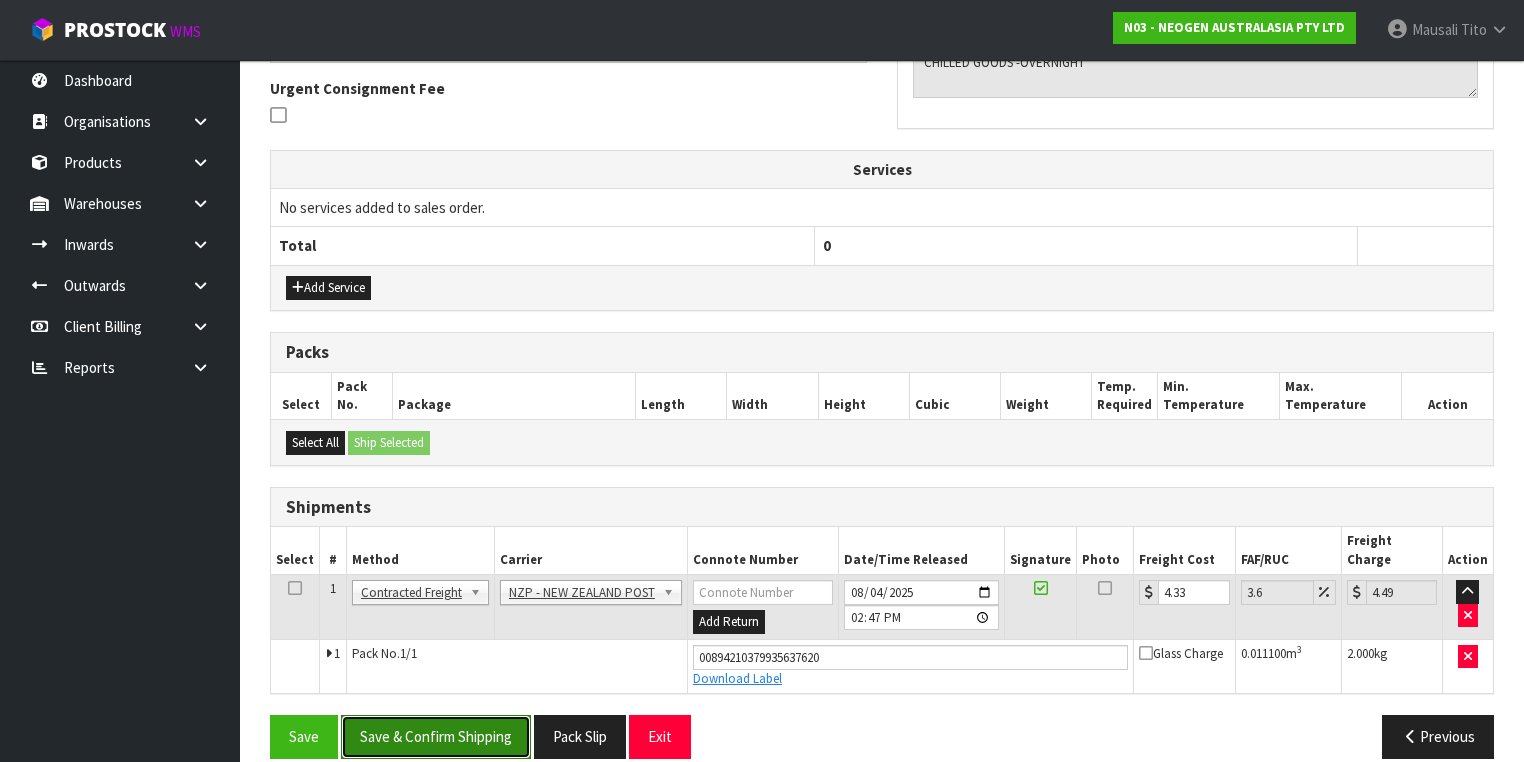 click on "Save & Confirm Shipping" at bounding box center [436, 736] 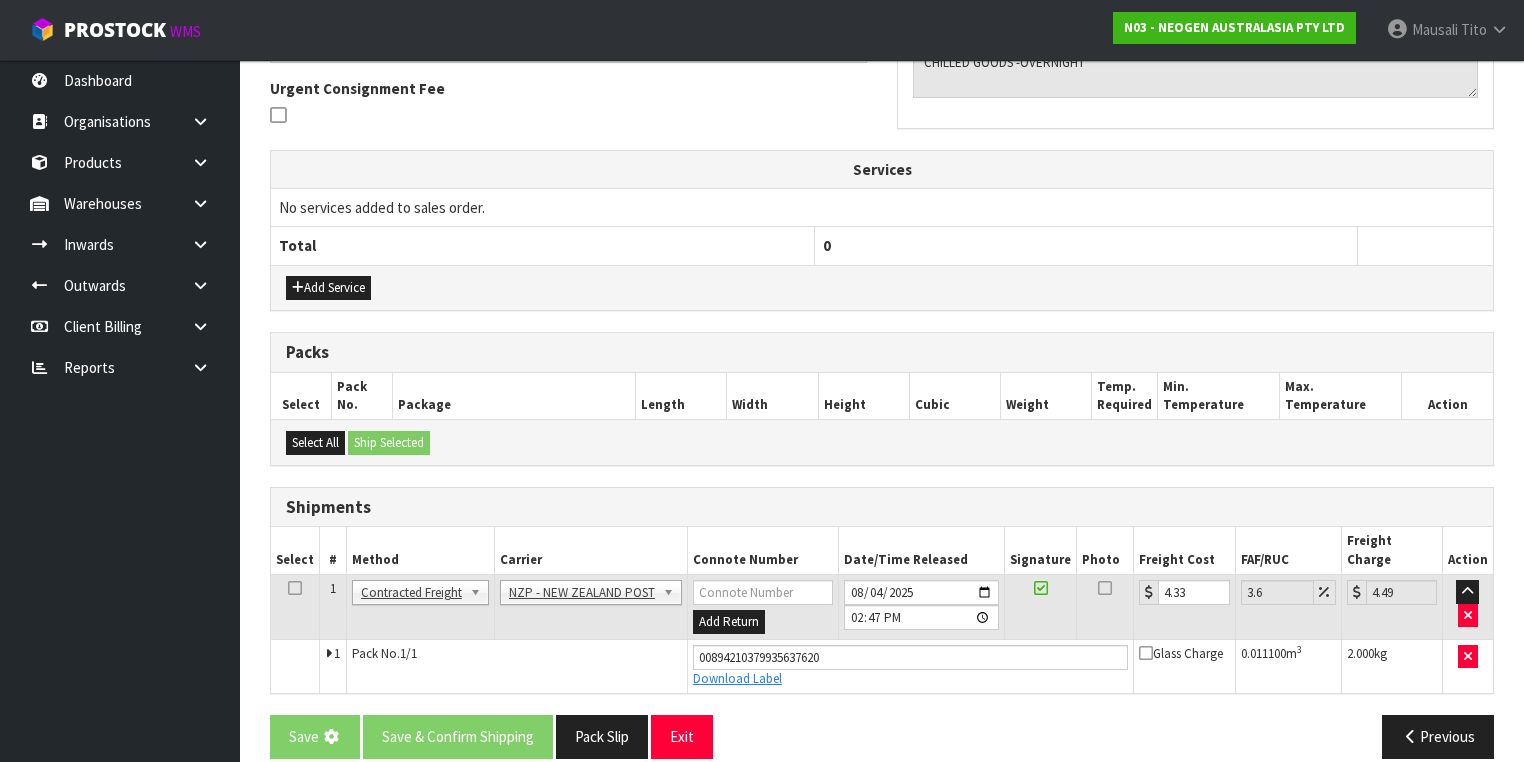 scroll, scrollTop: 0, scrollLeft: 0, axis: both 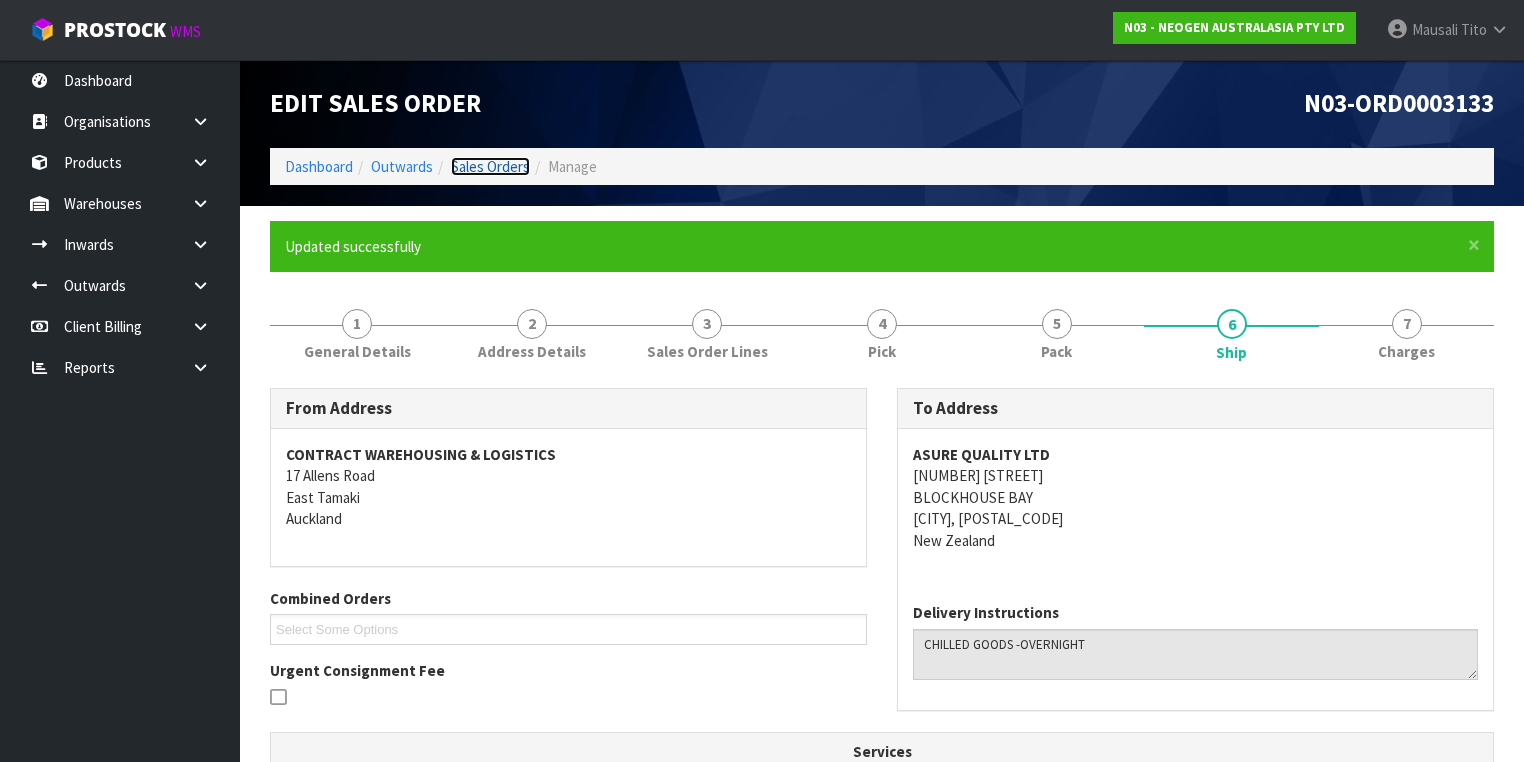 click on "Sales Orders" at bounding box center [490, 166] 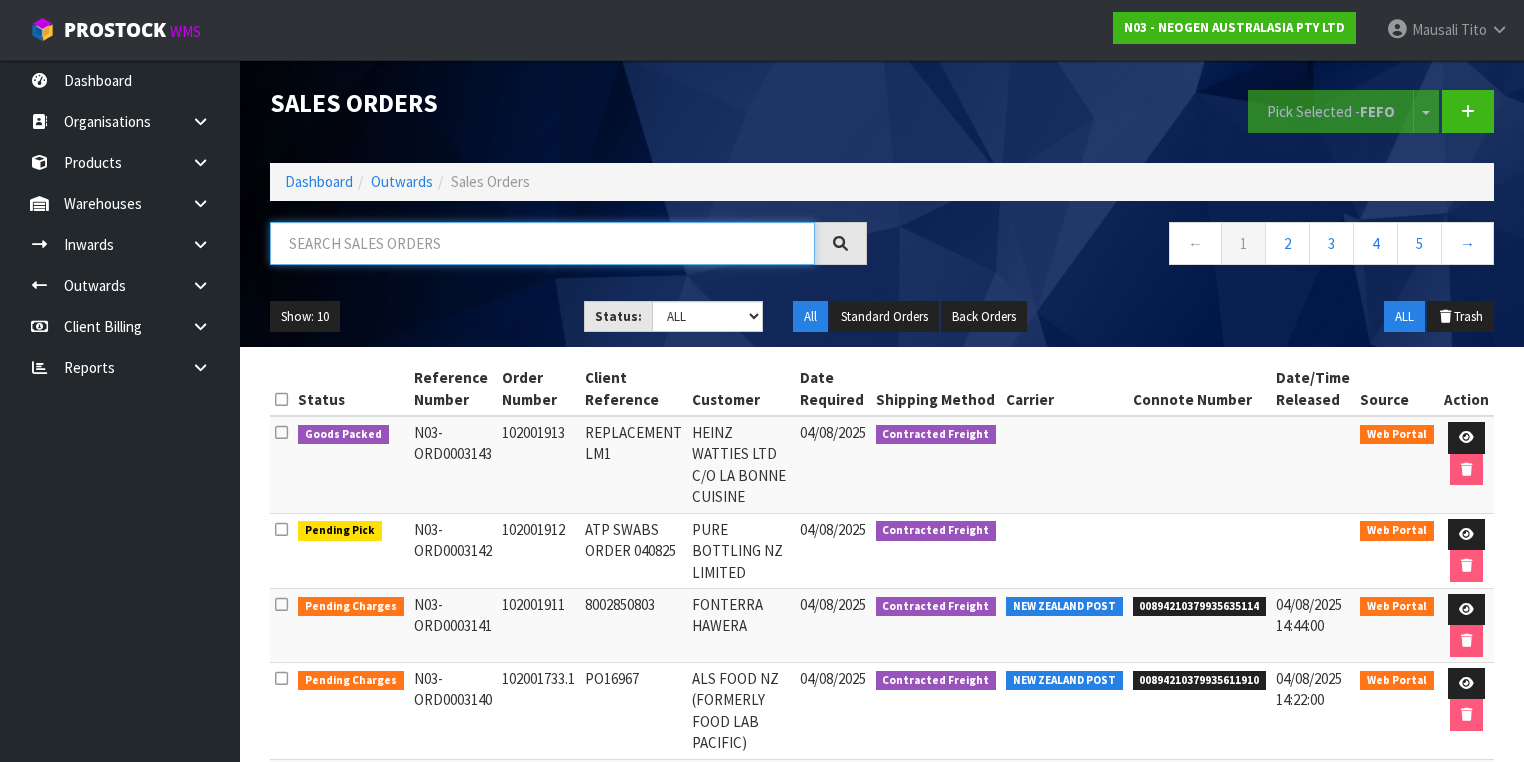 click at bounding box center (542, 243) 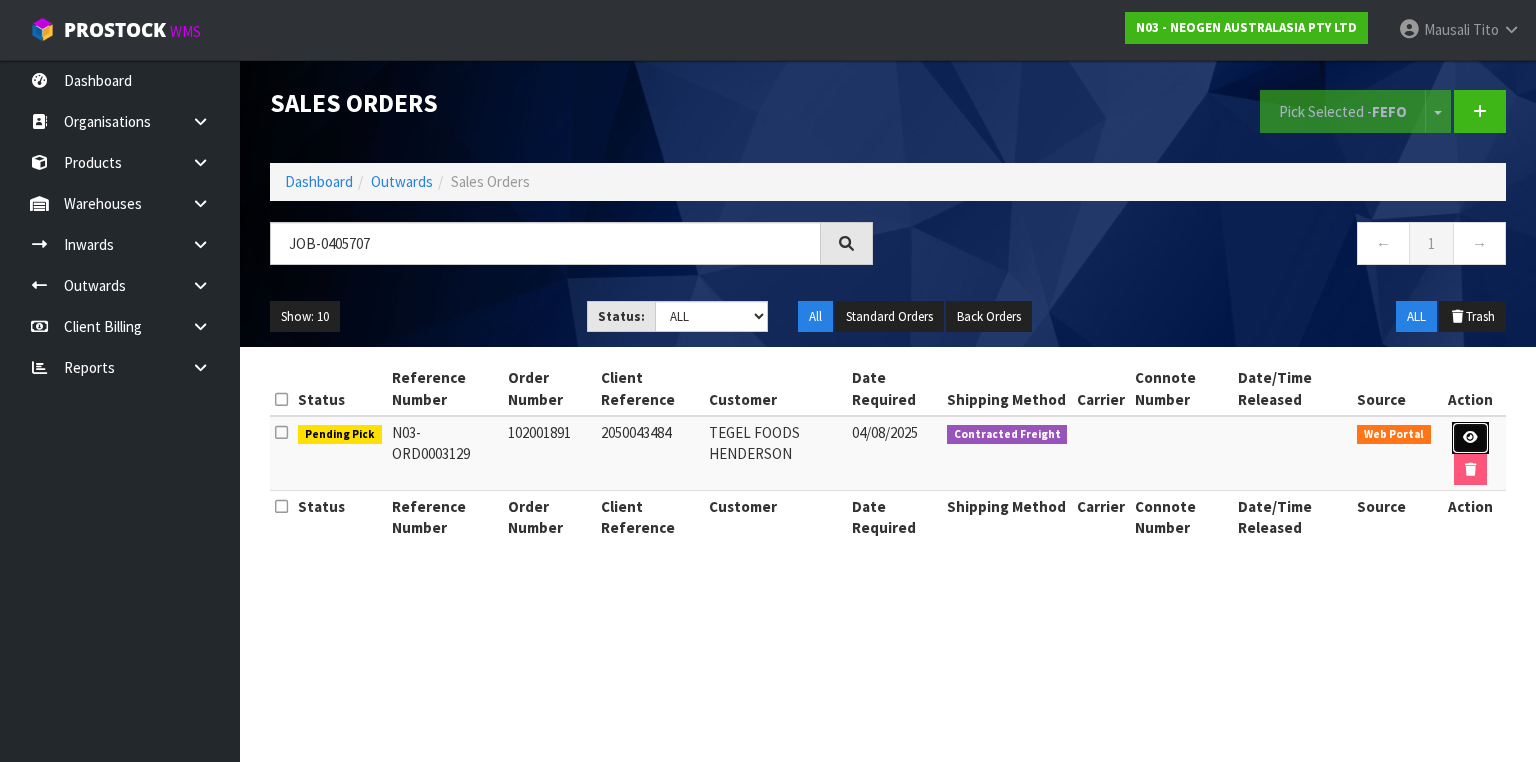 click at bounding box center [1470, 438] 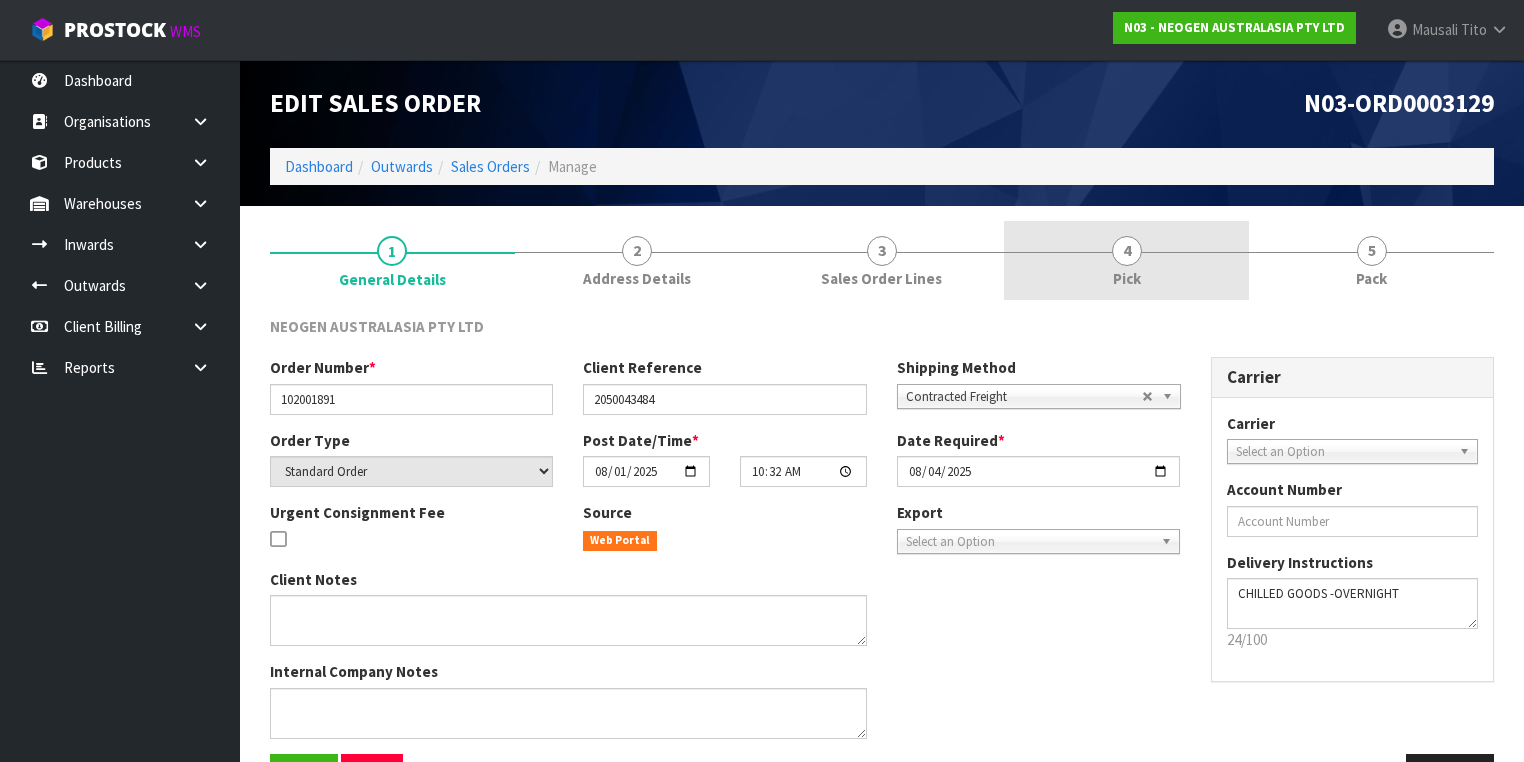 click on "4
Pick" at bounding box center [1126, 260] 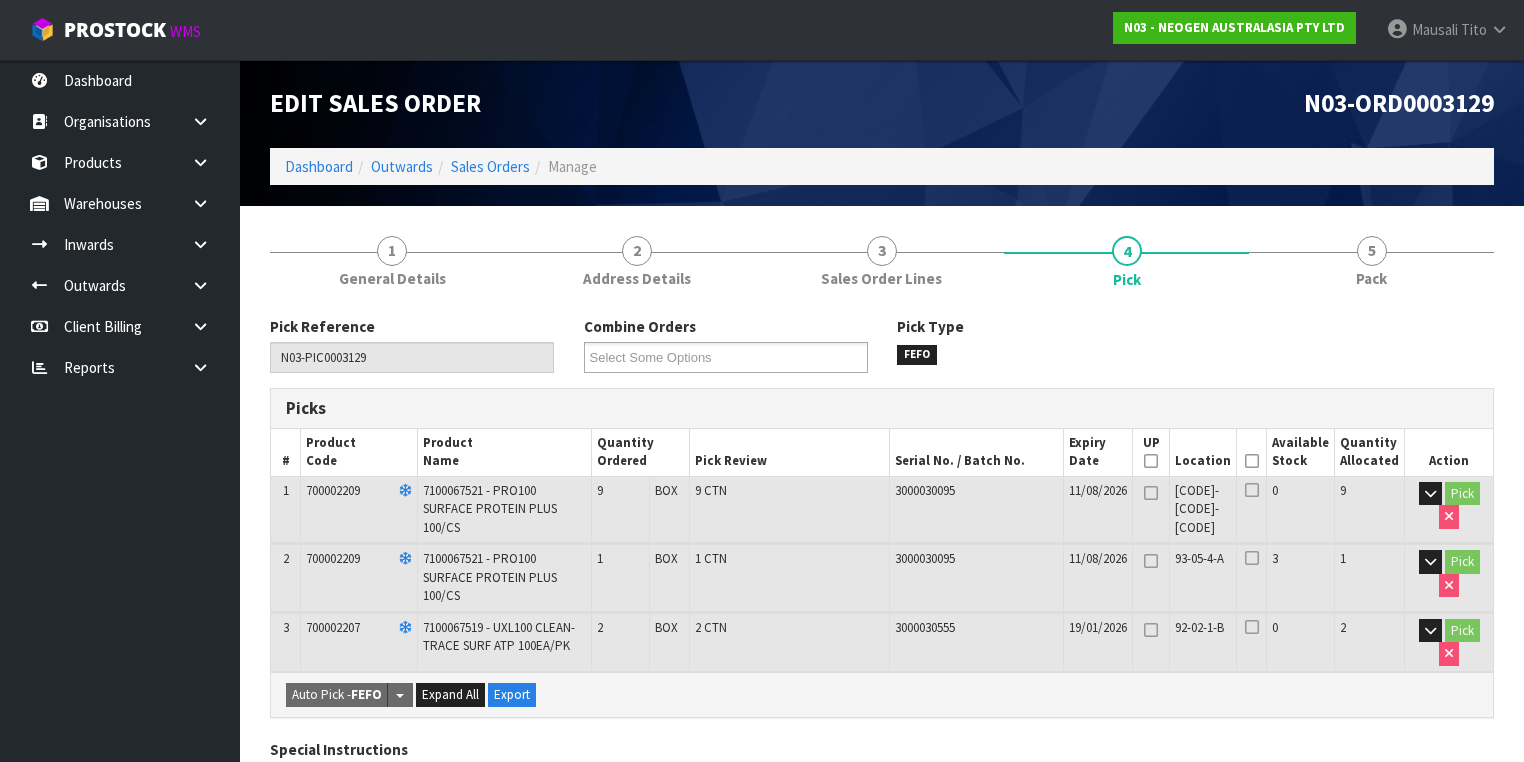 click at bounding box center (1252, 461) 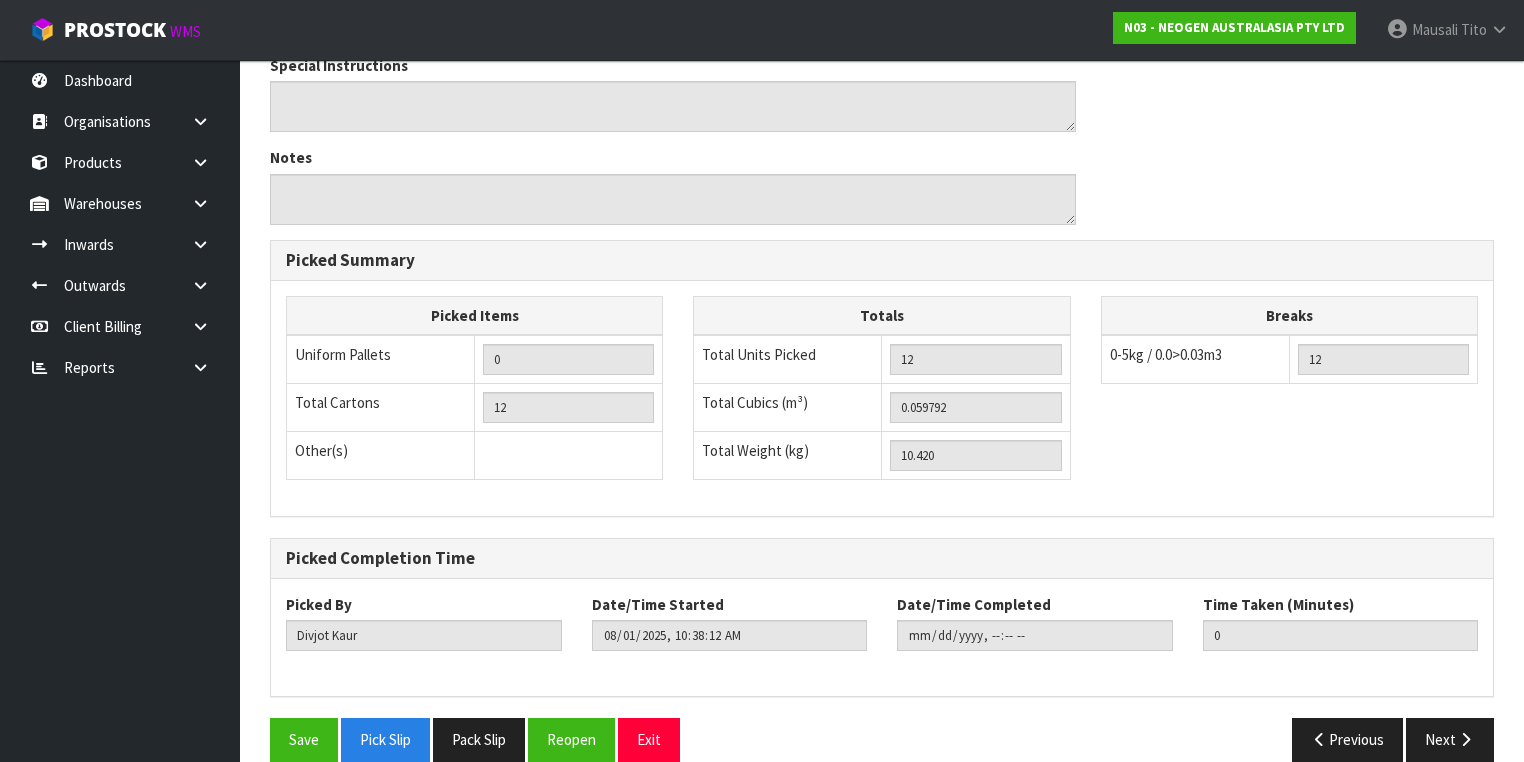 scroll, scrollTop: 776, scrollLeft: 0, axis: vertical 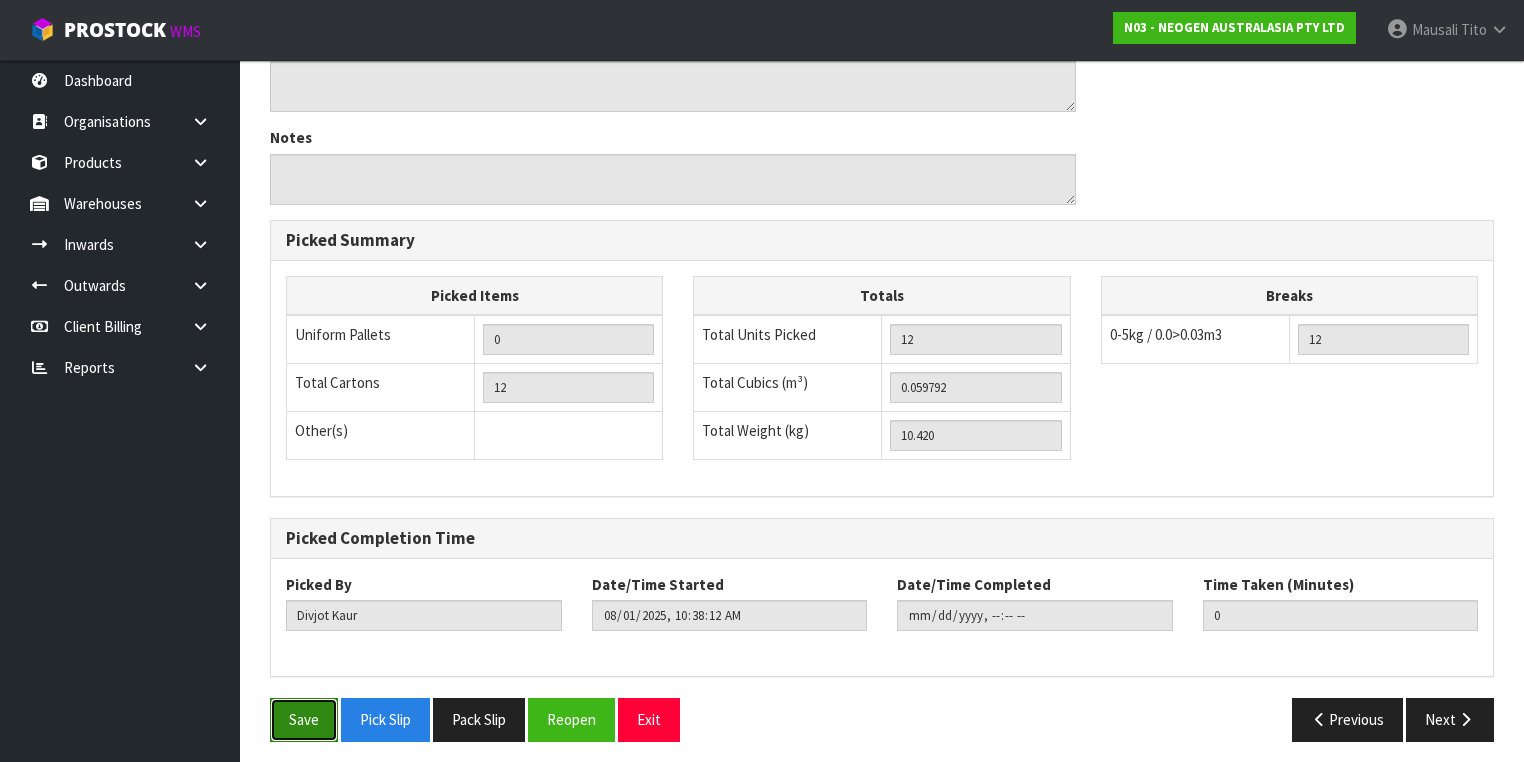 click on "Save" at bounding box center (304, 719) 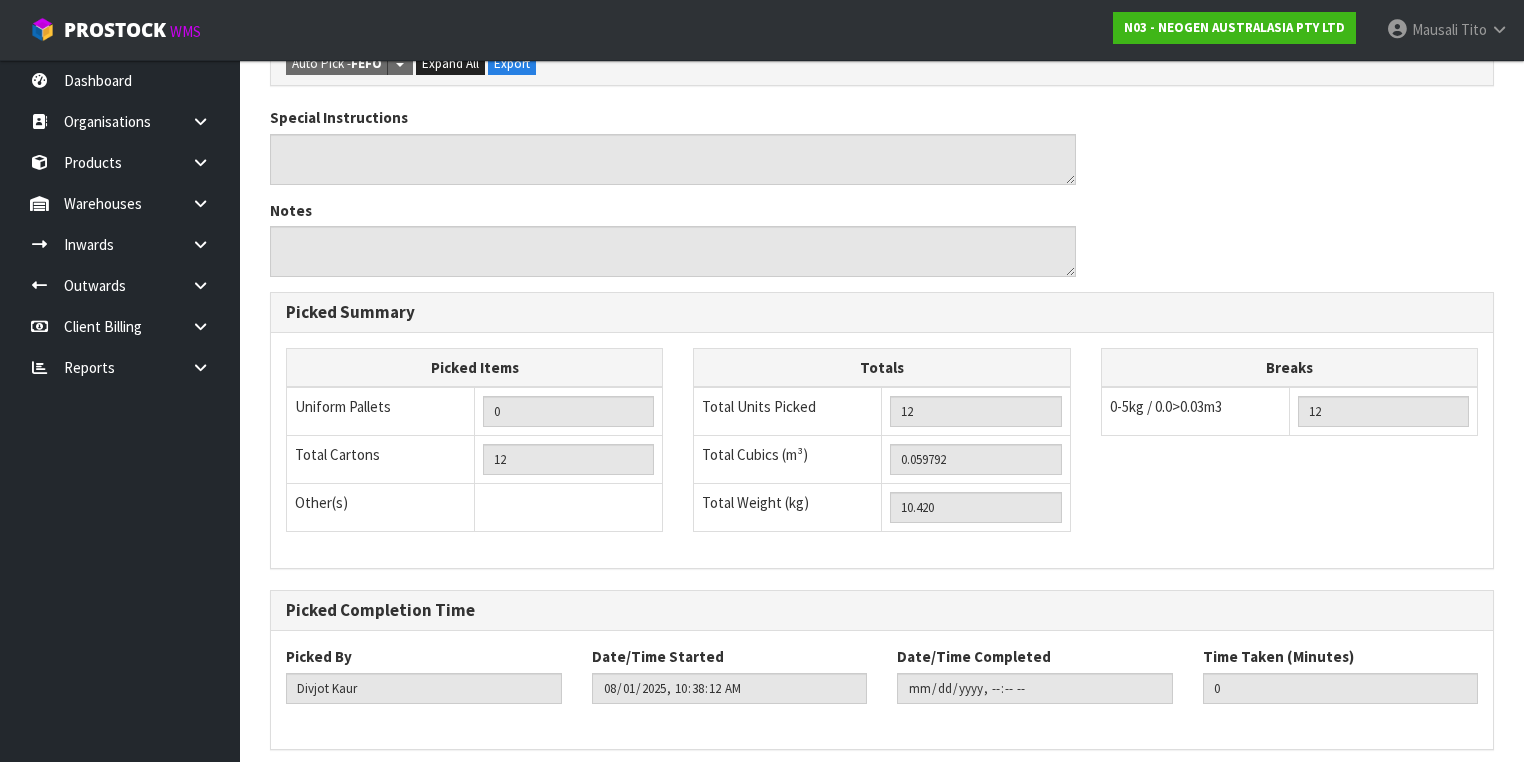 scroll, scrollTop: 0, scrollLeft: 0, axis: both 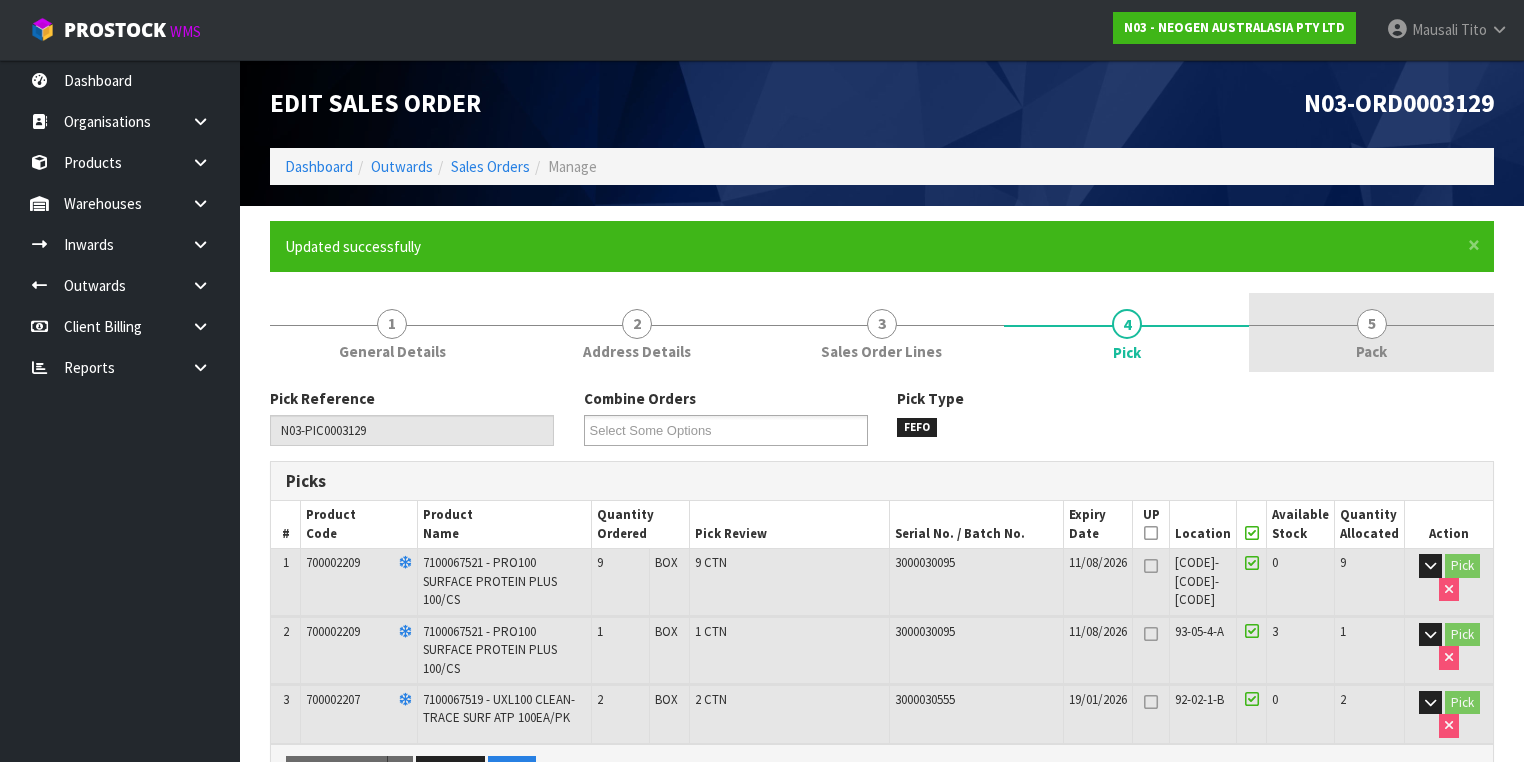 click on "5" at bounding box center [1372, 324] 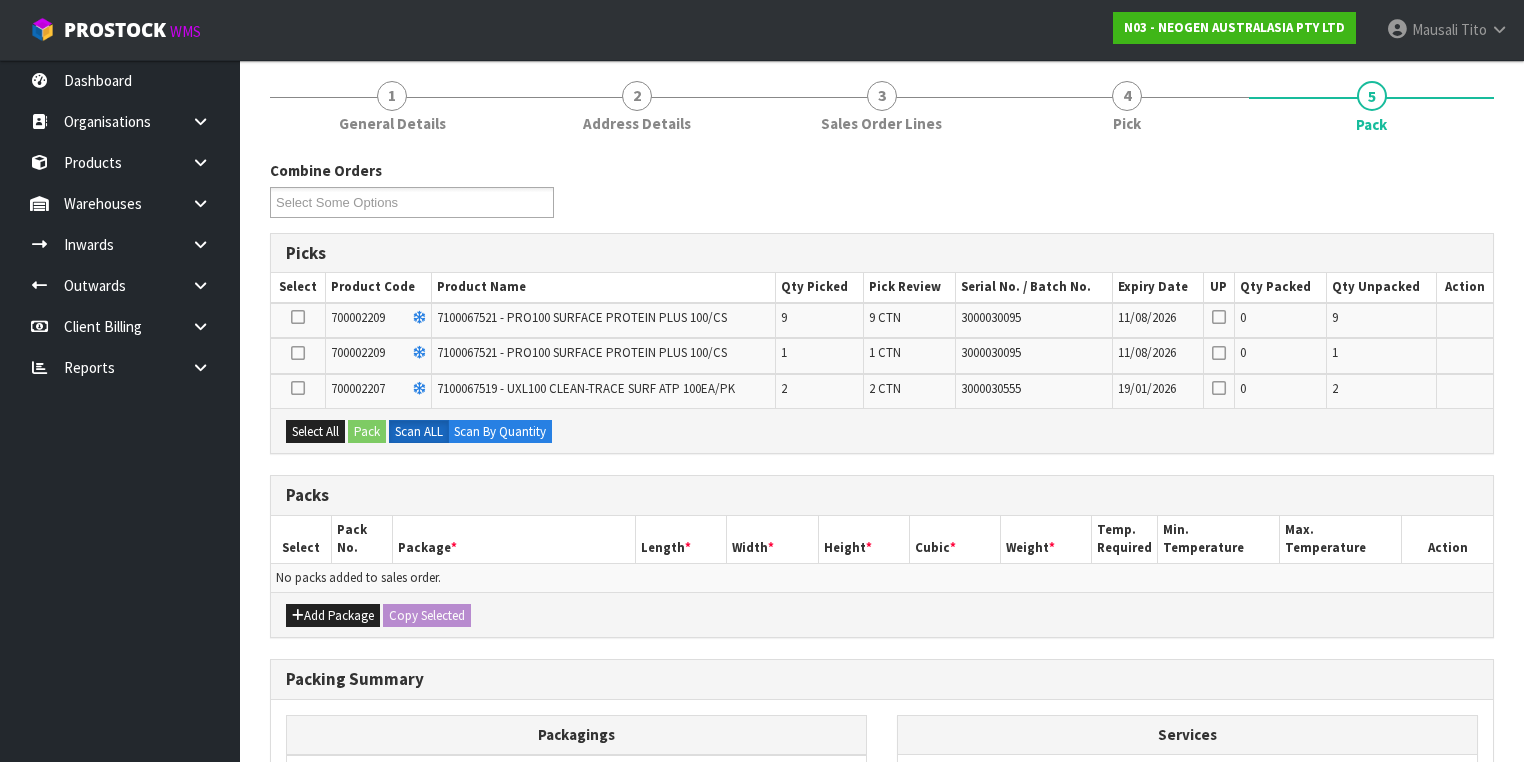 scroll, scrollTop: 225, scrollLeft: 0, axis: vertical 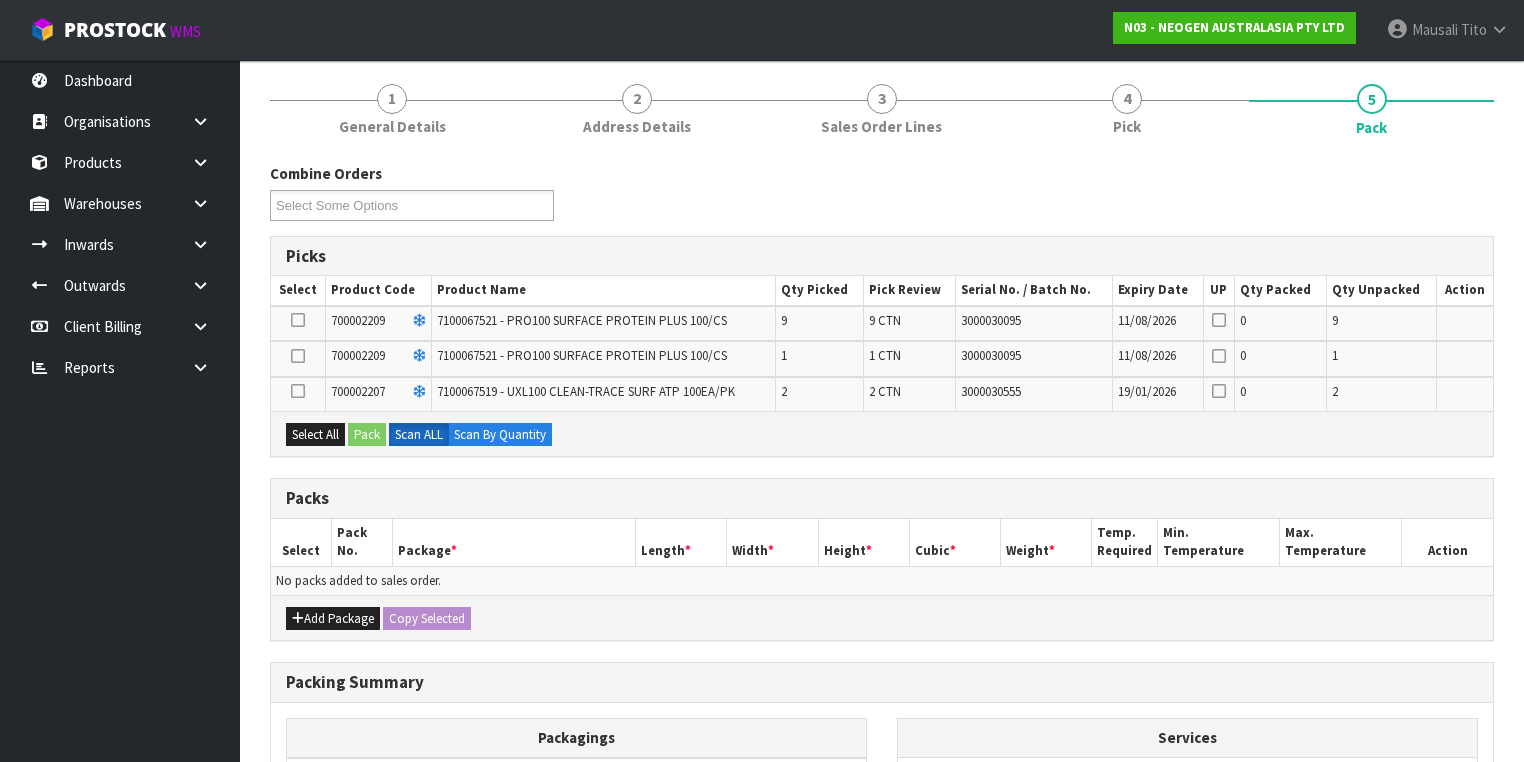 click at bounding box center [298, 320] 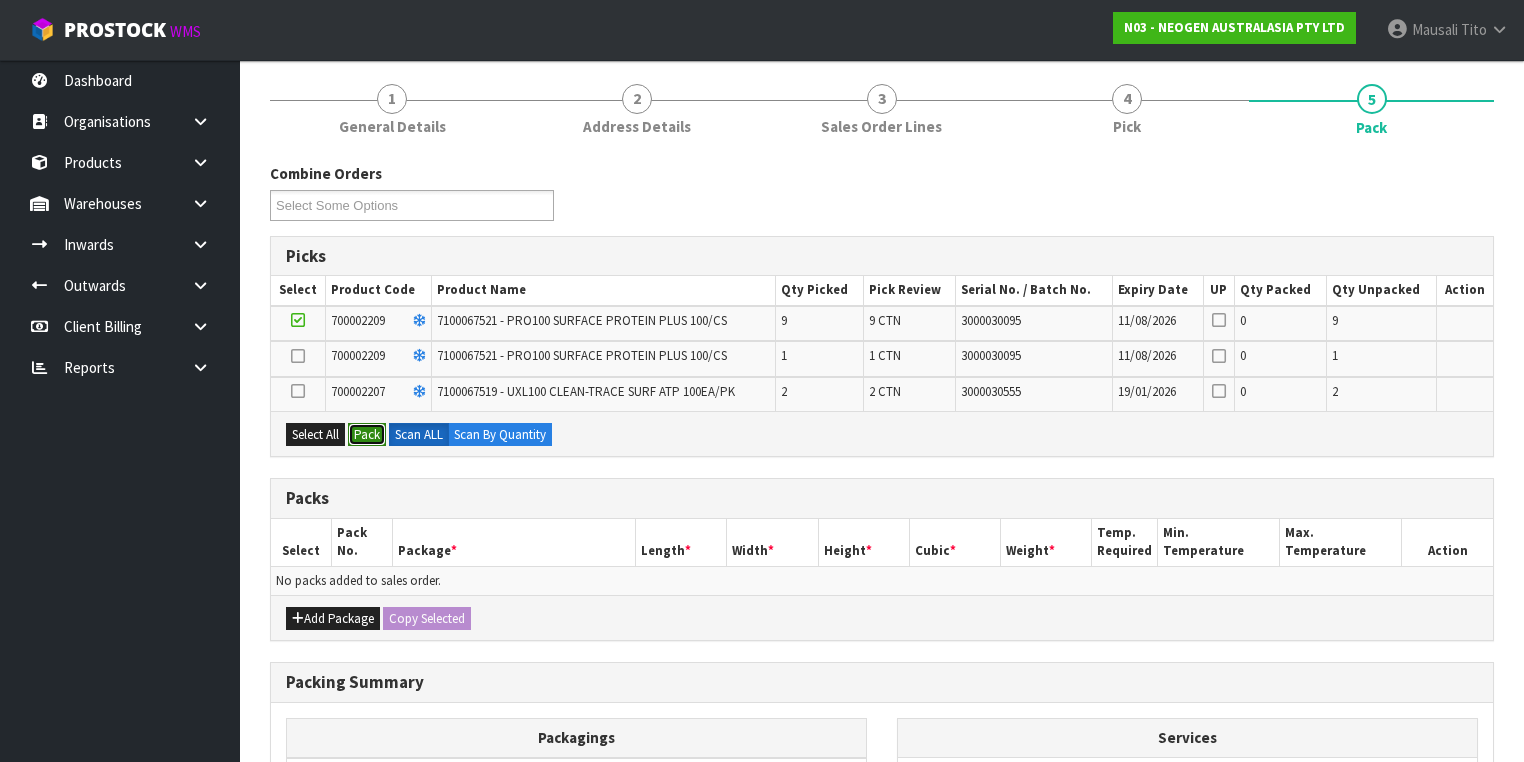 click on "Pack" at bounding box center [367, 435] 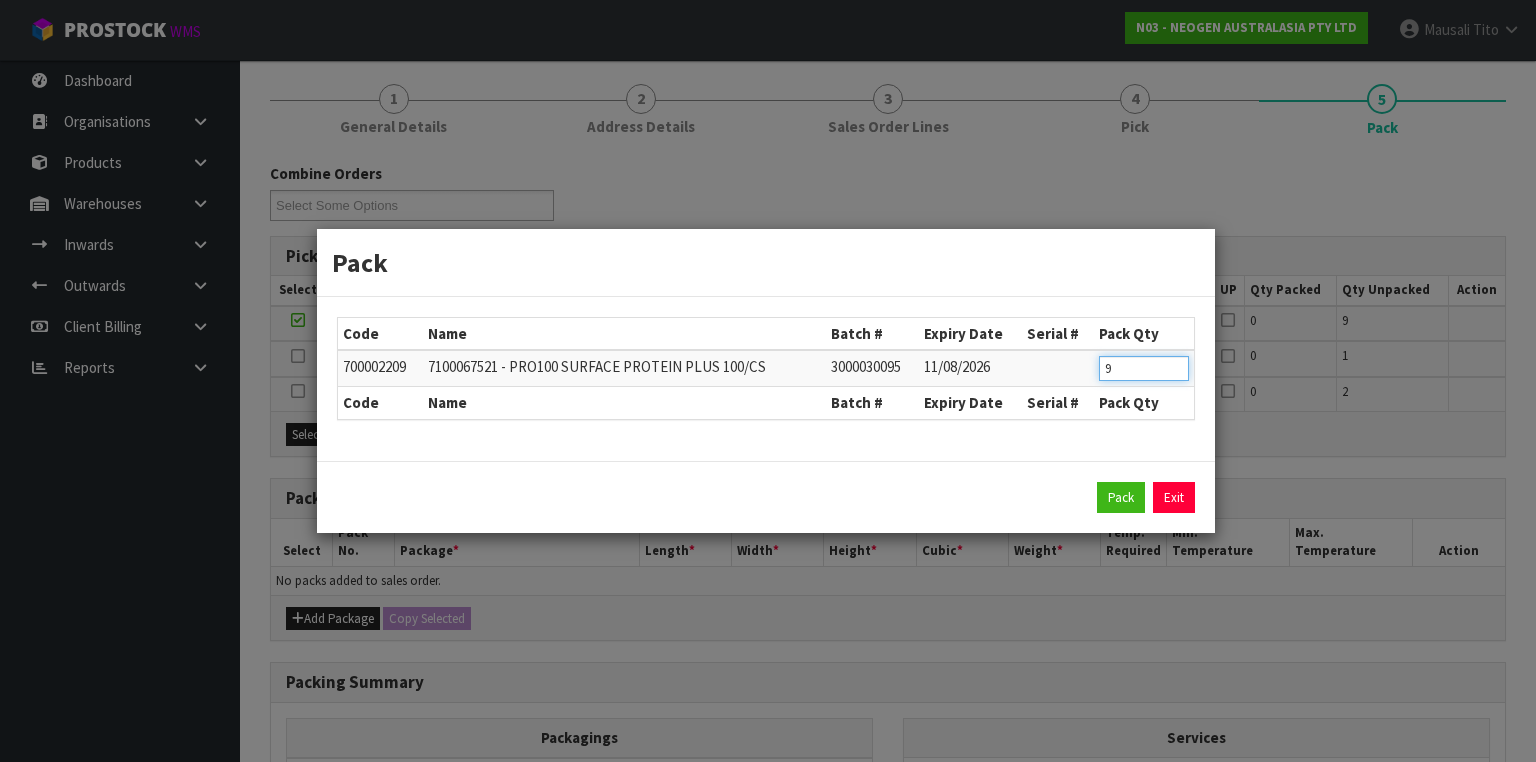 drag, startPoint x: 1131, startPoint y: 367, endPoint x: 1077, endPoint y: 374, distance: 54.451813 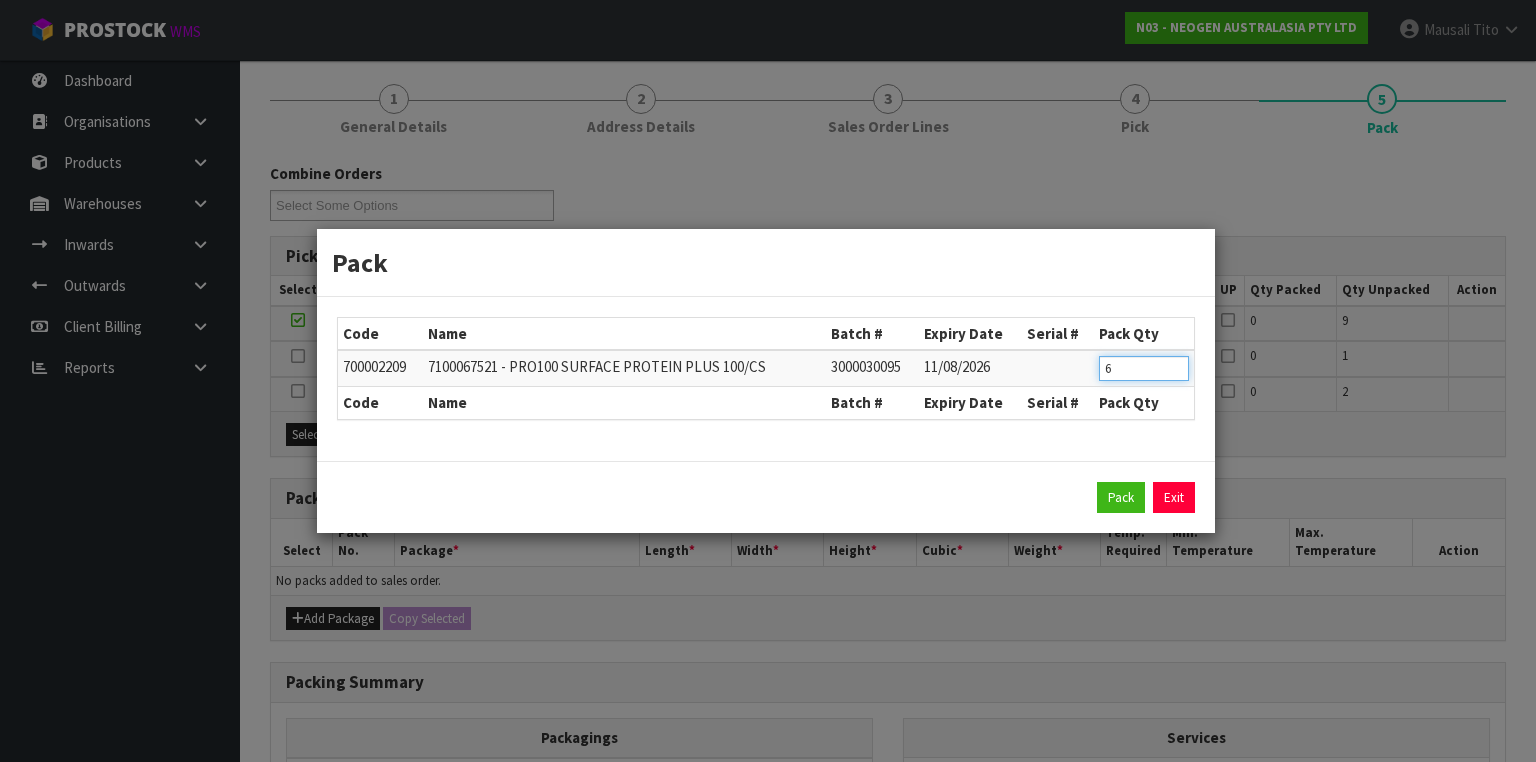 click on "Pack" at bounding box center [1121, 498] 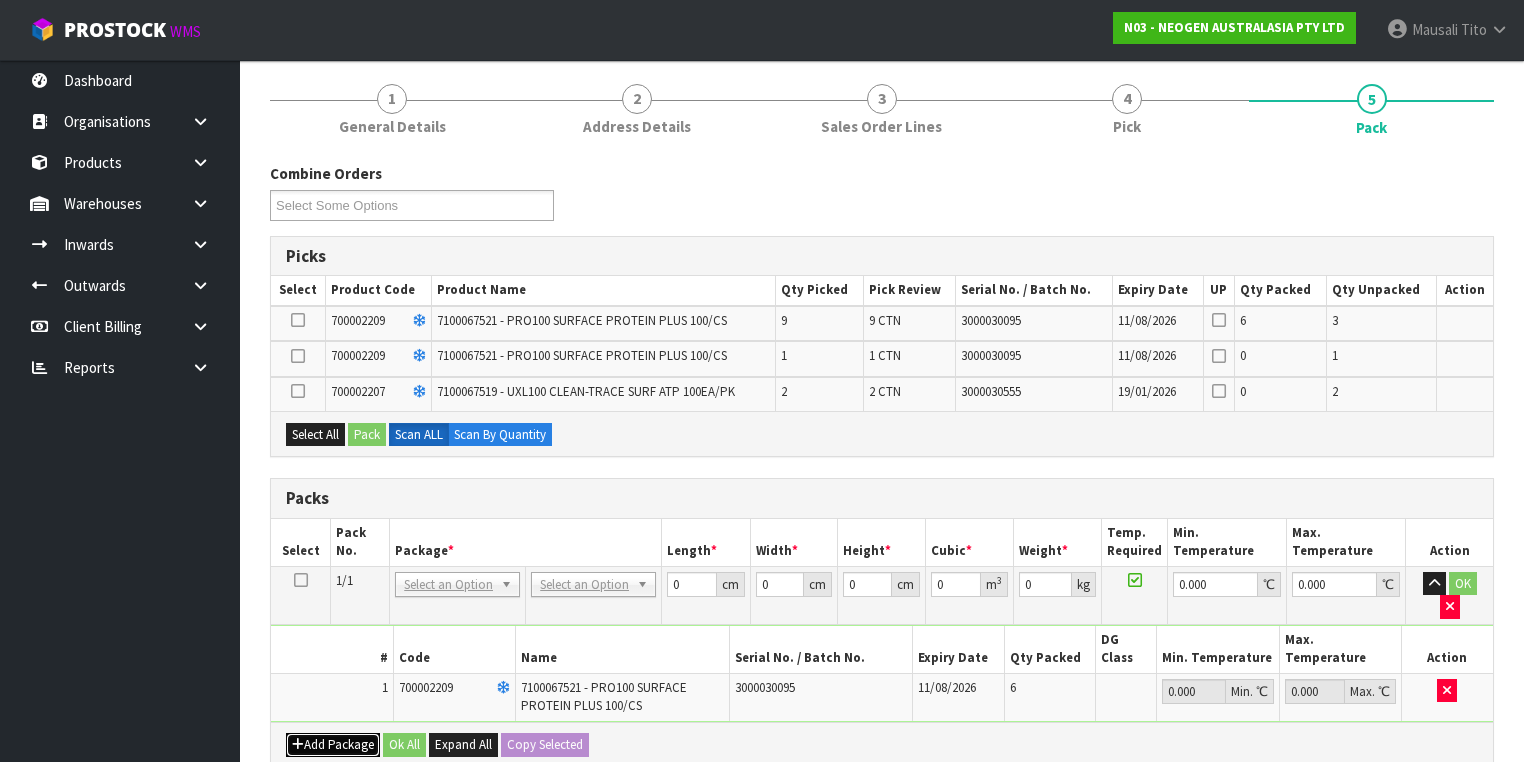 click on "Add Package" at bounding box center [333, 745] 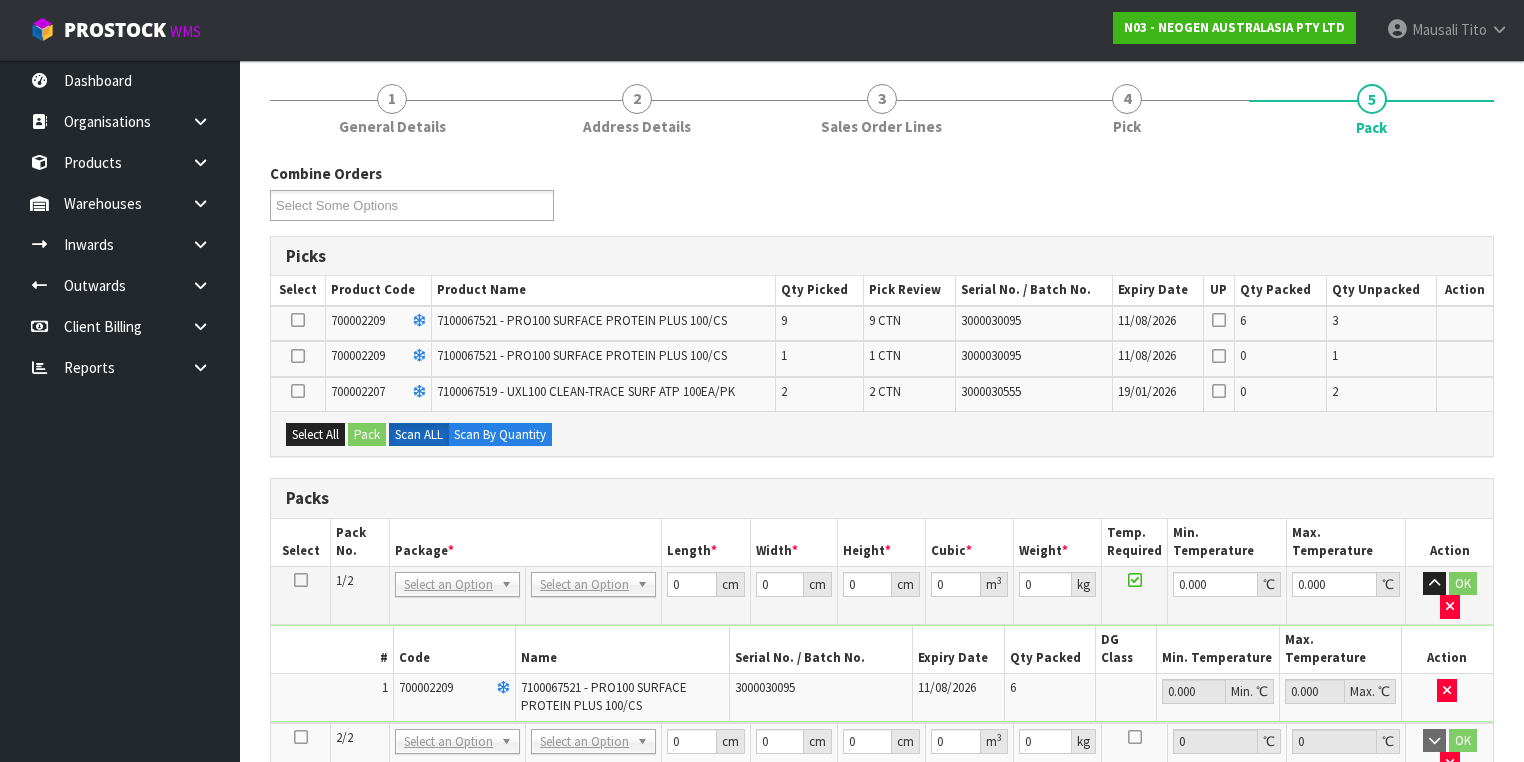 click at bounding box center [301, 737] 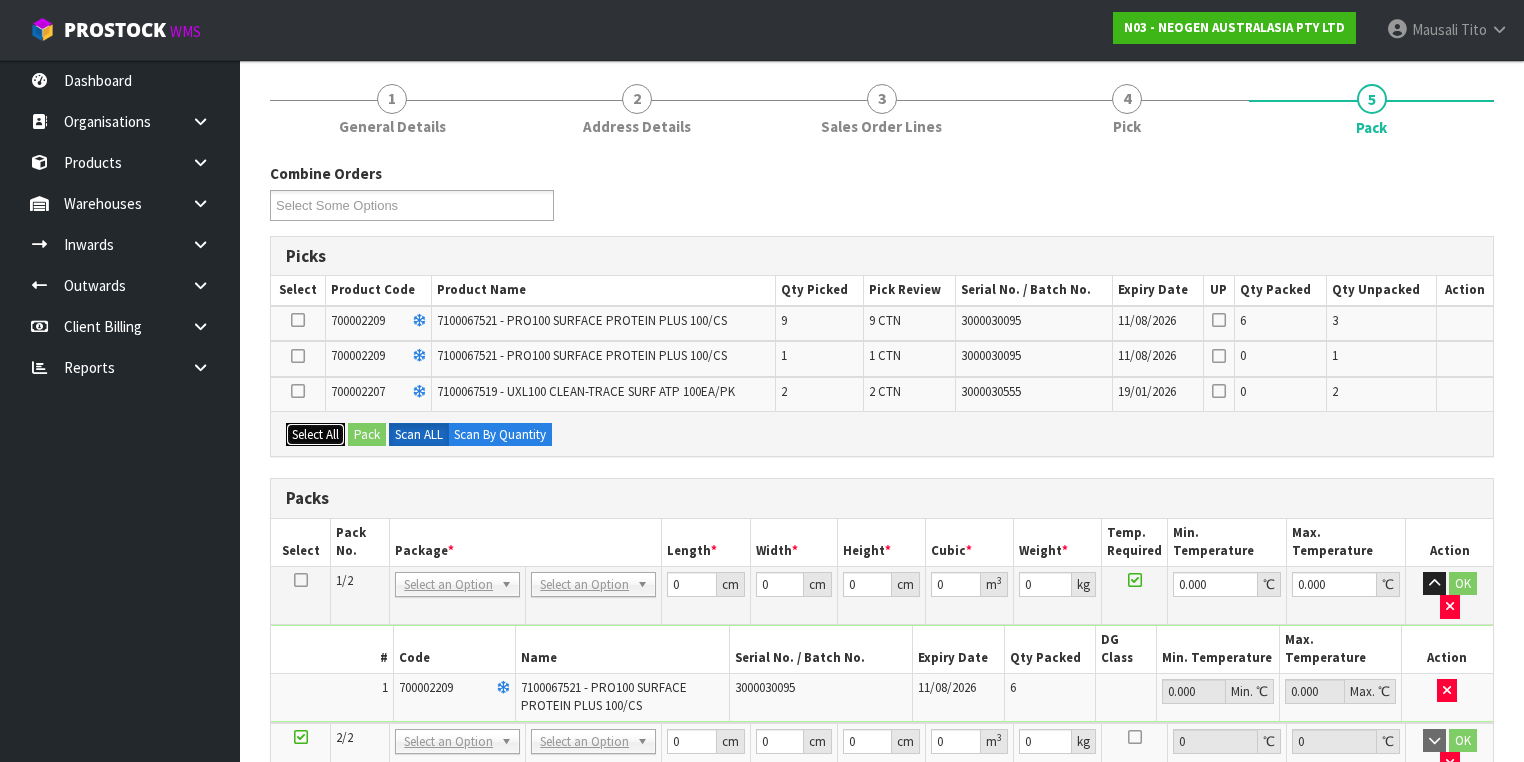click on "Select All" at bounding box center [315, 435] 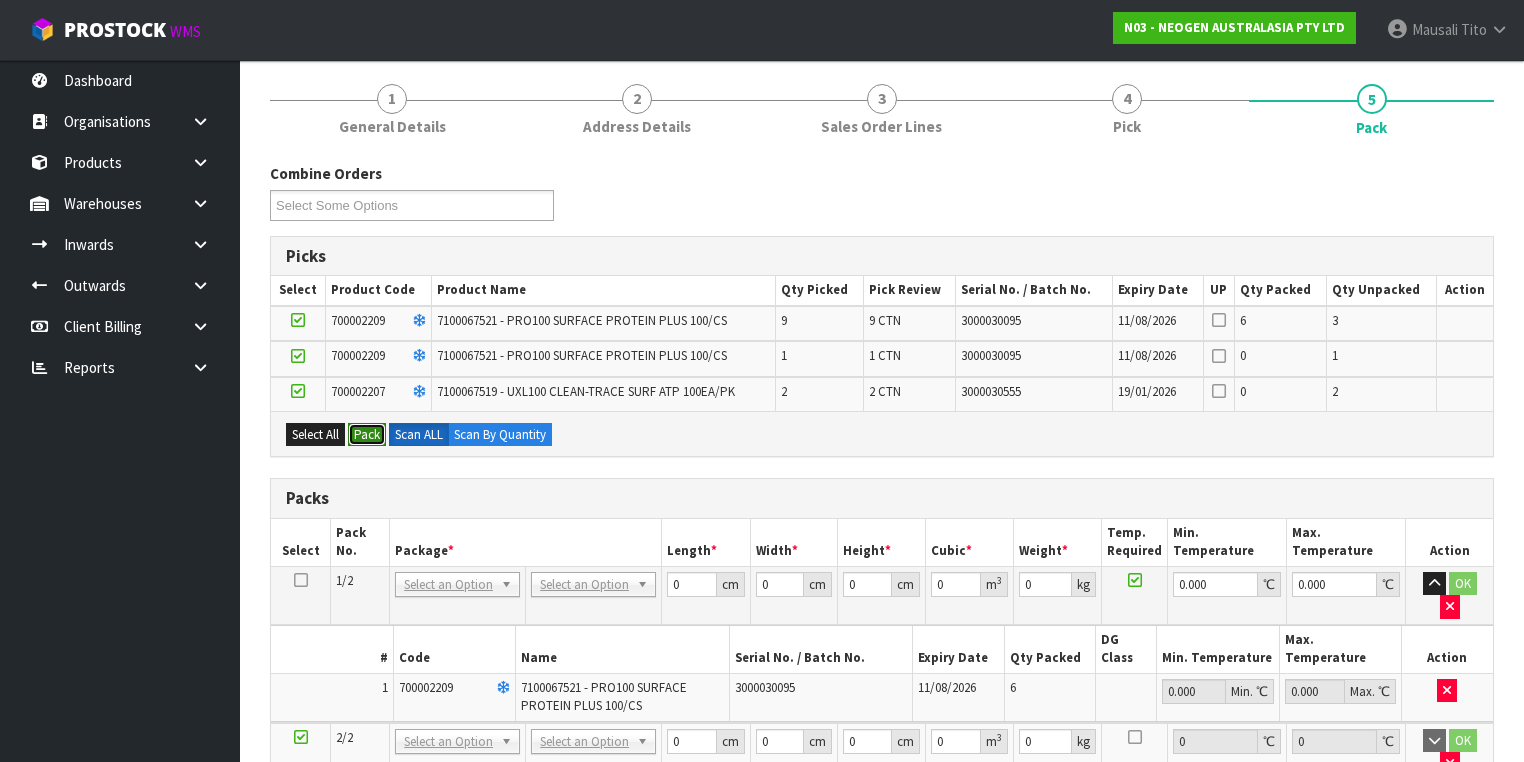 click on "Pack" at bounding box center (367, 435) 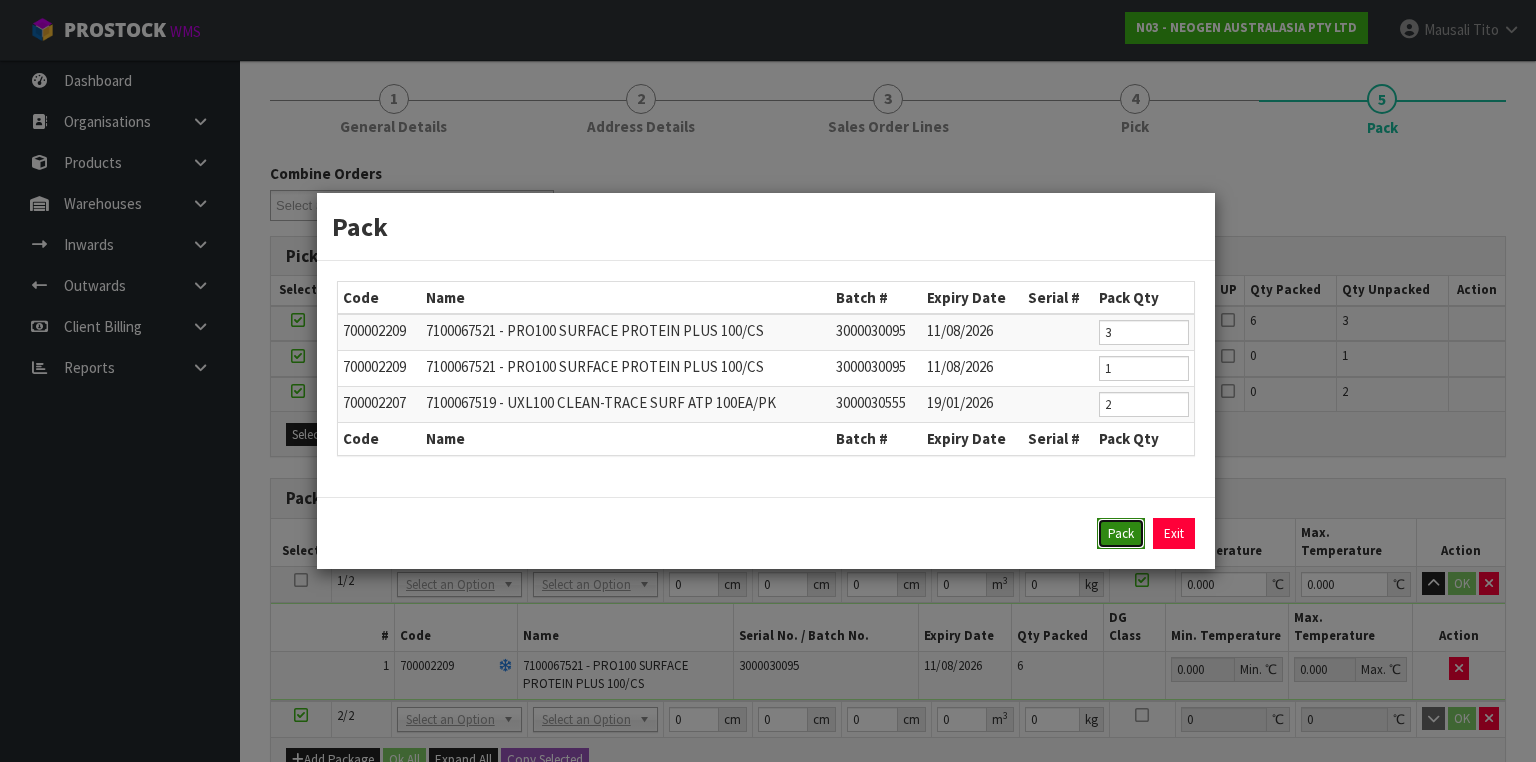 click on "Pack" at bounding box center [1121, 534] 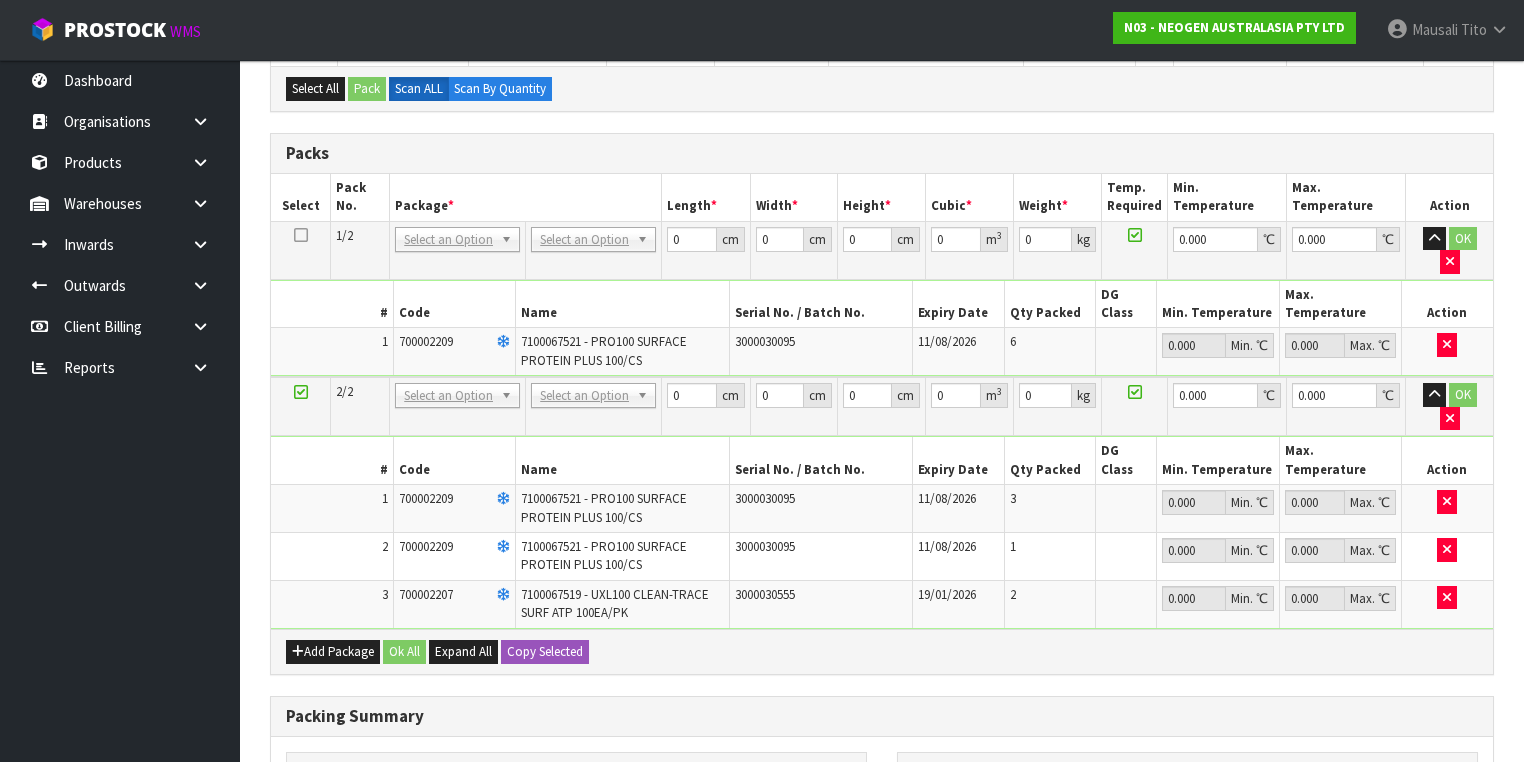 scroll, scrollTop: 465, scrollLeft: 0, axis: vertical 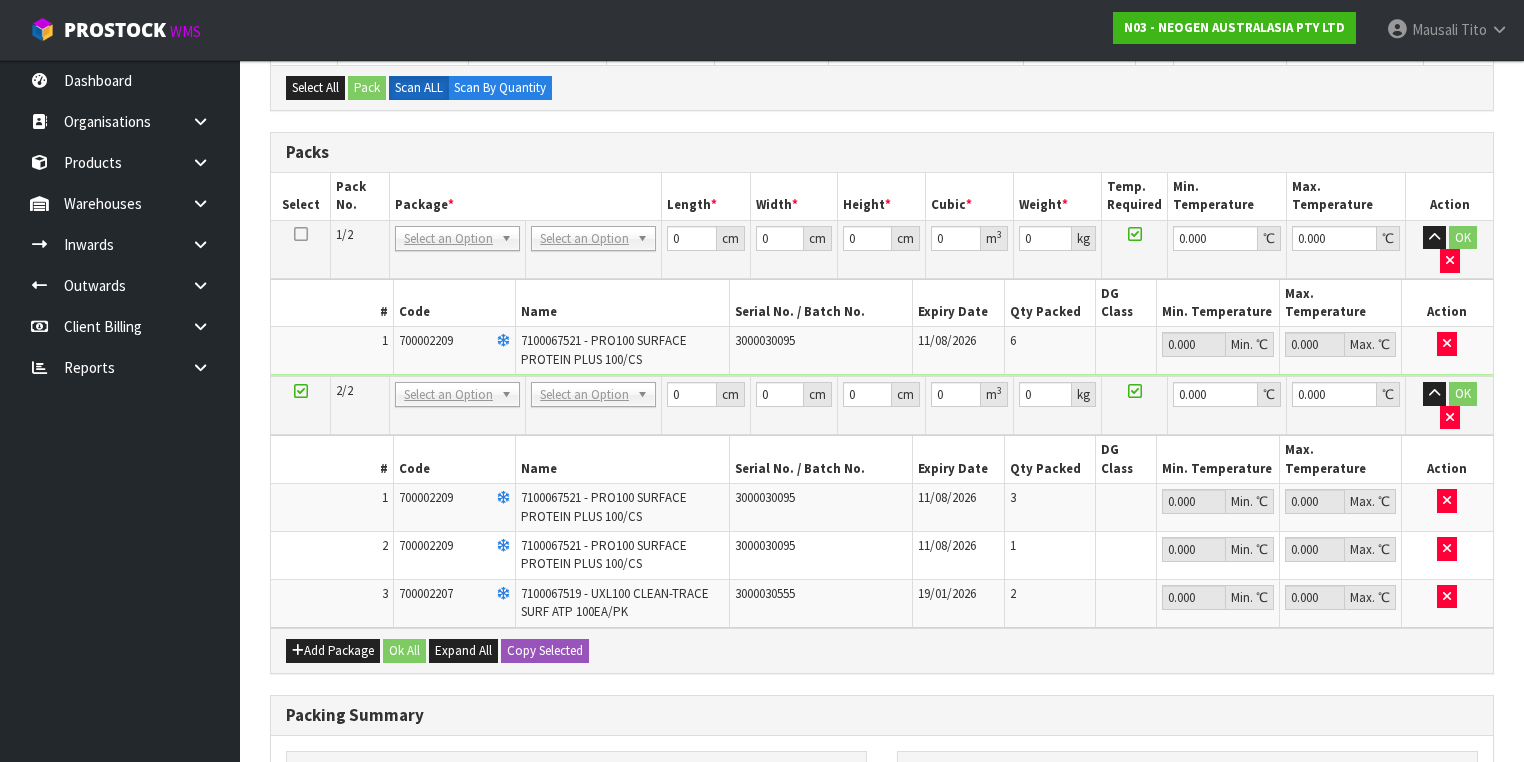 click at bounding box center (301, 234) 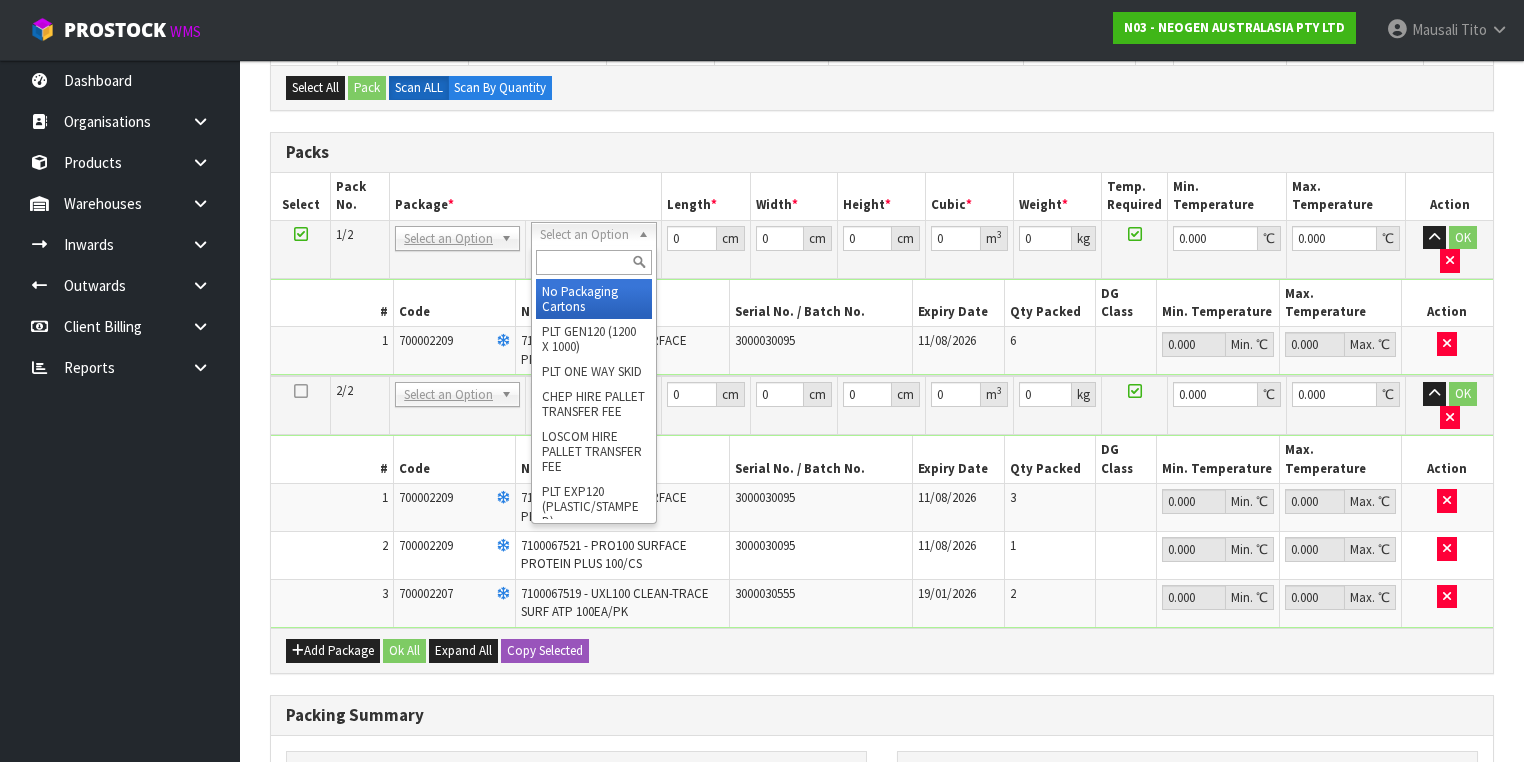 click at bounding box center (593, 262) 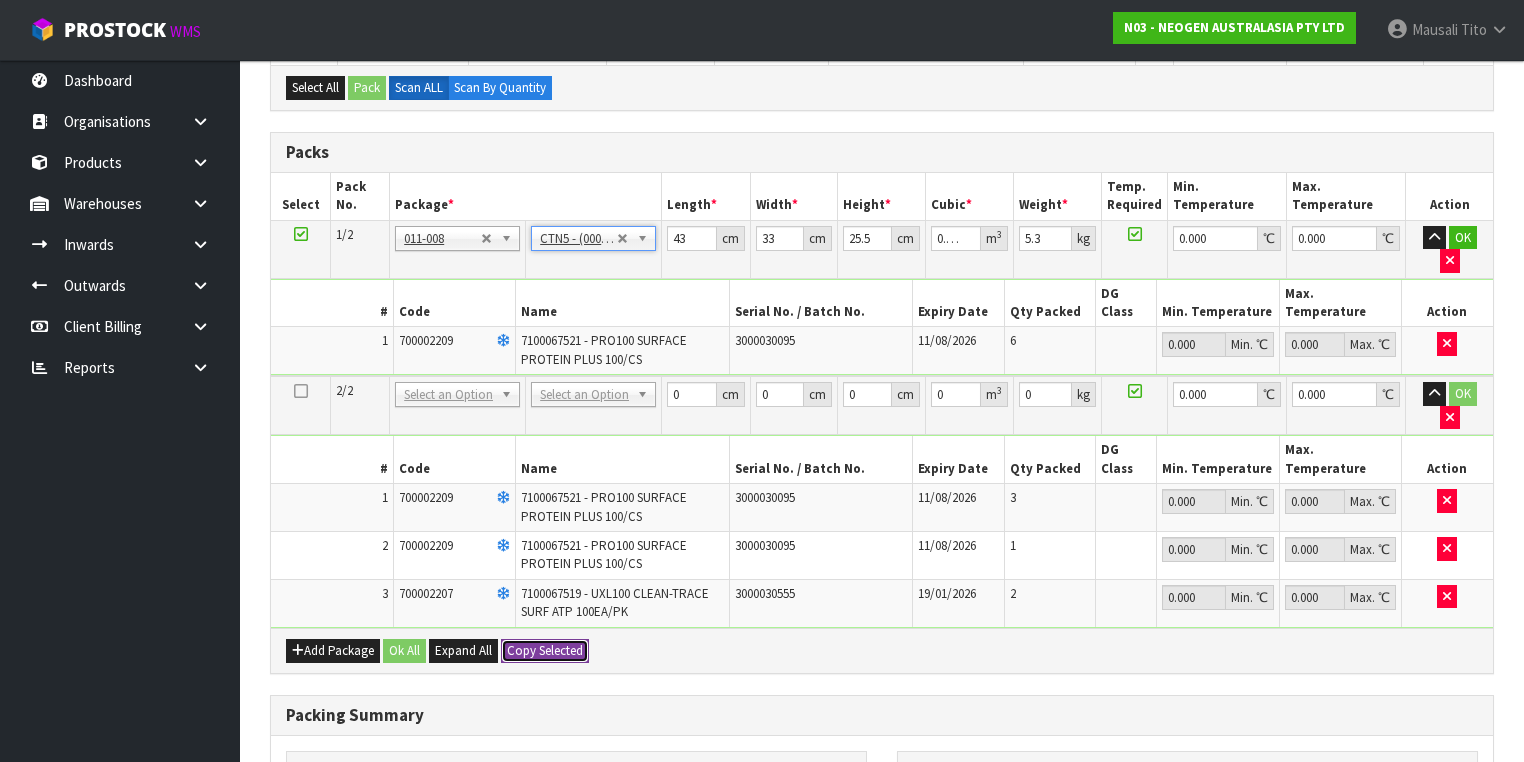 click on "Copy Selected" at bounding box center [545, 651] 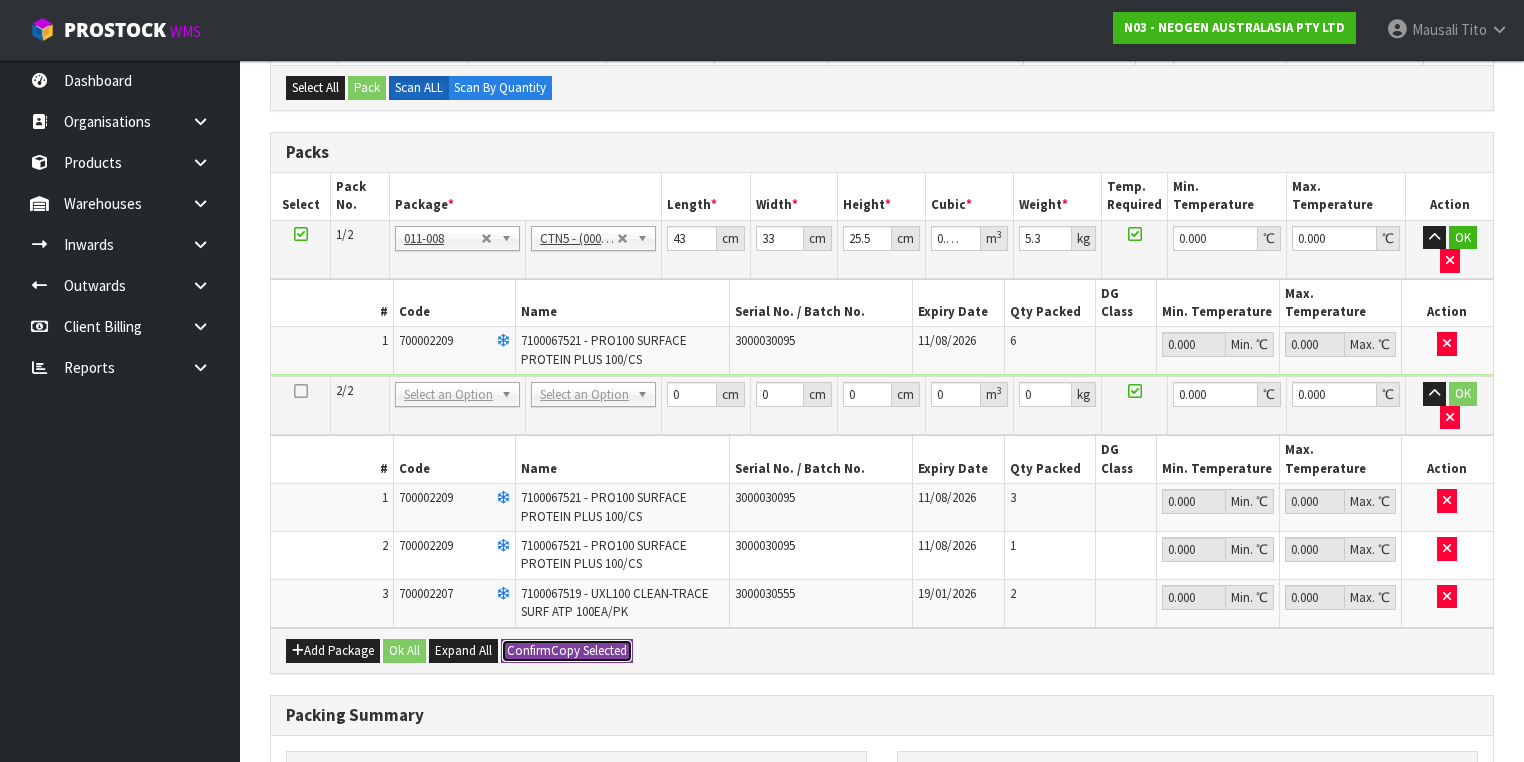 click on "Confirm" at bounding box center (529, 650) 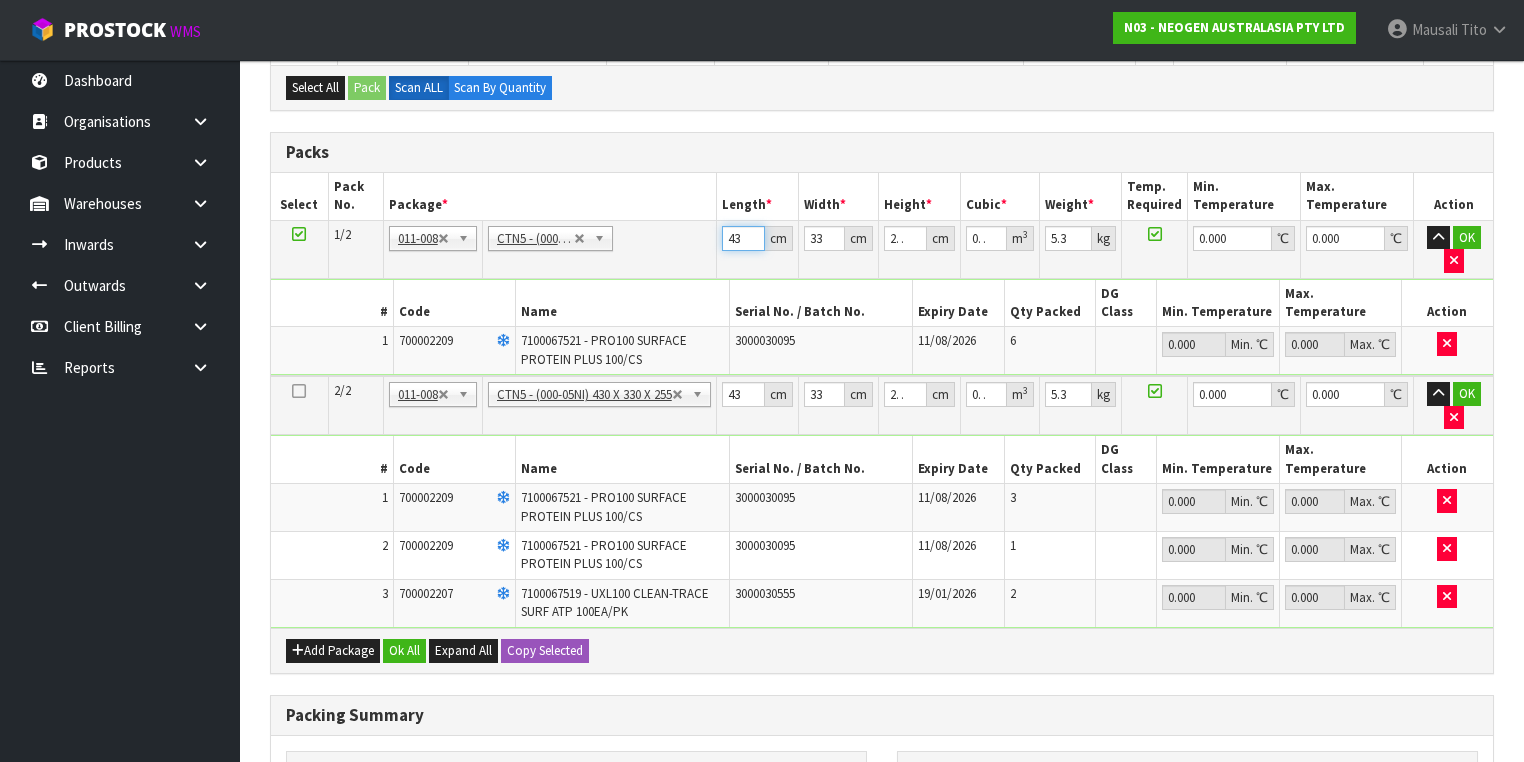drag, startPoint x: 747, startPoint y: 233, endPoint x: 704, endPoint y: 244, distance: 44.38468 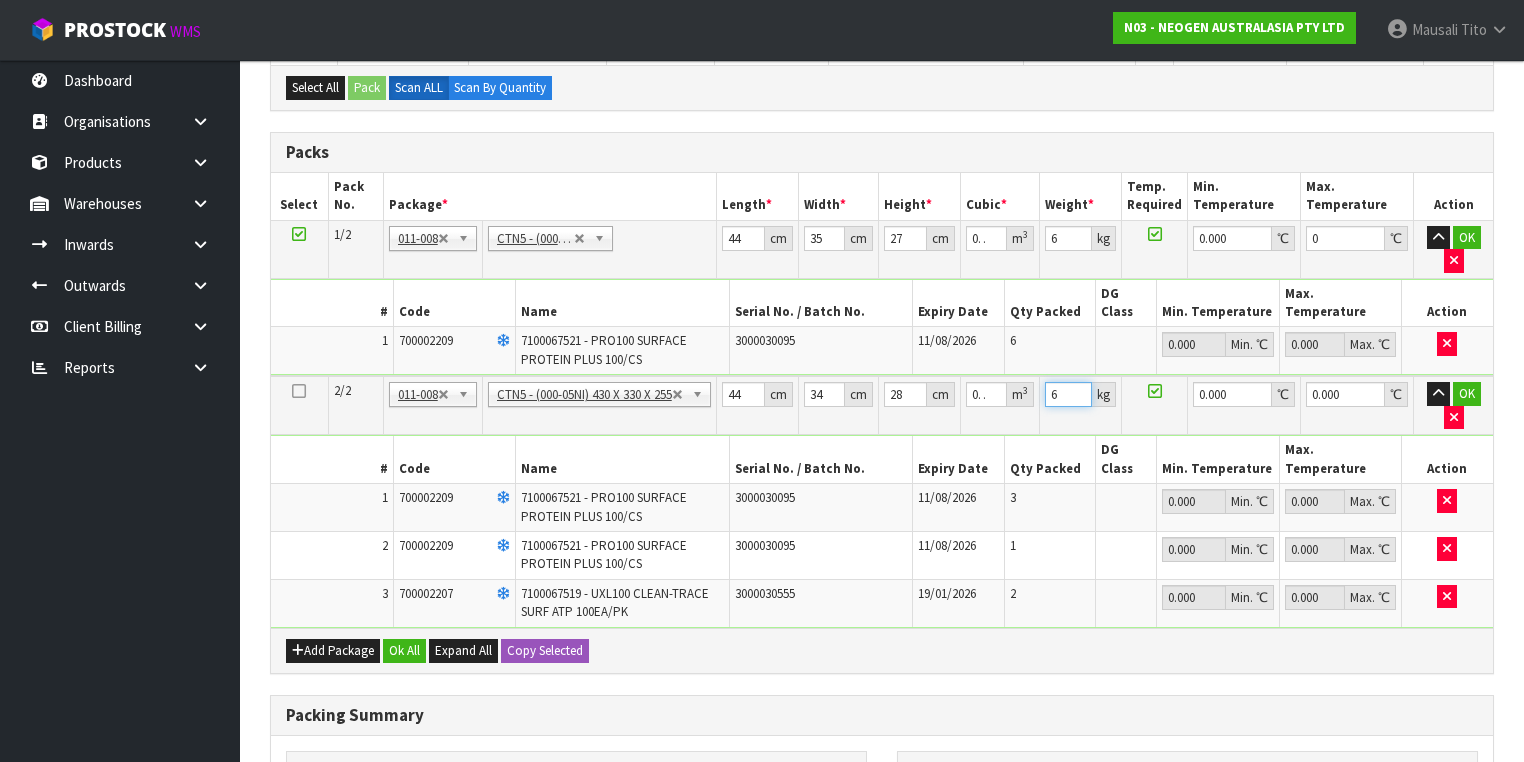 scroll, scrollTop: 720, scrollLeft: 0, axis: vertical 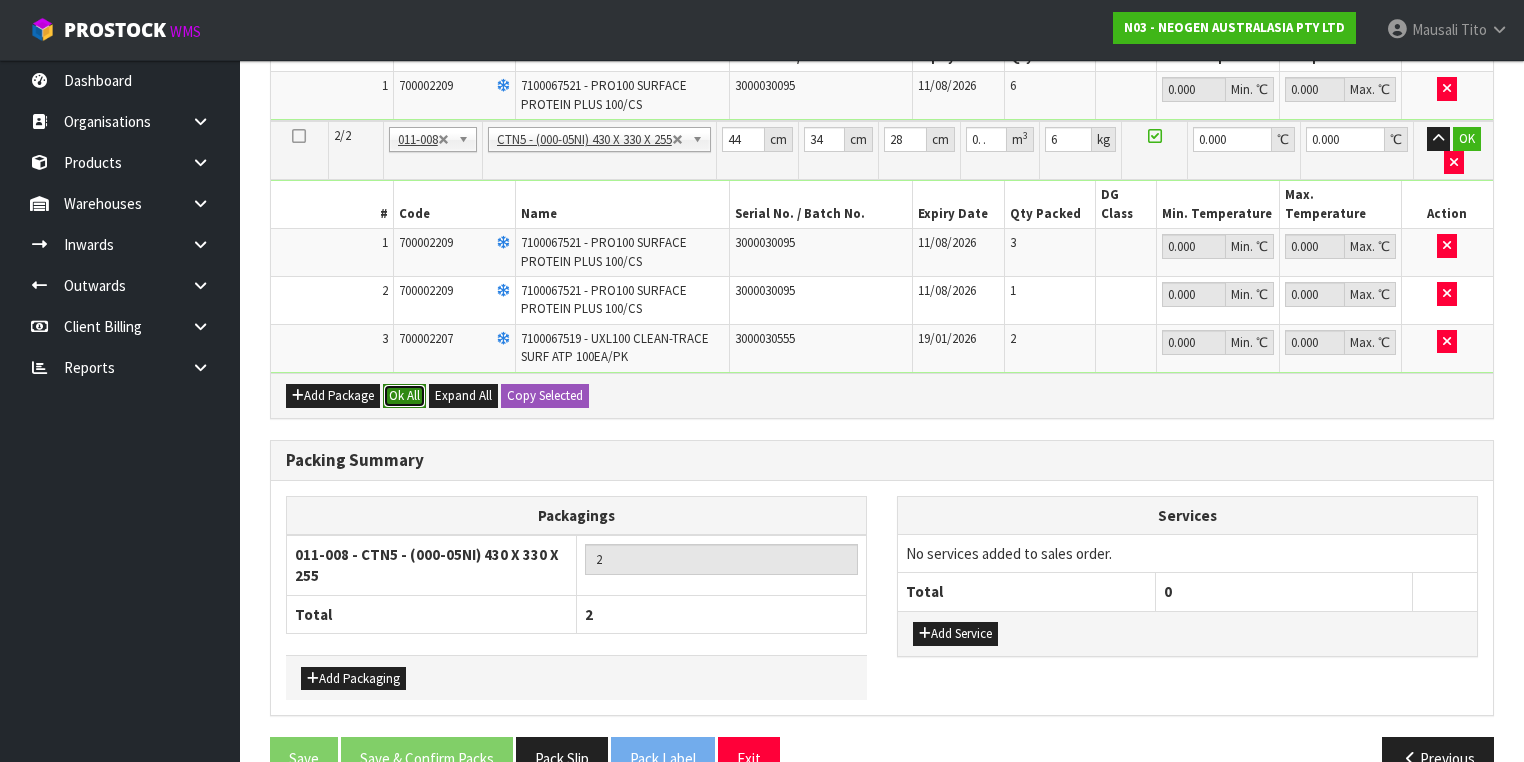 click on "Ok All" at bounding box center [404, 396] 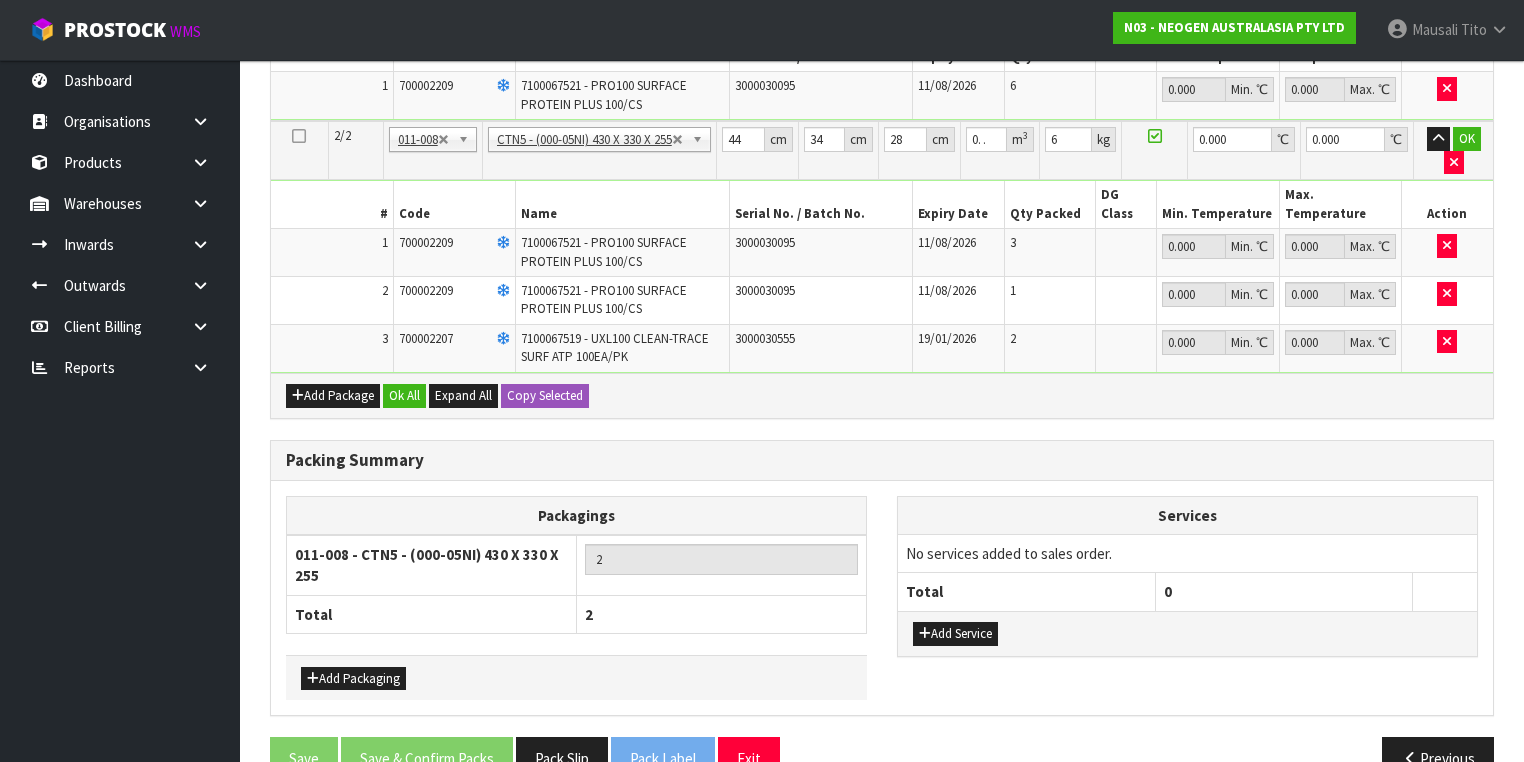 scroll, scrollTop: 700, scrollLeft: 0, axis: vertical 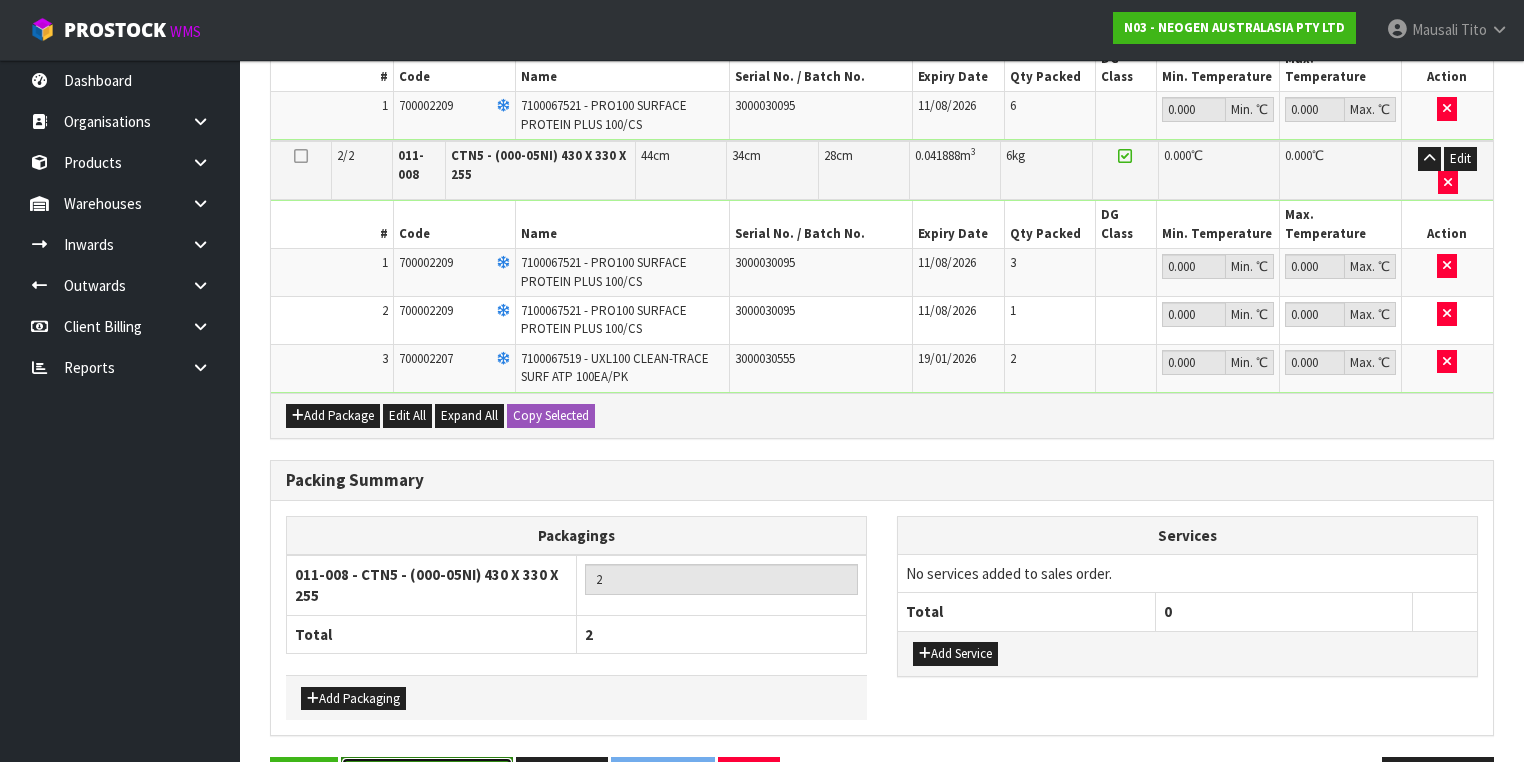 click on "Save & Confirm Packs" at bounding box center [427, 778] 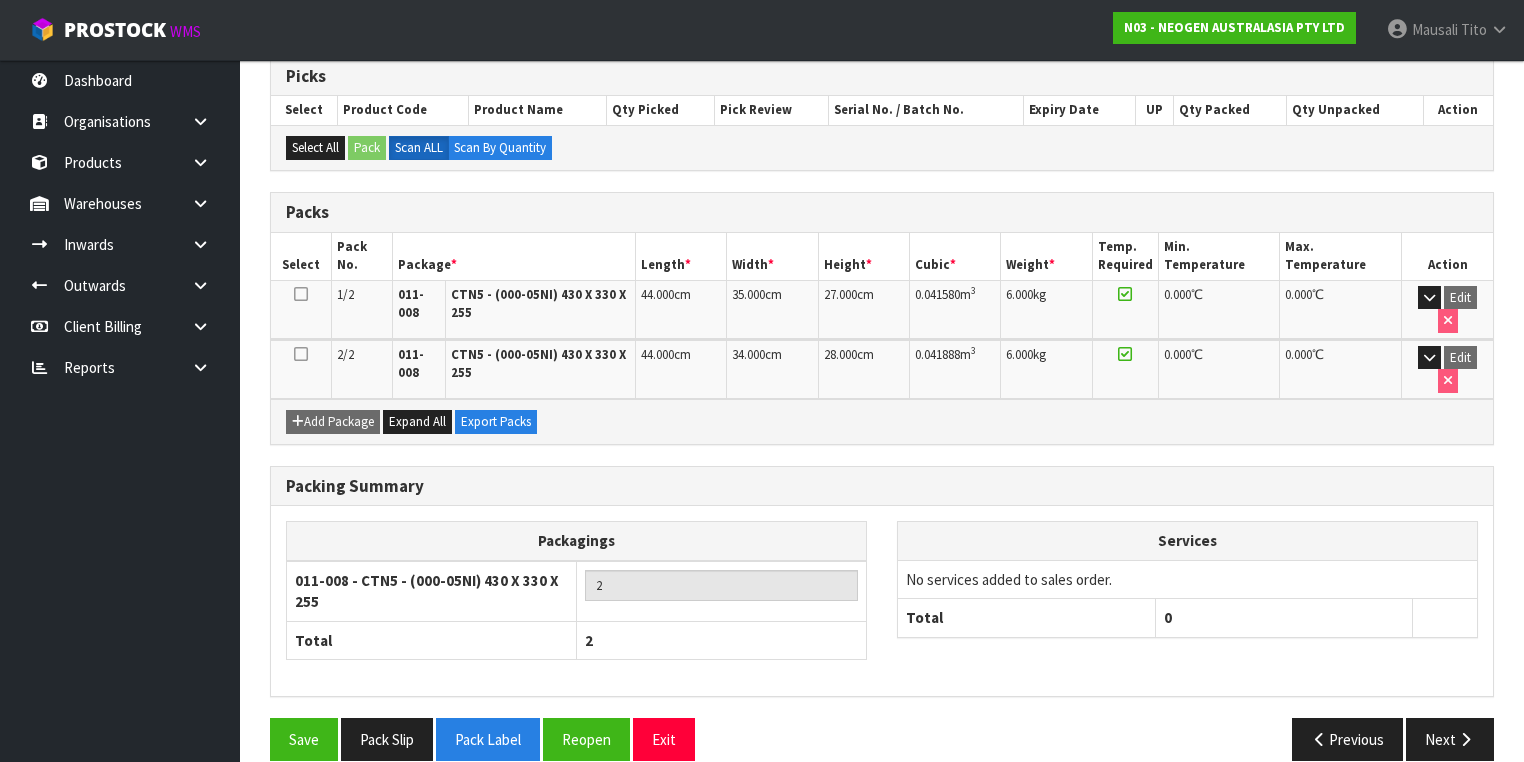 scroll, scrollTop: 406, scrollLeft: 0, axis: vertical 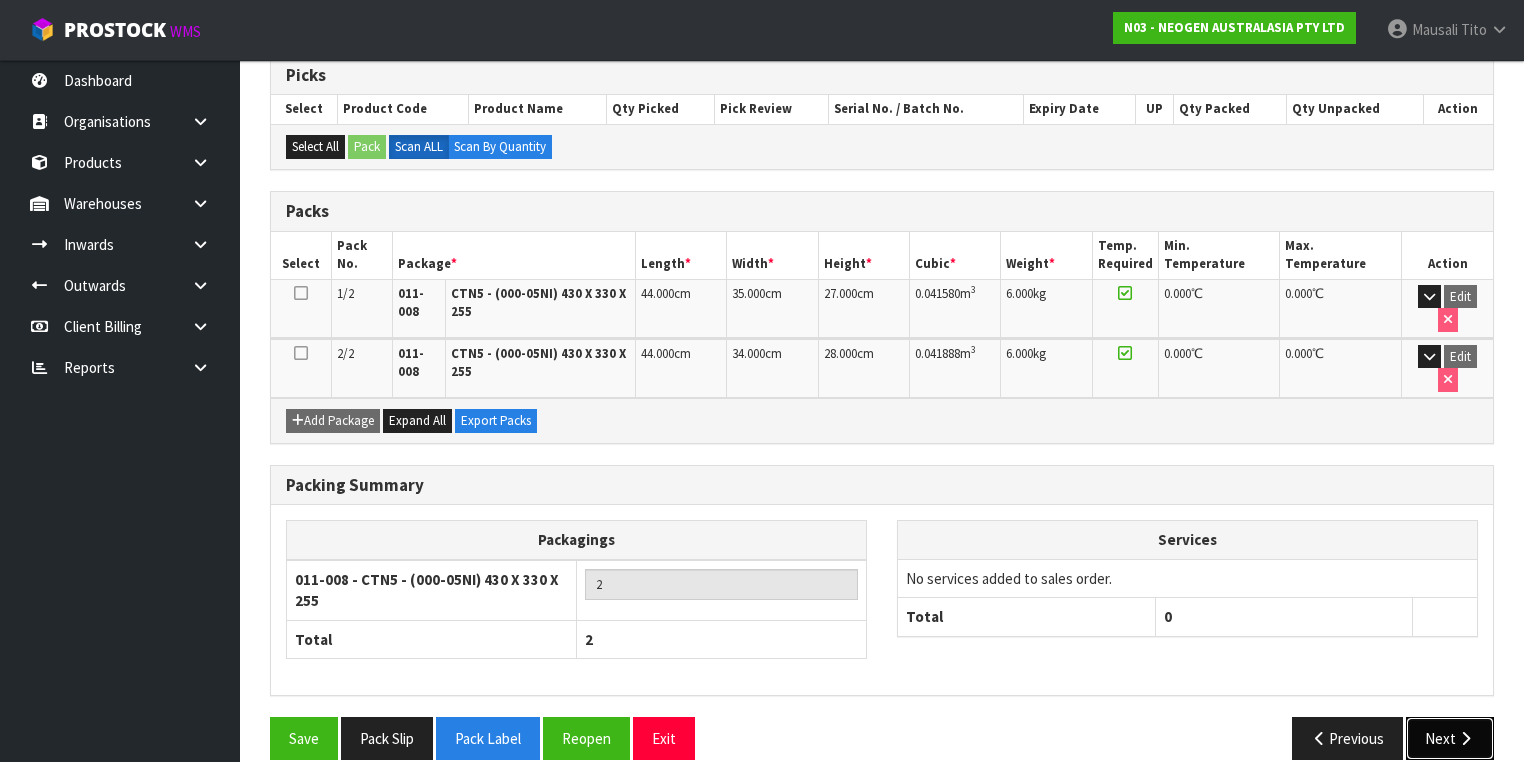 click on "Next" at bounding box center [1450, 738] 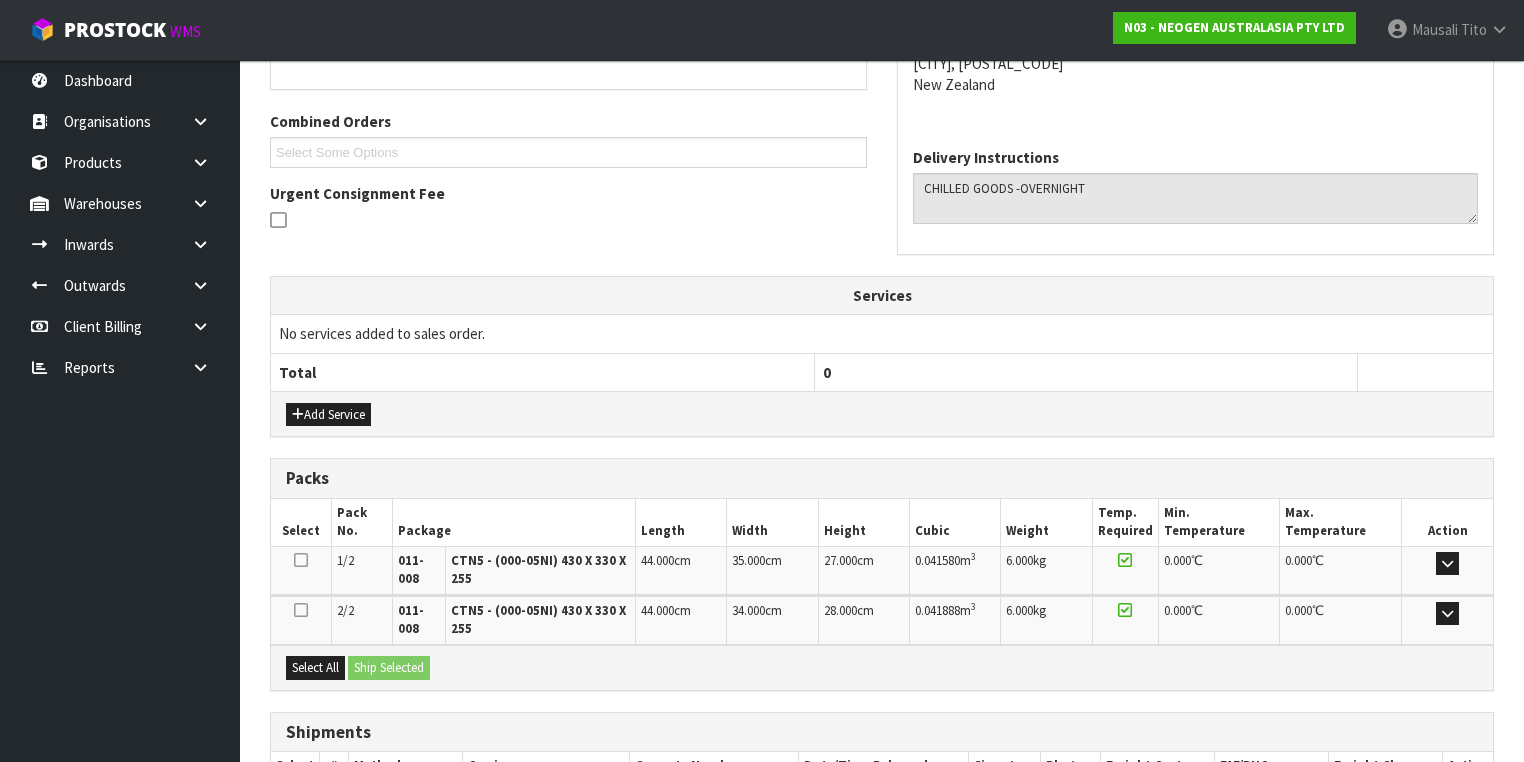 scroll, scrollTop: 612, scrollLeft: 0, axis: vertical 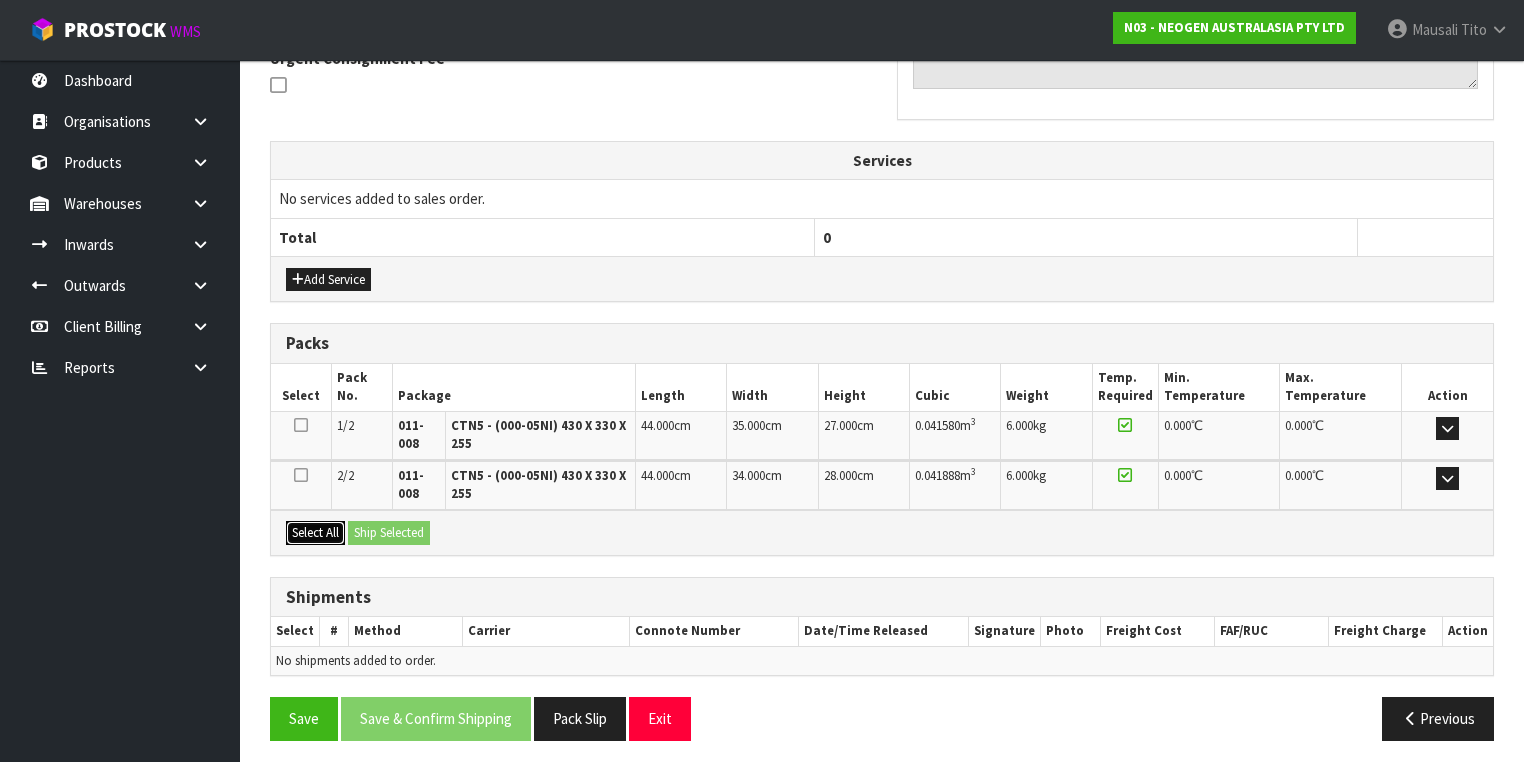 click on "Select All" at bounding box center (315, 533) 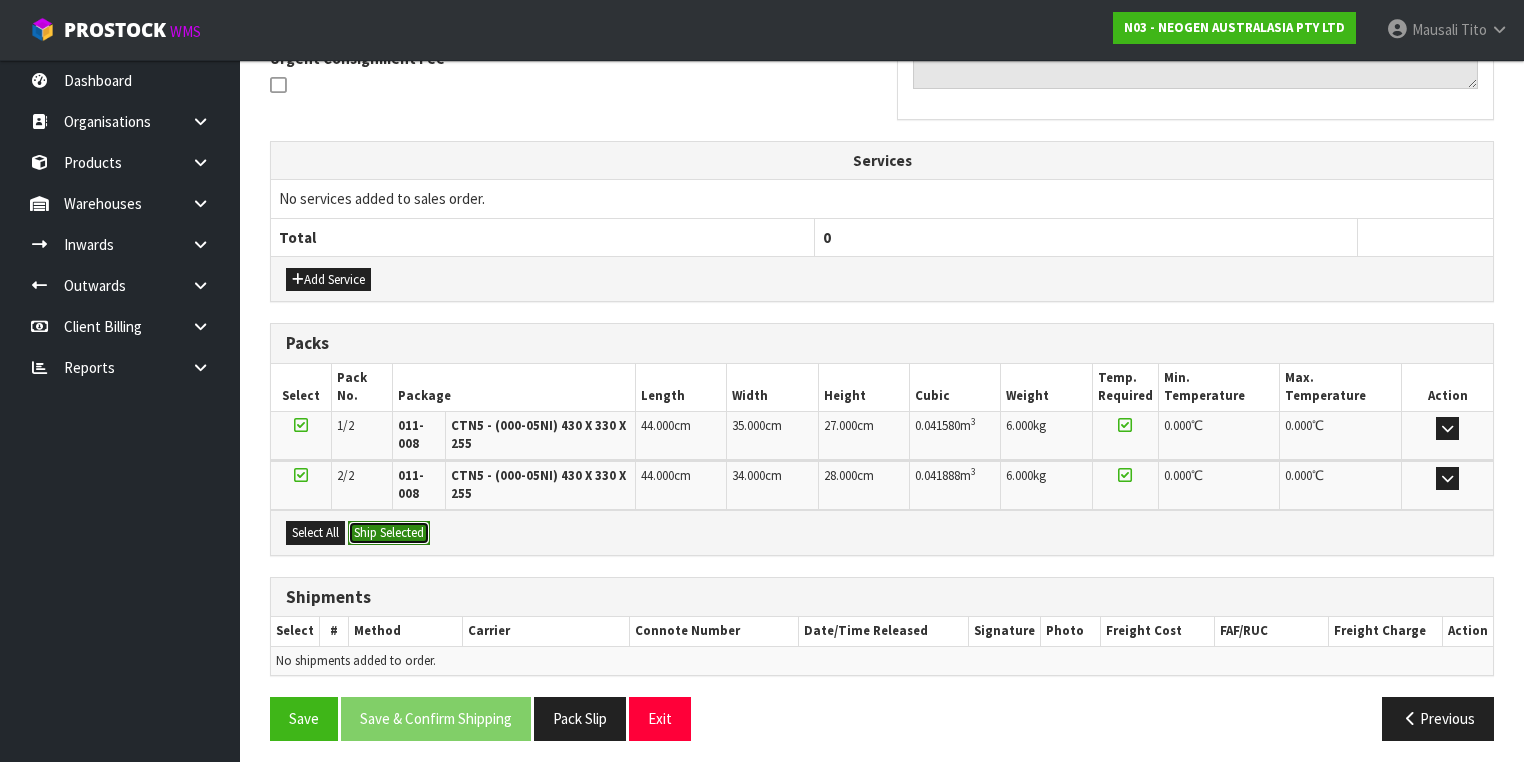 click on "Ship Selected" at bounding box center [389, 533] 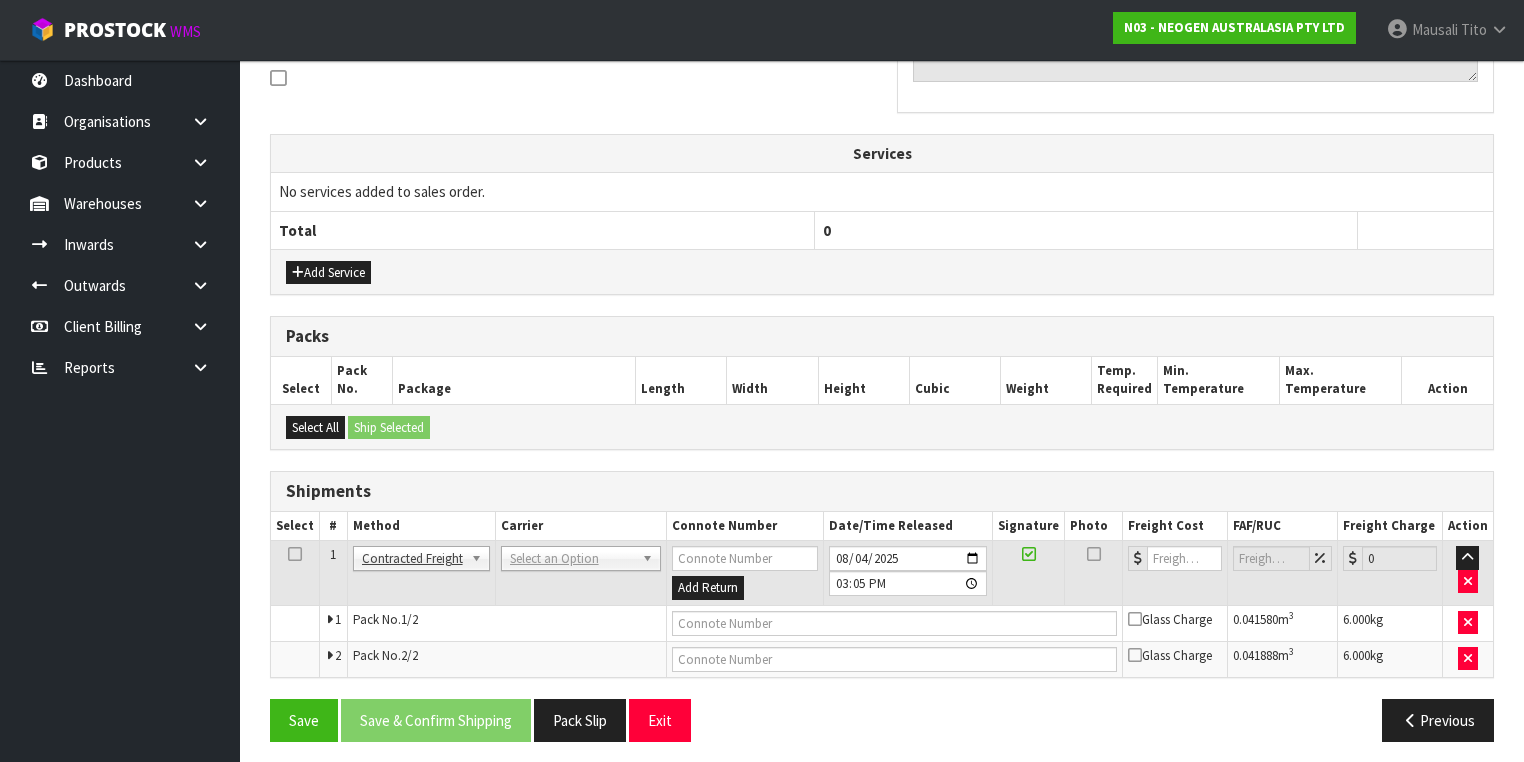 scroll, scrollTop: 621, scrollLeft: 0, axis: vertical 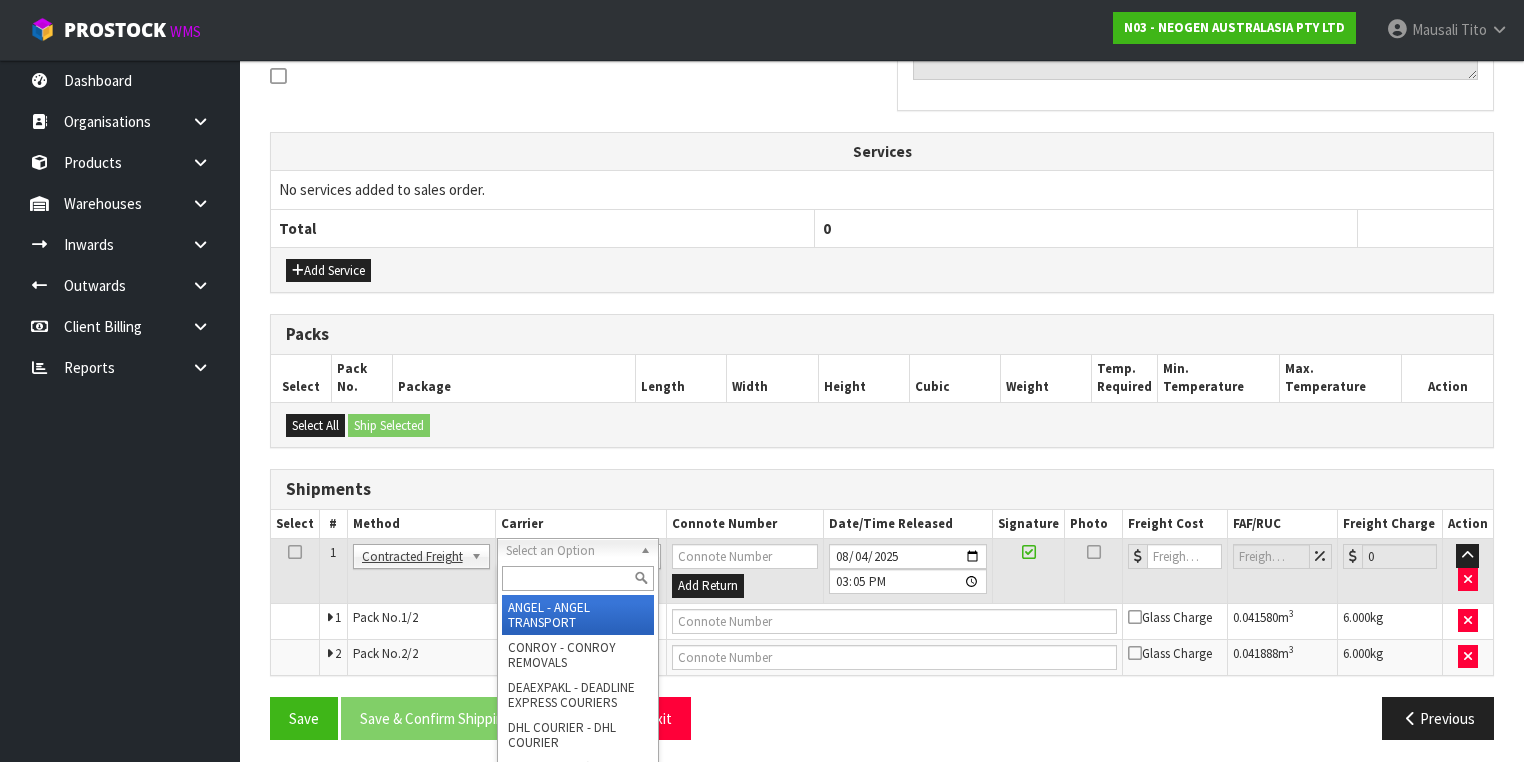 click at bounding box center [578, 578] 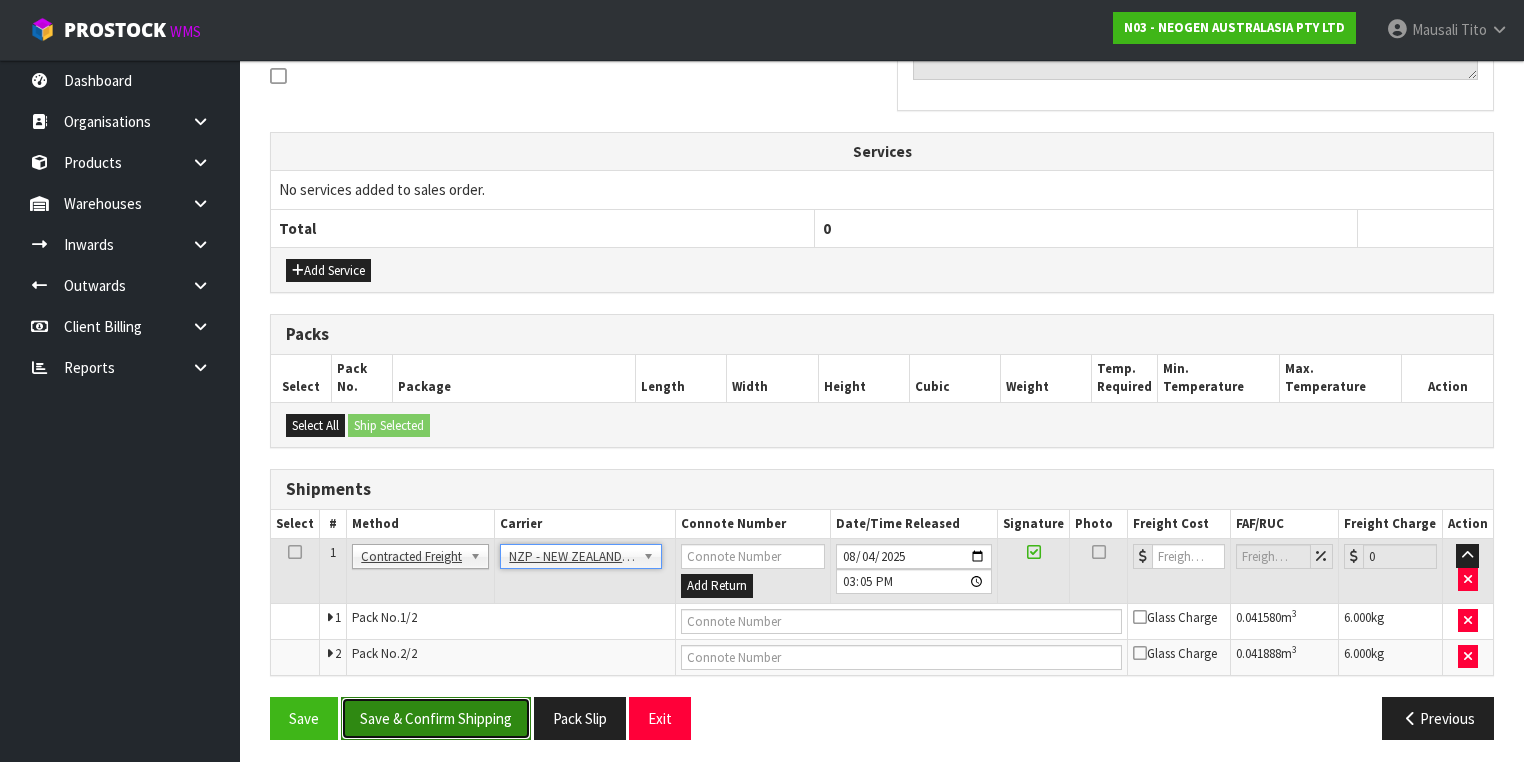 click on "Save & Confirm Shipping" at bounding box center [436, 718] 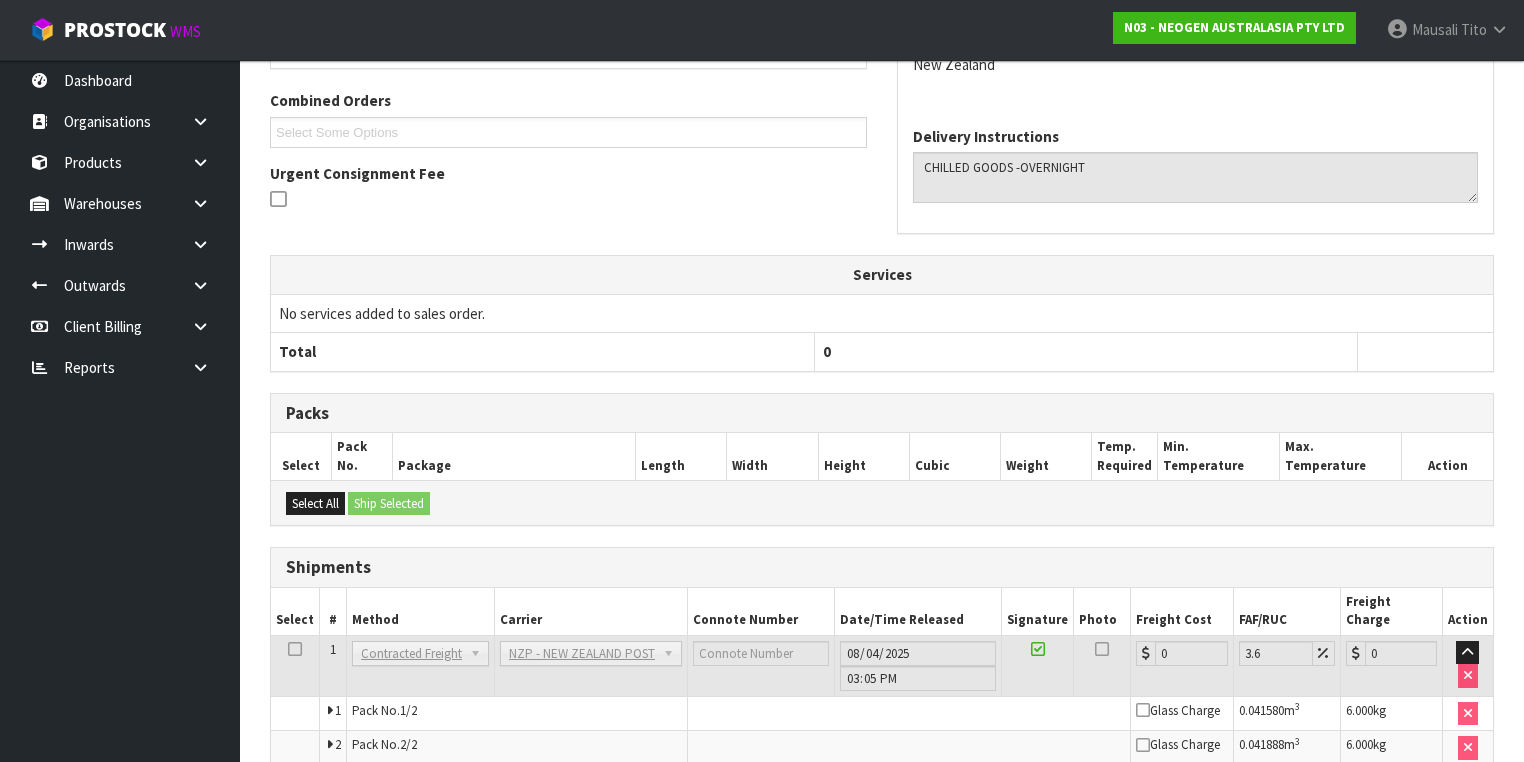 scroll, scrollTop: 592, scrollLeft: 0, axis: vertical 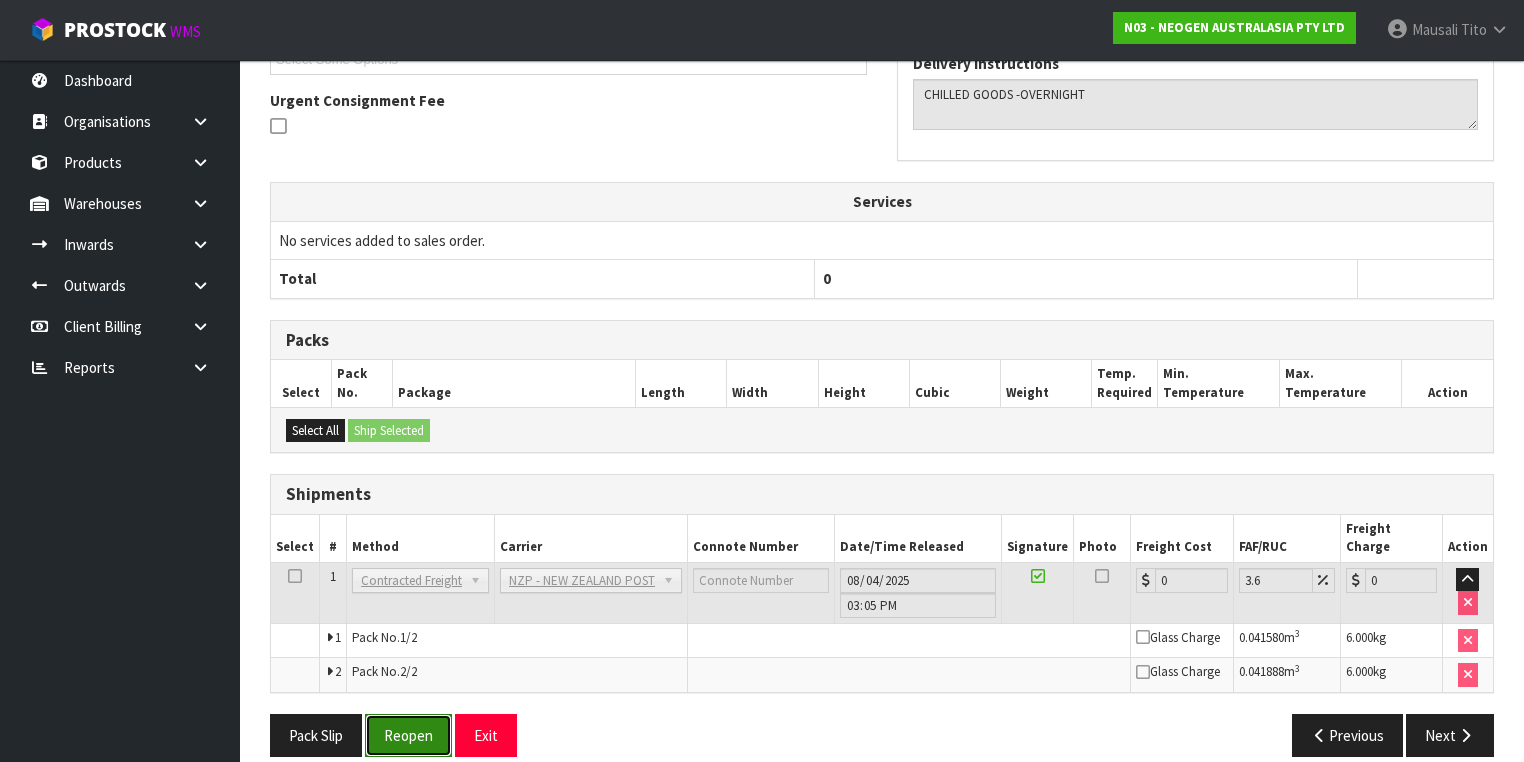 click on "Reopen" at bounding box center (408, 735) 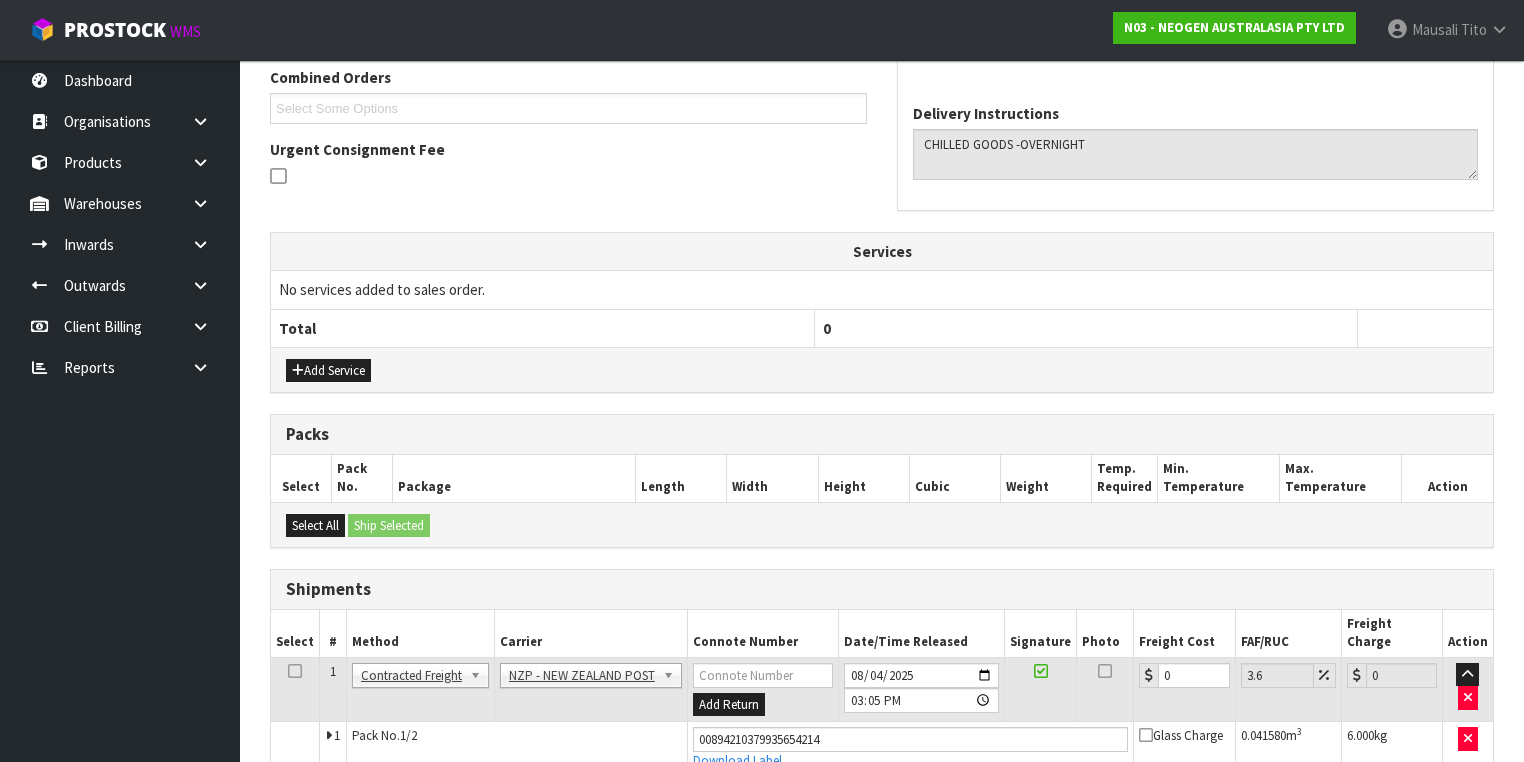 scroll, scrollTop: 640, scrollLeft: 0, axis: vertical 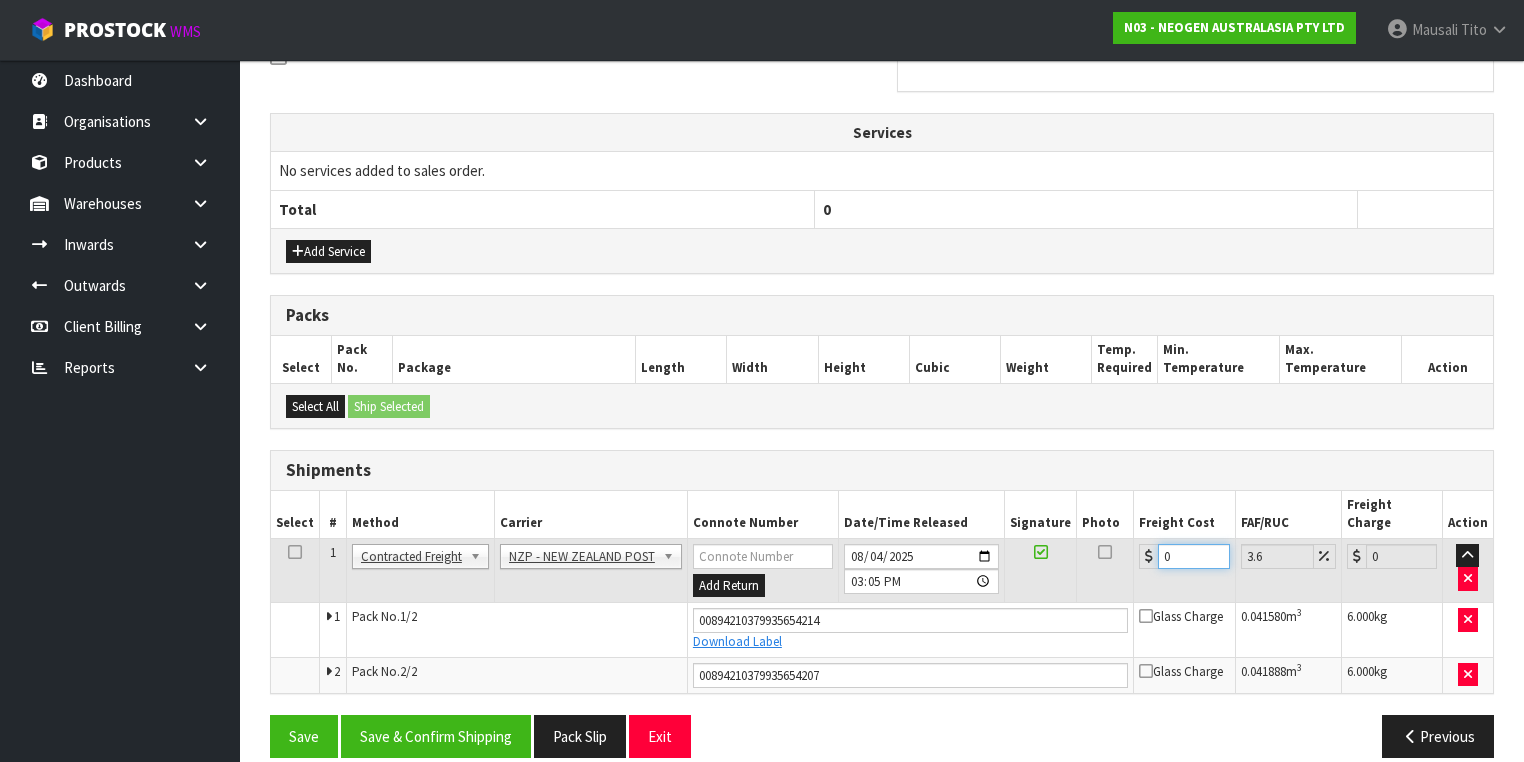 drag, startPoint x: 1184, startPoint y: 534, endPoint x: 1146, endPoint y: 544, distance: 39.293766 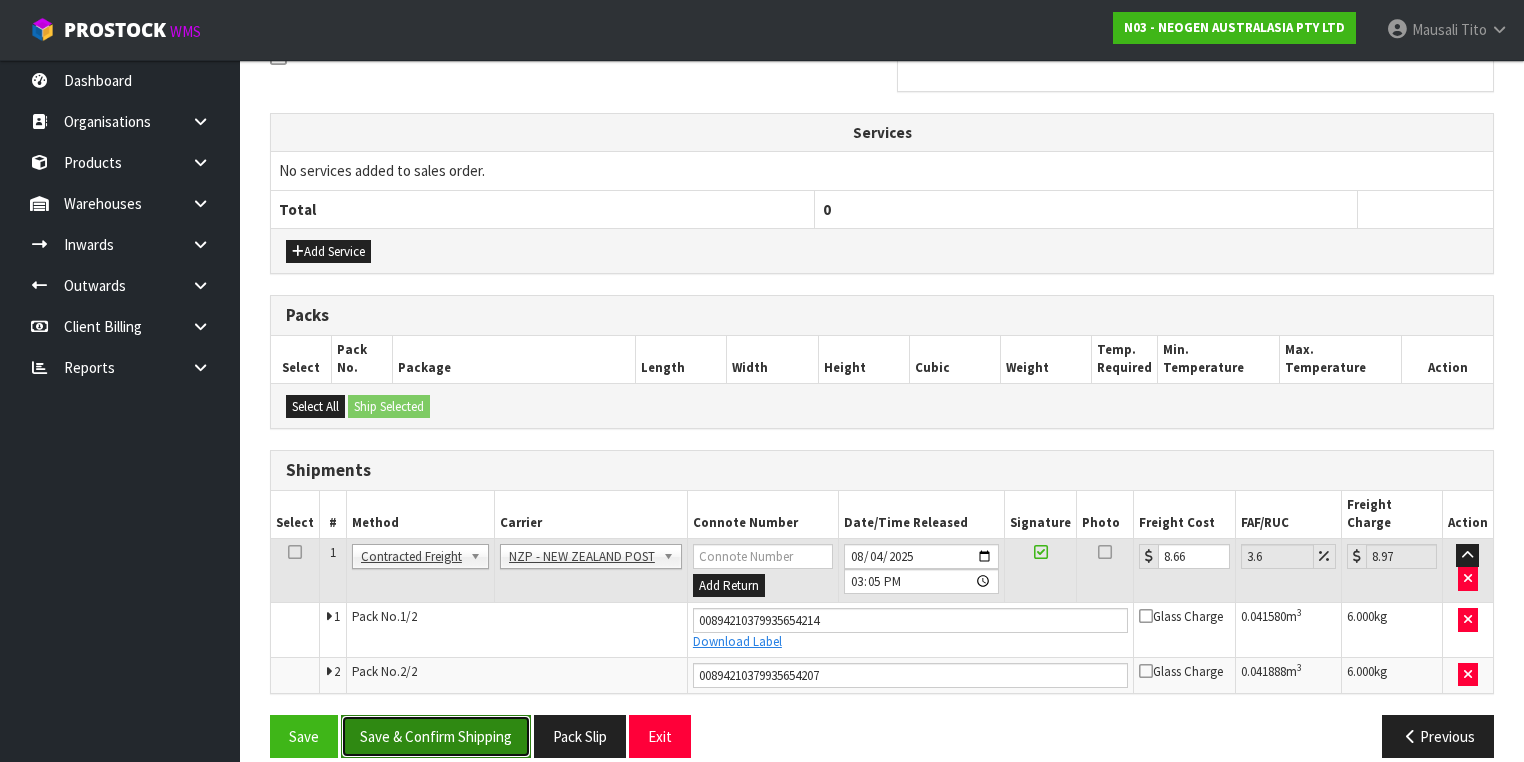 click on "Save & Confirm Shipping" at bounding box center [436, 736] 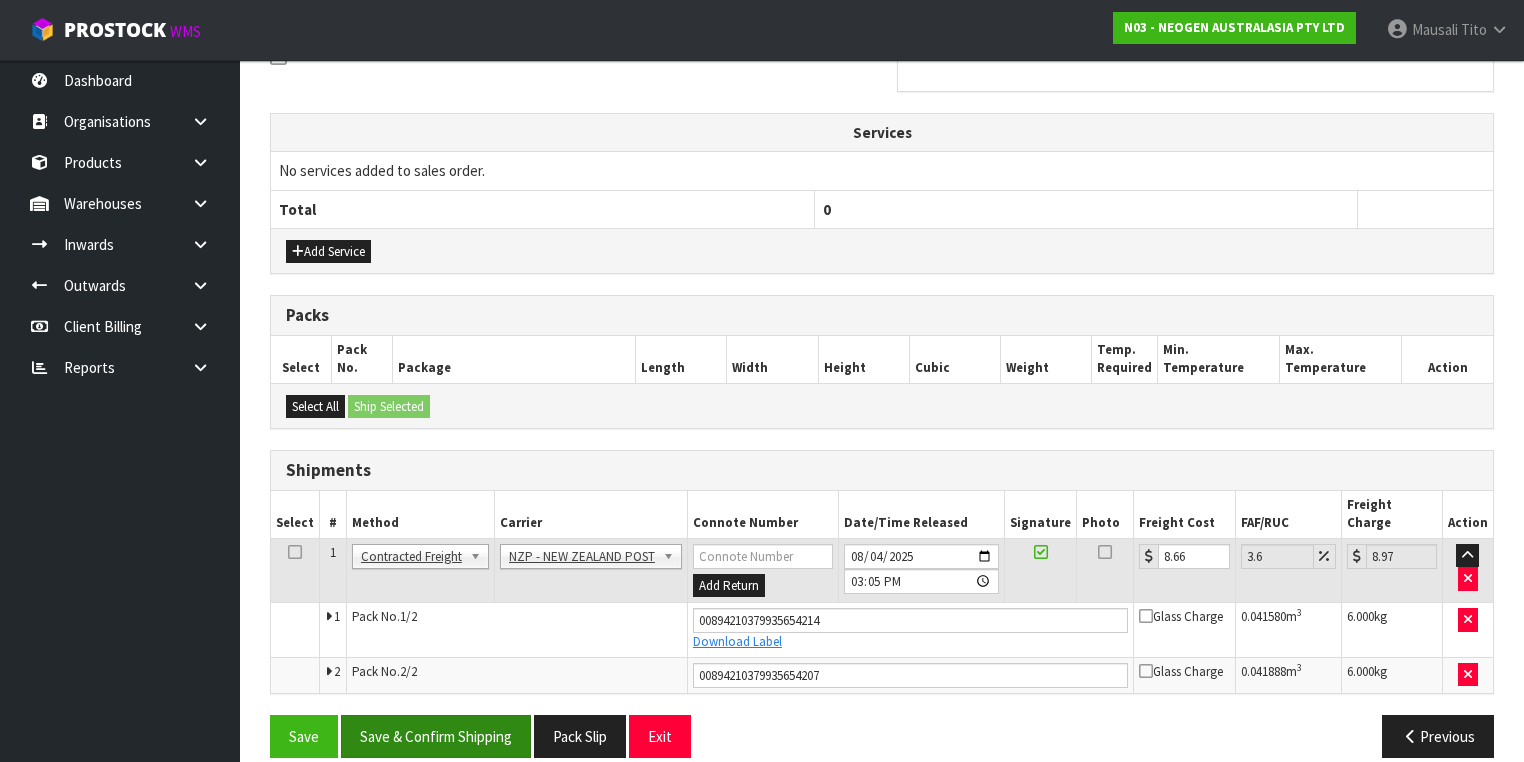scroll, scrollTop: 0, scrollLeft: 0, axis: both 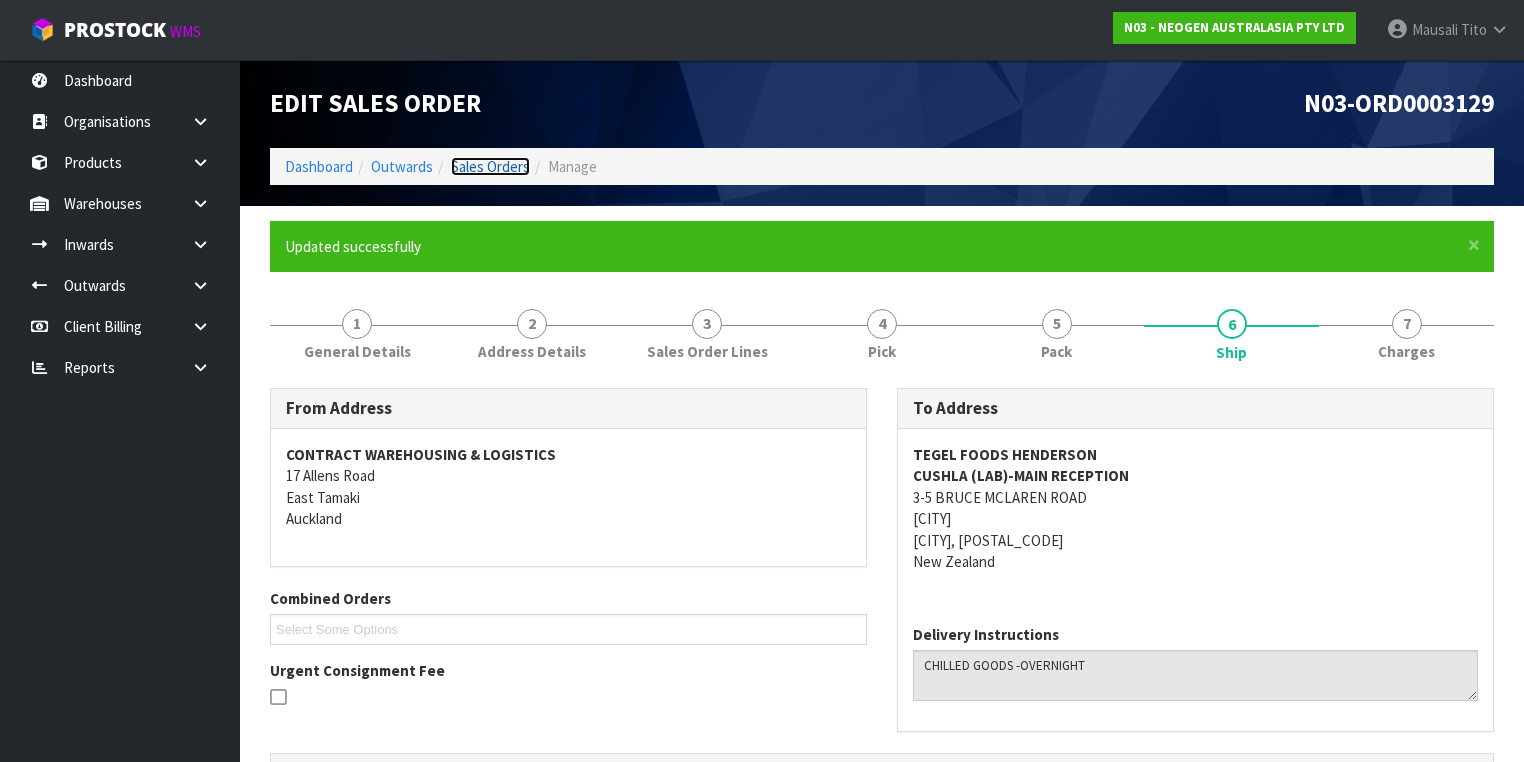 click on "Sales Orders" at bounding box center [490, 166] 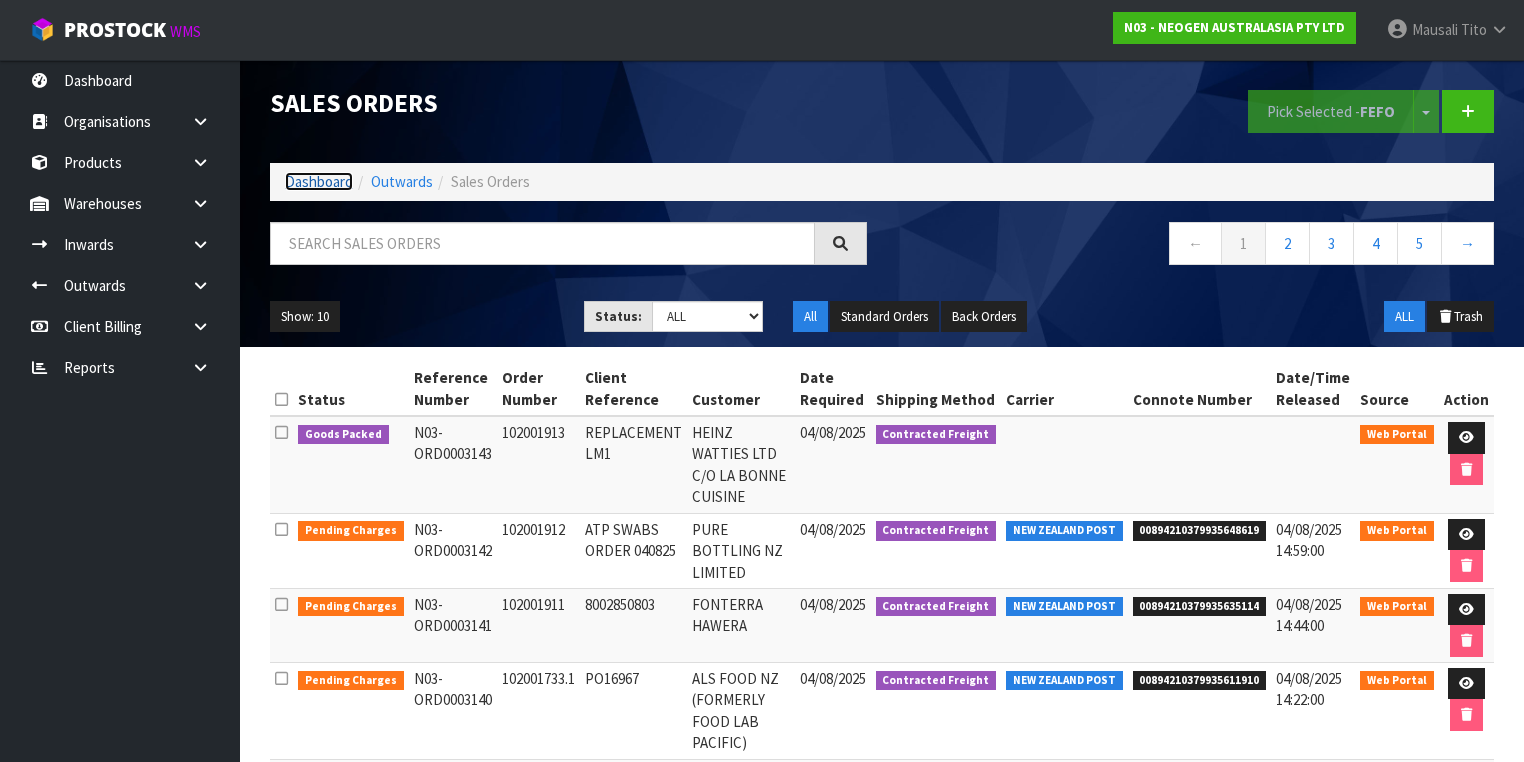 click on "Dashboard" at bounding box center (319, 181) 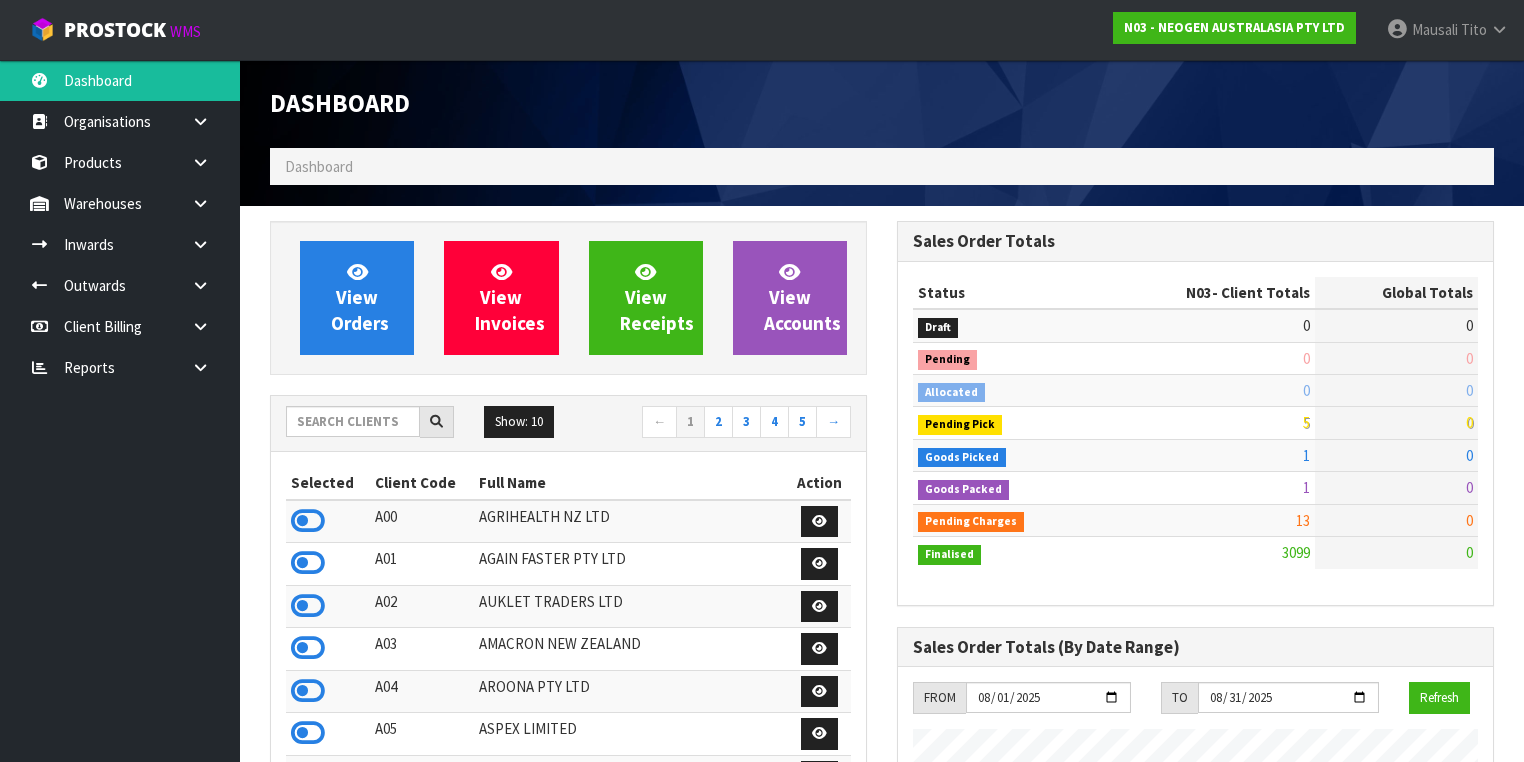 scroll, scrollTop: 998255, scrollLeft: 999372, axis: both 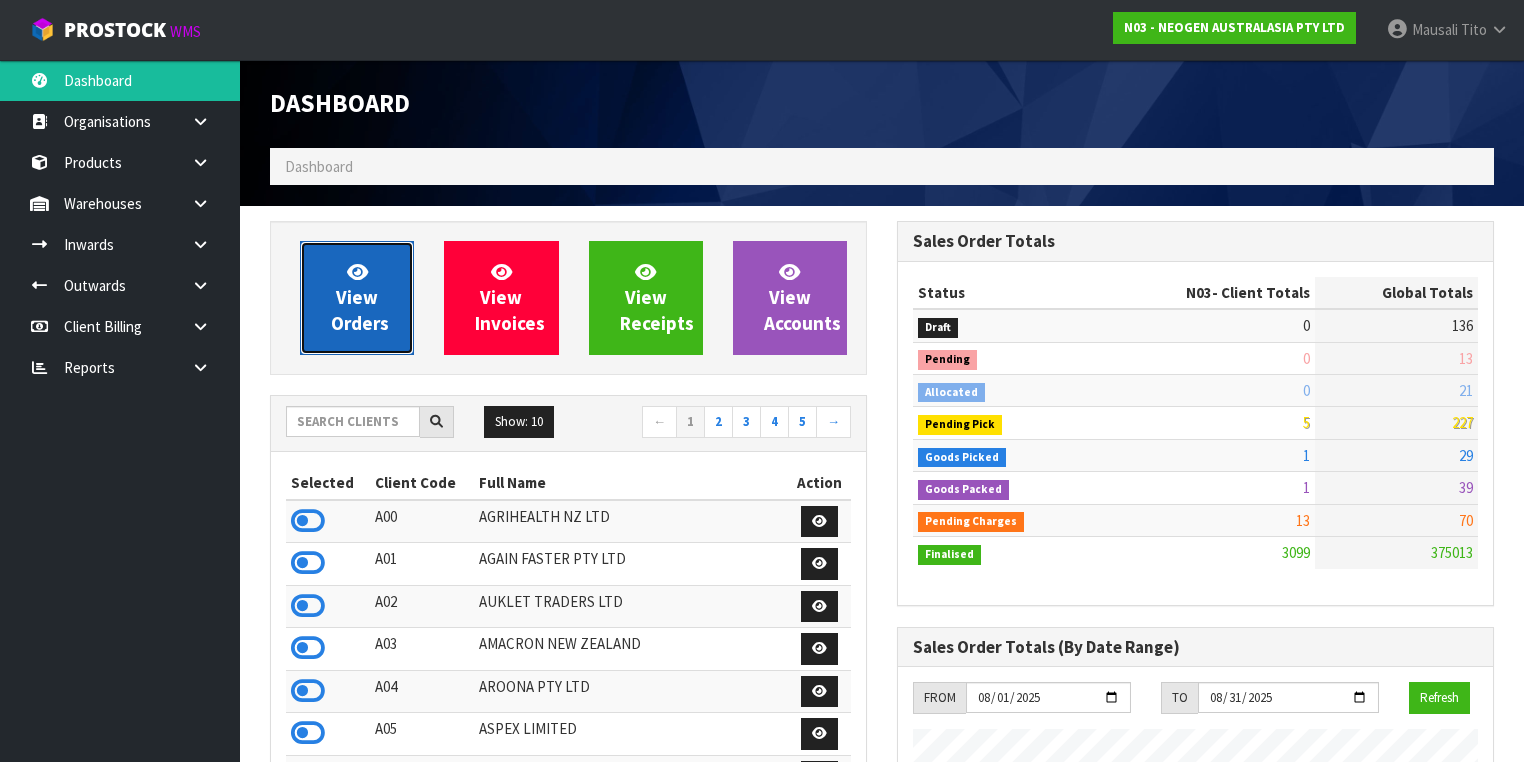 click on "View
Orders" at bounding box center (360, 297) 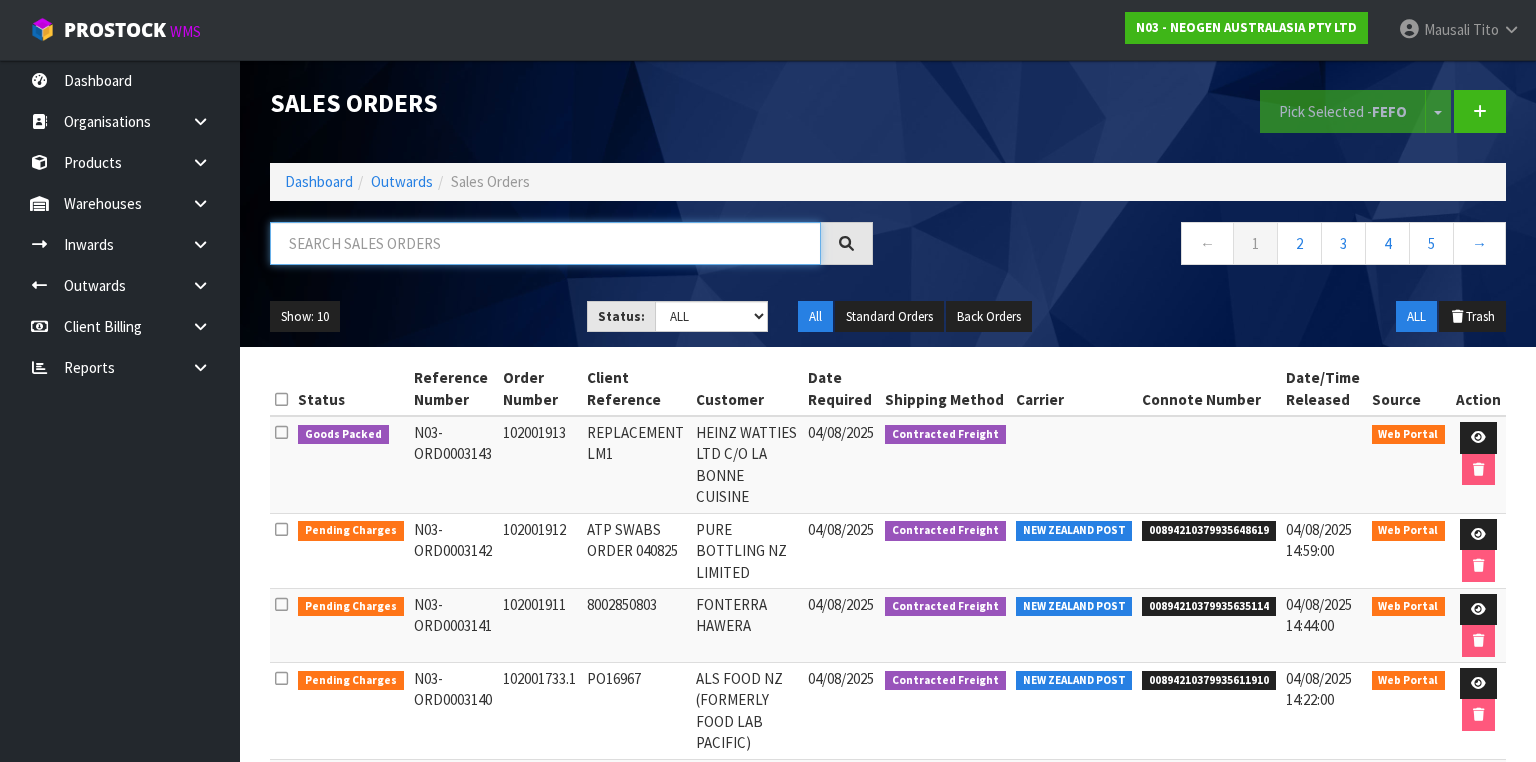 click at bounding box center [545, 243] 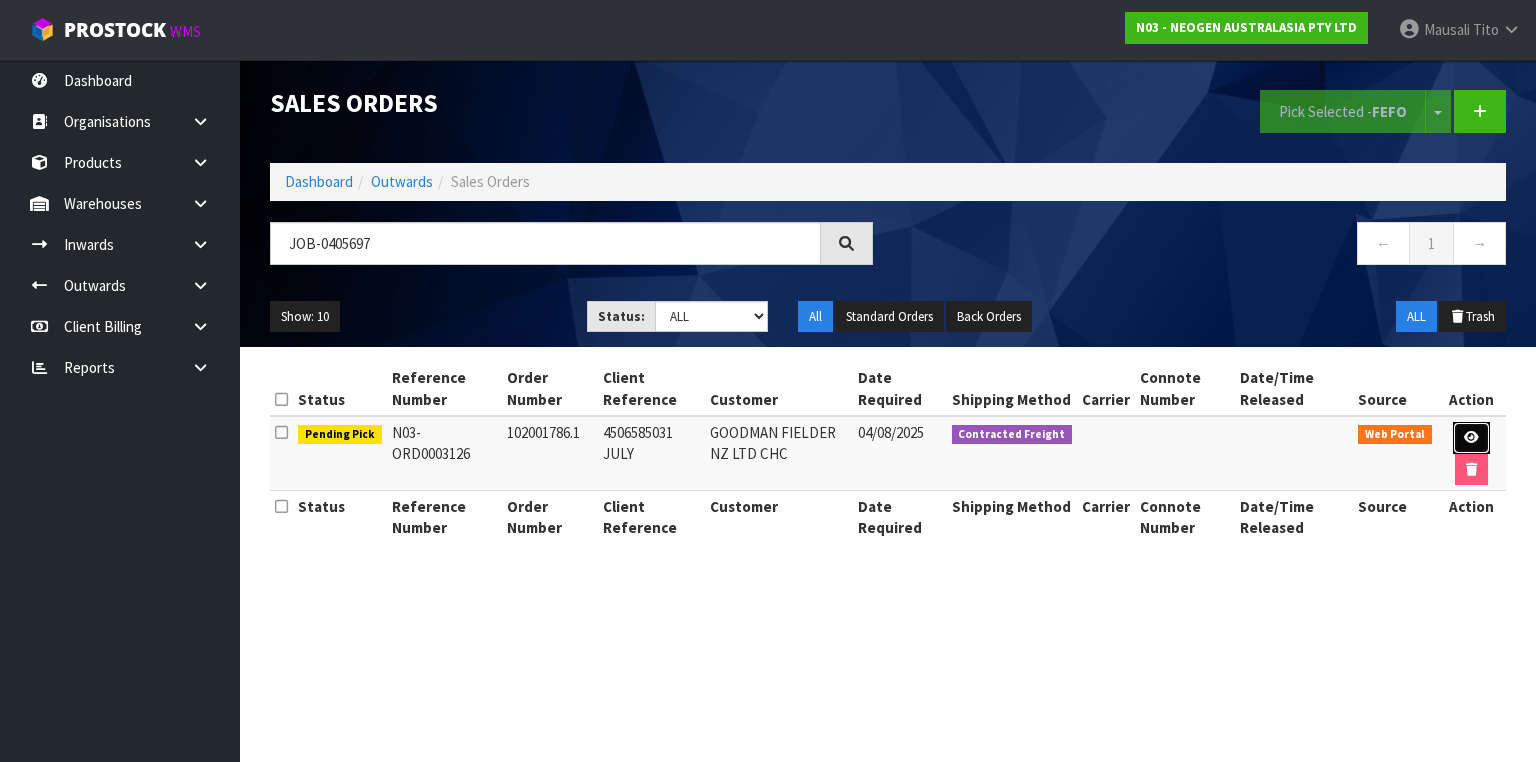 click at bounding box center [1471, 438] 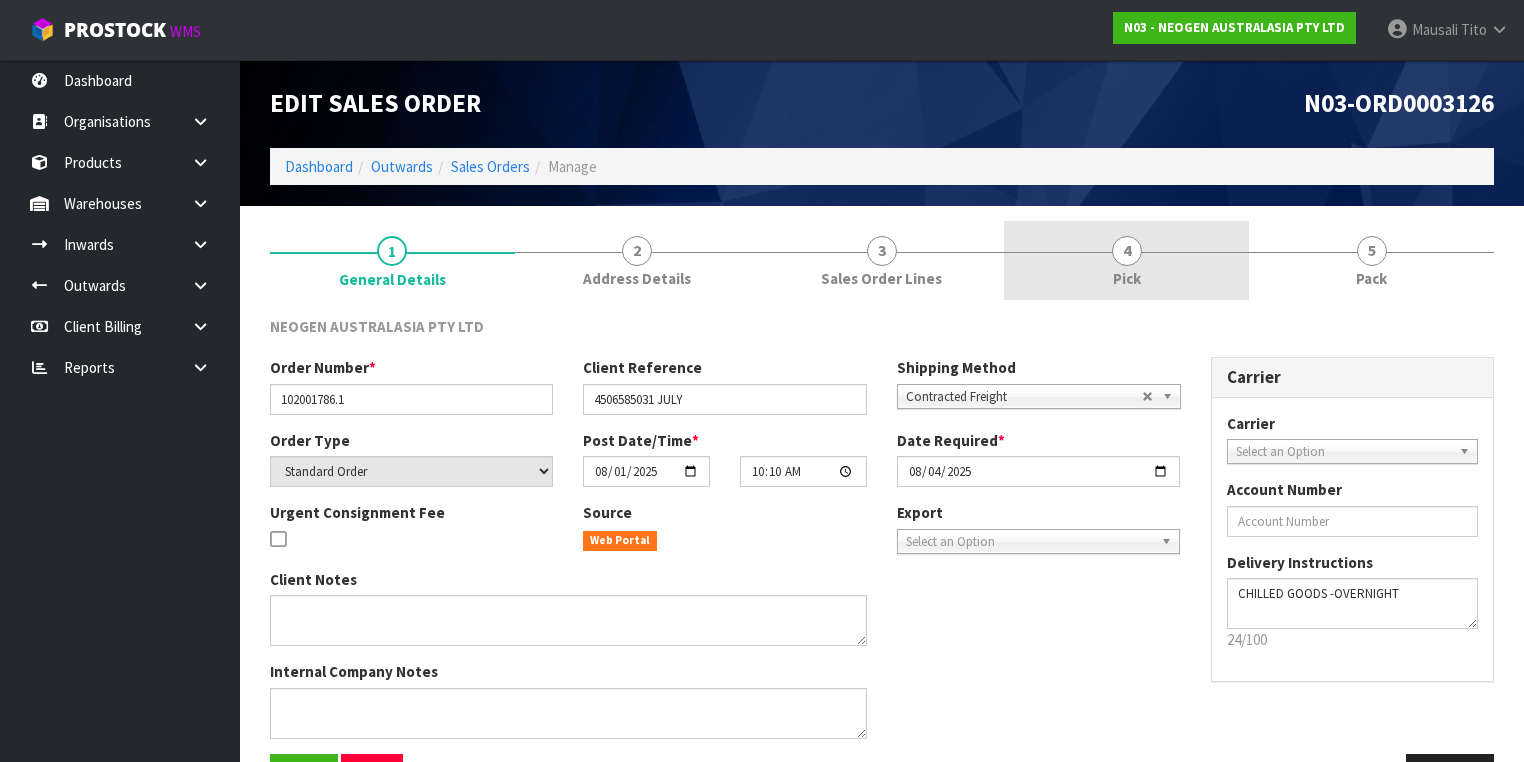drag, startPoint x: 1145, startPoint y: 257, endPoint x: 1151, endPoint y: 296, distance: 39.45884 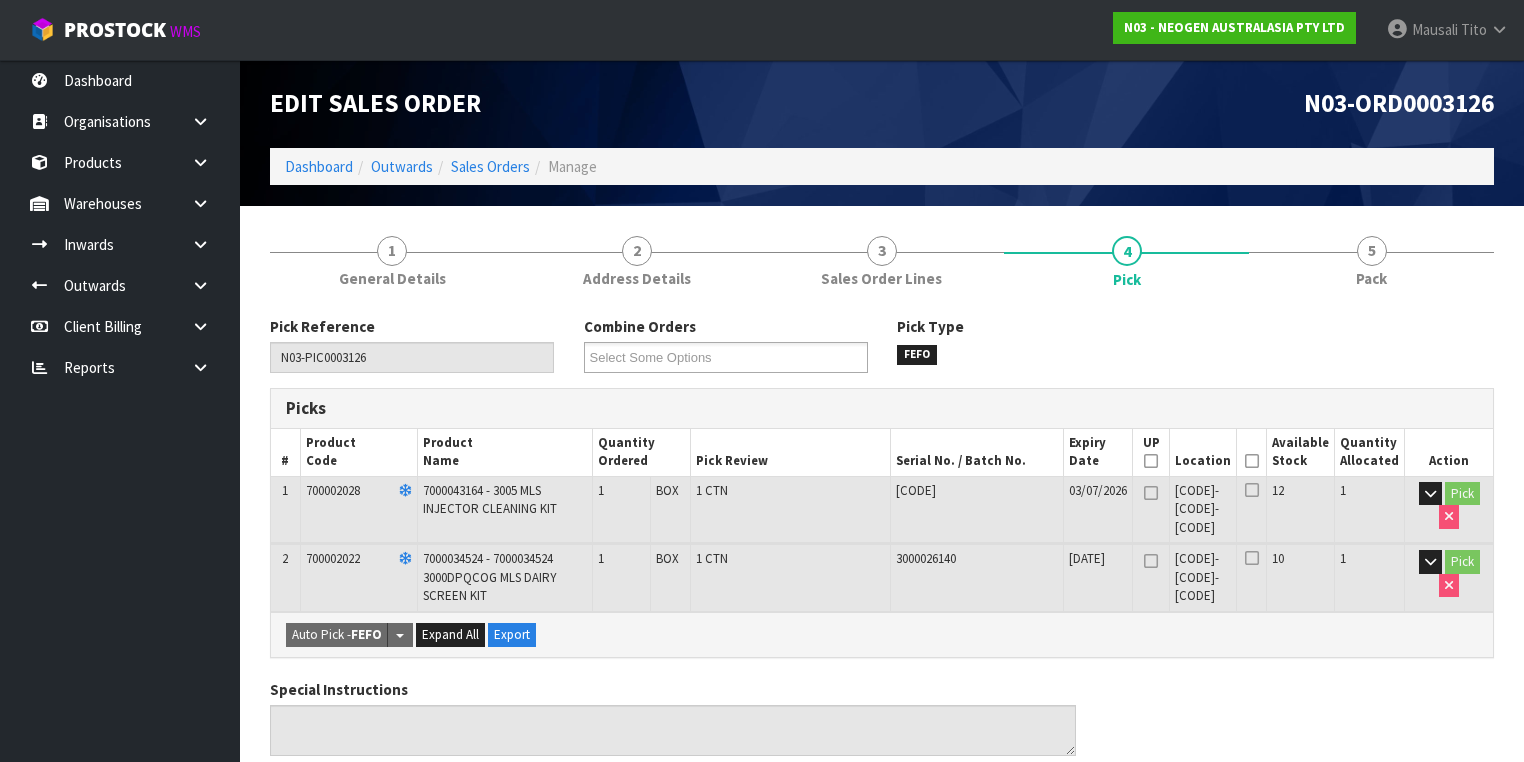 click at bounding box center [1252, 461] 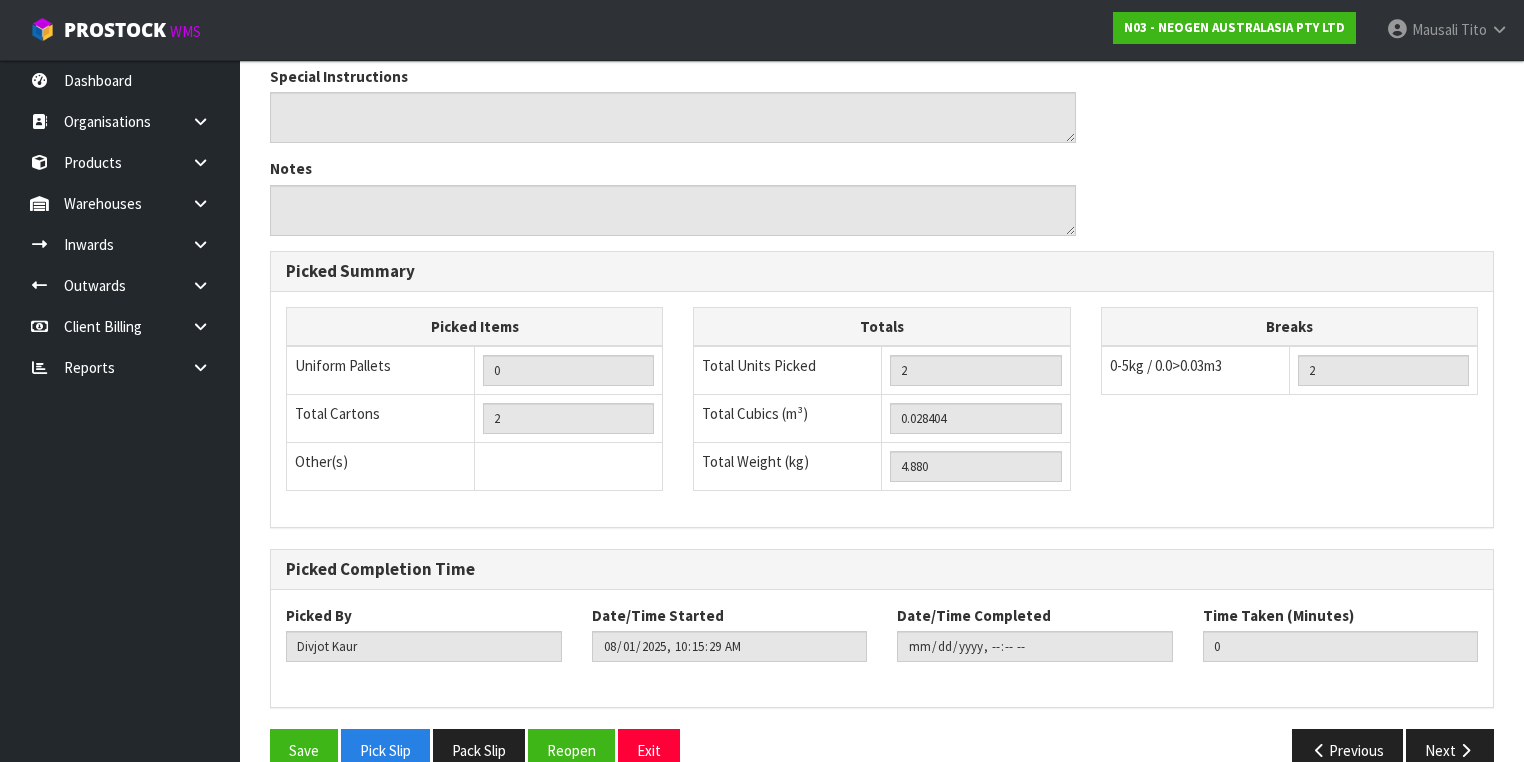 scroll, scrollTop: 709, scrollLeft: 0, axis: vertical 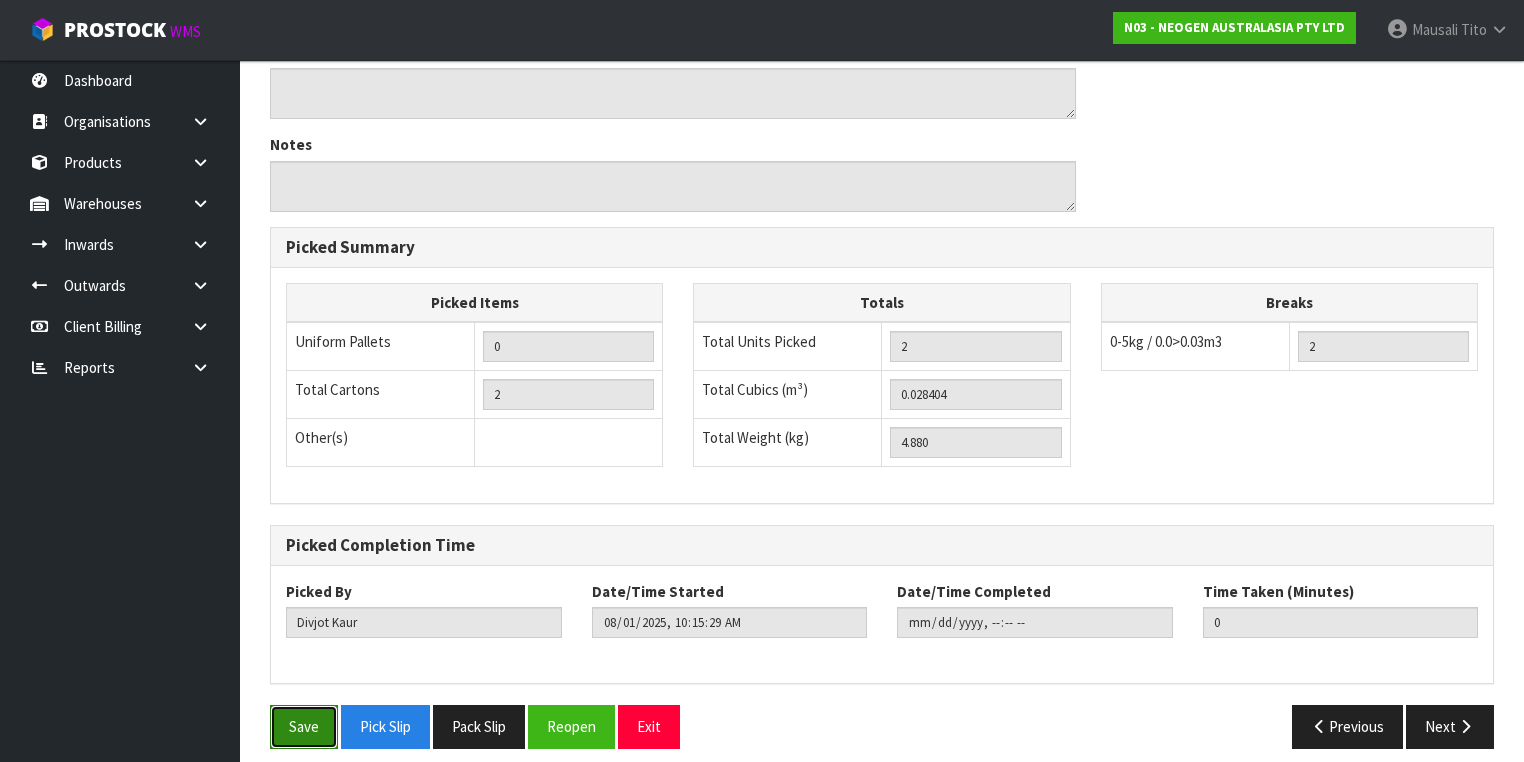 click on "Save" at bounding box center (304, 726) 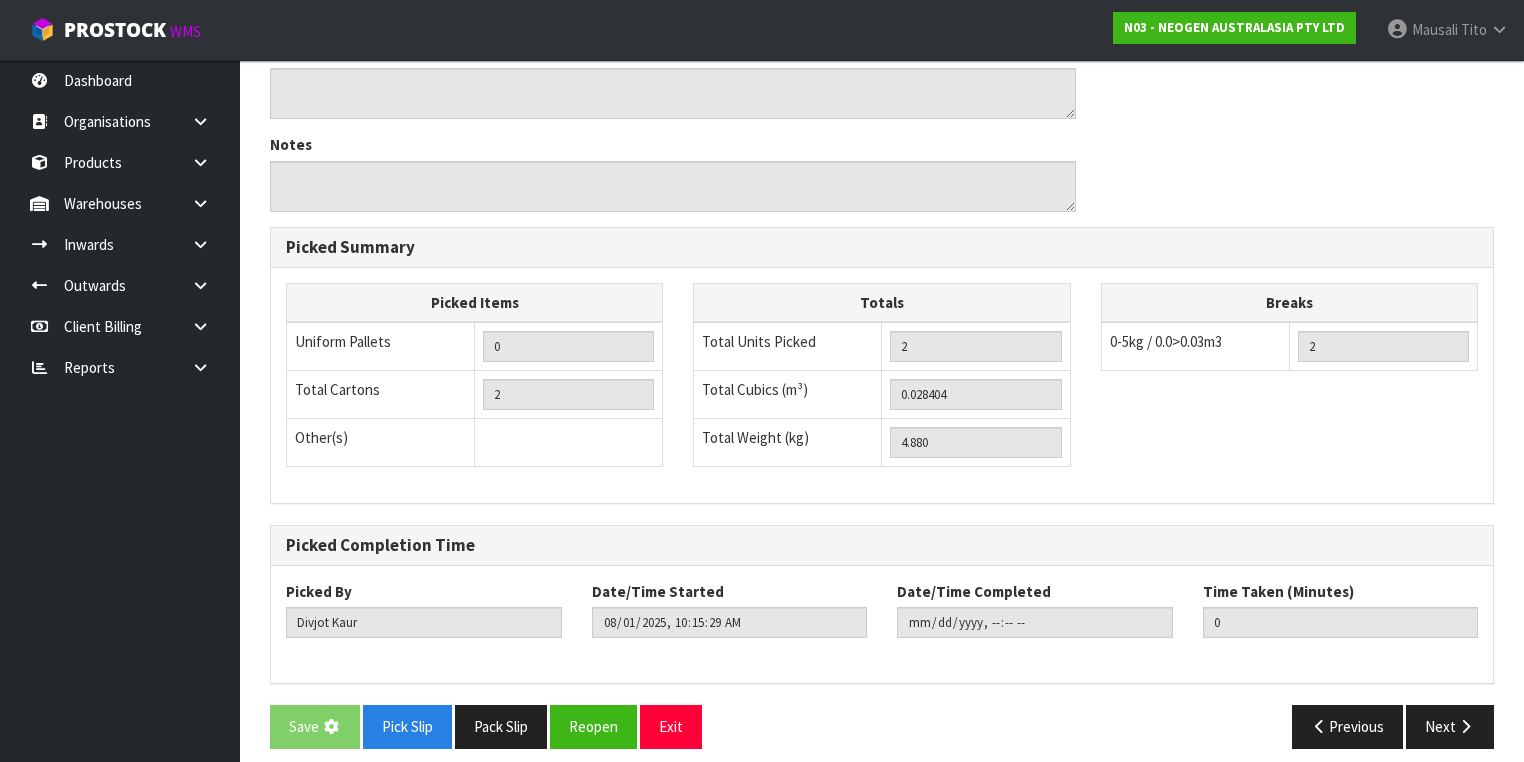 scroll, scrollTop: 0, scrollLeft: 0, axis: both 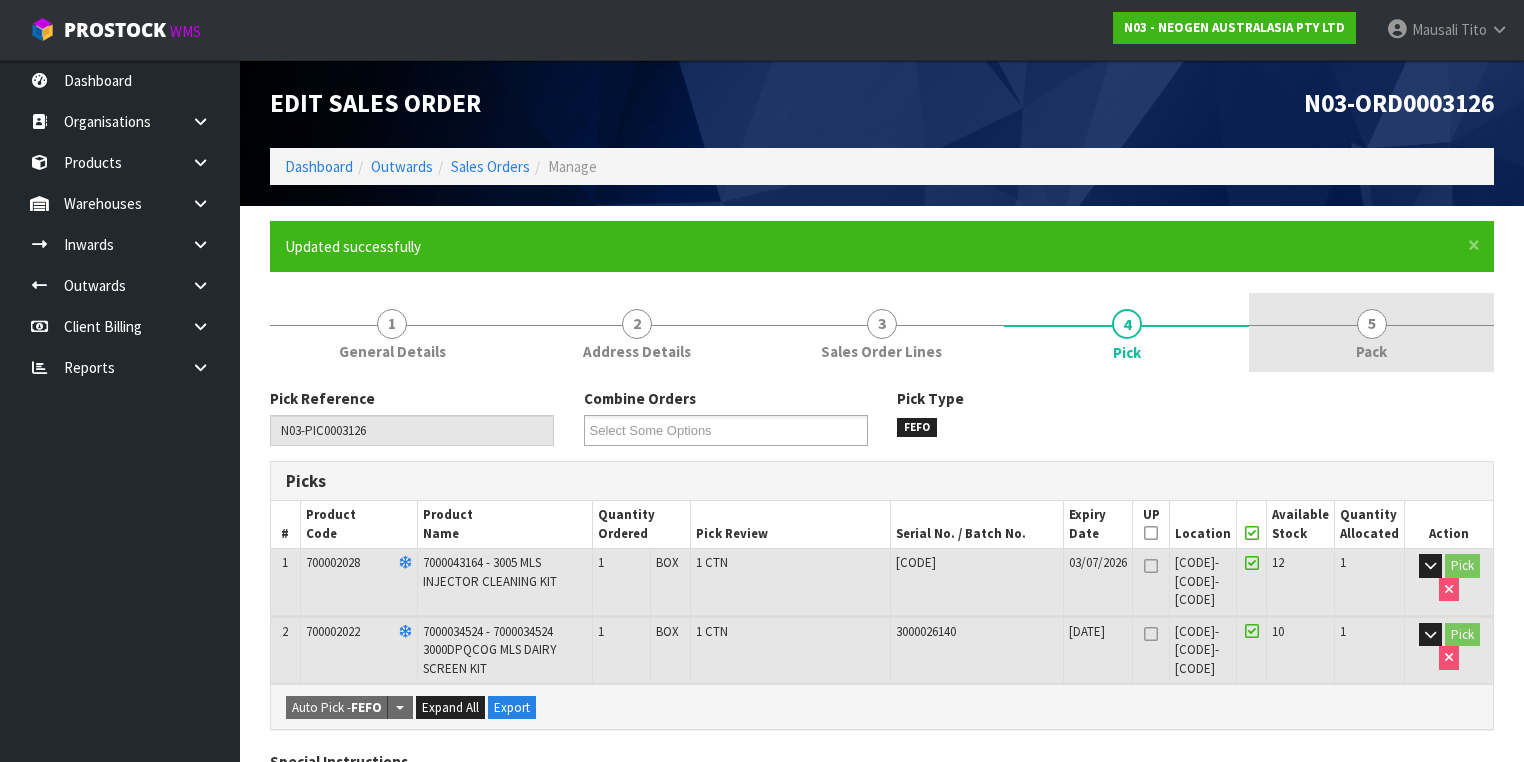 click on "5
Pack" at bounding box center [1371, 332] 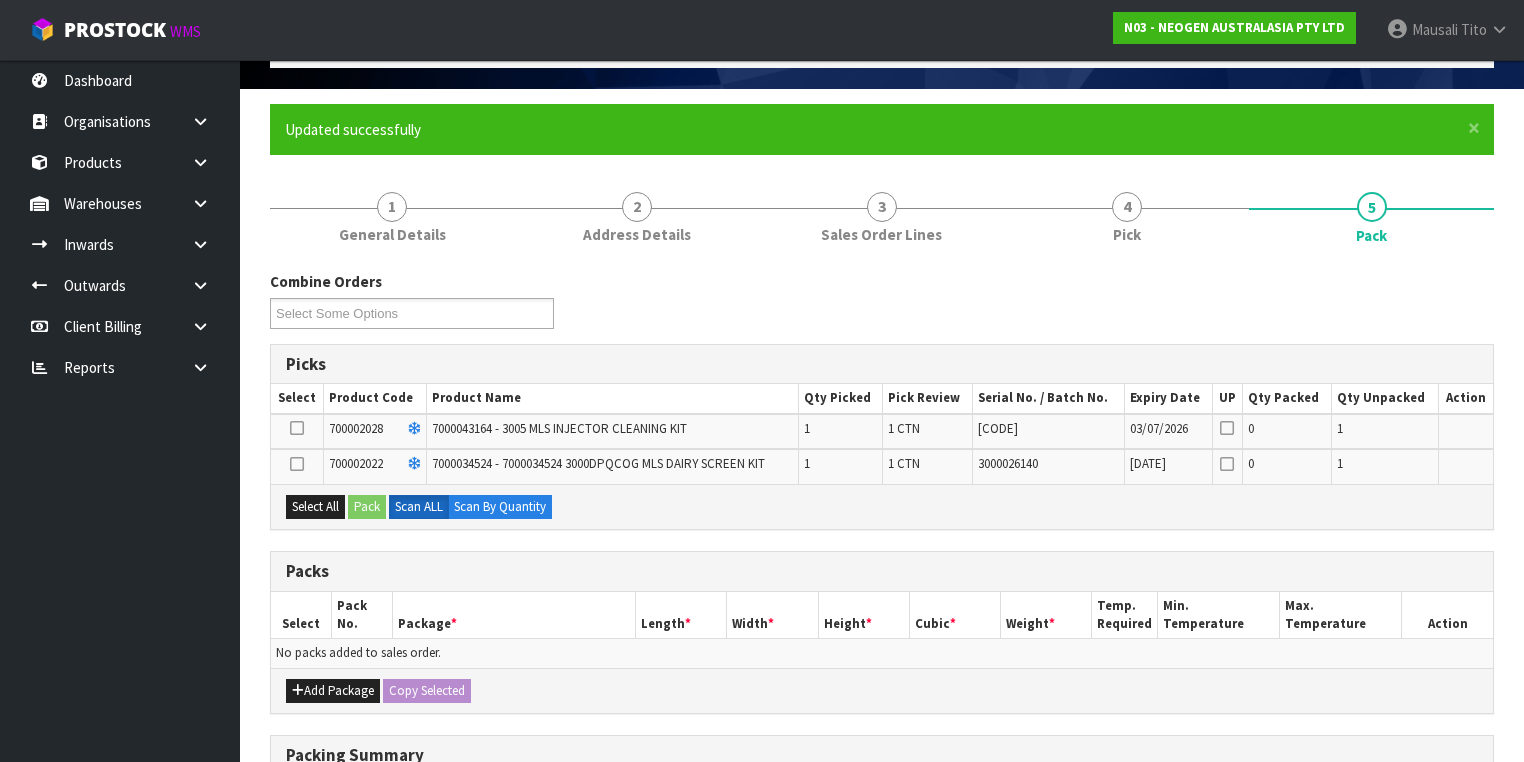 scroll, scrollTop: 240, scrollLeft: 0, axis: vertical 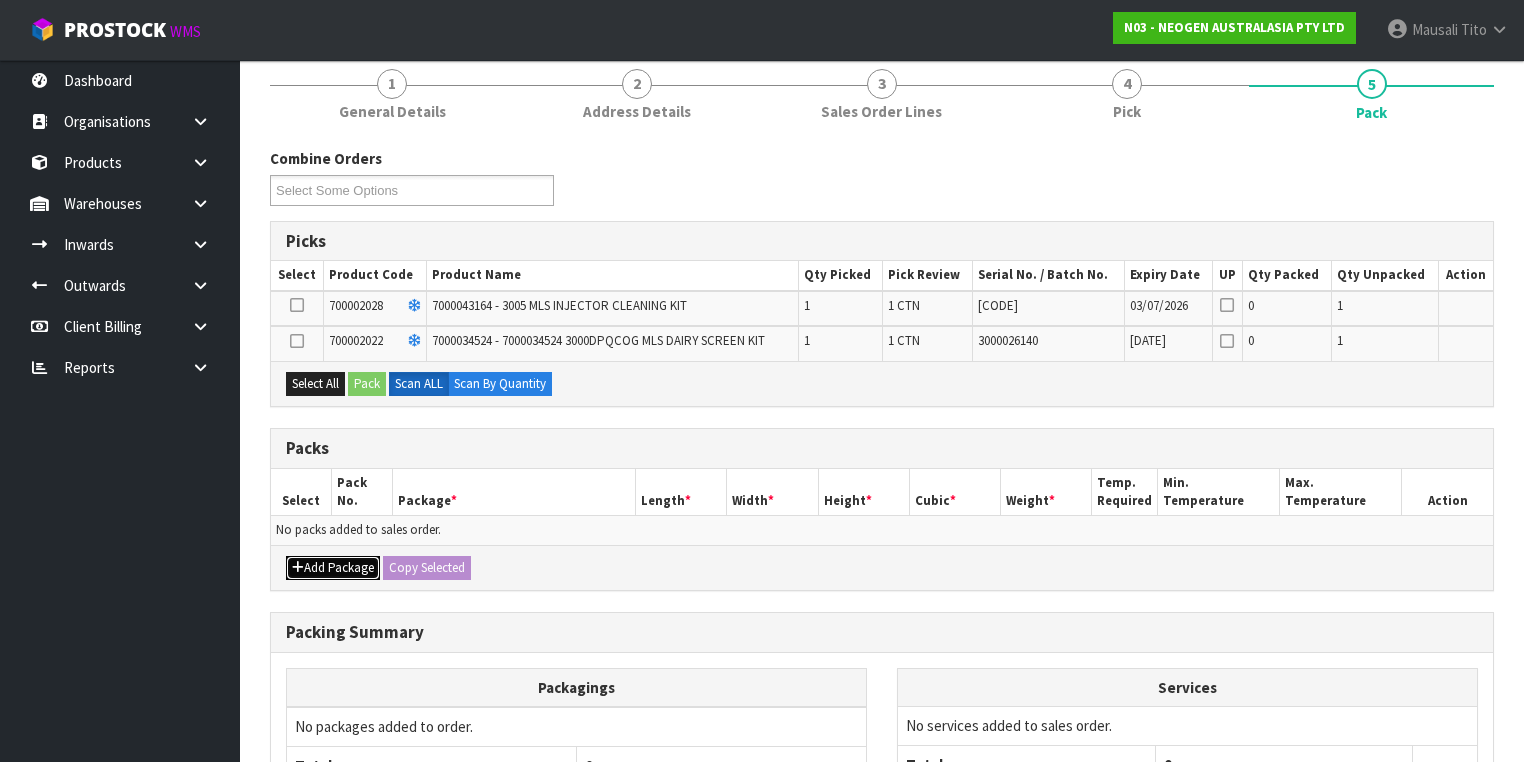 click on "Add Package" at bounding box center [333, 568] 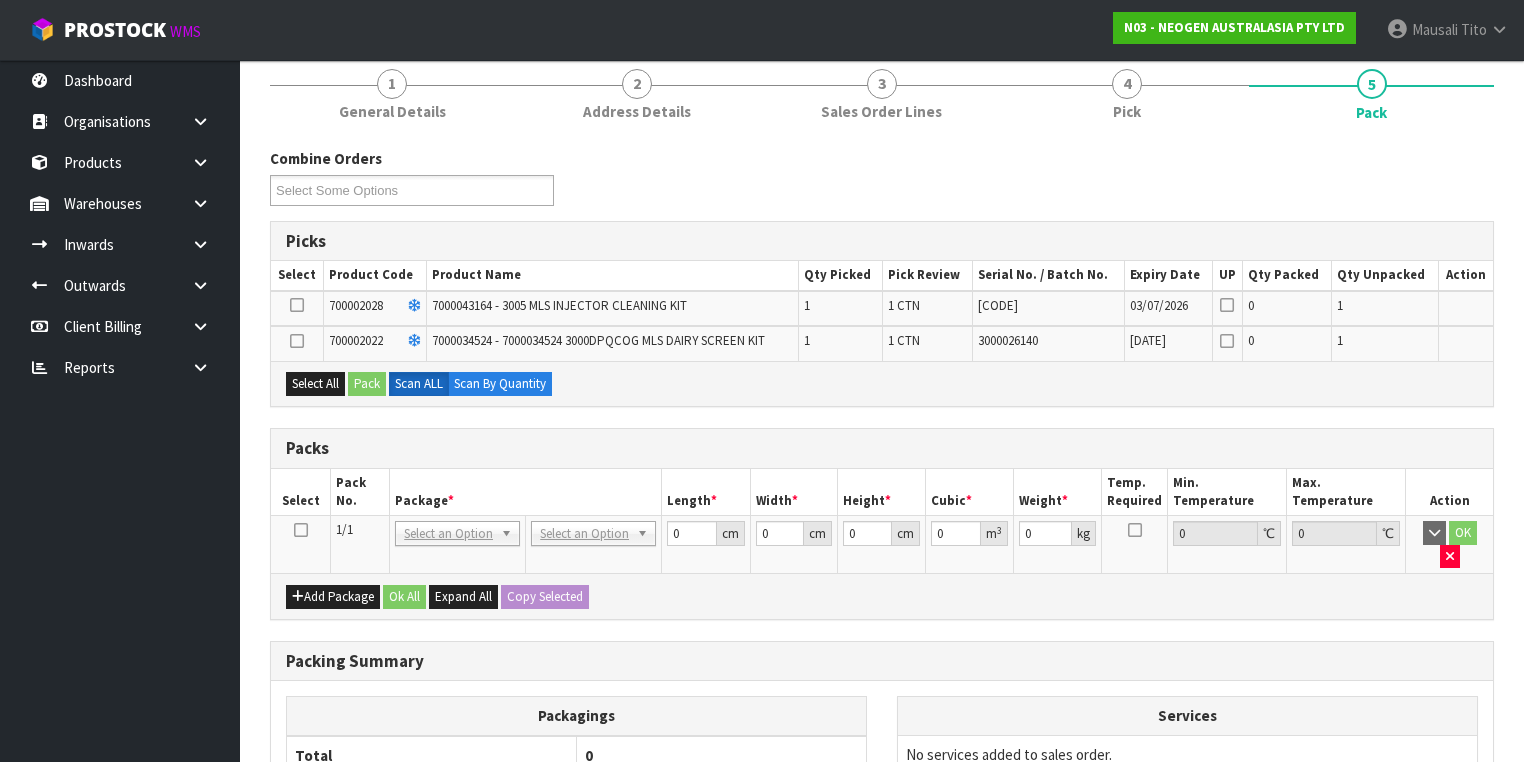click at bounding box center [301, 530] 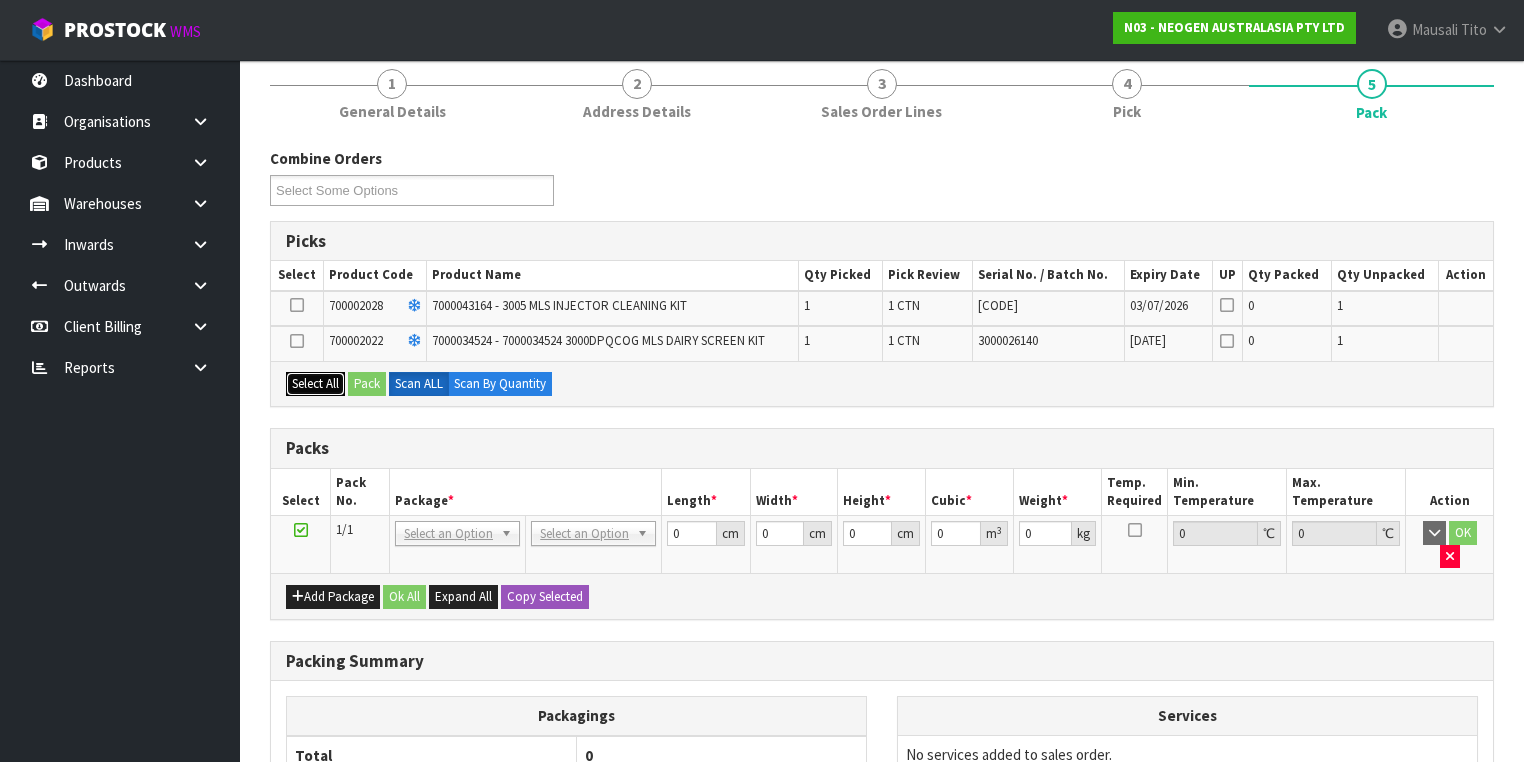drag, startPoint x: 309, startPoint y: 388, endPoint x: 324, endPoint y: 384, distance: 15.524175 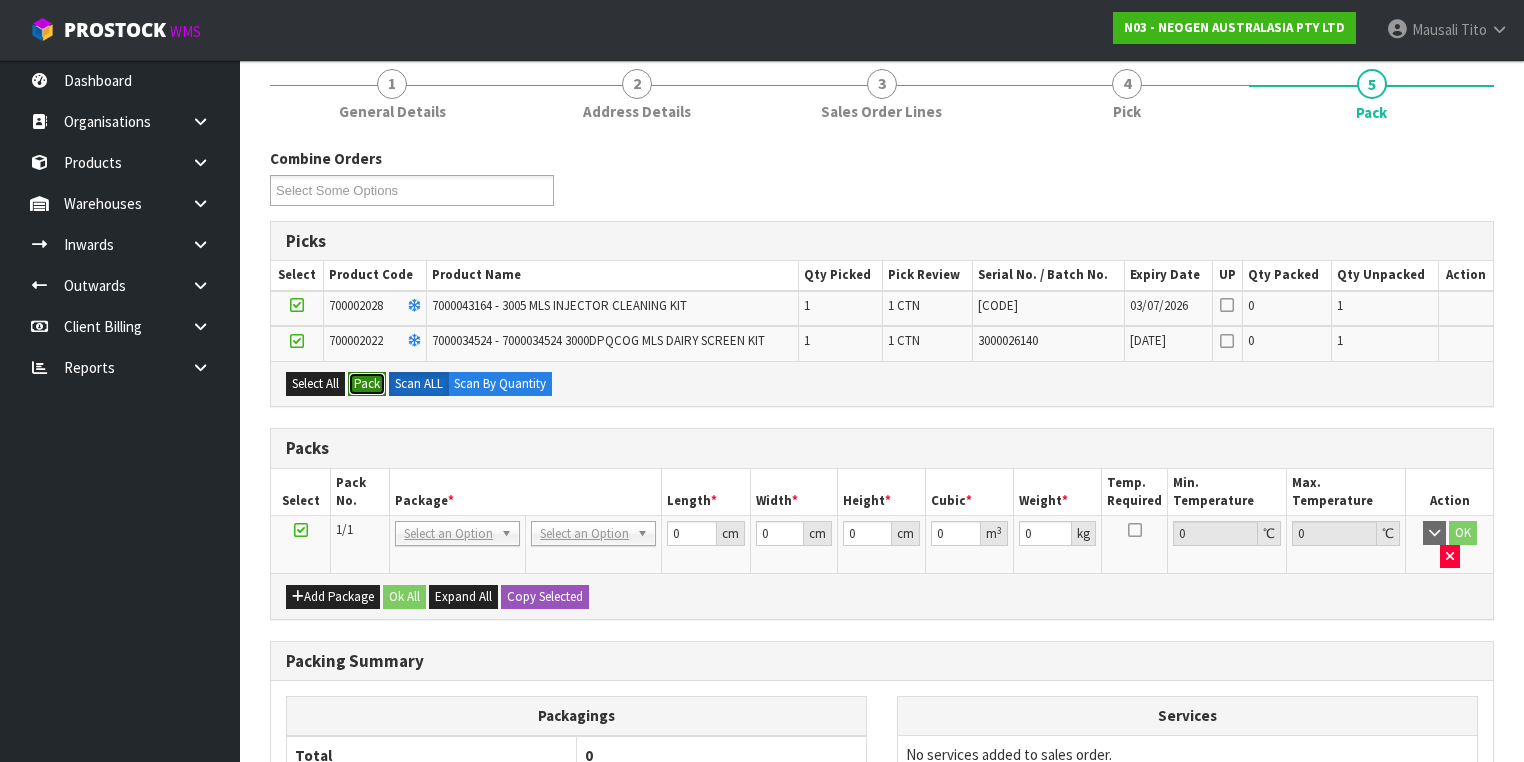 click on "Pack" at bounding box center (367, 384) 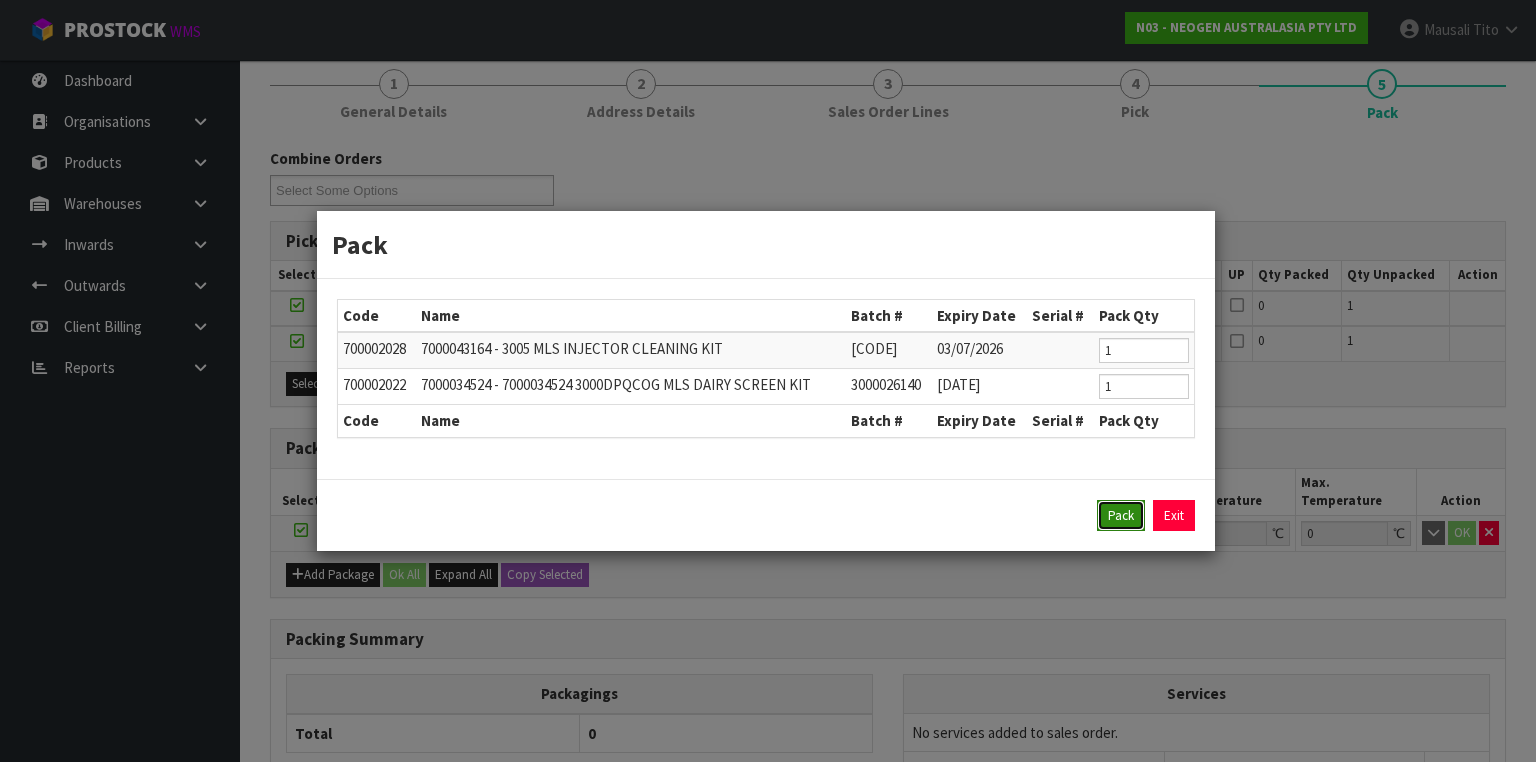 click on "Pack" at bounding box center [1121, 516] 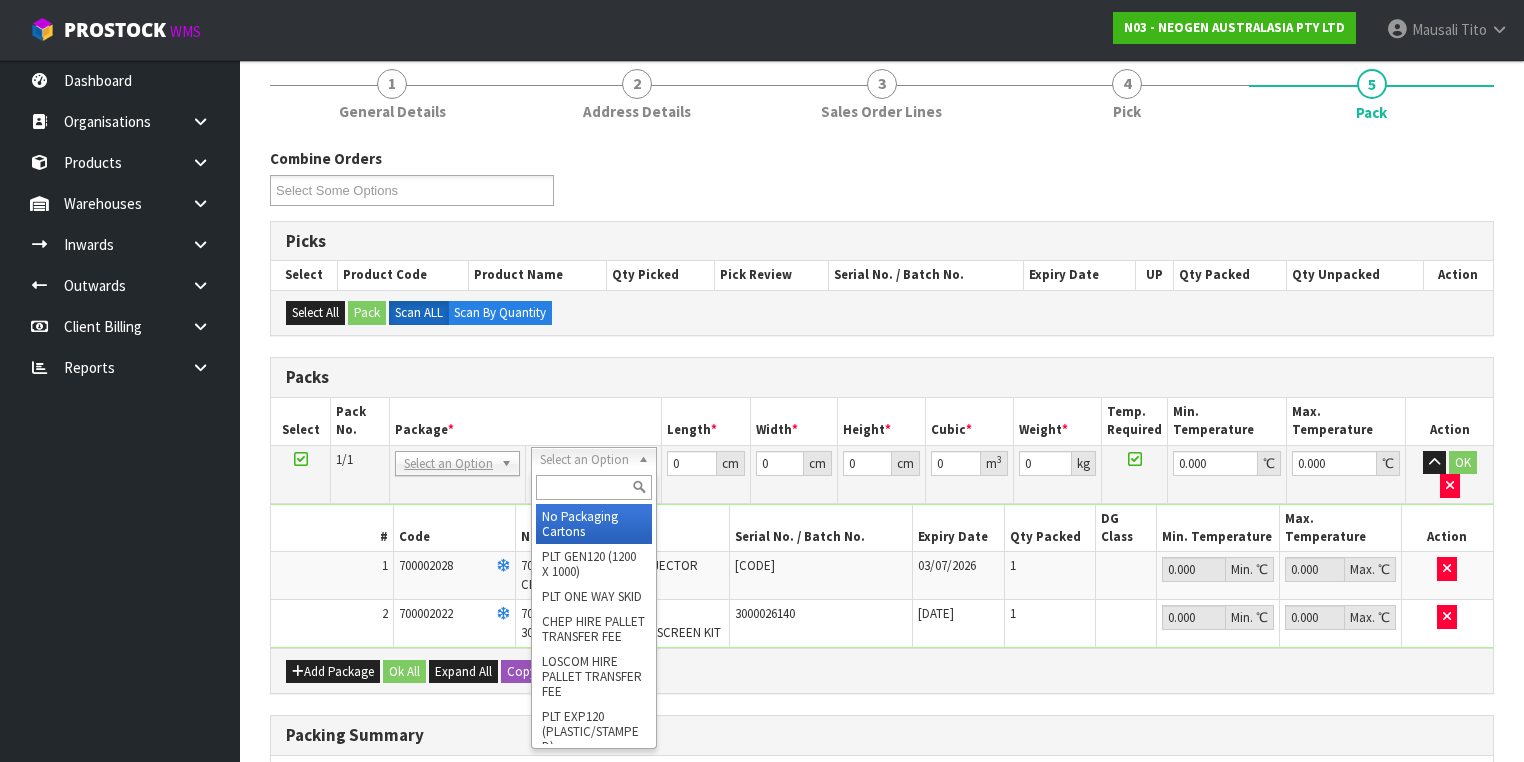 click at bounding box center [593, 487] 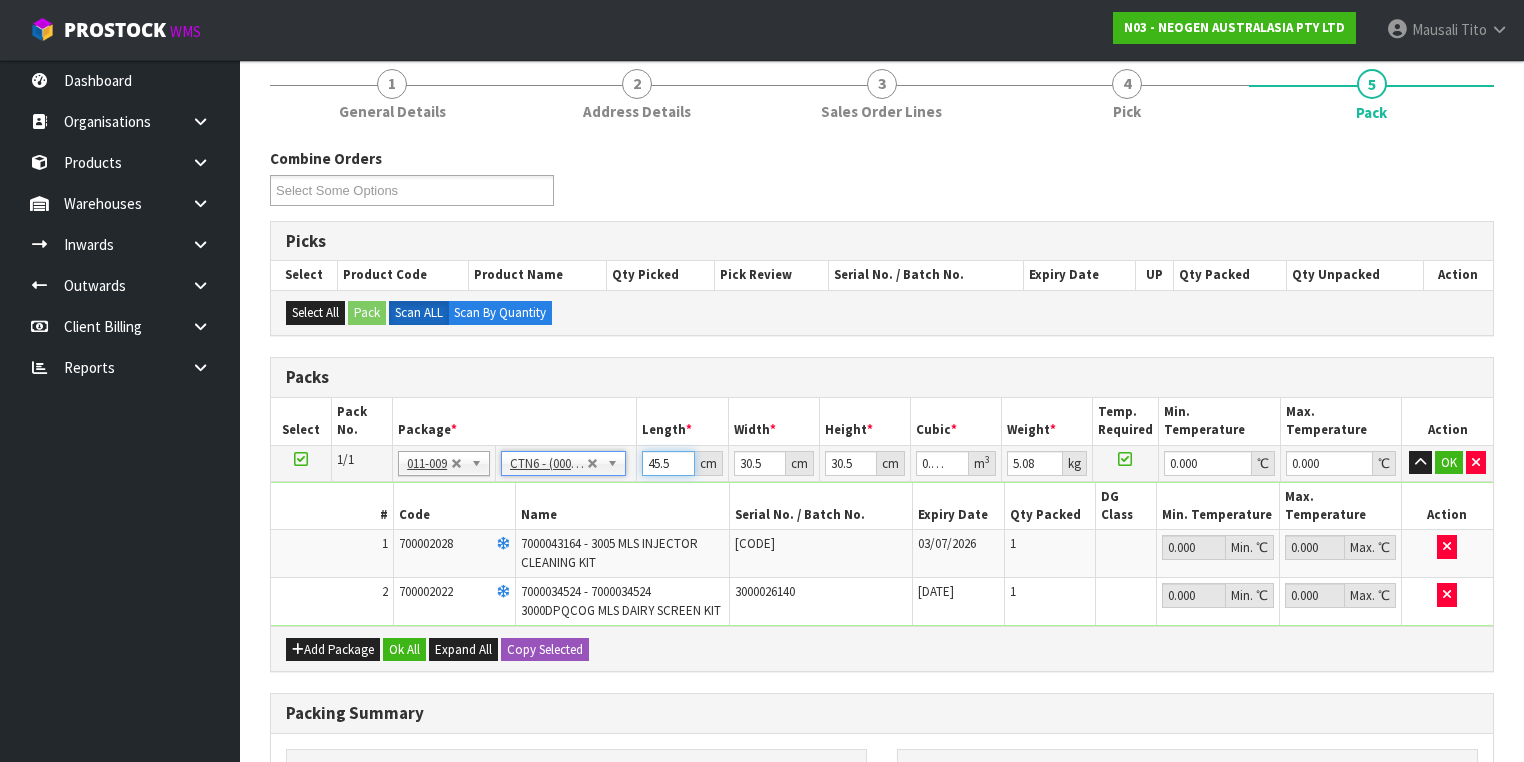 drag, startPoint x: 671, startPoint y: 462, endPoint x: 637, endPoint y: 466, distance: 34.234486 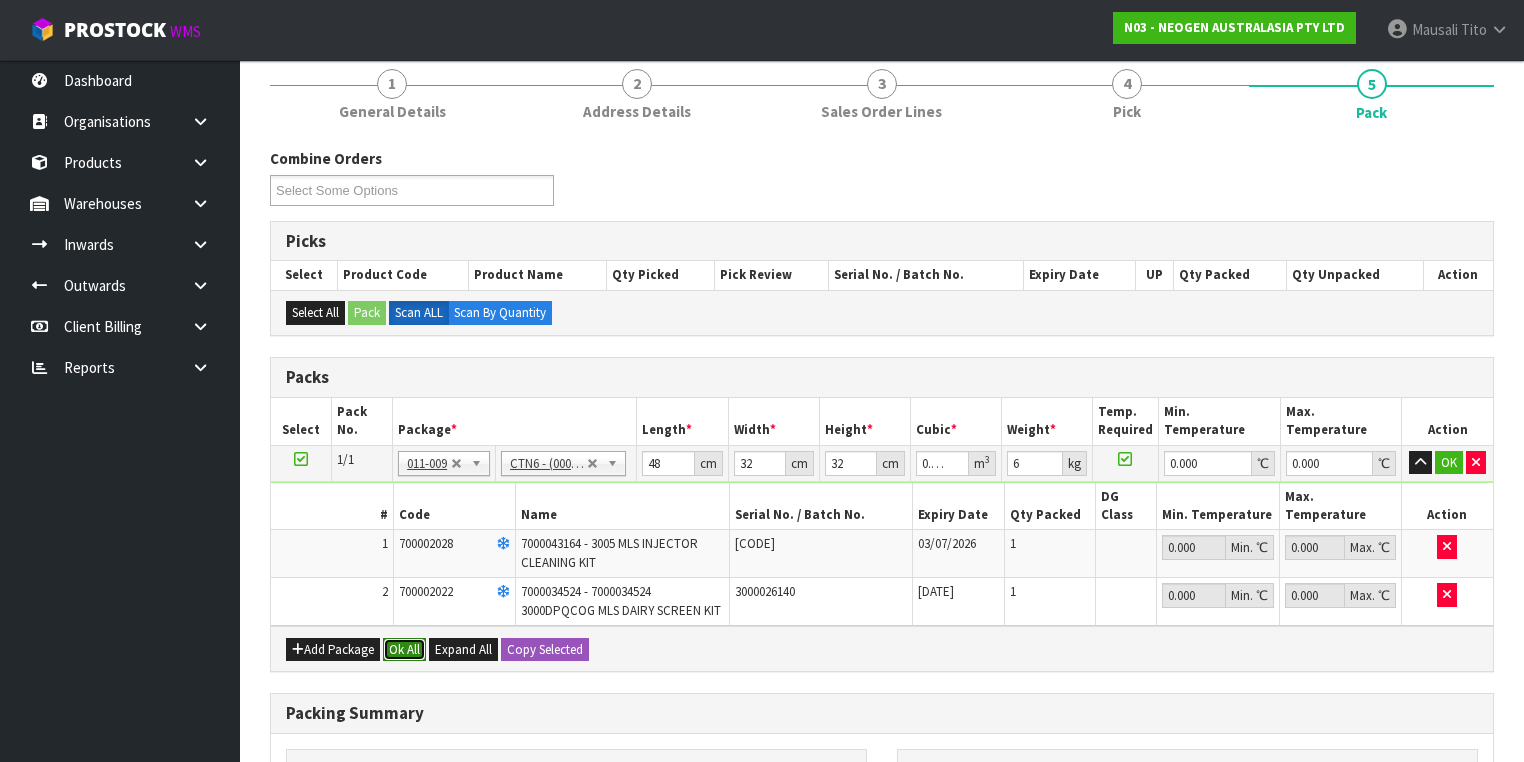 click on "Ok All" at bounding box center (404, 650) 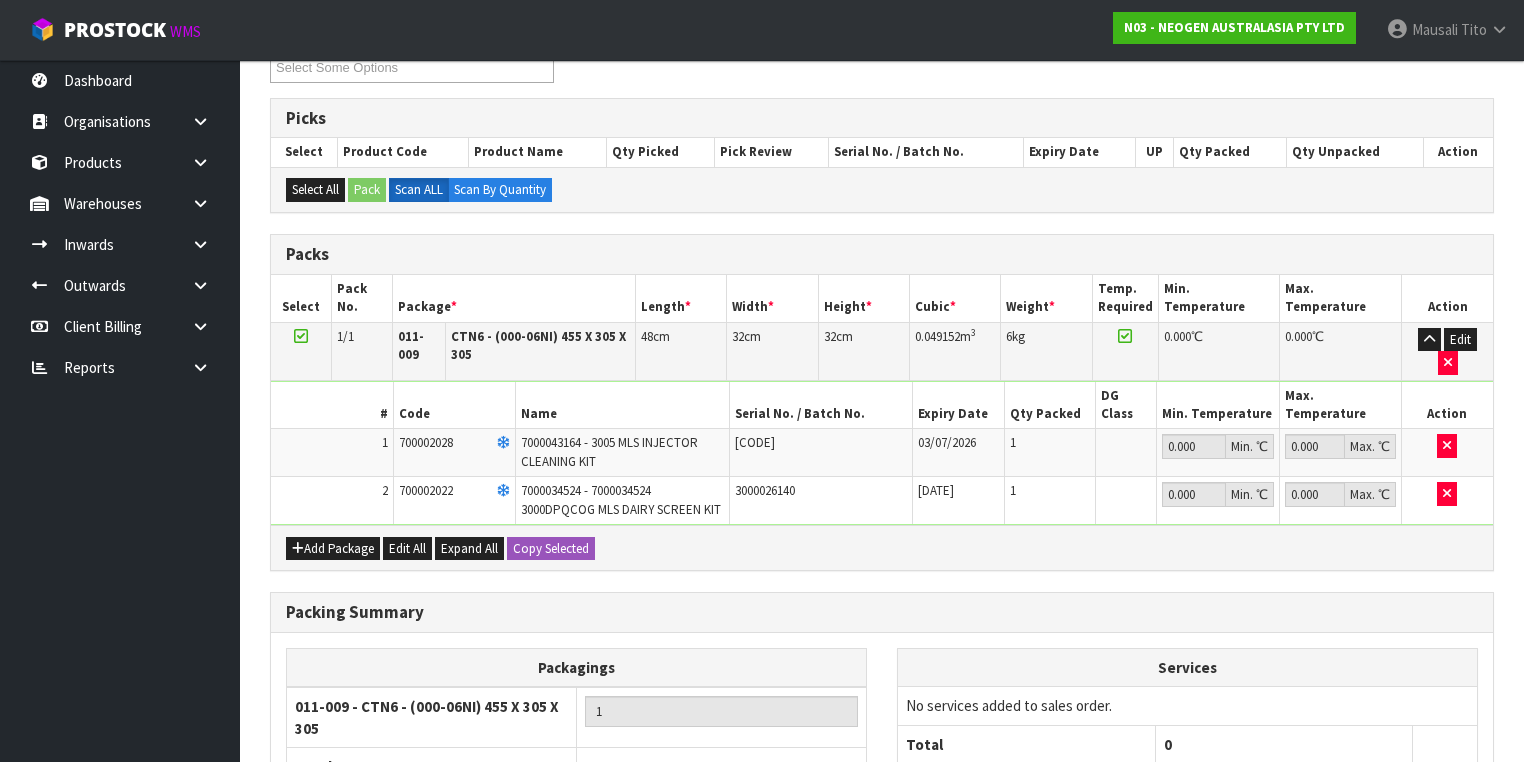 scroll, scrollTop: 526, scrollLeft: 0, axis: vertical 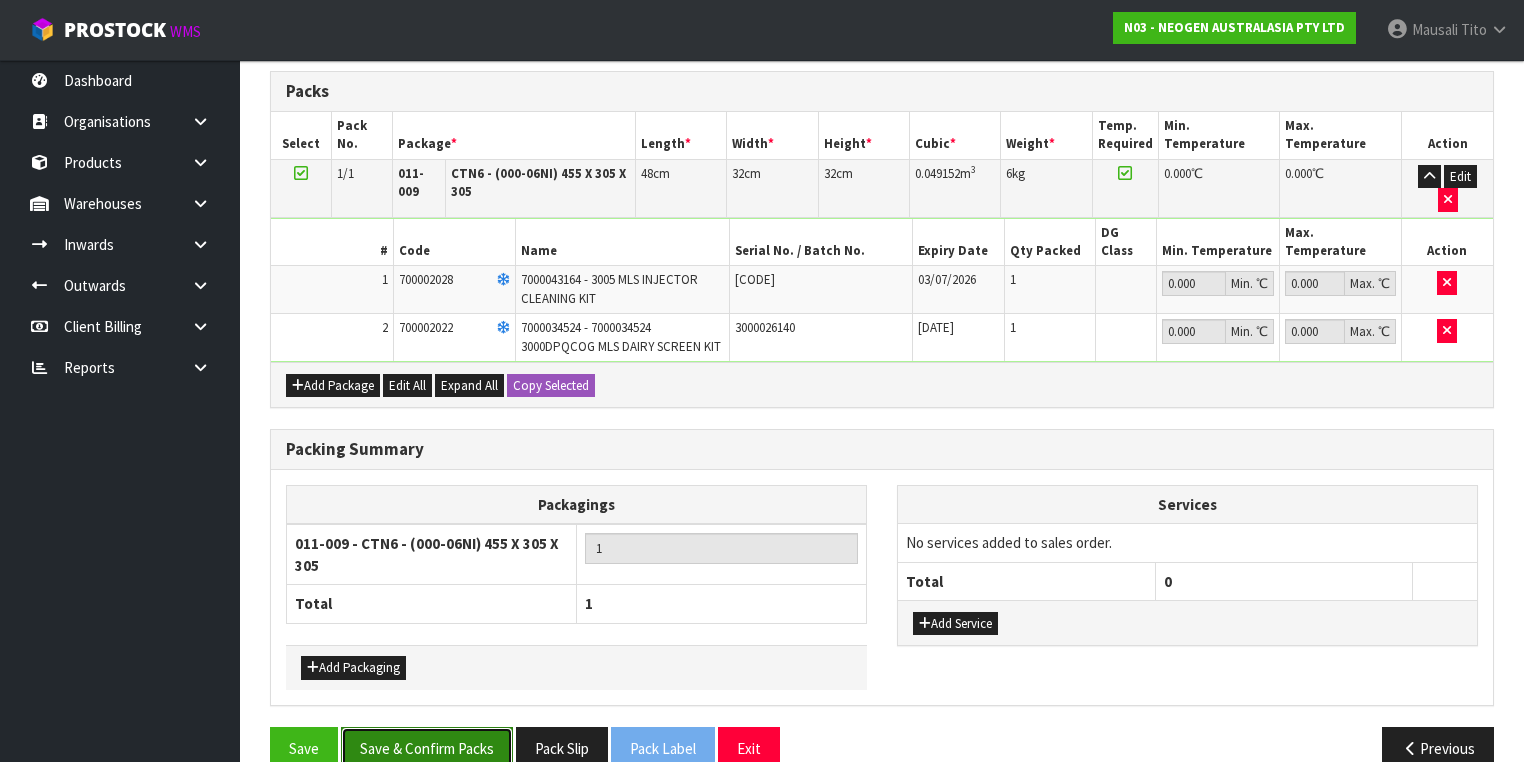 click on "Save & Confirm Packs" at bounding box center [427, 748] 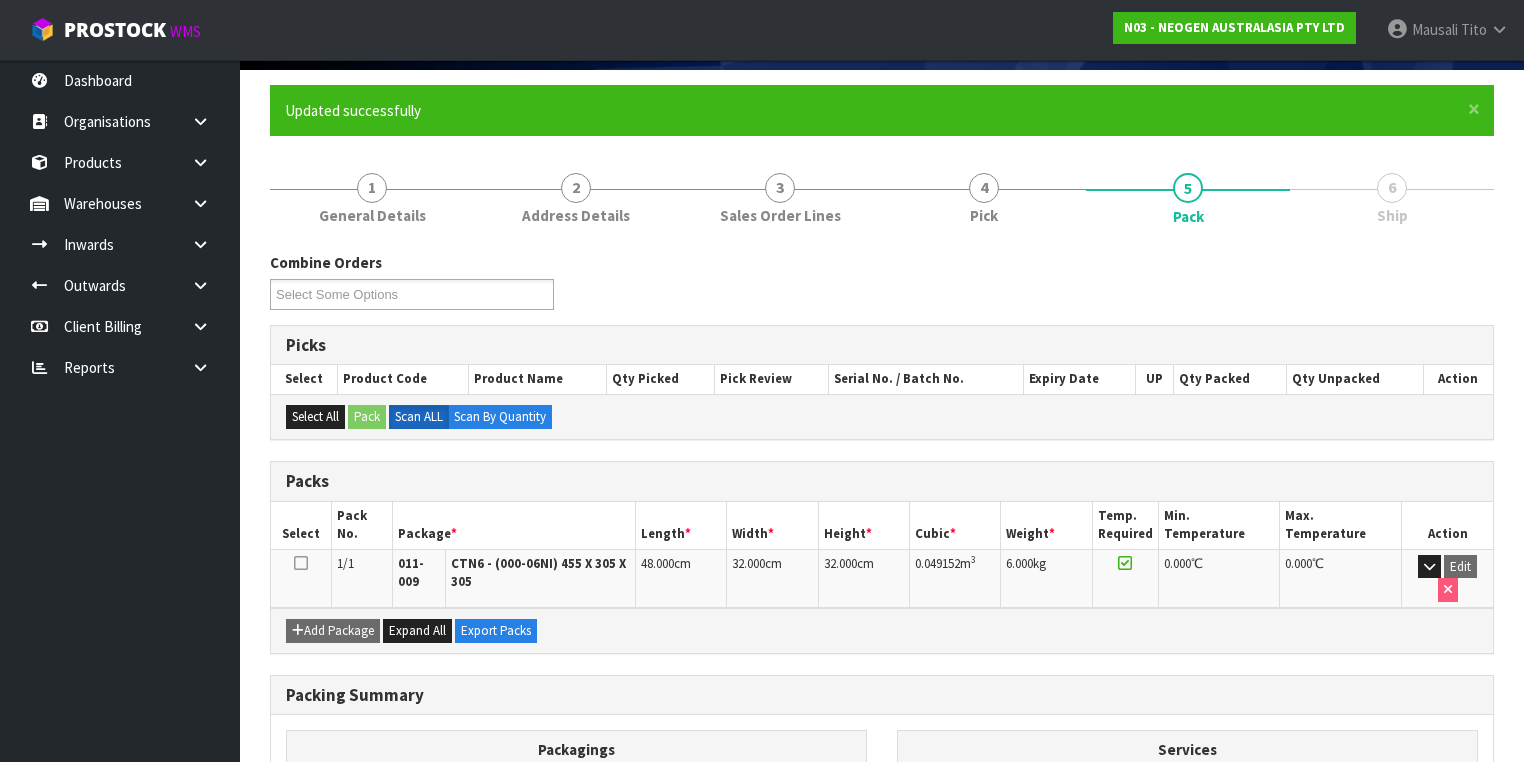 scroll, scrollTop: 356, scrollLeft: 0, axis: vertical 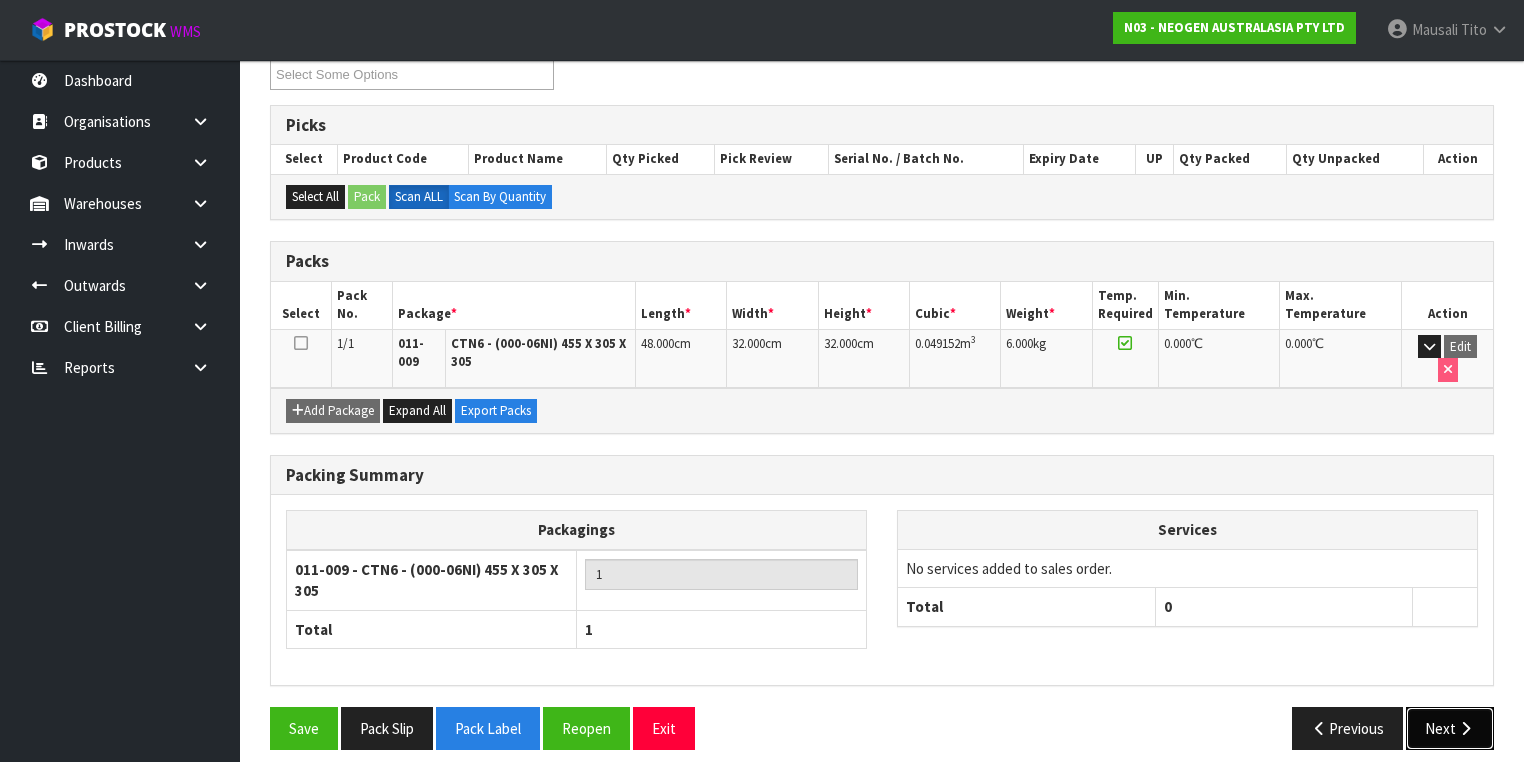 click at bounding box center (1465, 728) 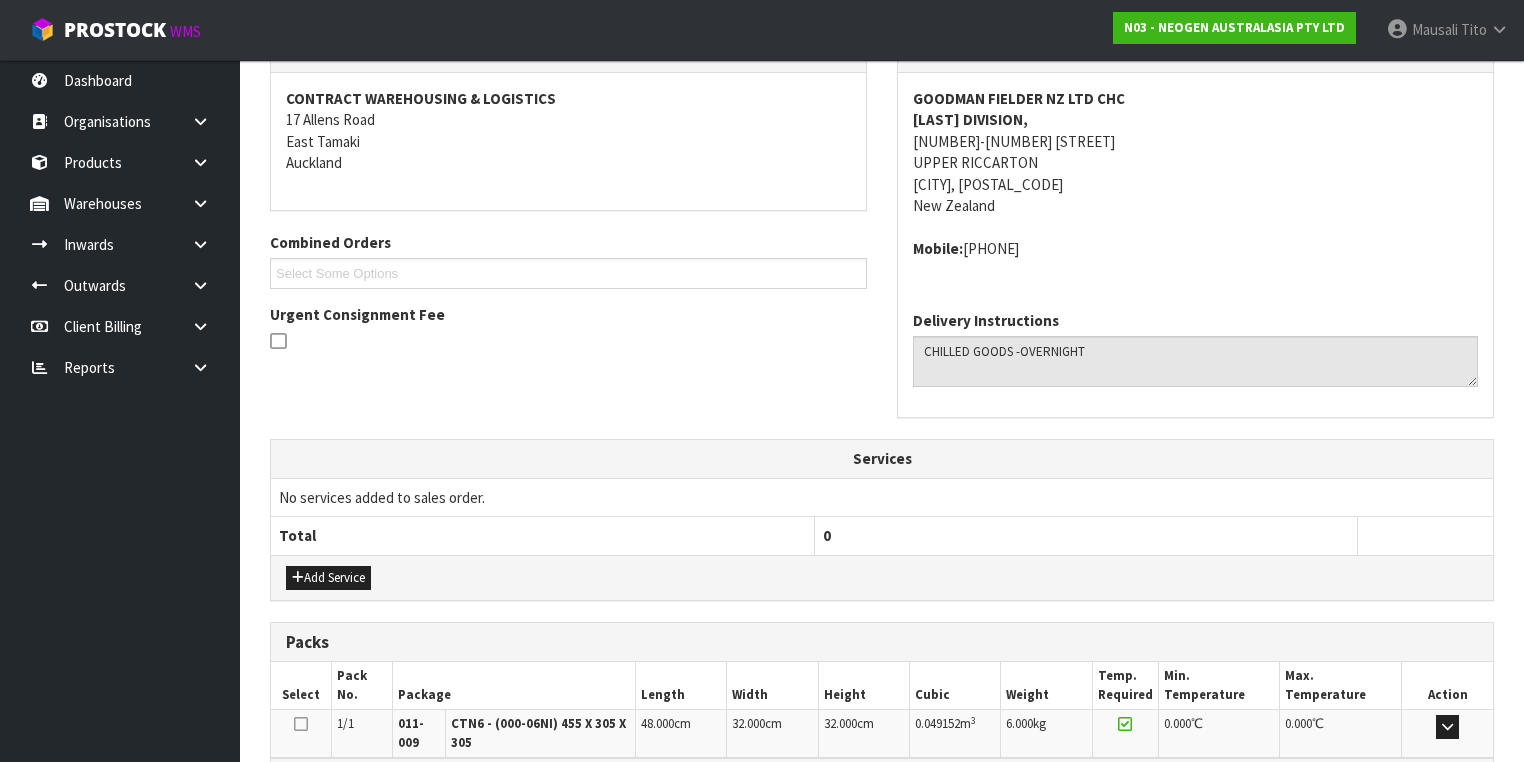 scroll, scrollTop: 606, scrollLeft: 0, axis: vertical 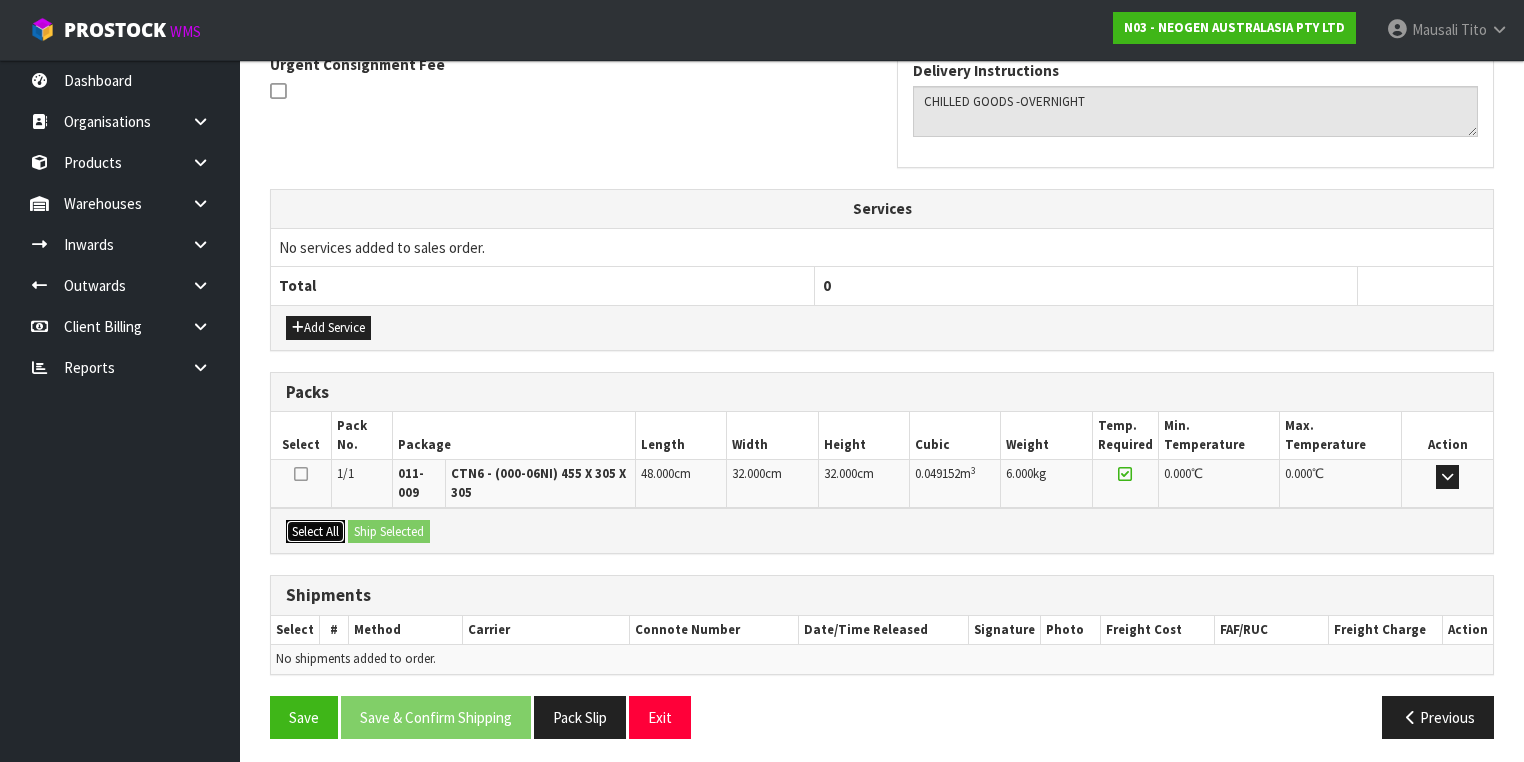 click on "Select All" at bounding box center [315, 532] 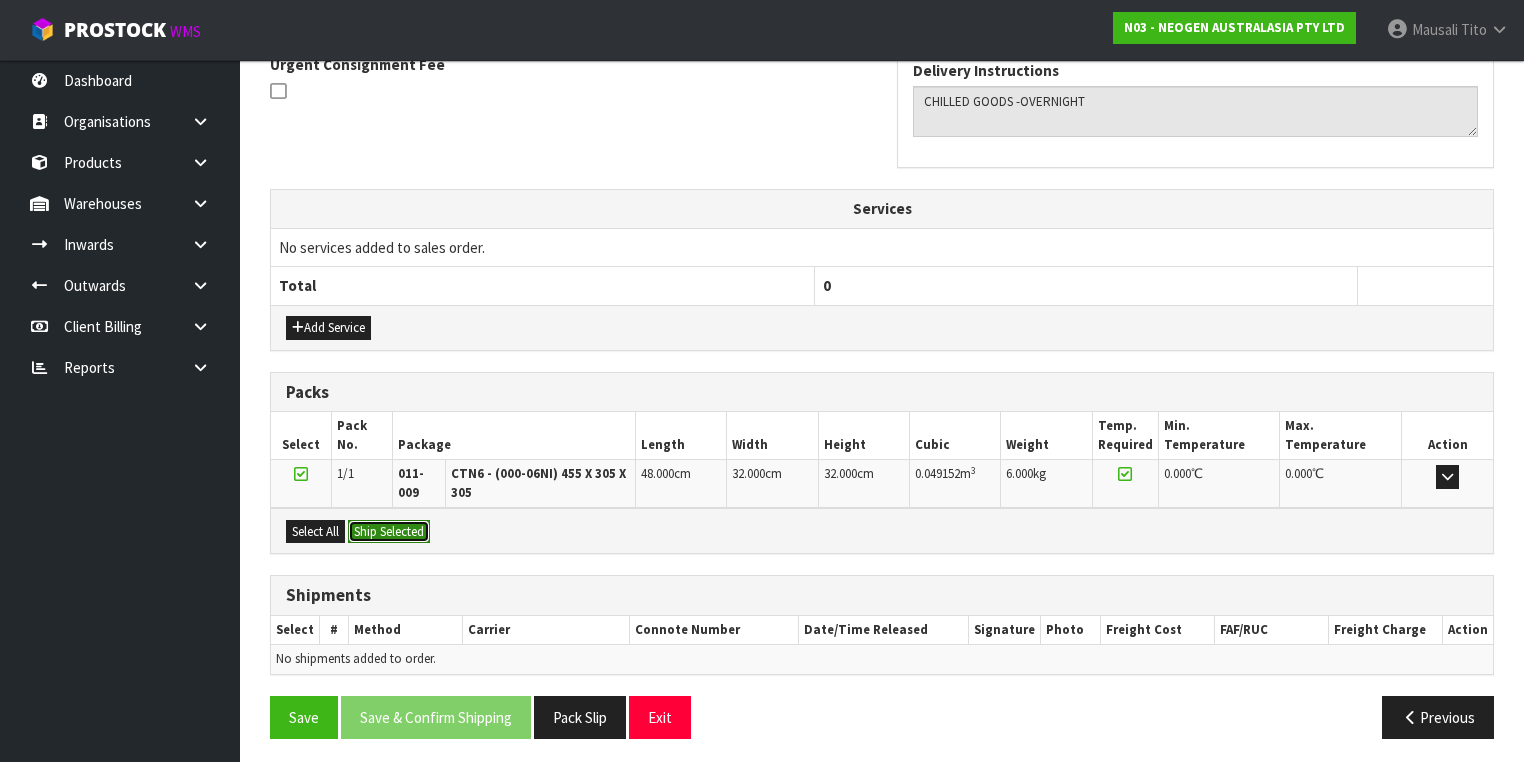 click on "Ship Selected" at bounding box center [389, 532] 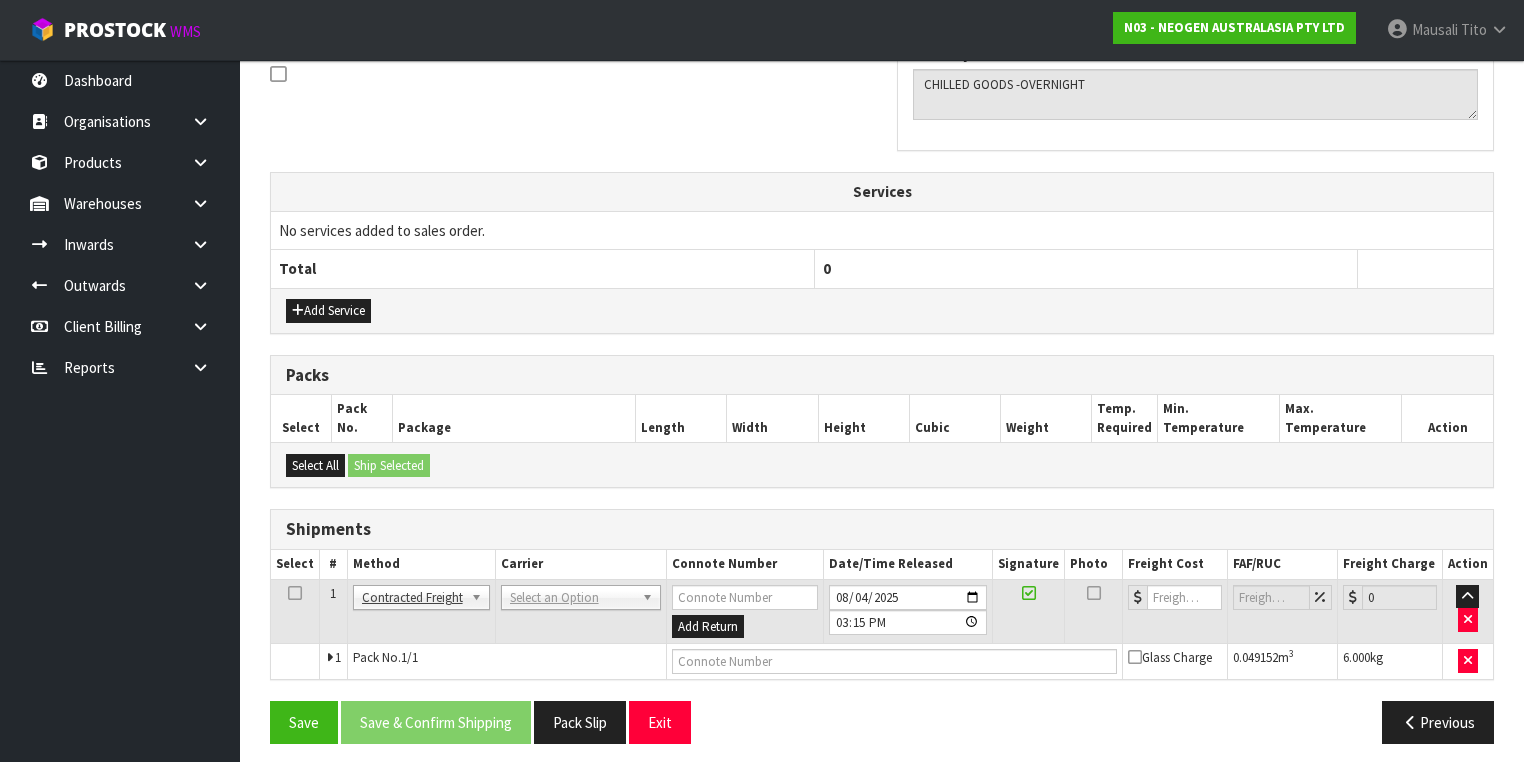 scroll, scrollTop: 628, scrollLeft: 0, axis: vertical 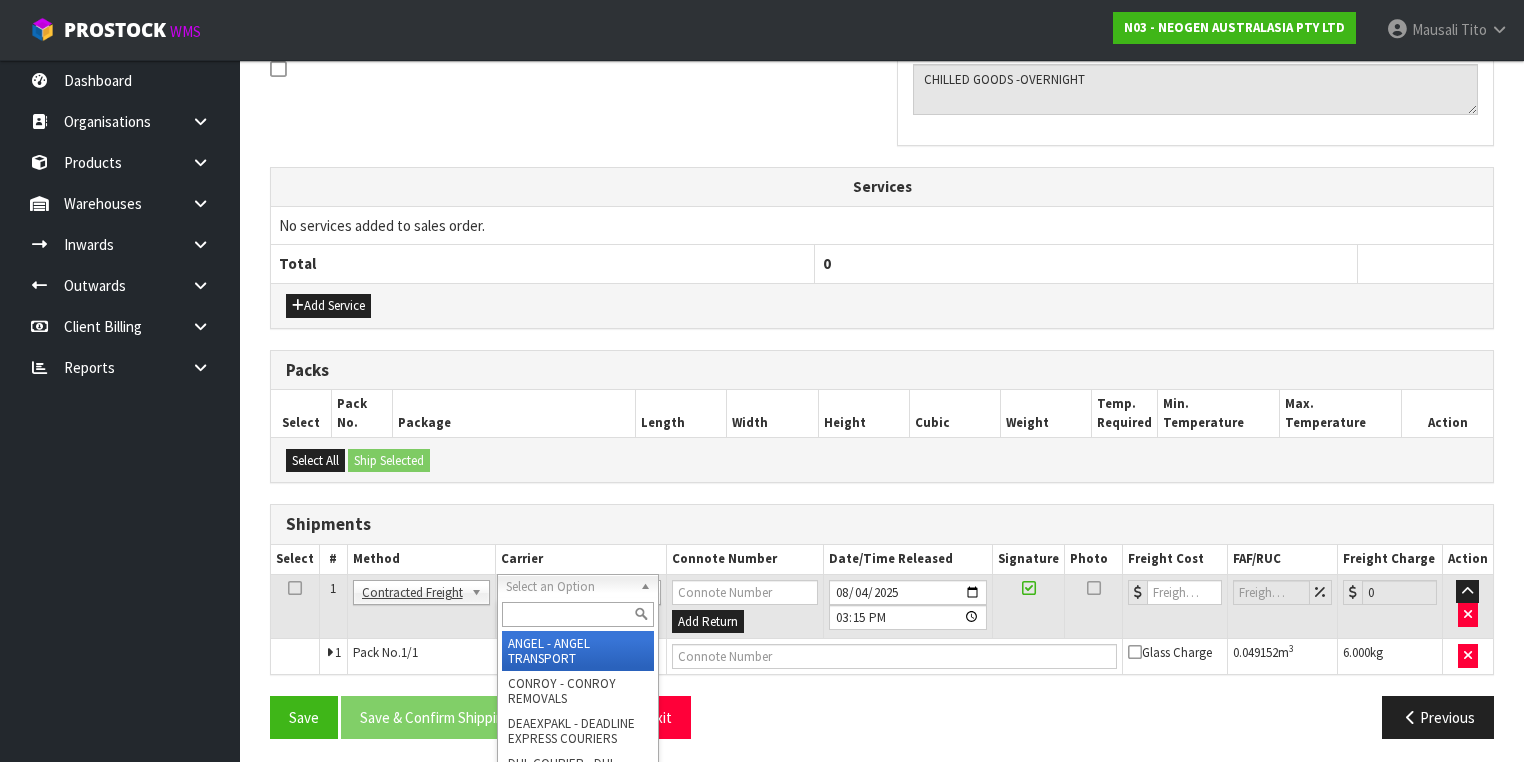 click at bounding box center (578, 614) 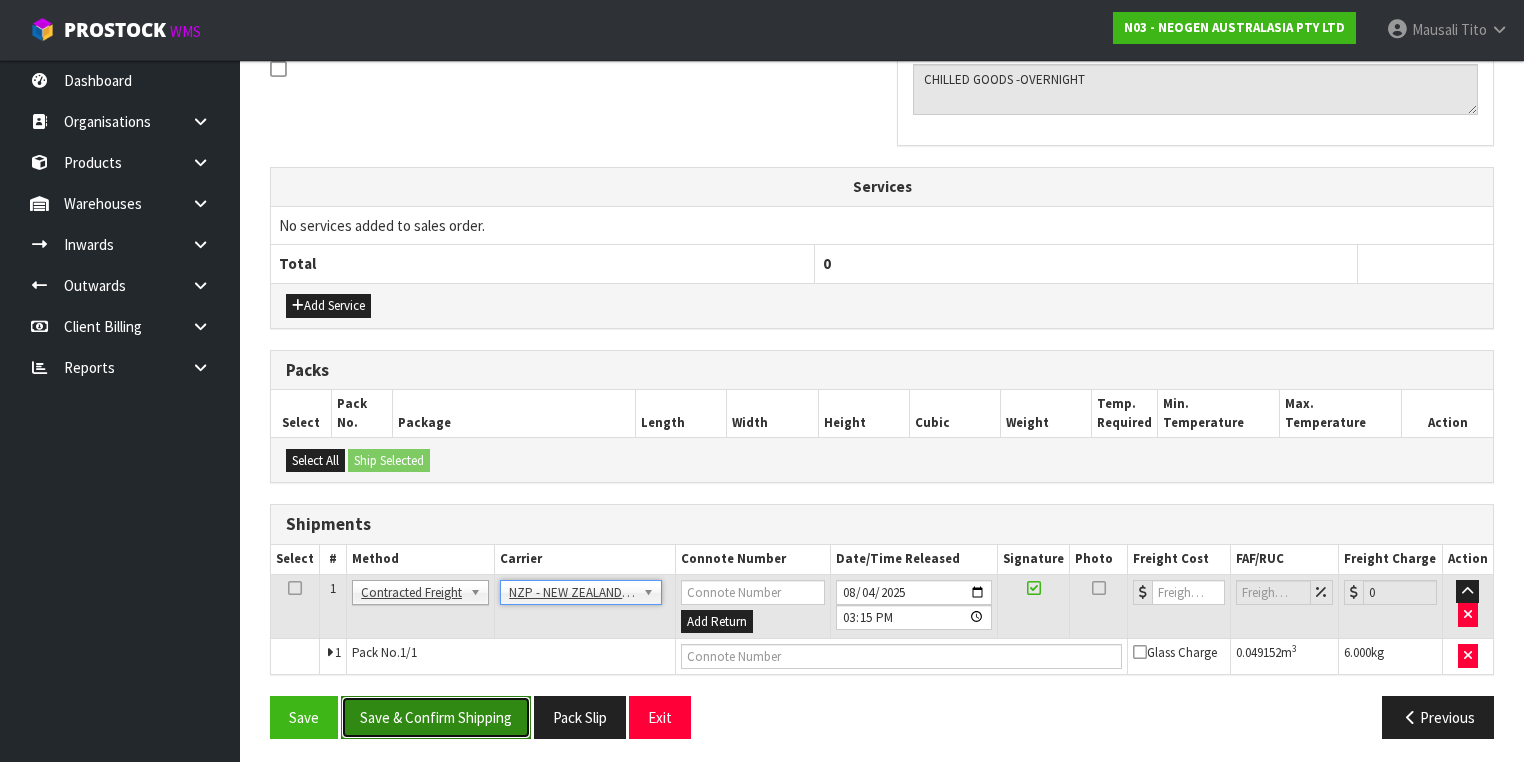 click on "Save & Confirm Shipping" at bounding box center [436, 717] 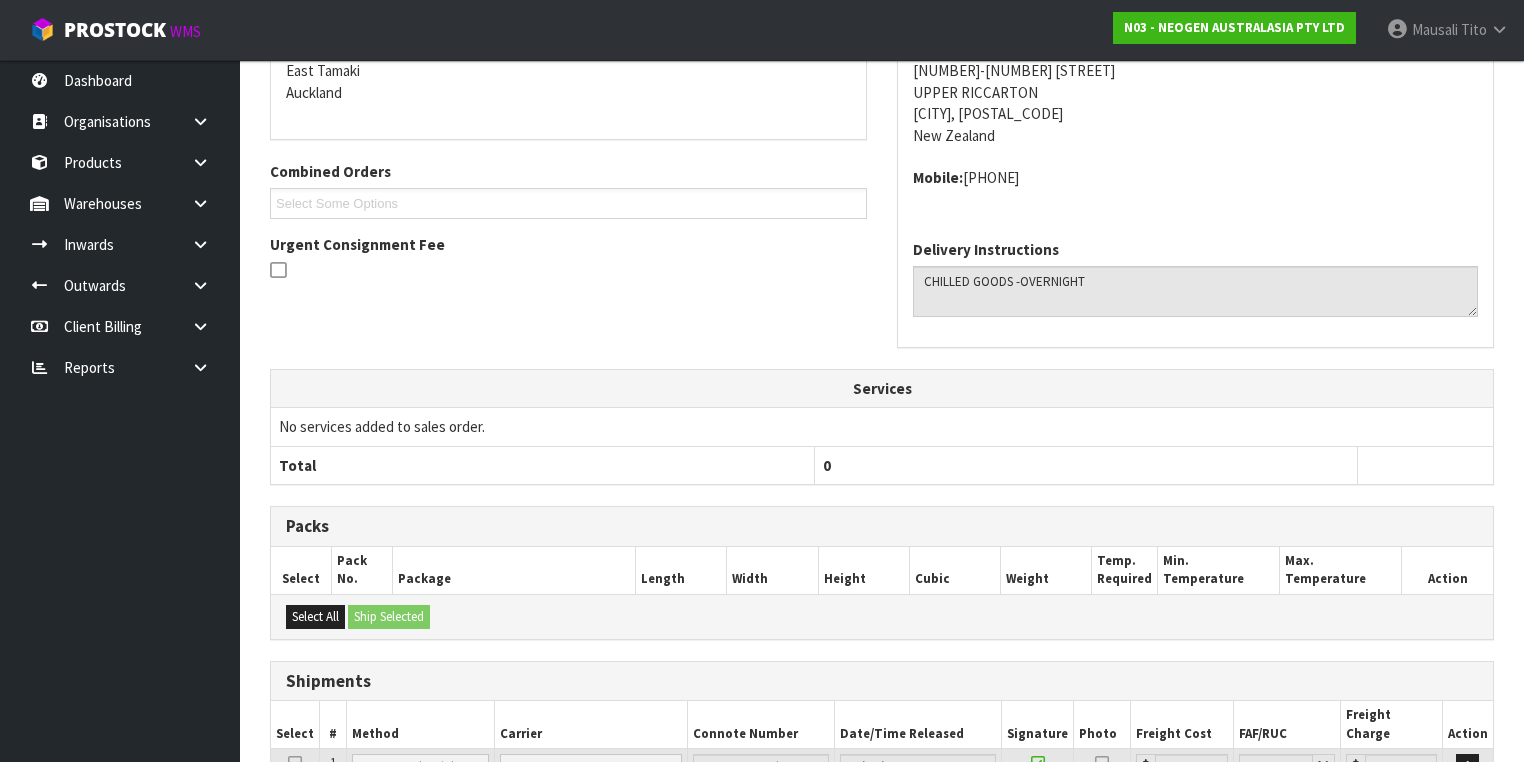 scroll, scrollTop: 600, scrollLeft: 0, axis: vertical 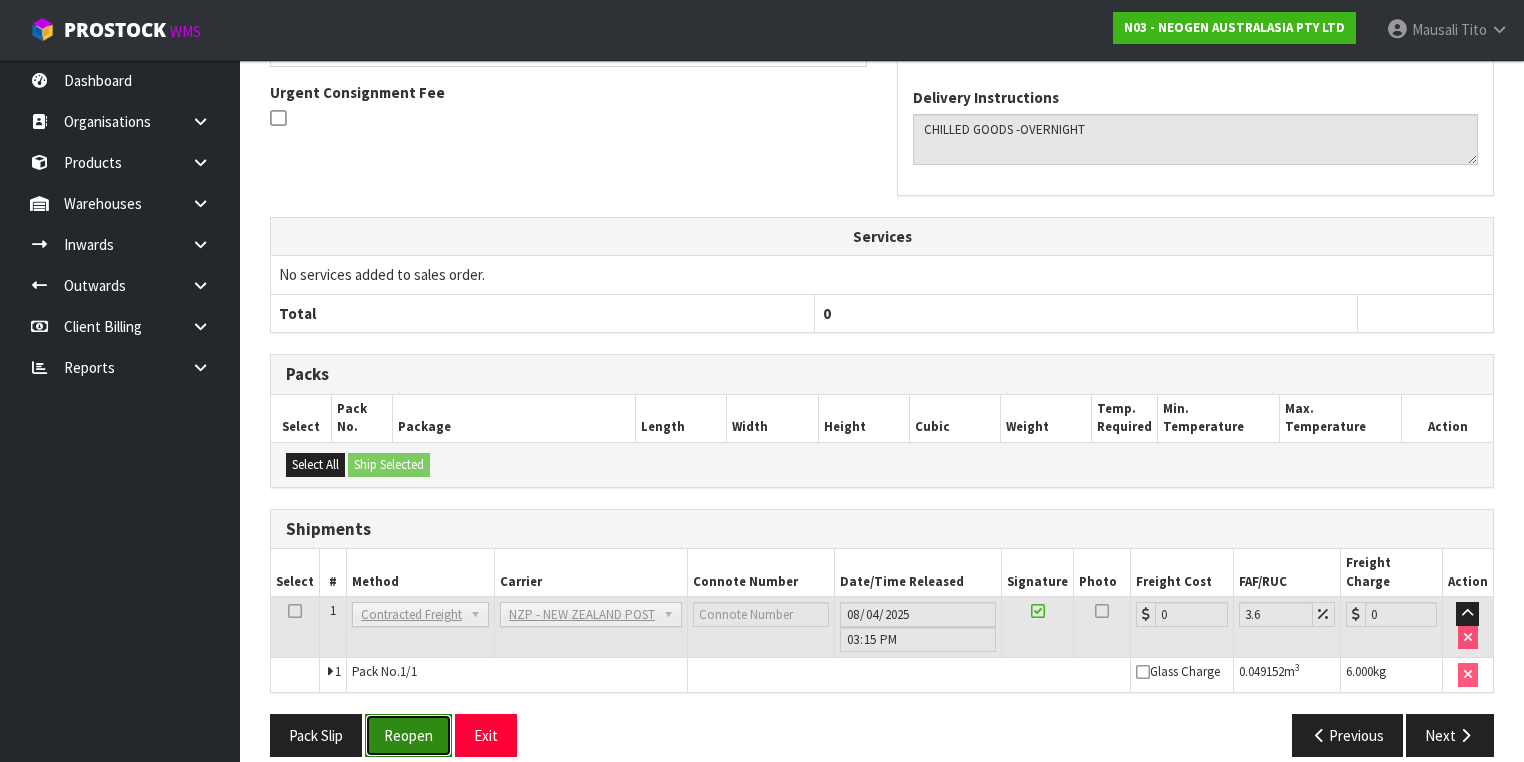 click on "Reopen" at bounding box center [408, 735] 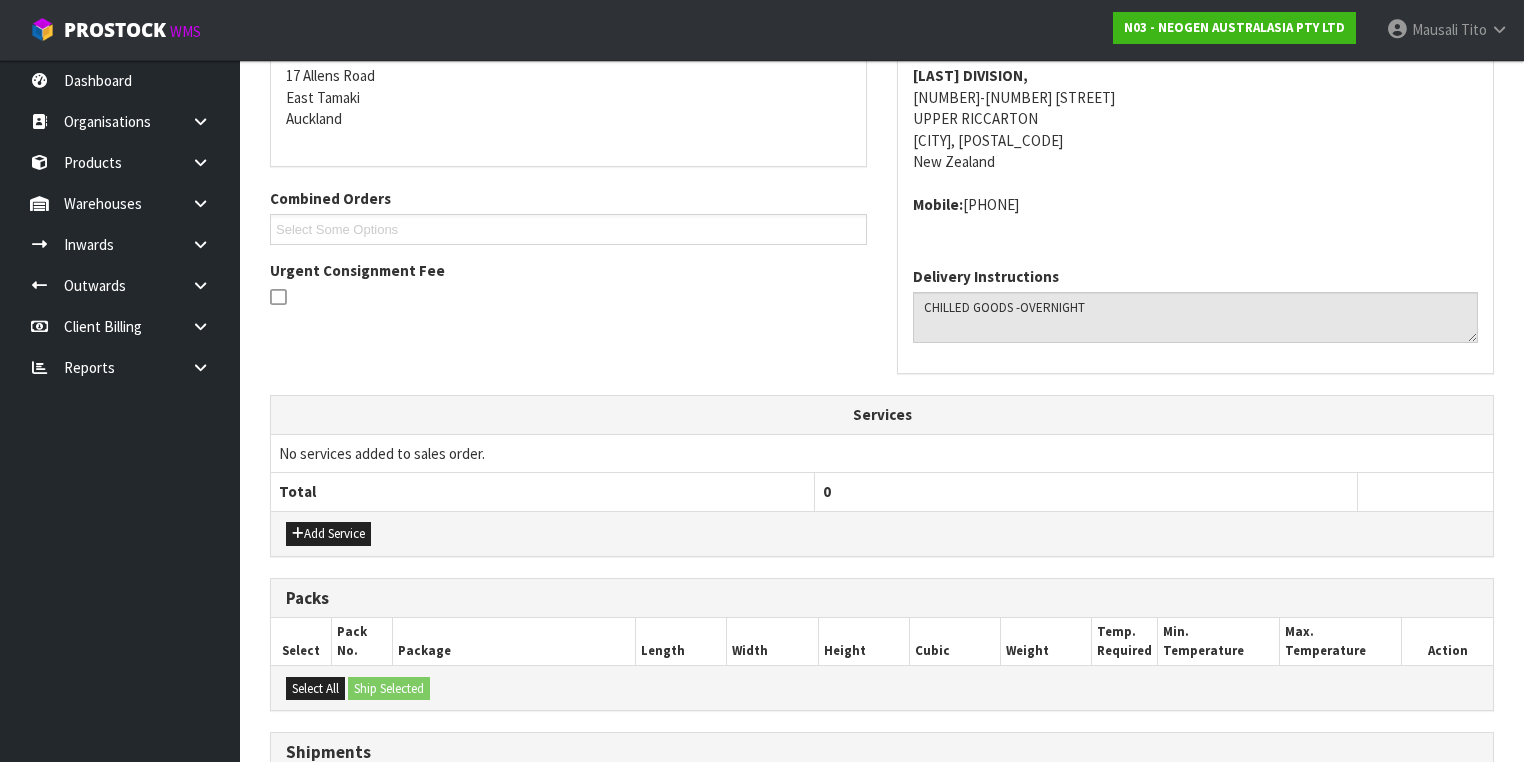 scroll, scrollTop: 646, scrollLeft: 0, axis: vertical 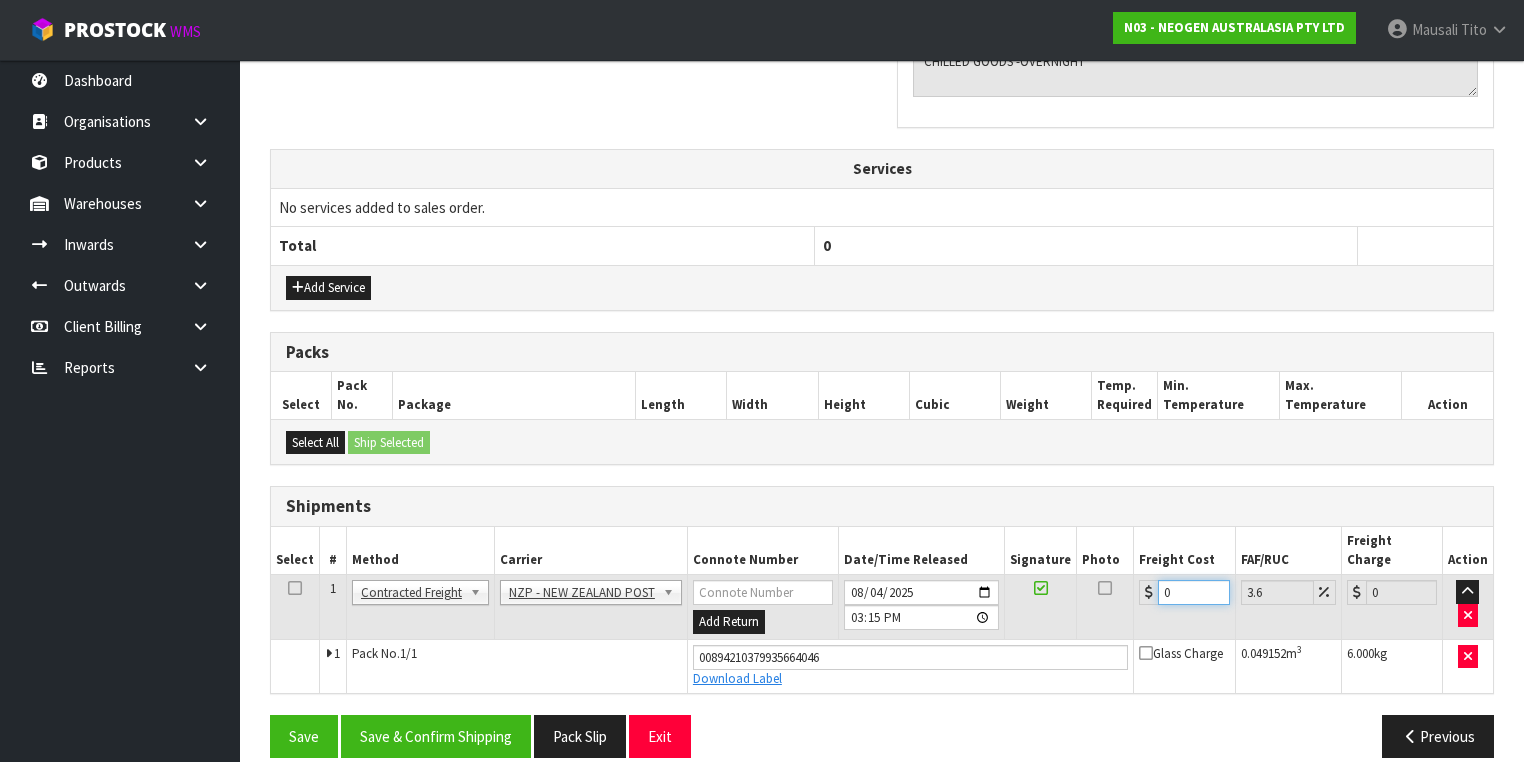 drag, startPoint x: 1166, startPoint y: 575, endPoint x: 1128, endPoint y: 589, distance: 40.496914 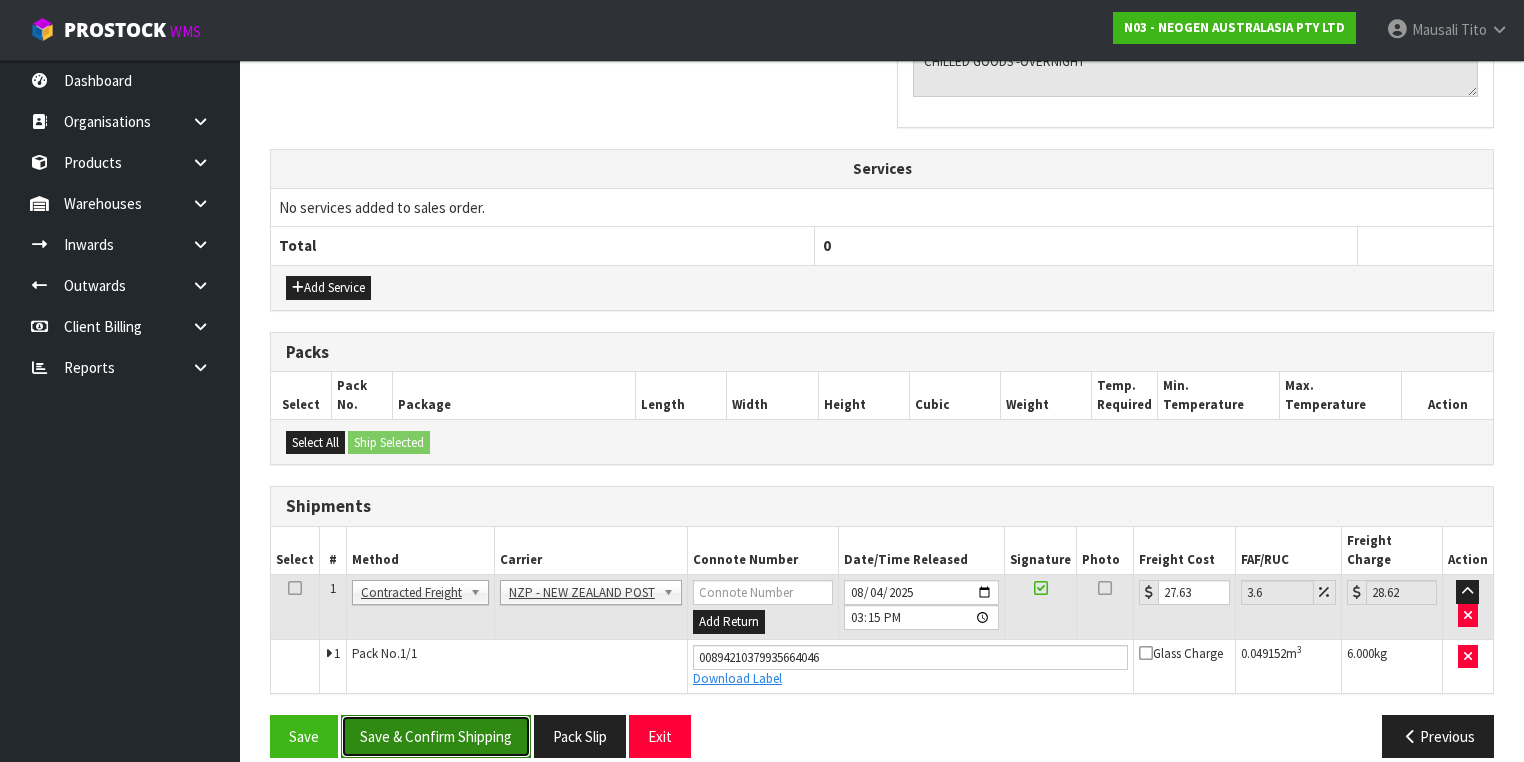 click on "Save & Confirm Shipping" at bounding box center [436, 736] 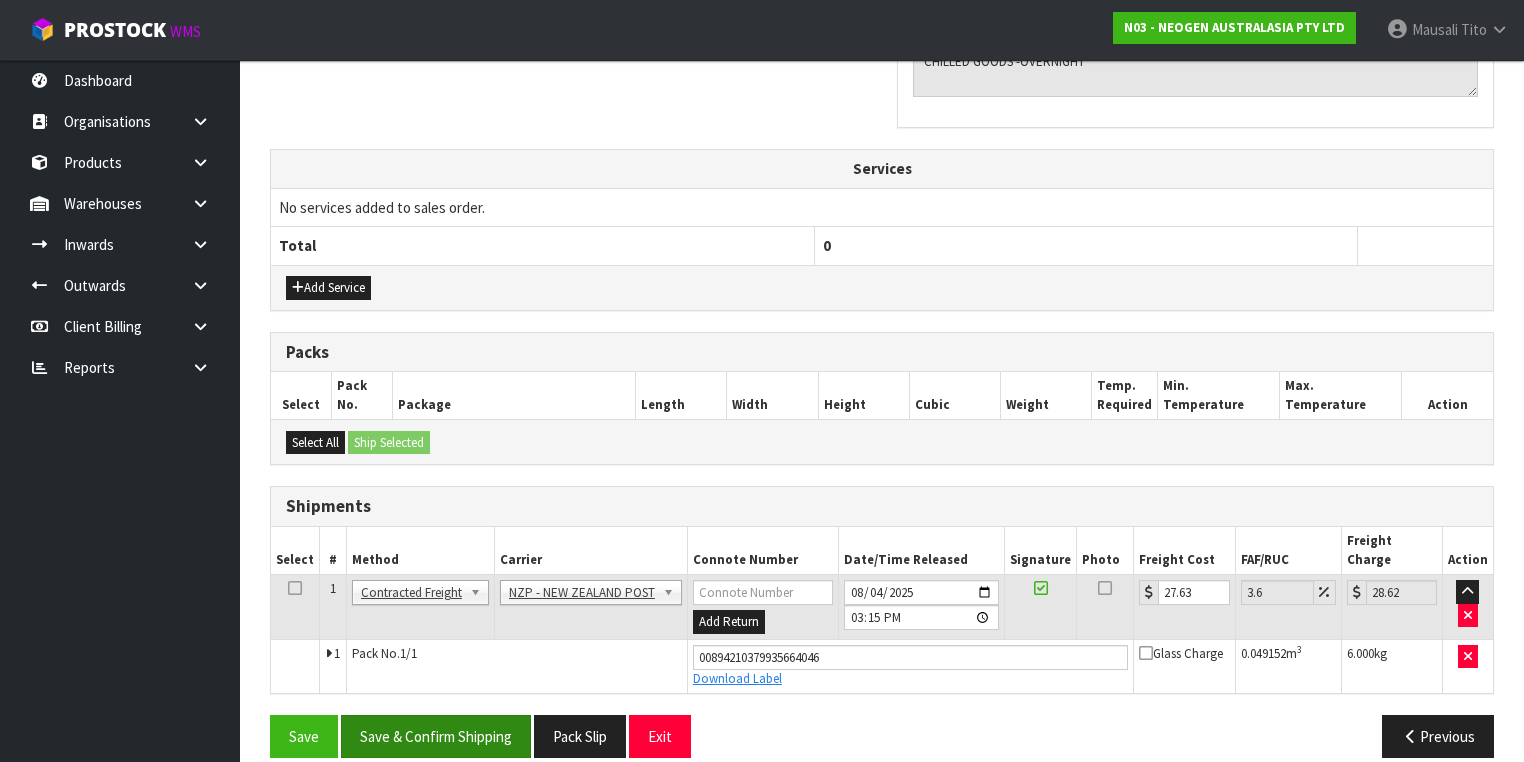 scroll, scrollTop: 0, scrollLeft: 0, axis: both 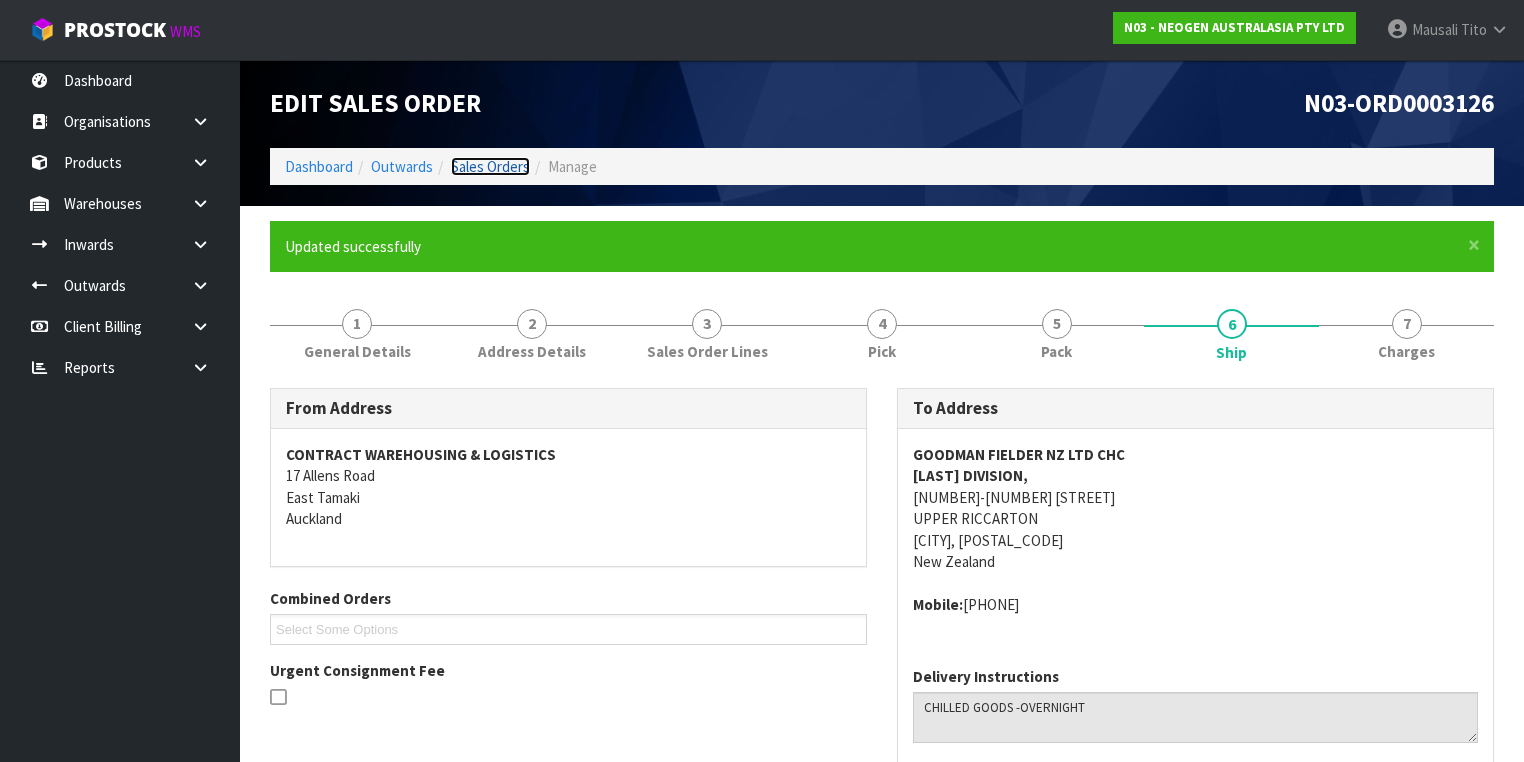 click on "Sales Orders" at bounding box center (490, 166) 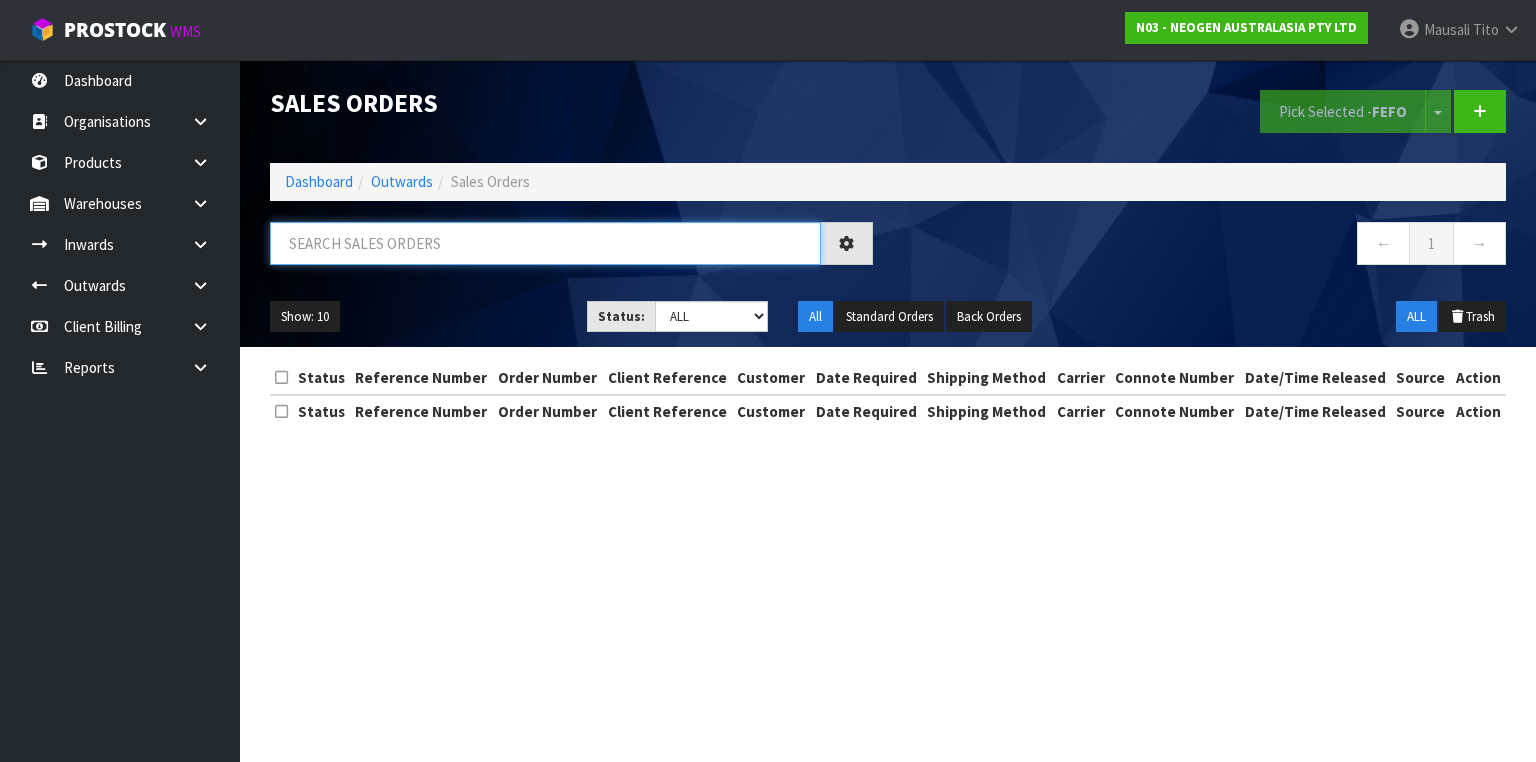 click at bounding box center (545, 243) 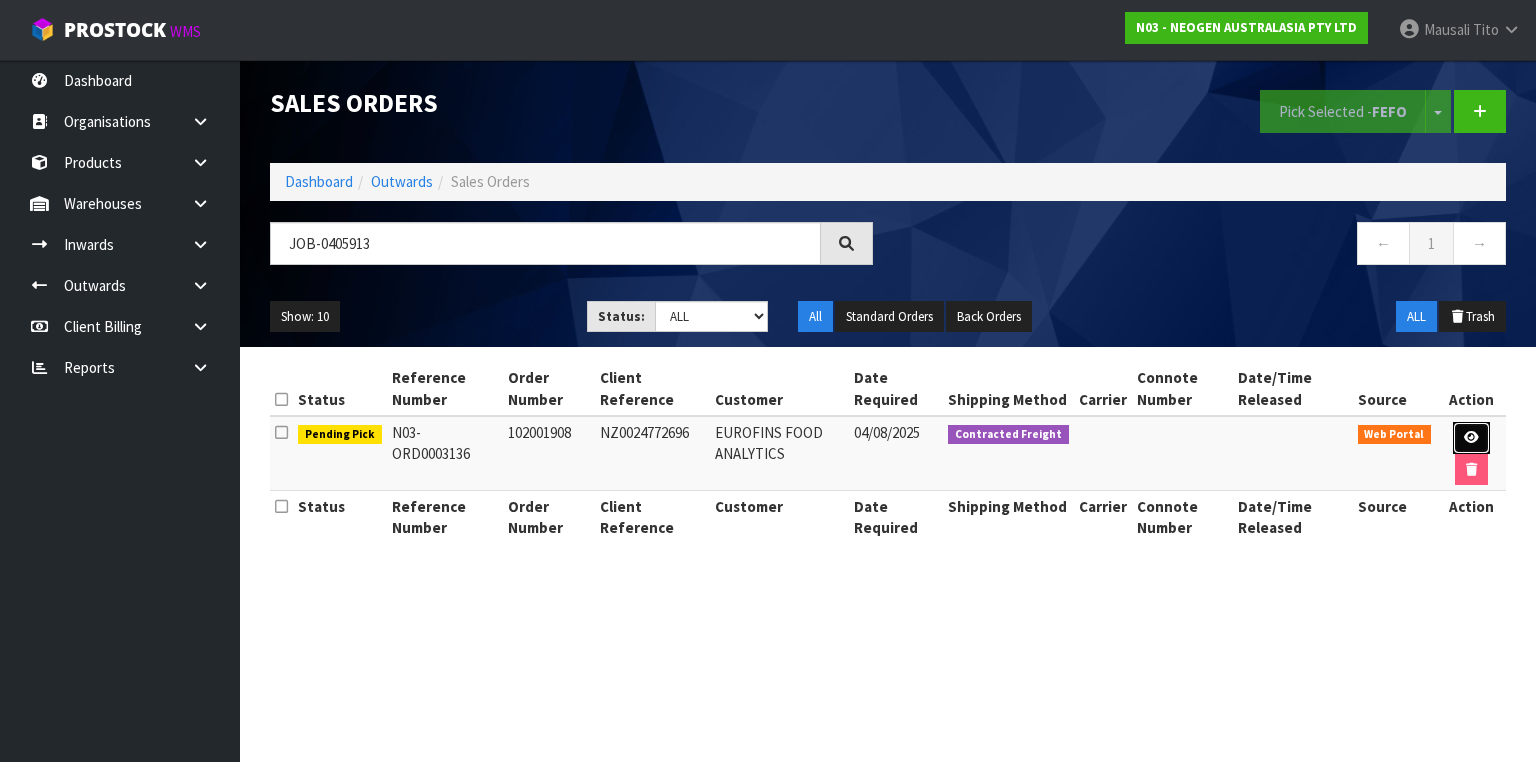 click at bounding box center (1471, 438) 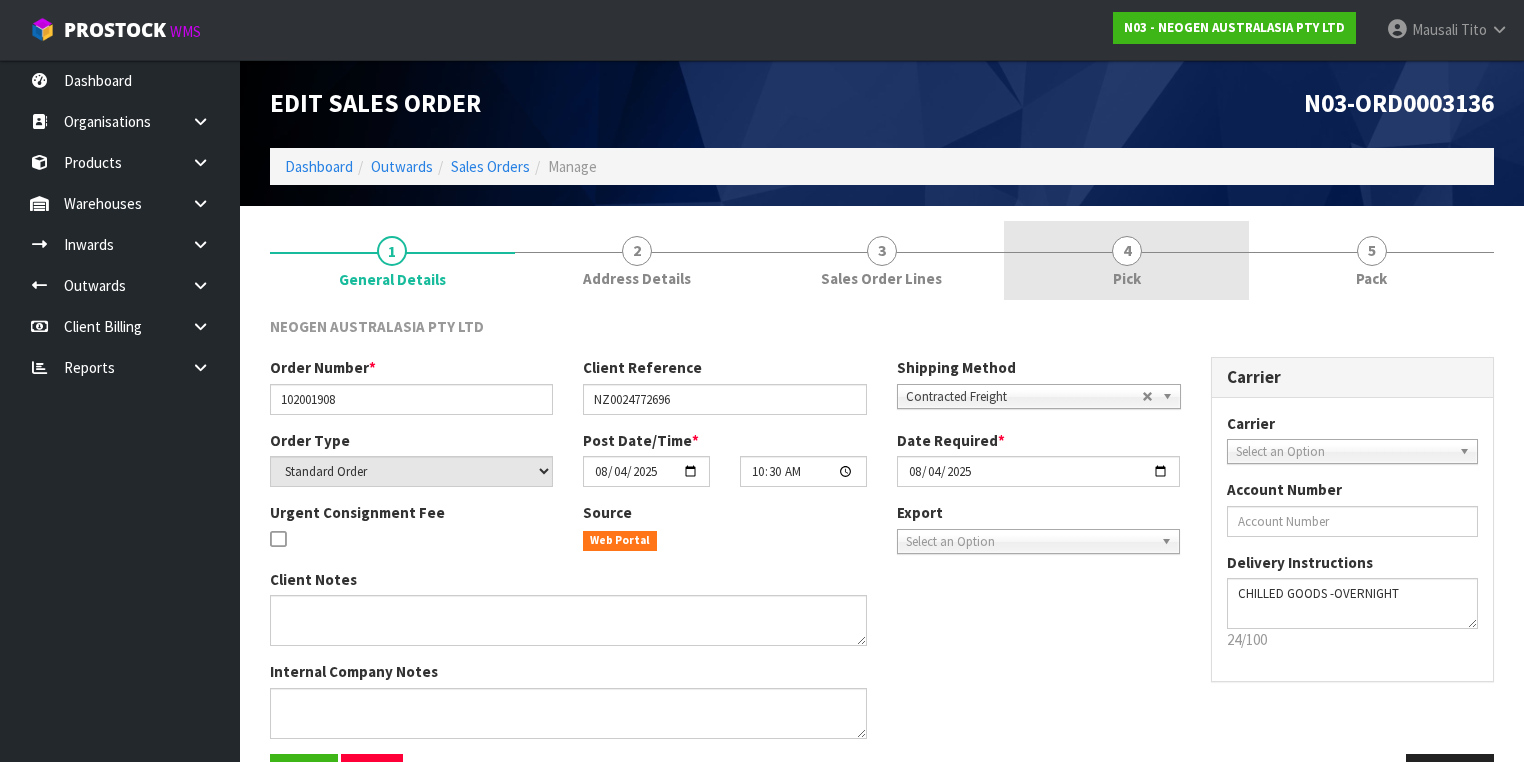 click on "4" at bounding box center (1127, 251) 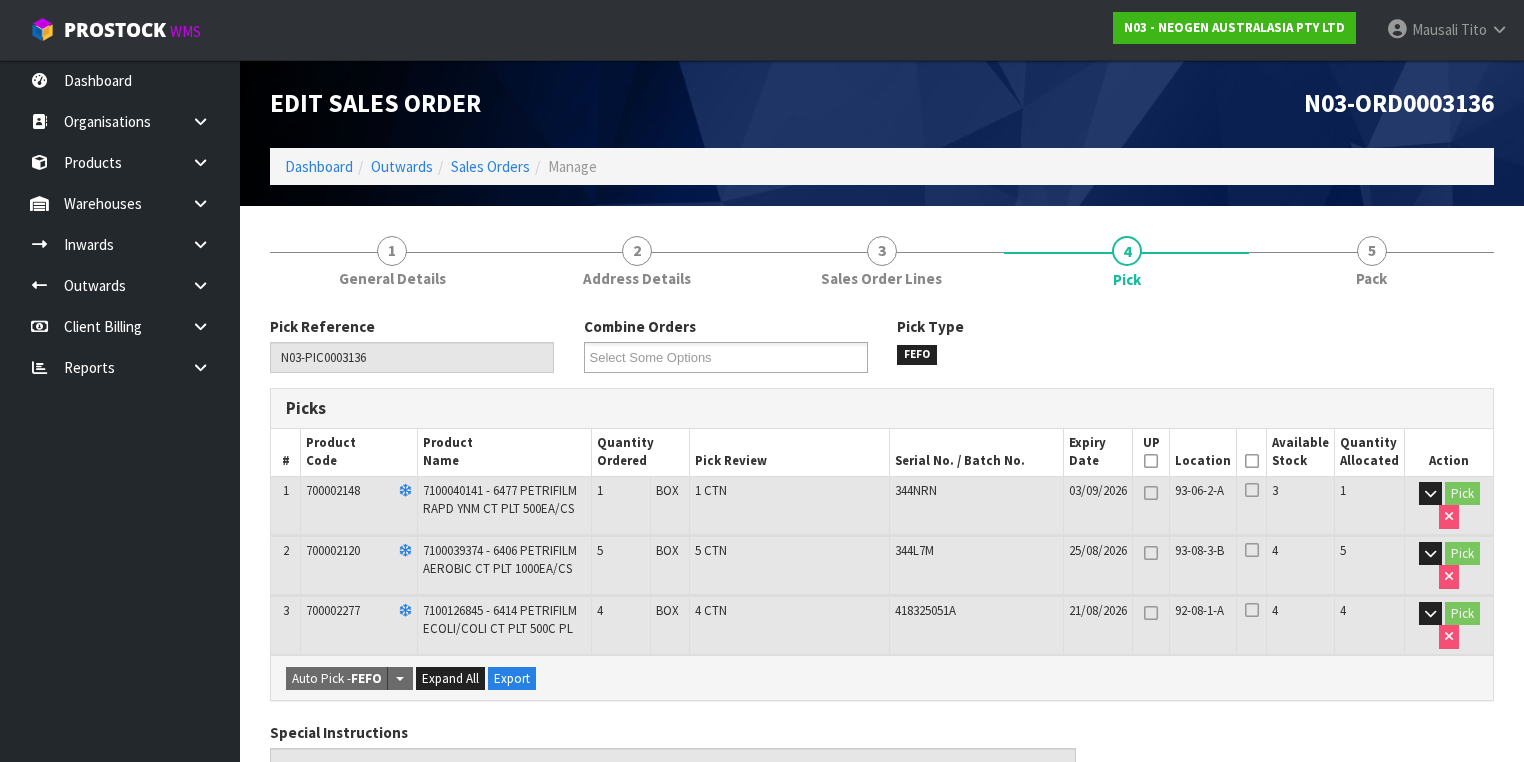 click at bounding box center (1252, 461) 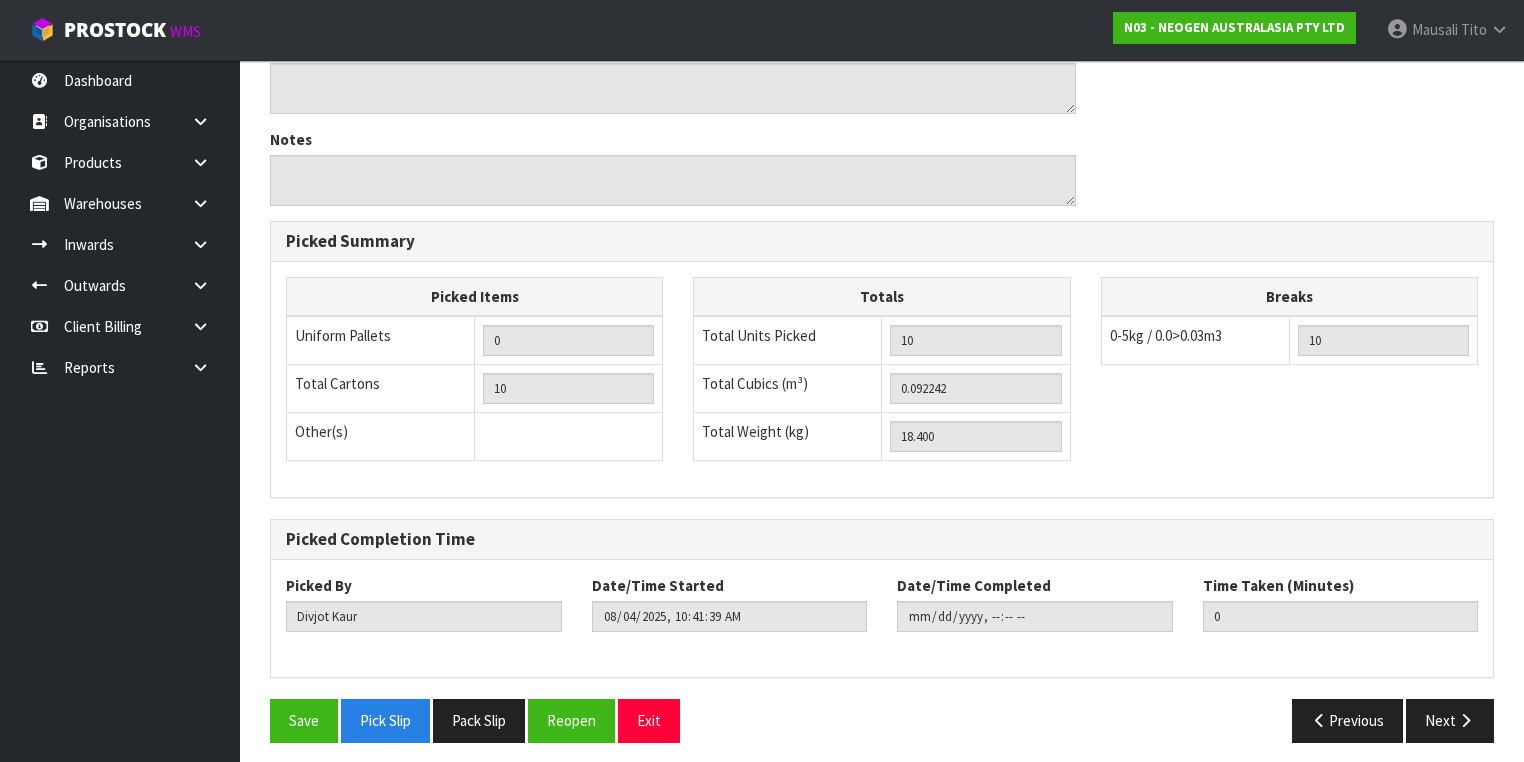 scroll, scrollTop: 759, scrollLeft: 0, axis: vertical 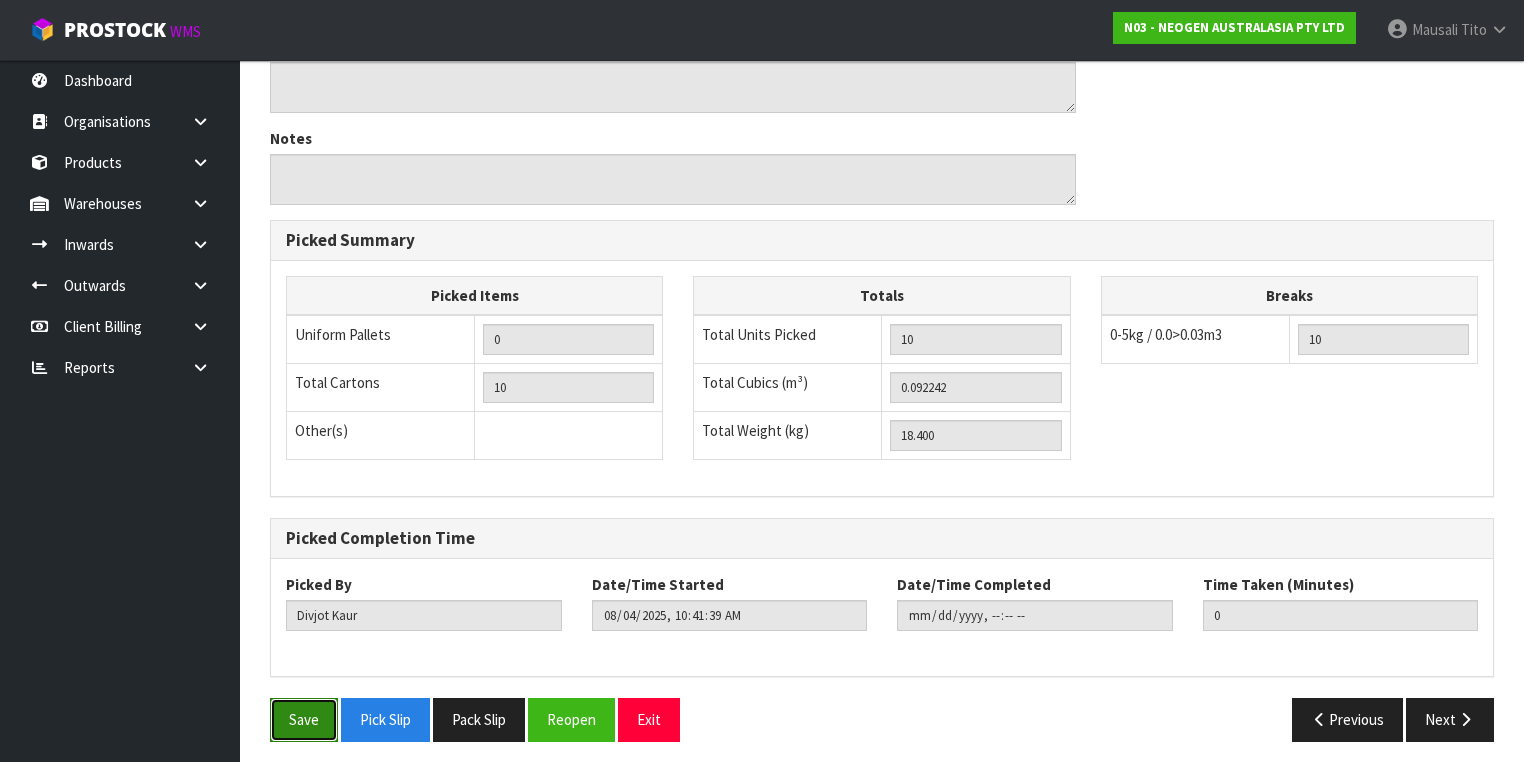 click on "Save" at bounding box center [304, 719] 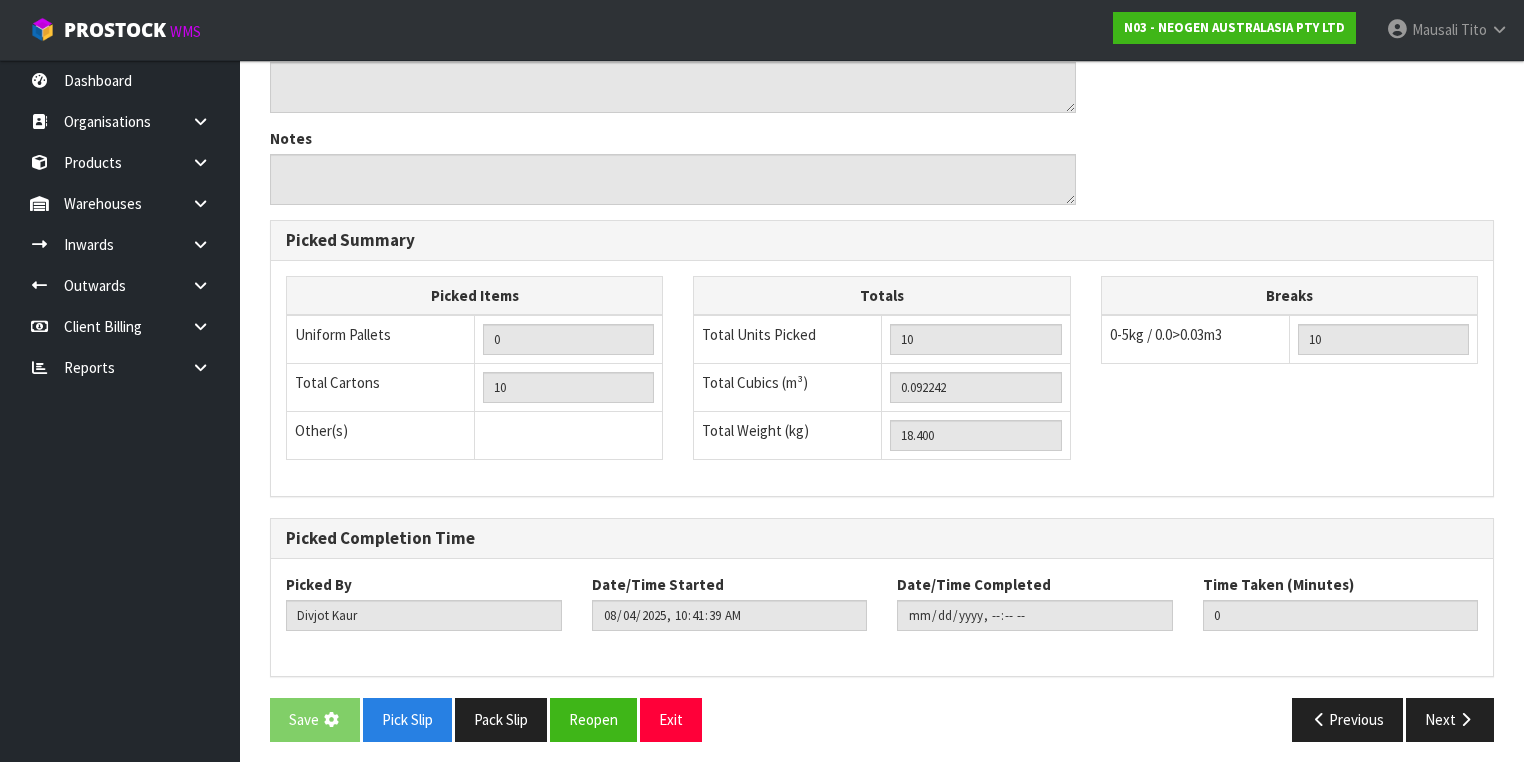 scroll, scrollTop: 0, scrollLeft: 0, axis: both 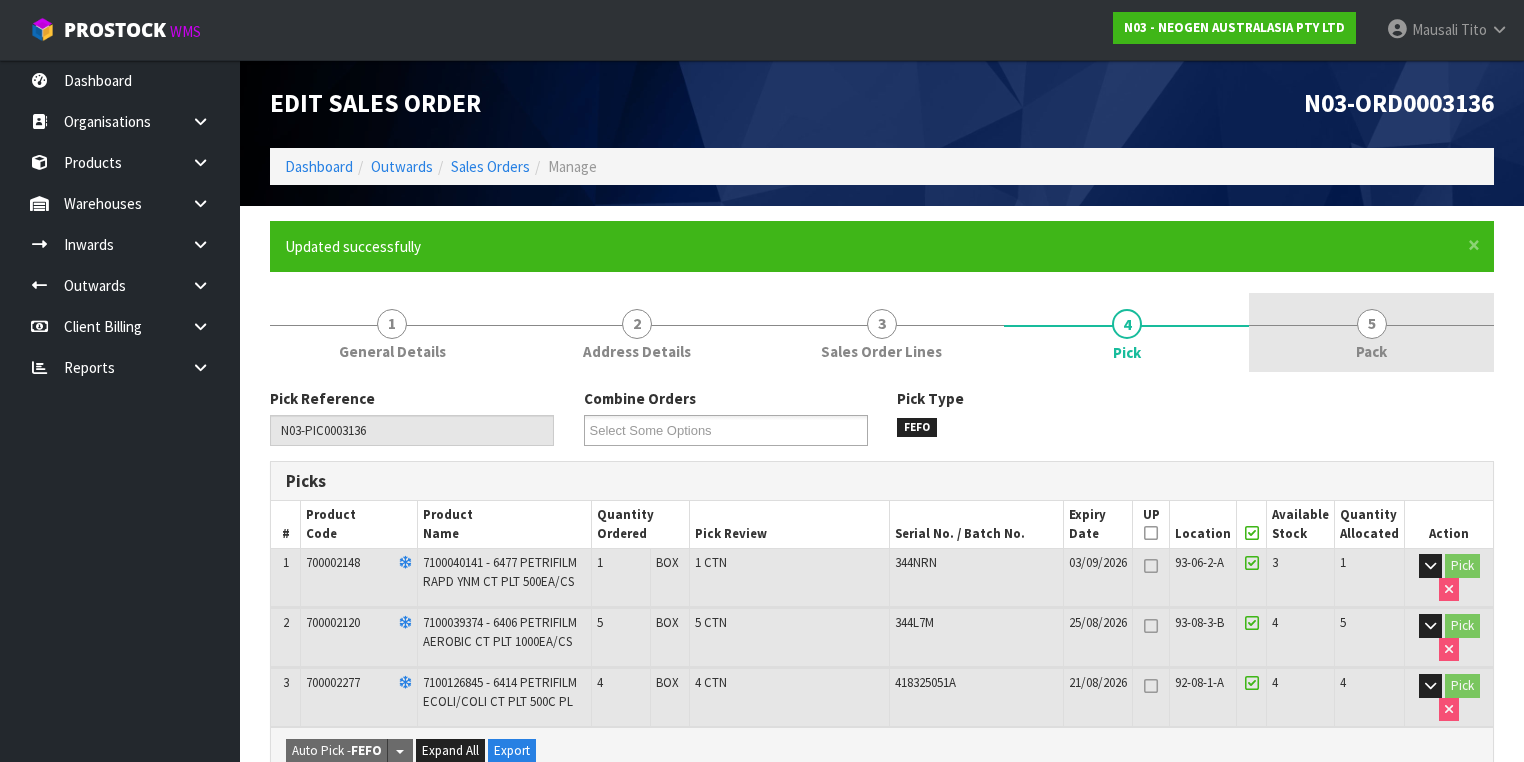 click on "Pack" at bounding box center (1371, 351) 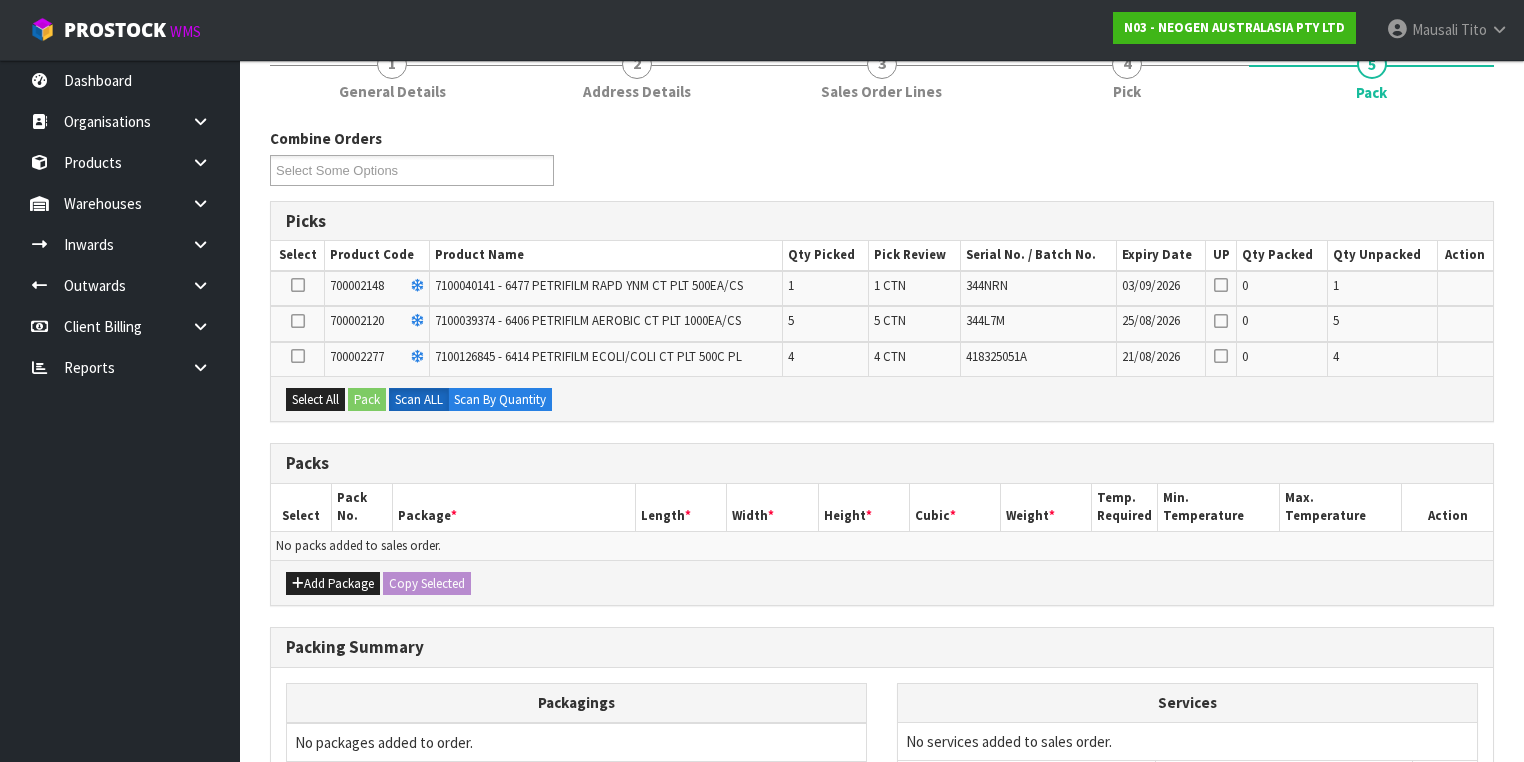 scroll, scrollTop: 320, scrollLeft: 0, axis: vertical 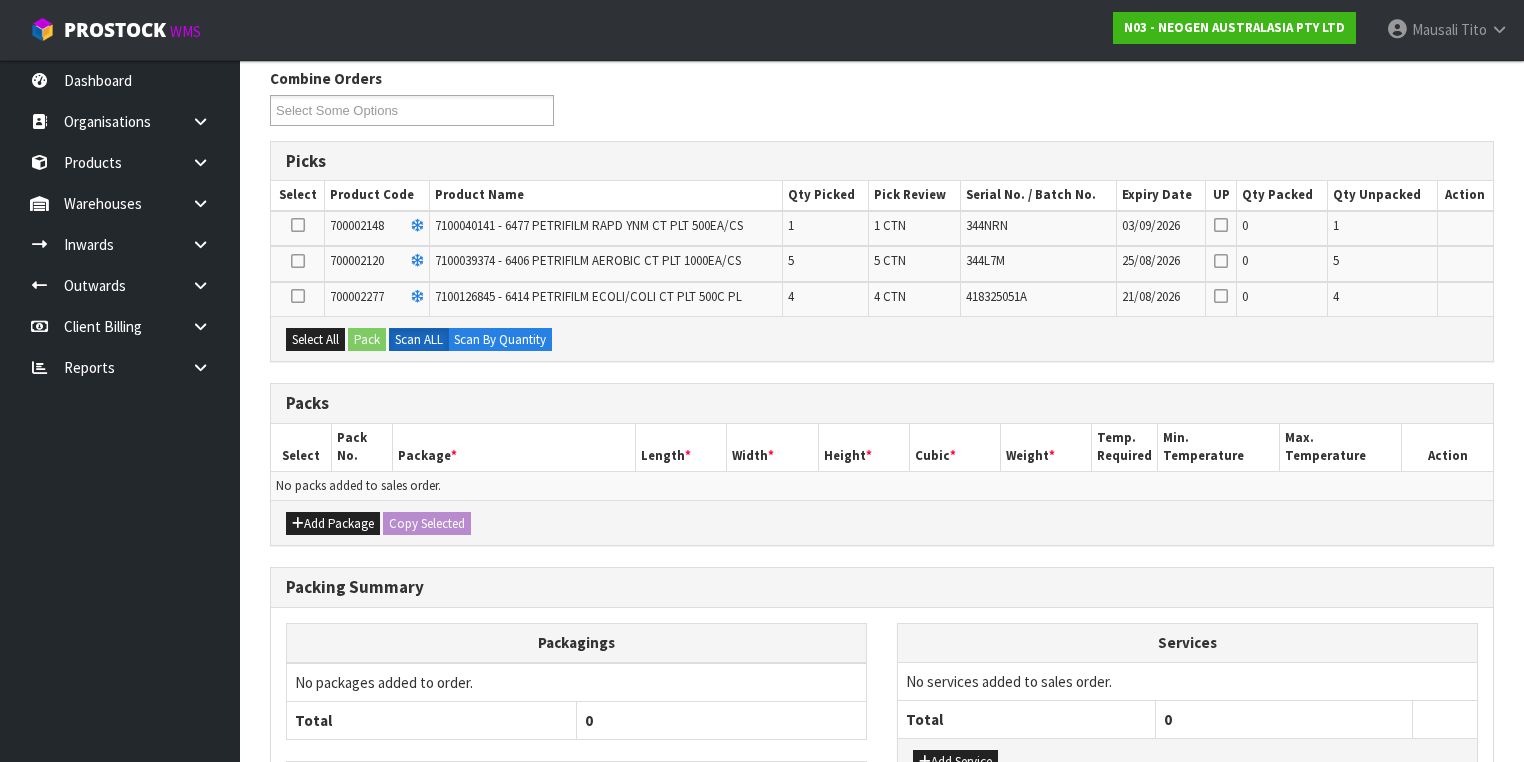 click at bounding box center [298, 296] 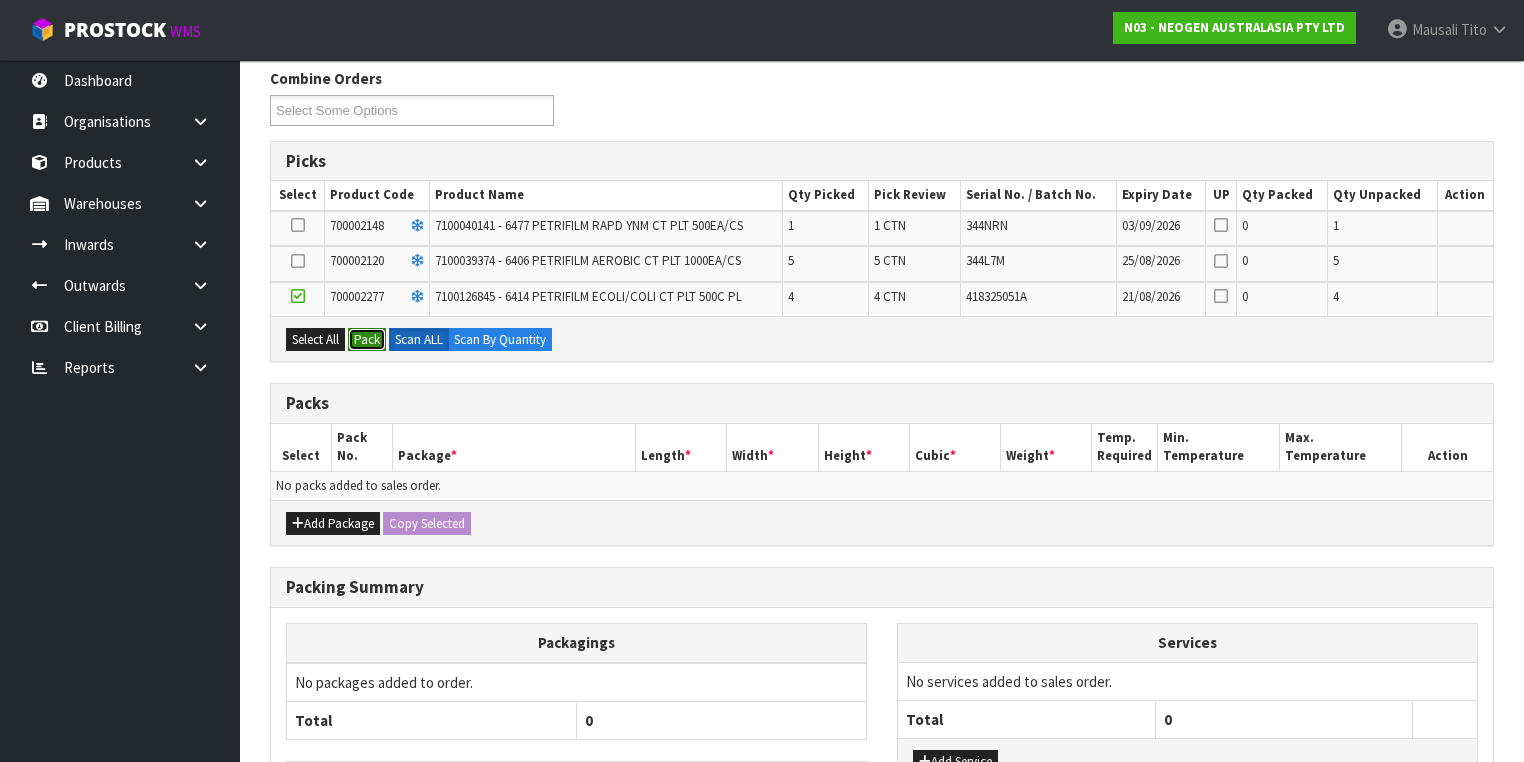 click on "Pack" at bounding box center (367, 340) 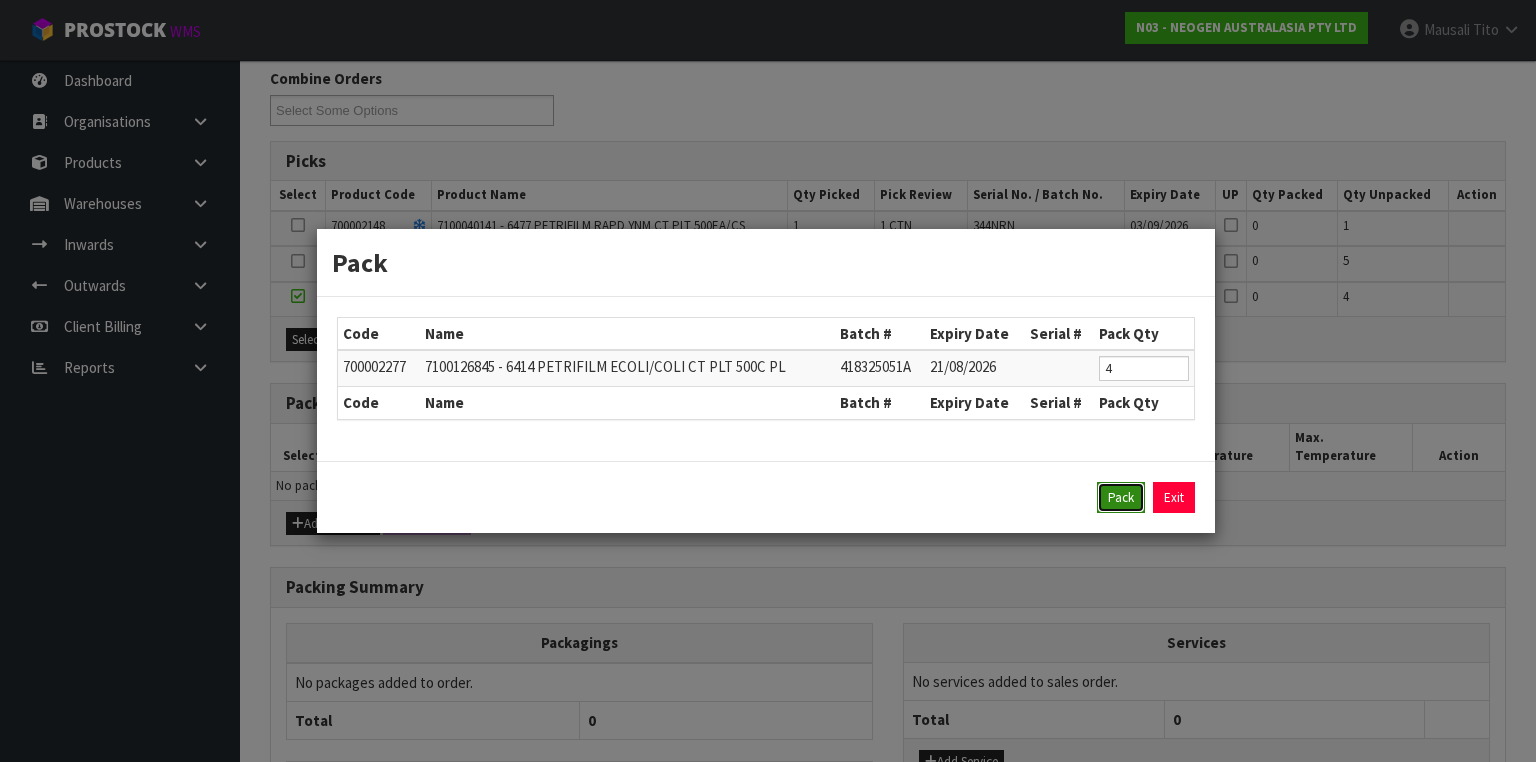 click on "Pack" at bounding box center [1121, 498] 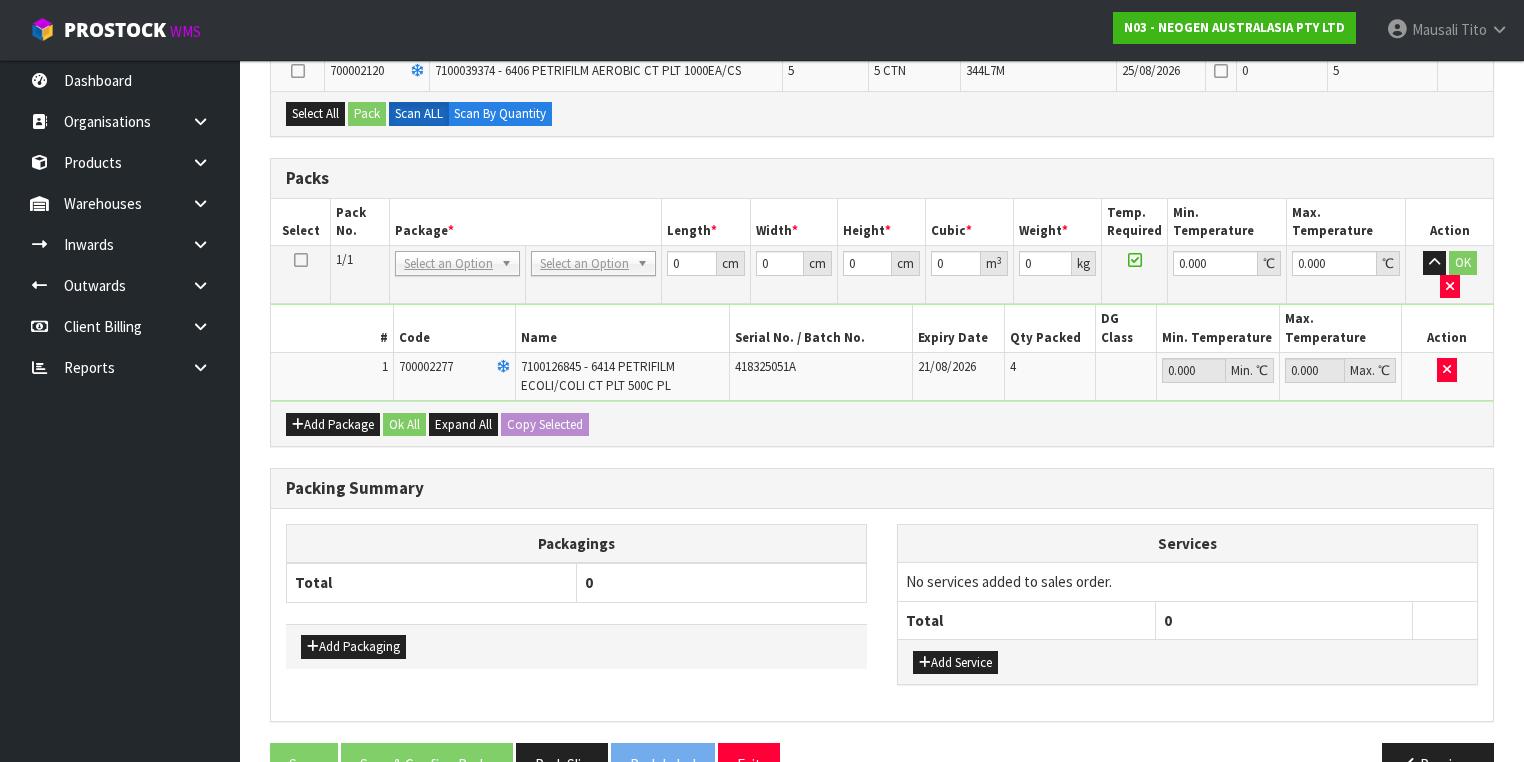 scroll, scrollTop: 514, scrollLeft: 0, axis: vertical 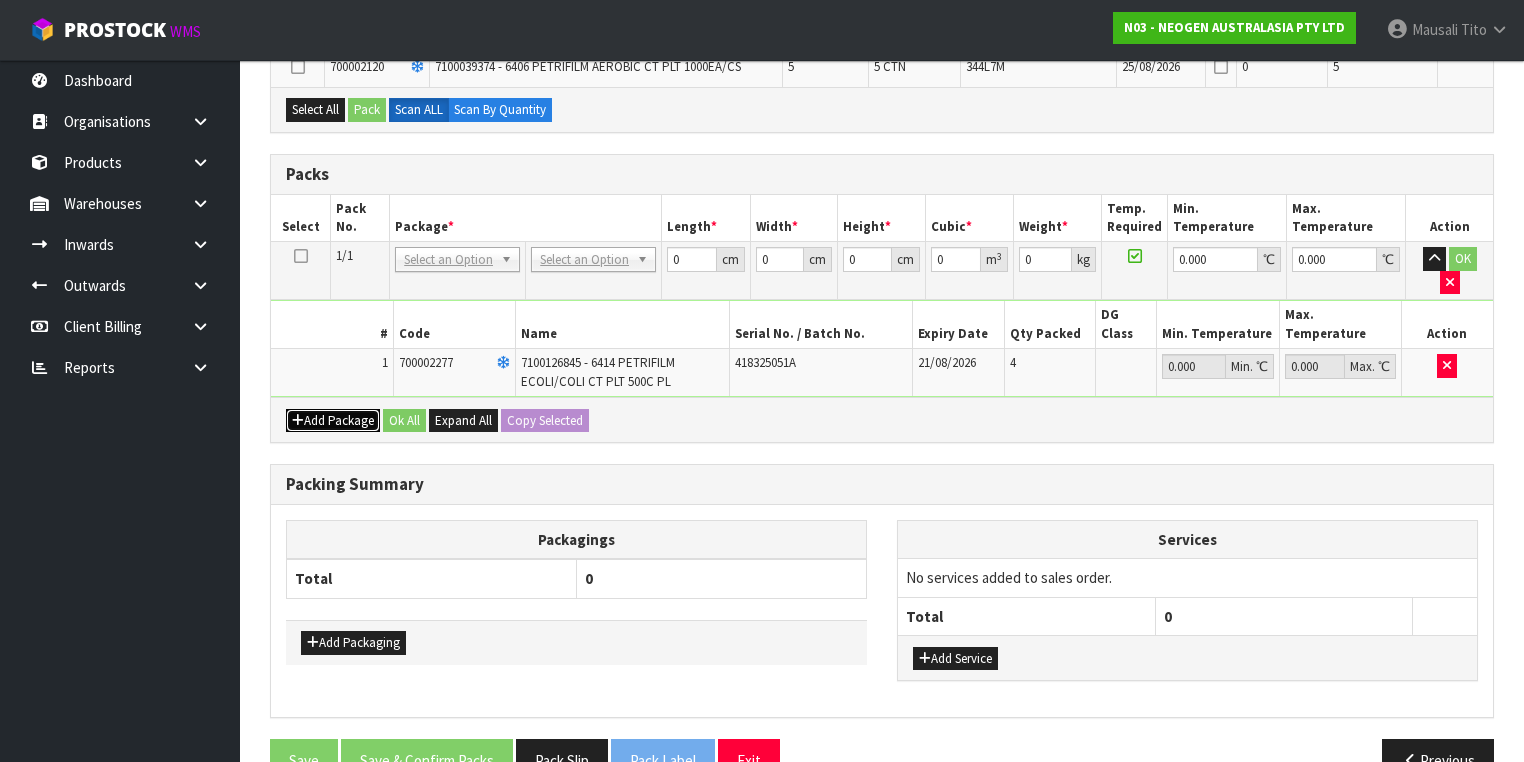 click on "Add Package" at bounding box center (333, 421) 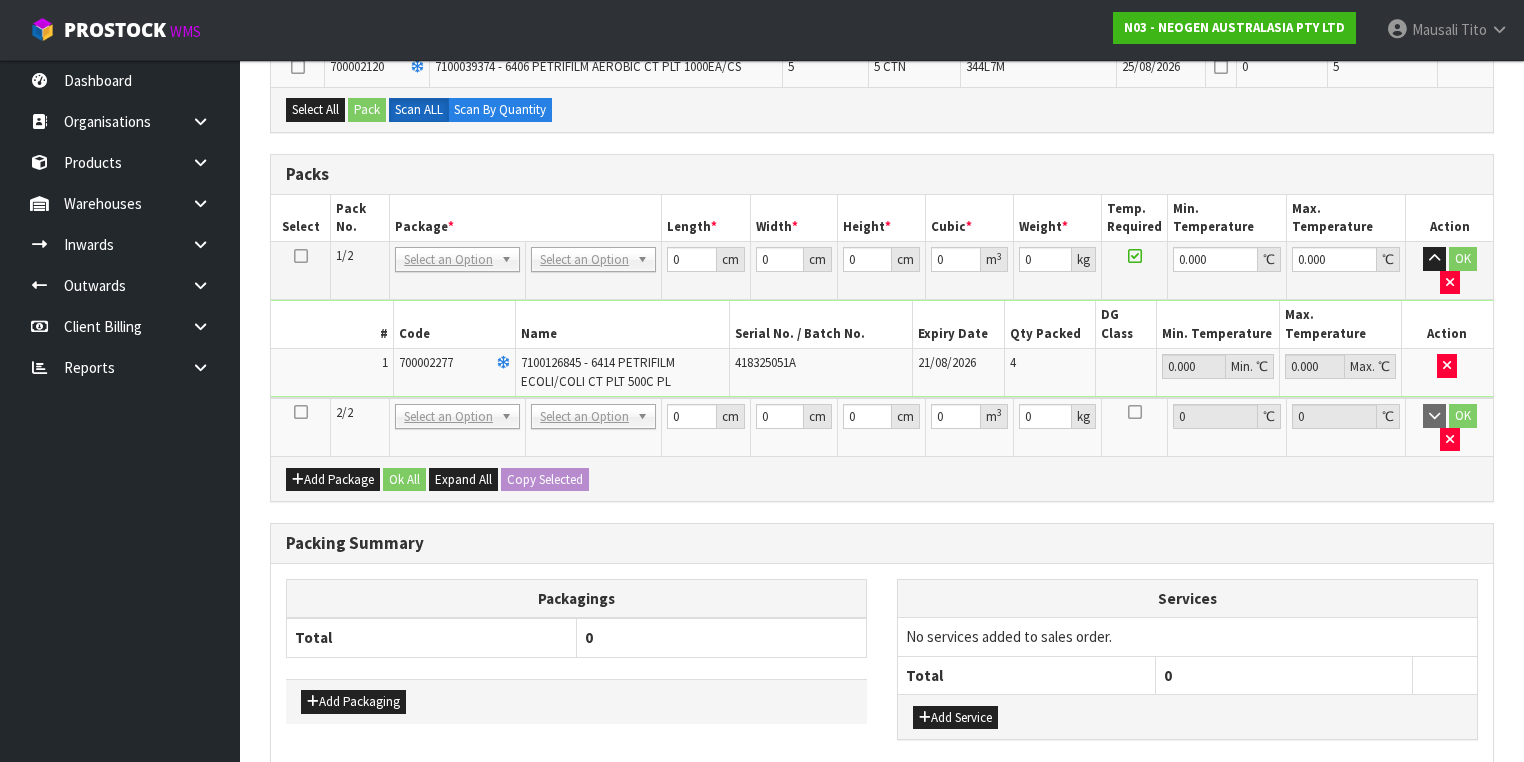 click at bounding box center [301, 412] 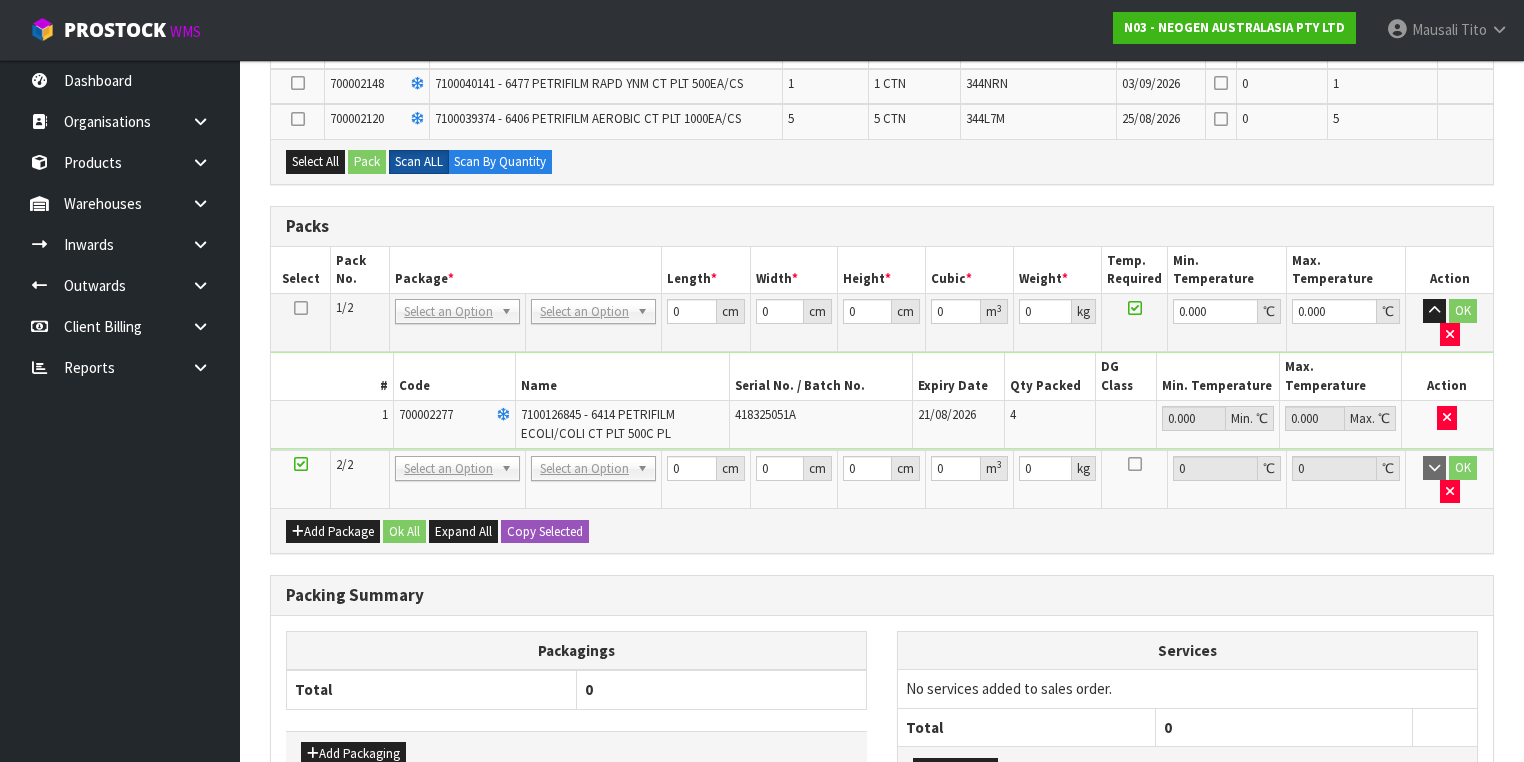 scroll, scrollTop: 434, scrollLeft: 0, axis: vertical 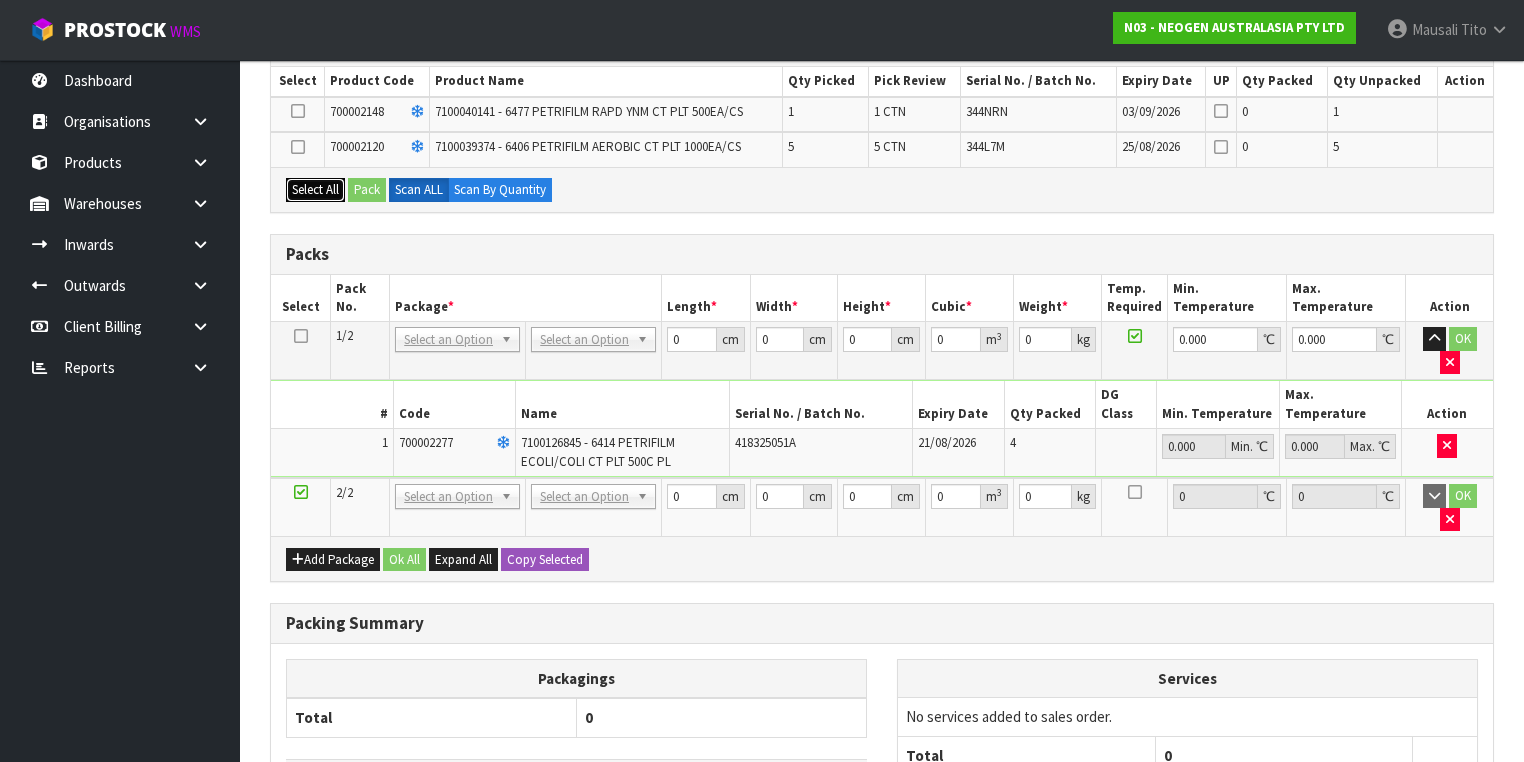 click on "Select All" at bounding box center (315, 190) 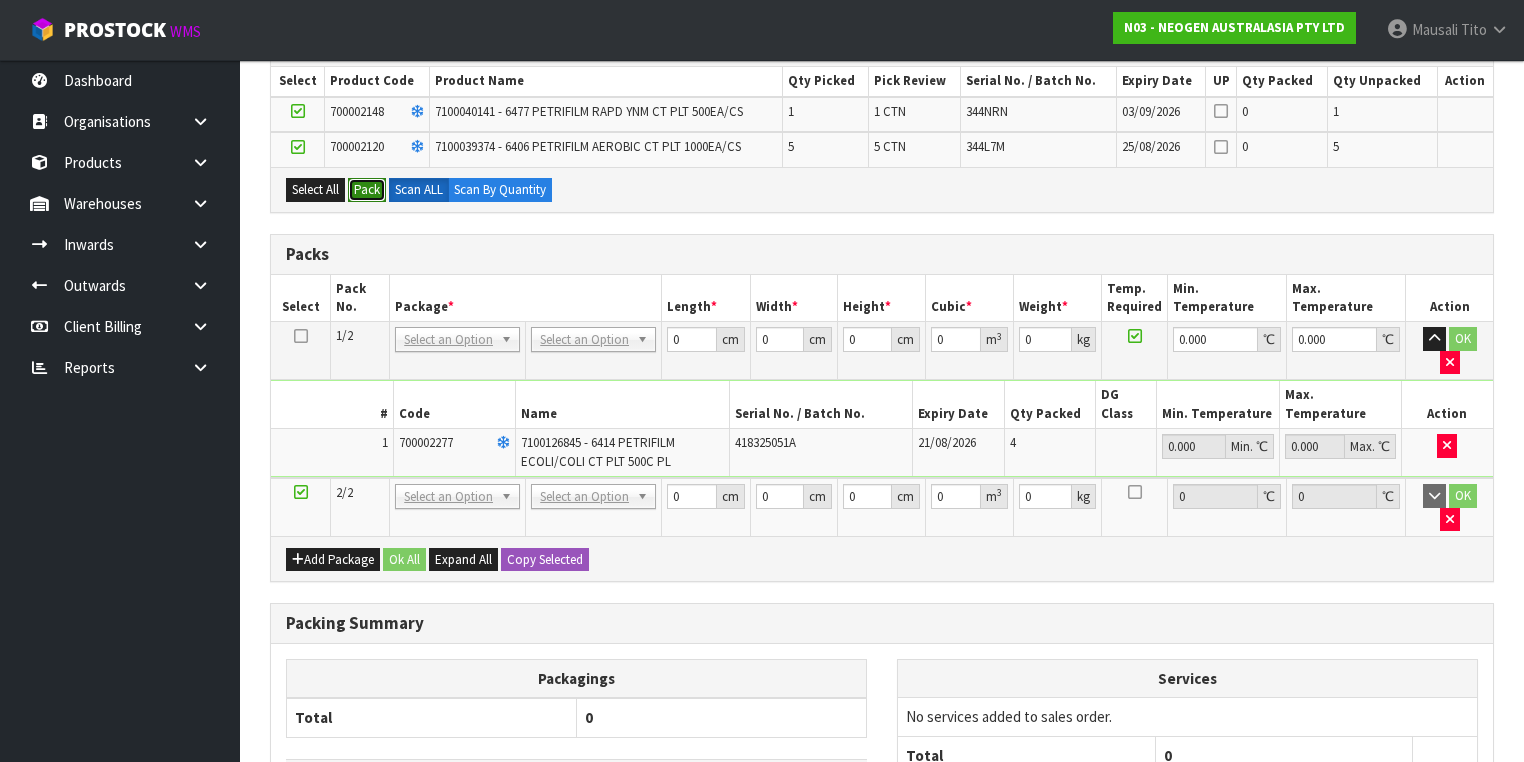 click on "Pack" at bounding box center (367, 190) 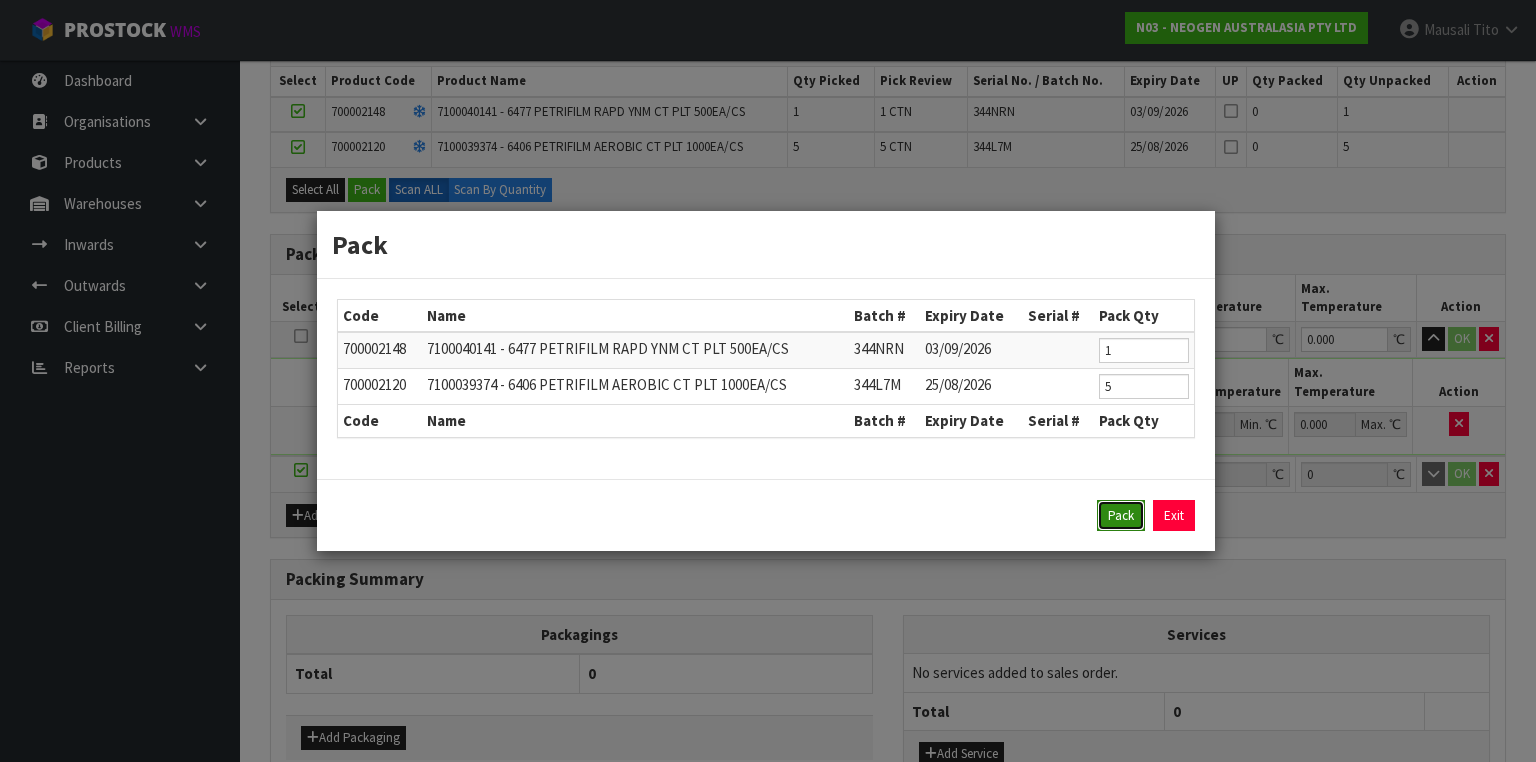 click on "Pack" at bounding box center [1121, 516] 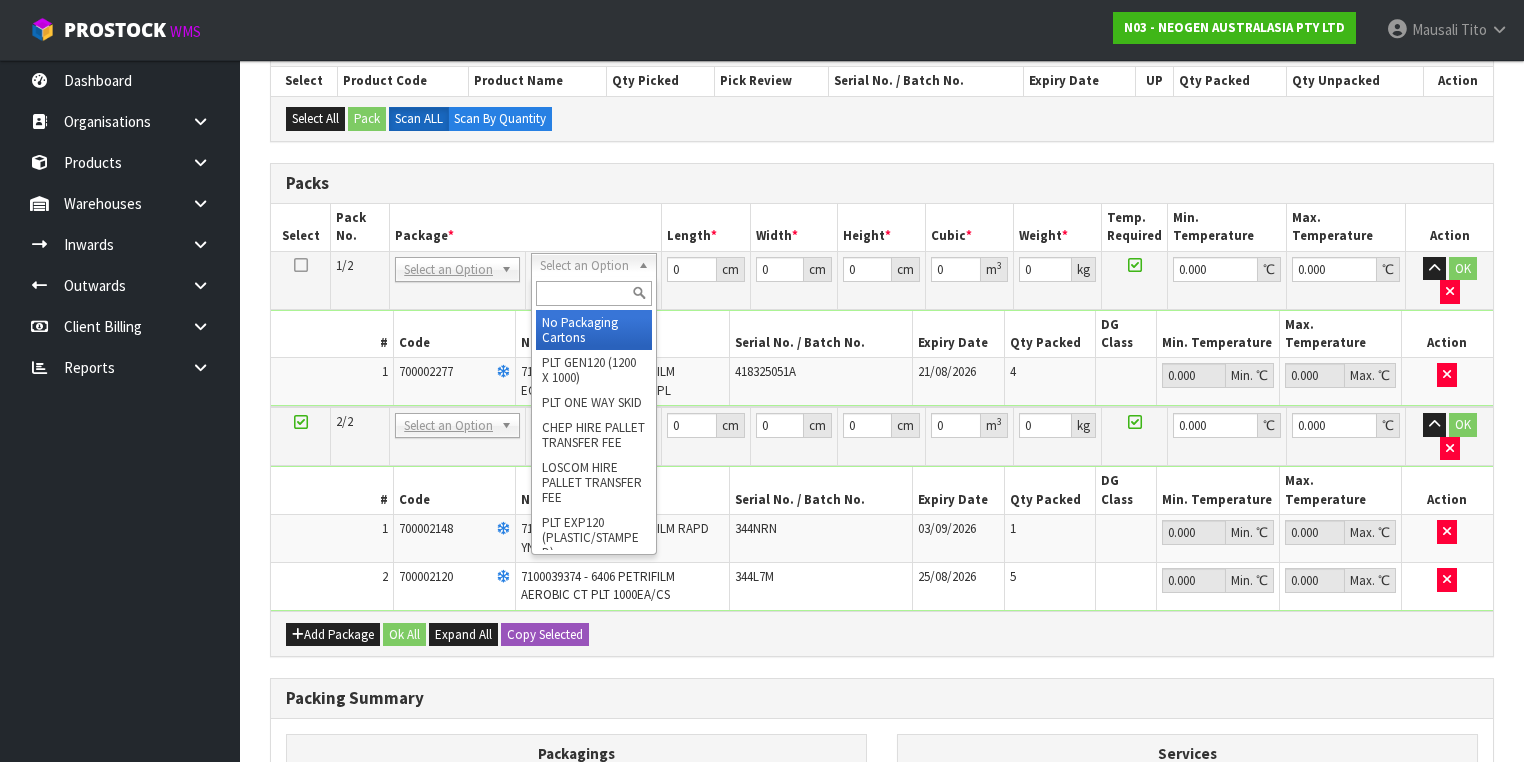 click at bounding box center (593, 293) 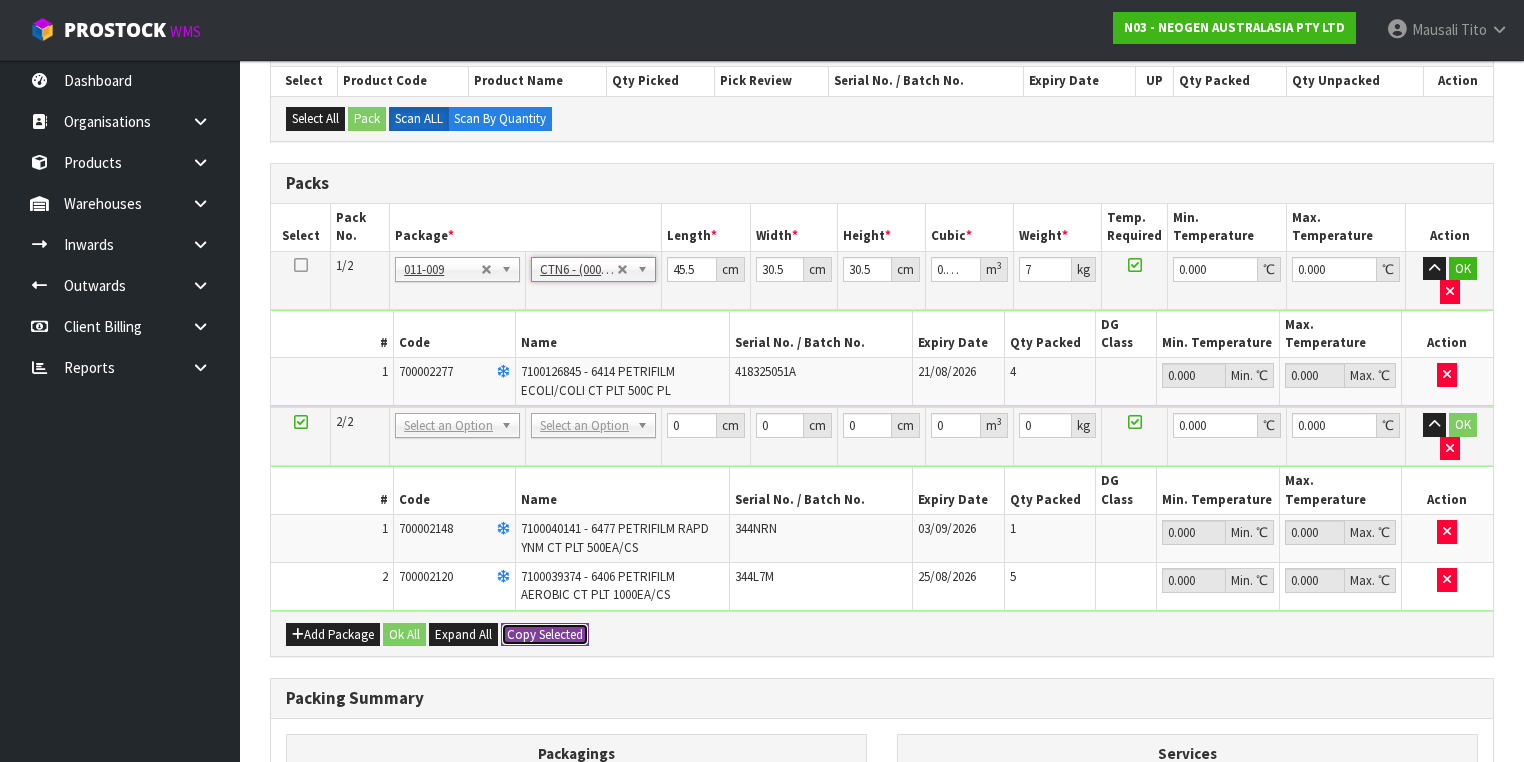 click on "Copy Selected" at bounding box center (545, 635) 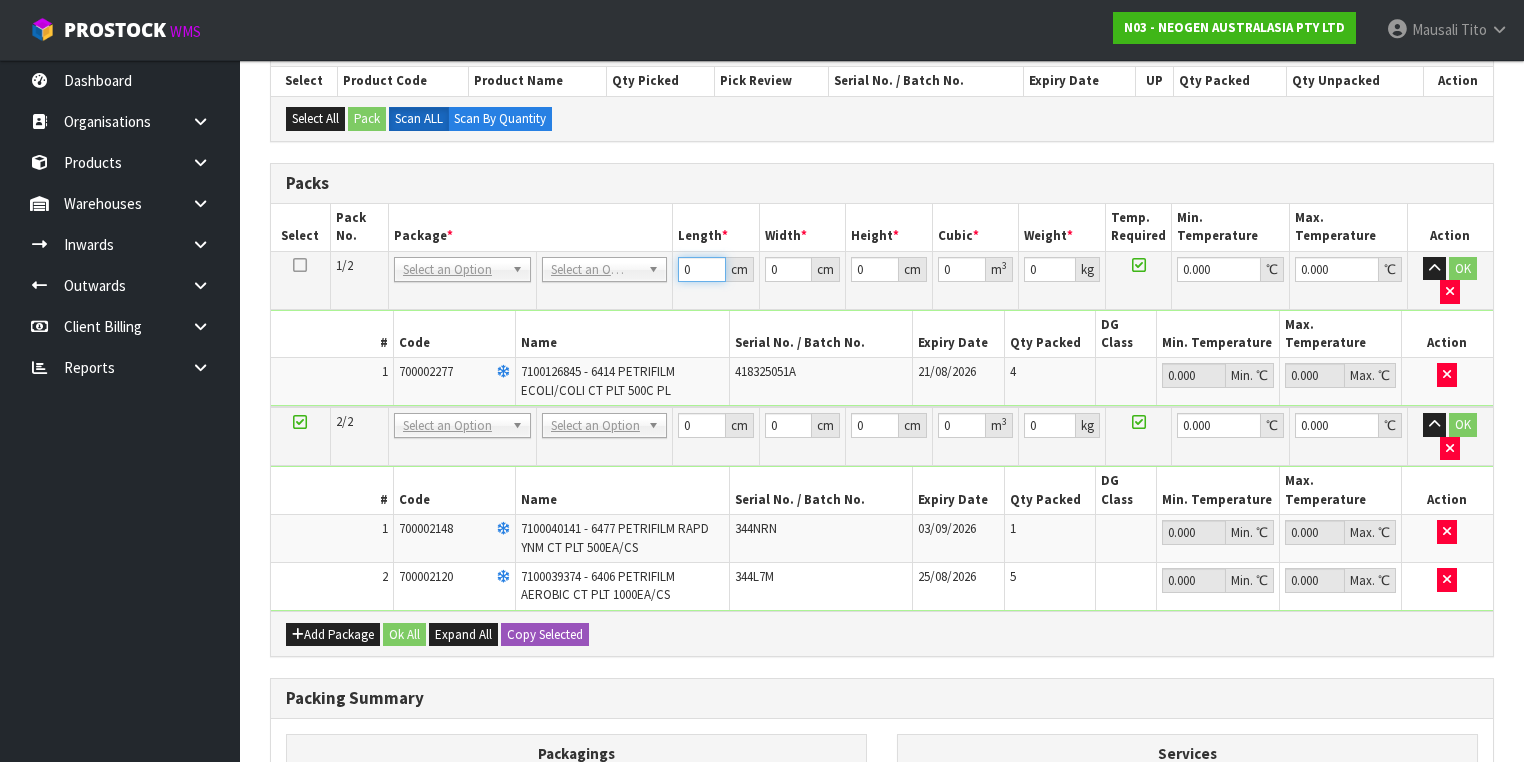 drag, startPoint x: 695, startPoint y: 265, endPoint x: 517, endPoint y: 301, distance: 181.60396 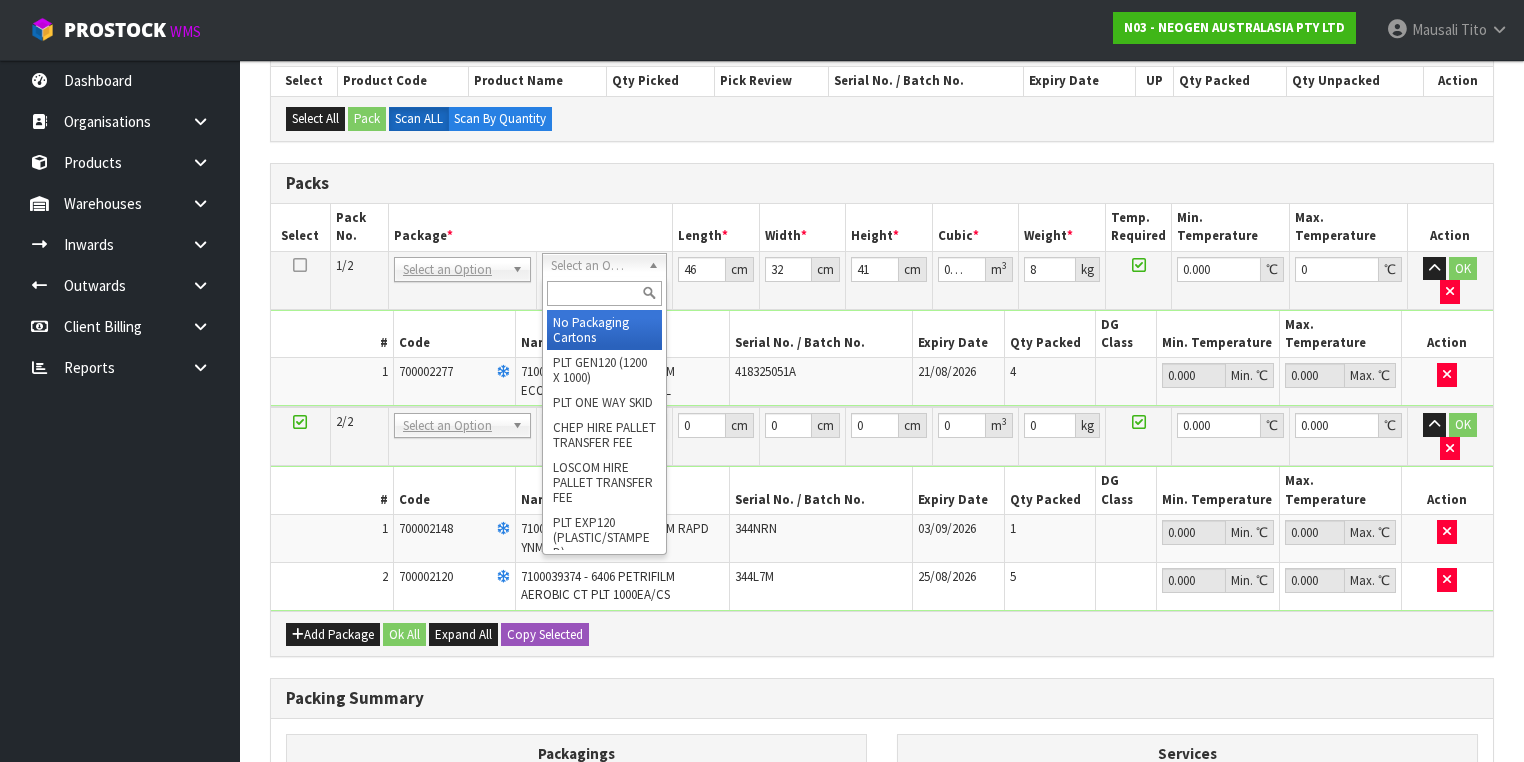 click at bounding box center [604, 293] 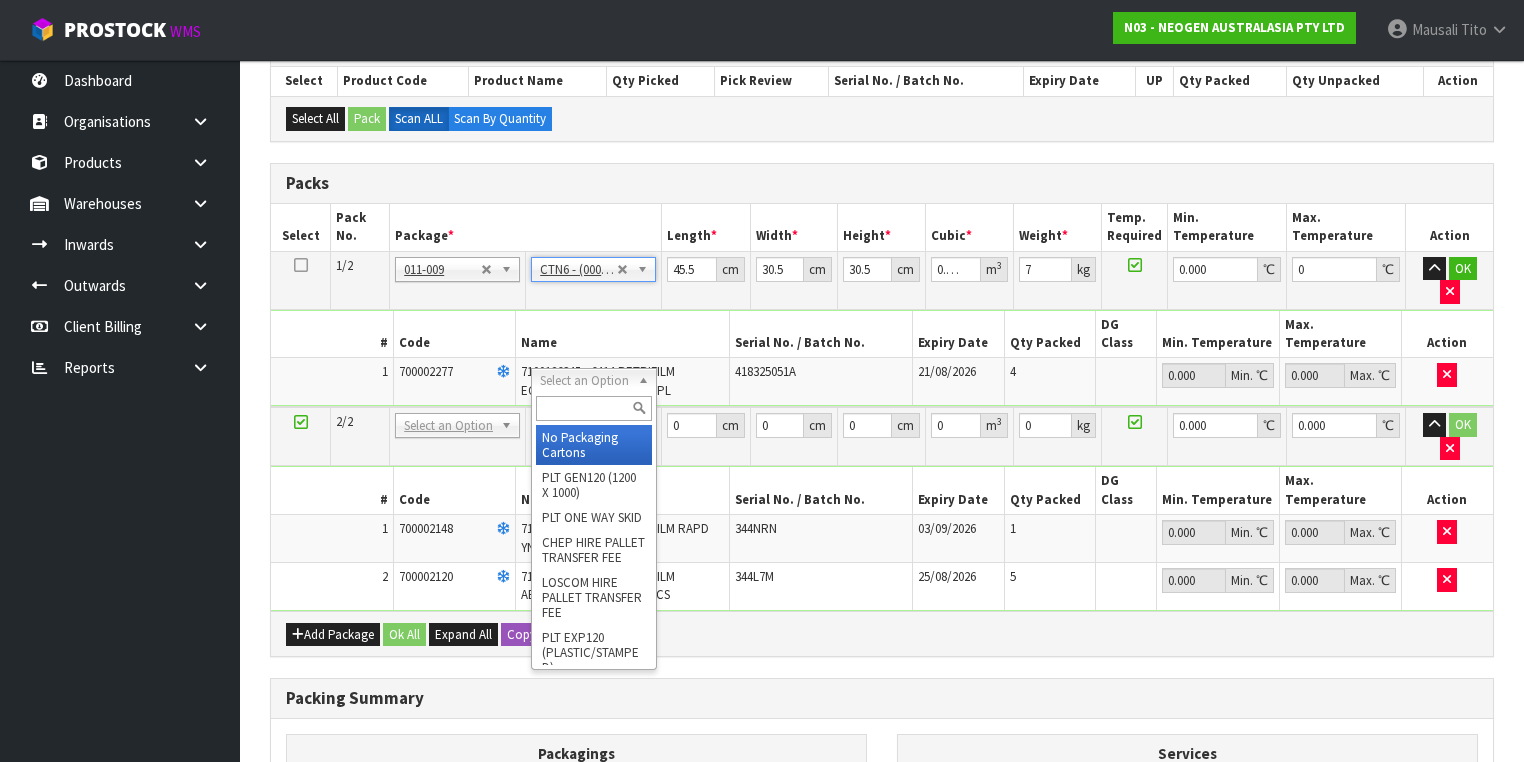 click at bounding box center [593, 408] 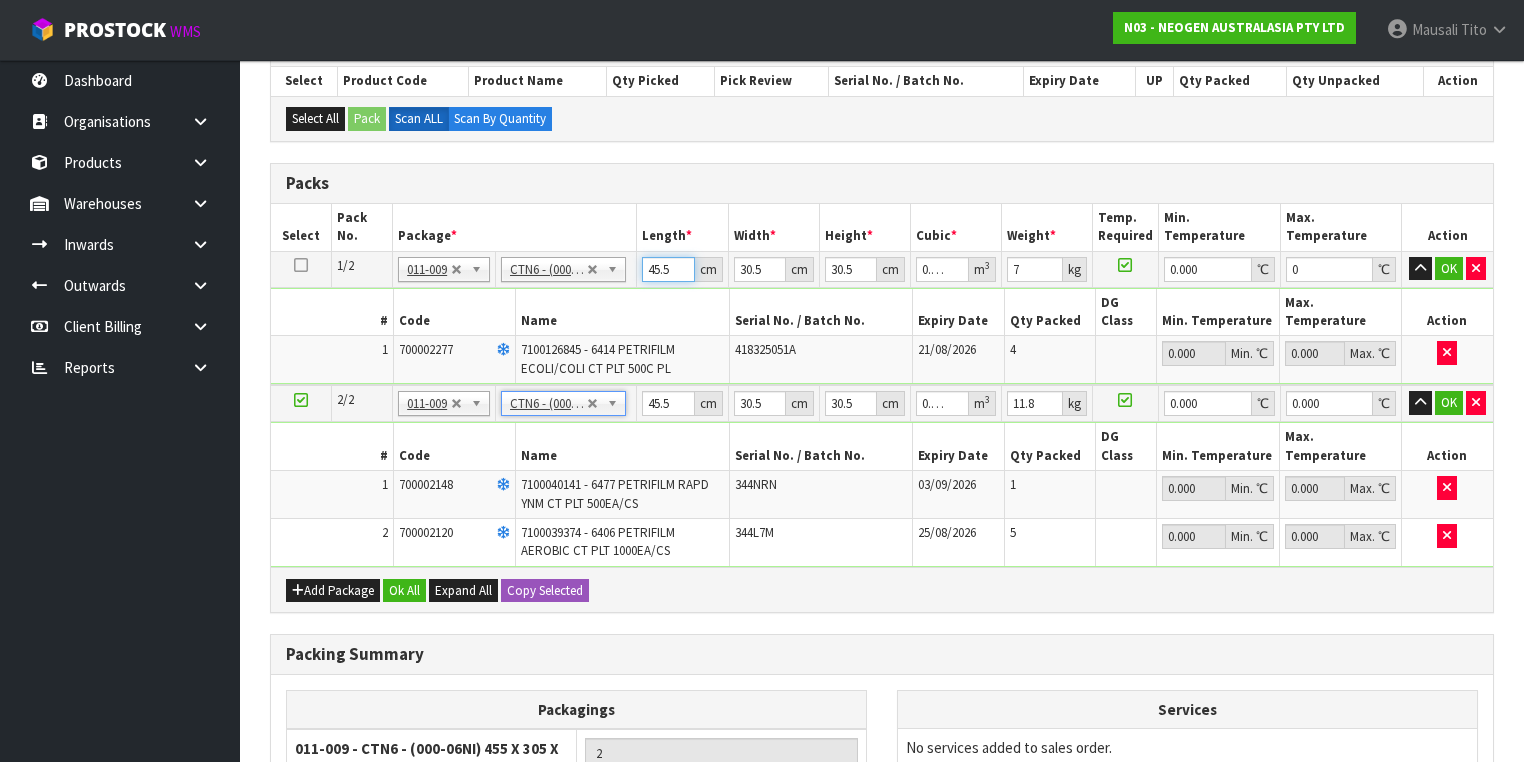 drag, startPoint x: 670, startPoint y: 268, endPoint x: 623, endPoint y: 269, distance: 47.010635 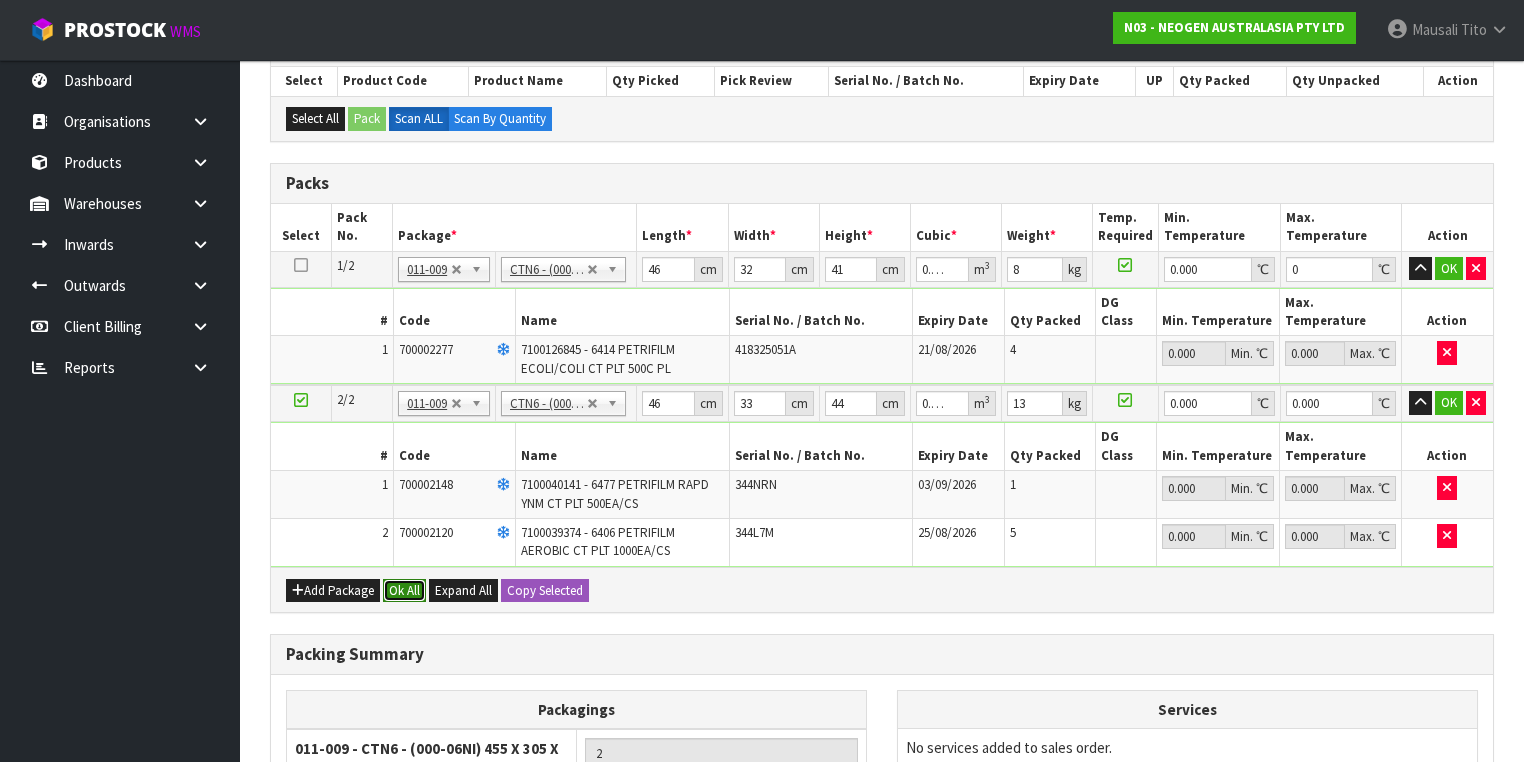 click on "Ok All" at bounding box center [404, 591] 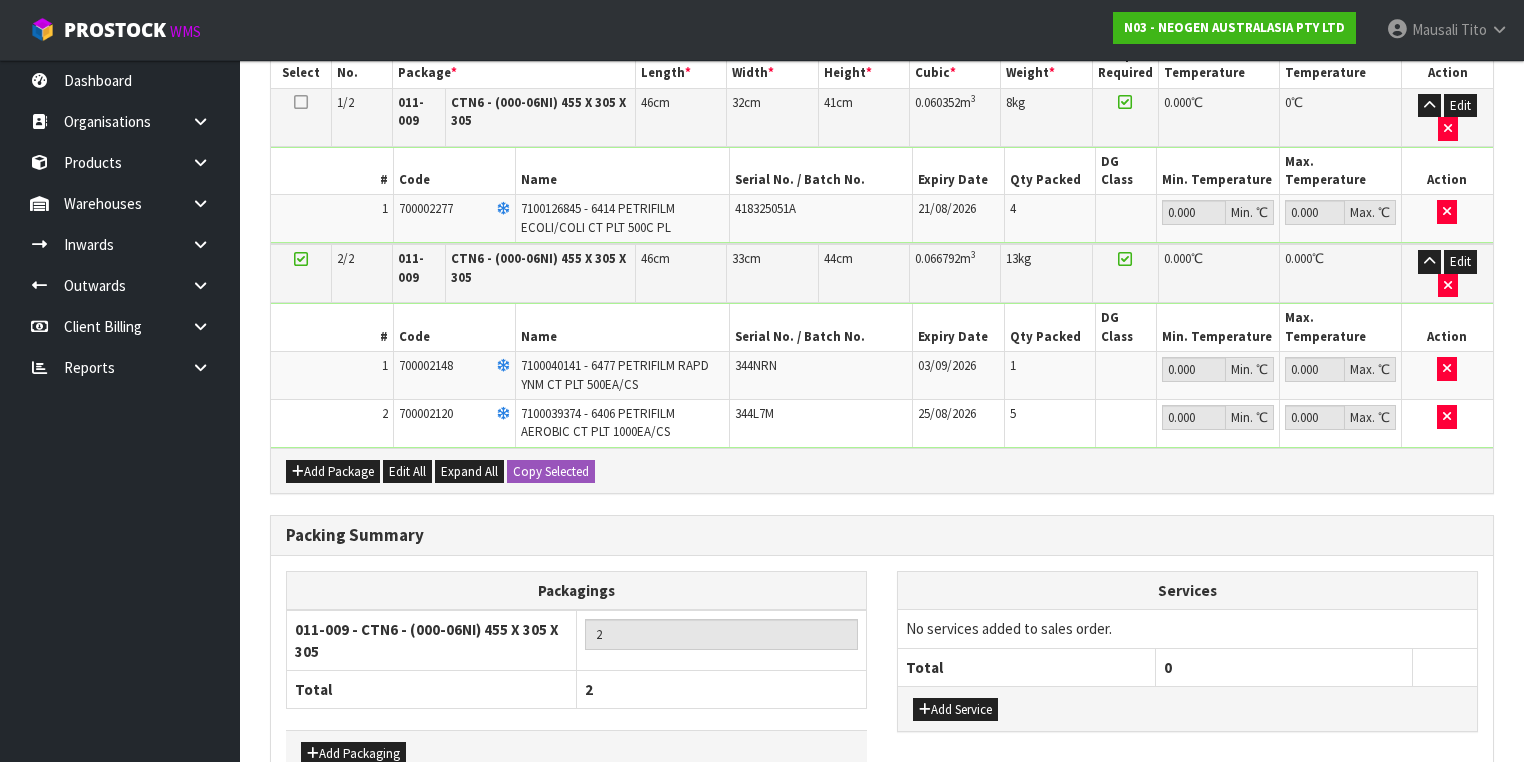 scroll, scrollTop: 653, scrollLeft: 0, axis: vertical 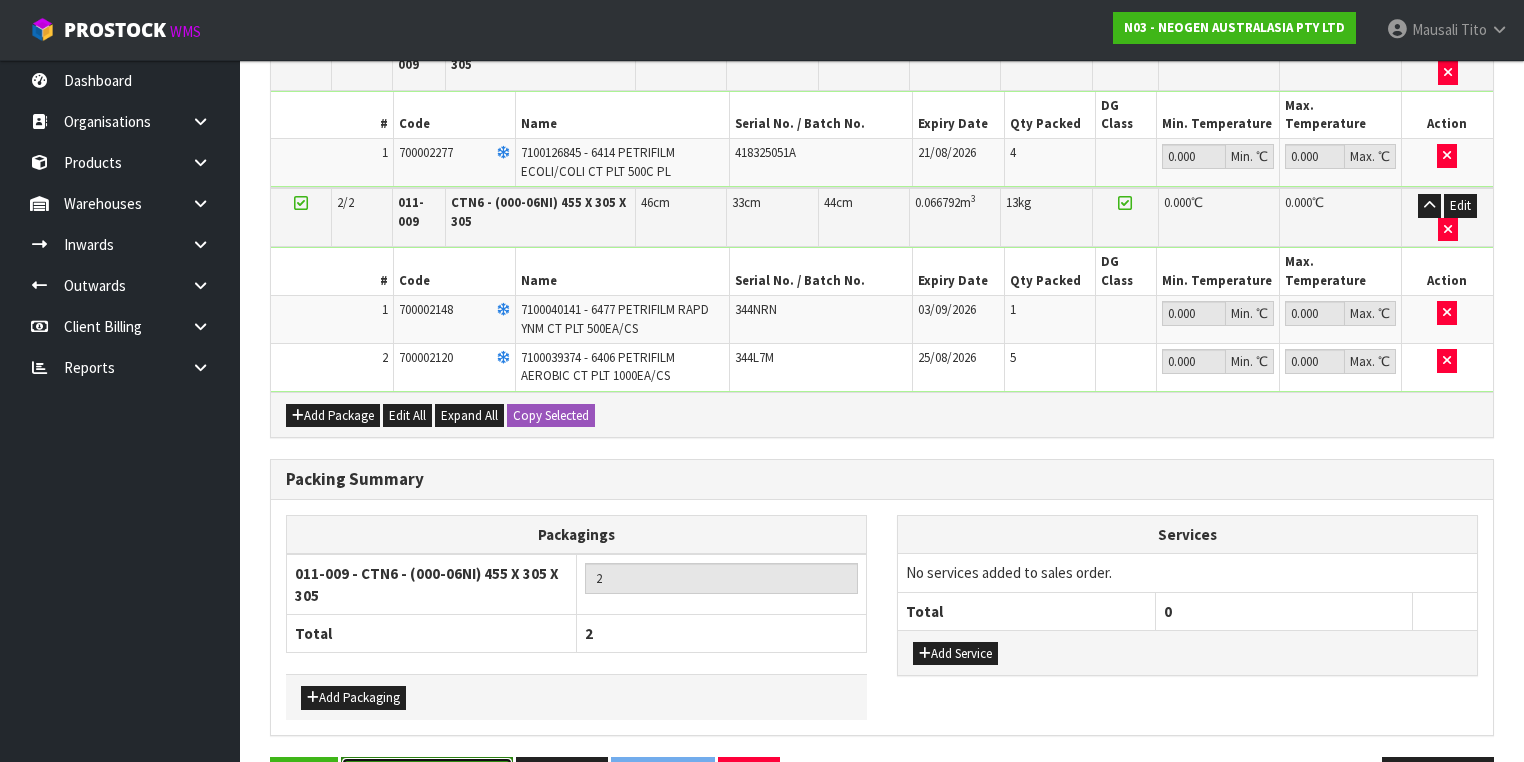 click on "Save & Confirm Packs" at bounding box center (427, 778) 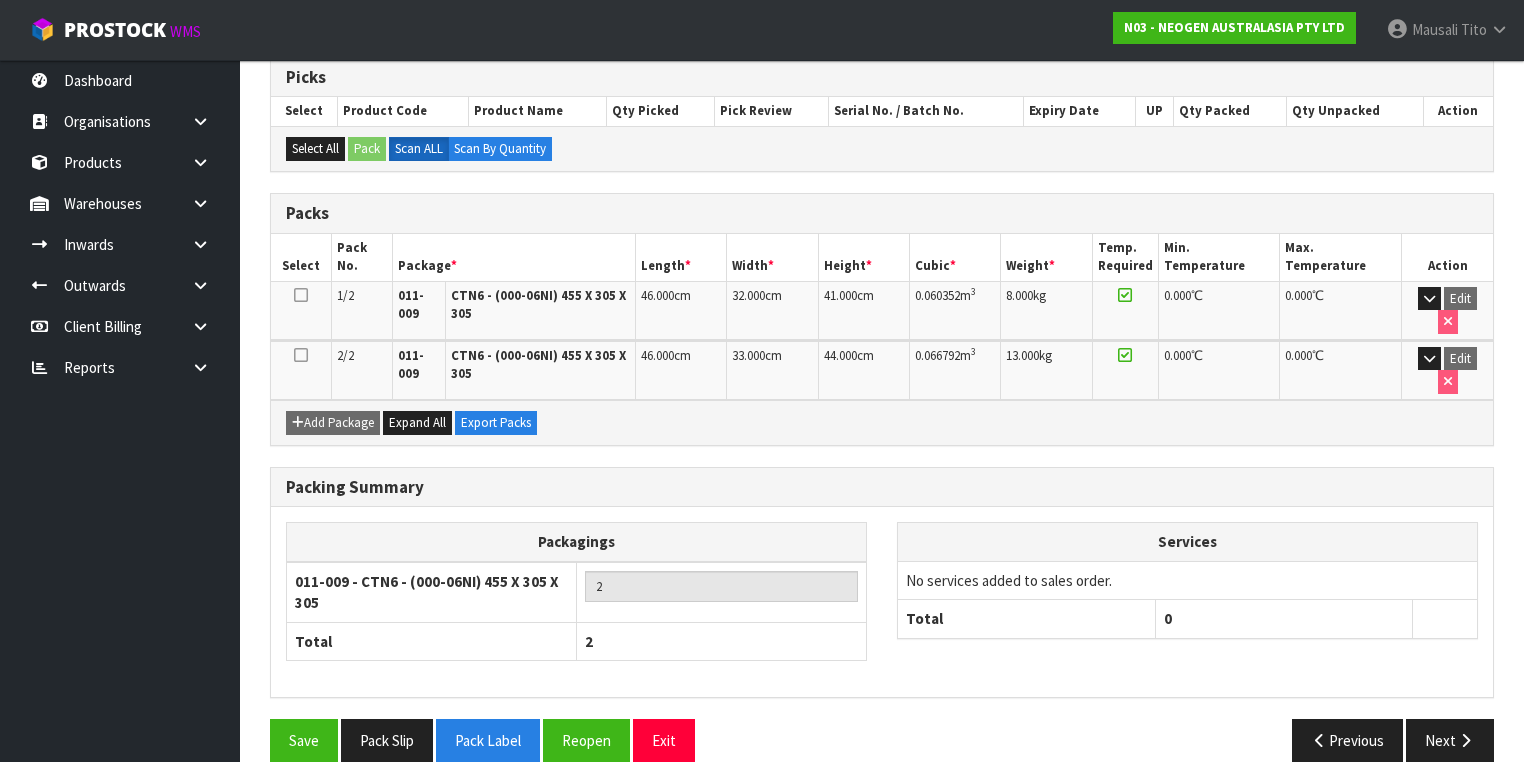 scroll, scrollTop: 406, scrollLeft: 0, axis: vertical 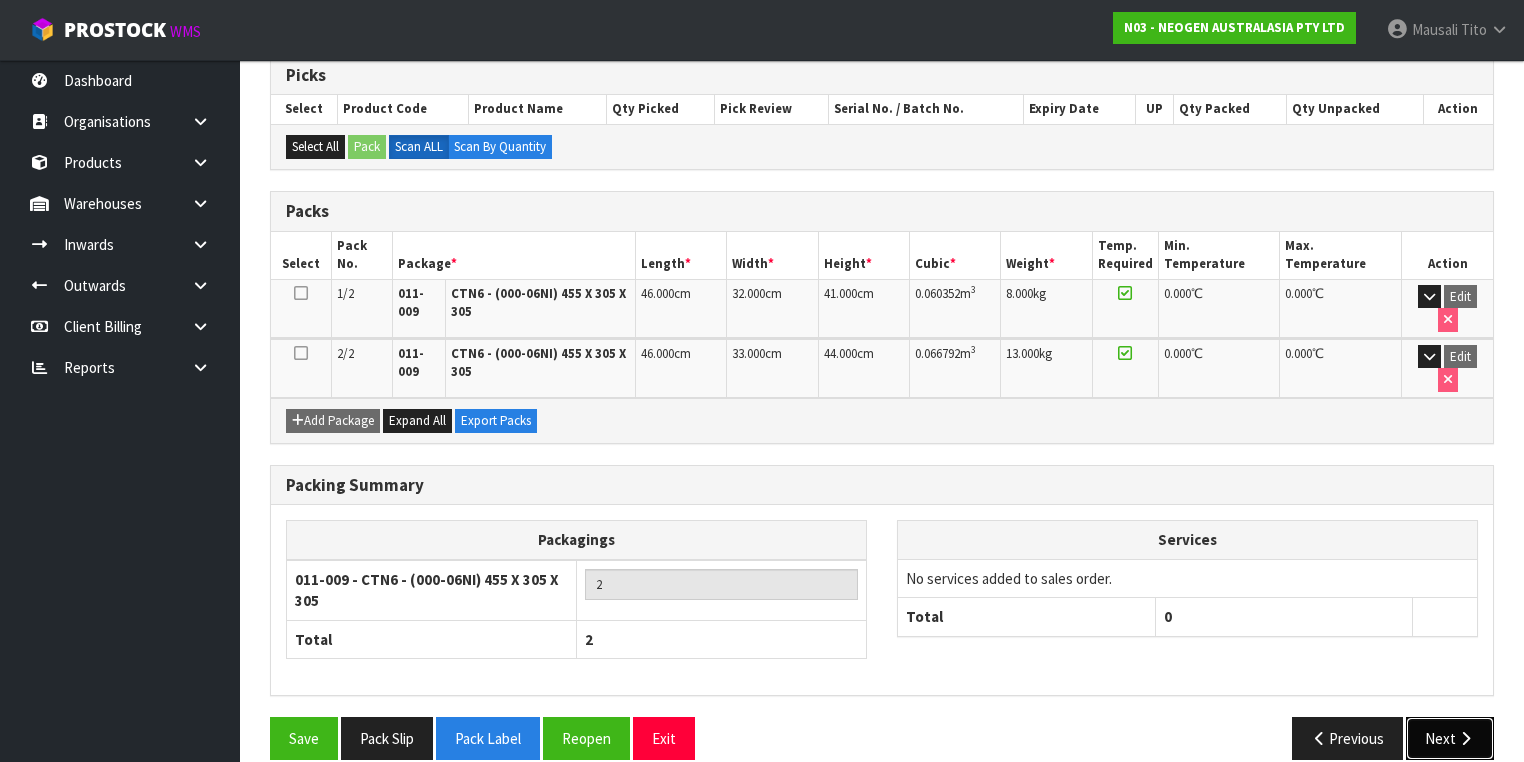 click on "Next" at bounding box center [1450, 738] 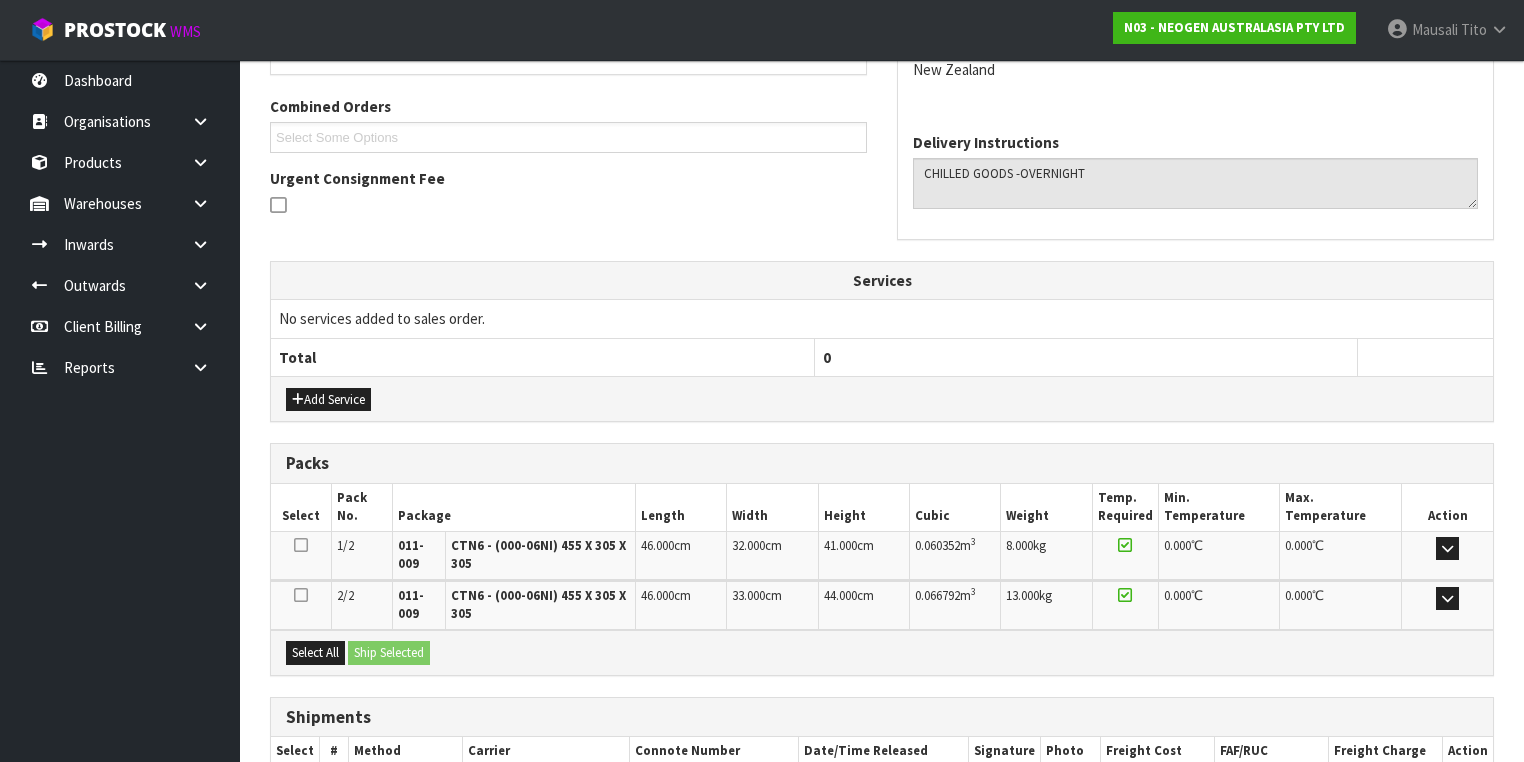 scroll, scrollTop: 612, scrollLeft: 0, axis: vertical 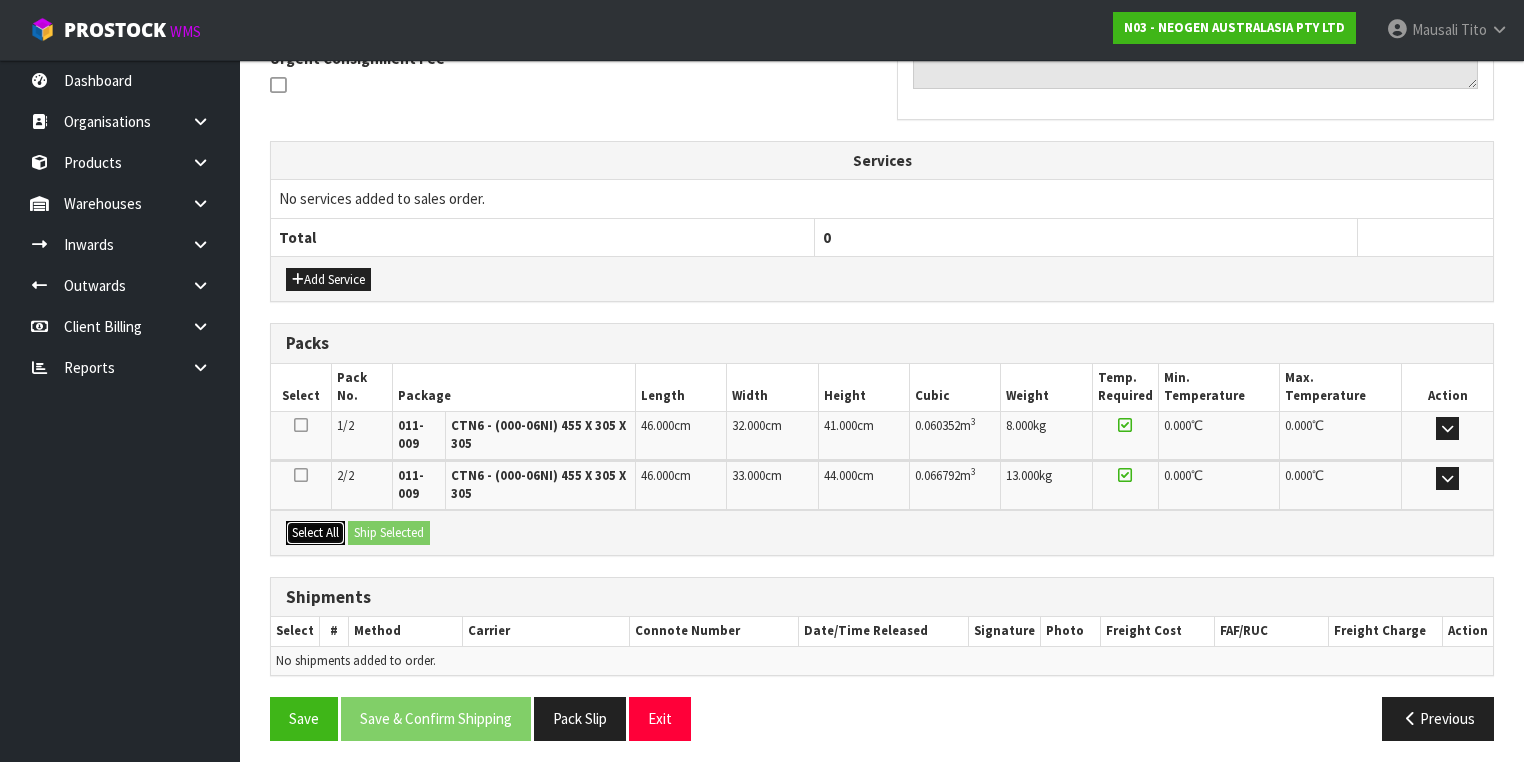 drag, startPoint x: 321, startPoint y: 523, endPoint x: 340, endPoint y: 523, distance: 19 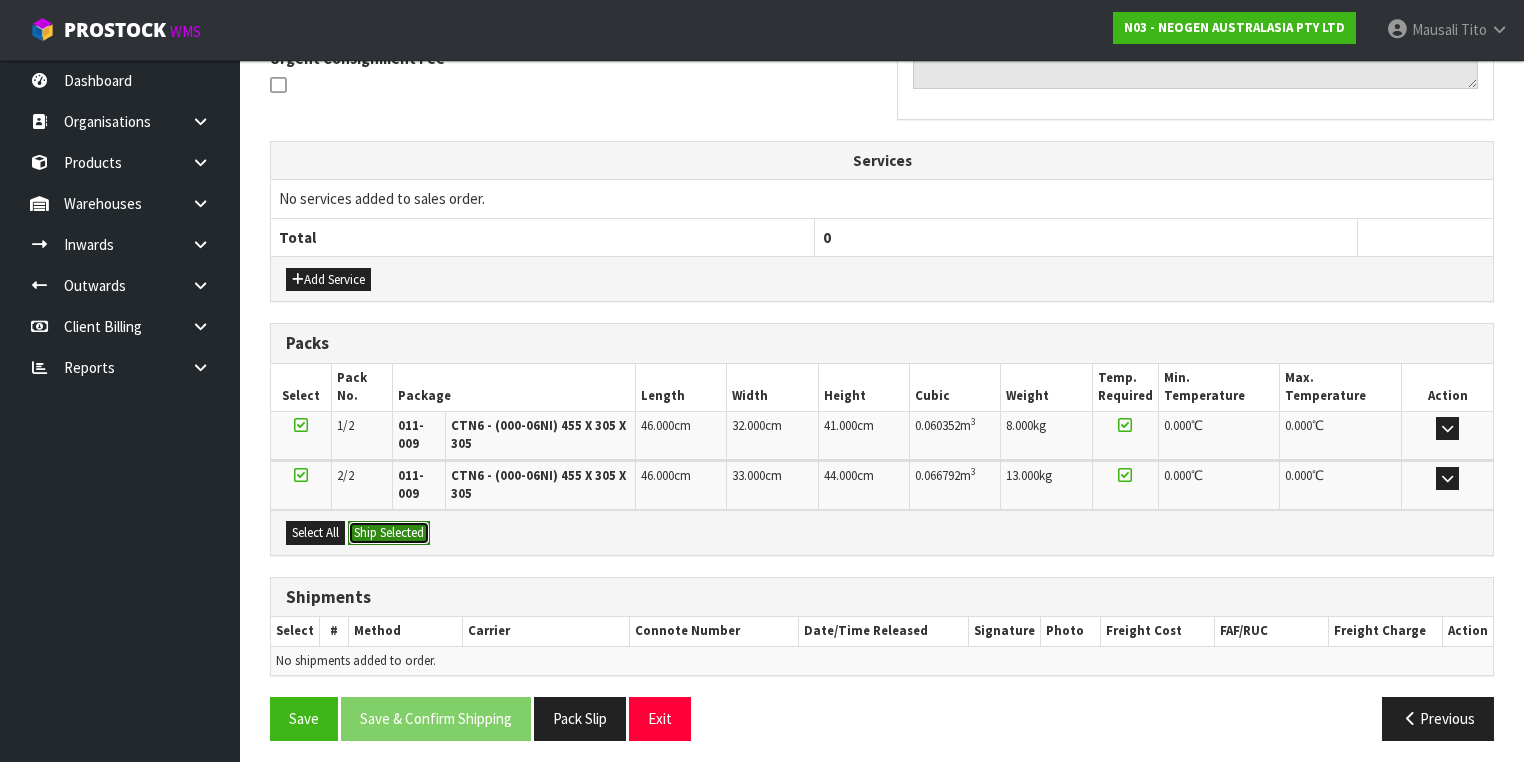drag, startPoint x: 404, startPoint y: 520, endPoint x: 413, endPoint y: 539, distance: 21.023796 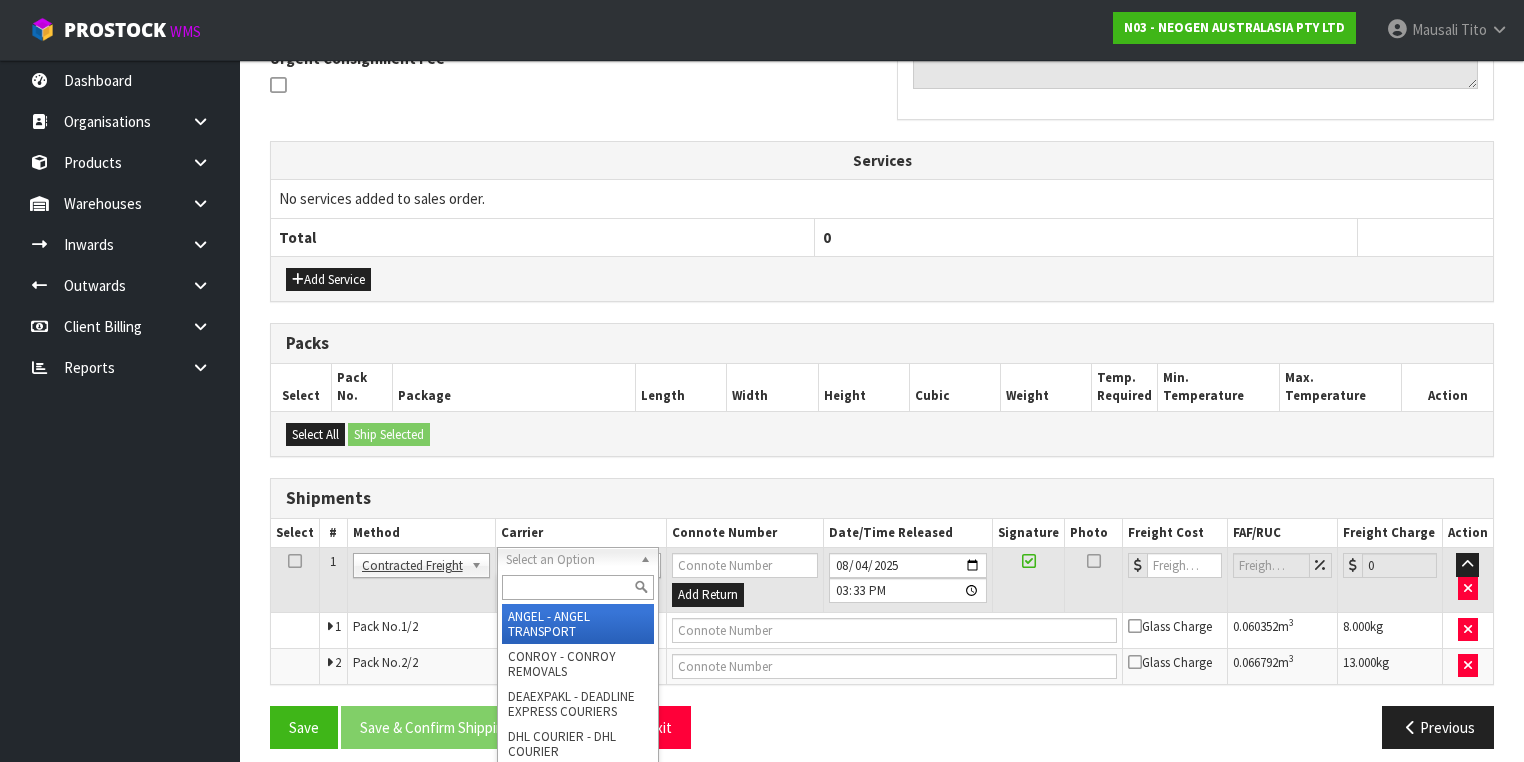 click at bounding box center (578, 587) 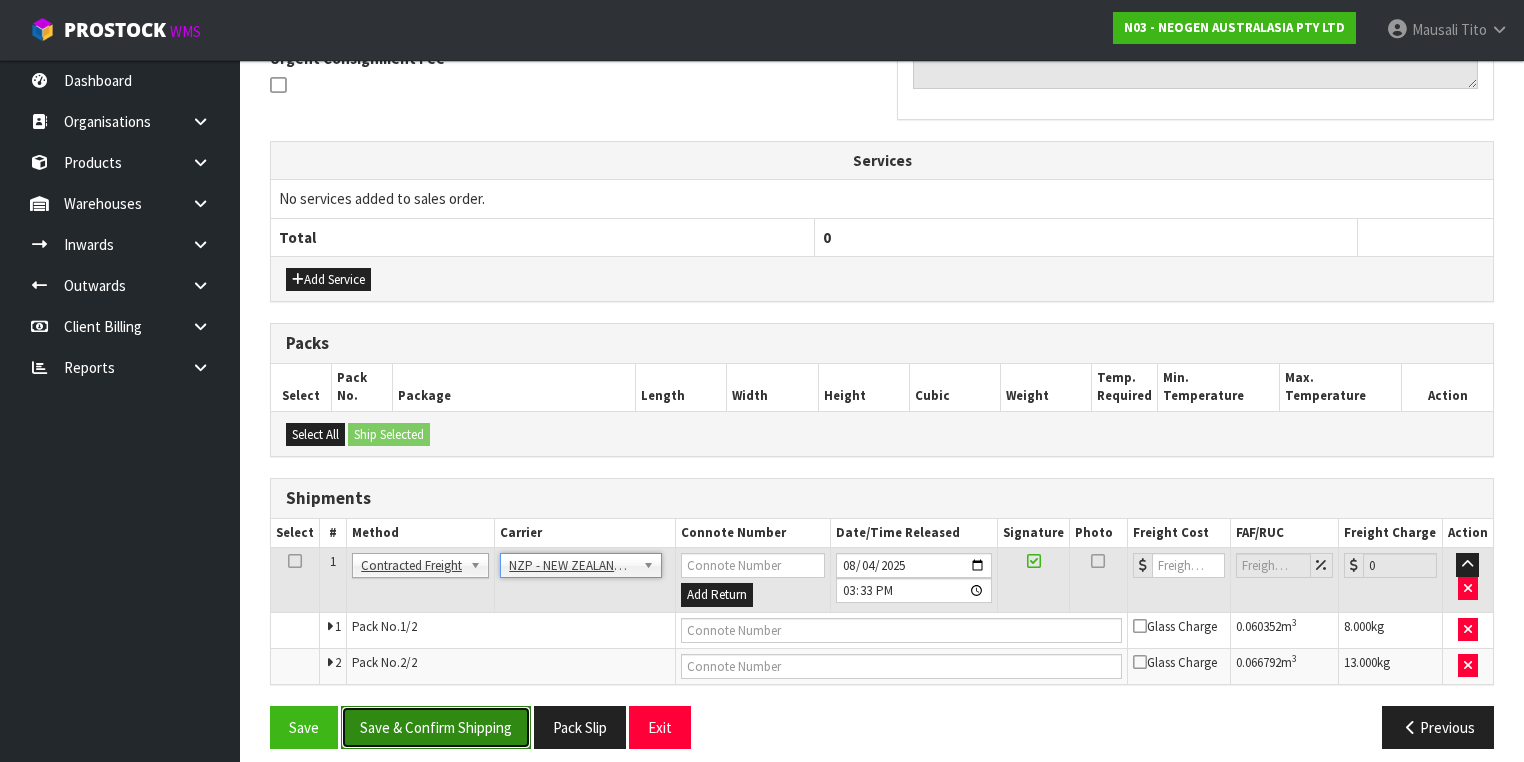 click on "Save & Confirm Shipping" at bounding box center [436, 727] 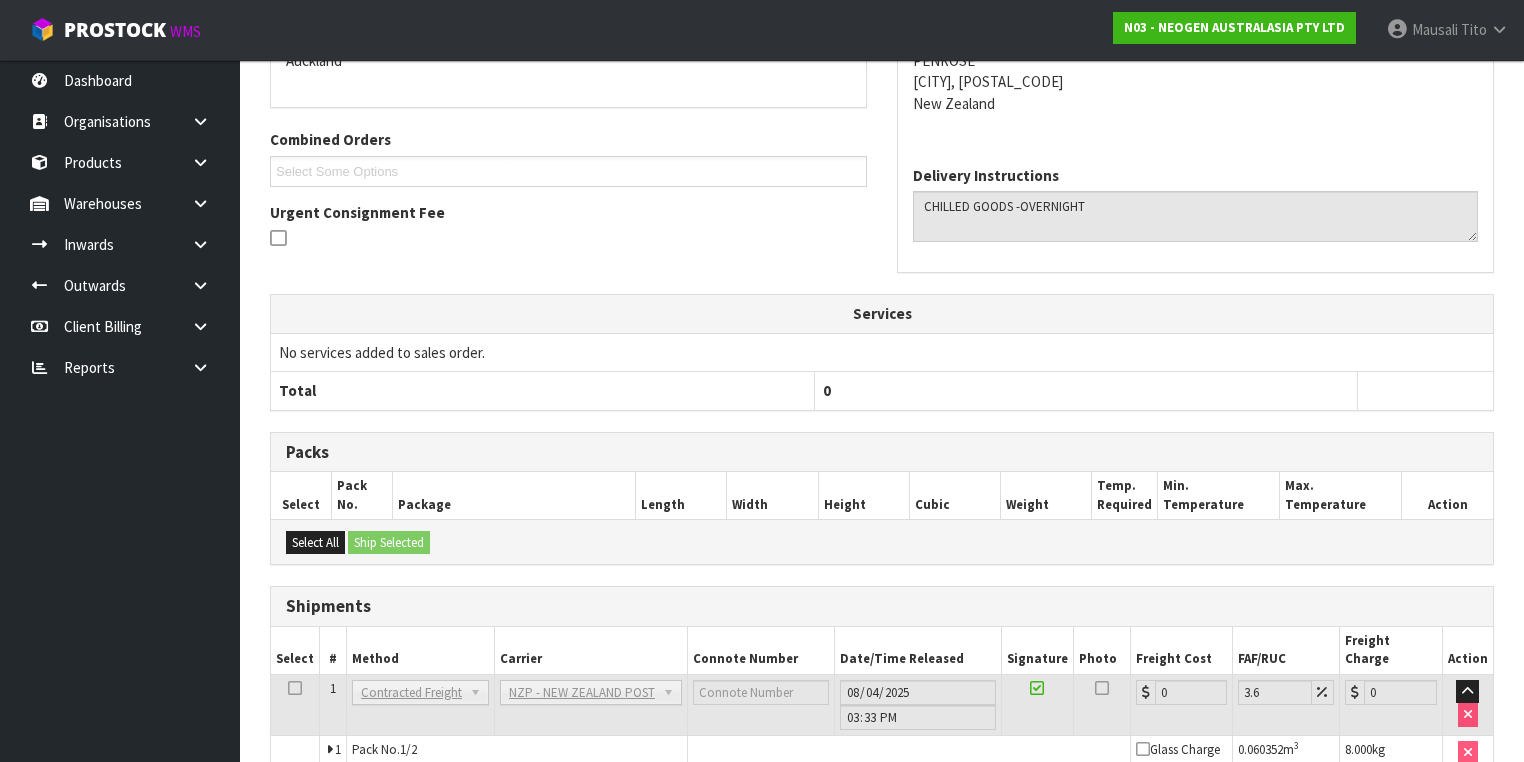 scroll, scrollTop: 592, scrollLeft: 0, axis: vertical 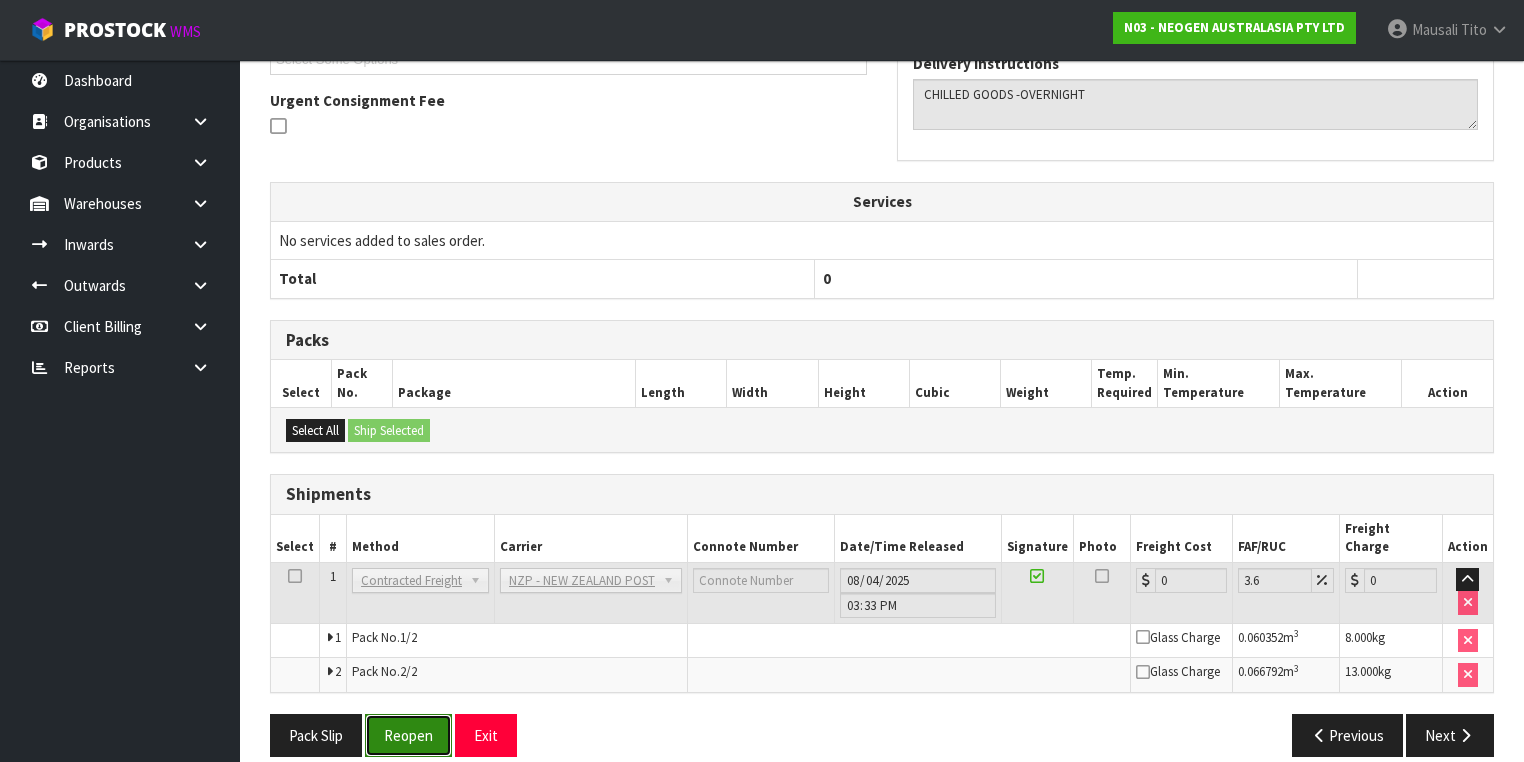 drag, startPoint x: 438, startPoint y: 716, endPoint x: 464, endPoint y: 715, distance: 26.019224 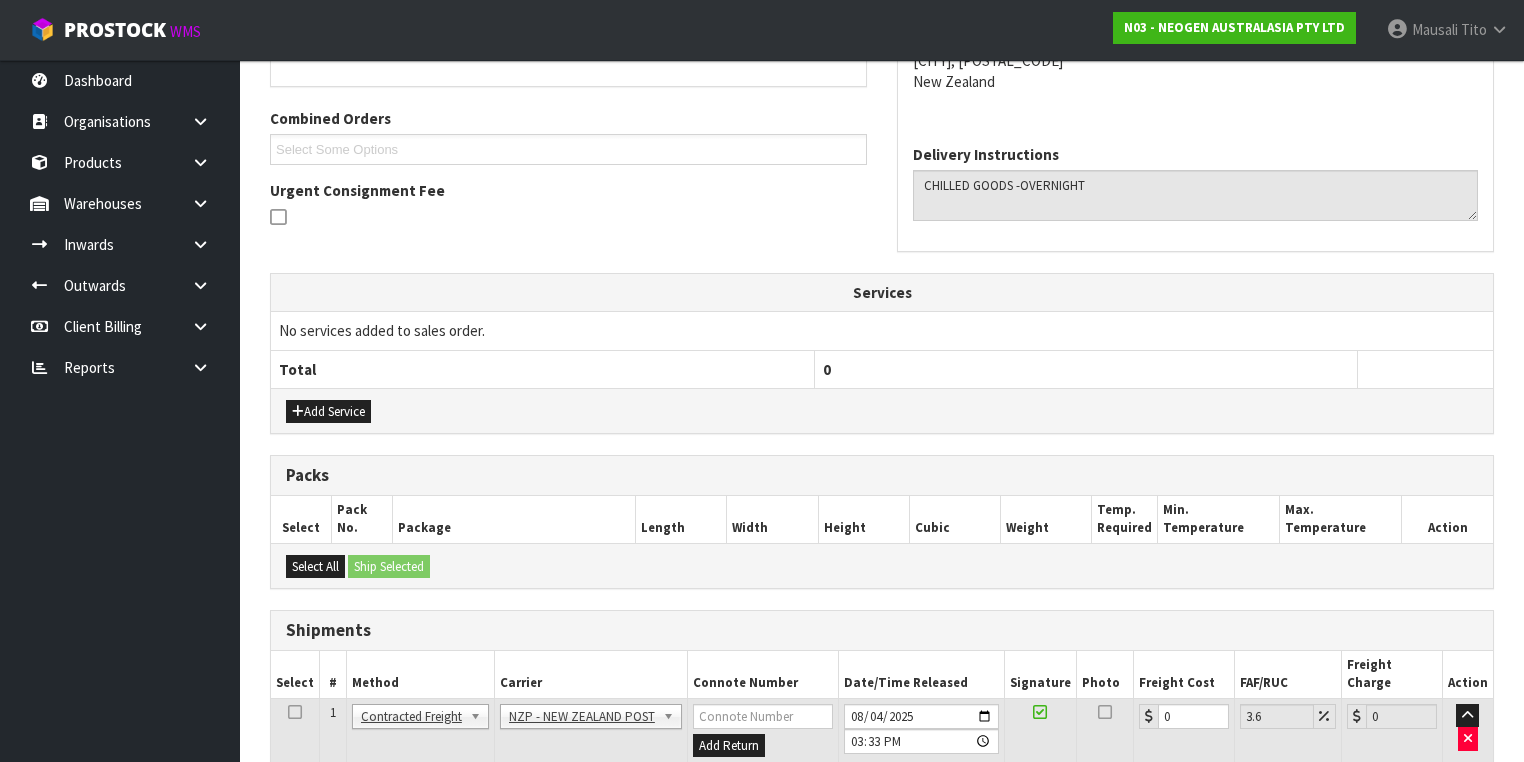 scroll, scrollTop: 640, scrollLeft: 0, axis: vertical 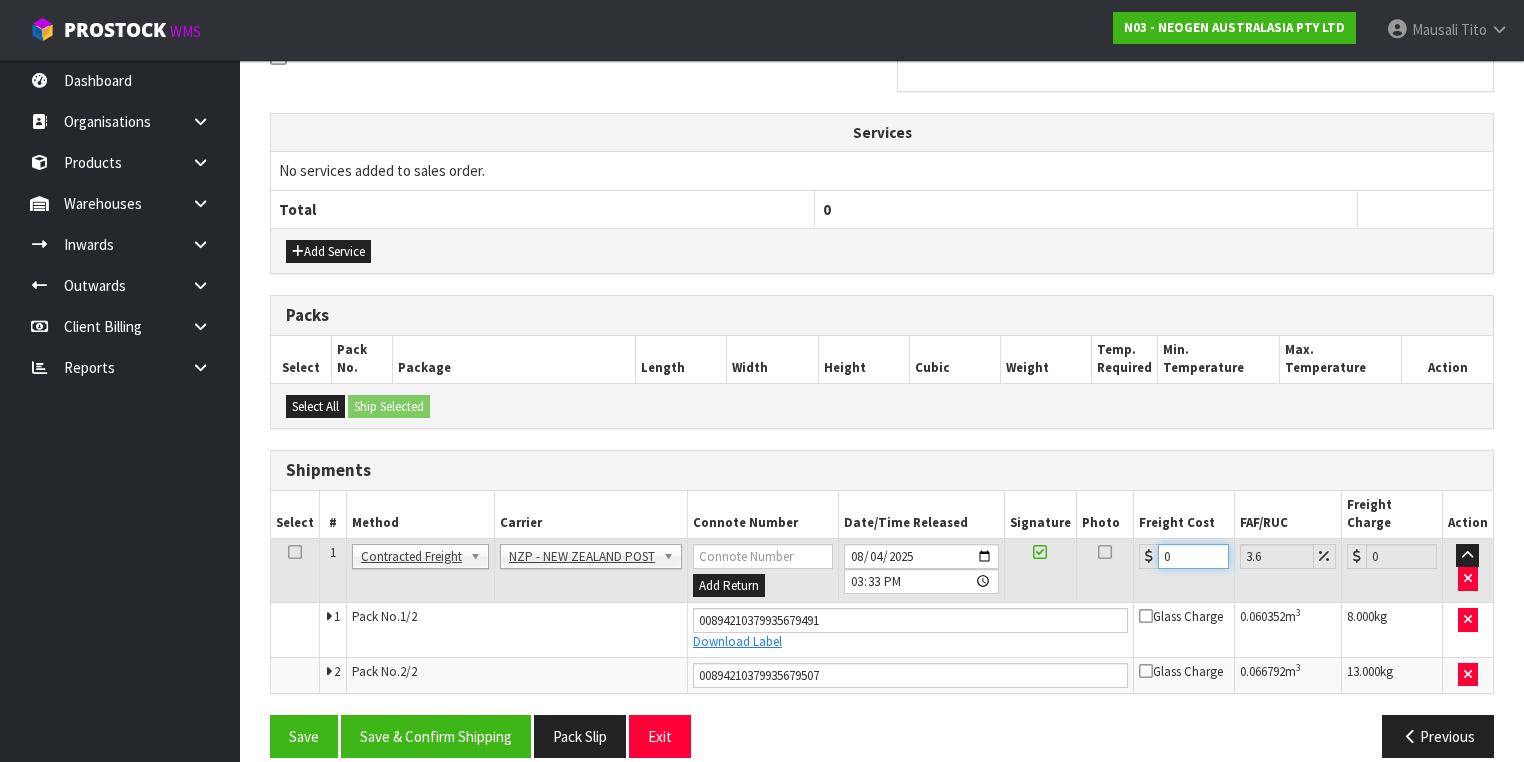 drag, startPoint x: 1172, startPoint y: 531, endPoint x: 1120, endPoint y: 546, distance: 54.120235 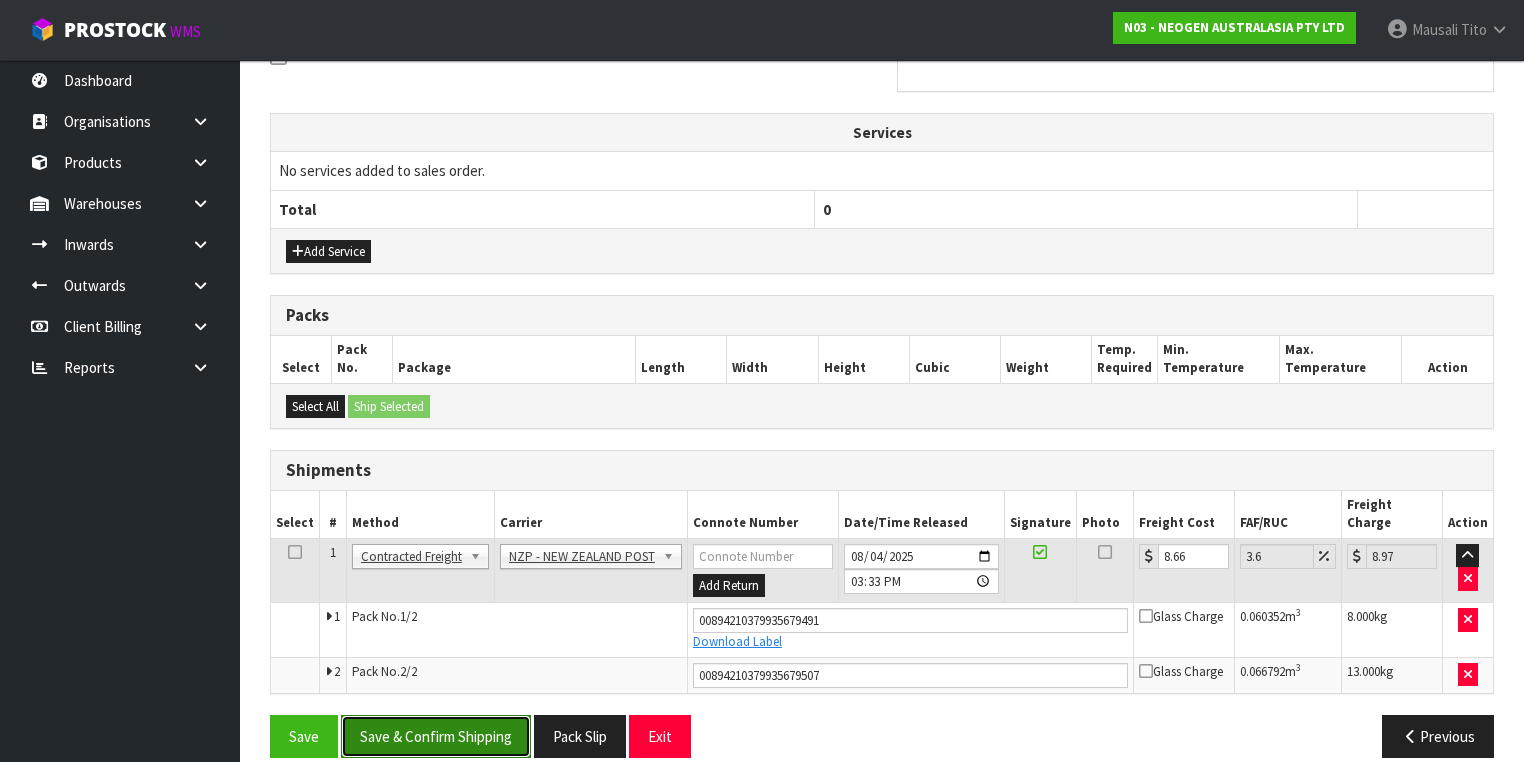 click on "Save & Confirm Shipping" at bounding box center [436, 736] 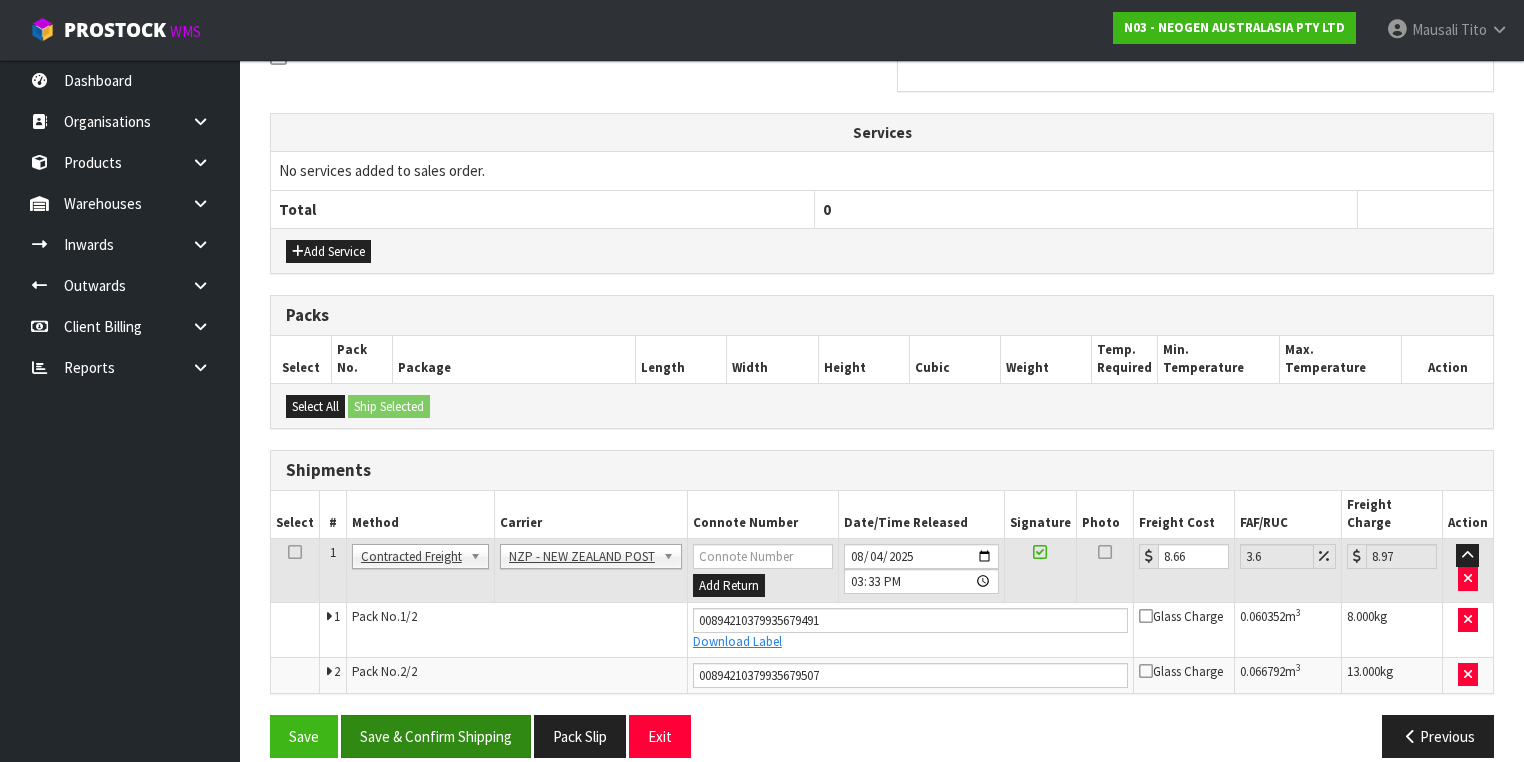 scroll, scrollTop: 0, scrollLeft: 0, axis: both 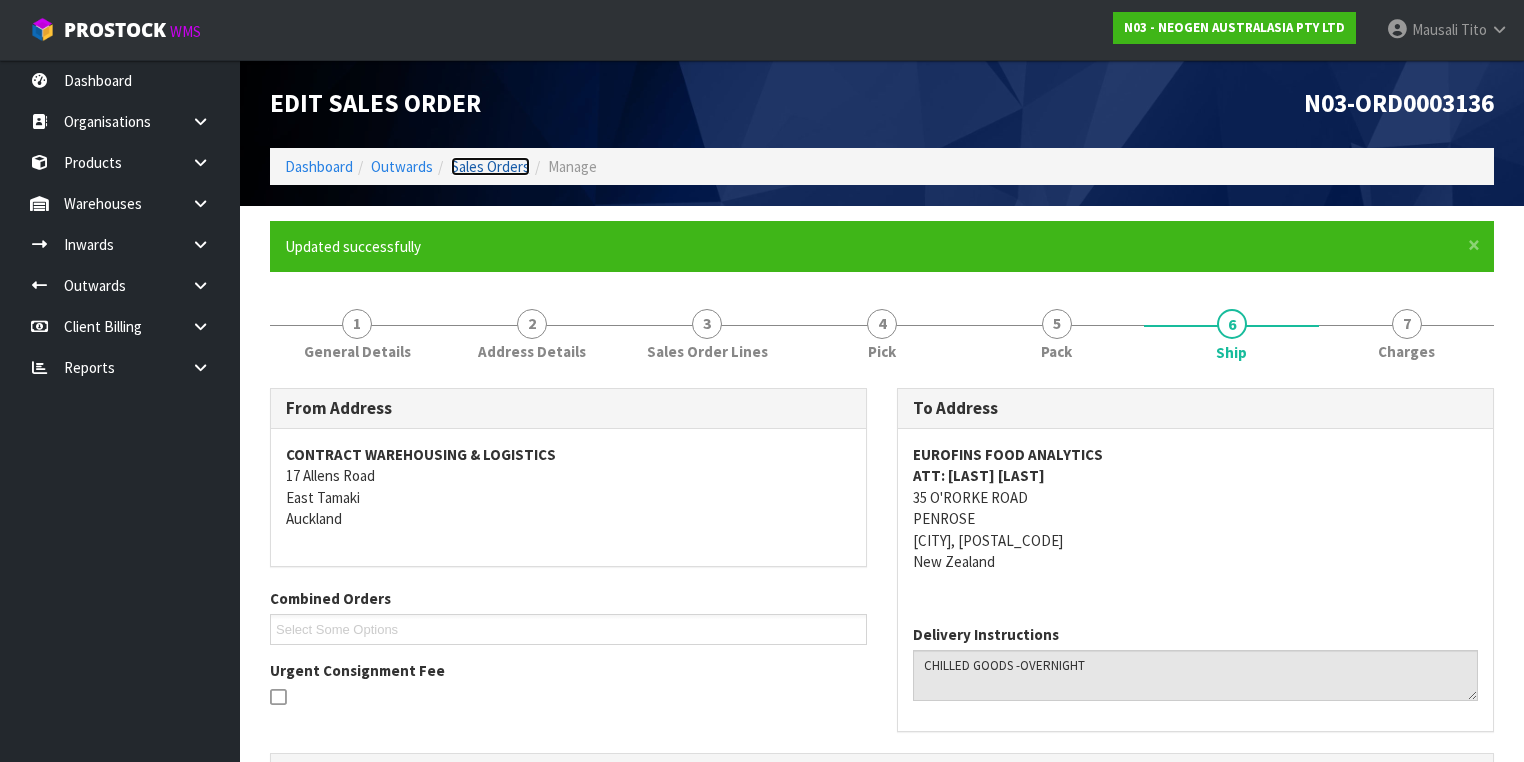 click on "Sales Orders" at bounding box center (490, 166) 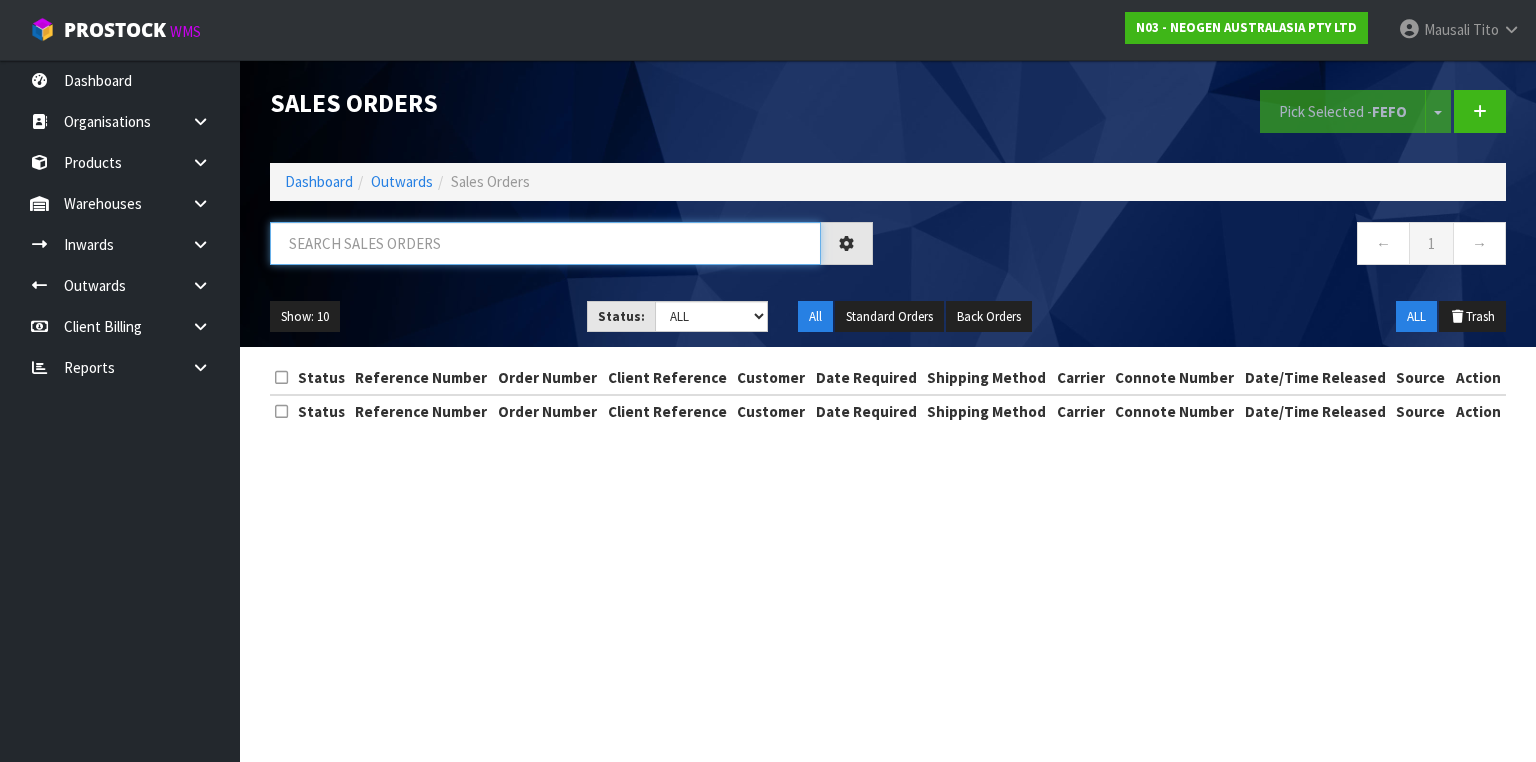click at bounding box center (545, 243) 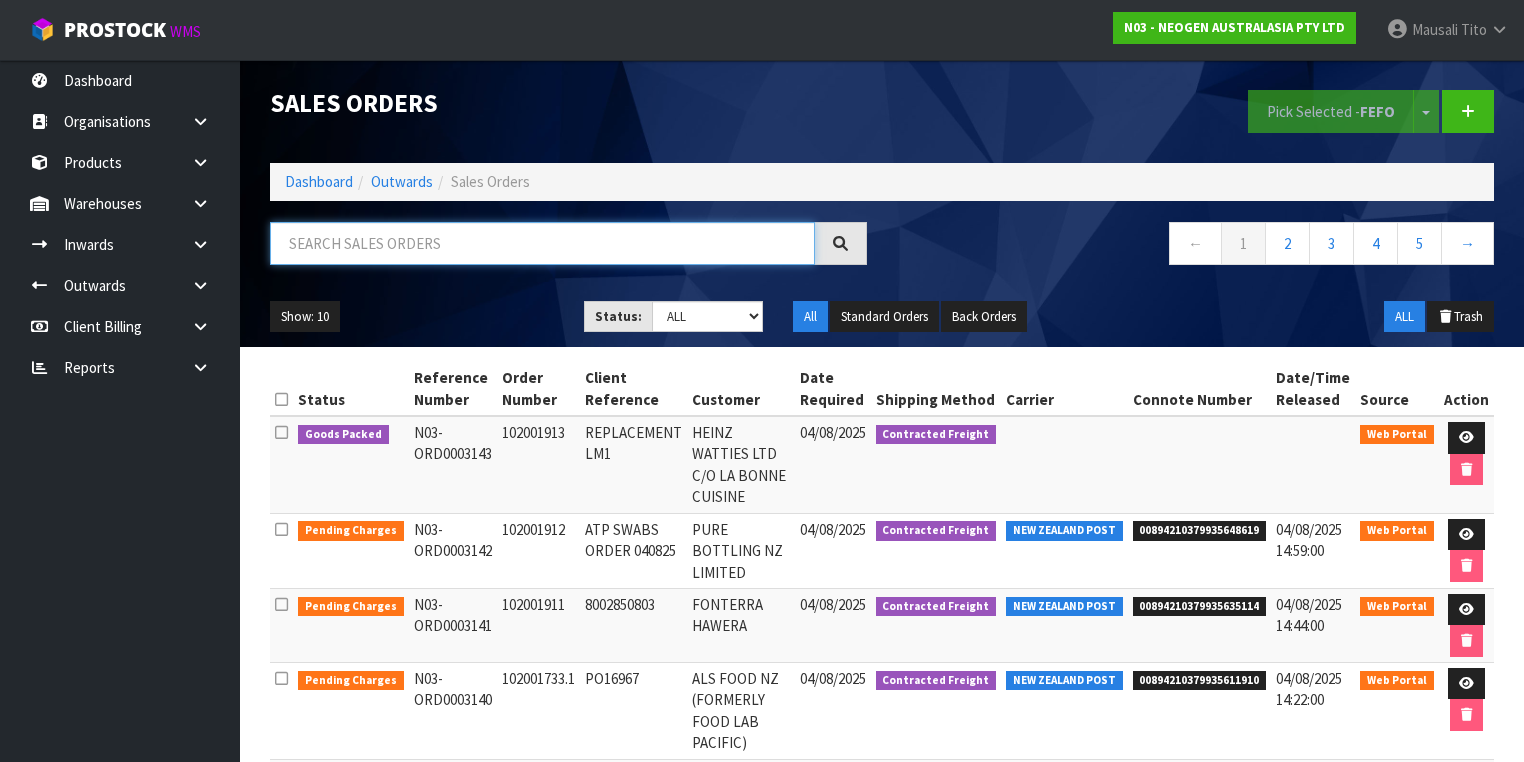 click at bounding box center [542, 243] 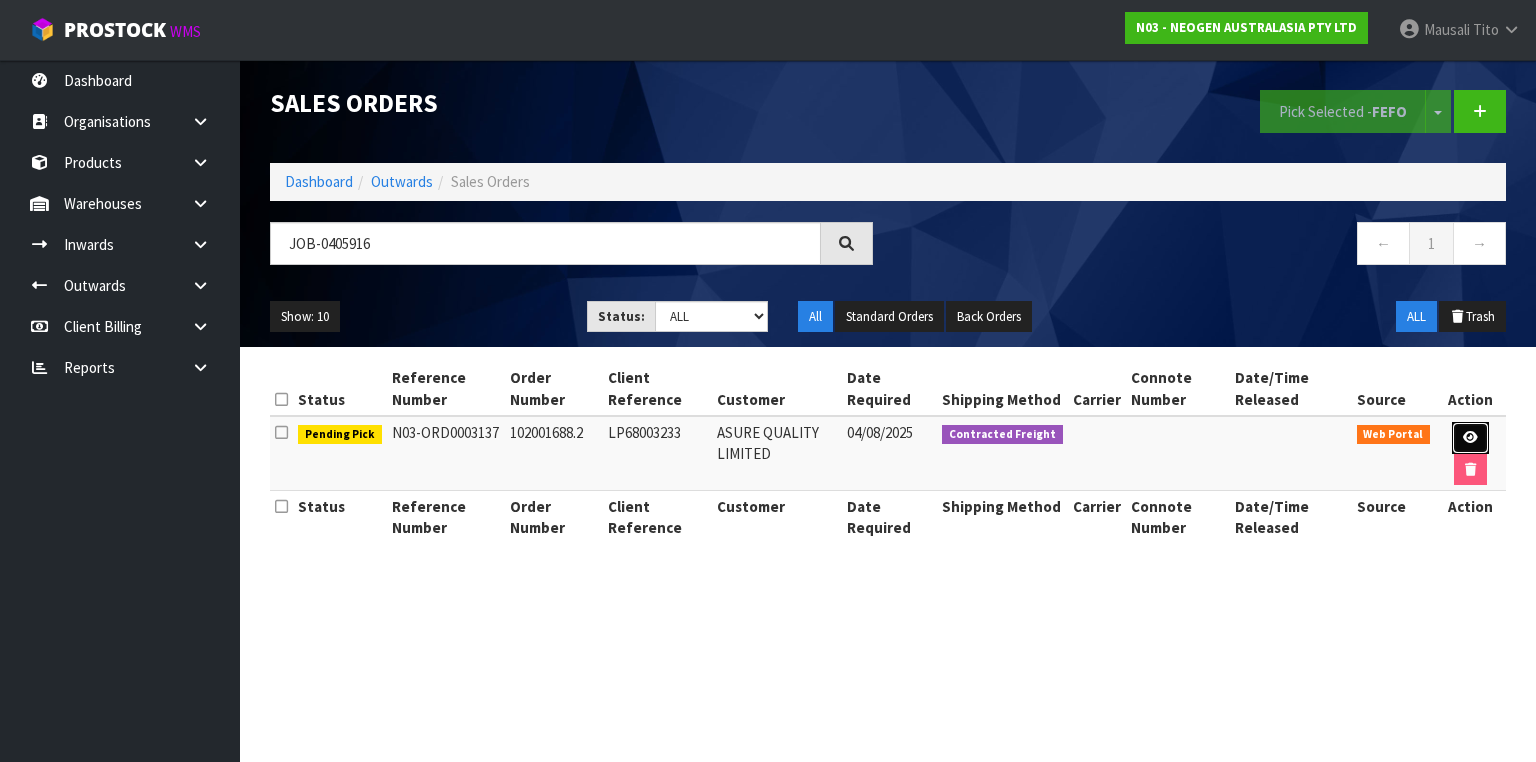 click at bounding box center [1470, 437] 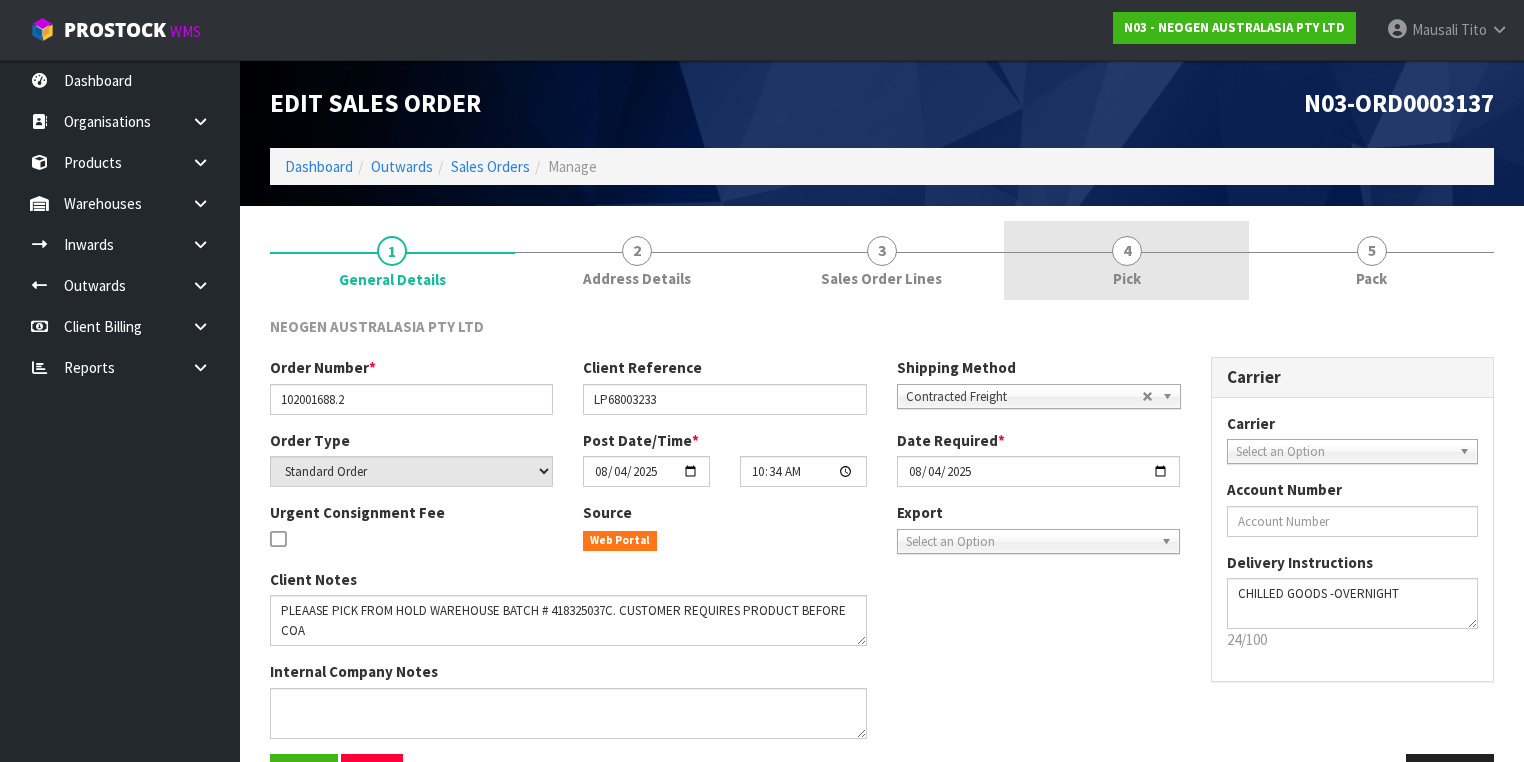 click on "4
Pick" at bounding box center (1126, 260) 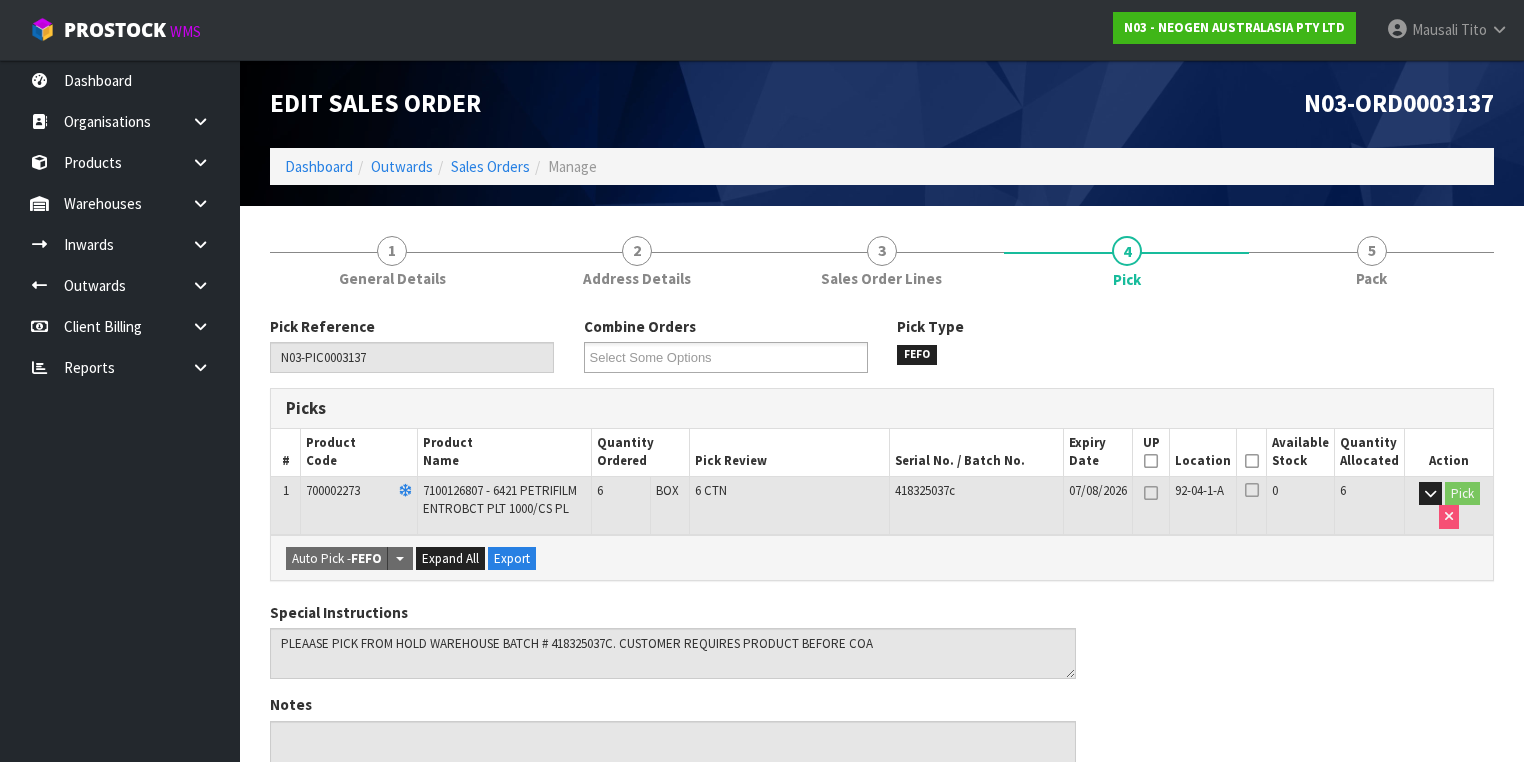 click at bounding box center [1252, 461] 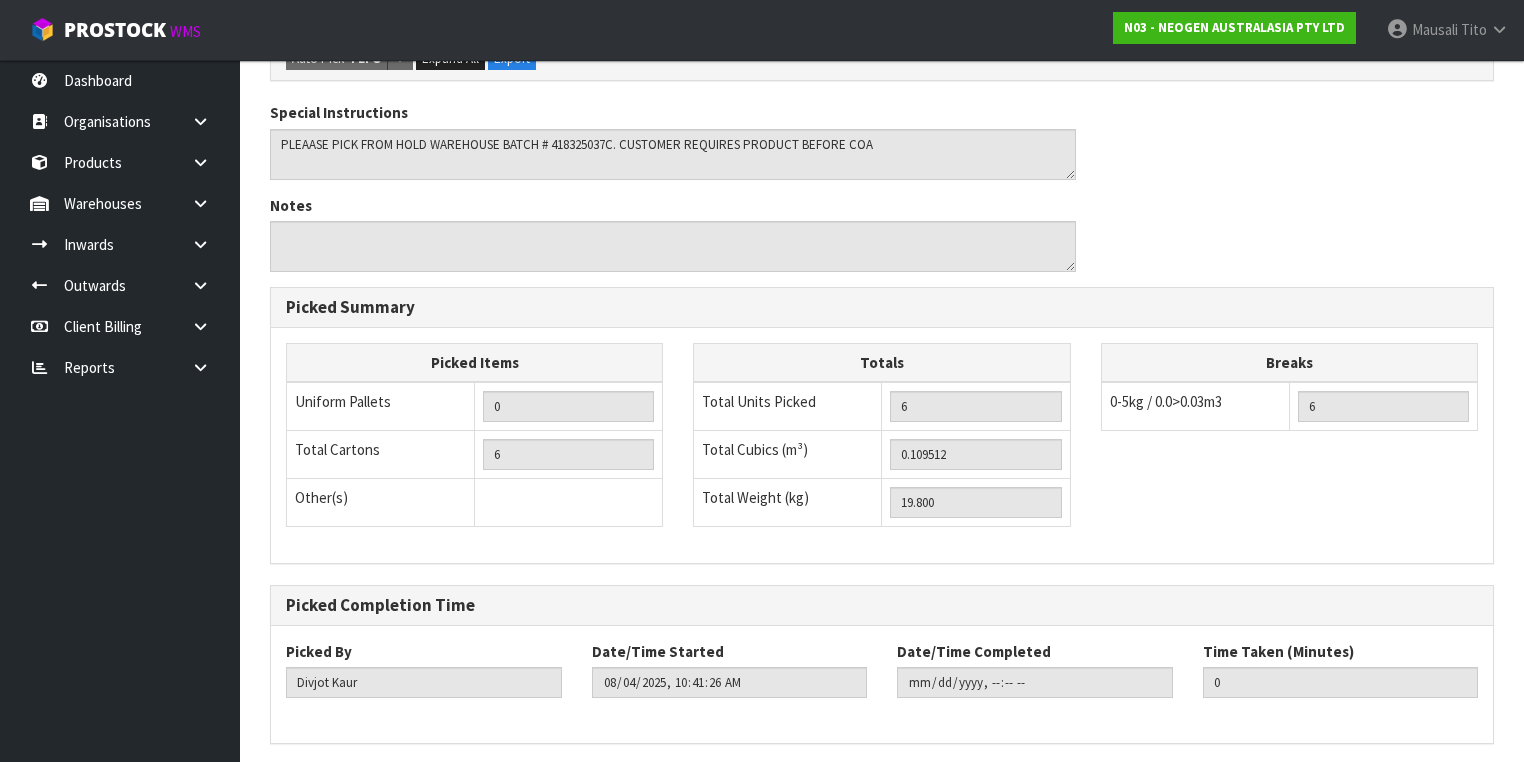 scroll, scrollTop: 641, scrollLeft: 0, axis: vertical 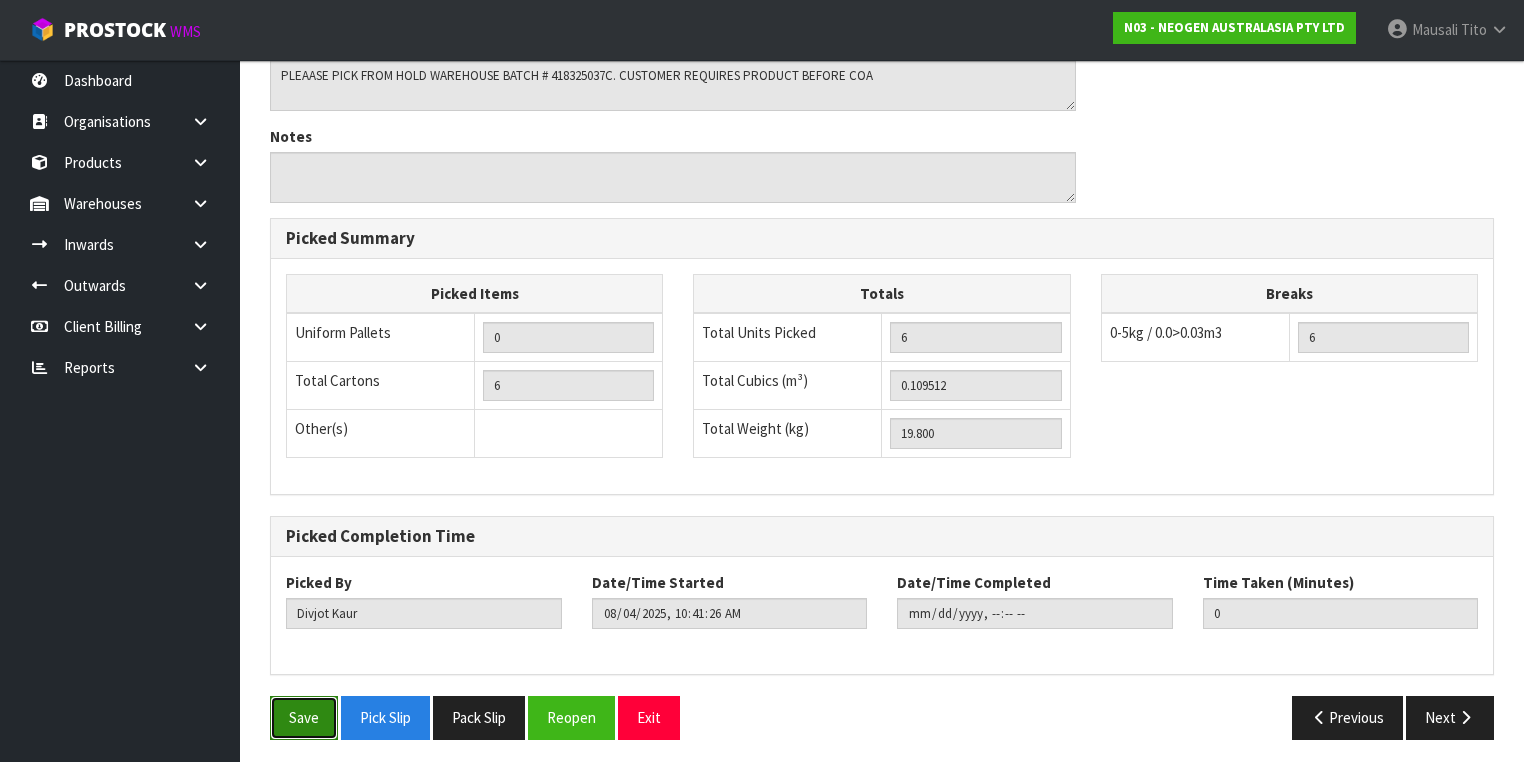 drag, startPoint x: 311, startPoint y: 708, endPoint x: 325, endPoint y: 691, distance: 22.022715 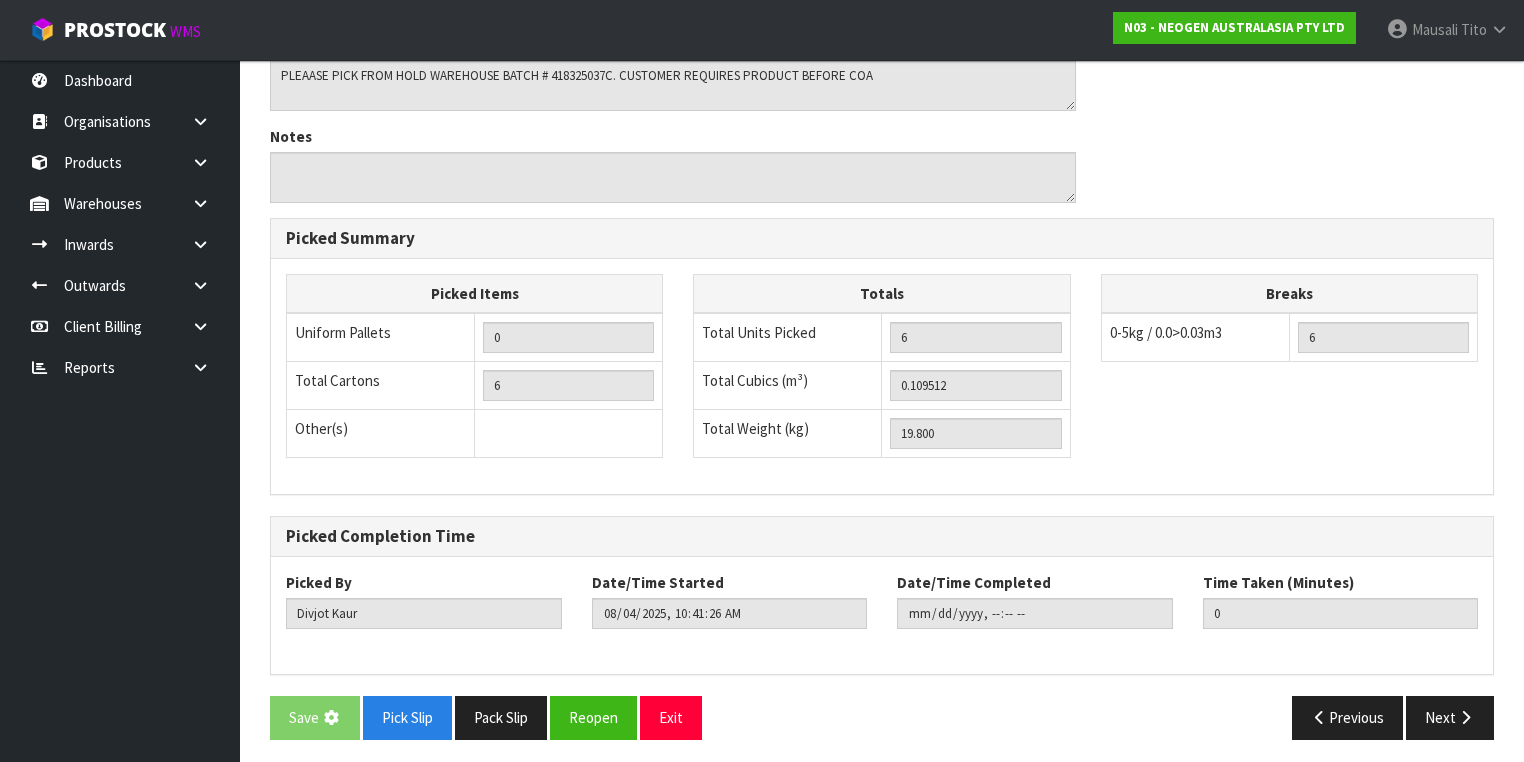 scroll, scrollTop: 0, scrollLeft: 0, axis: both 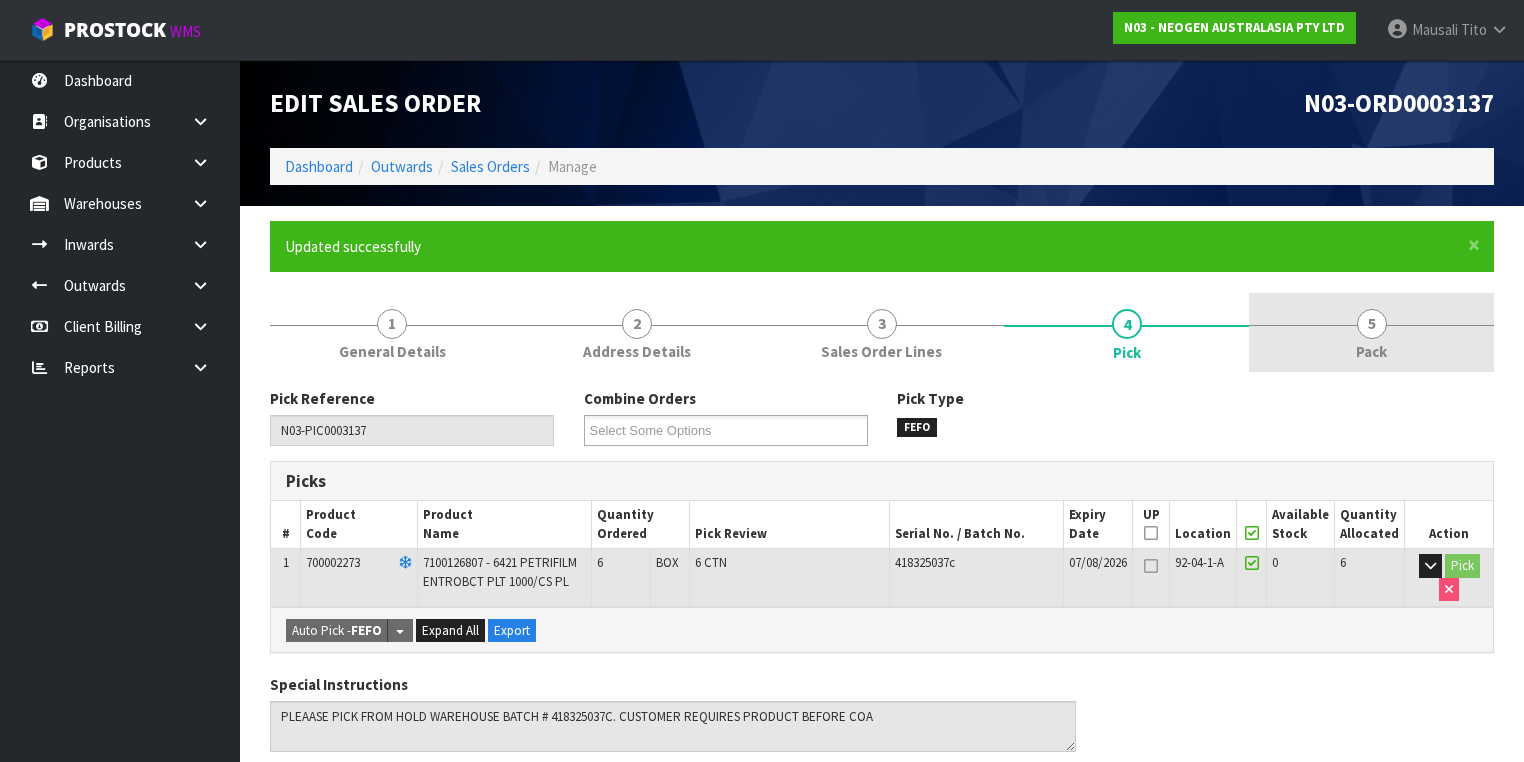 click on "5" at bounding box center [1372, 324] 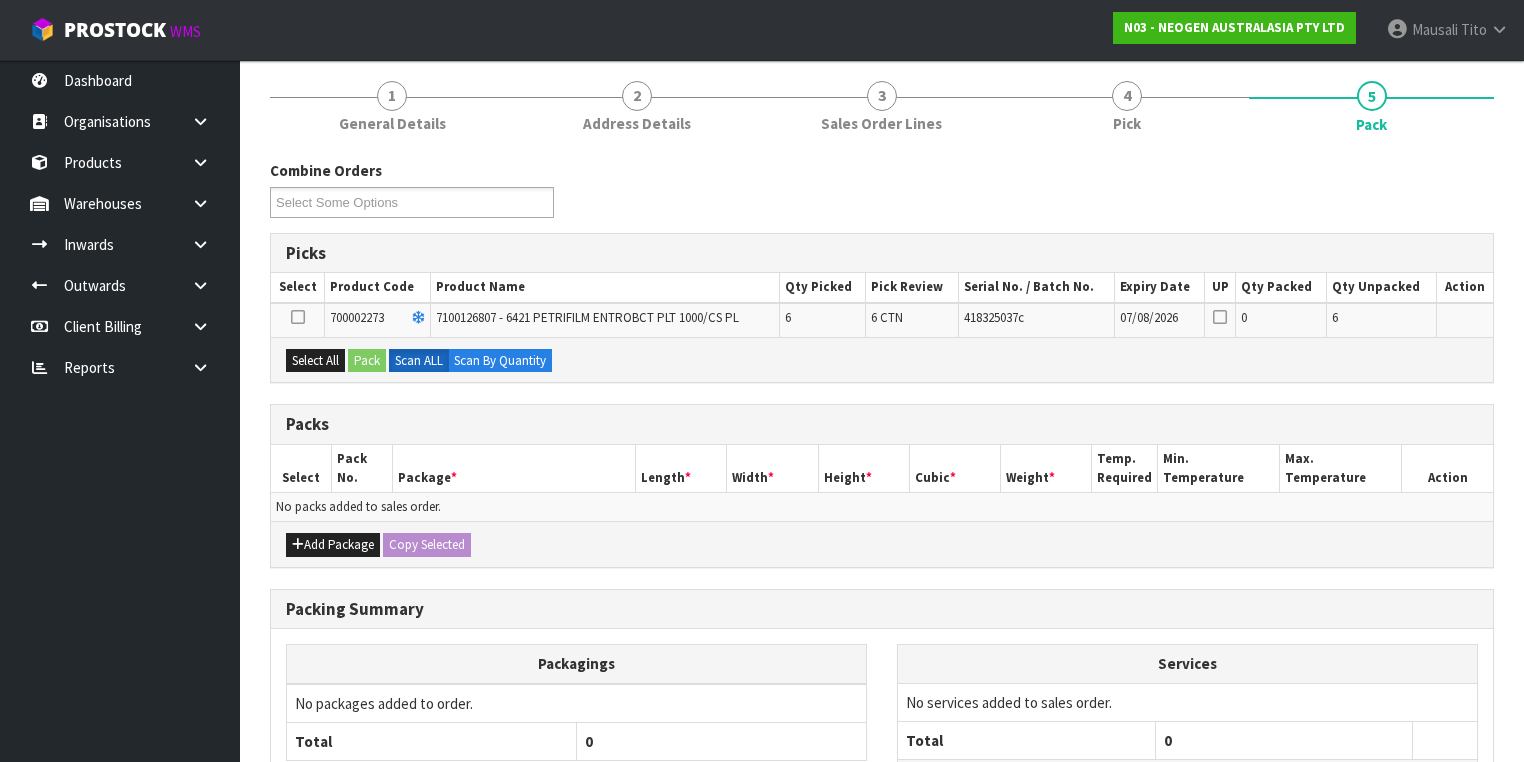 scroll, scrollTop: 320, scrollLeft: 0, axis: vertical 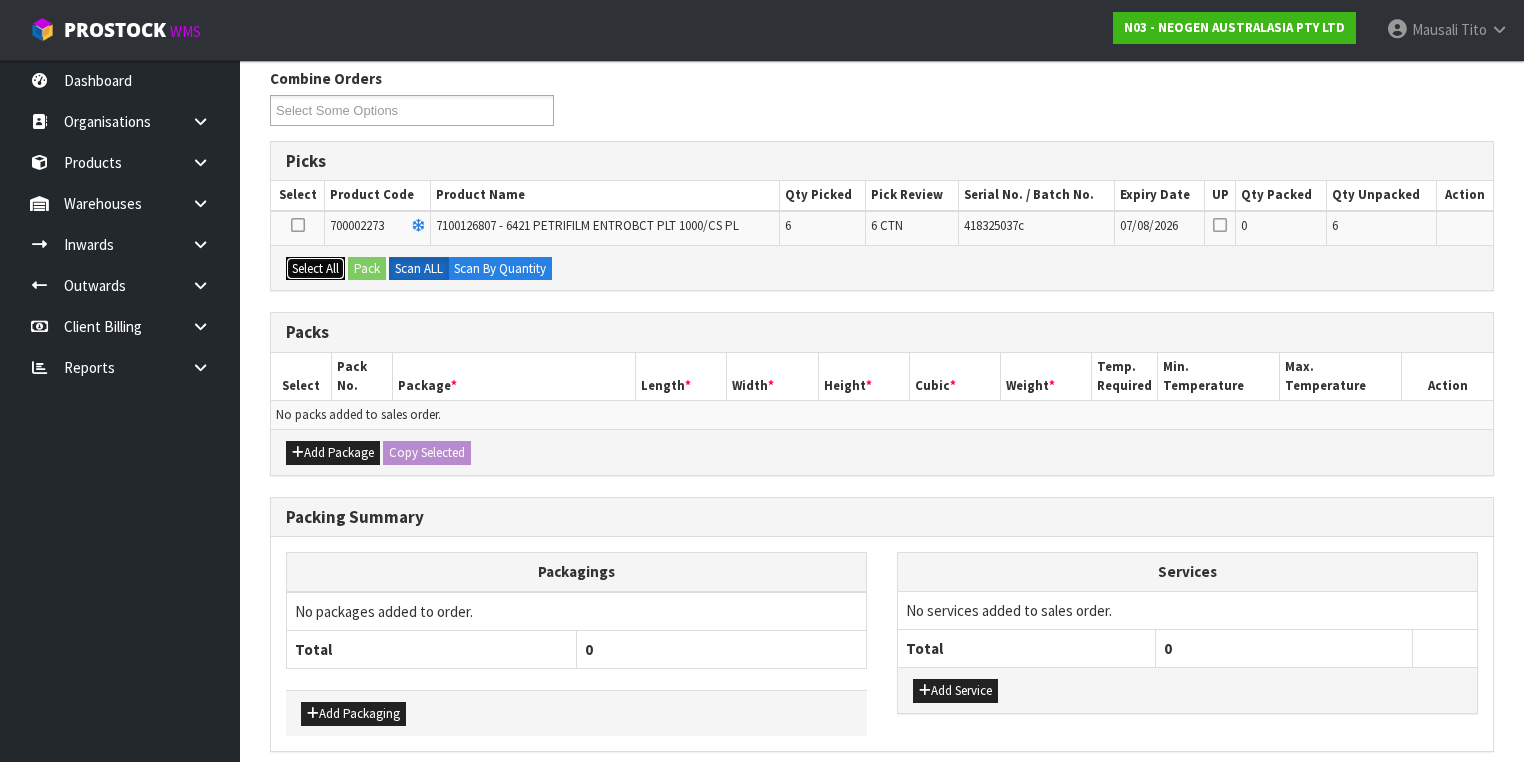 click on "Select All" at bounding box center (315, 269) 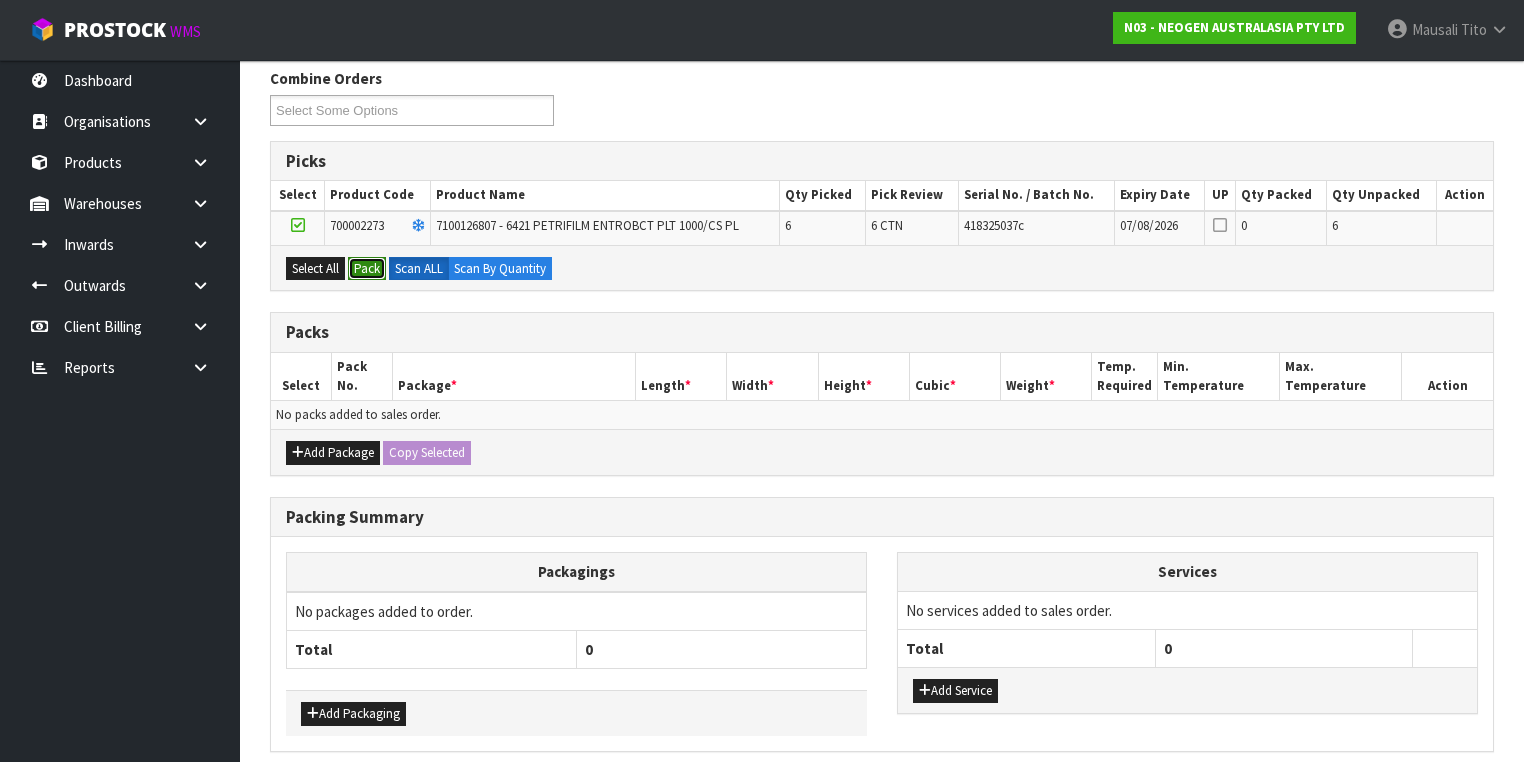 click on "Pack" at bounding box center [367, 269] 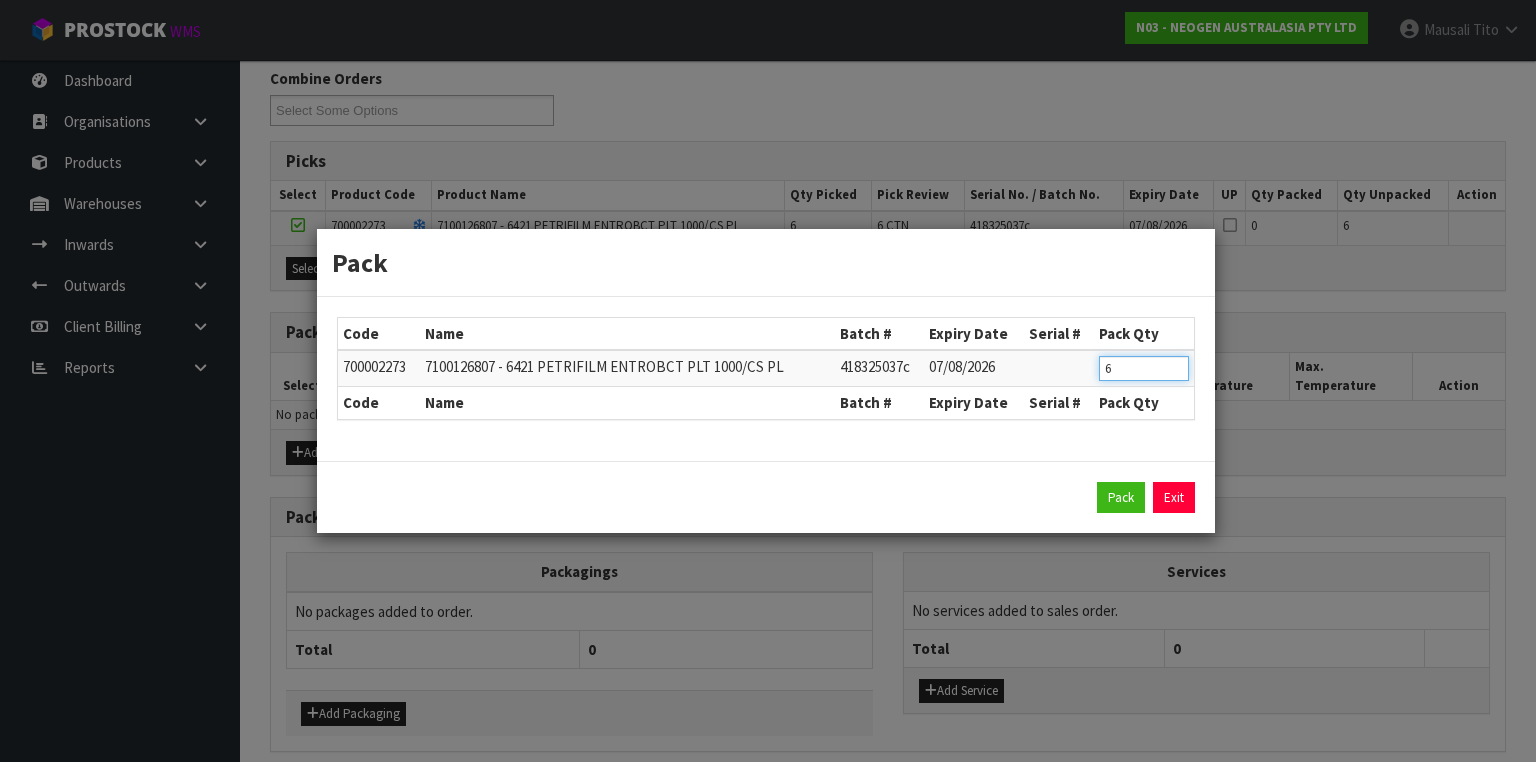 drag, startPoint x: 1135, startPoint y: 374, endPoint x: 1068, endPoint y: 380, distance: 67.26812 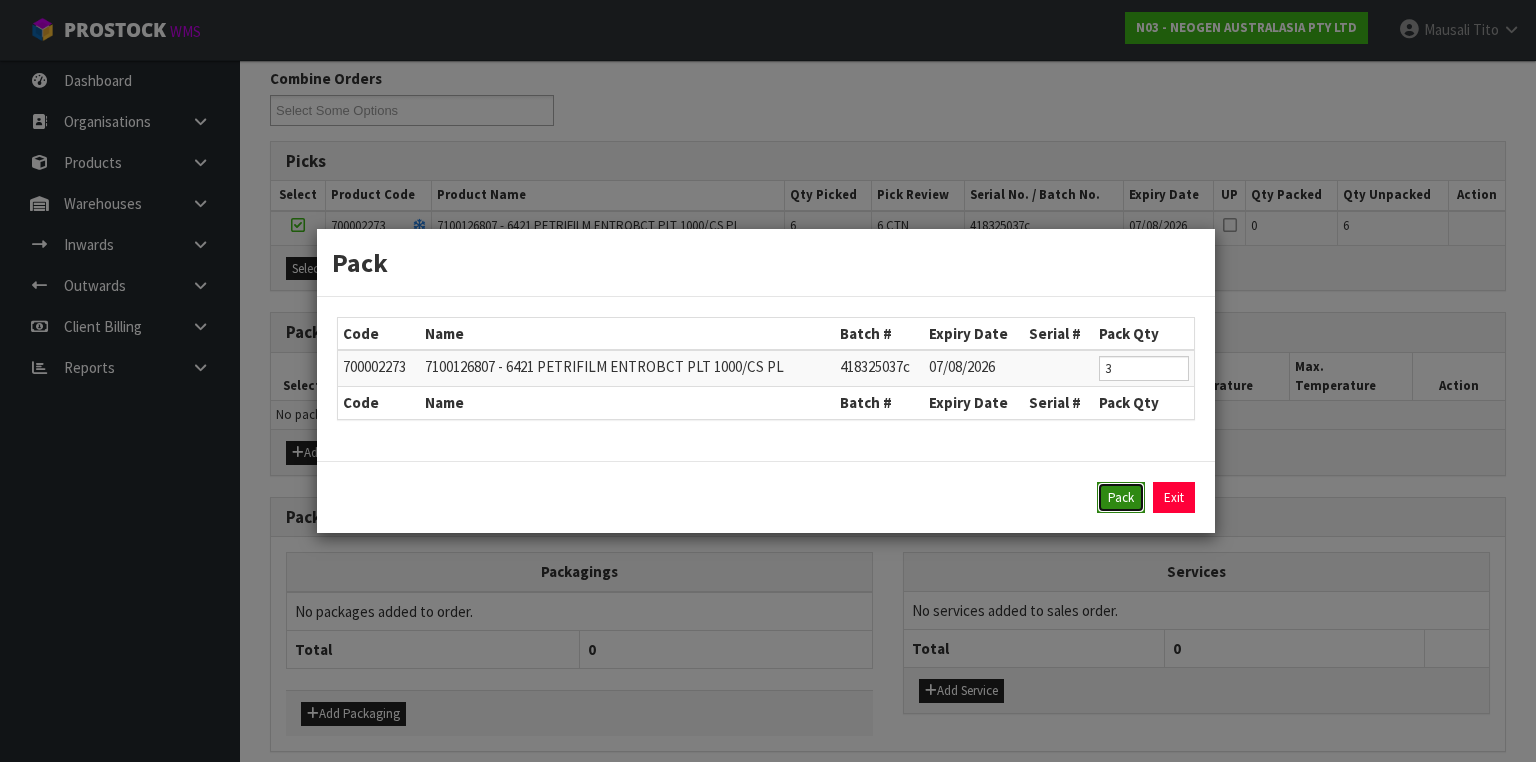 click on "Pack" at bounding box center [1121, 498] 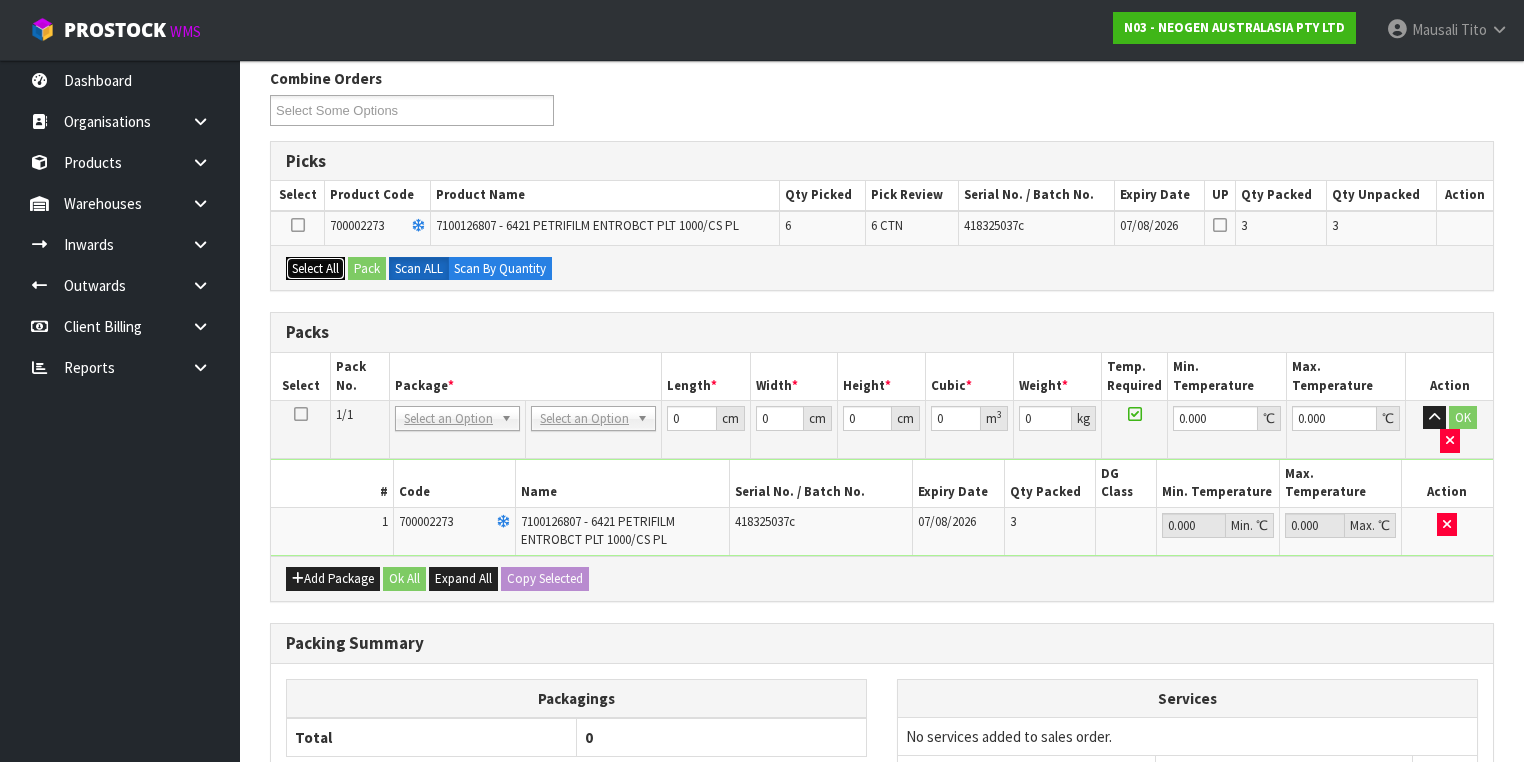 click on "Select All" at bounding box center (315, 269) 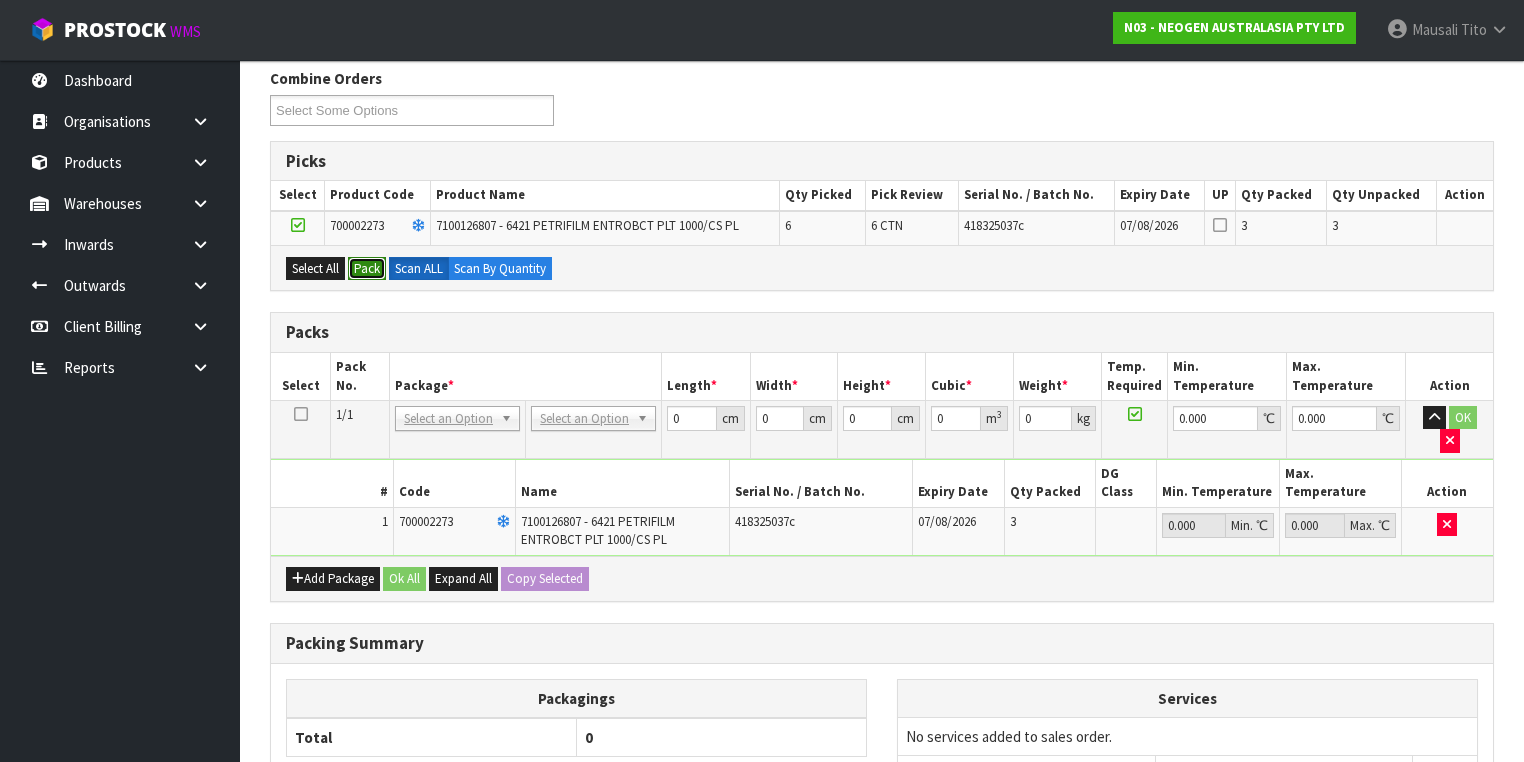 click on "Pack" at bounding box center [367, 269] 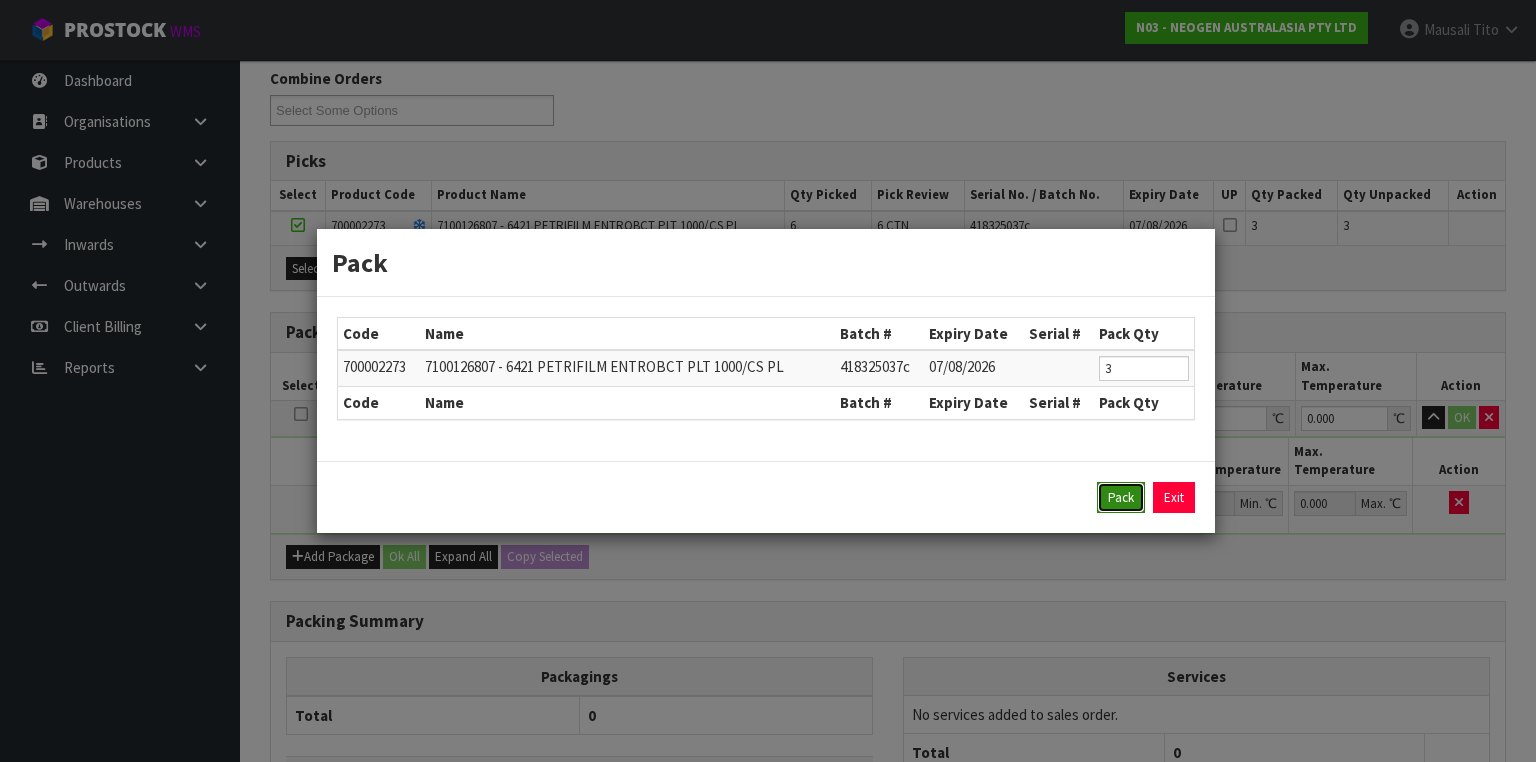 click on "Pack" at bounding box center [1121, 498] 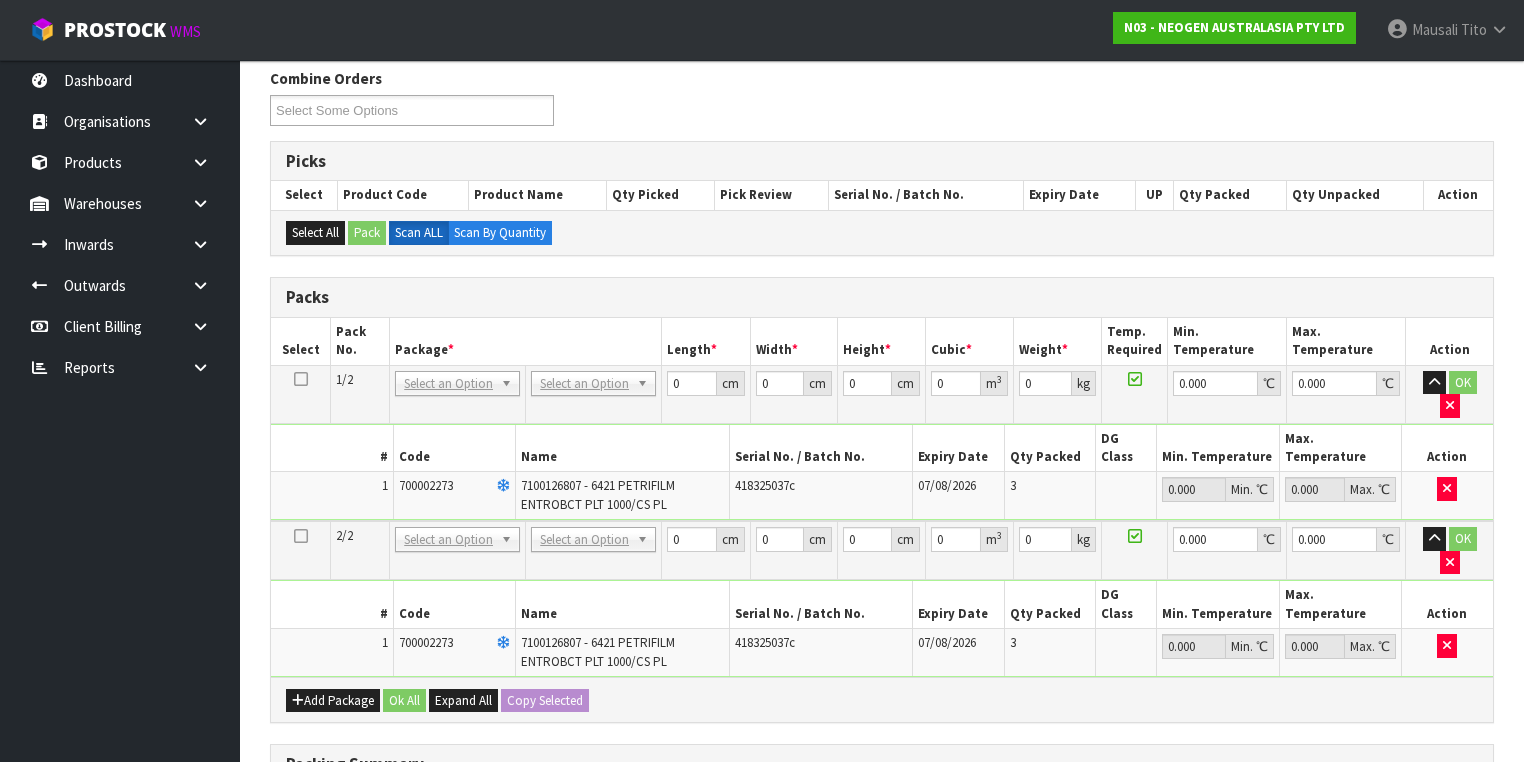 click at bounding box center [301, 379] 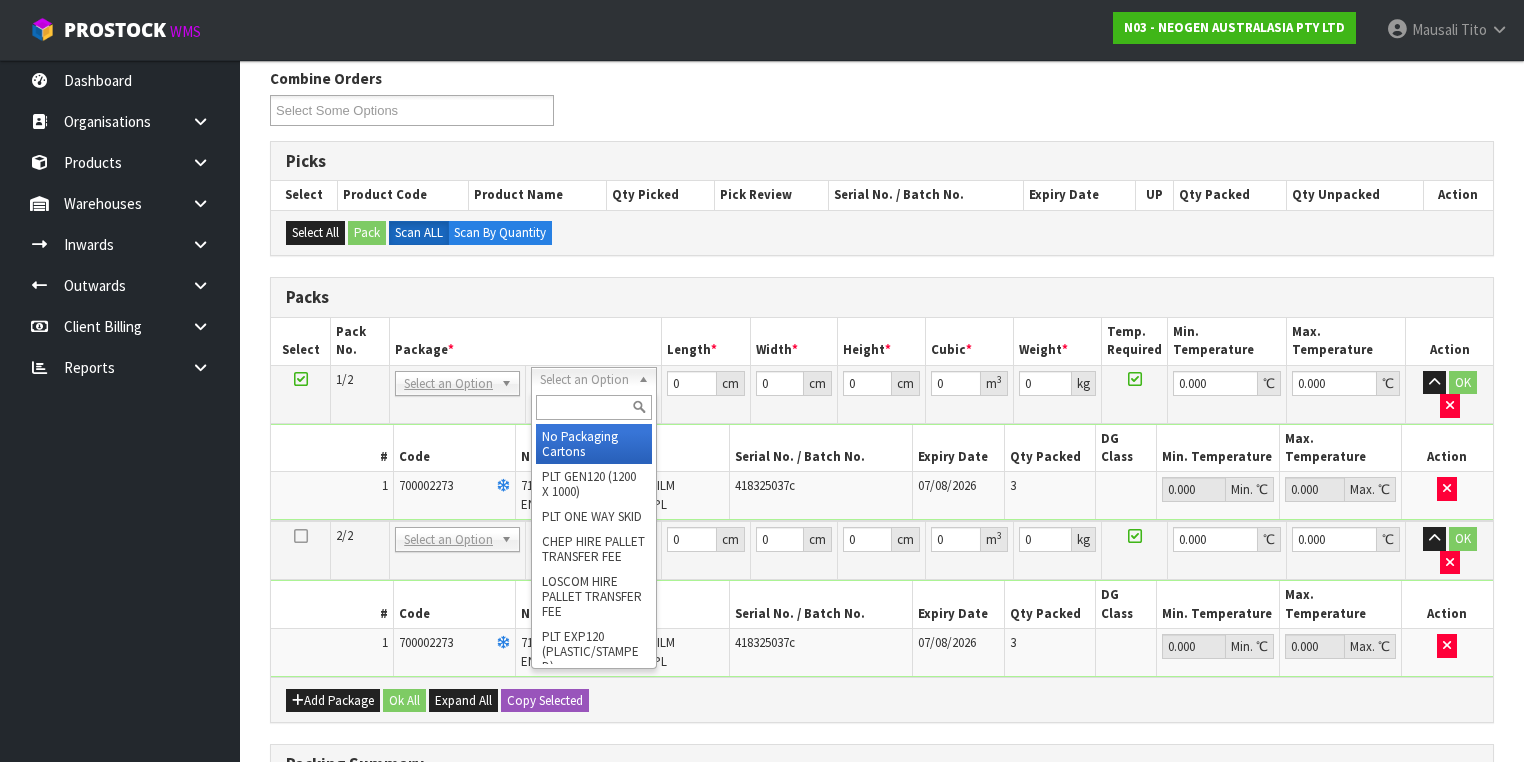 click at bounding box center (593, 407) 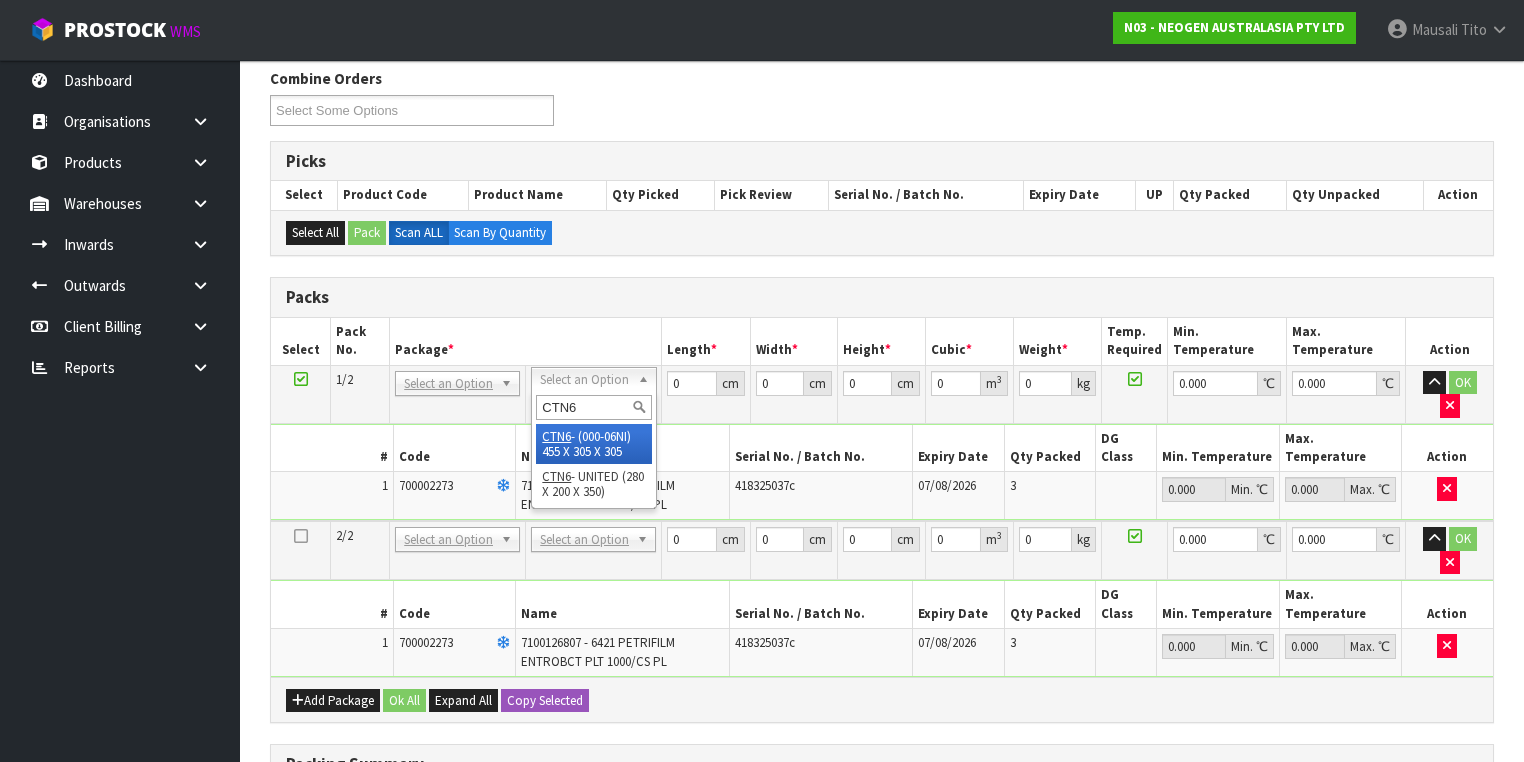 drag, startPoint x: 572, startPoint y: 450, endPoint x: 569, endPoint y: 491, distance: 41.109608 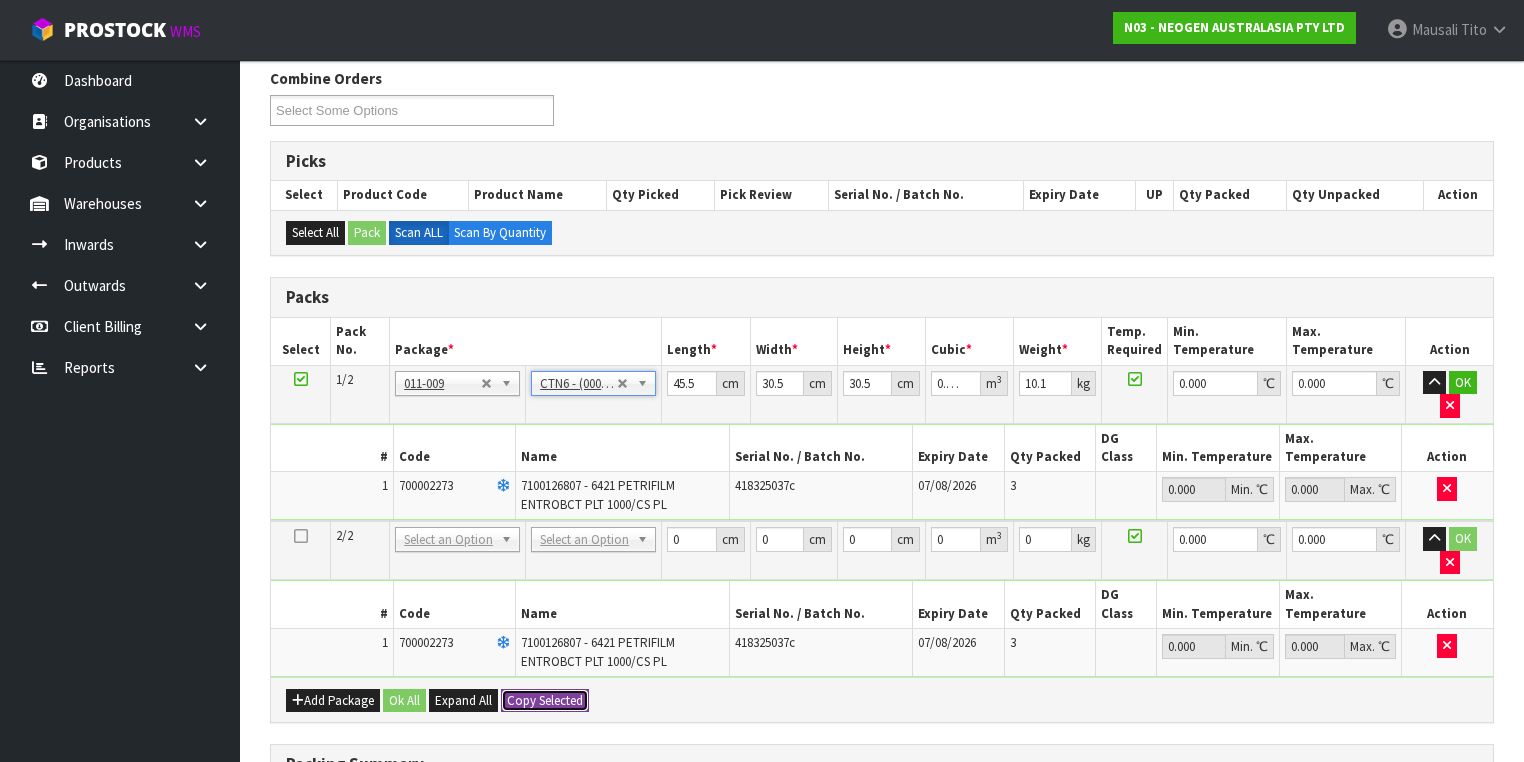 click on "Copy Selected" at bounding box center [545, 701] 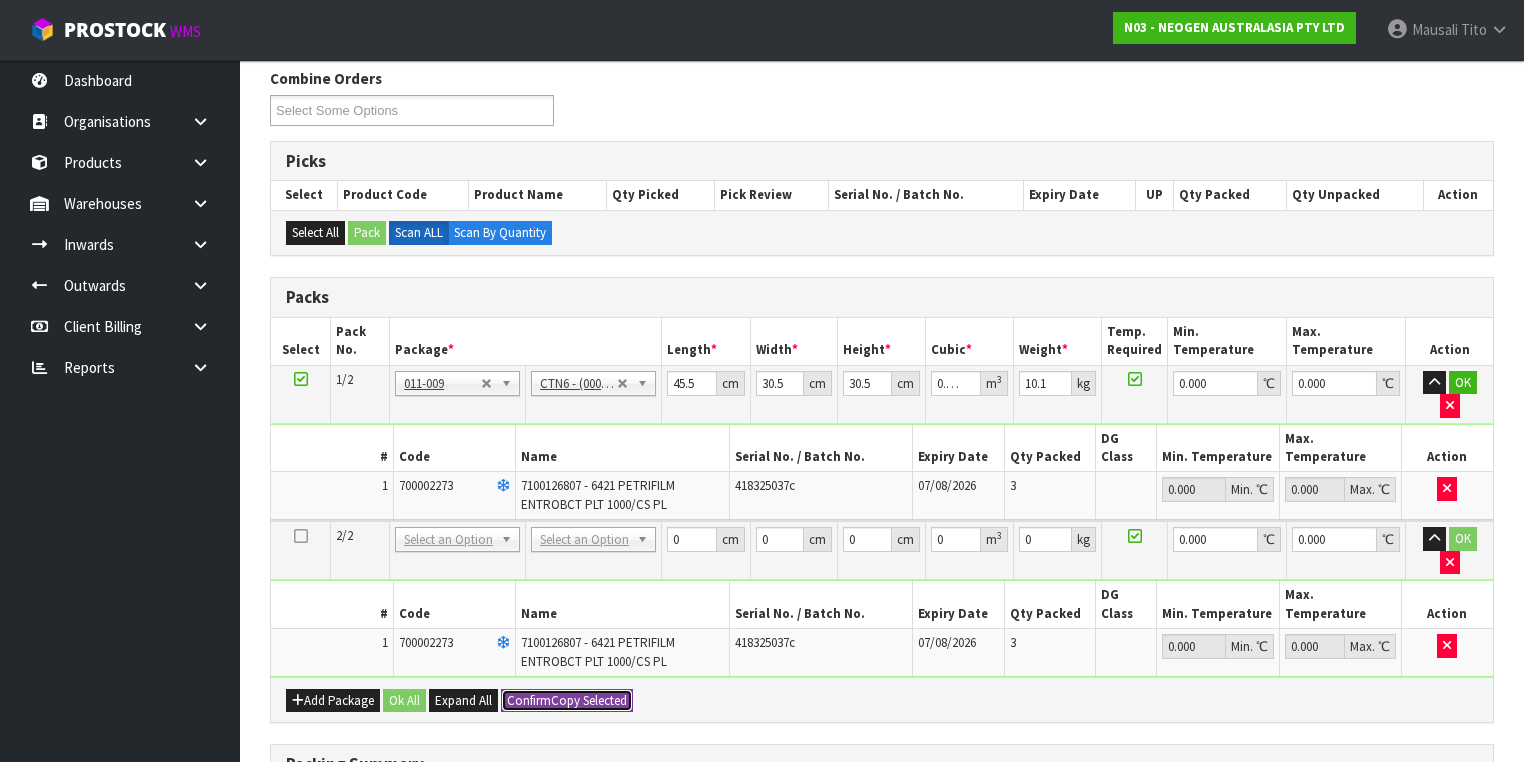 click on "Confirm" at bounding box center (529, 700) 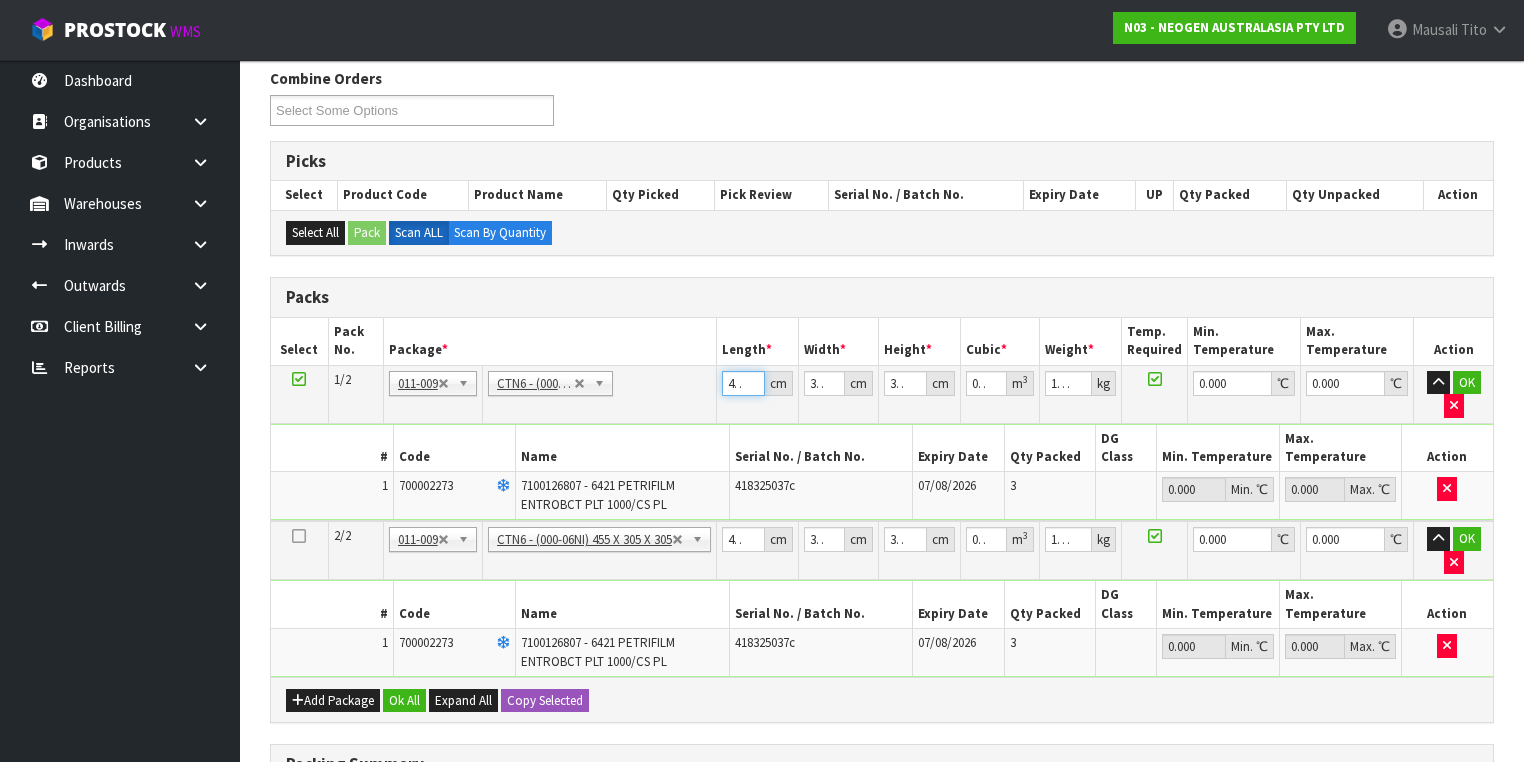 scroll, scrollTop: 0, scrollLeft: 6, axis: horizontal 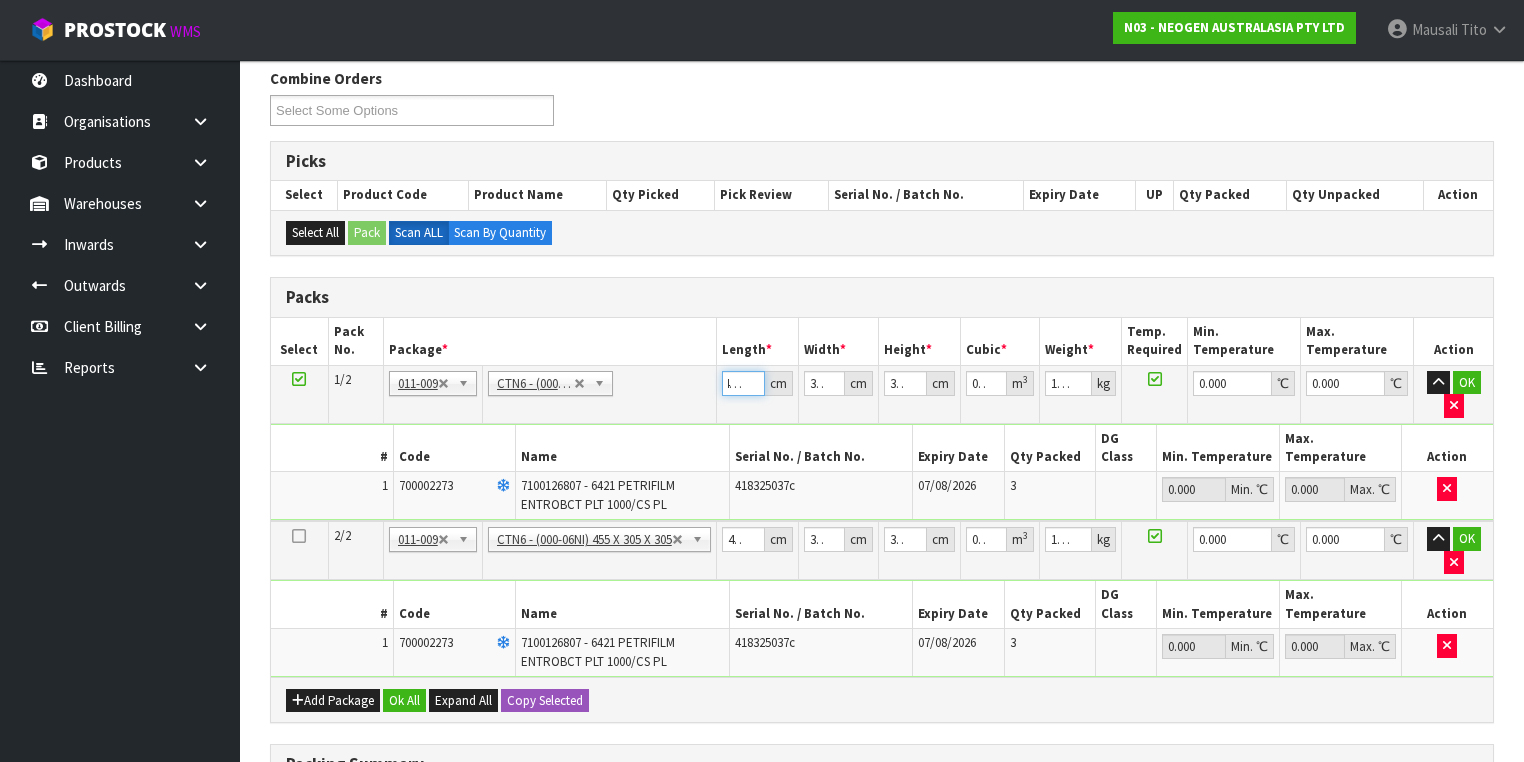 drag, startPoint x: 729, startPoint y: 382, endPoint x: 797, endPoint y: 380, distance: 68.0294 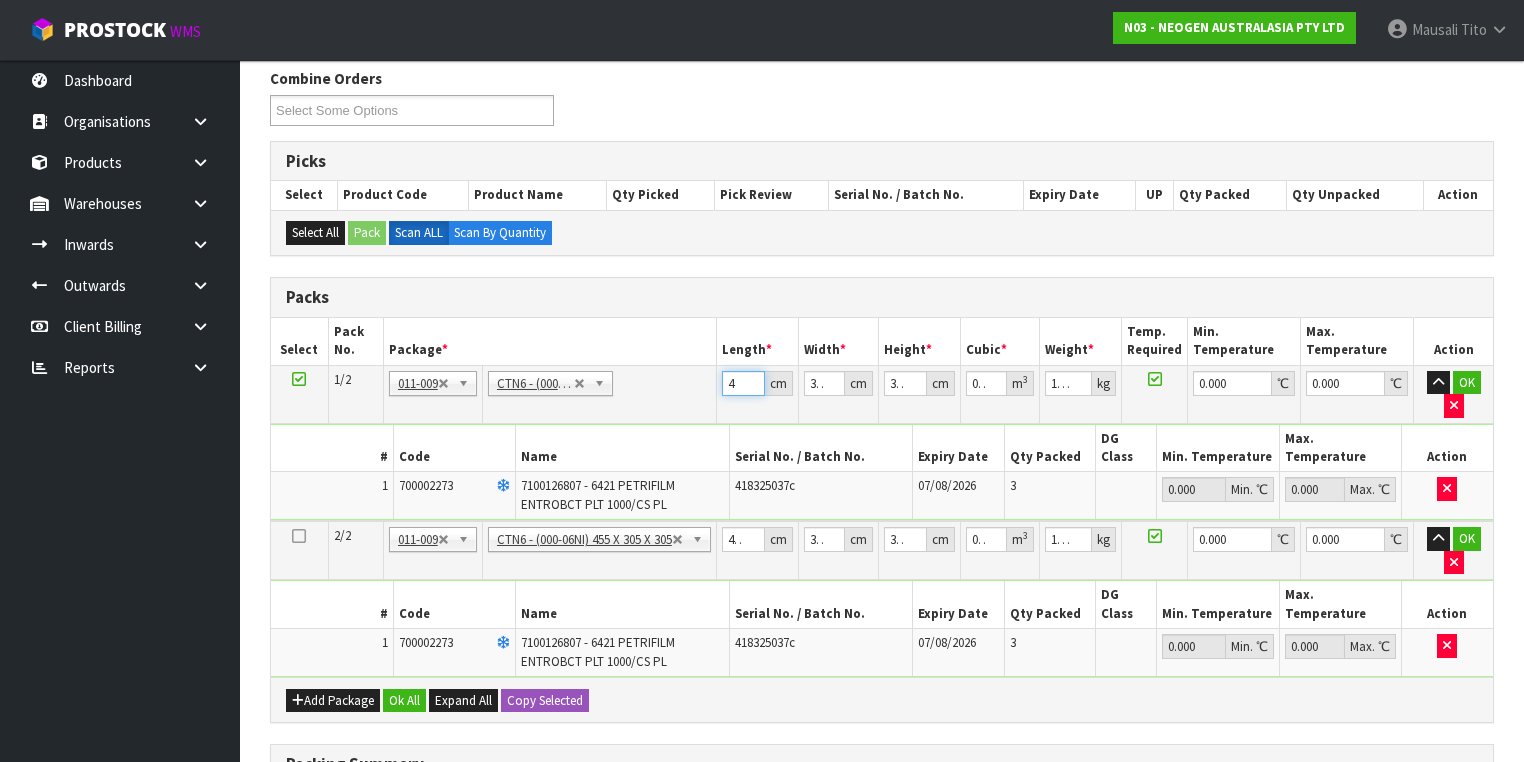 scroll, scrollTop: 0, scrollLeft: 0, axis: both 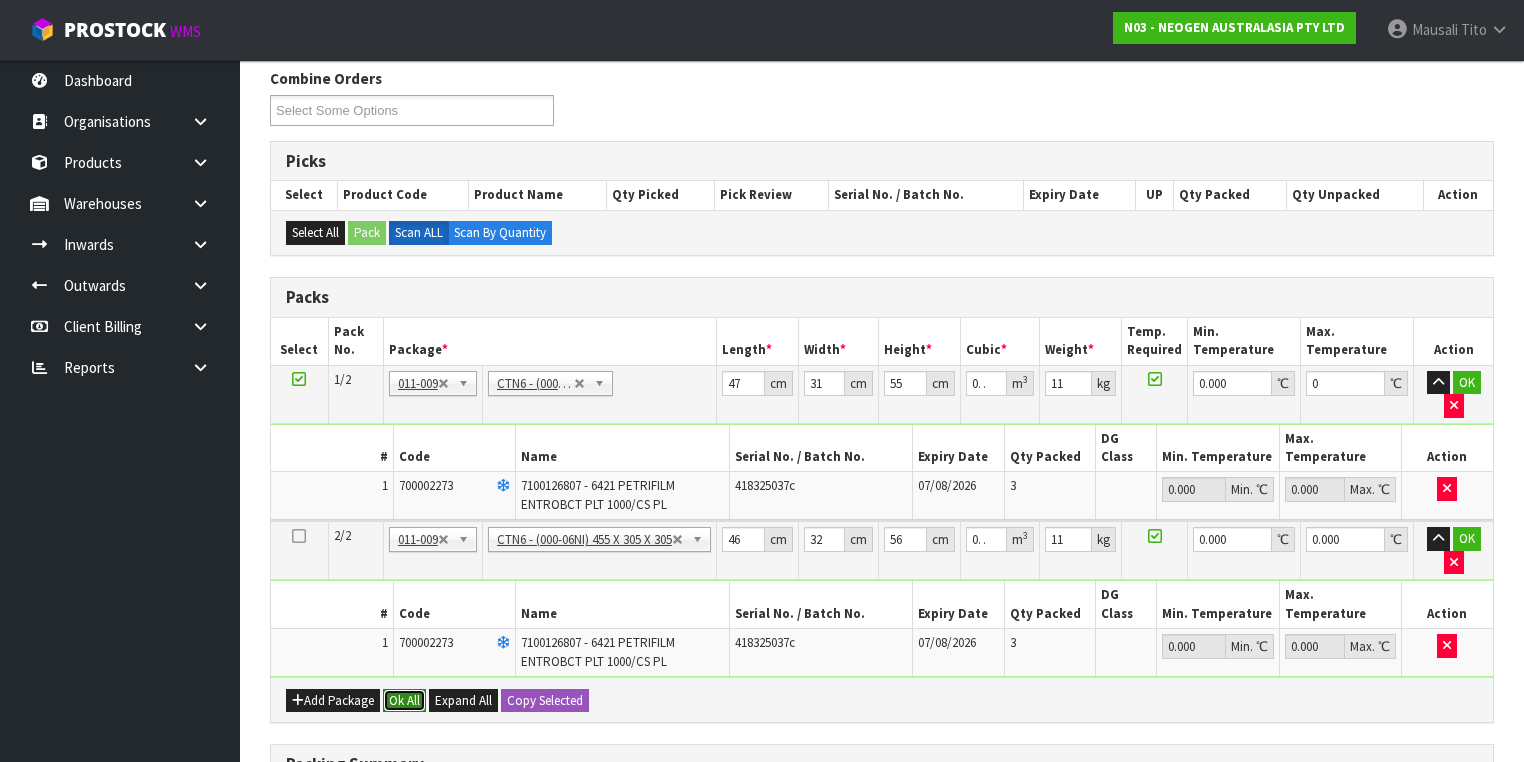 click on "Ok All" at bounding box center [404, 701] 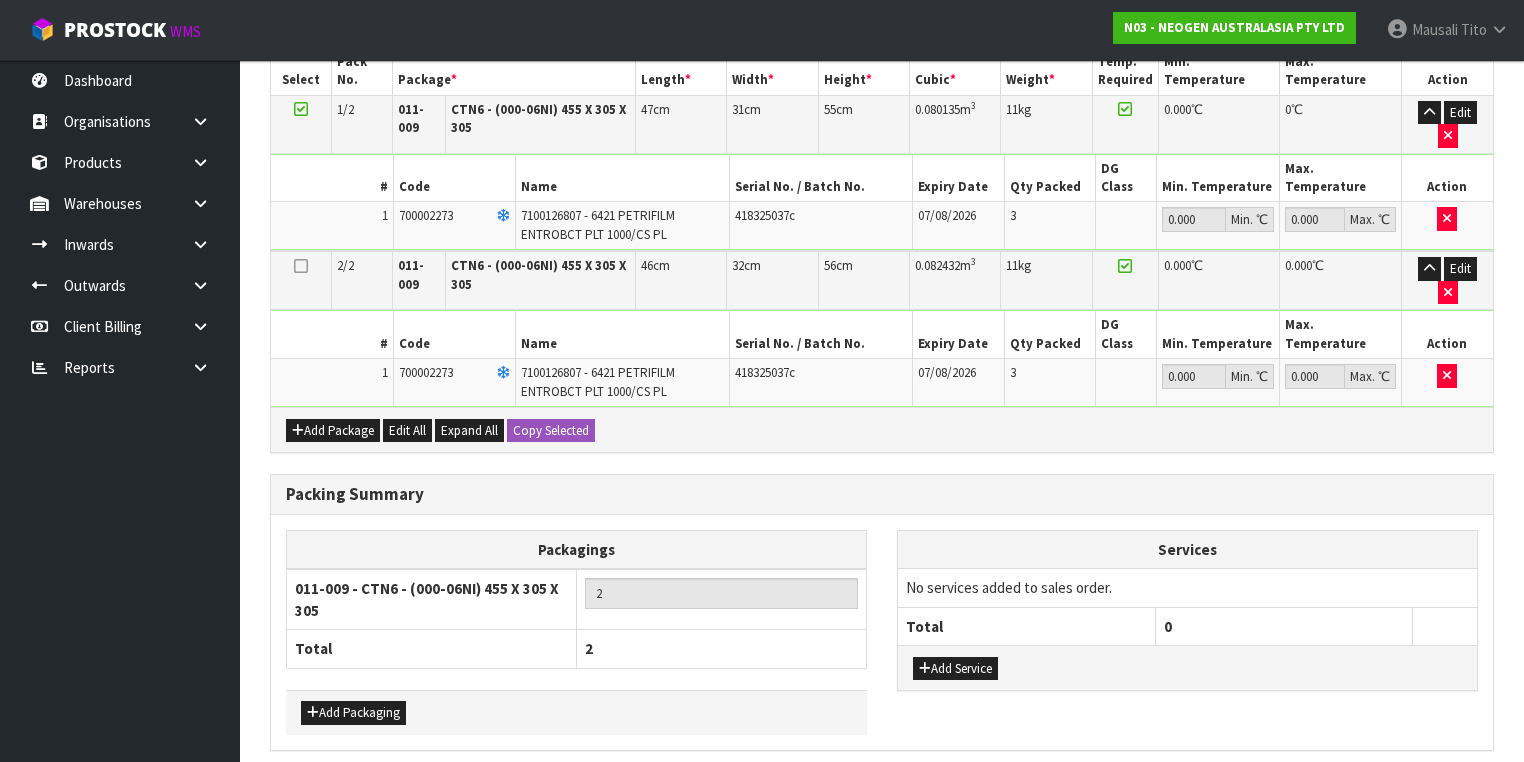 scroll, scrollTop: 605, scrollLeft: 0, axis: vertical 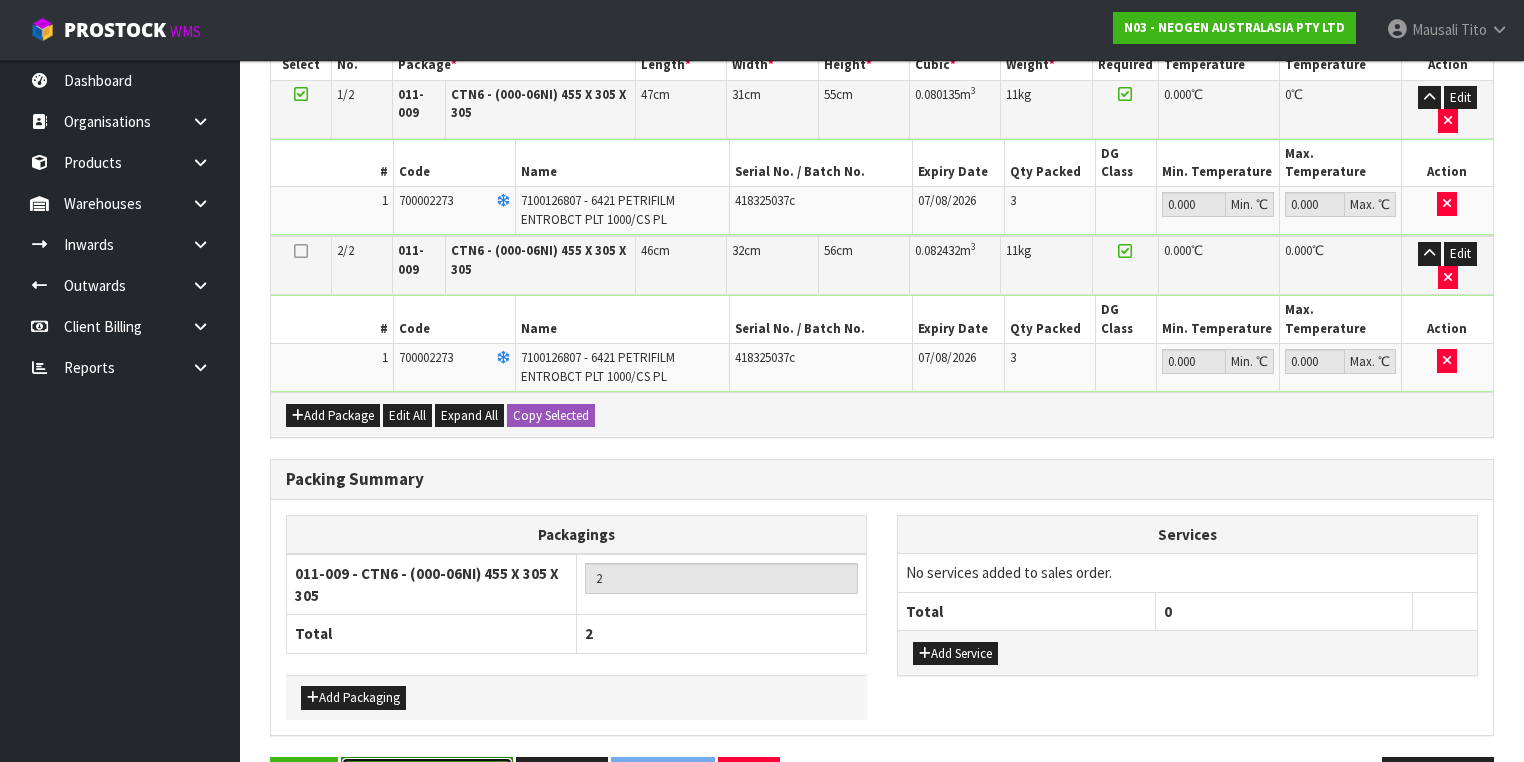 click on "Save & Confirm Packs" at bounding box center [427, 778] 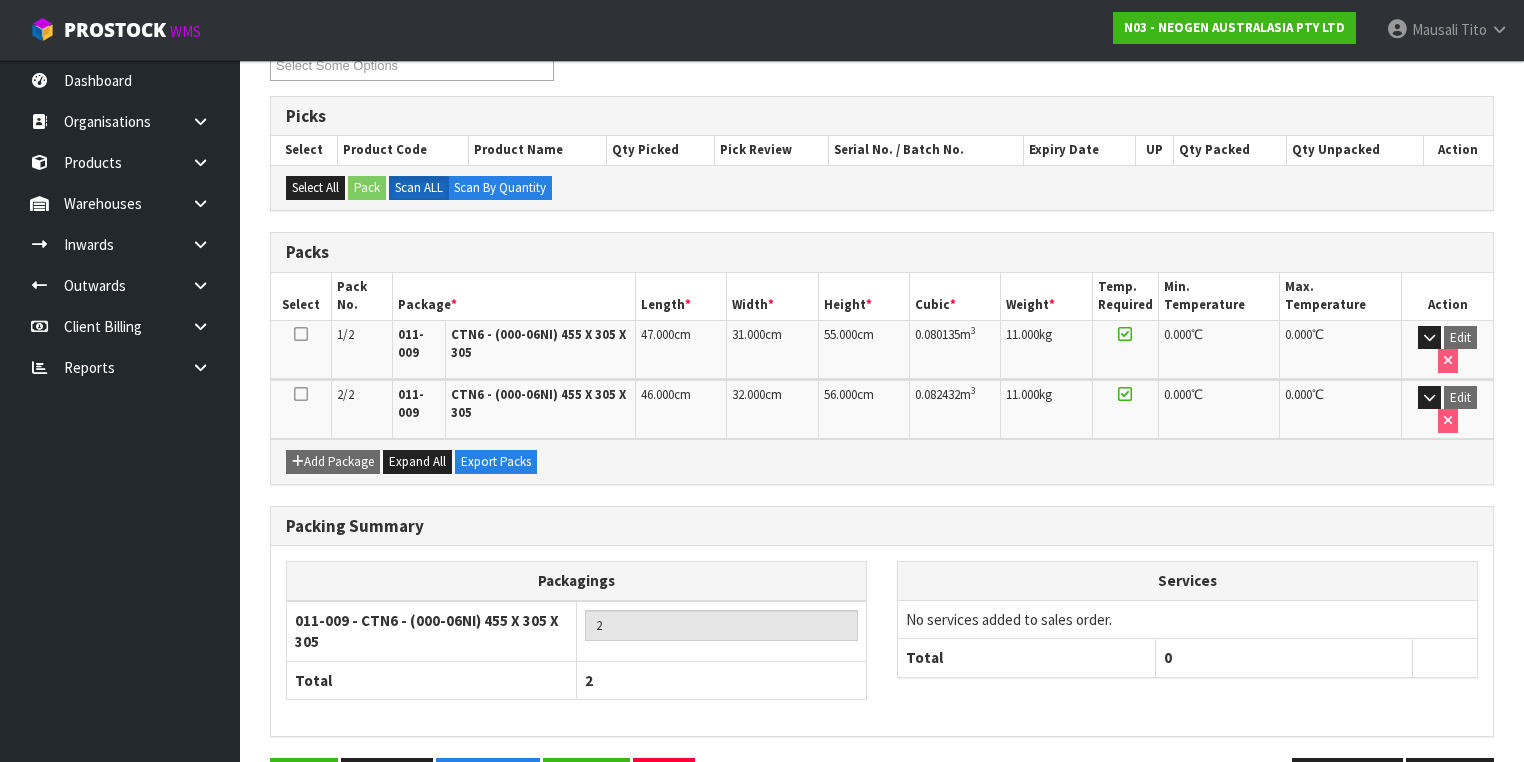 scroll, scrollTop: 406, scrollLeft: 0, axis: vertical 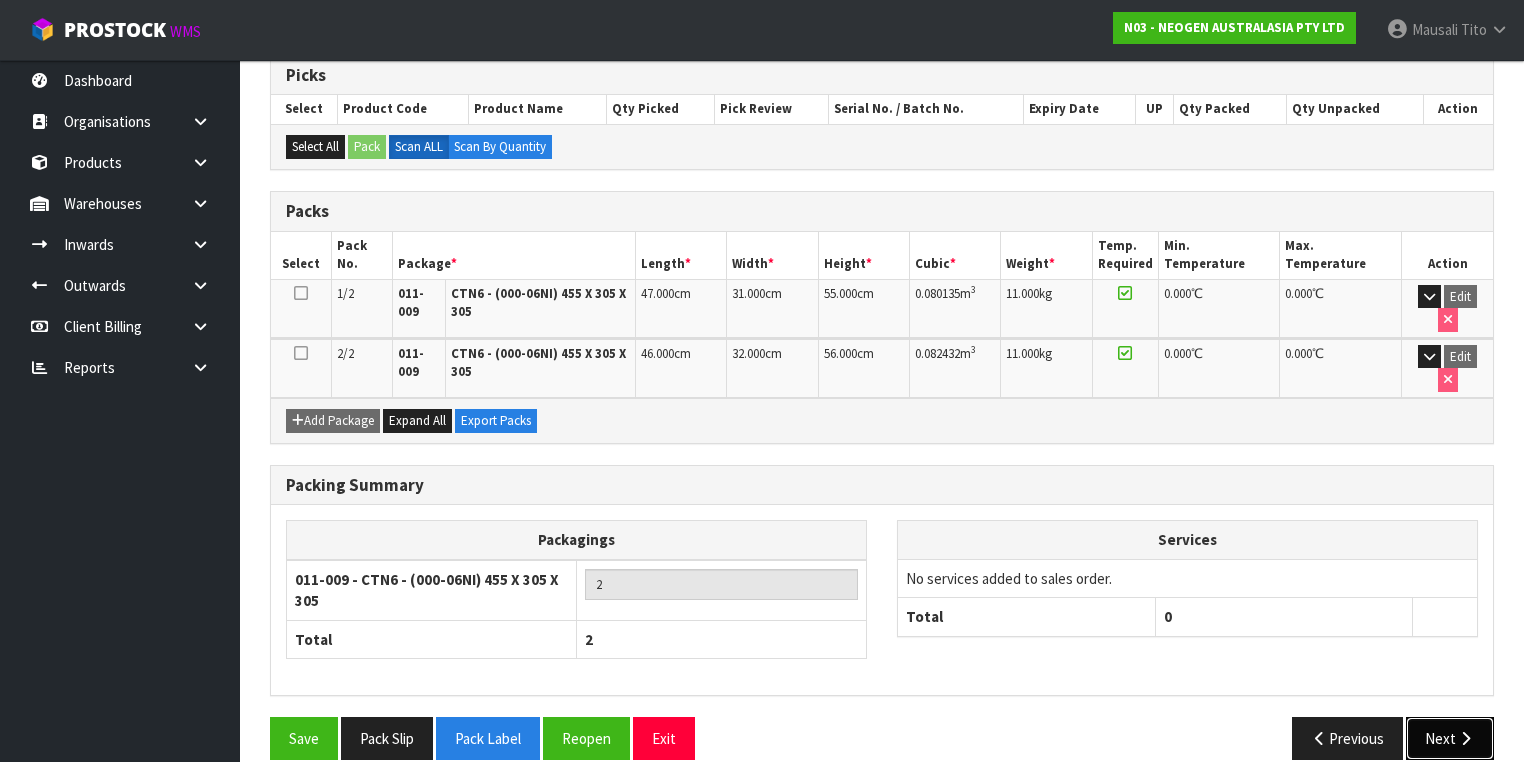 click on "Next" at bounding box center [1450, 738] 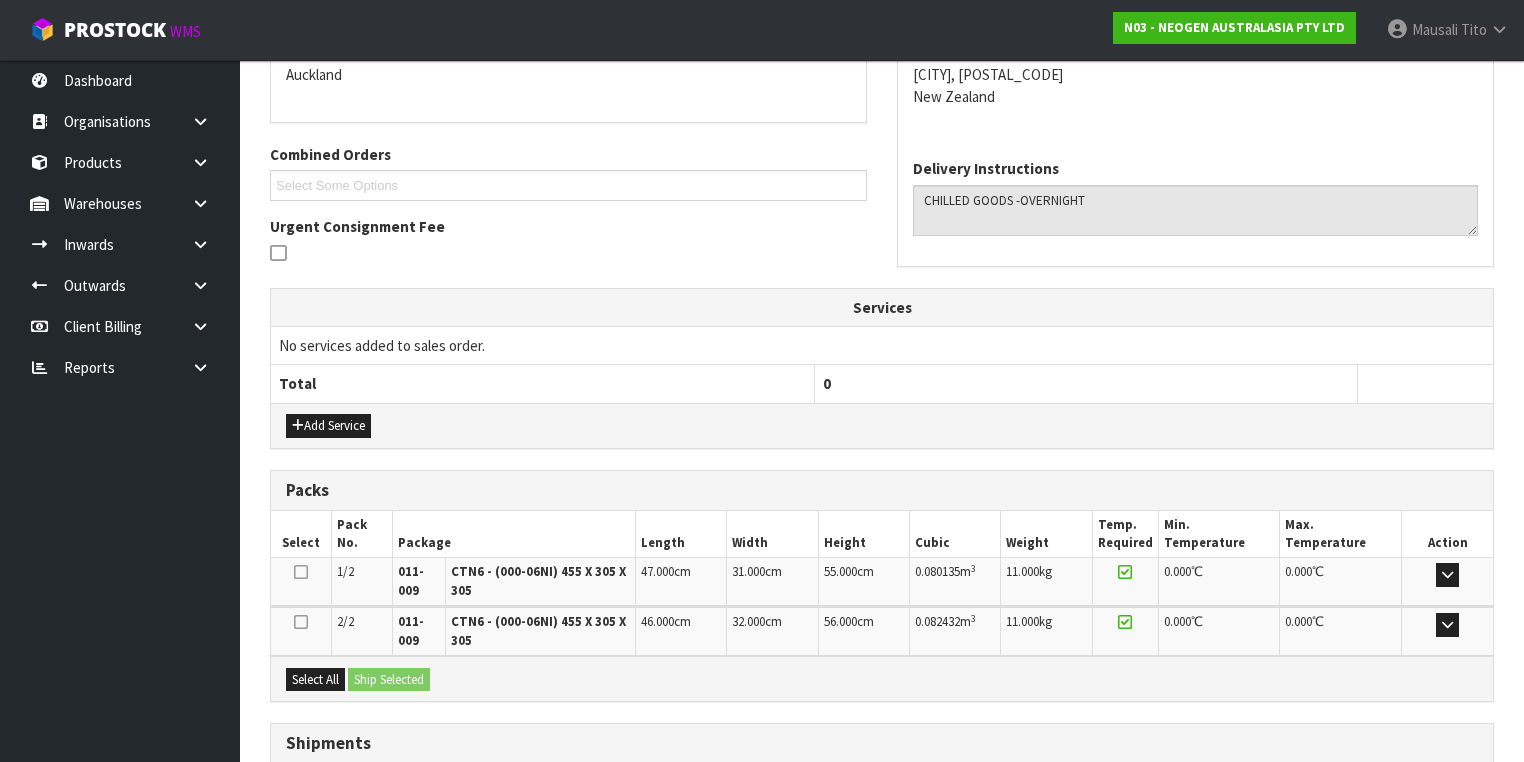 scroll, scrollTop: 591, scrollLeft: 0, axis: vertical 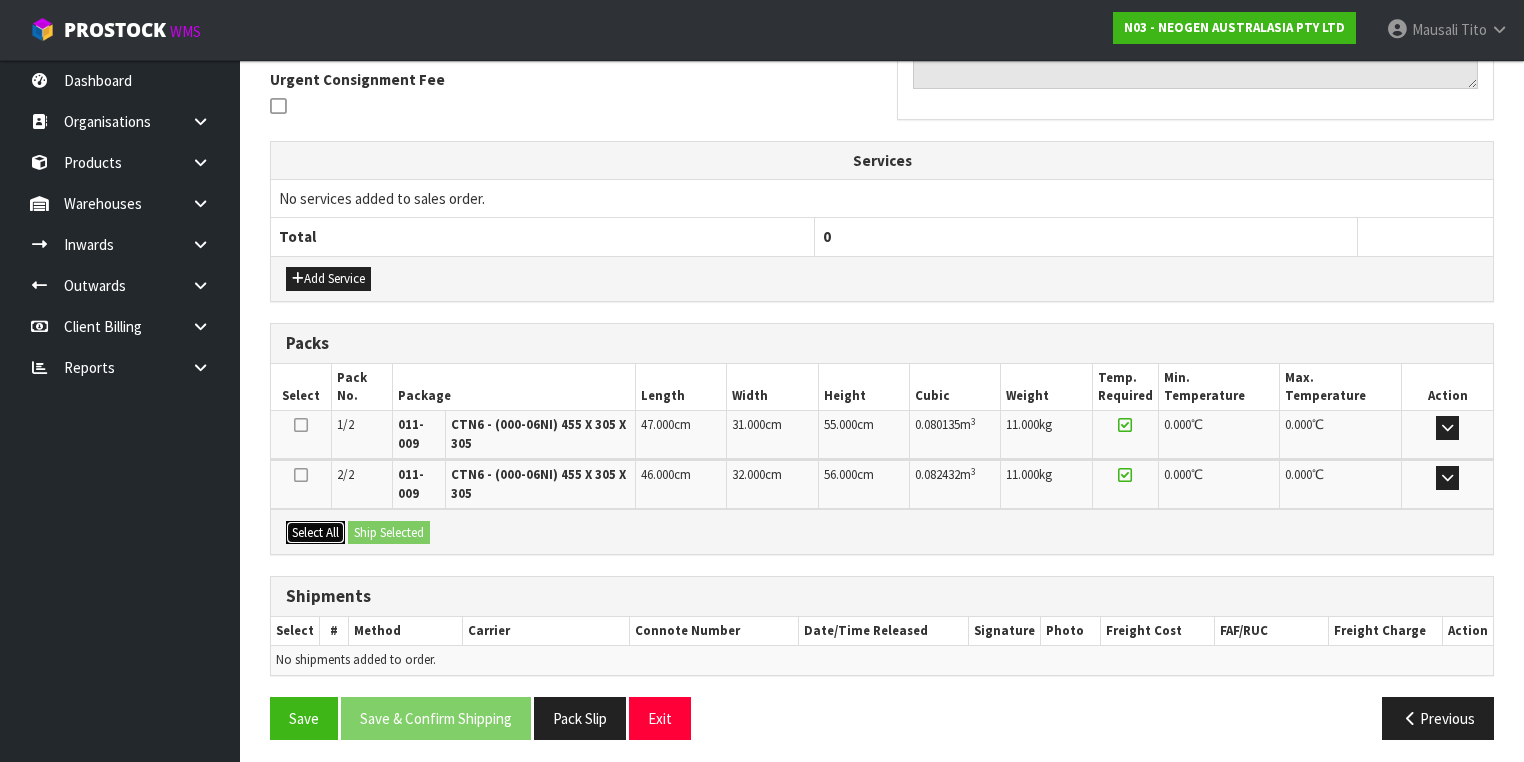 click on "Select All" at bounding box center [315, 533] 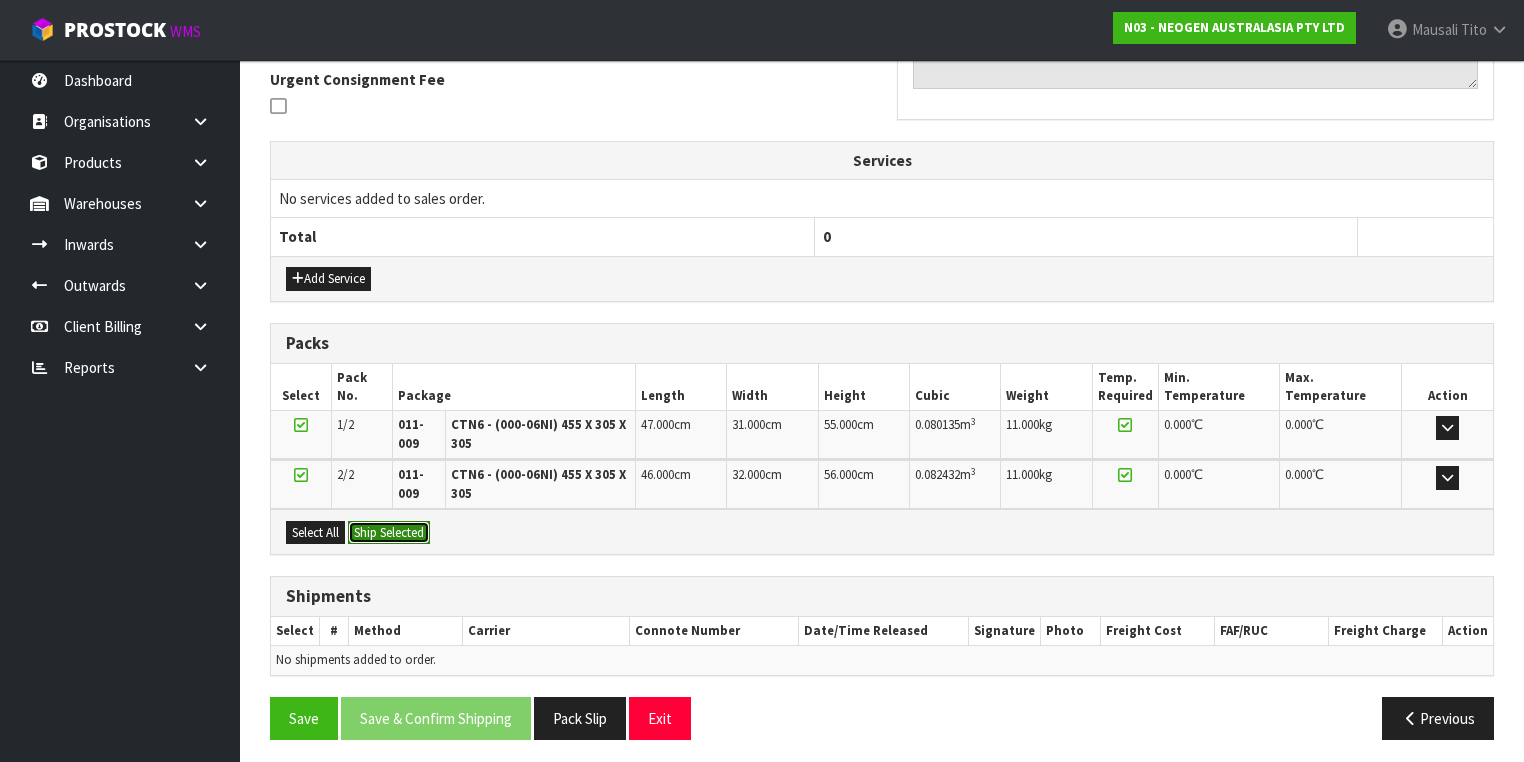 click on "Ship Selected" at bounding box center [389, 533] 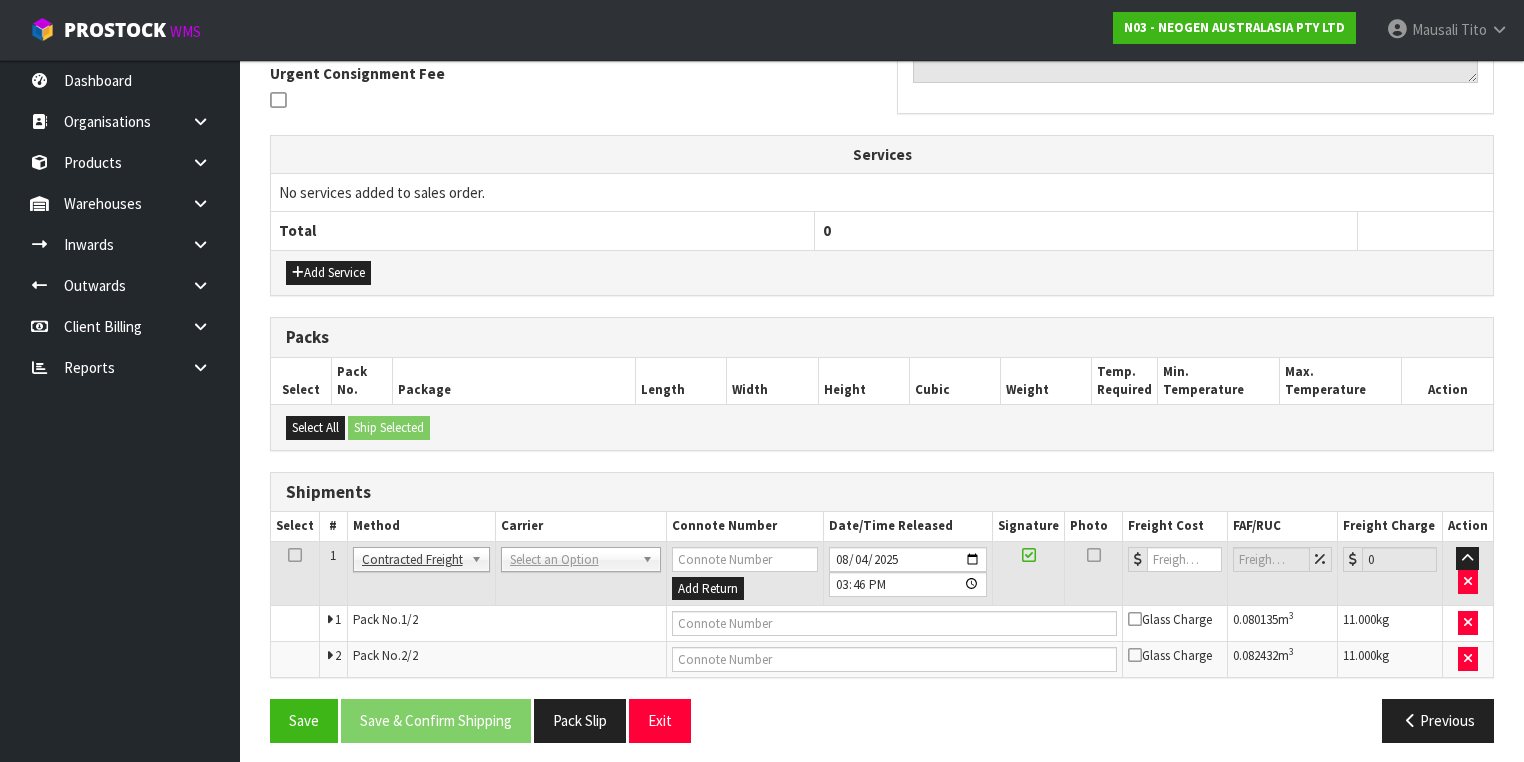 scroll, scrollTop: 600, scrollLeft: 0, axis: vertical 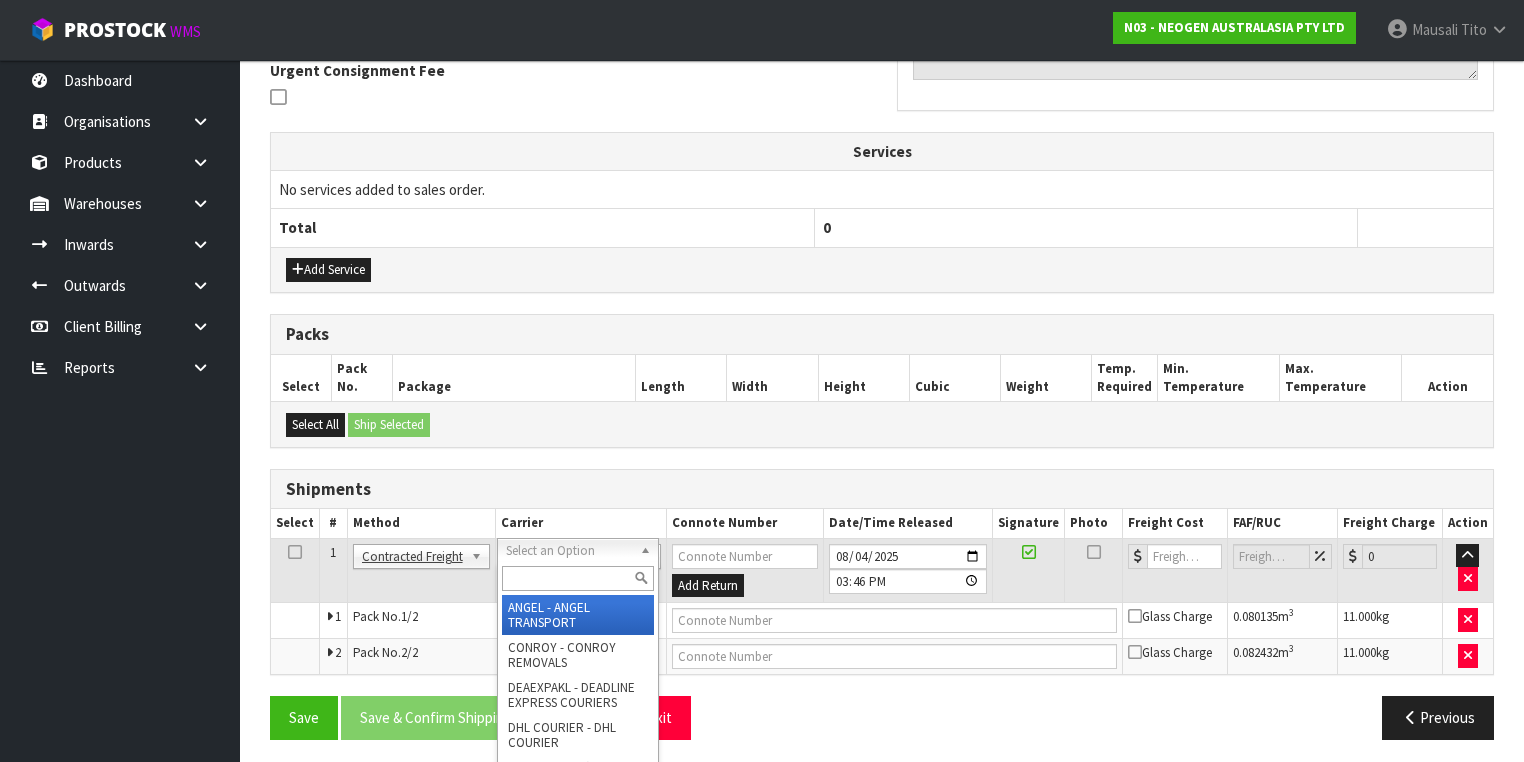 click at bounding box center (578, 578) 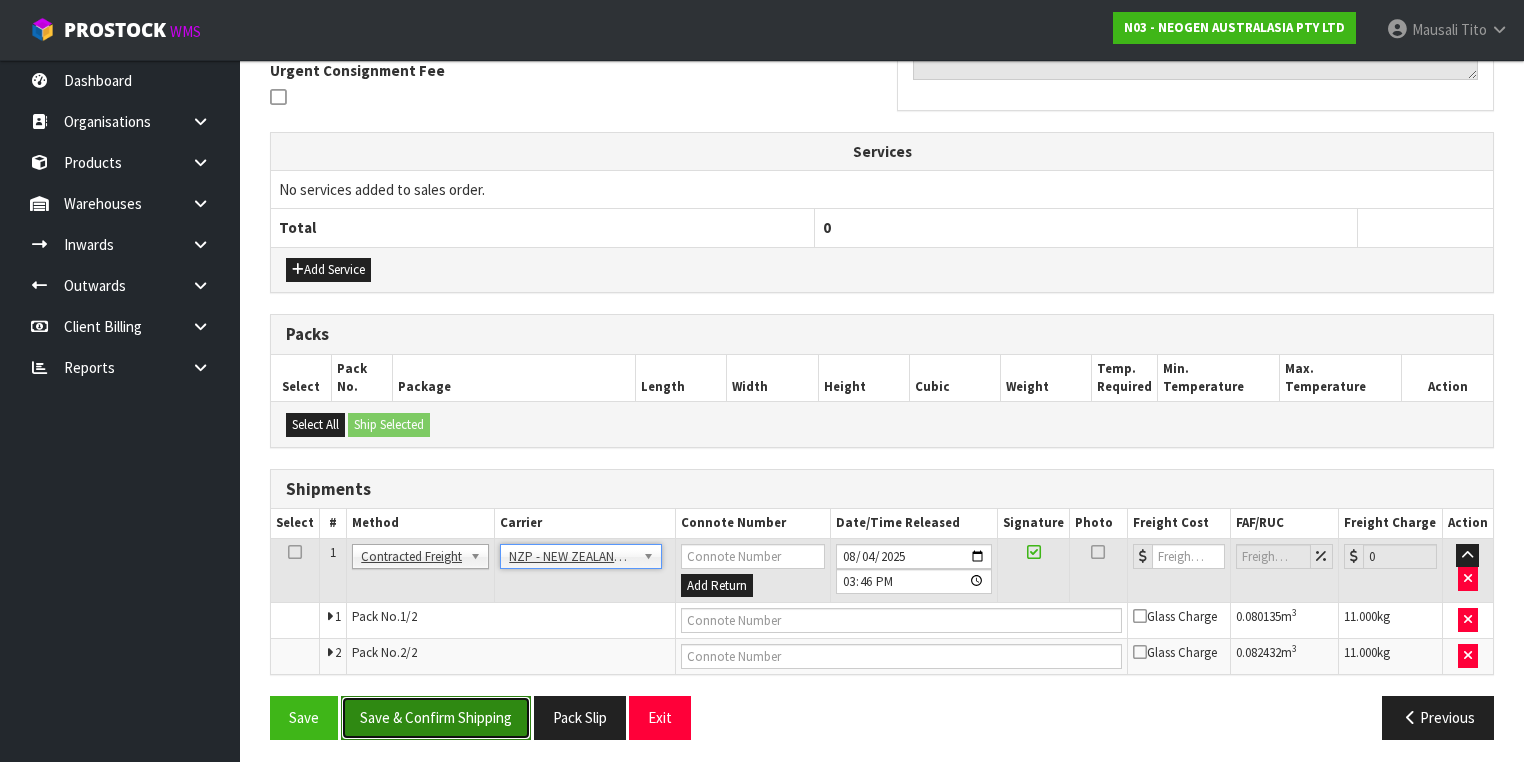 click on "Save & Confirm Shipping" at bounding box center (436, 717) 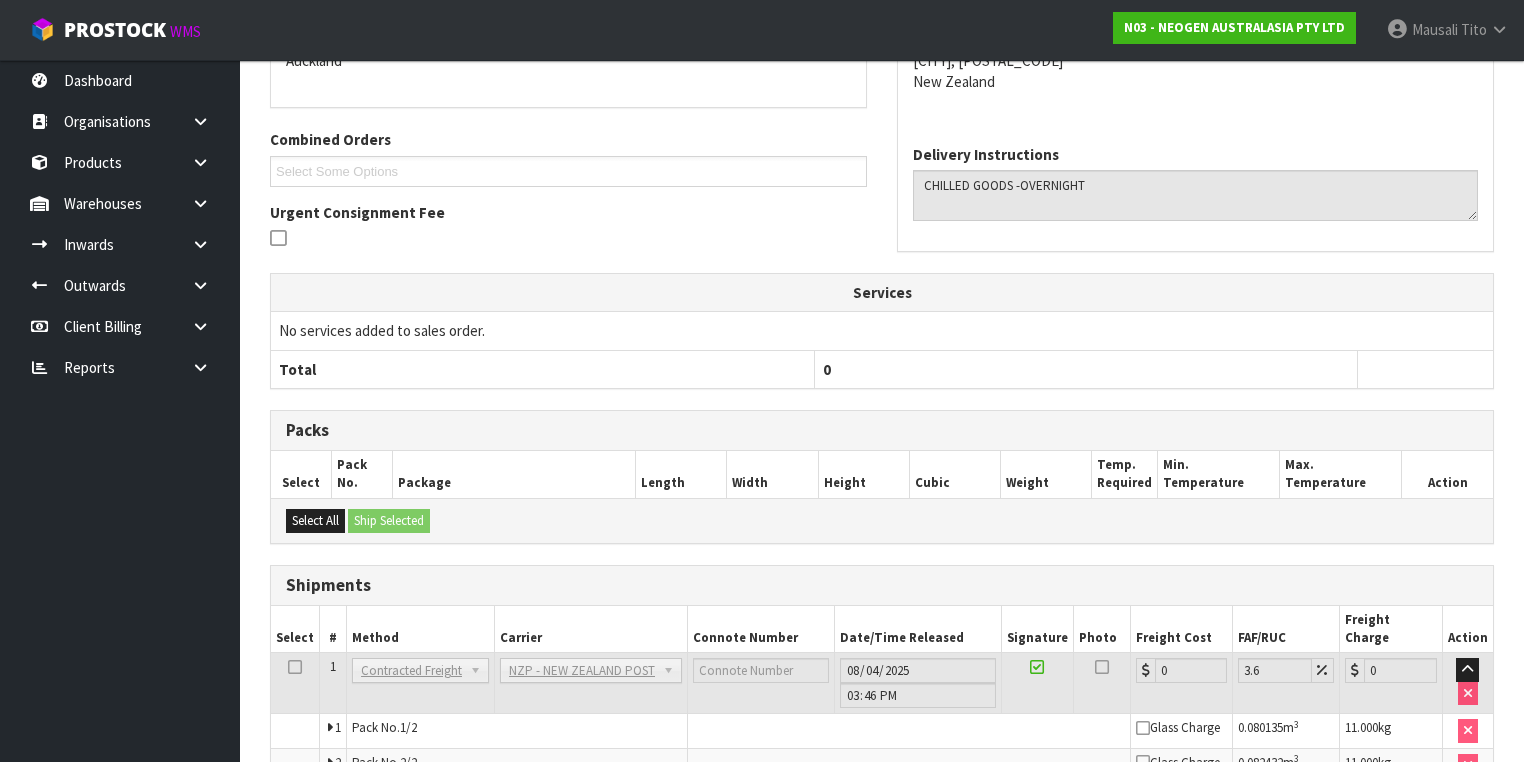 scroll, scrollTop: 570, scrollLeft: 0, axis: vertical 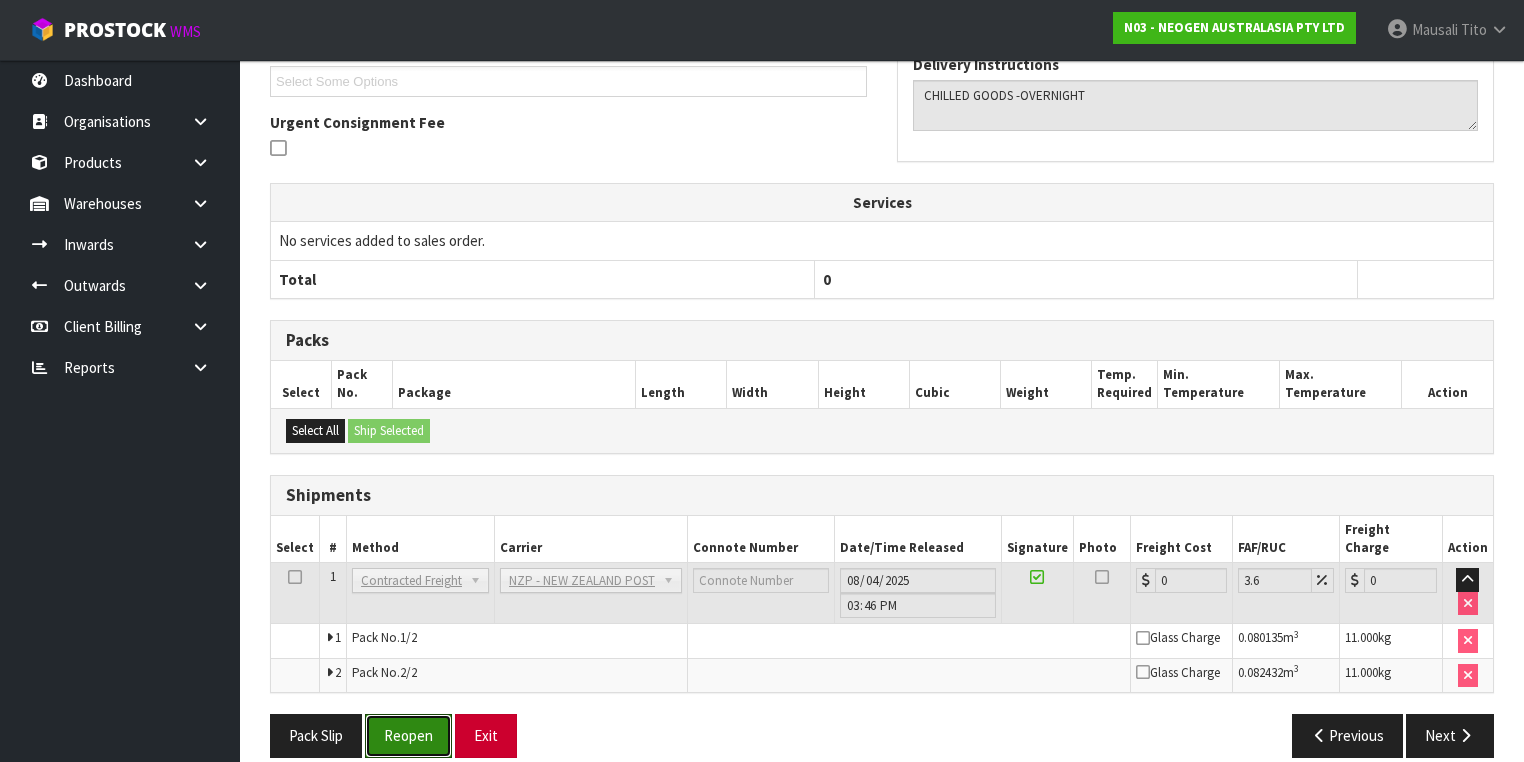 drag, startPoint x: 420, startPoint y: 707, endPoint x: 485, endPoint y: 694, distance: 66.287254 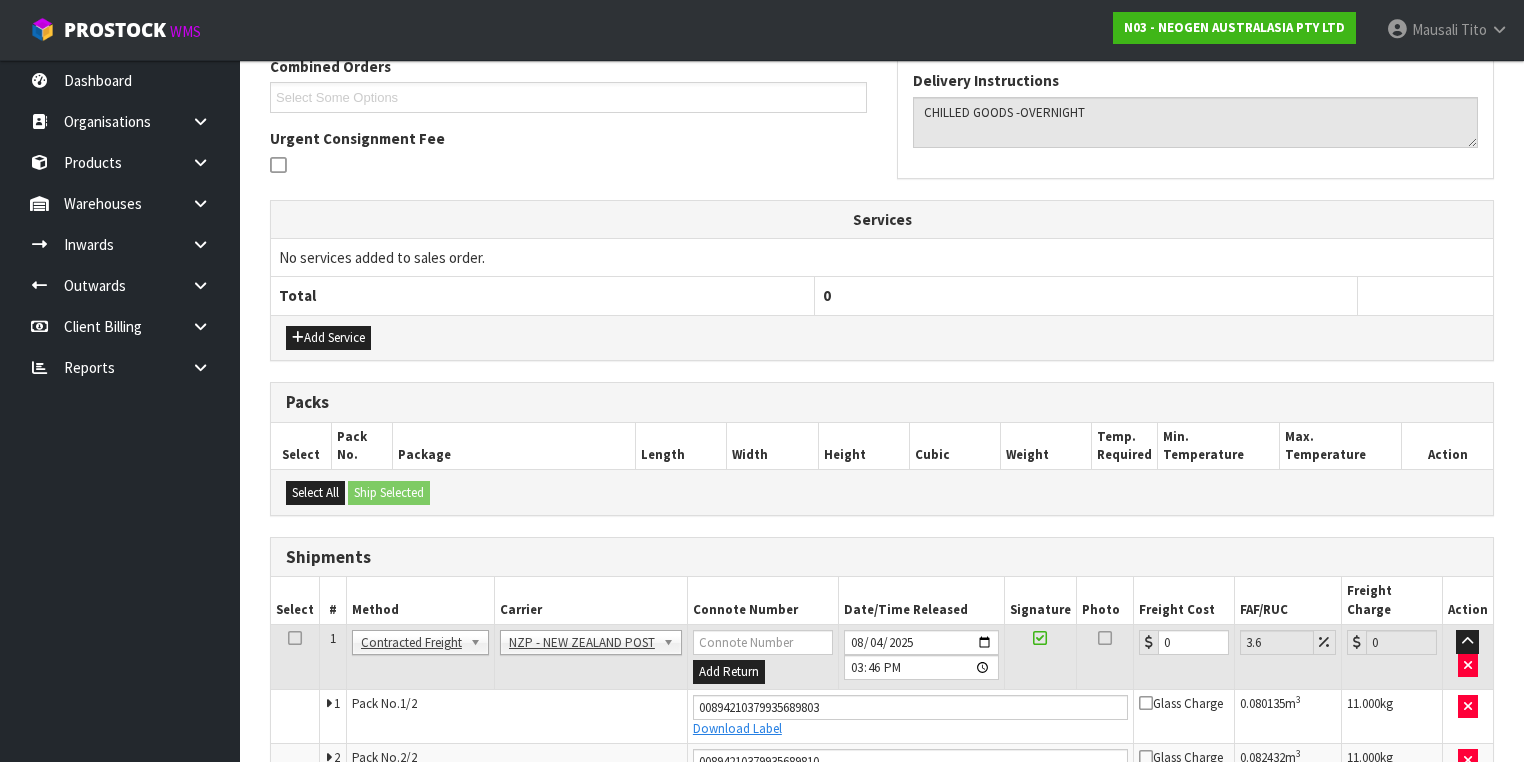 scroll, scrollTop: 618, scrollLeft: 0, axis: vertical 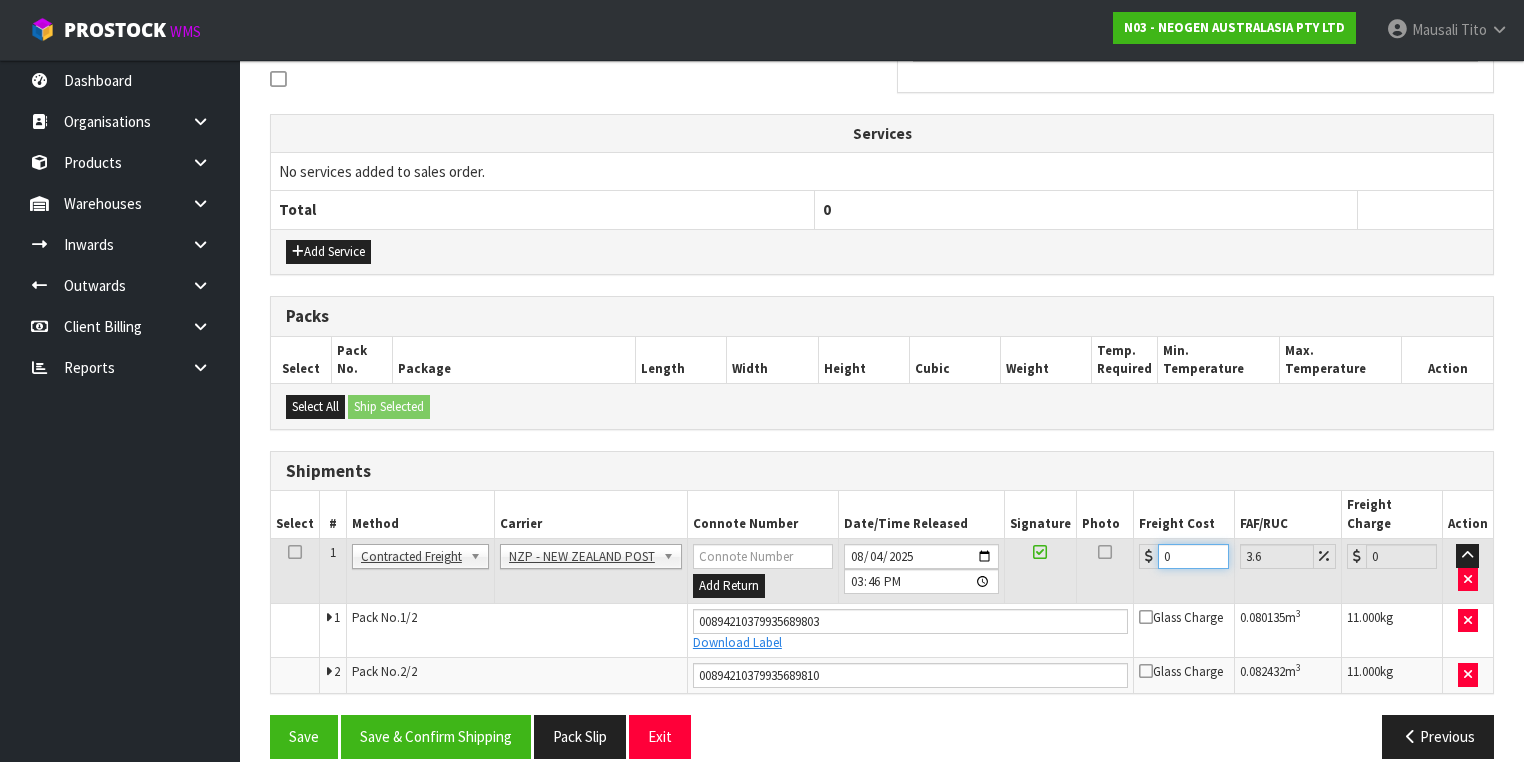 drag, startPoint x: 1177, startPoint y: 527, endPoint x: 1117, endPoint y: 552, distance: 65 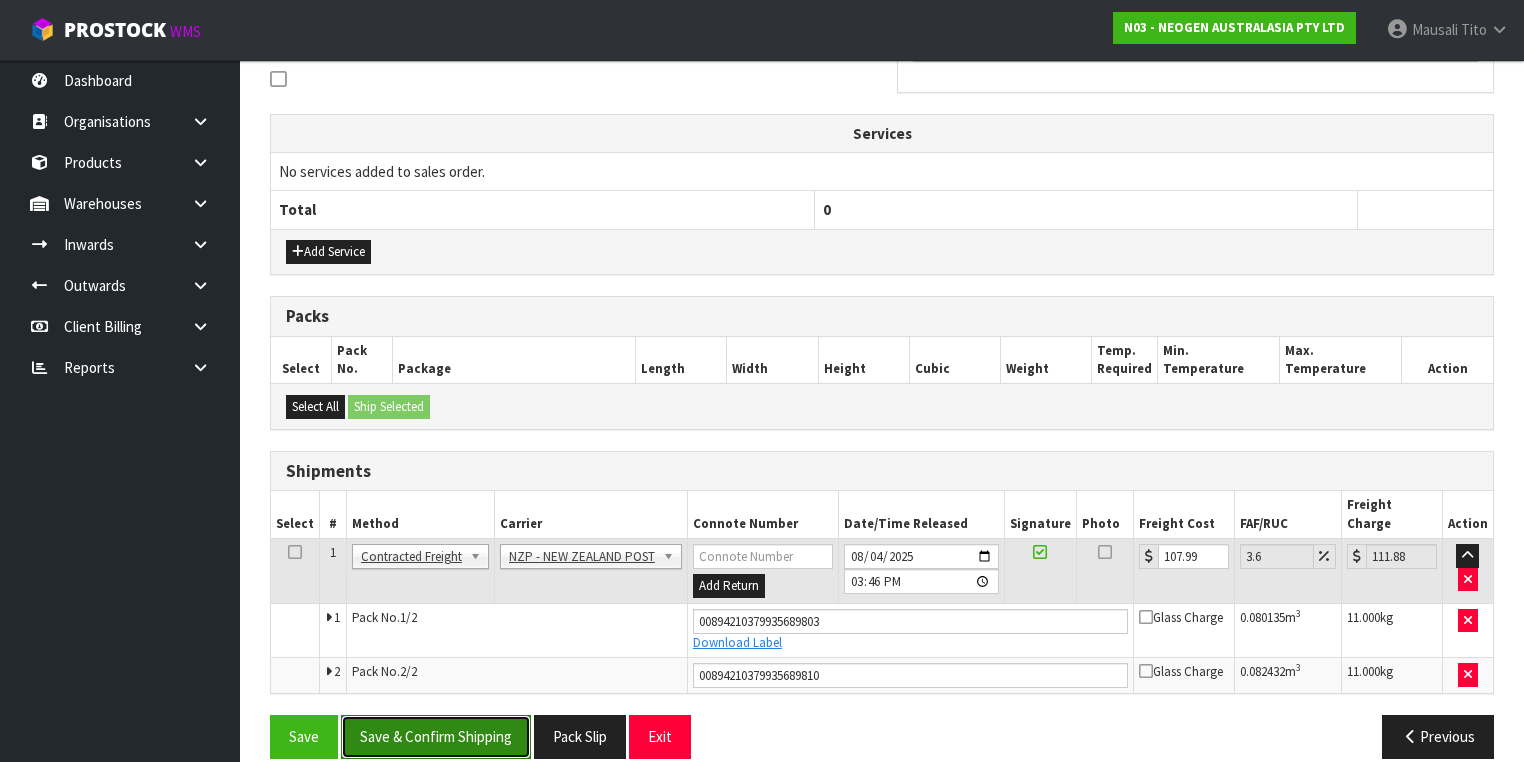 click on "Save & Confirm Shipping" at bounding box center (436, 736) 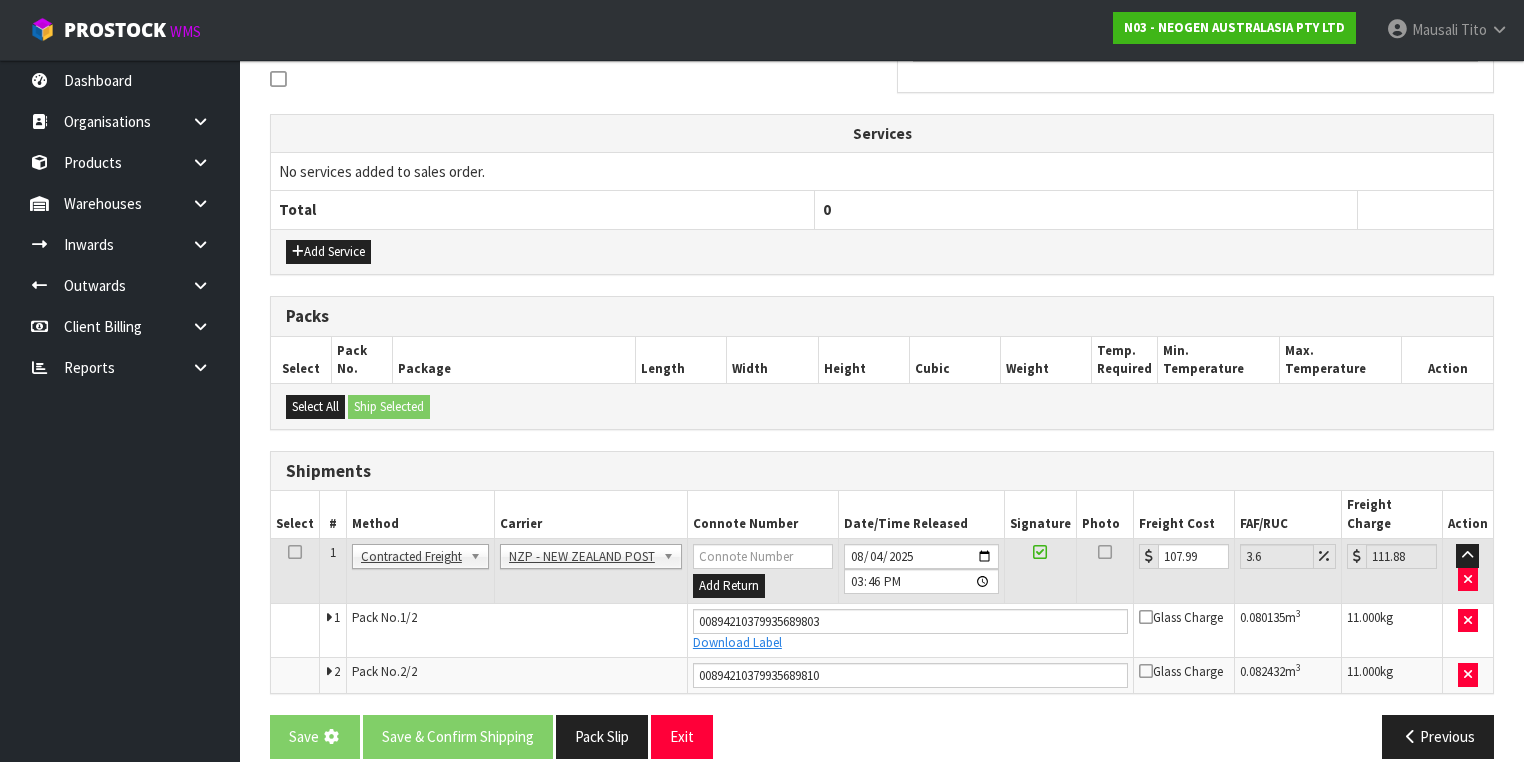 scroll, scrollTop: 0, scrollLeft: 0, axis: both 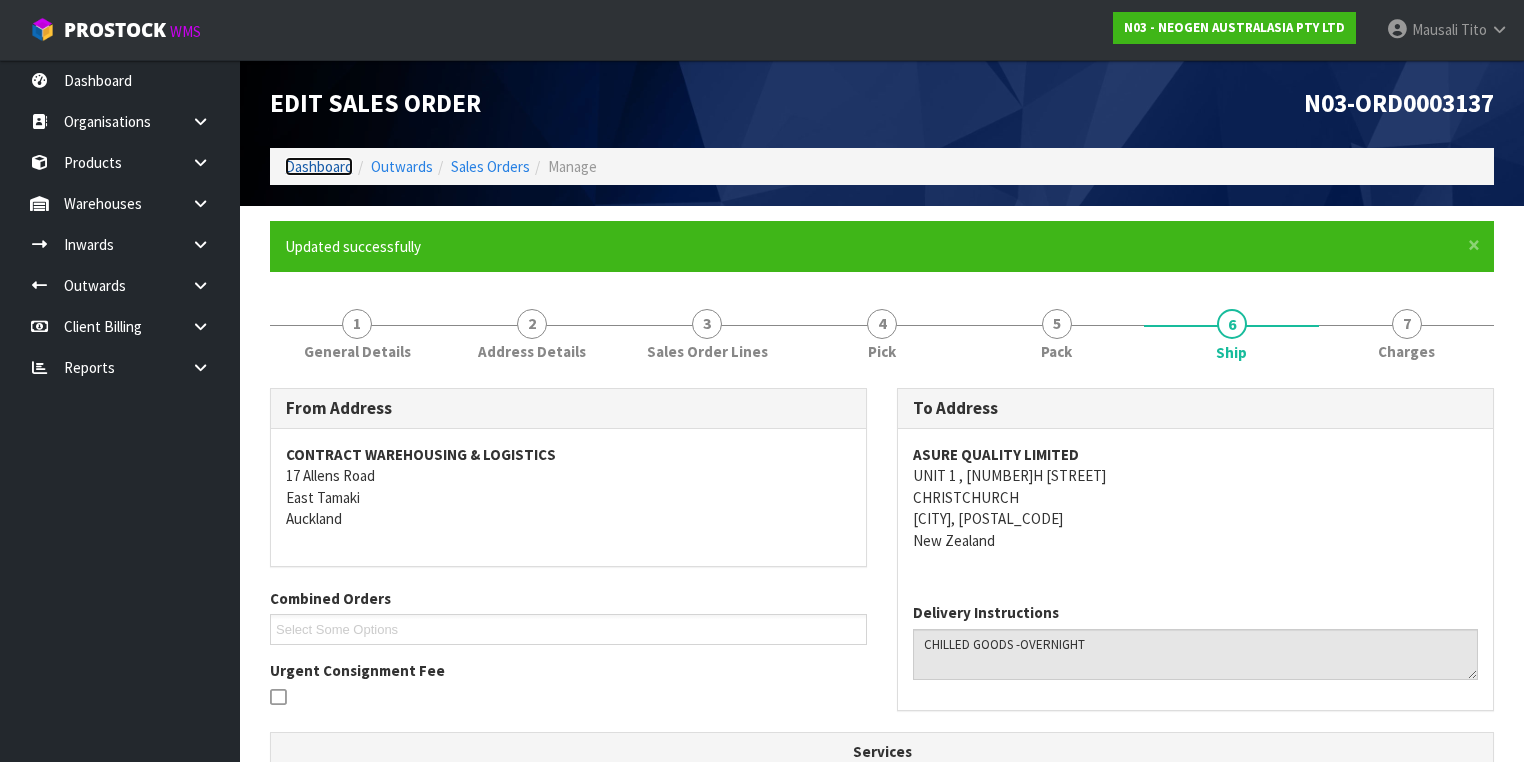click on "Dashboard" at bounding box center (319, 166) 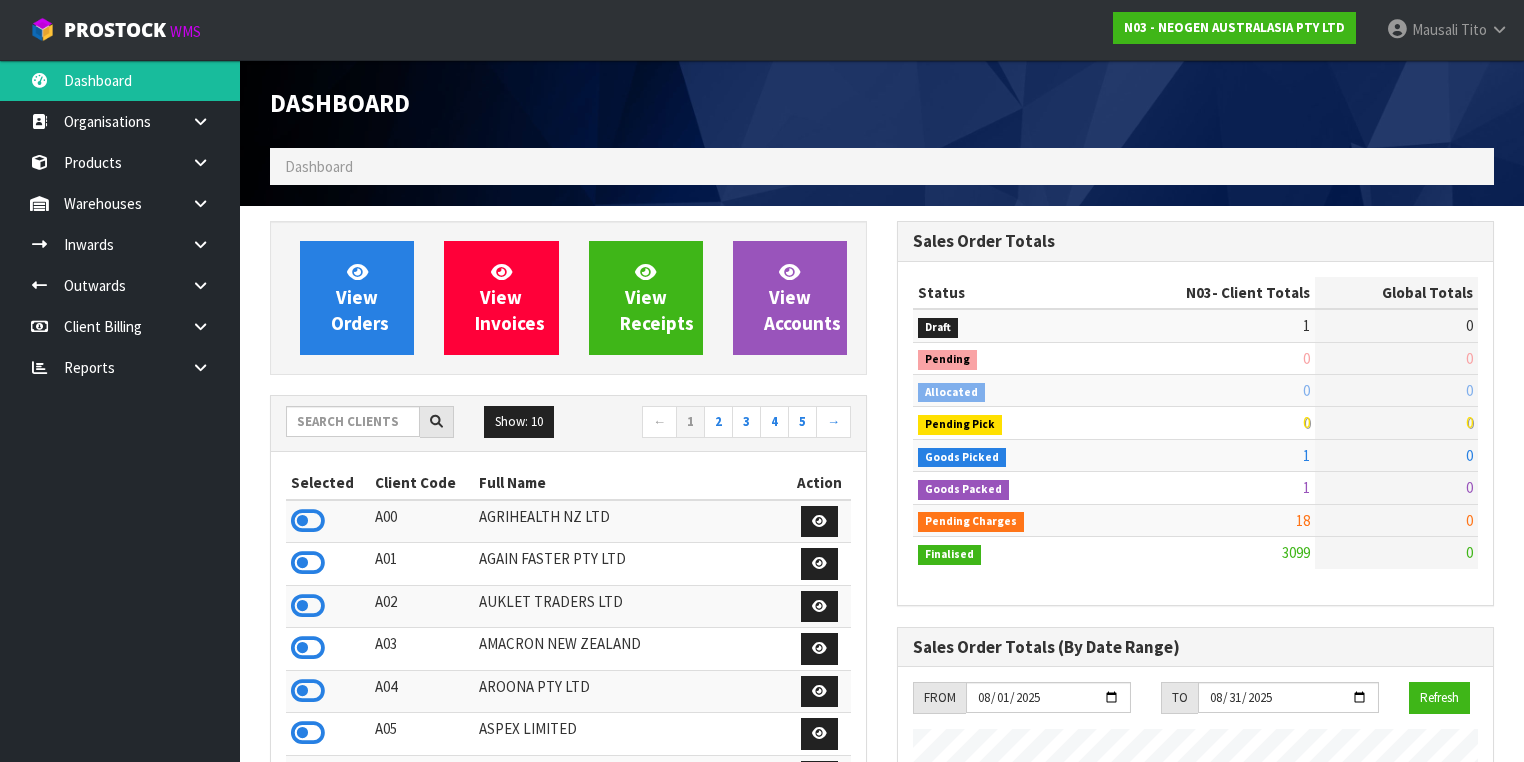 scroll, scrollTop: 998255, scrollLeft: 999372, axis: both 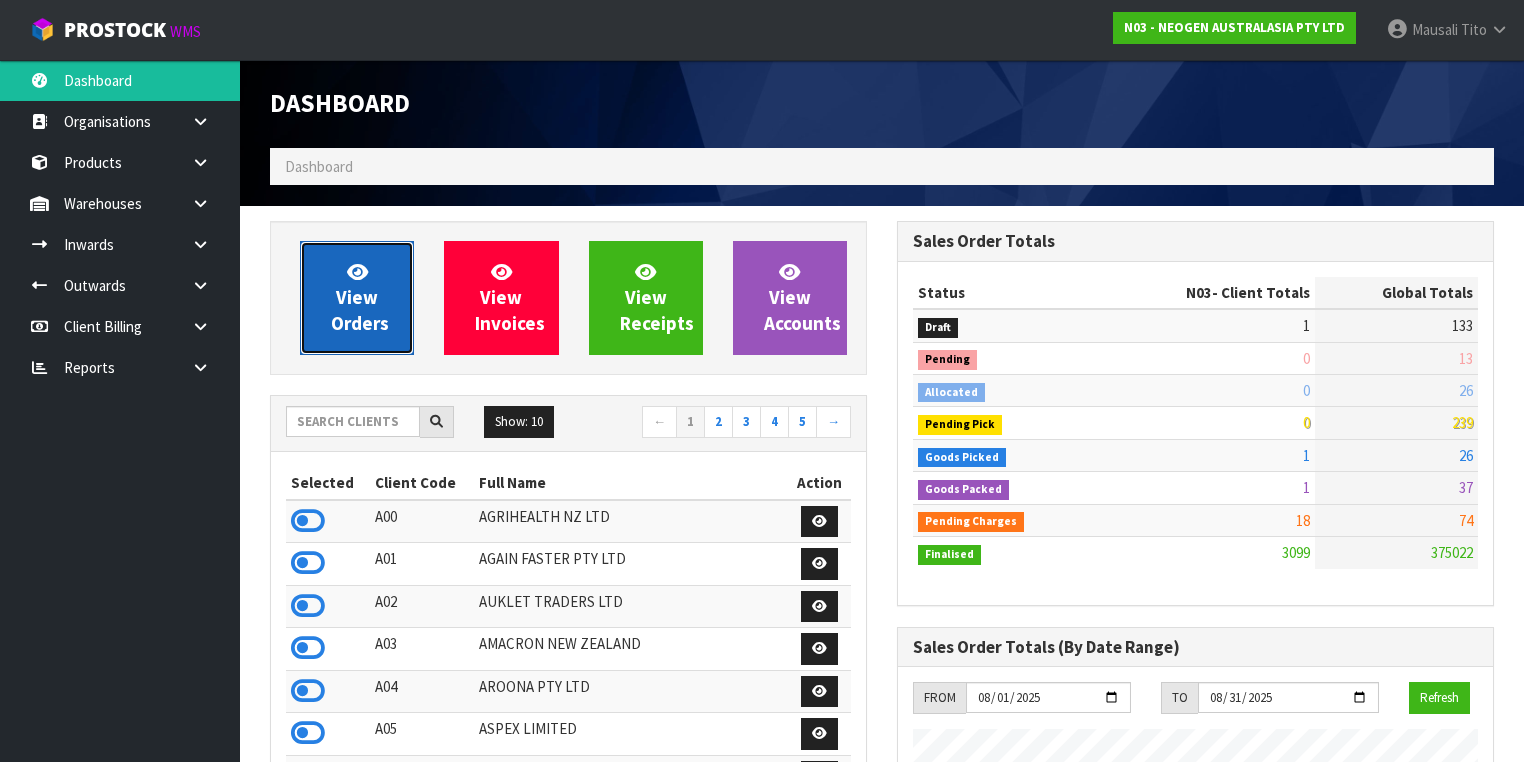 click on "View
Orders" at bounding box center [360, 297] 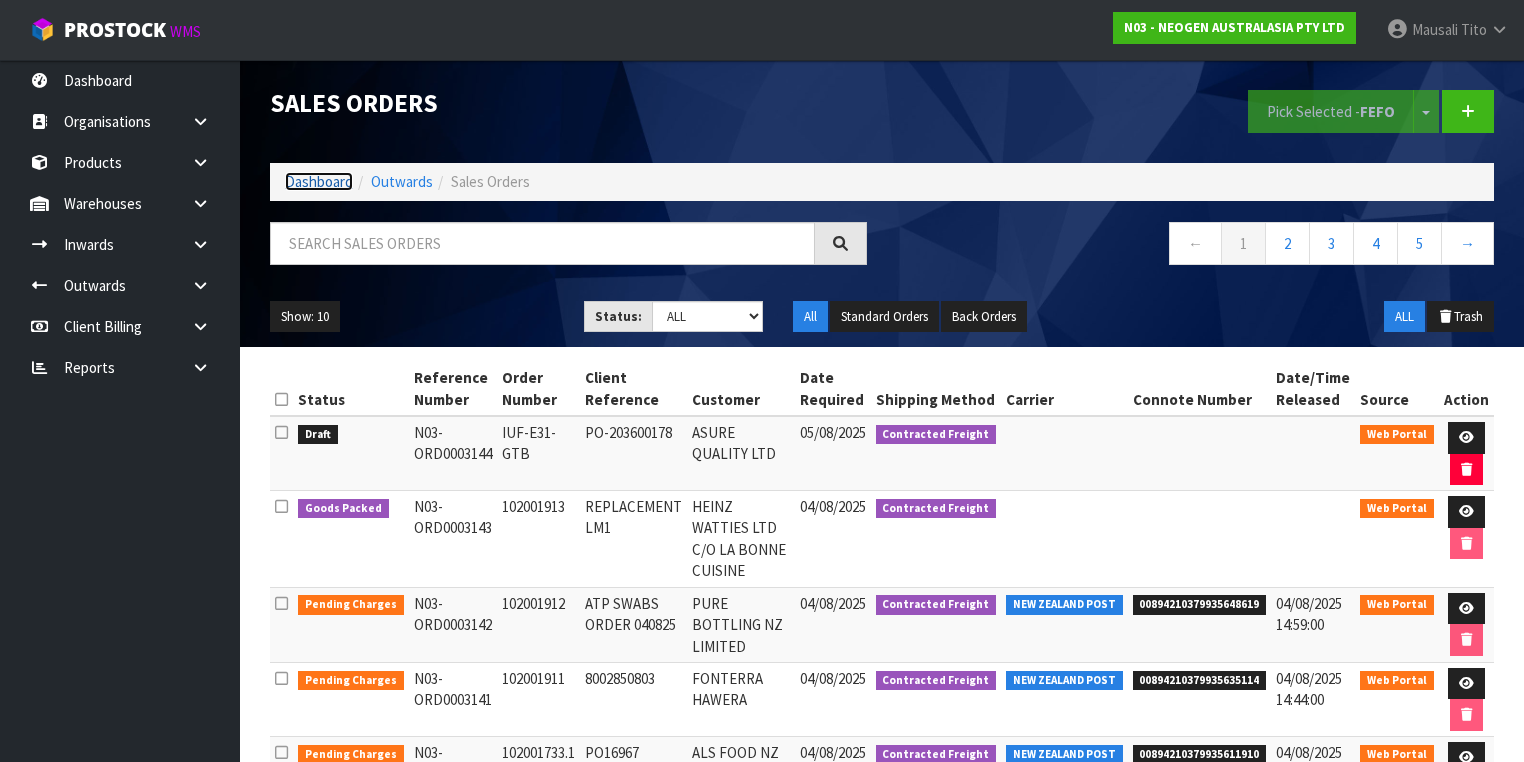 click on "Dashboard" at bounding box center [319, 181] 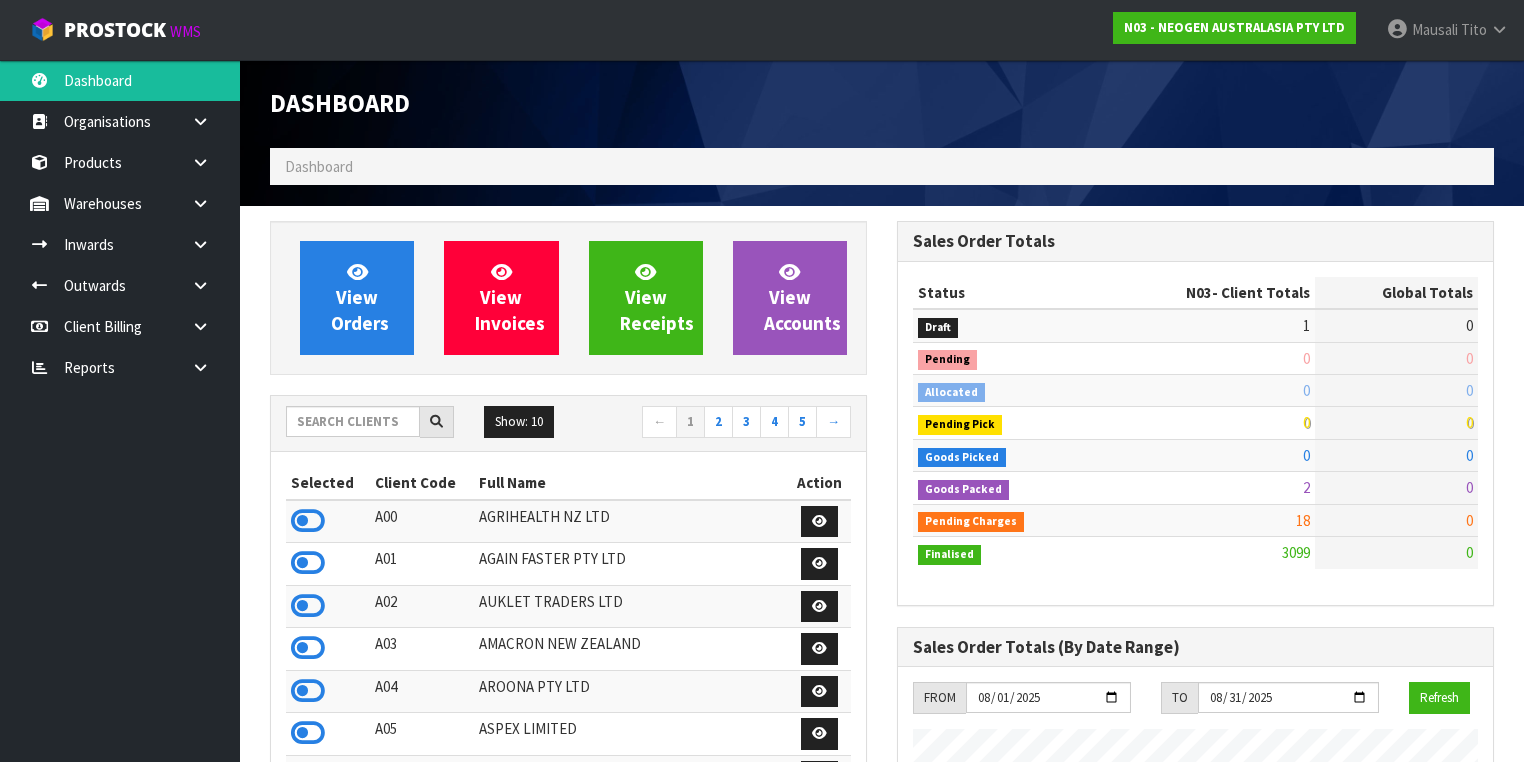 scroll, scrollTop: 998255, scrollLeft: 999372, axis: both 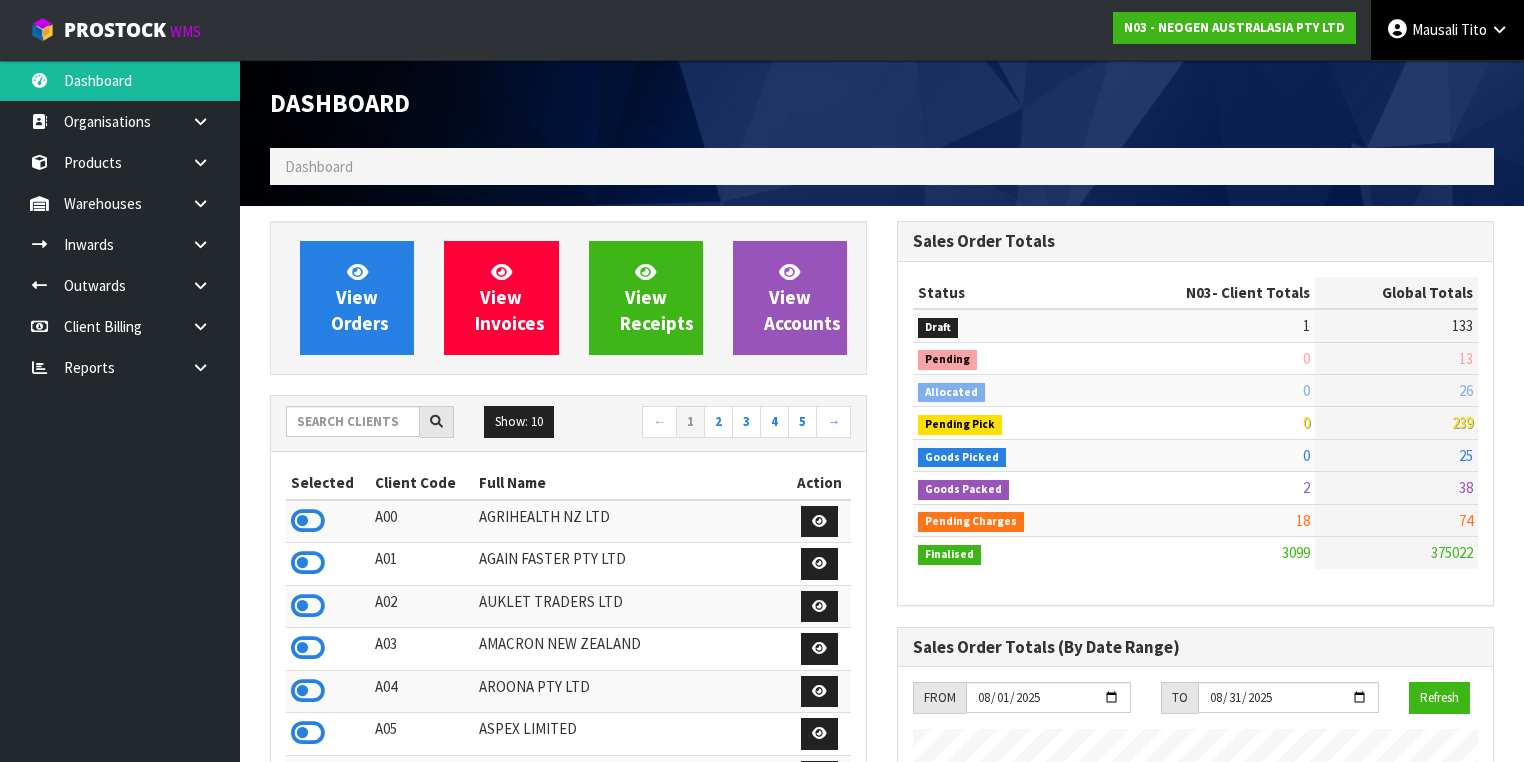 click on "Mausali" at bounding box center [1435, 29] 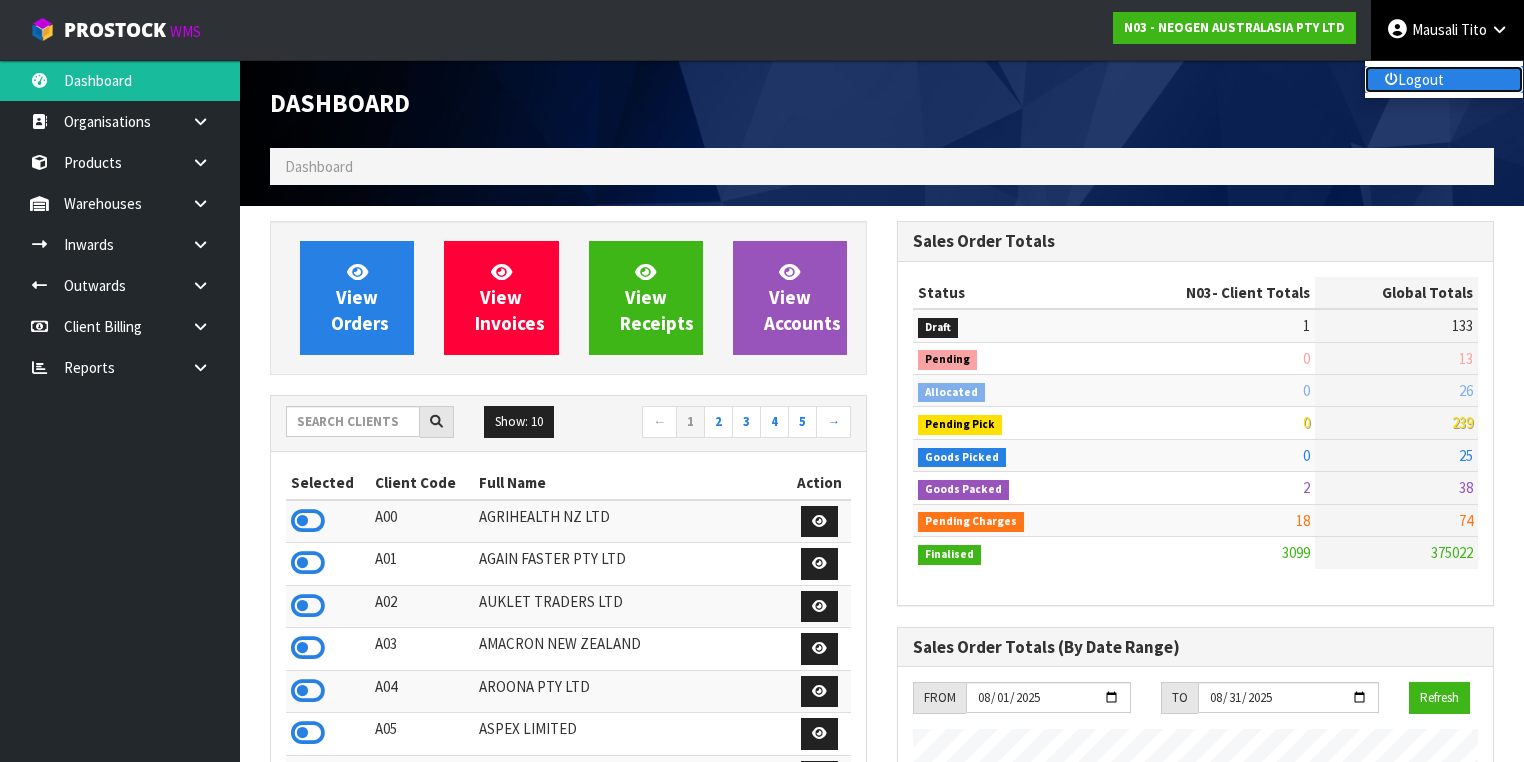 click on "Logout" at bounding box center (1444, 79) 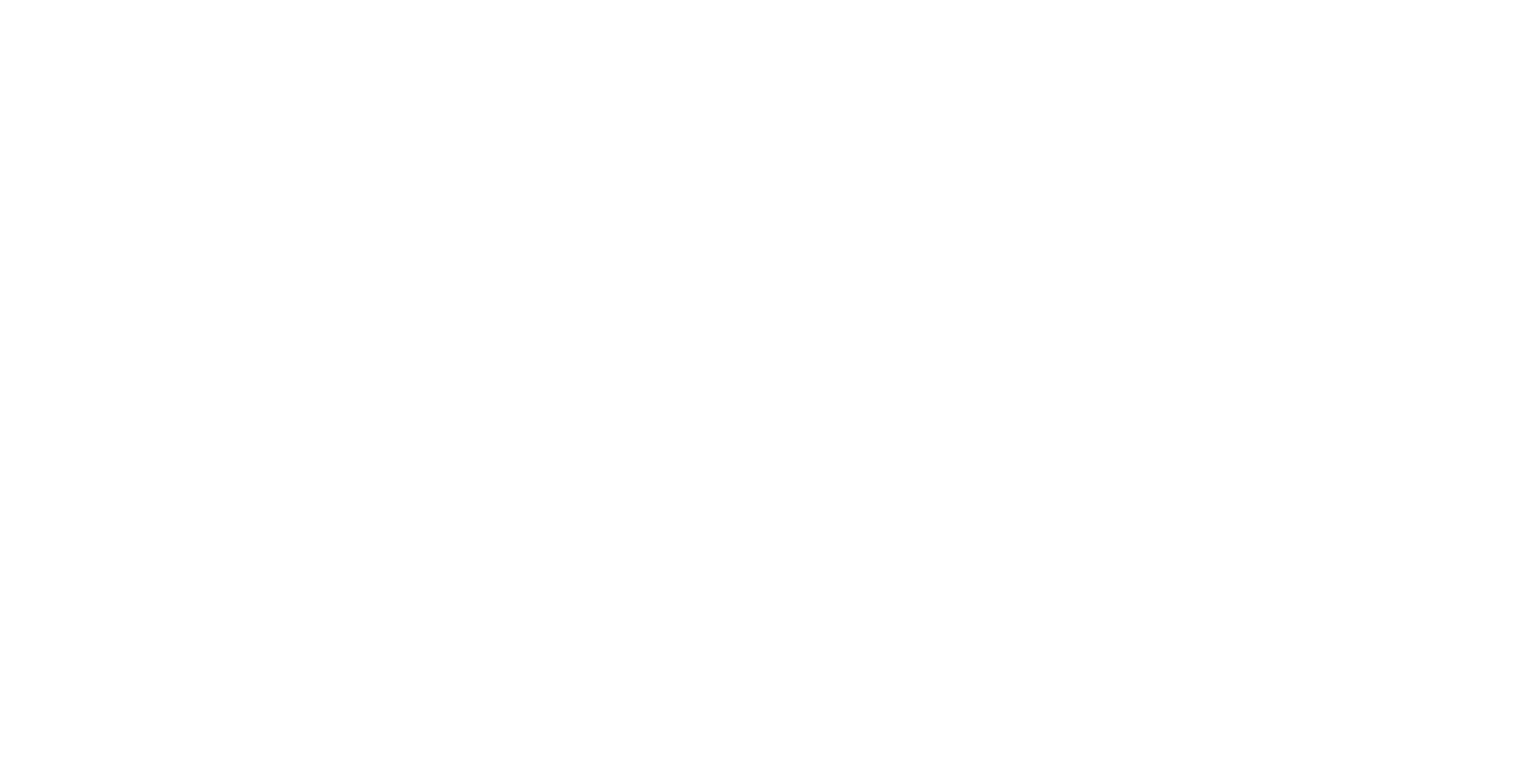 scroll, scrollTop: 0, scrollLeft: 0, axis: both 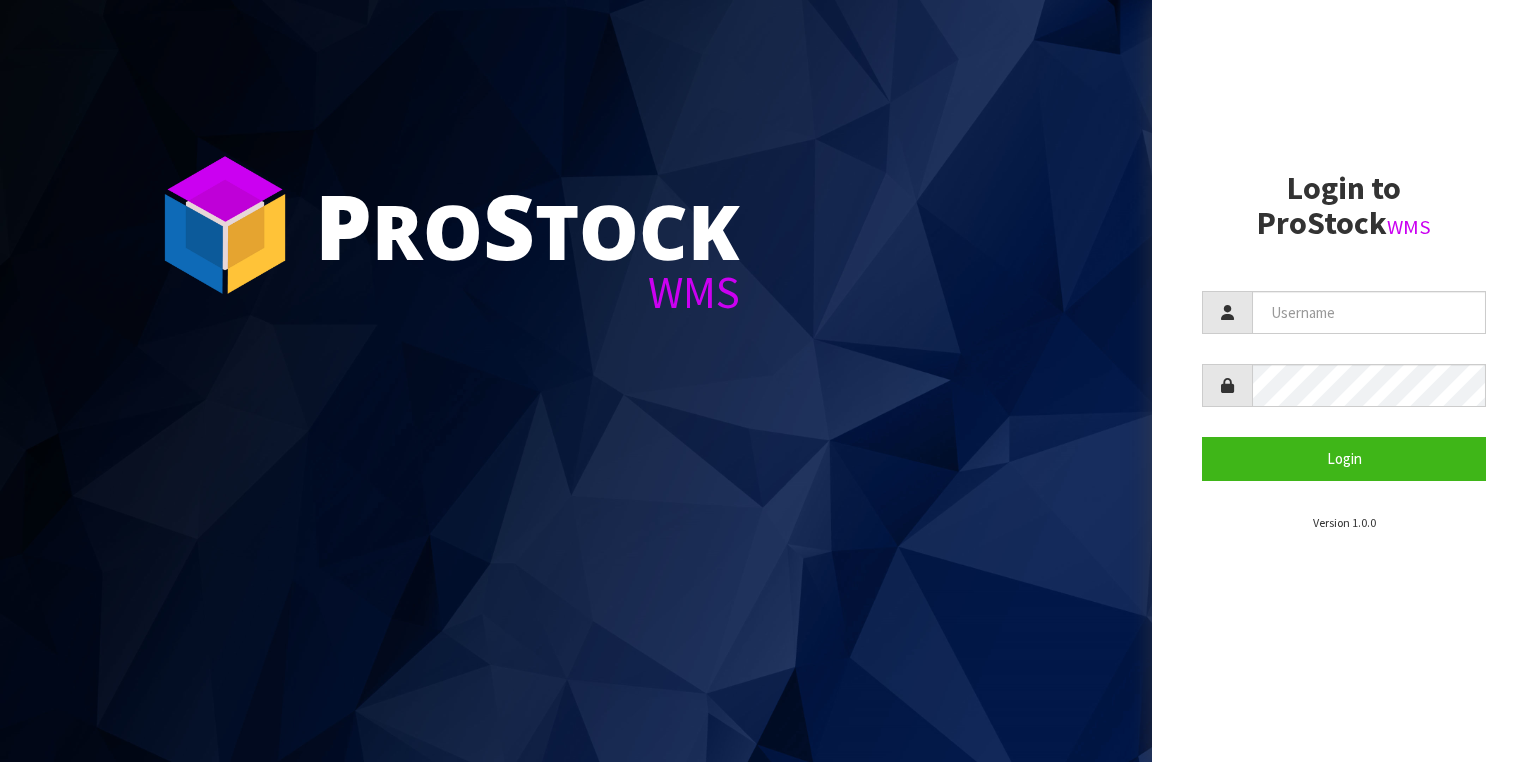 click on "P ro S tock
WMS" at bounding box center [576, 381] 